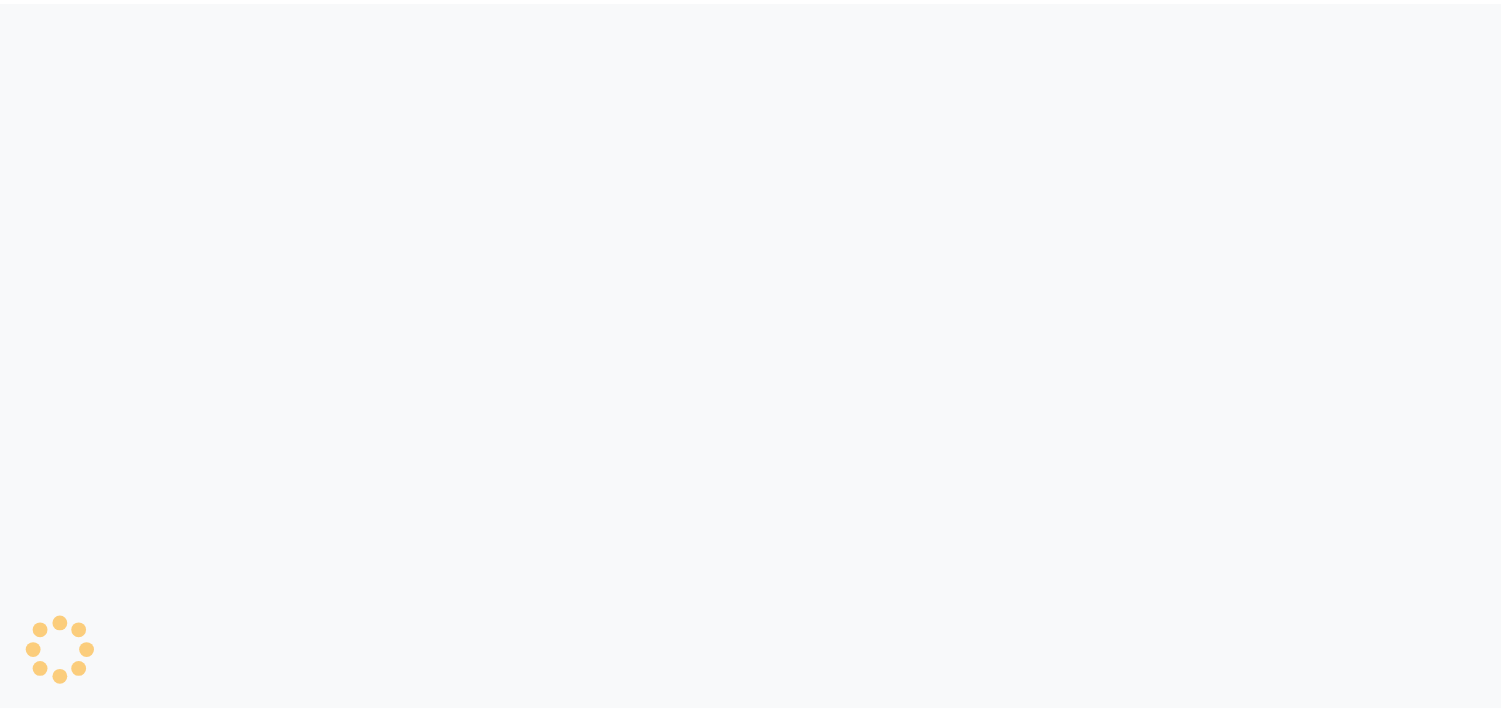 scroll, scrollTop: 0, scrollLeft: 0, axis: both 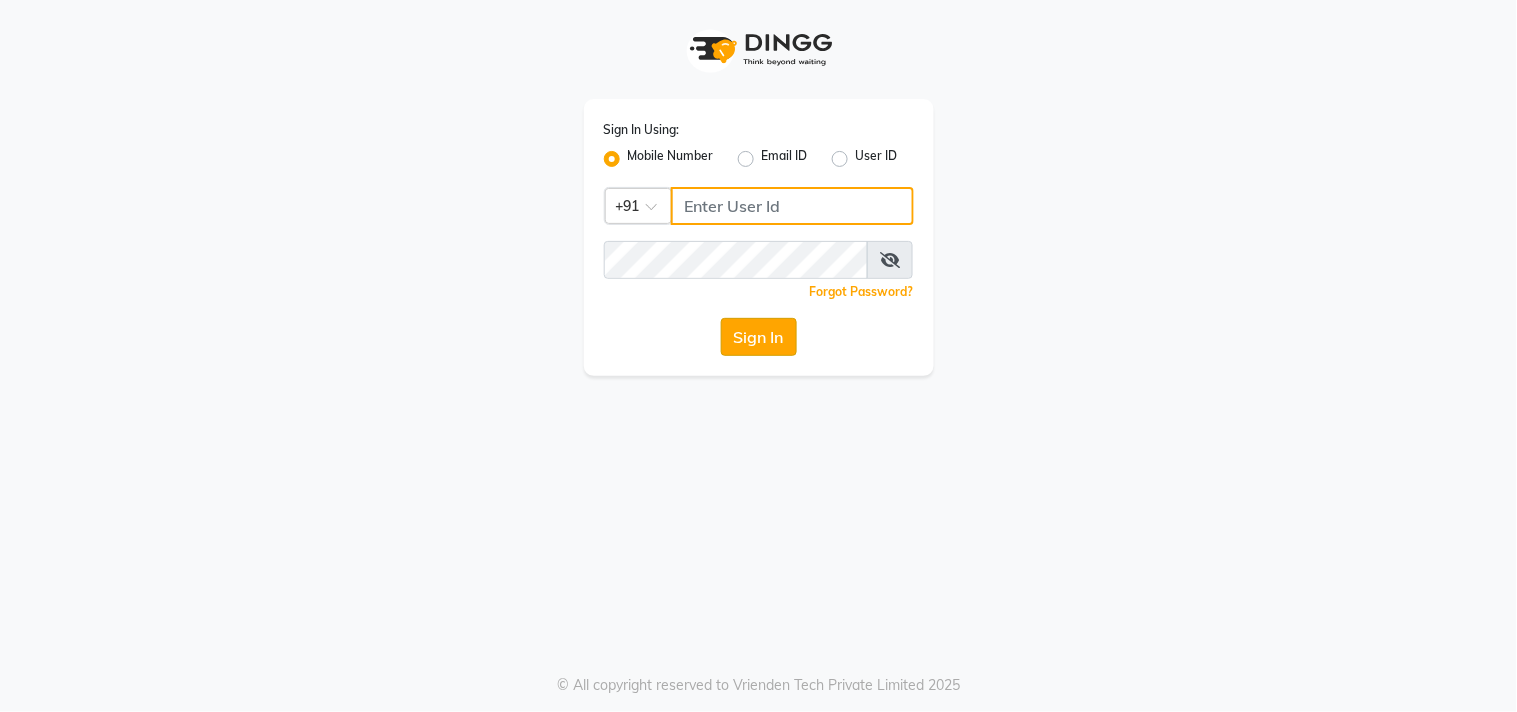 type on "[PHONE]" 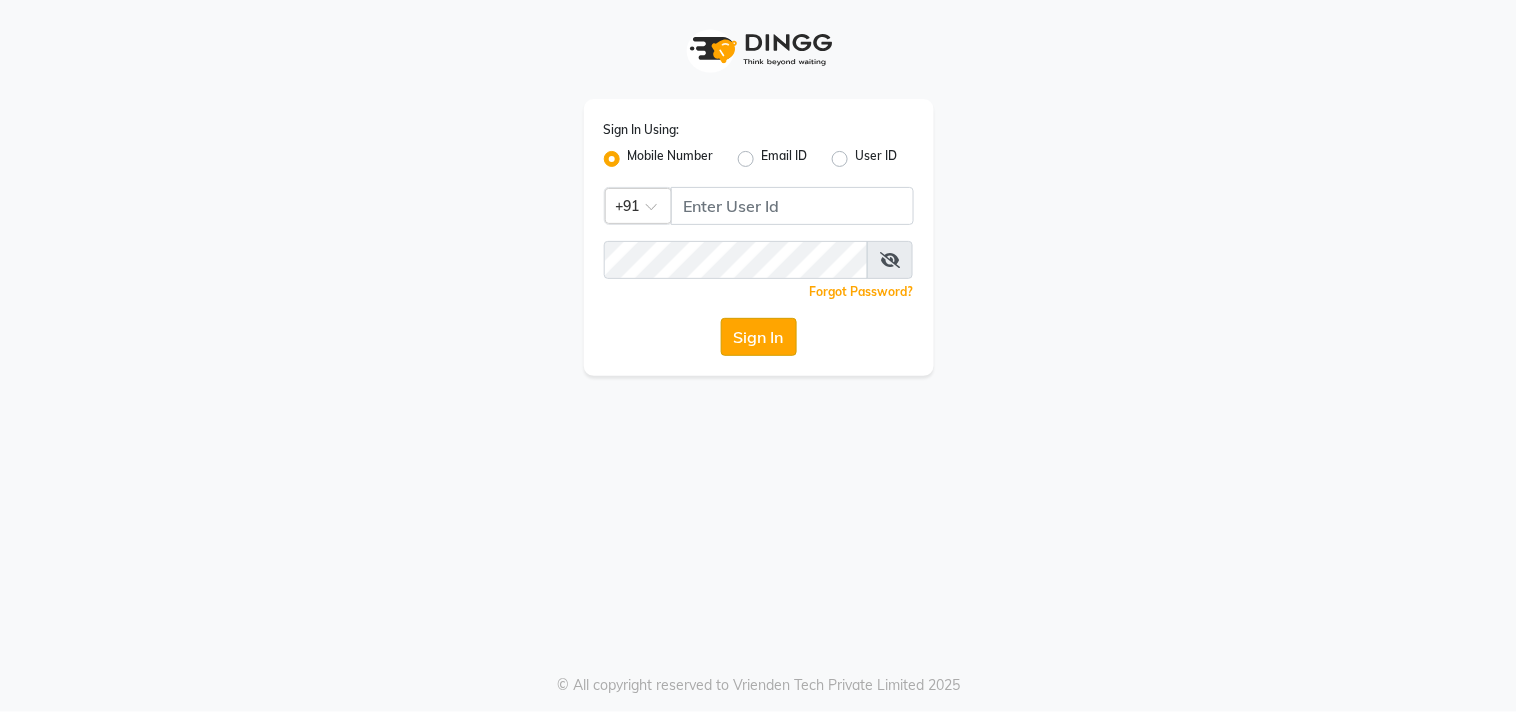 click on "Sign In" 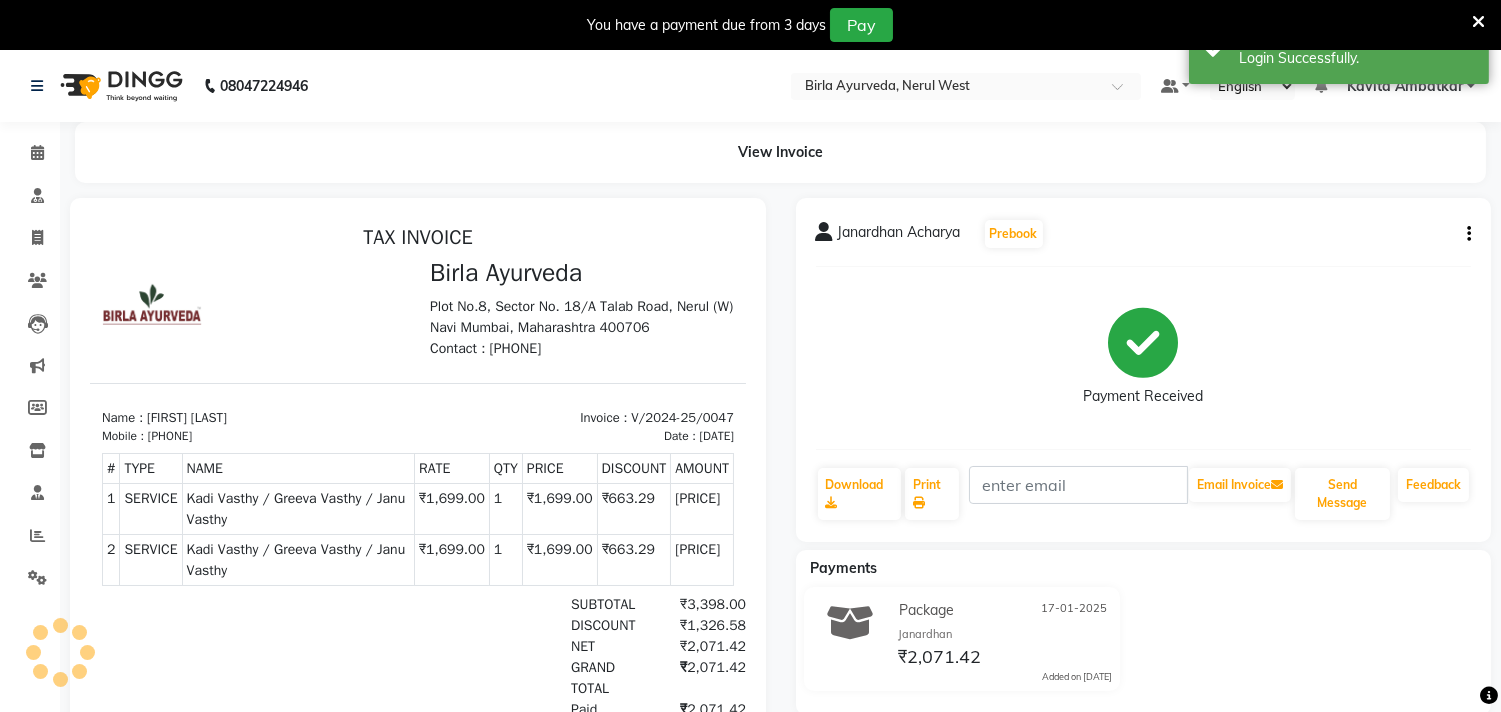 scroll, scrollTop: 0, scrollLeft: 0, axis: both 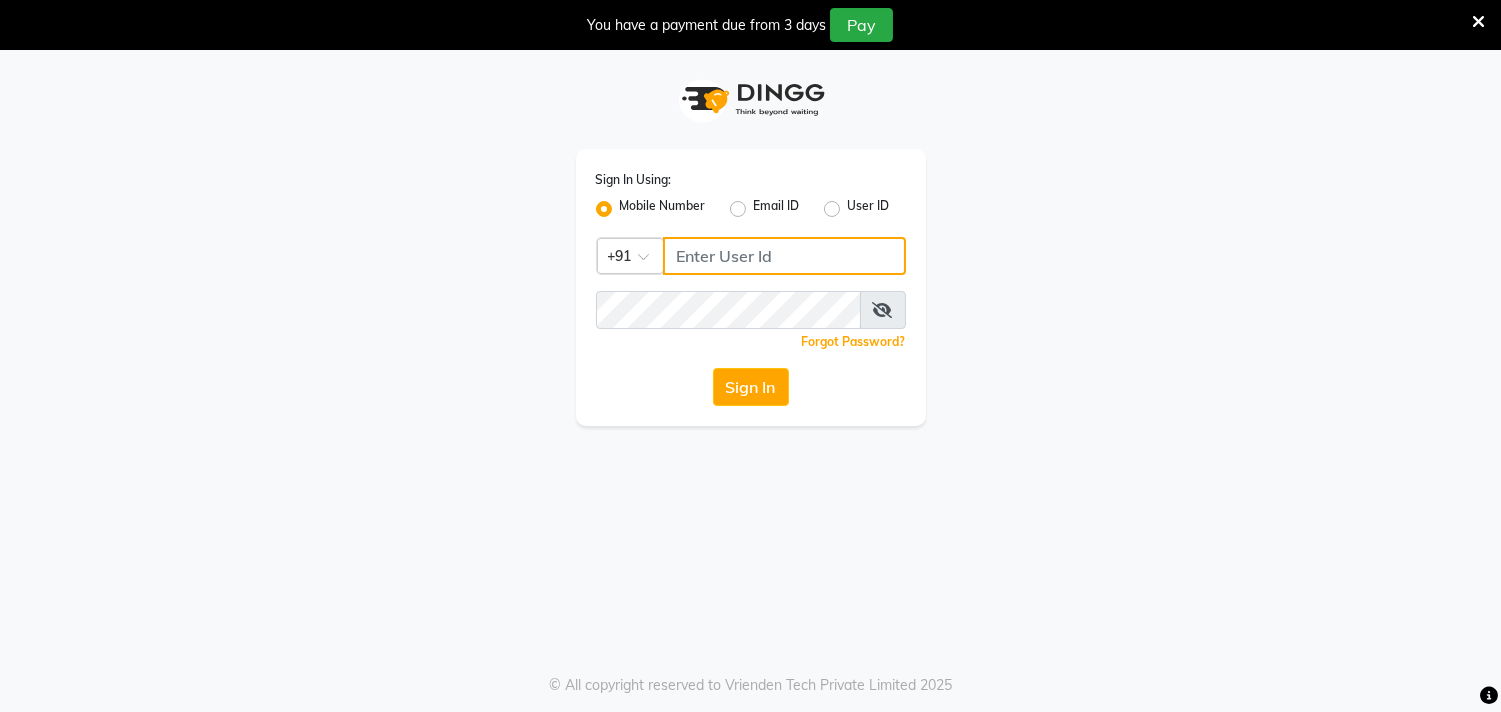 type on "[PHONE]" 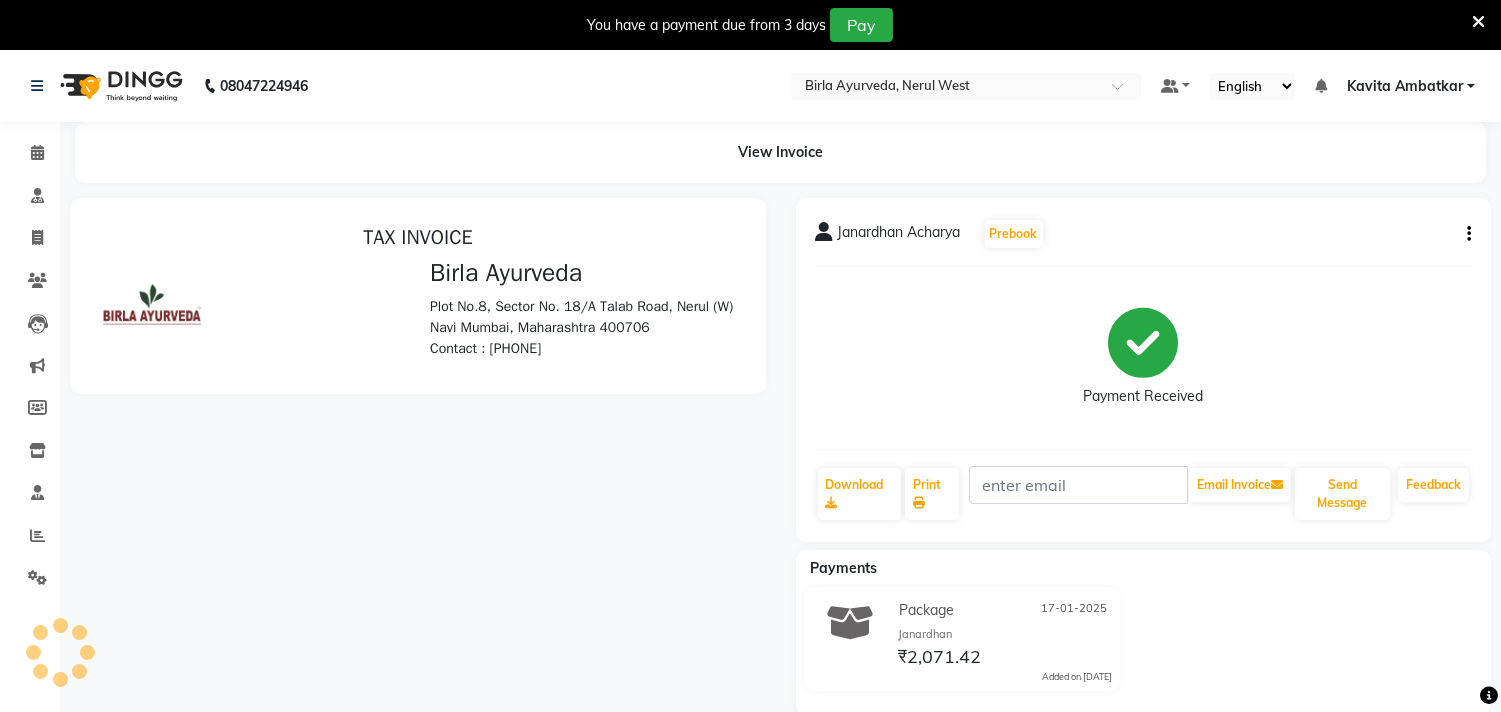 scroll, scrollTop: 0, scrollLeft: 0, axis: both 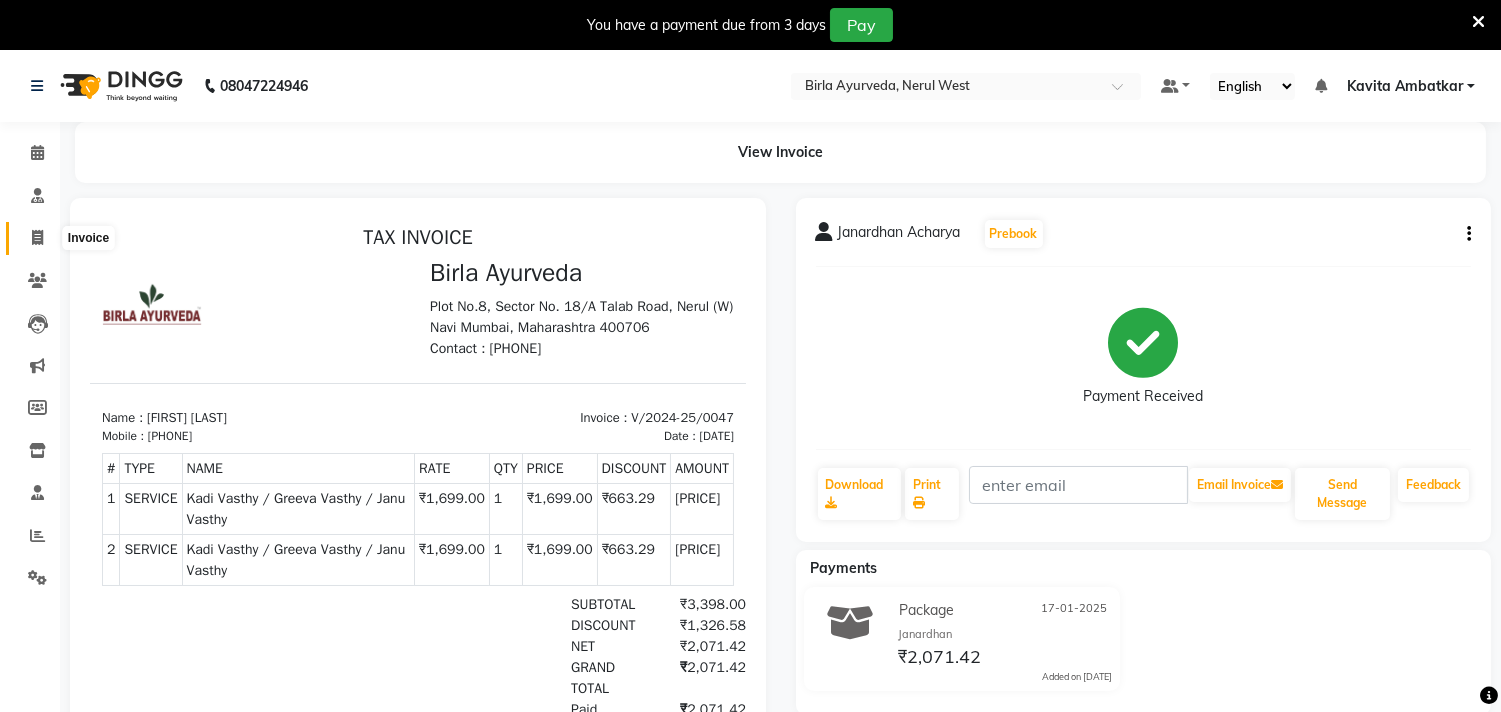 click 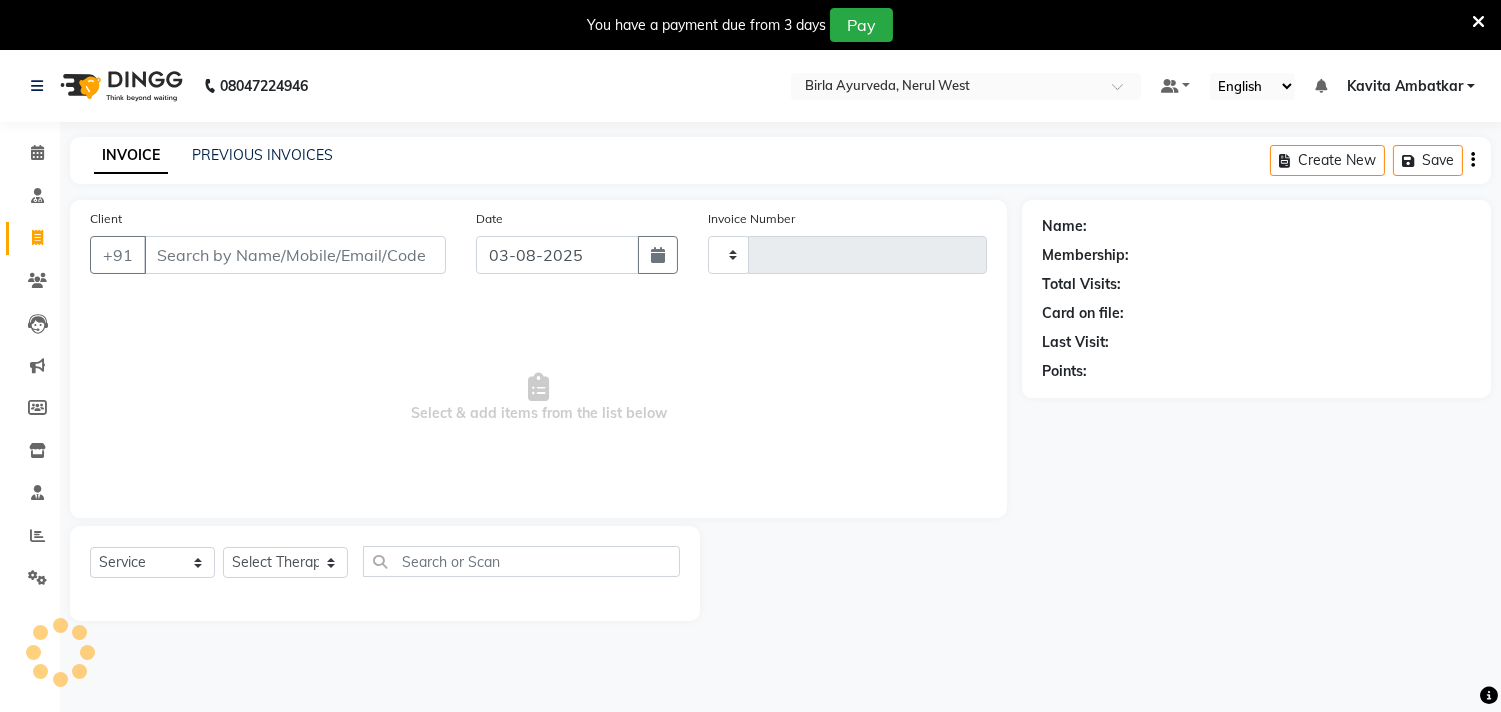 type on "0475" 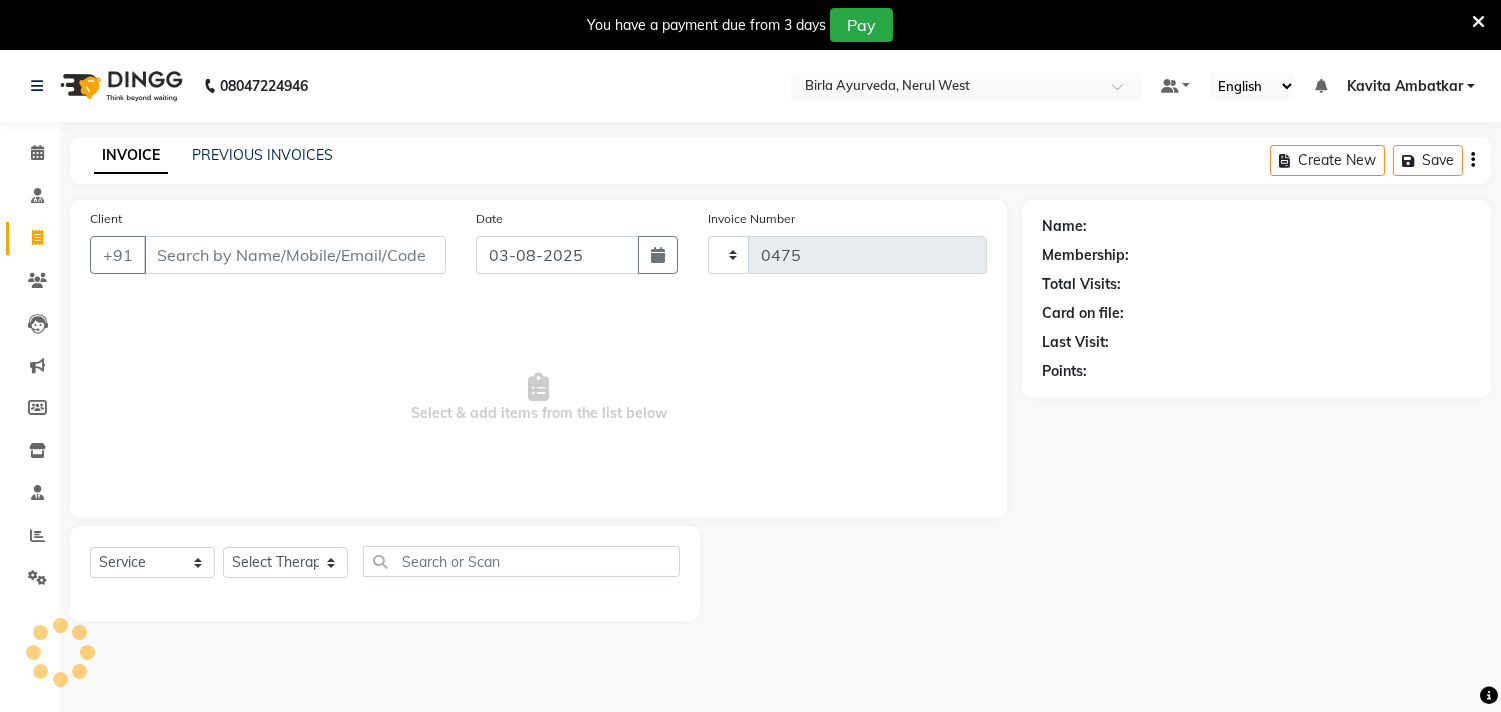 select on "6808" 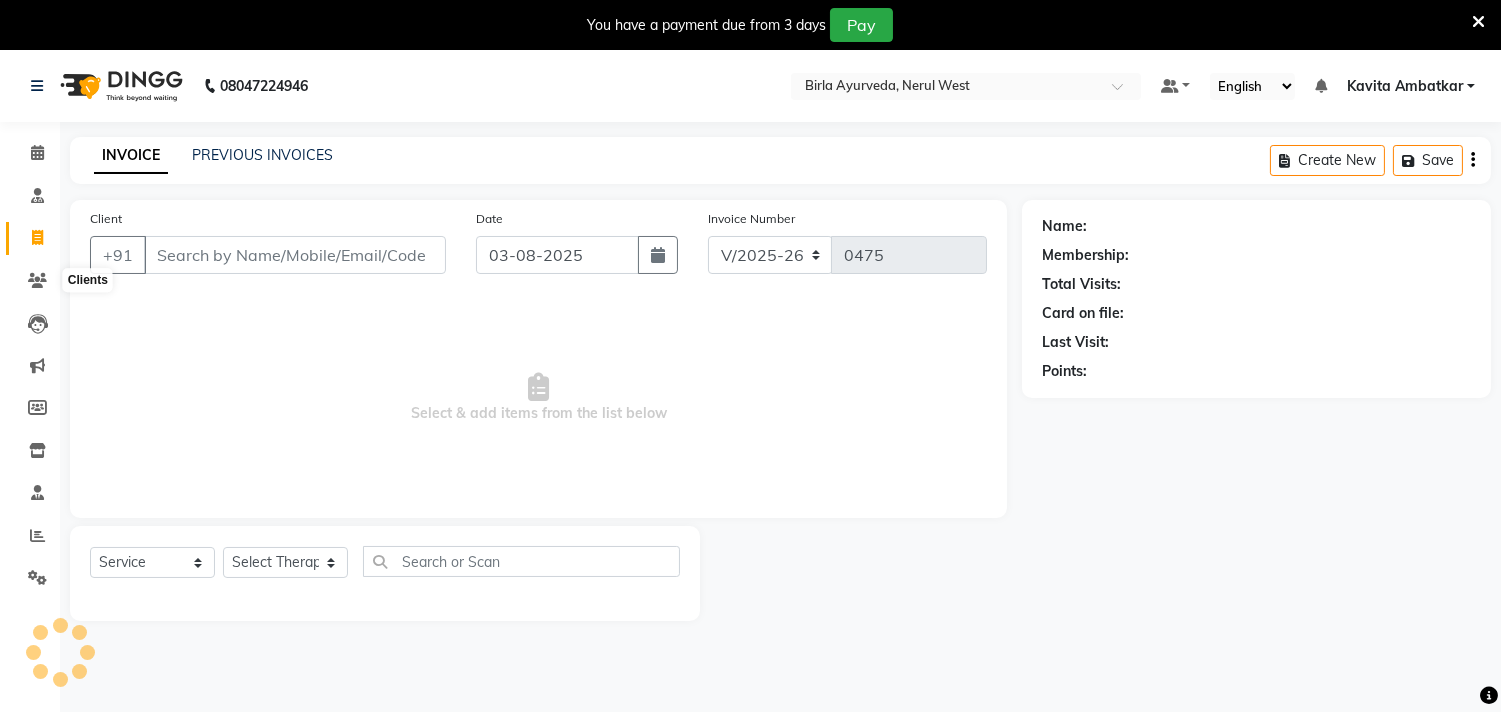 scroll, scrollTop: 50, scrollLeft: 0, axis: vertical 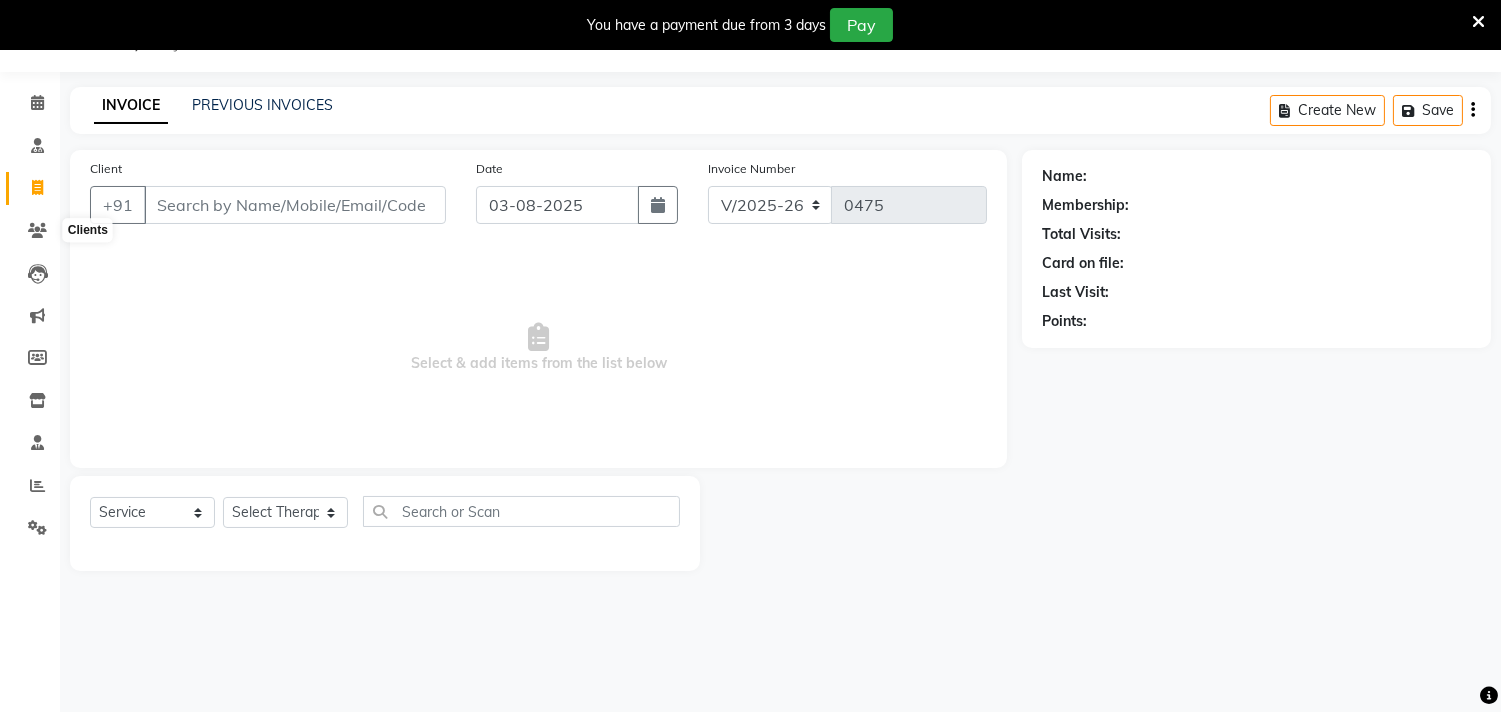 select on "57056" 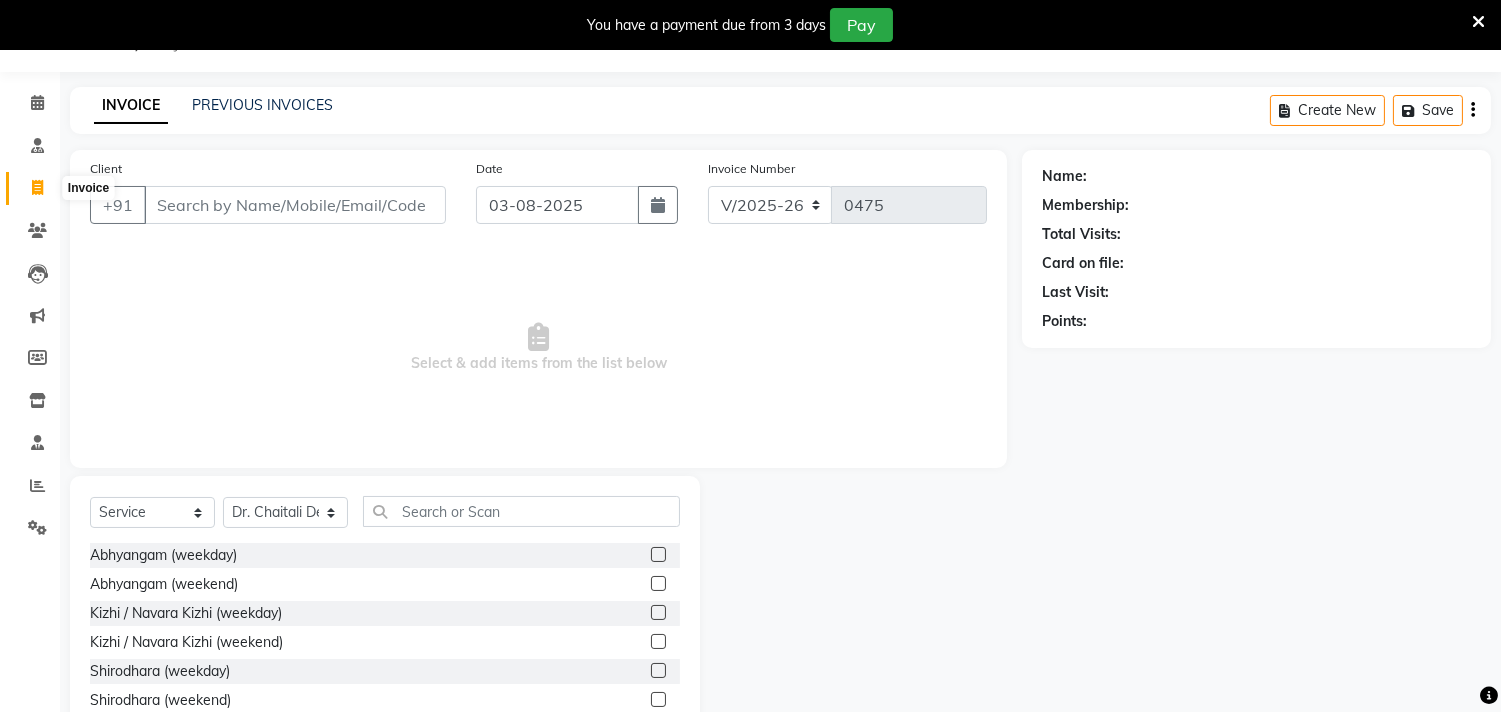 click 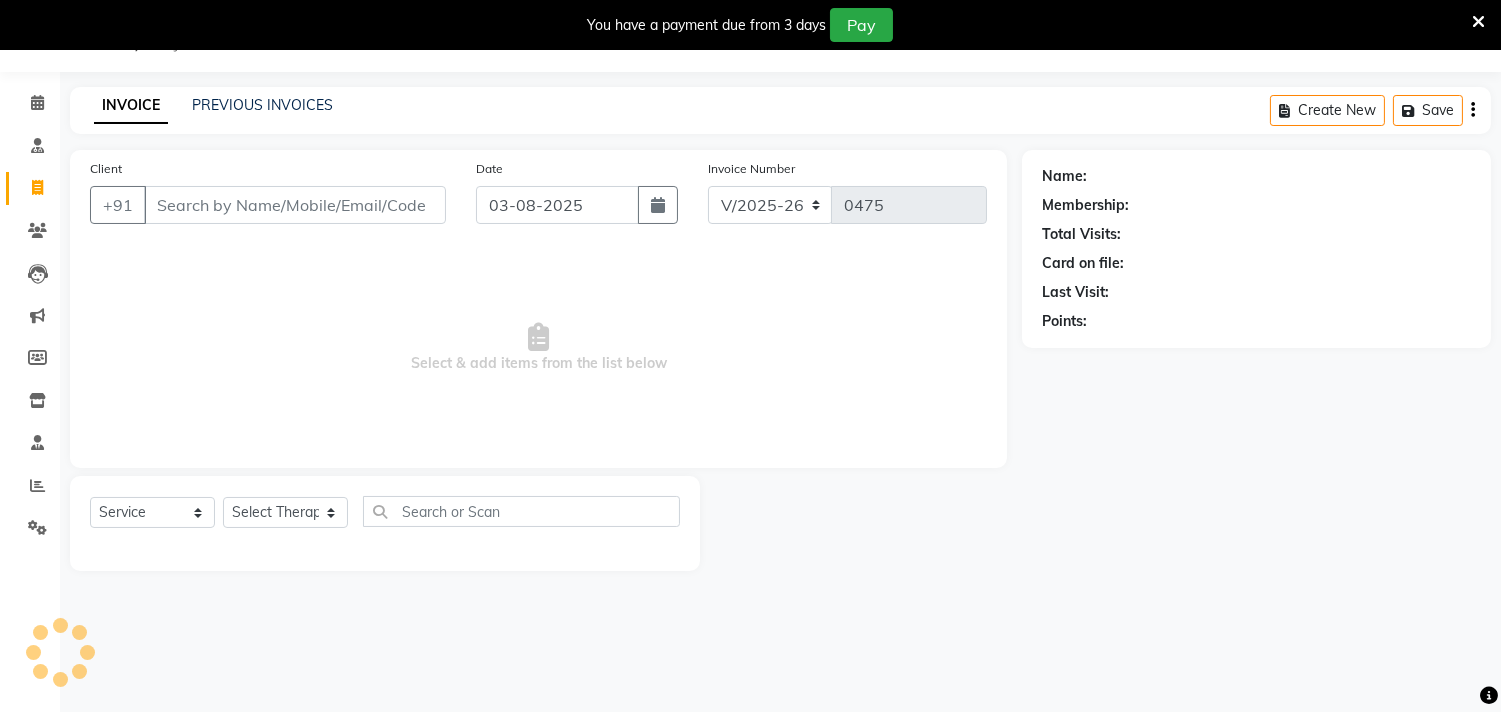 select on "57056" 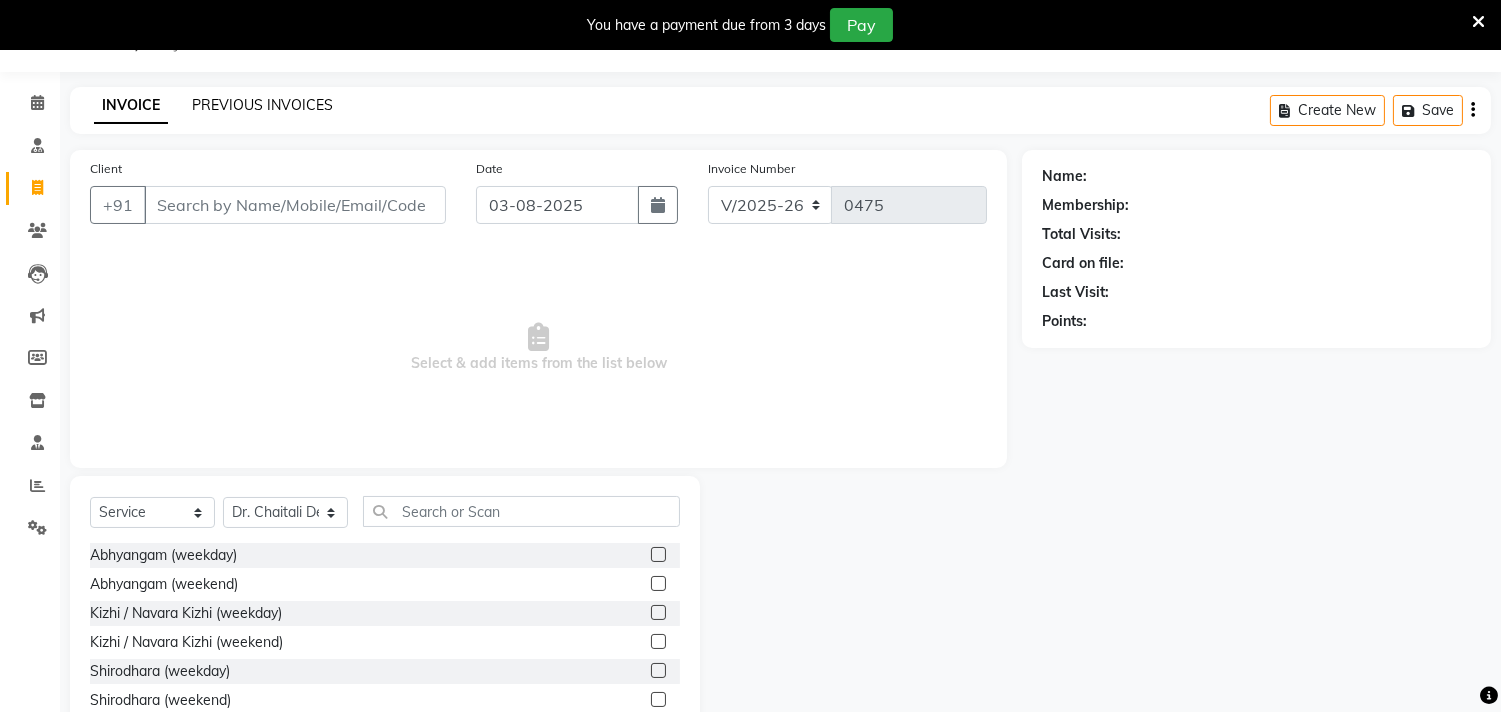 click on "PREVIOUS INVOICES" 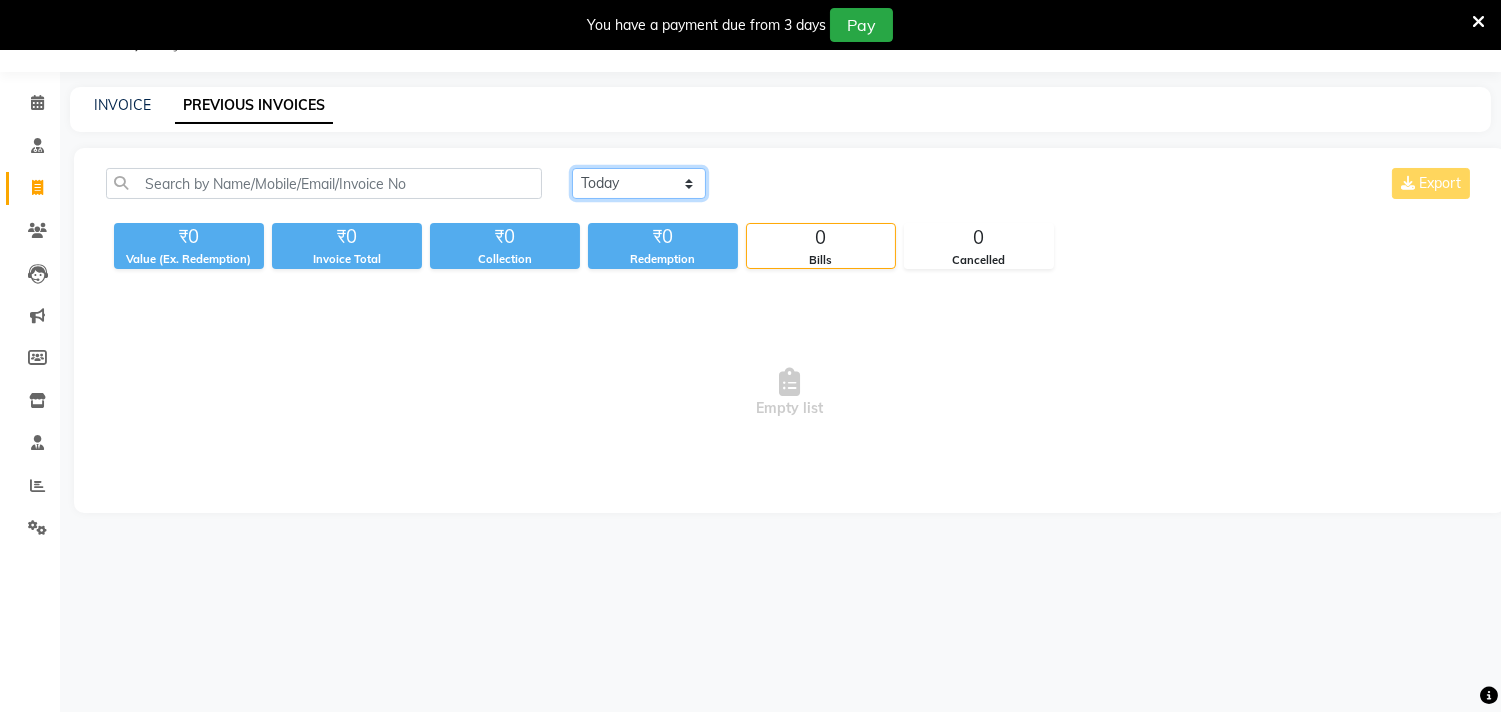 click on "Today Yesterday Custom Range" 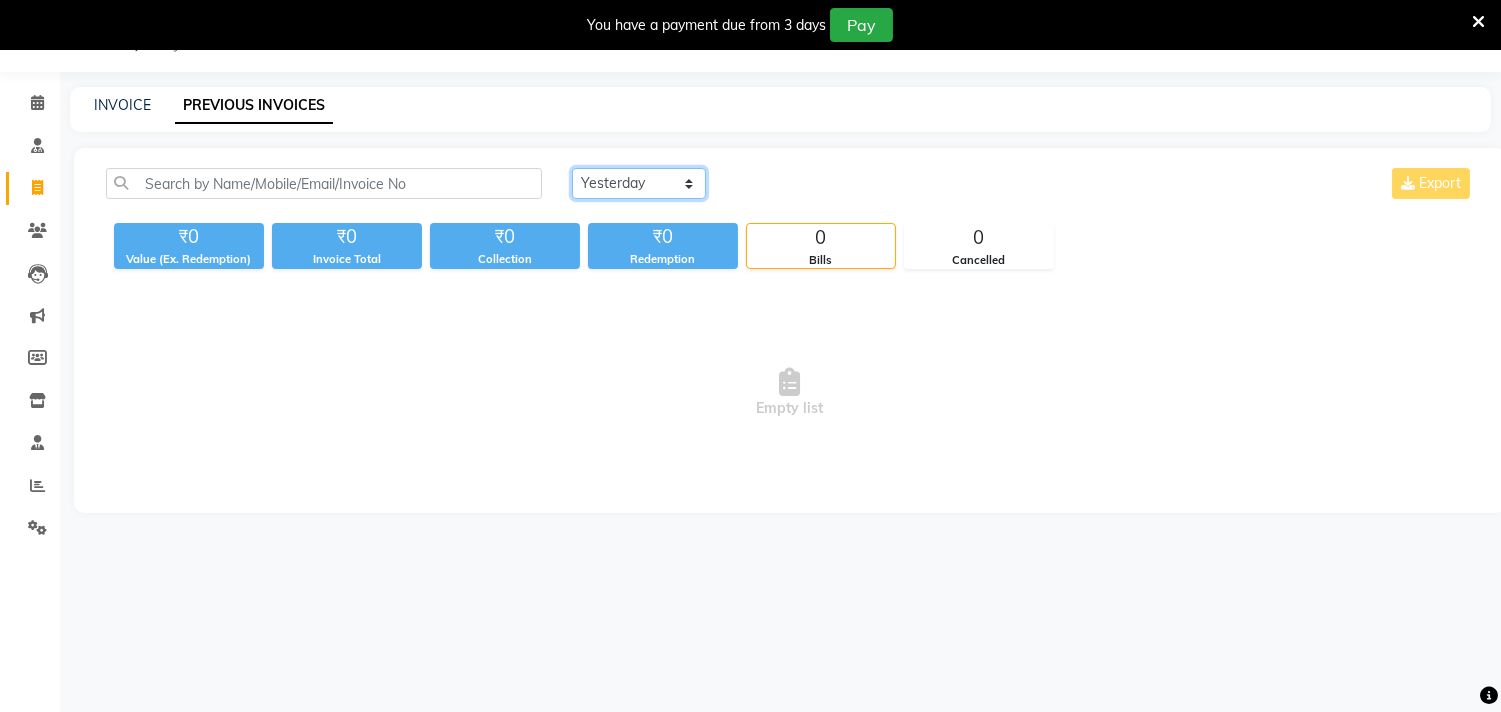 click on "Today Yesterday Custom Range" 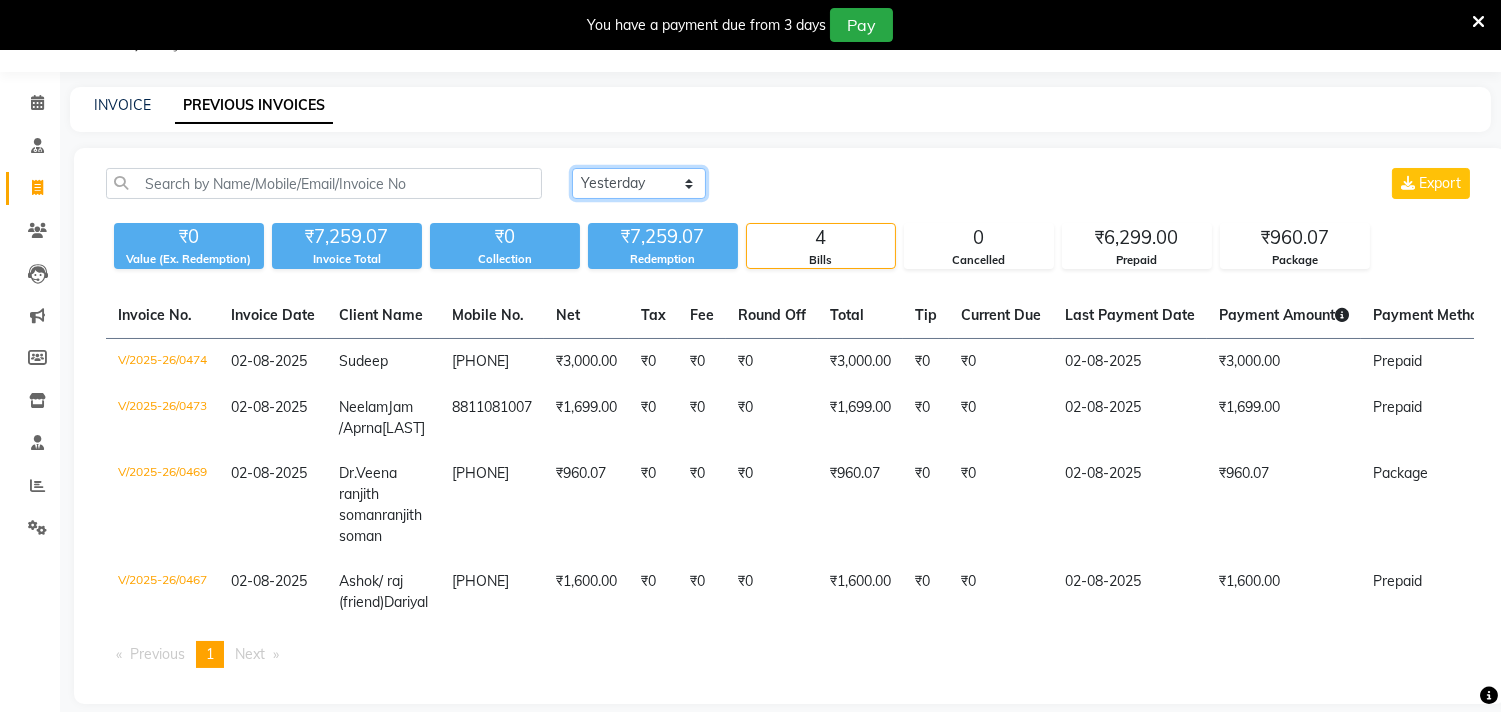 click on "Today Yesterday Custom Range" 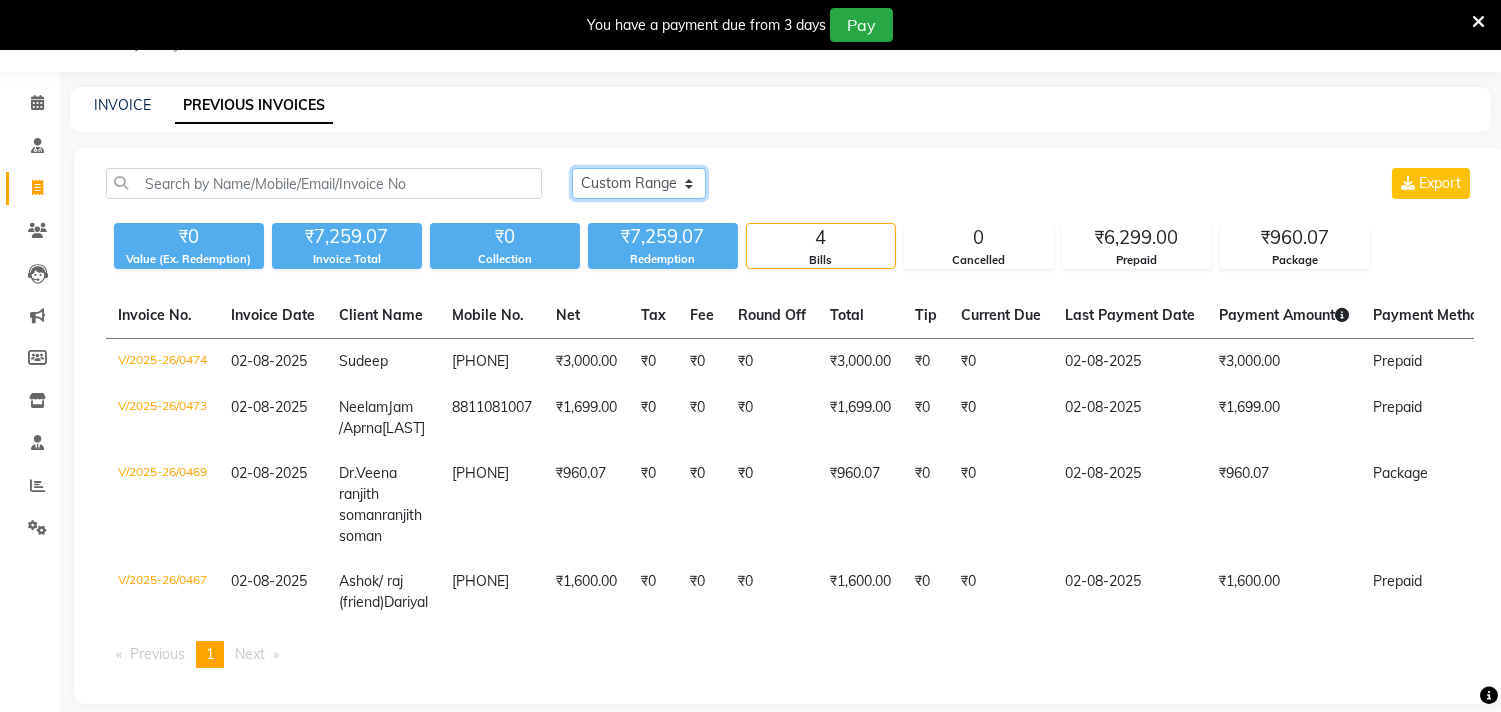 click on "Today Yesterday Custom Range" 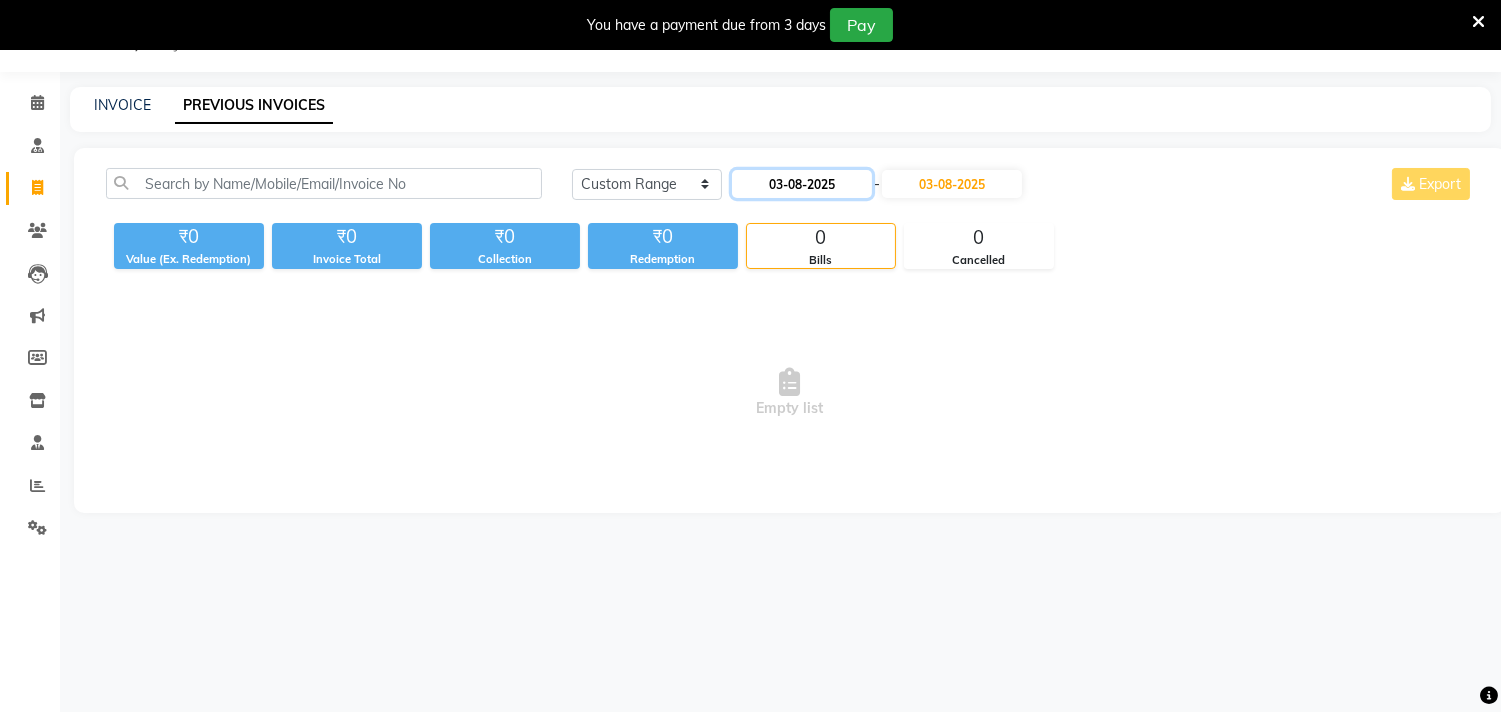 click on "03-08-2025" 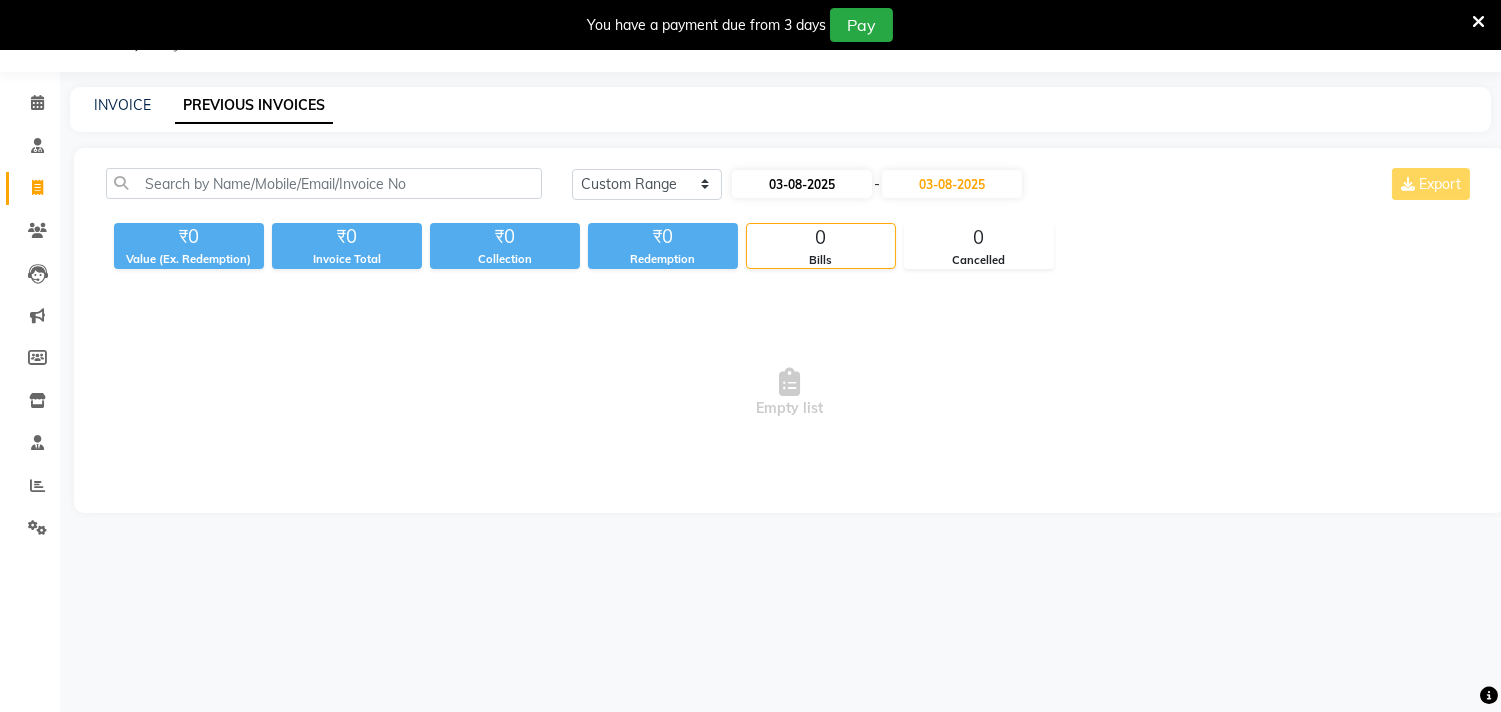 select on "8" 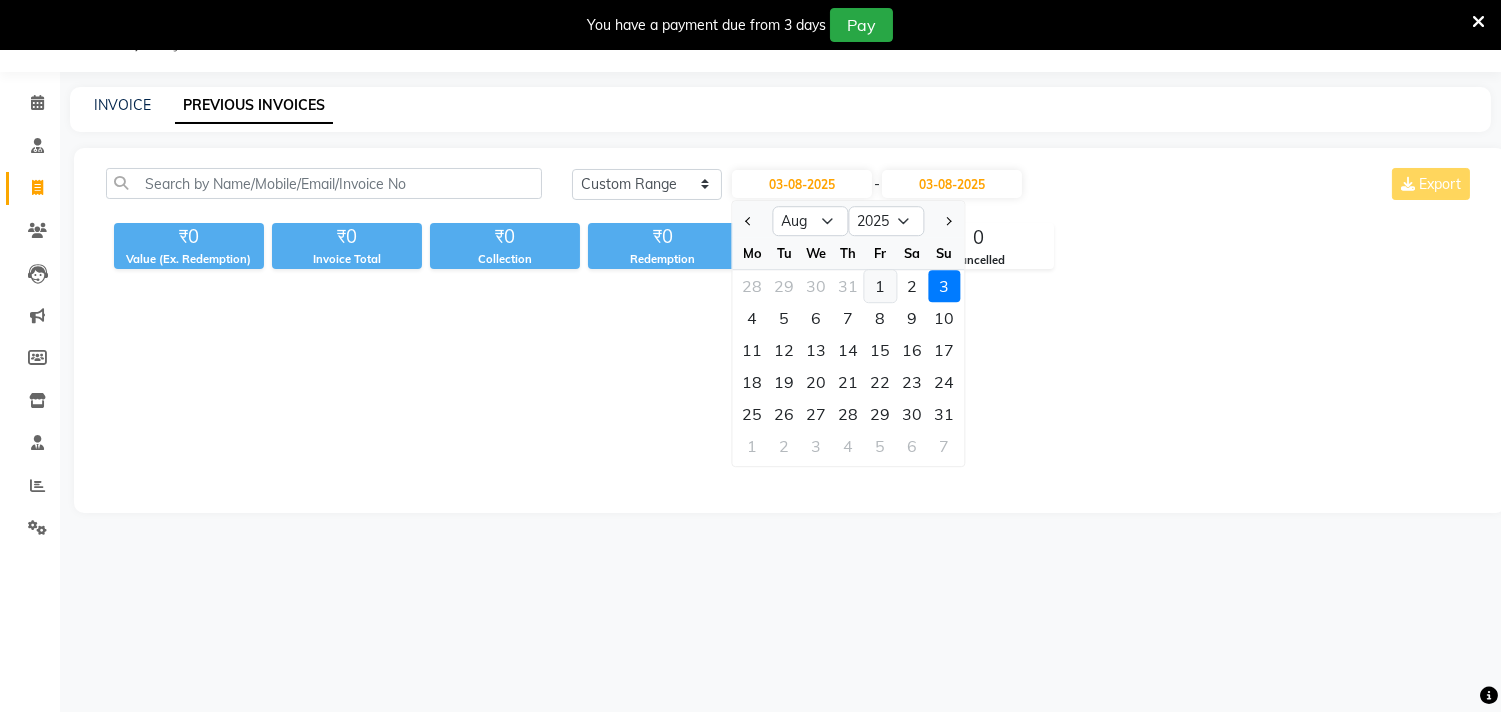 click on "1" 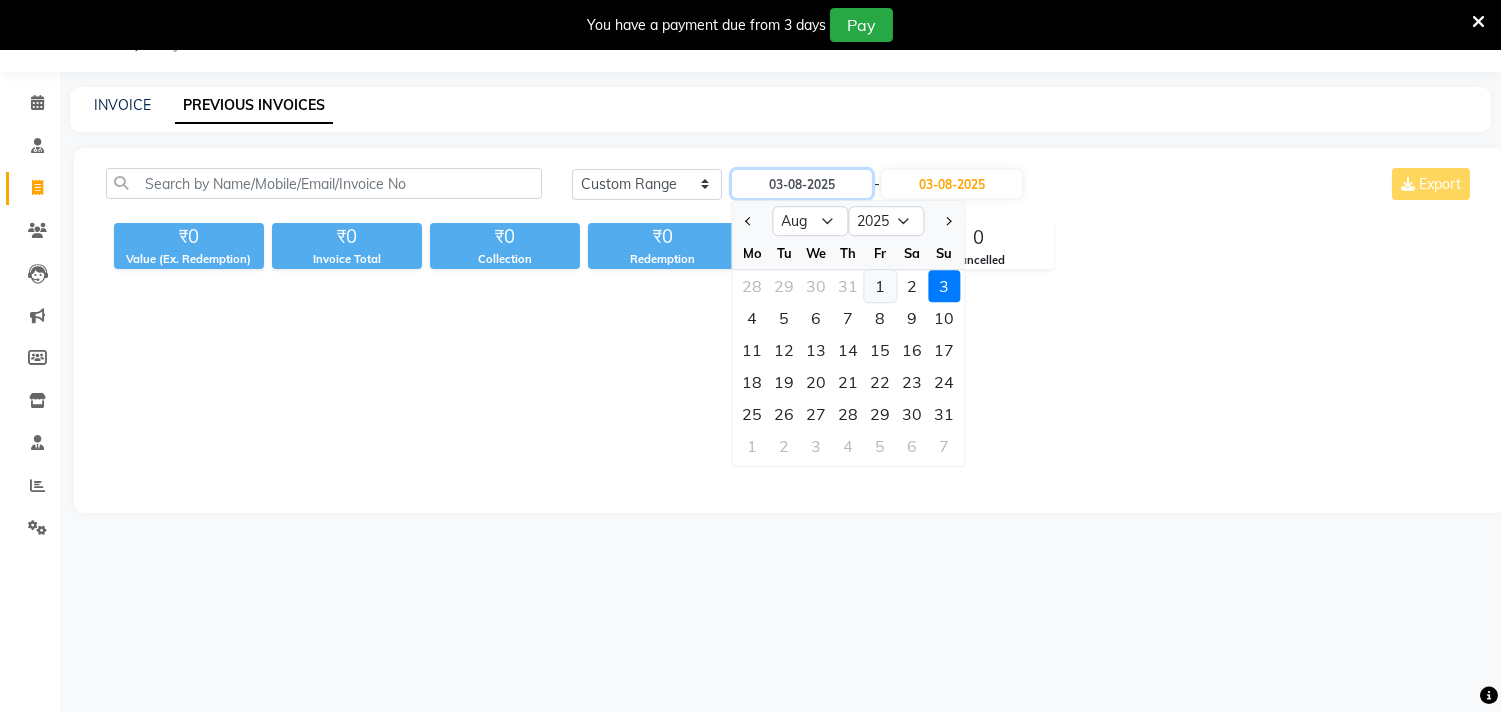 type on "01-08-2025" 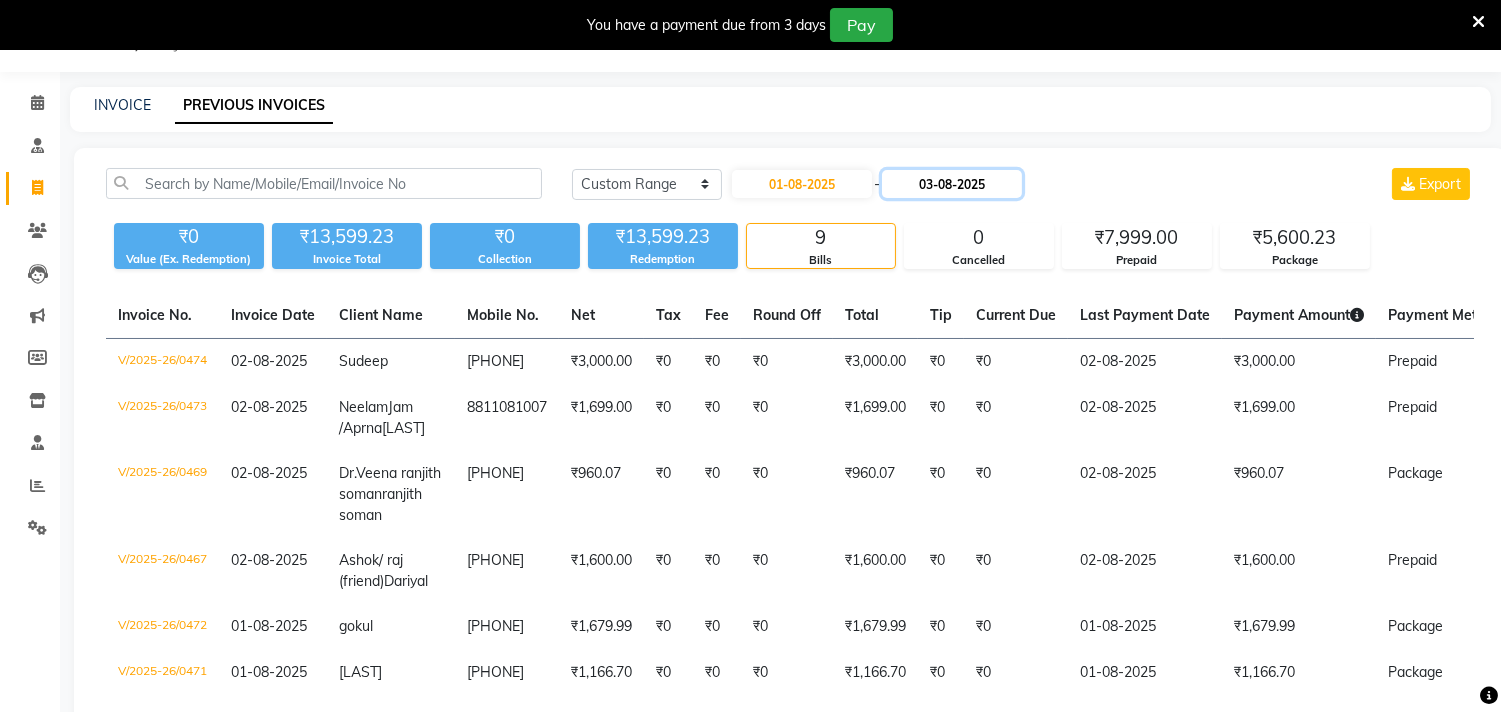 click on "03-08-2025" 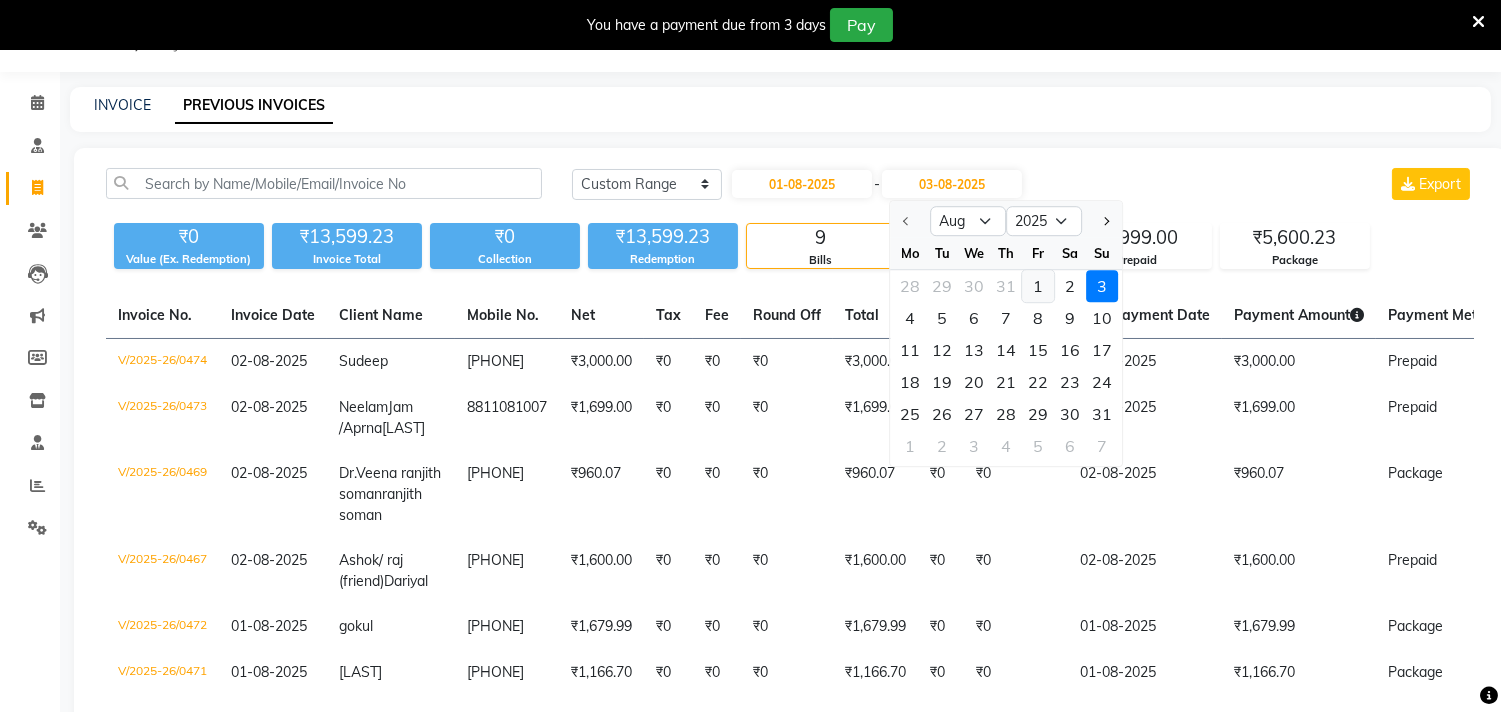click on "1" 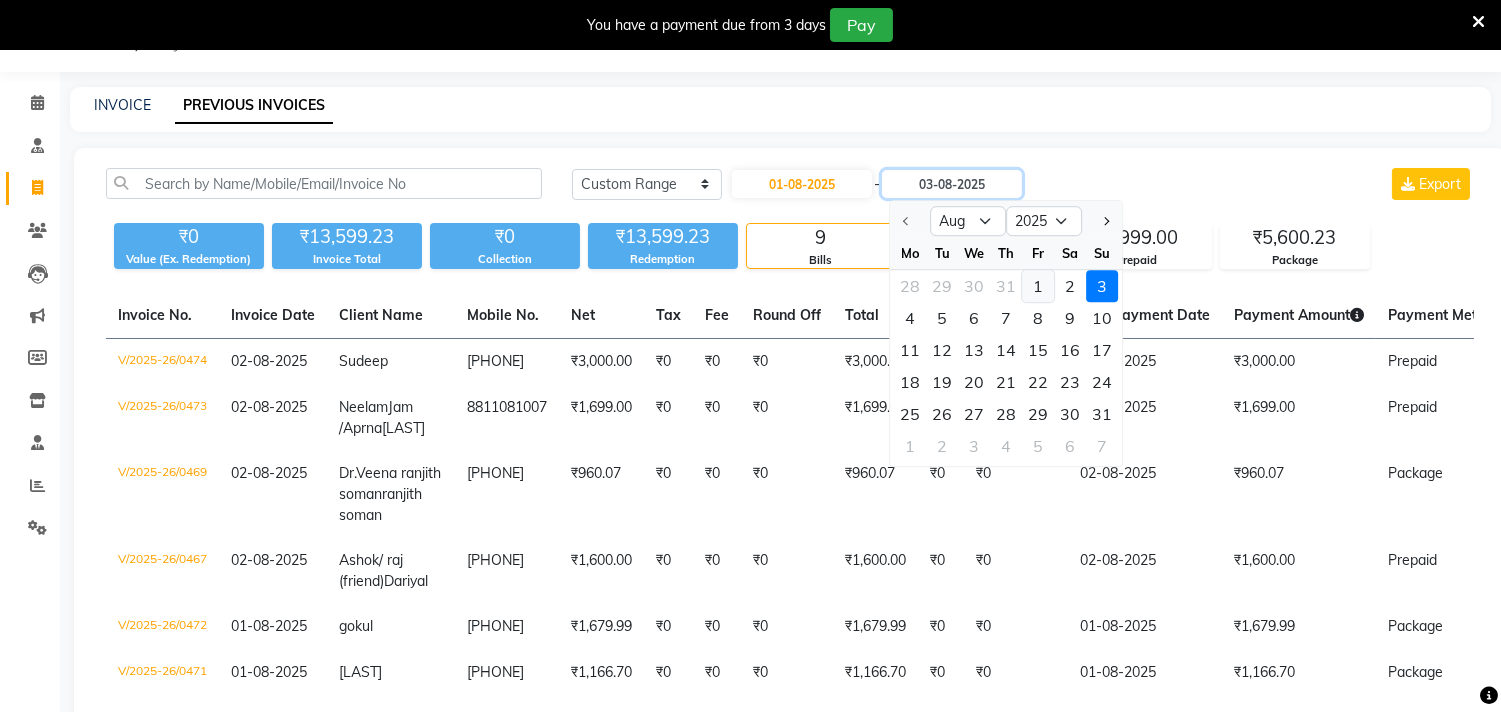 type on "01-08-2025" 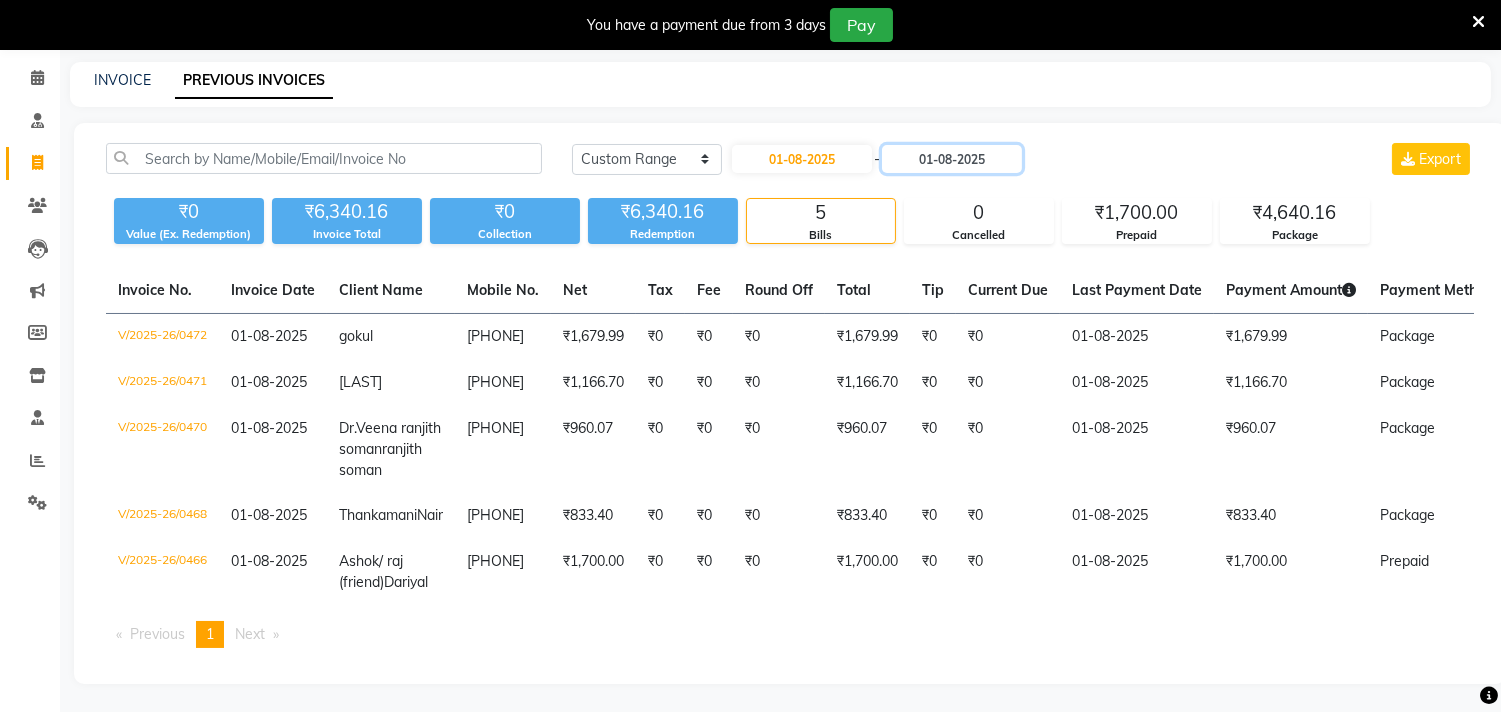 scroll, scrollTop: 0, scrollLeft: 0, axis: both 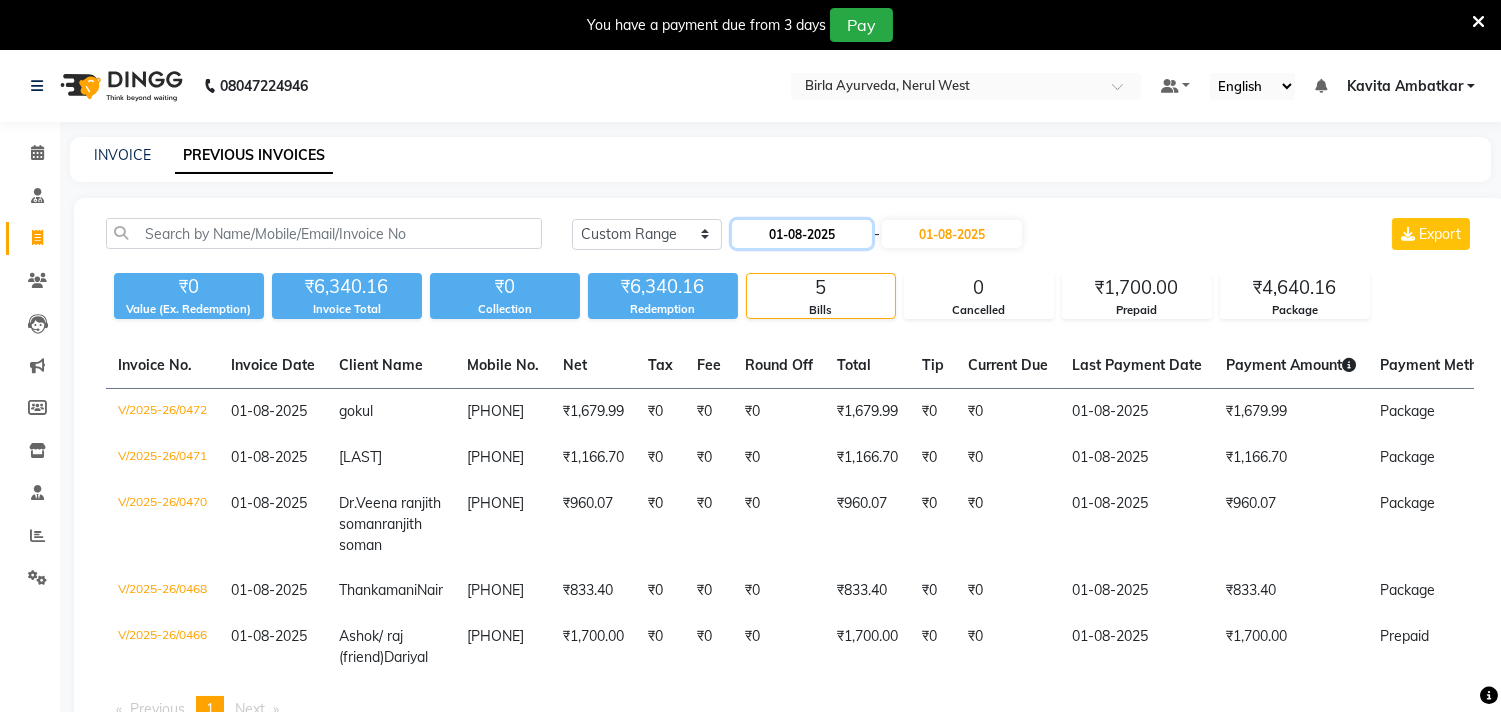 click on "01-08-2025" 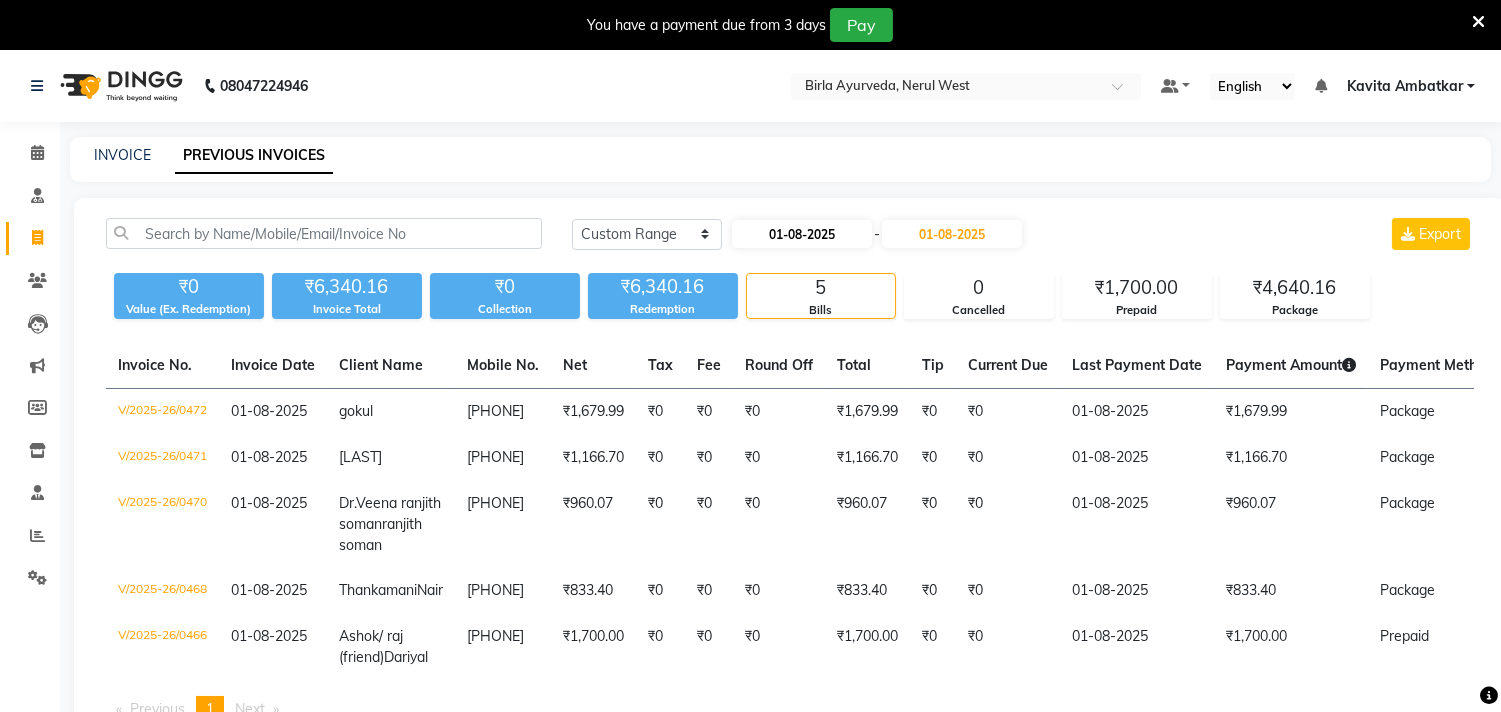 select on "8" 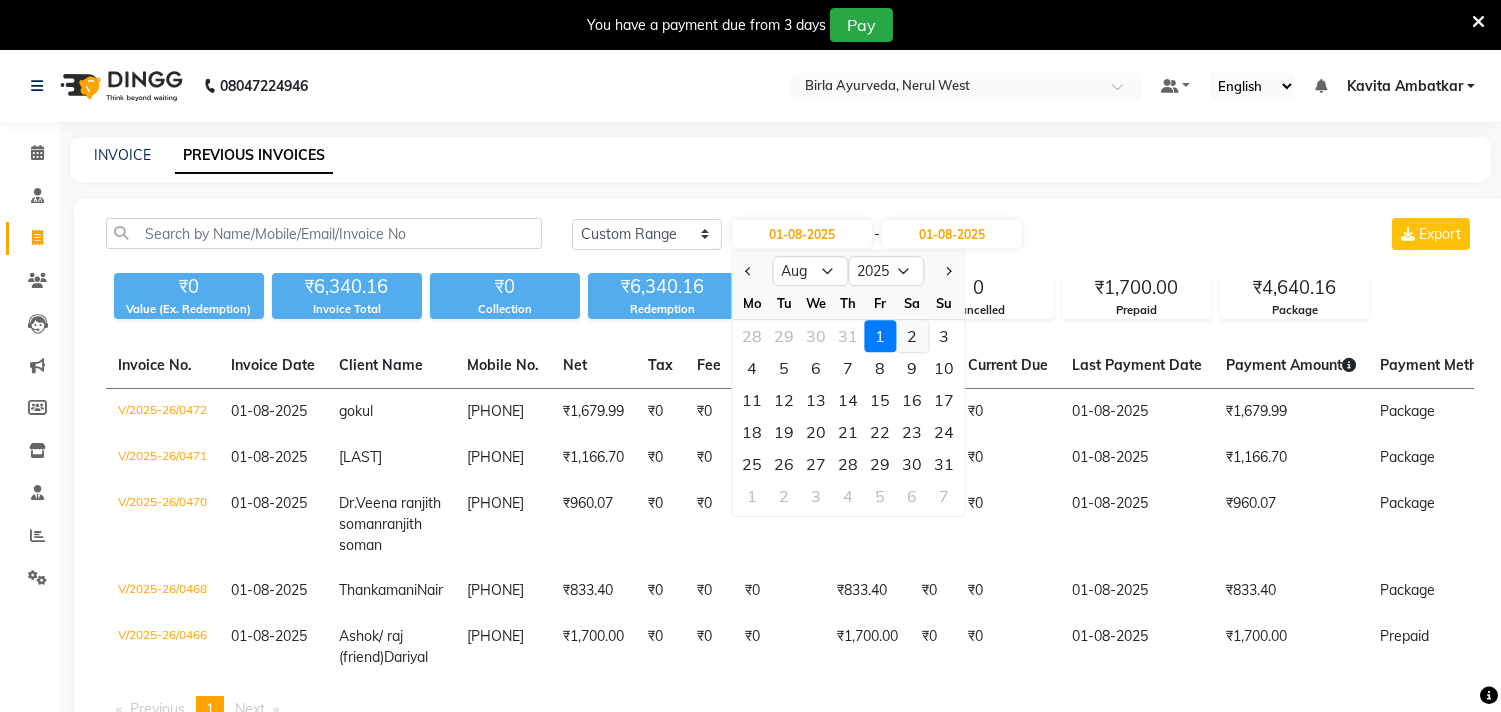 click on "2" 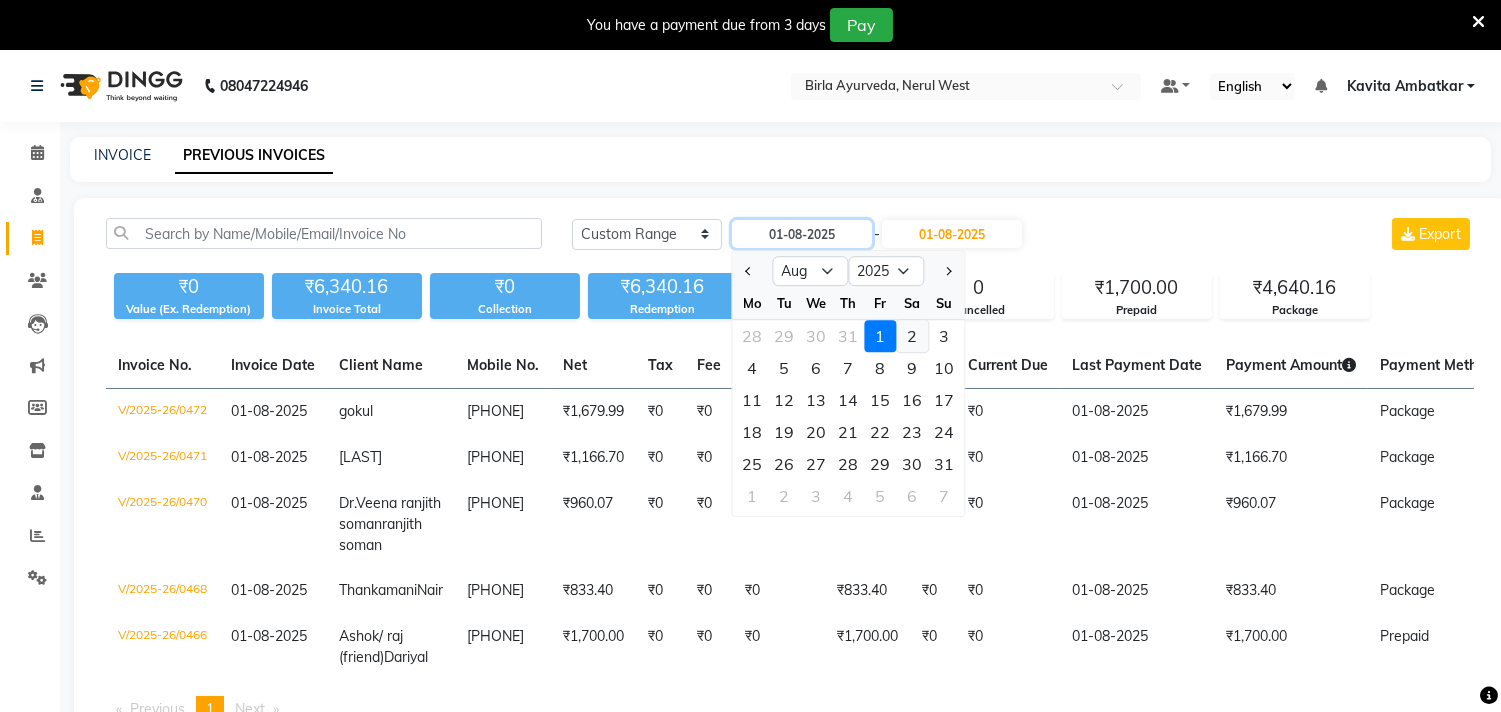 type on "02-08-2025" 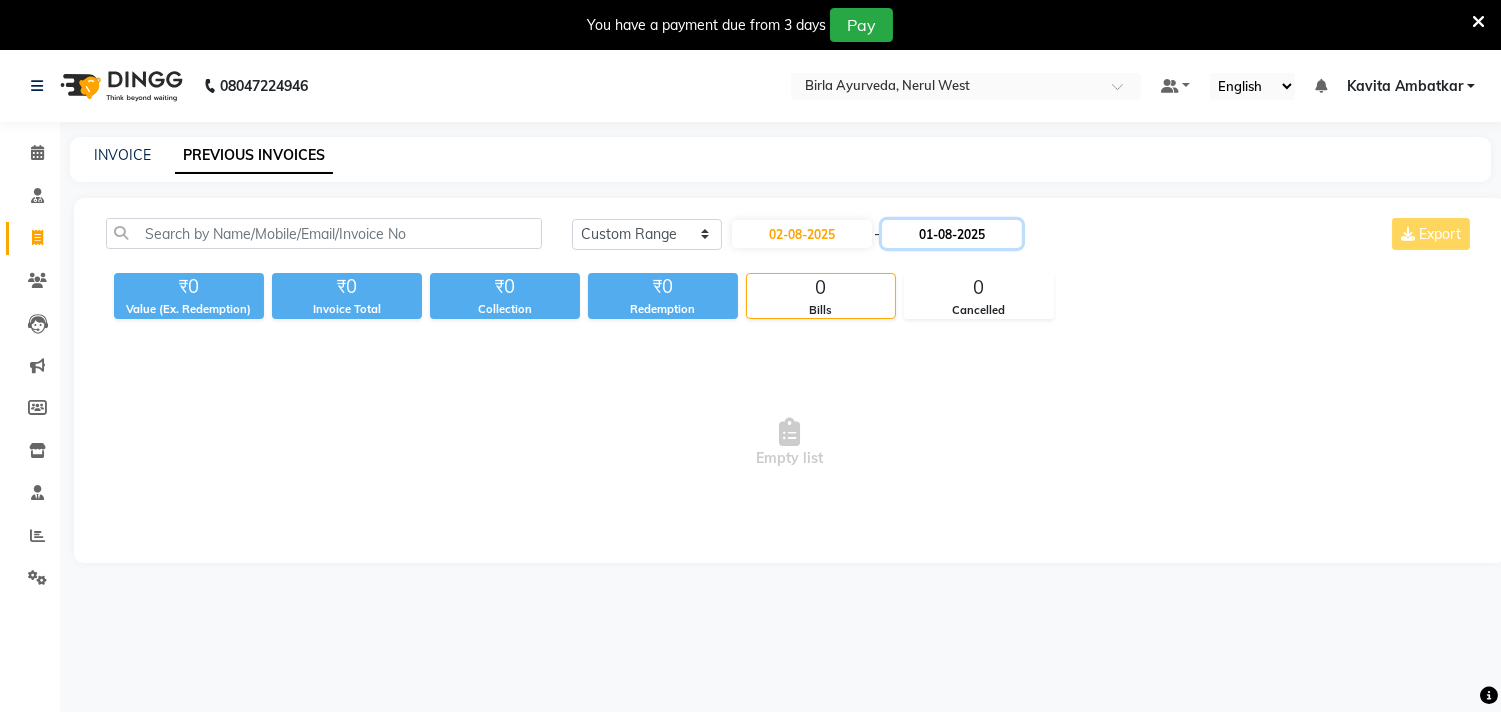 click on "01-08-2025" 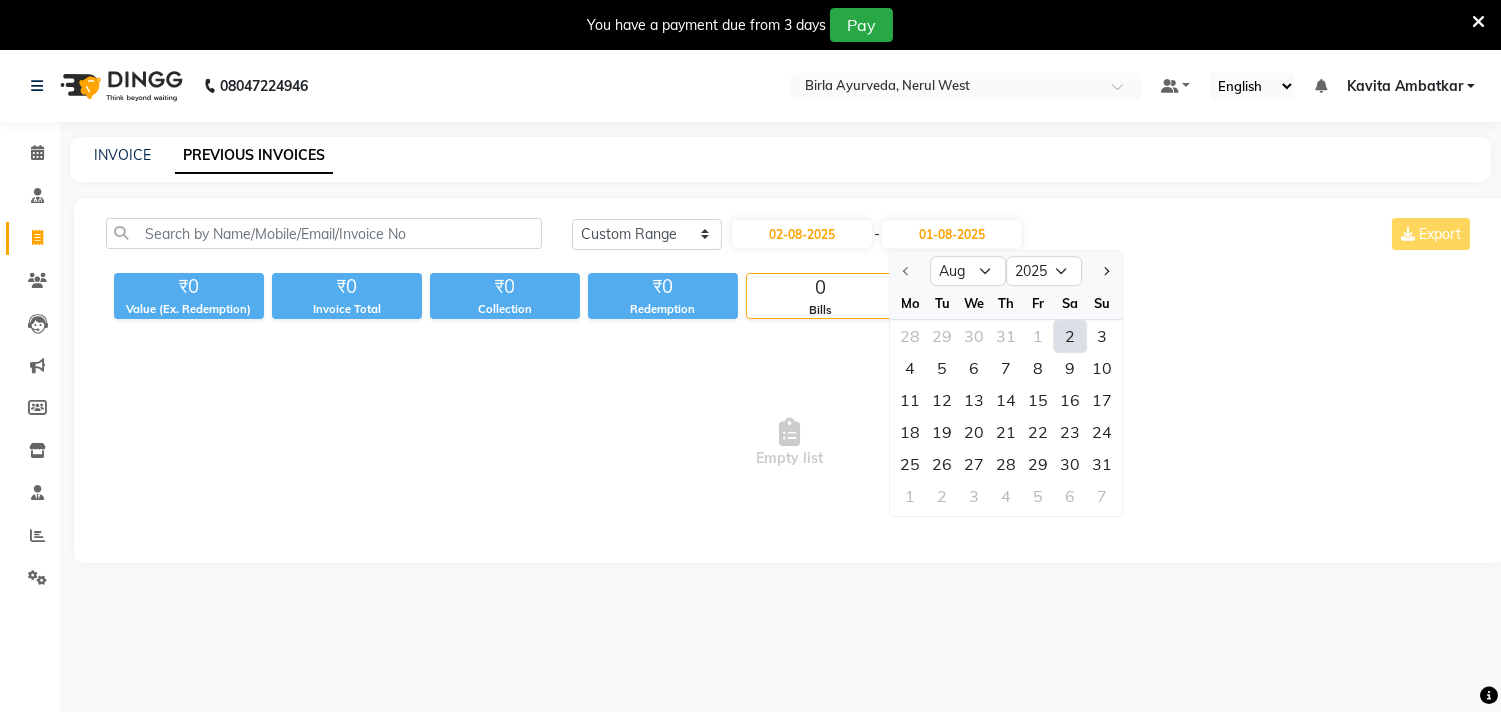 click on "2" 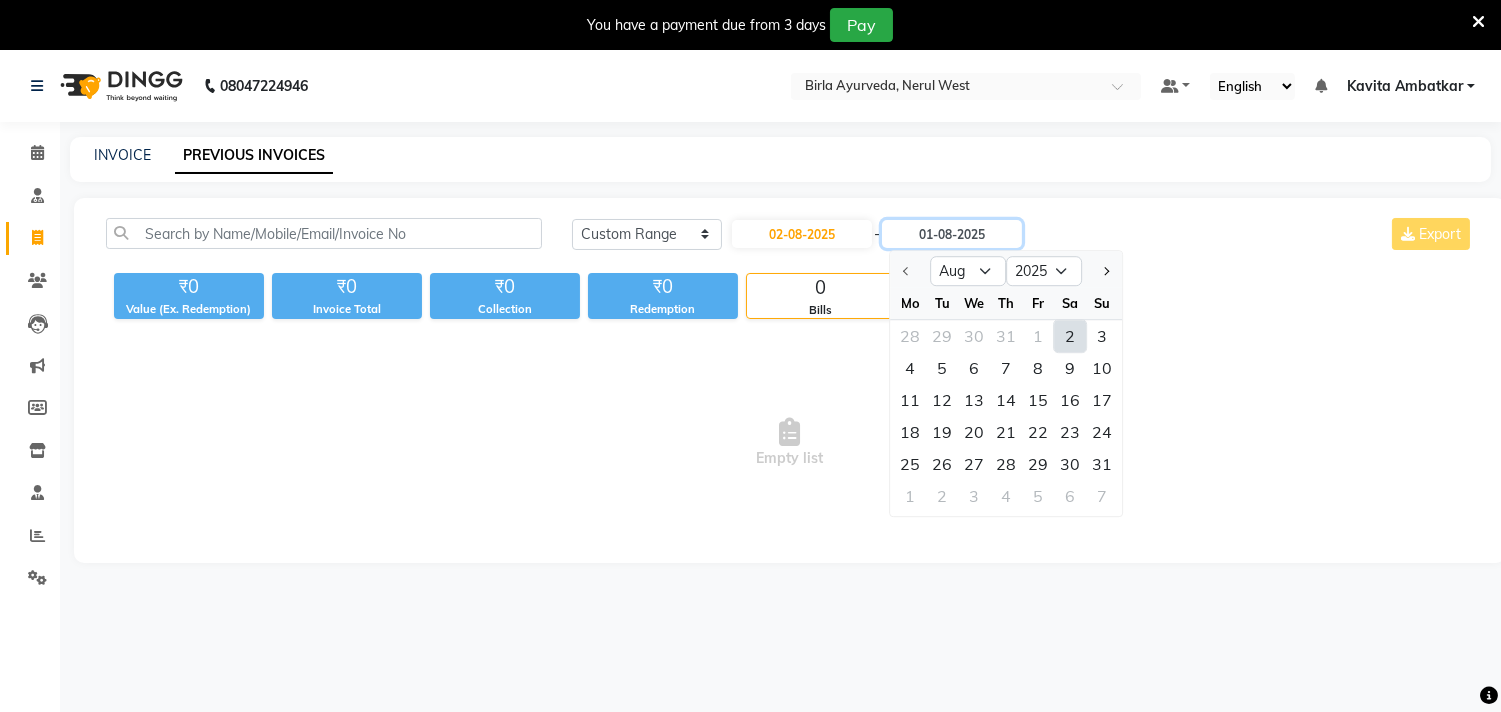type on "02-08-2025" 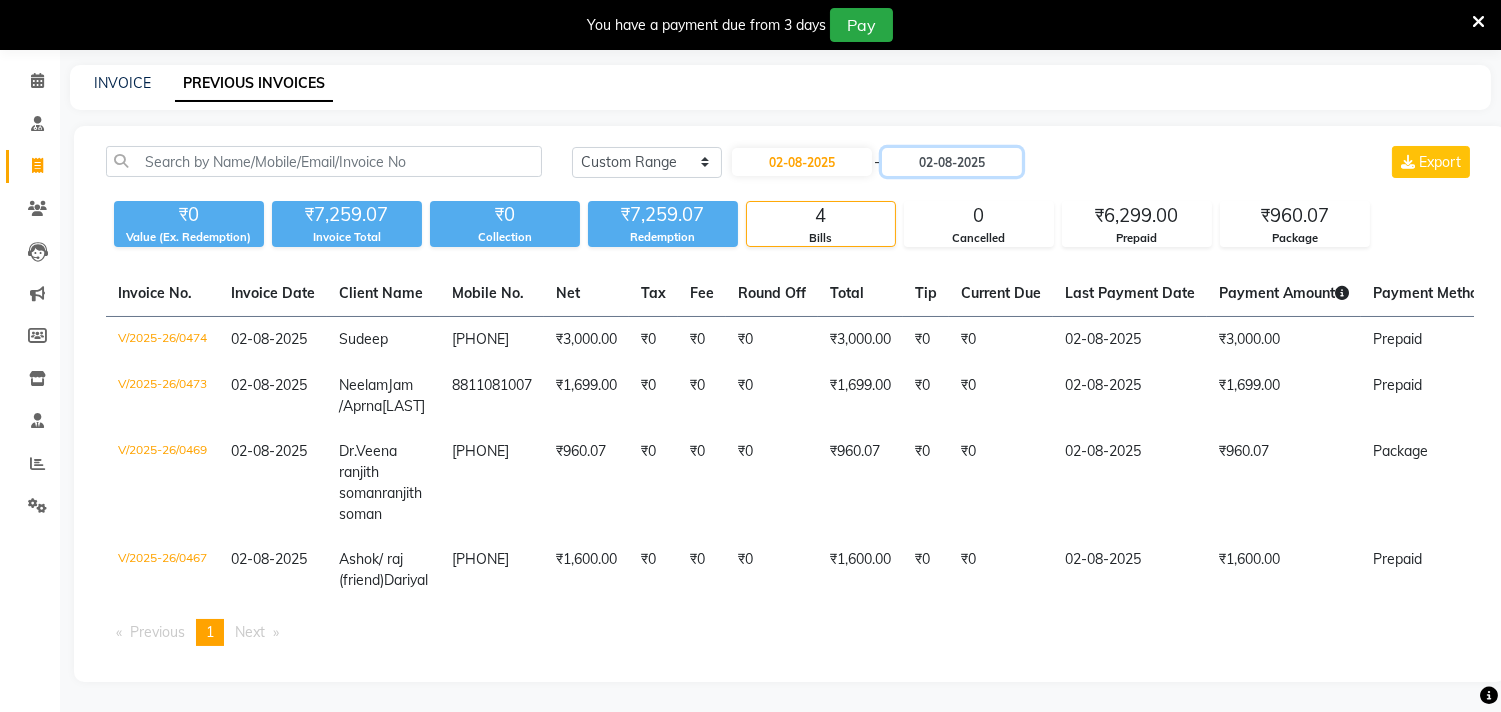 scroll, scrollTop: 125, scrollLeft: 0, axis: vertical 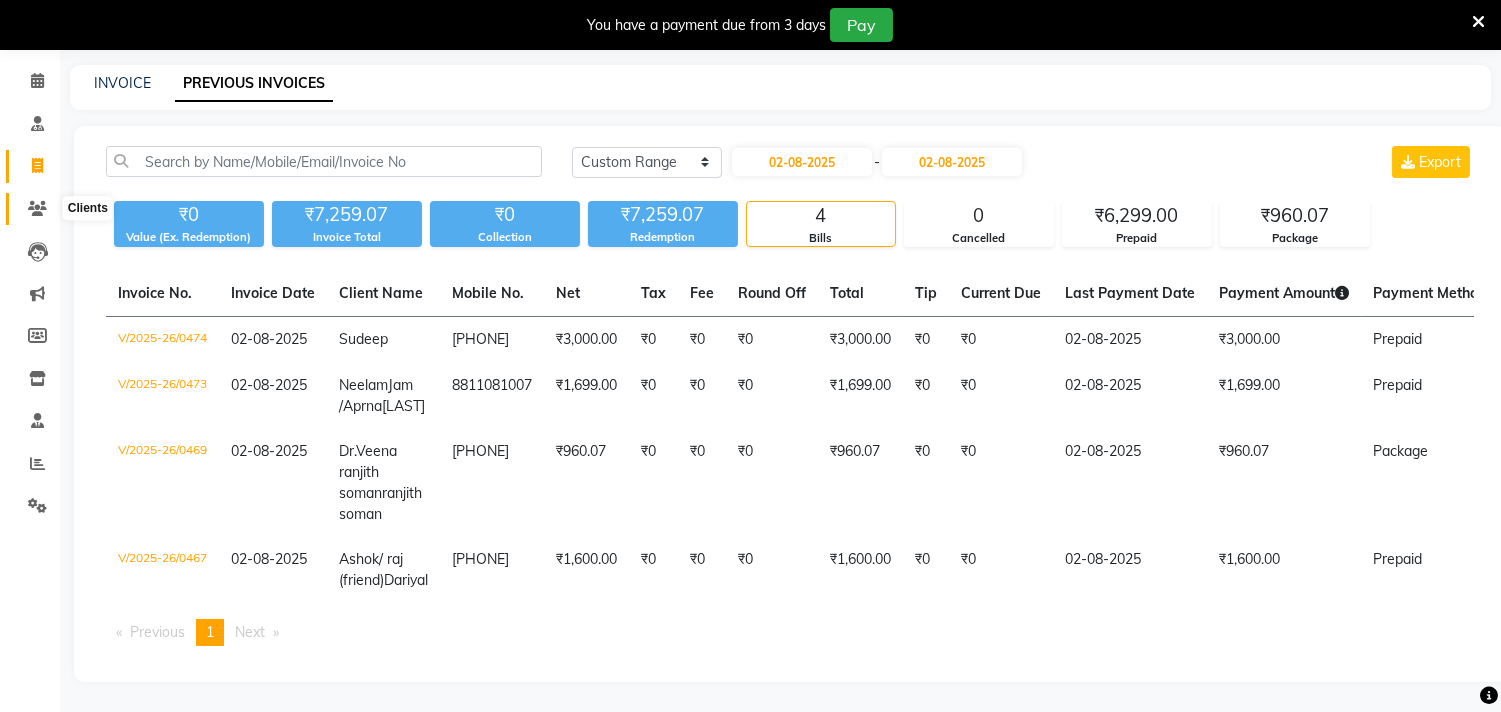 click 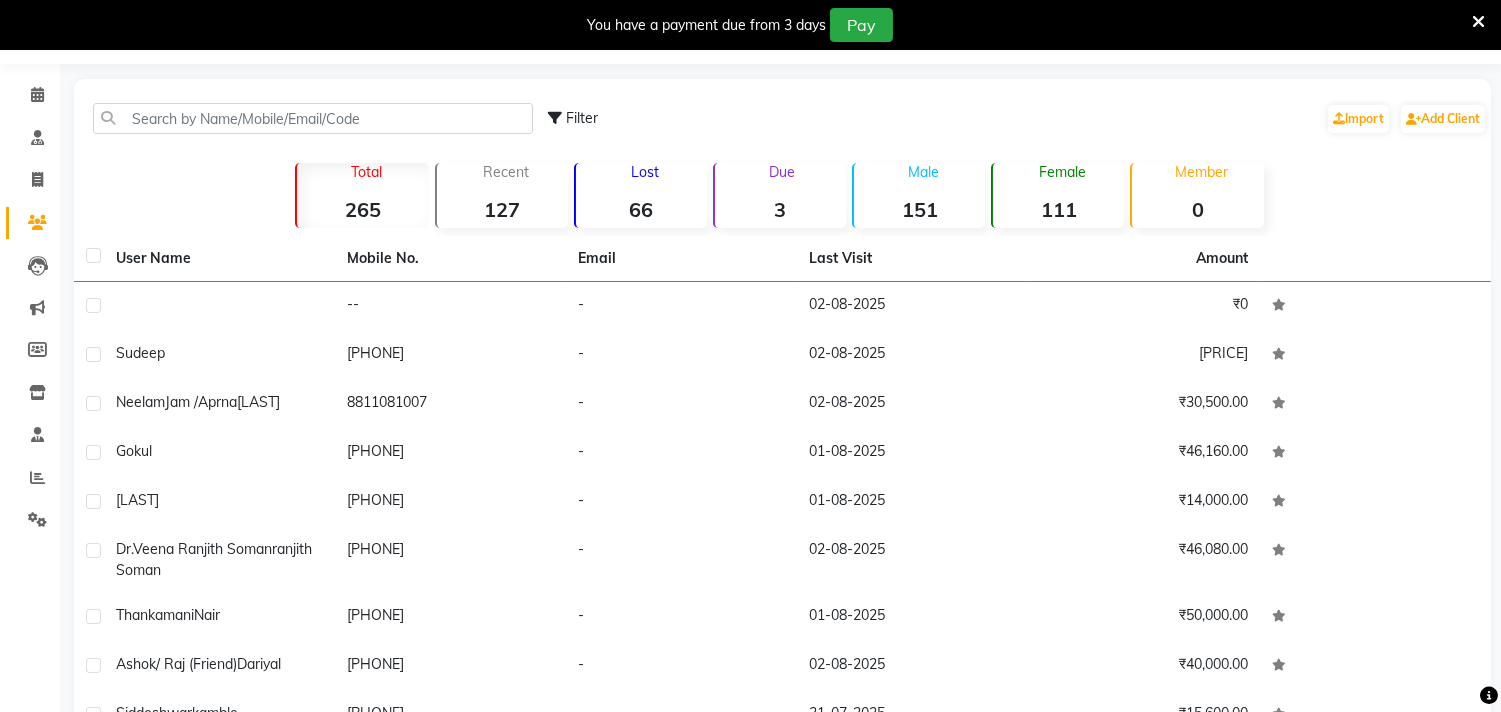 scroll, scrollTop: 0, scrollLeft: 0, axis: both 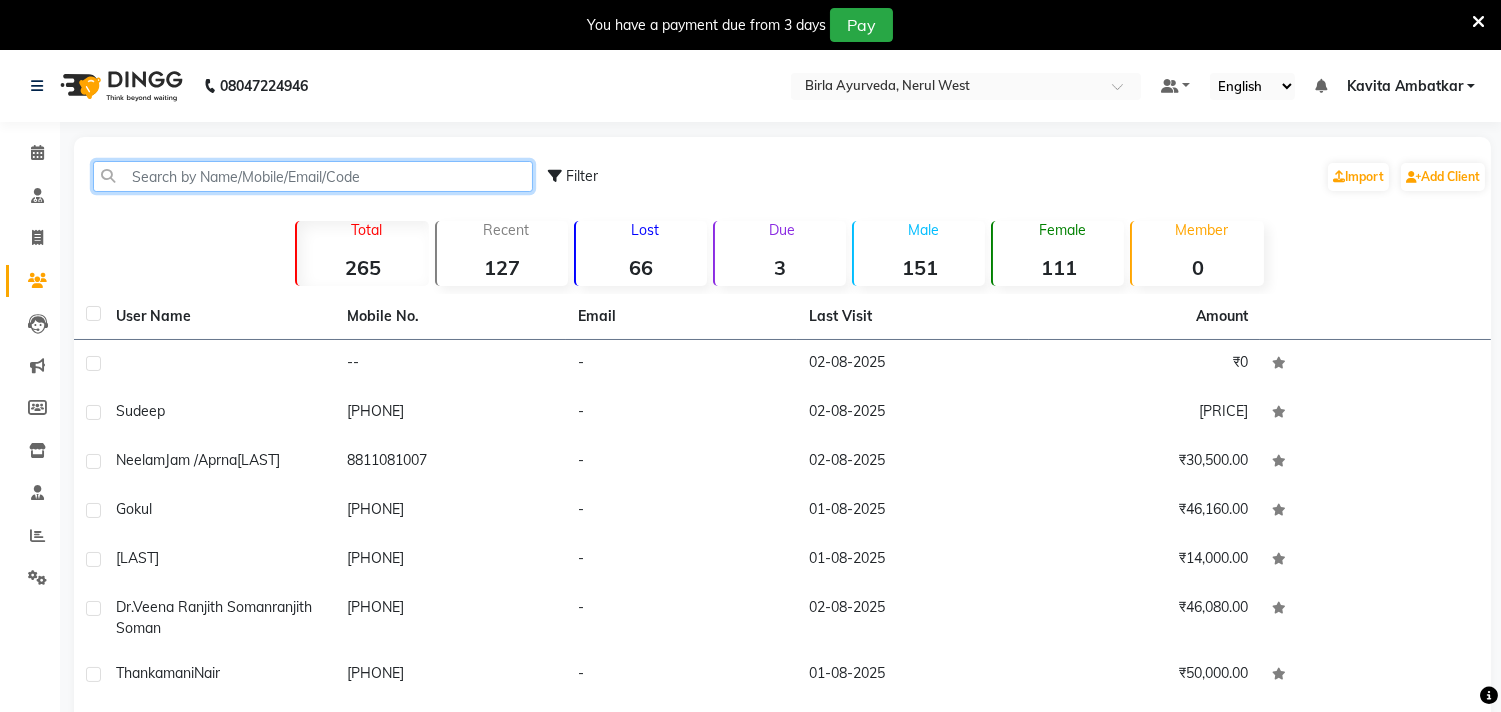 click 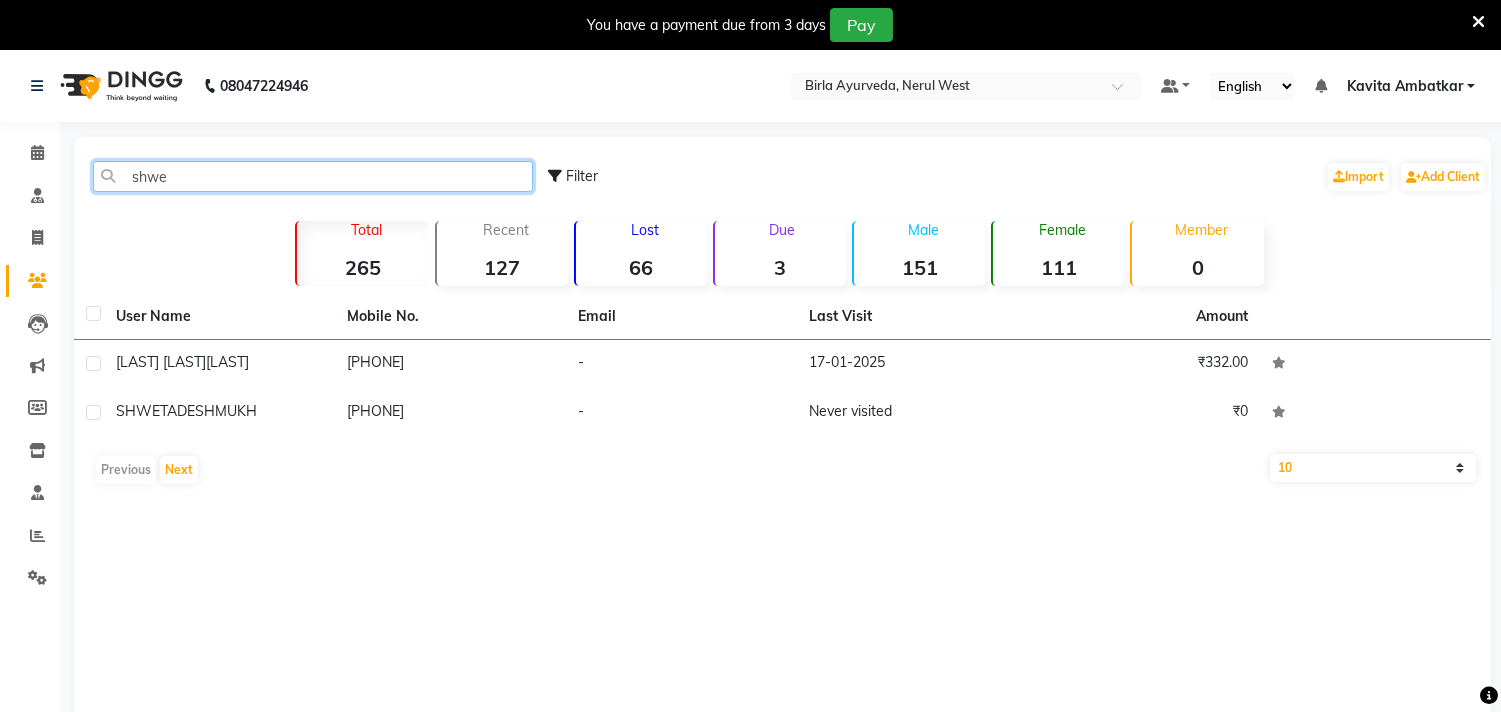 drag, startPoint x: 188, startPoint y: 171, endPoint x: 132, endPoint y: 181, distance: 56.88585 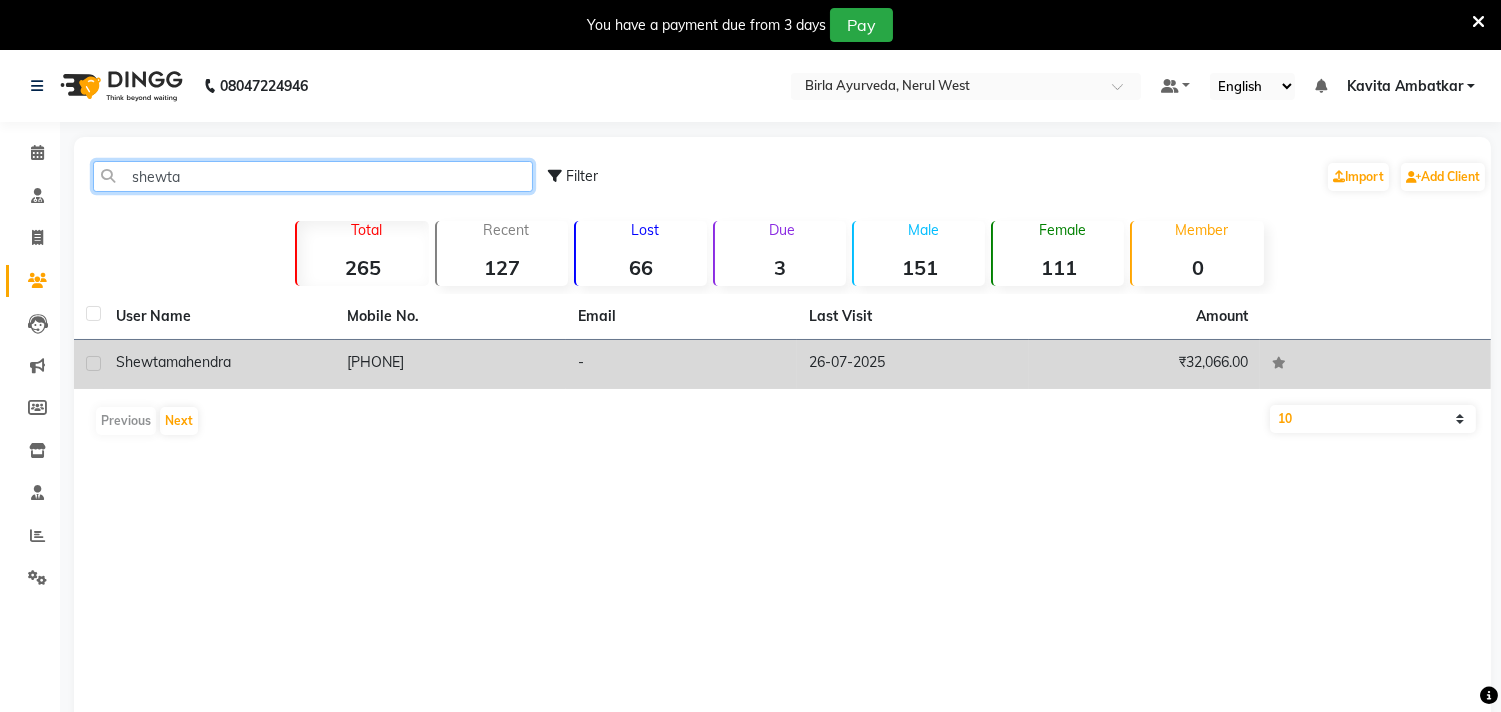 type on "shewta" 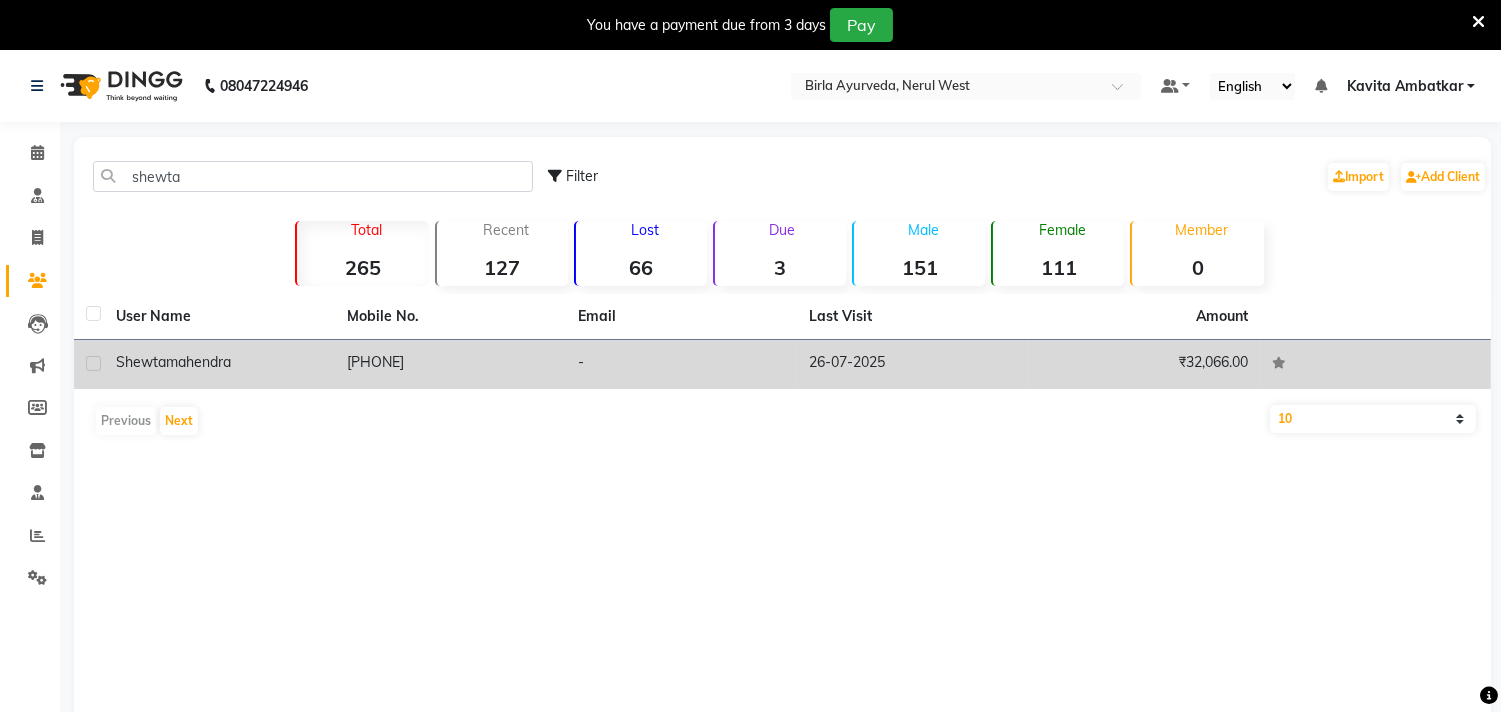 click on "mahendra" 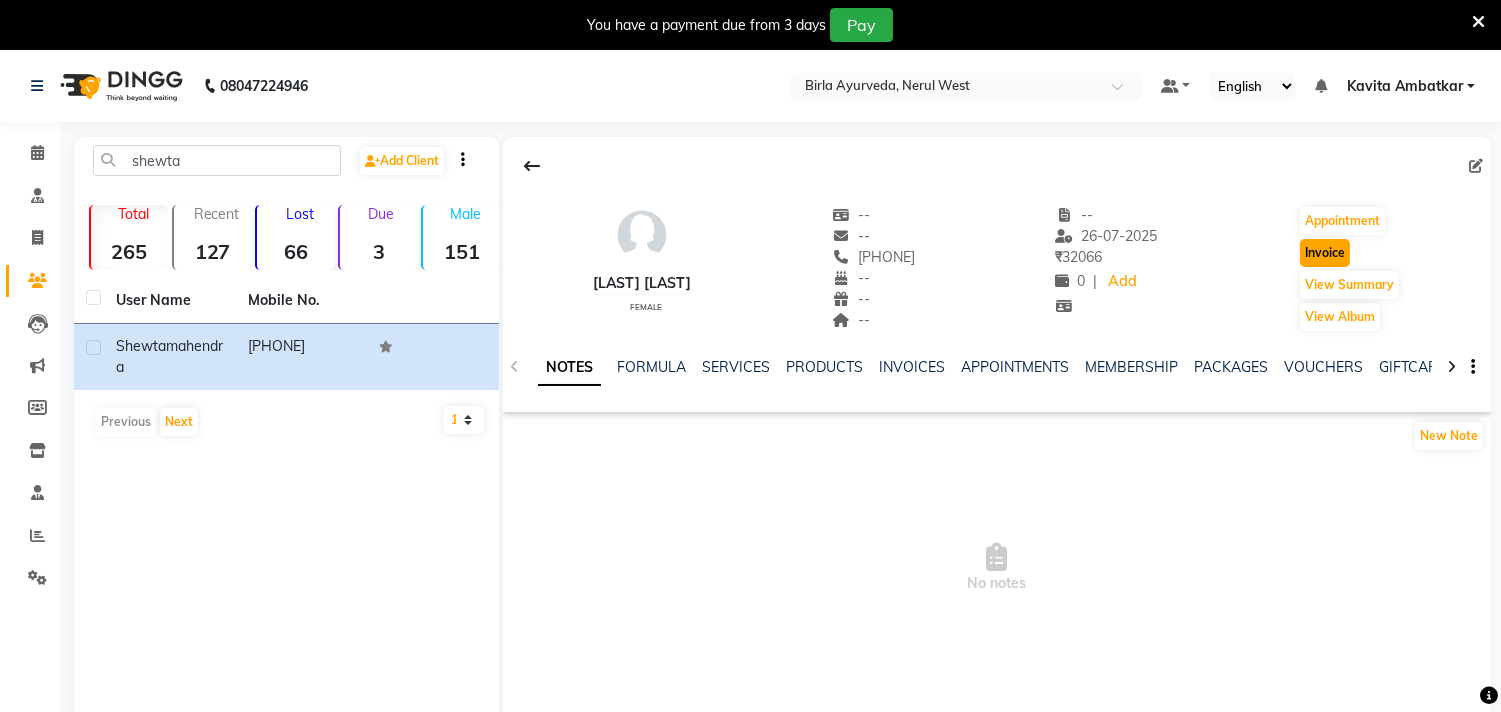 click on "Invoice" 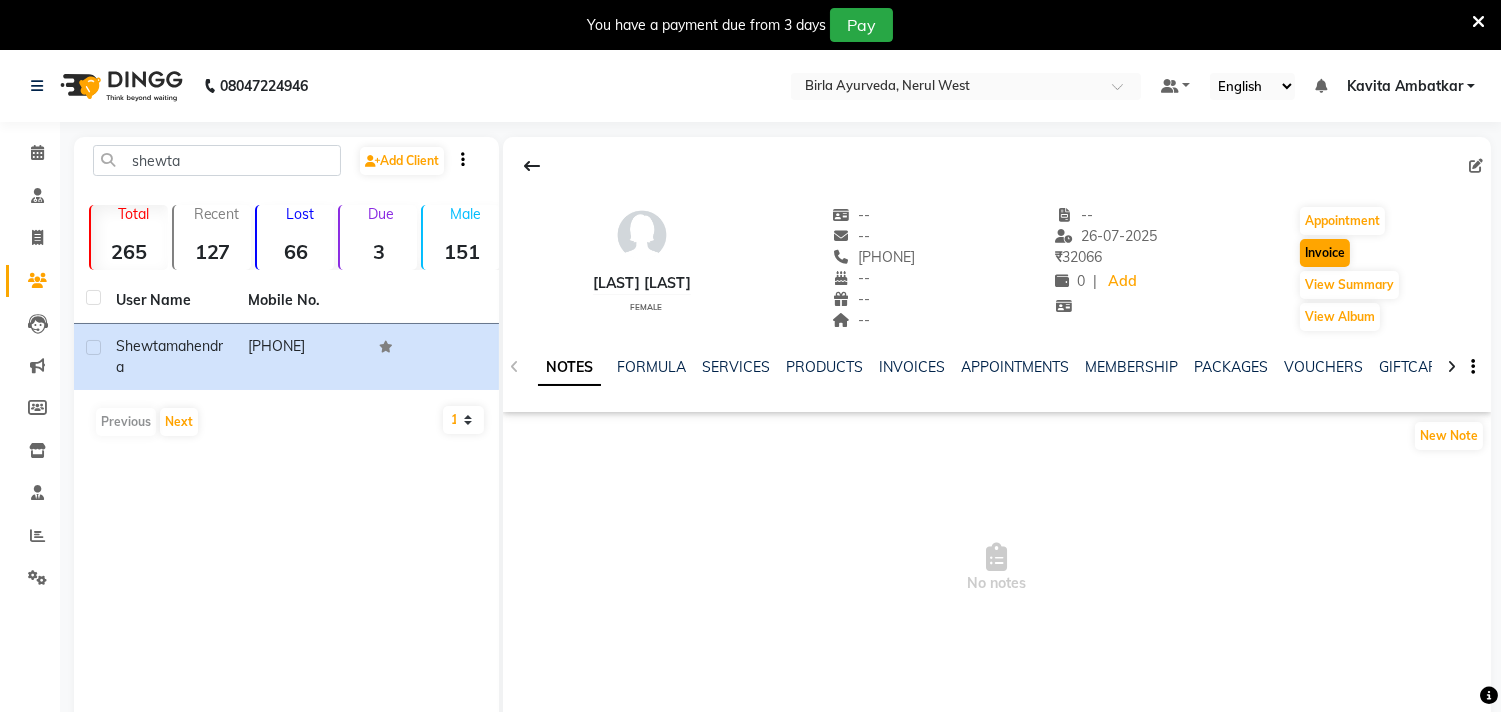 select on "service" 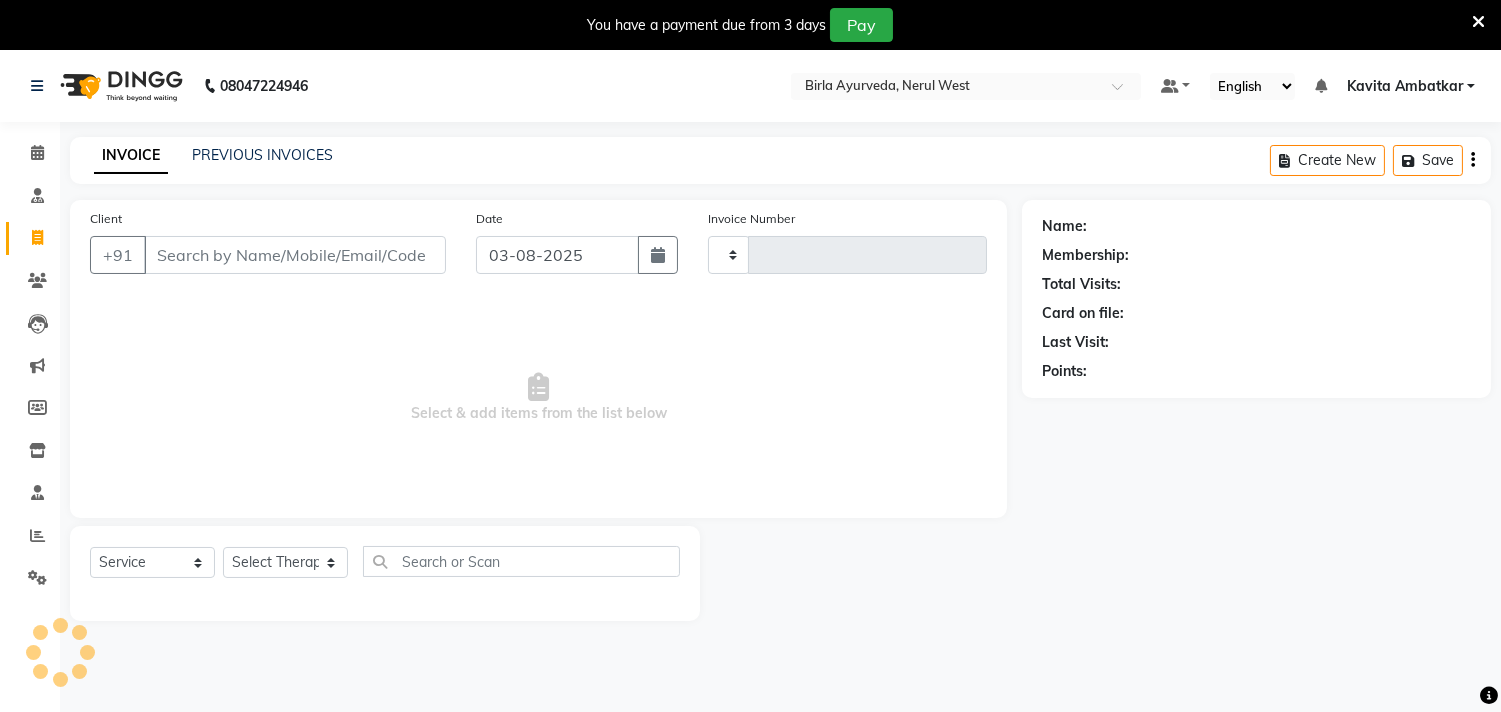 type on "0475" 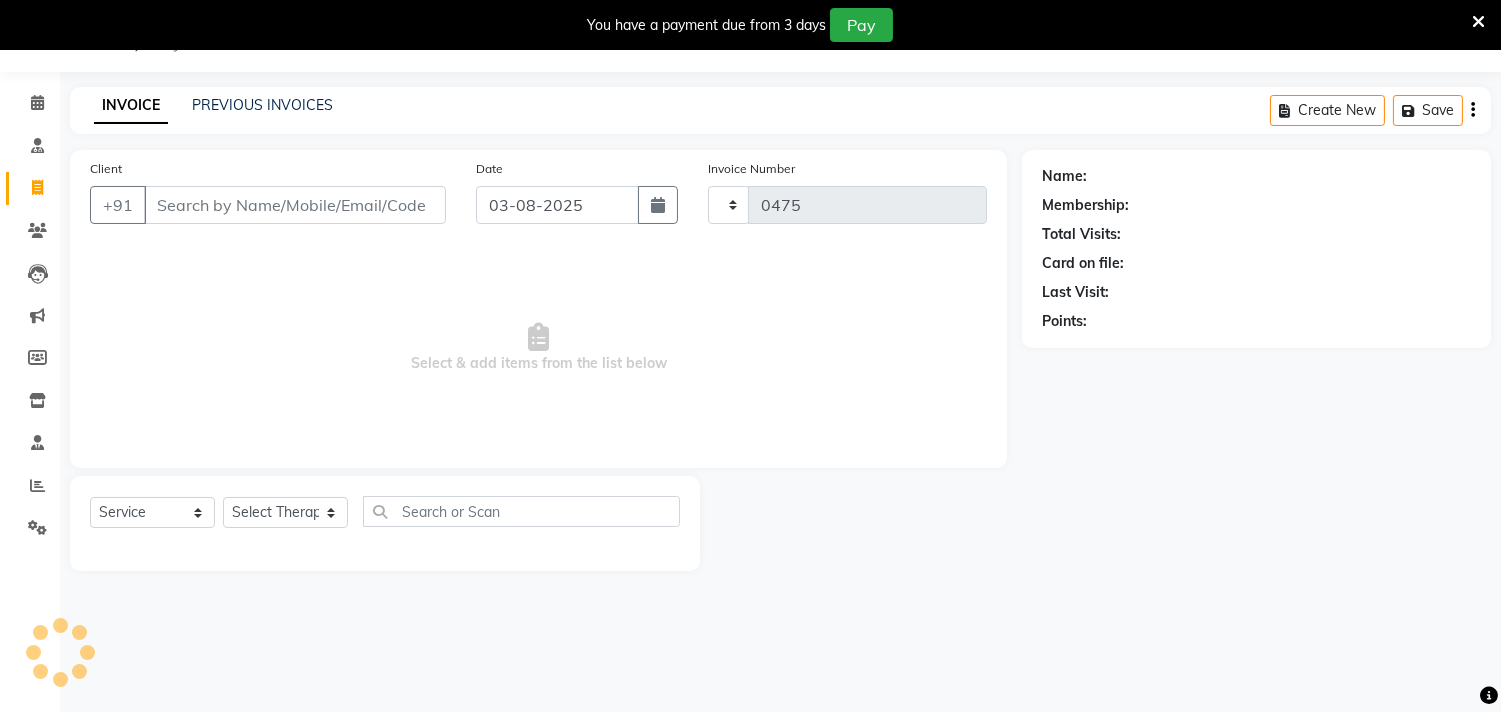 select on "6808" 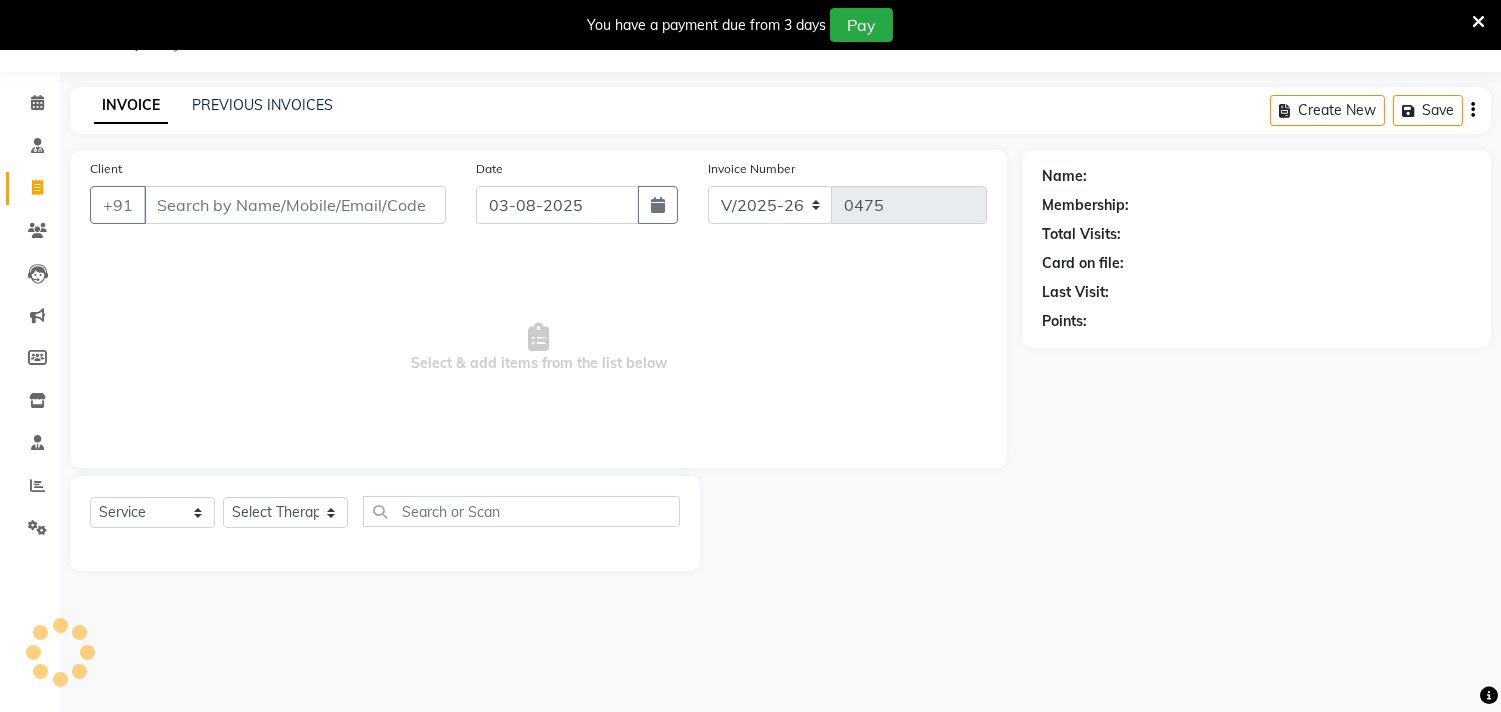 type on "[PHONE]" 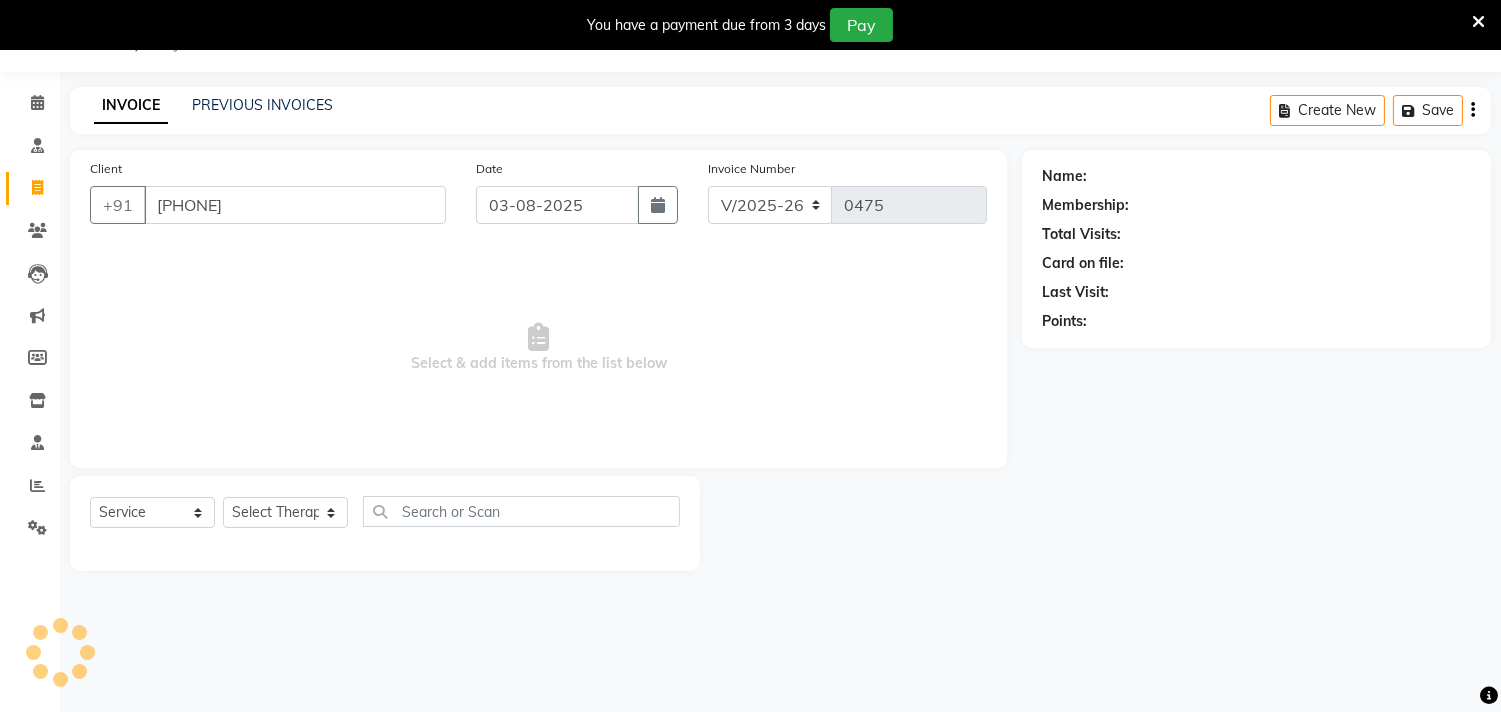 select on "57056" 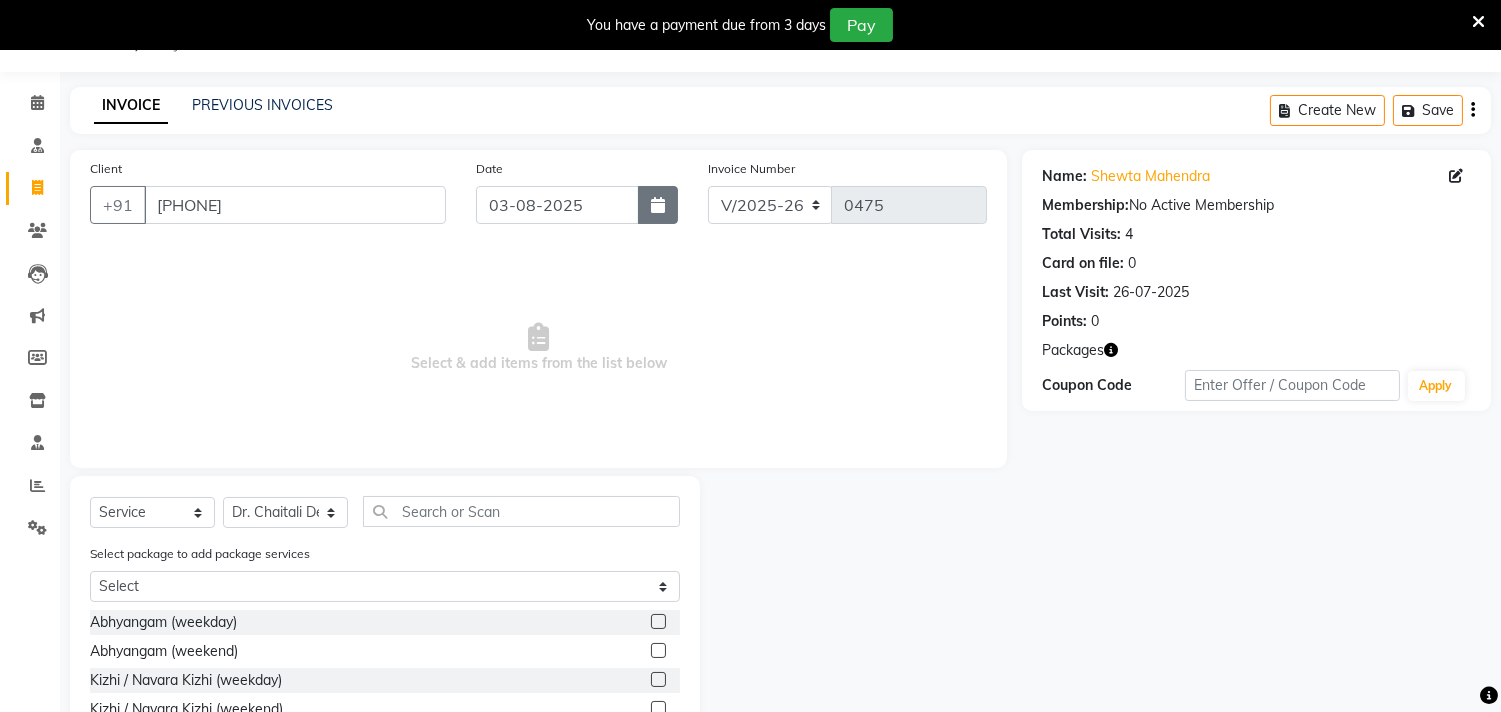 click 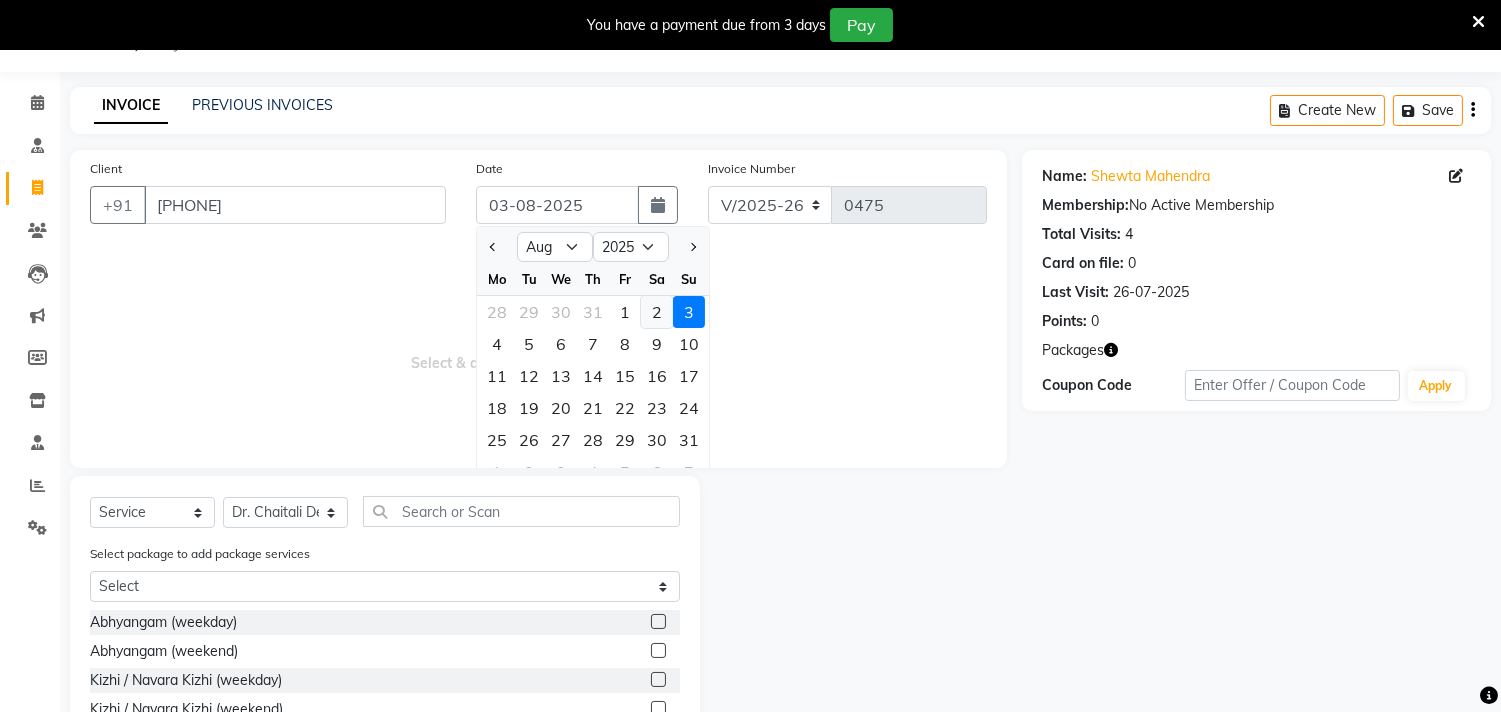 click on "2" 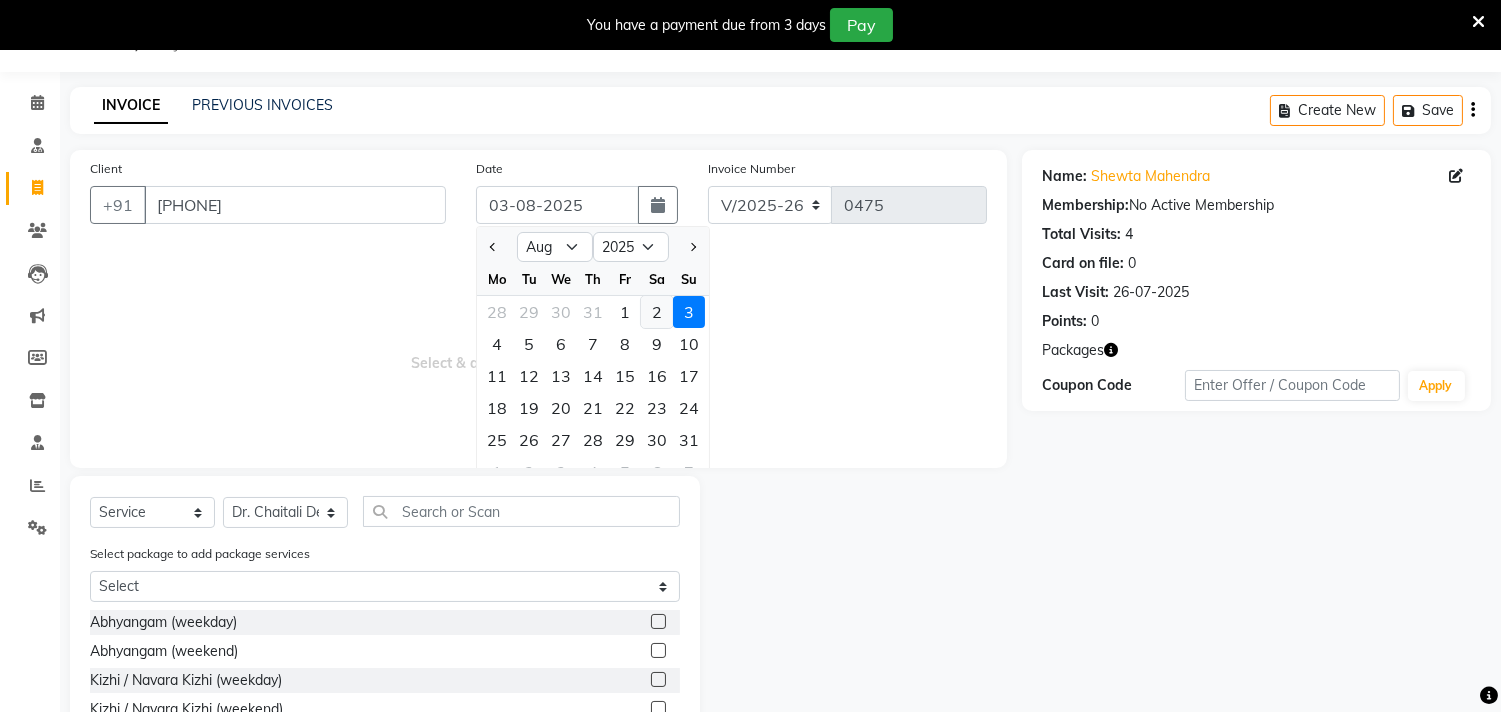 type on "02-08-2025" 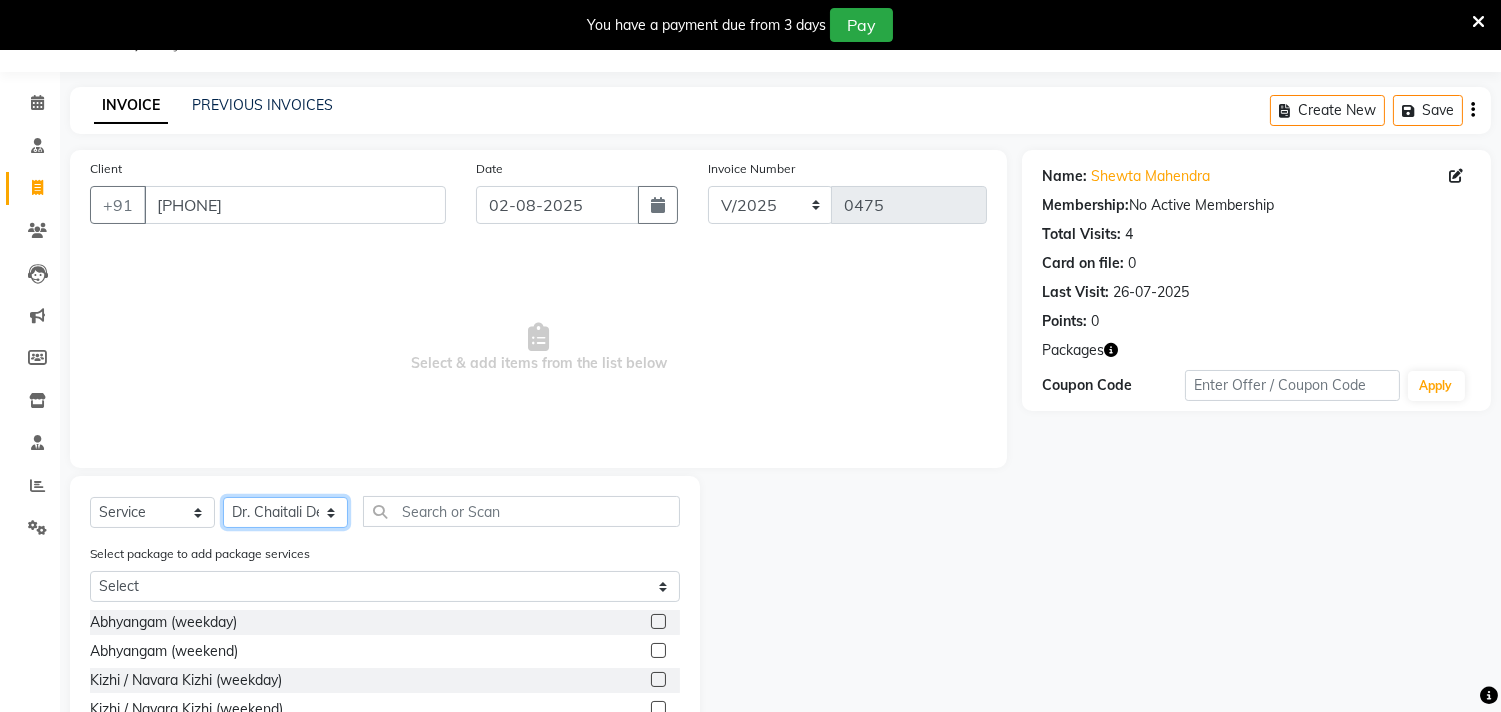 click on "Select Therapist Anita Khatke Anjana Surendra Kalyani Avtar Jaiswal Bibina Chandani Yadav Deepali Gaikwad Dr. Annu Prasad Dr. Chaitali Deshmukh Dr. Hakima Sunasara Dr. Jeason John Dr. Mamta Dr. Nitin Yadav Gloria Y Hari Jainy M R KAMAL NIKAM Kavita Ambatkar Latika Sawant Pooja Mohite Priya Mishra Rajimon Gopalan RATHEESH KUMAR G KURUP Shali K M Shani K Shibin Suddheesh K K Sunil Wankhade Sunita Fernandes Swati Tejaswini Gaonkar Vaishali Vidya Vishwanath Vinayak Yogesh Parab" 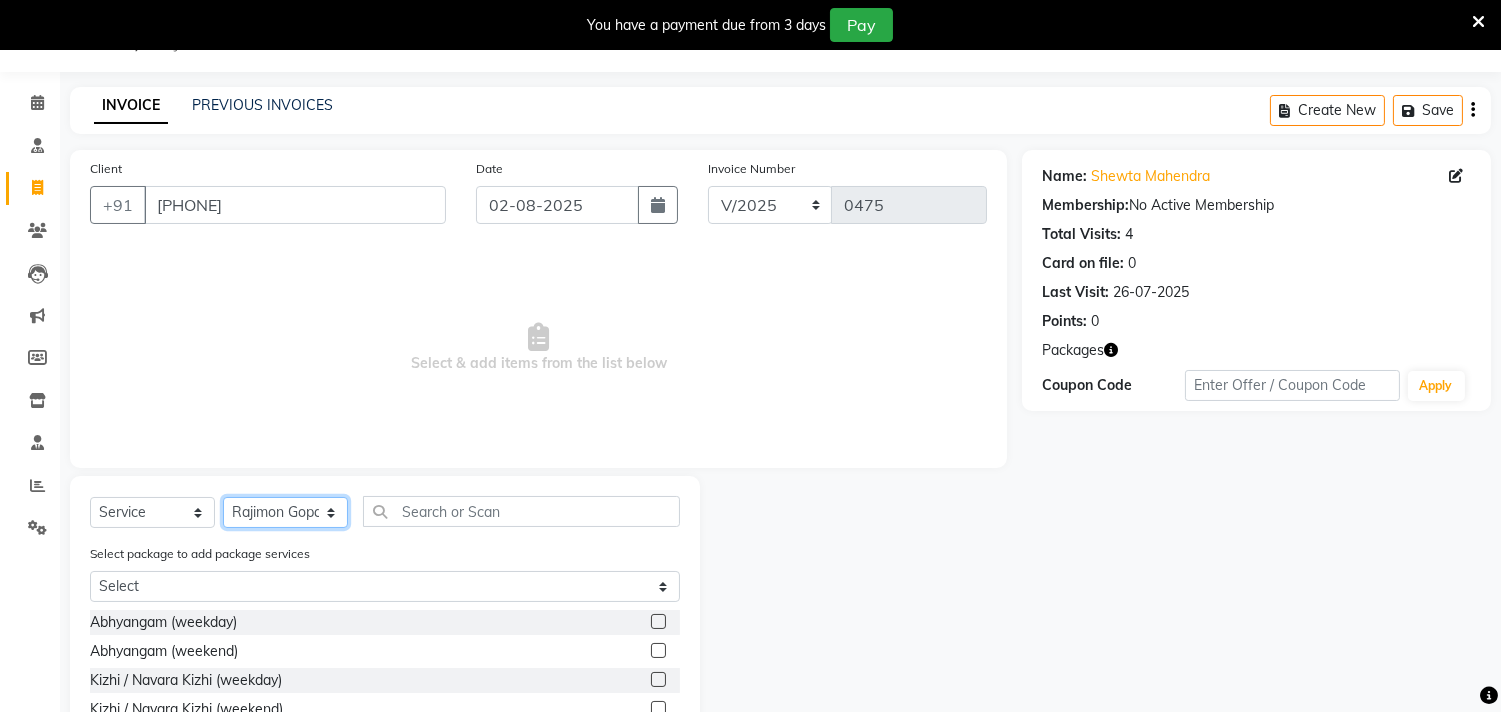click on "Select Therapist Anita Khatke Anjana Surendra Kalyani Avtar Jaiswal Bibina Chandani Yadav Deepali Gaikwad Dr. Annu Prasad Dr. Chaitali Deshmukh Dr. Hakima Sunasara Dr. Jeason John Dr. Mamta Dr. Nitin Yadav Gloria Y Hari Jainy M R KAMAL NIKAM Kavita Ambatkar Latika Sawant Pooja Mohite Priya Mishra Rajimon Gopalan RATHEESH KUMAR G KURUP Shali K M Shani K Shibin Suddheesh K K Sunil Wankhade Sunita Fernandes Swati Tejaswini Gaonkar Vaishali Vidya Vishwanath Vinayak Yogesh Parab" 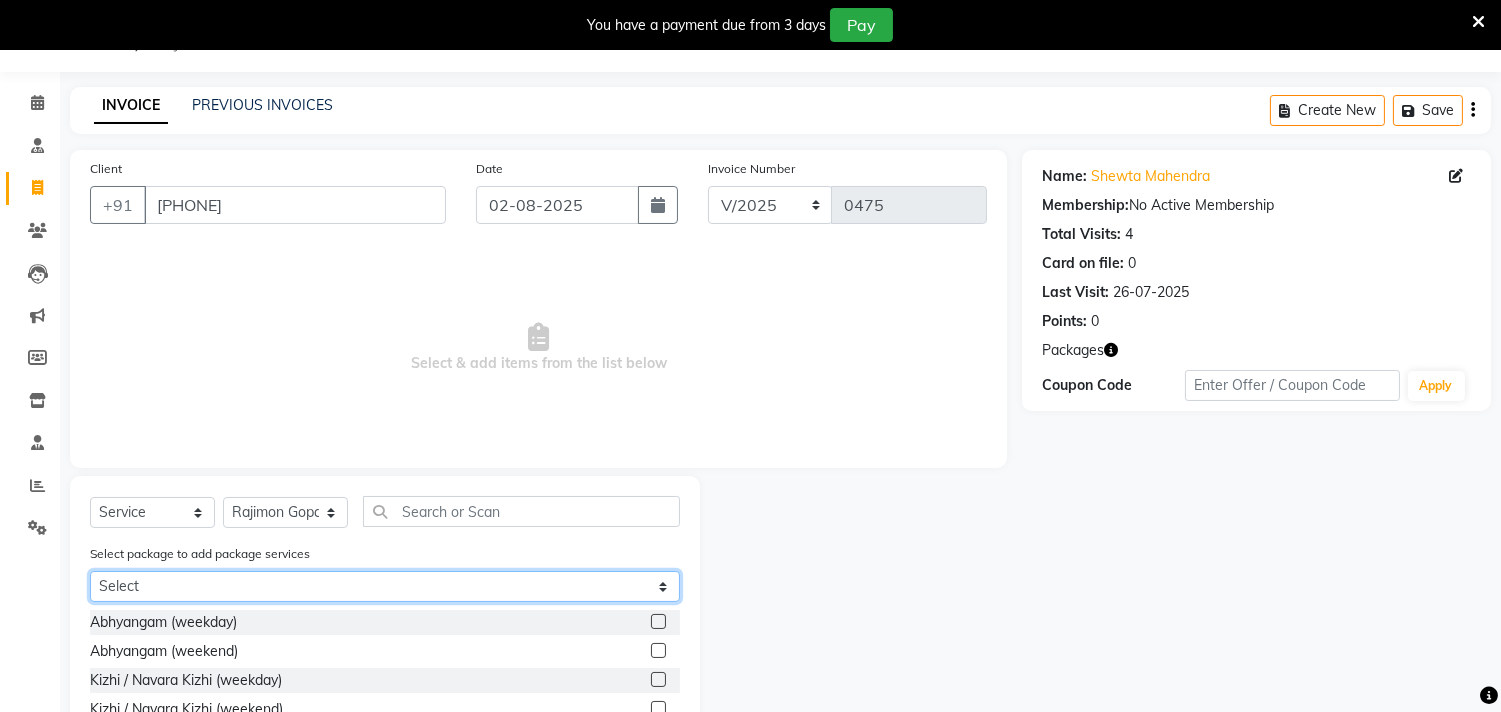 click on "Select [LAST] [LAST]" 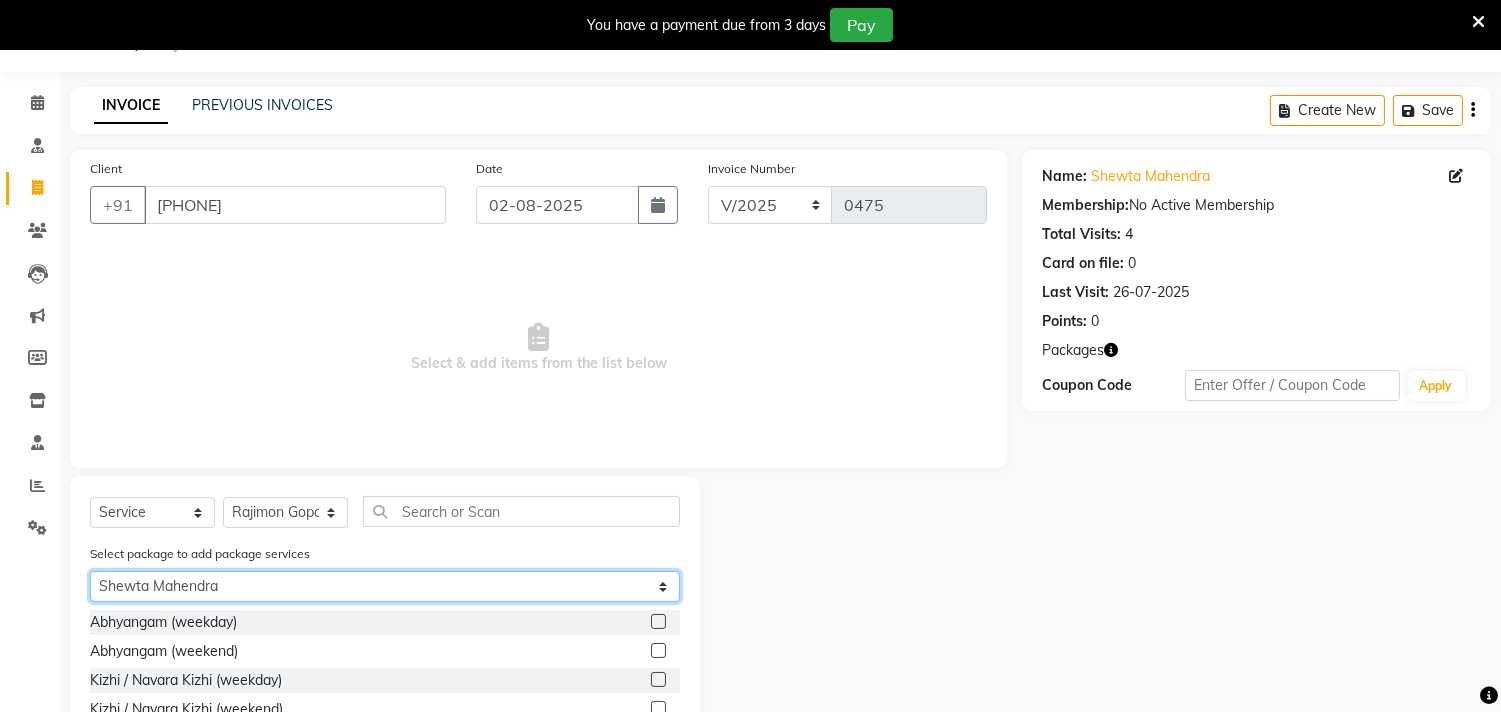 click on "Select [LAST] [LAST]" 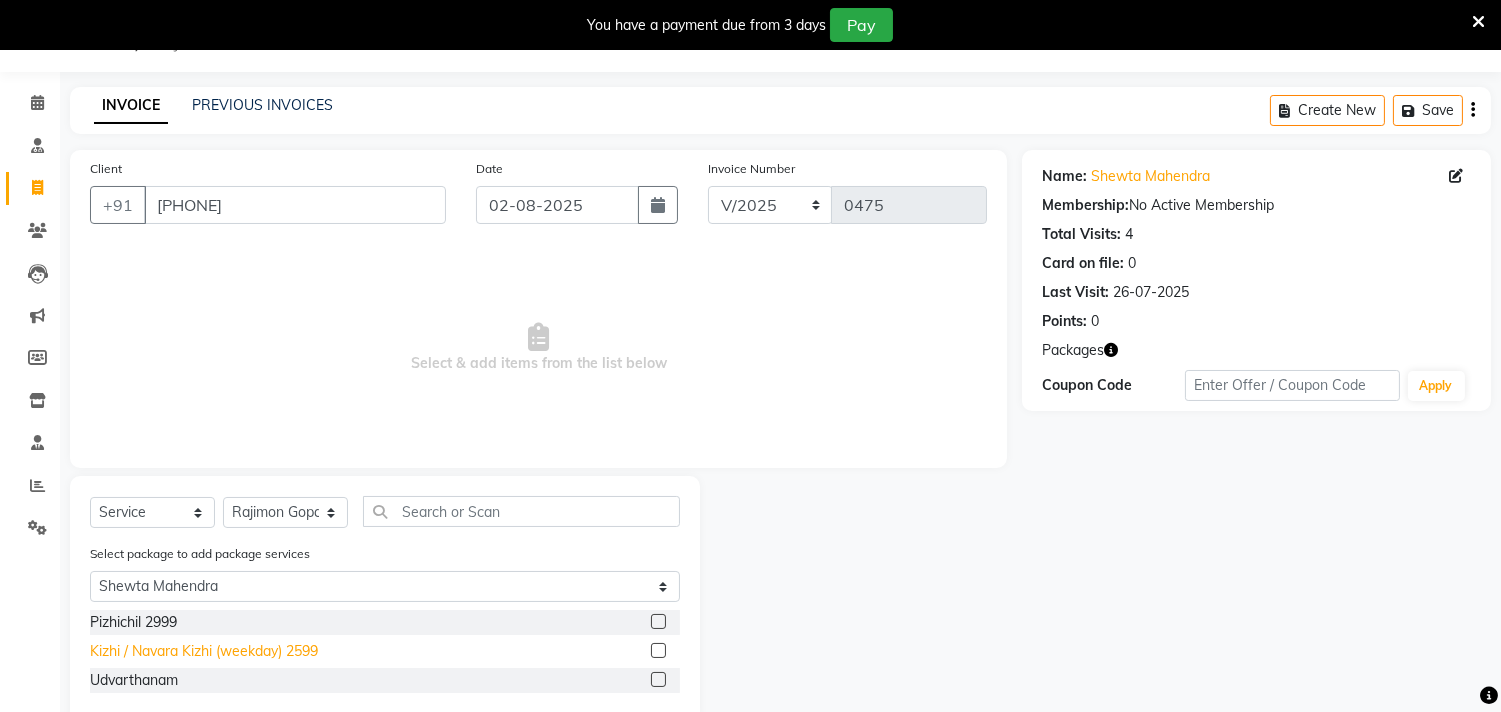 click on "Kizhi / Navara Kizhi (weekday) 2599" 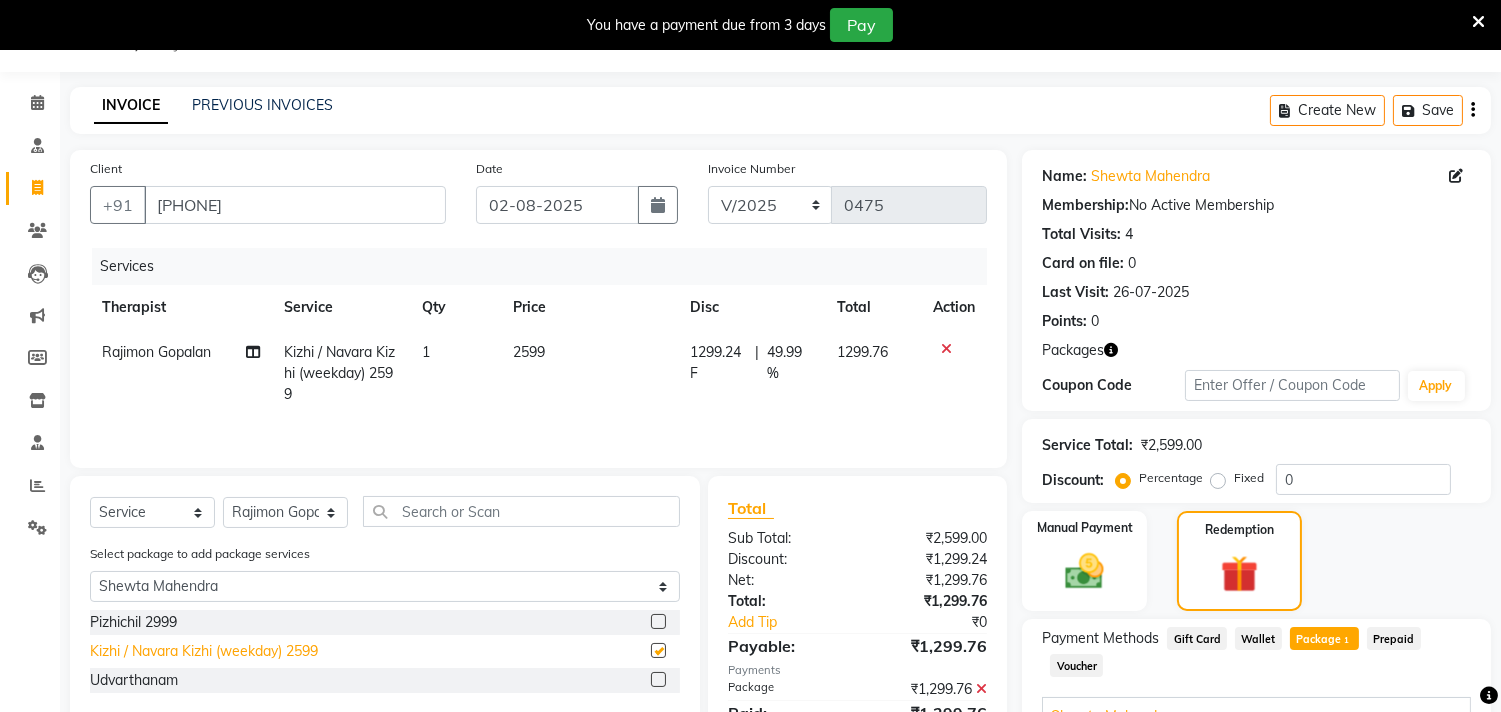 checkbox on "false" 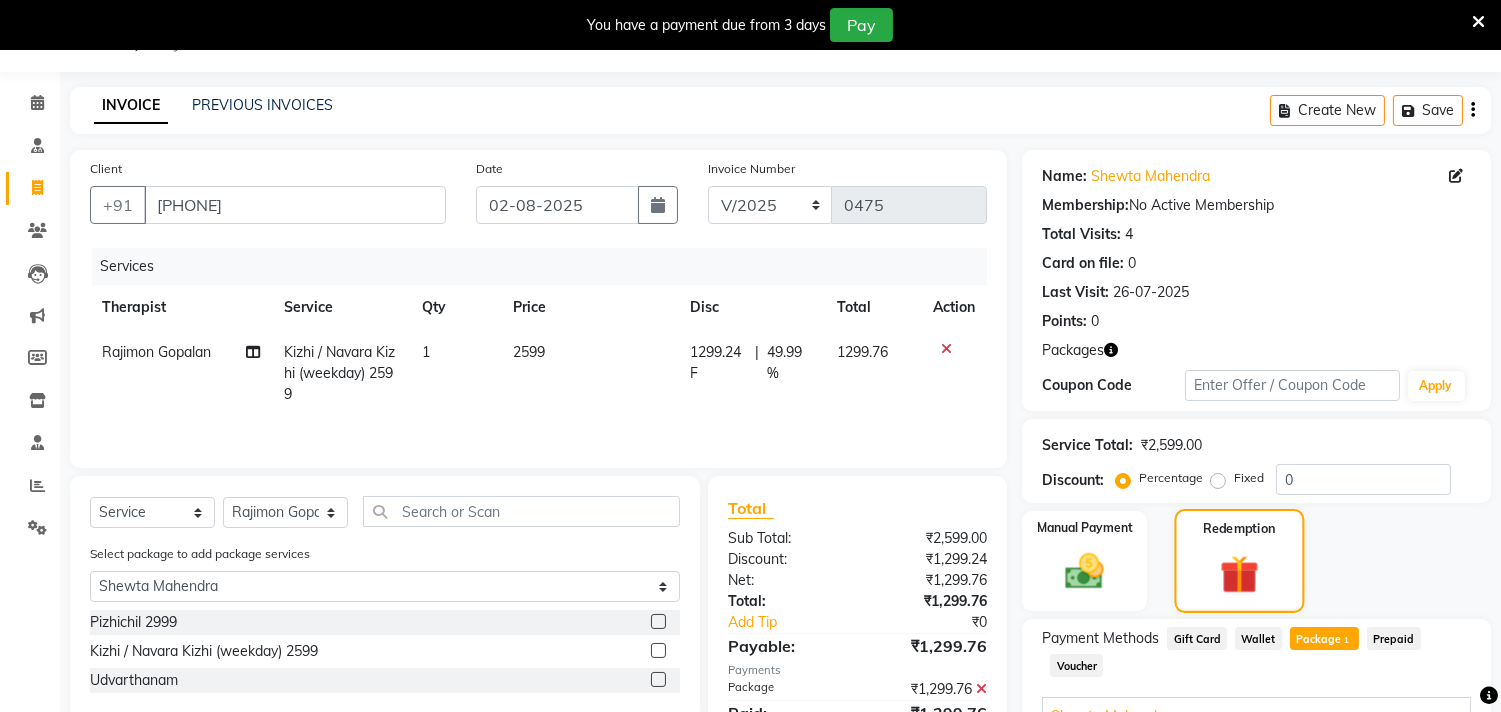 click 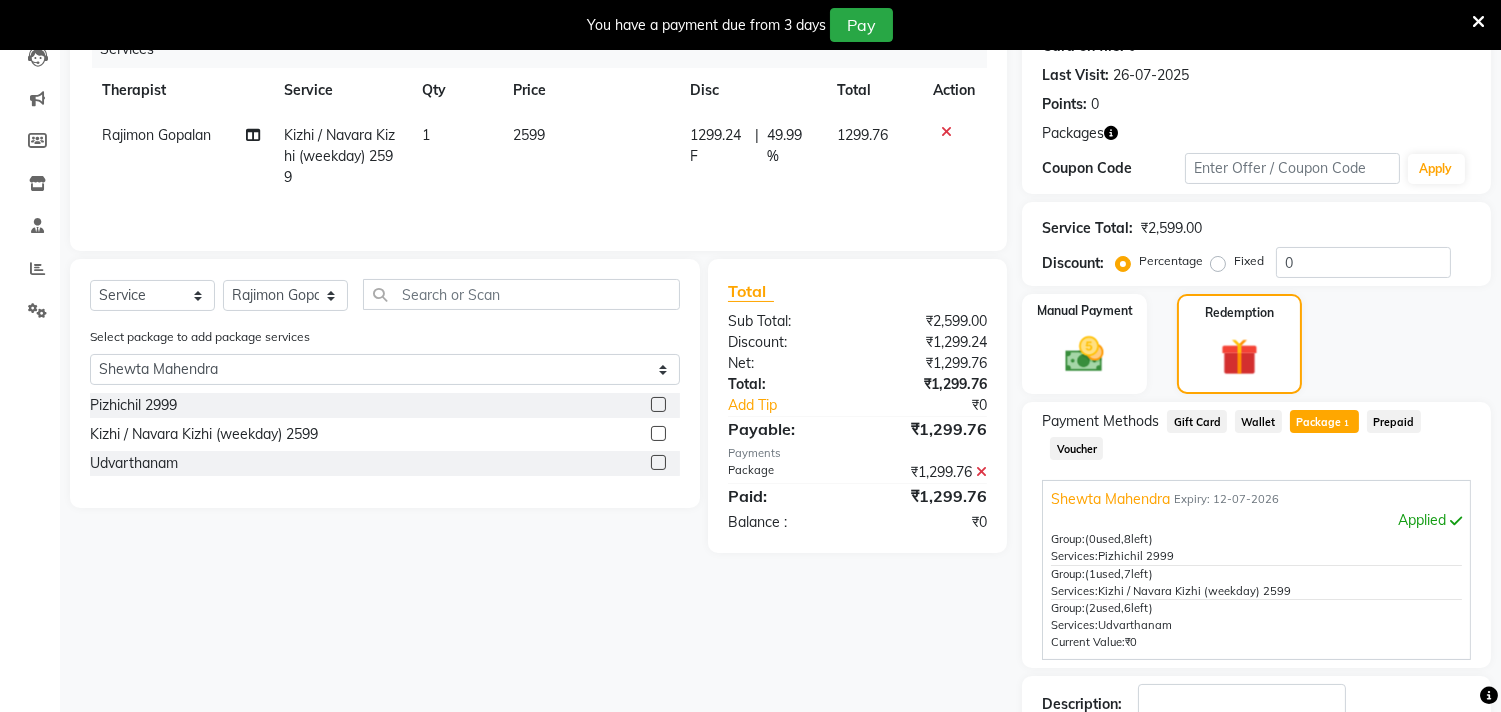 scroll, scrollTop: 305, scrollLeft: 0, axis: vertical 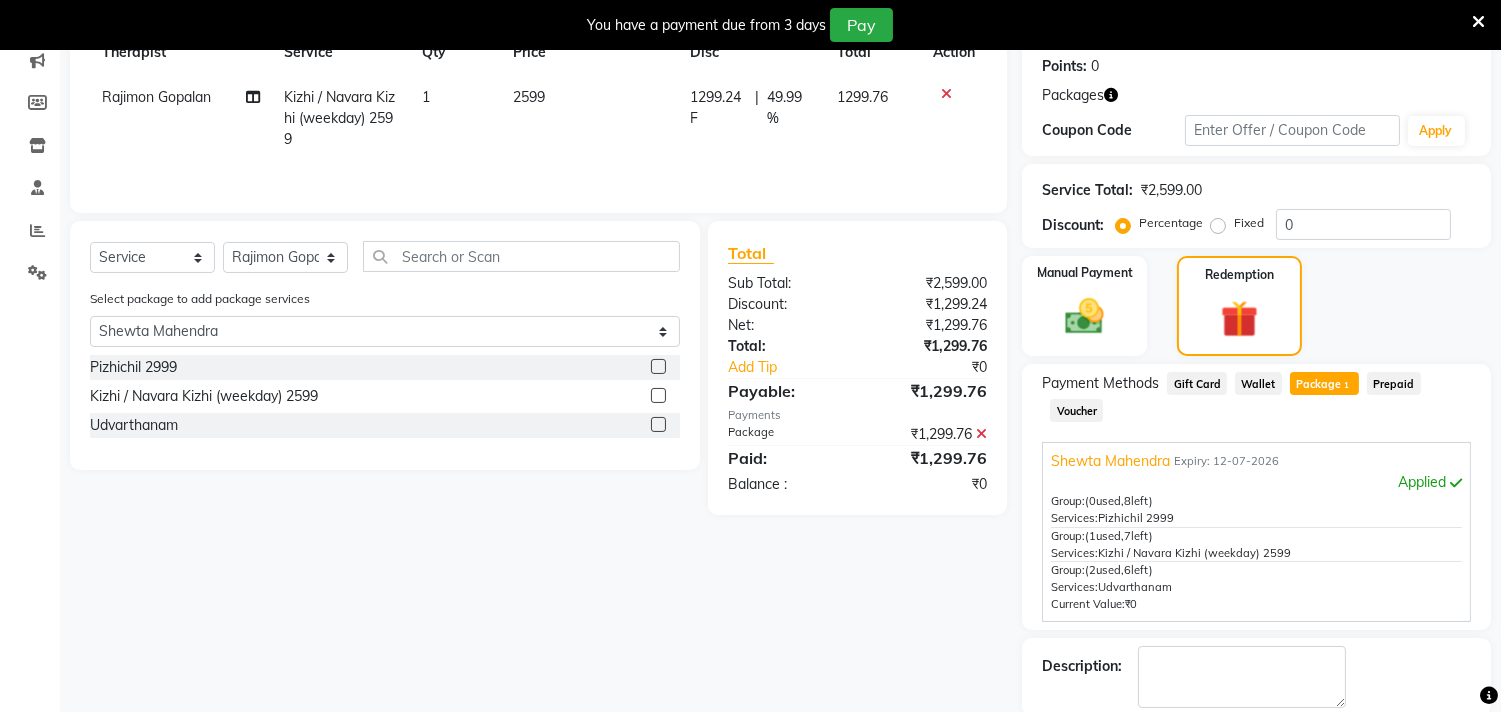 click on "Package  1" 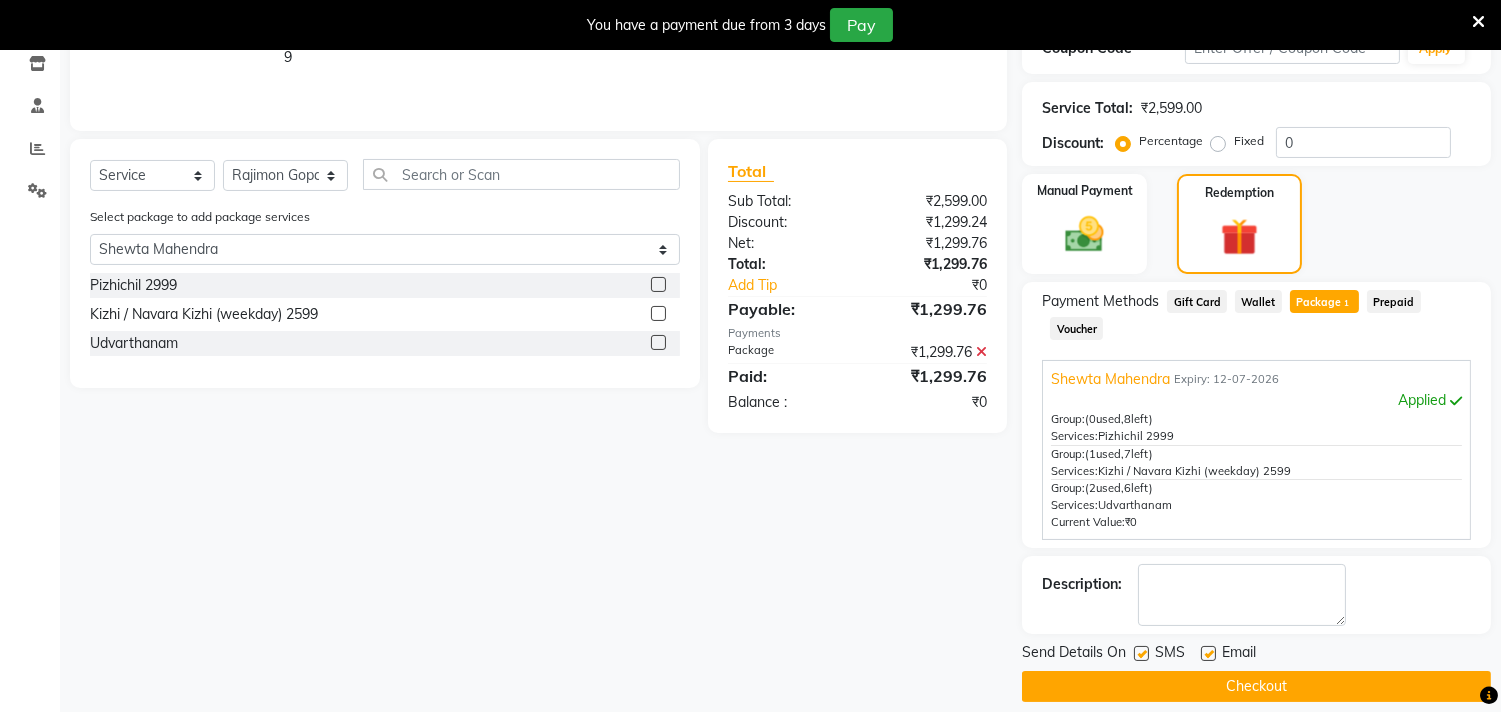 scroll, scrollTop: 406, scrollLeft: 0, axis: vertical 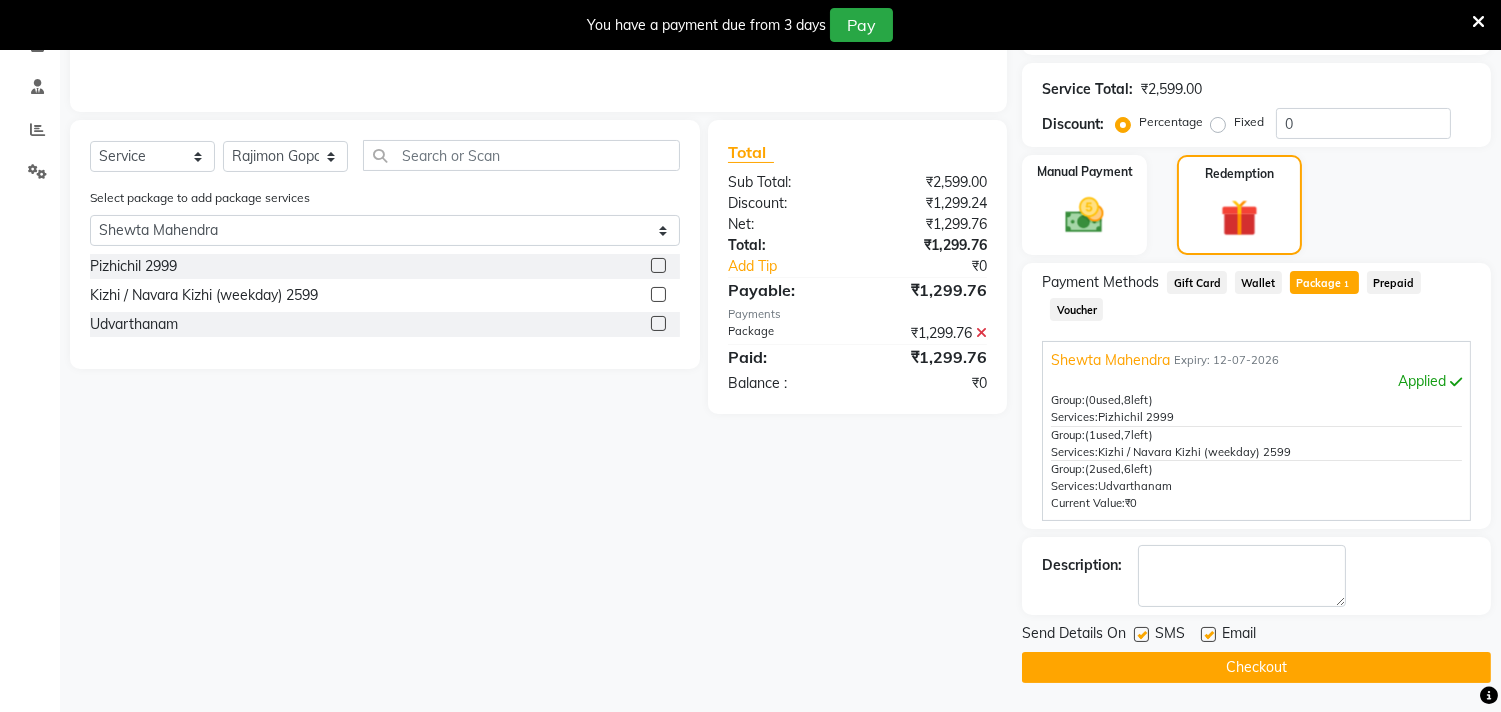 drag, startPoint x: 1213, startPoint y: 636, endPoint x: 1163, endPoint y: 630, distance: 50.358715 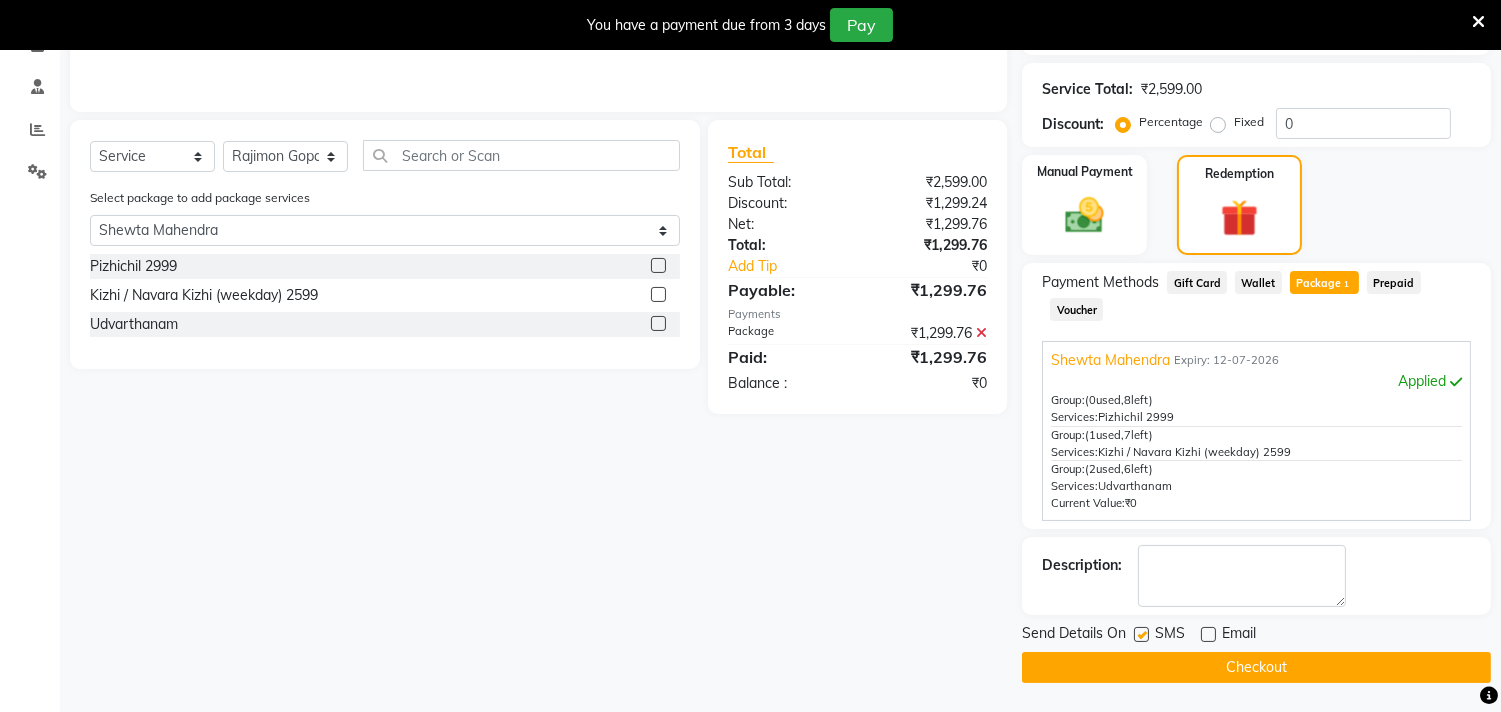 click 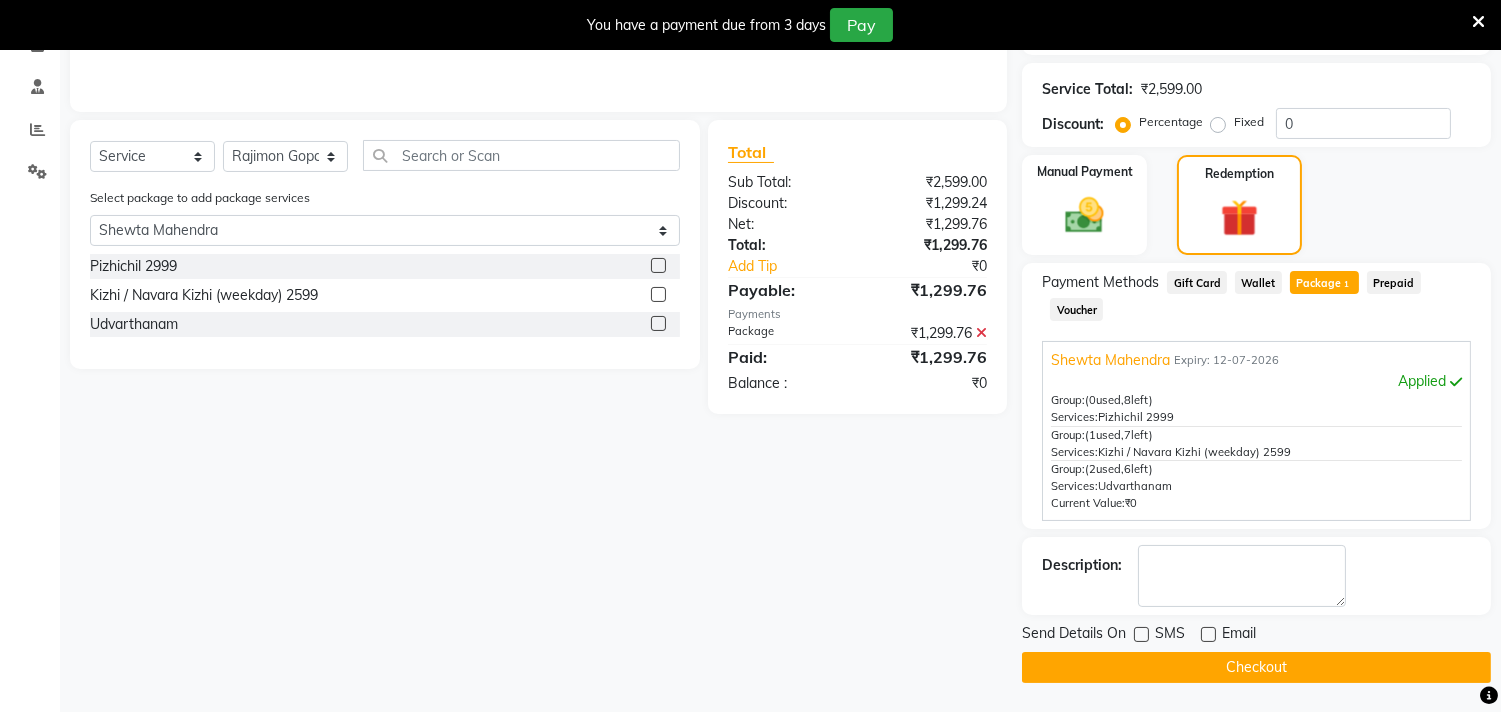 click on "Checkout" 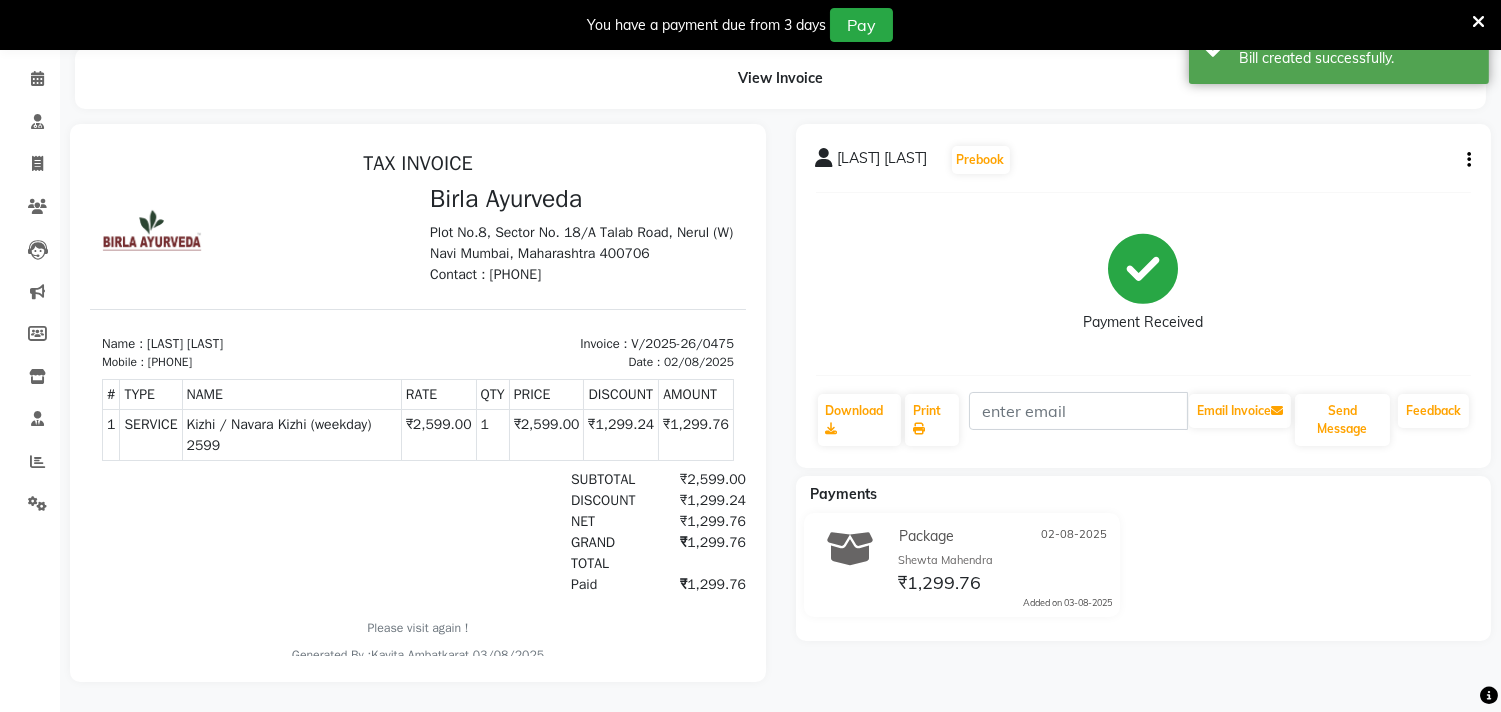scroll, scrollTop: 0, scrollLeft: 0, axis: both 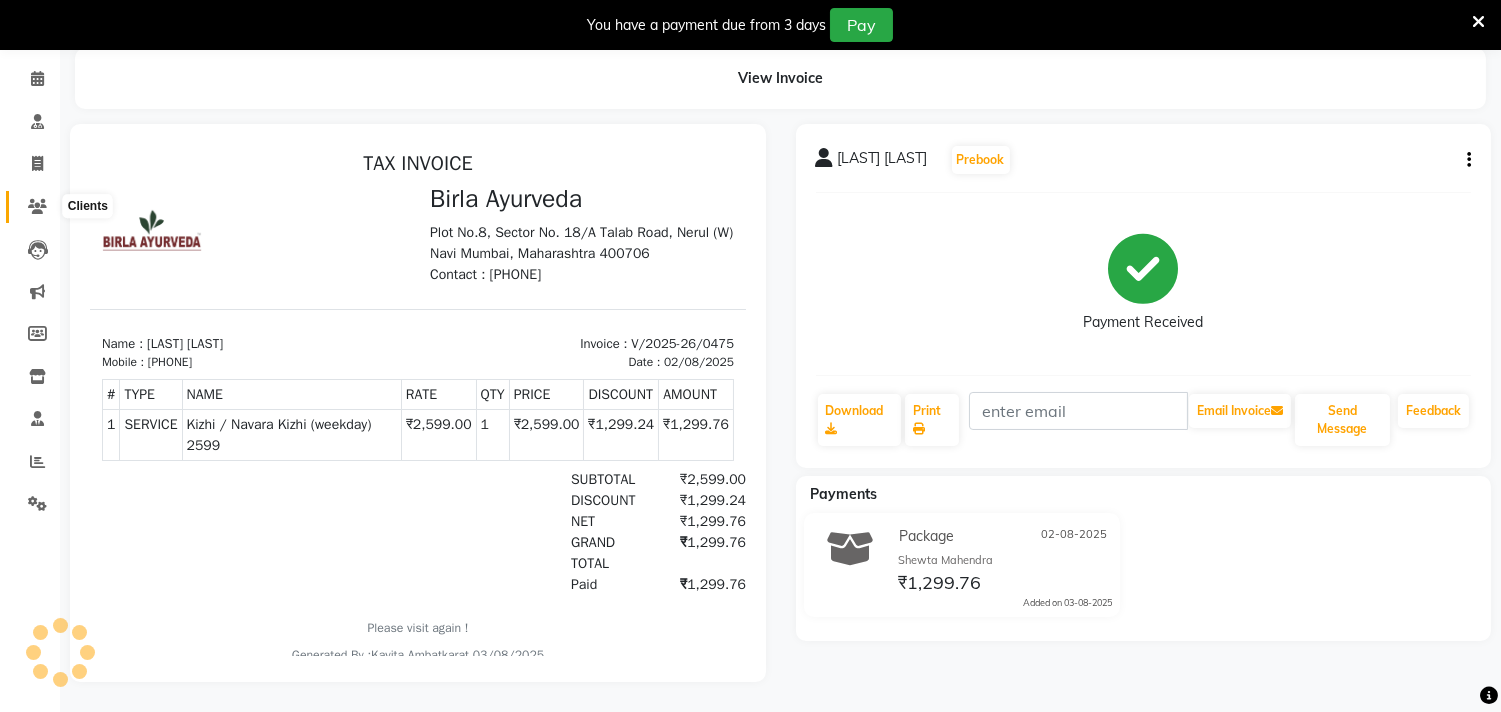 click 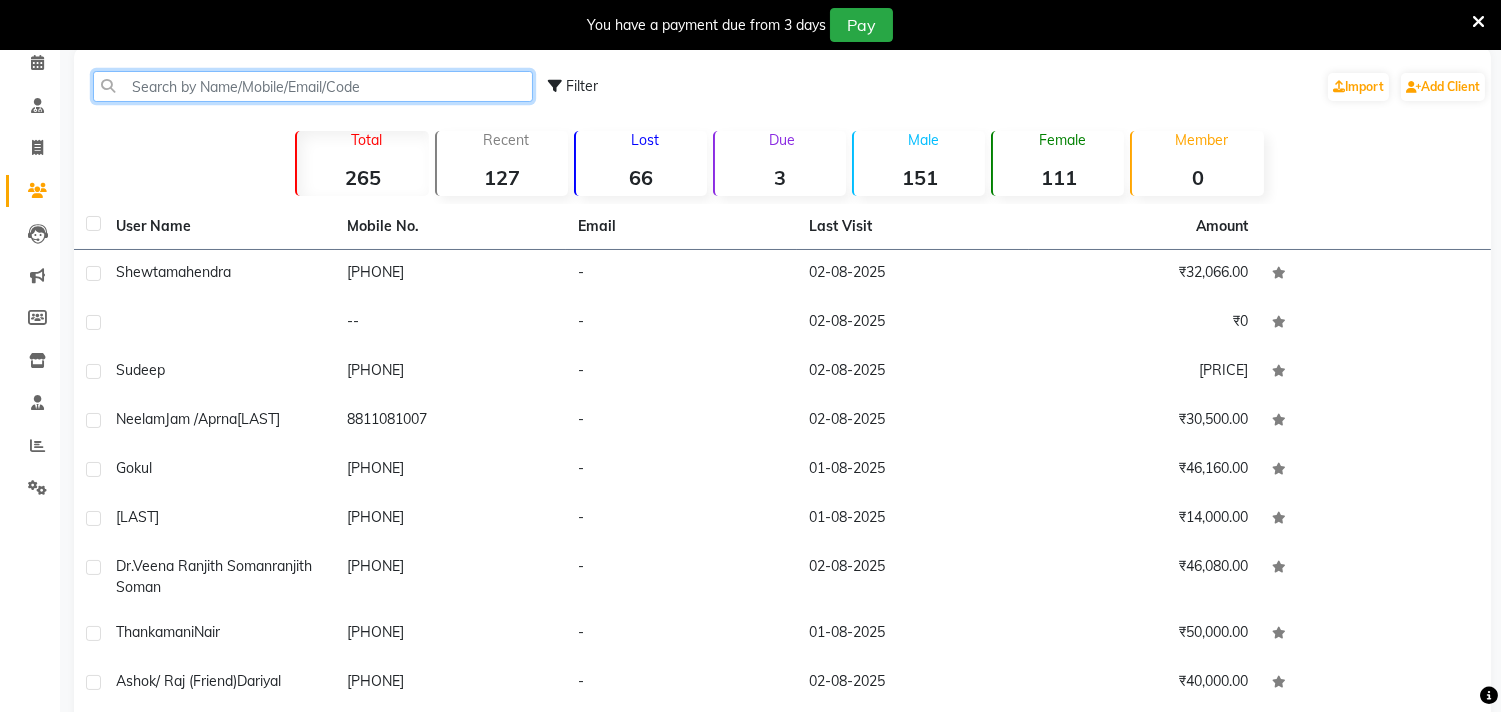 click 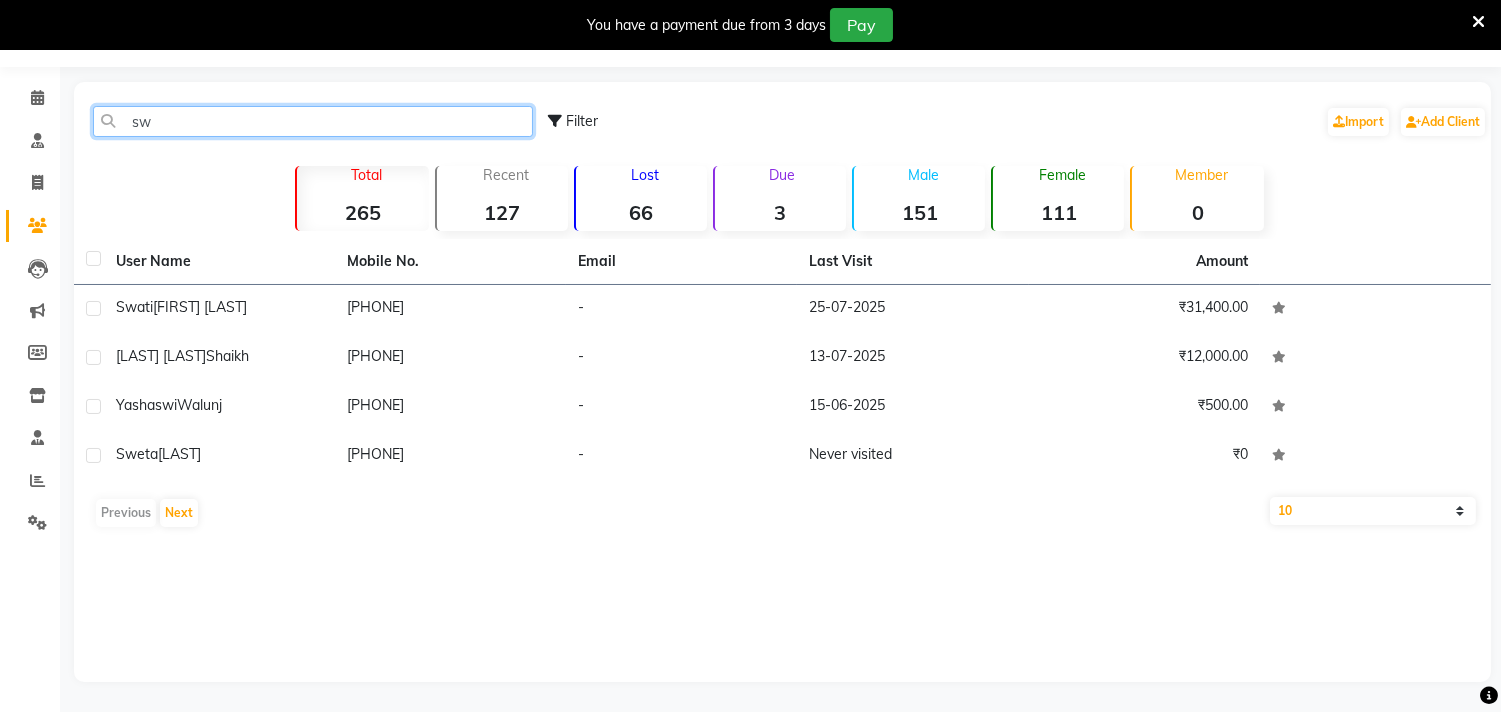 scroll, scrollTop: 54, scrollLeft: 0, axis: vertical 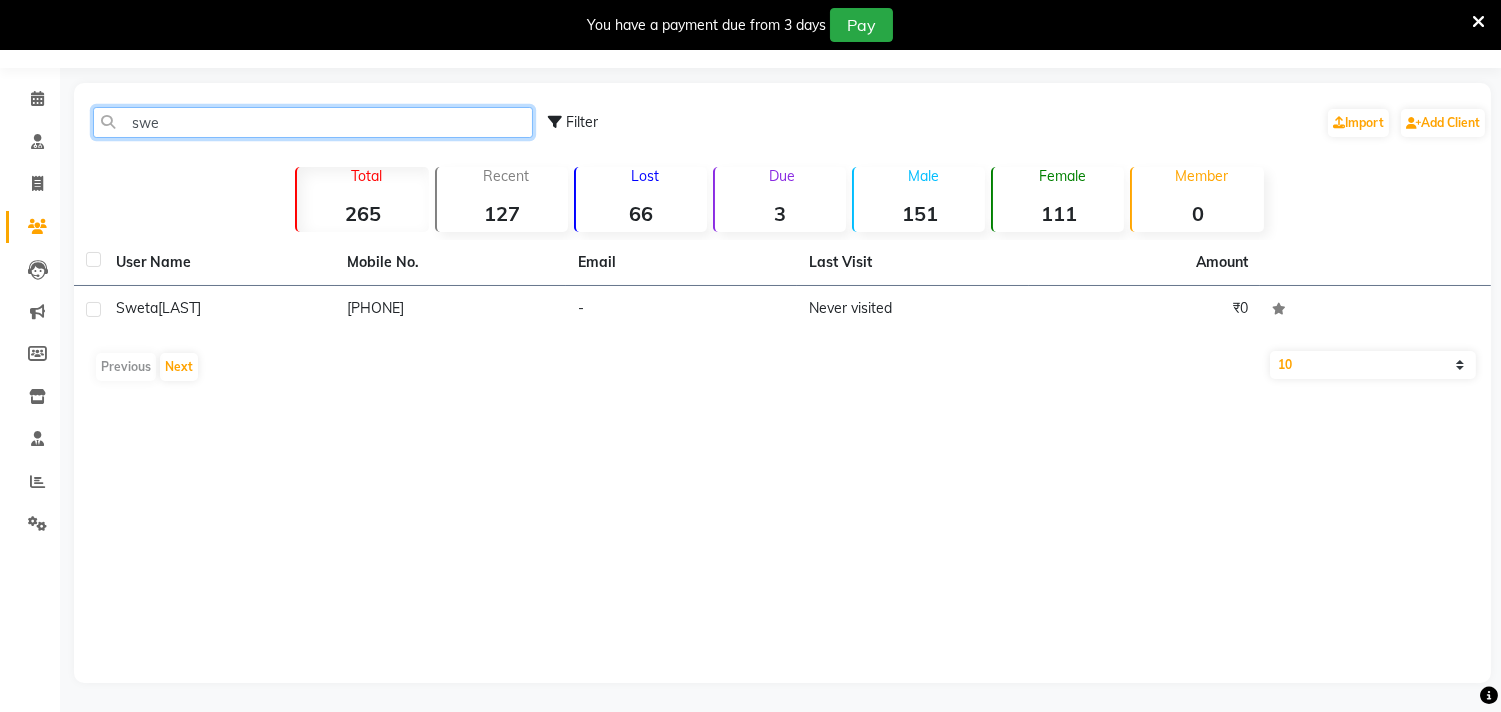 drag, startPoint x: 253, startPoint y: 131, endPoint x: 103, endPoint y: 130, distance: 150.00333 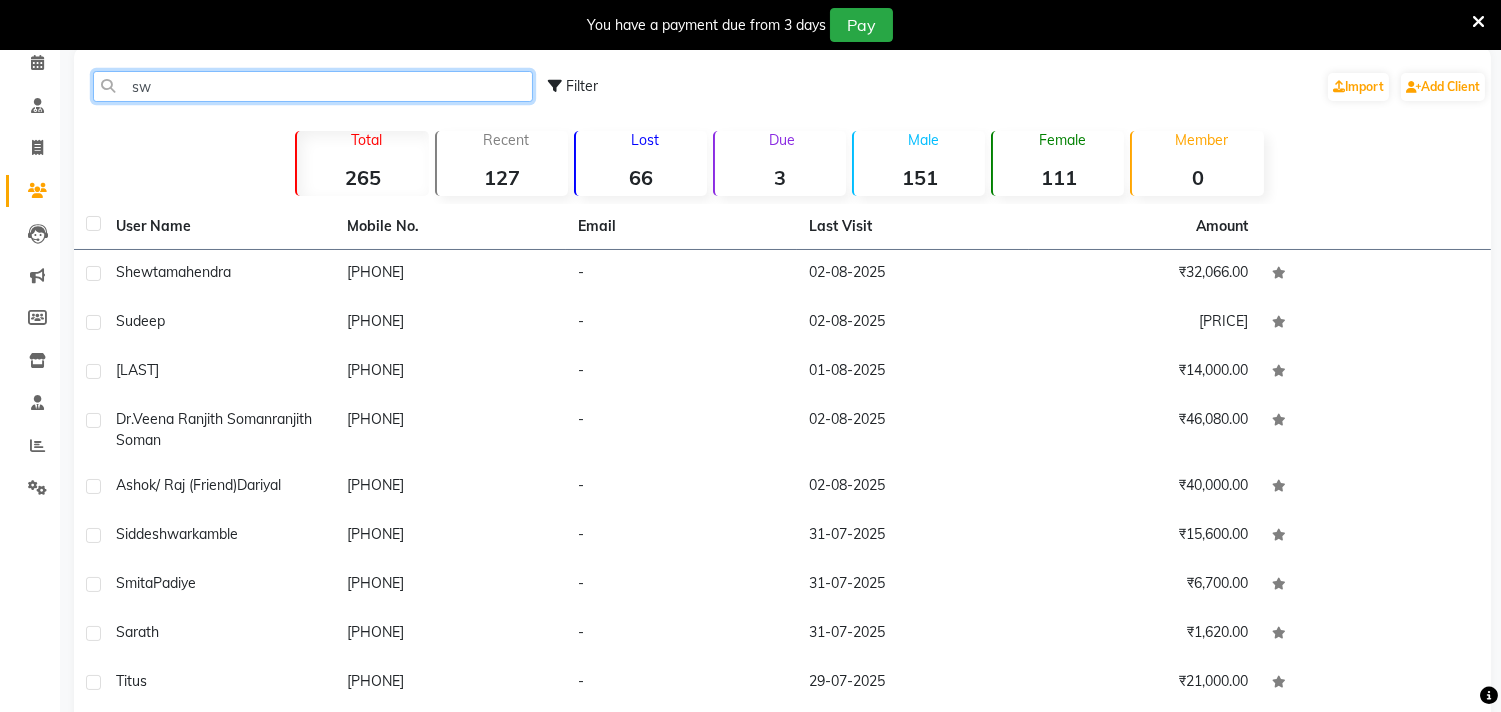 scroll, scrollTop: 54, scrollLeft: 0, axis: vertical 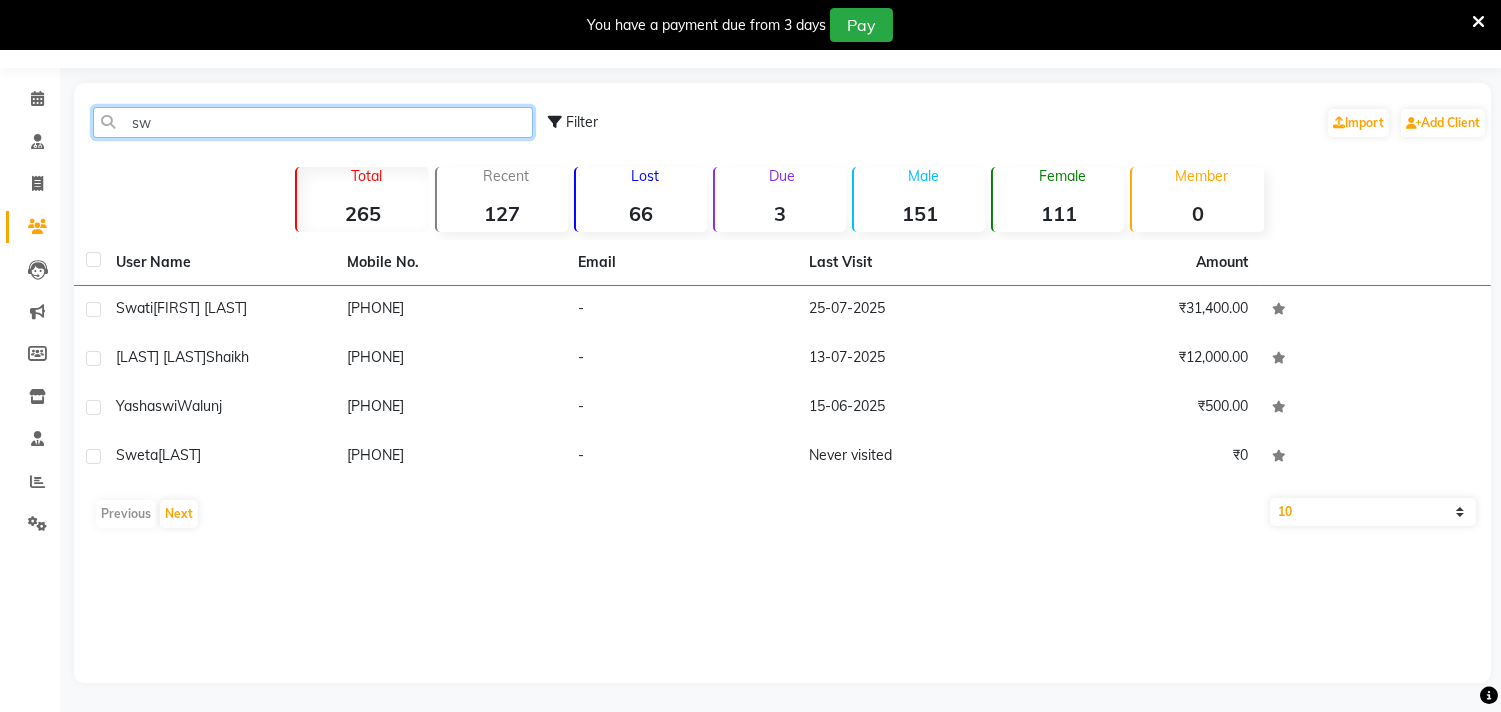 type on "s" 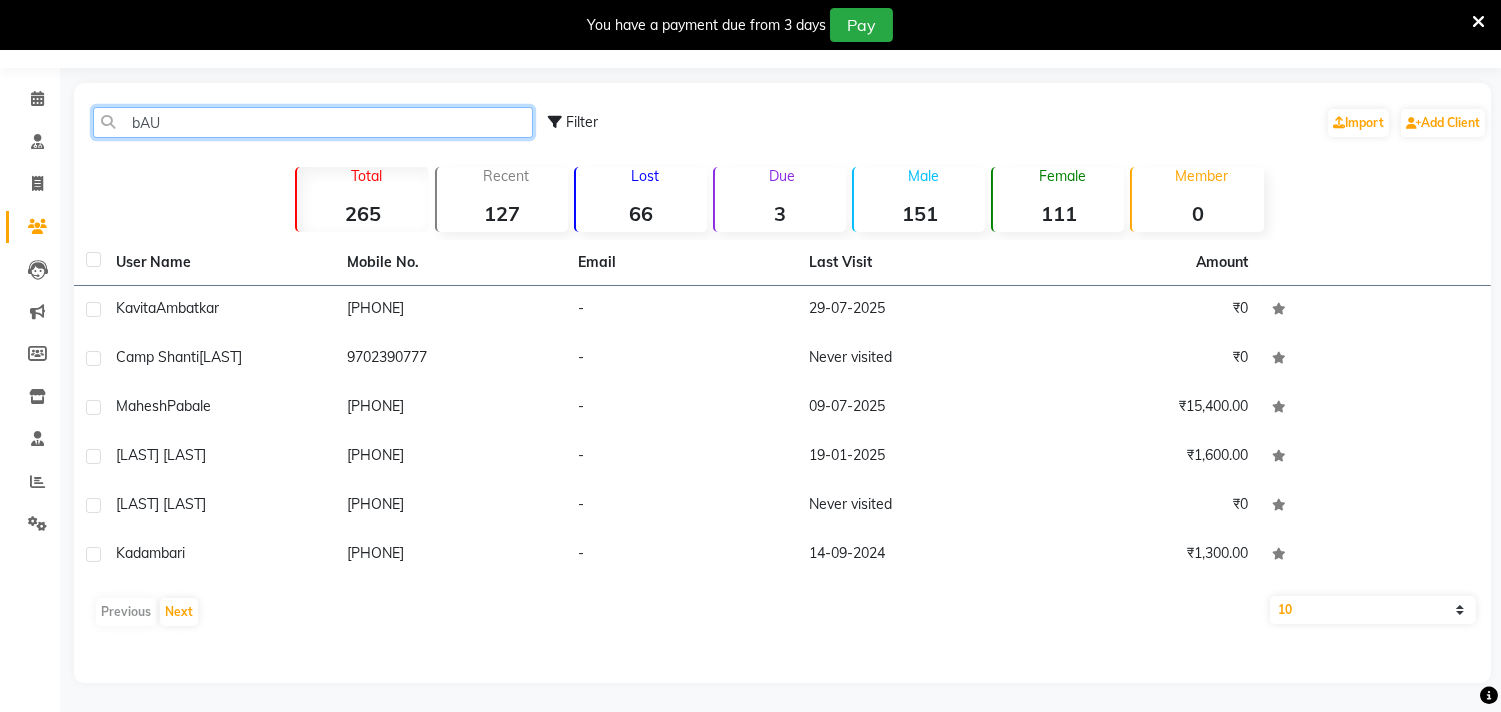 scroll, scrollTop: 90, scrollLeft: 0, axis: vertical 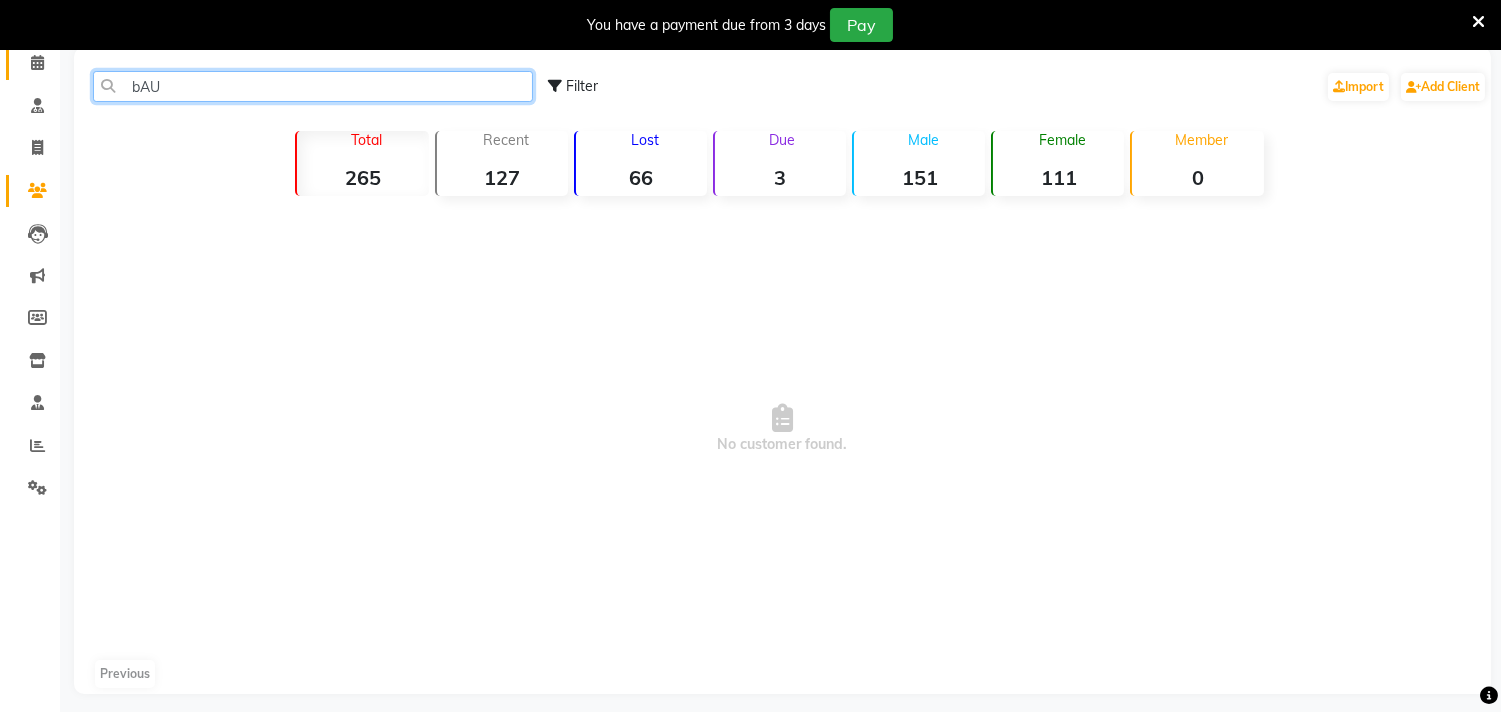 drag, startPoint x: 165, startPoint y: 78, endPoint x: 38, endPoint y: 66, distance: 127.56567 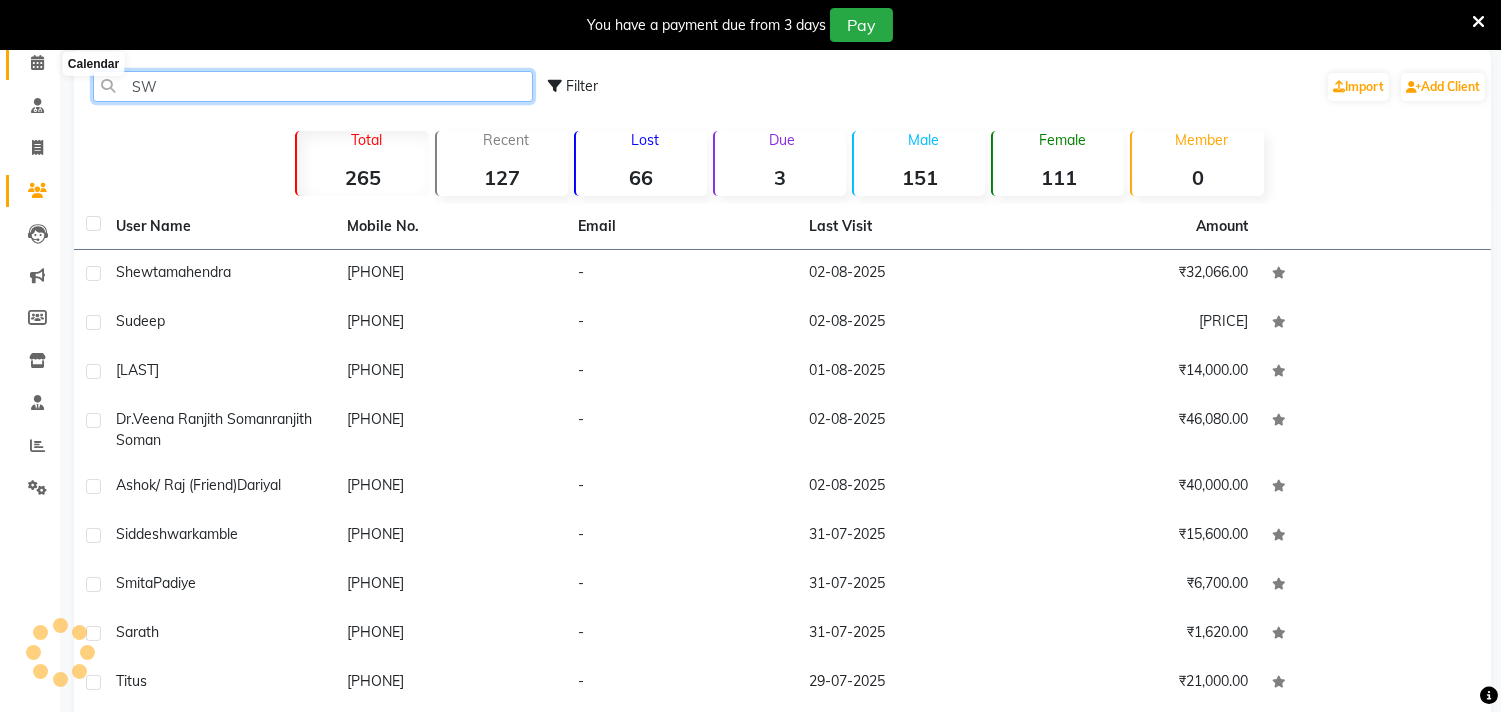 scroll, scrollTop: 54, scrollLeft: 0, axis: vertical 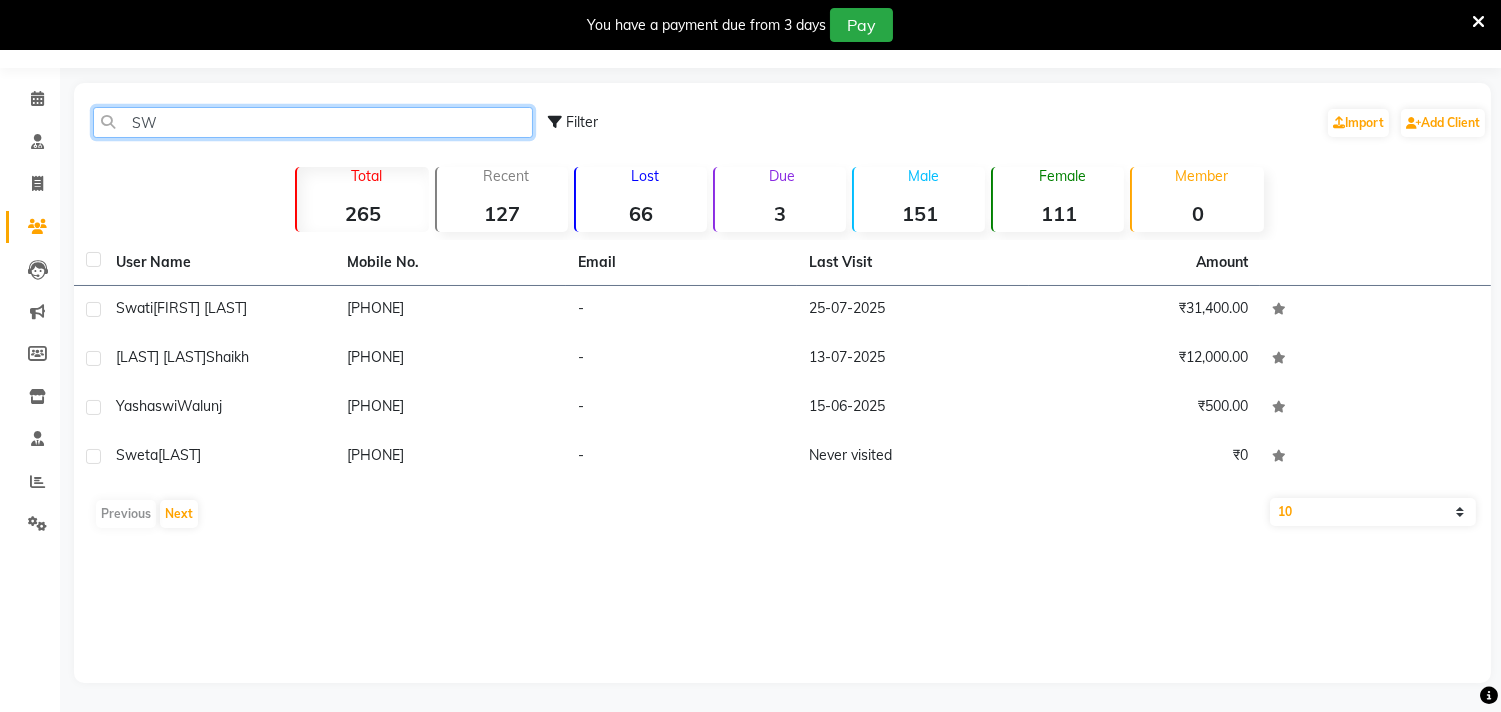 drag, startPoint x: 237, startPoint y: 130, endPoint x: 111, endPoint y: 123, distance: 126.1943 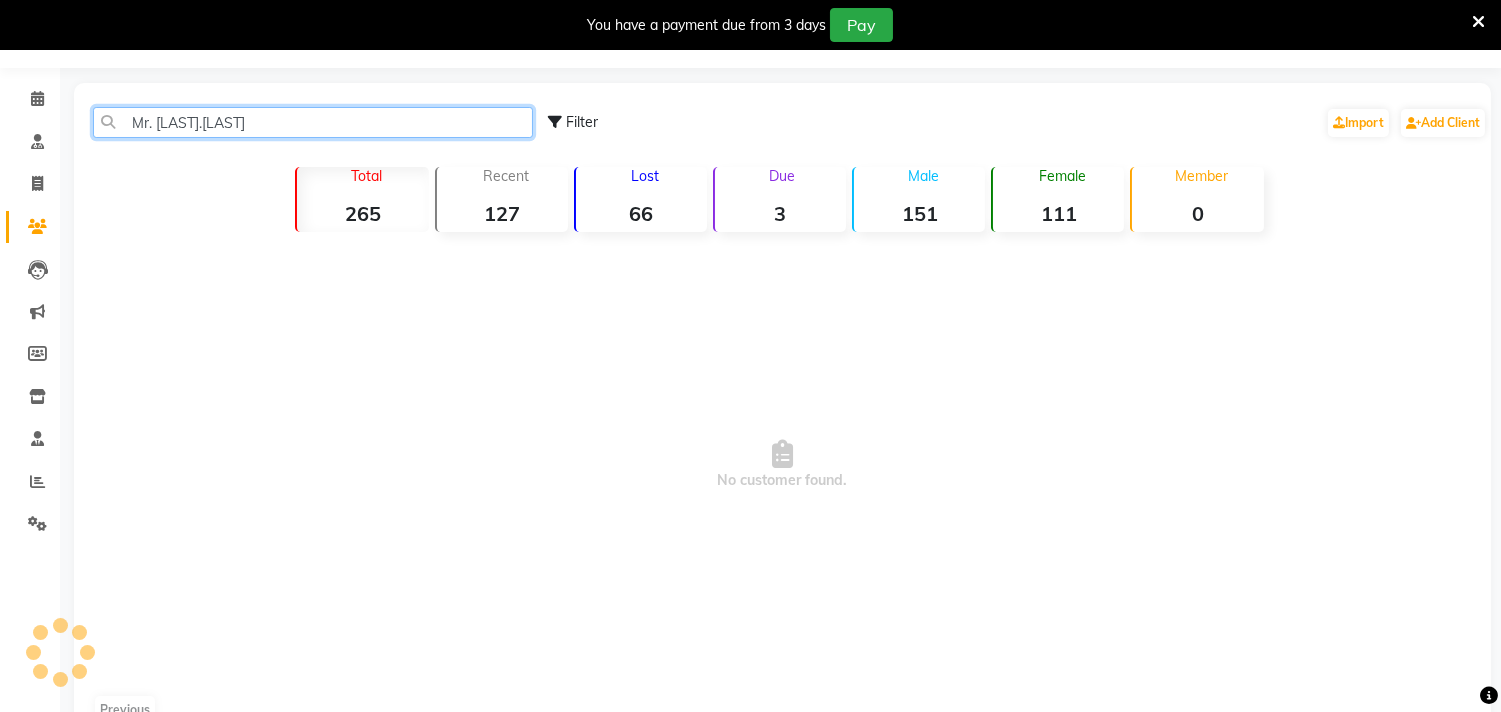 scroll, scrollTop: 90, scrollLeft: 0, axis: vertical 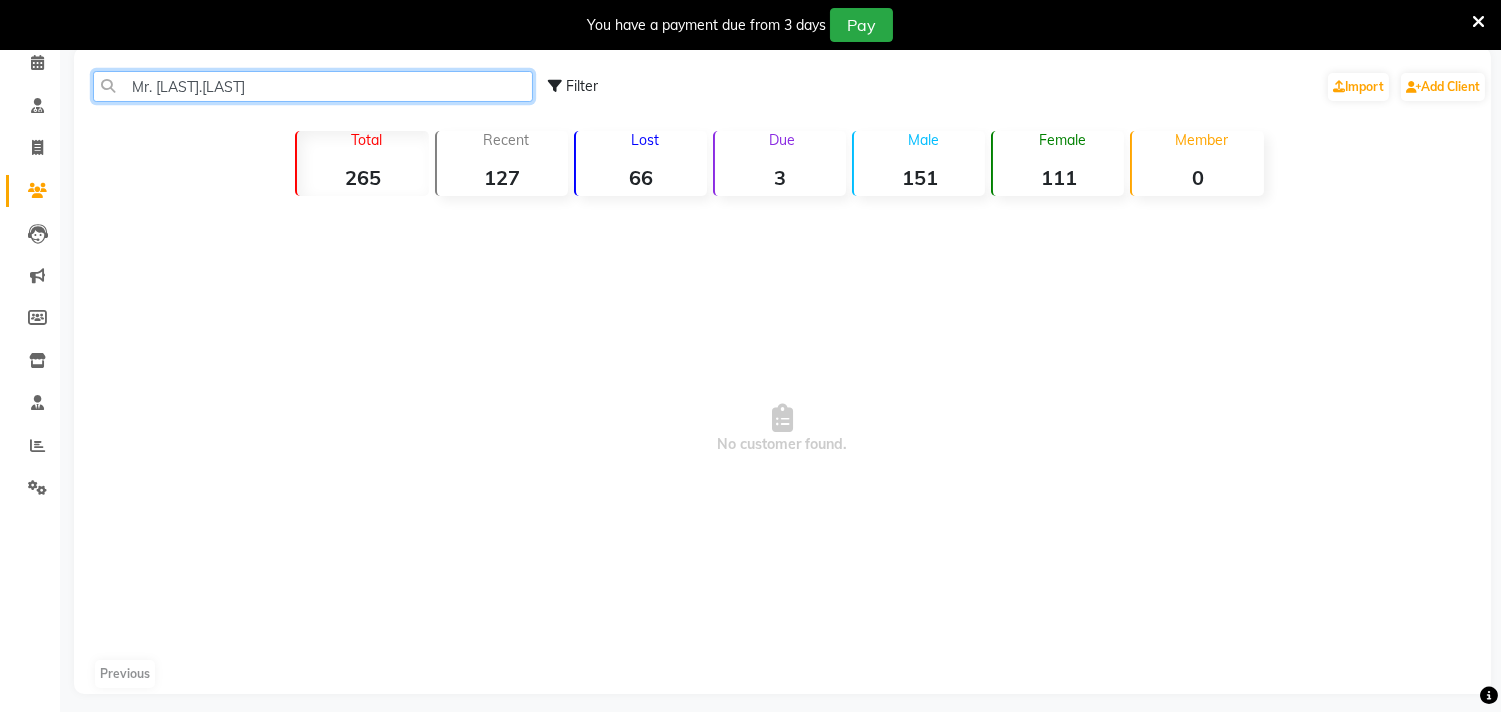 drag, startPoint x: 230, startPoint y: 88, endPoint x: 371, endPoint y: 95, distance: 141.17365 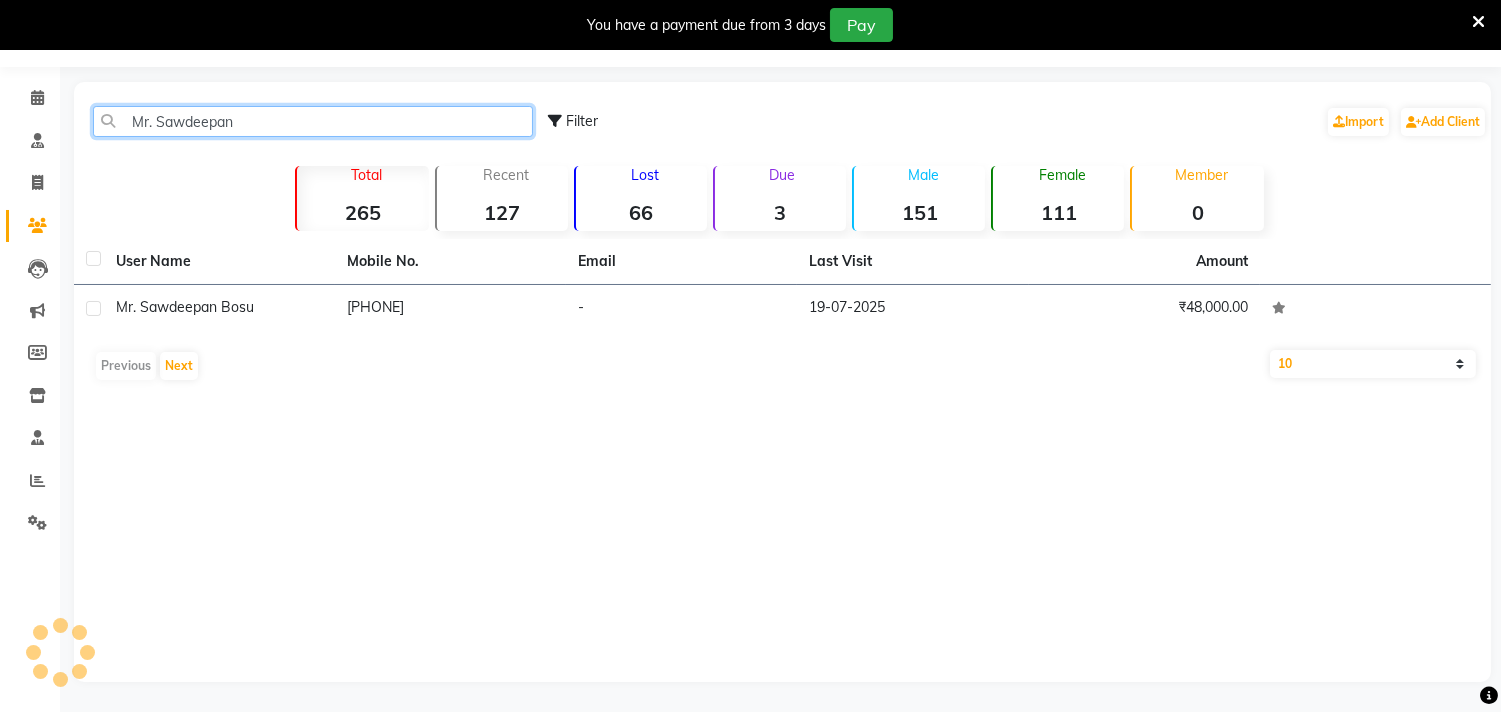 scroll, scrollTop: 54, scrollLeft: 0, axis: vertical 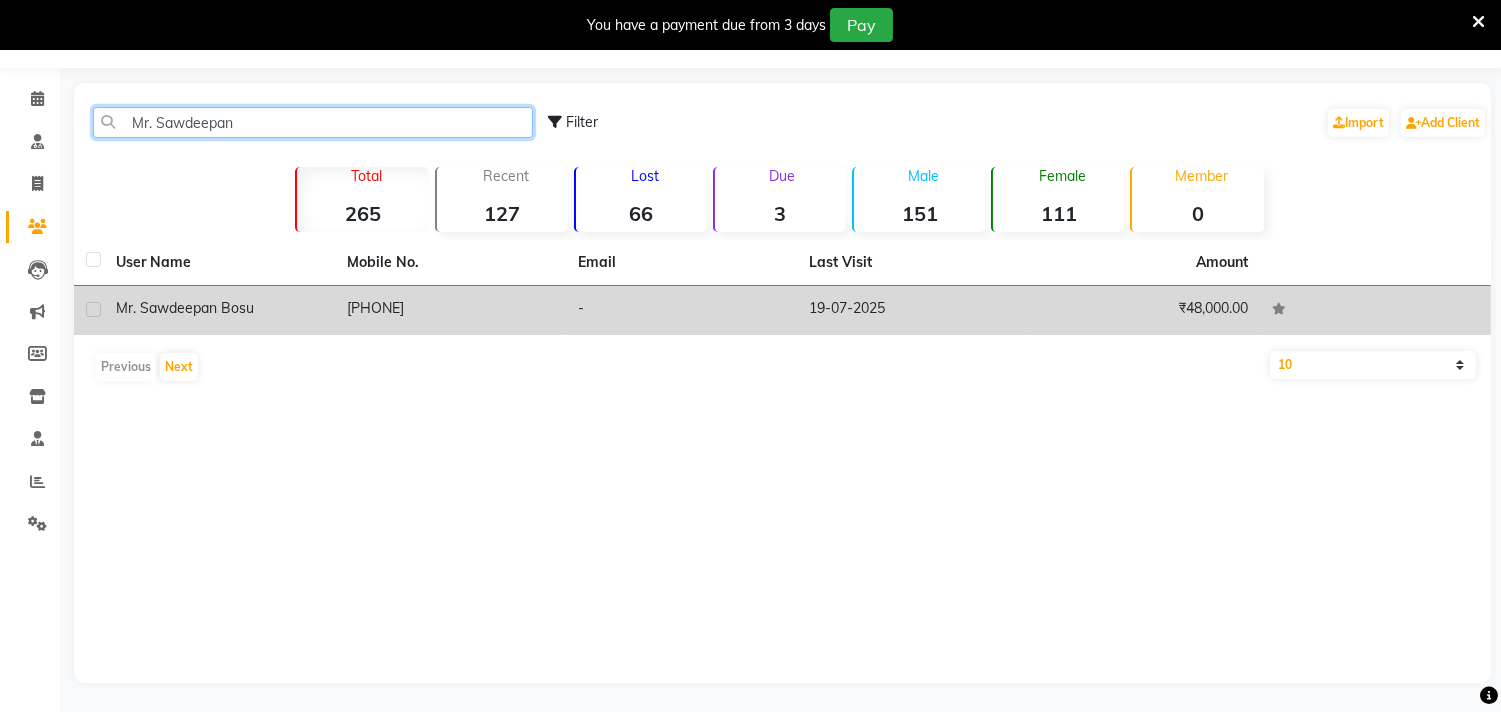 type on "Mr. Sawdeepan" 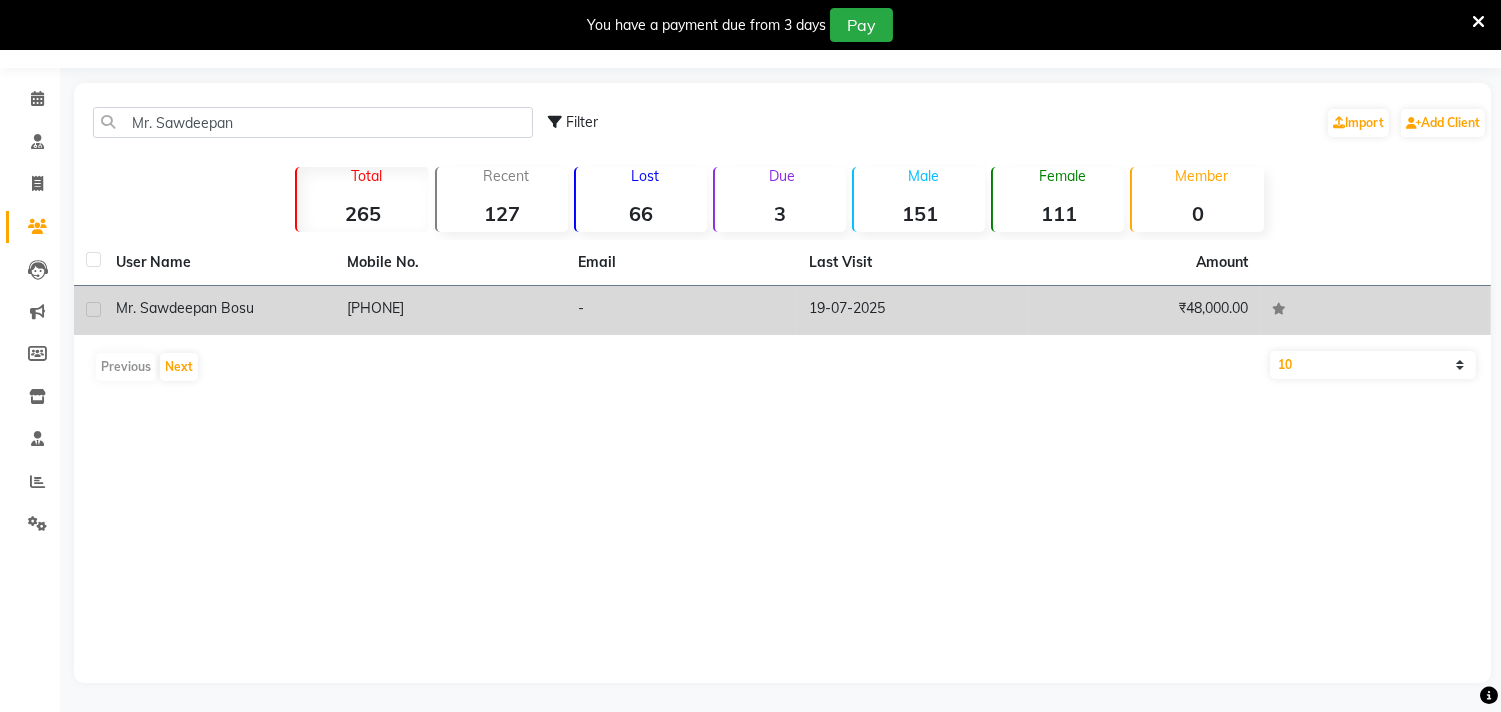 click on "Mr. Sawdeepan Bosu" 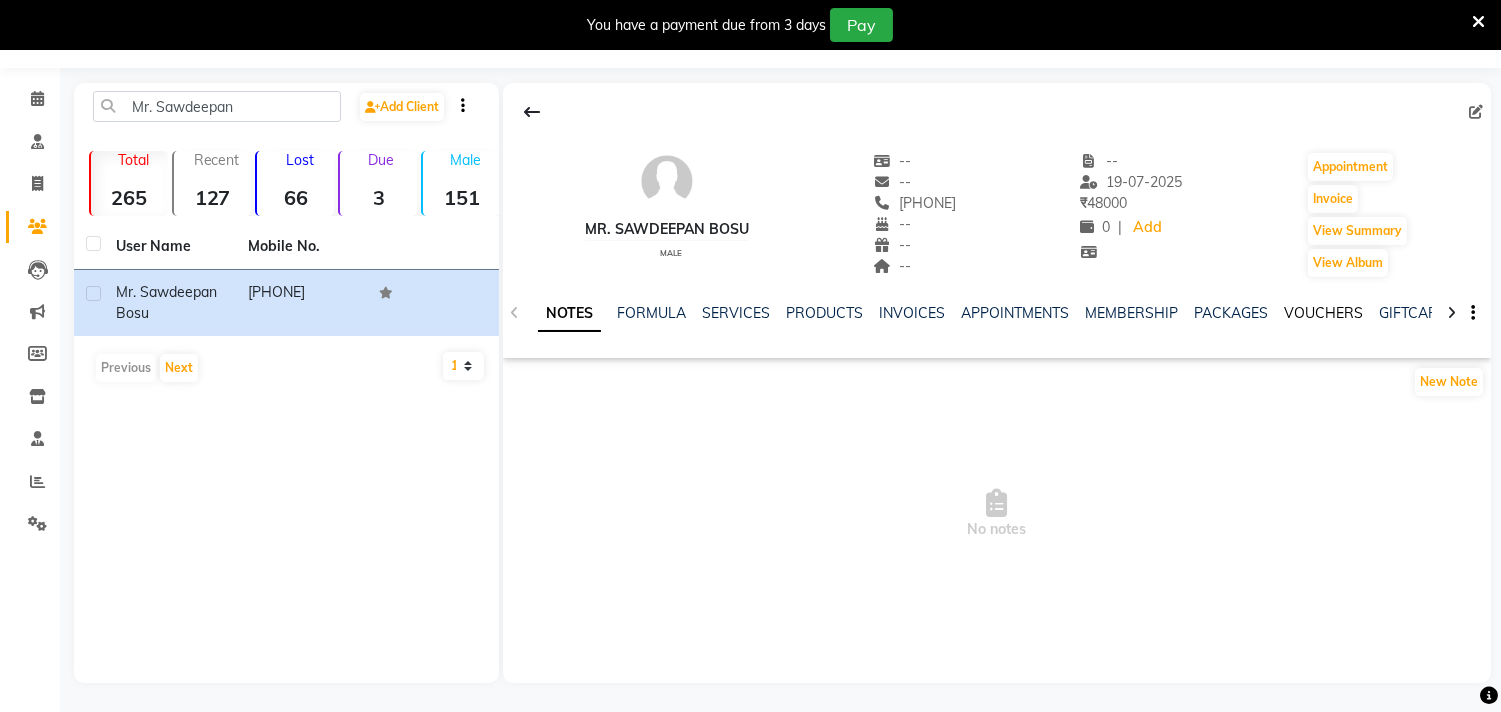 click on "VOUCHERS" 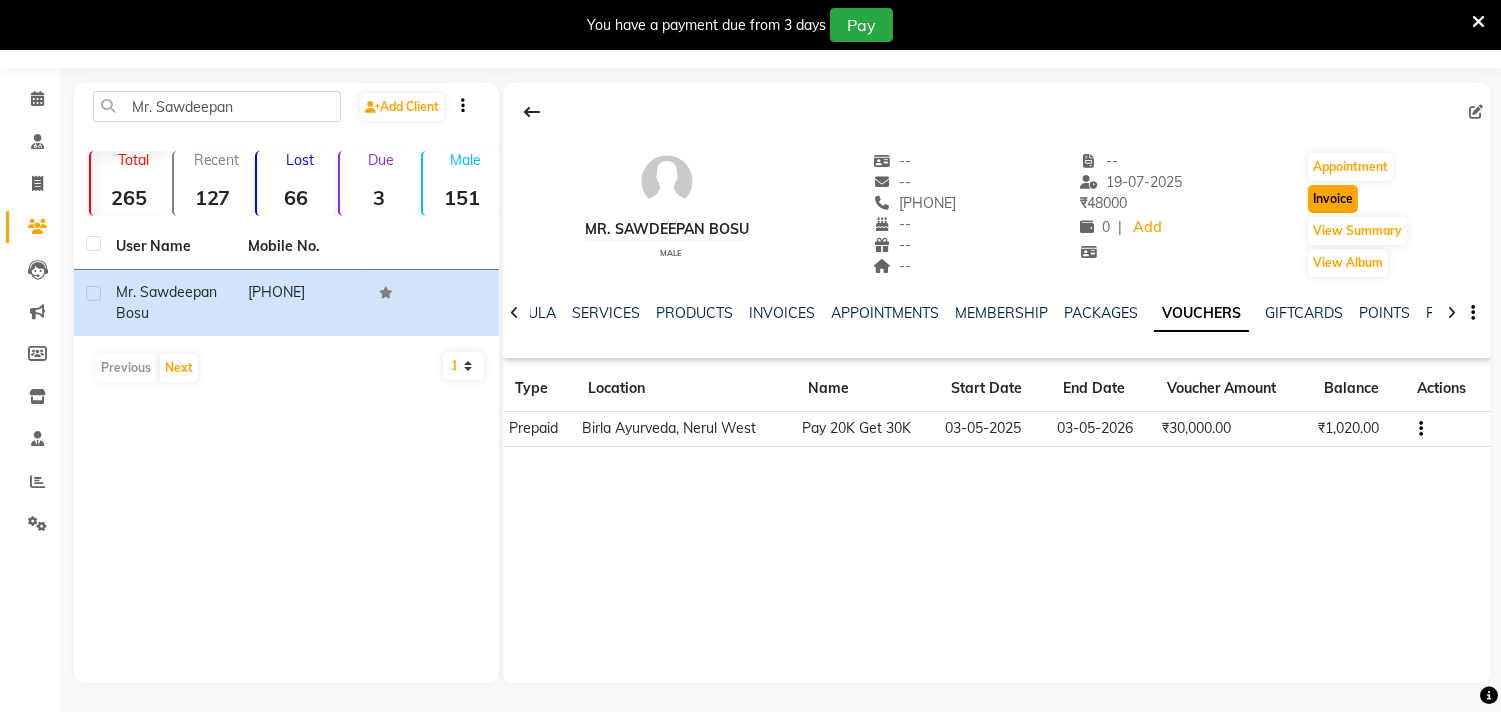 click on "Invoice" 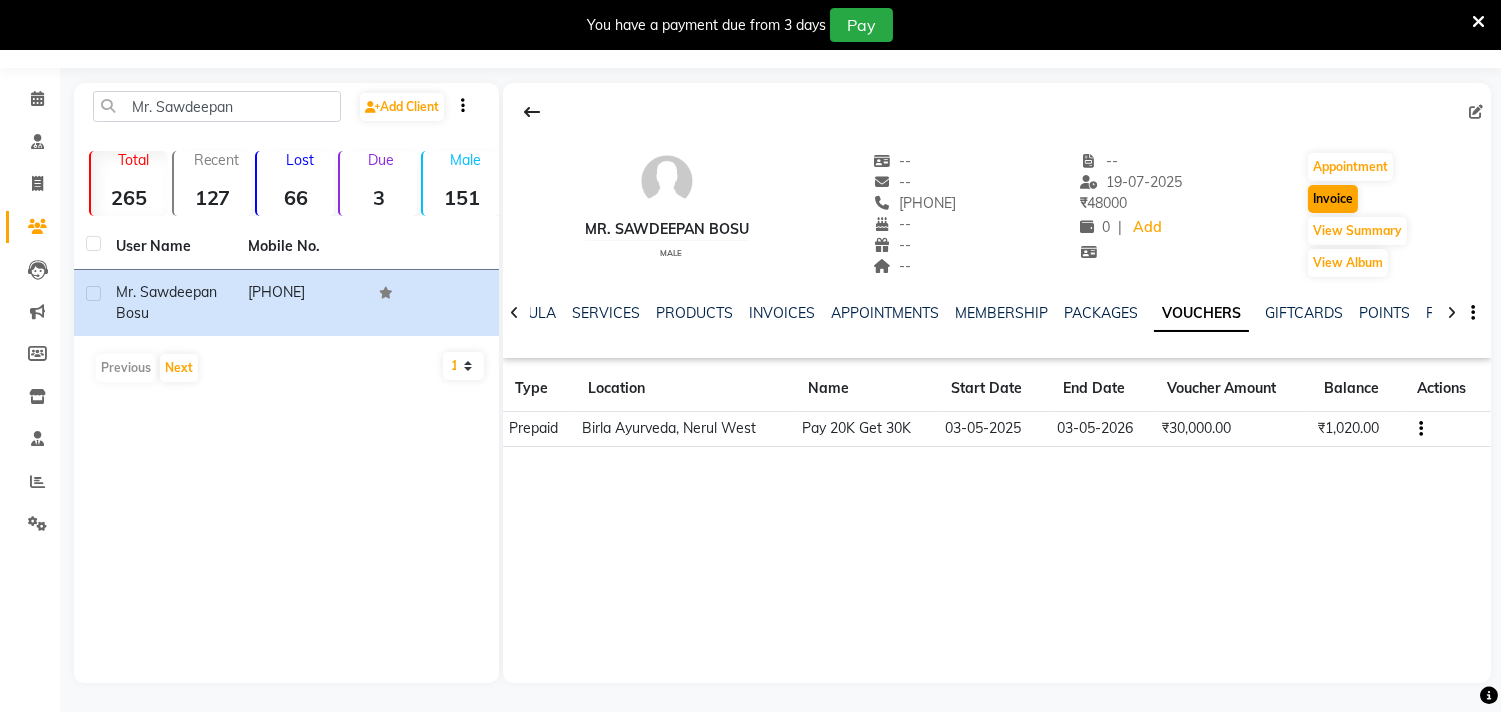 select on "6808" 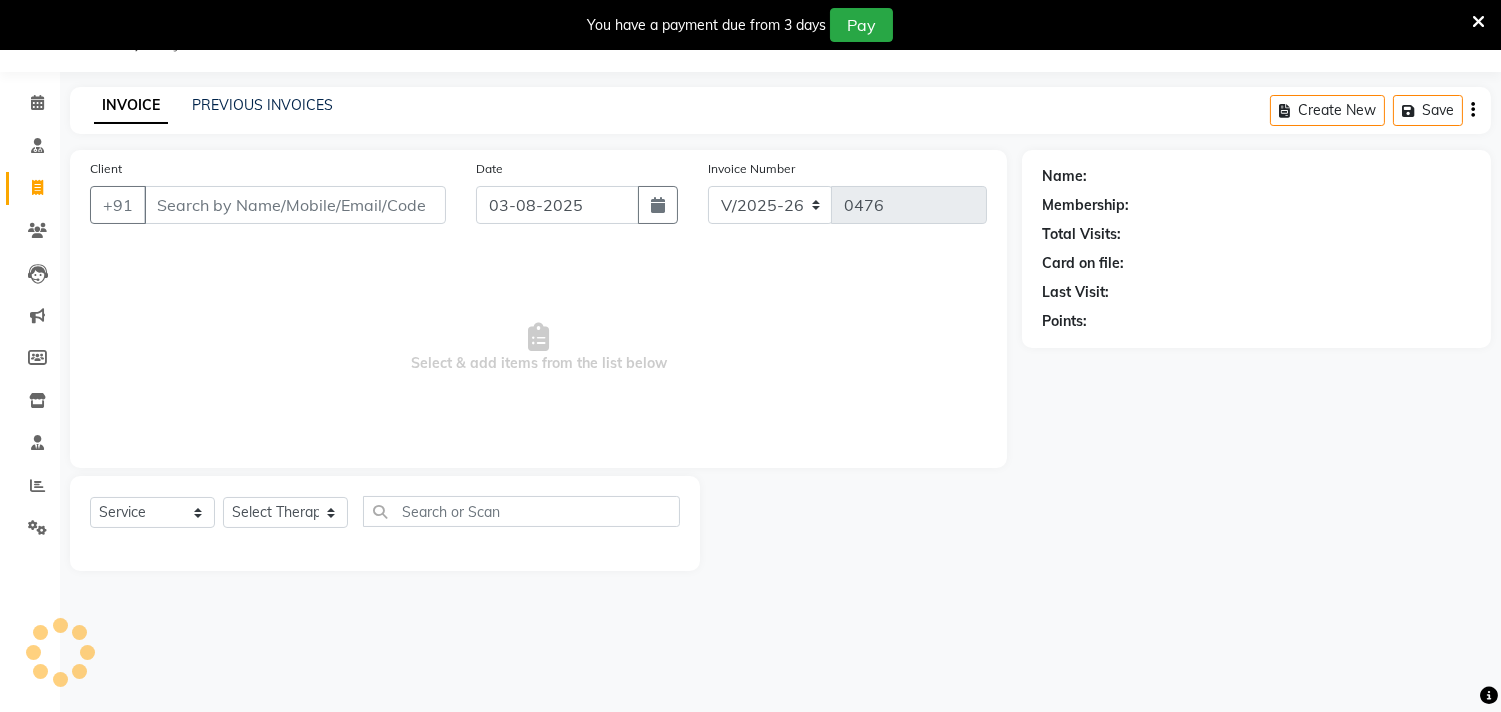 type on "[PHONE]" 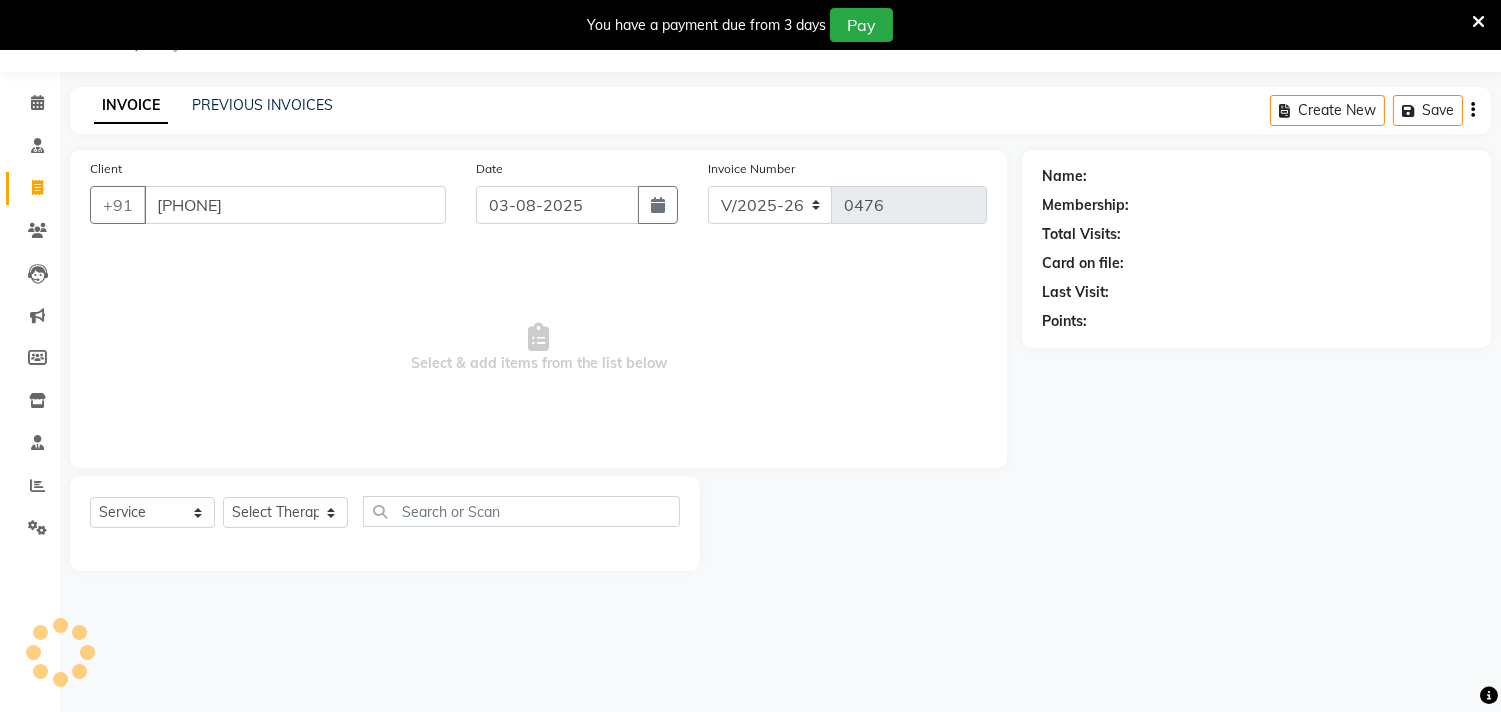 scroll, scrollTop: 54, scrollLeft: 0, axis: vertical 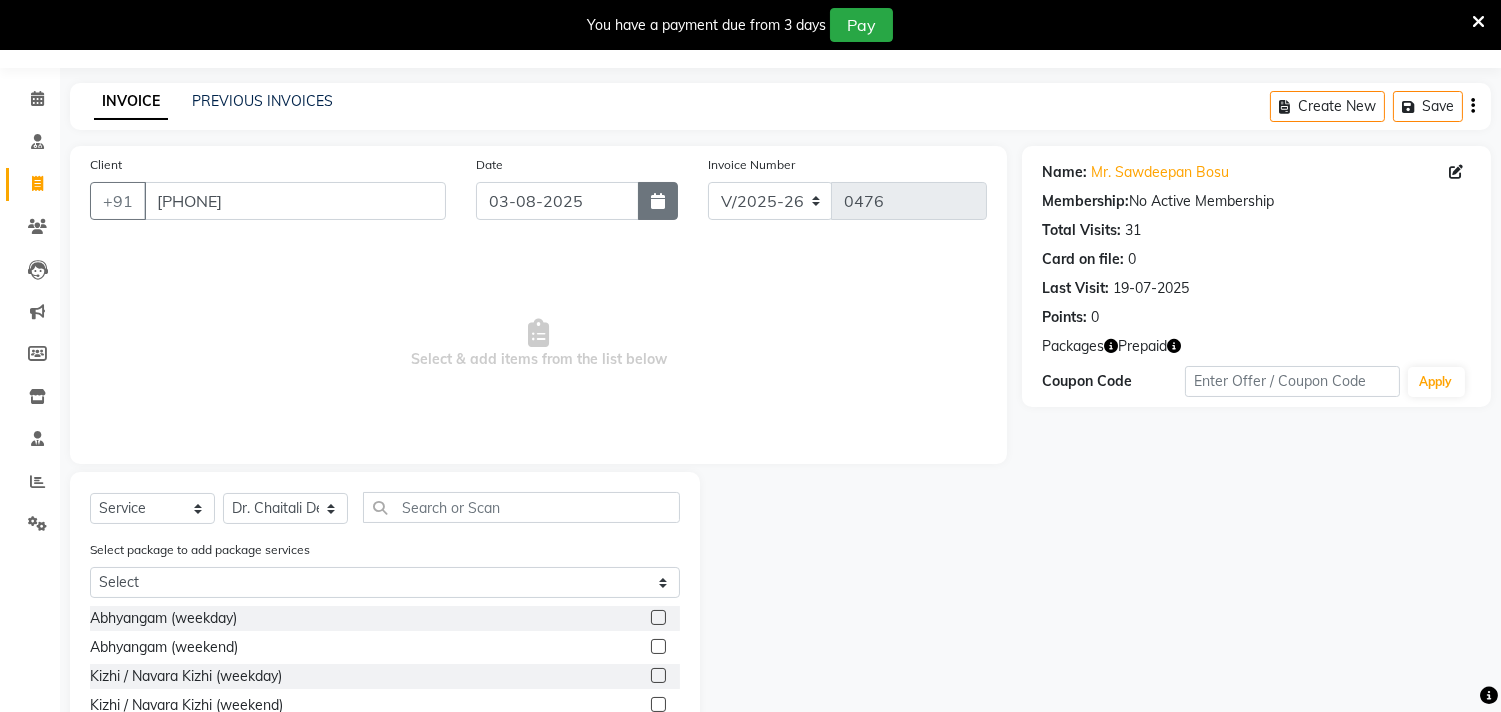 click 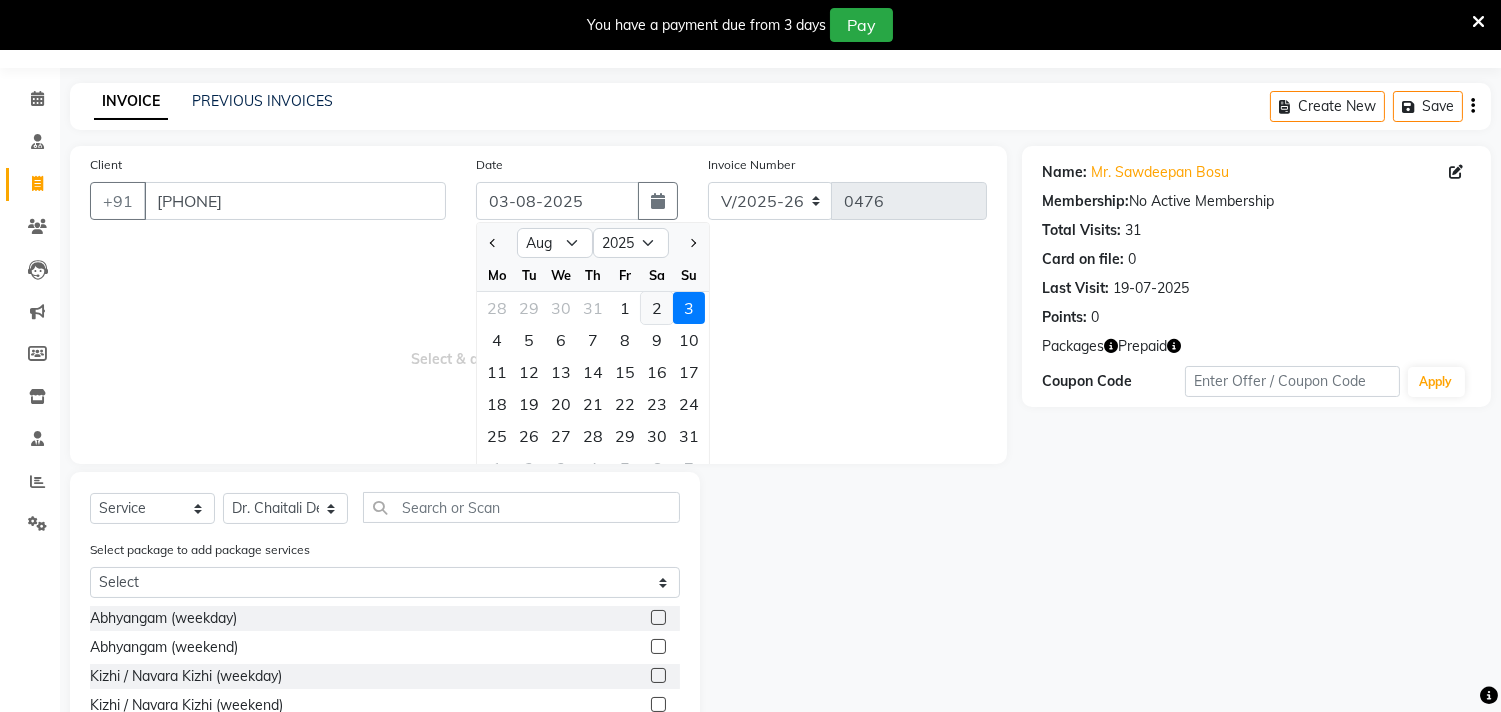 click on "2" 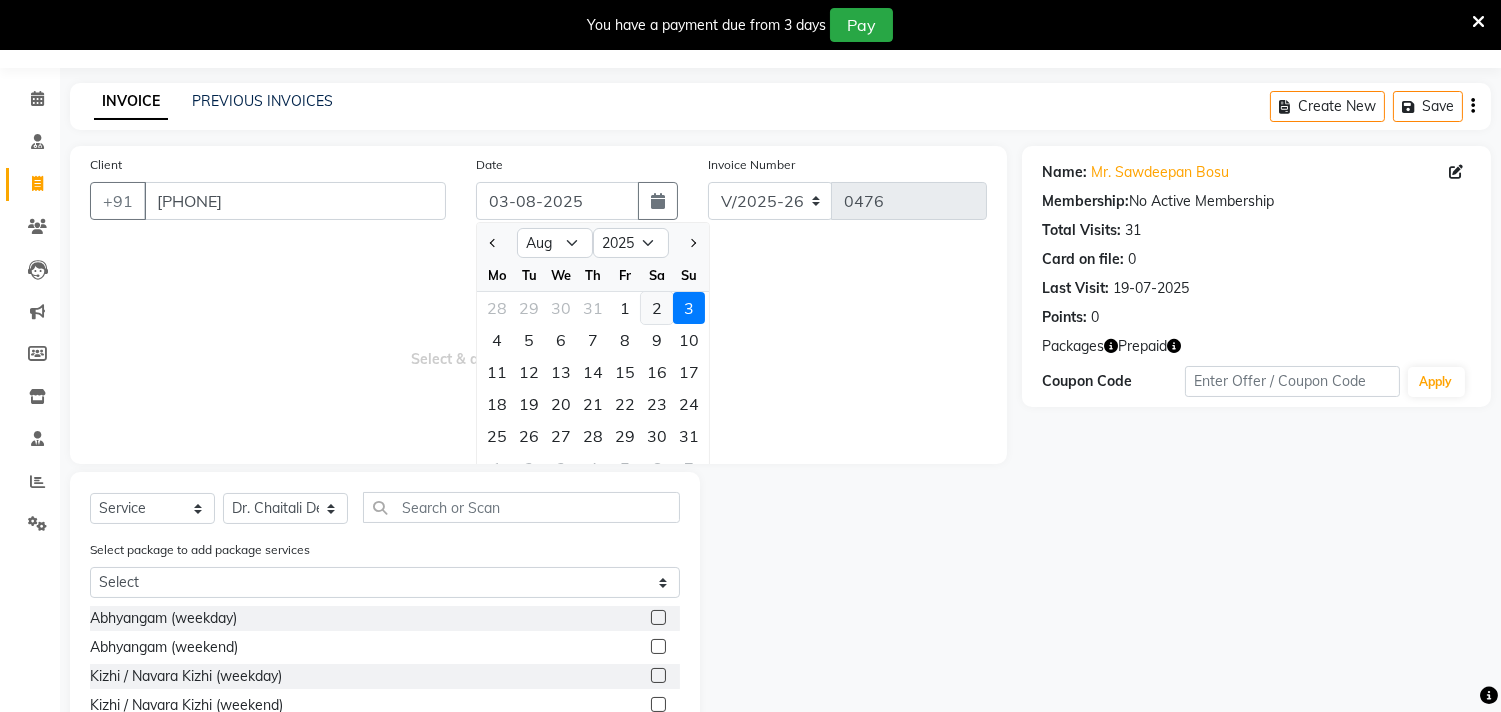 type on "02-08-2025" 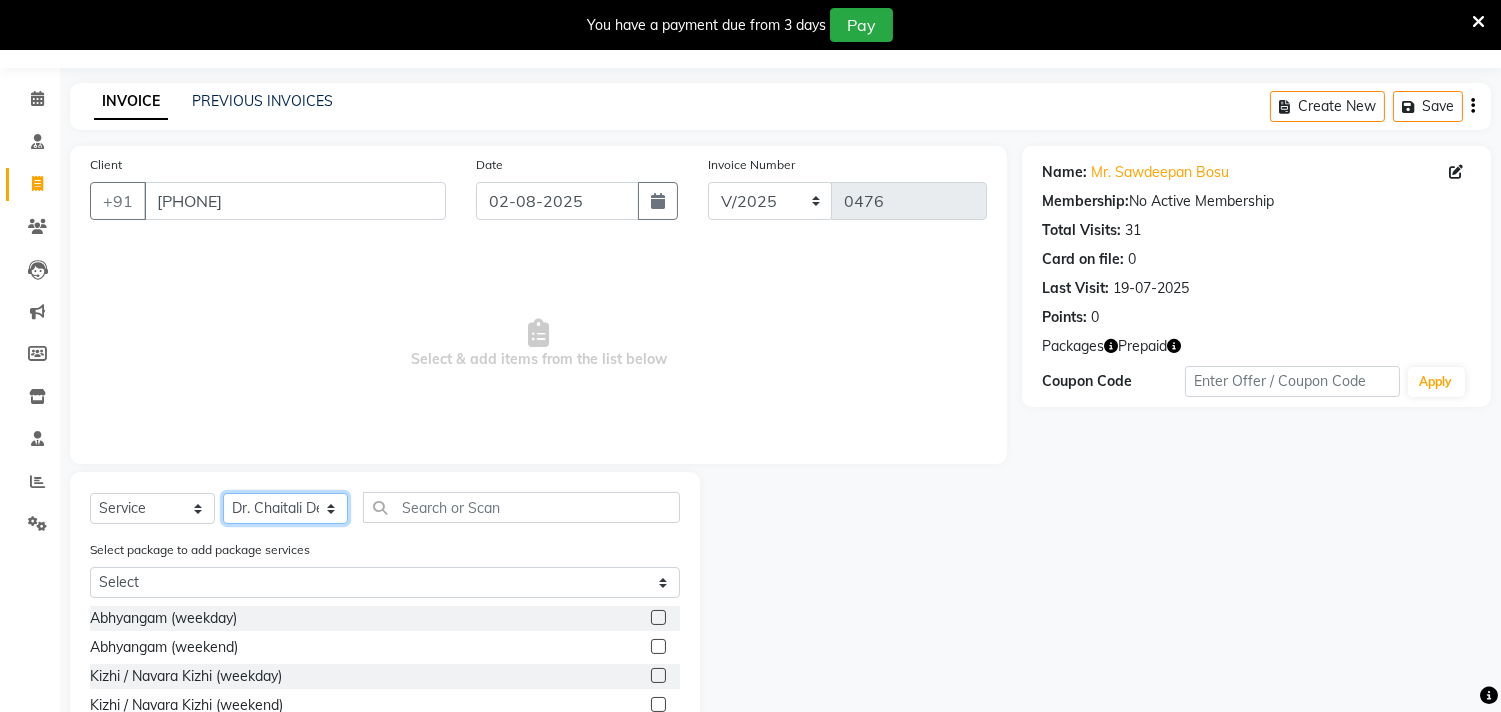 click on "Select Therapist Anita Khatke Anjana Surendra Kalyani Avtar Jaiswal Bibina Chandani Yadav Deepali Gaikwad Dr. Annu Prasad Dr. Chaitali Deshmukh Dr. Hakima Sunasara Dr. Jeason John Dr. Mamta Dr. Nitin Yadav Gloria Y Hari Jainy M R KAMAL NIKAM Kavita Ambatkar Latika Sawant Pooja Mohite Priya Mishra Rajimon Gopalan RATHEESH KUMAR G KURUP Shali K M Shani K Shibin Suddheesh K K Sunil Wankhade Sunita Fernandes Swati Tejaswini Gaonkar Vaishali Vidya Vishwanath Vinayak Yogesh Parab" 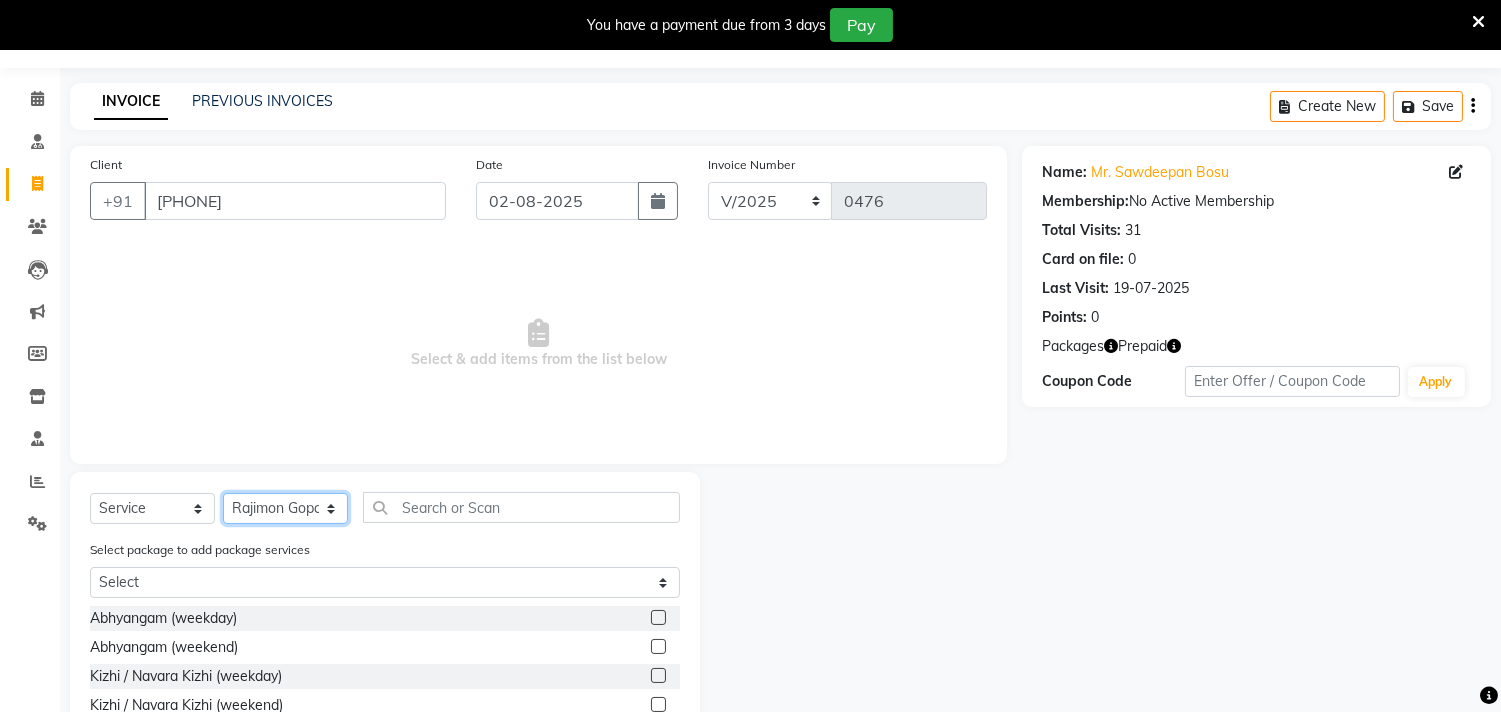 click on "Select Therapist Anita Khatke Anjana Surendra Kalyani Avtar Jaiswal Bibina Chandani Yadav Deepali Gaikwad Dr. Annu Prasad Dr. Chaitali Deshmukh Dr. Hakima Sunasara Dr. Jeason John Dr. Mamta Dr. Nitin Yadav Gloria Y Hari Jainy M R KAMAL NIKAM Kavita Ambatkar Latika Sawant Pooja Mohite Priya Mishra Rajimon Gopalan RATHEESH KUMAR G KURUP Shali K M Shani K Shibin Suddheesh K K Sunil Wankhade Sunita Fernandes Swati Tejaswini Gaonkar Vaishali Vidya Vishwanath Vinayak Yogesh Parab" 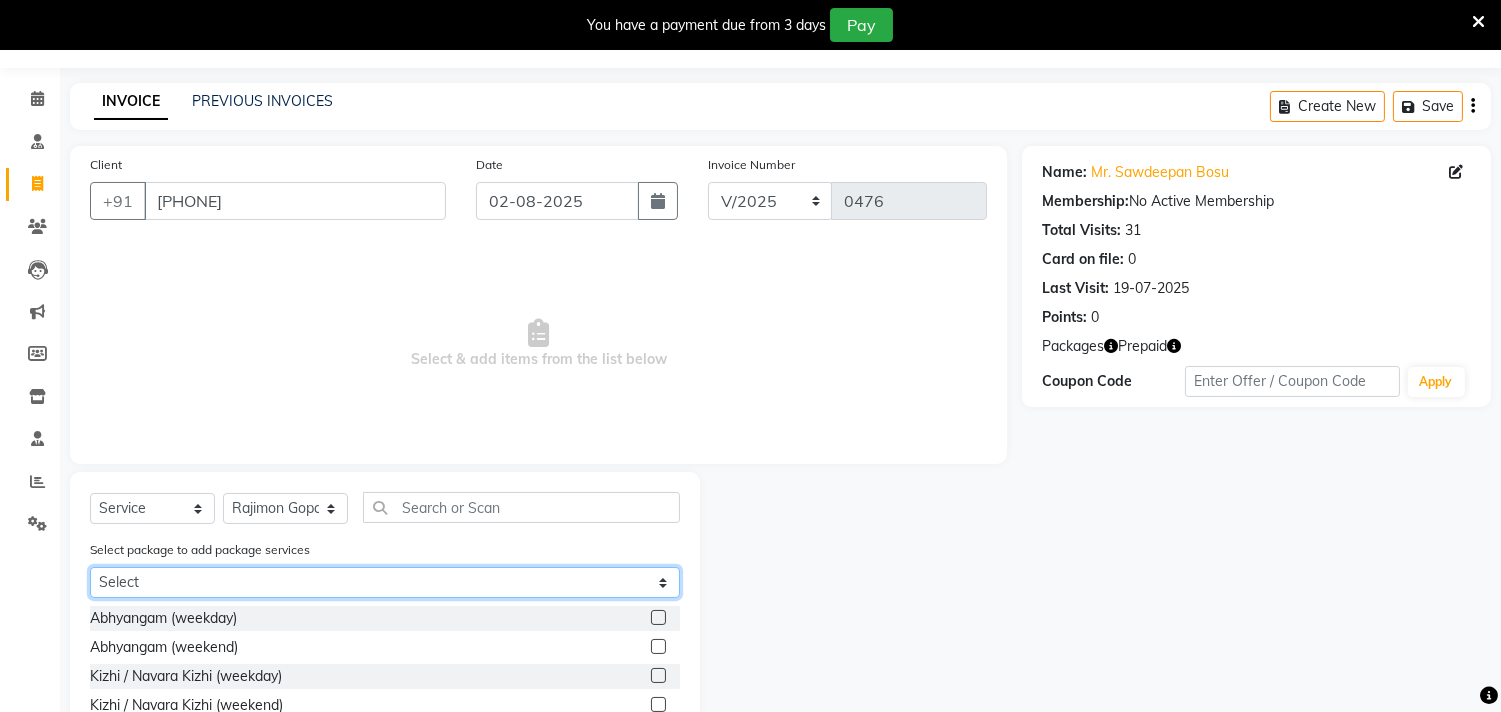 click on "Select Mr.[LAST].[LAST] (12 Kadi Vasty)" 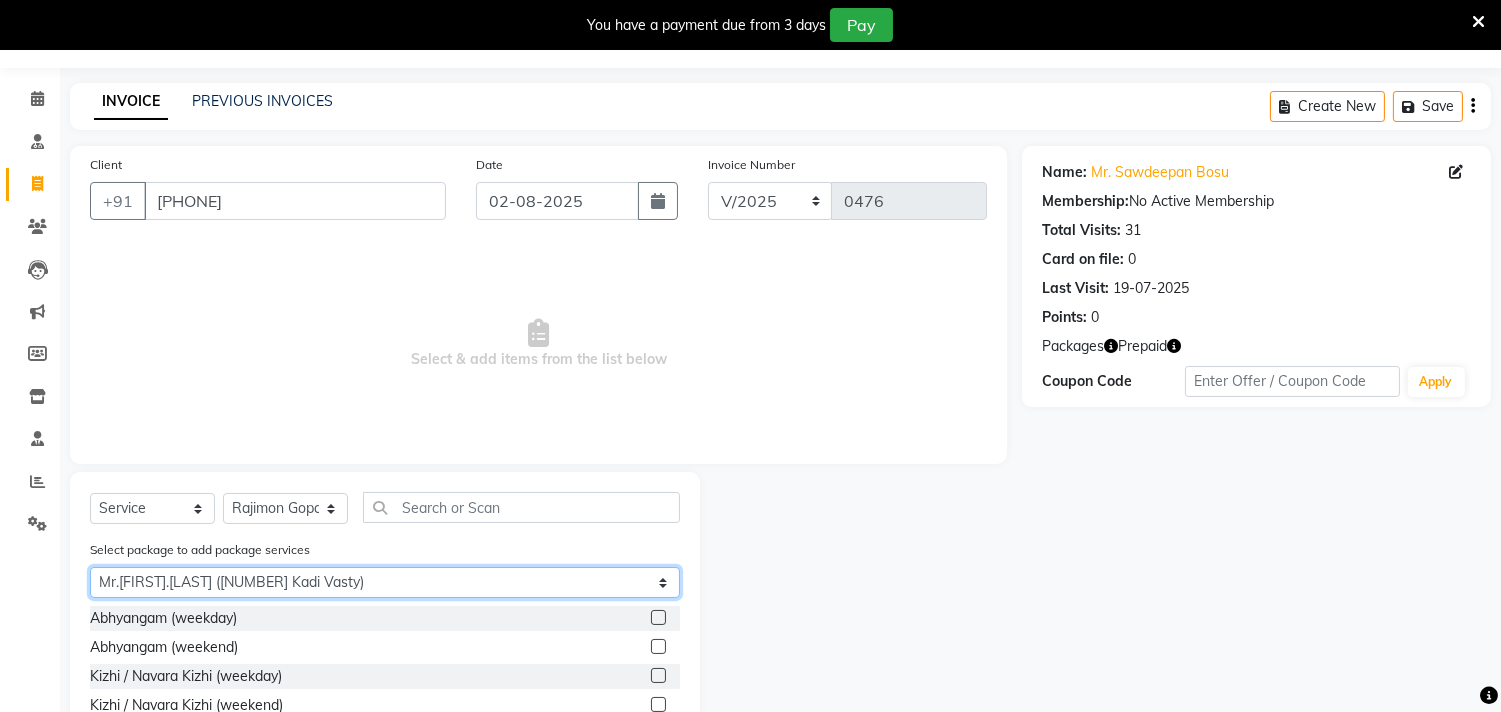 click on "Select Mr.[LAST].[LAST] (12 Kadi Vasty)" 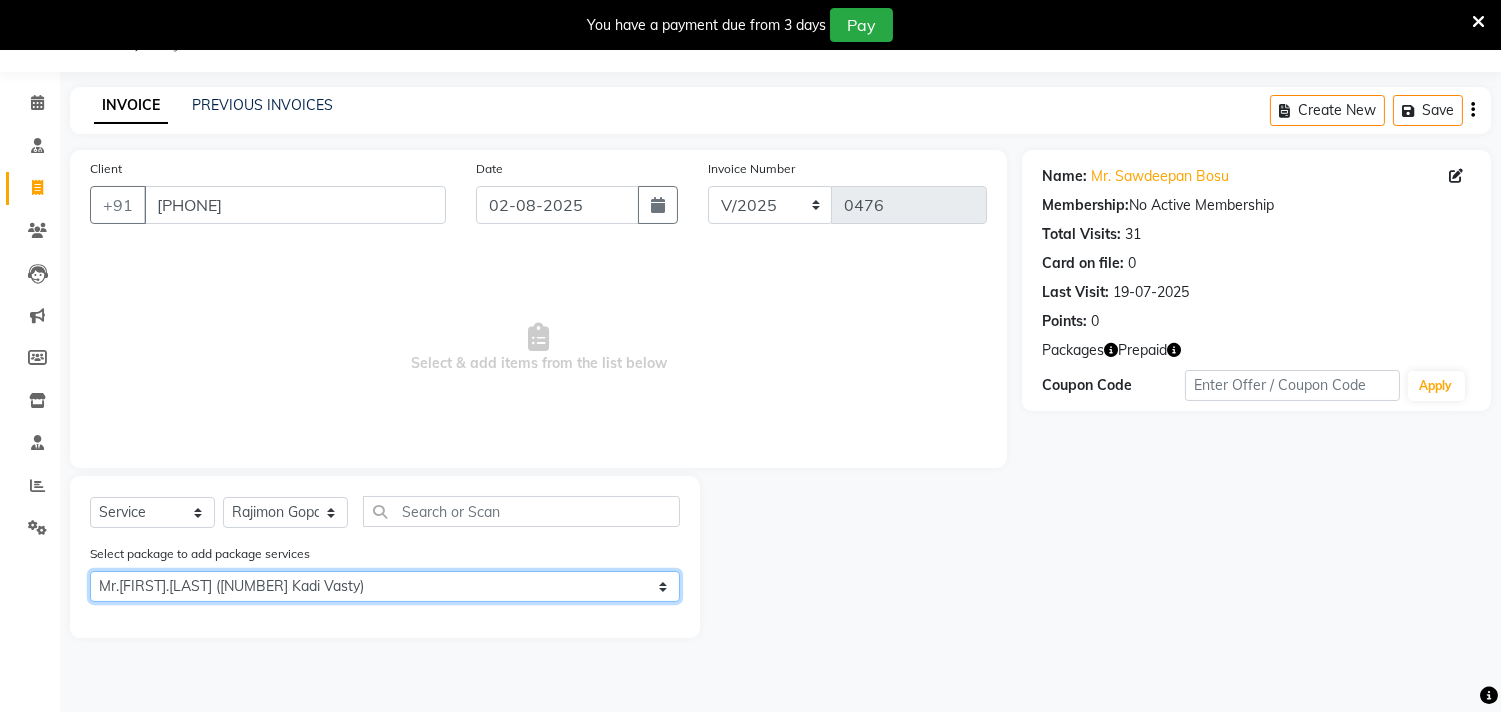 scroll, scrollTop: 50, scrollLeft: 0, axis: vertical 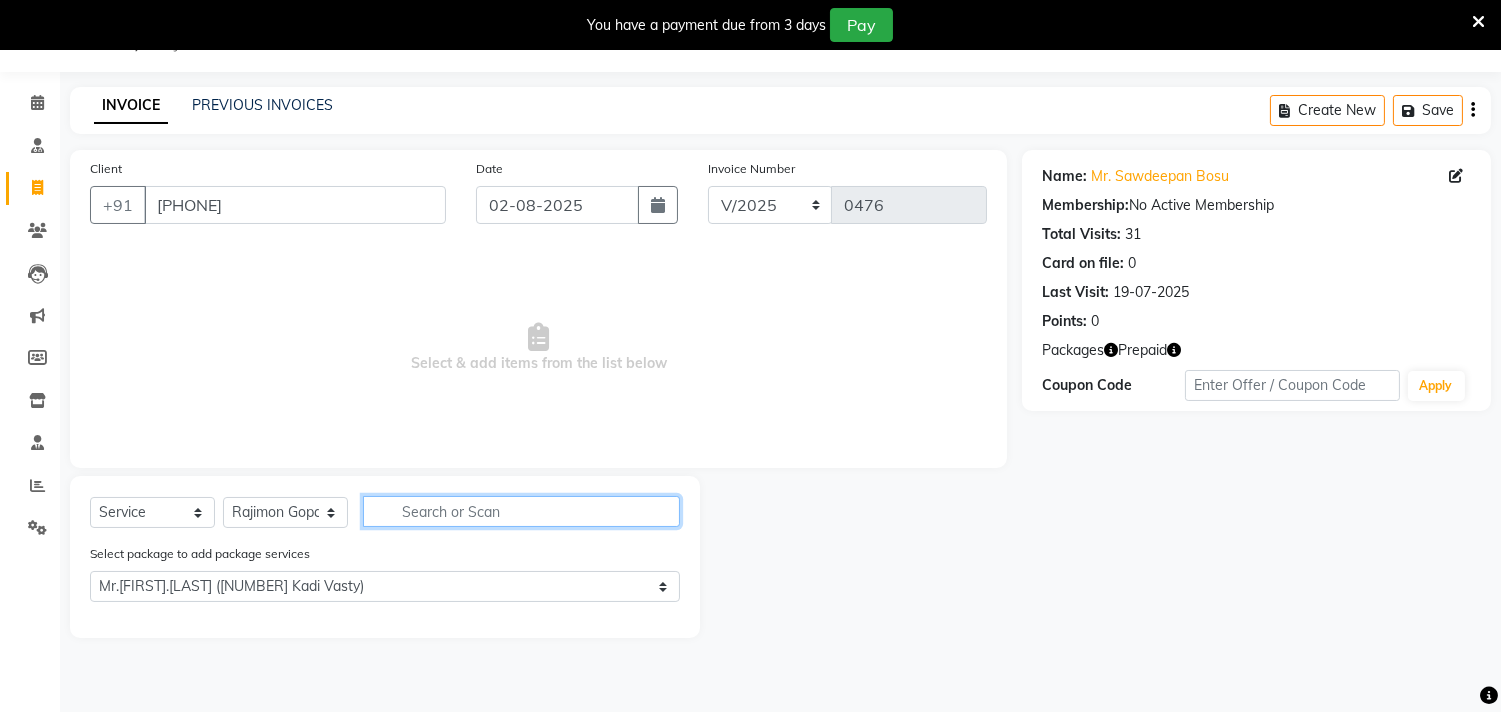 click 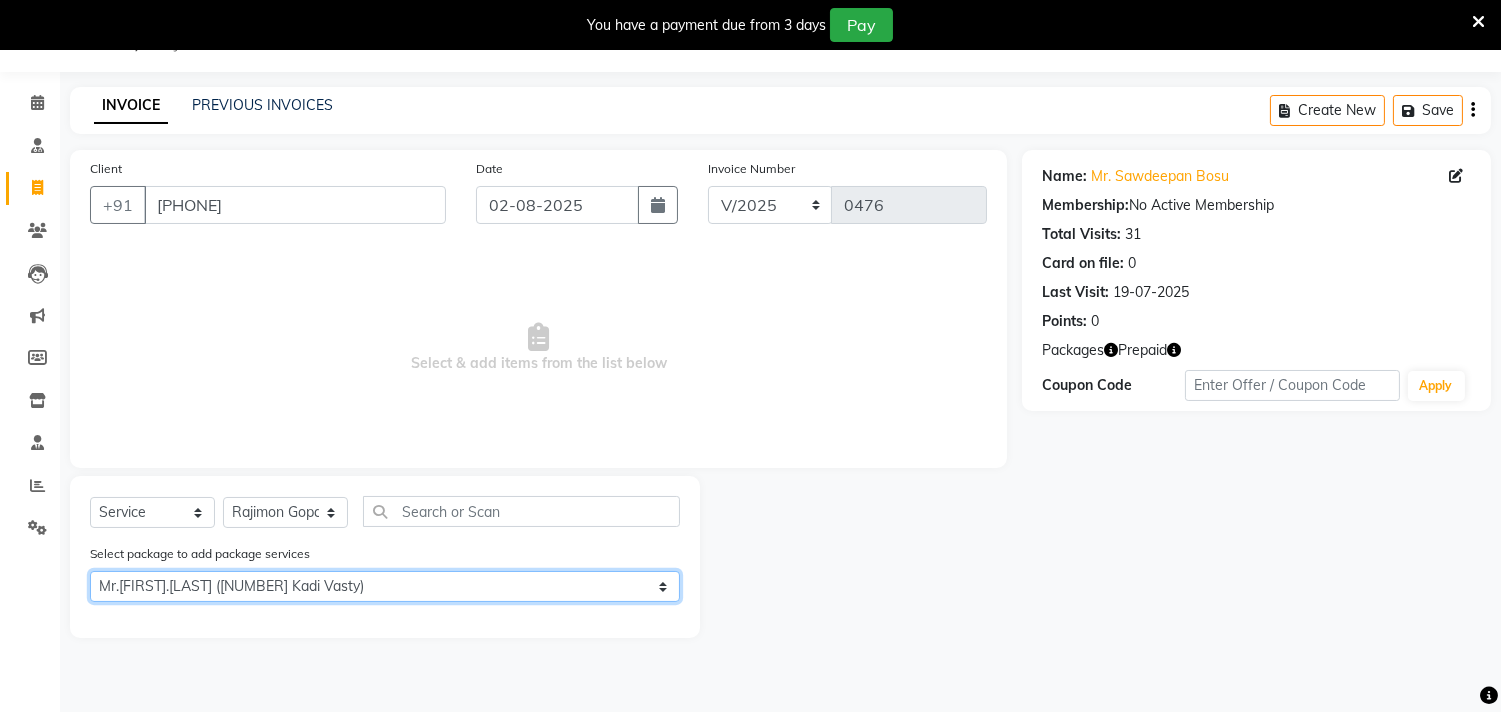 click on "Select Mr.[LAST].[LAST] (12 Kadi Vasty)" 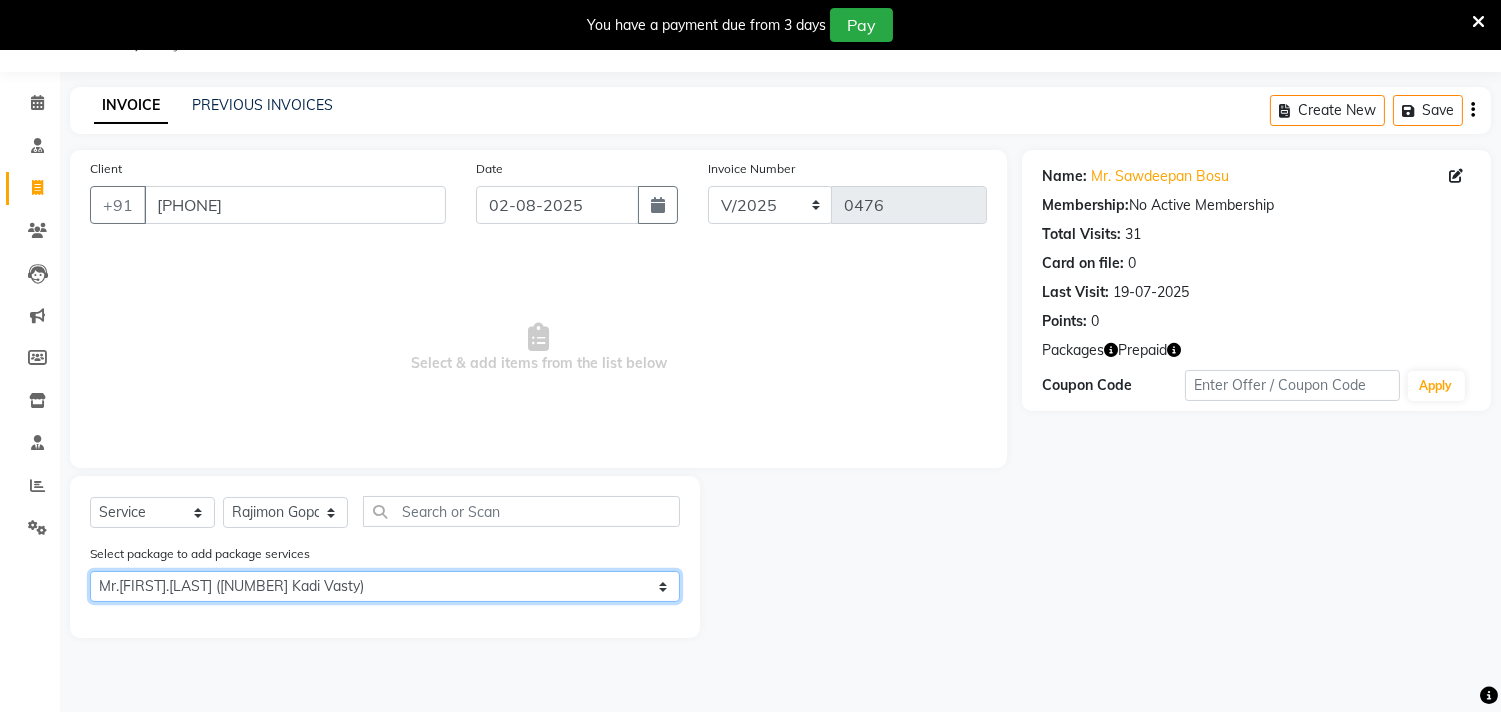 click on "Select Mr.[LAST].[LAST] (12 Kadi Vasty)" 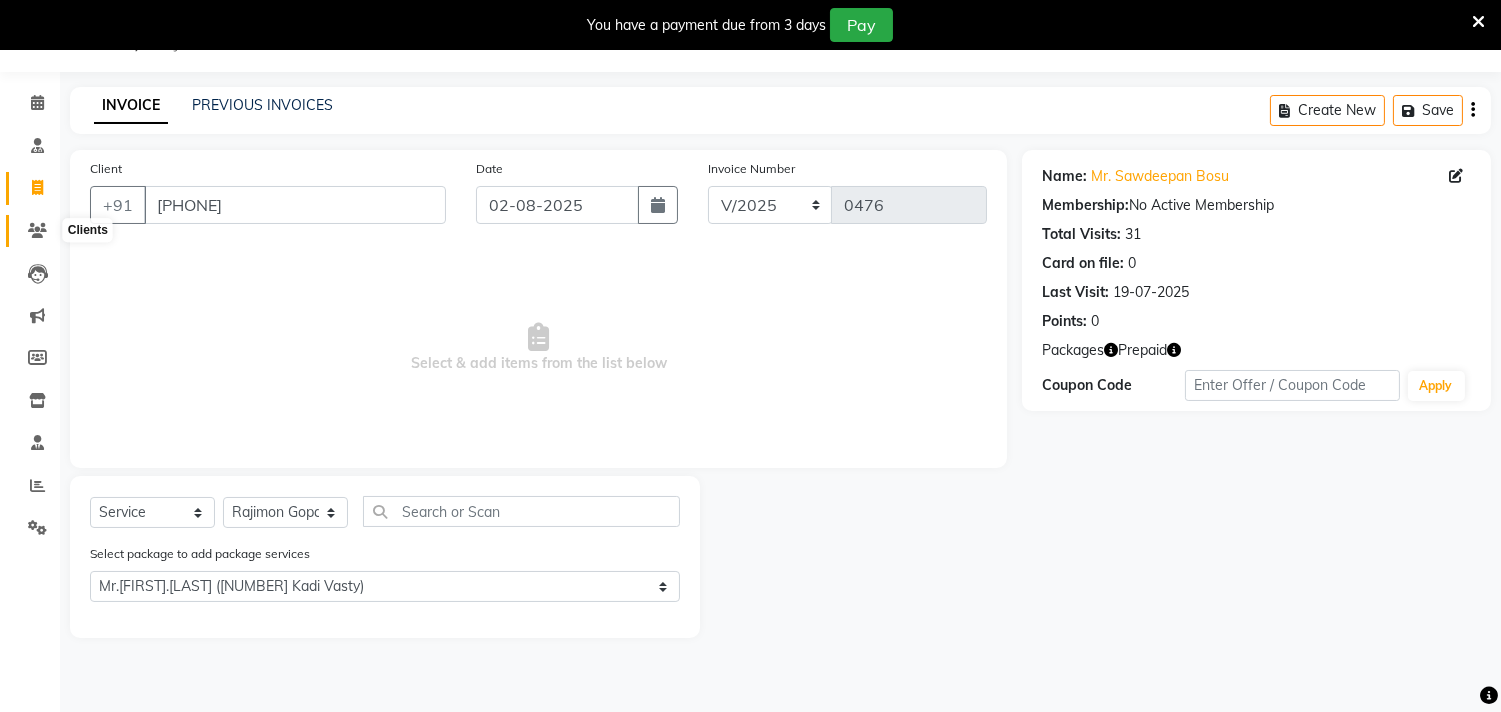 click 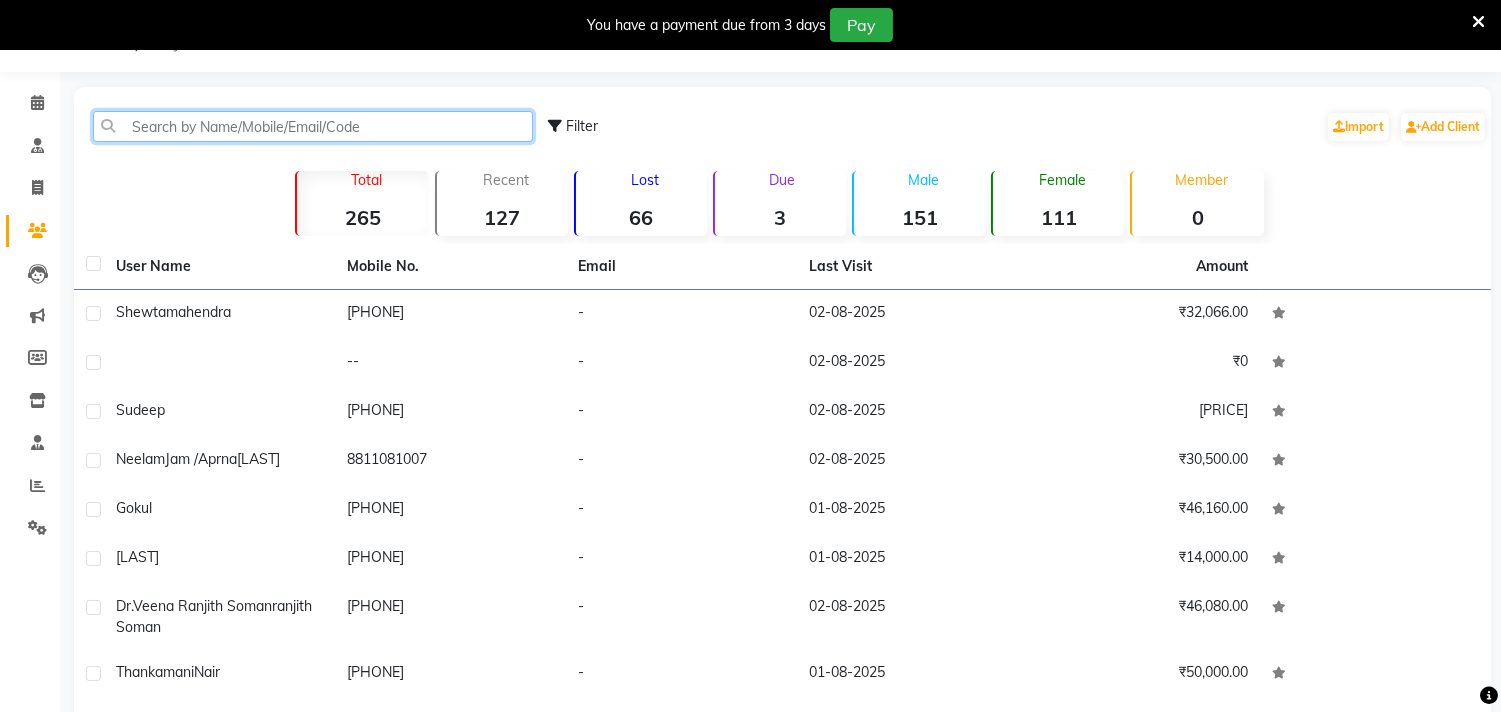 click 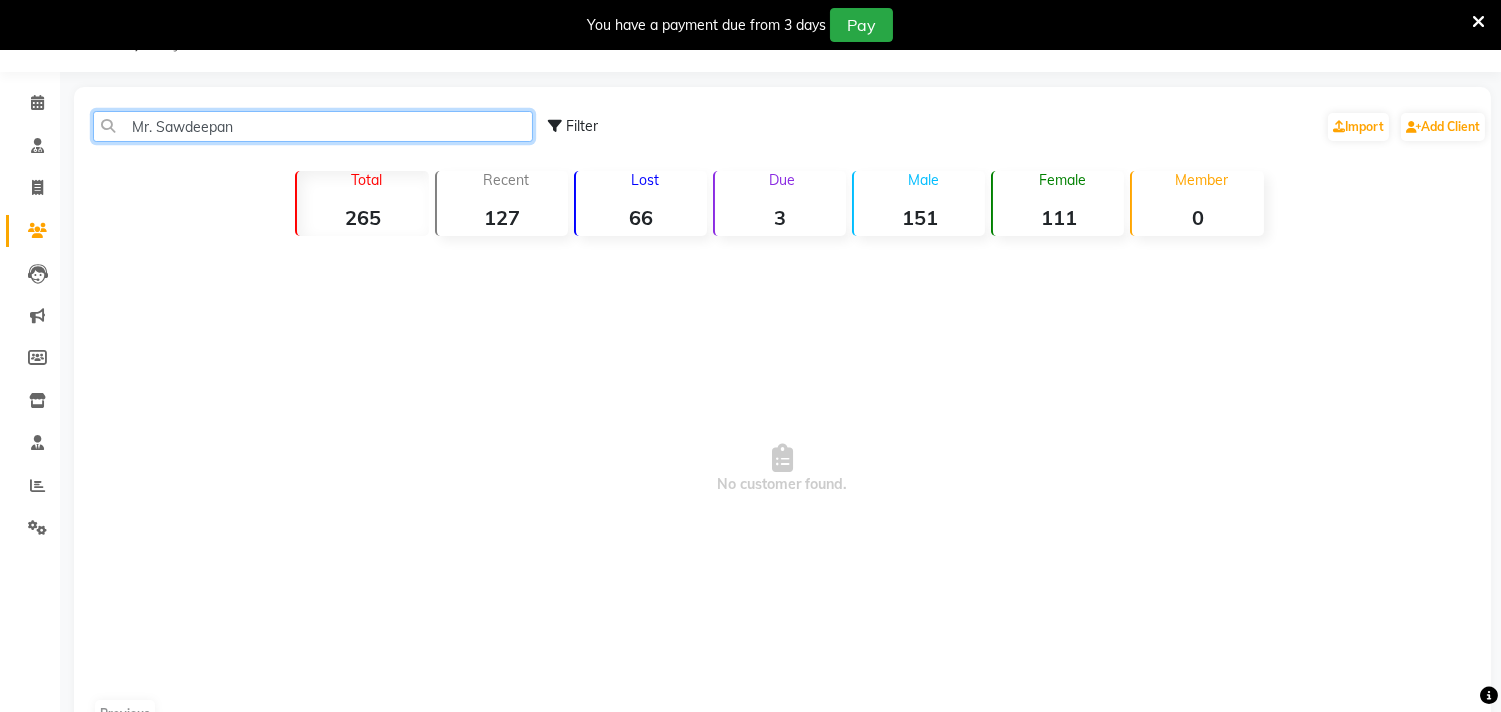 drag, startPoint x: 234, startPoint y: 125, endPoint x: 417, endPoint y: 133, distance: 183.17477 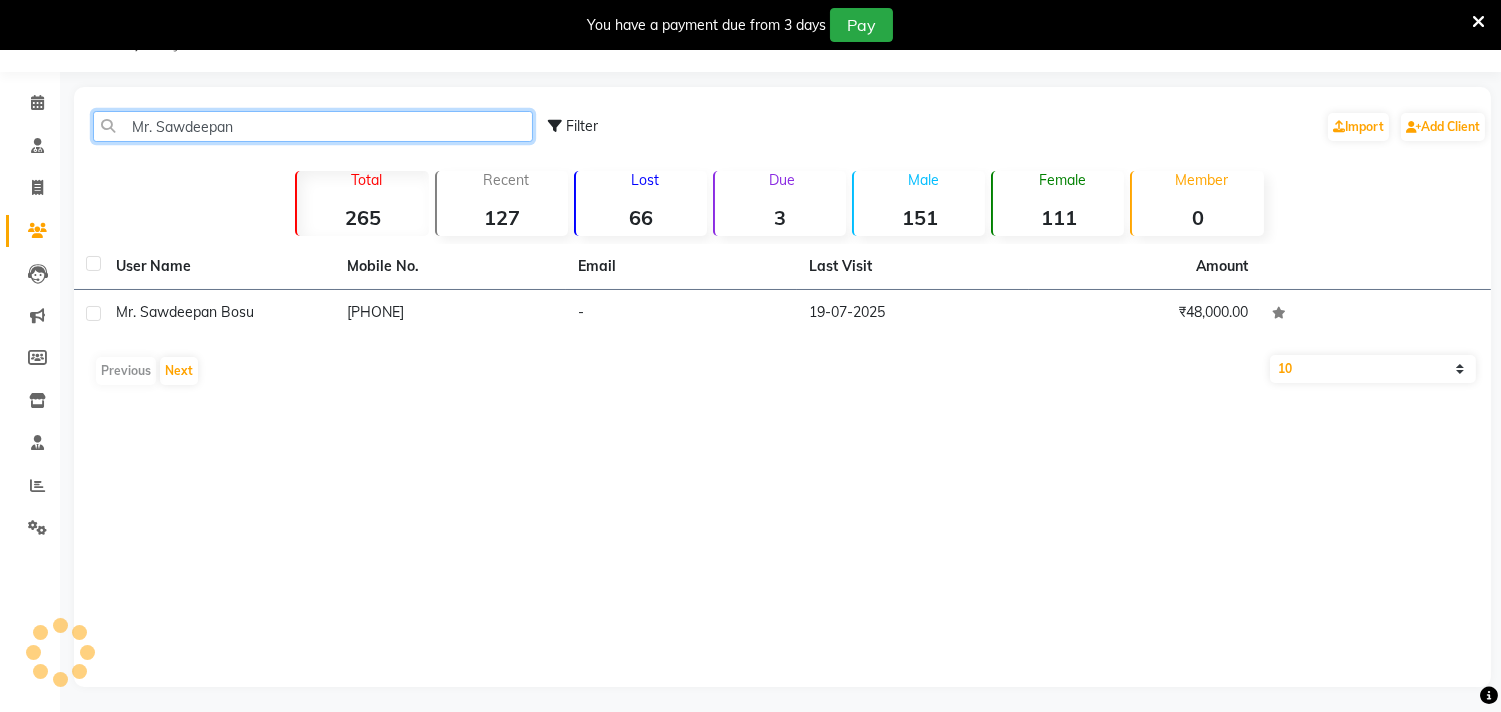 type on "Mr. Sawdeepan" 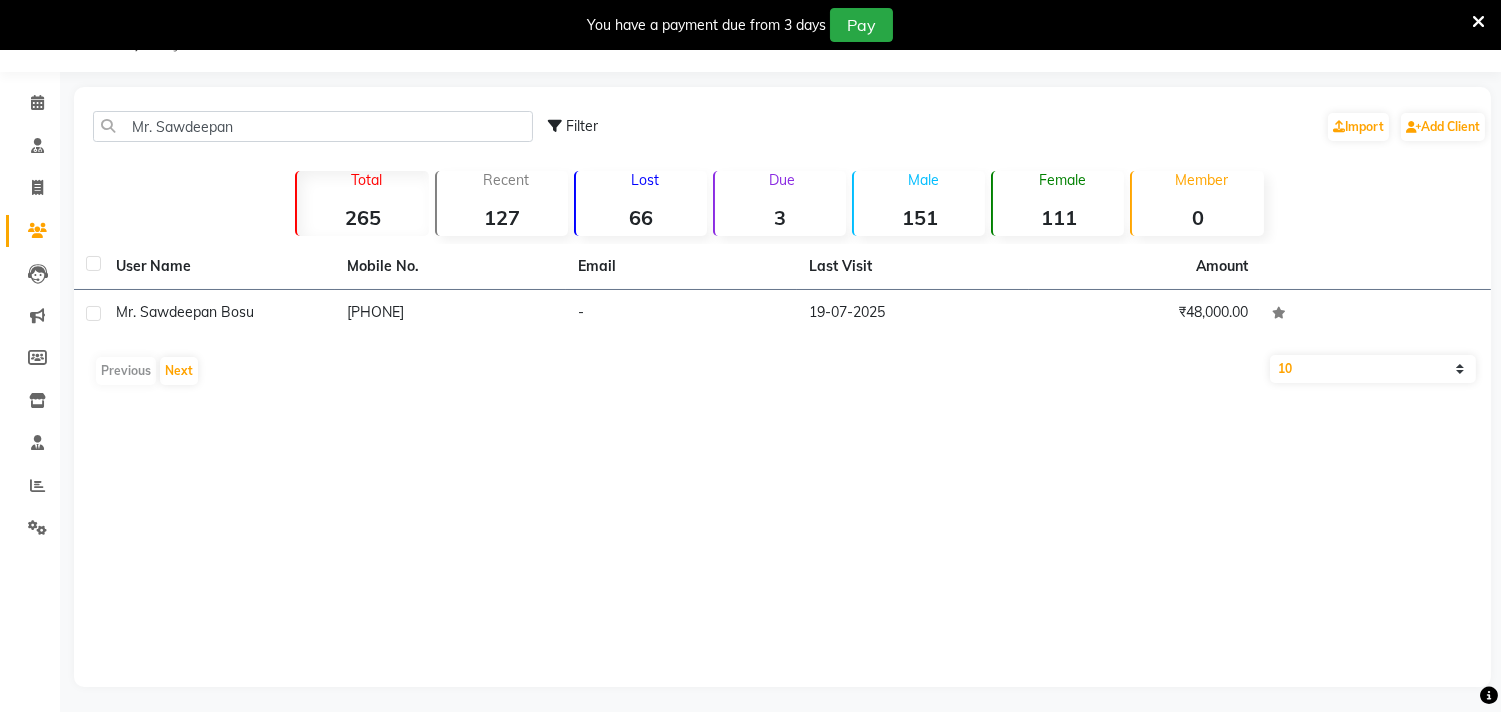 click on "Mr. [LAST].[LAST] Filter Import Add Client Total 265 Recent 127 Lost 66 Due 3 Male 151 Female 111 Member 0 User Name Mobile No. Email Last Visit Amount Mr. [LAST] [LAST] [PHONE] - [DATE] ₹48,000.00 Previous Next 10 50 100" 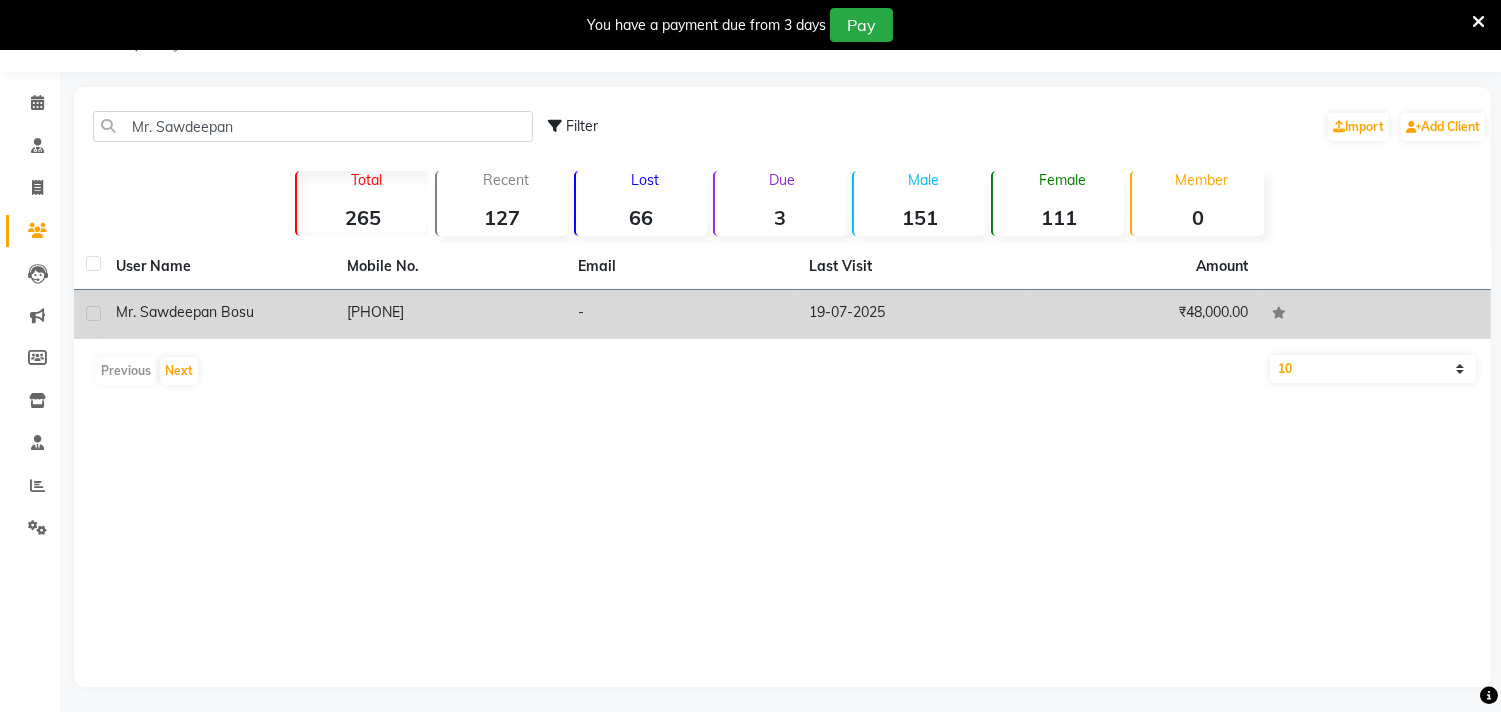 click on "[PHONE]" 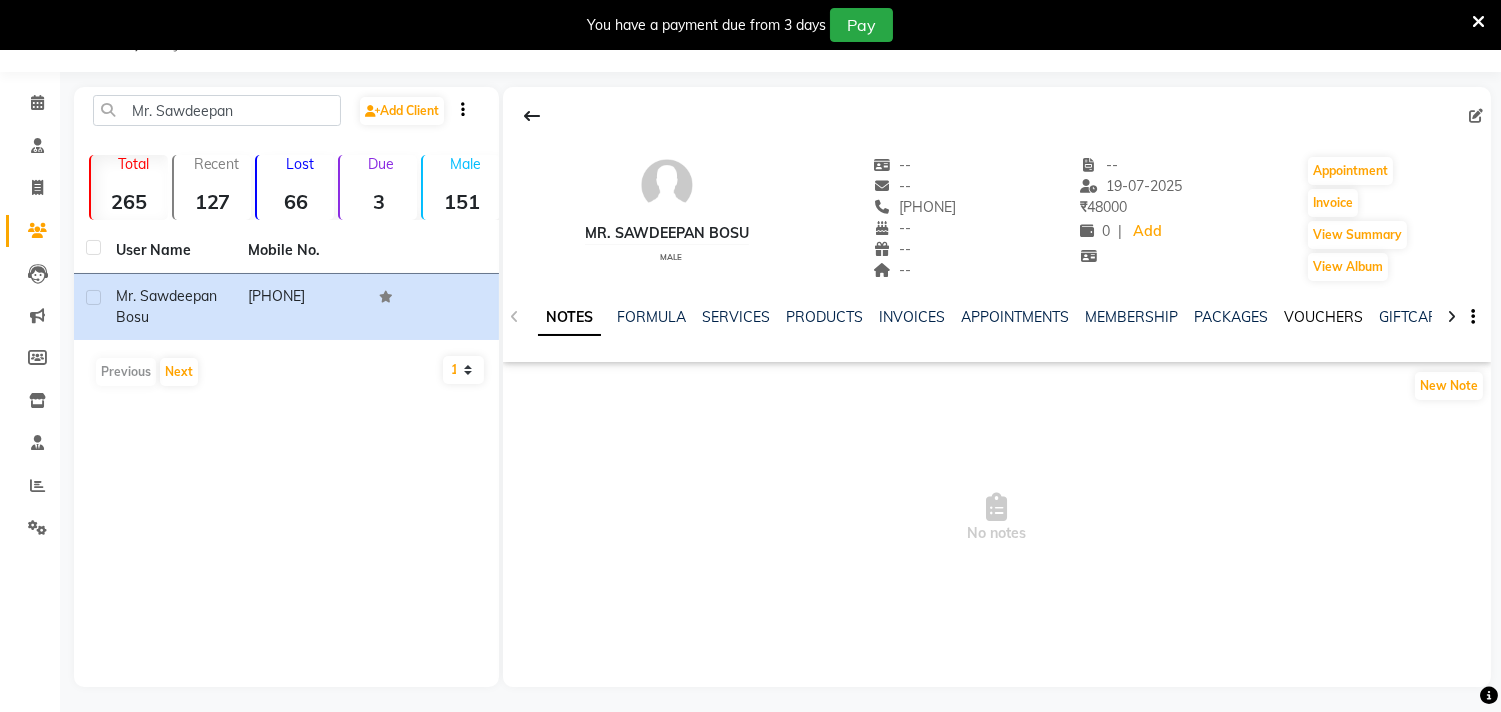 click on "VOUCHERS" 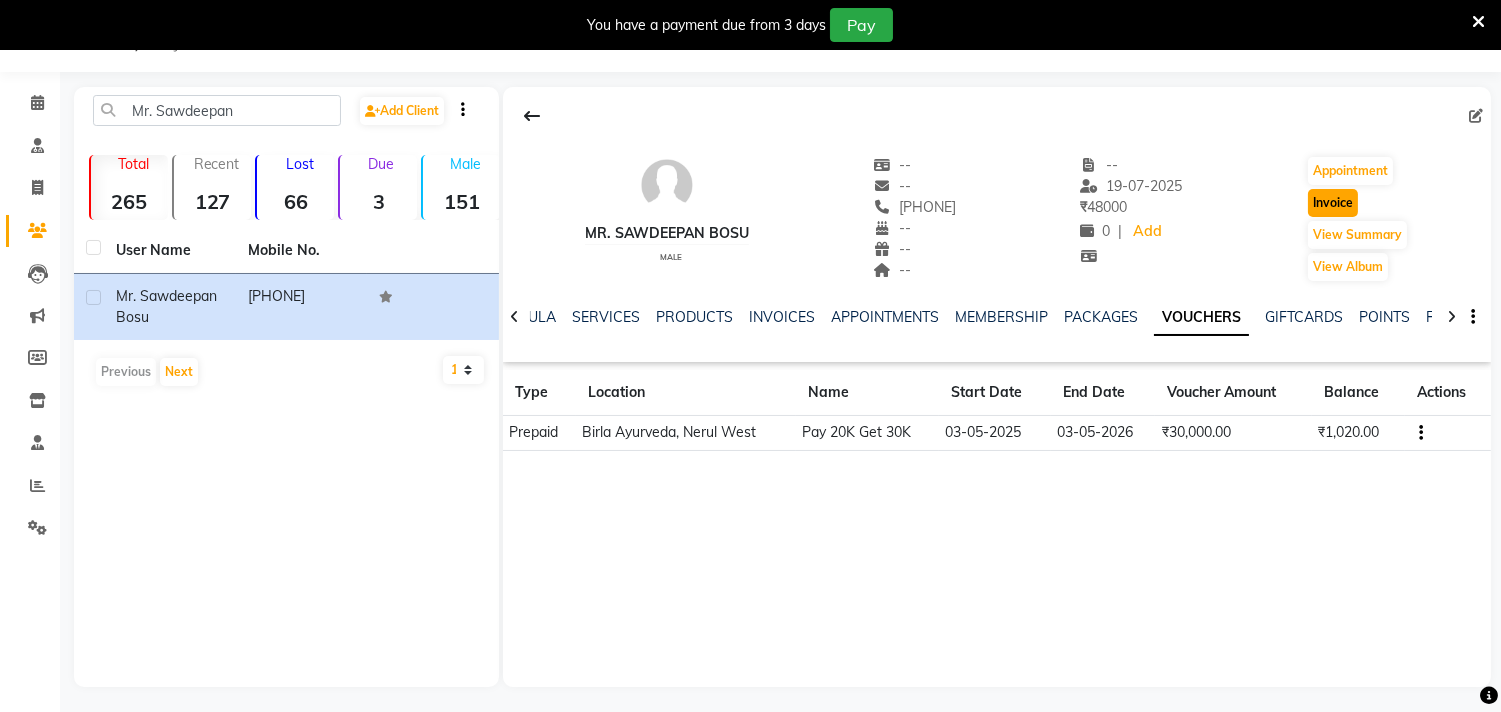 click on "Invoice" 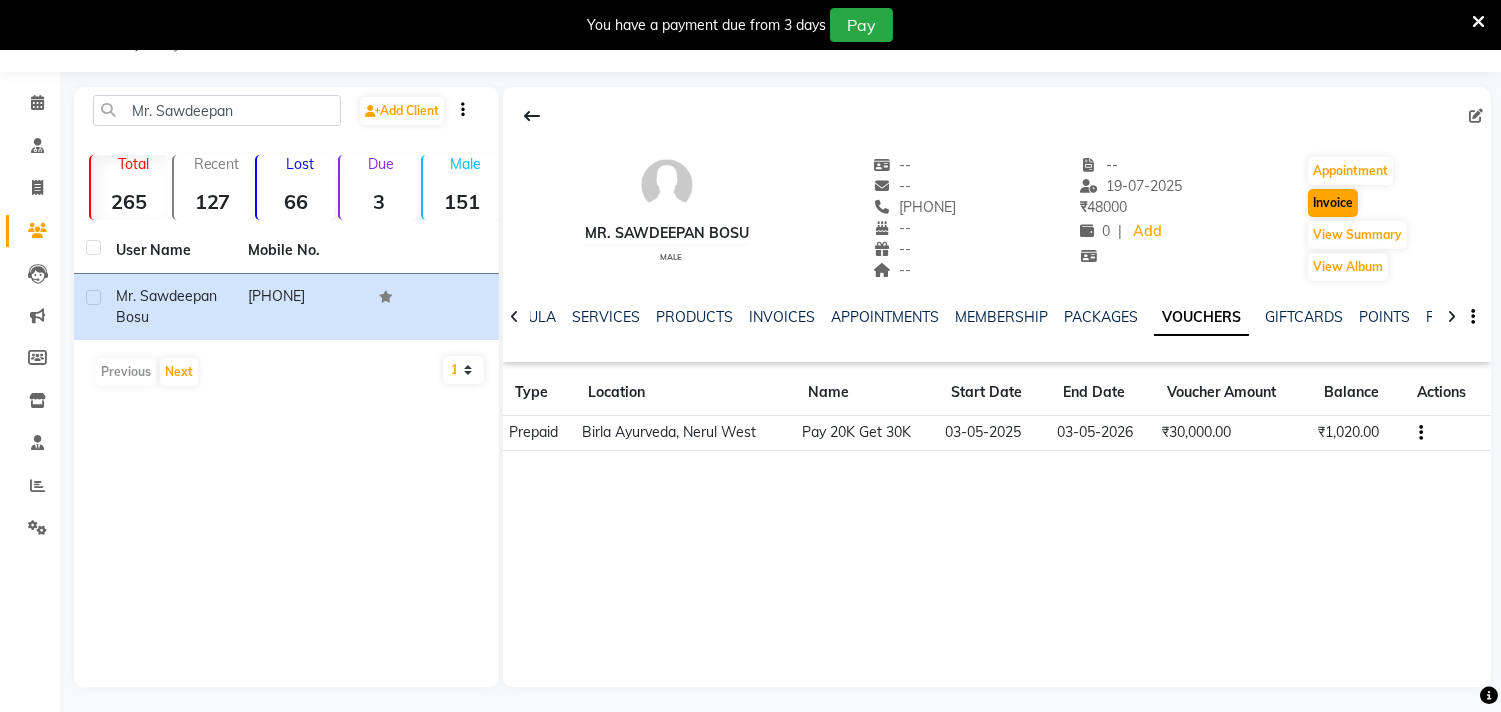 select on "6808" 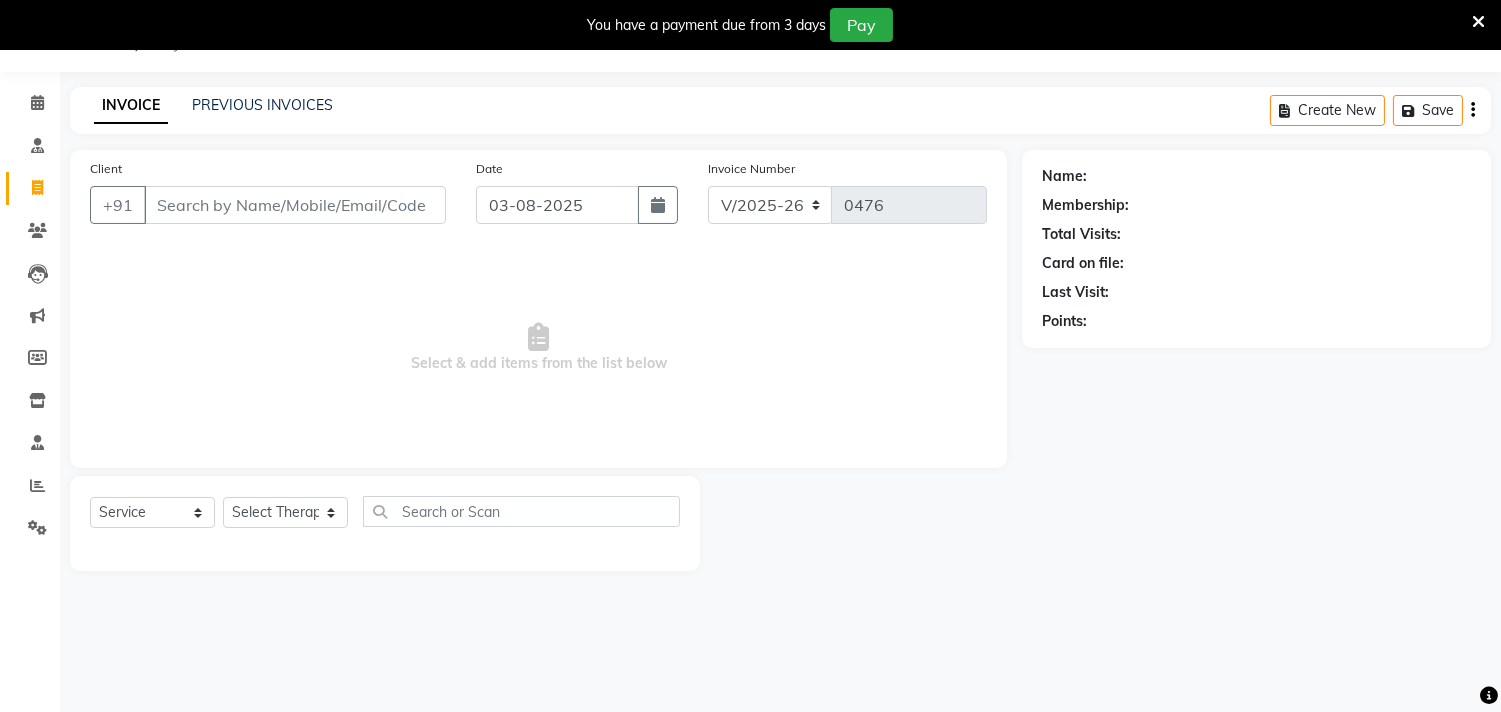type on "[PHONE]" 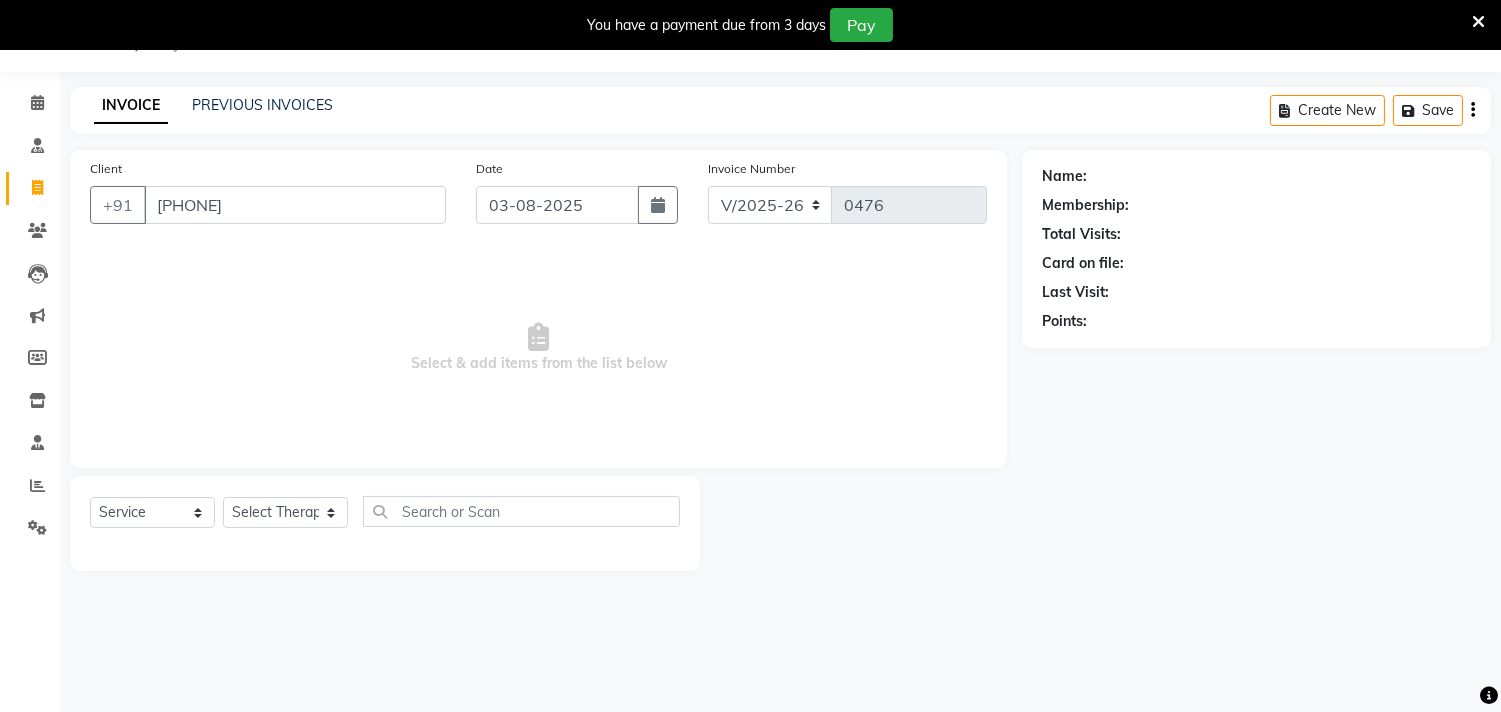 select on "57056" 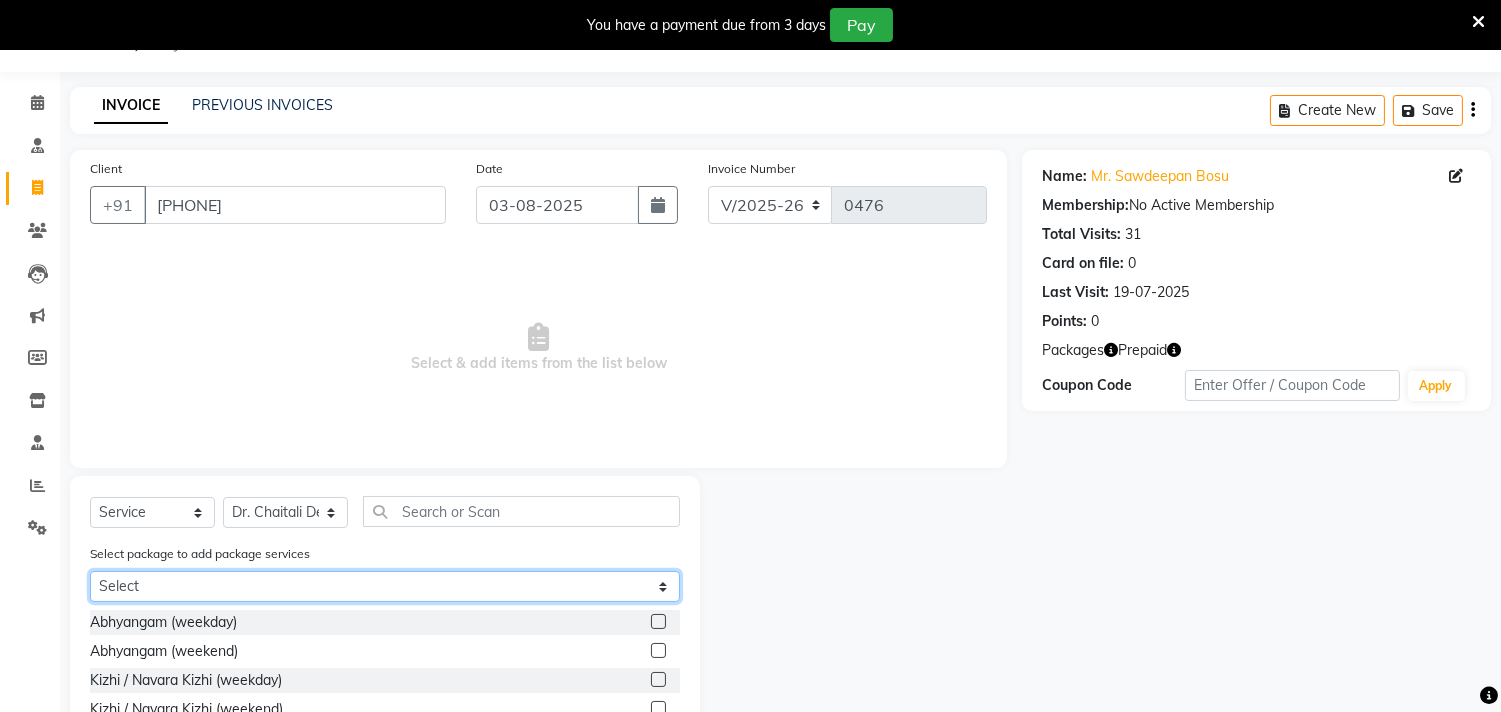 click on "Select Mr.[LAST].[LAST] (12 Kadi Vasty)" 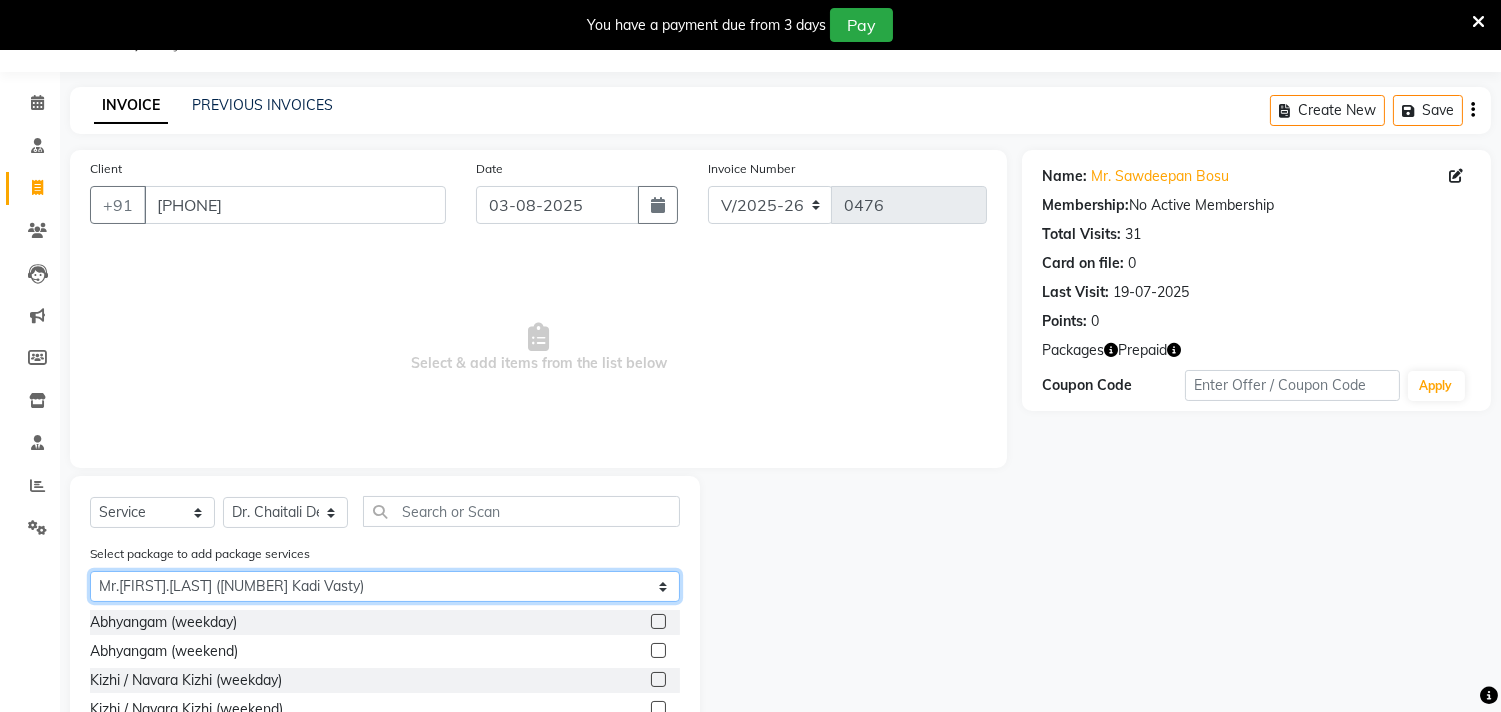 click on "Select Mr.[LAST].[LAST] (12 Kadi Vasty)" 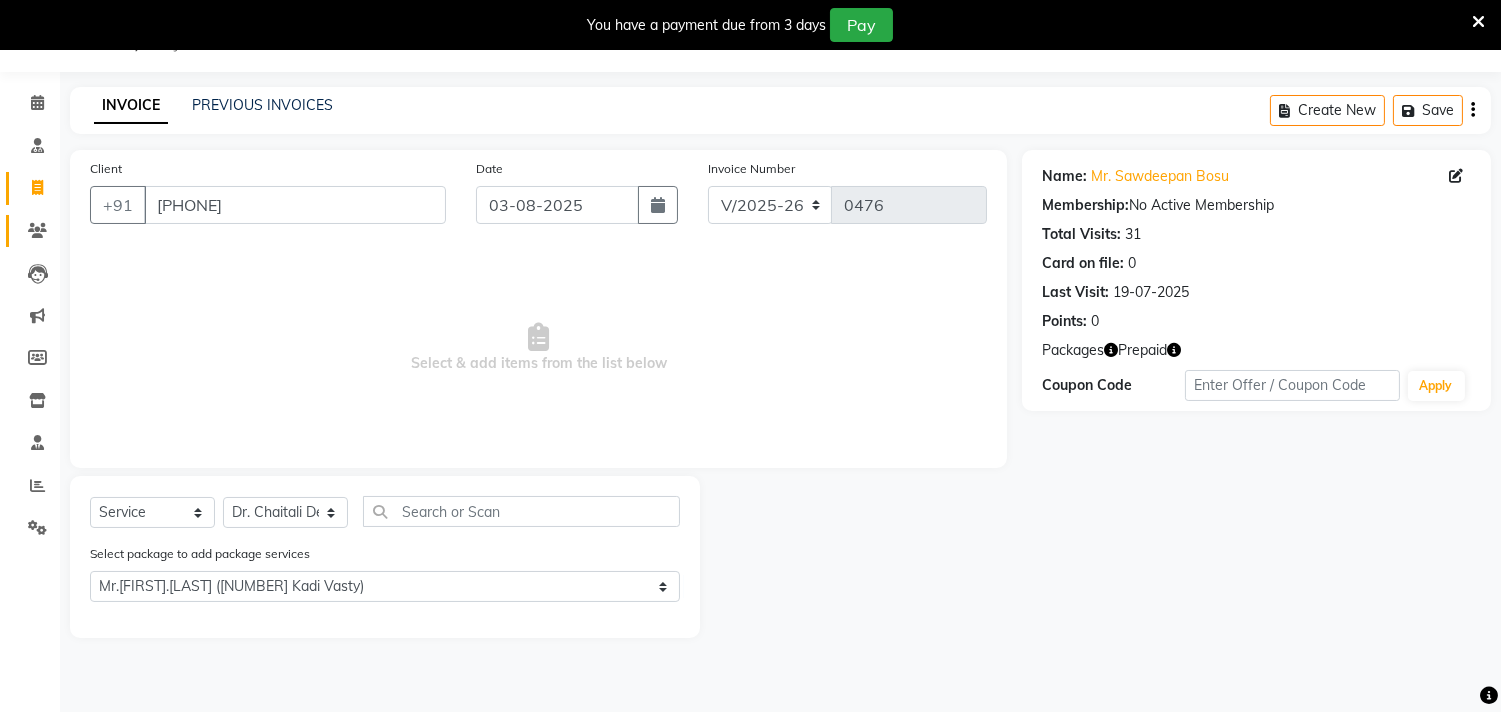 click on "Clients" 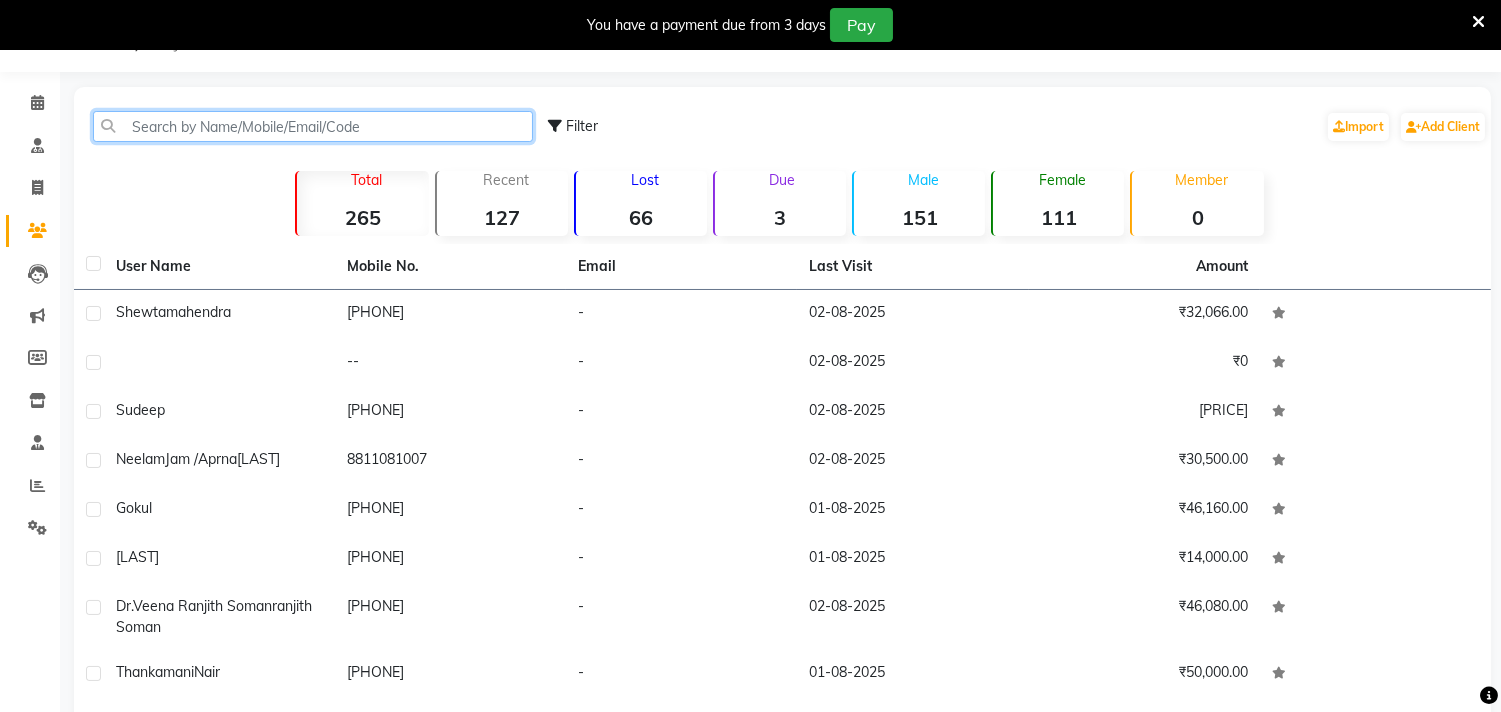click 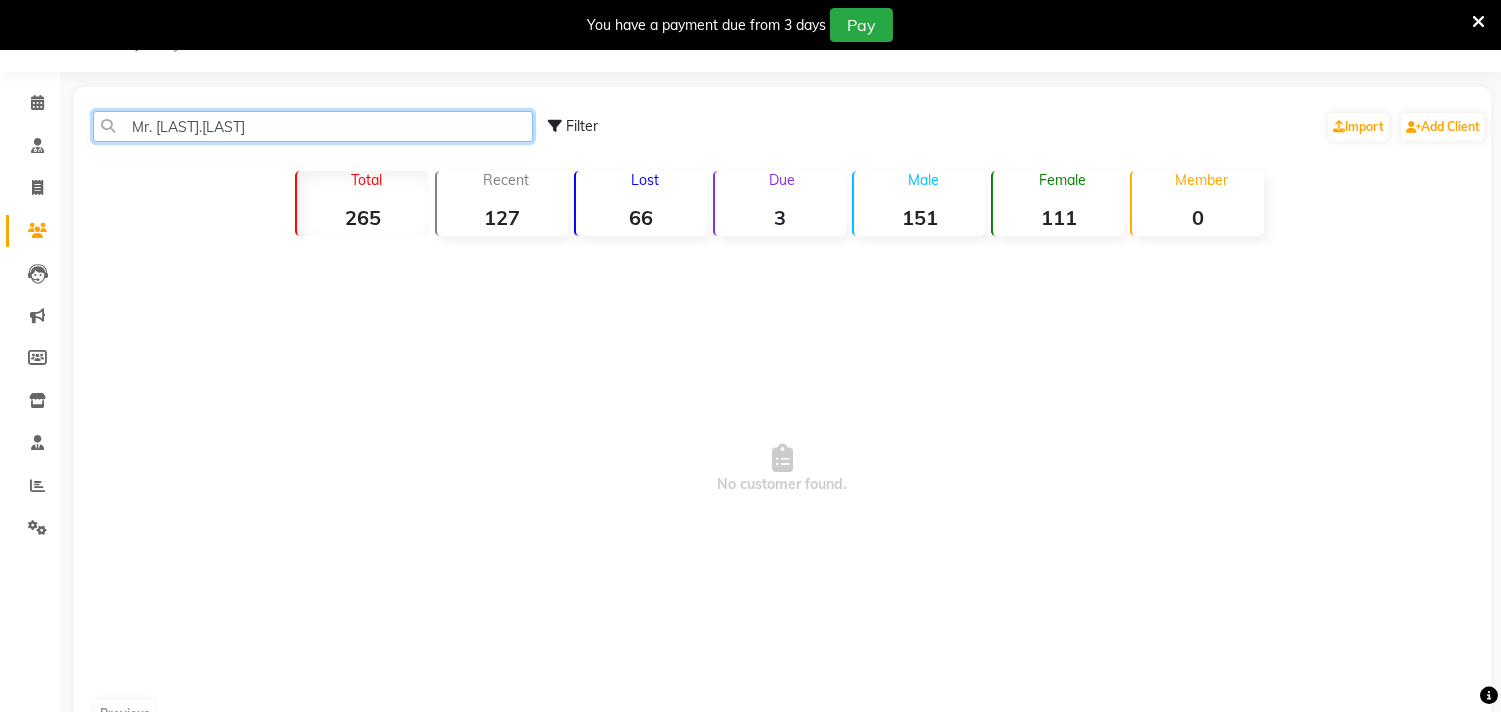 drag, startPoint x: 231, startPoint y: 128, endPoint x: 372, endPoint y: 153, distance: 143.19916 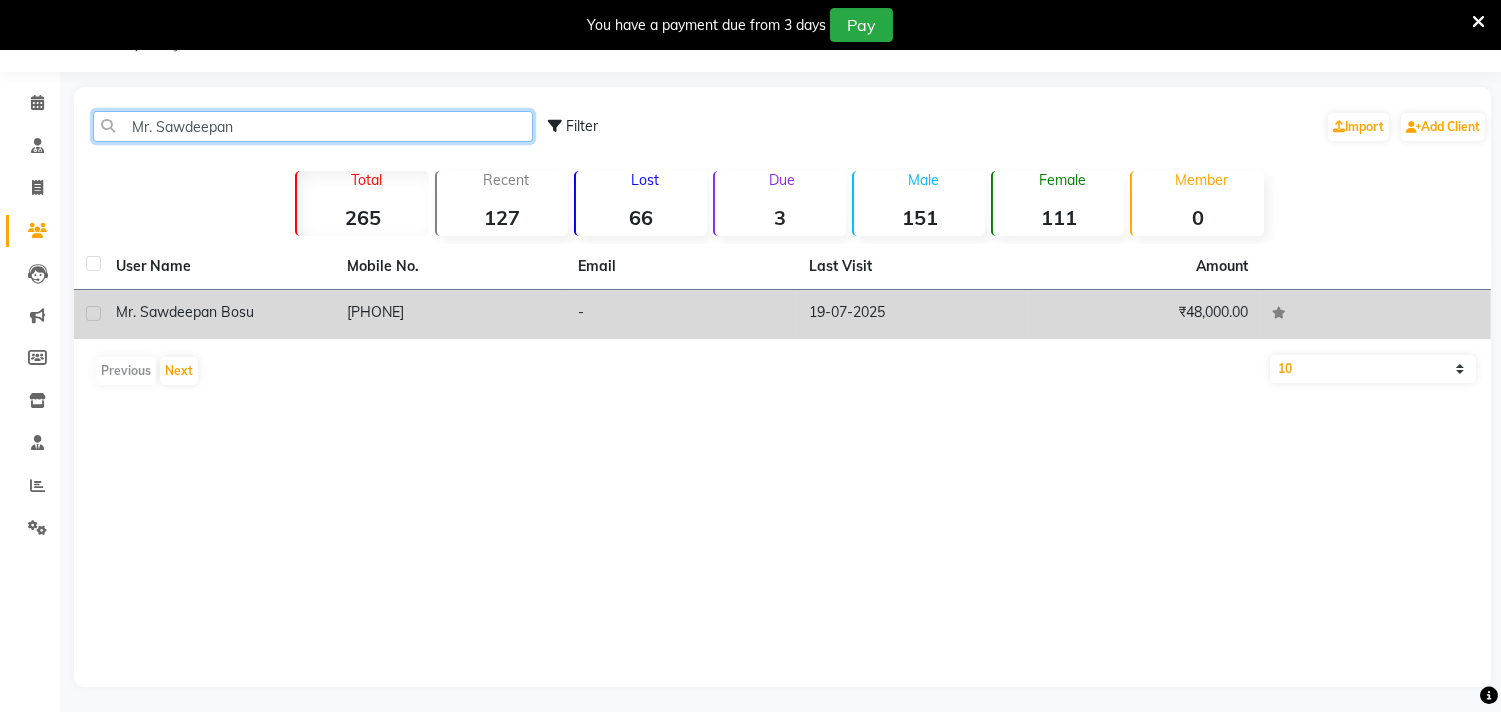 type on "Mr. Sawdeepan" 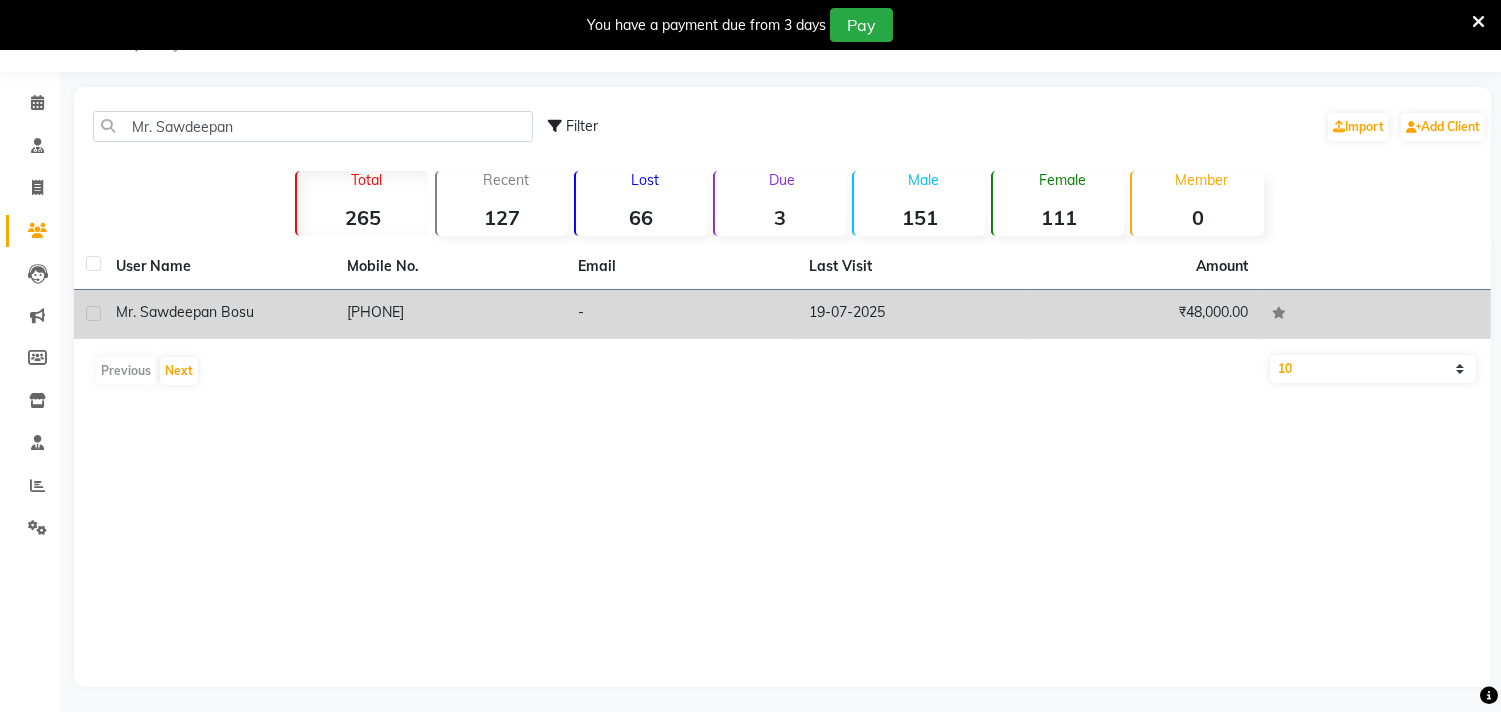 click on "[PHONE]" 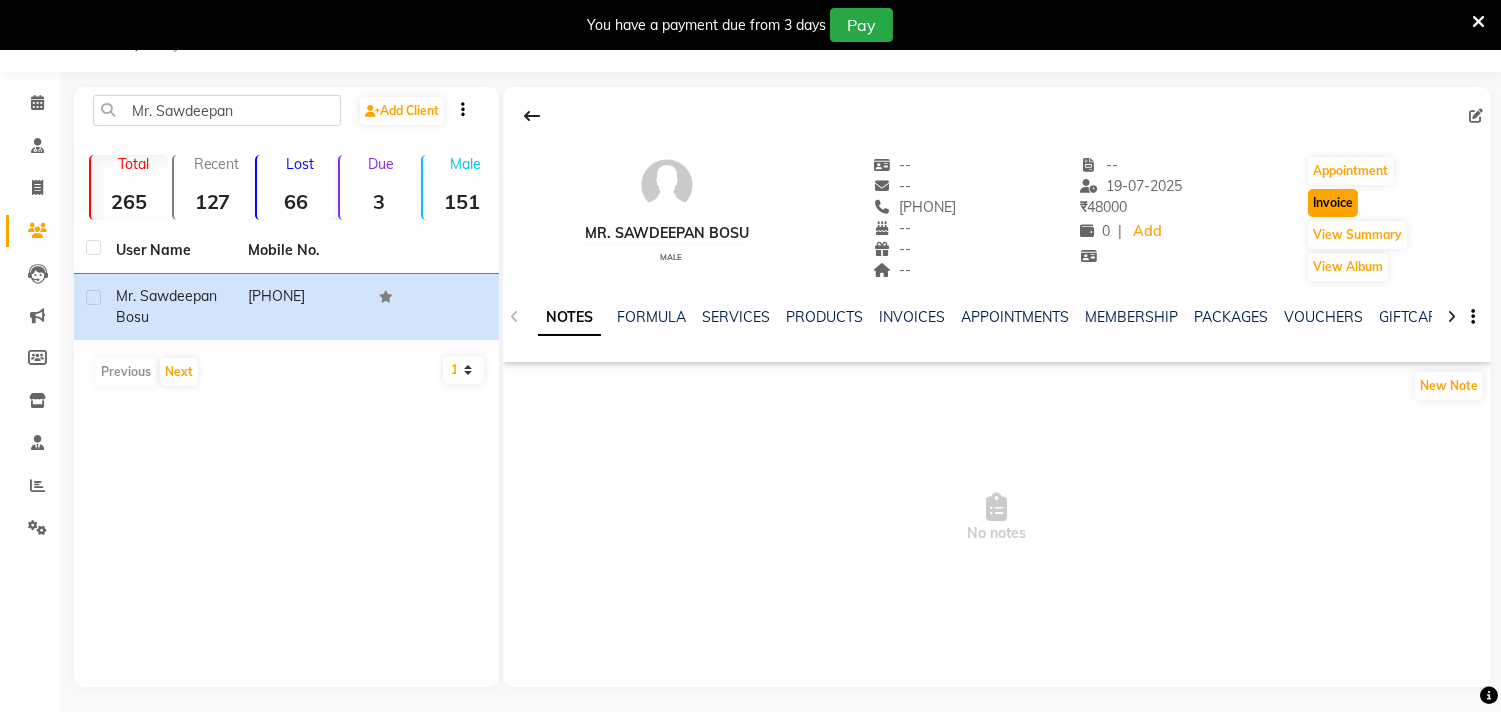 click on "Invoice" 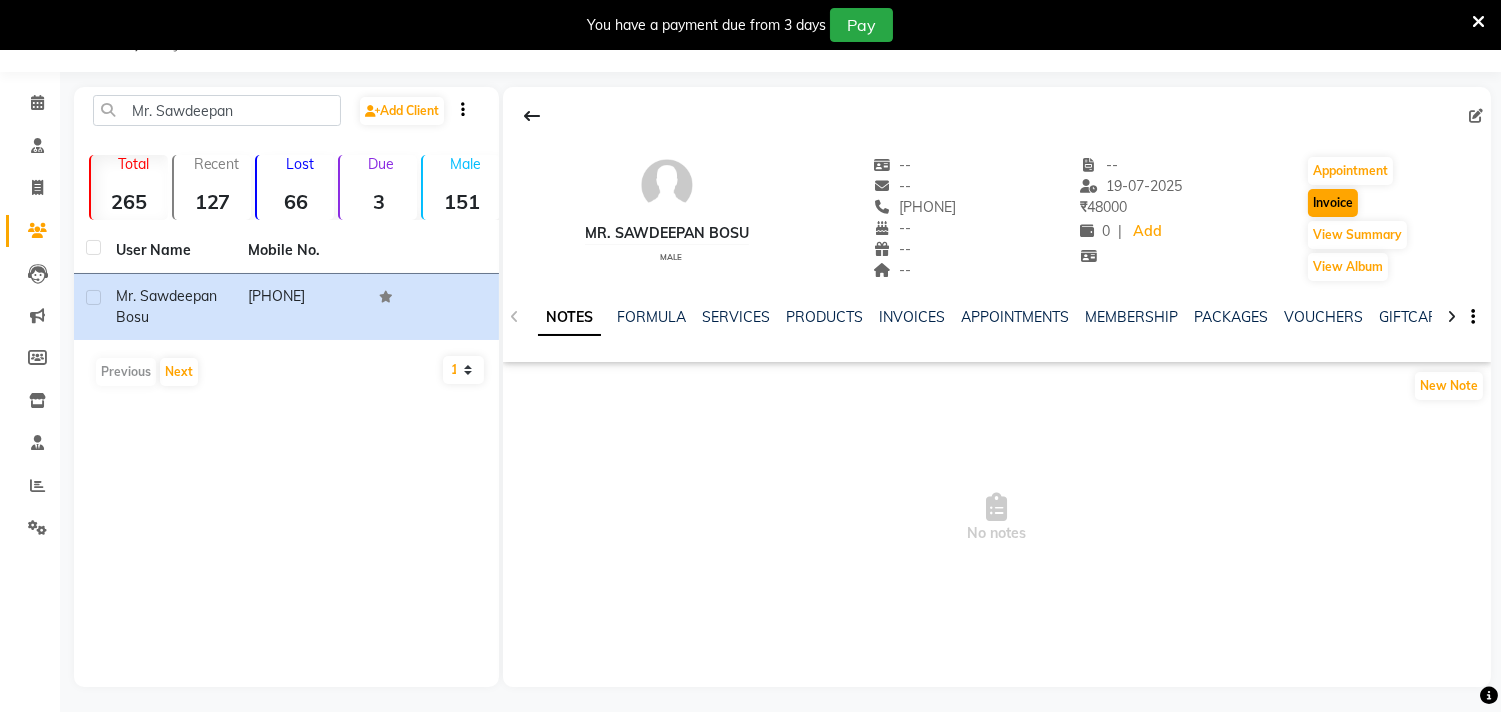 select on "6808" 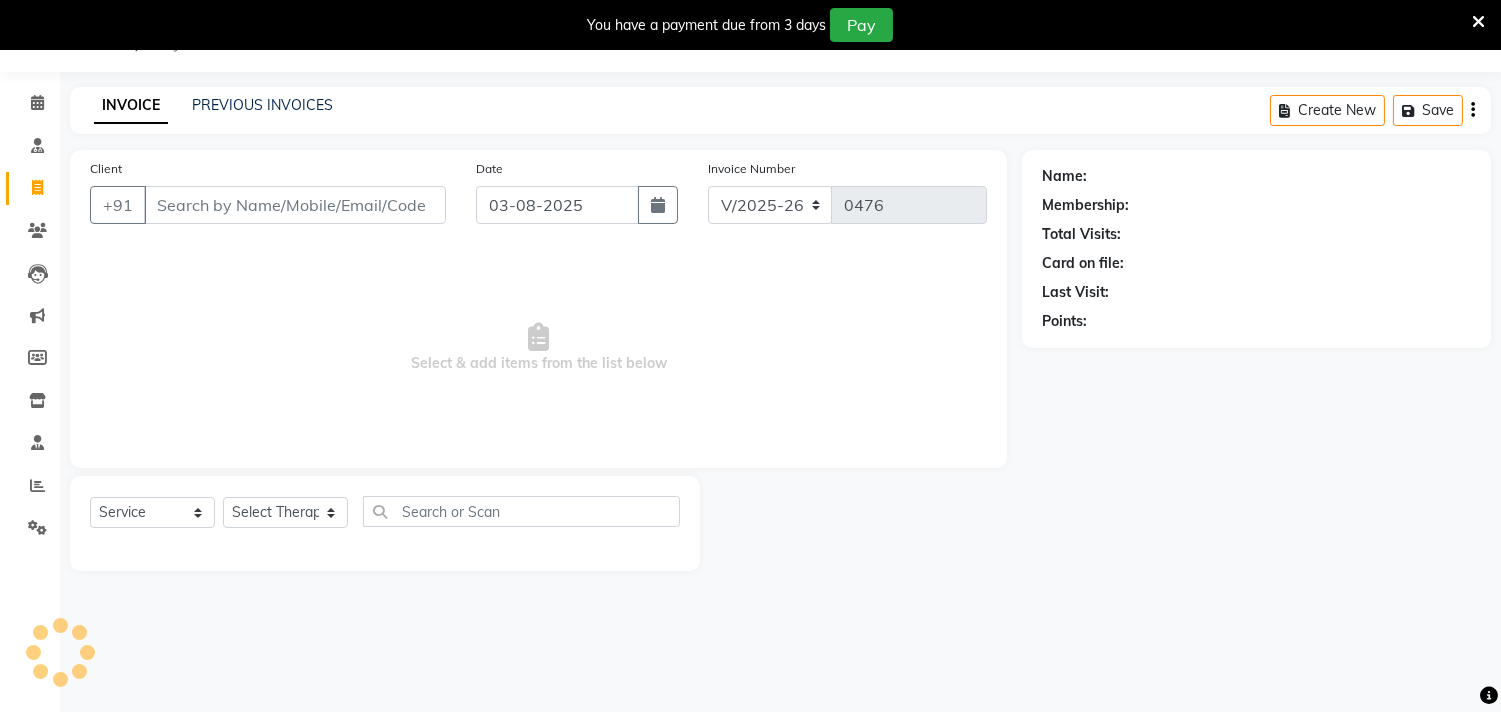 type on "[PHONE]" 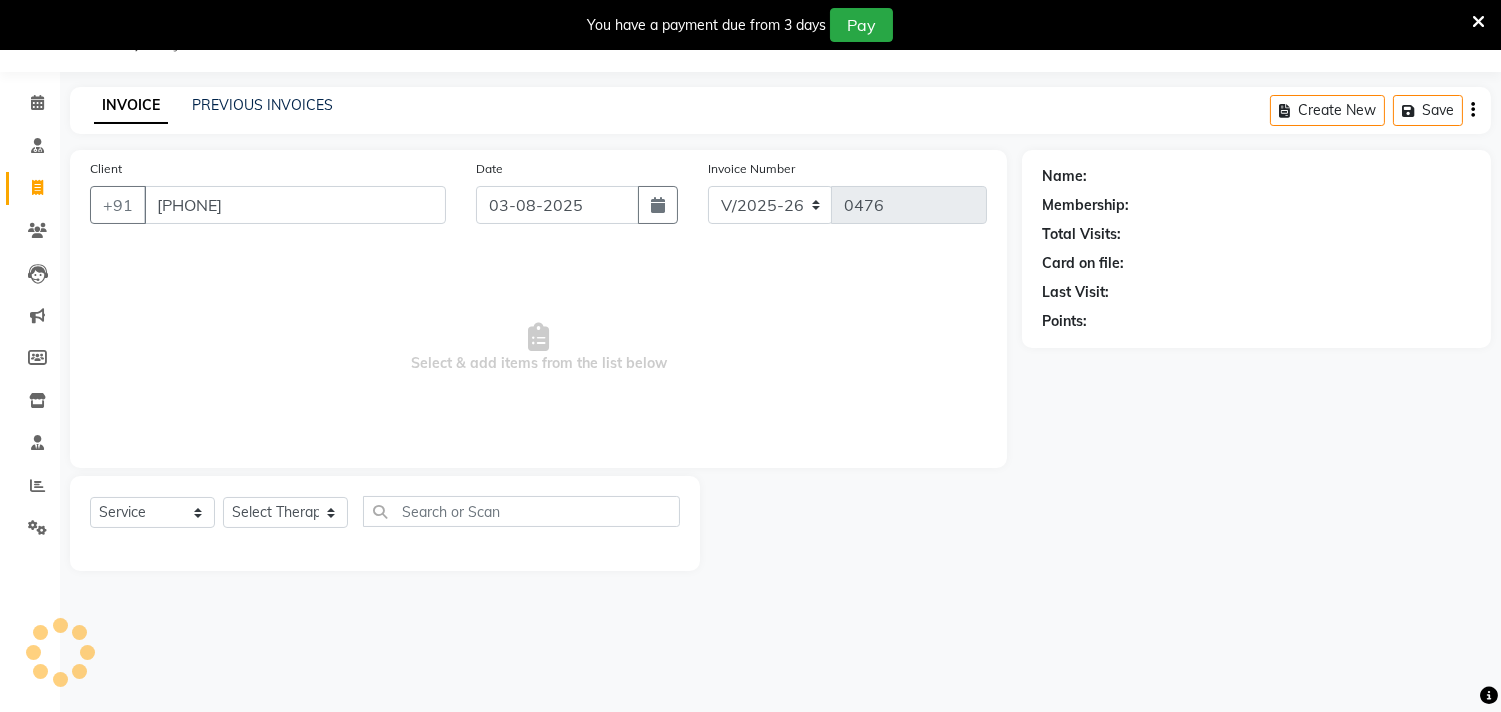 select on "57056" 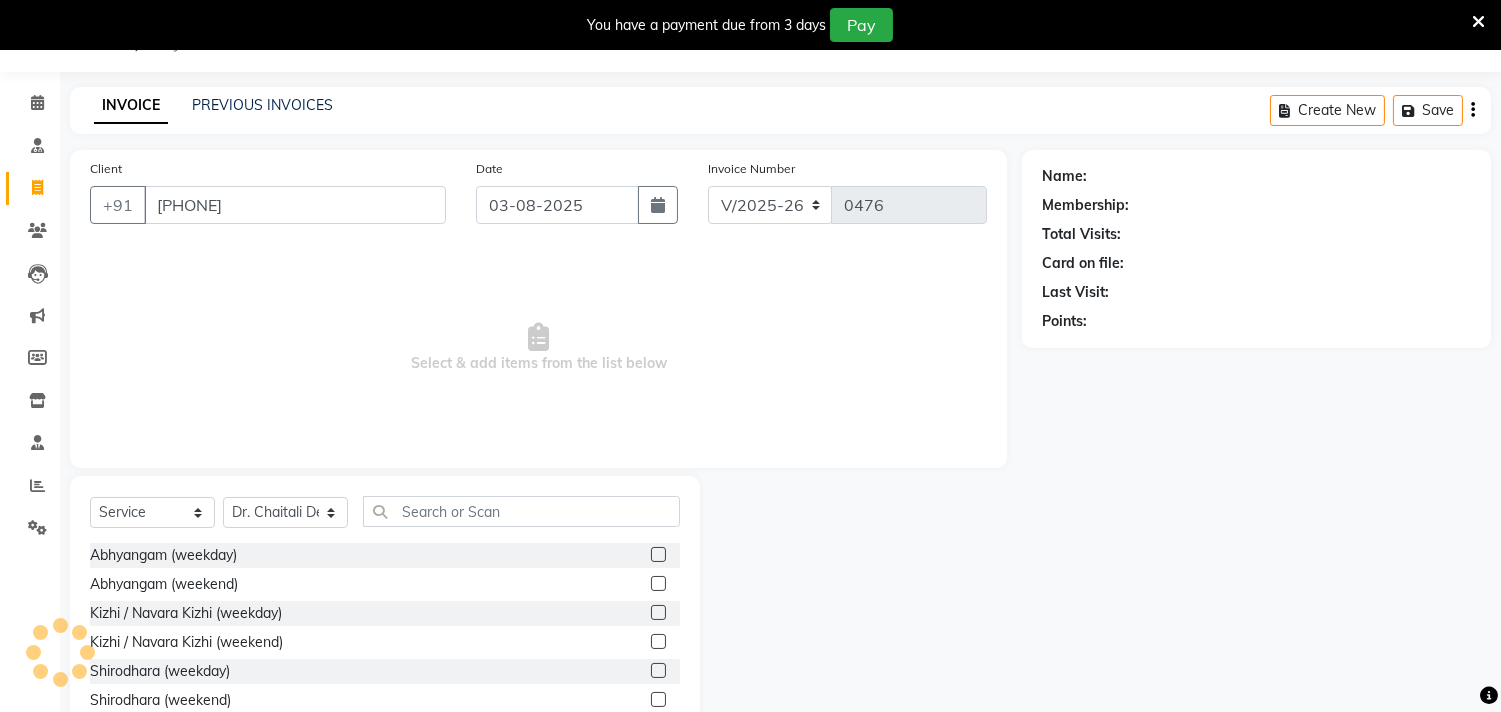 scroll, scrollTop: 138, scrollLeft: 0, axis: vertical 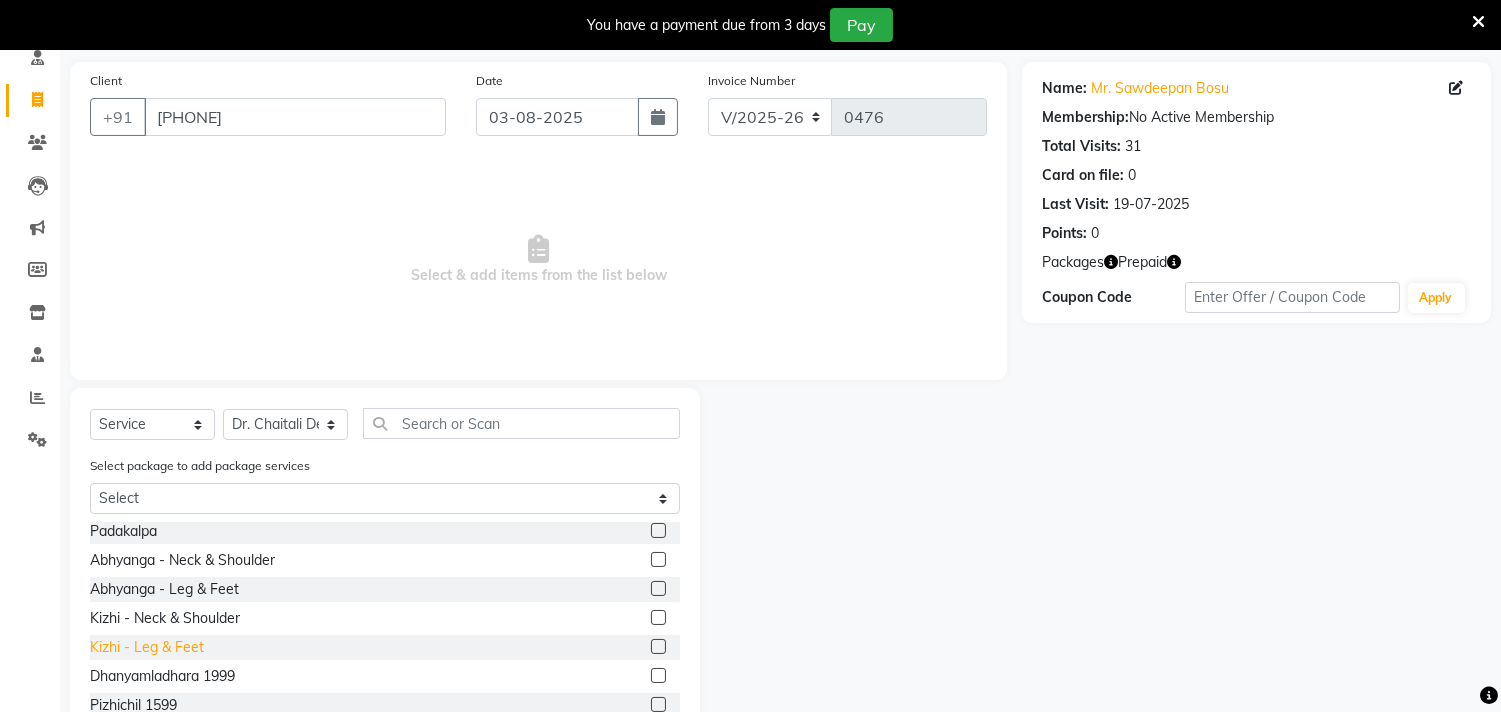 click on "Kizhi - Leg & Feet" 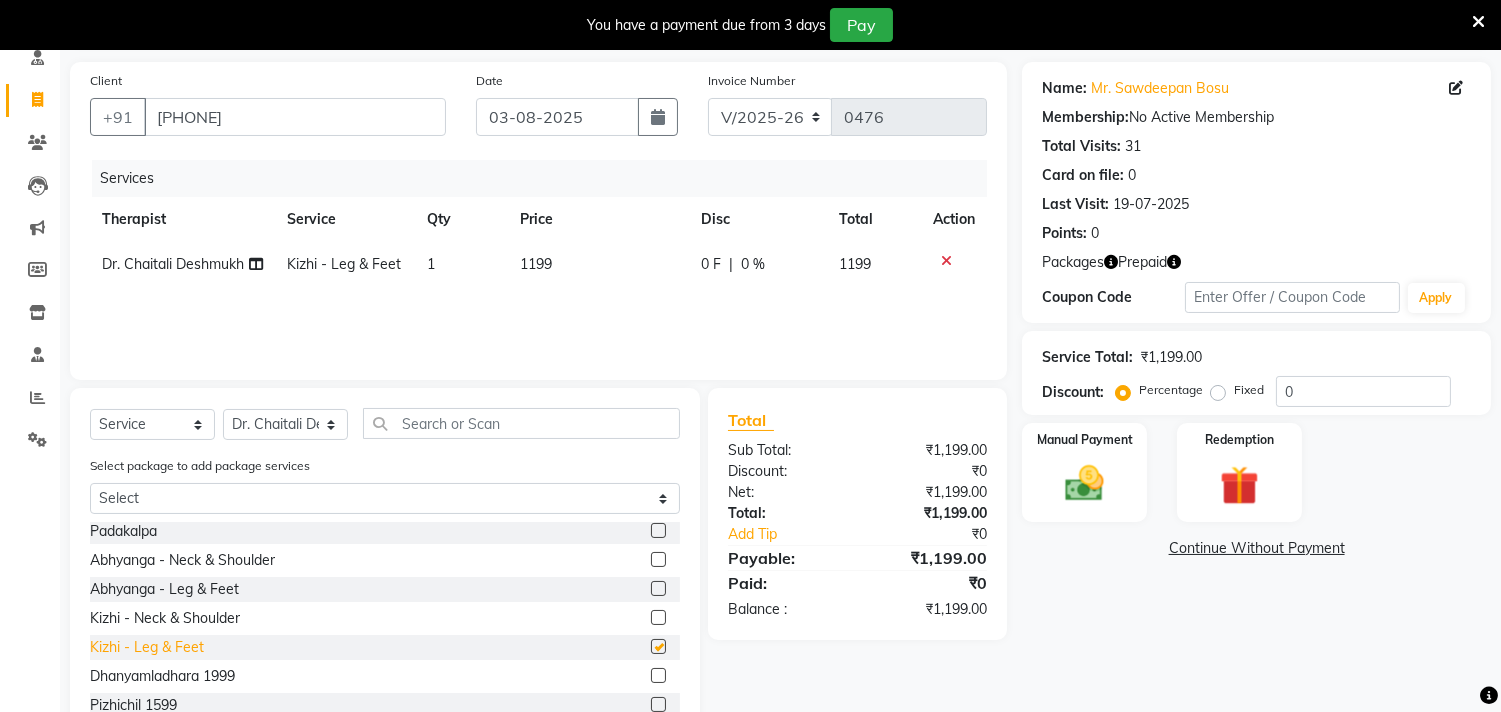 checkbox on "false" 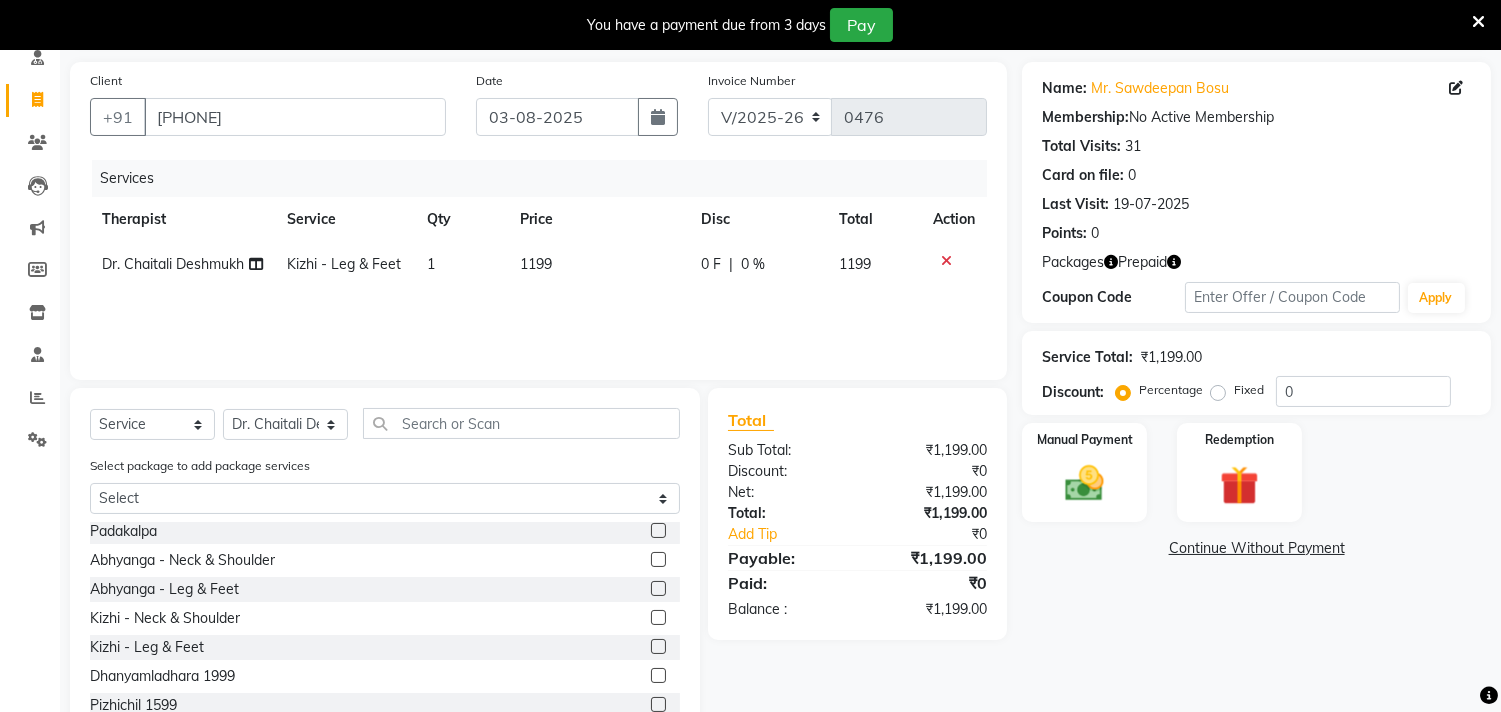 click on "1199" 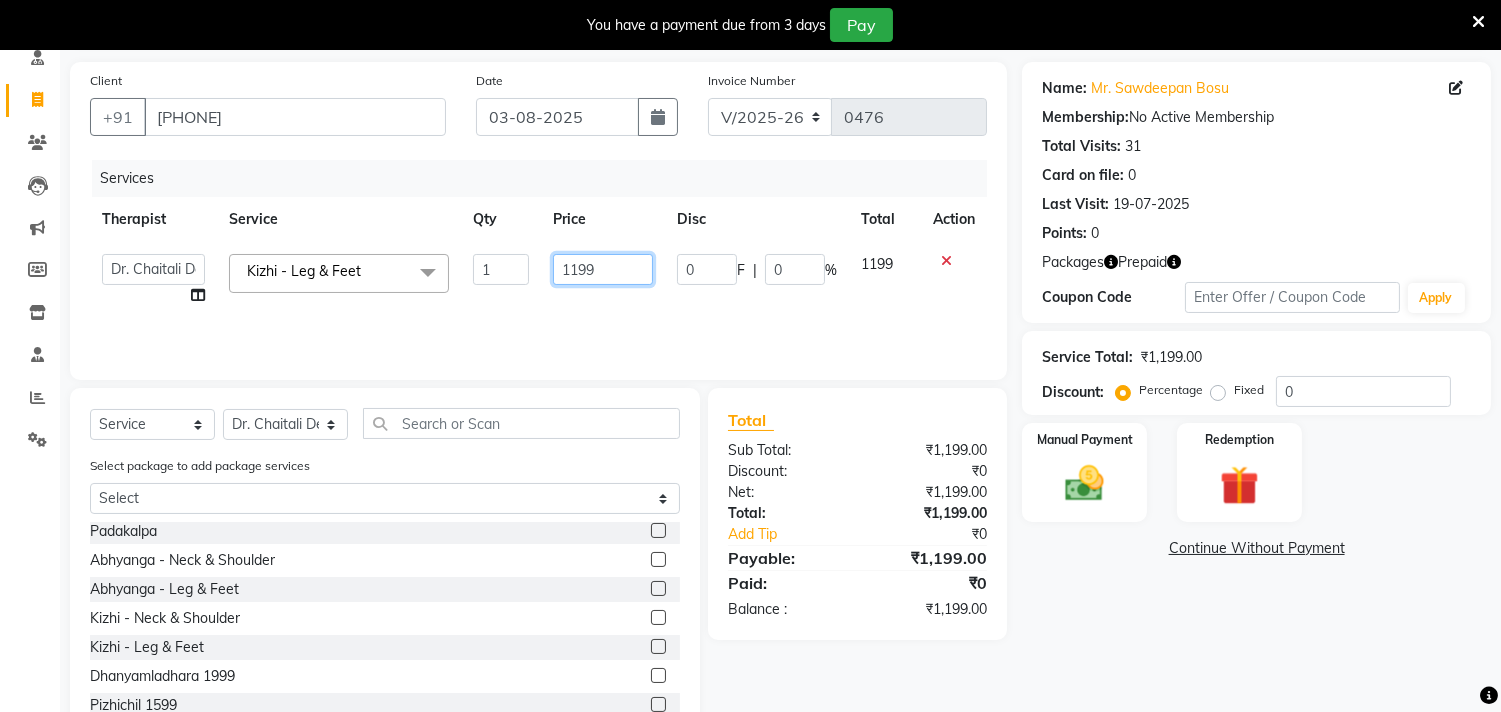 drag, startPoint x: 605, startPoint y: 273, endPoint x: 514, endPoint y: 278, distance: 91.13726 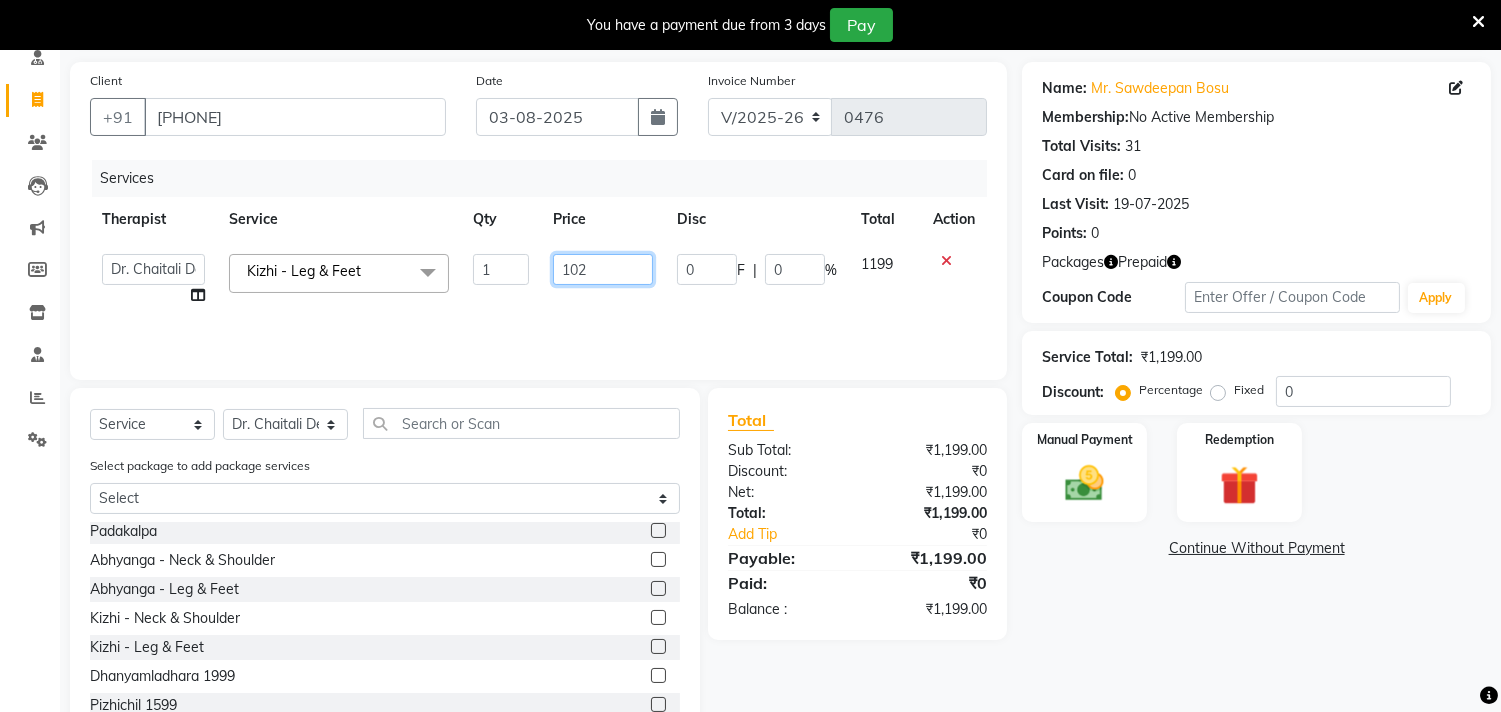 type on "1020" 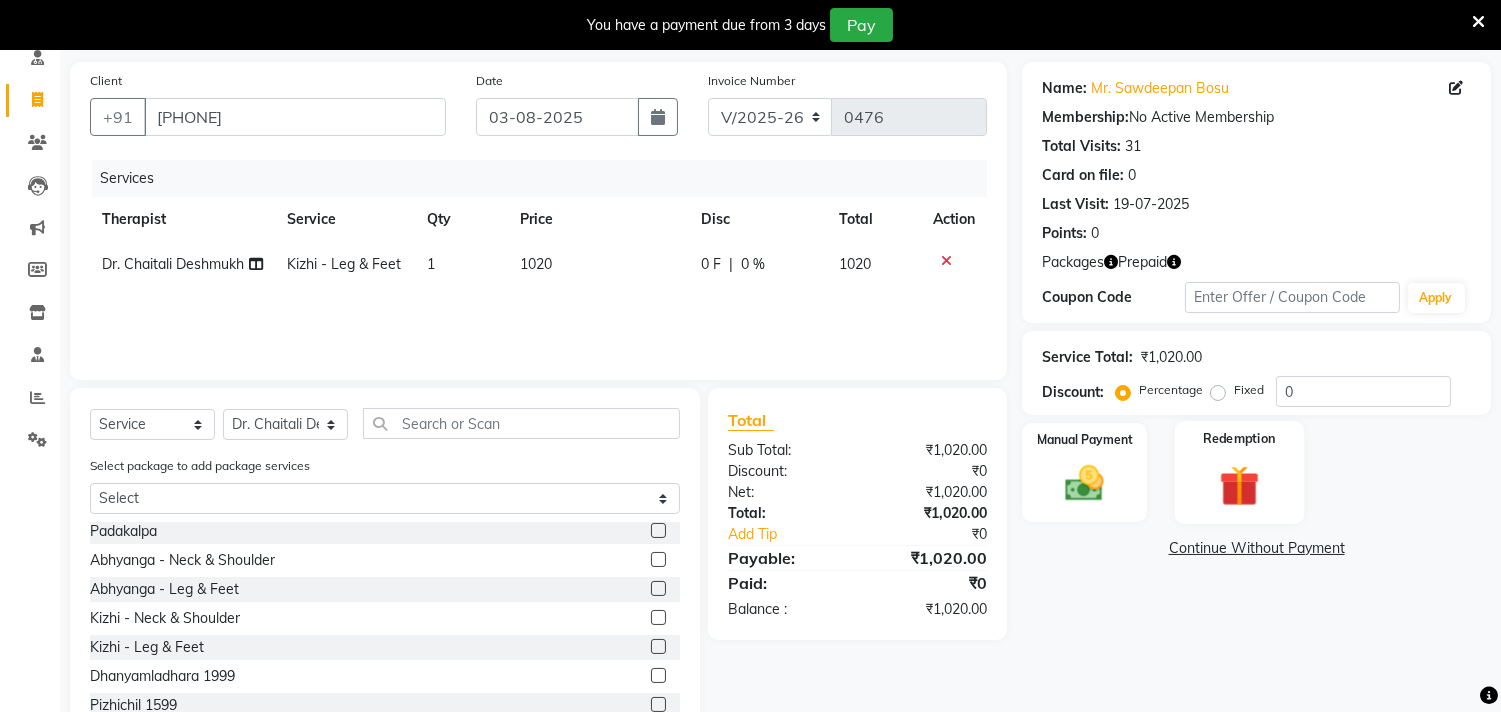 click 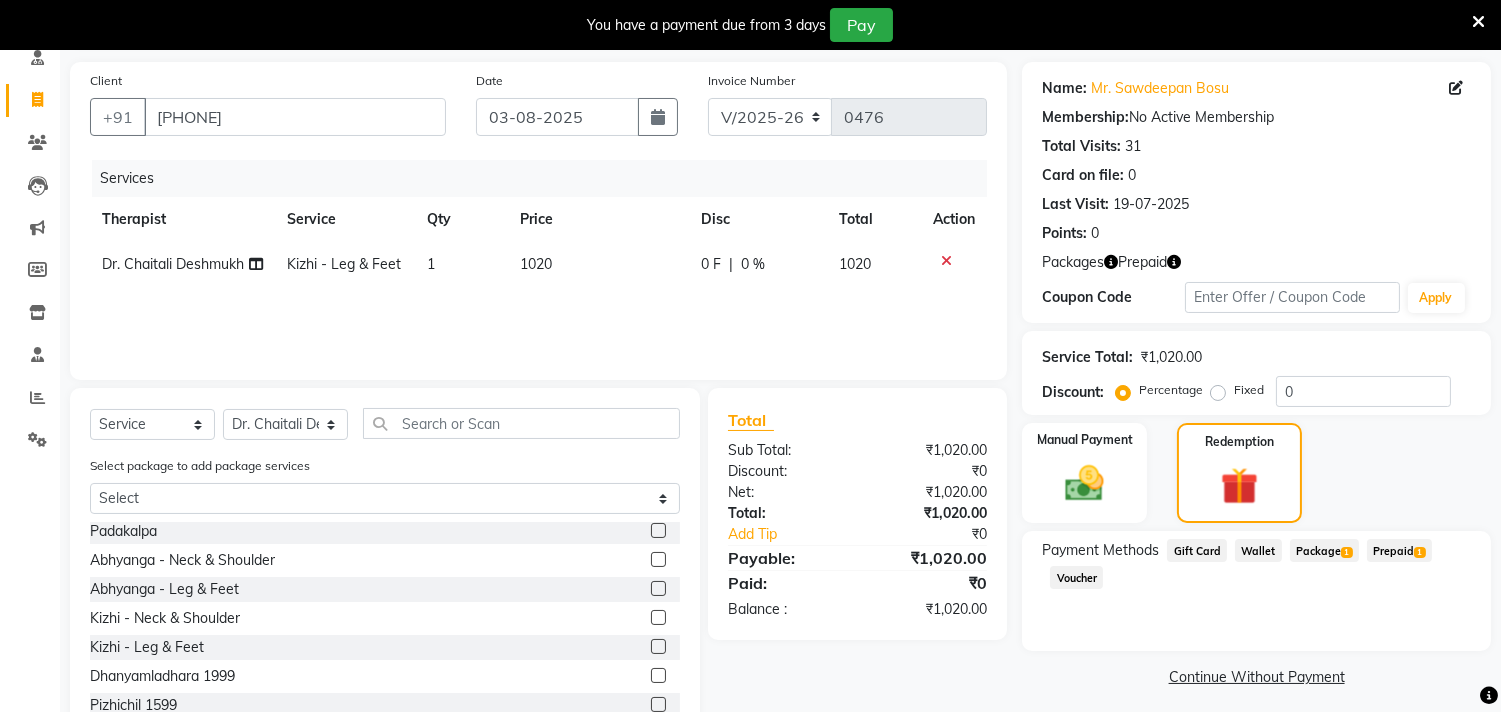 click on "Prepaid  1" 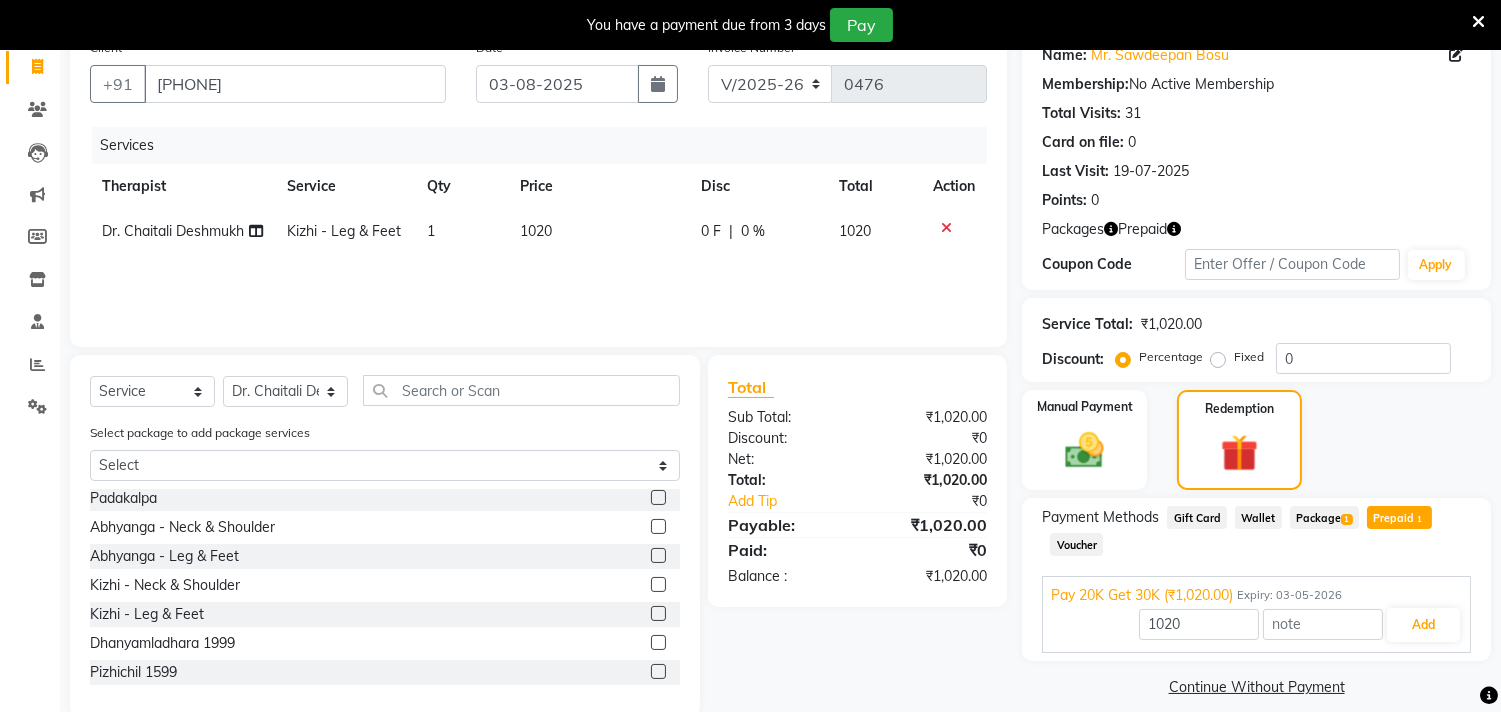 scroll, scrollTop: 206, scrollLeft: 0, axis: vertical 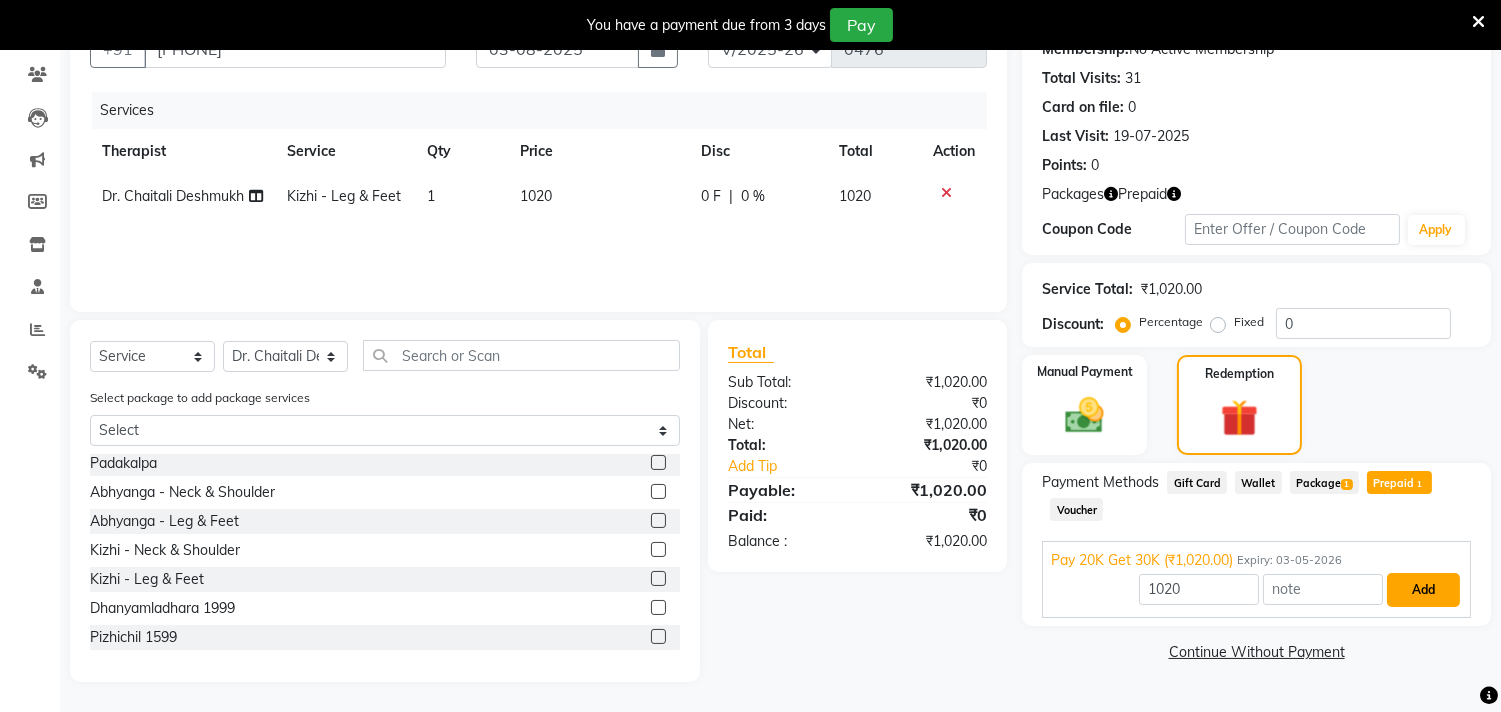 click on "Add" at bounding box center (1423, 590) 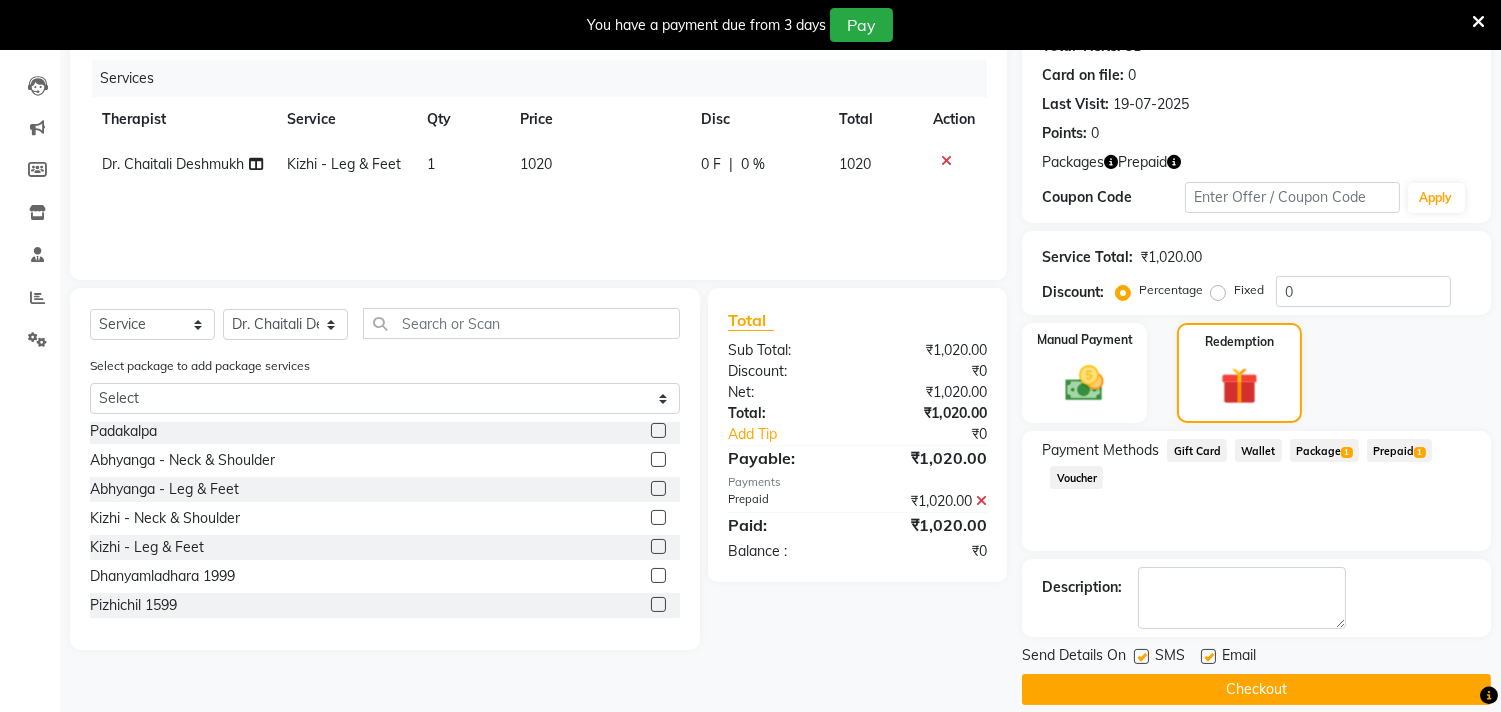 scroll, scrollTop: 260, scrollLeft: 0, axis: vertical 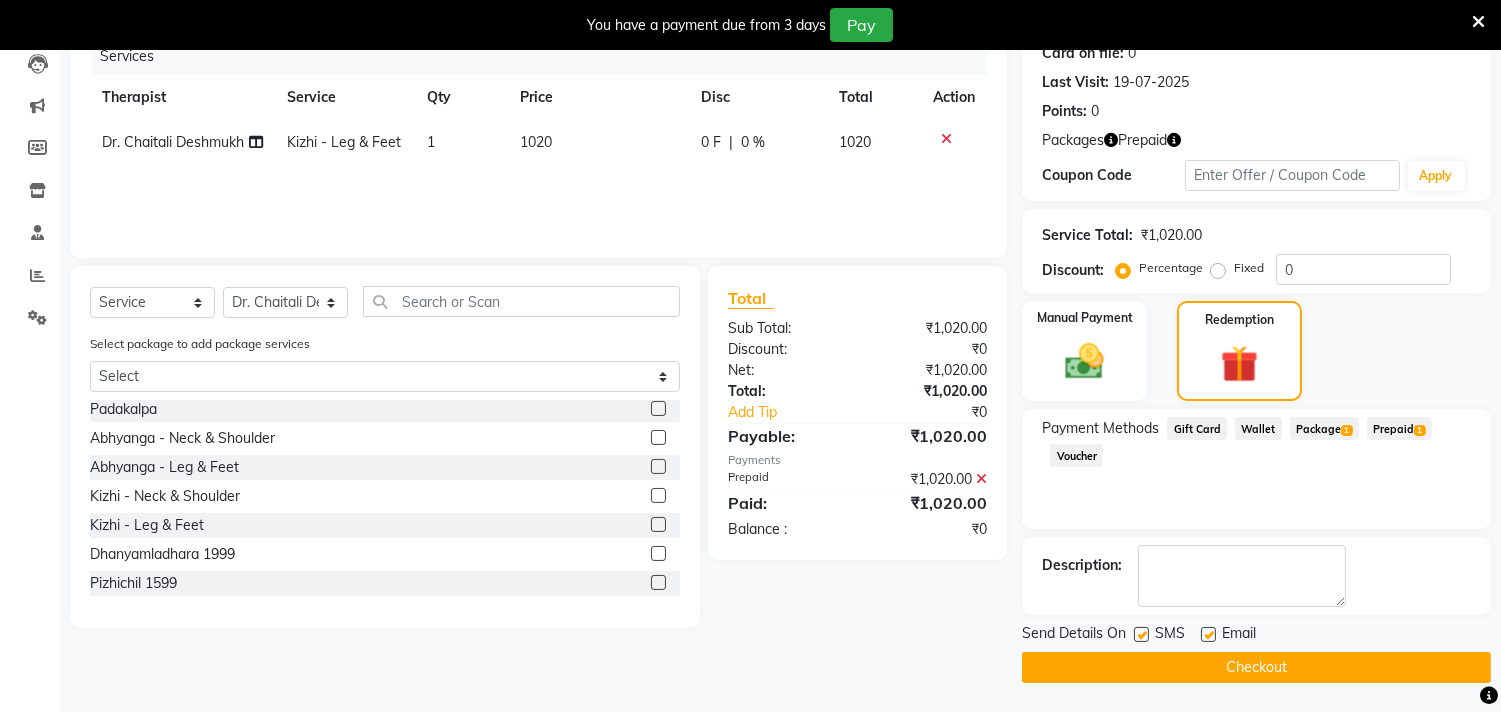 click 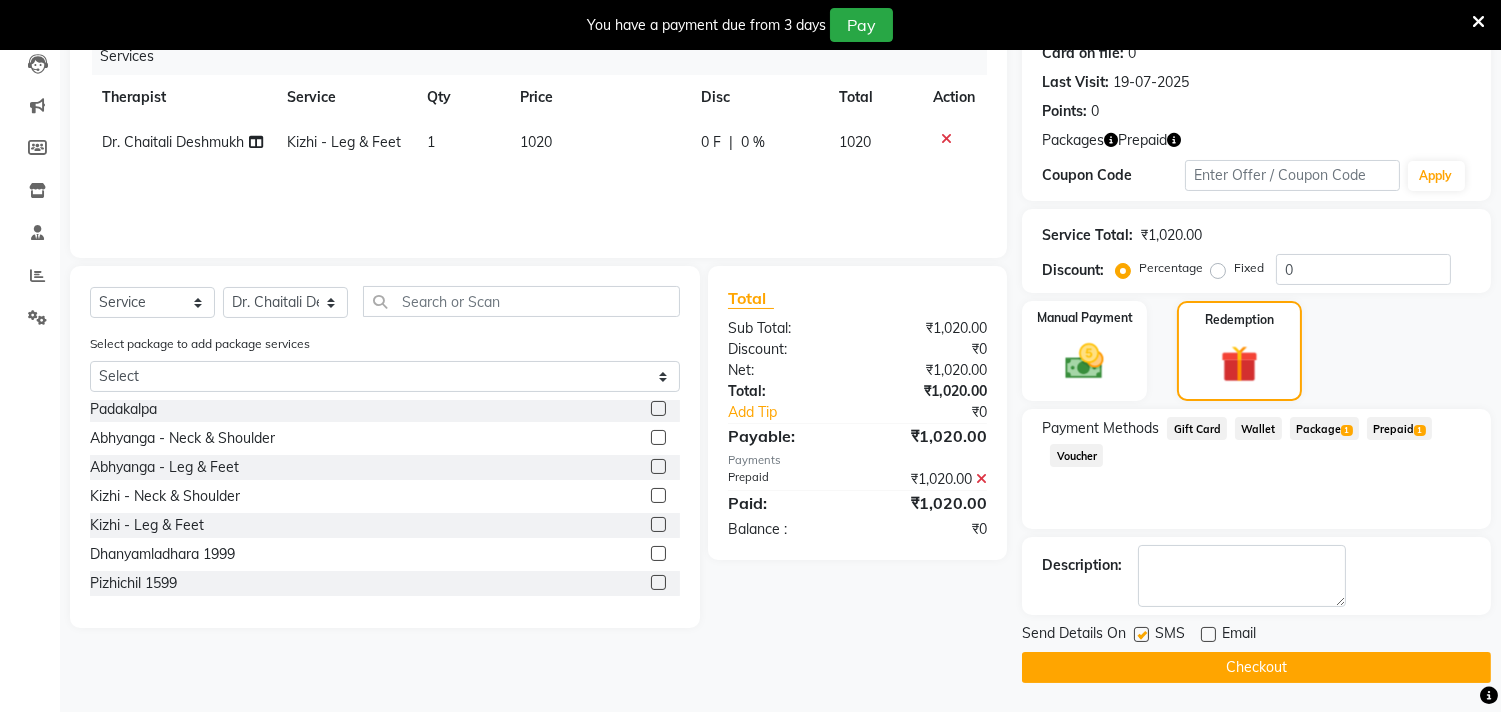 click 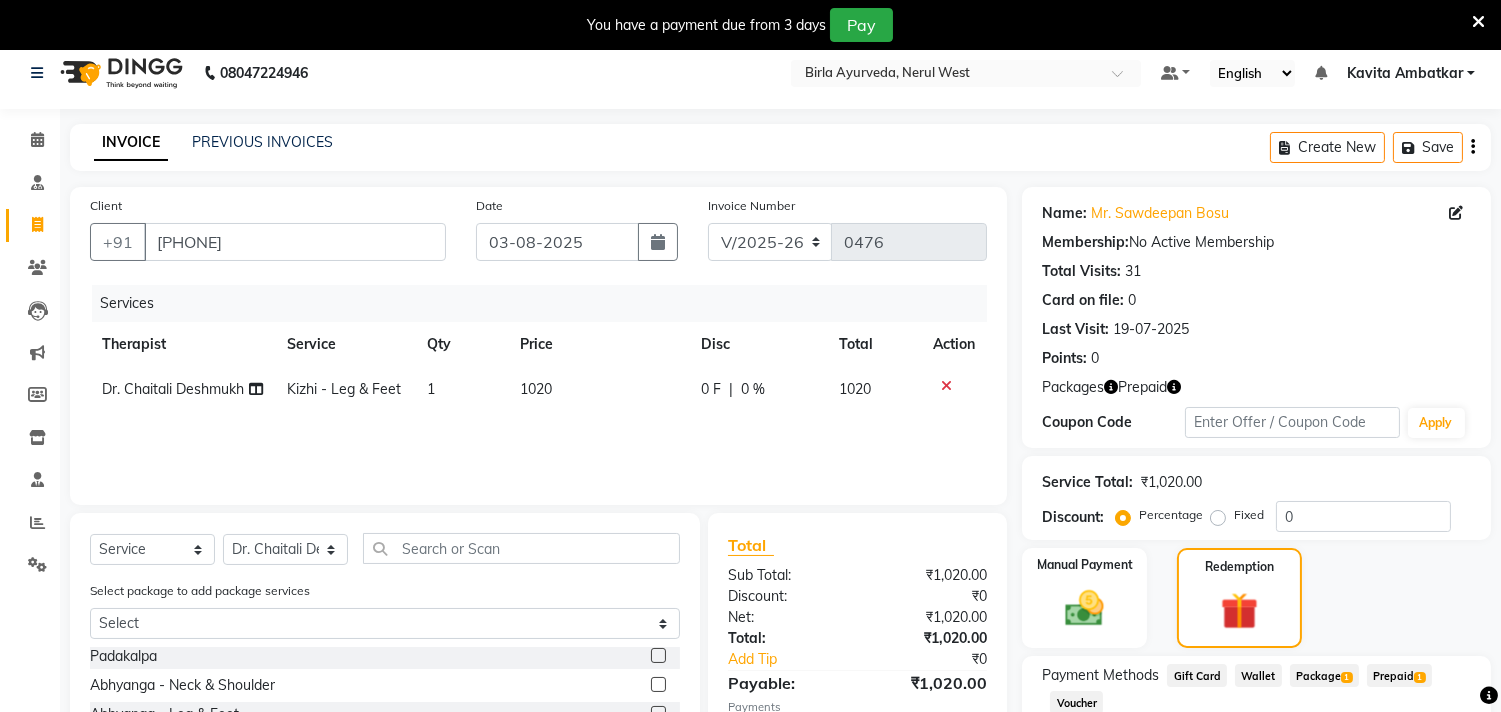 scroll, scrollTop: 11, scrollLeft: 0, axis: vertical 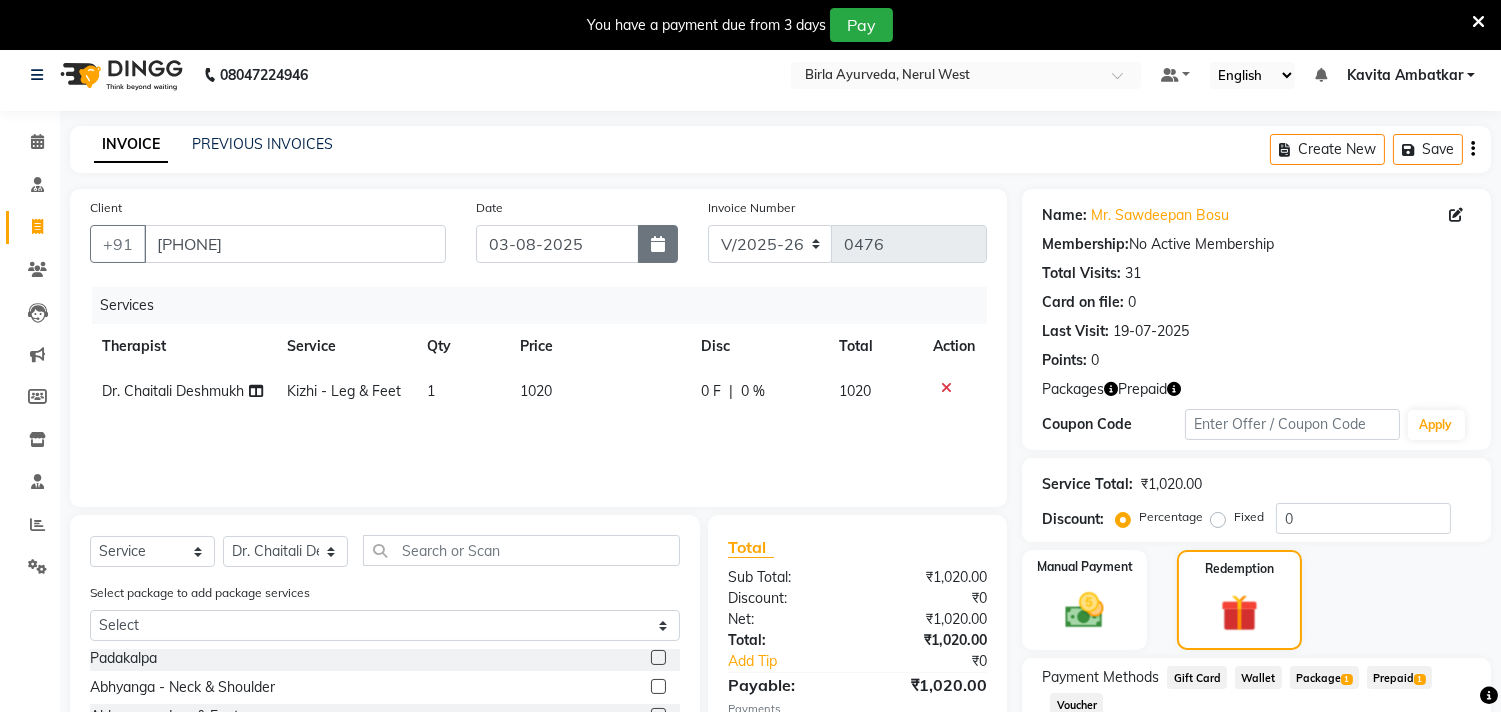 click 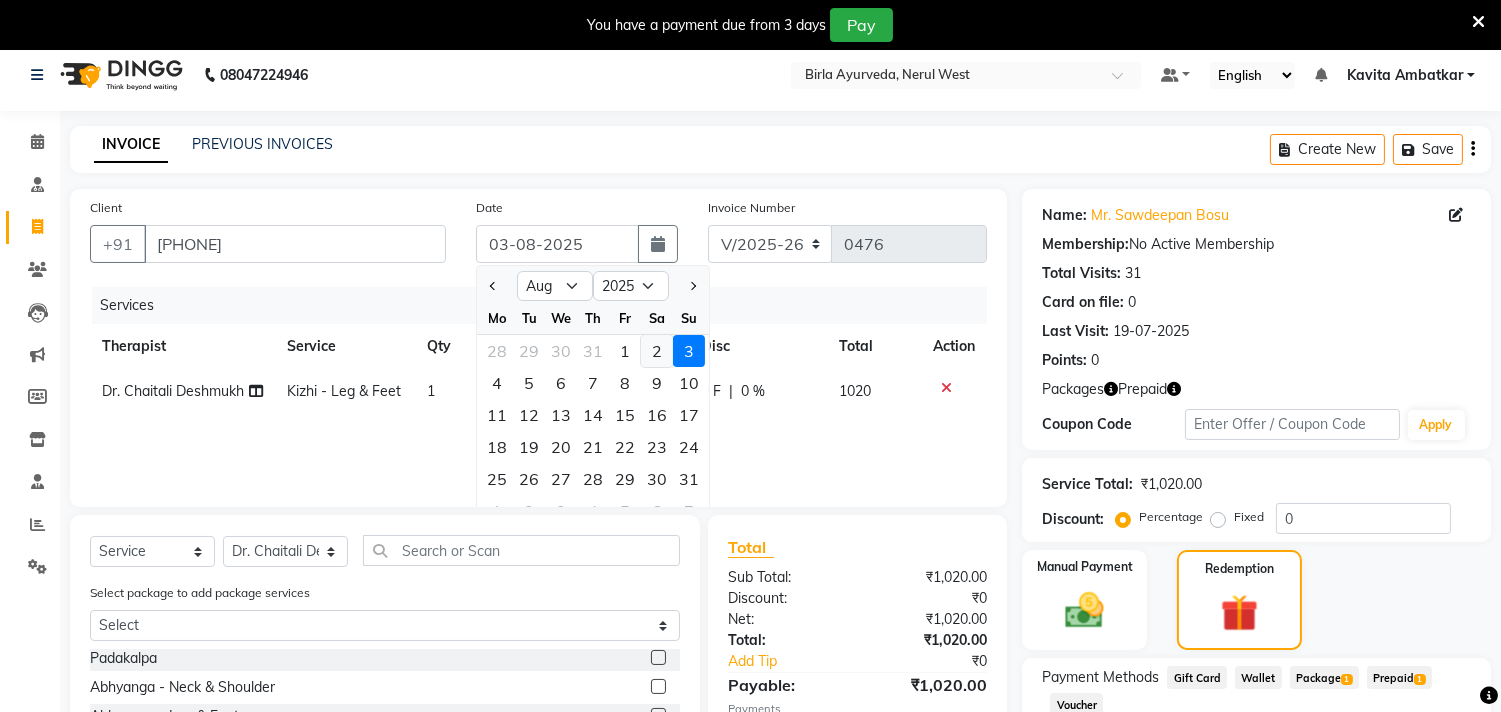 click on "2" 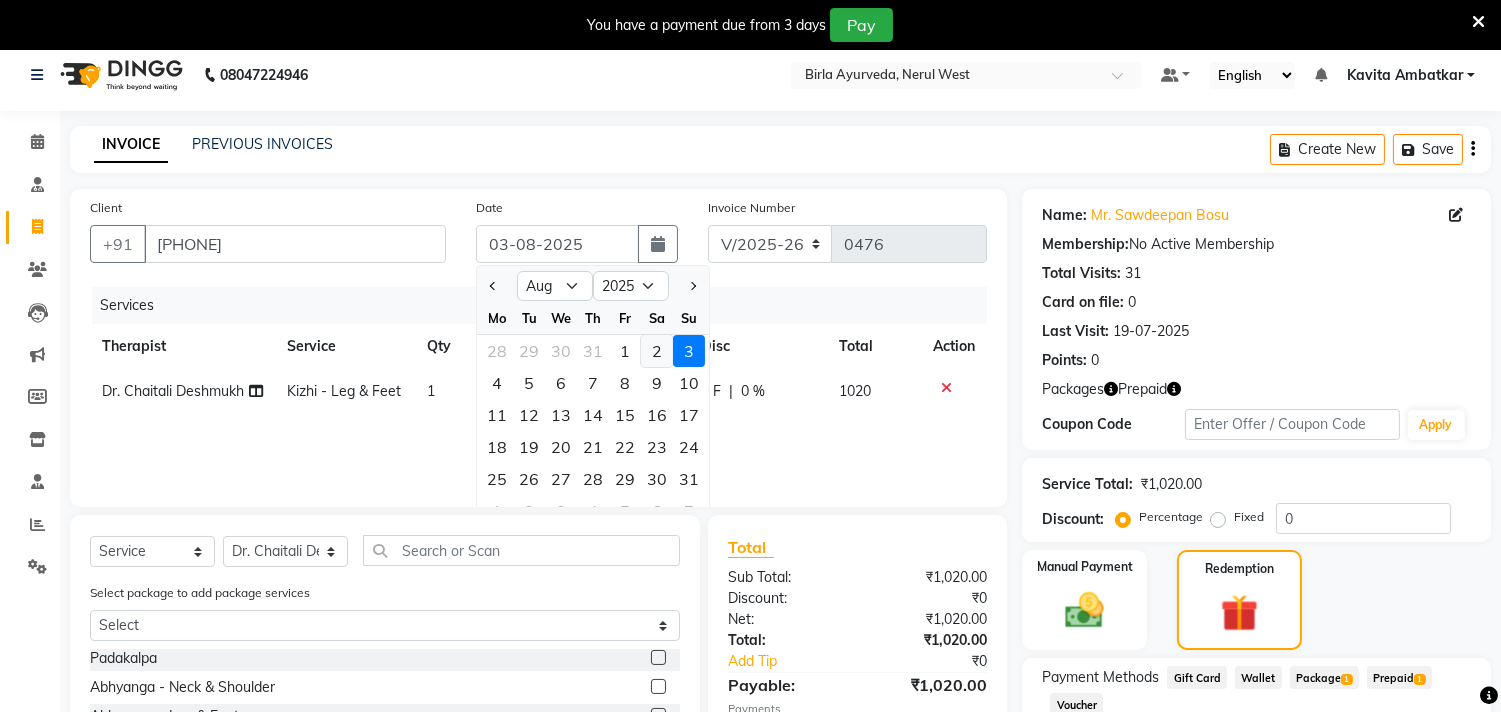 type on "02-08-2025" 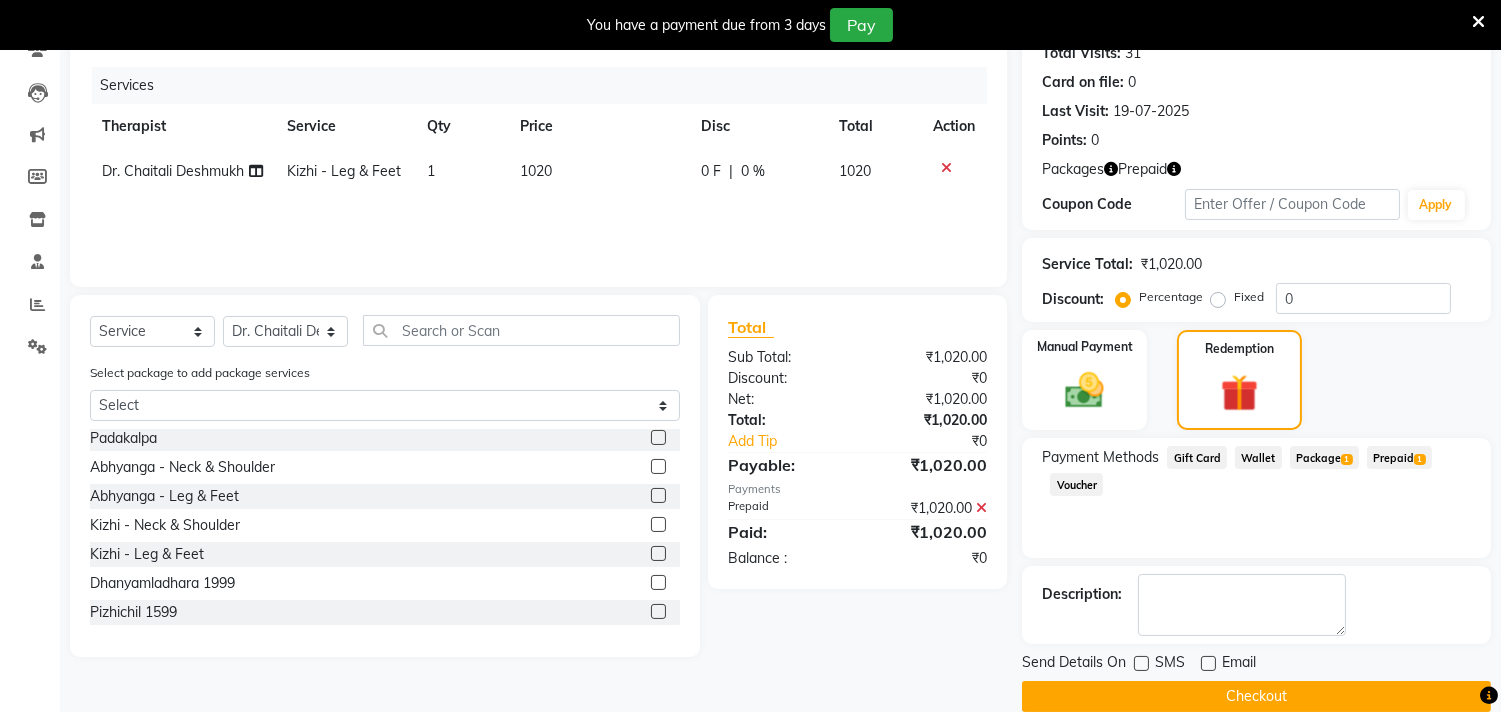 scroll, scrollTop: 244, scrollLeft: 0, axis: vertical 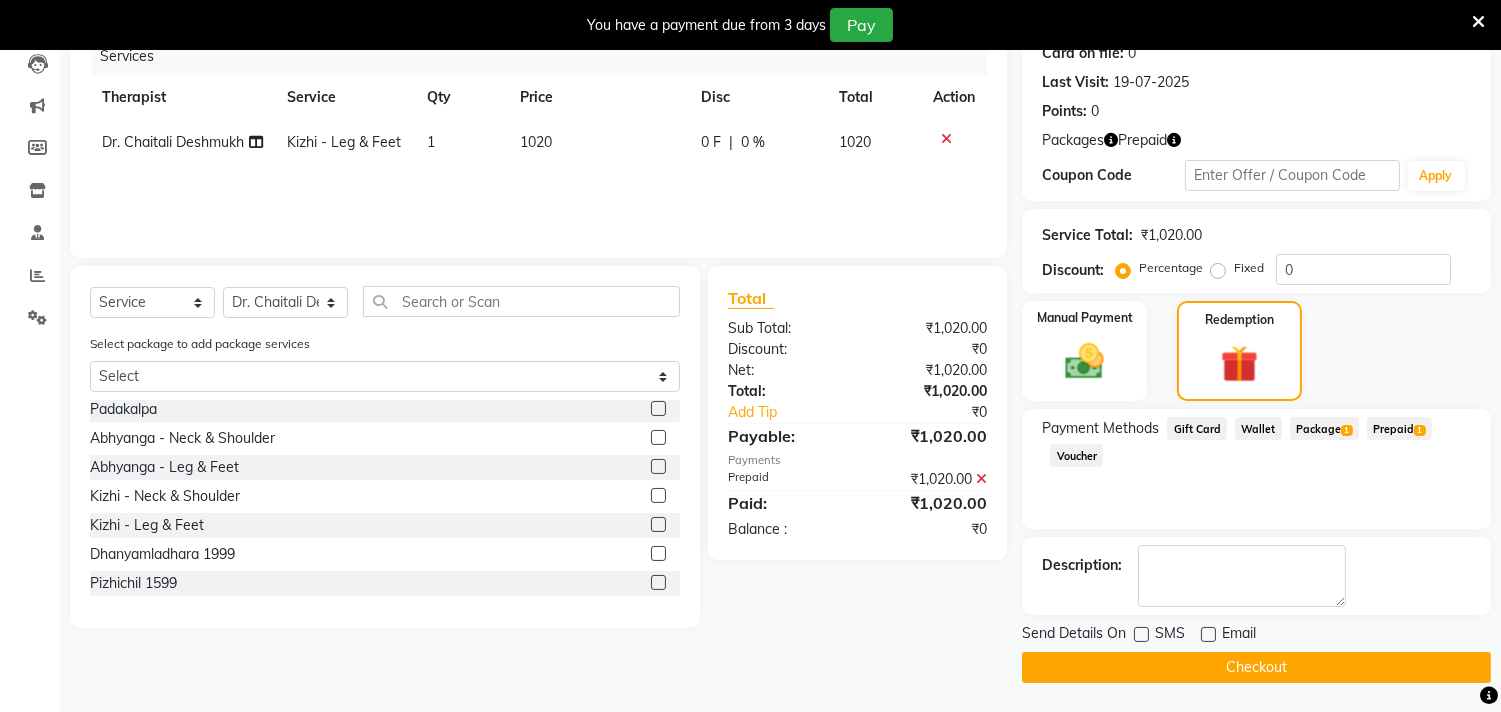 click on "Checkout" 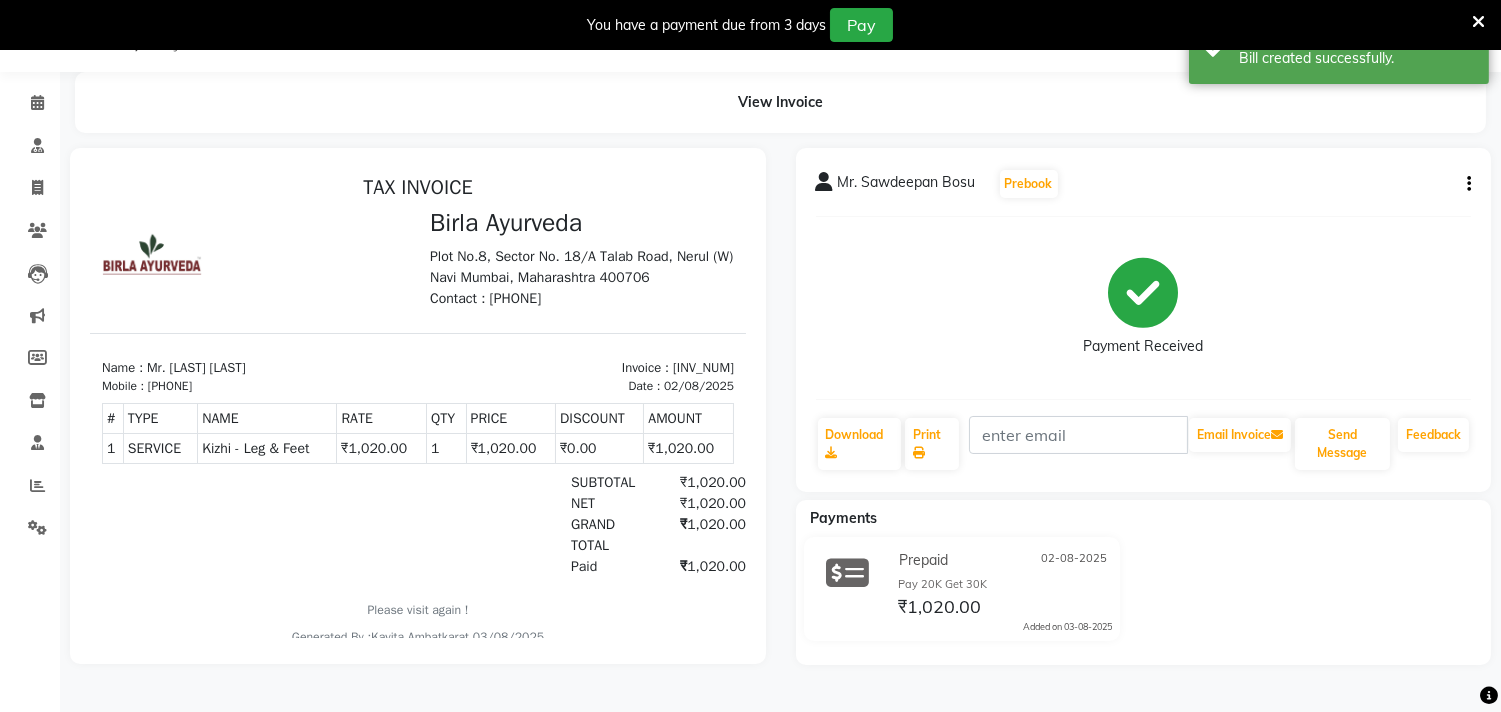 scroll, scrollTop: 0, scrollLeft: 0, axis: both 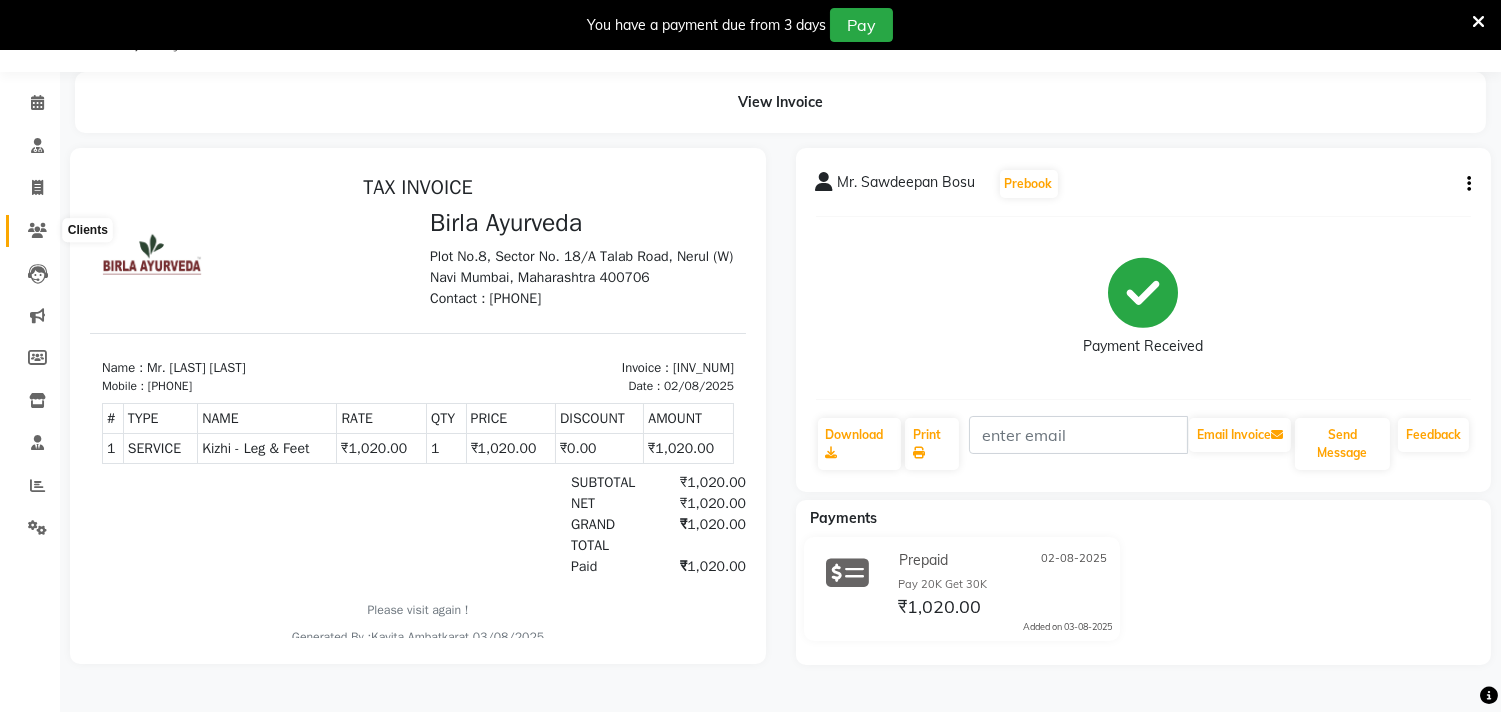 click 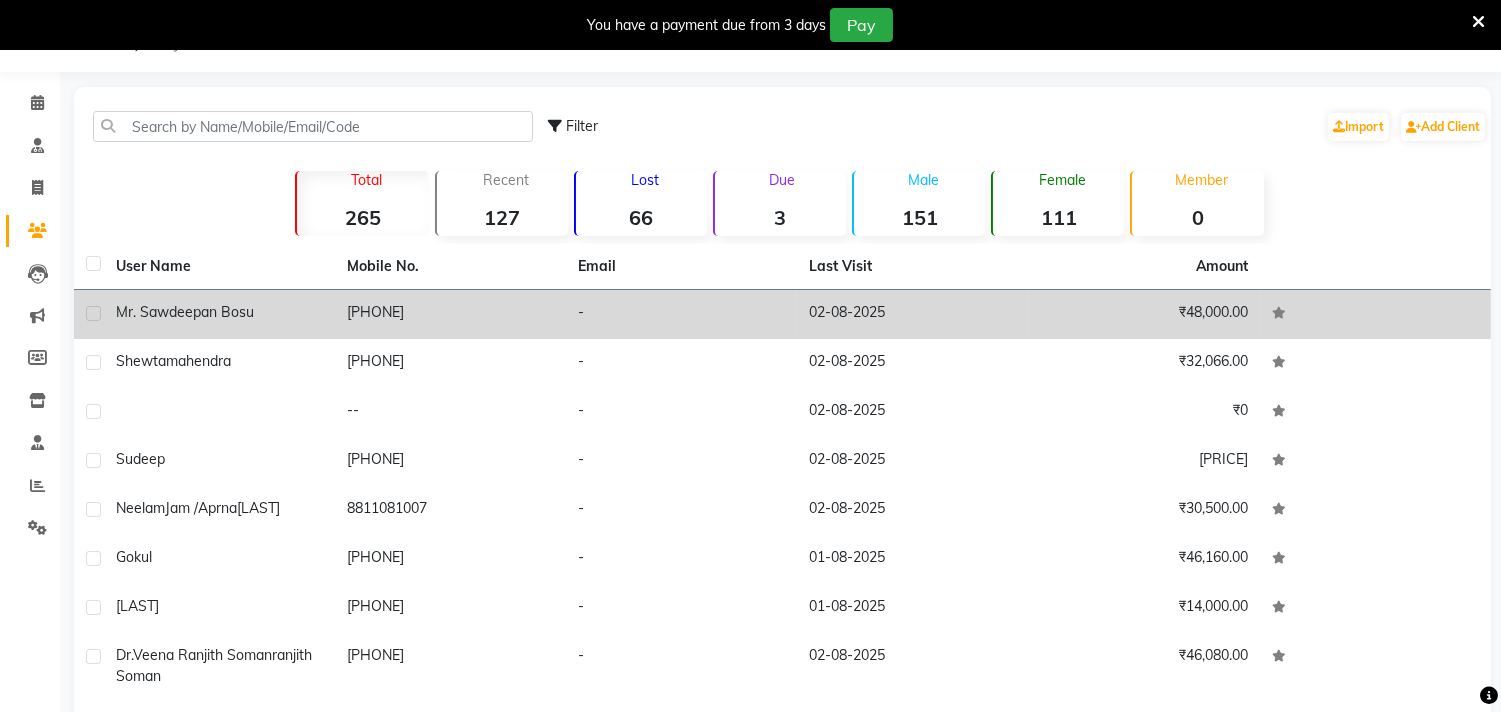 click on "Mr. Sawdeepan Bosu" 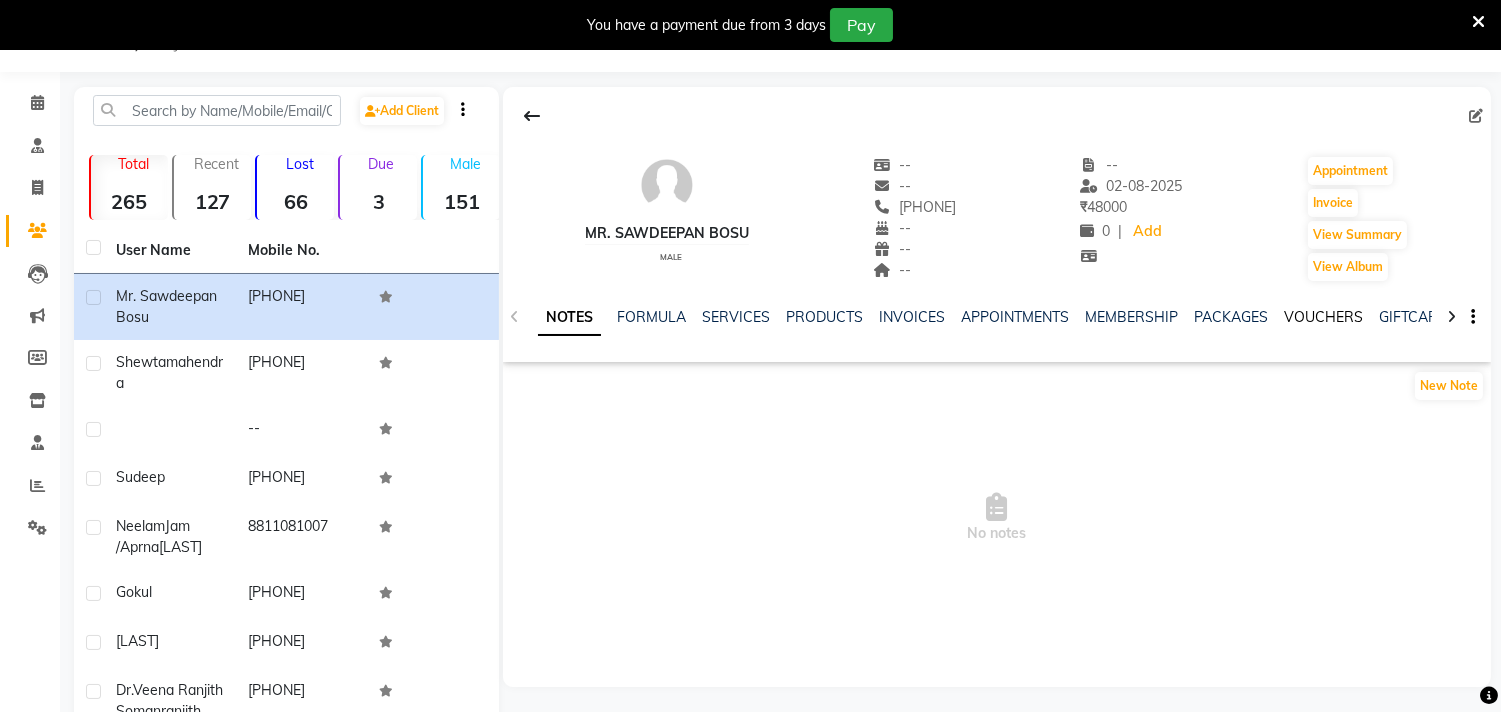 click on "VOUCHERS" 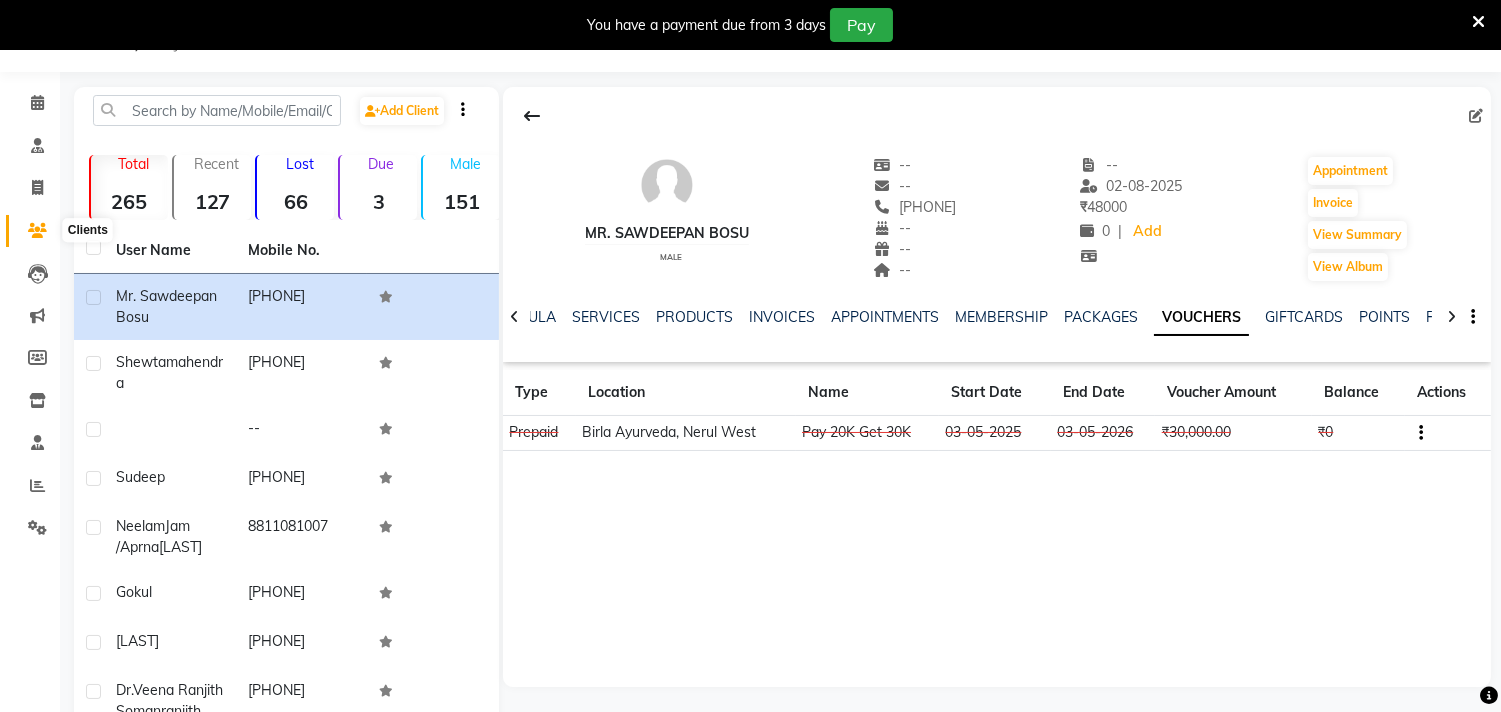 click 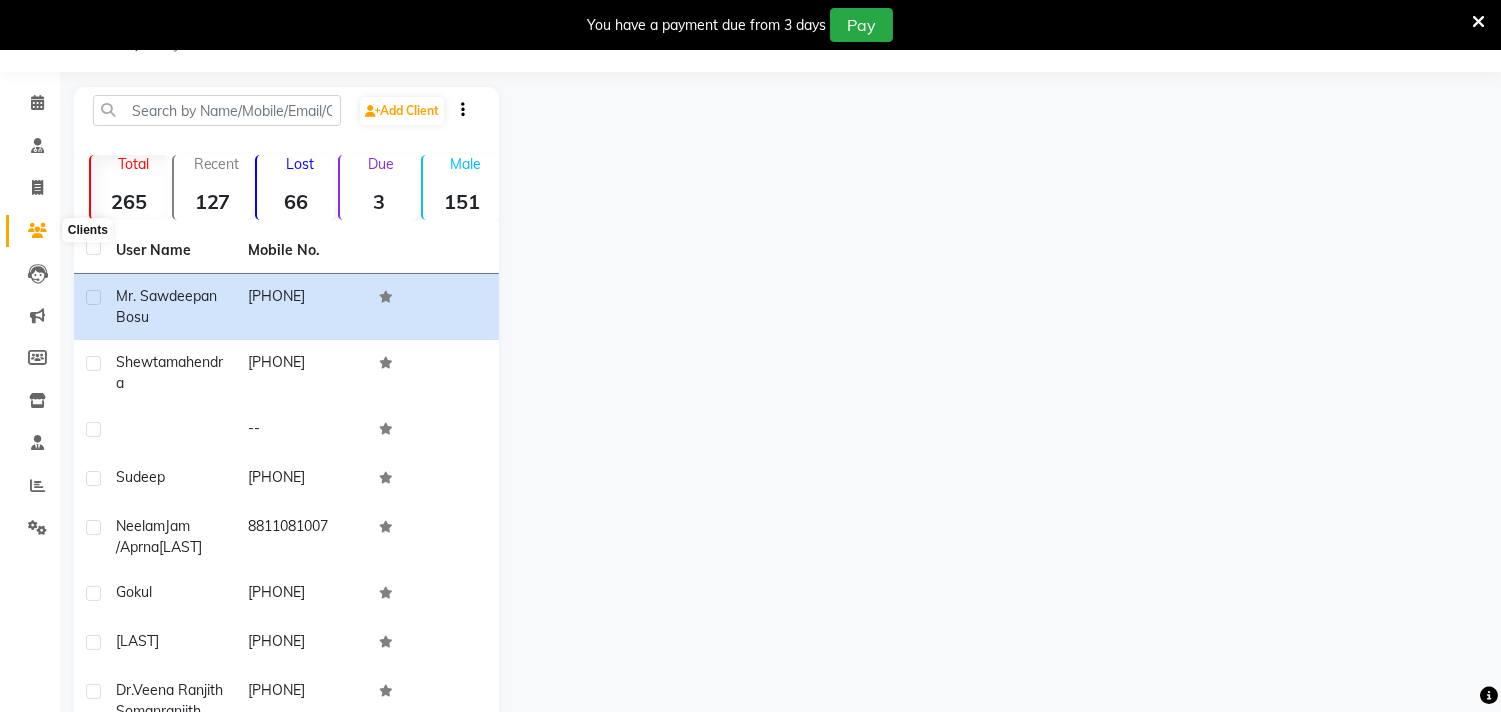 click 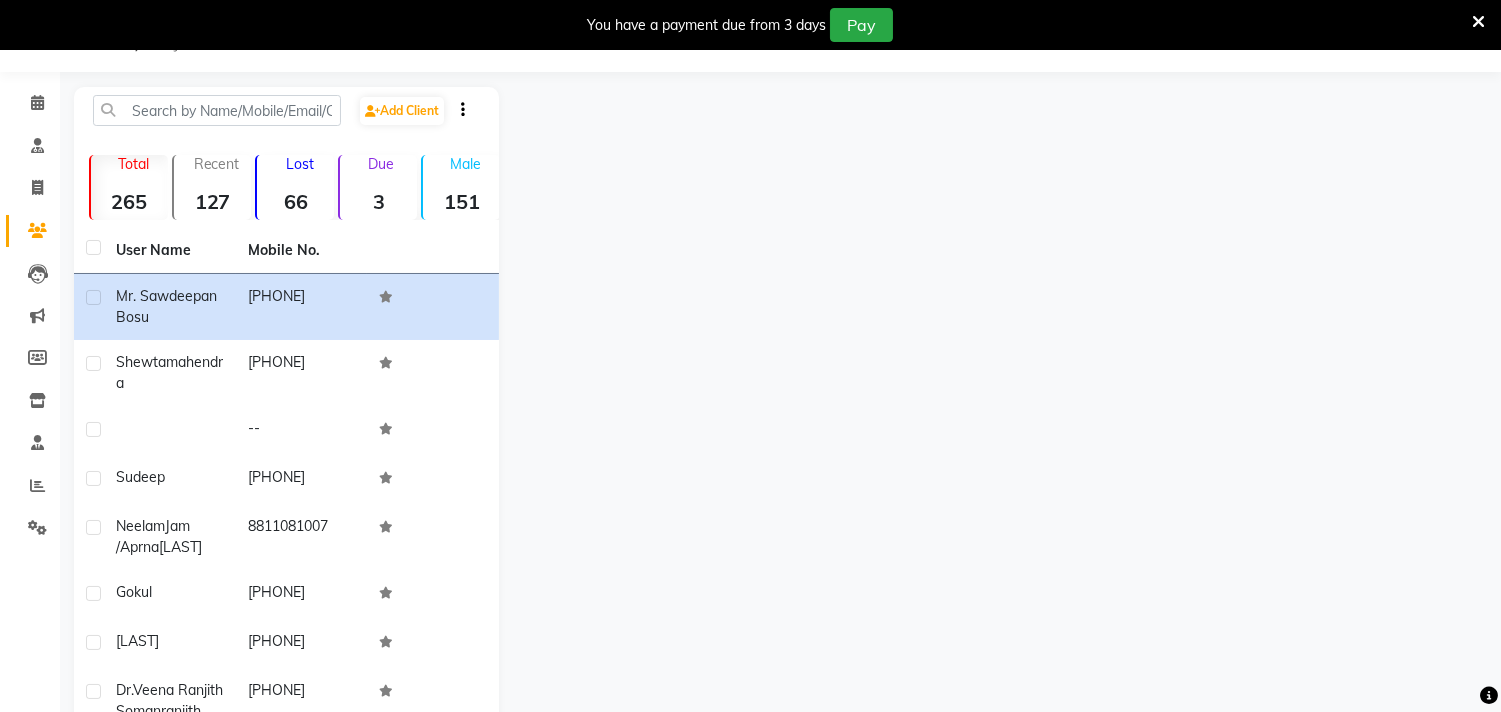 click 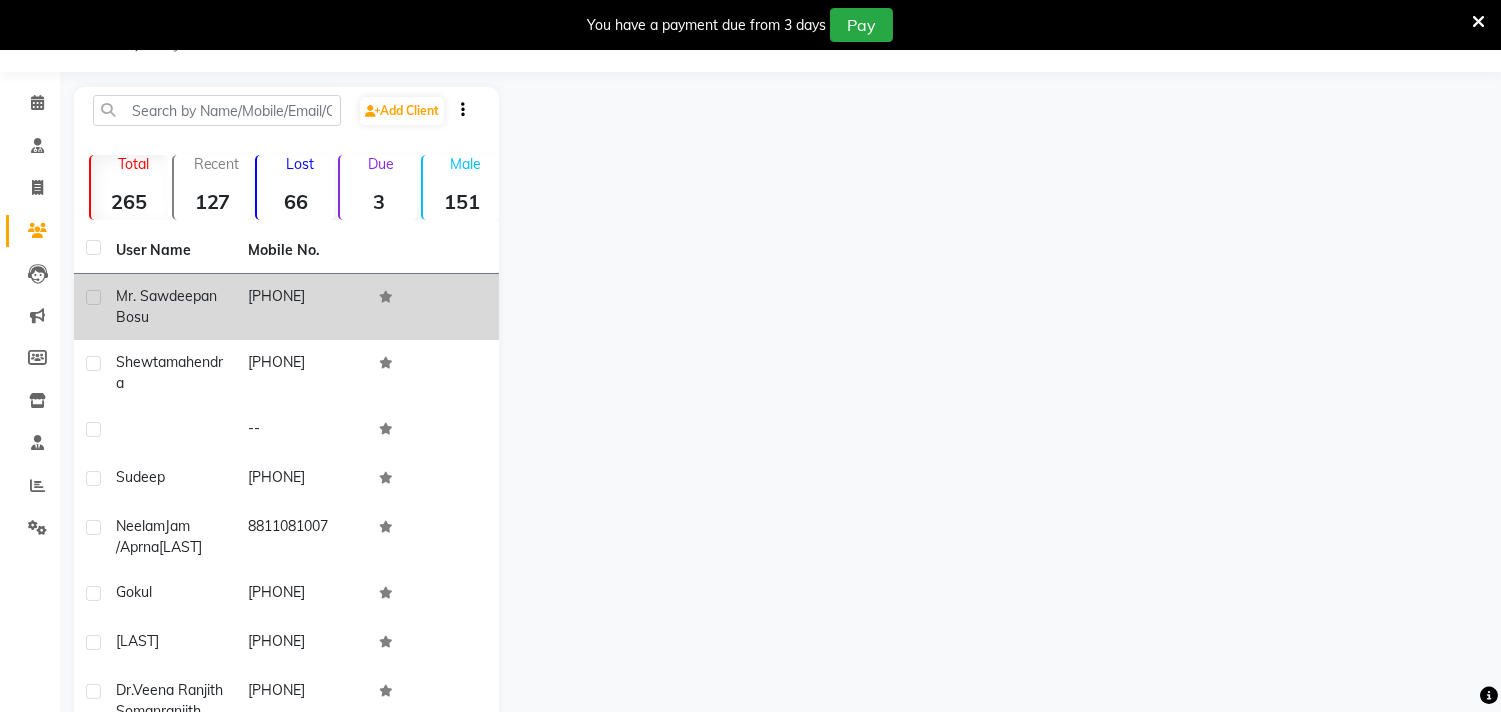 click on "[PHONE]" 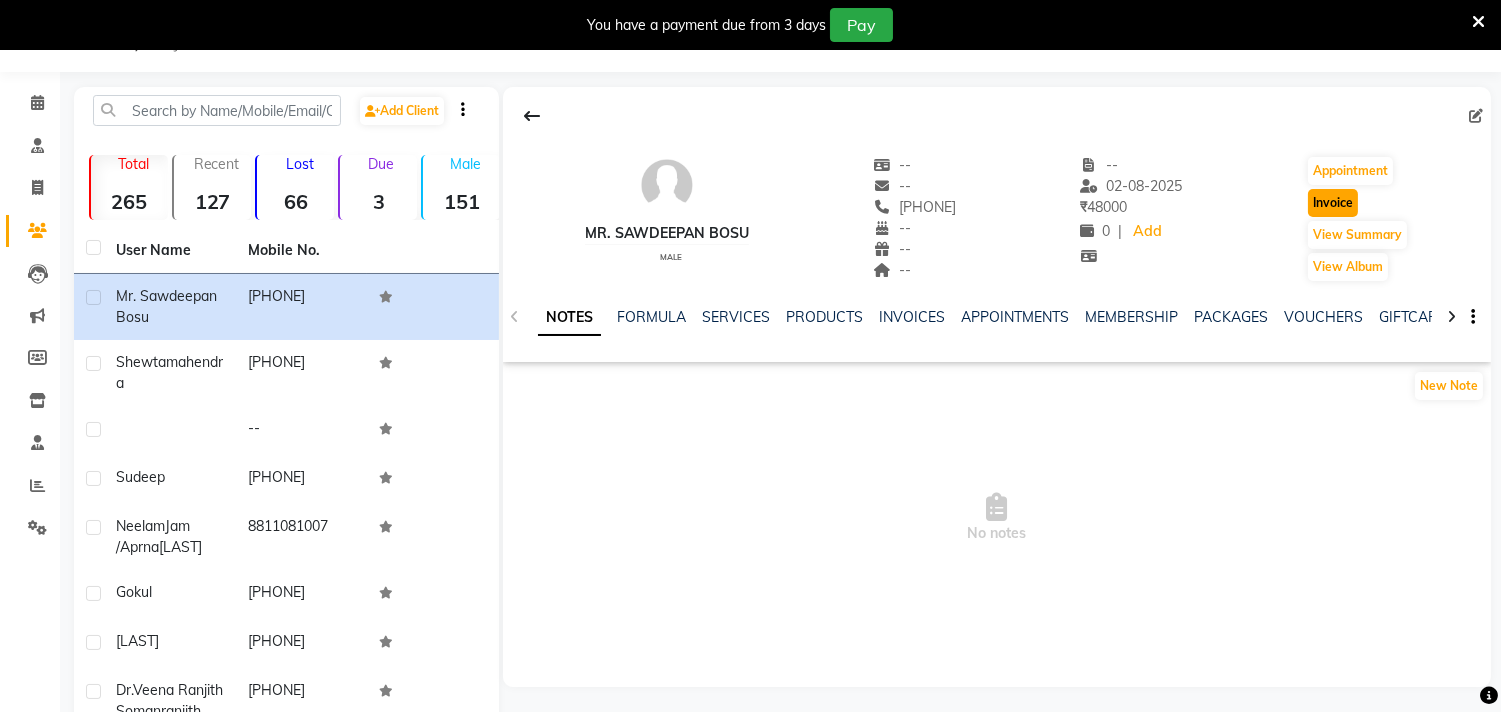 click on "Invoice" 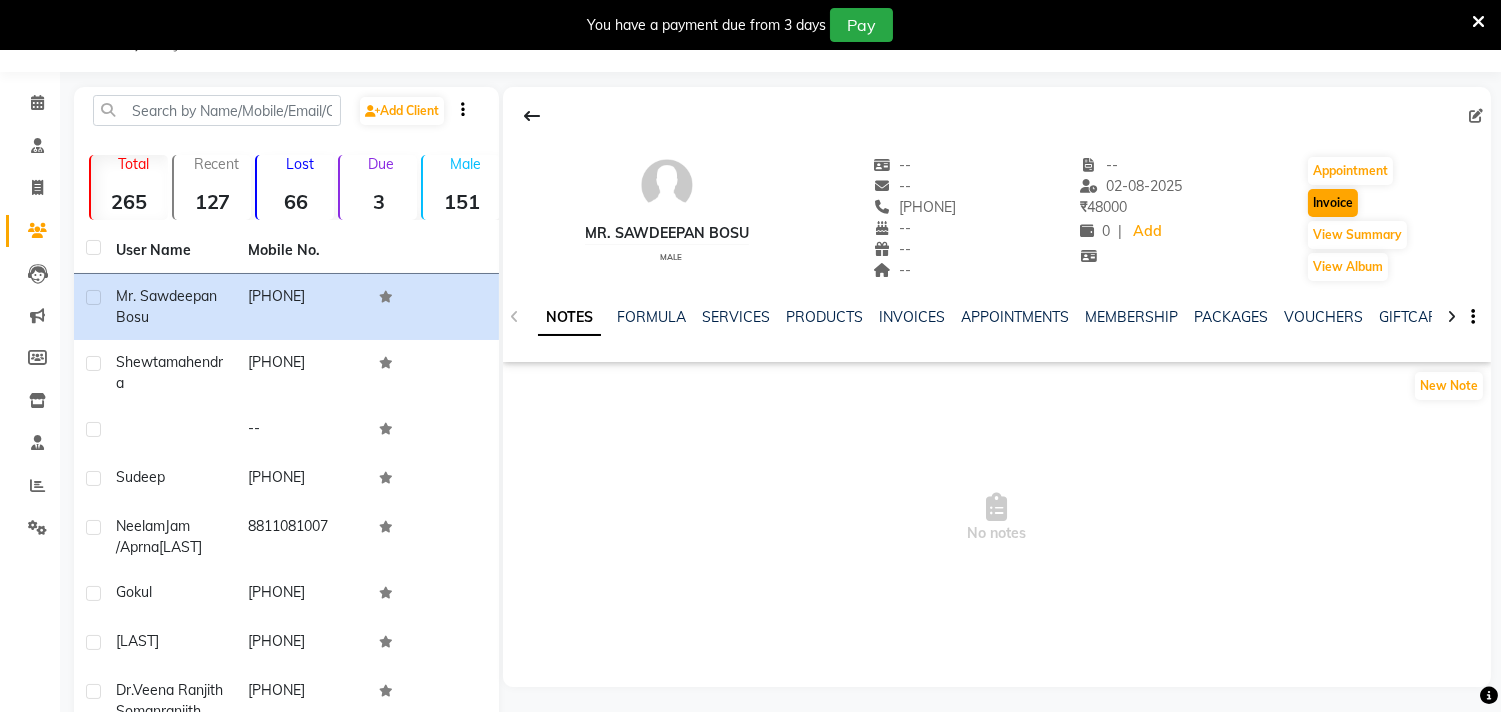 select on "6808" 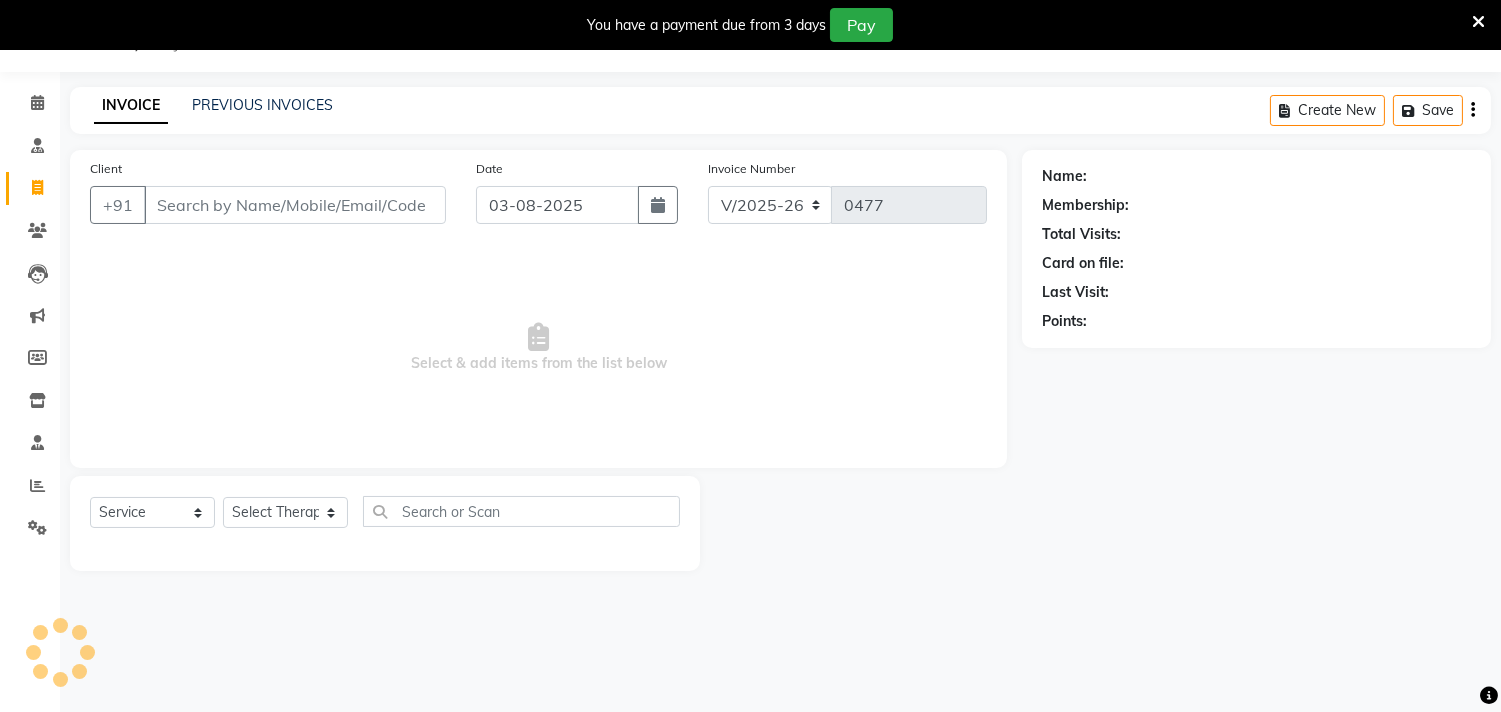 type on "[PHONE]" 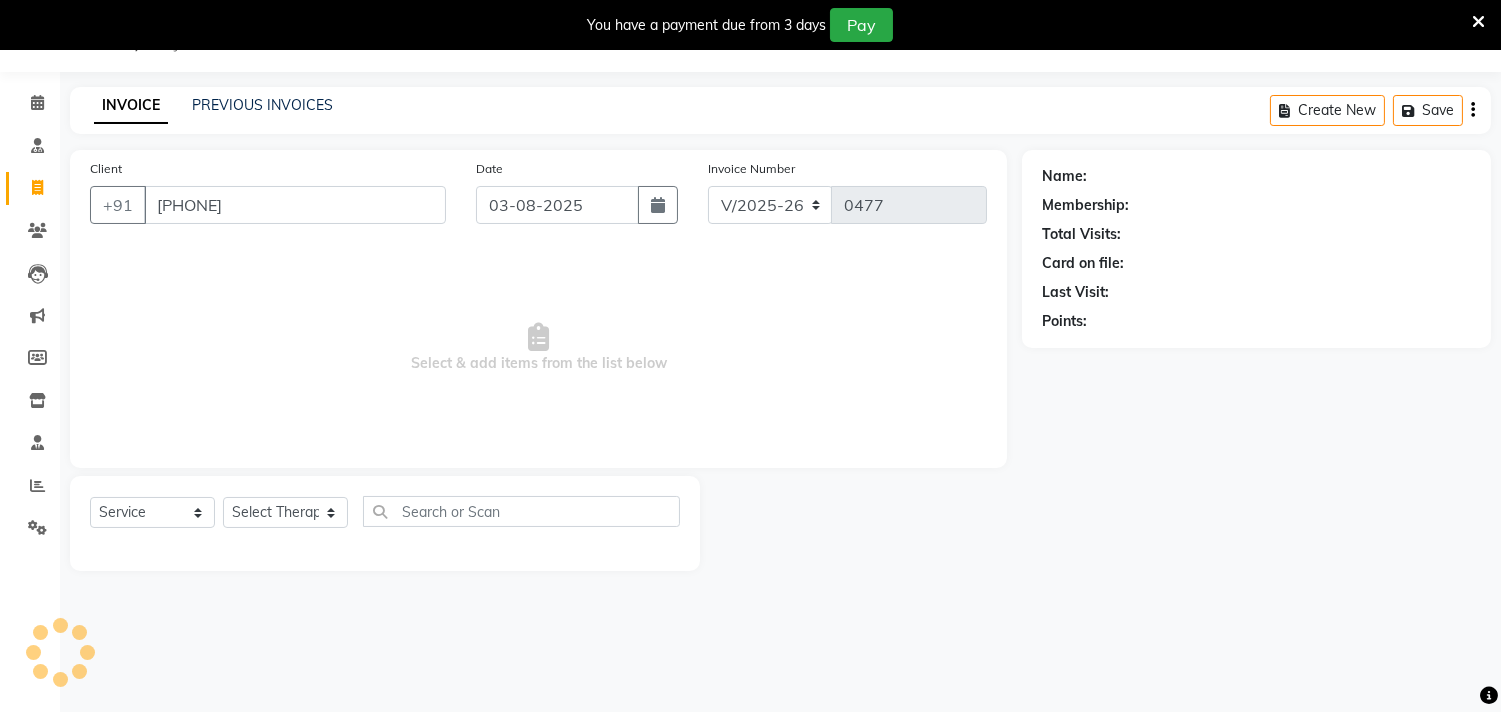 select on "57056" 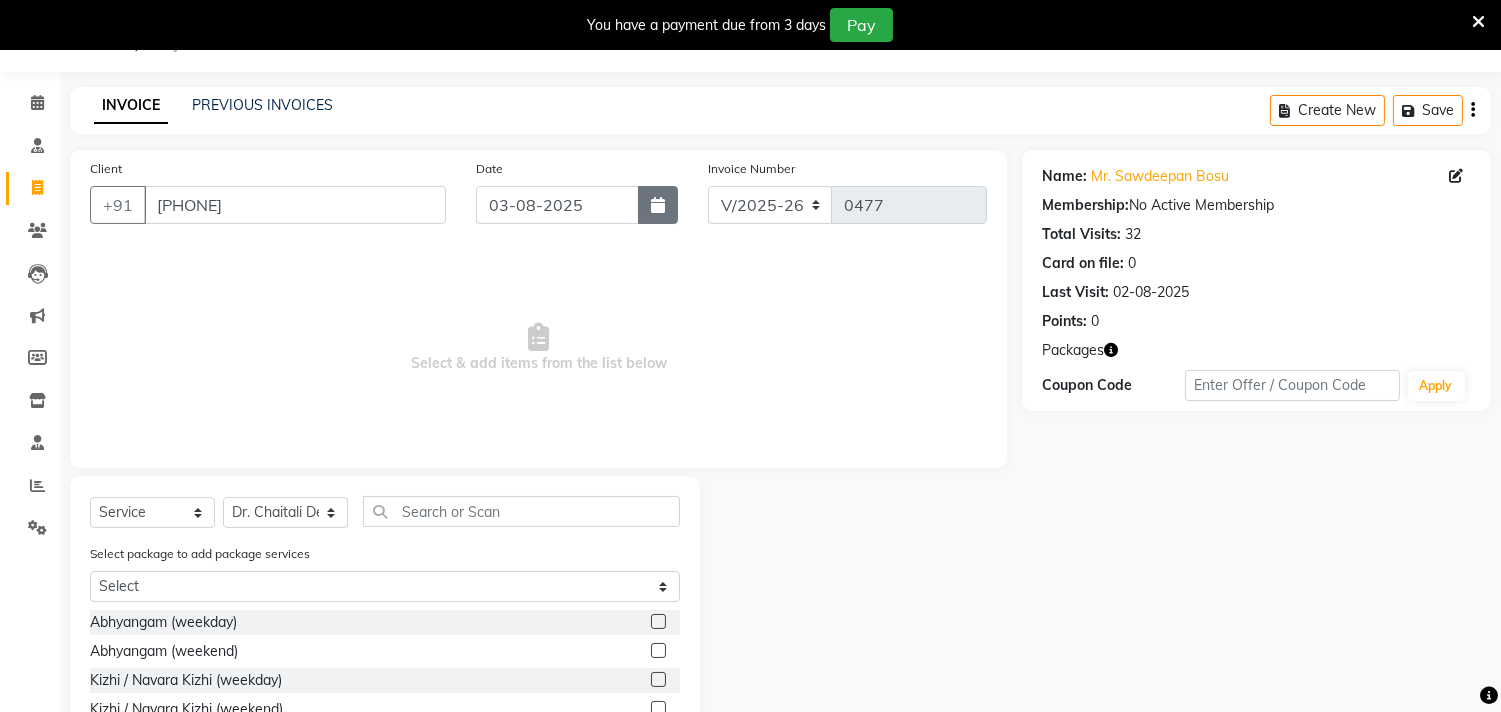 click 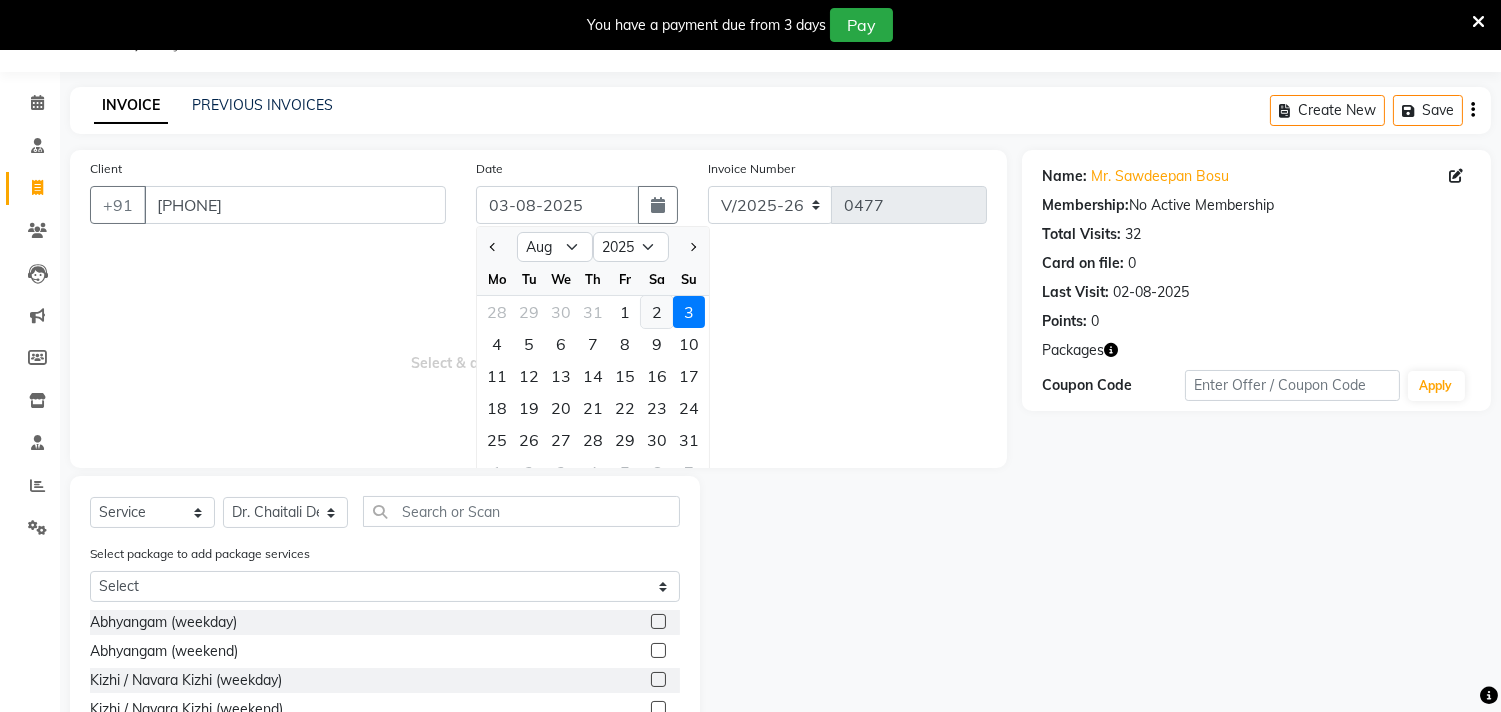 click on "2" 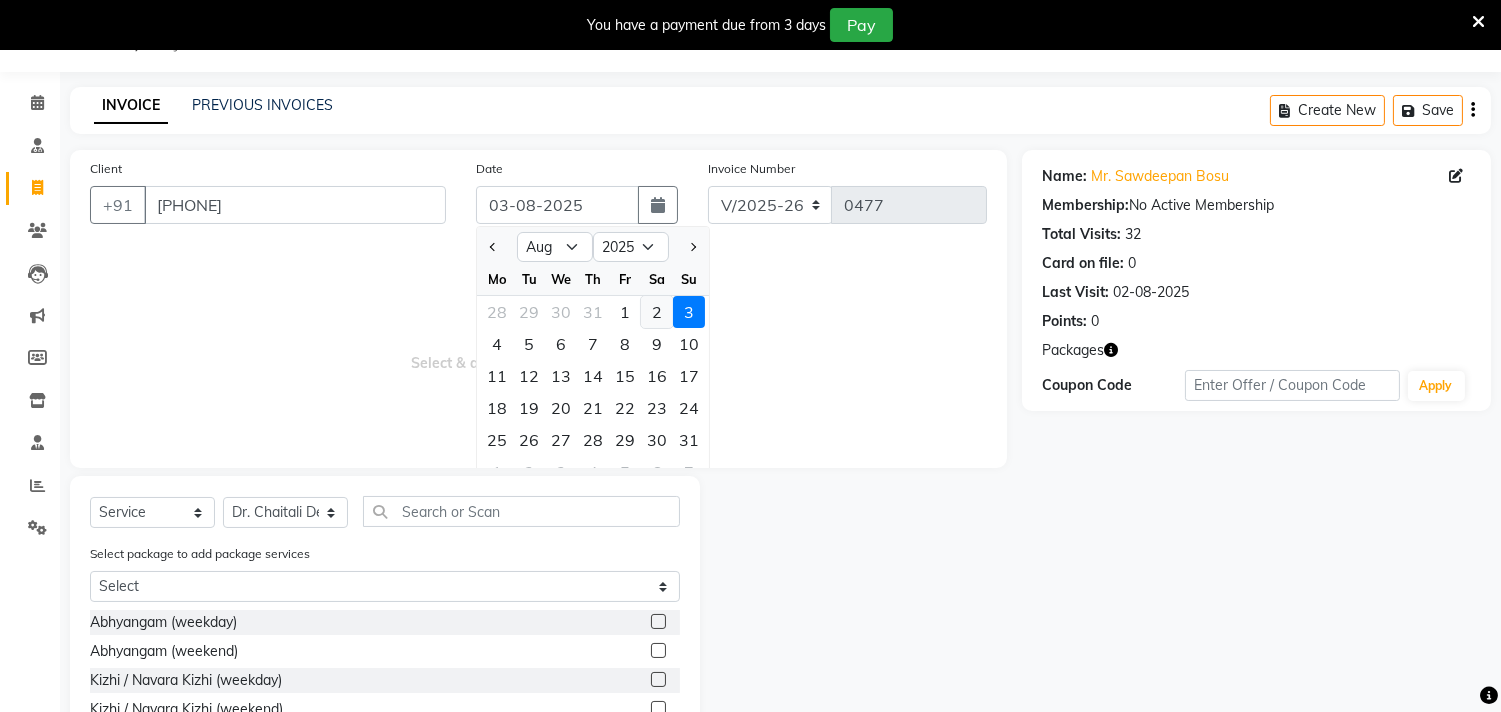 type on "02-08-2025" 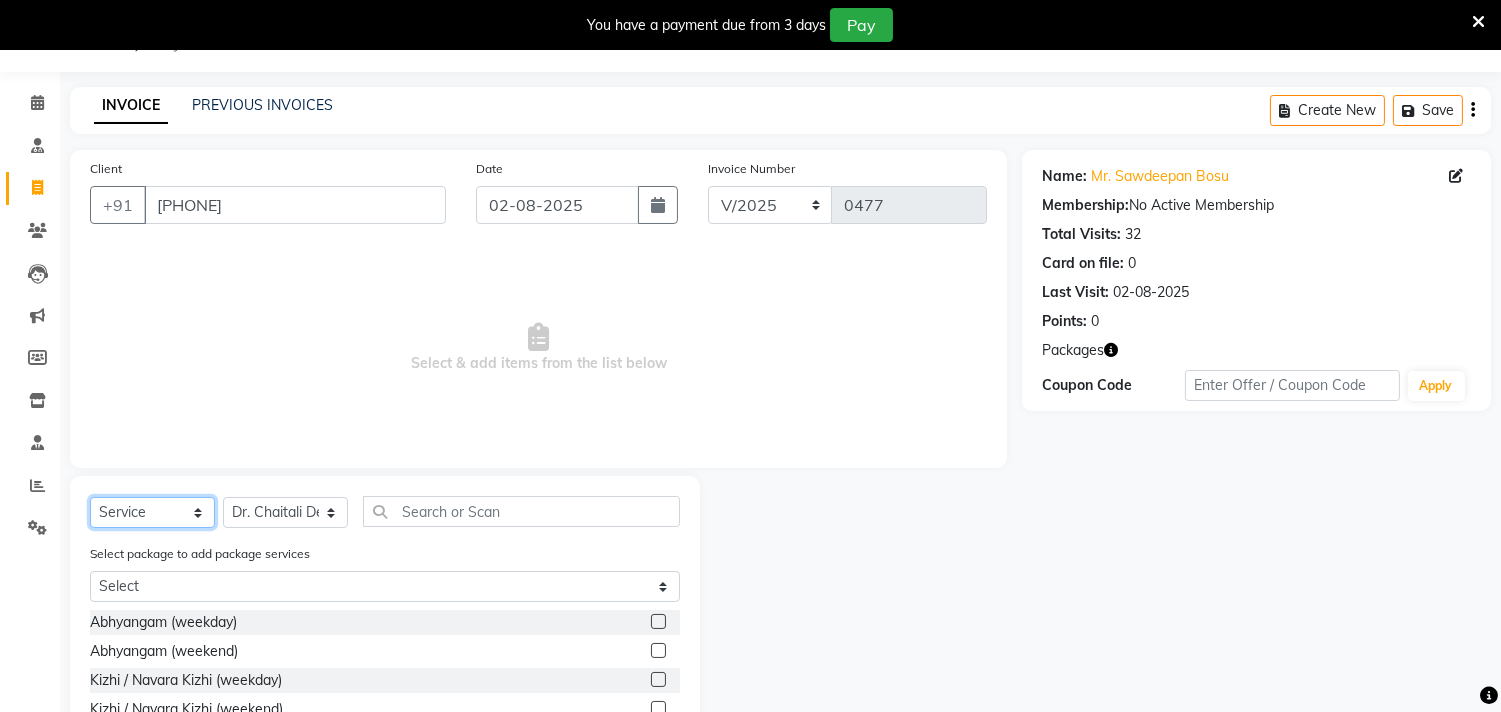 click on "Select  Service  Product  Membership  Package Voucher Prepaid Gift Card" 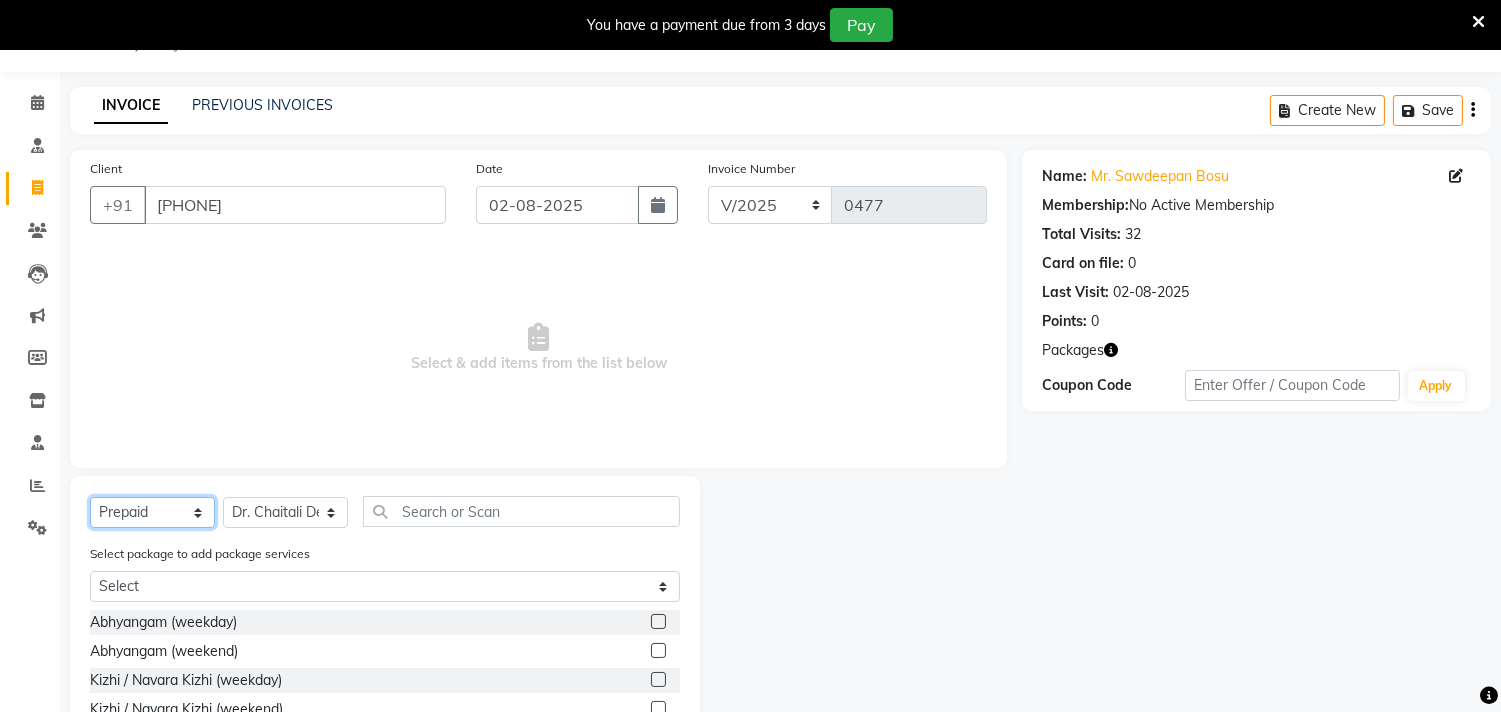 click on "Select  Service  Product  Membership  Package Voucher Prepaid Gift Card" 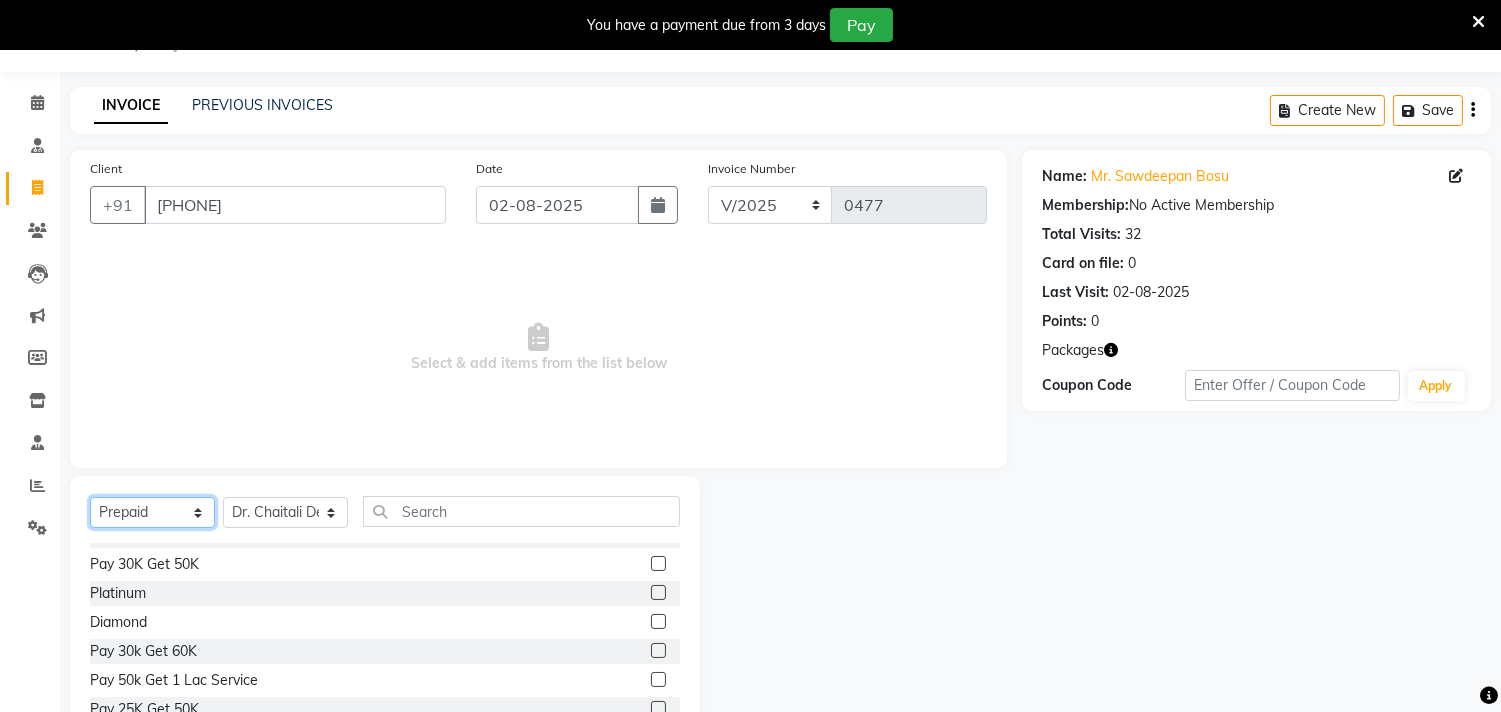 scroll, scrollTop: 24, scrollLeft: 0, axis: vertical 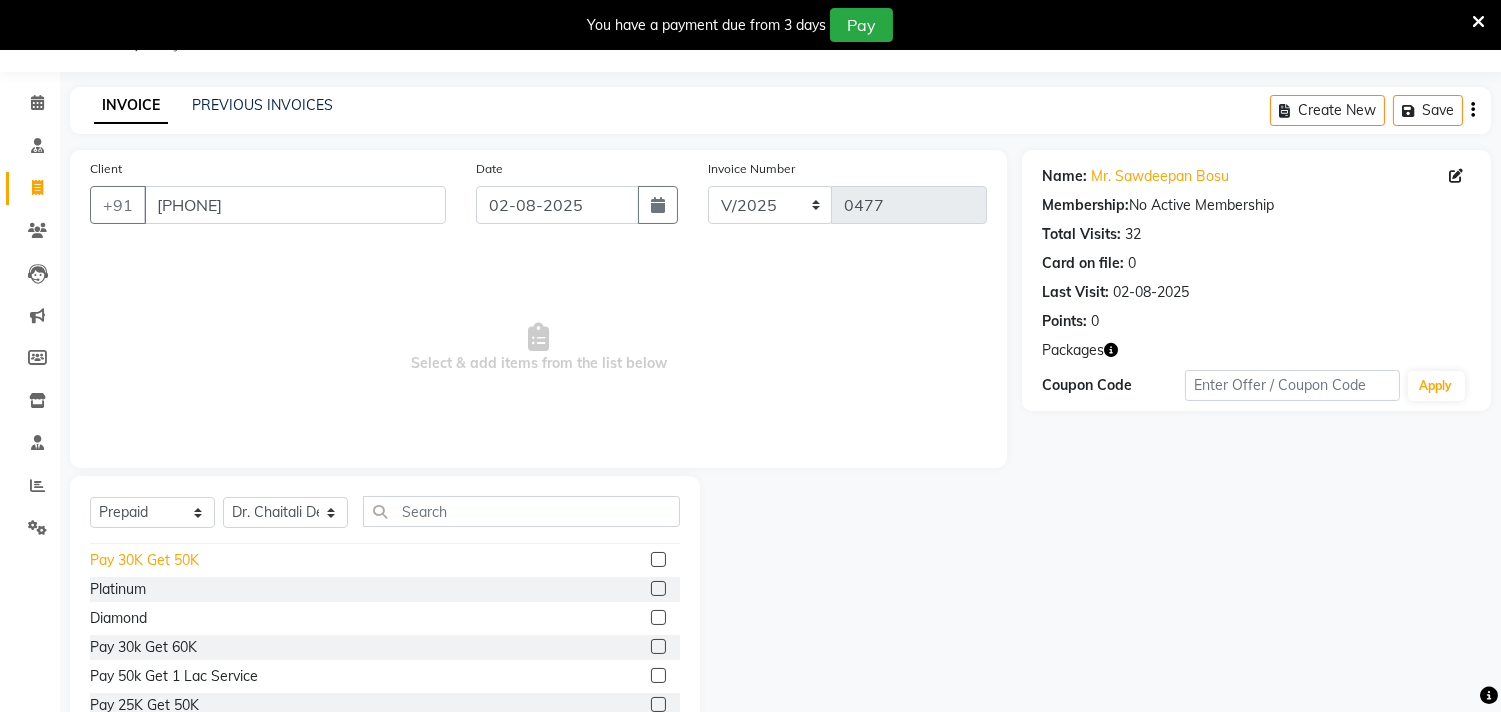click on "Pay 30K Get 50K" 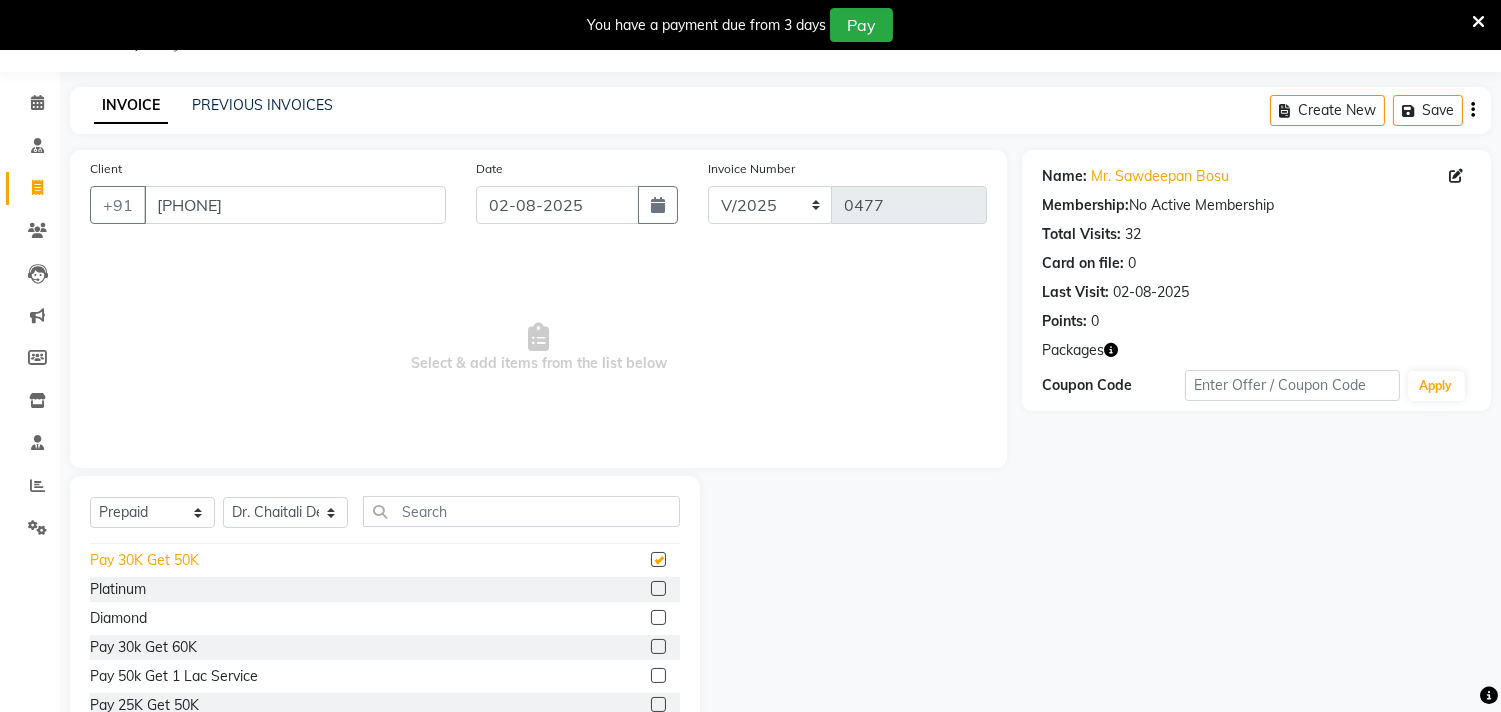 checkbox on "false" 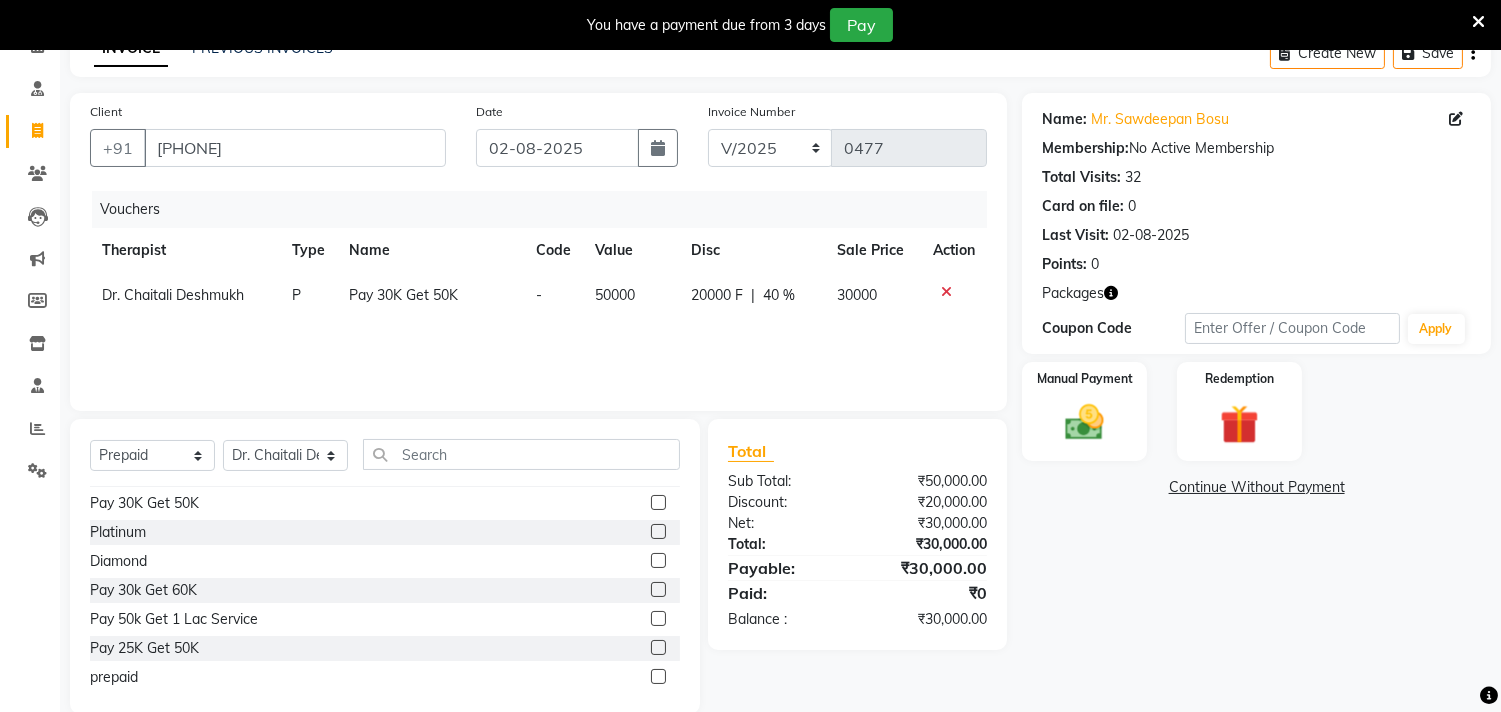 scroll, scrollTop: 138, scrollLeft: 0, axis: vertical 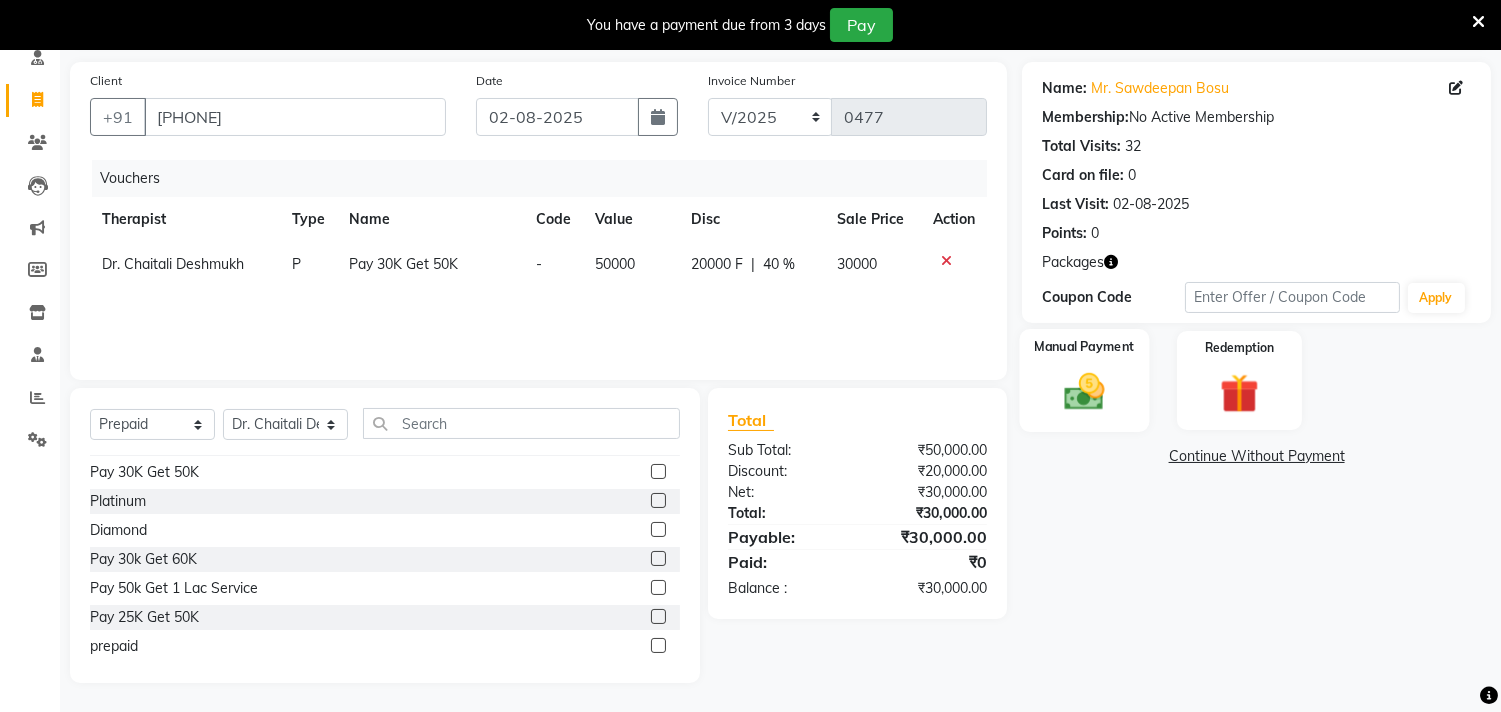 click 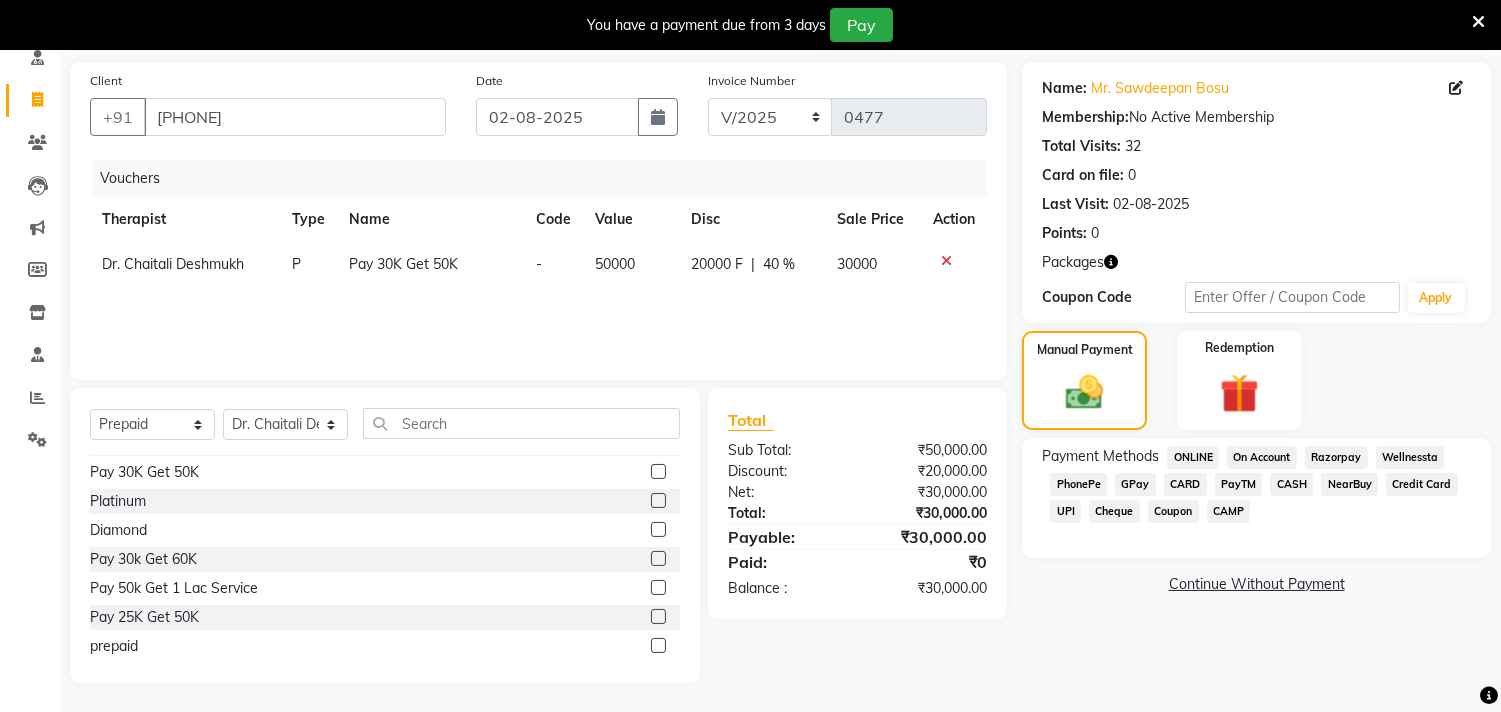 click on "PayTM" 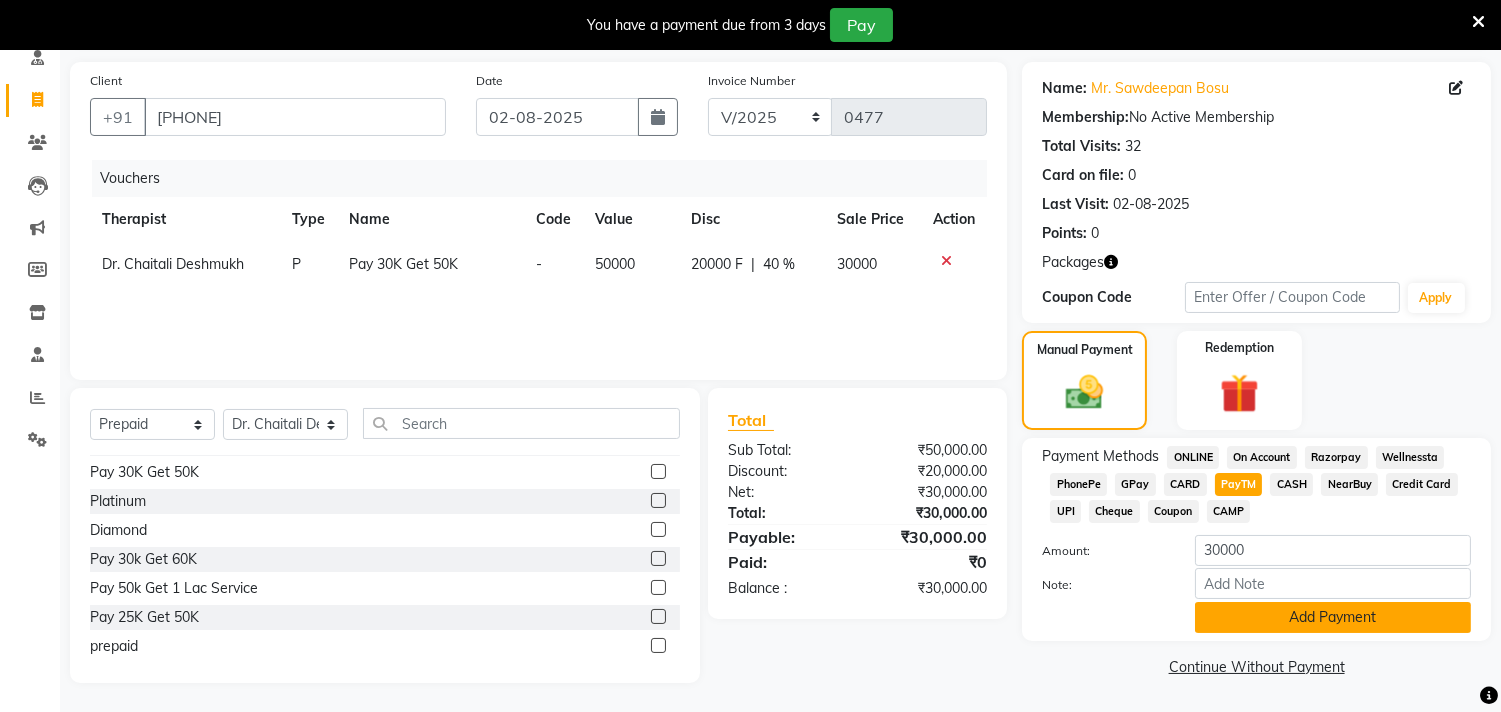 click on "Add Payment" 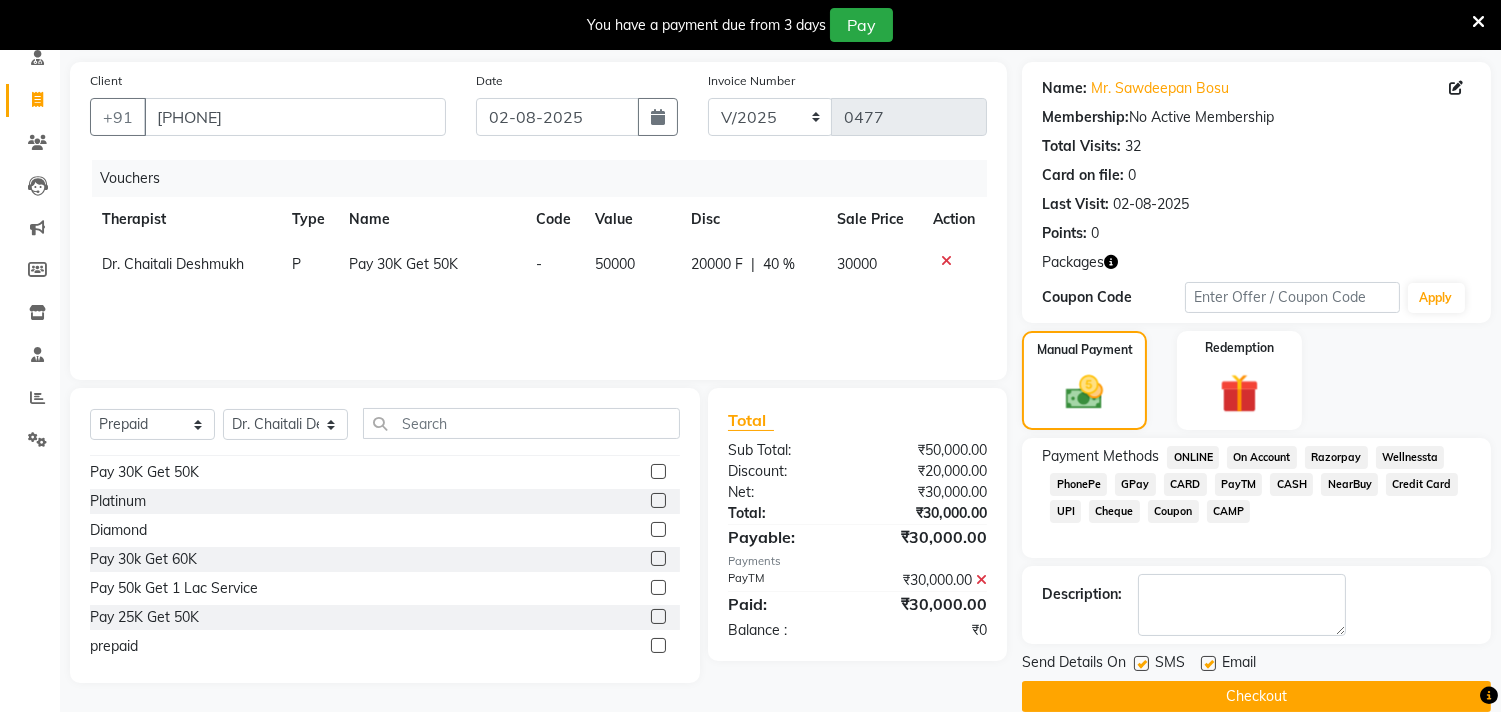 click 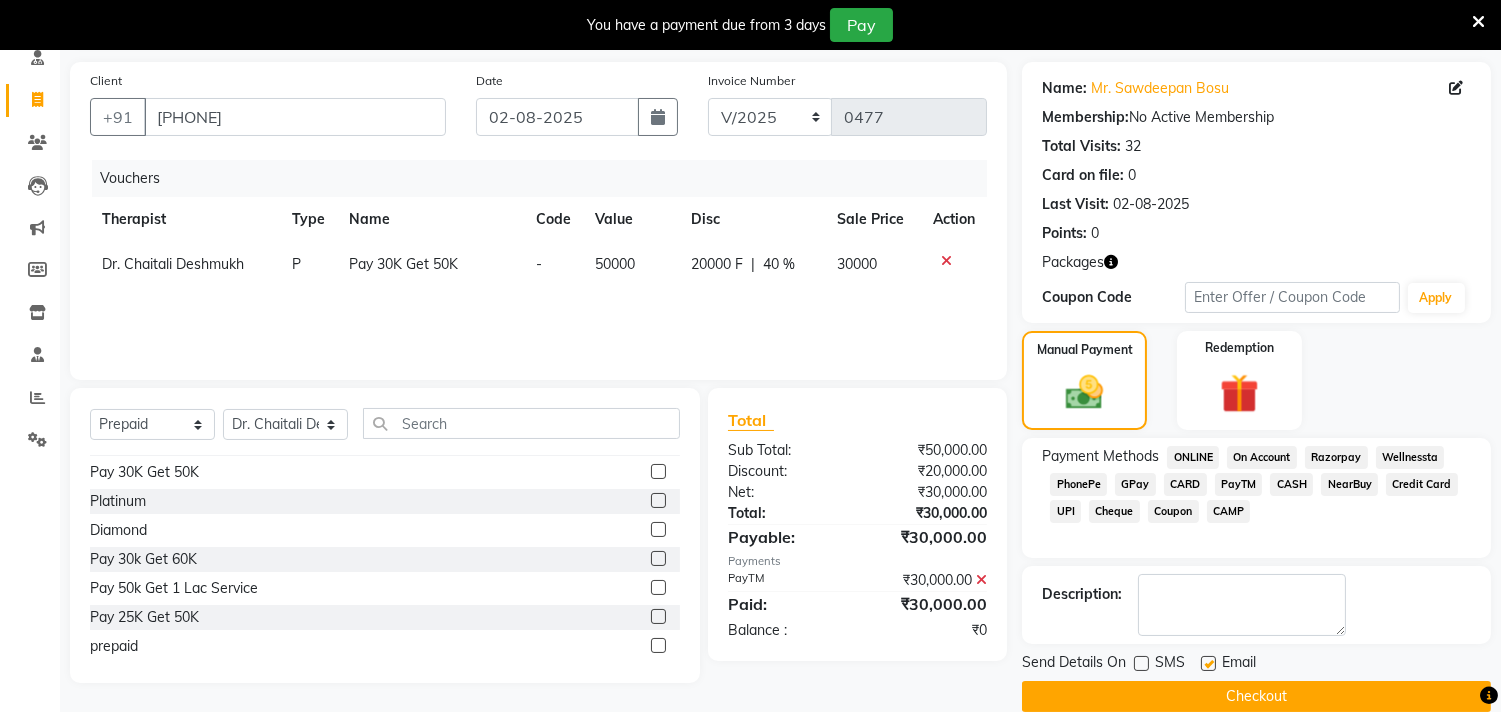 click 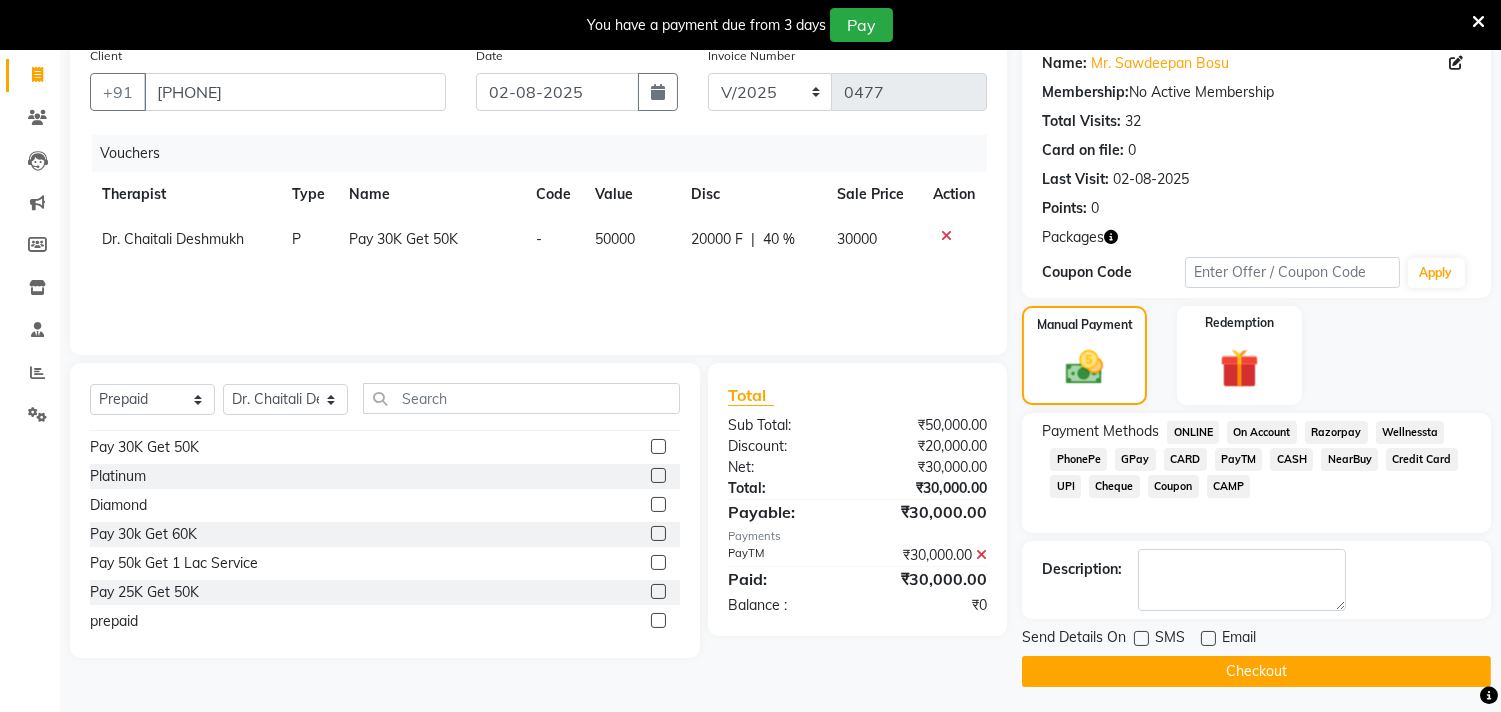 scroll, scrollTop: 167, scrollLeft: 0, axis: vertical 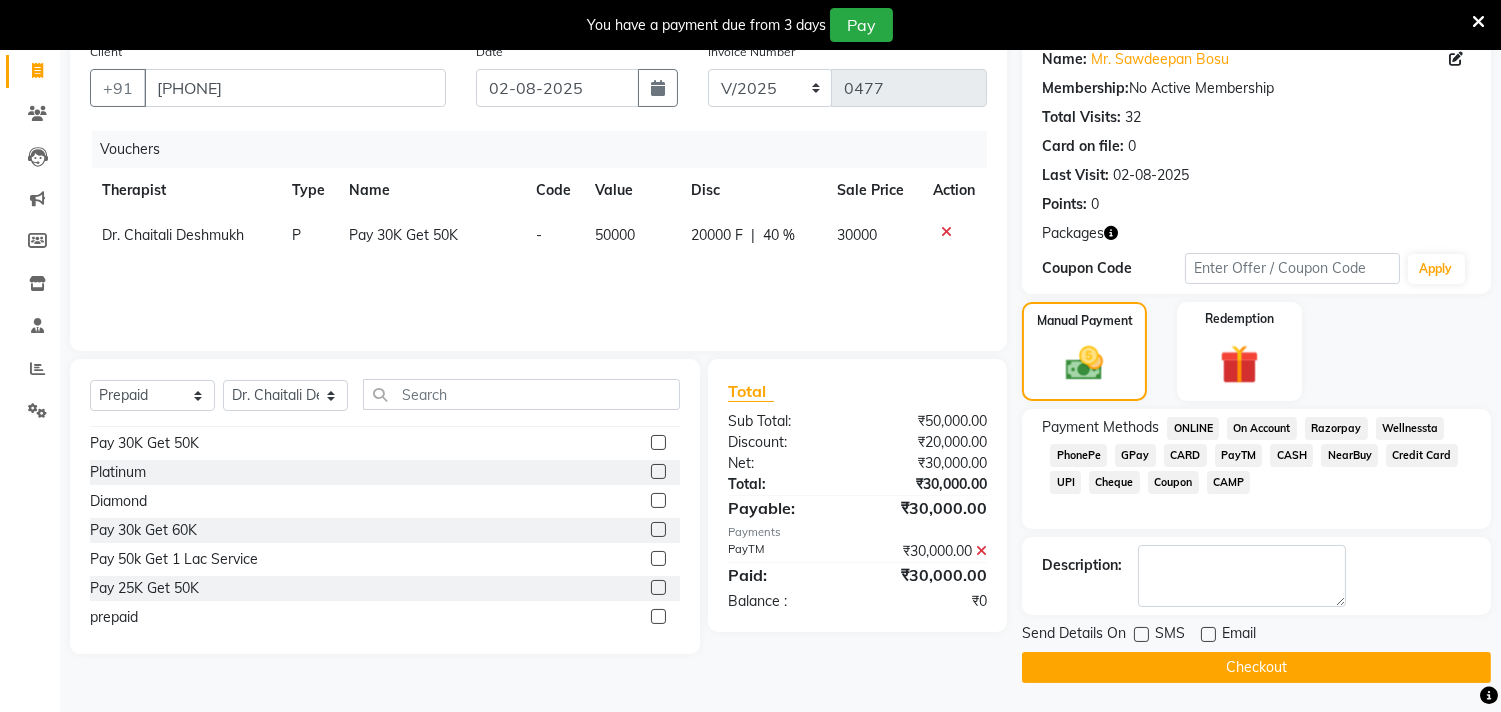 click on "Checkout" 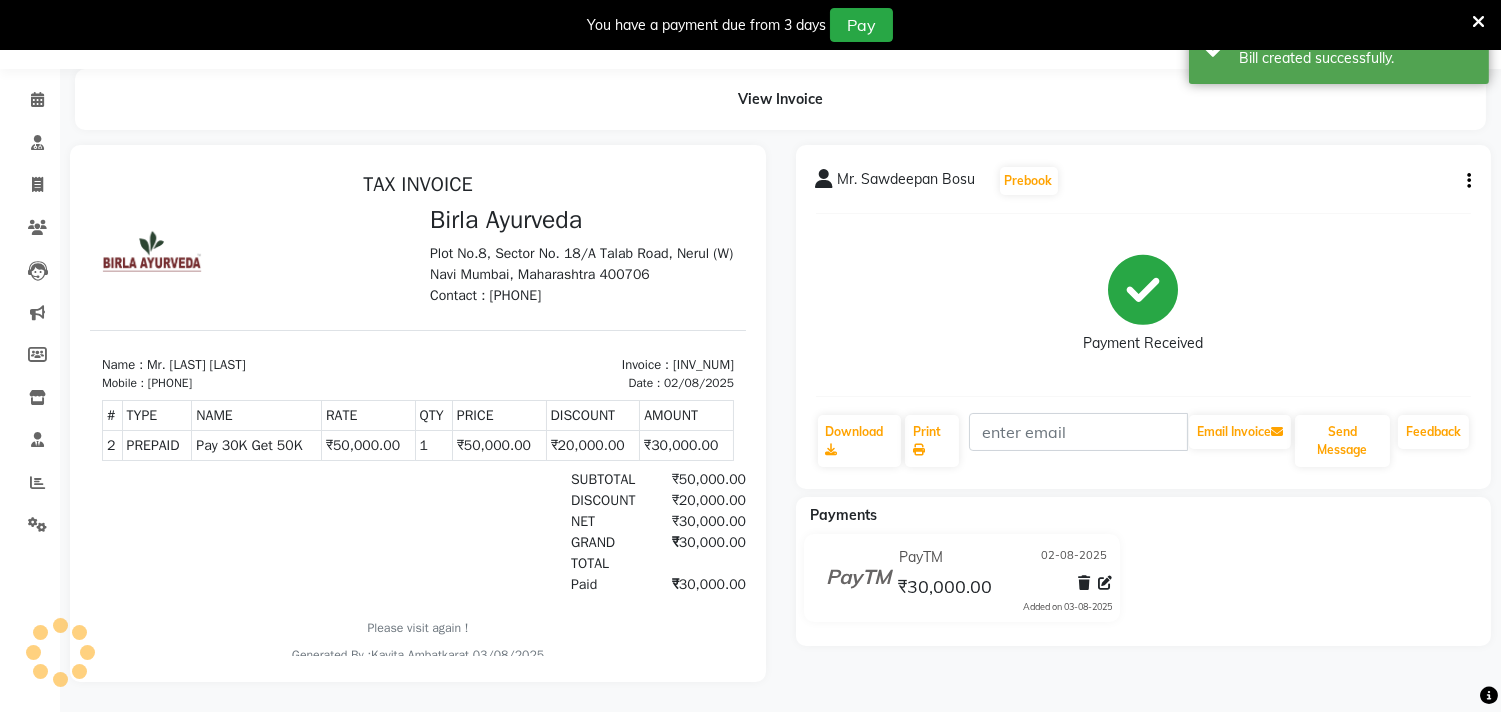 scroll, scrollTop: 0, scrollLeft: 0, axis: both 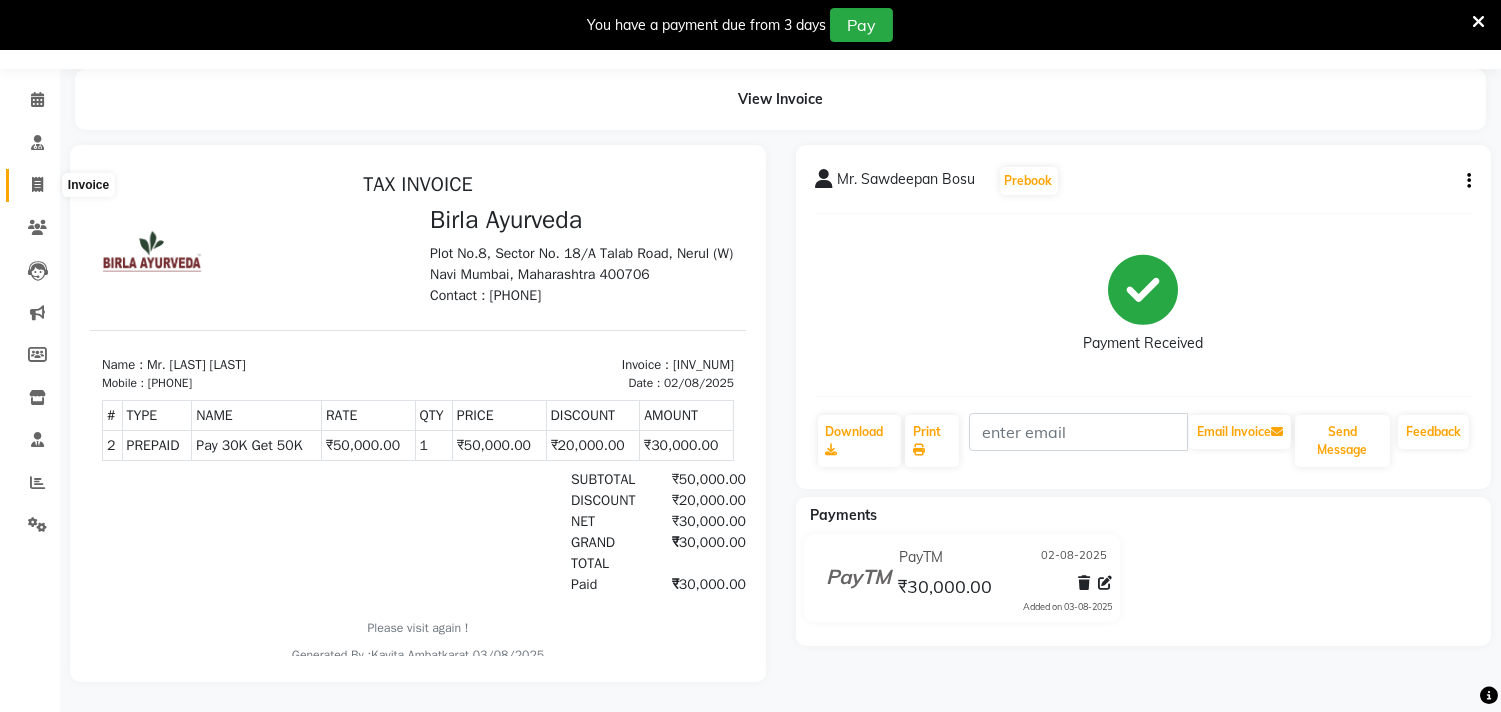 click 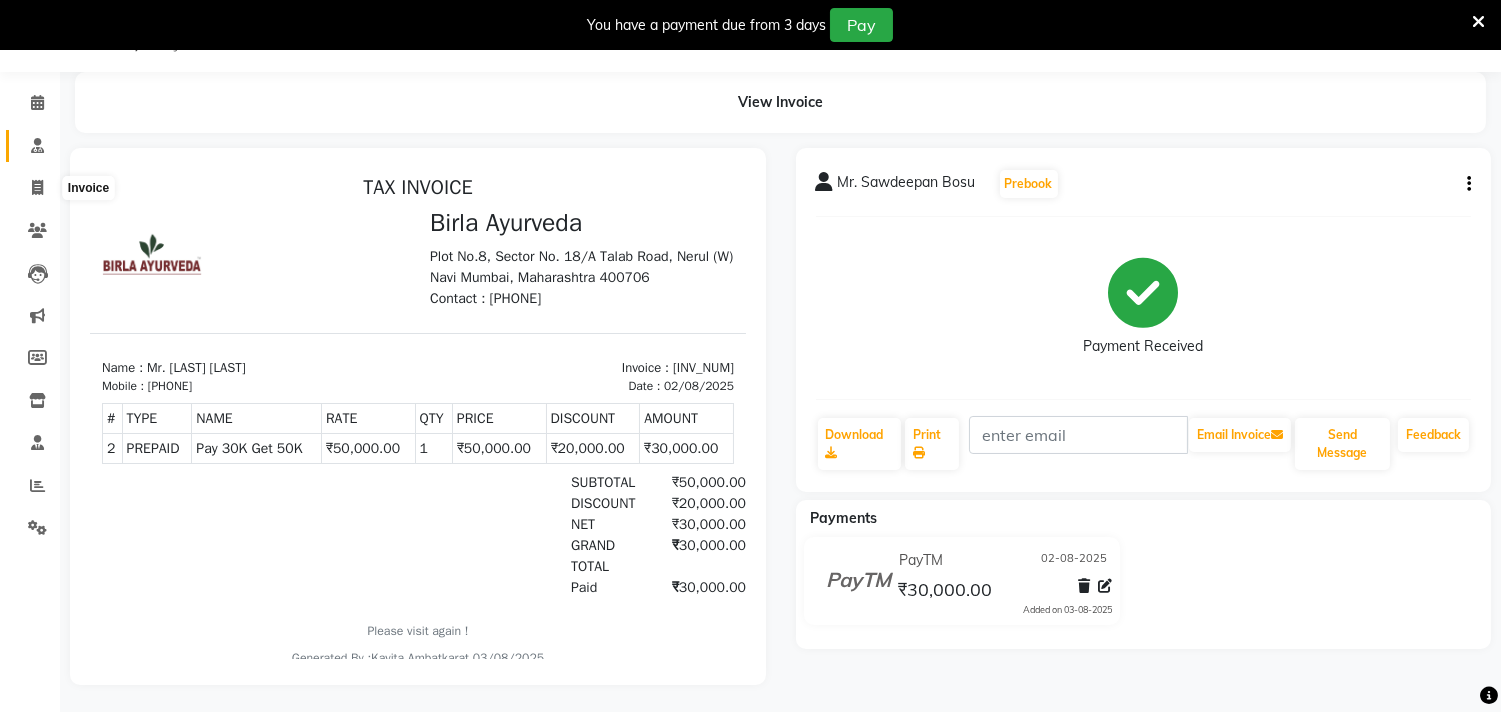 select on "6808" 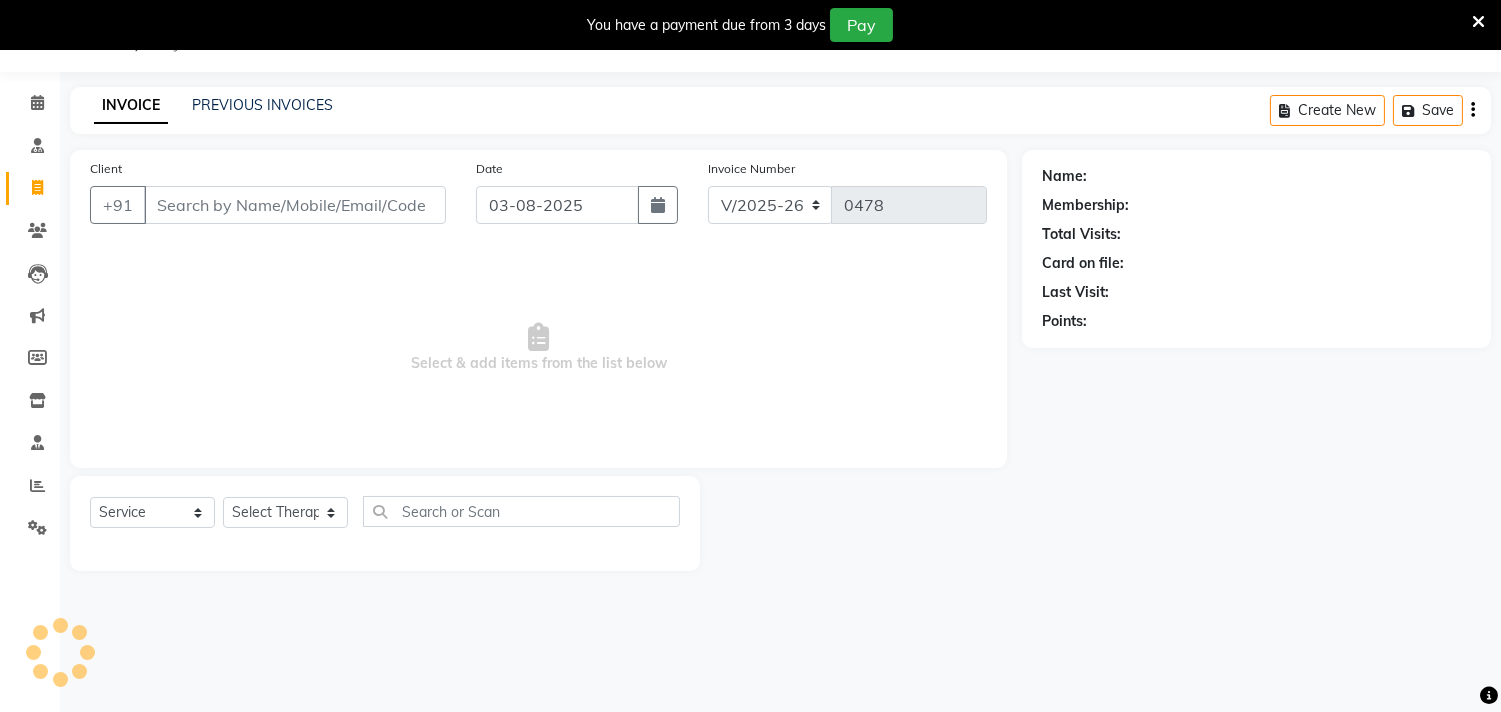 scroll, scrollTop: 68, scrollLeft: 0, axis: vertical 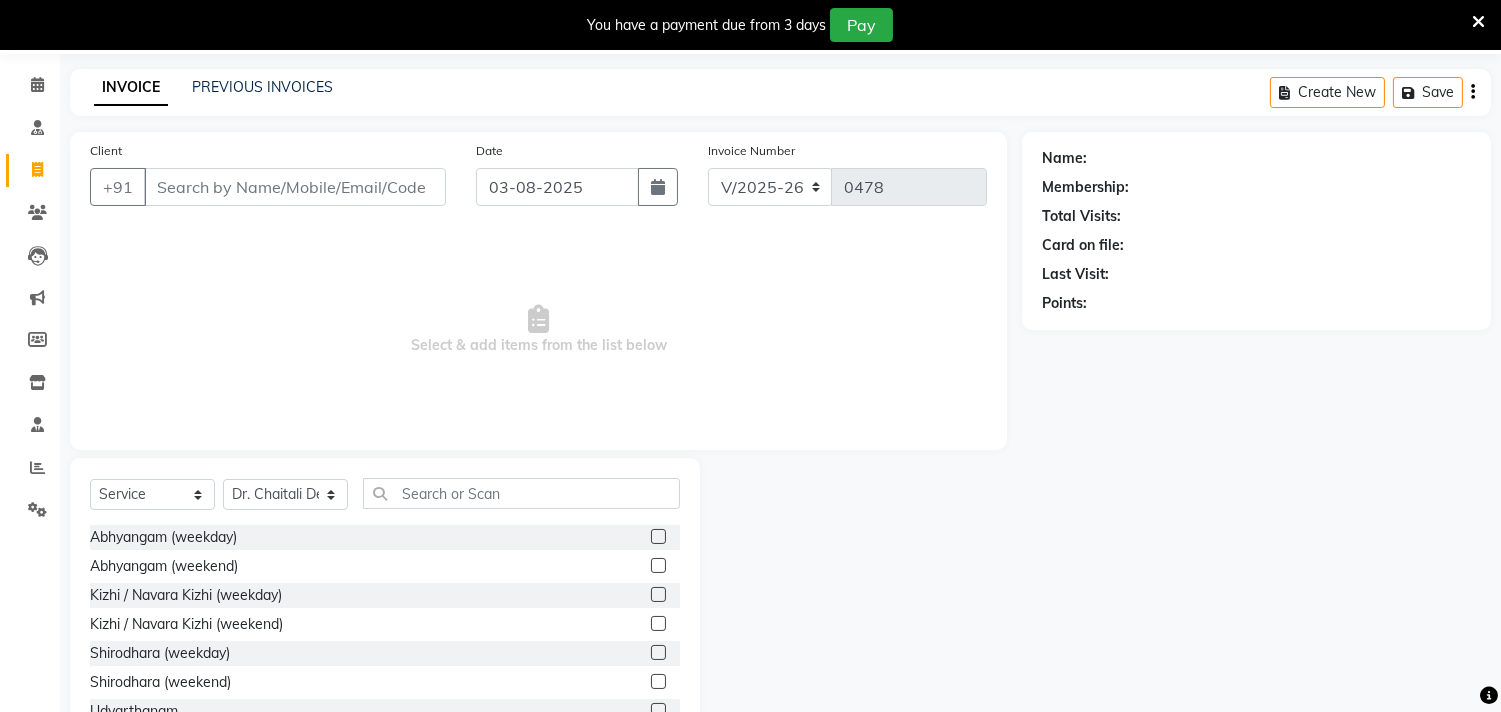 click on "Client" at bounding box center (295, 187) 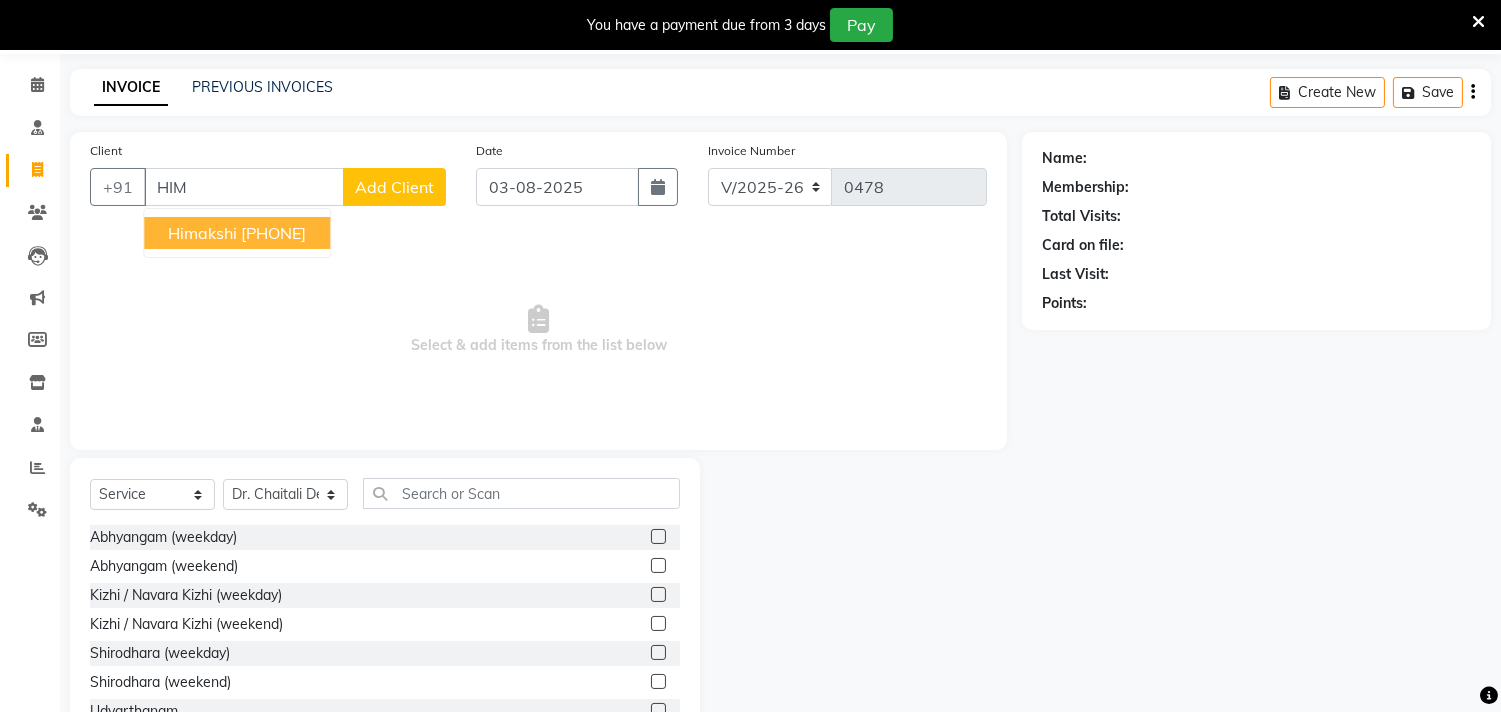 click on "Himakshi" at bounding box center (202, 233) 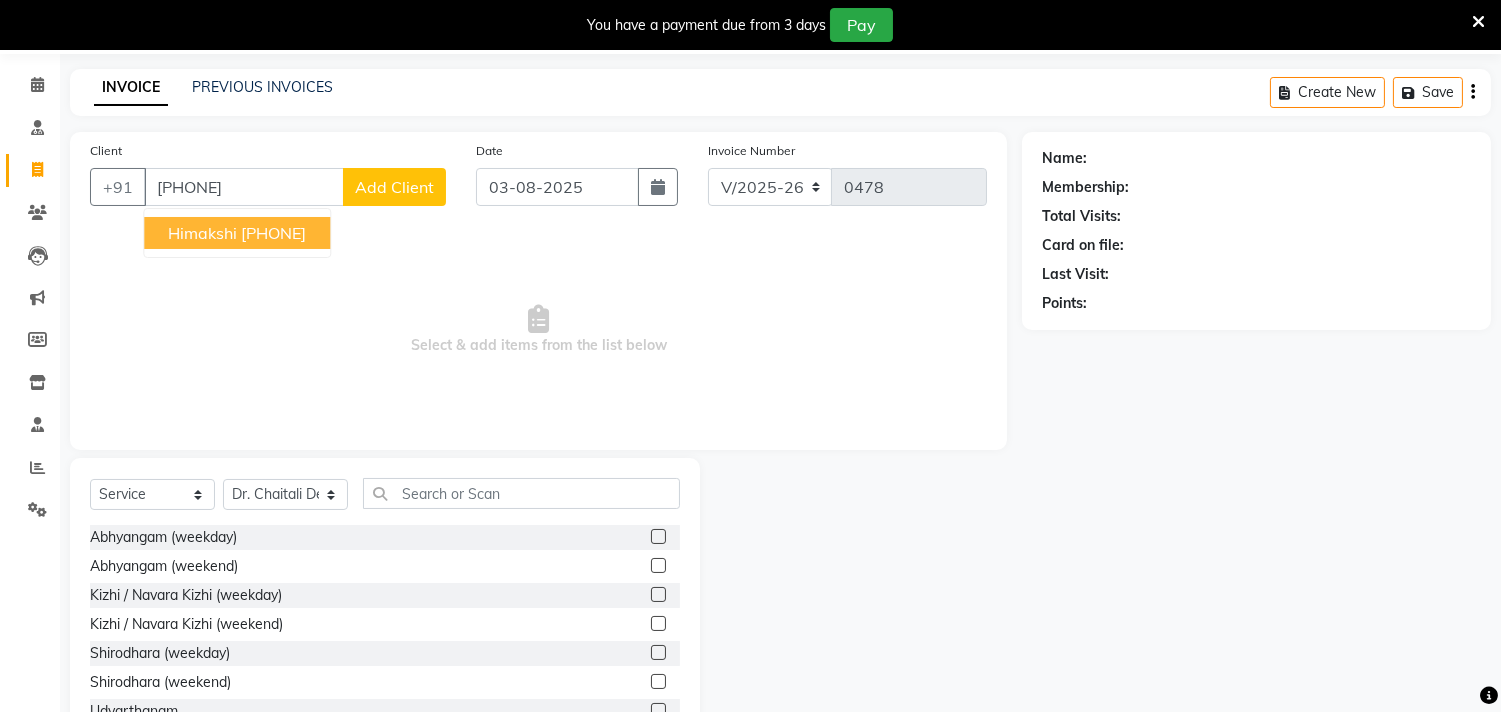 type on "[PHONE]" 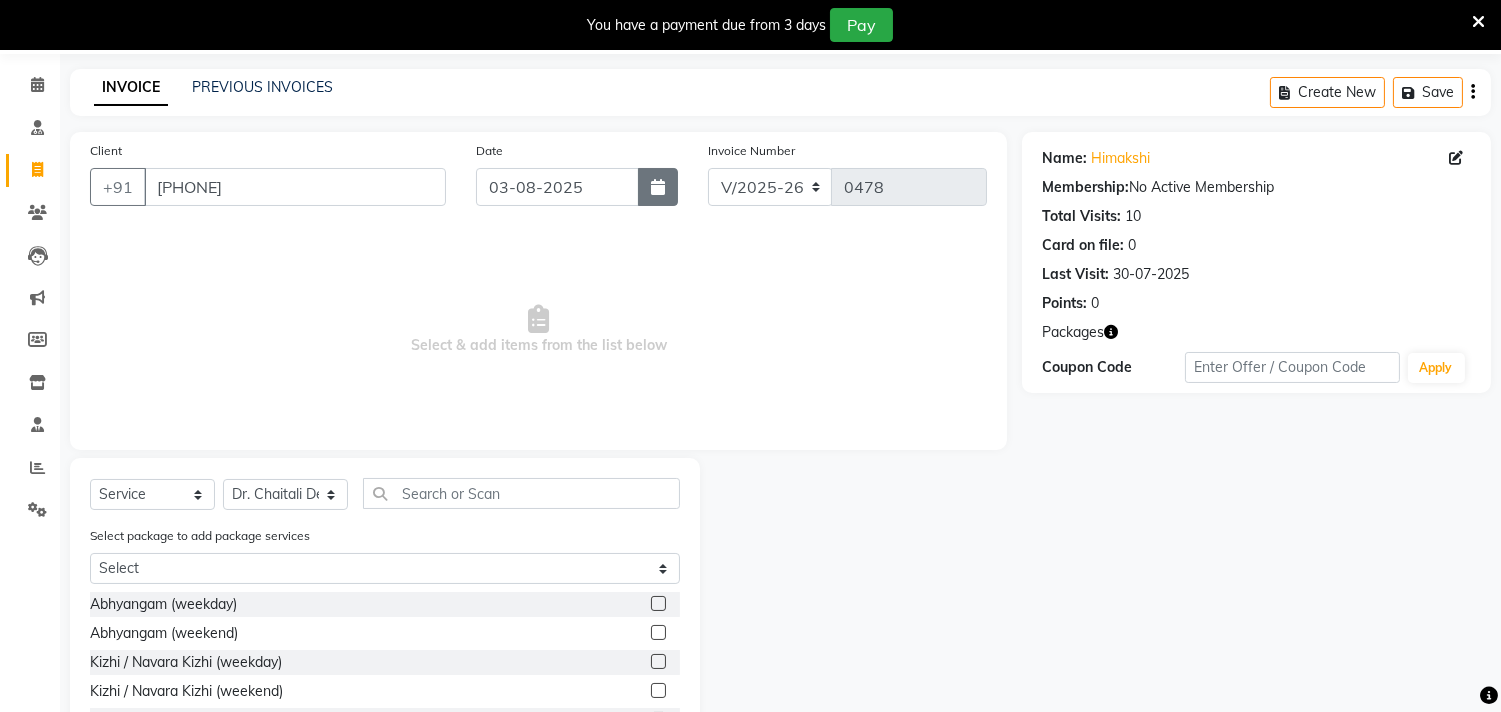 click 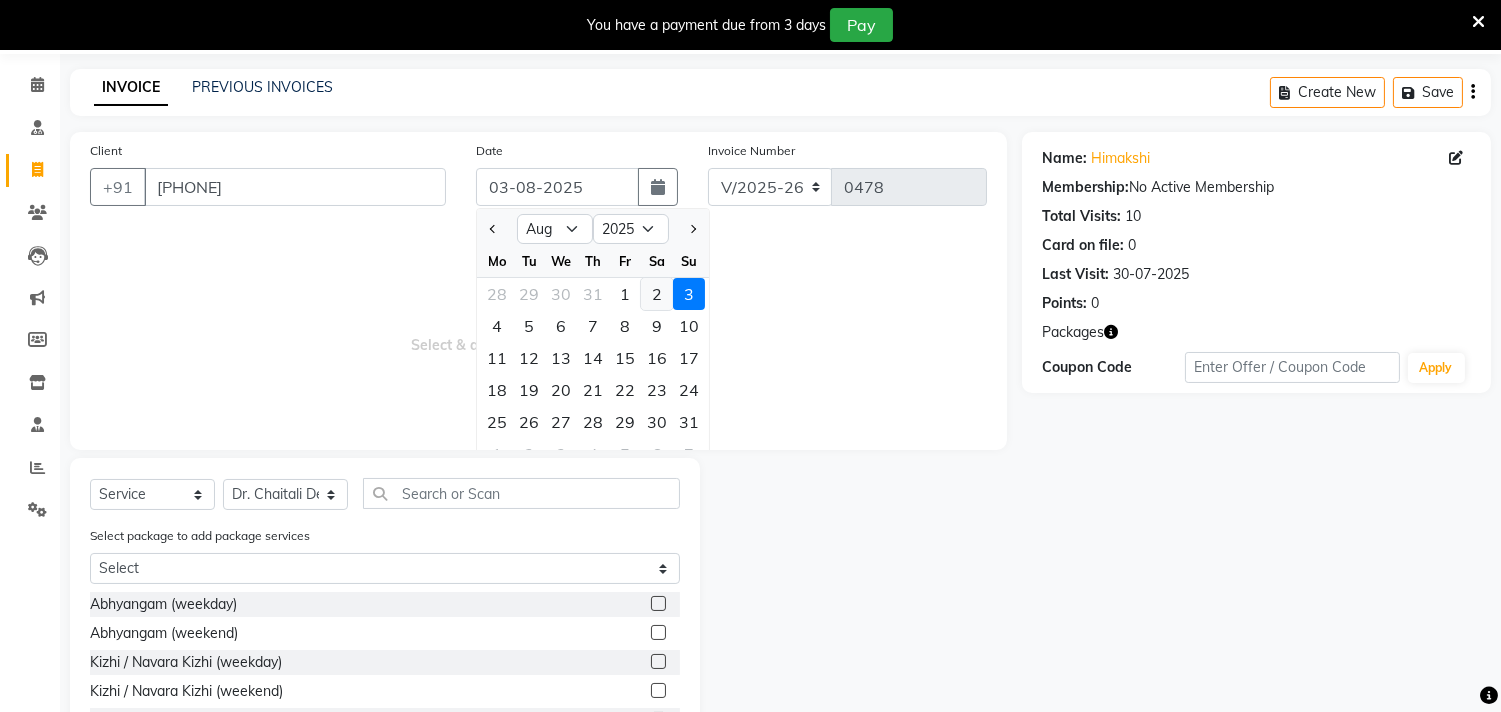 click on "2" 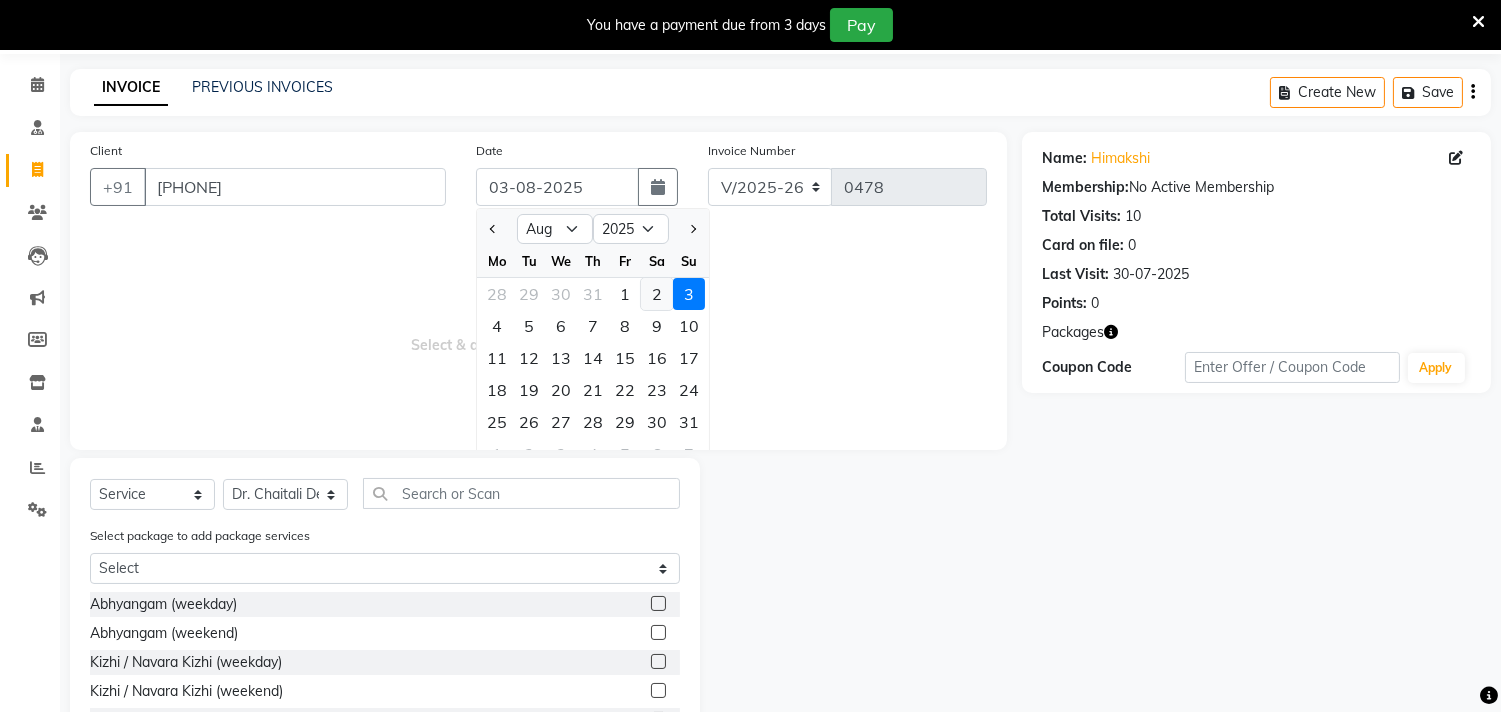 type on "02-08-2025" 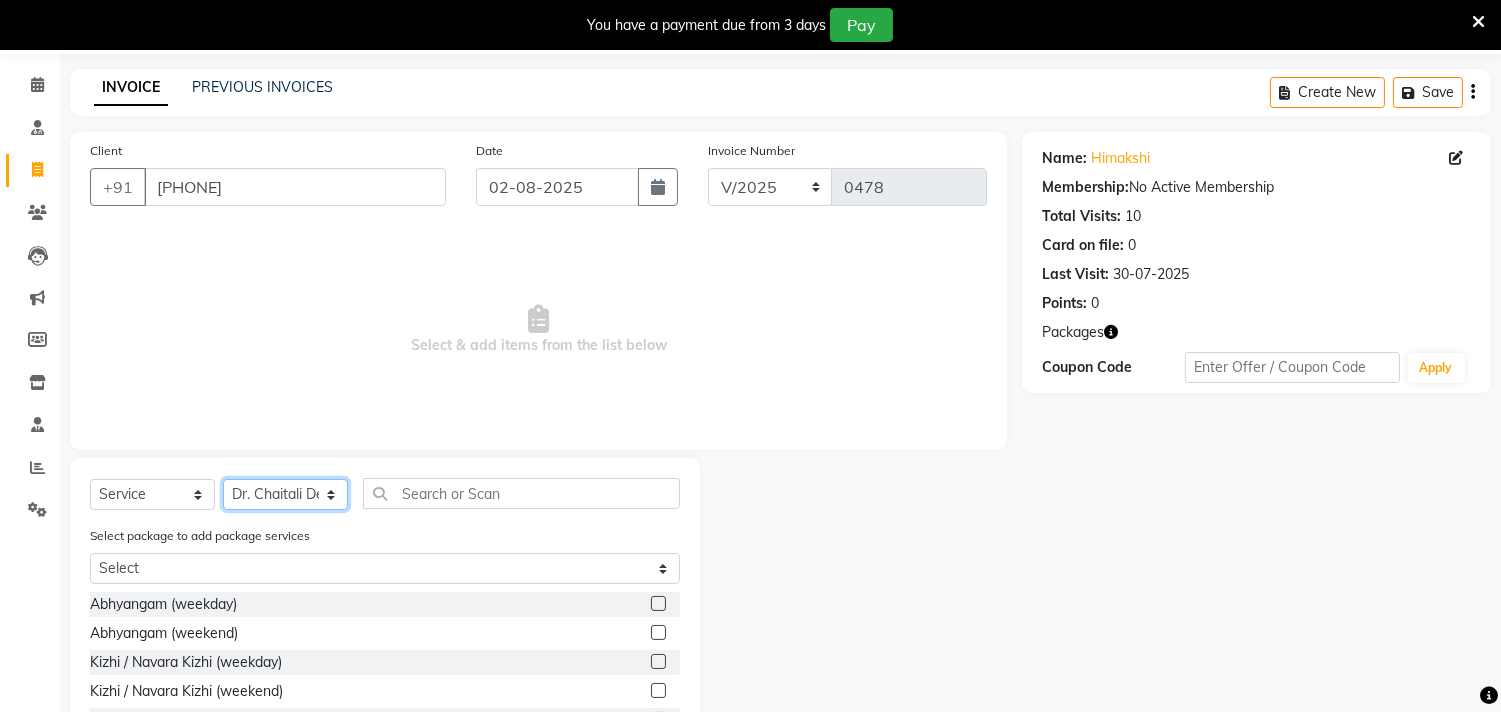 click on "Select Therapist Anita Khatke Anjana Surendra Kalyani Avtar Jaiswal Bibina Chandani Yadav Deepali Gaikwad Dr. Annu Prasad Dr. Chaitali Deshmukh Dr. Hakima Sunasara Dr. Jeason John Dr. Mamta Dr. Nitin Yadav Gloria Y Hari Jainy M R KAMAL NIKAM Kavita Ambatkar Latika Sawant Pooja Mohite Priya Mishra Rajimon Gopalan RATHEESH KUMAR G KURUP Shali K M Shani K Shibin Suddheesh K K Sunil Wankhade Sunita Fernandes Swati Tejaswini Gaonkar Vaishali Vidya Vishwanath Vinayak Yogesh Parab" 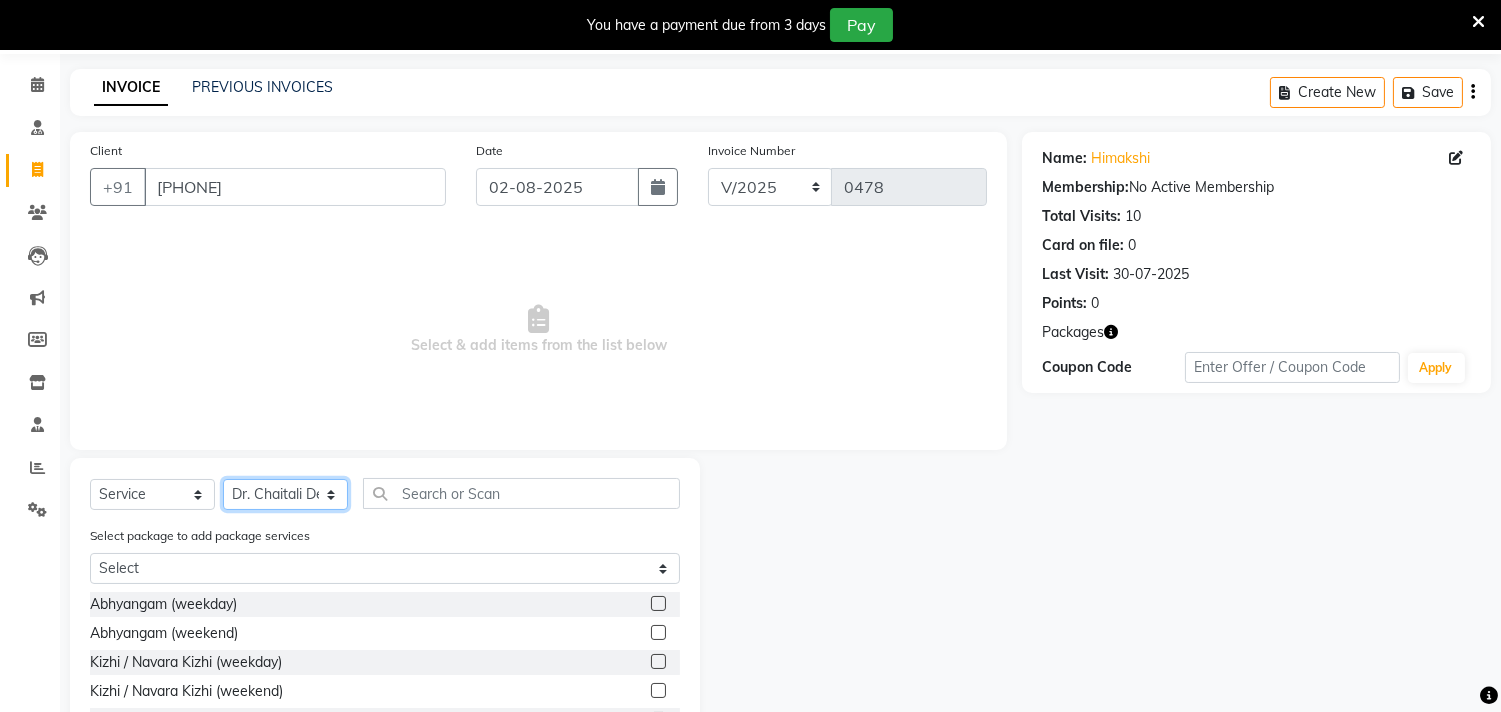 scroll, scrollTop: 50, scrollLeft: 0, axis: vertical 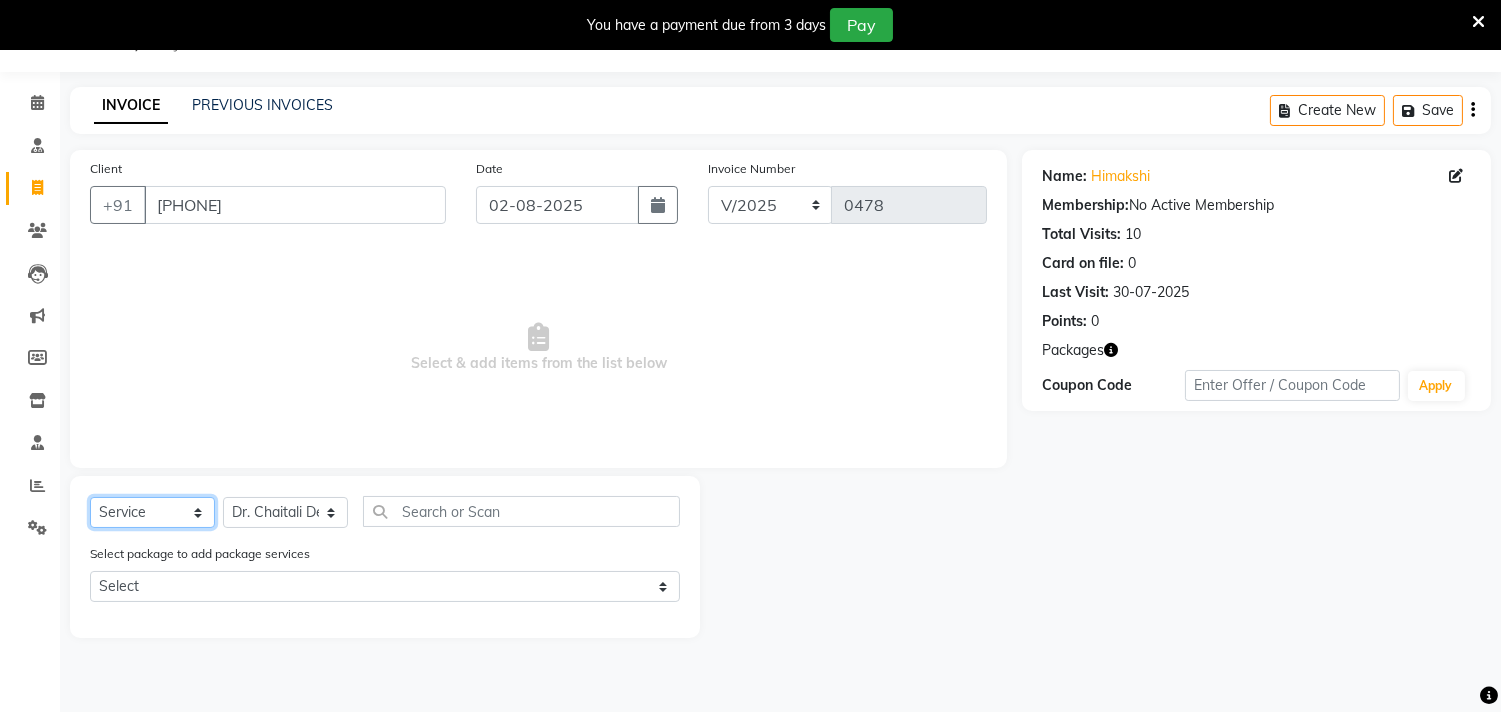 click on "Select  Service  Product  Membership  Package Voucher Prepaid Gift Card" 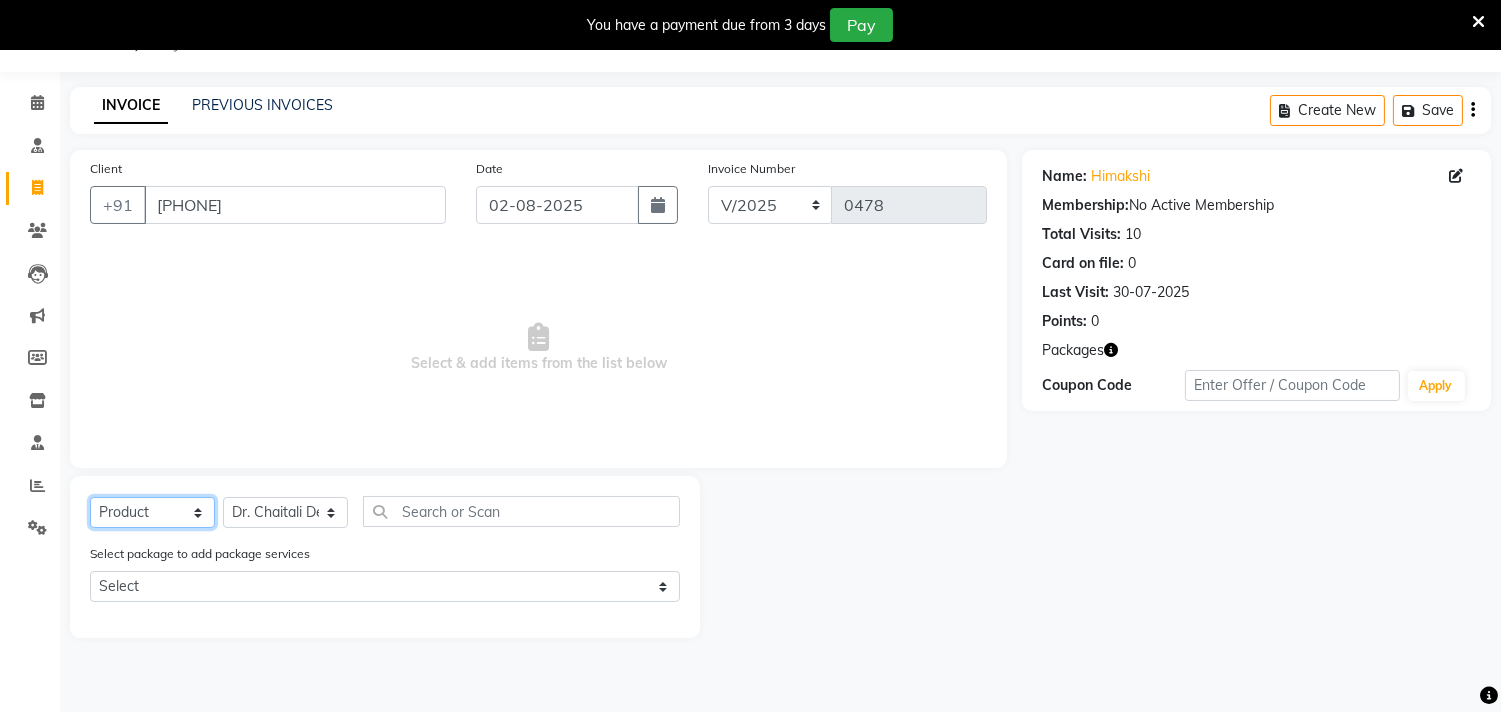 click on "Select  Service  Product  Membership  Package Voucher Prepaid Gift Card" 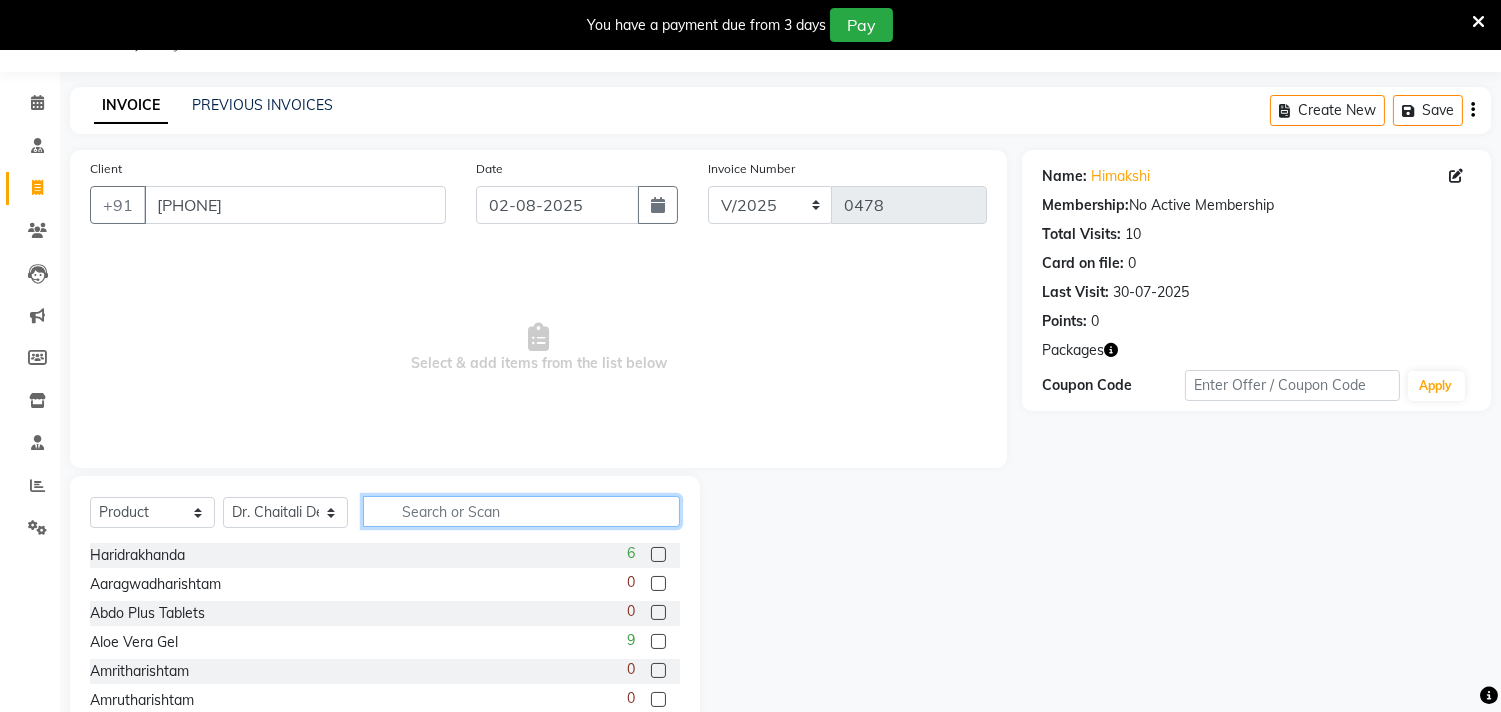 click 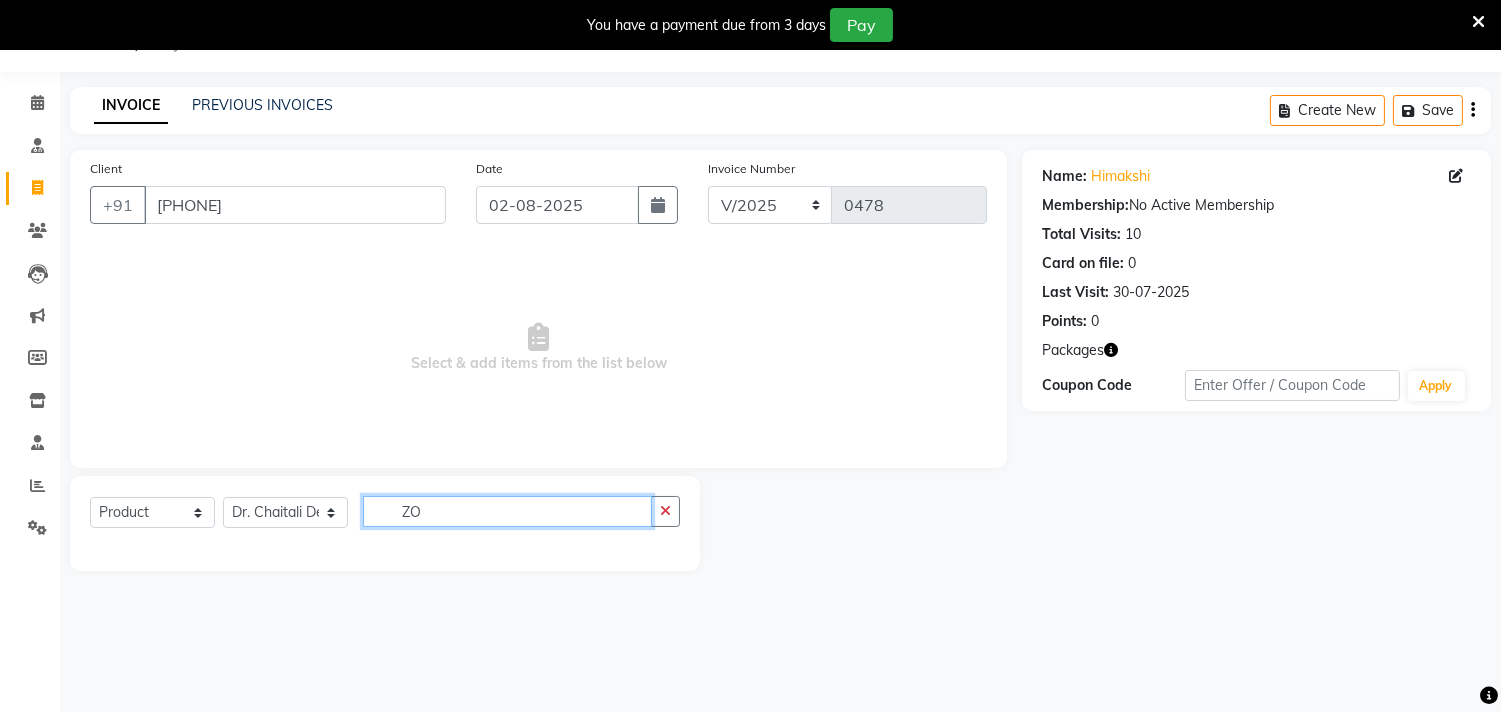 drag, startPoint x: 466, startPoint y: 513, endPoint x: 348, endPoint y: 514, distance: 118.004234 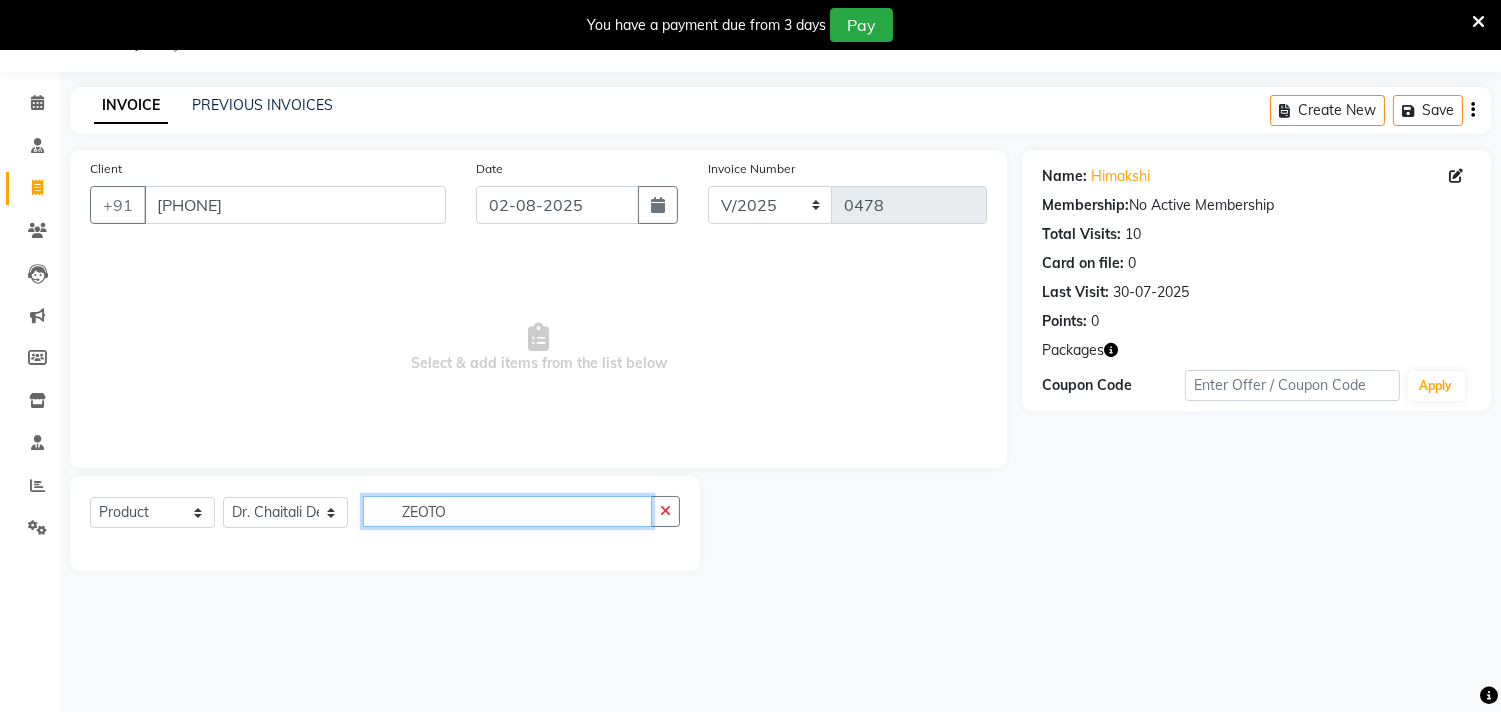 click on "ZEOTO" 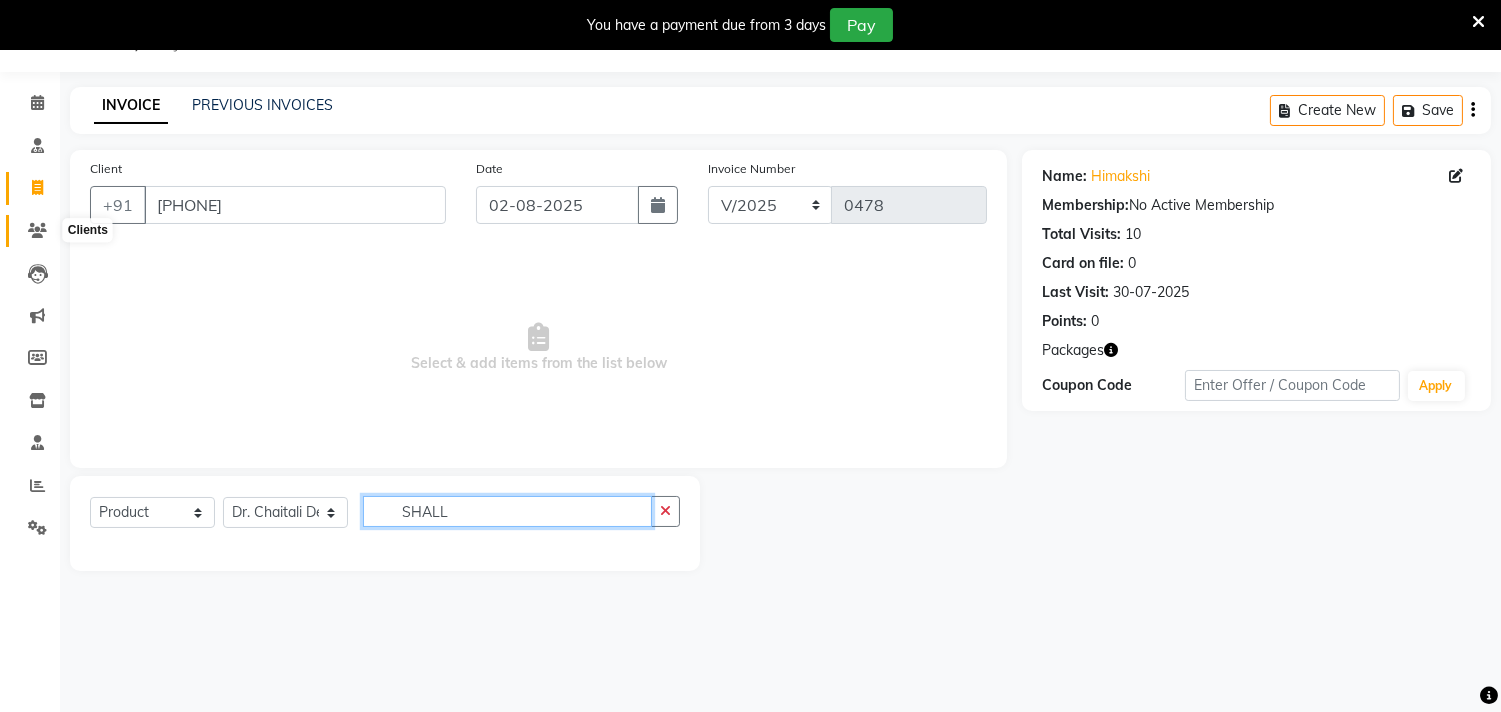 type on "SHALL" 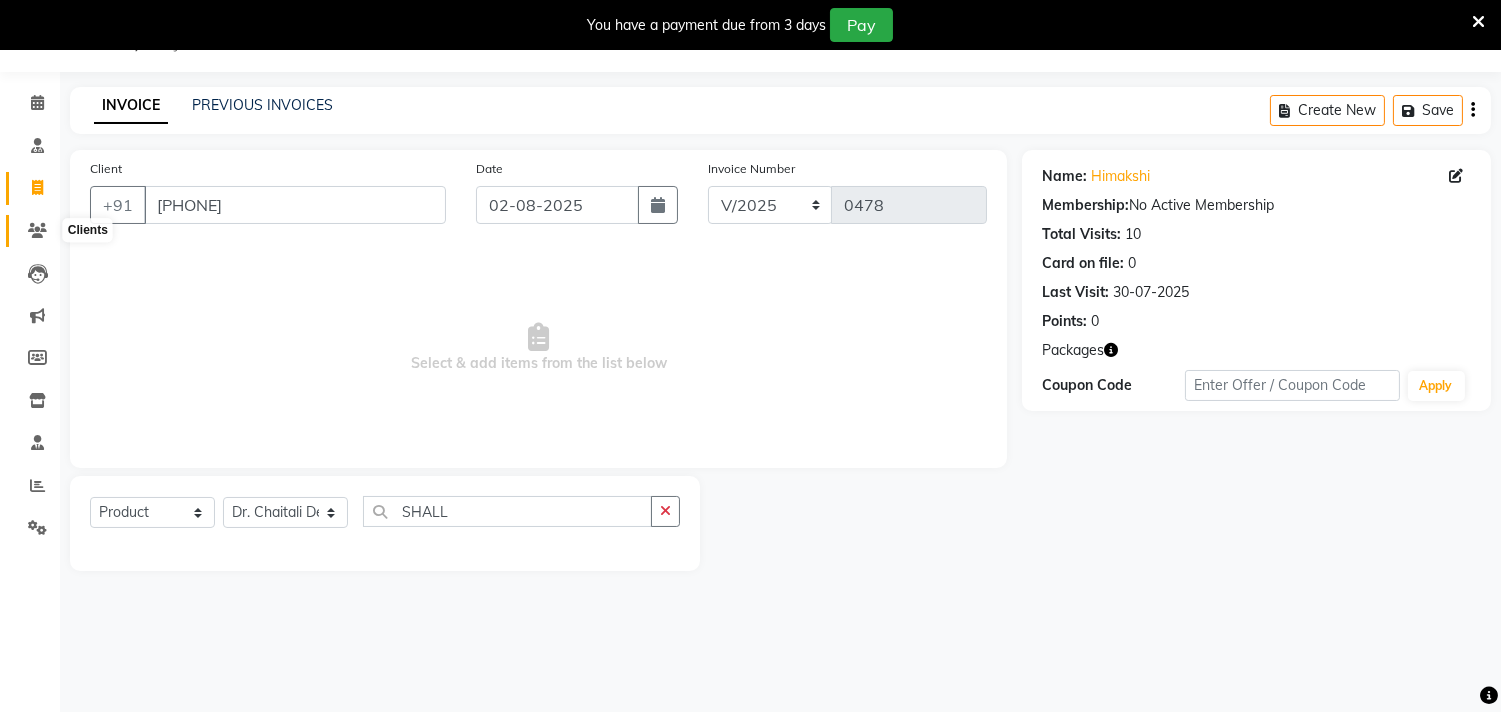 click 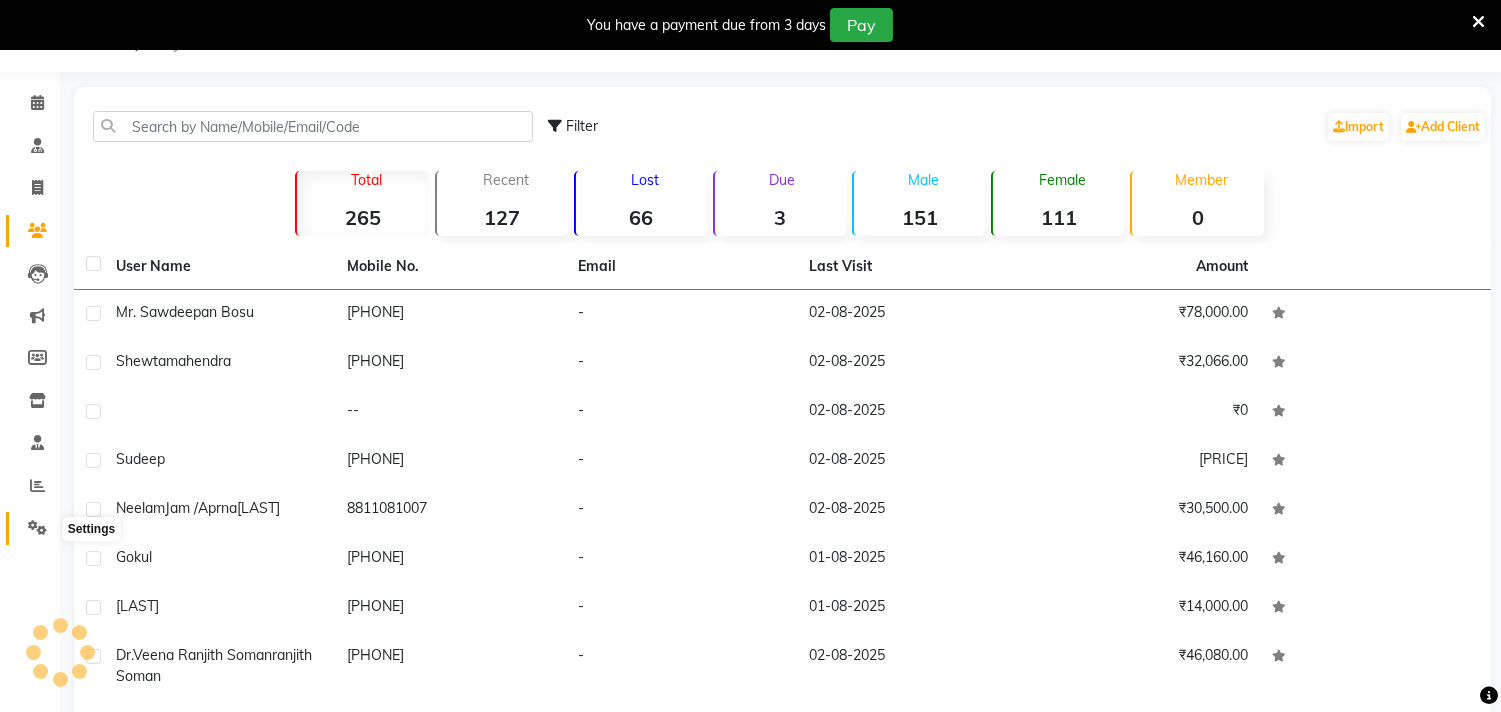 click 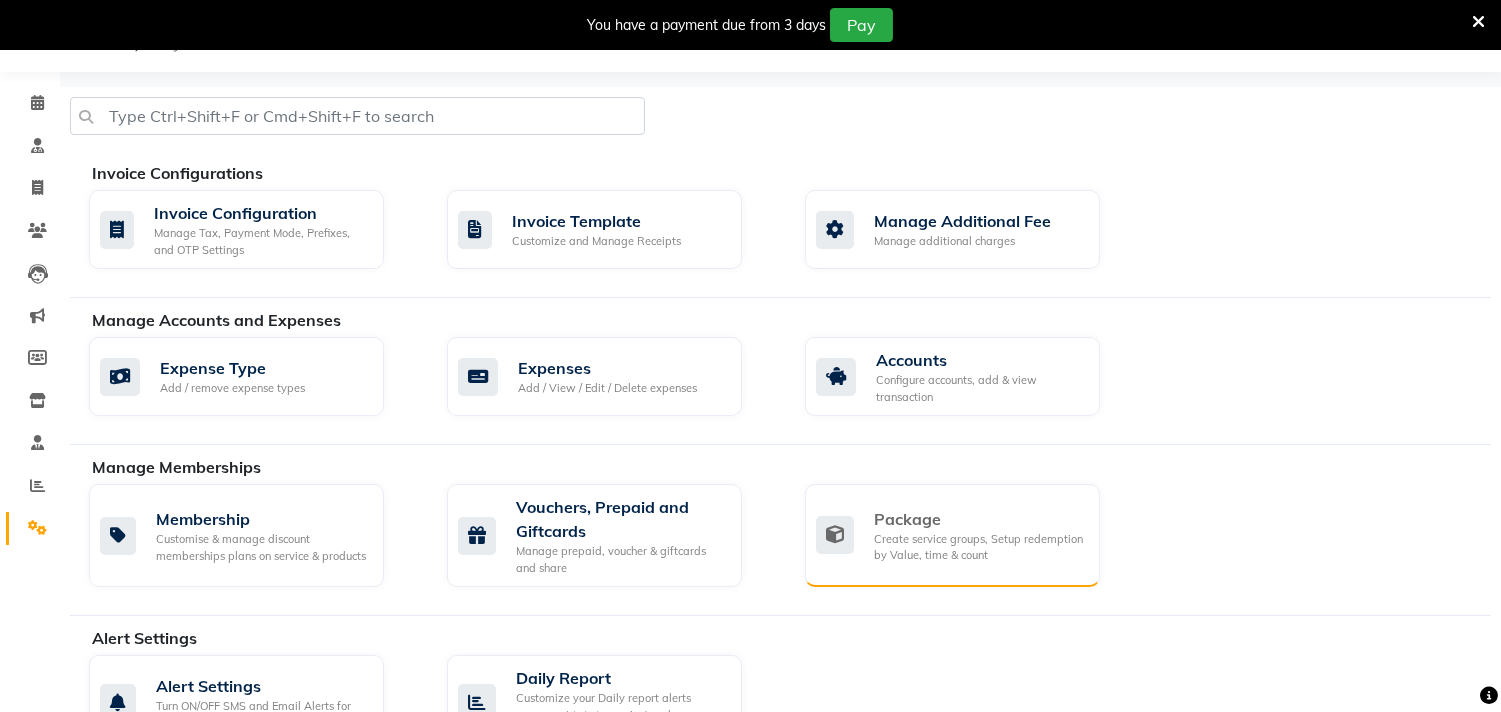 click on "Create service groups, Setup redemption by Value, time & count" 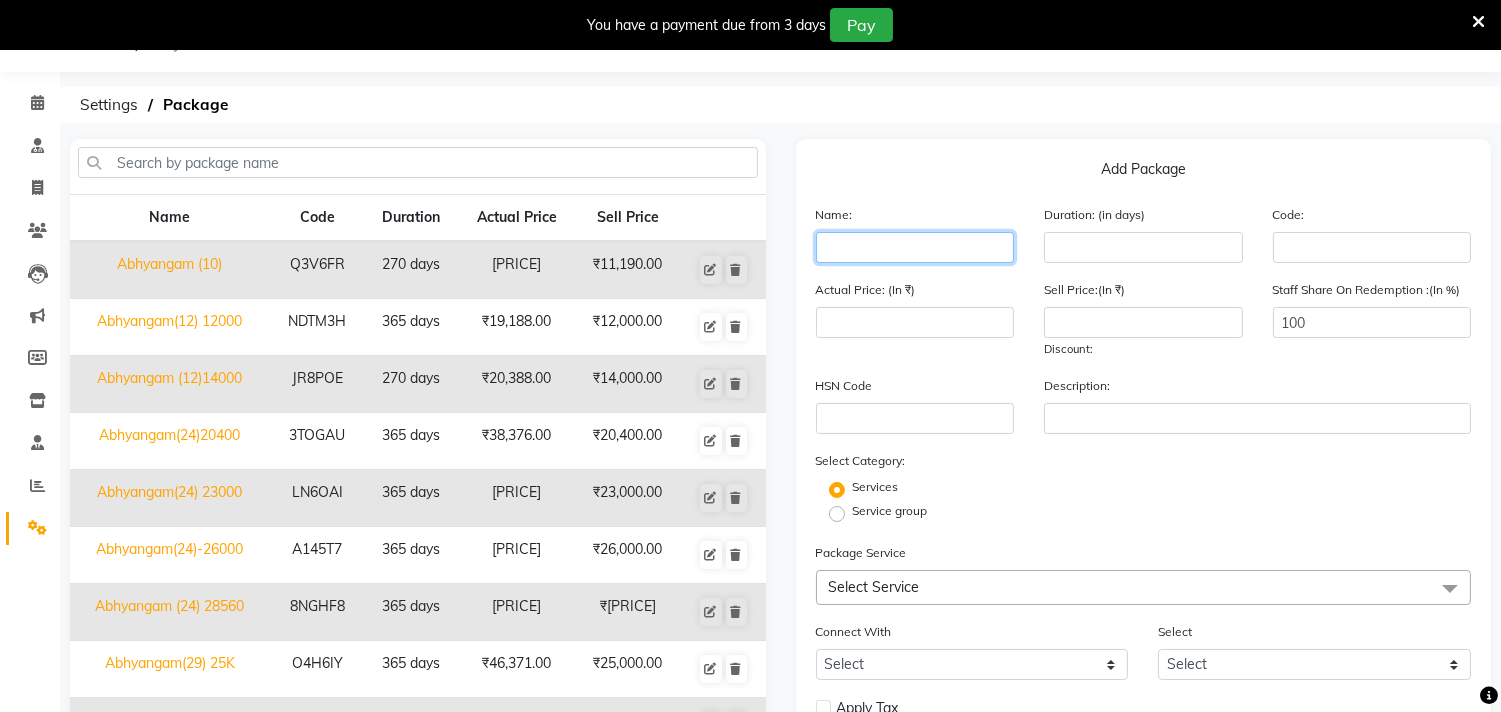 click 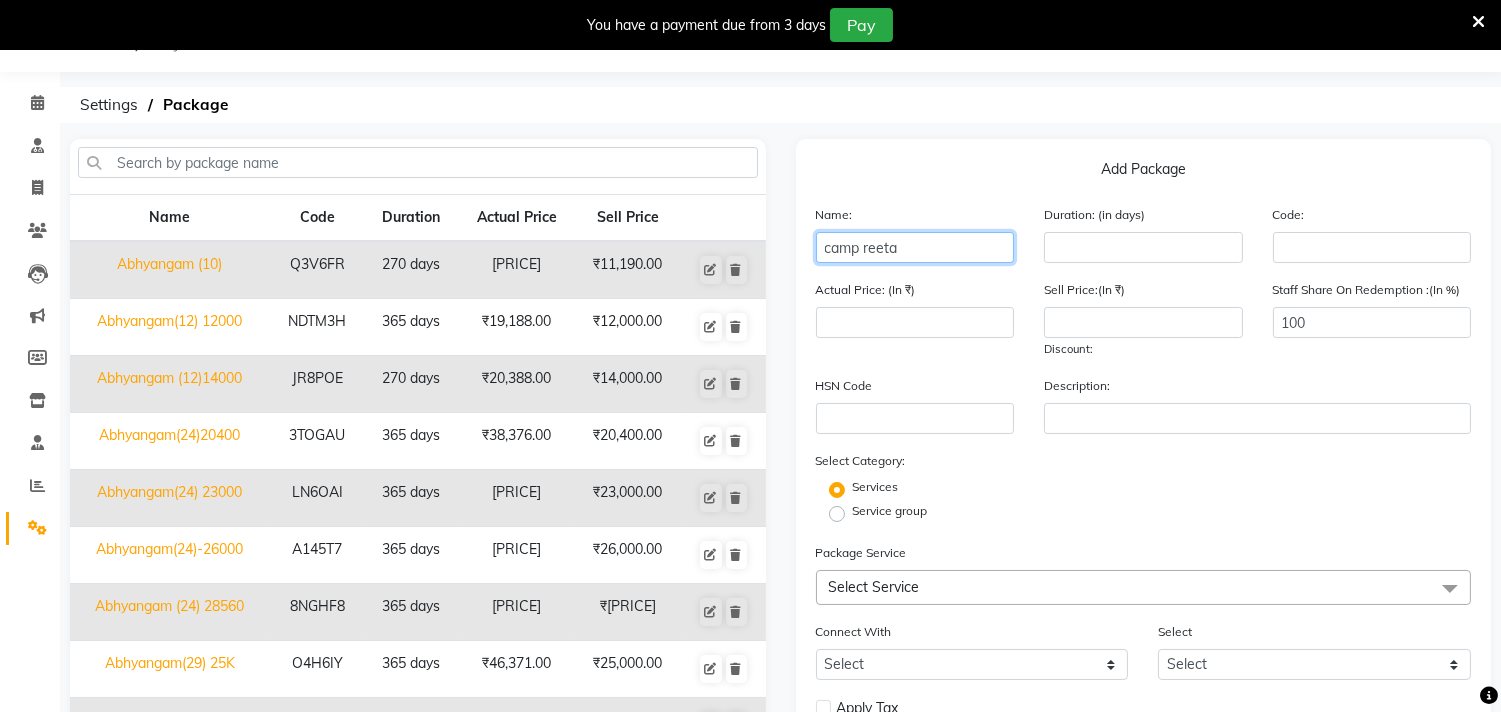type on "camp reeta" 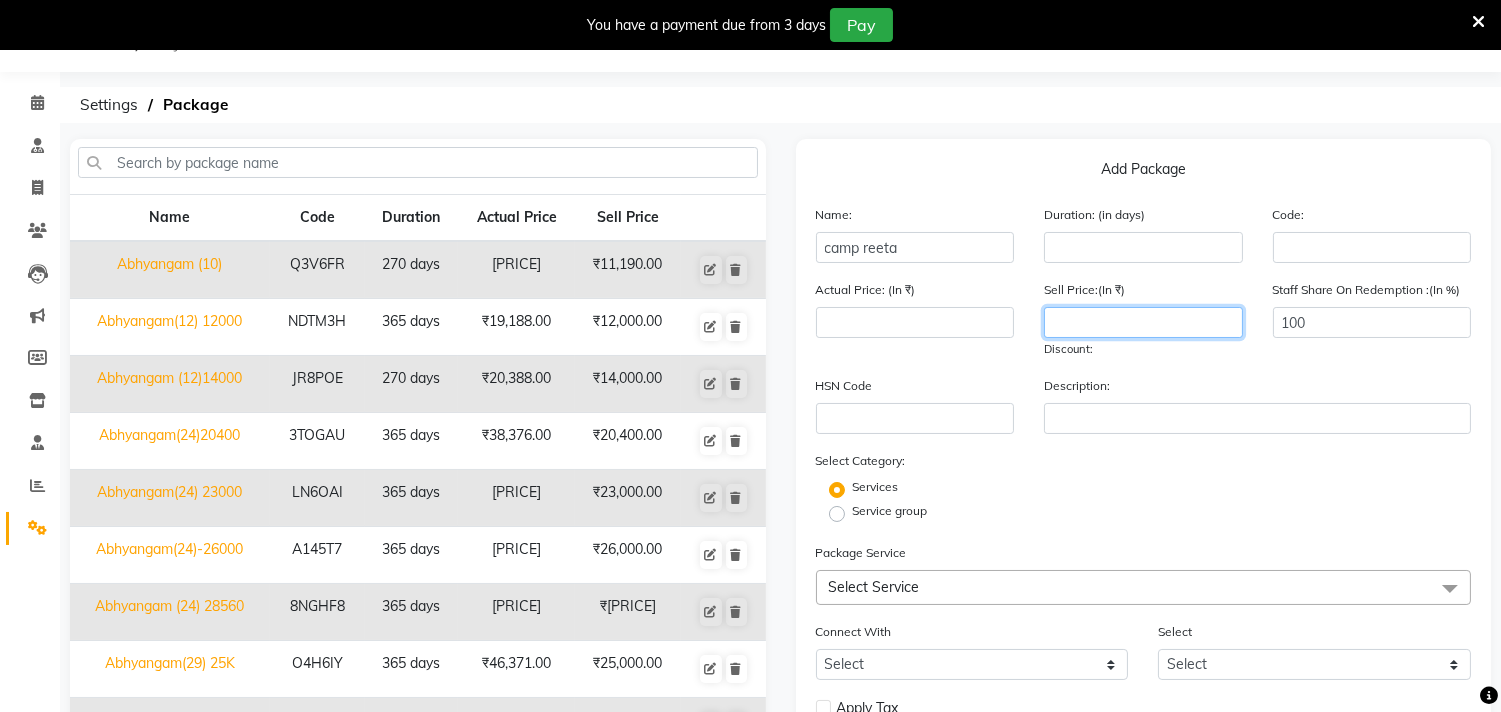 click 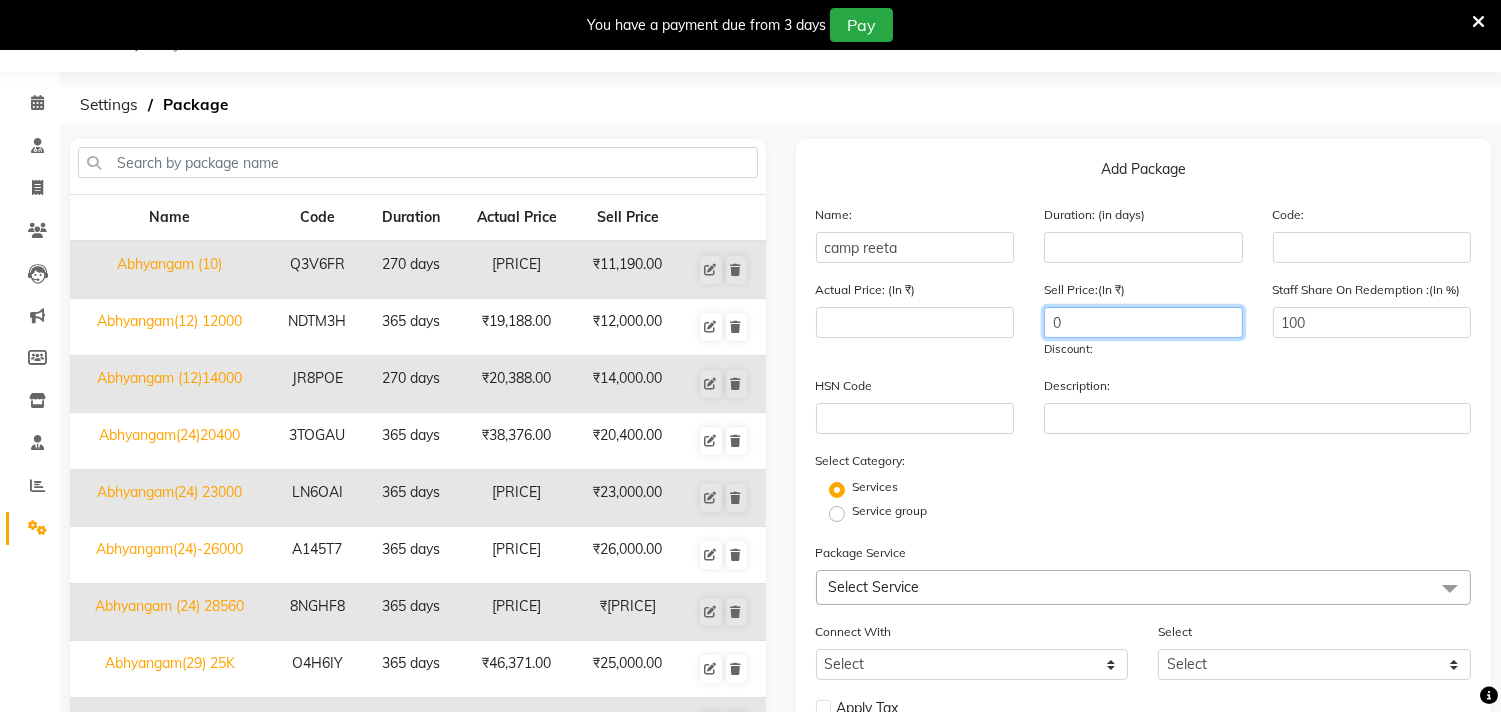 type on "0" 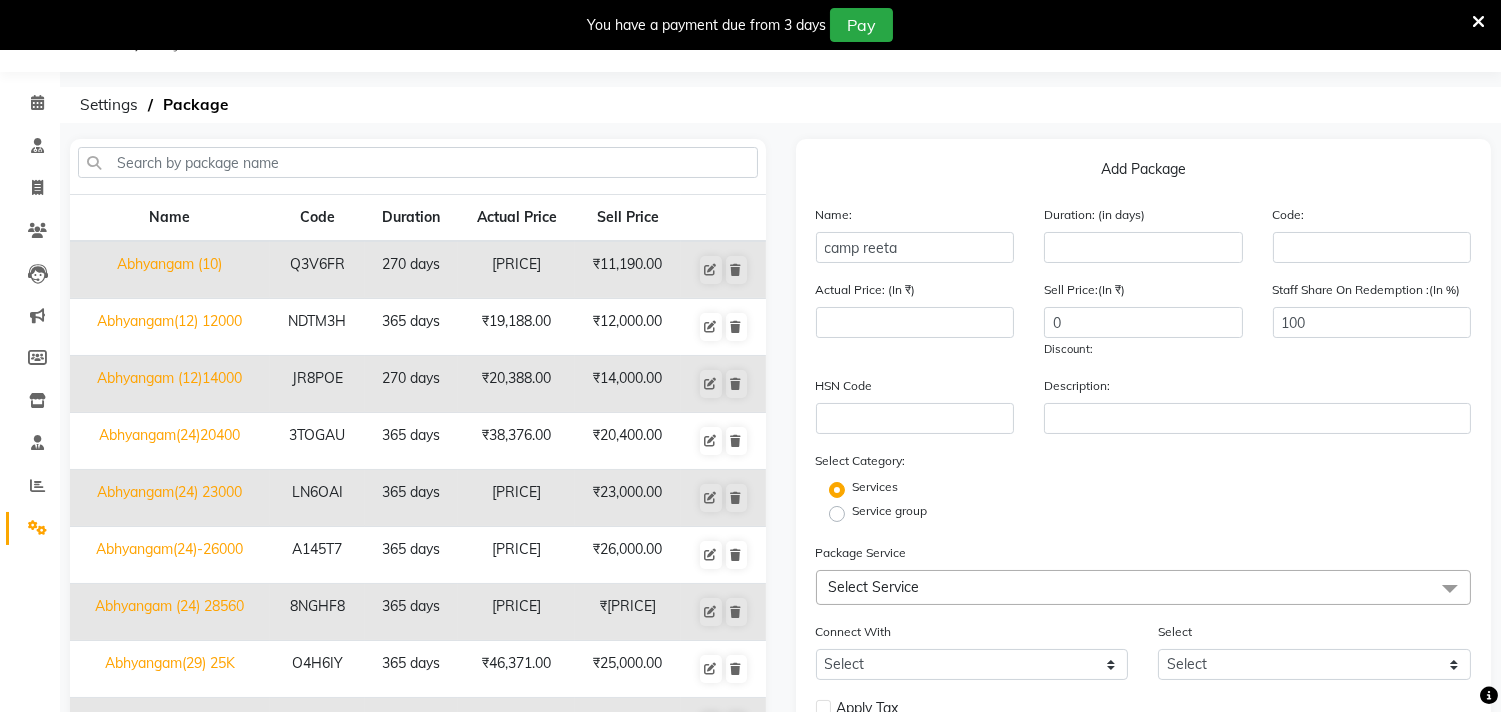 click on "Select Service" 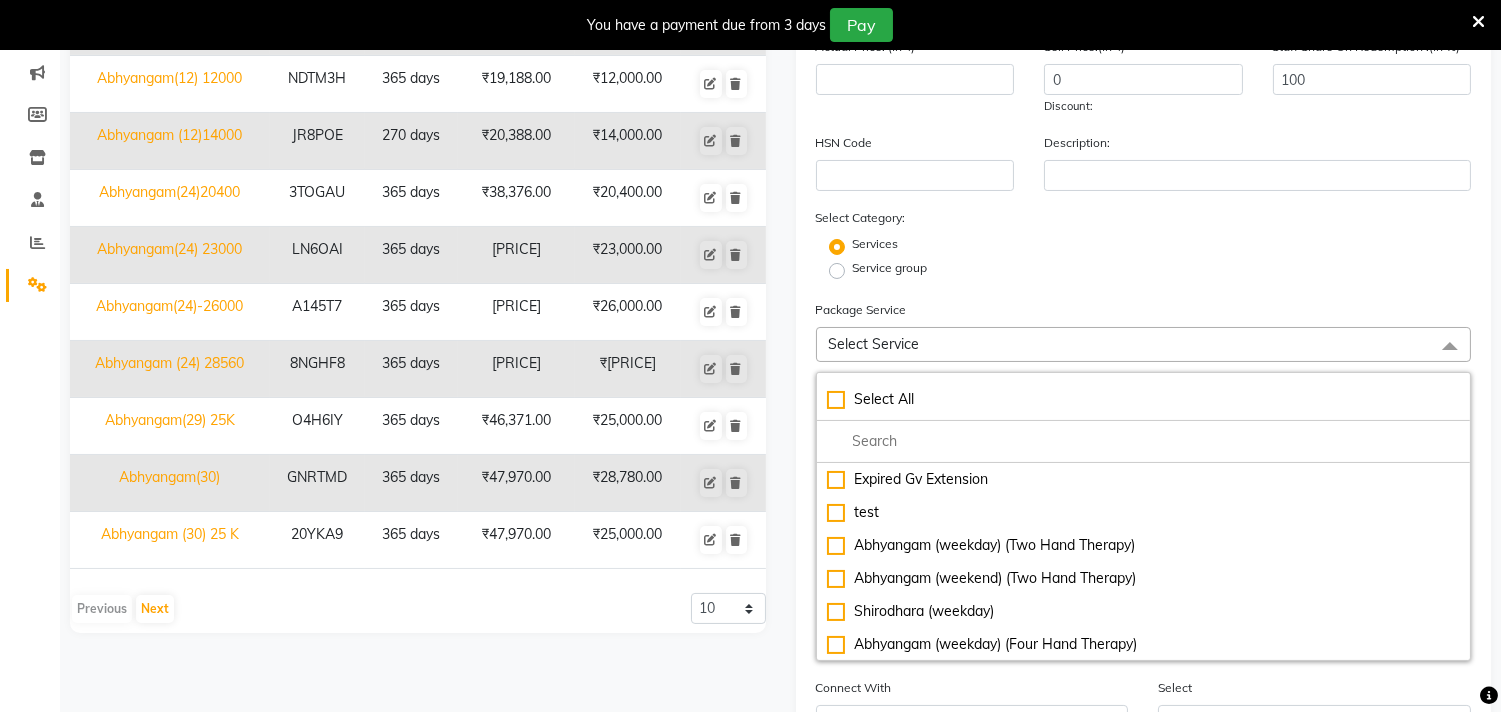 scroll, scrollTop: 305, scrollLeft: 0, axis: vertical 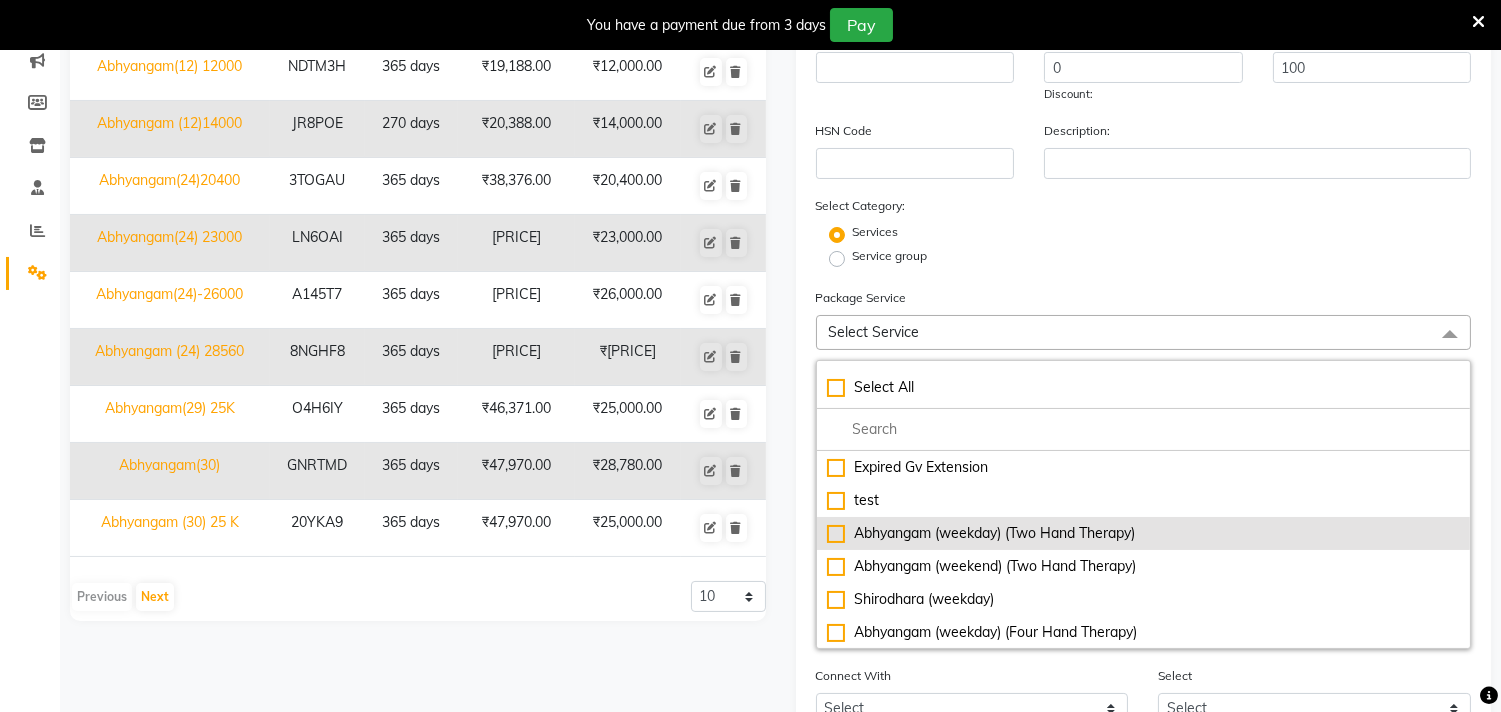 click on "Abhyangam (weekday) (Two Hand Therapy)" 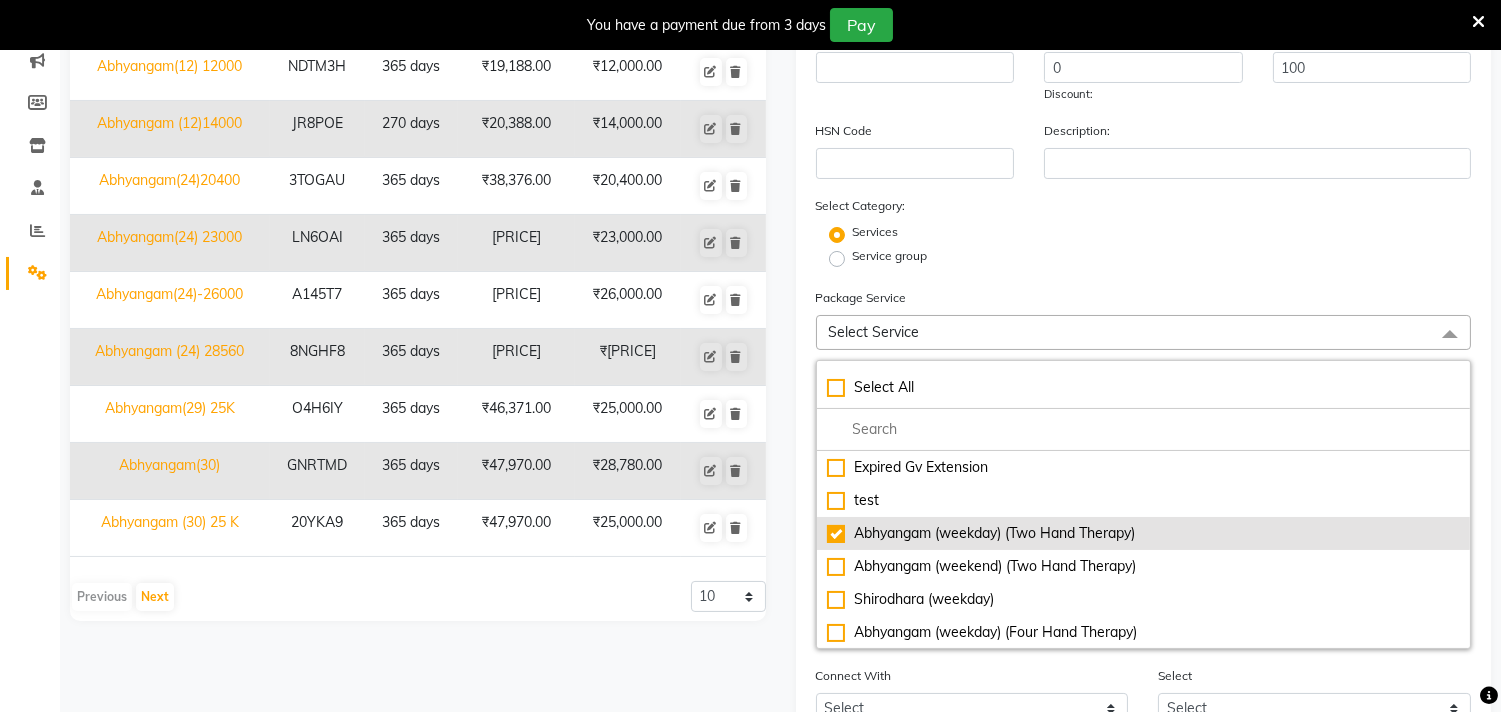 type on "1599" 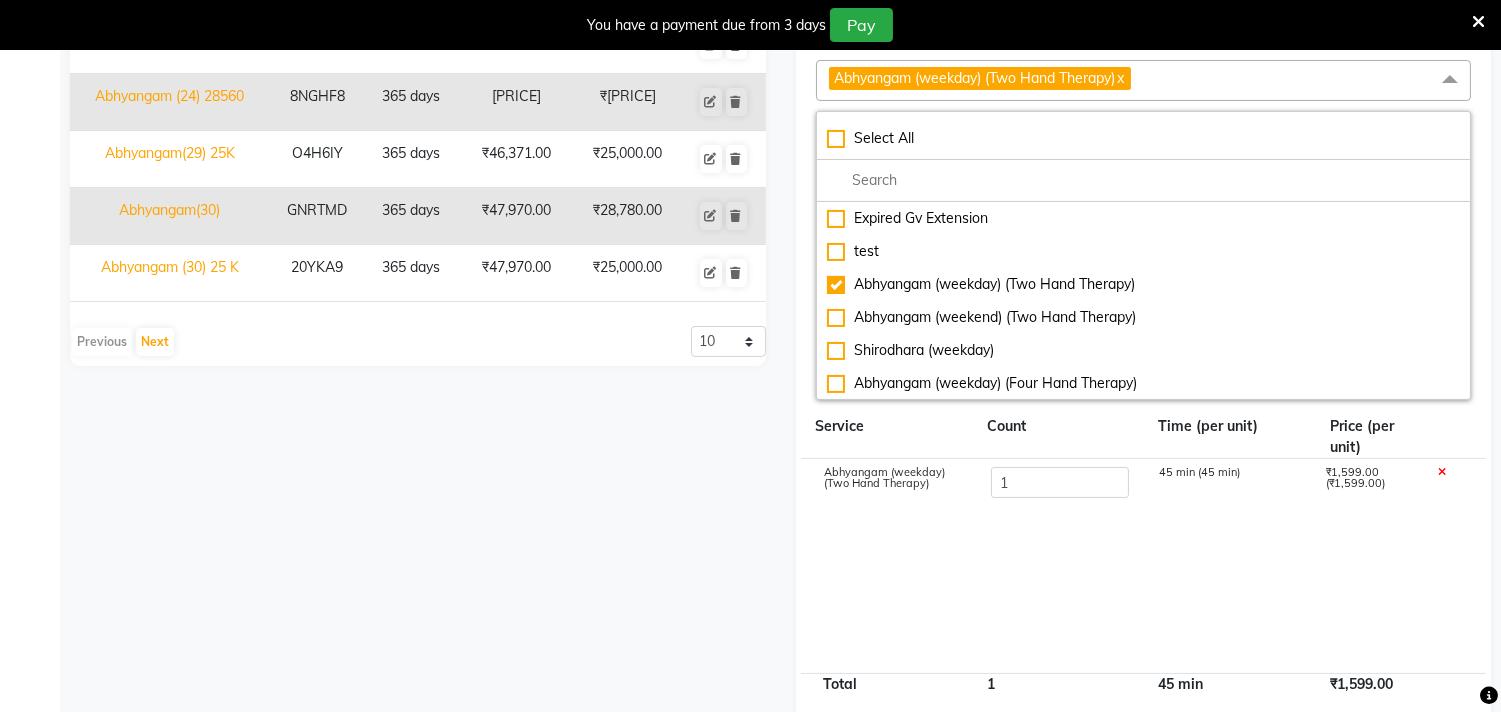scroll, scrollTop: 564, scrollLeft: 0, axis: vertical 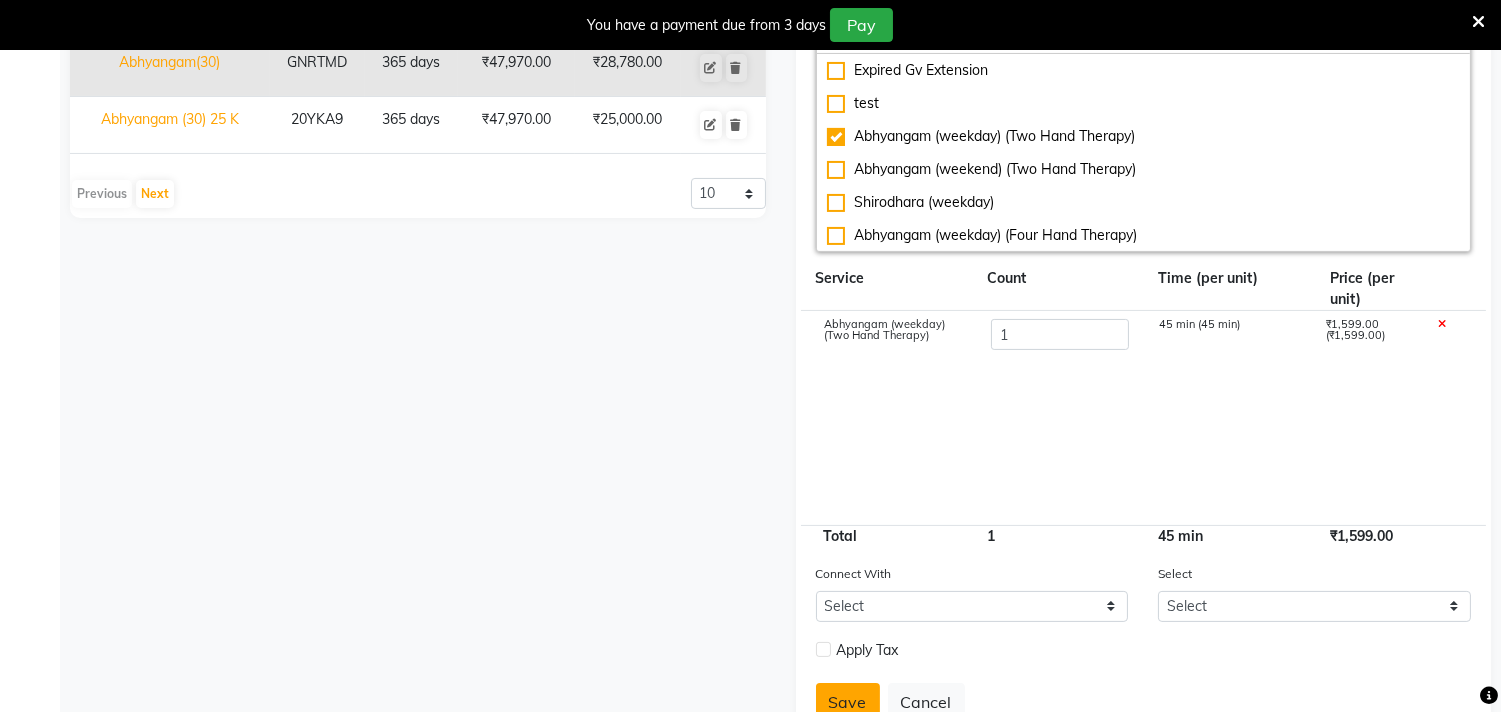 click on "Save" 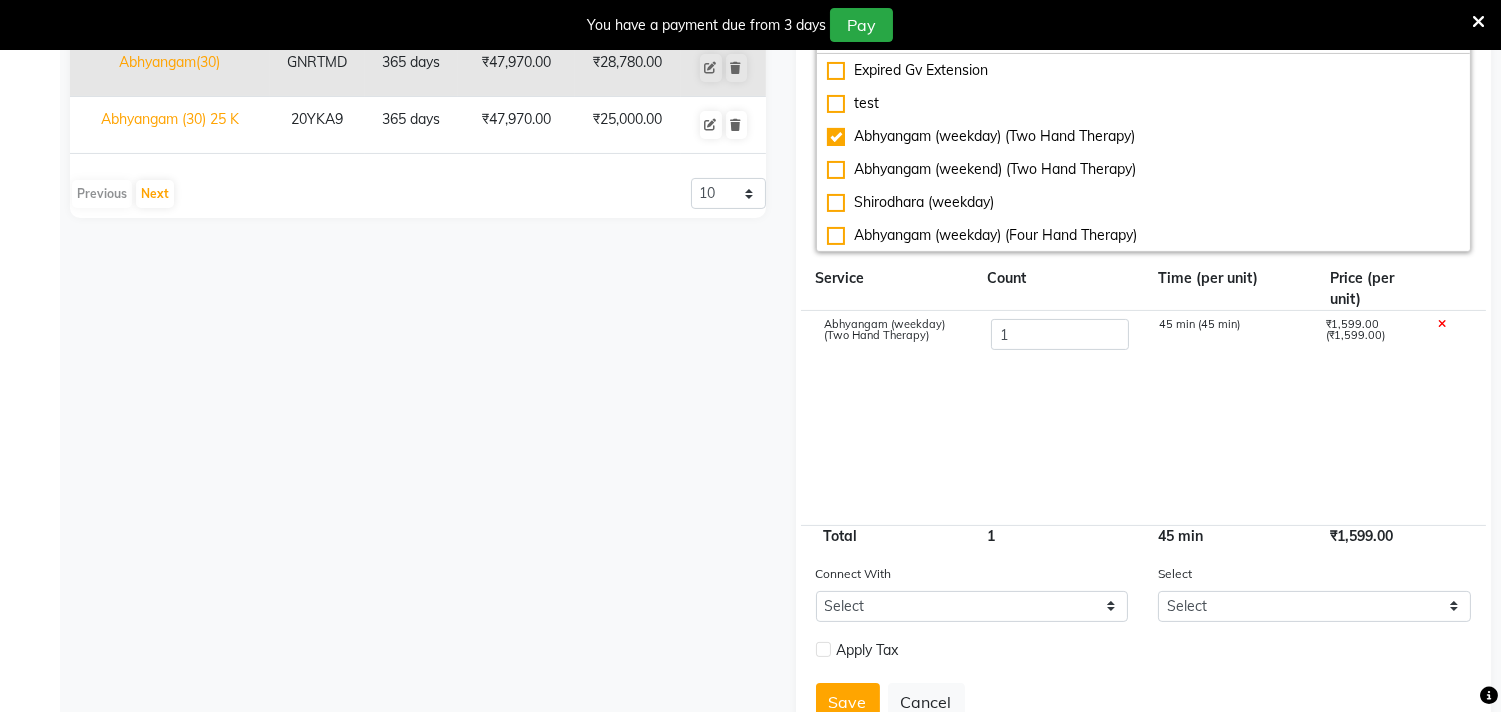 scroll, scrollTop: 506, scrollLeft: 0, axis: vertical 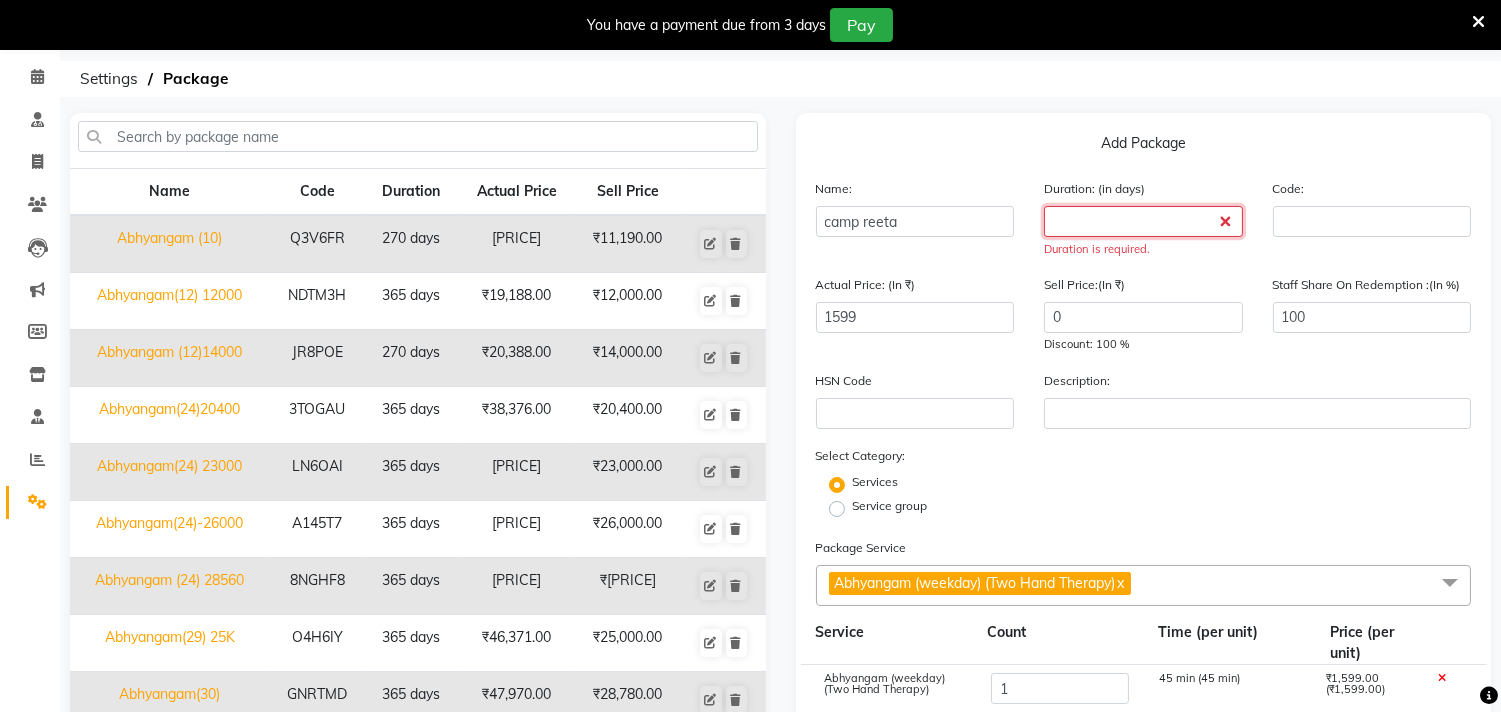 drag, startPoint x: 1150, startPoint y: 214, endPoint x: 1234, endPoint y: 237, distance: 87.0919 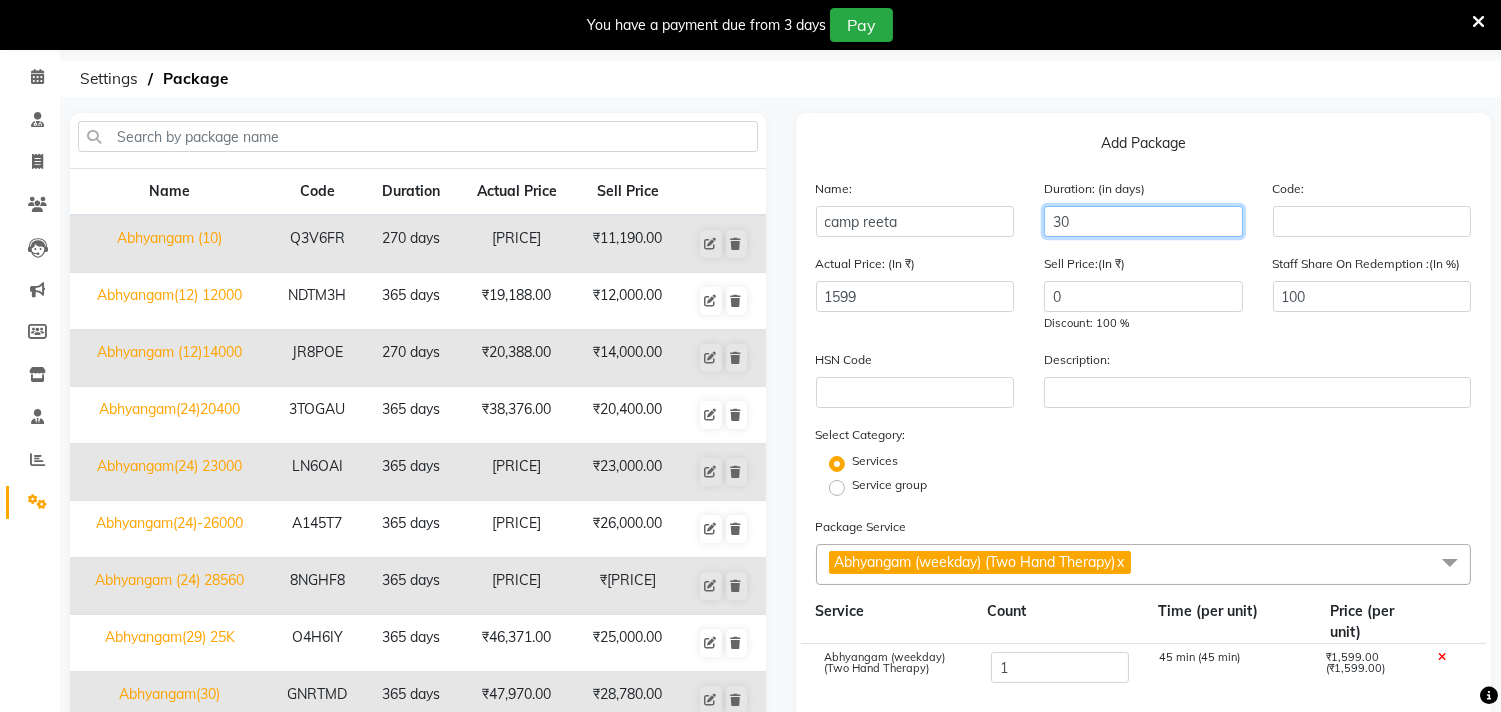 type on "30" 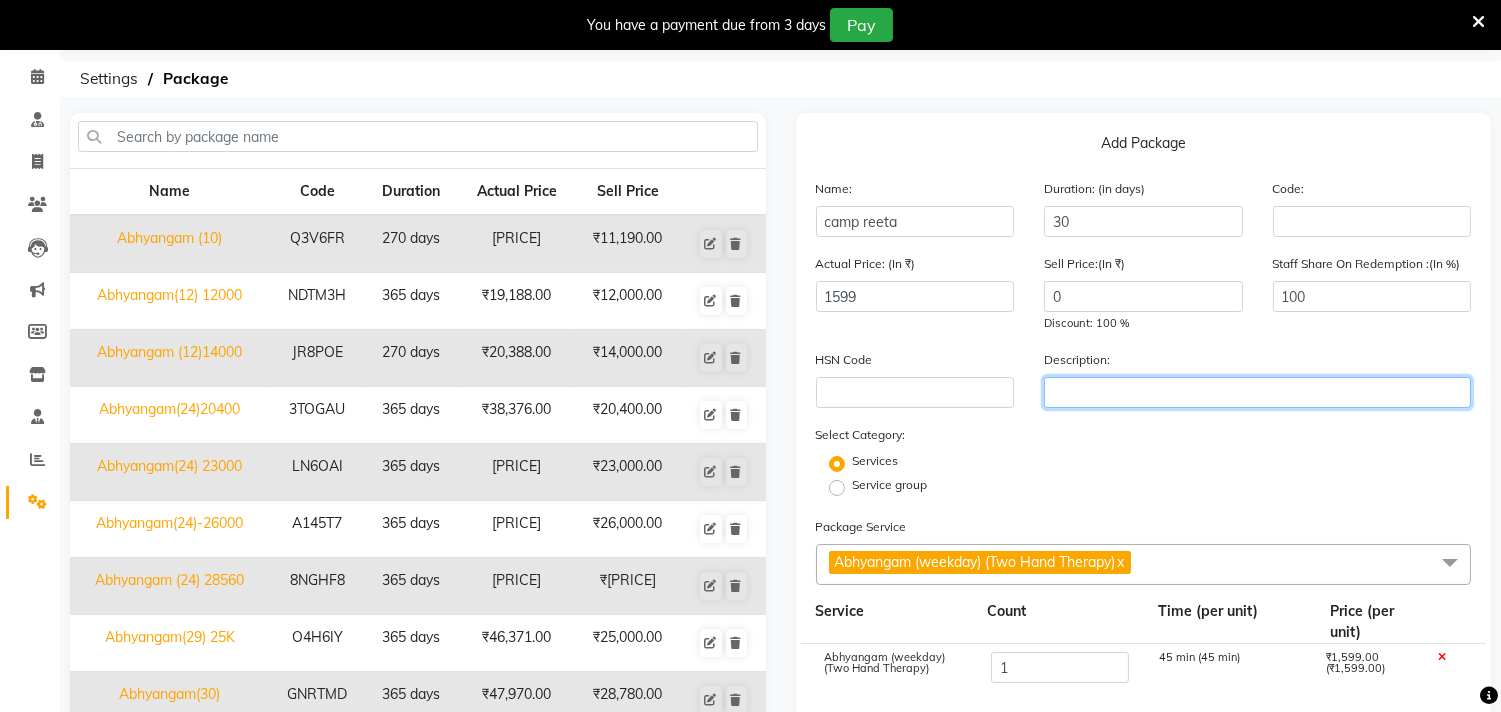 click 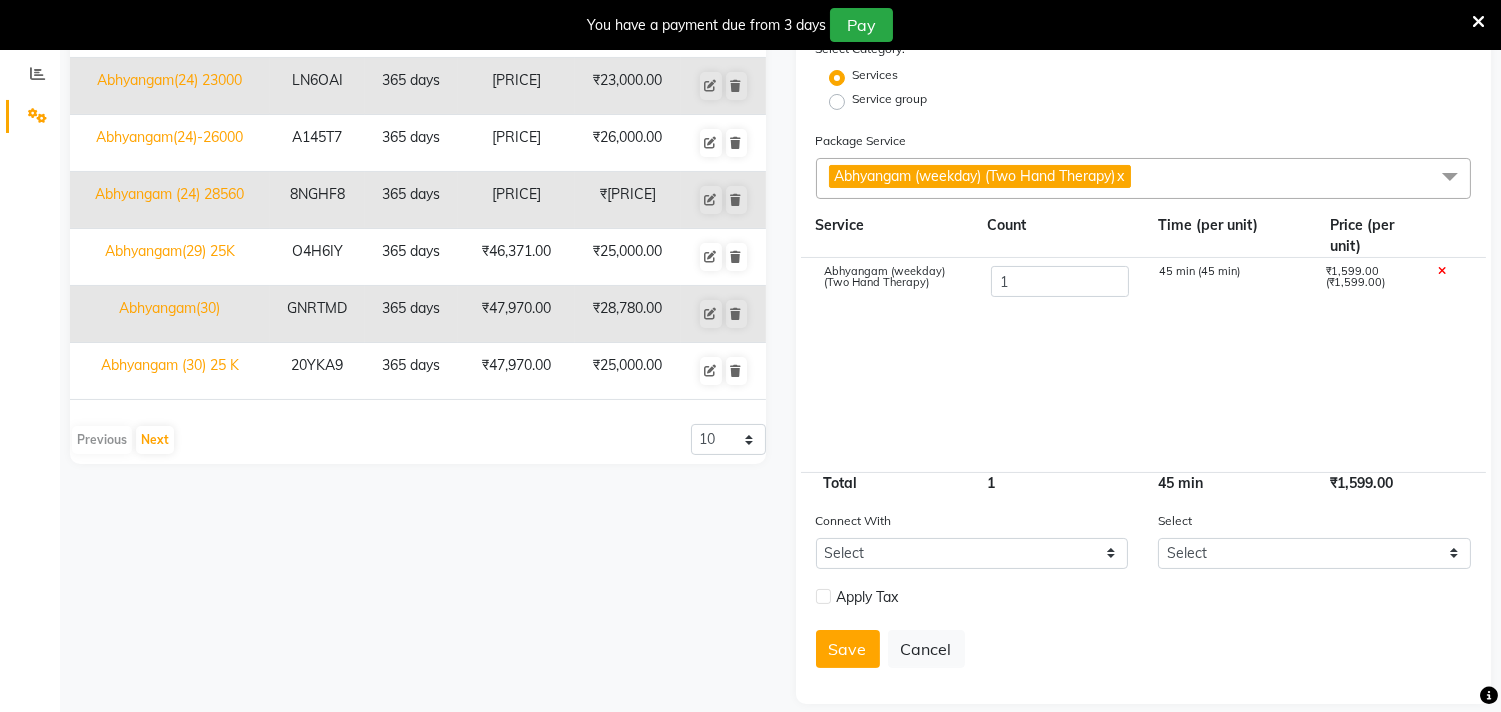 scroll, scrollTop: 485, scrollLeft: 0, axis: vertical 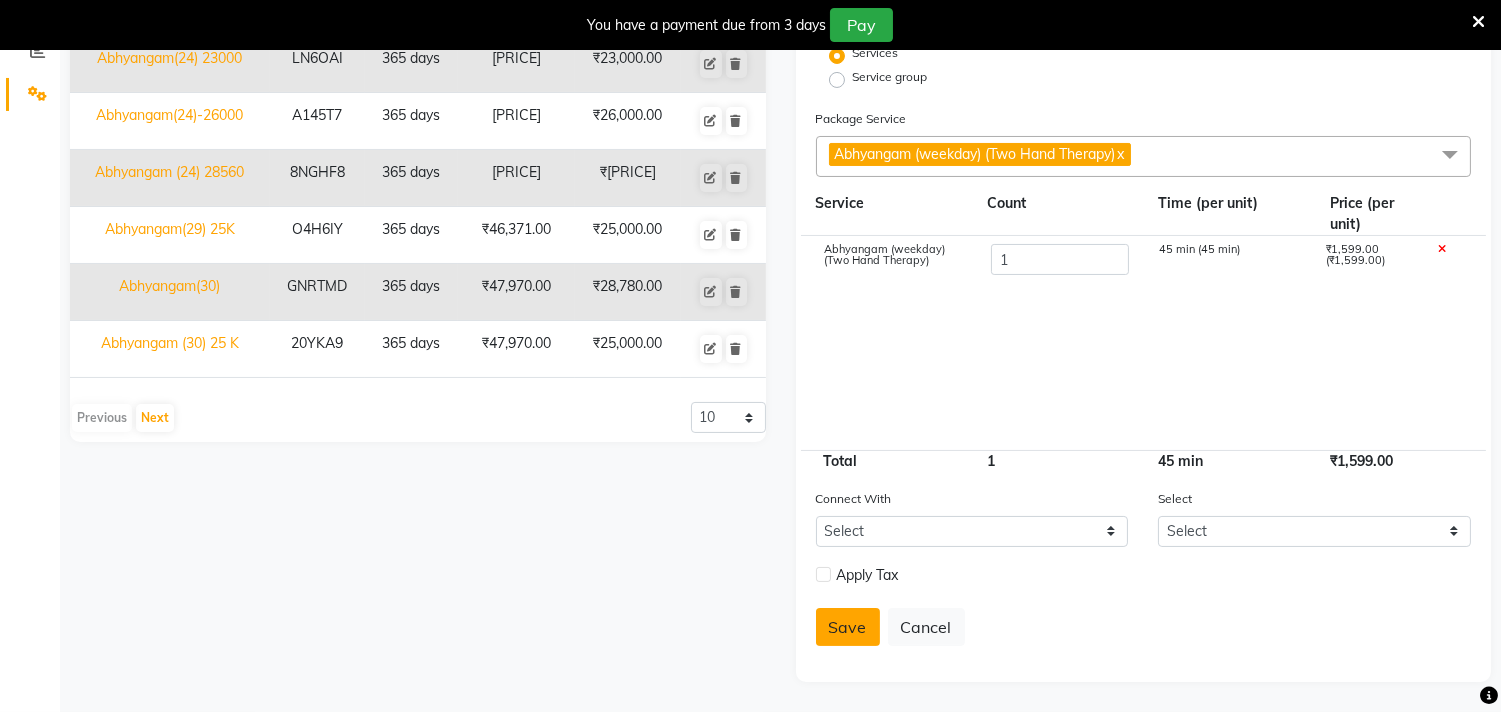 click on "Save" 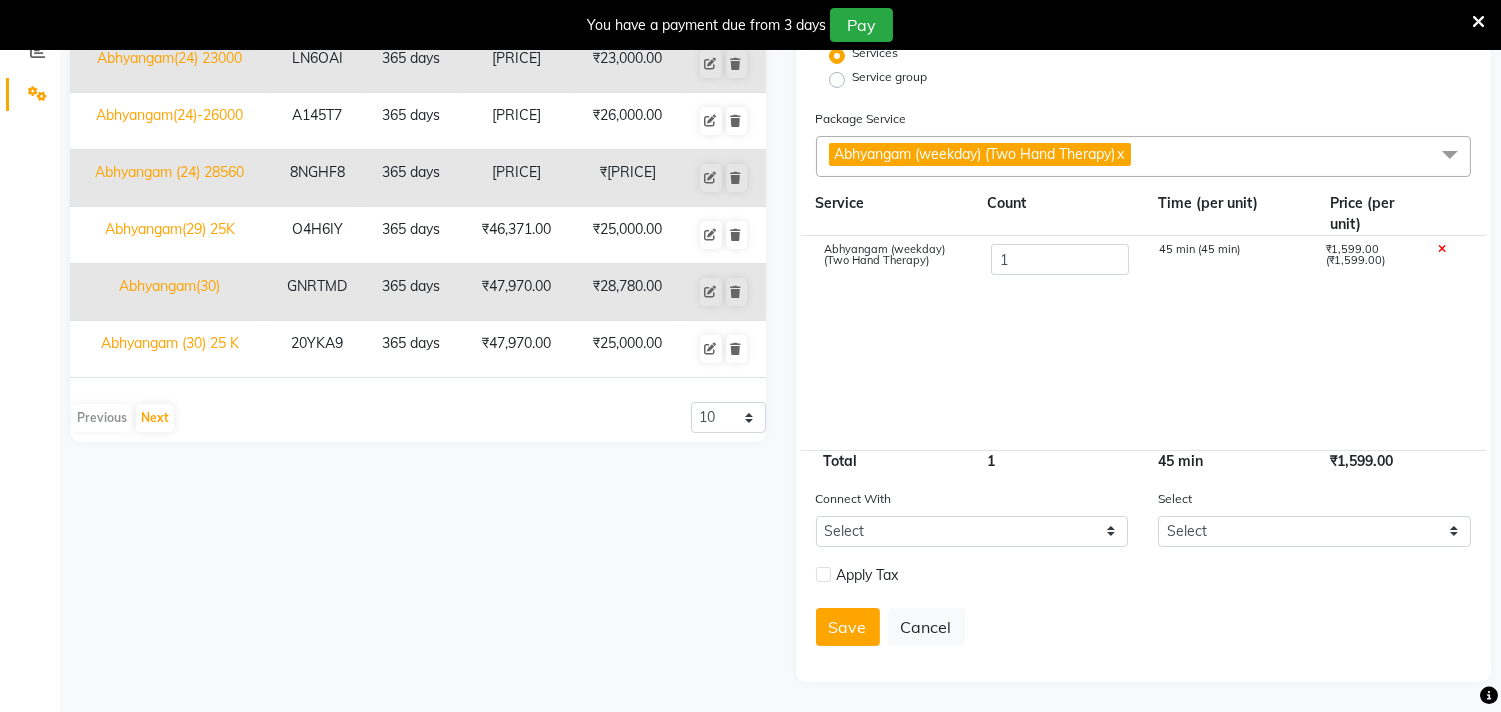 type 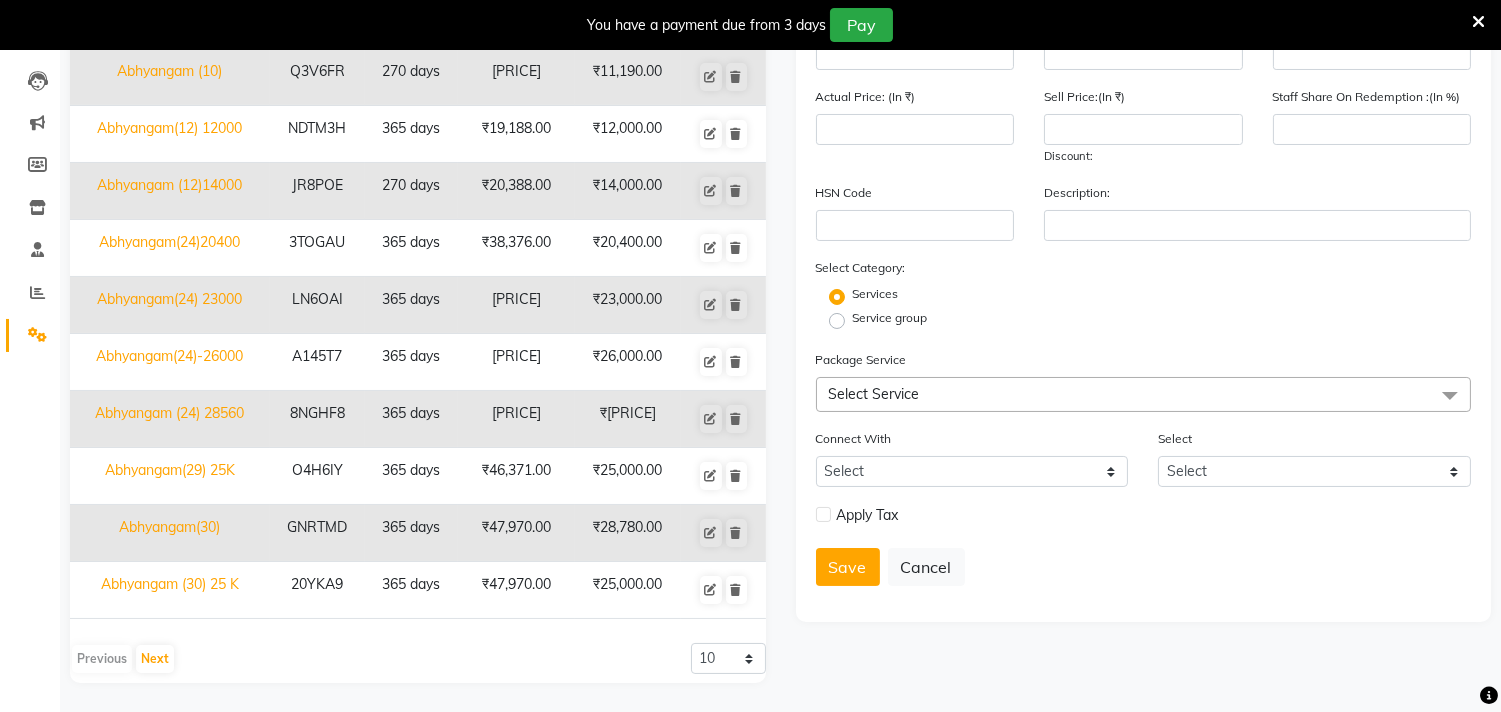 scroll, scrollTop: 0, scrollLeft: 0, axis: both 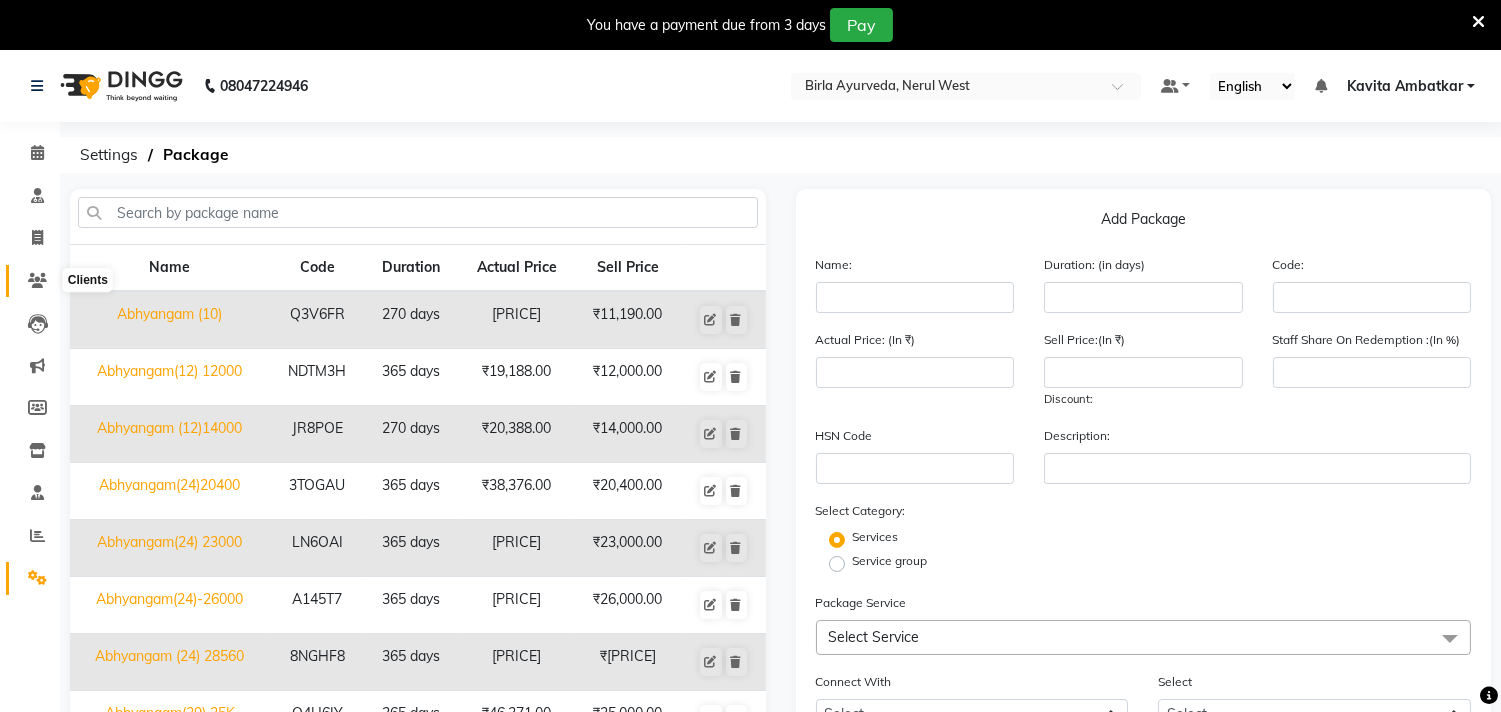 click 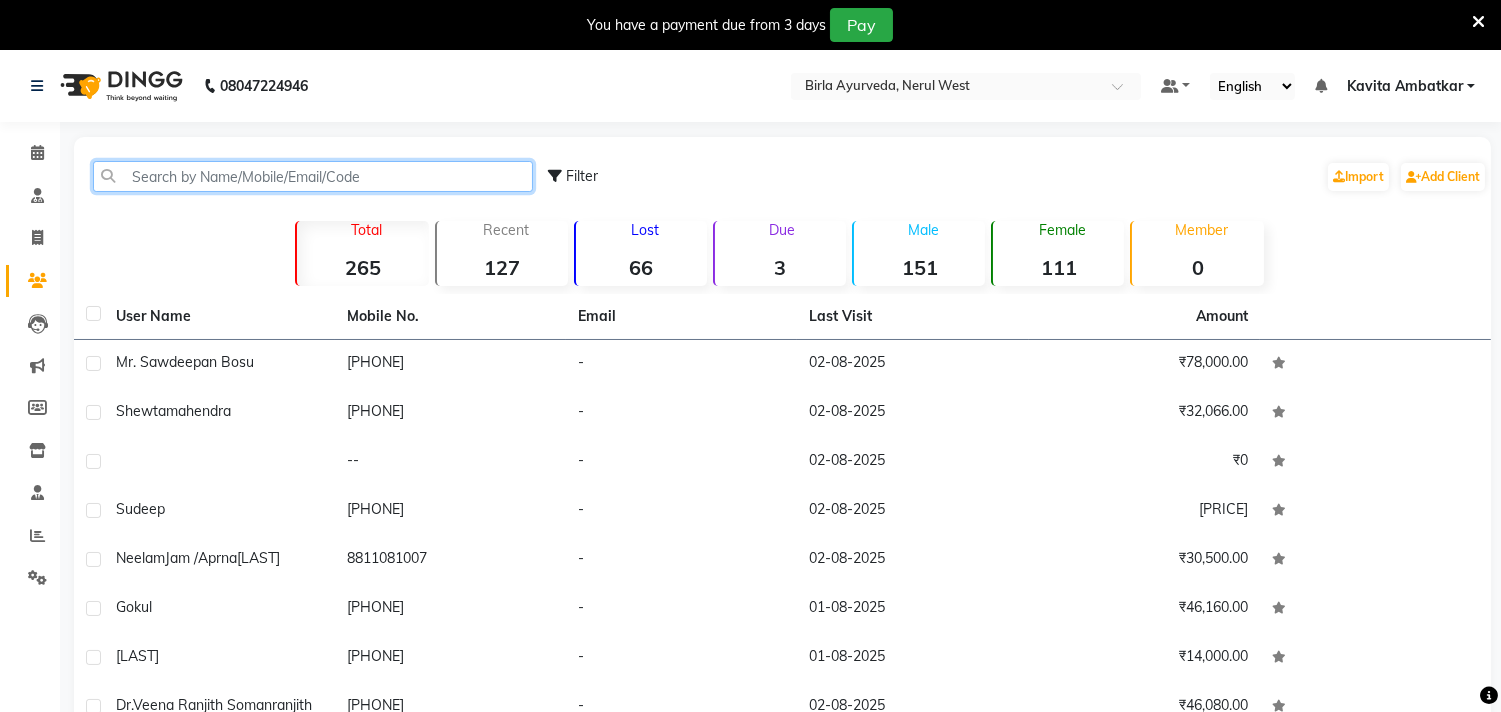 click 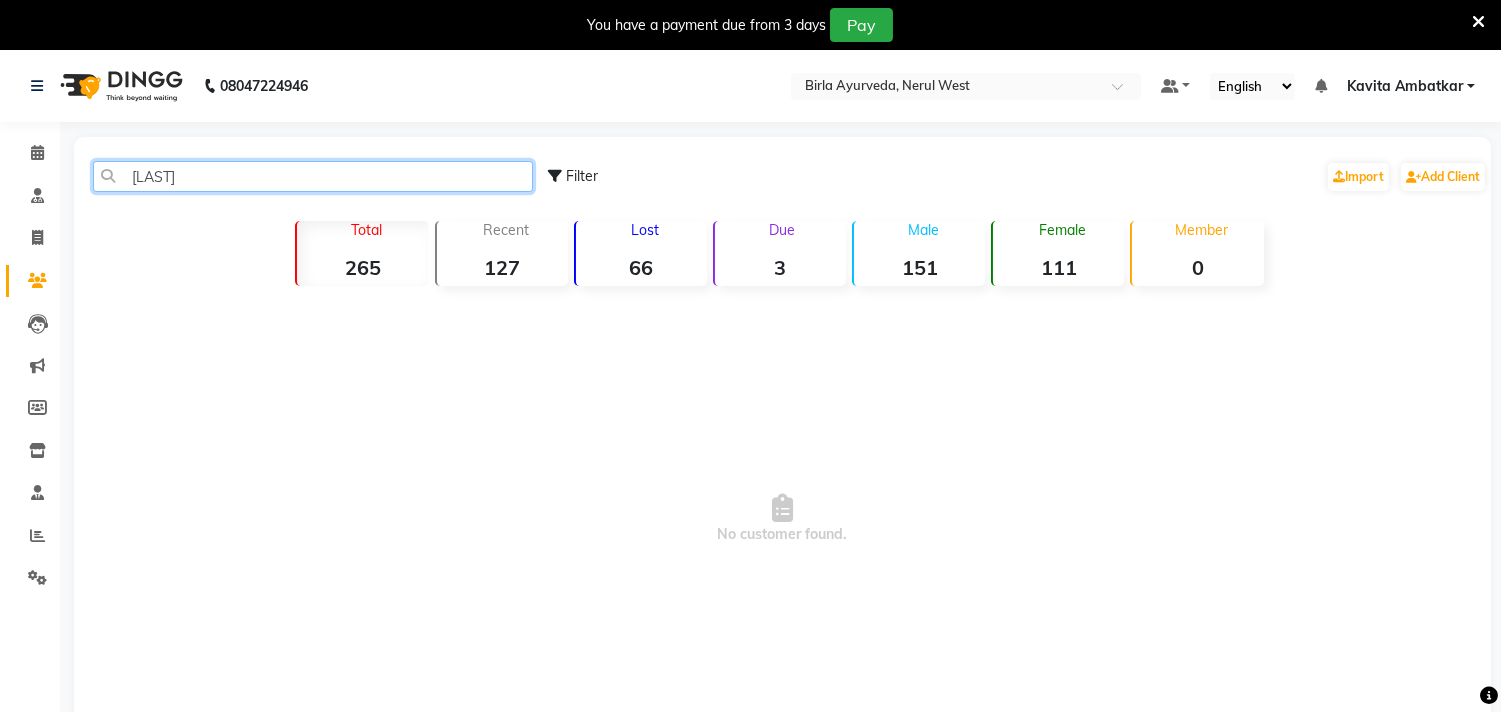drag, startPoint x: 281, startPoint y: 187, endPoint x: 106, endPoint y: 185, distance: 175.01143 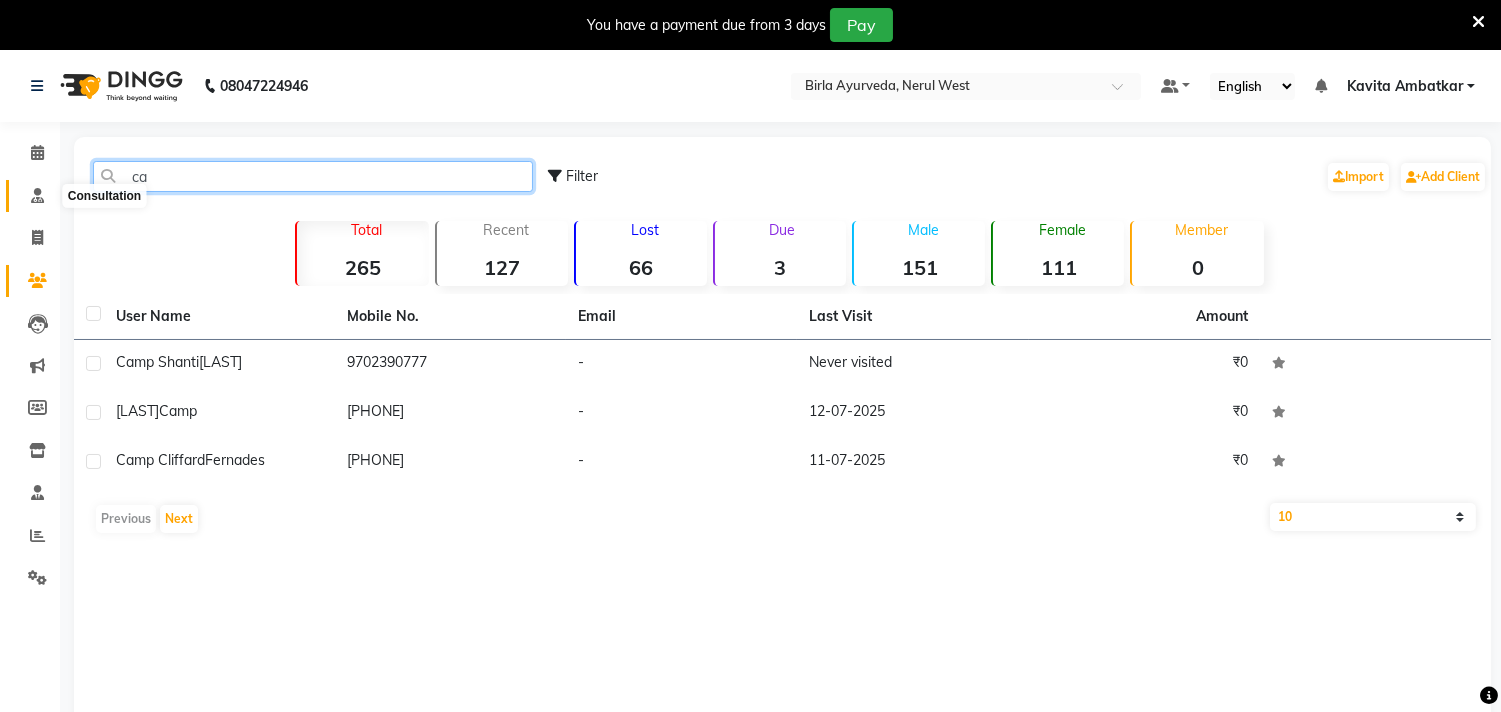 type on "ca" 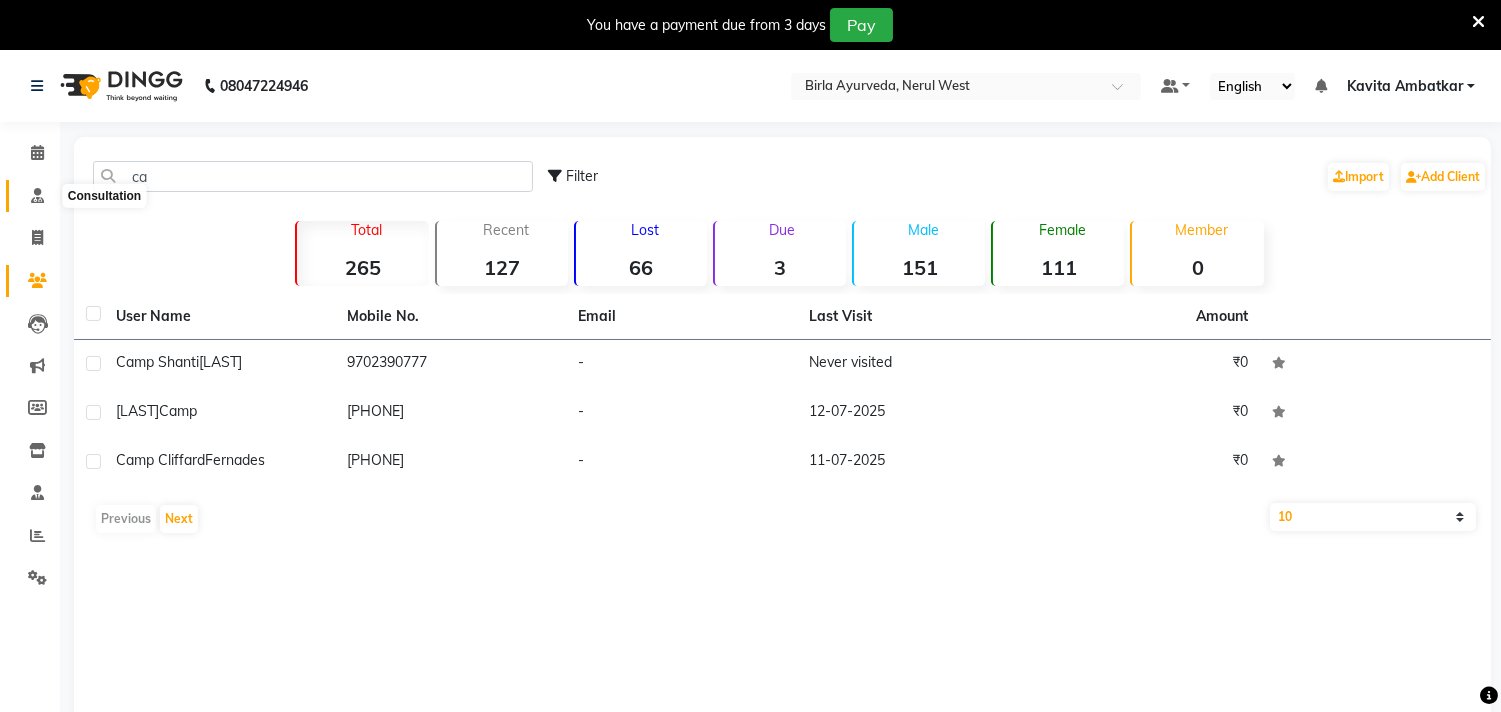 click 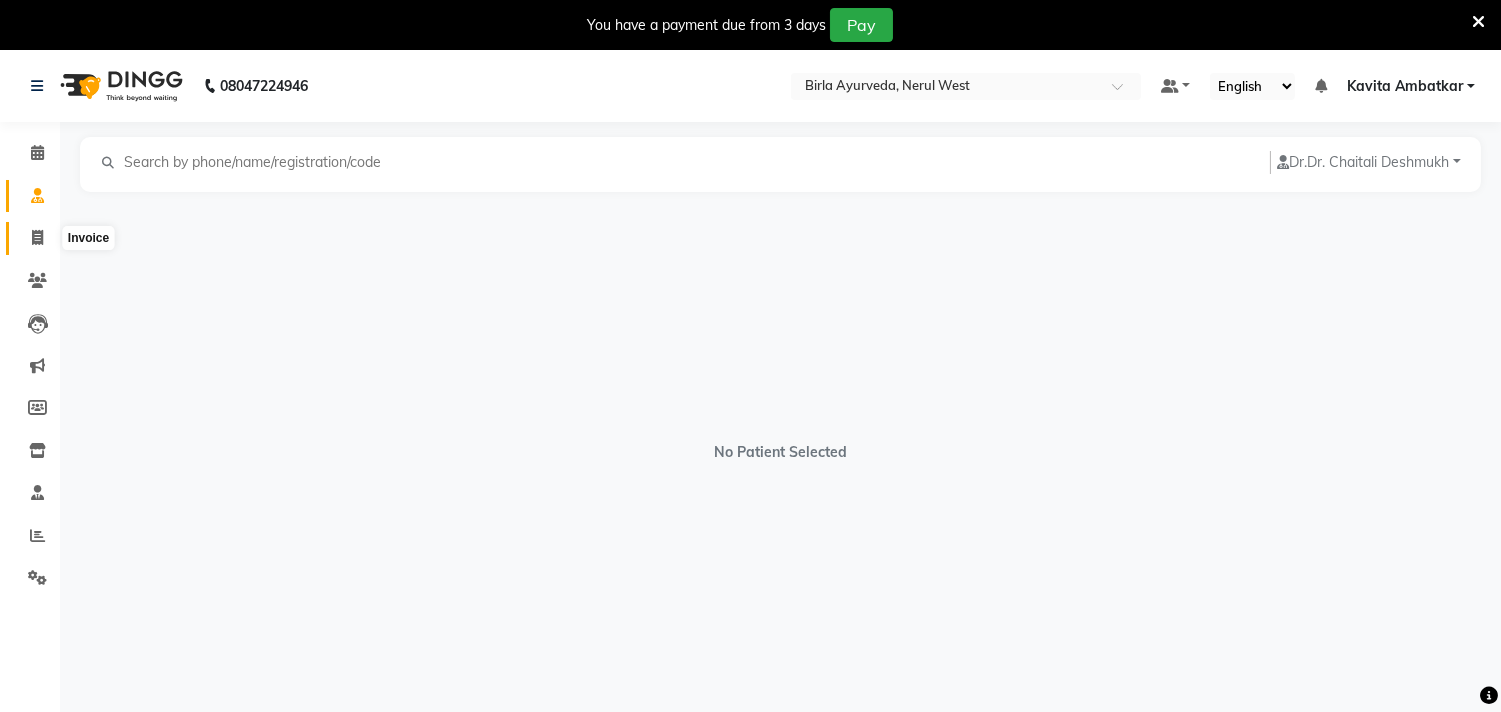 click 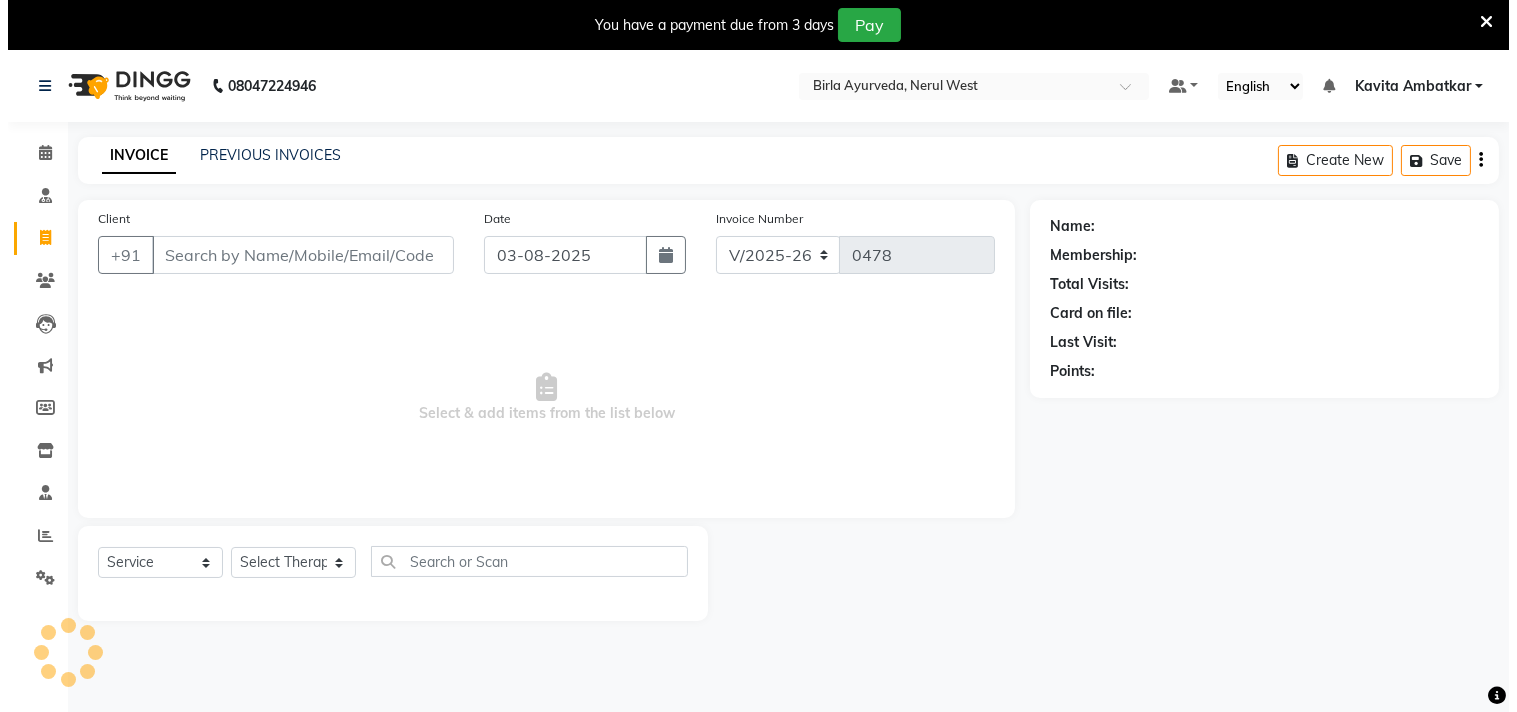 scroll, scrollTop: 50, scrollLeft: 0, axis: vertical 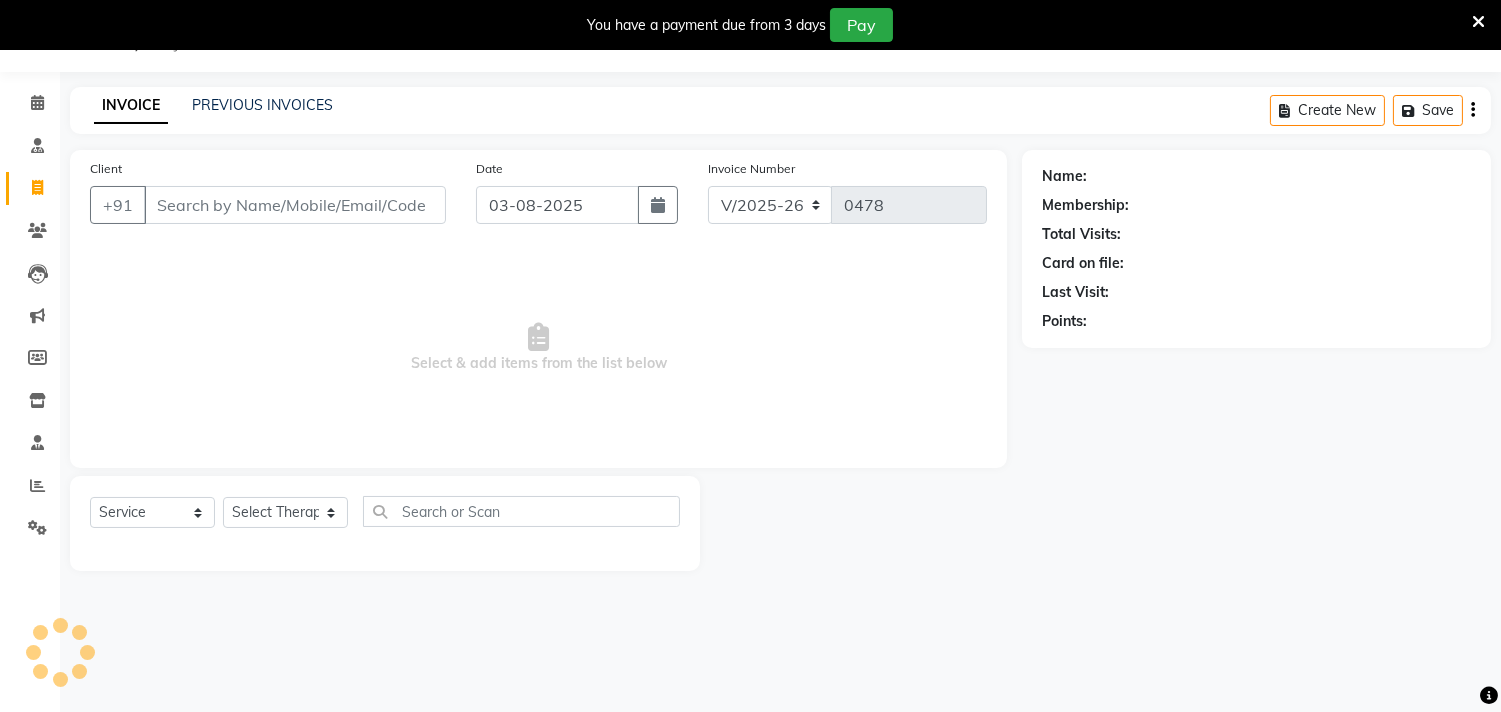 select on "57056" 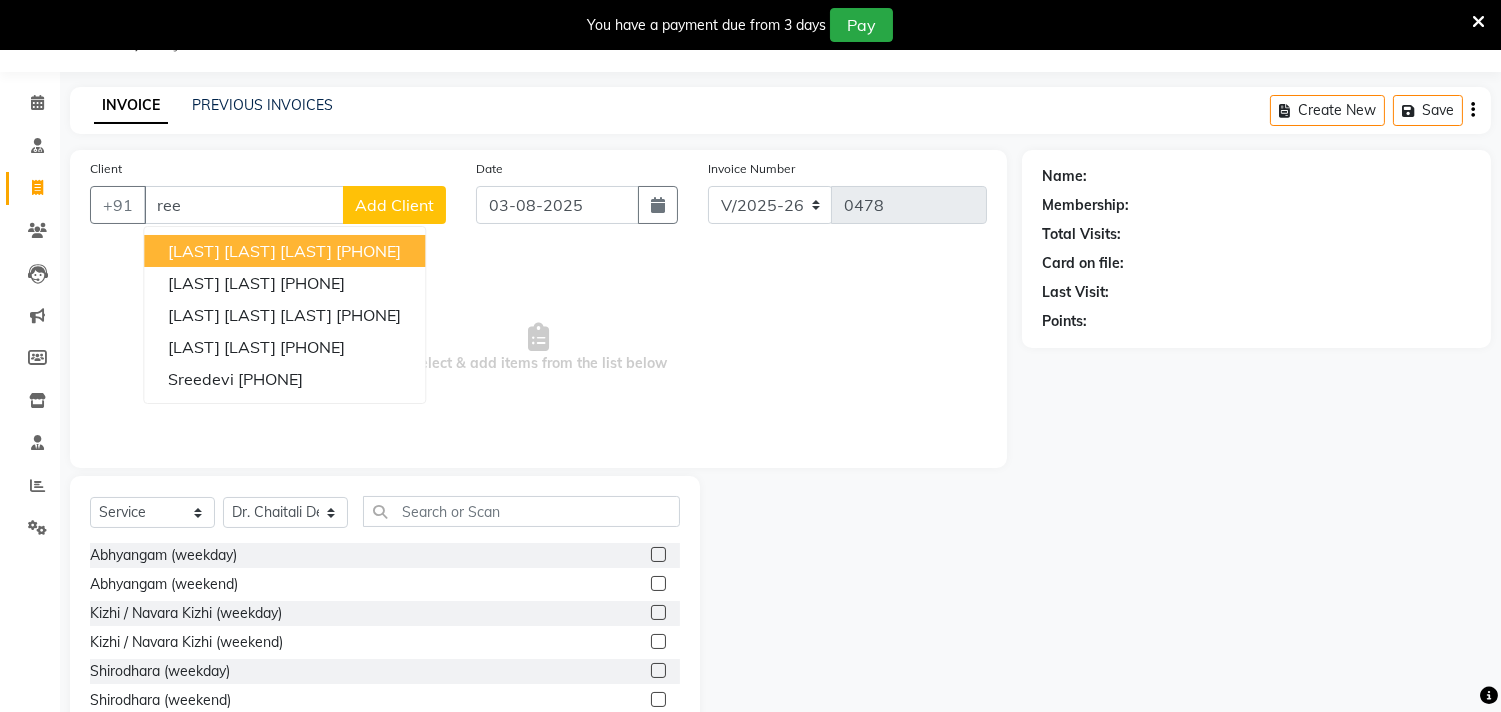 type on "ree" 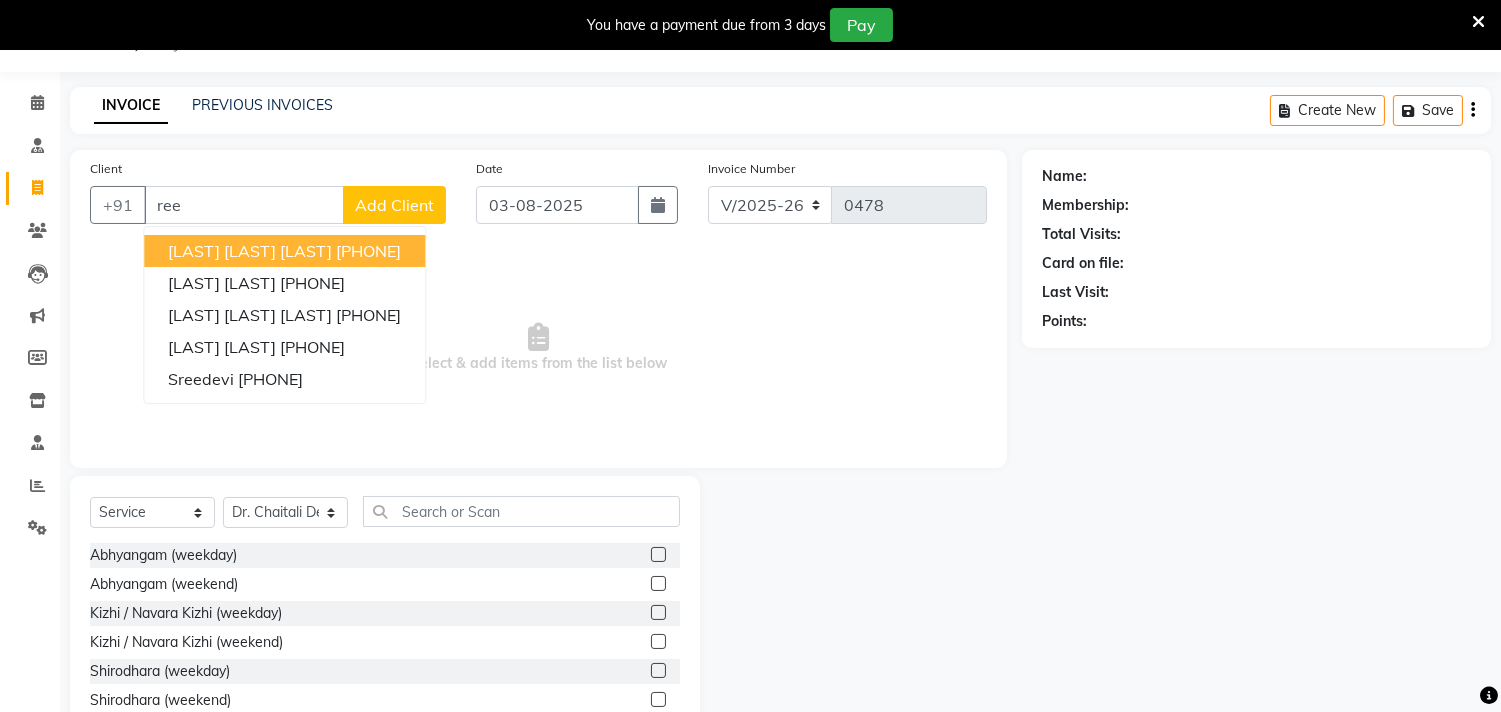 click on "Add Client" 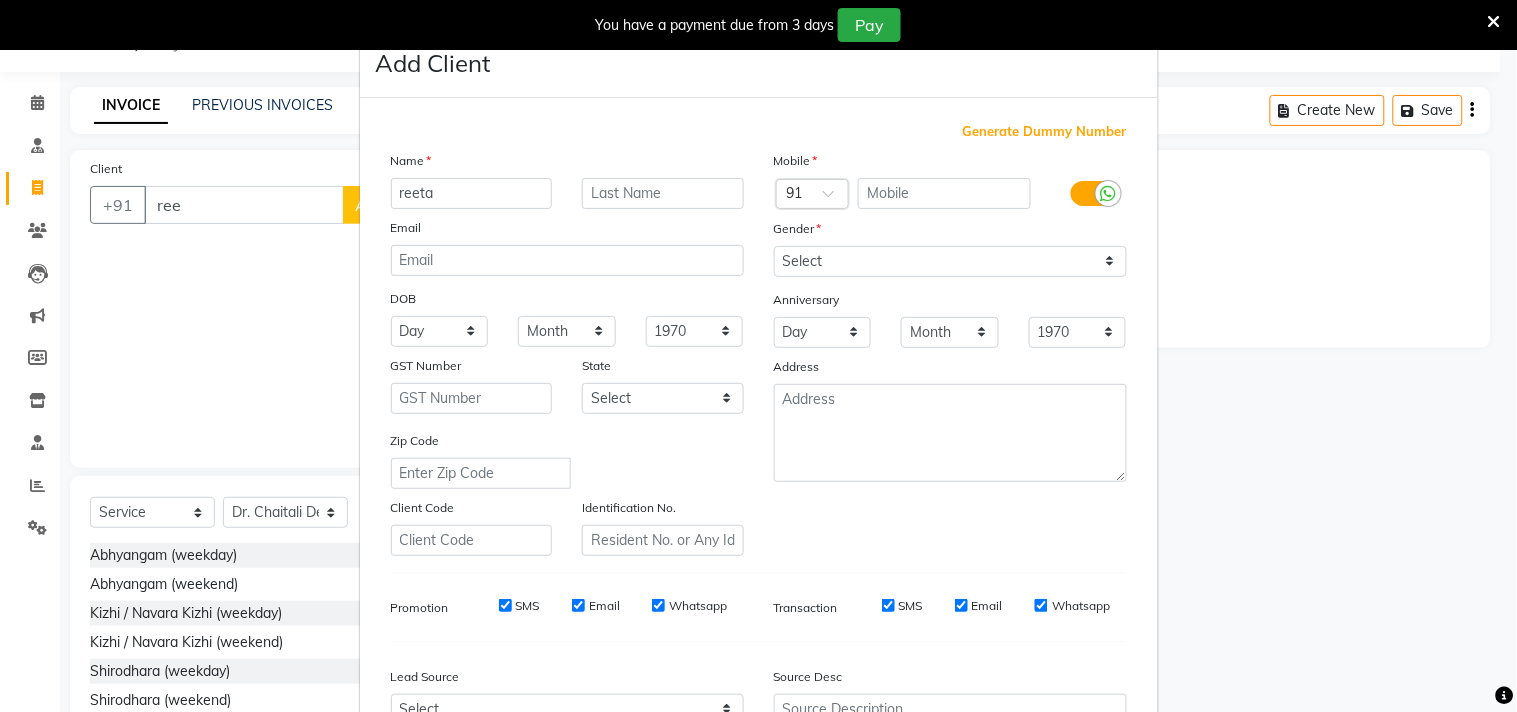 type on "reeta" 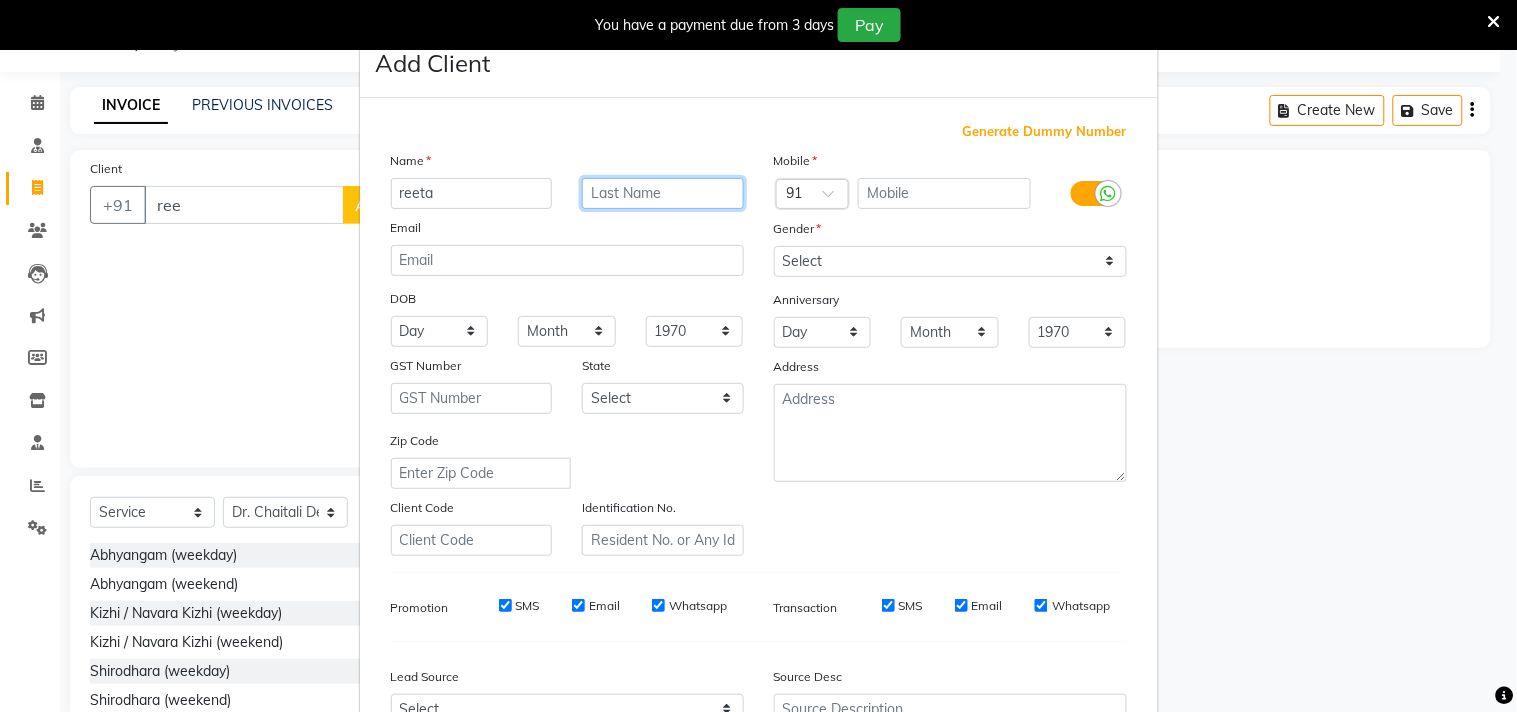 click at bounding box center (663, 193) 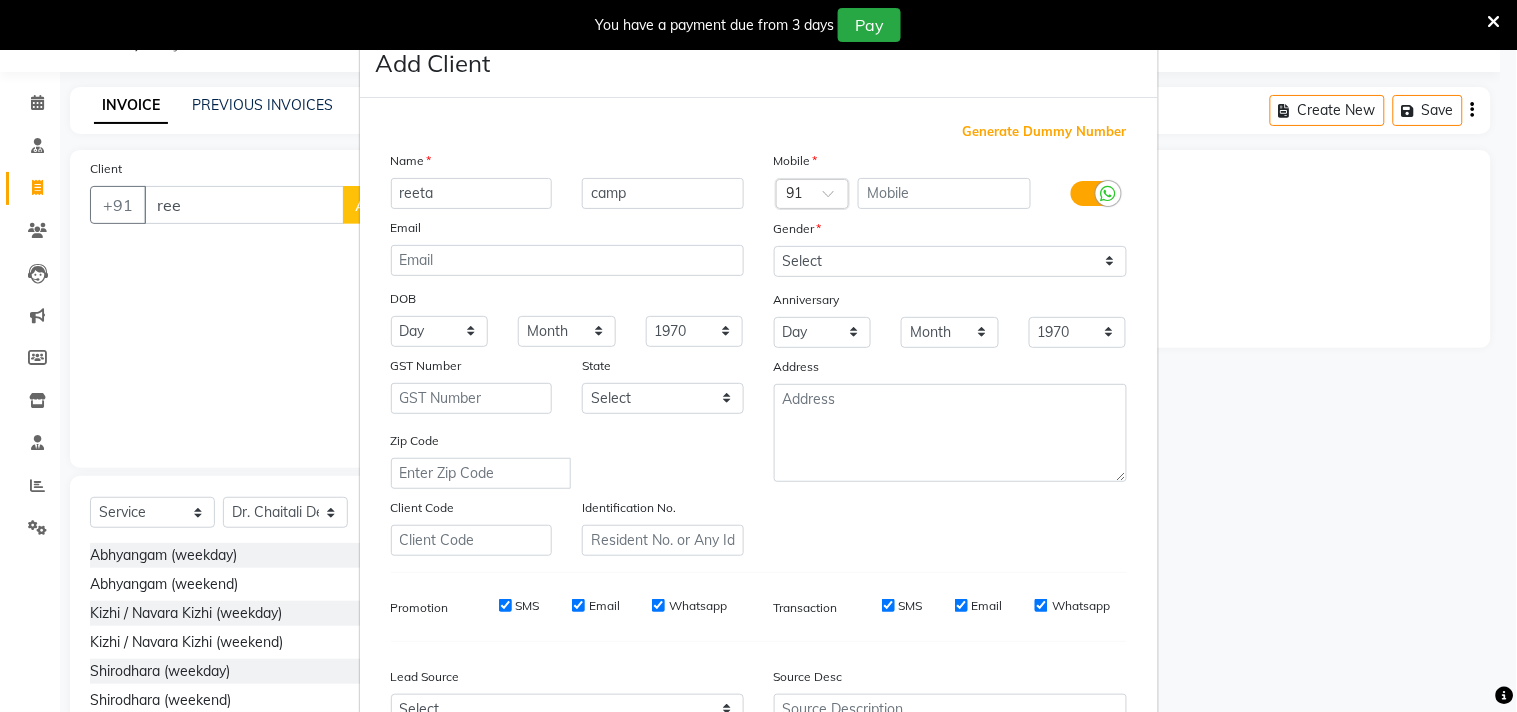 click on "Country Code × [PHONE]" at bounding box center [807, 194] 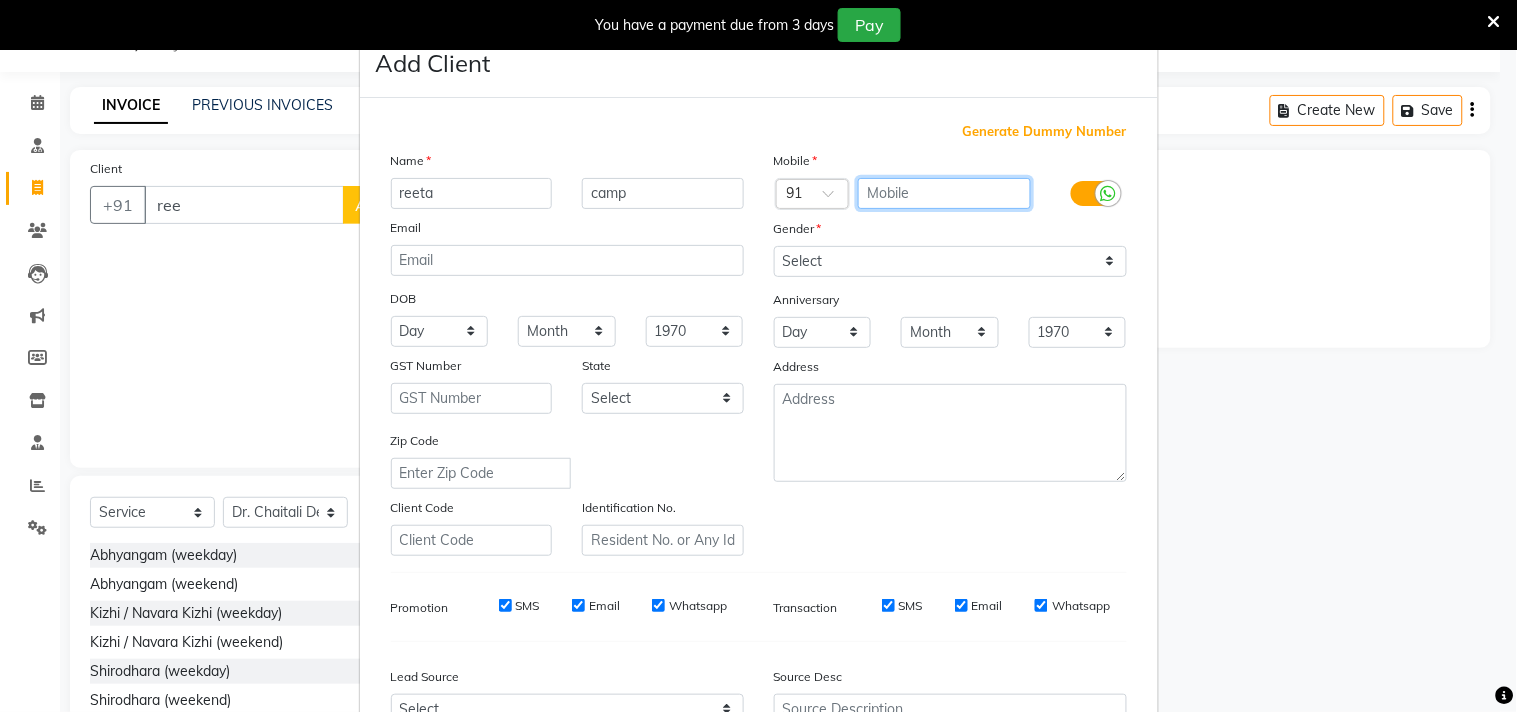 click at bounding box center (944, 193) 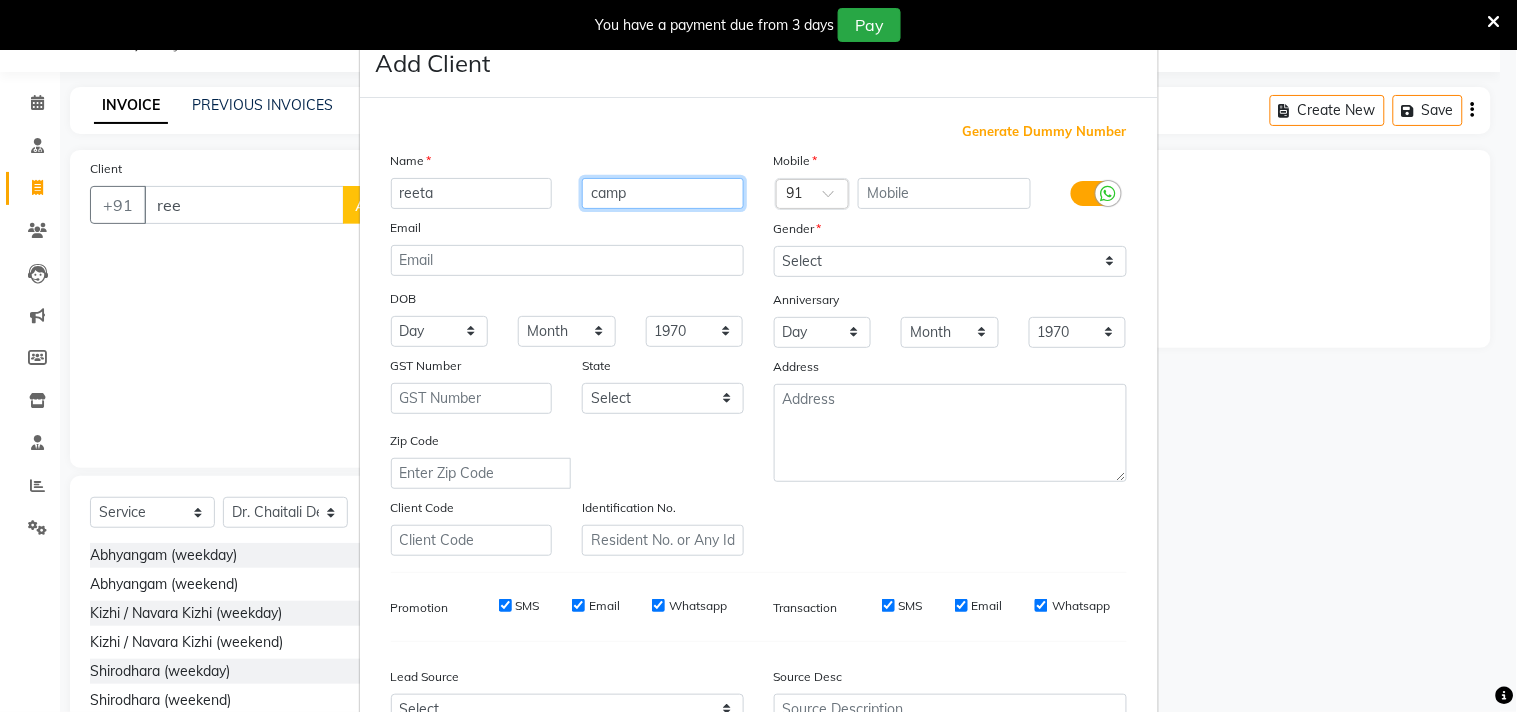 click on "camp" at bounding box center [663, 193] 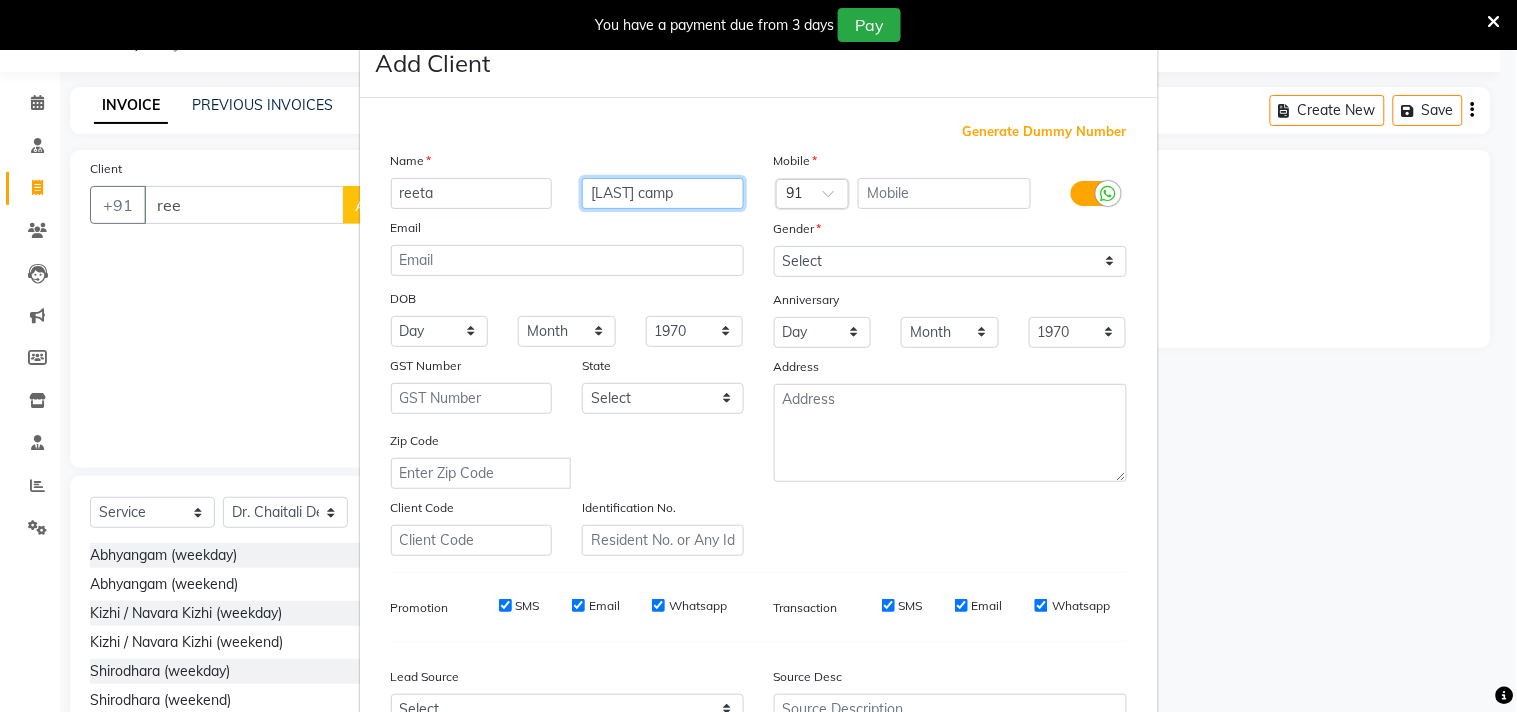 drag, startPoint x: 595, startPoint y: 191, endPoint x: 622, endPoint y: 200, distance: 28.460499 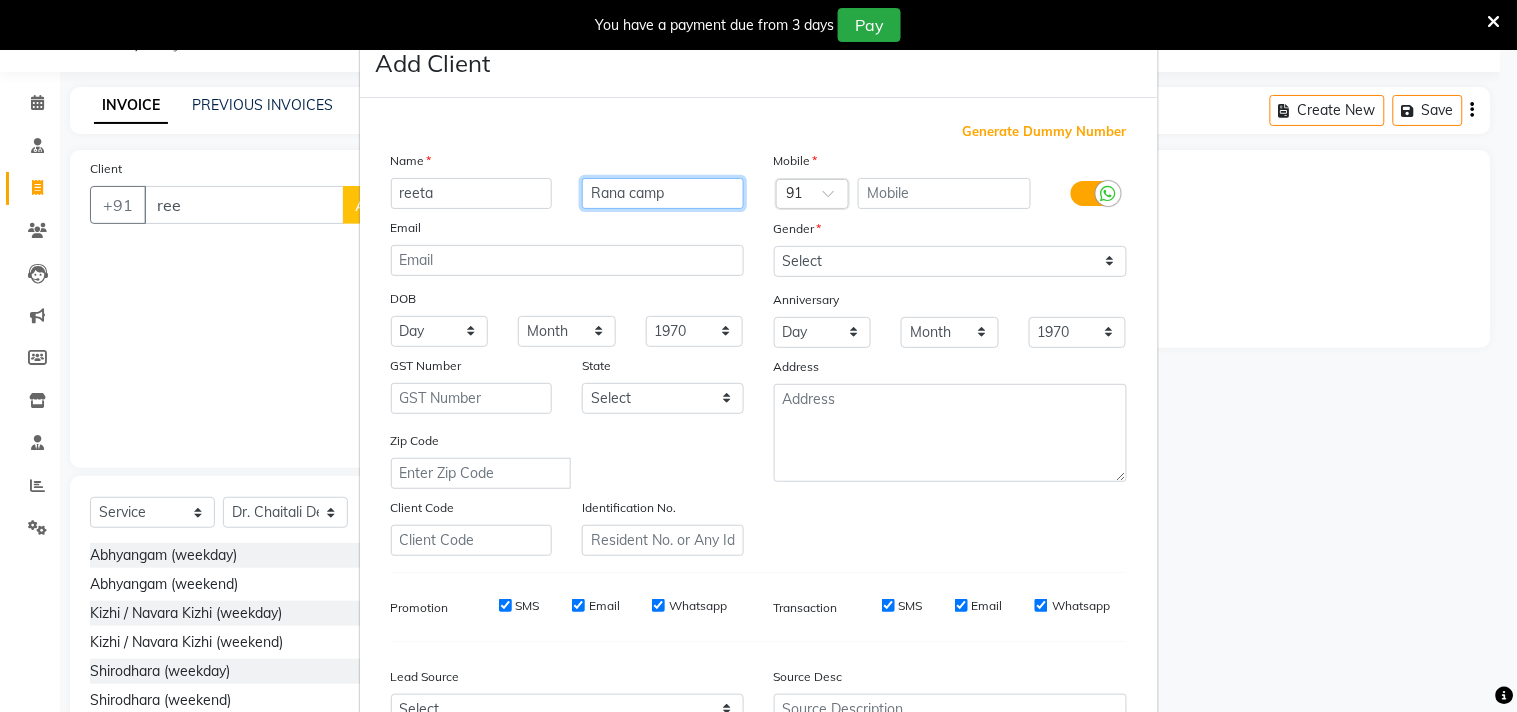 type on "Rana camp" 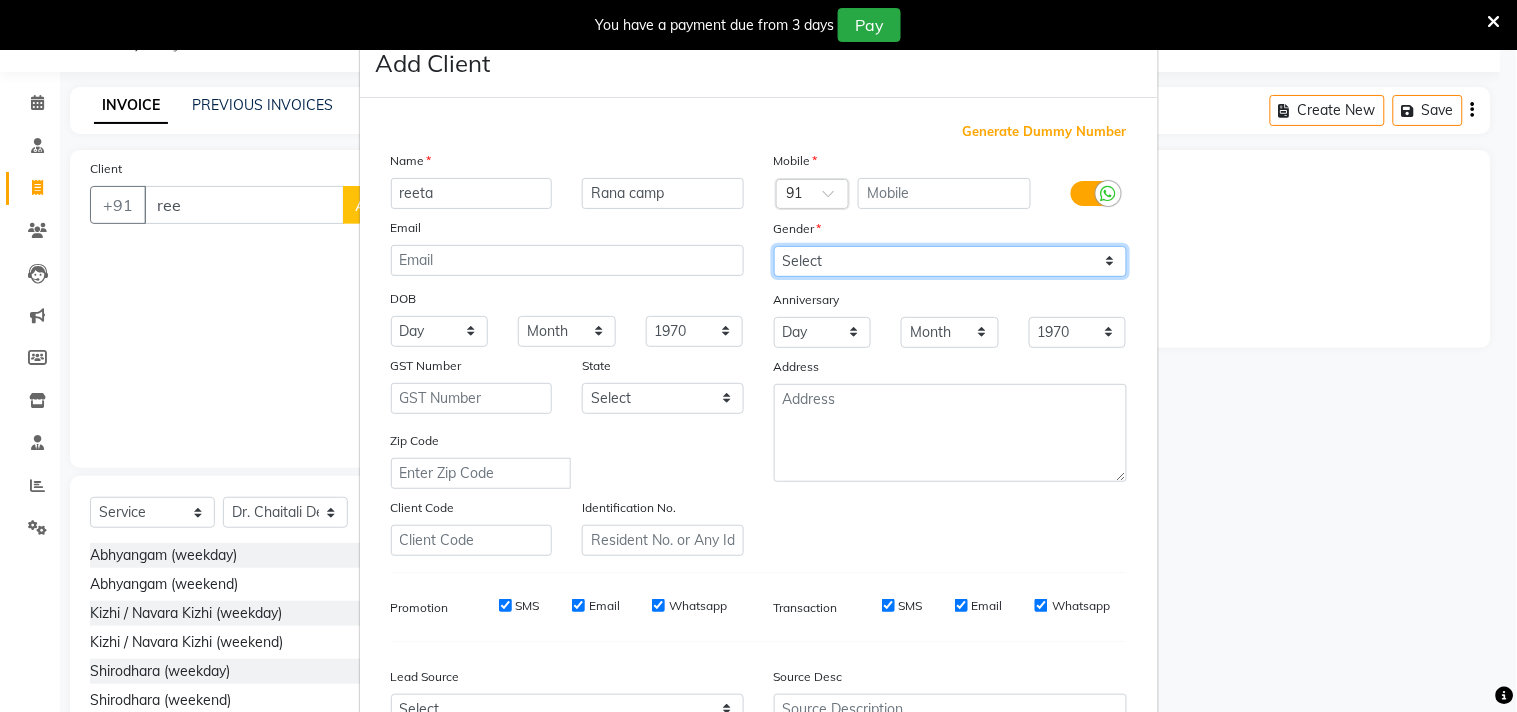 click on "Select Male Female Other Prefer Not To Say" at bounding box center [950, 261] 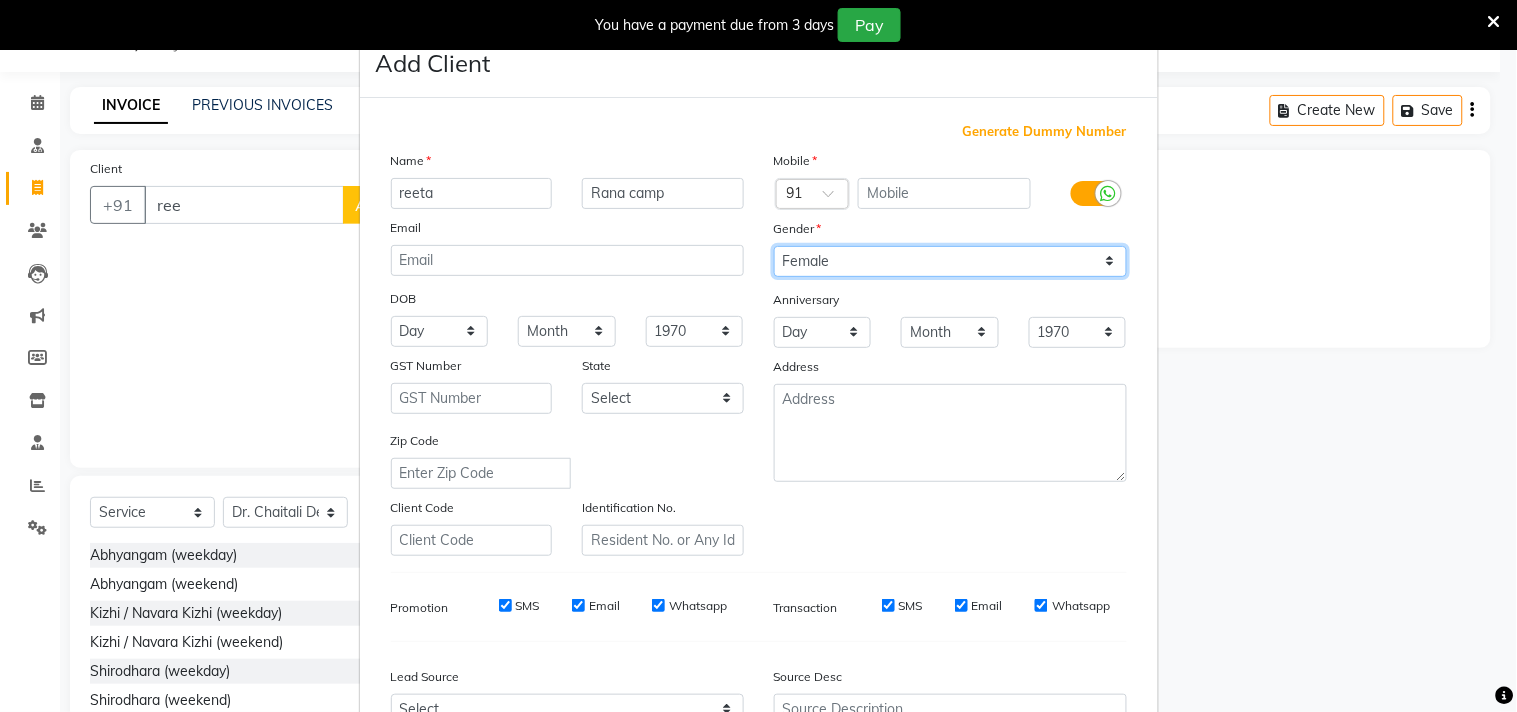 click on "Select Male Female Other Prefer Not To Say" at bounding box center (950, 261) 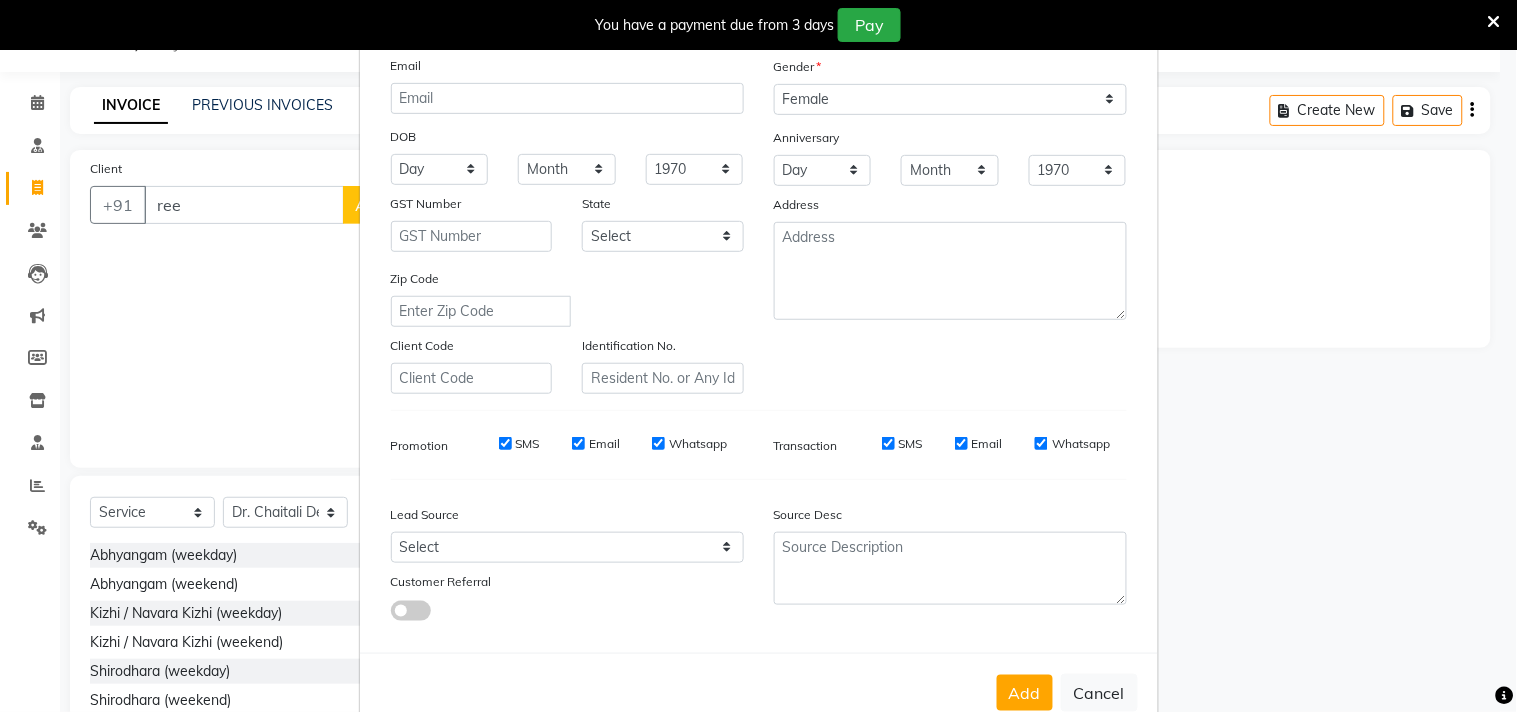 scroll, scrollTop: 212, scrollLeft: 0, axis: vertical 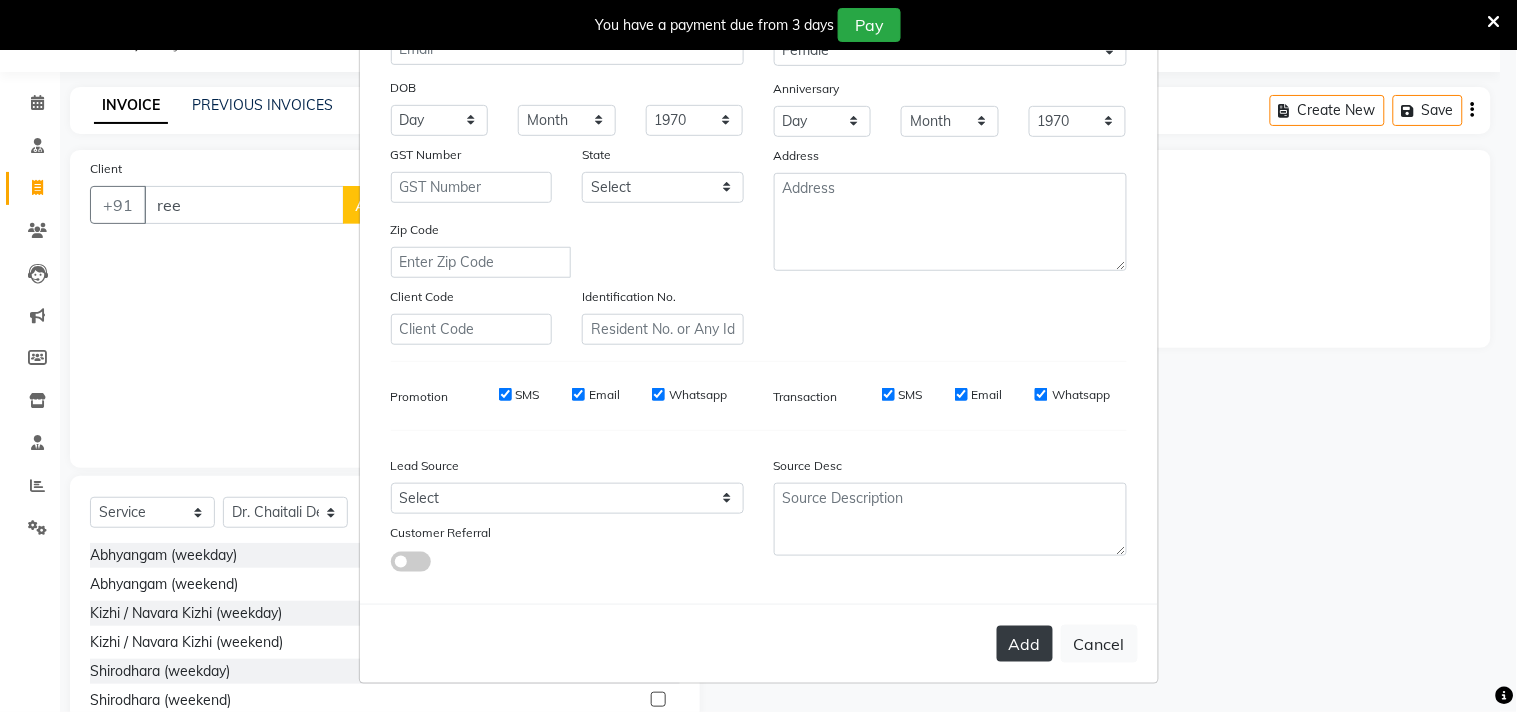 click on "Add" at bounding box center (1025, 644) 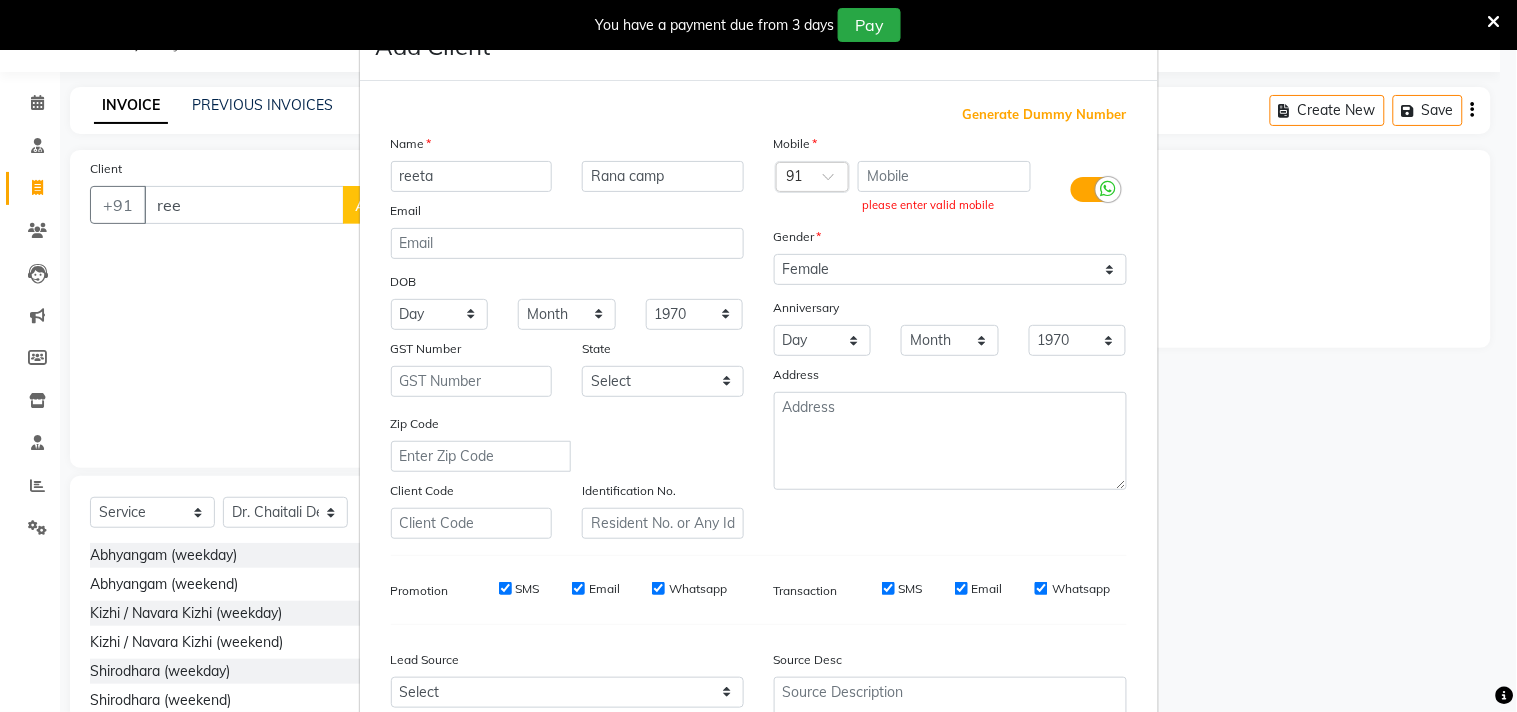 scroll, scrollTop: 0, scrollLeft: 0, axis: both 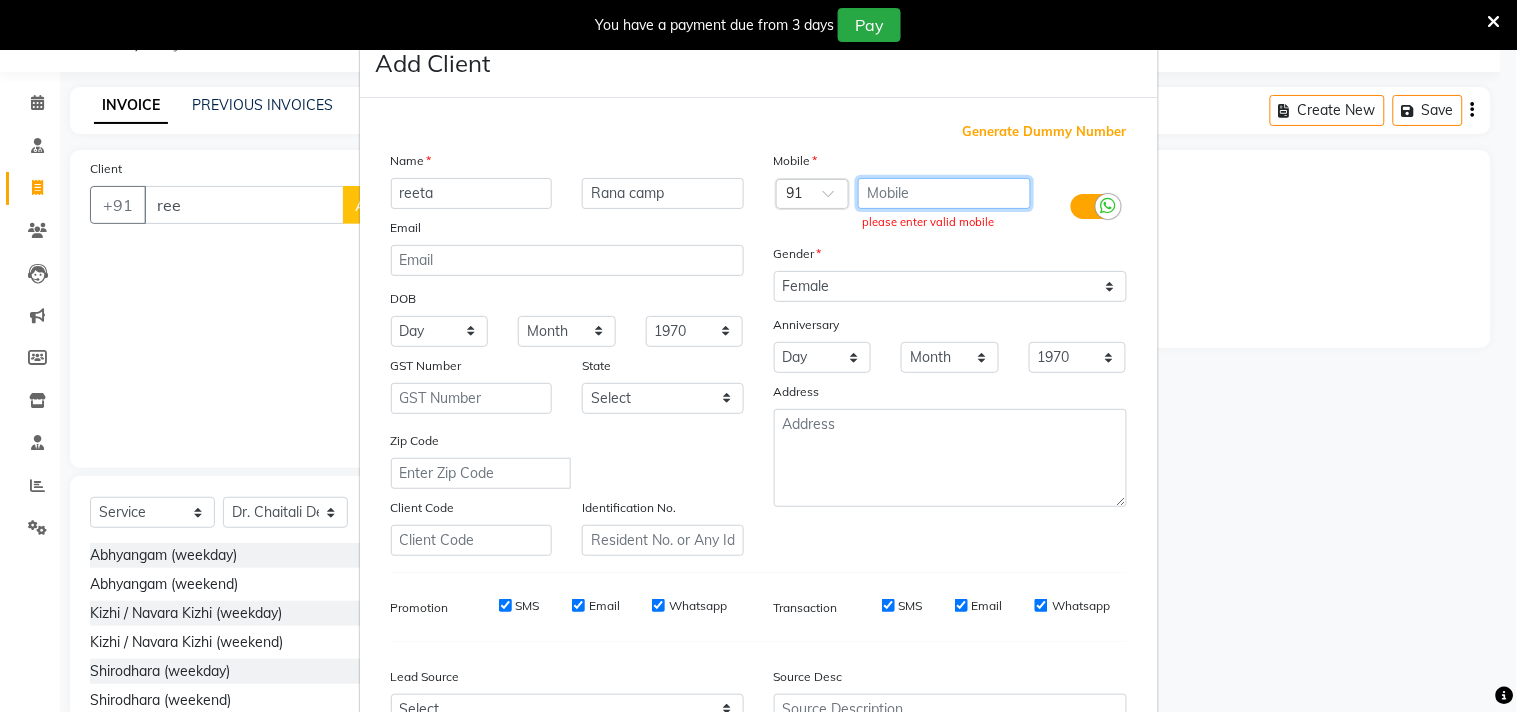 click at bounding box center [944, 193] 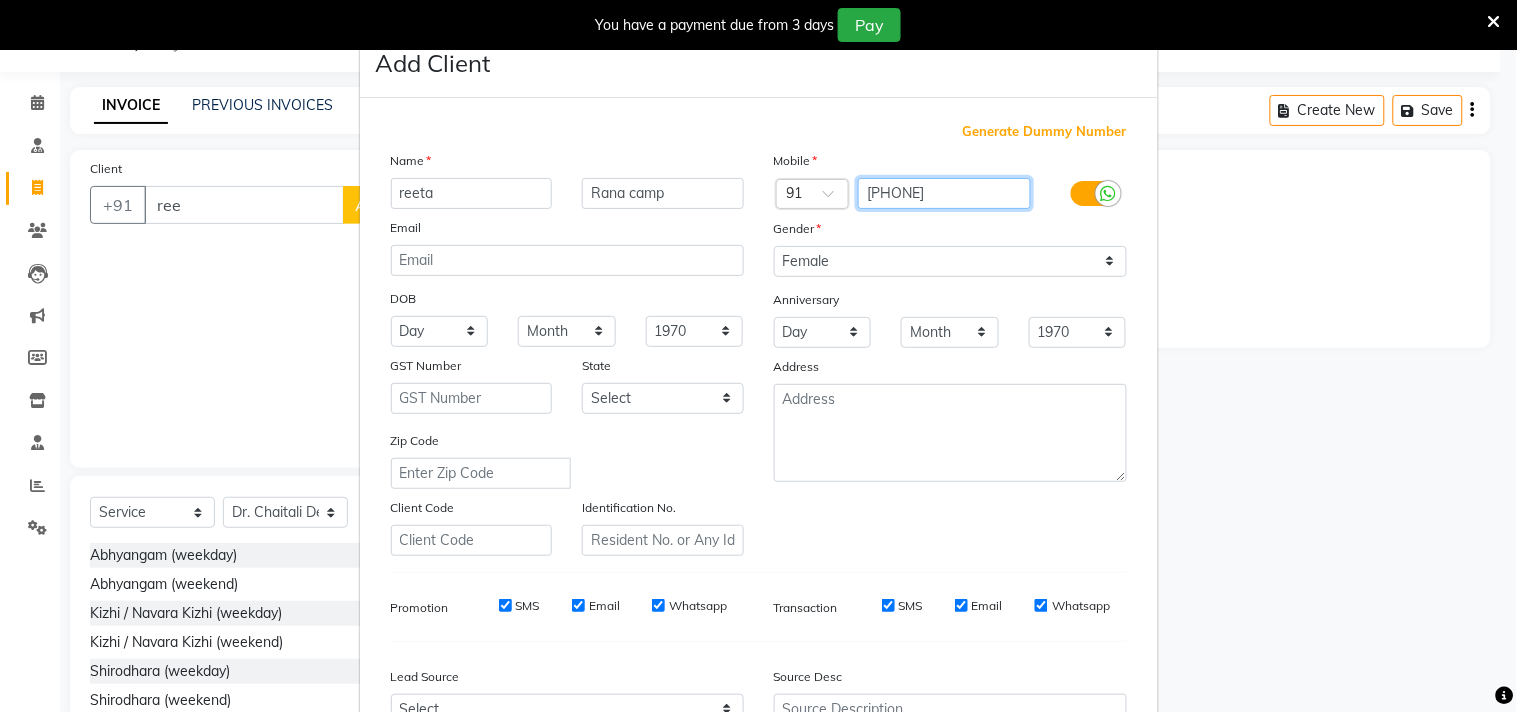 type on "[PHONE]" 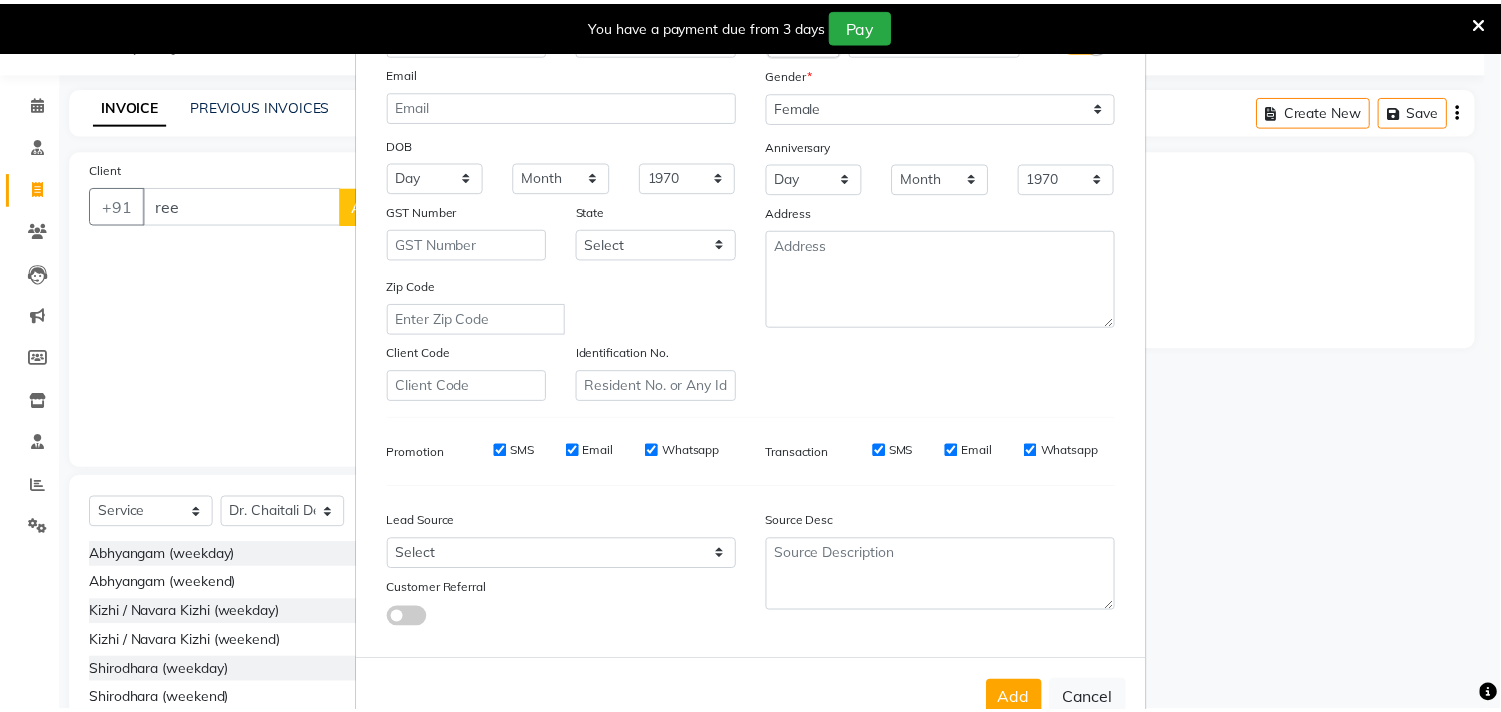 scroll, scrollTop: 212, scrollLeft: 0, axis: vertical 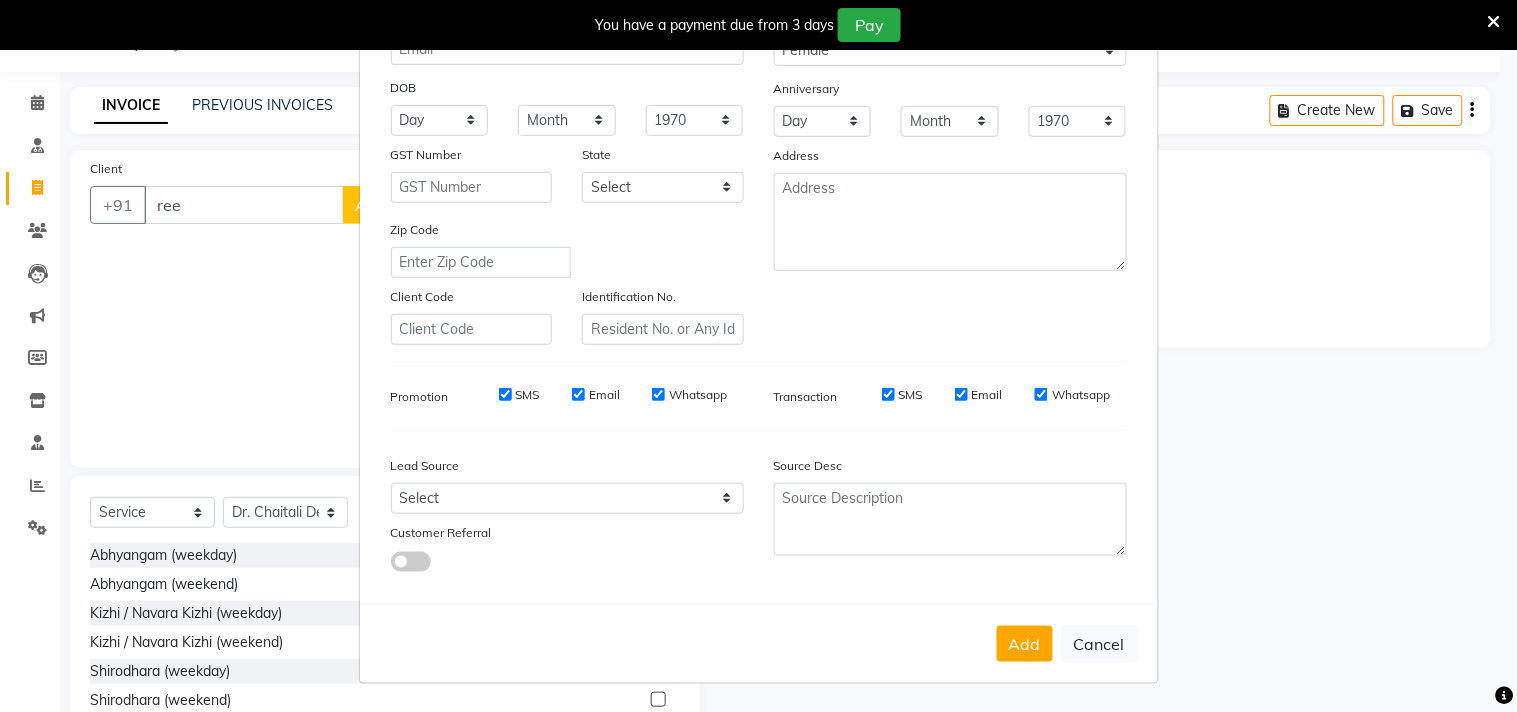 click on "Add" at bounding box center (1025, 644) 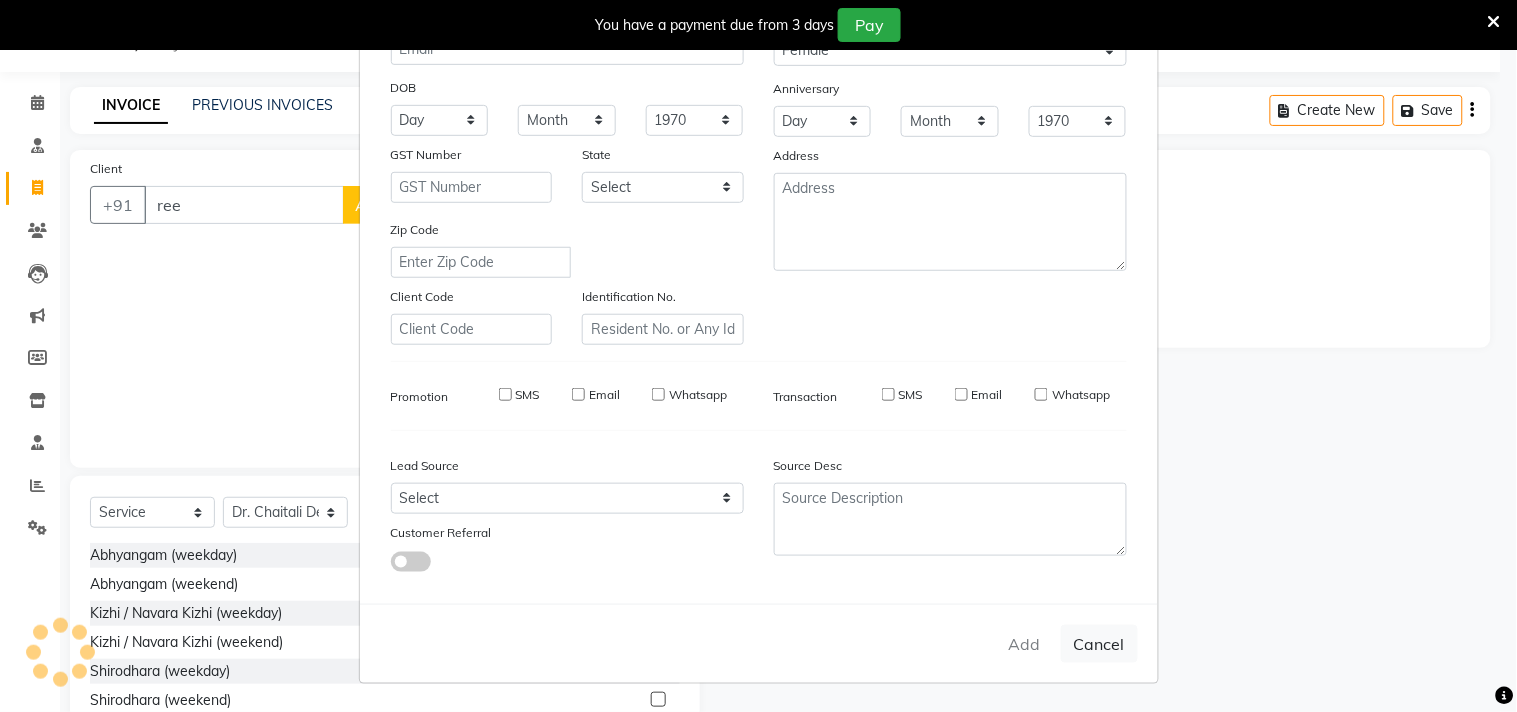 type on "[PHONE]" 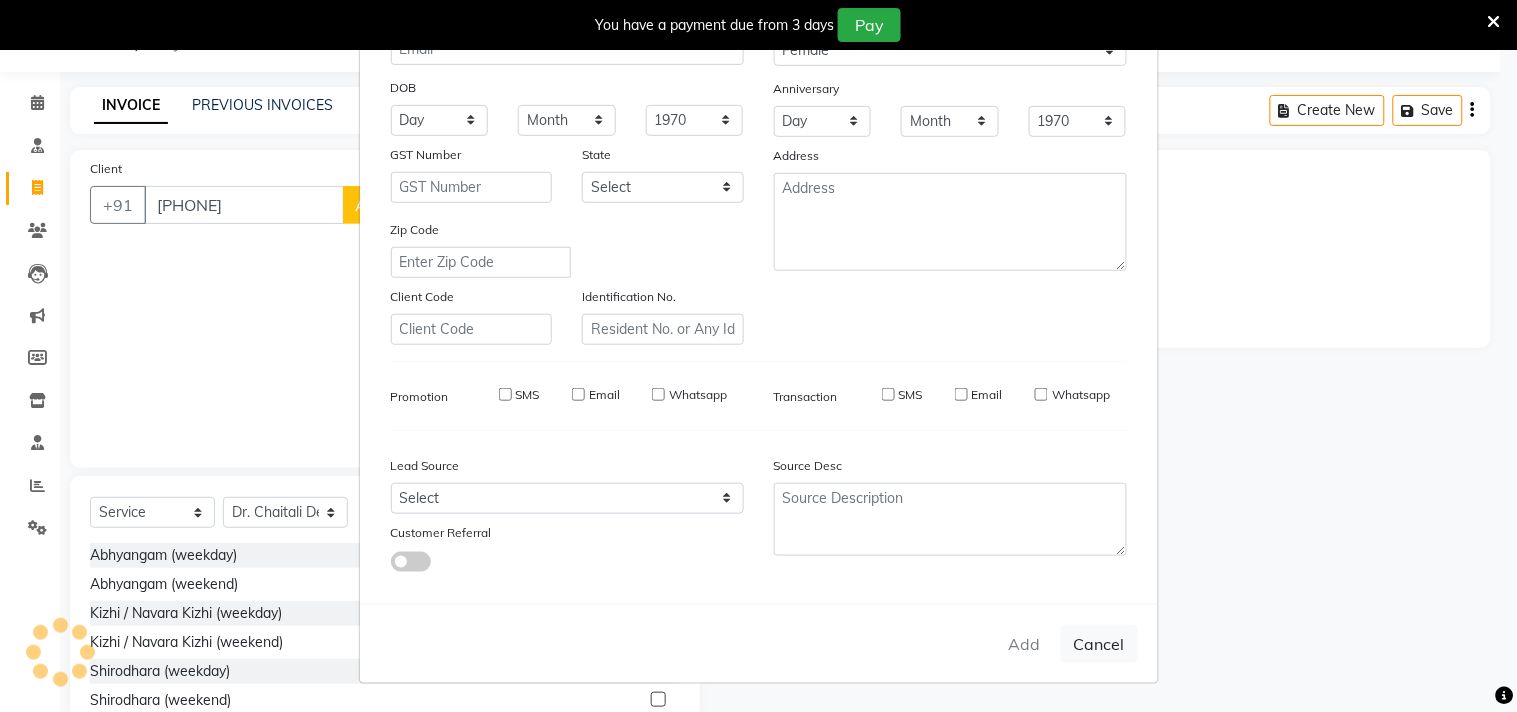 type 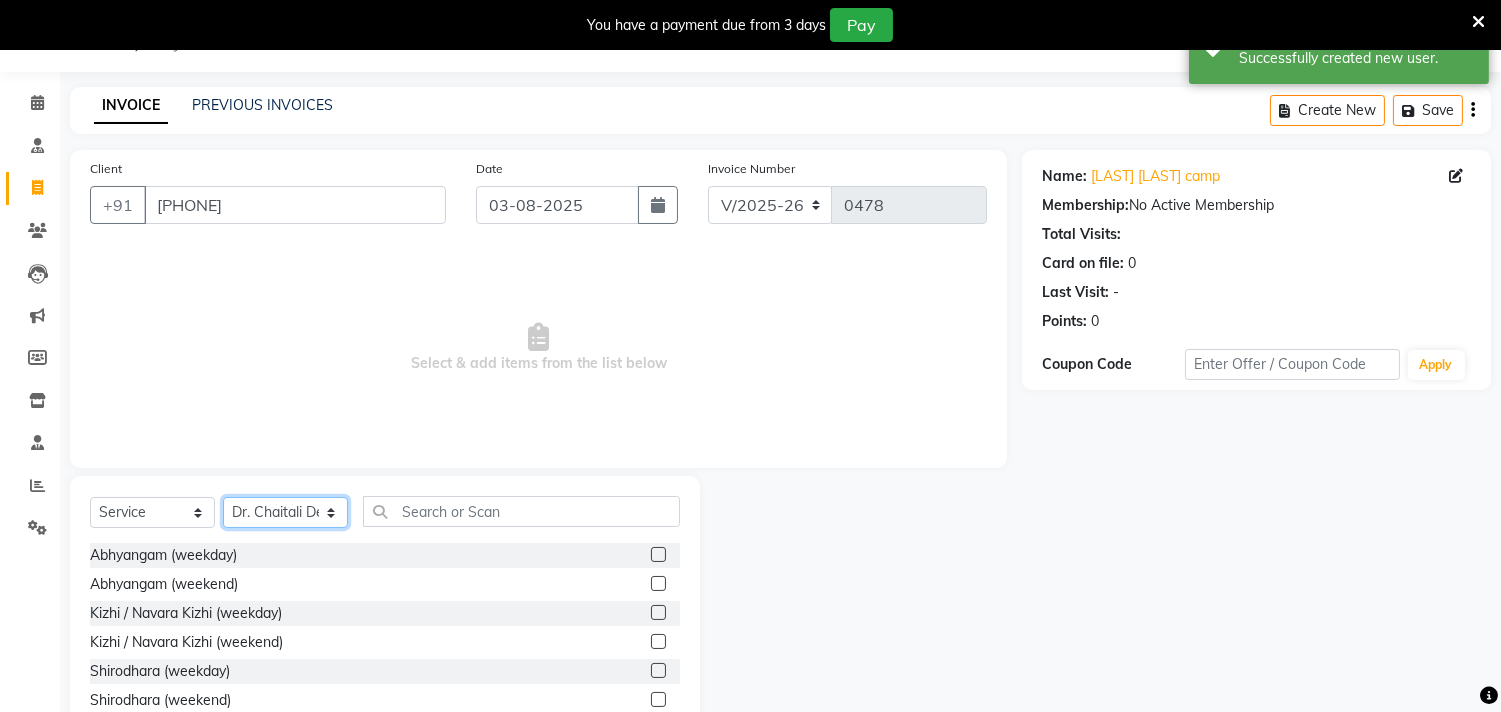 click on "Select Therapist Anita Khatke Anjana Surendra Kalyani Avtar Jaiswal Bibina Chandani Yadav Deepali Gaikwad Dr. Annu Prasad Dr. Chaitali Deshmukh Dr. Hakima Sunasara Dr. Jeason John Dr. Mamta Dr. Nitin Yadav Gloria Y Hari Jainy M R KAMAL NIKAM Kavita Ambatkar Latika Sawant Pooja Mohite Priya Mishra Rajimon Gopalan RATHEESH KUMAR G KURUP Shali K M Shani K Shibin Suddheesh K K Sunil Wankhade Sunita Fernandes Swati Tejaswini Gaonkar Vaishali Vidya Vishwanath Vinayak Yogesh Parab" 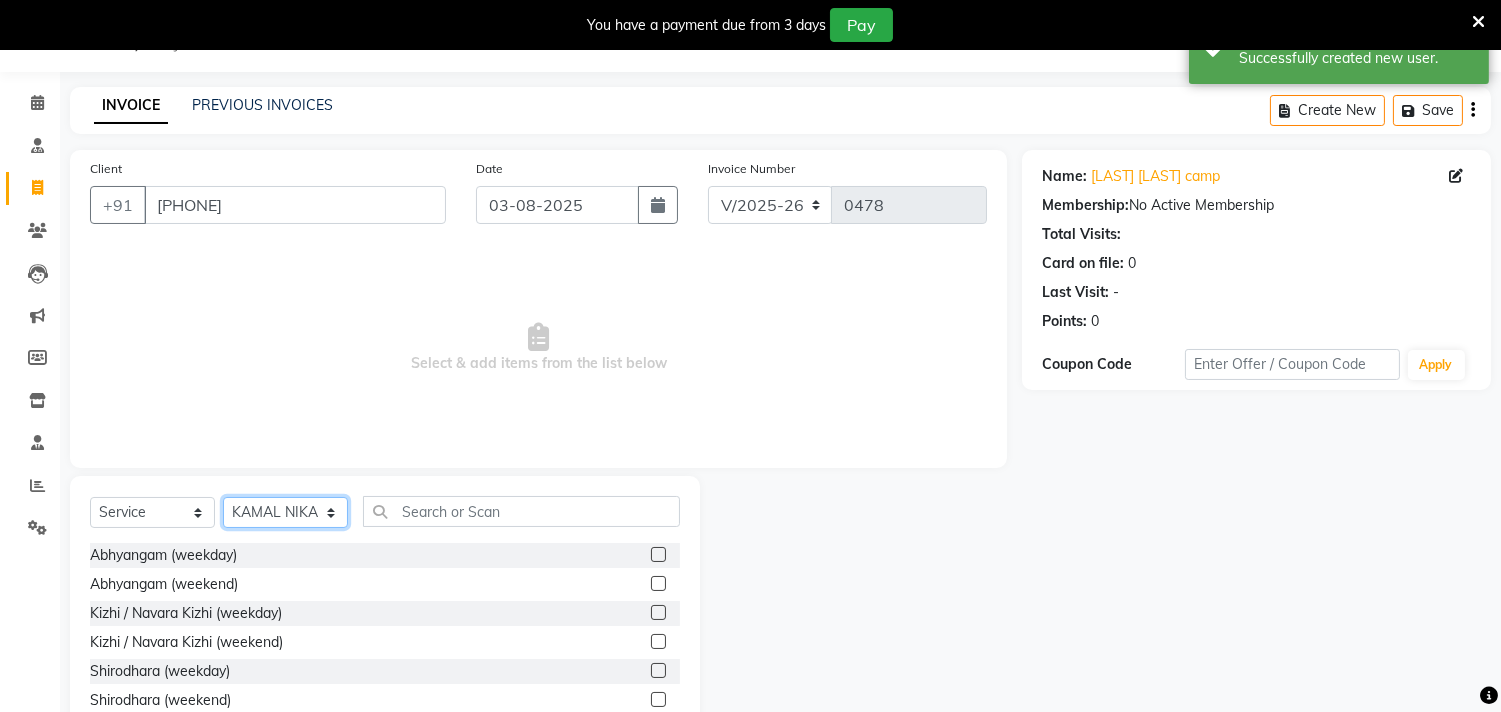 click on "Select Therapist Anita Khatke Anjana Surendra Kalyani Avtar Jaiswal Bibina Chandani Yadav Deepali Gaikwad Dr. Annu Prasad Dr. Chaitali Deshmukh Dr. Hakima Sunasara Dr. Jeason John Dr. Mamta Dr. Nitin Yadav Gloria Y Hari Jainy M R KAMAL NIKAM Kavita Ambatkar Latika Sawant Pooja Mohite Priya Mishra Rajimon Gopalan RATHEESH KUMAR G KURUP Shali K M Shani K Shibin Suddheesh K K Sunil Wankhade Sunita Fernandes Swati Tejaswini Gaonkar Vaishali Vidya Vishwanath Vinayak Yogesh Parab" 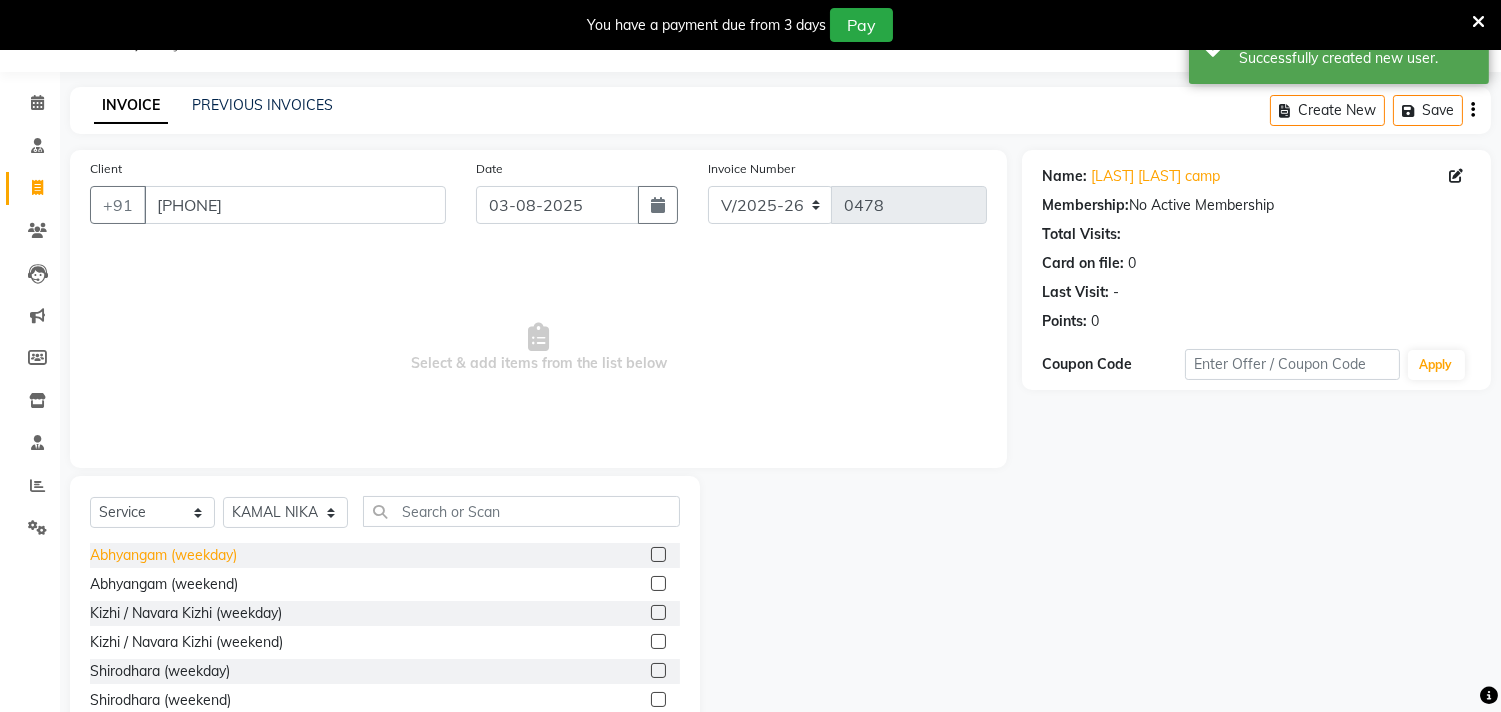 click on "Abhyangam  (weekday)" 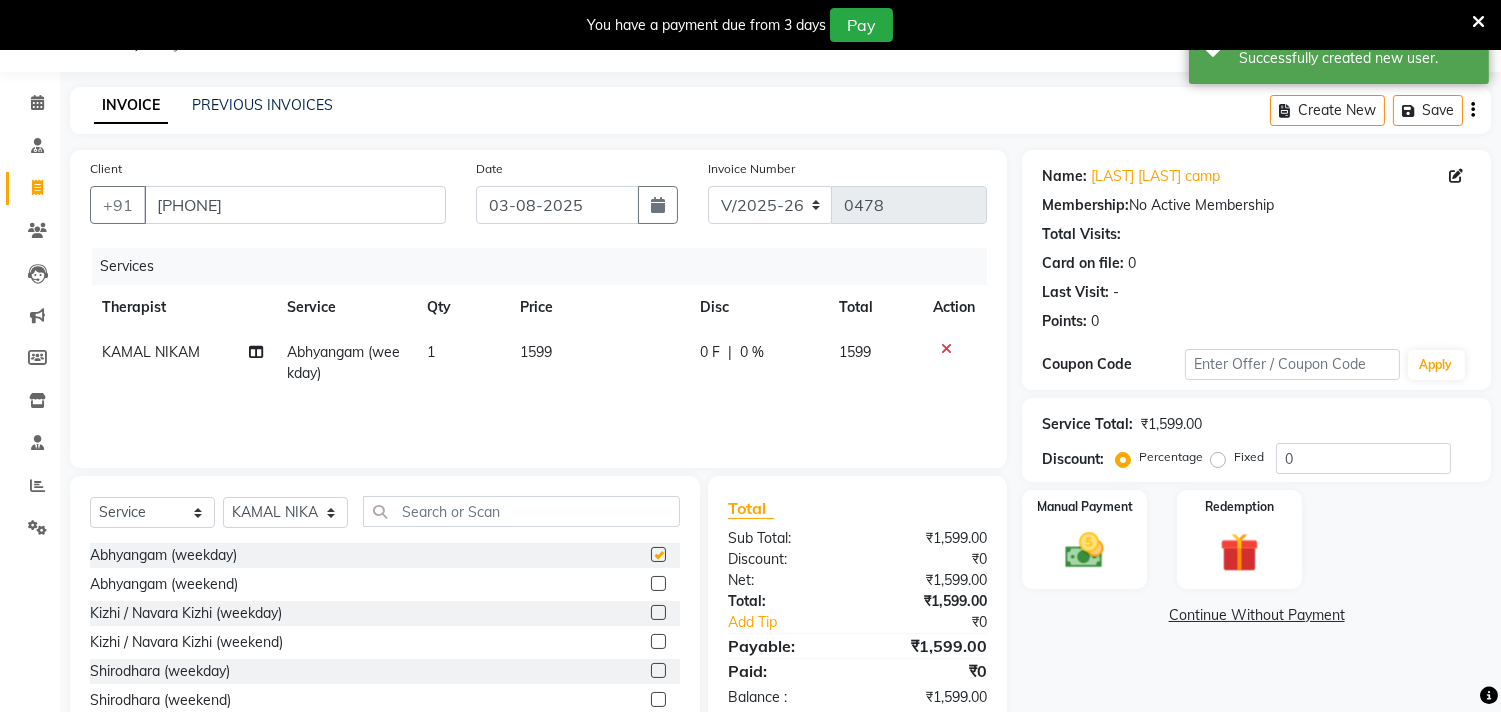 checkbox on "false" 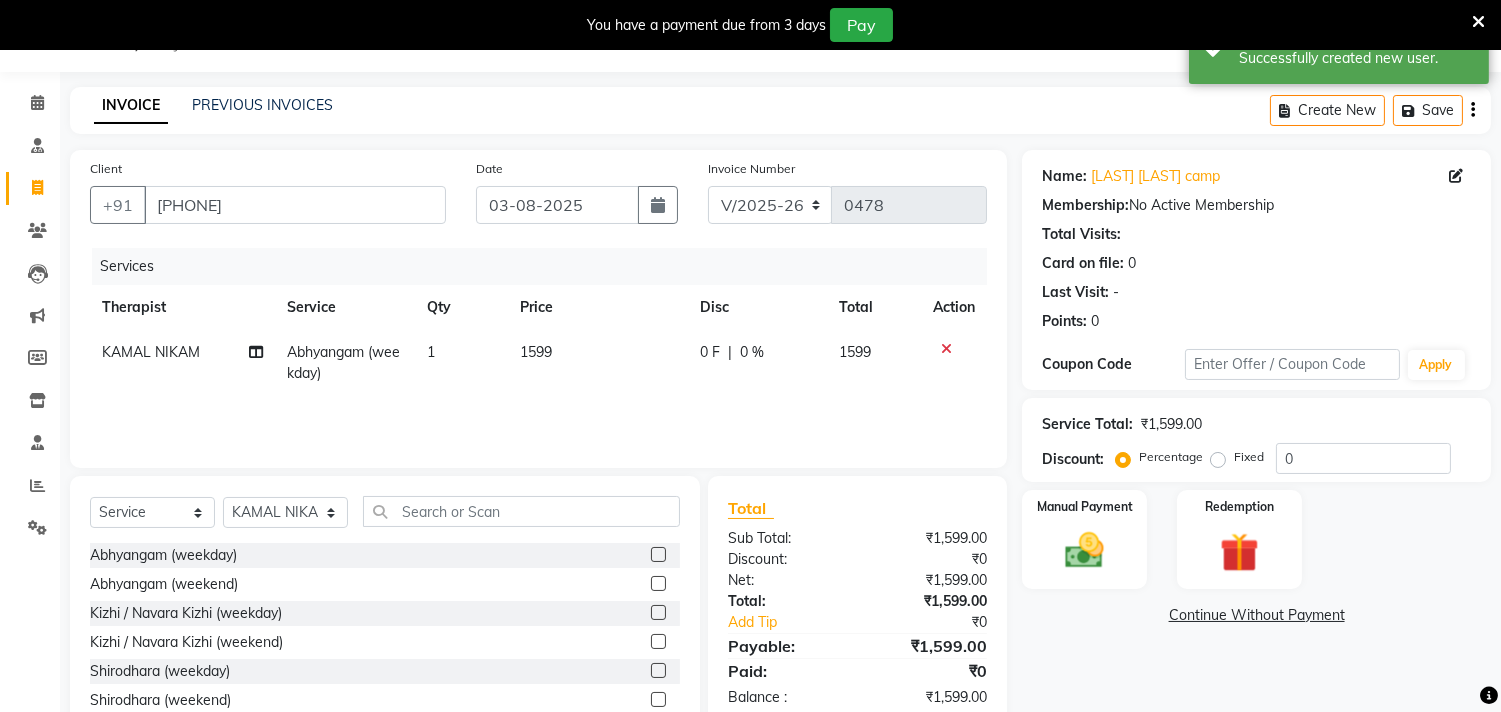 click on "1599" 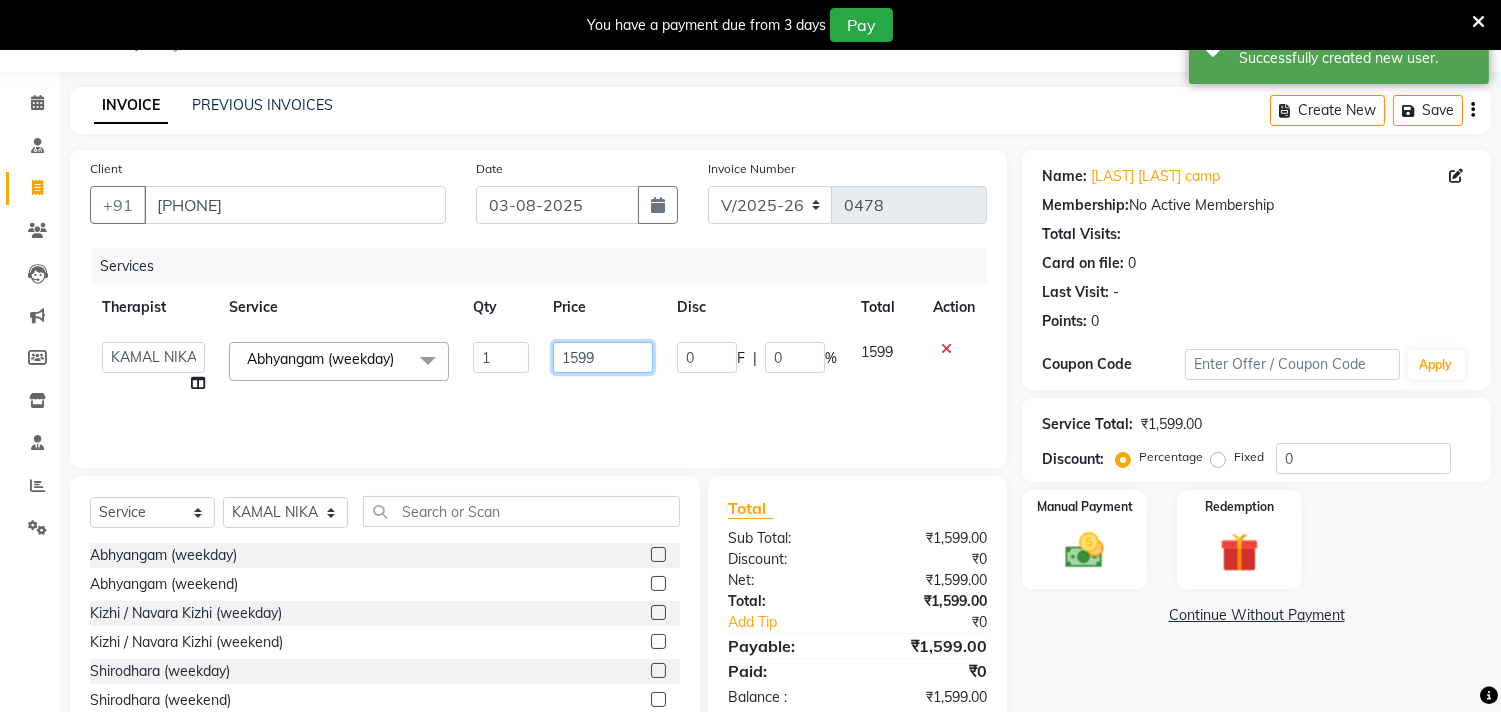 drag, startPoint x: 634, startPoint y: 366, endPoint x: 488, endPoint y: 371, distance: 146.08559 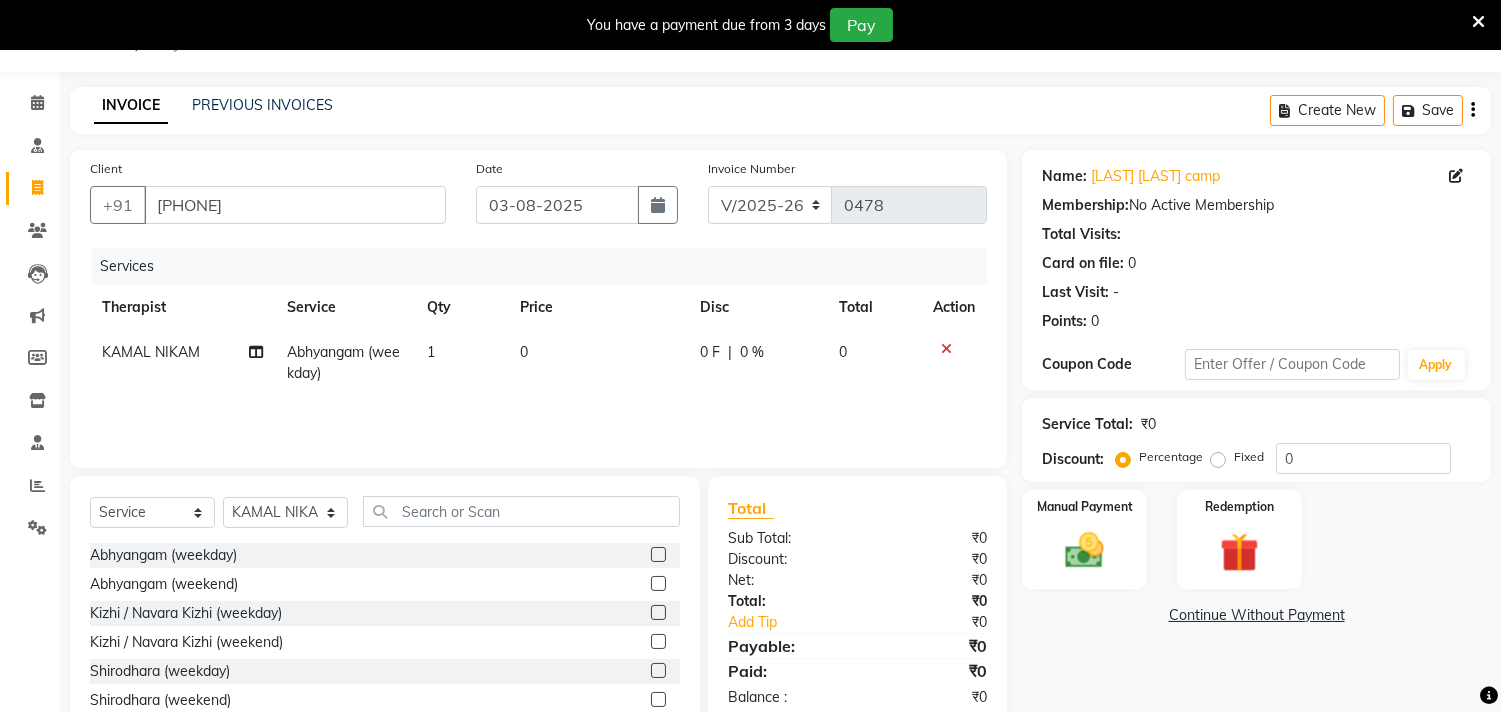 click 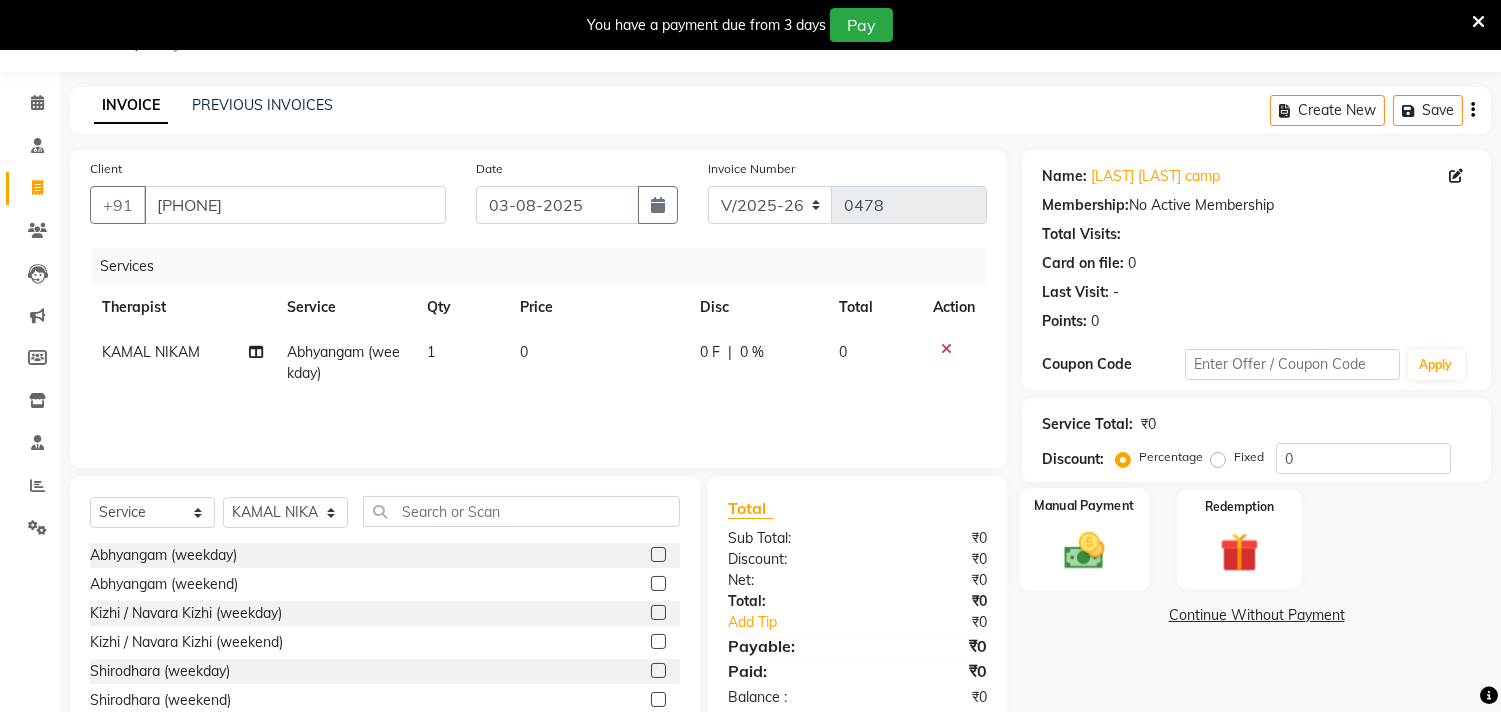 click 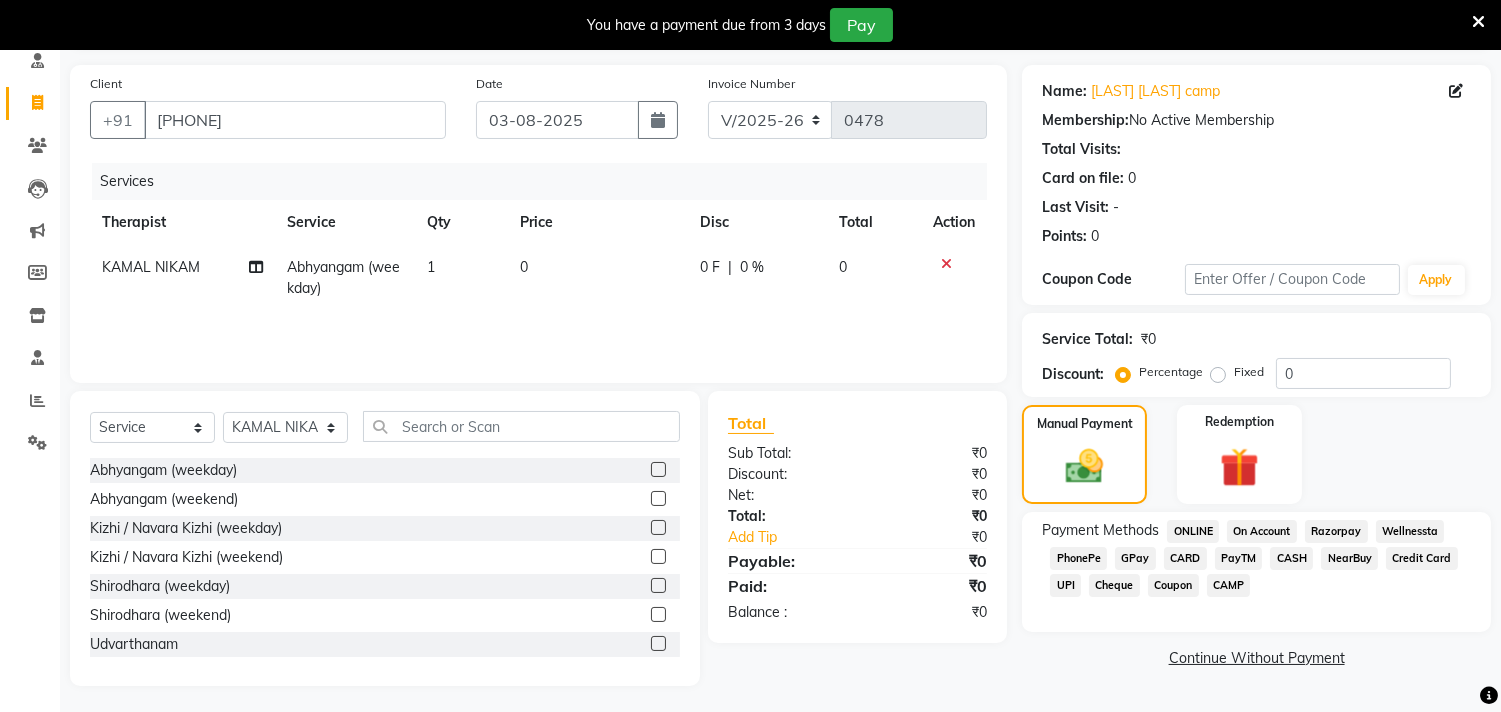 scroll, scrollTop: 138, scrollLeft: 0, axis: vertical 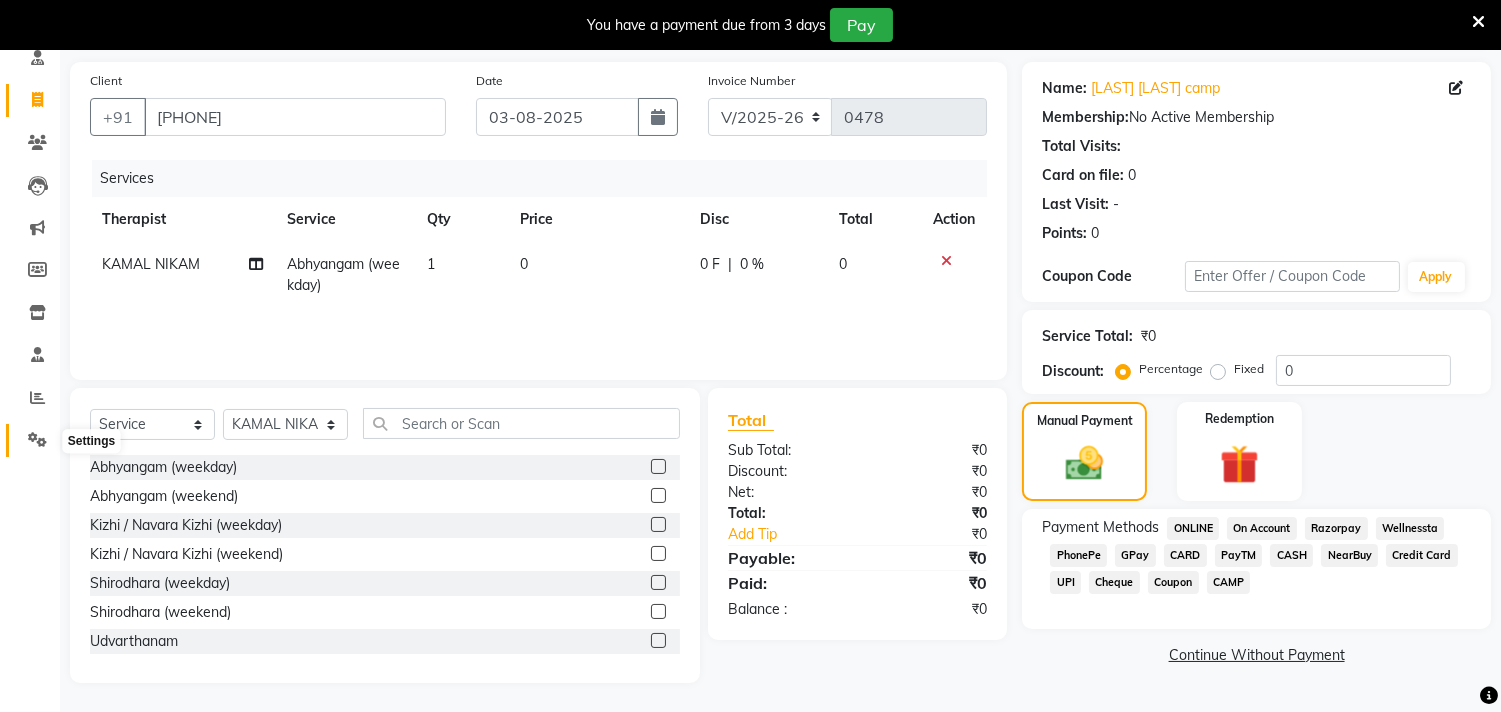 click 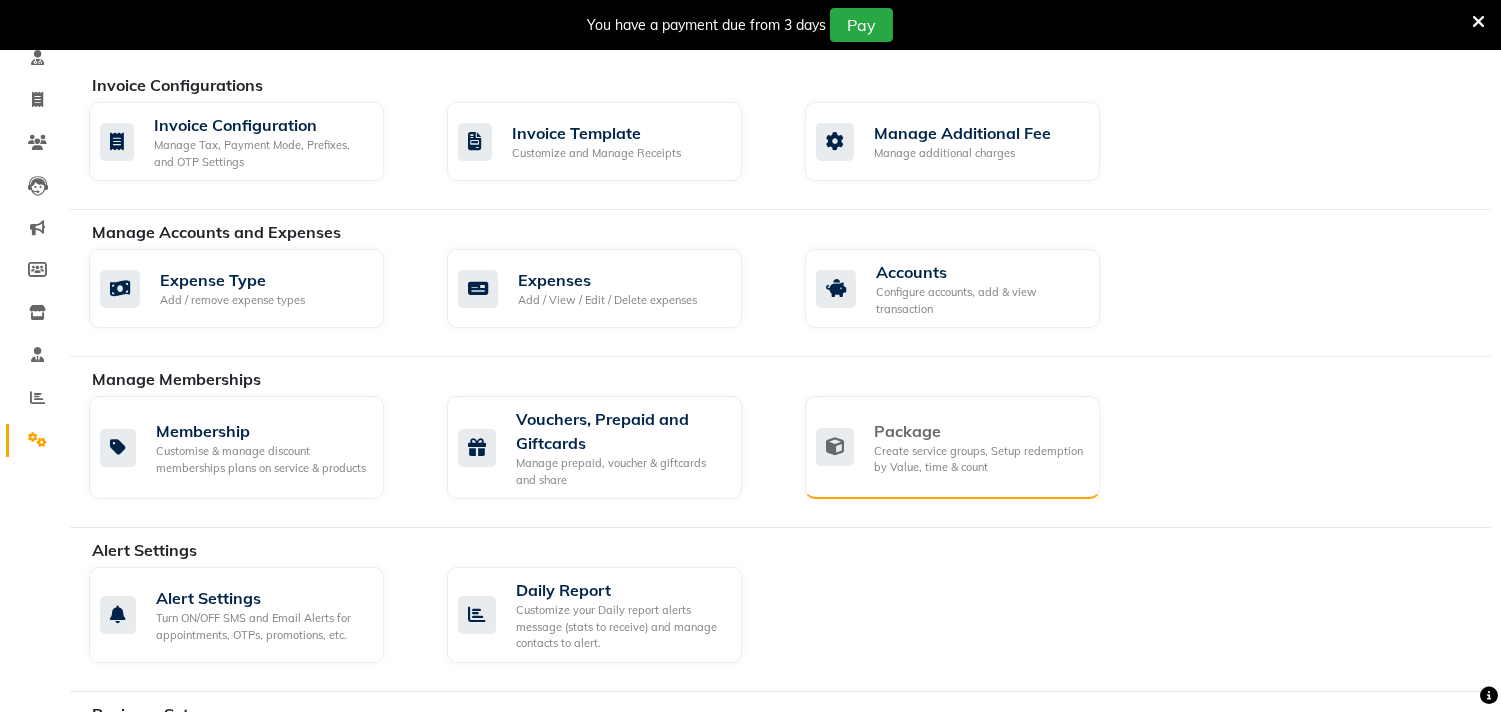 click on "Create service groups, Setup redemption by Value, time & count" 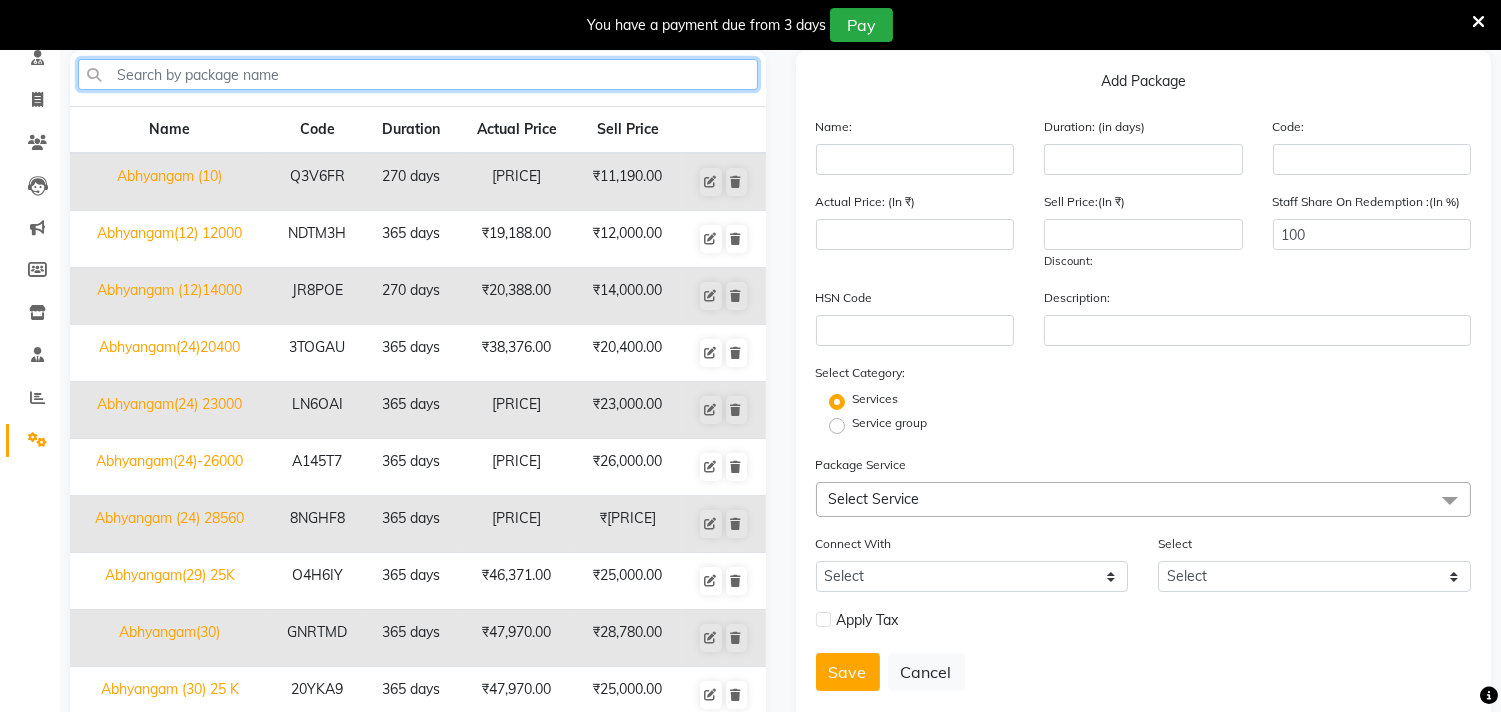 click 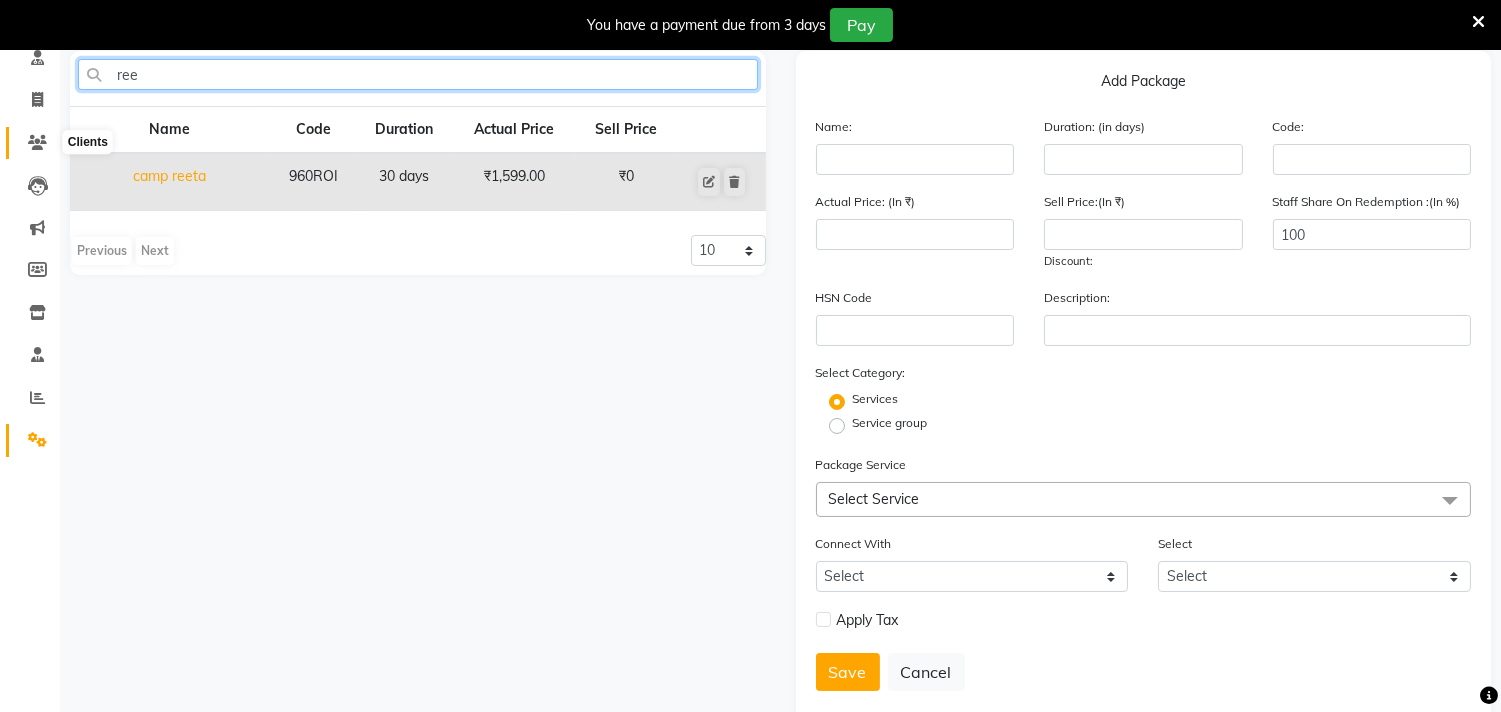 type on "ree" 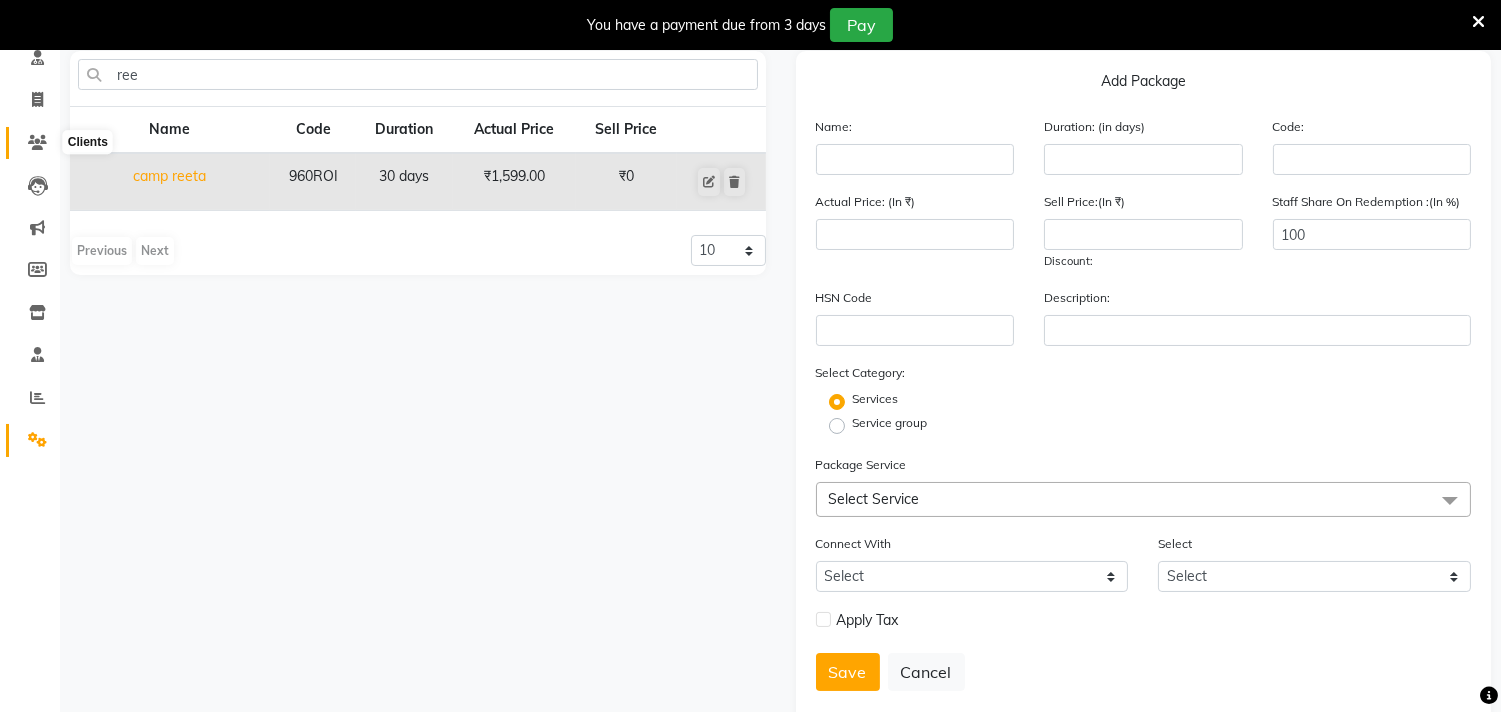click 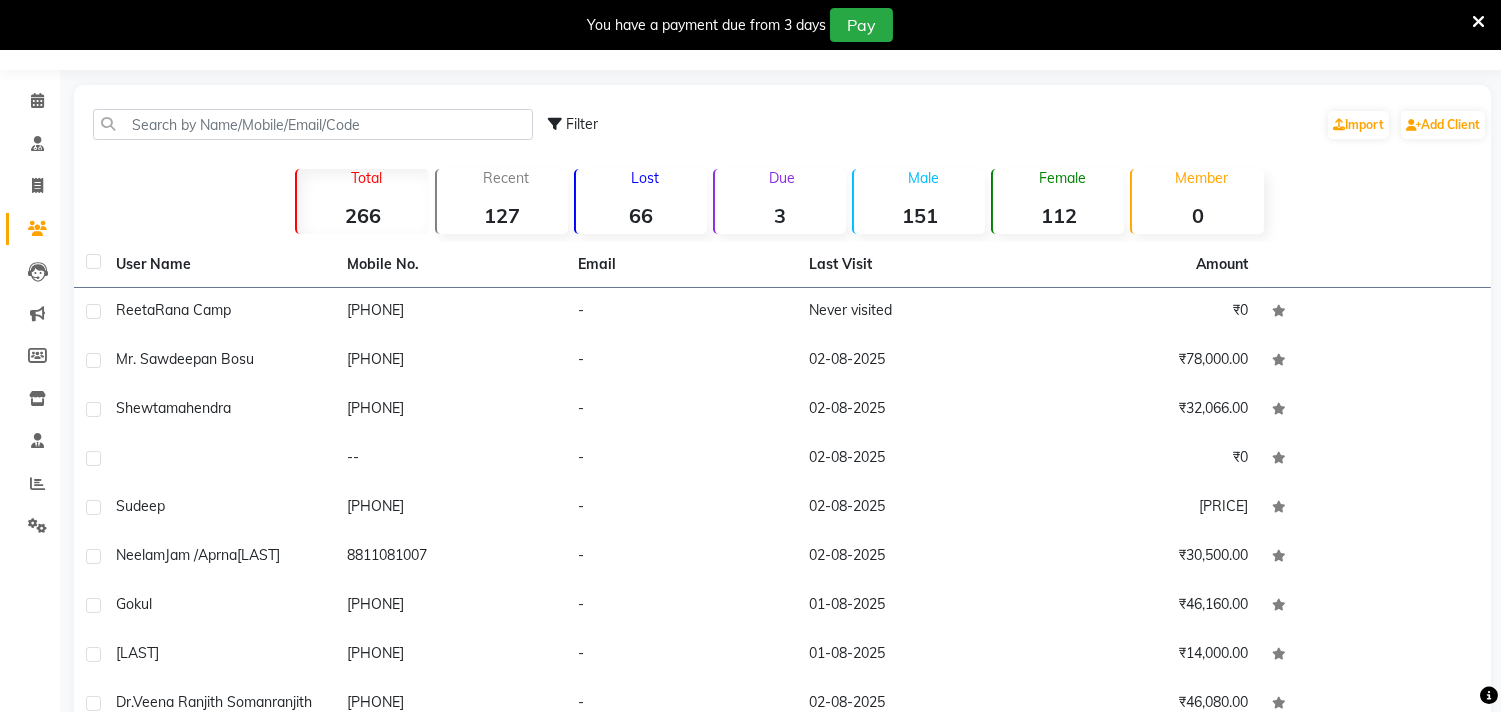 scroll, scrollTop: 0, scrollLeft: 0, axis: both 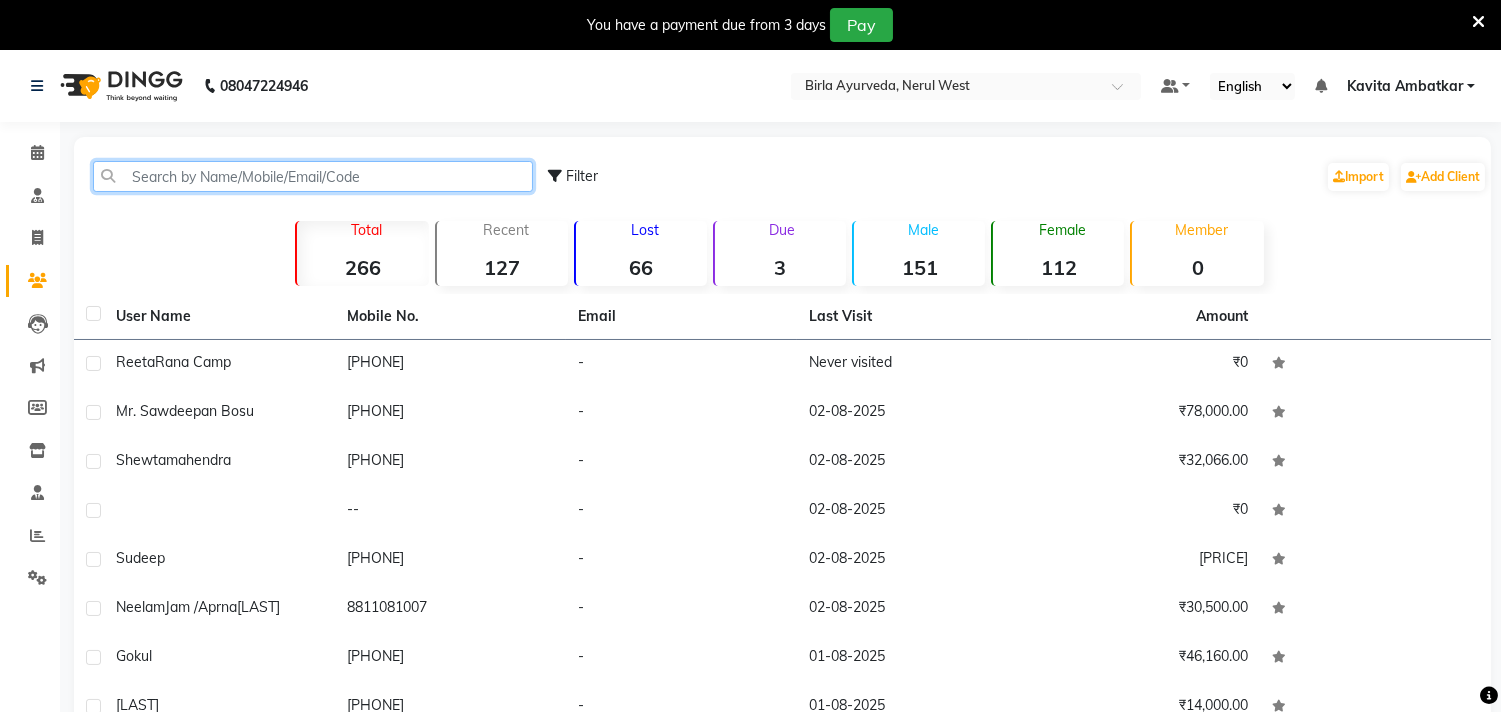 click 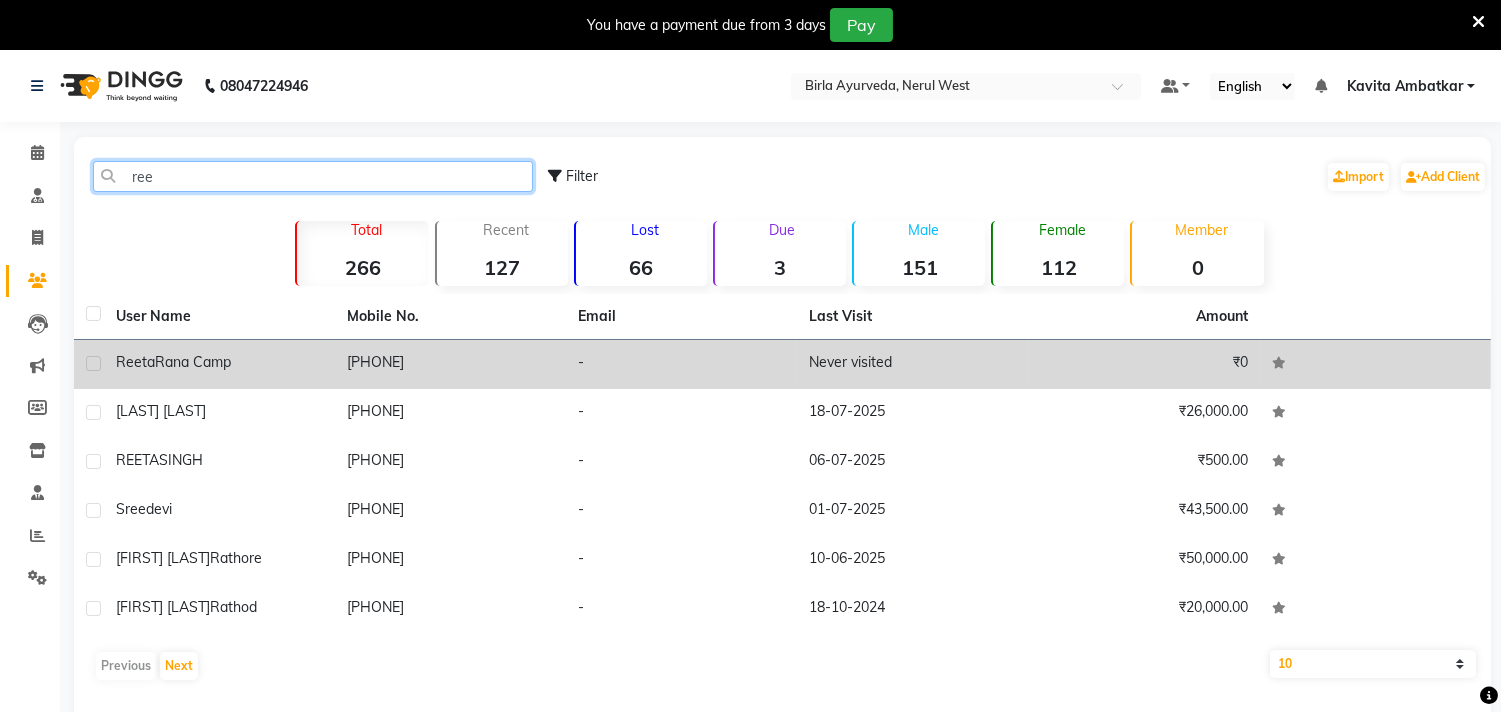 type on "ree" 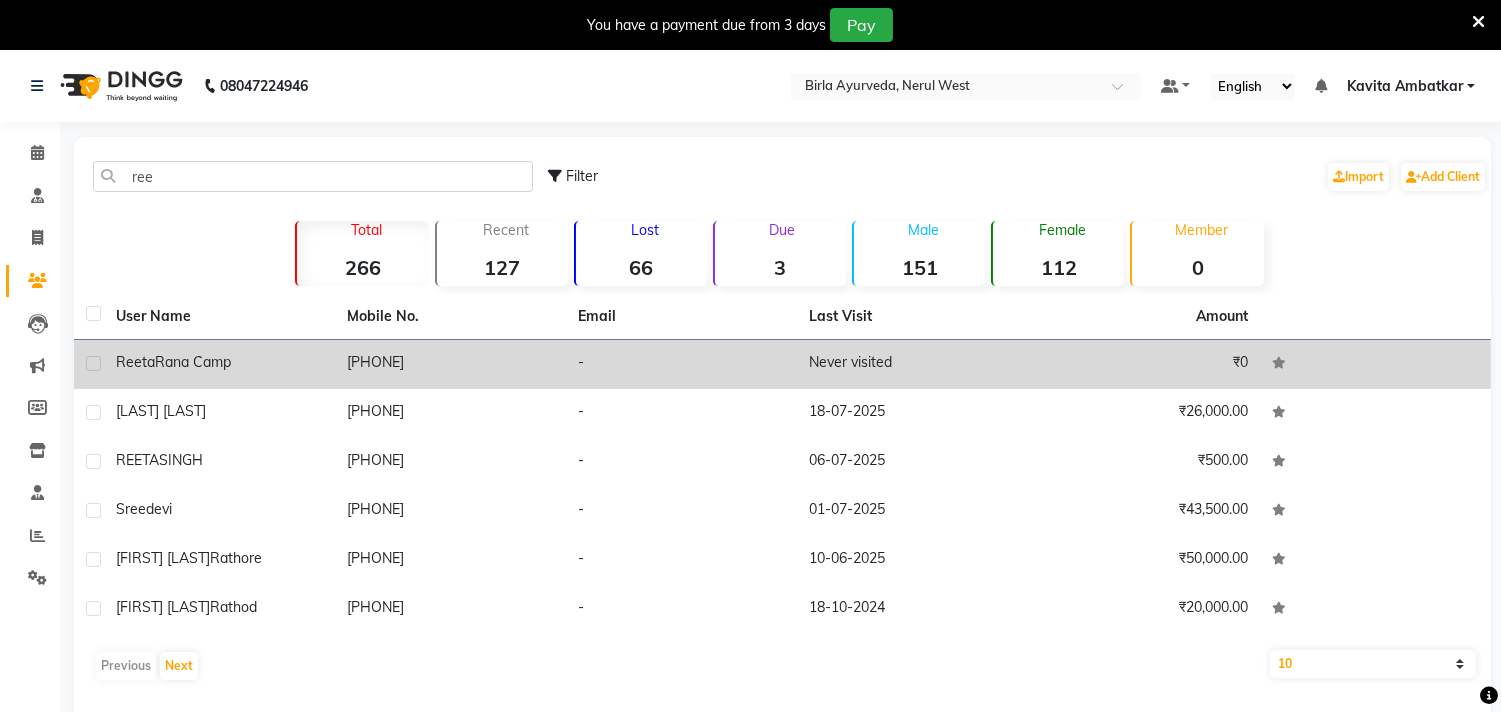 click on "Rana camp" 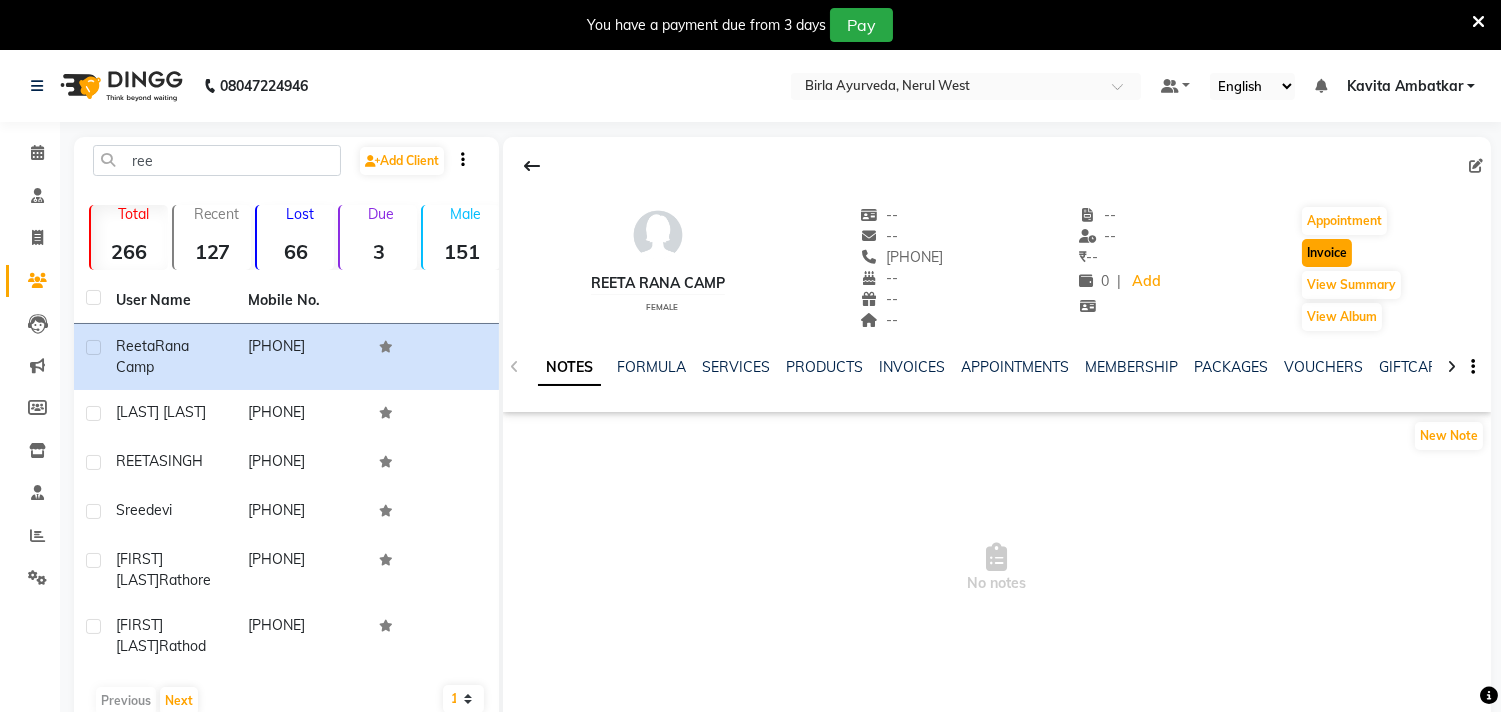 click on "Invoice" 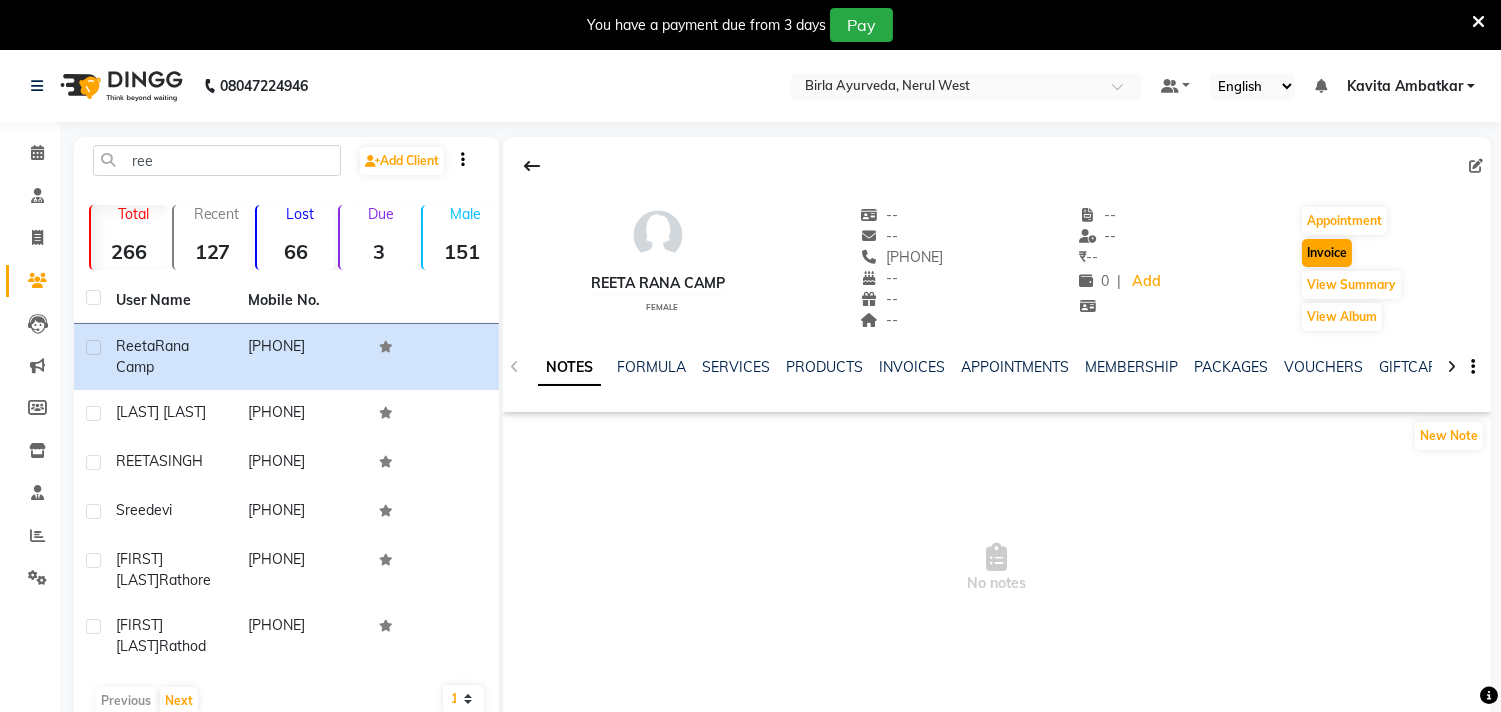select on "service" 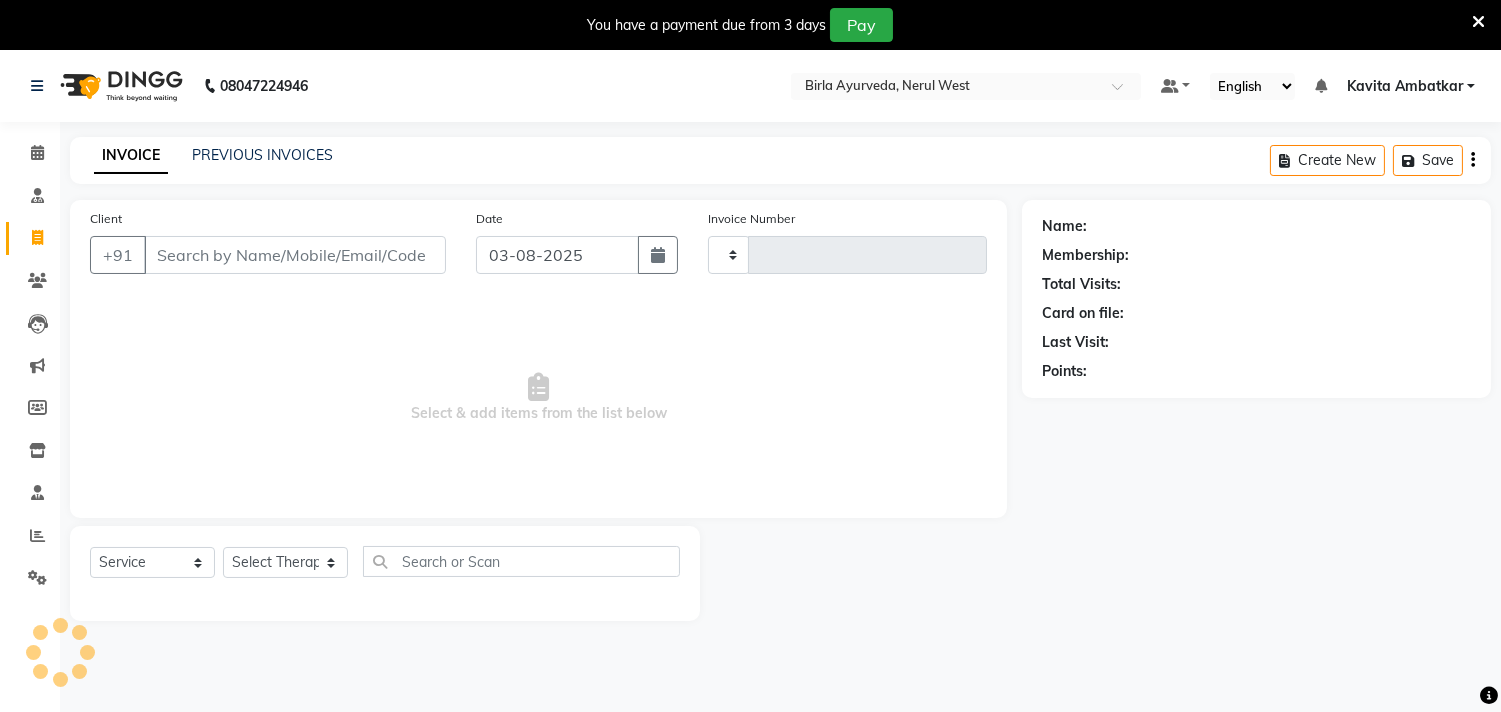 type on "0478" 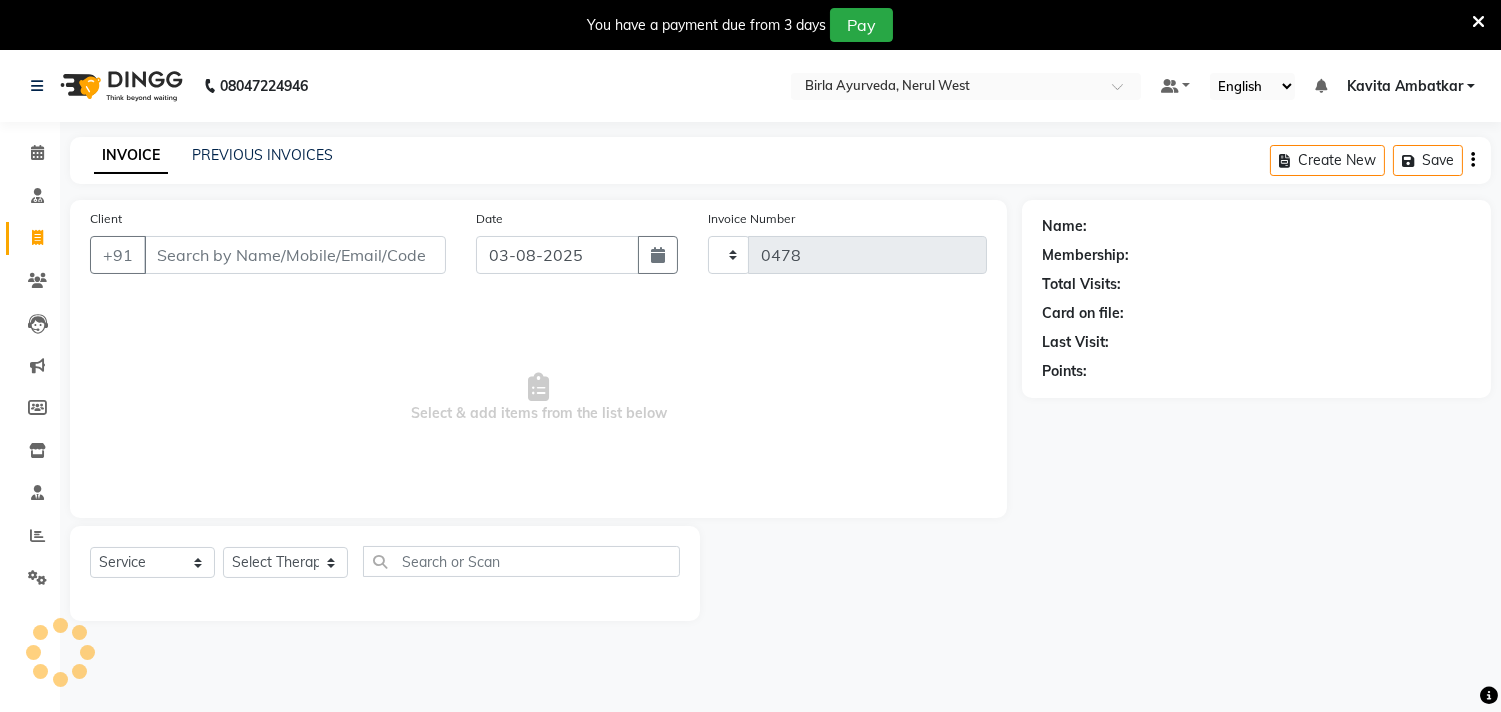scroll, scrollTop: 50, scrollLeft: 0, axis: vertical 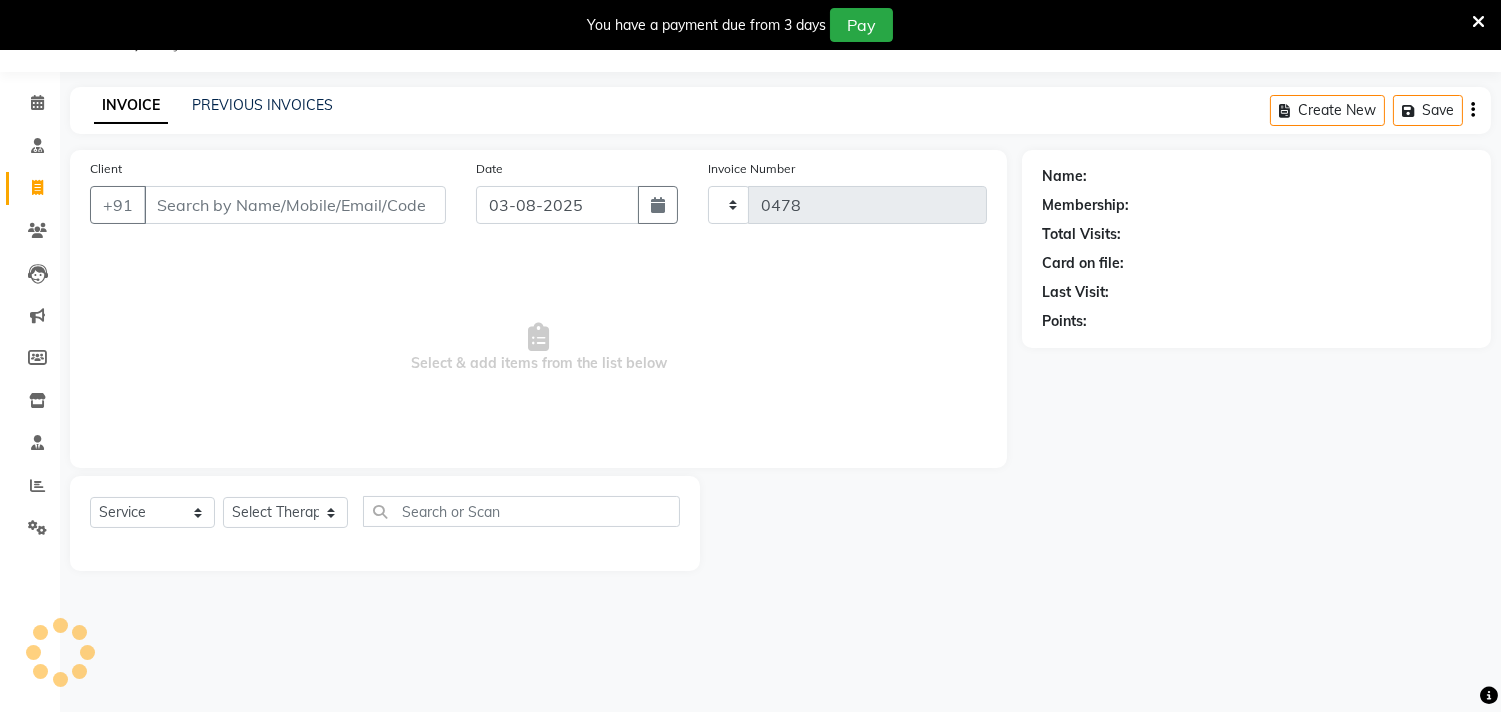 select on "6808" 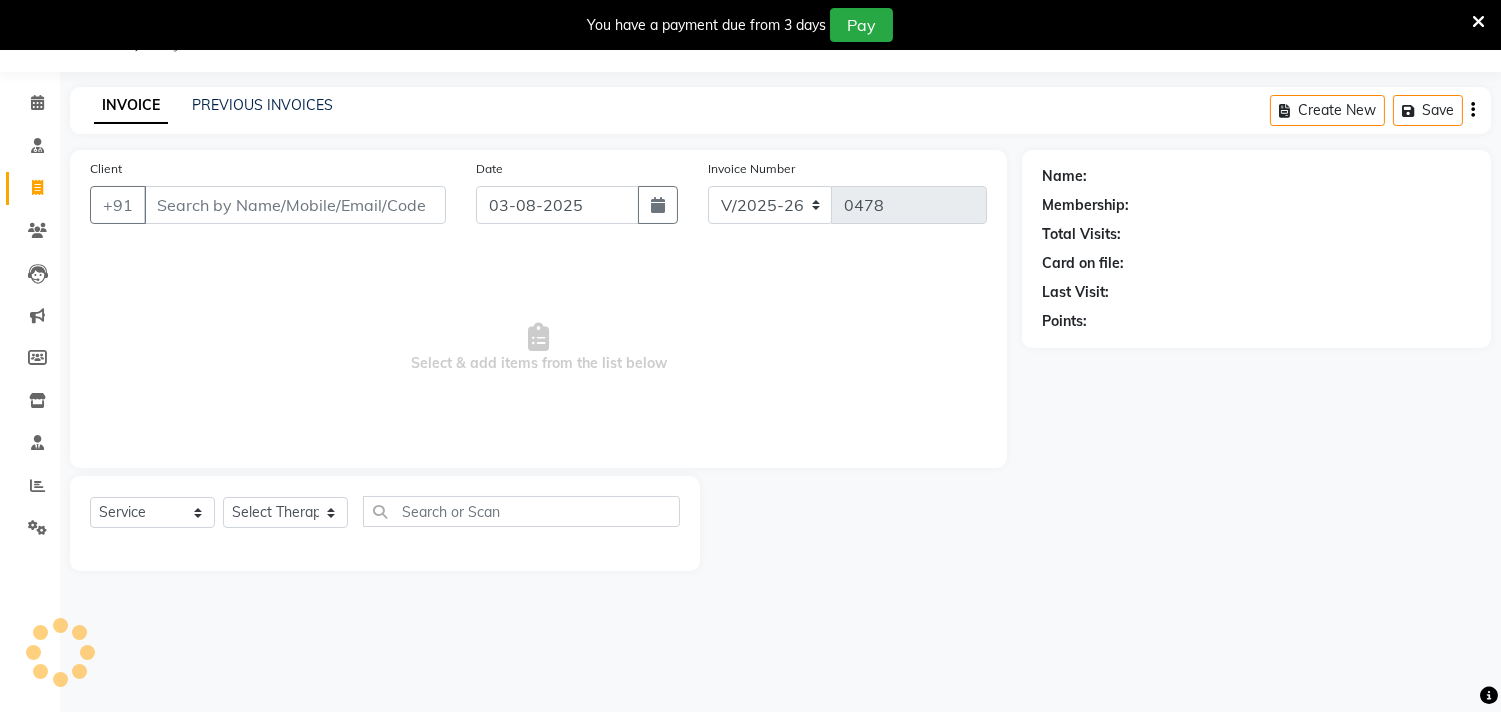 type on "[PHONE]" 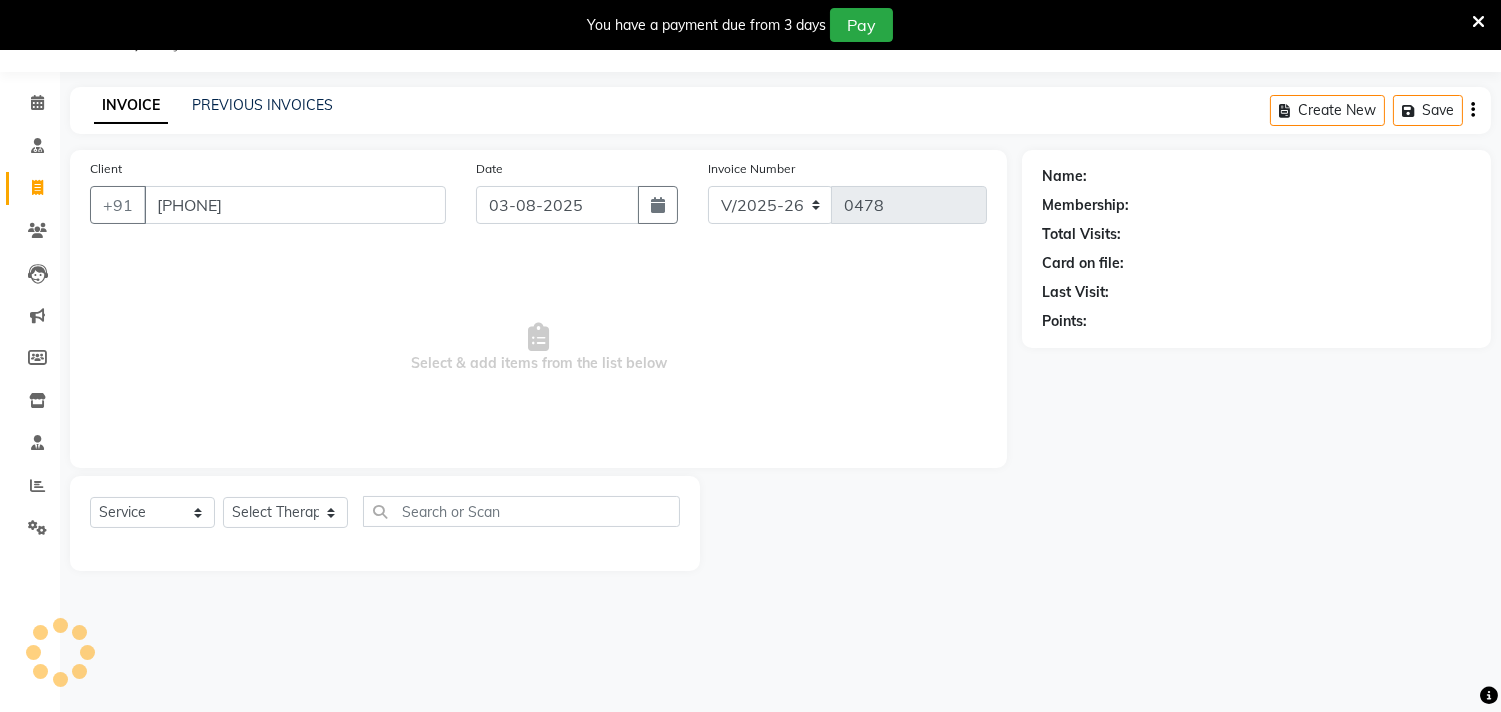 select on "57056" 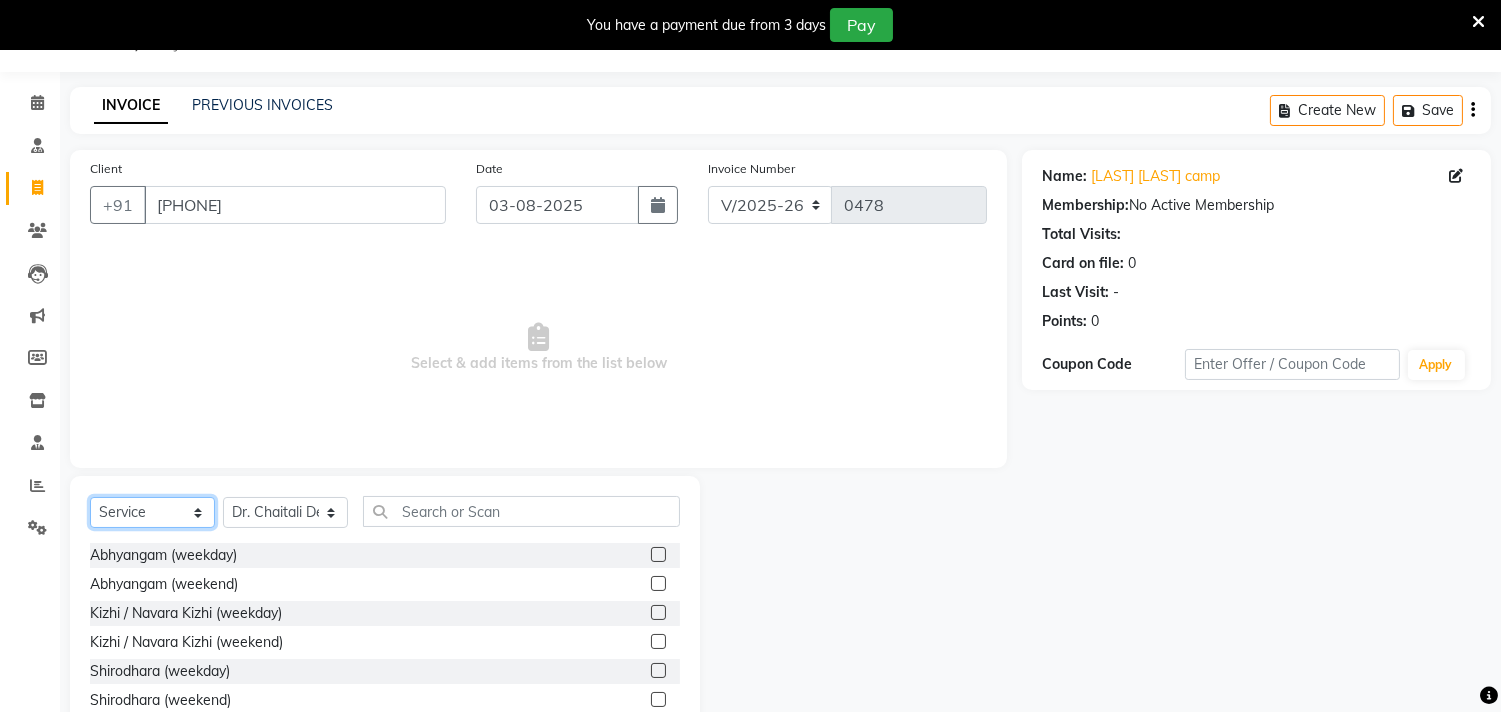 click on "Select  Service  Product  Membership  Package Voucher Prepaid Gift Card" 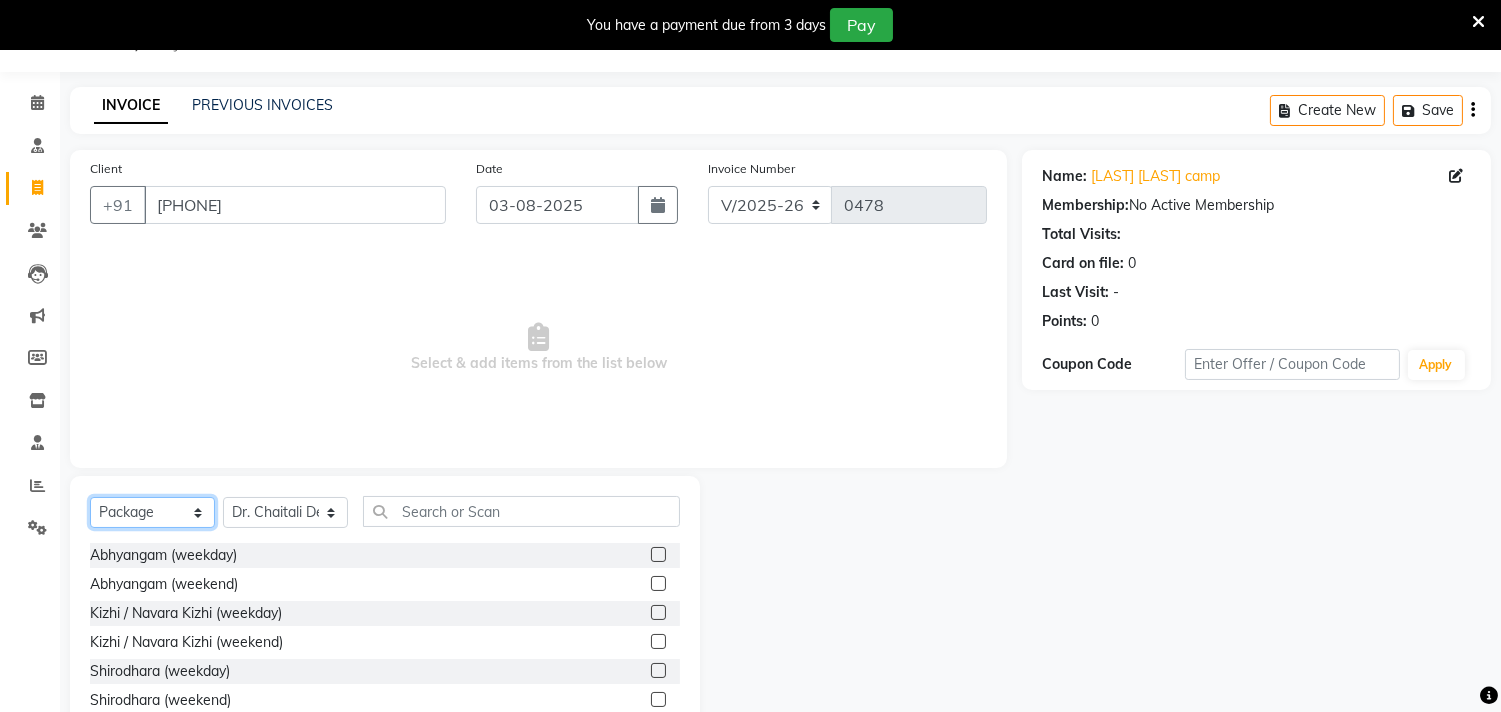 click on "Select  Service  Product  Membership  Package Voucher Prepaid Gift Card" 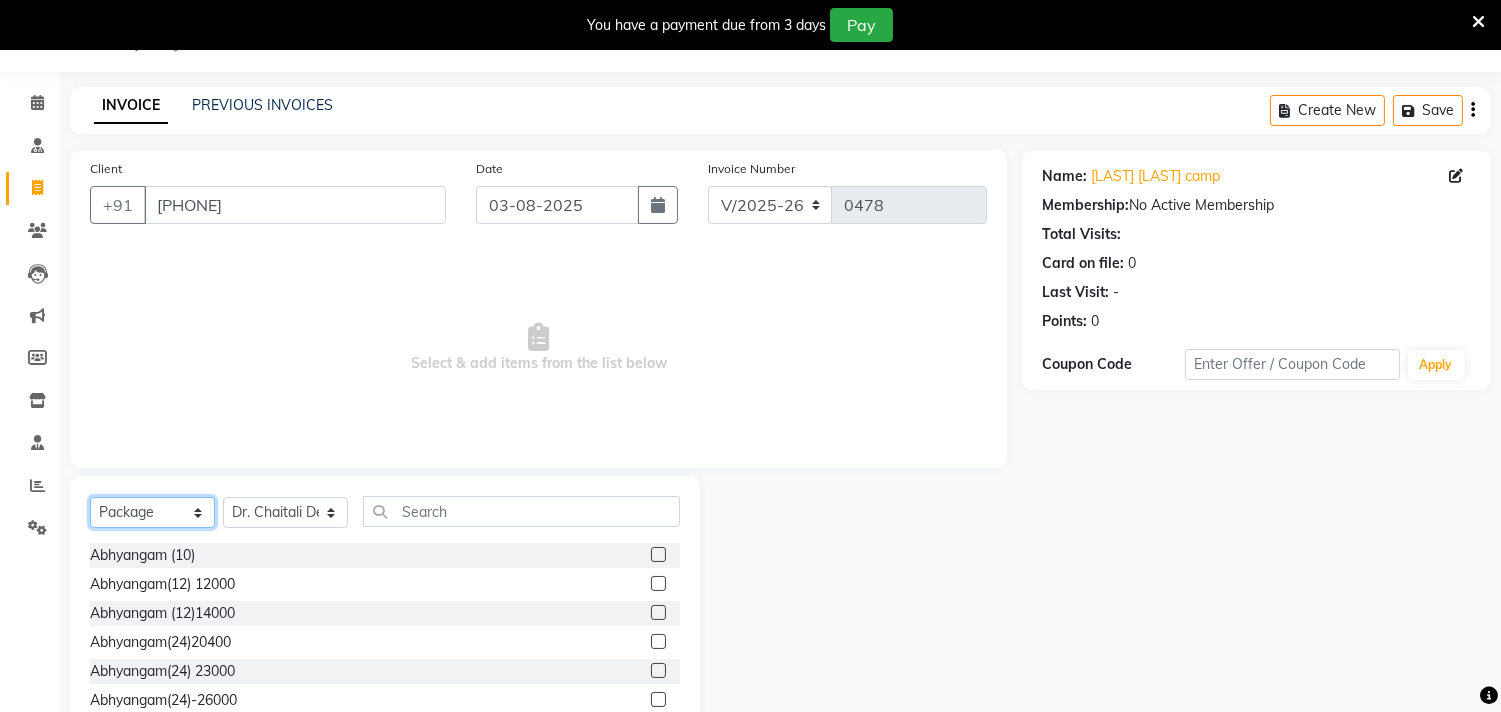 click on "Select  Service  Product  Membership  Package Voucher Prepaid Gift Card" 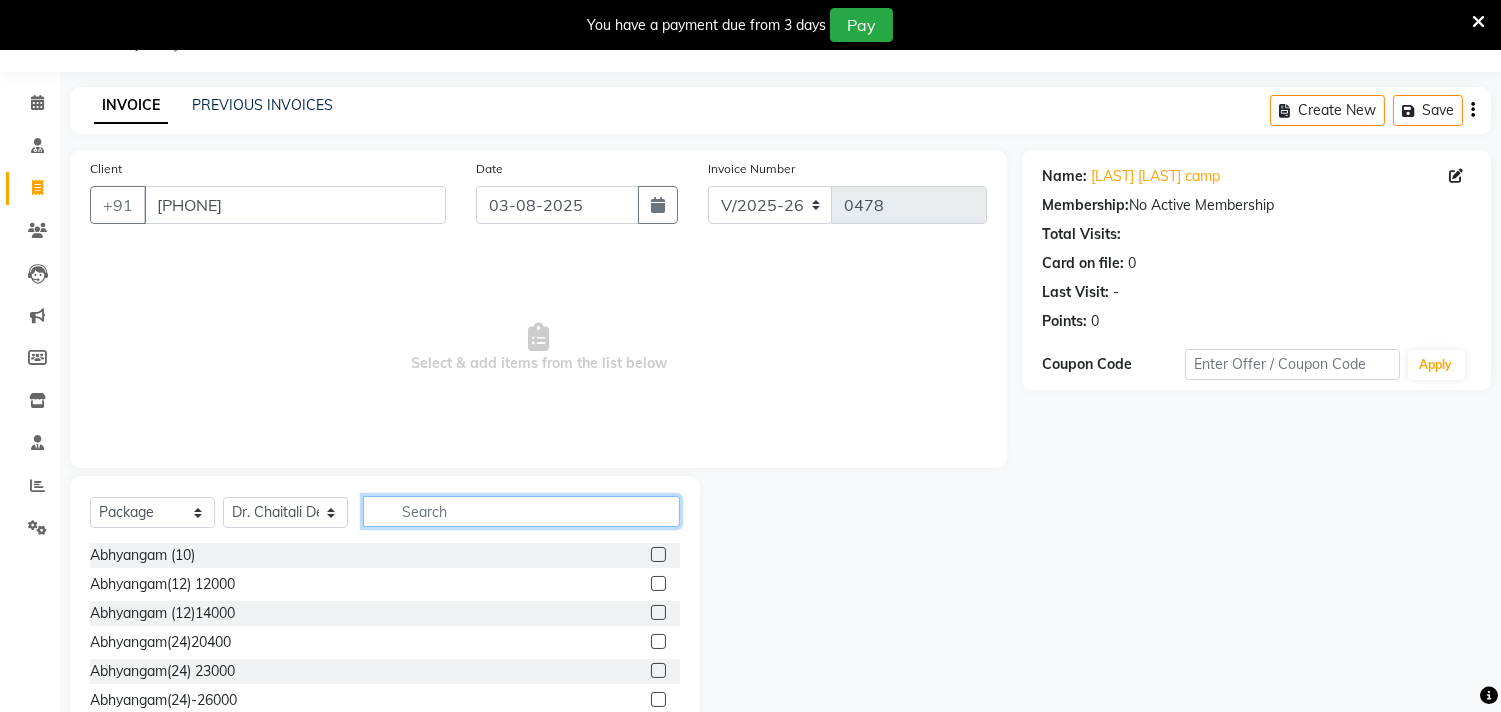 click 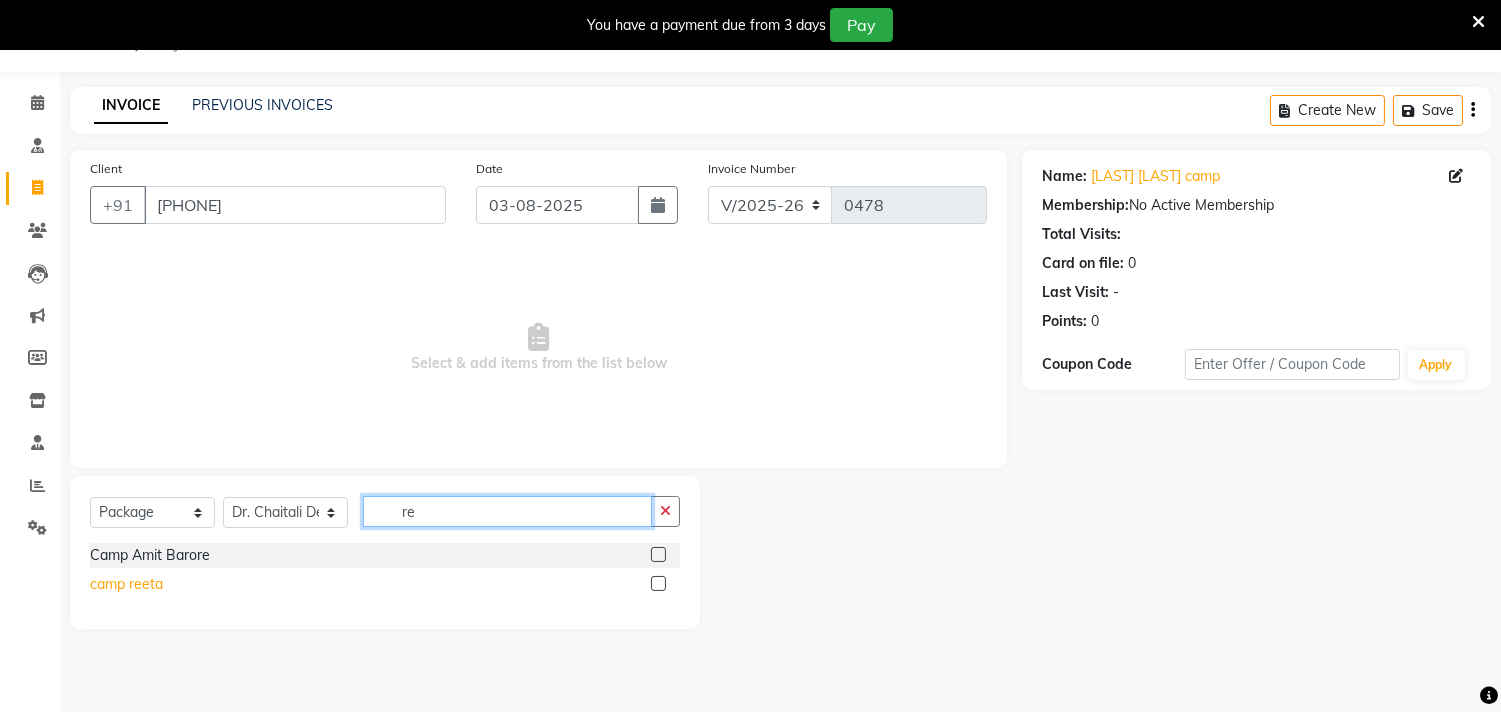 type on "re" 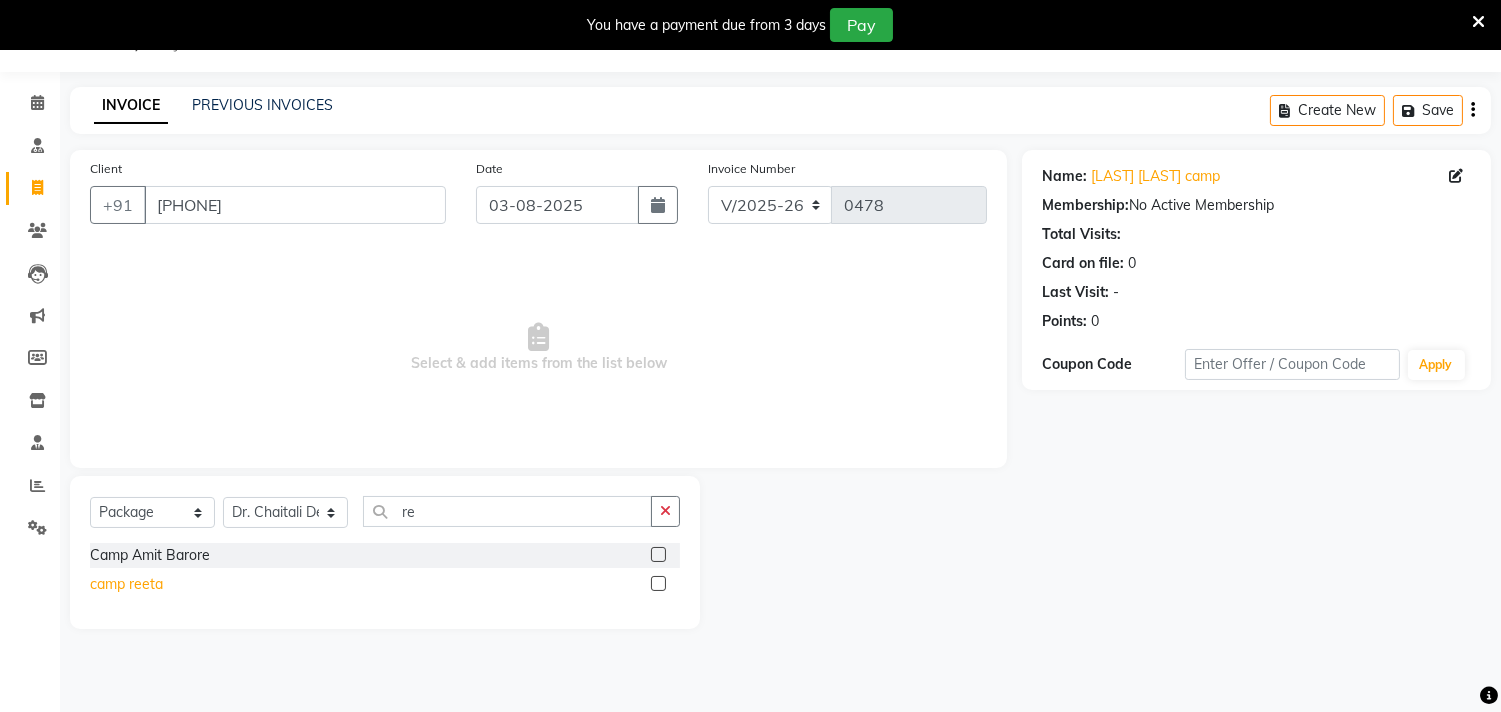 click on "camp reeta" 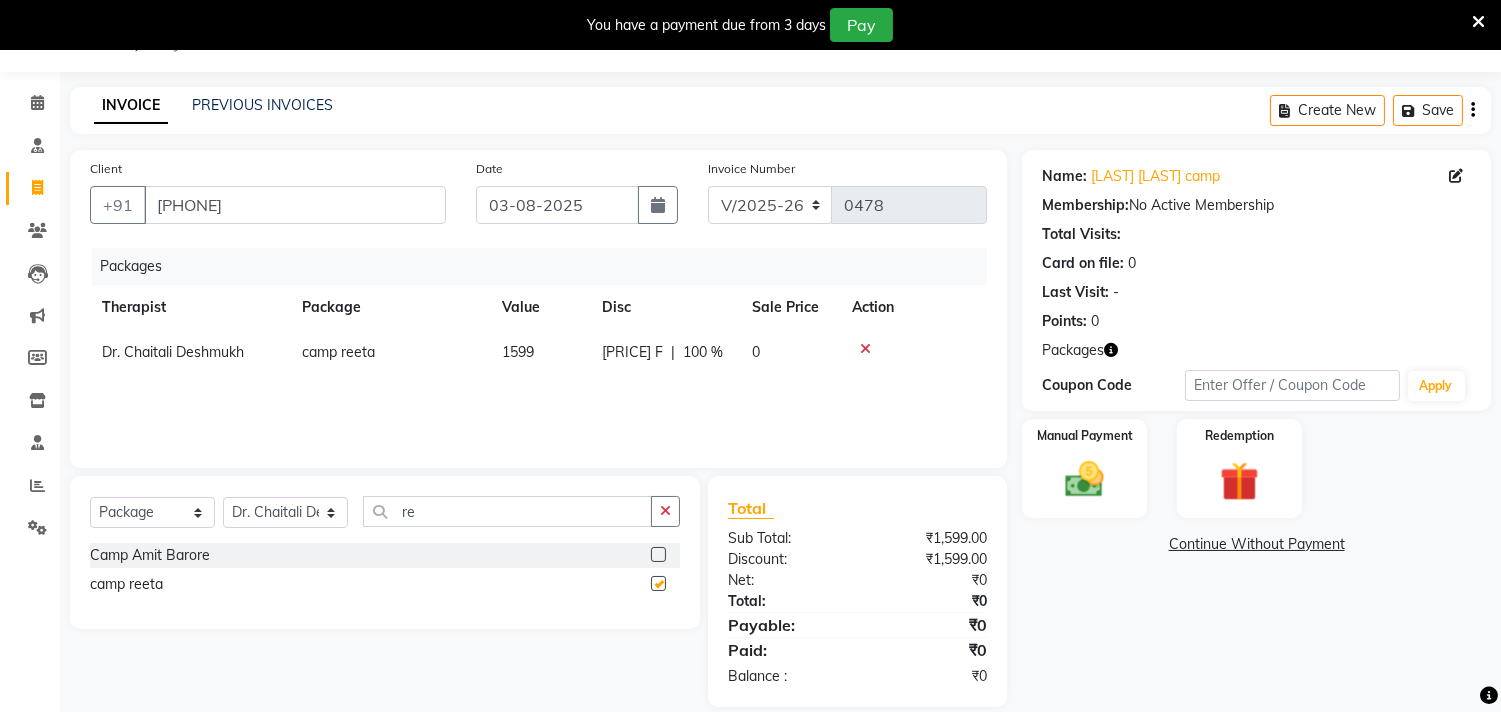 checkbox on "false" 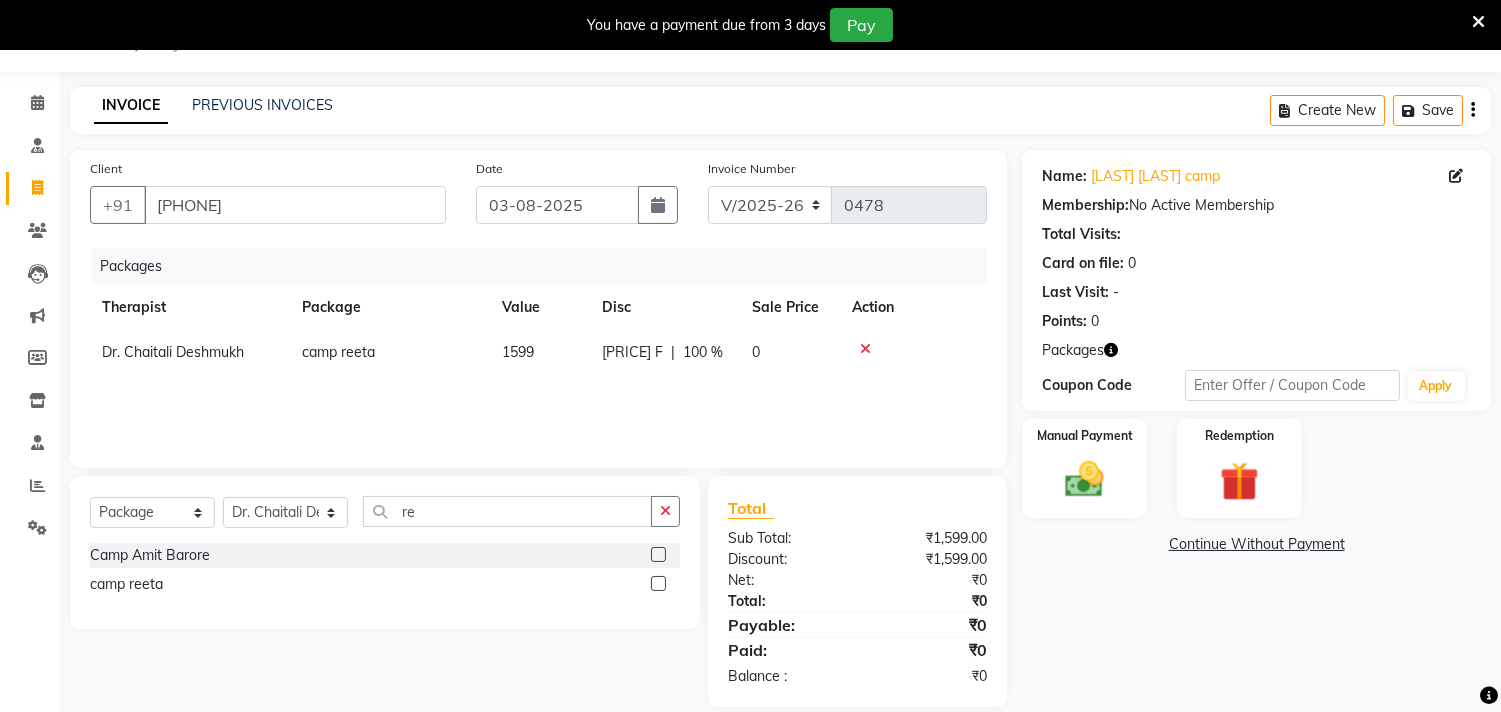 scroll, scrollTop: 75, scrollLeft: 0, axis: vertical 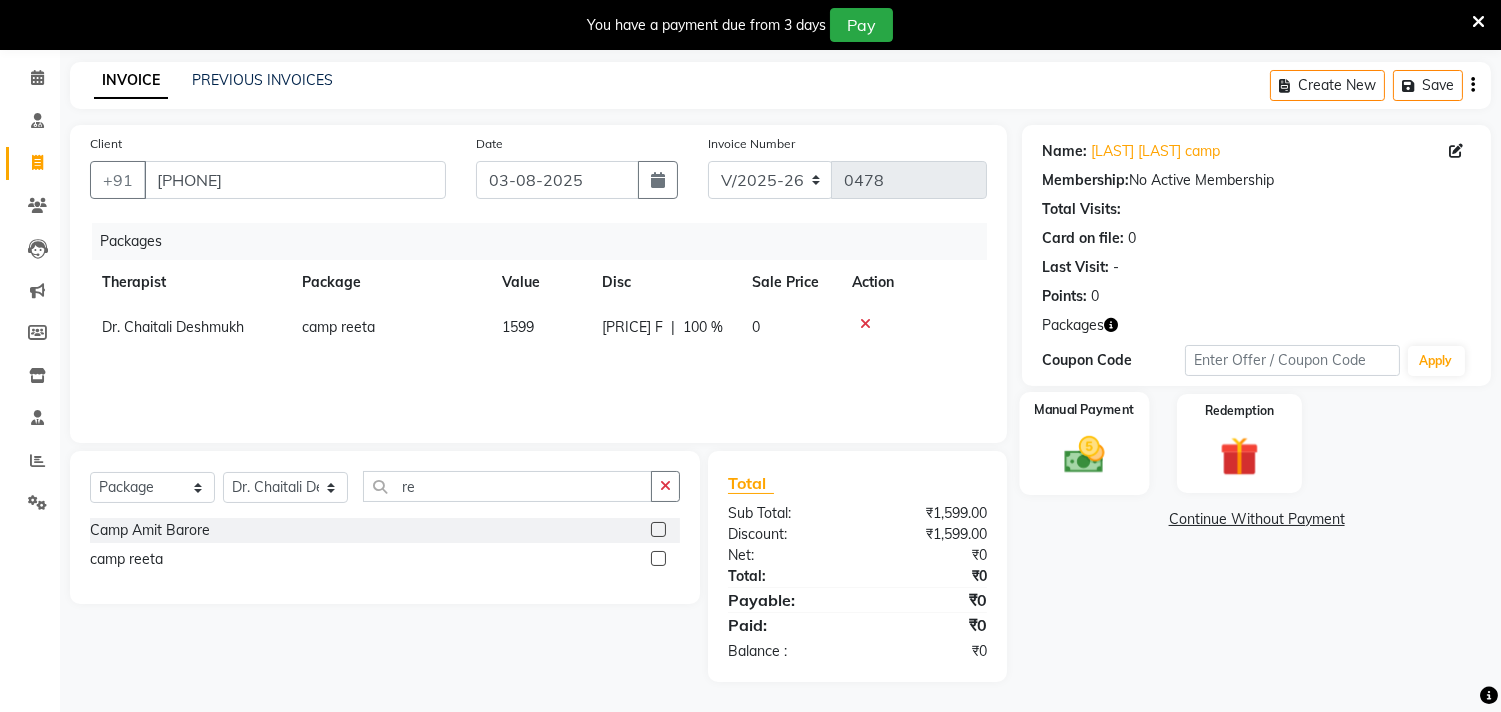 click 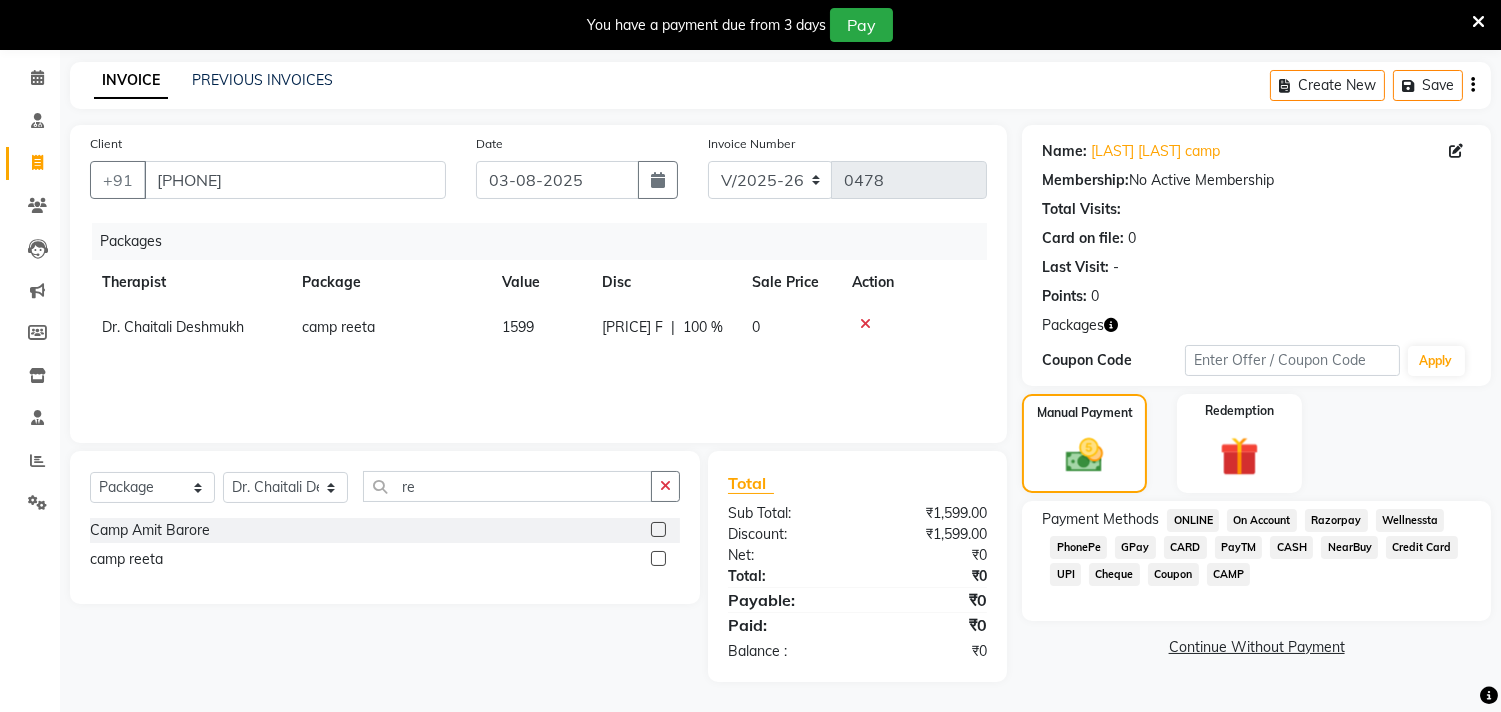 click on "Continue Without Payment" 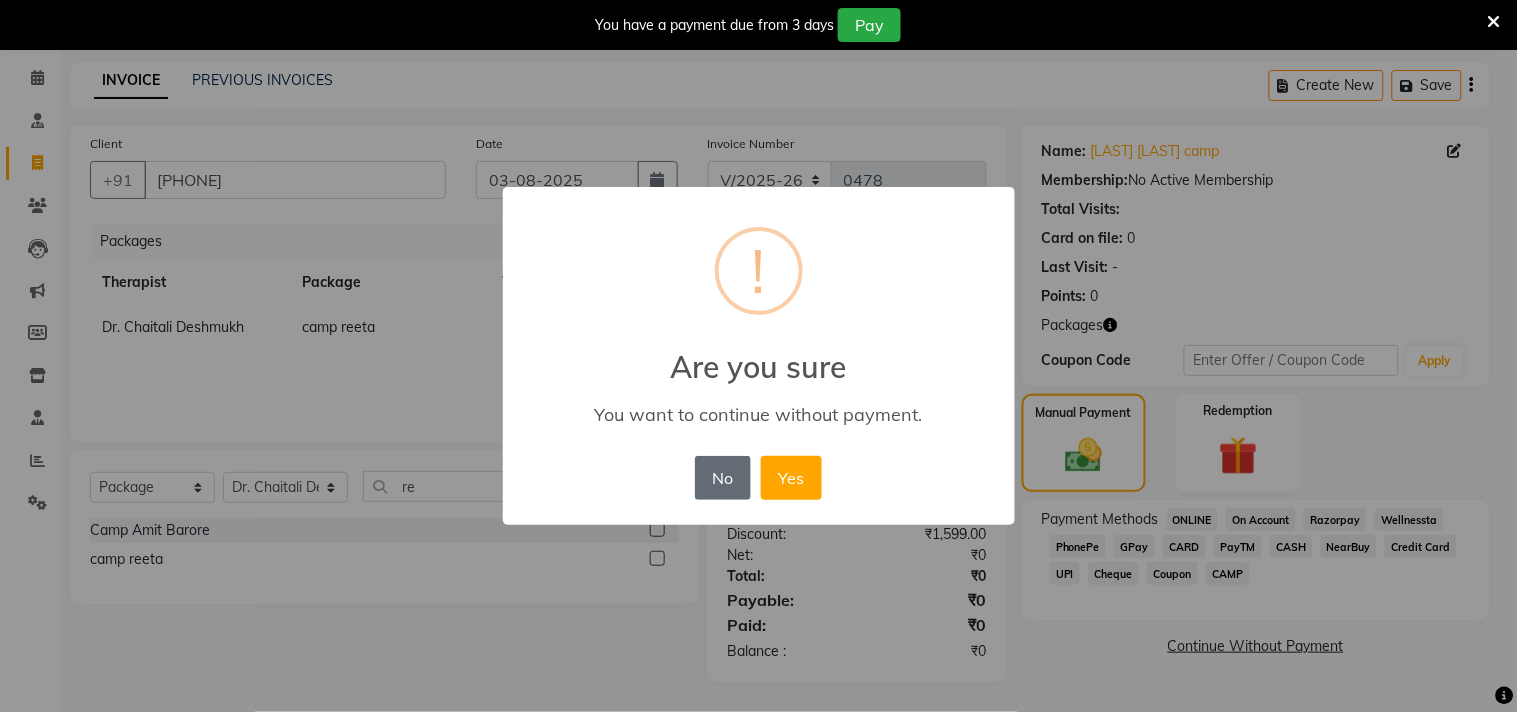 click on "No" at bounding box center [723, 478] 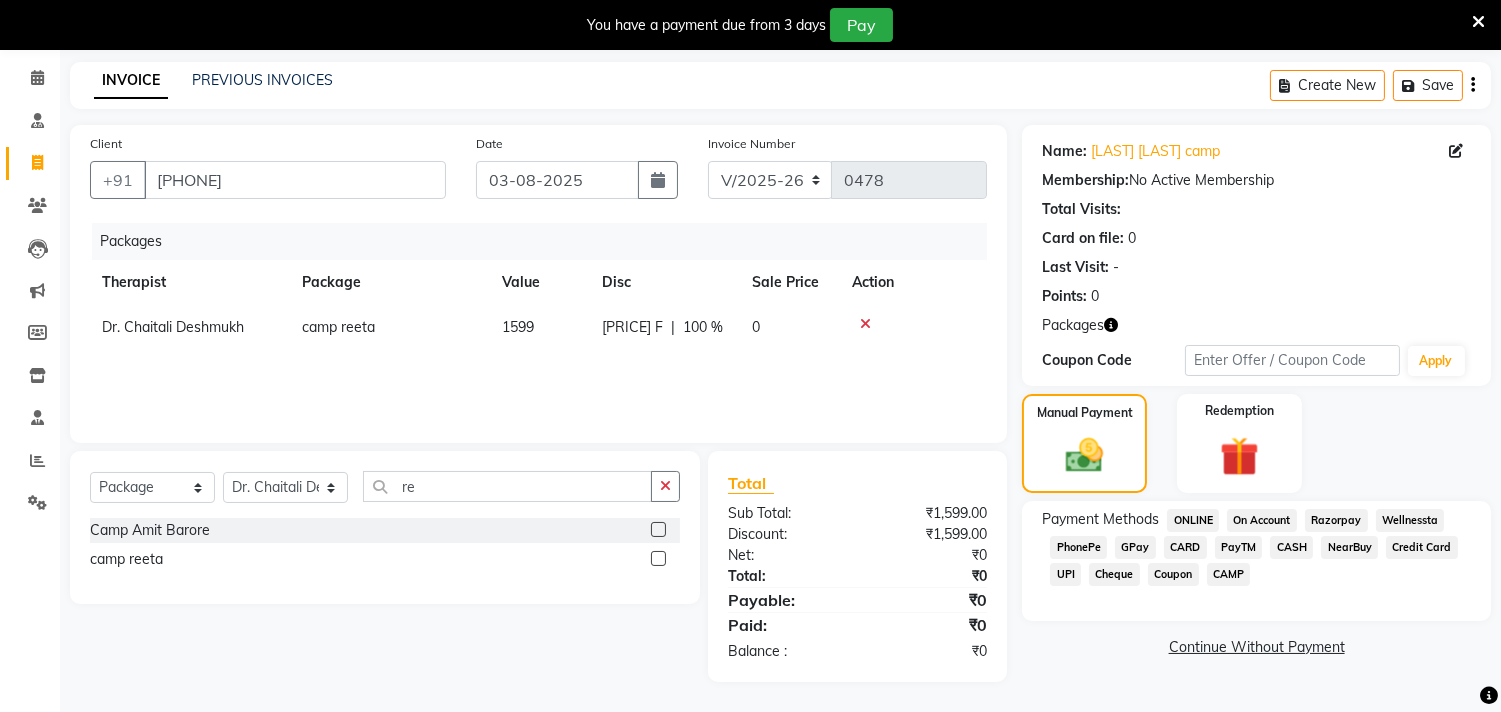click on "PayTM" 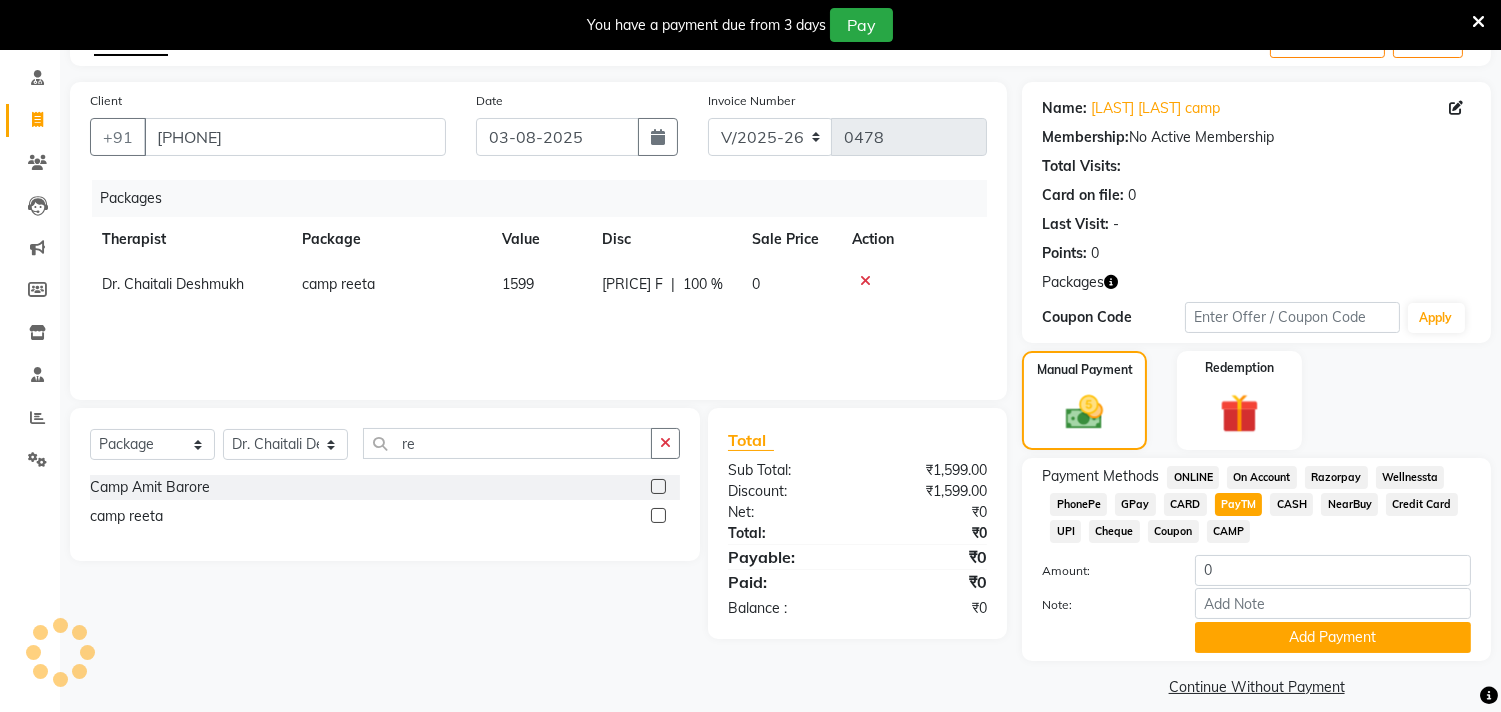 scroll, scrollTop: 138, scrollLeft: 0, axis: vertical 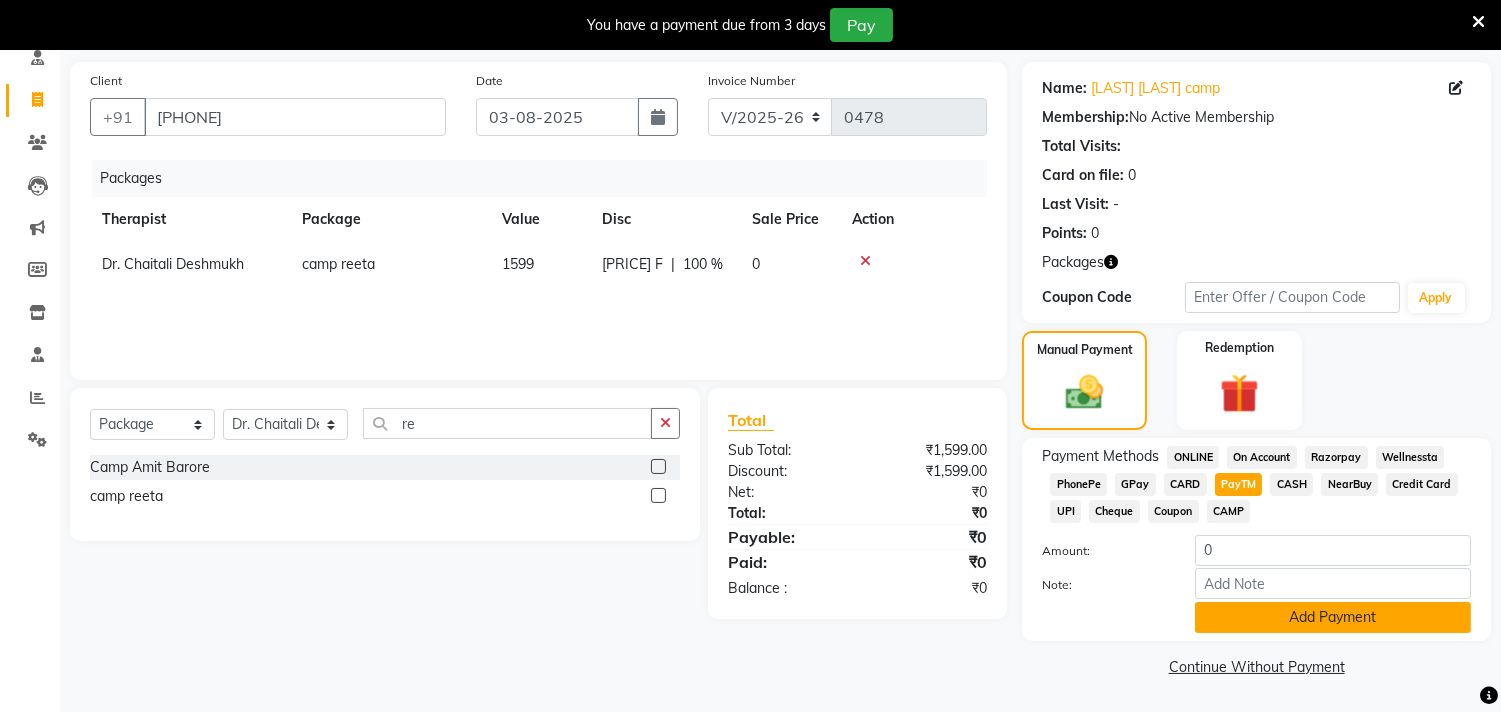 click on "Add Payment" 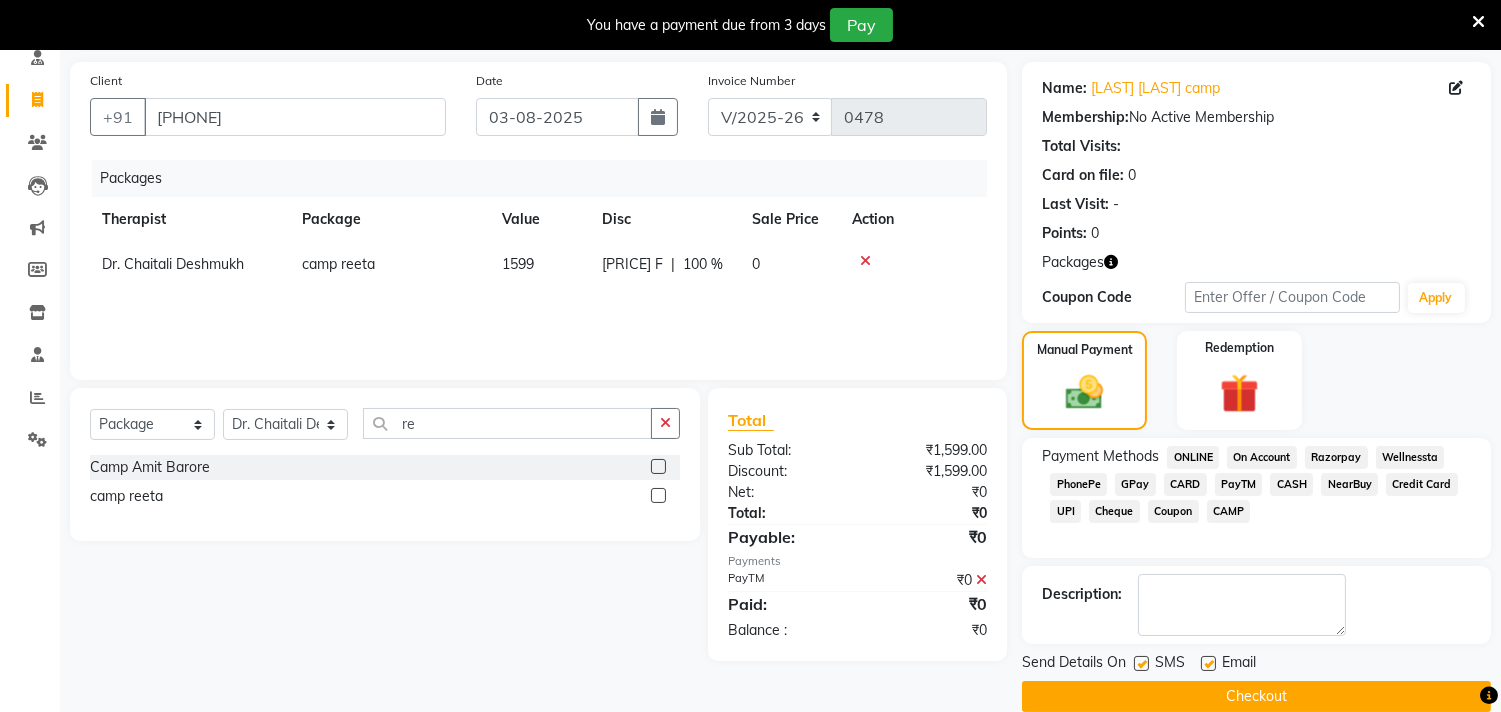 click 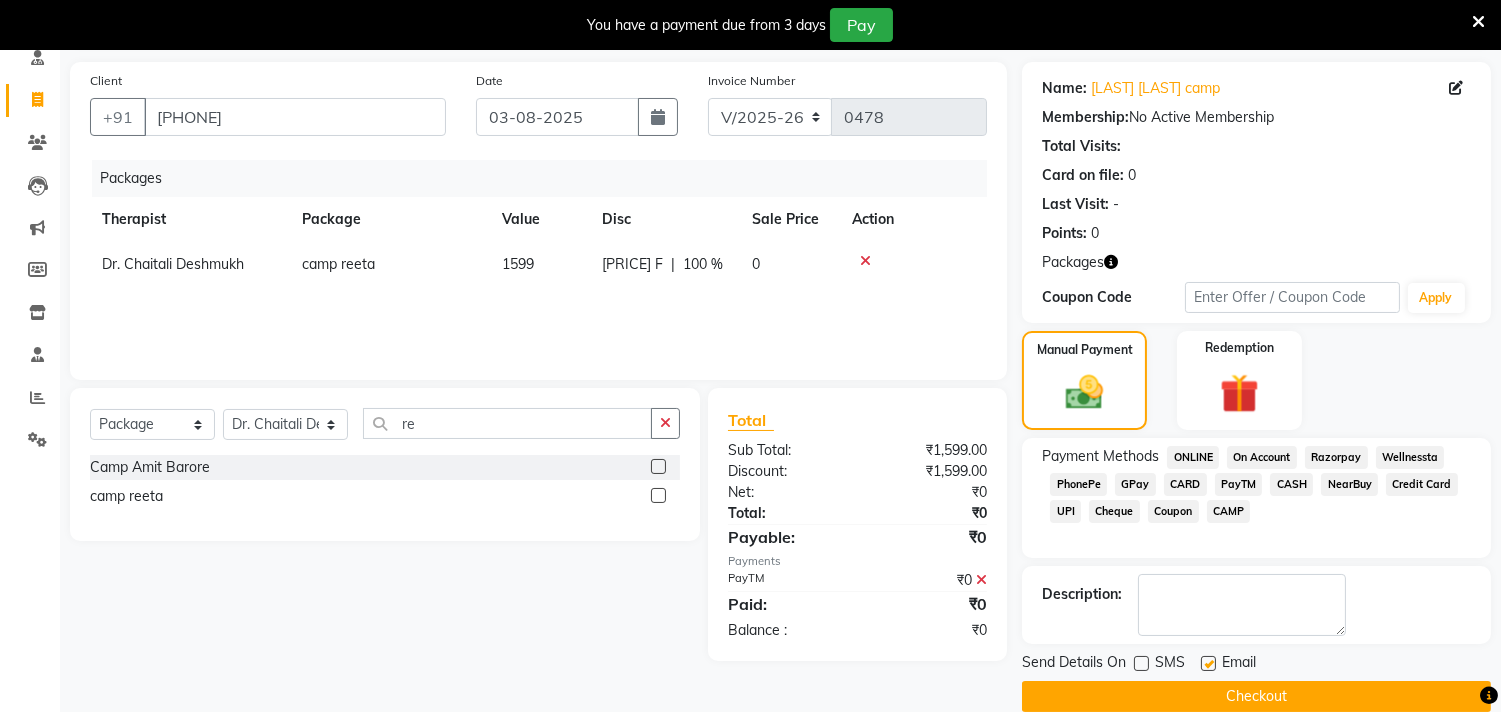 click 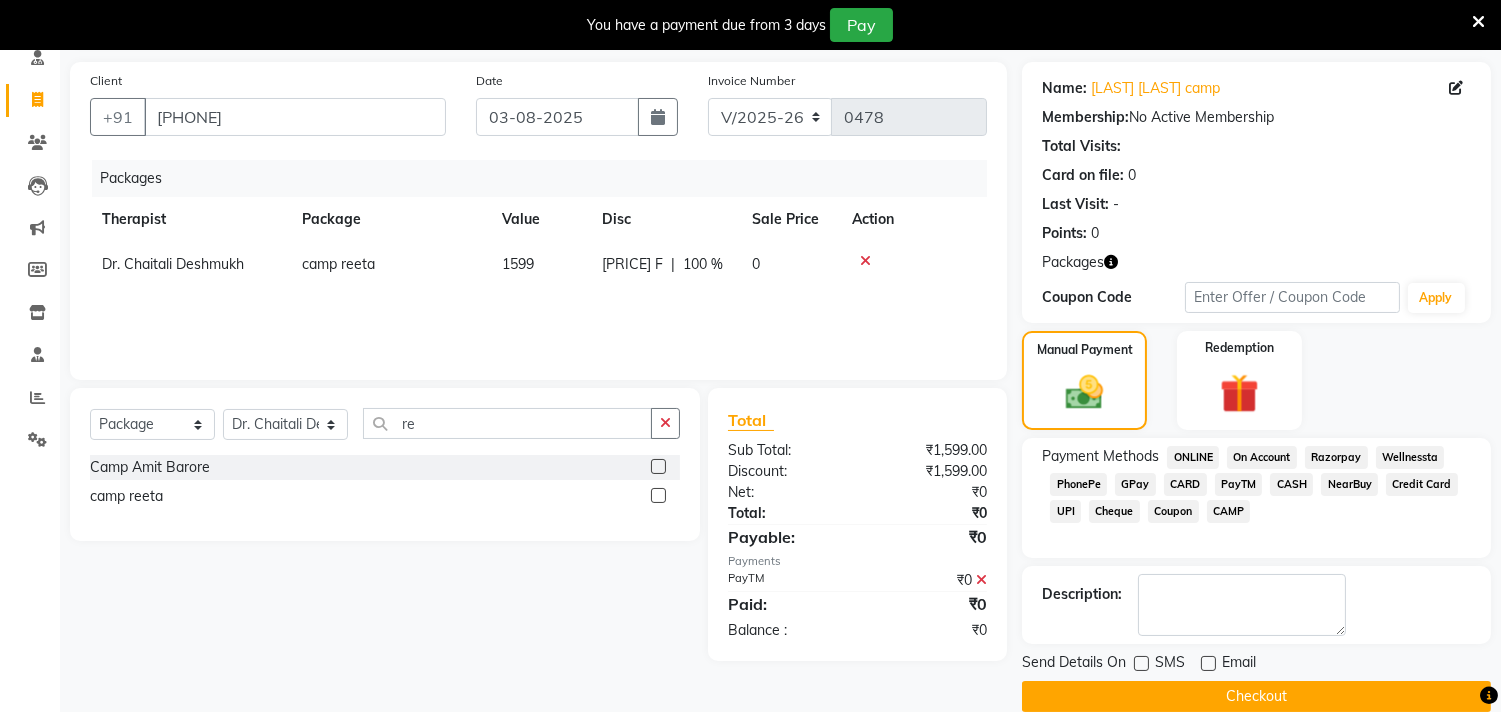 click on "Checkout" 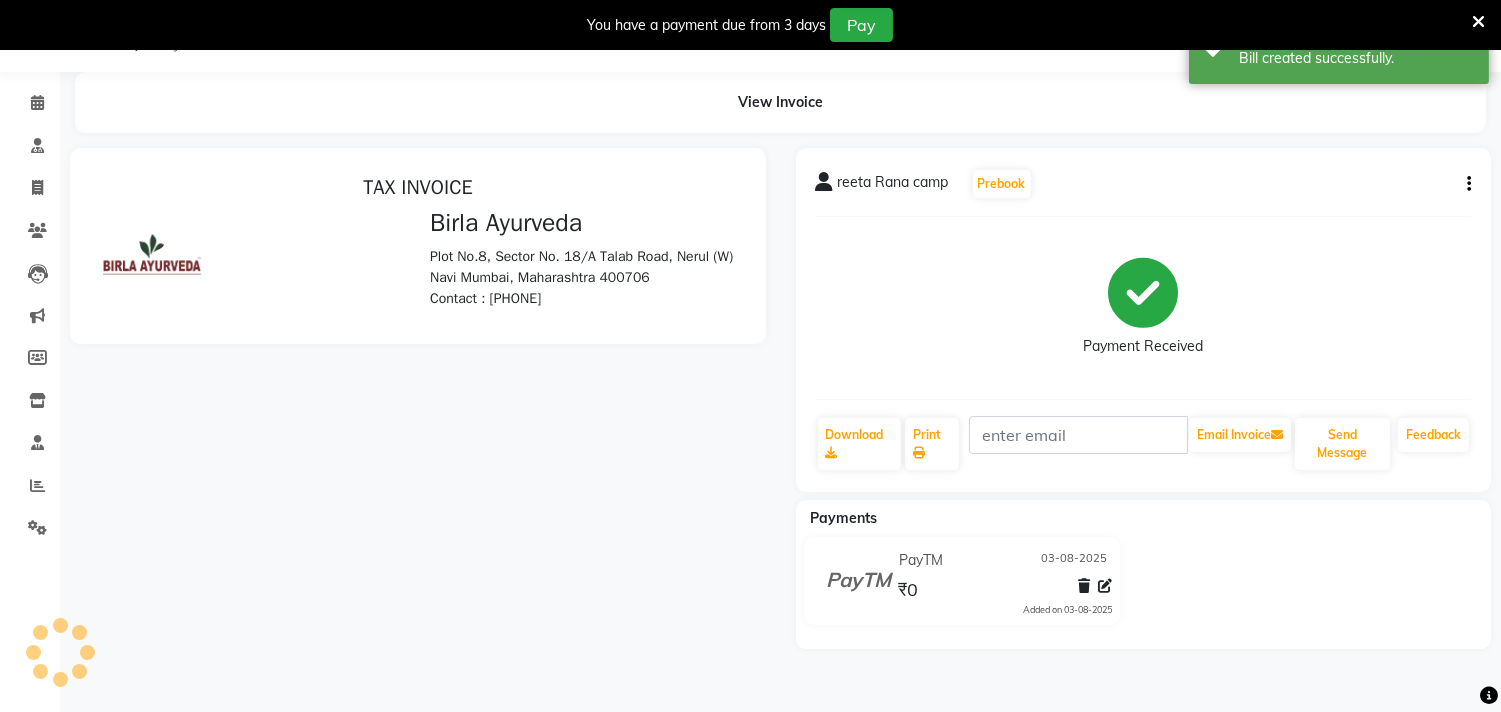scroll, scrollTop: 0, scrollLeft: 0, axis: both 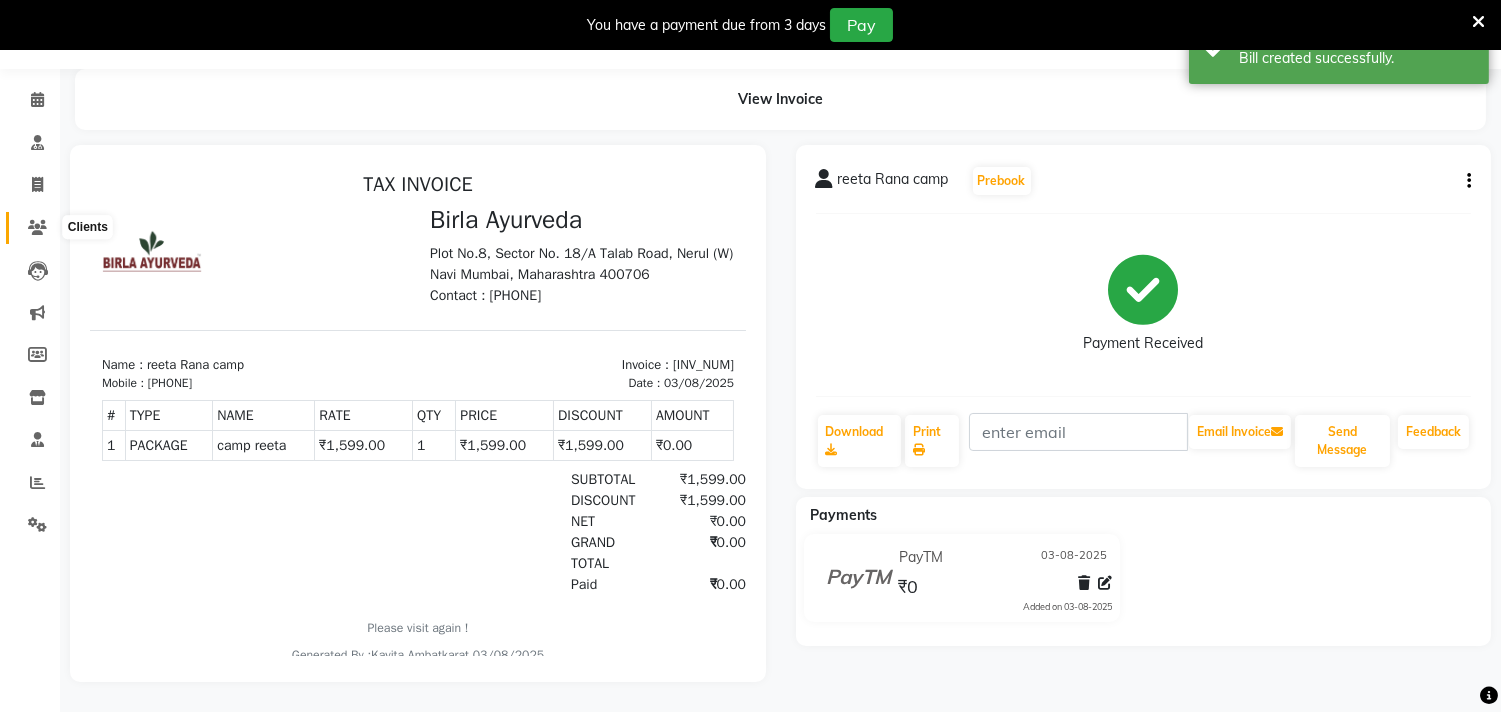 click 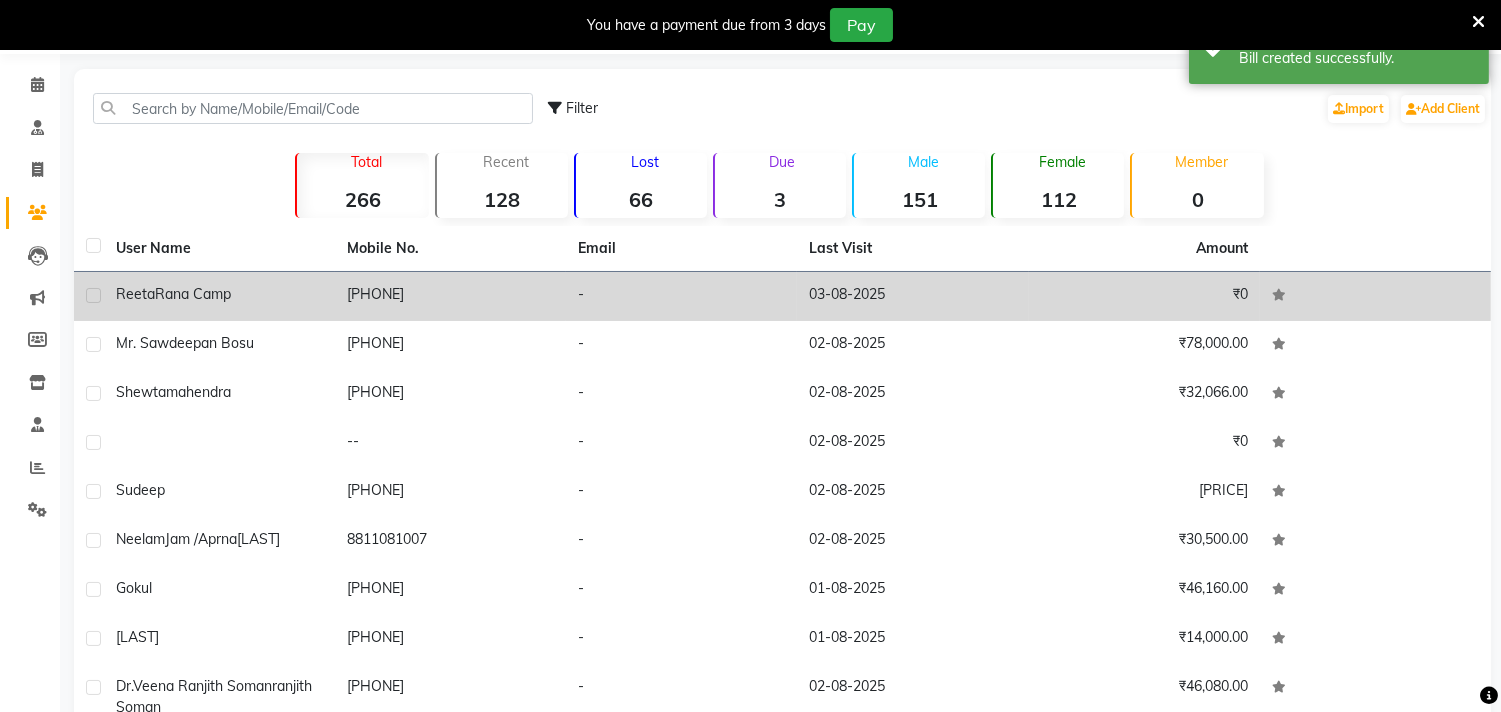 click on "reeta  Rana camp" 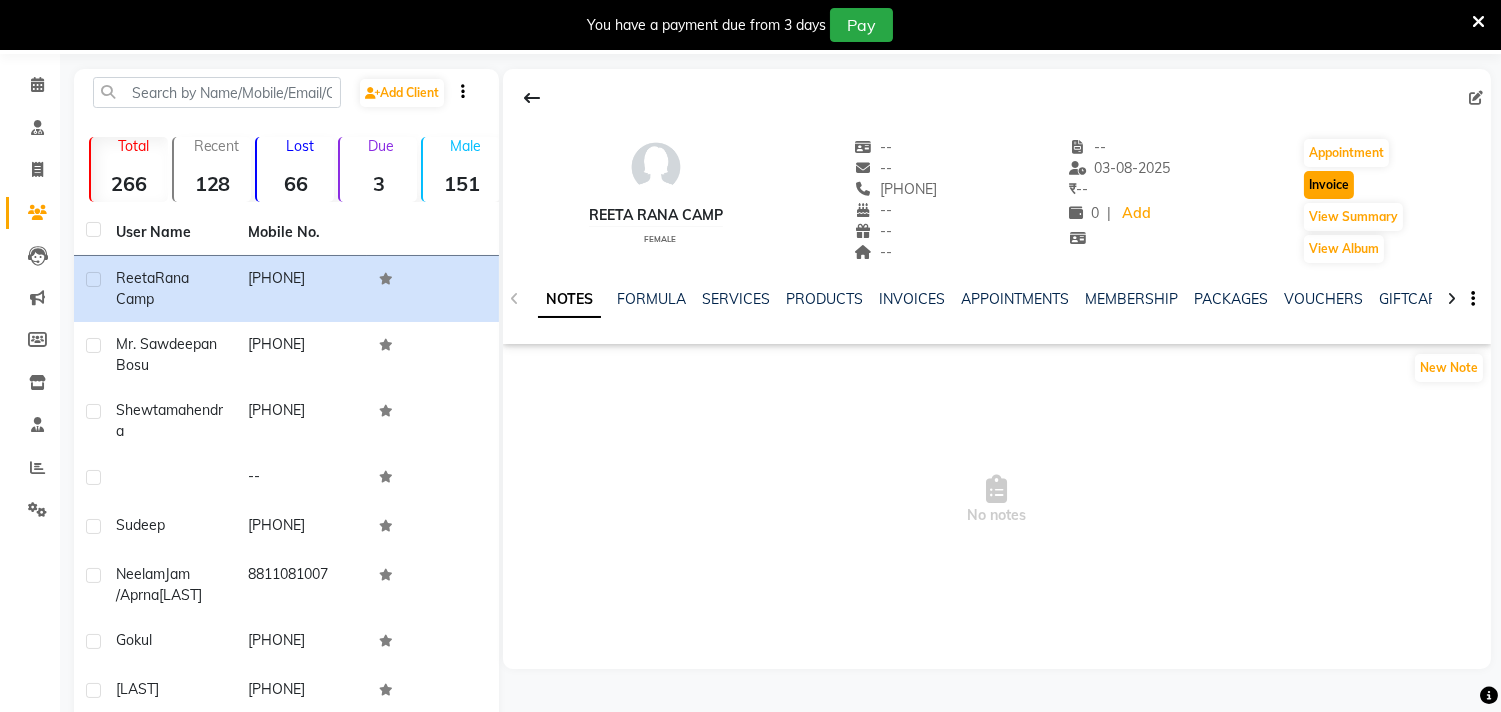 click on "Invoice" 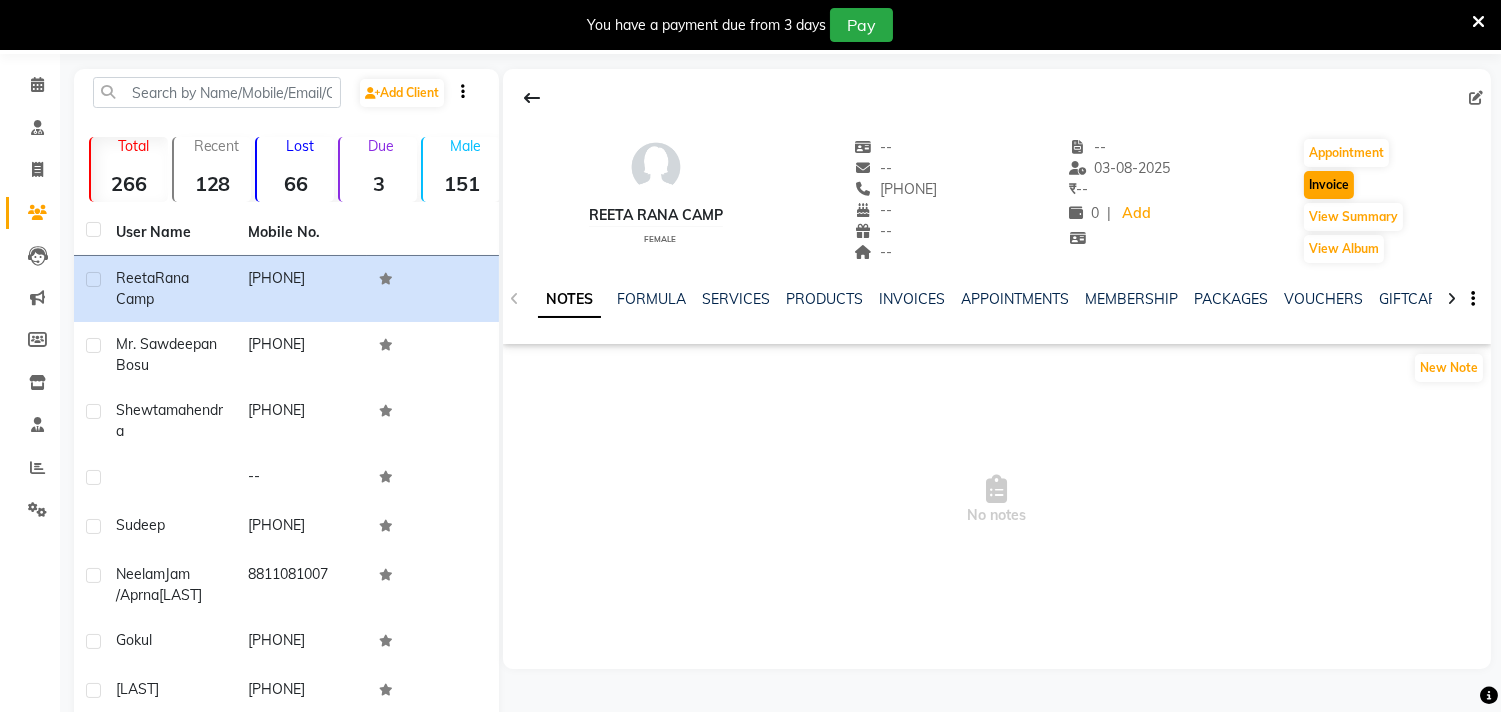 select on "6808" 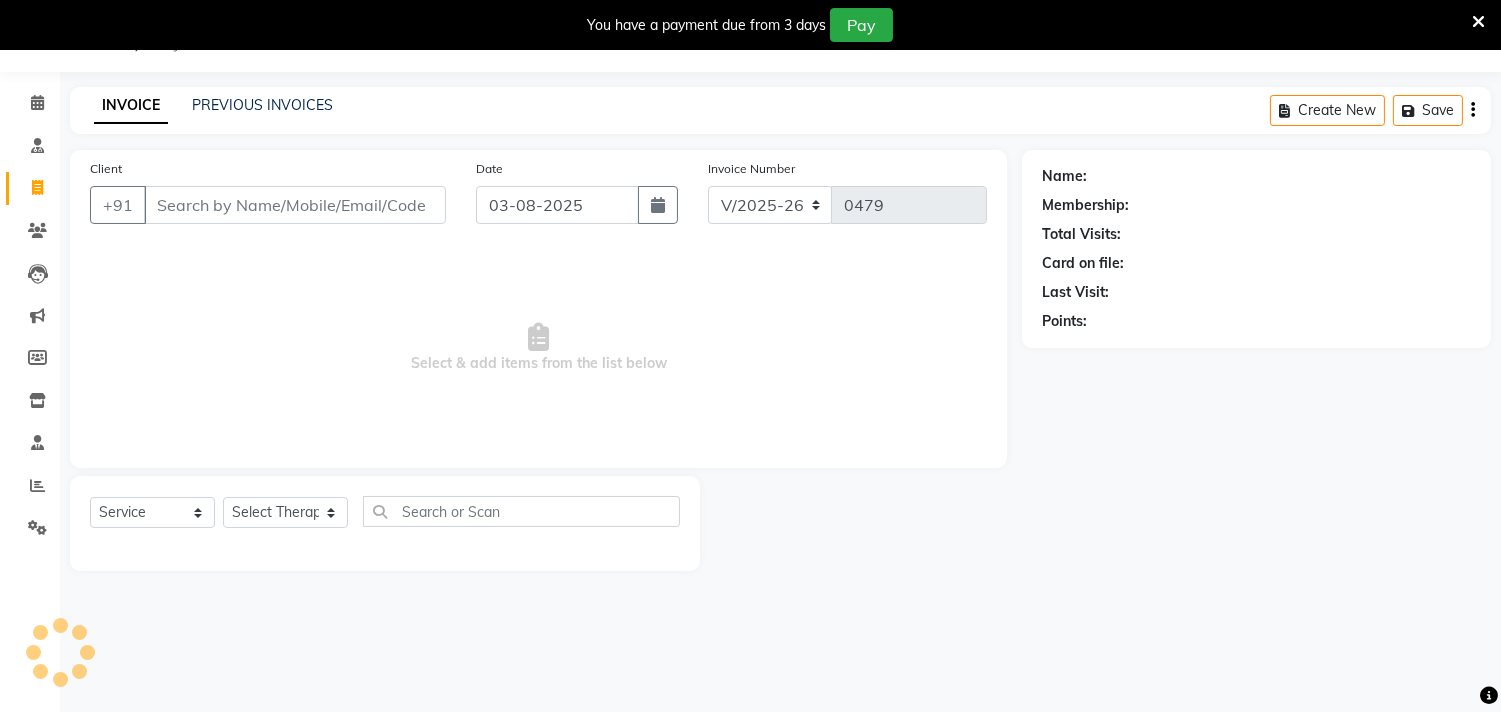 type on "[PHONE]" 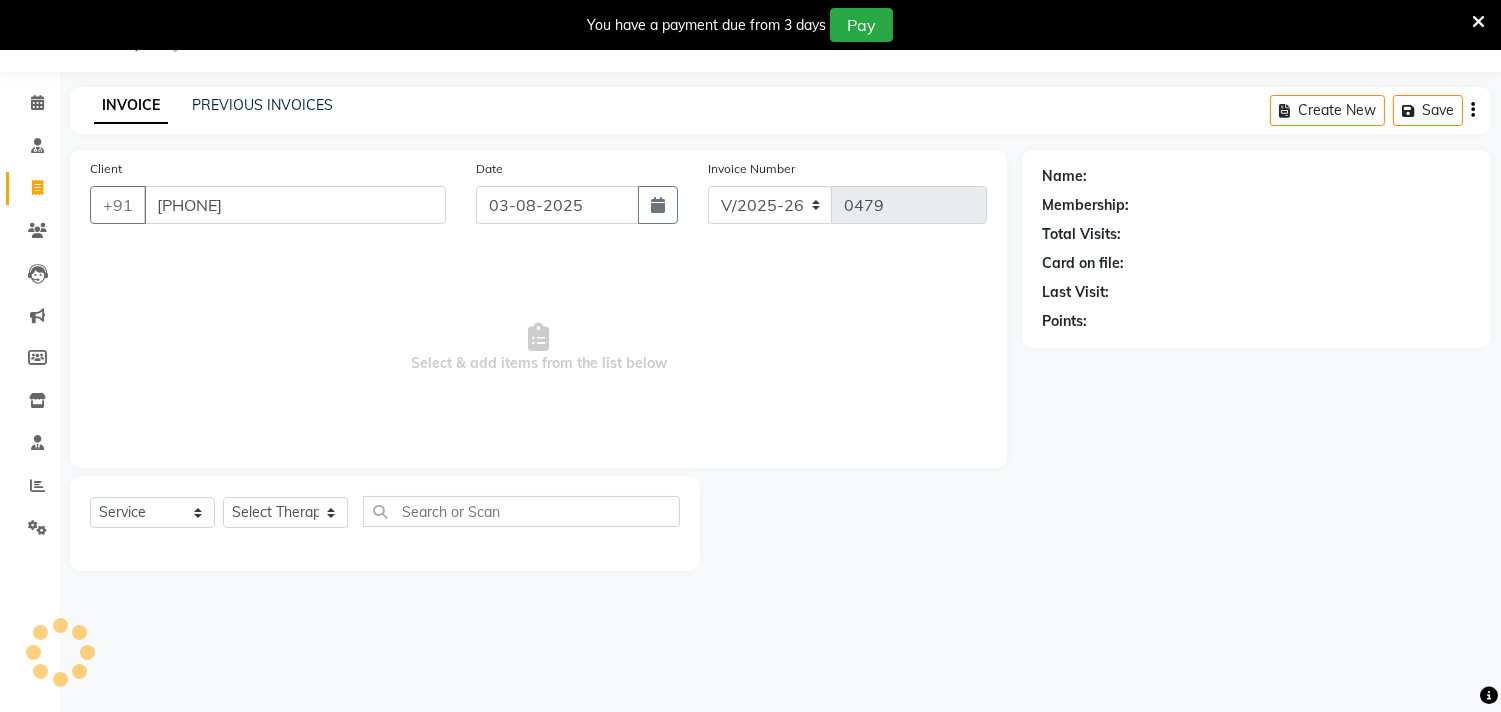 select on "57056" 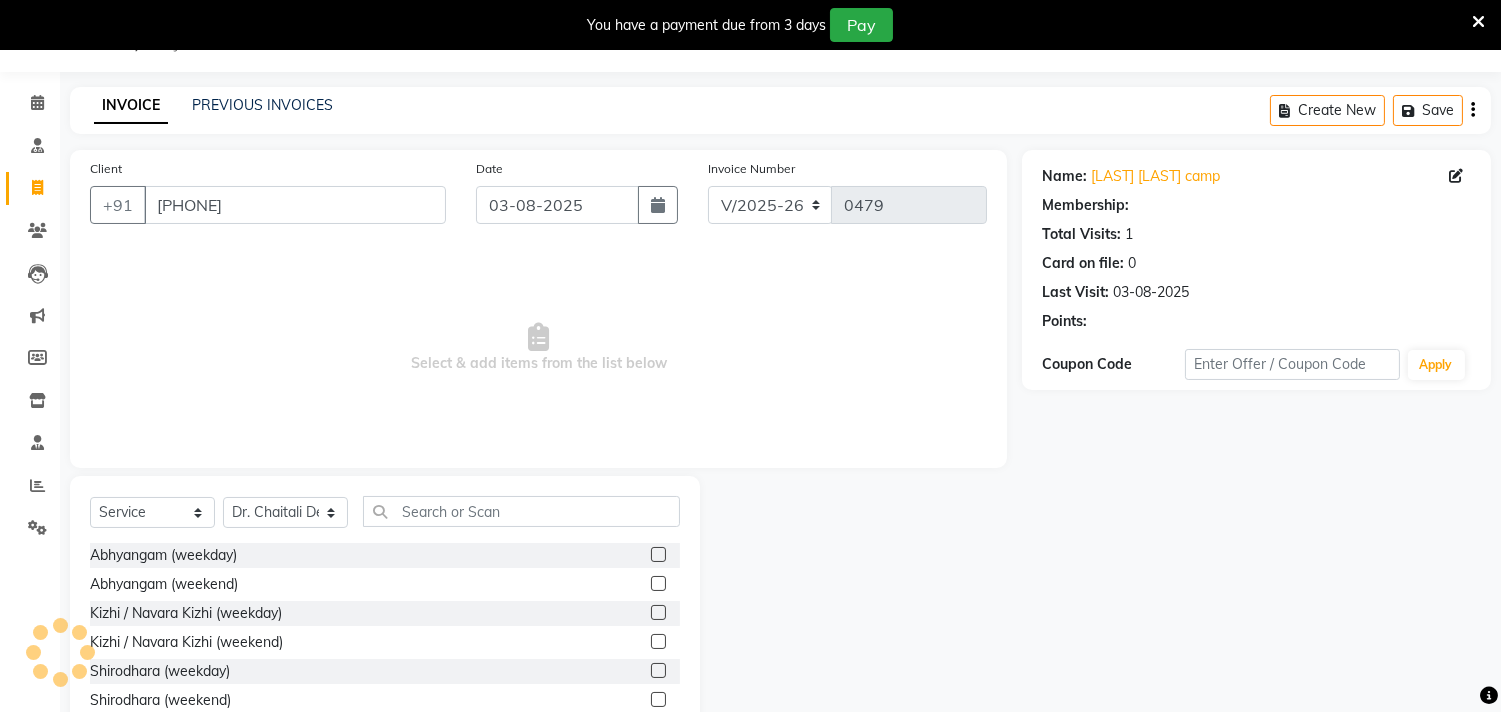 scroll, scrollTop: 68, scrollLeft: 0, axis: vertical 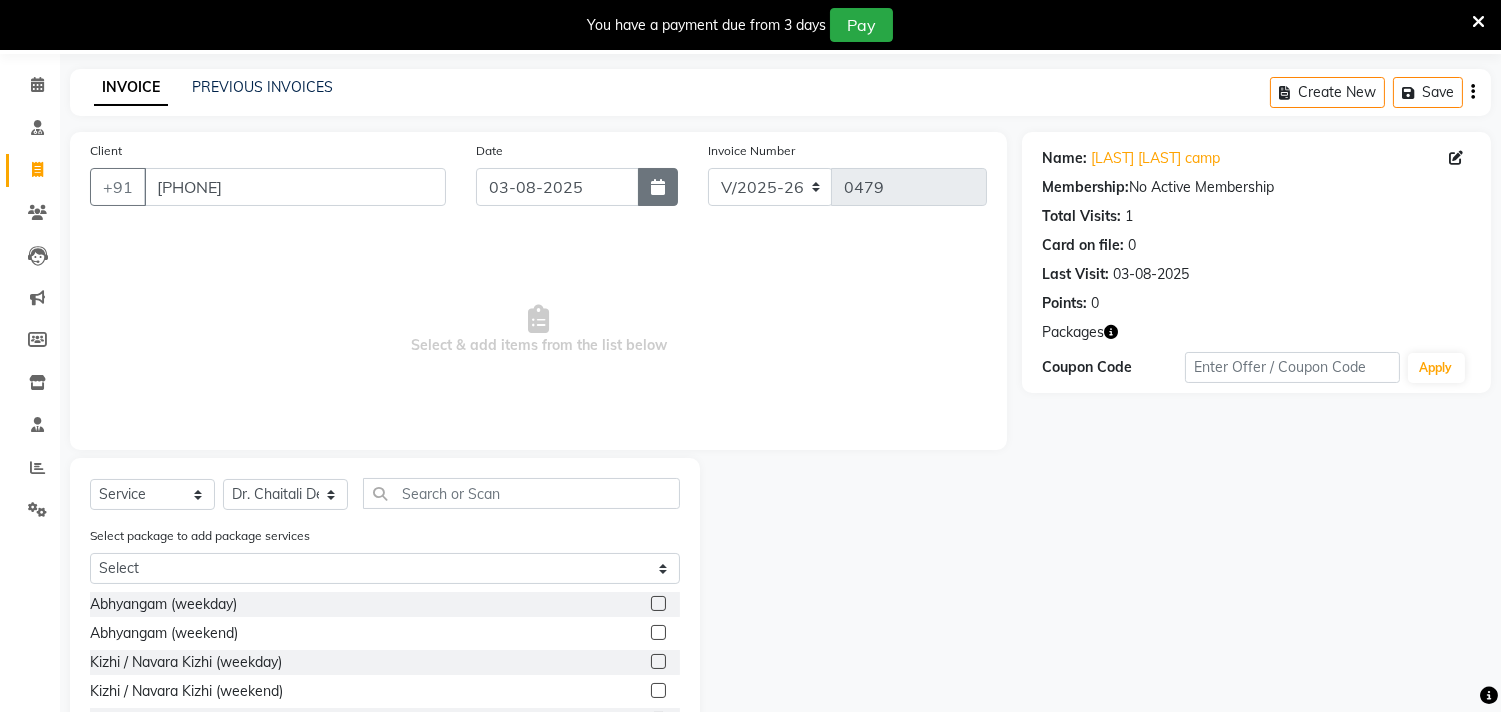 drag, startPoint x: 662, startPoint y: 188, endPoint x: 656, endPoint y: 200, distance: 13.416408 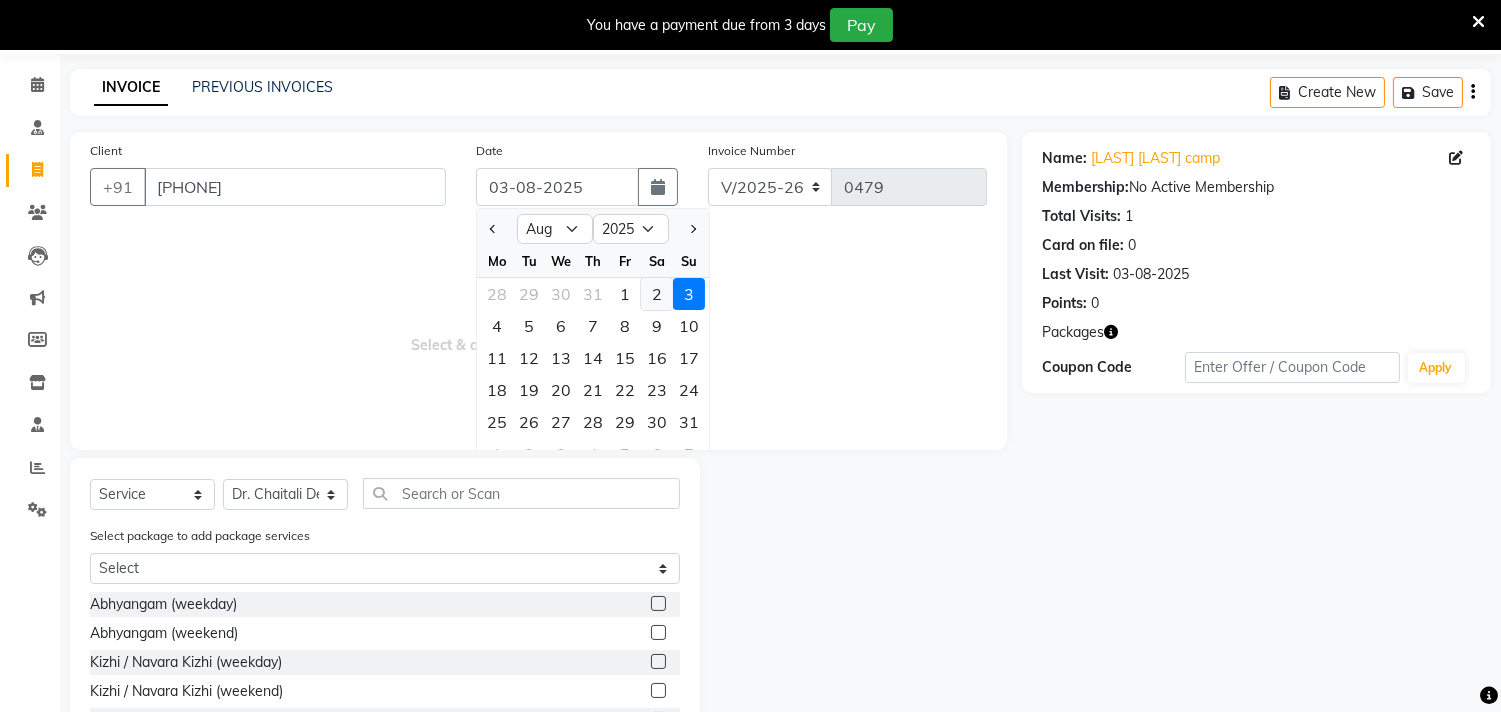 click on "2" 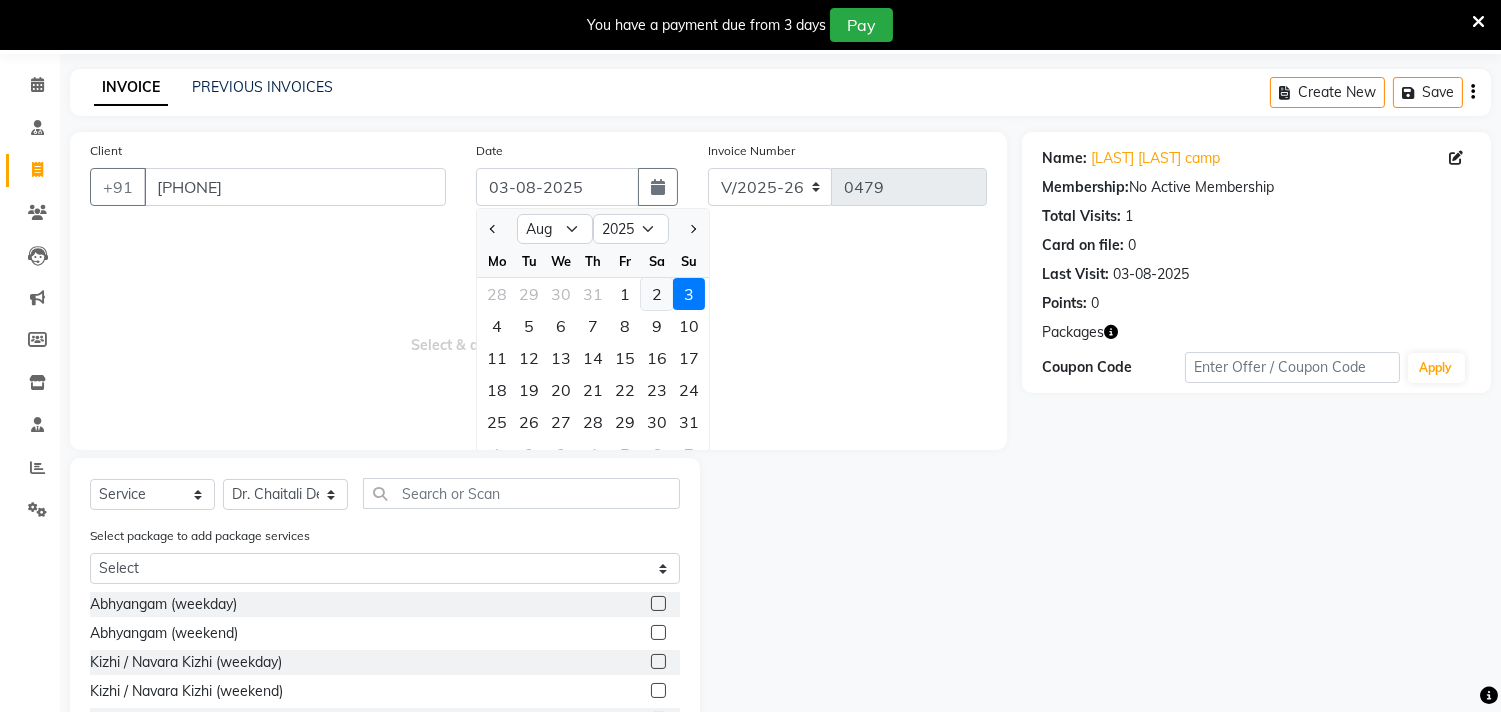 type on "02-08-2025" 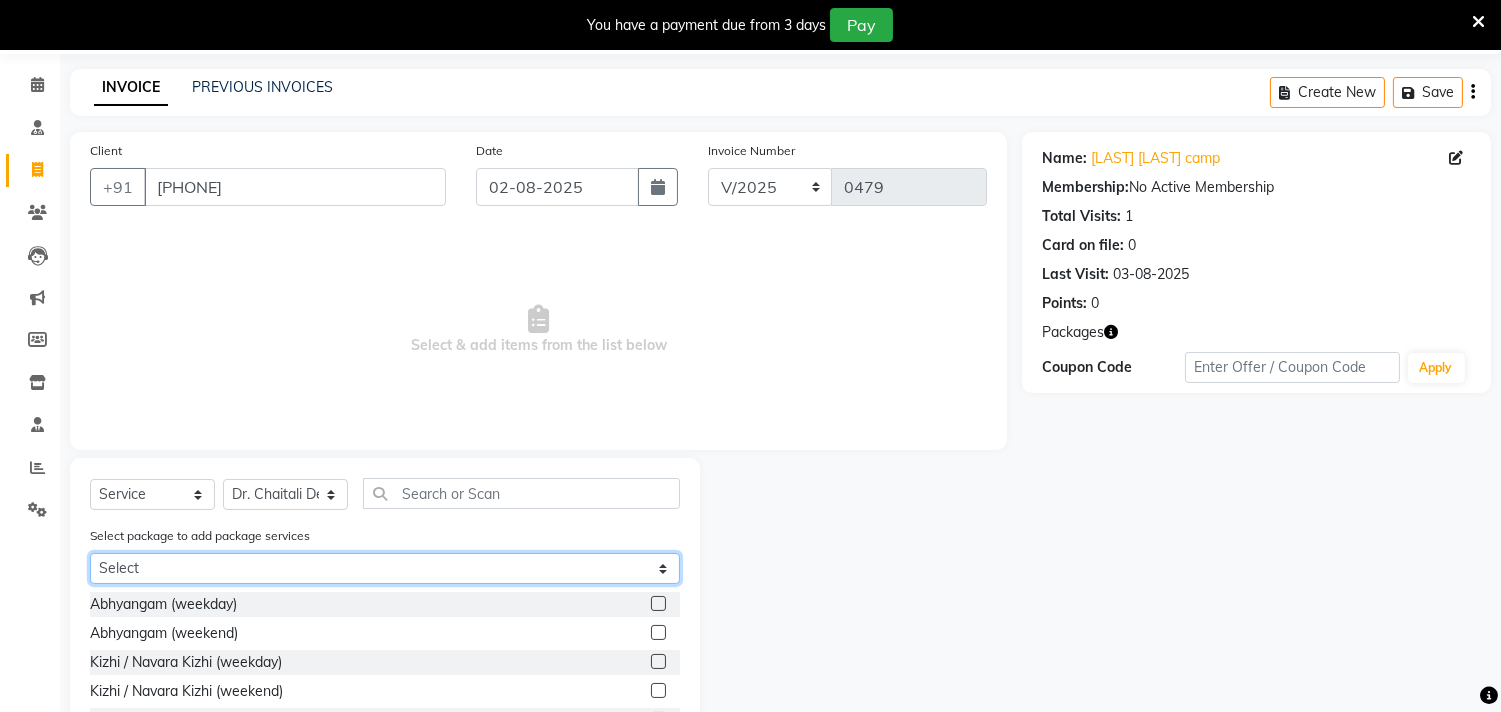 click on "Select camp [LAST]" 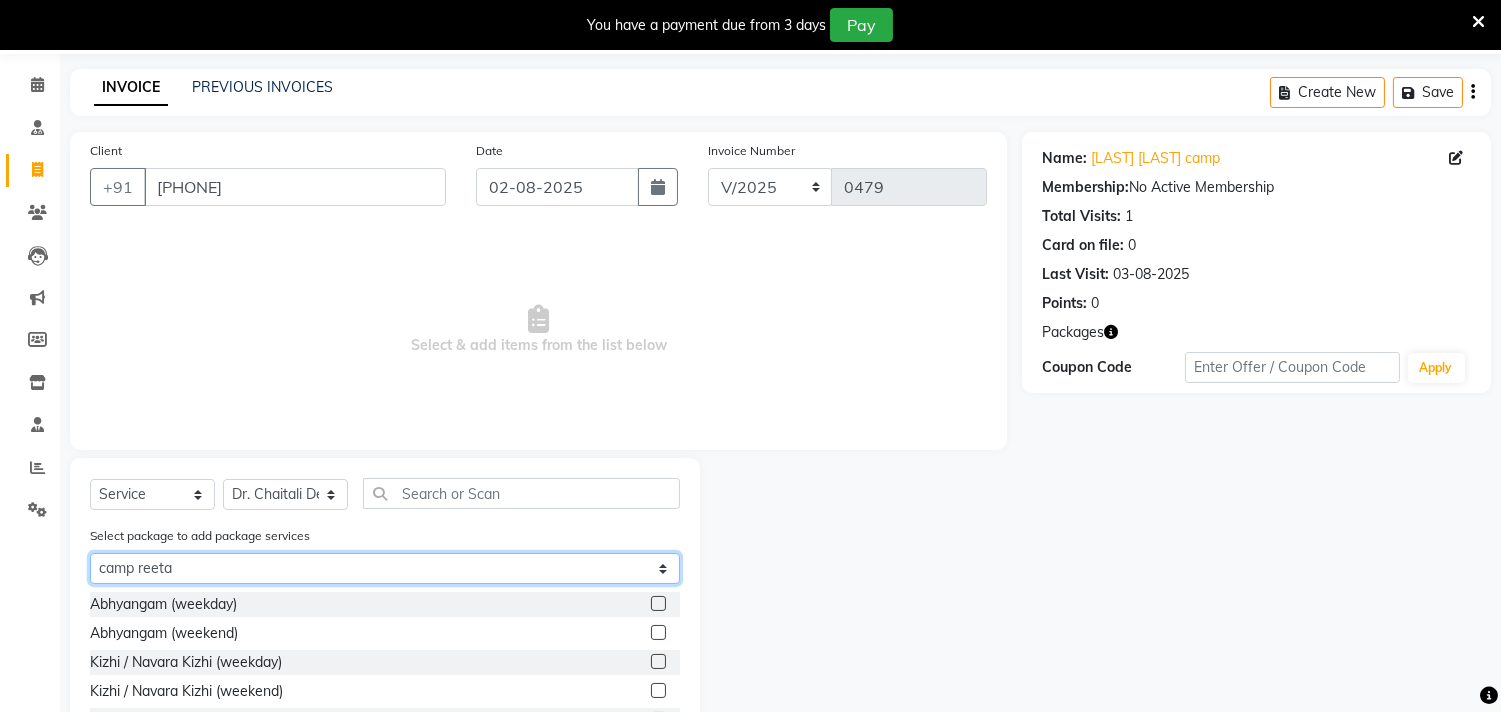click on "Select camp [LAST]" 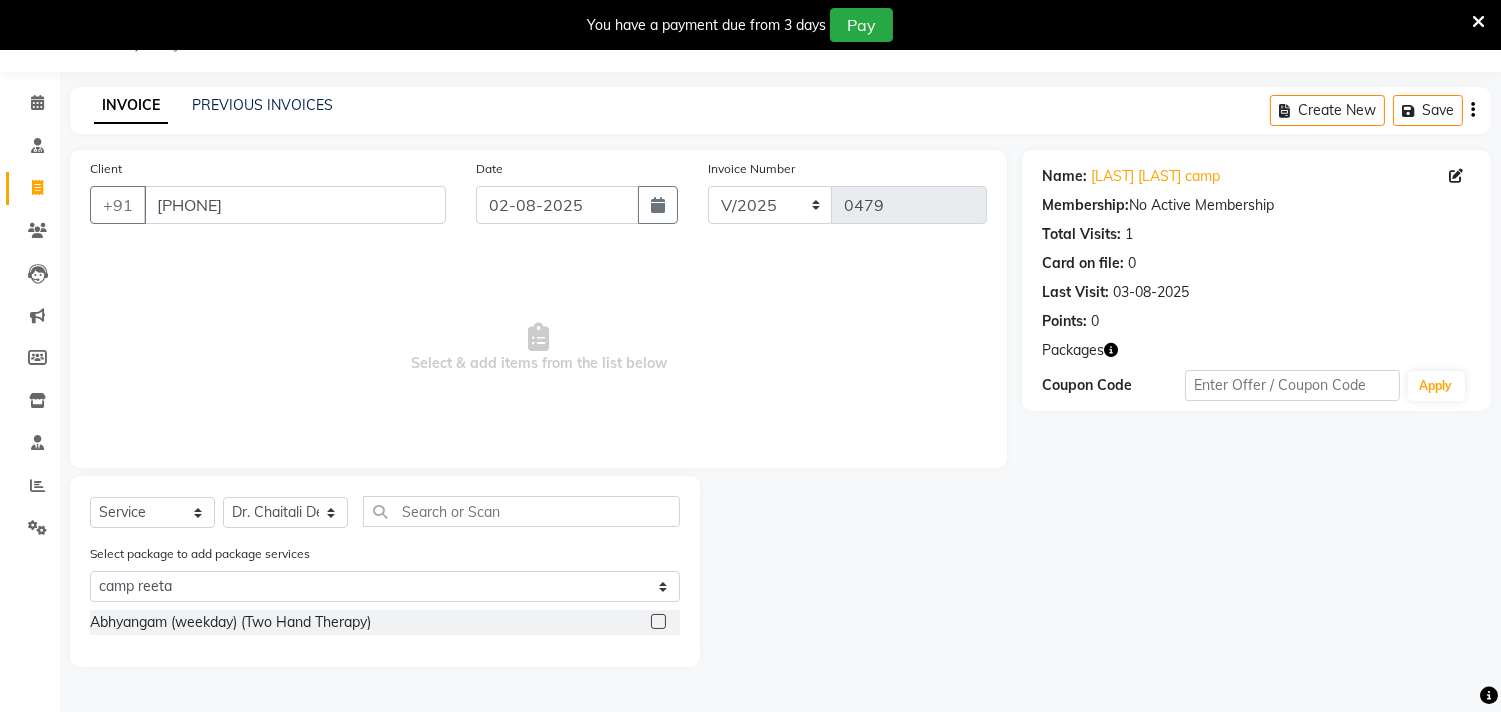 click 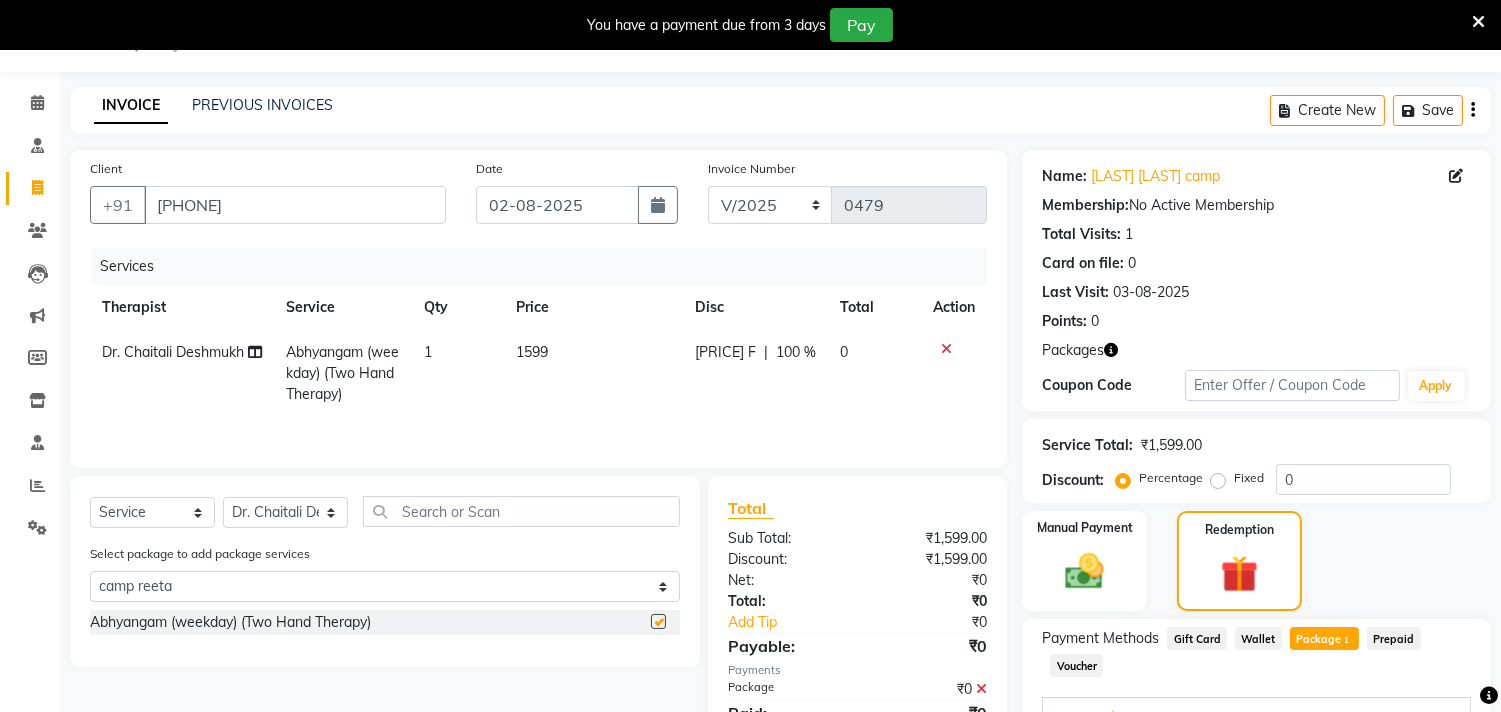 checkbox on "false" 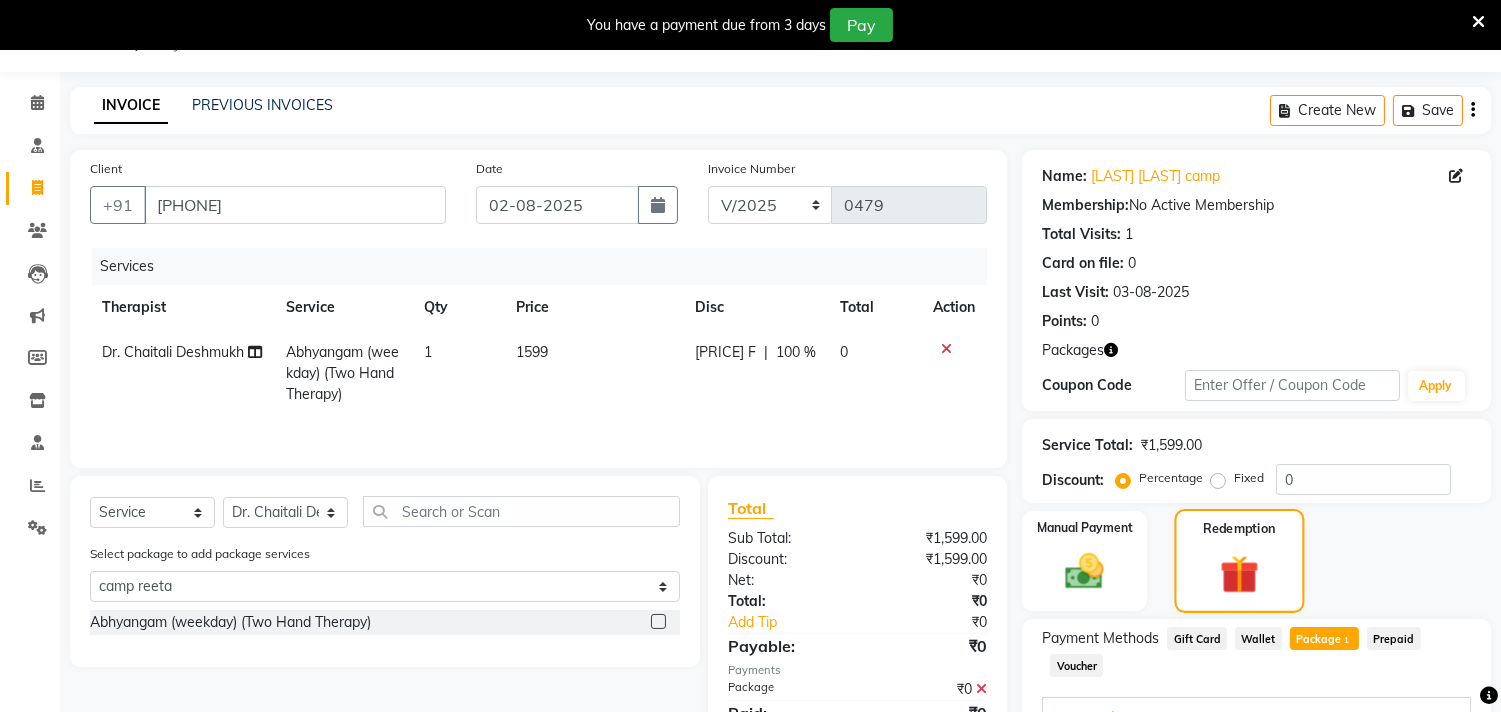 click 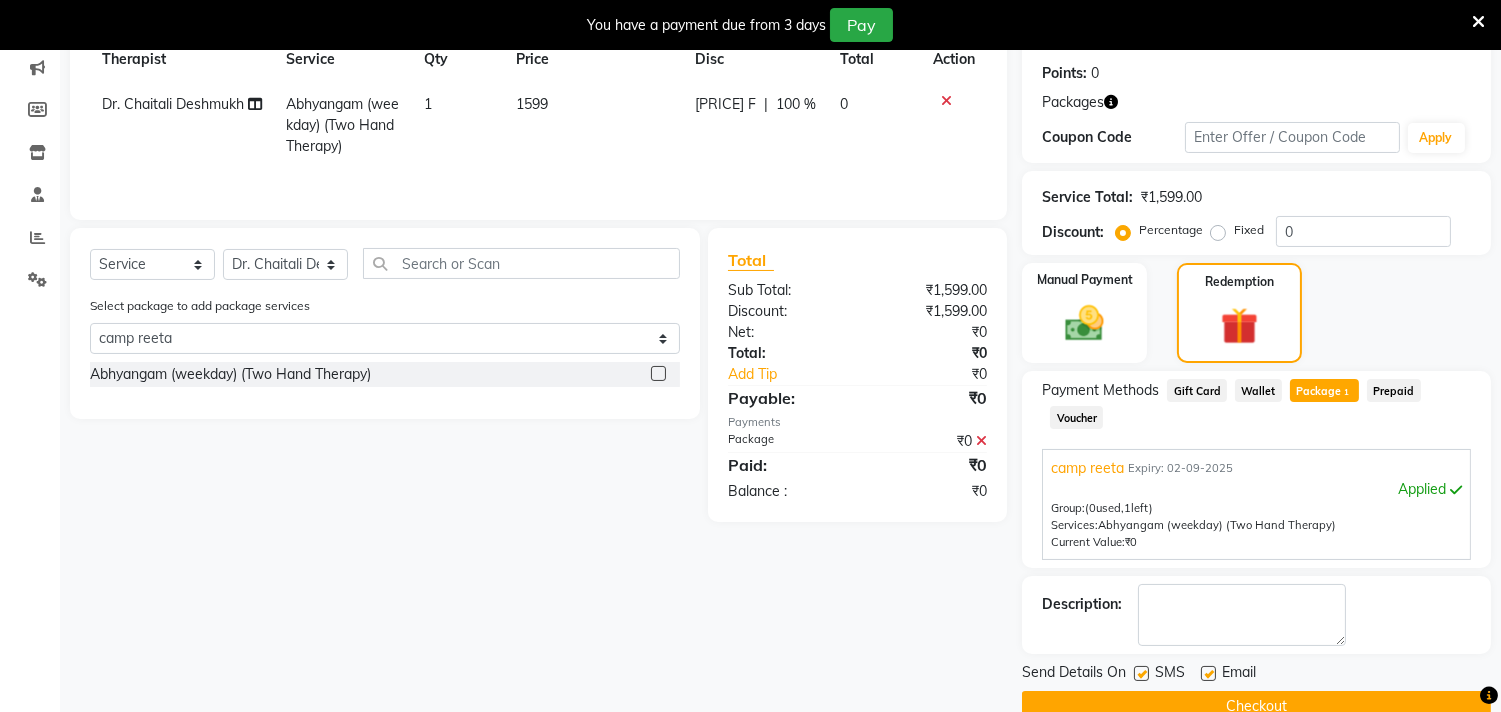 scroll, scrollTop: 301, scrollLeft: 0, axis: vertical 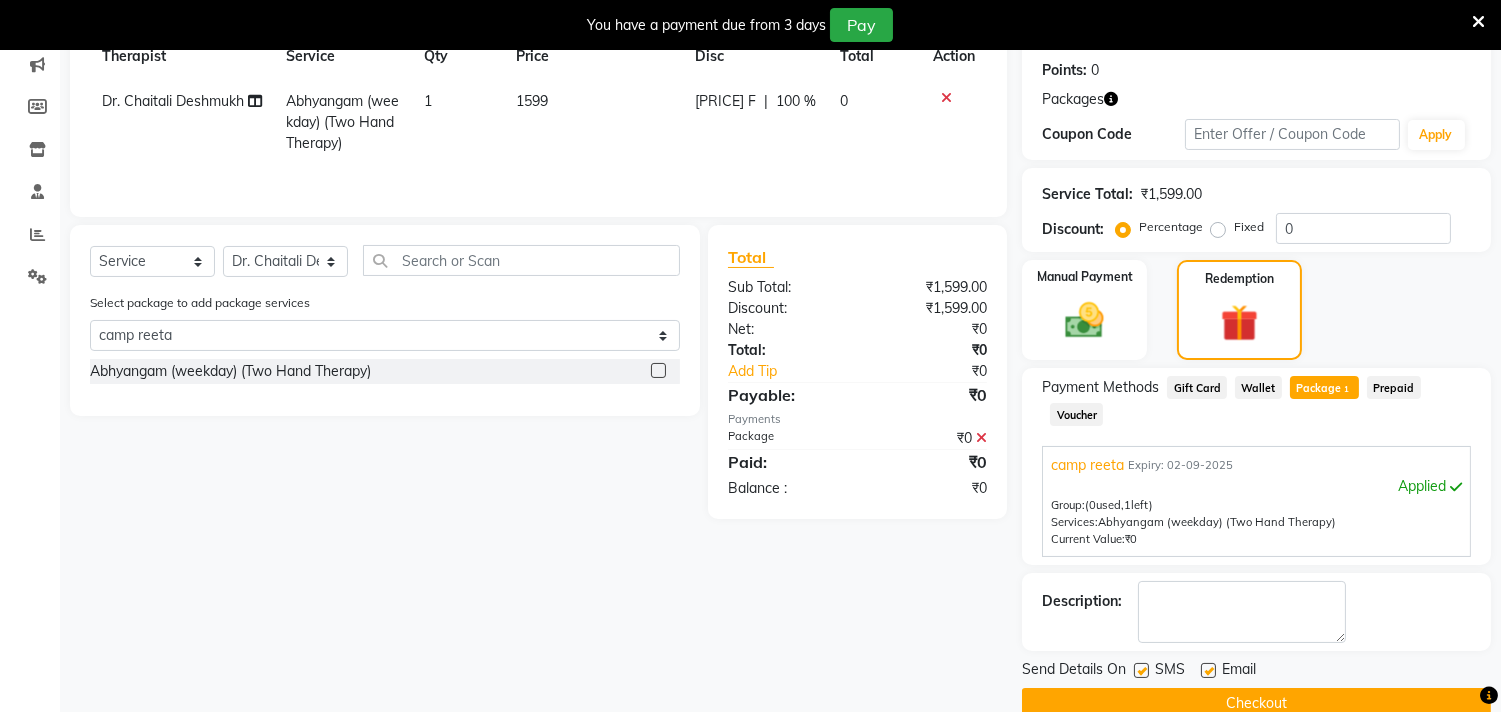 click on "Package  1" 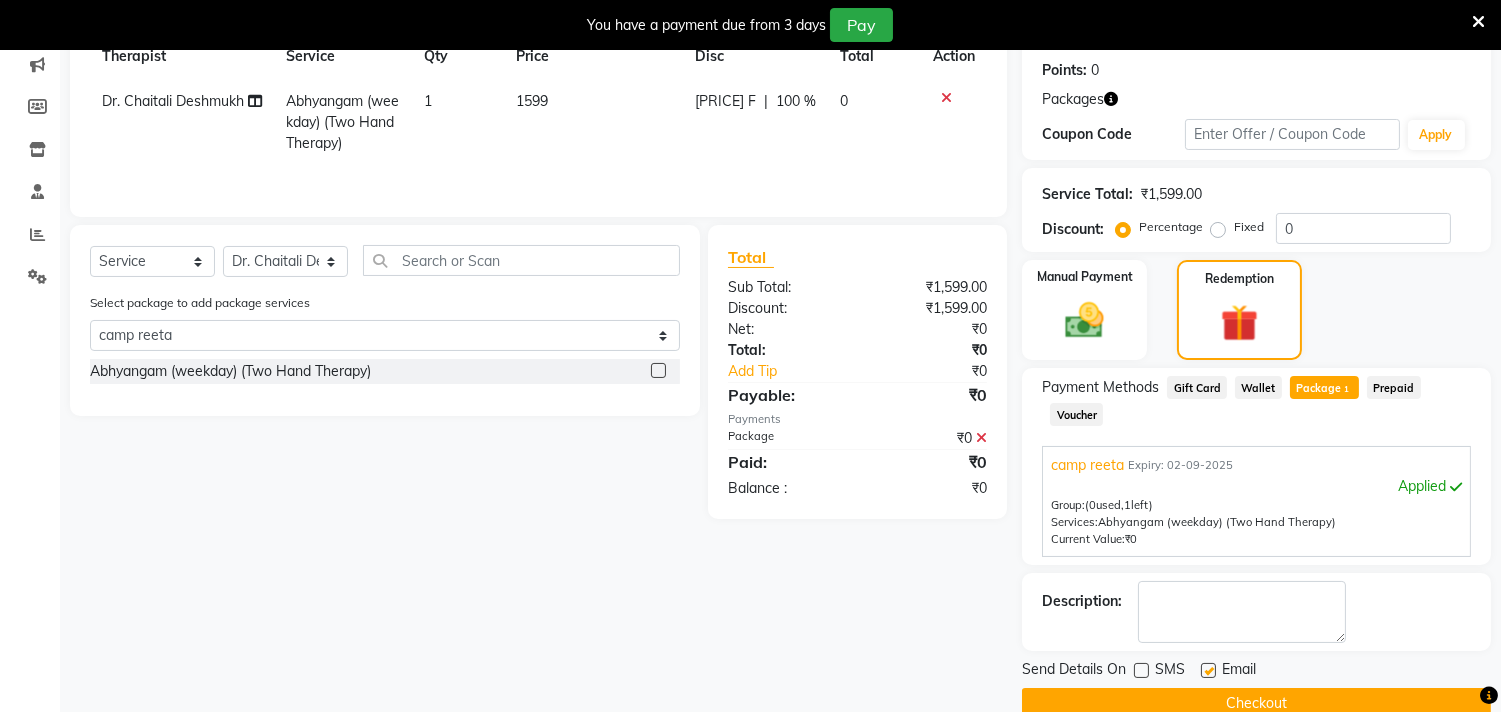 click 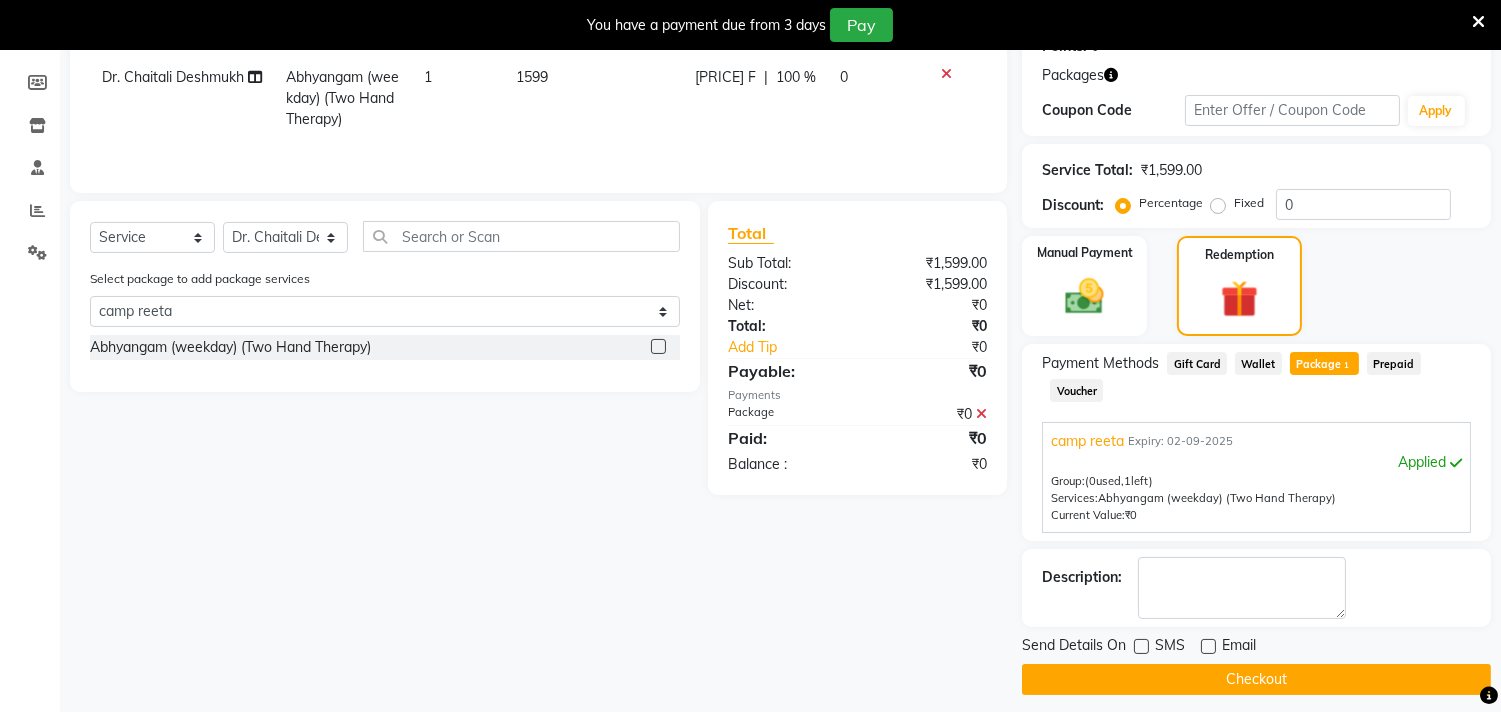 scroll, scrollTop: 337, scrollLeft: 0, axis: vertical 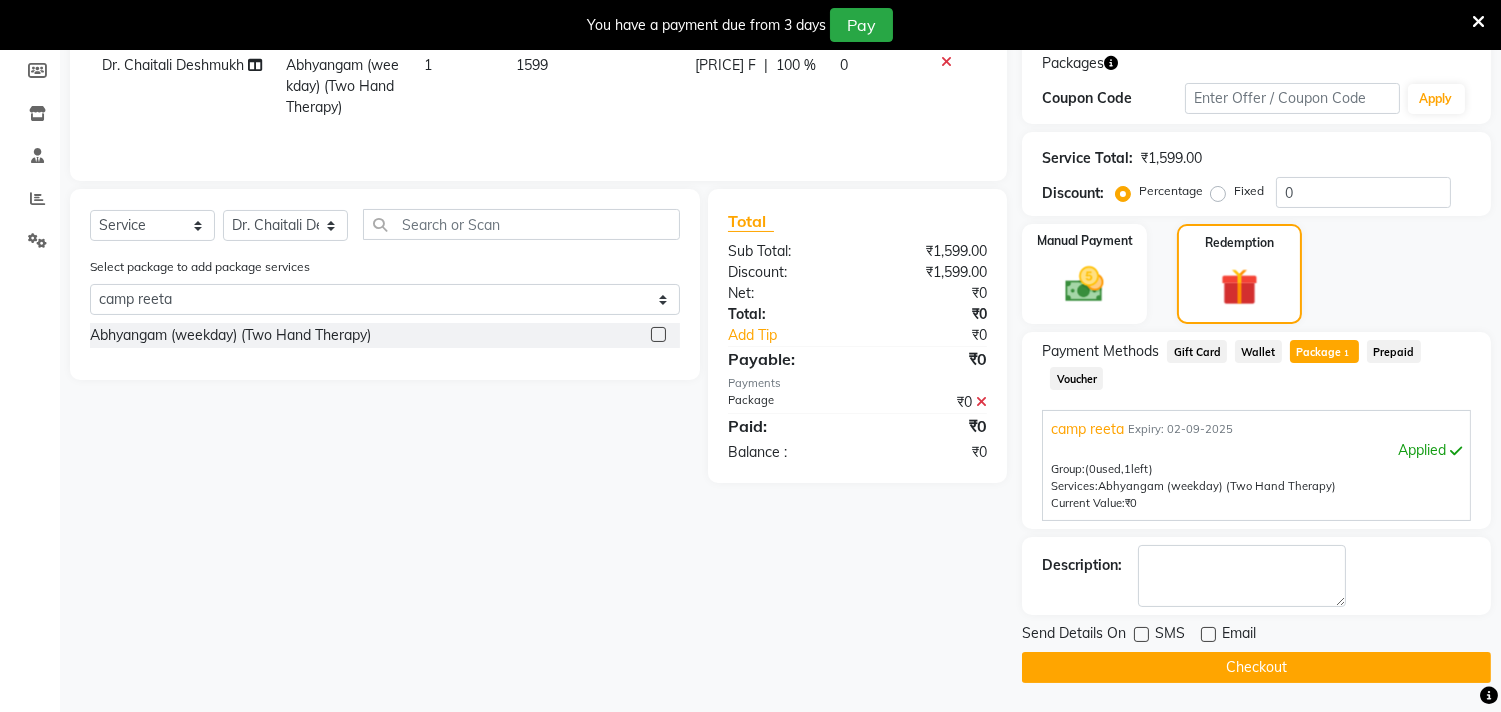 click on "Checkout" 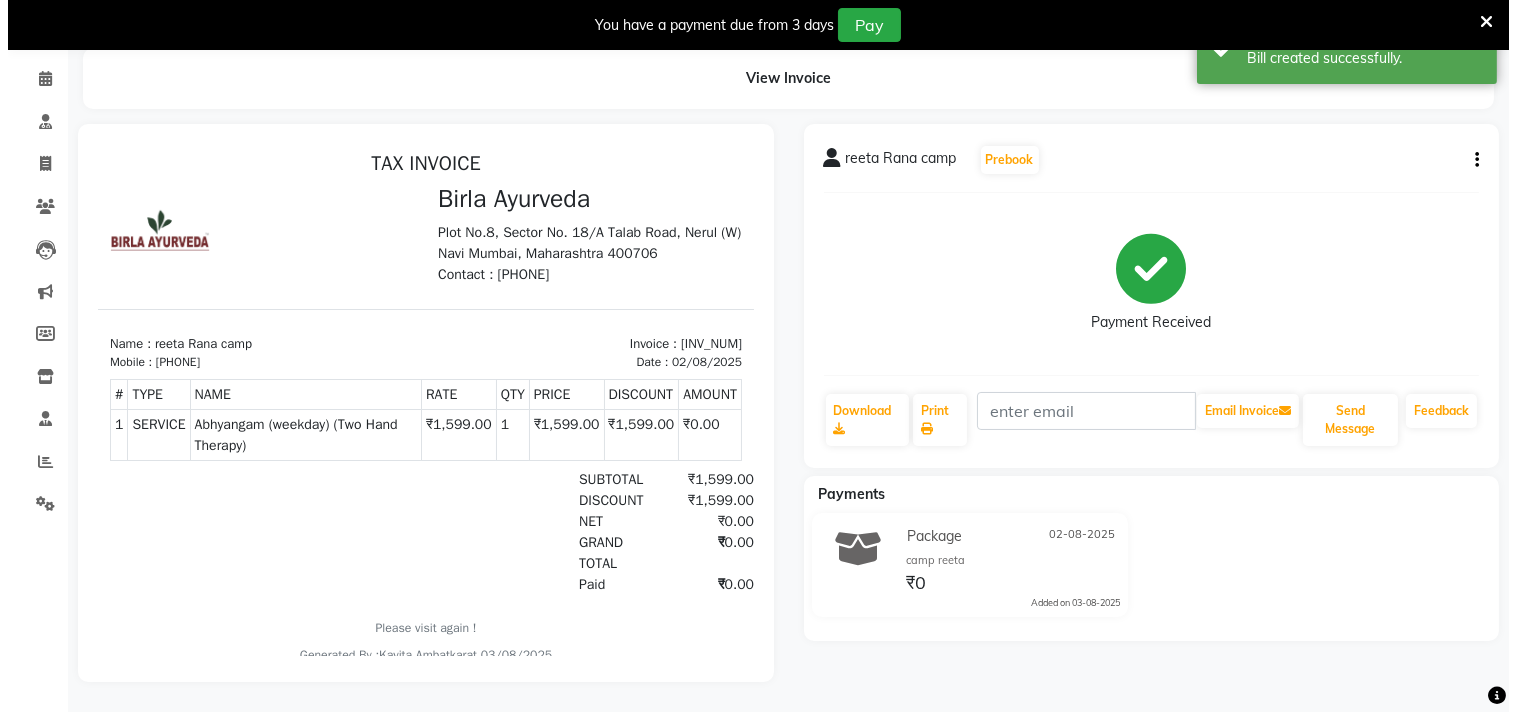 scroll, scrollTop: 0, scrollLeft: 0, axis: both 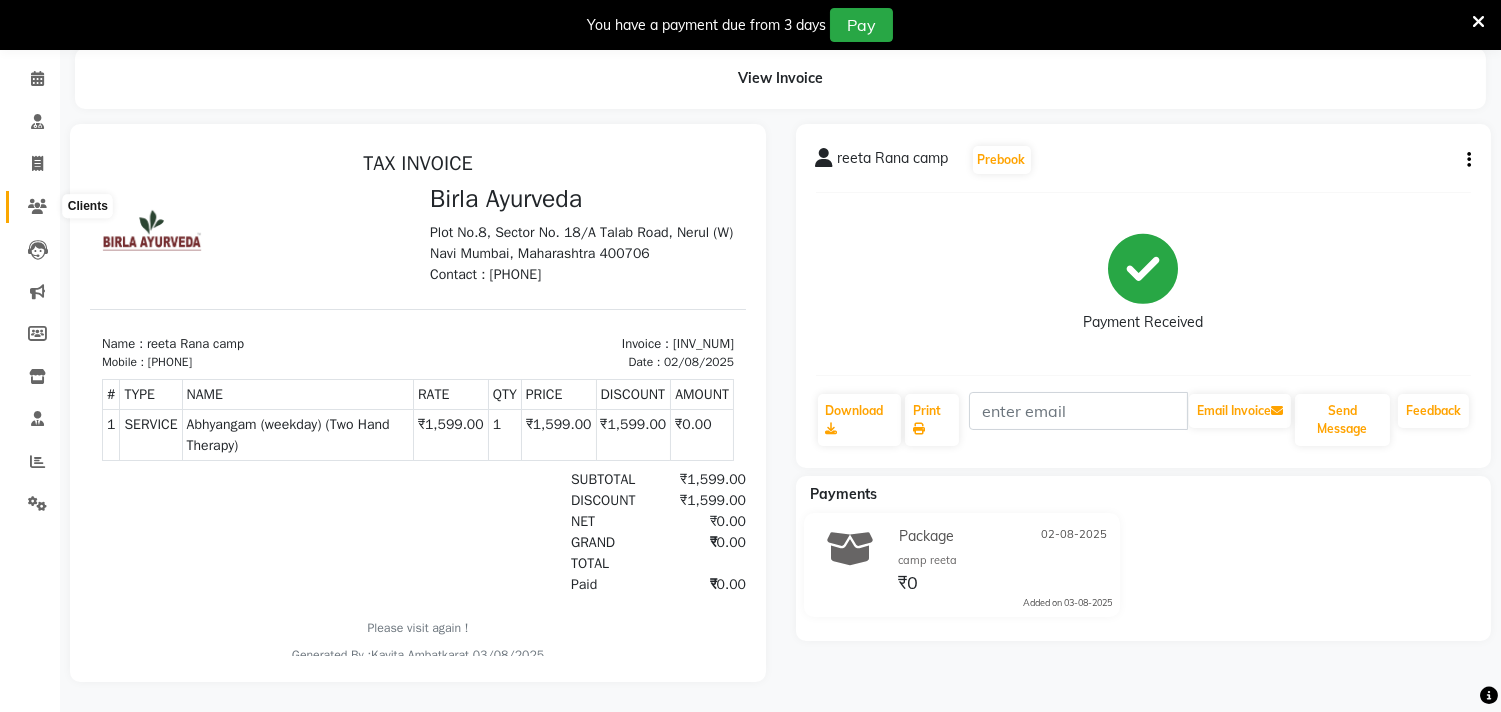 click 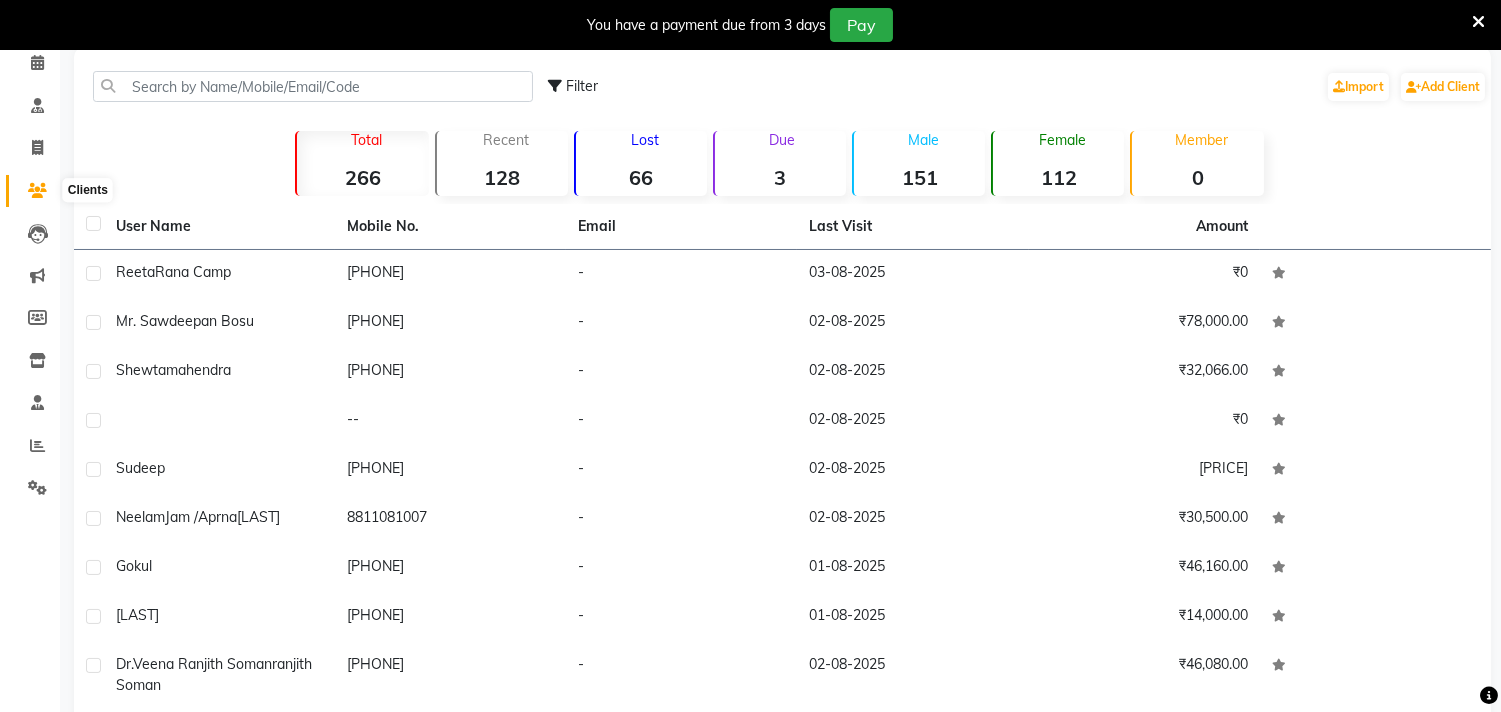 click 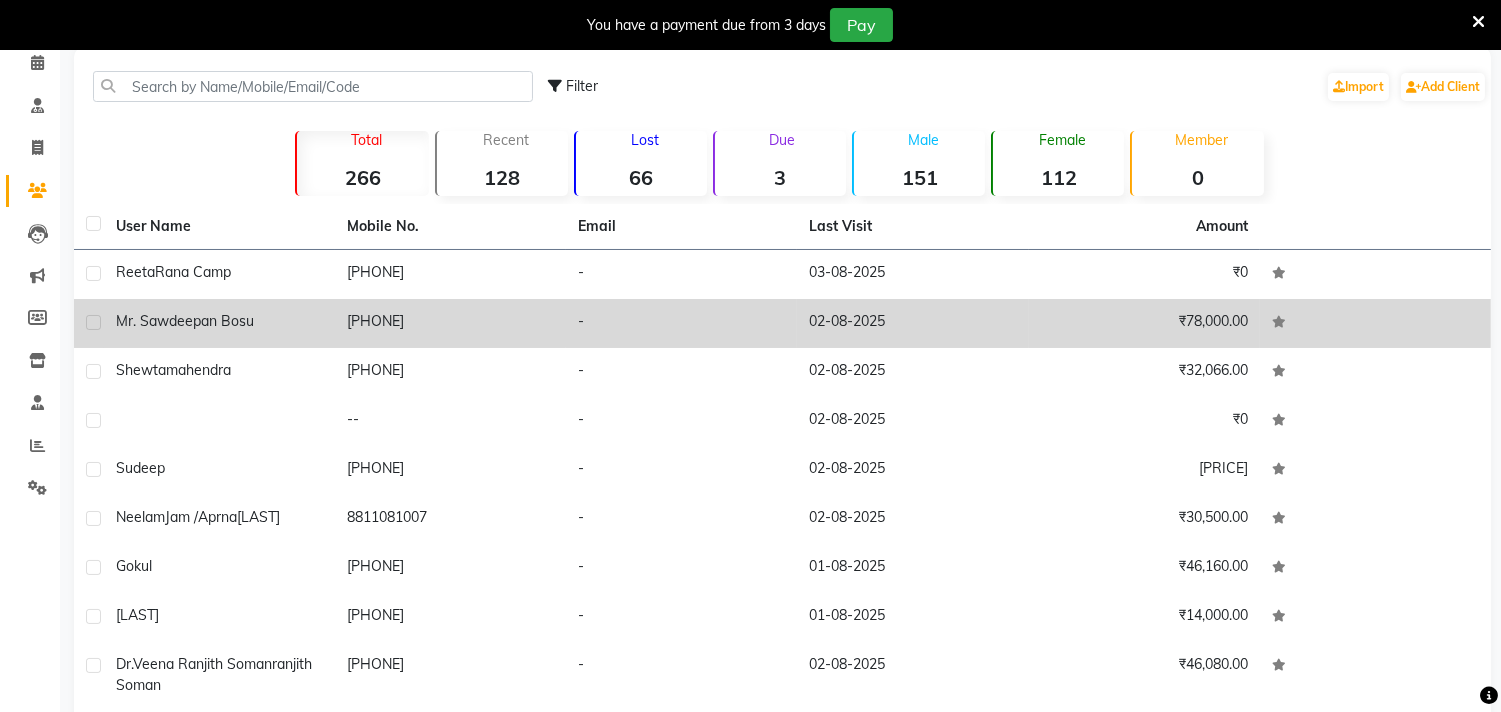 click on "Mr. Sawdeepan Bosu" 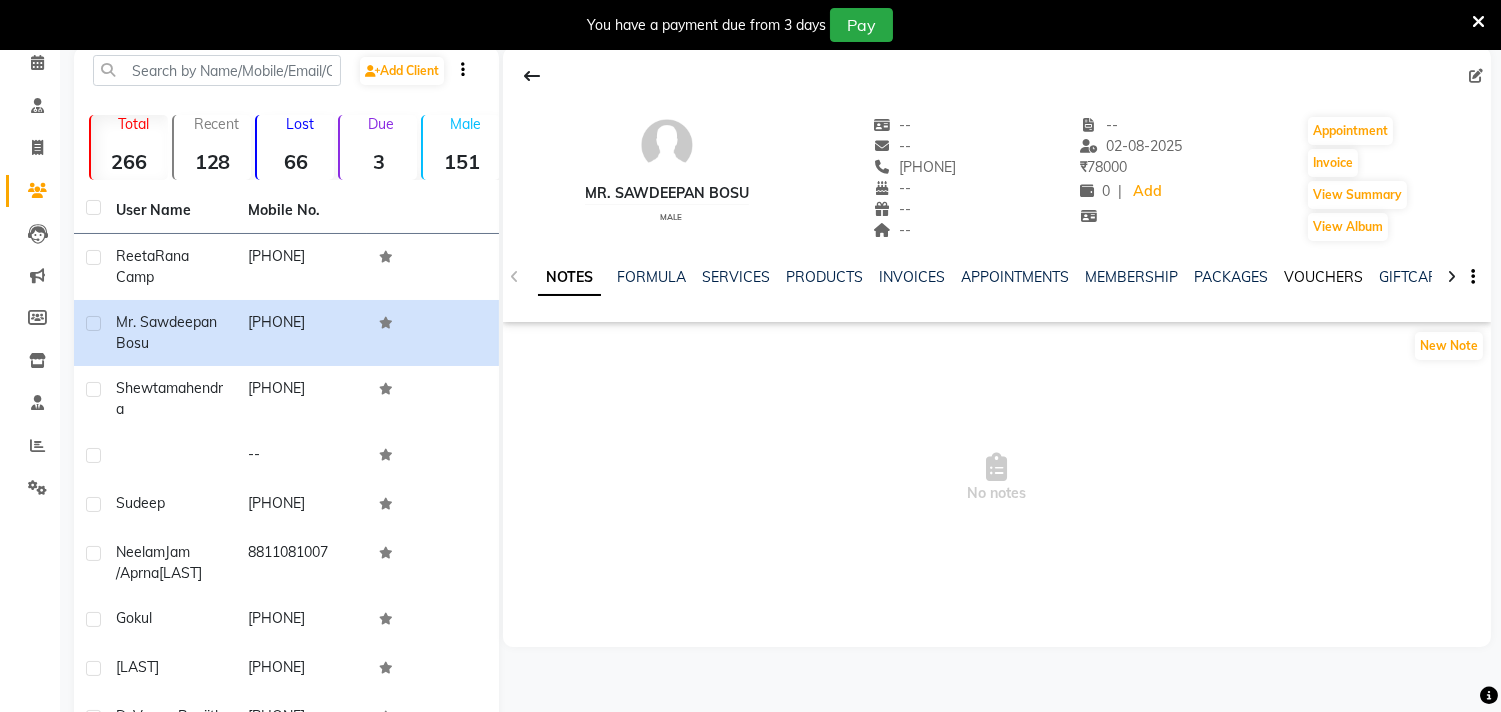 click on "VOUCHERS" 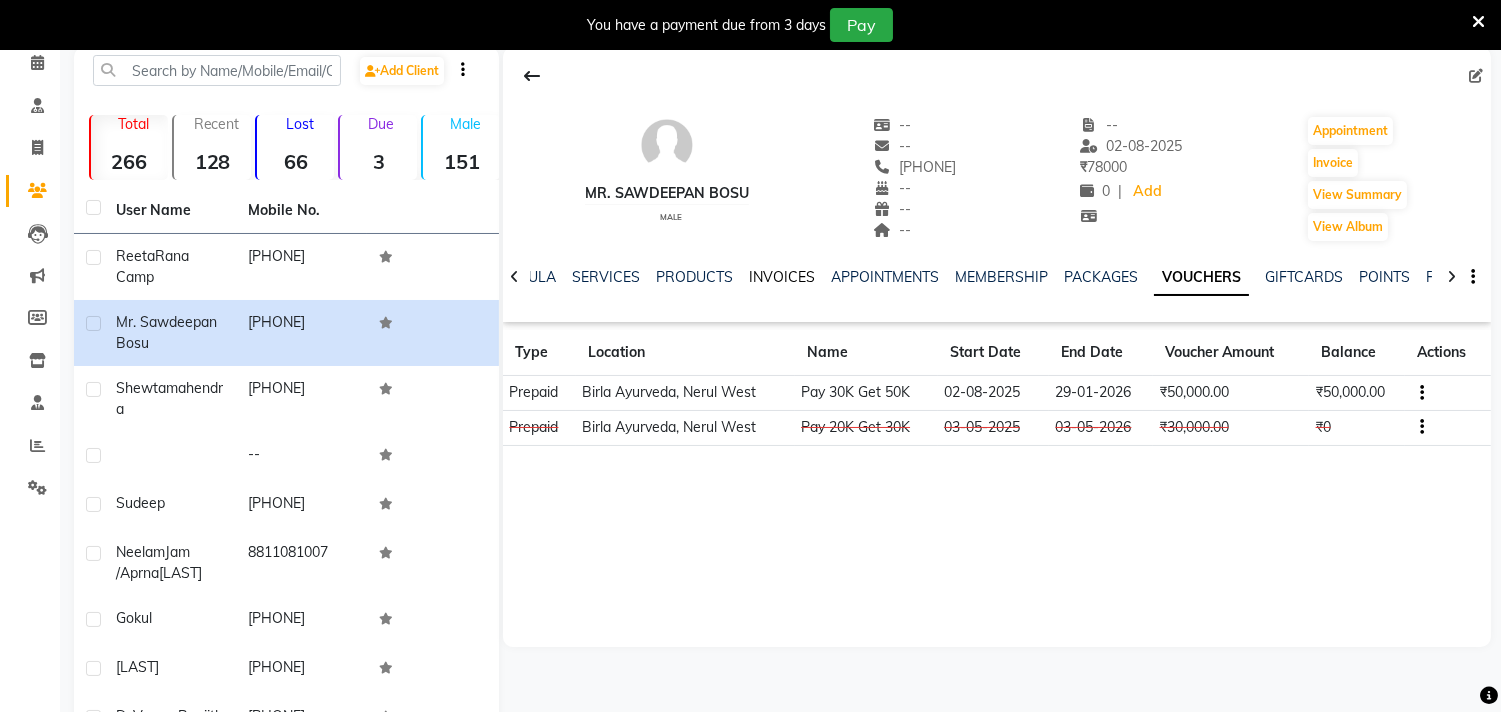 click on "INVOICES" 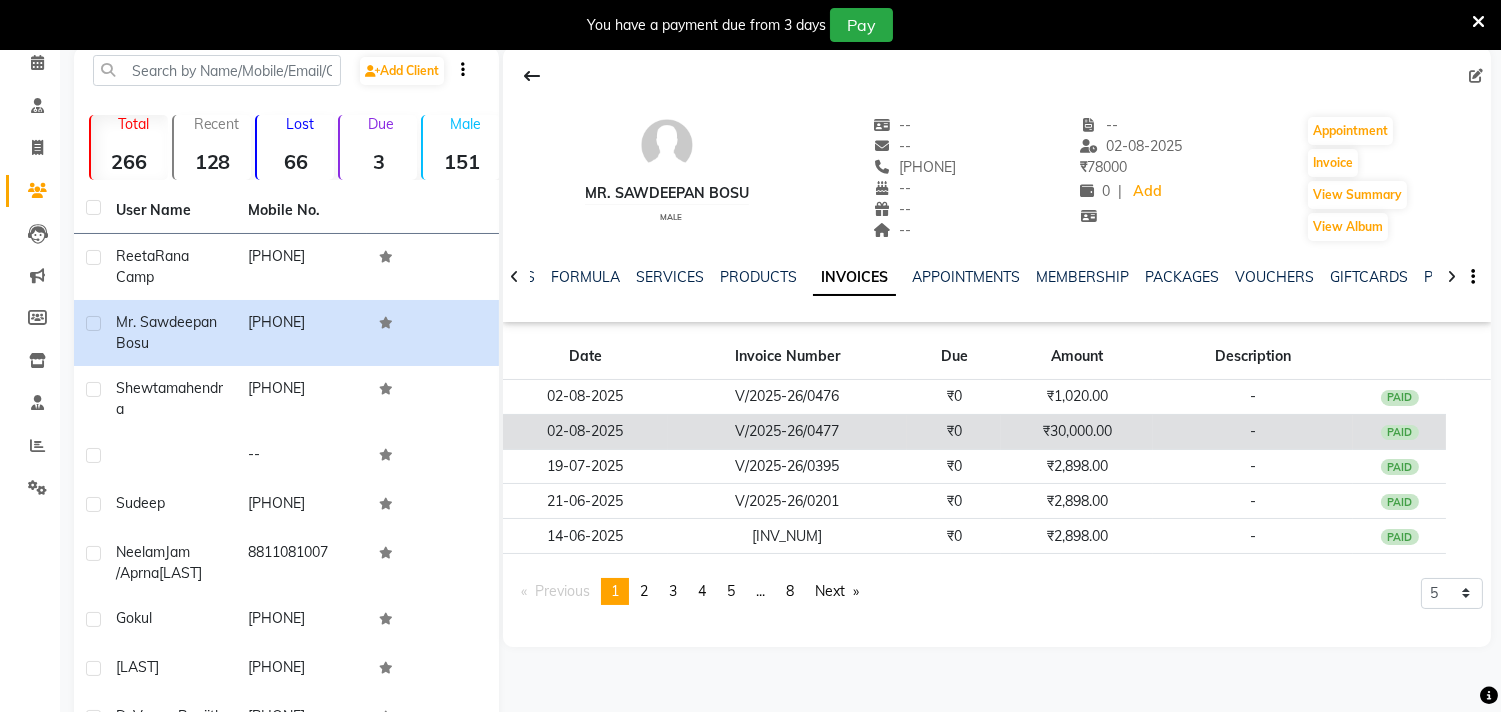 click on "PAID" 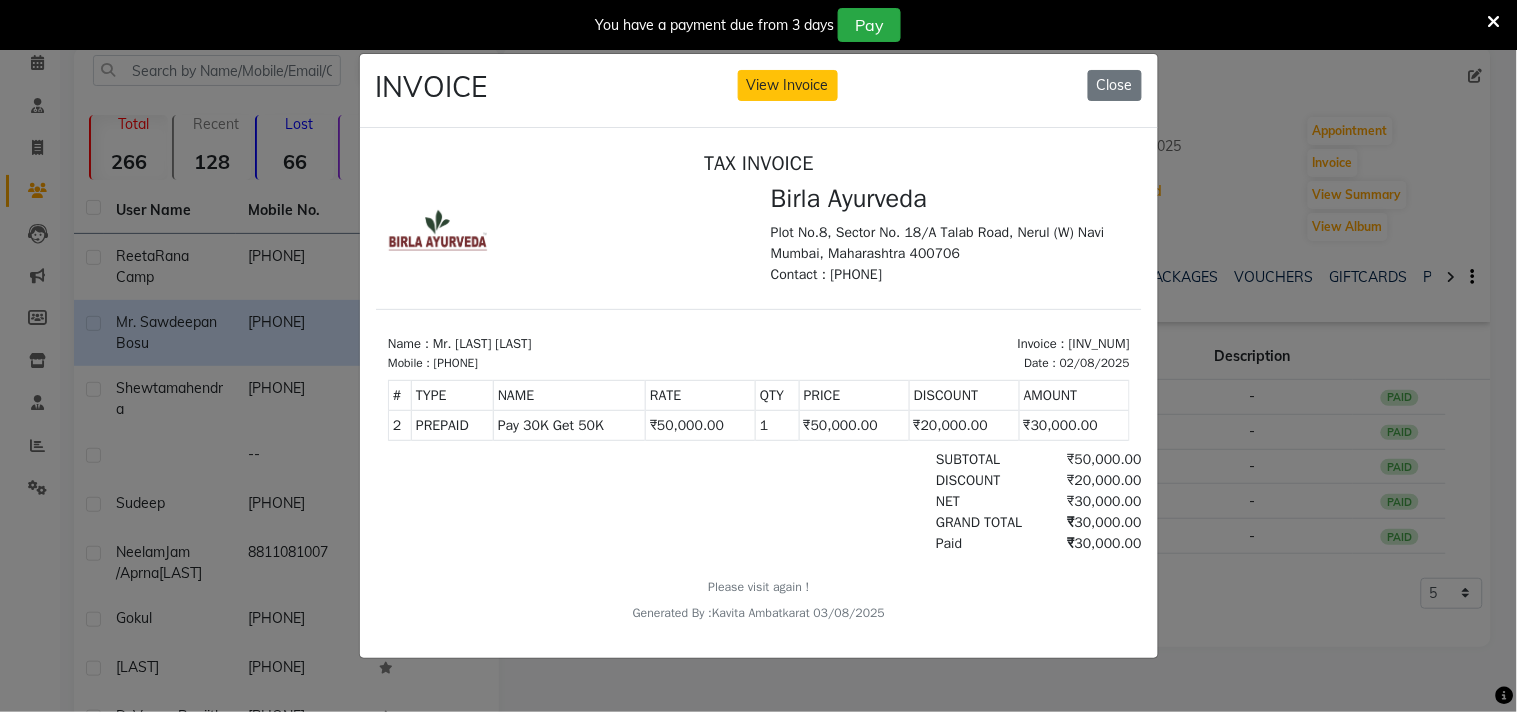 scroll, scrollTop: 0, scrollLeft: 0, axis: both 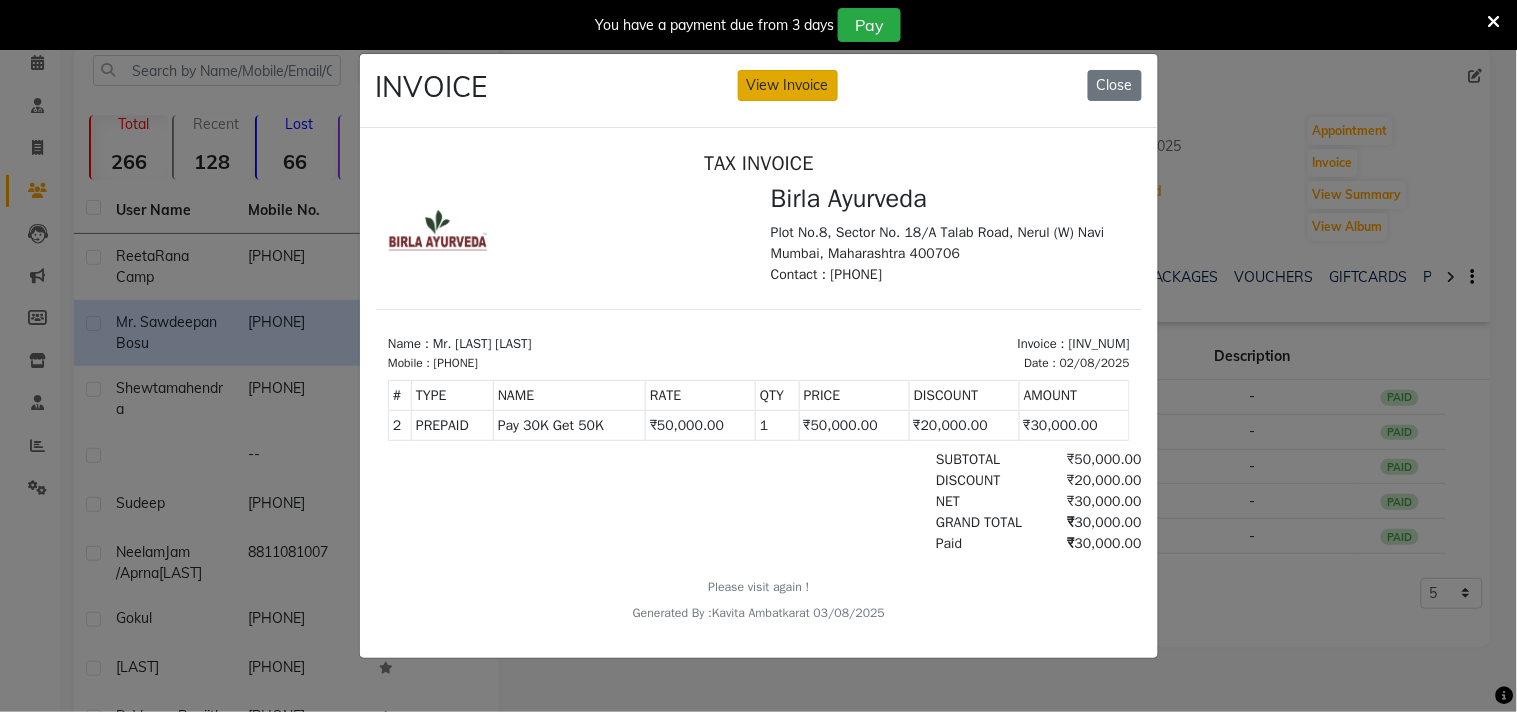 click on "View Invoice" 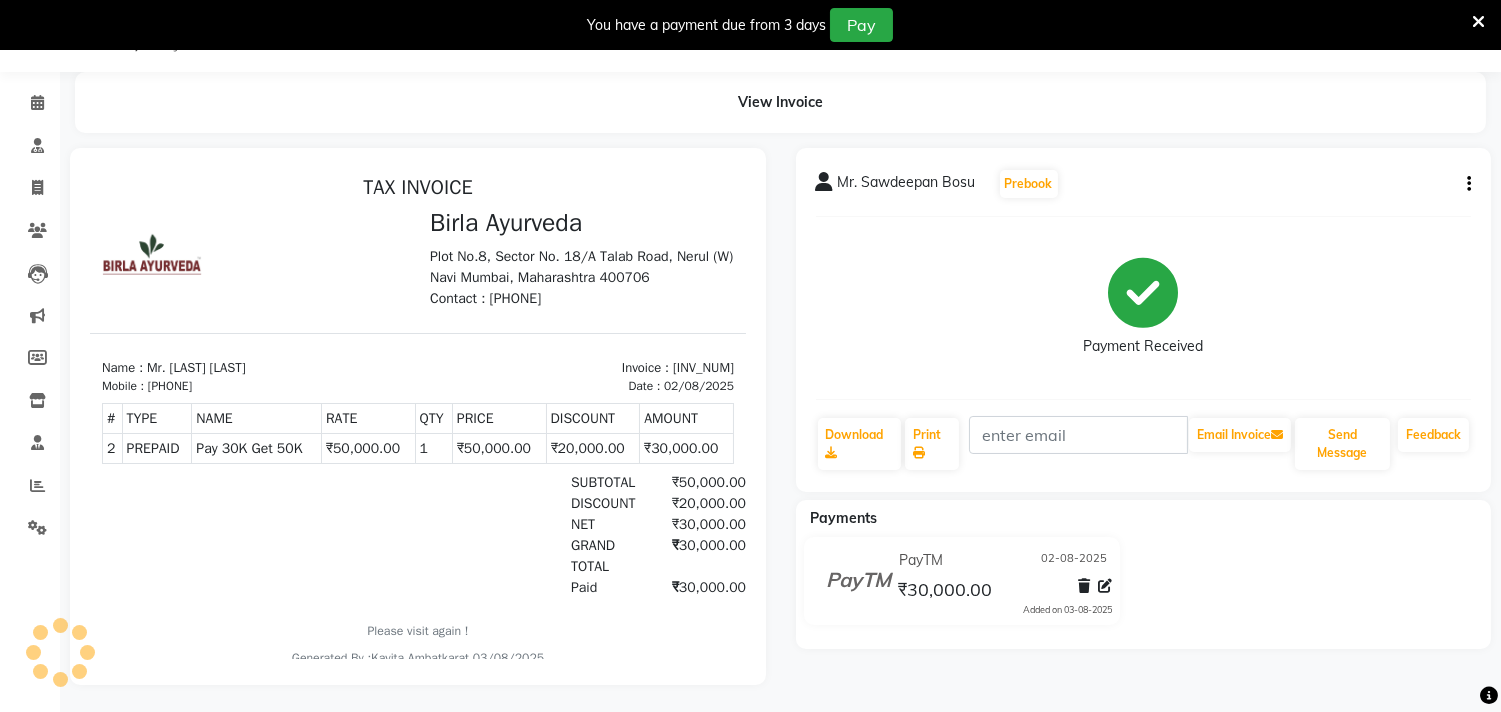 scroll, scrollTop: 0, scrollLeft: 0, axis: both 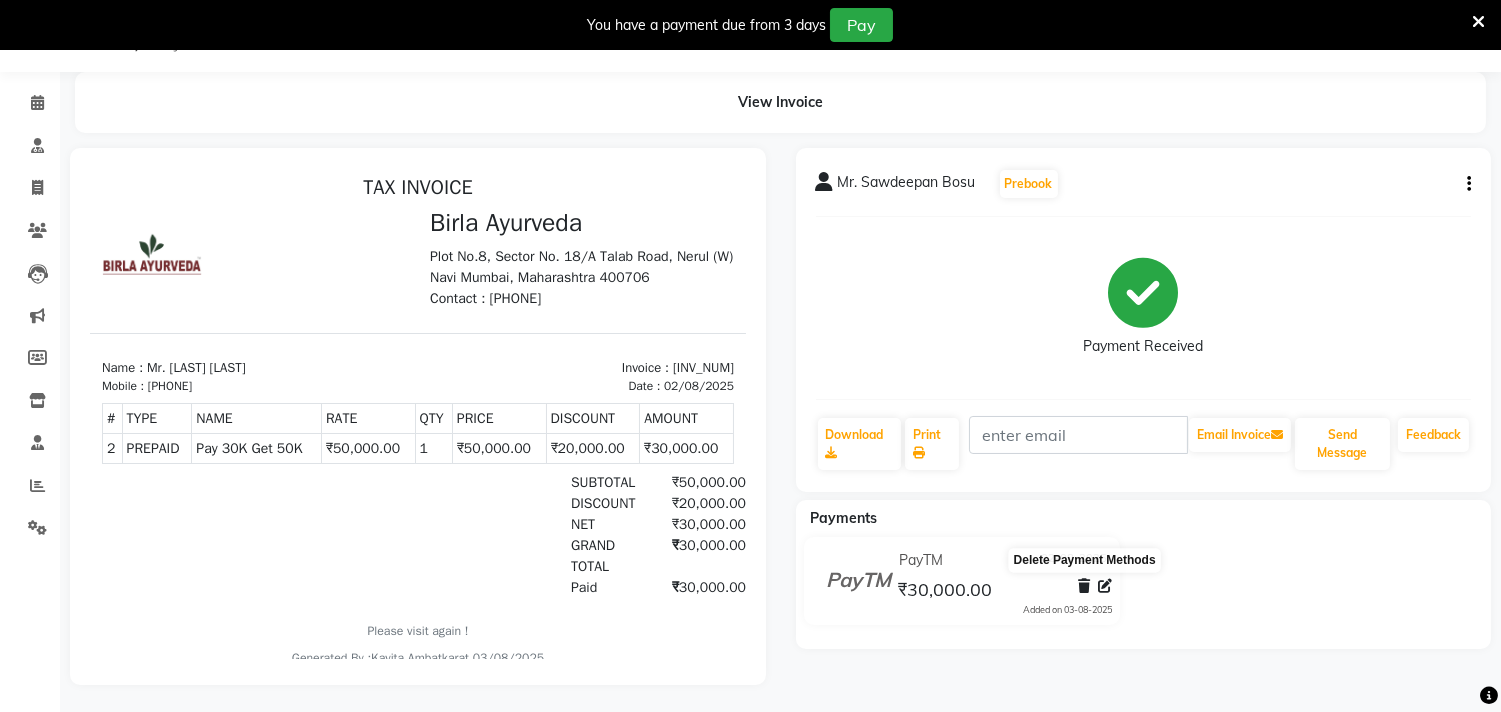 click 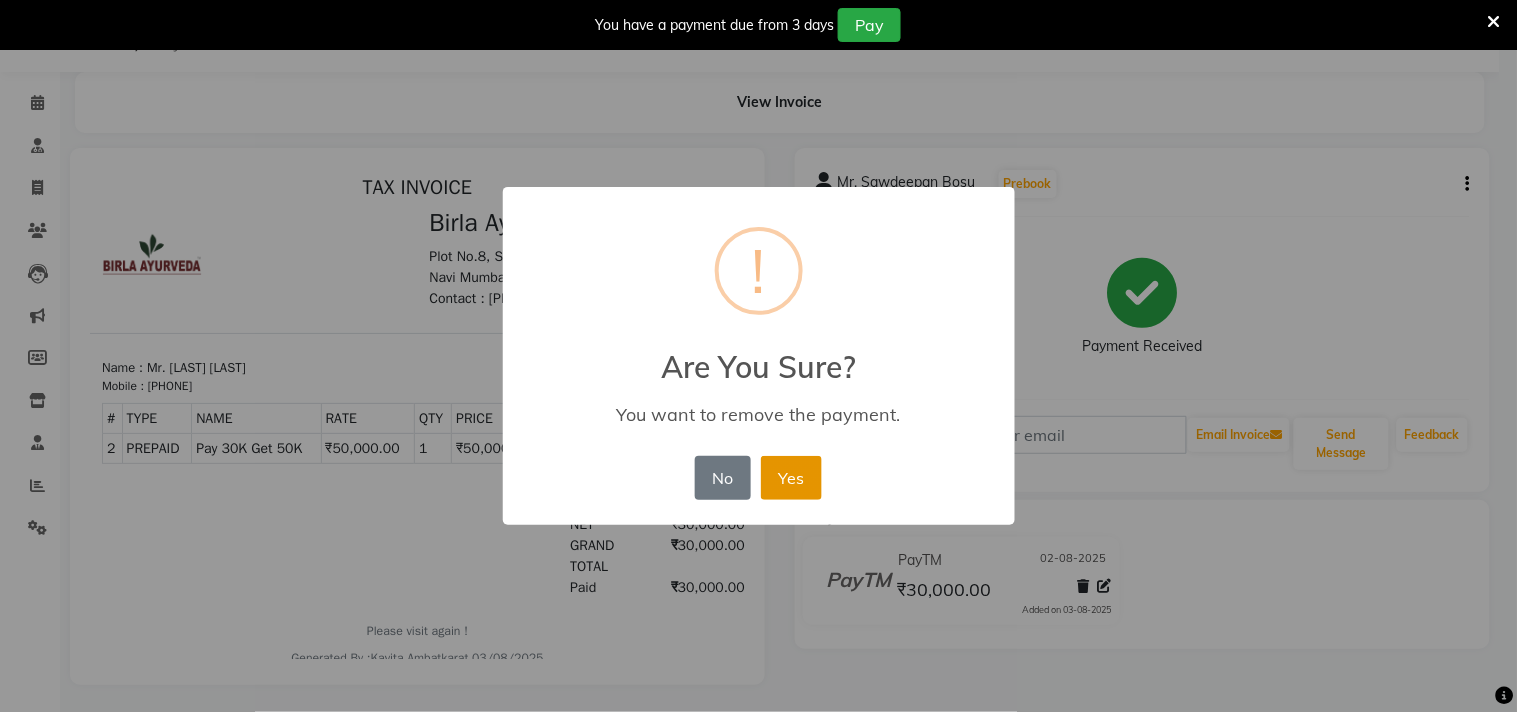 click on "Yes" at bounding box center [791, 478] 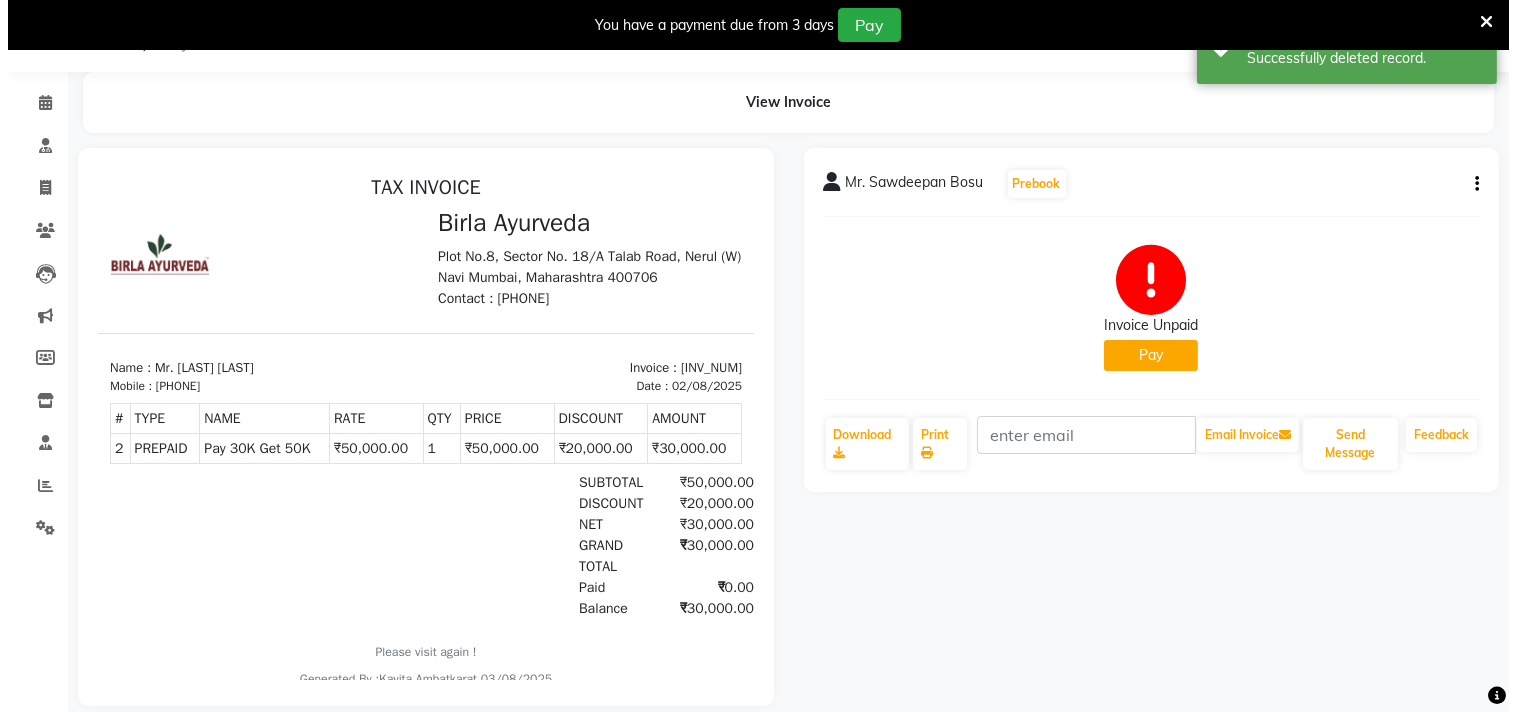 scroll, scrollTop: 0, scrollLeft: 0, axis: both 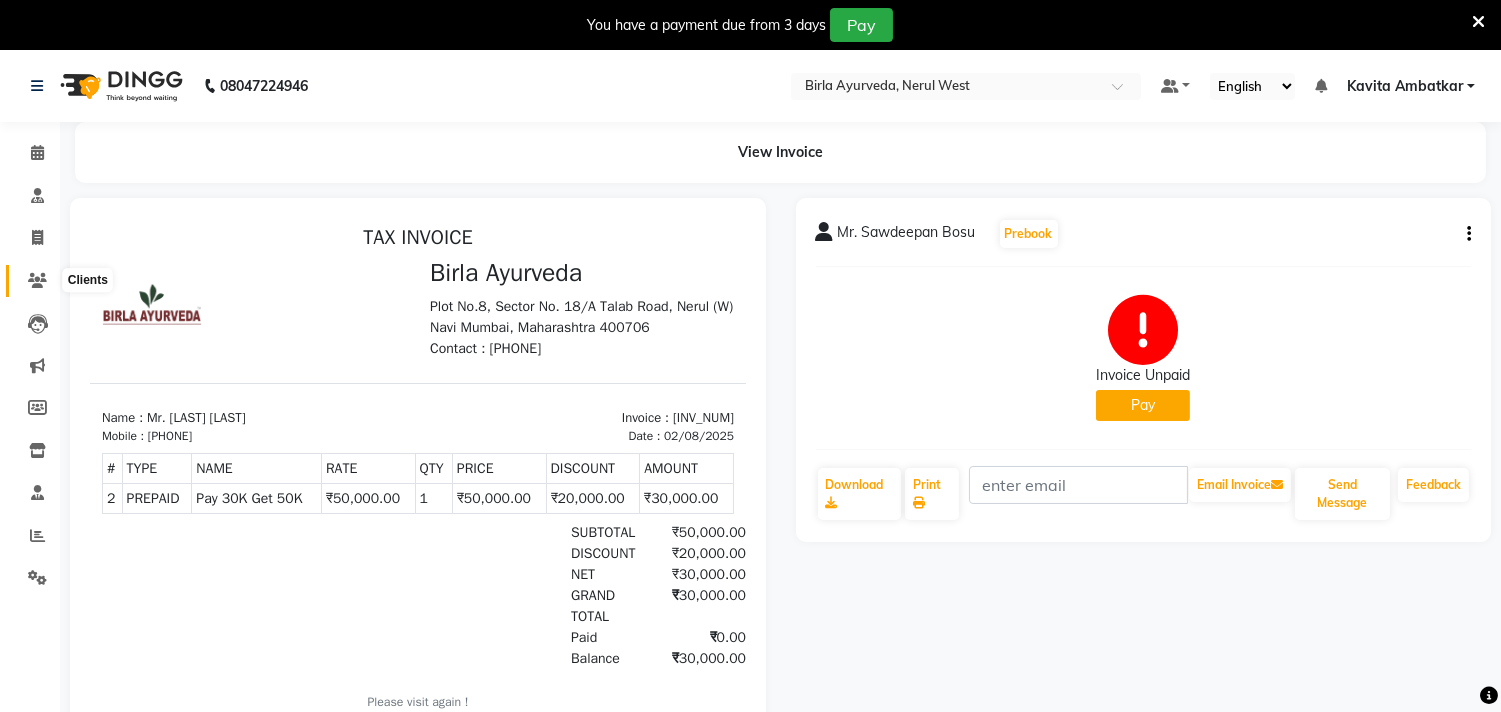 click 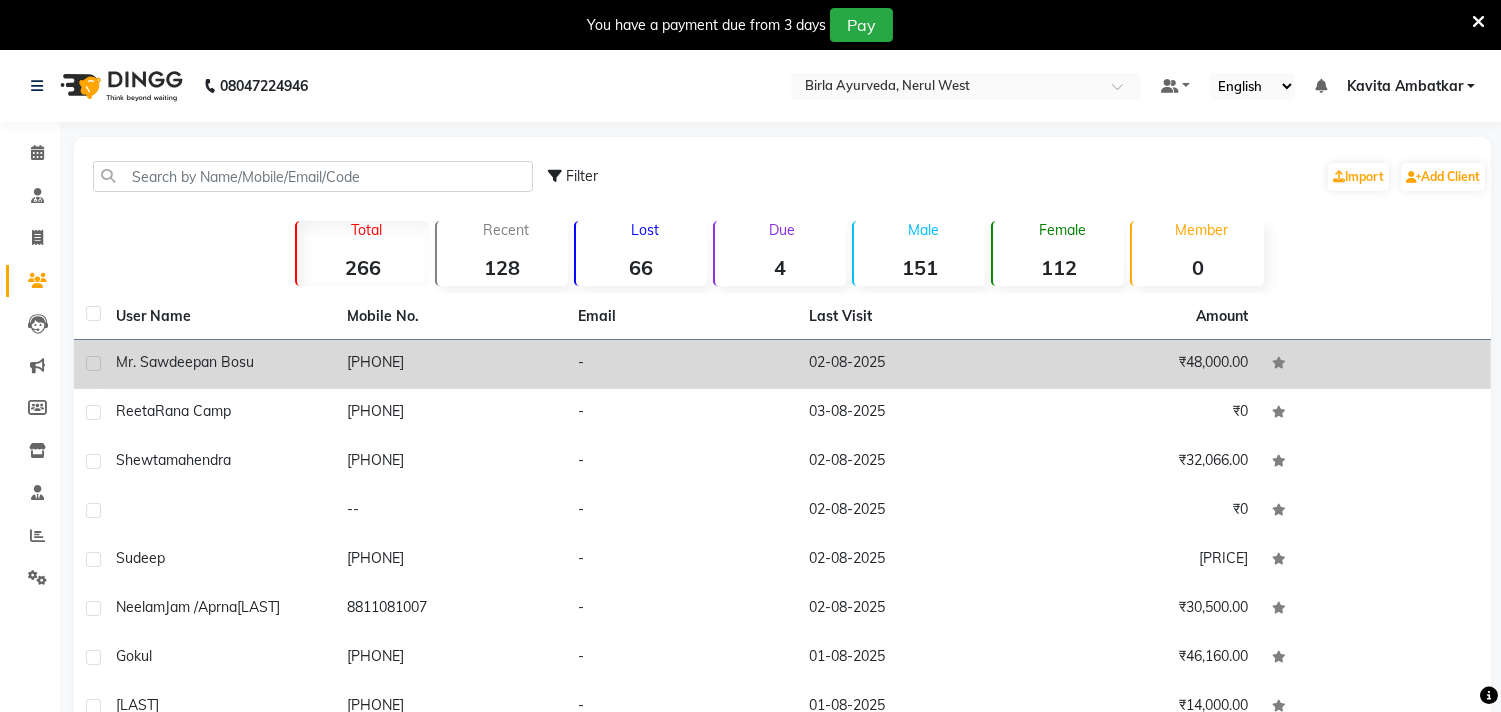 click on "[PHONE]" 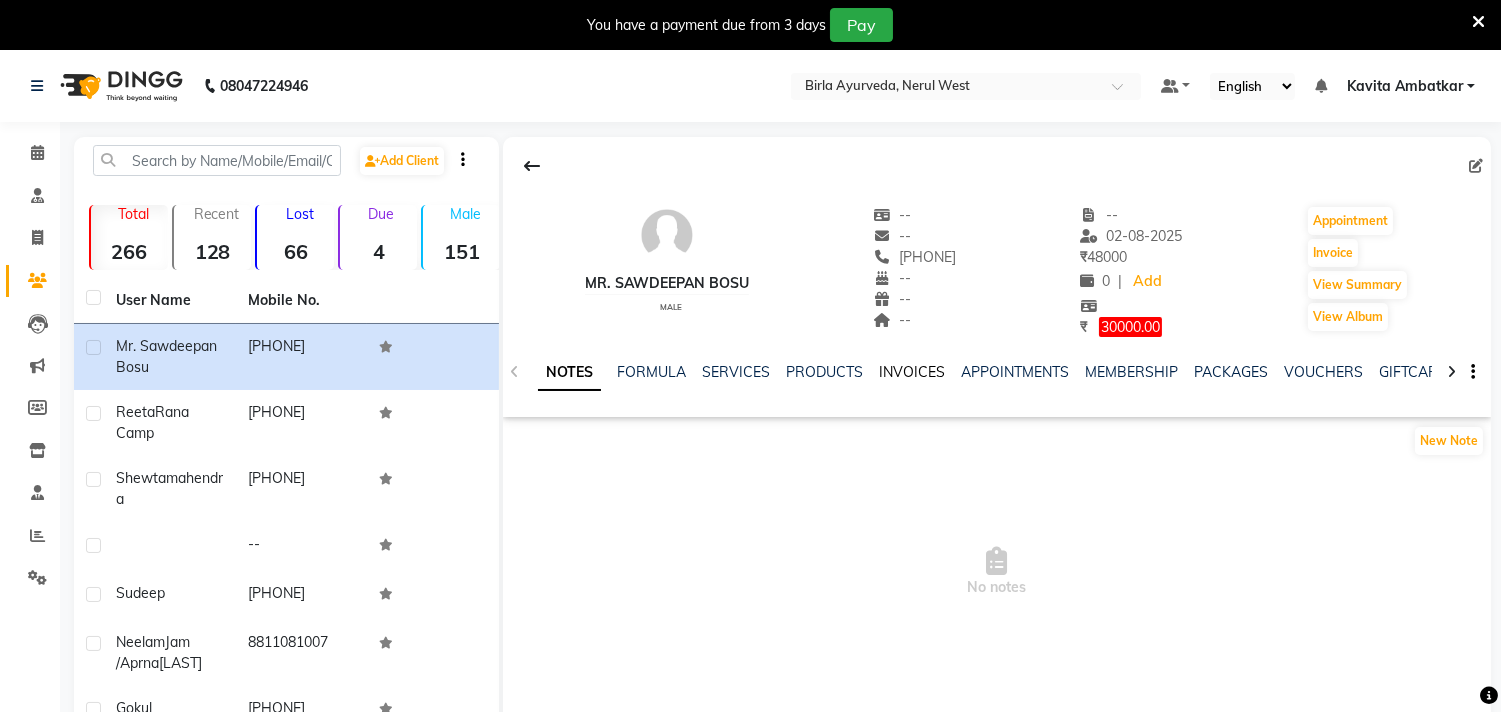 click on "INVOICES" 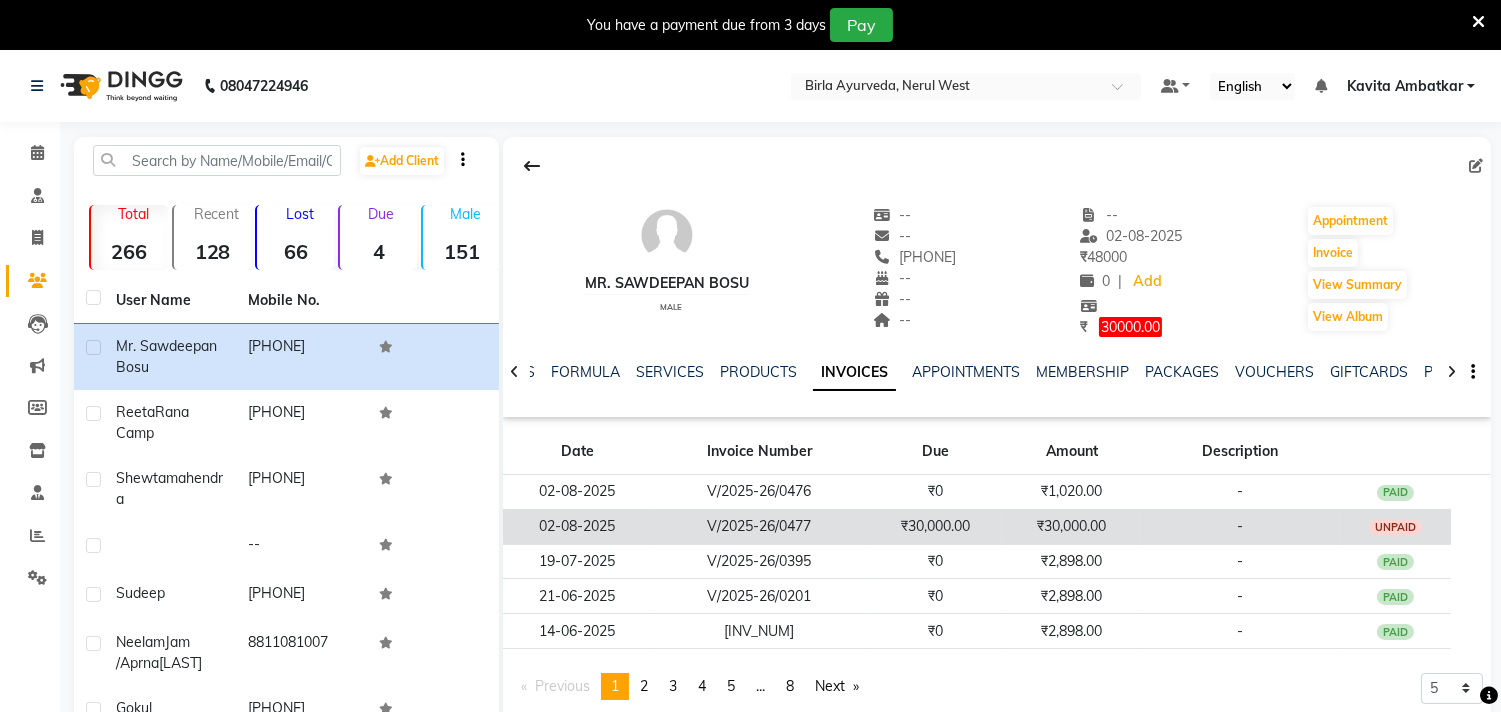 click on "UNPAID" 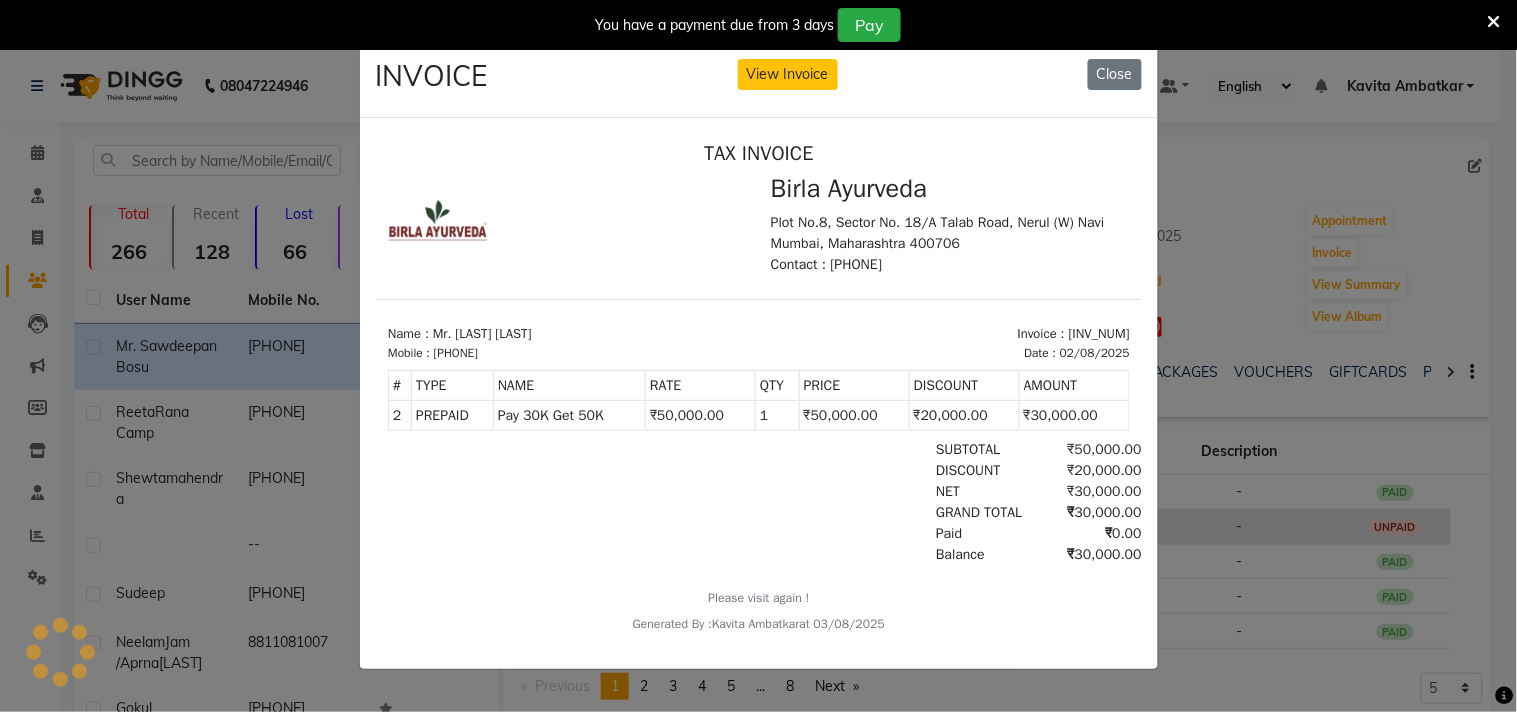 scroll, scrollTop: 0, scrollLeft: 0, axis: both 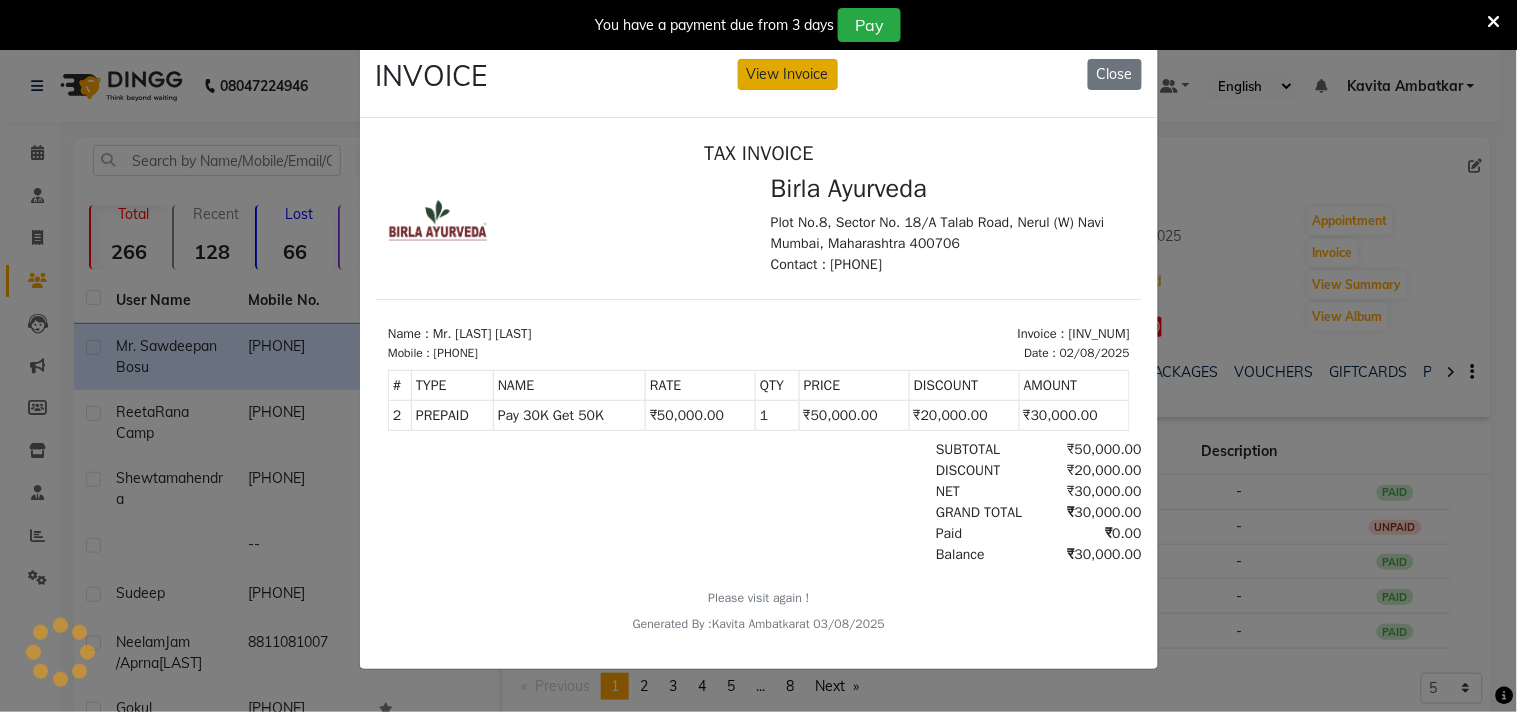 click on "View Invoice" 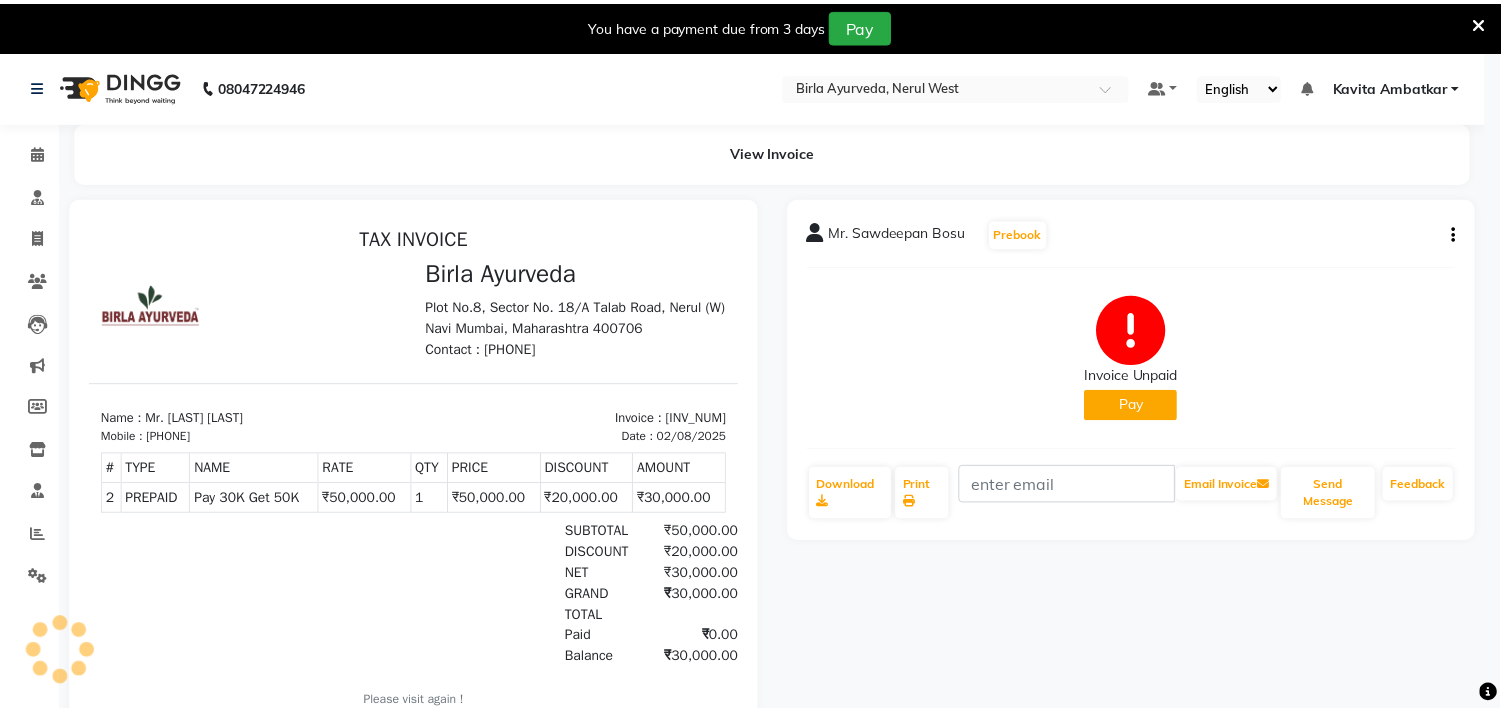 scroll, scrollTop: 0, scrollLeft: 0, axis: both 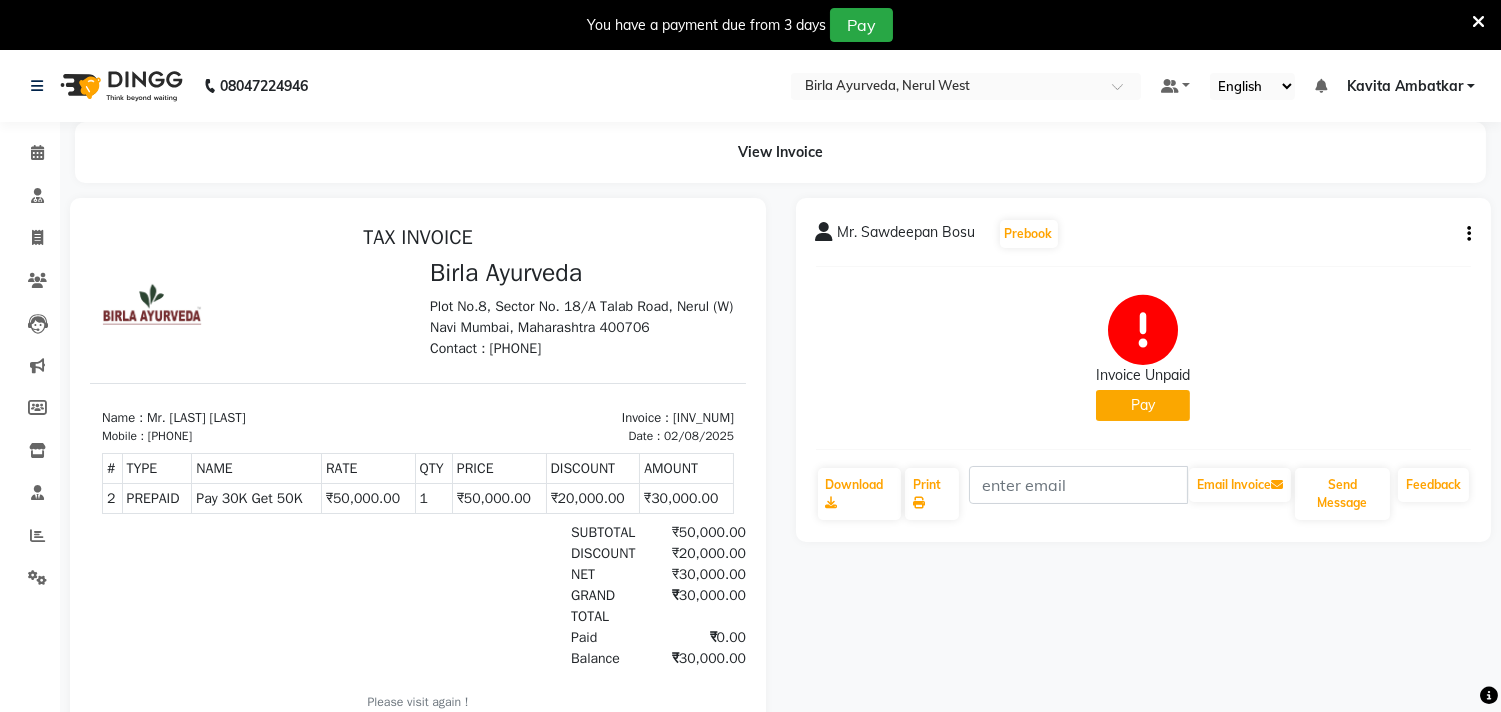 click 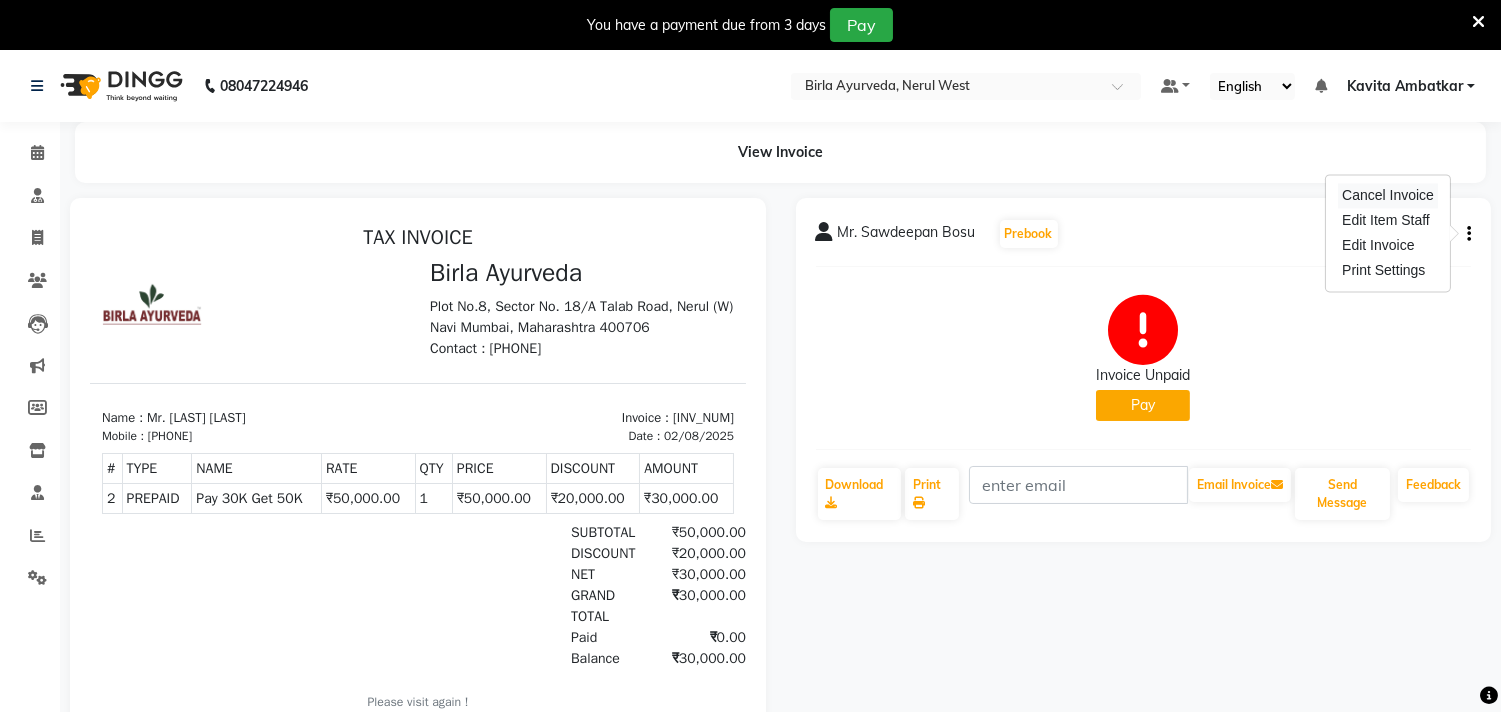 click on "Cancel Invoice" at bounding box center (1388, 195) 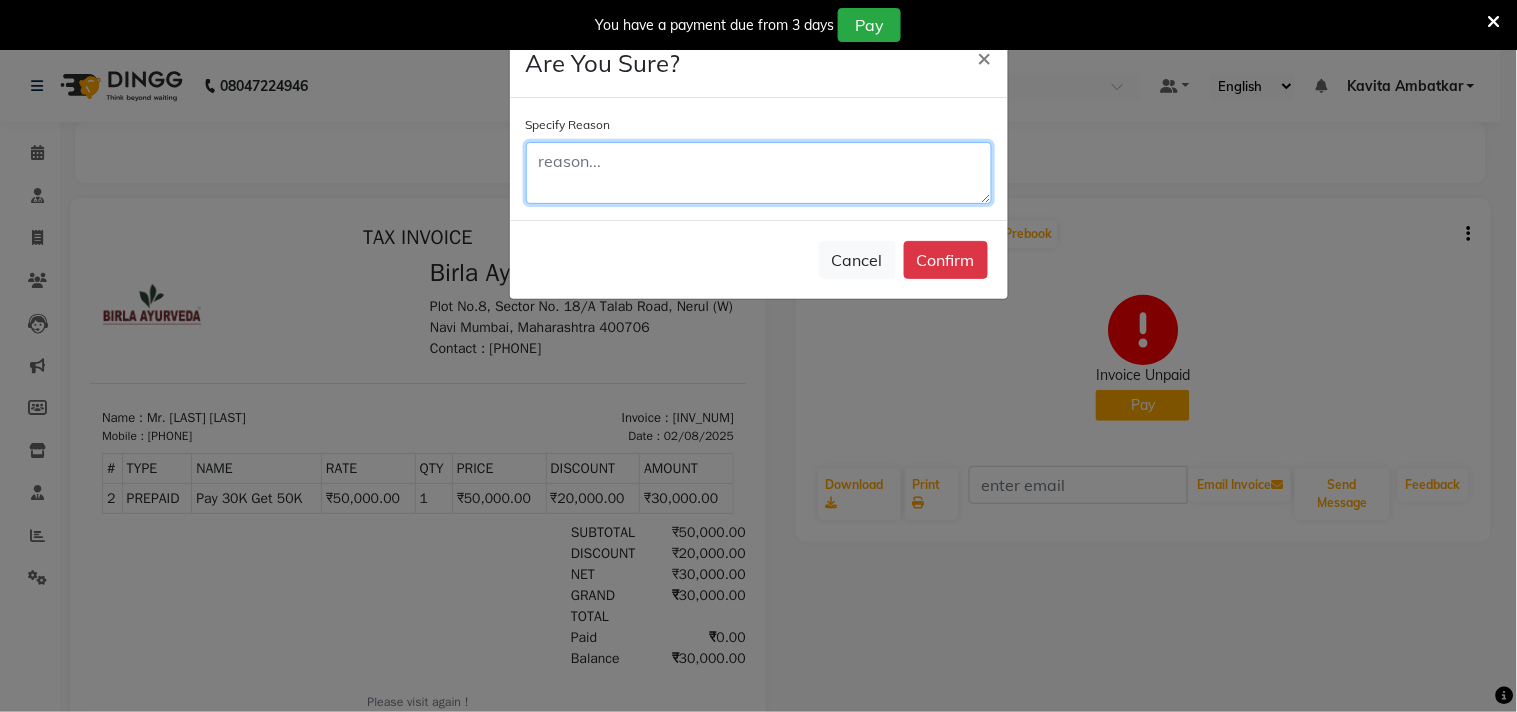click 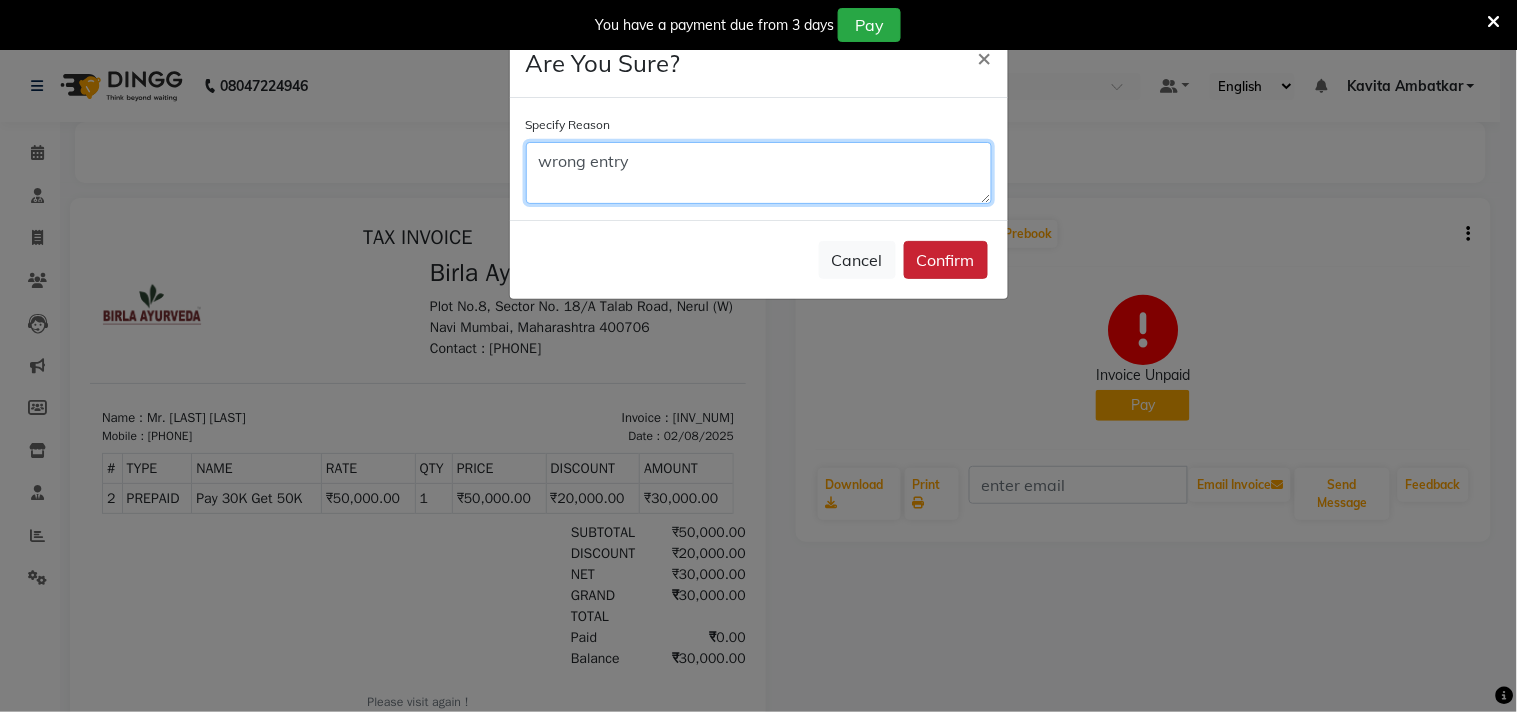 type on "wrong entry" 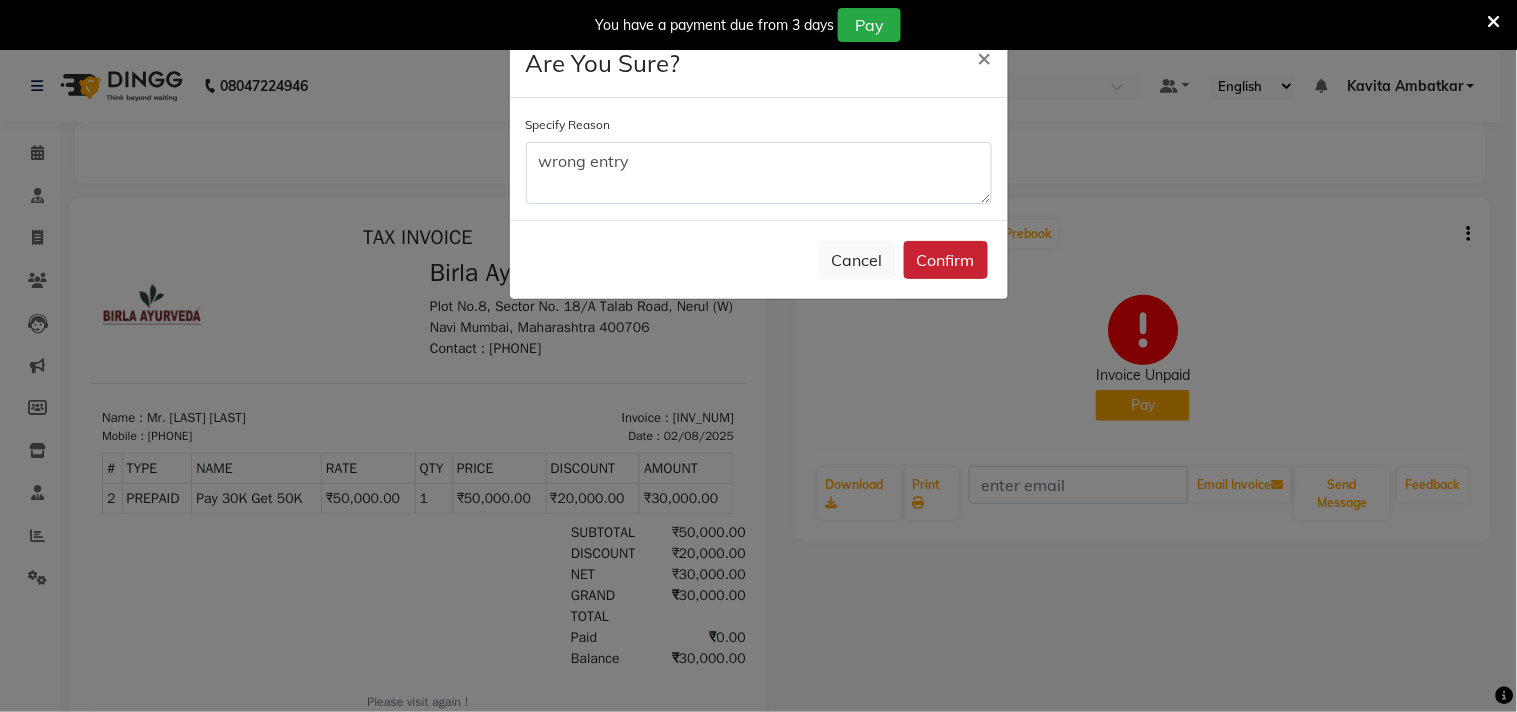 click on "Confirm" 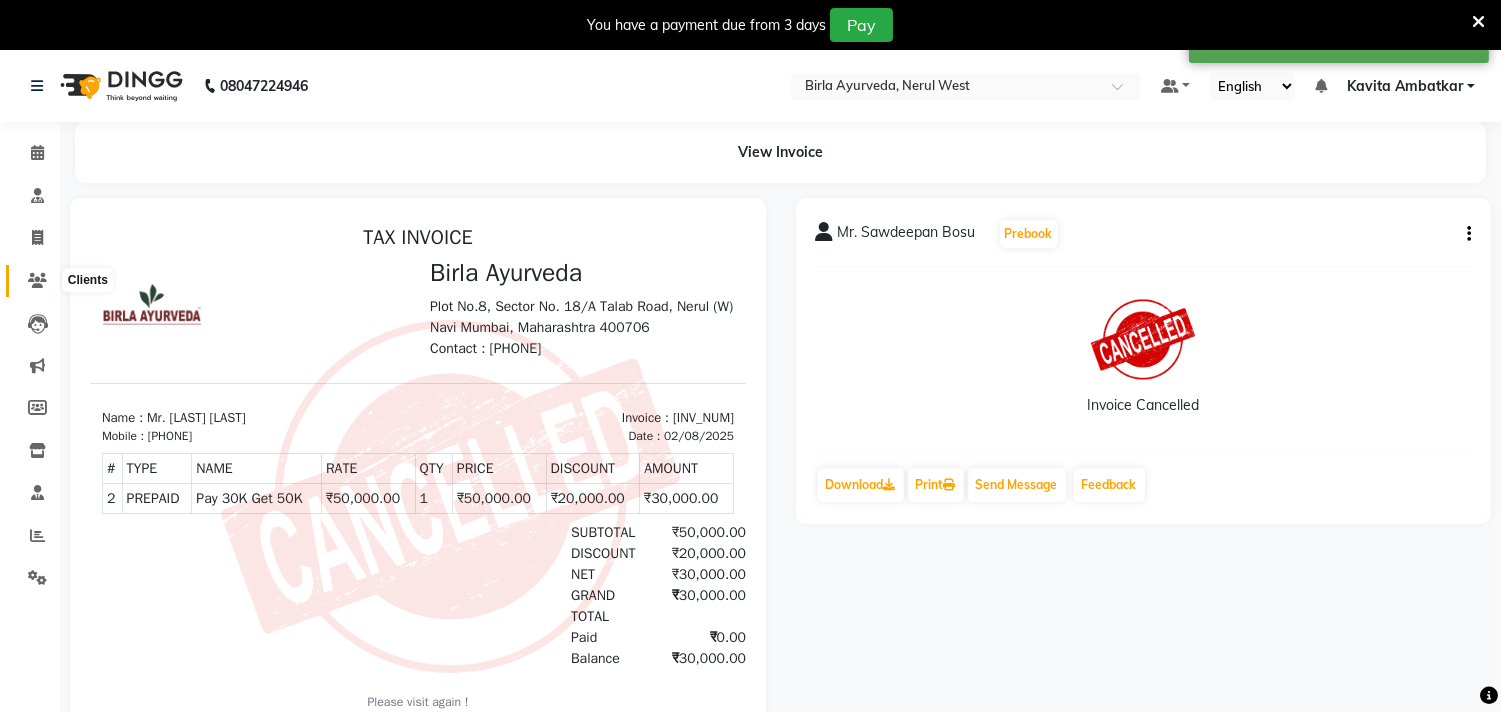 click 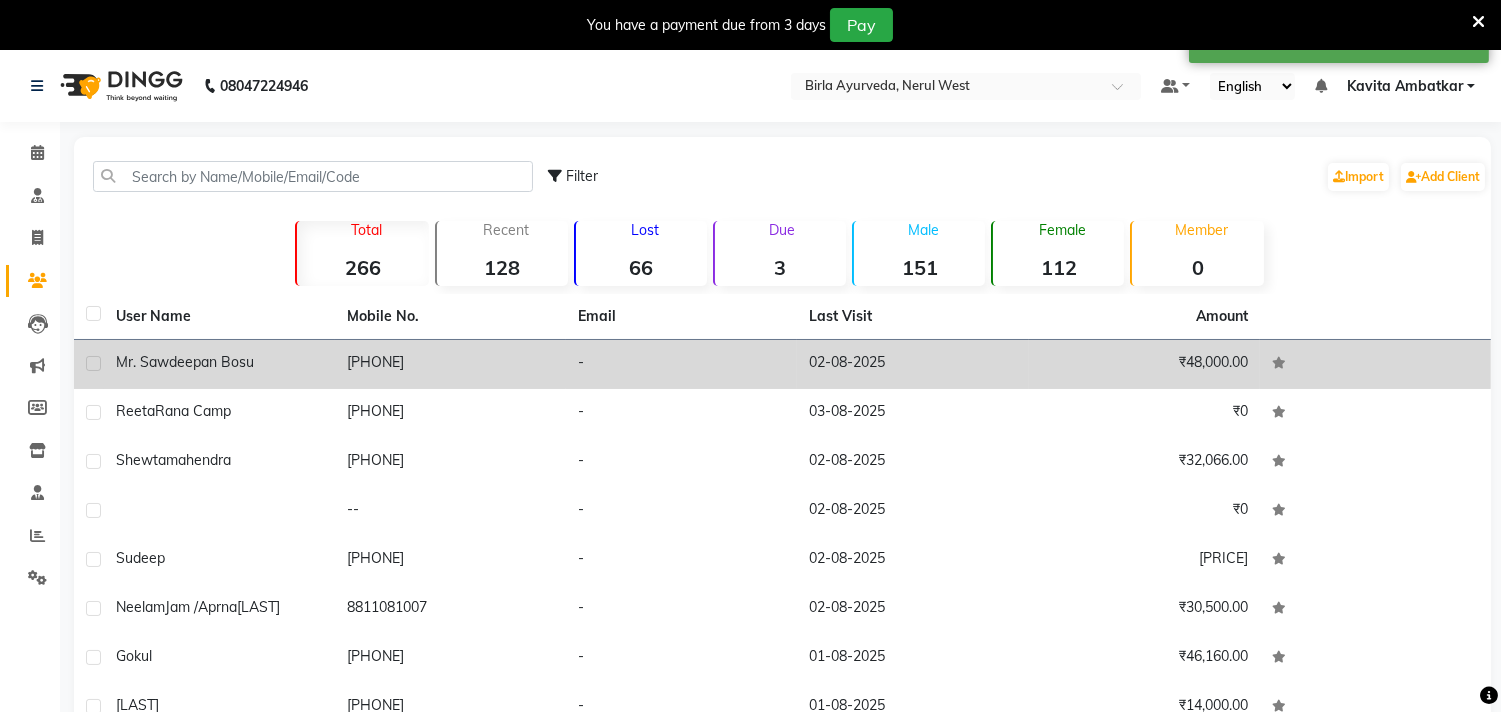 click on "Mr. Sawdeepan Bosu" 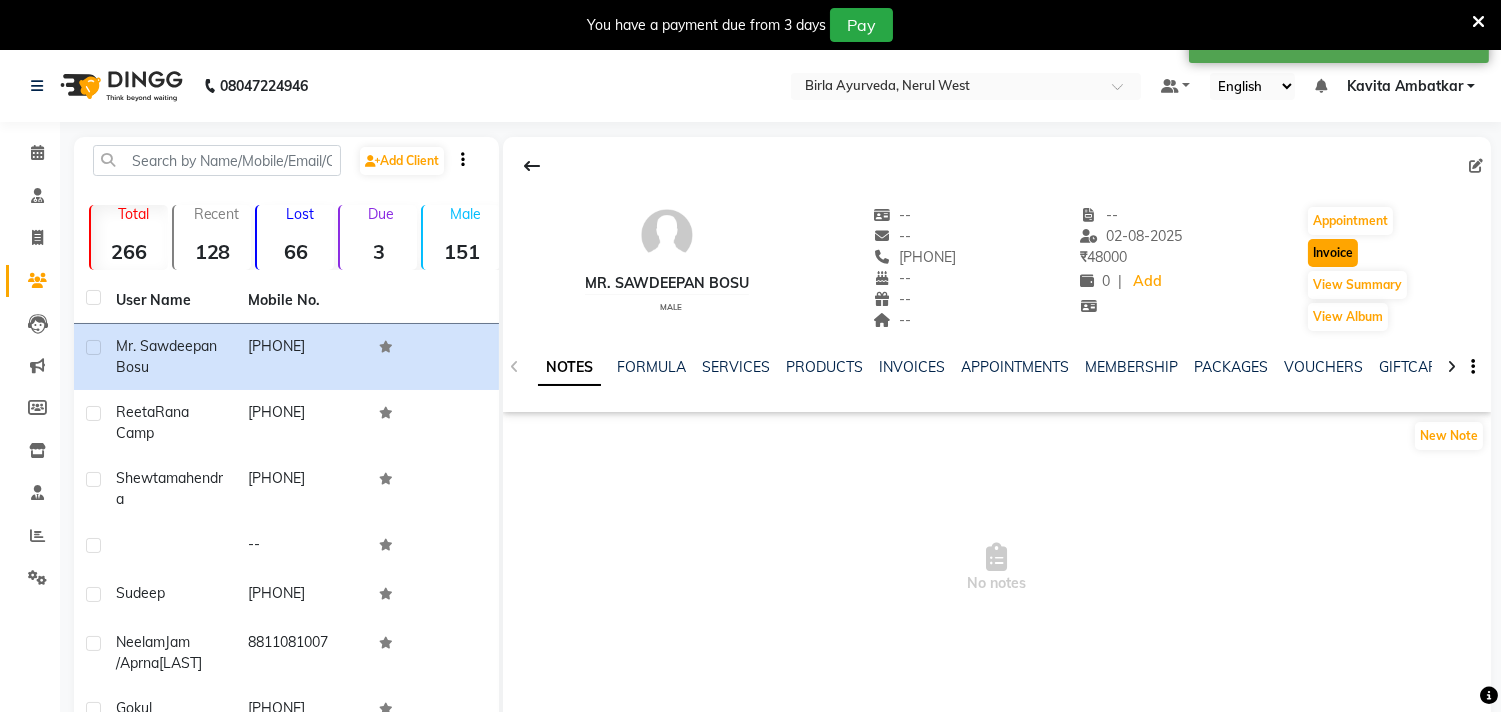 click on "Invoice" 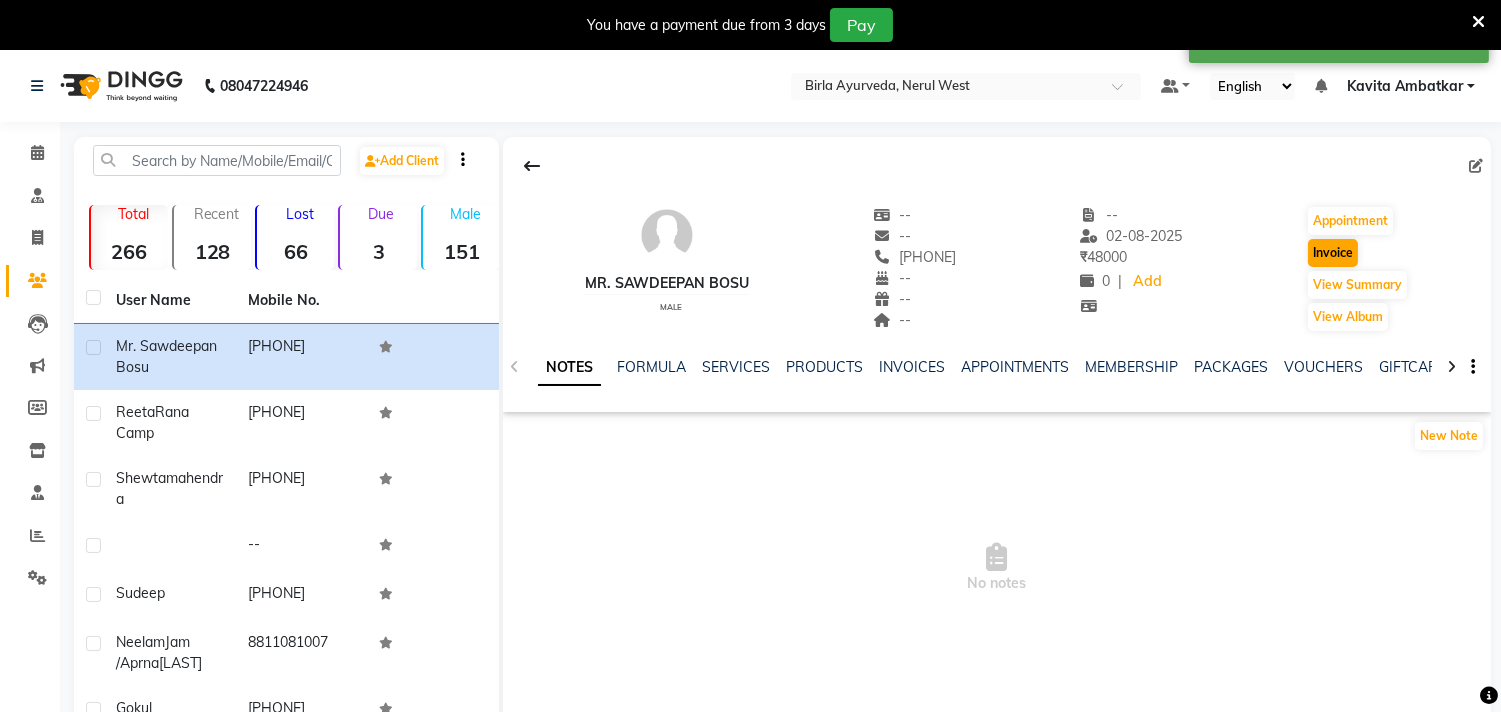 select on "6808" 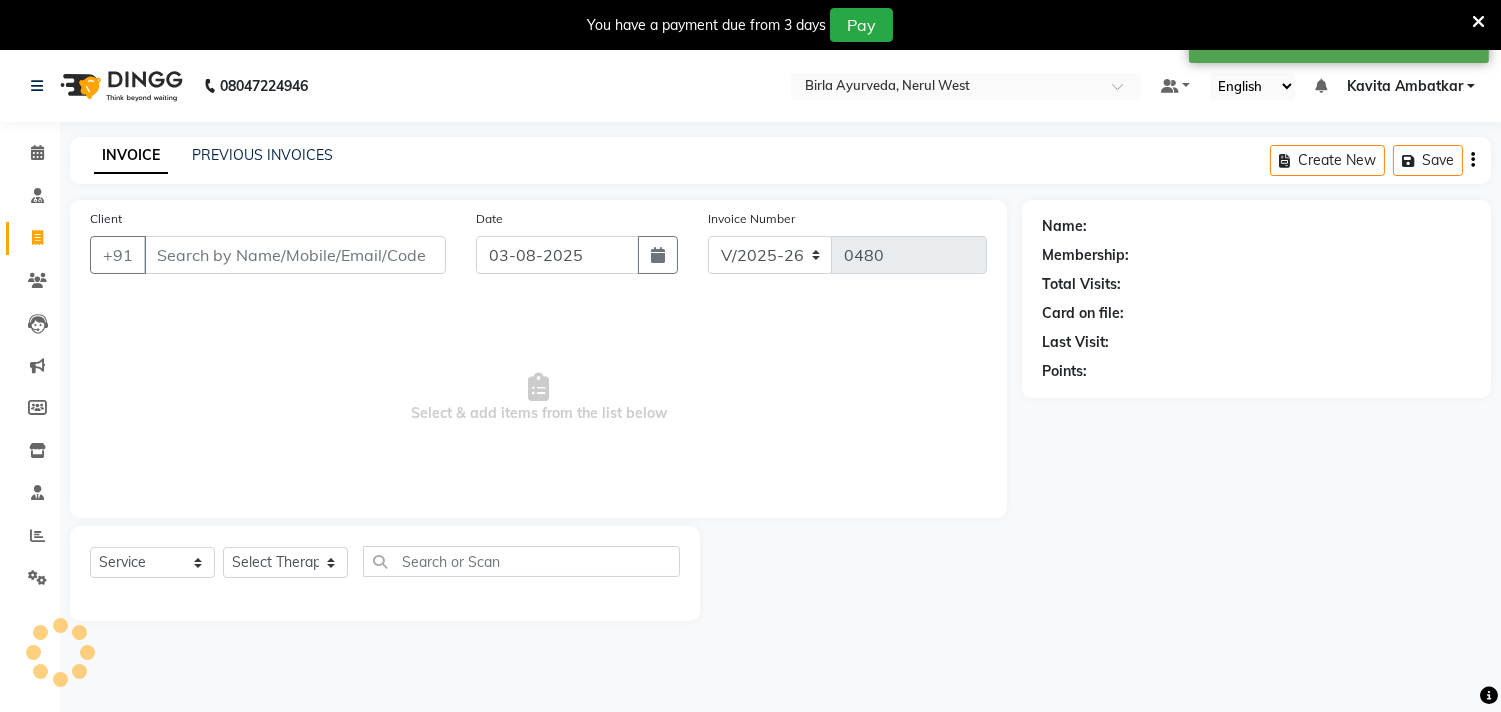 scroll, scrollTop: 50, scrollLeft: 0, axis: vertical 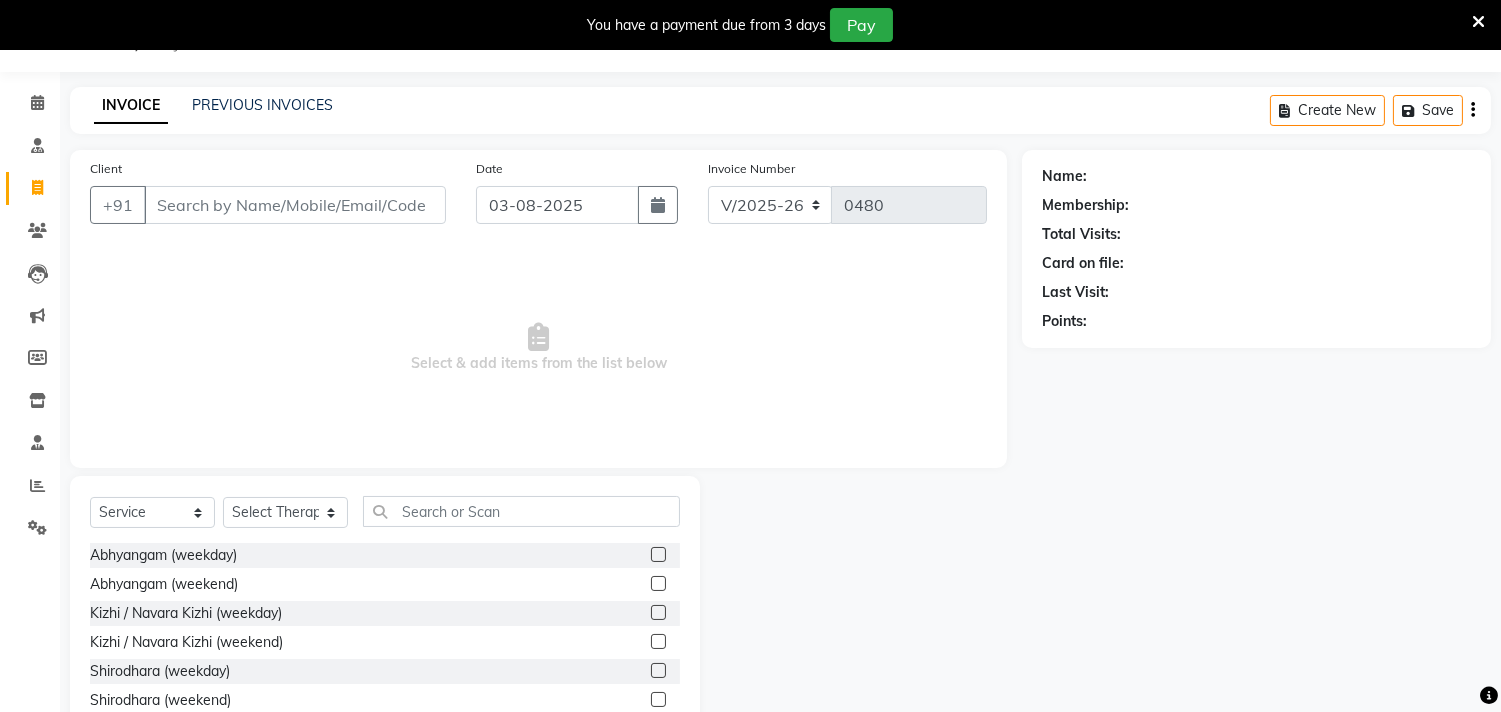 type on "[PHONE]" 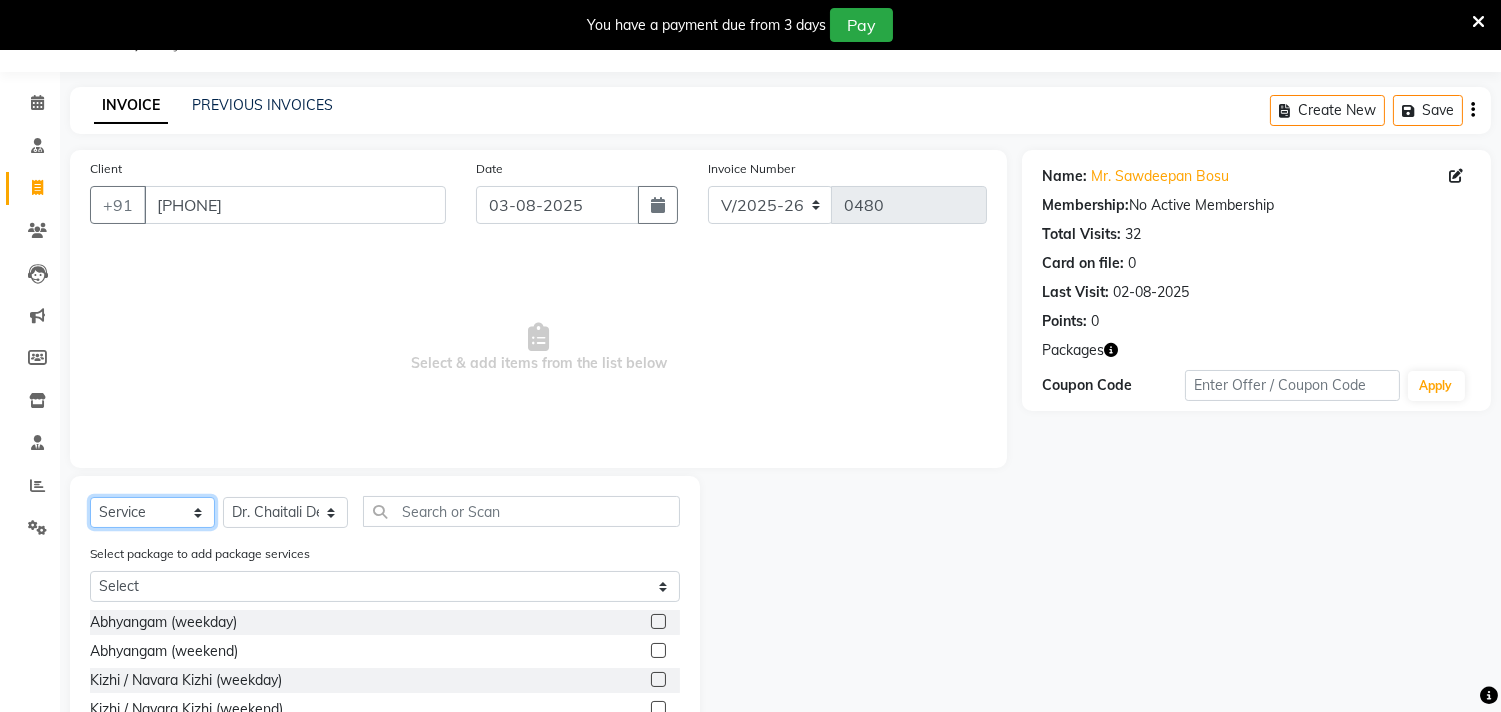 click on "Select  Service  Product  Membership  Package Voucher Prepaid Gift Card" 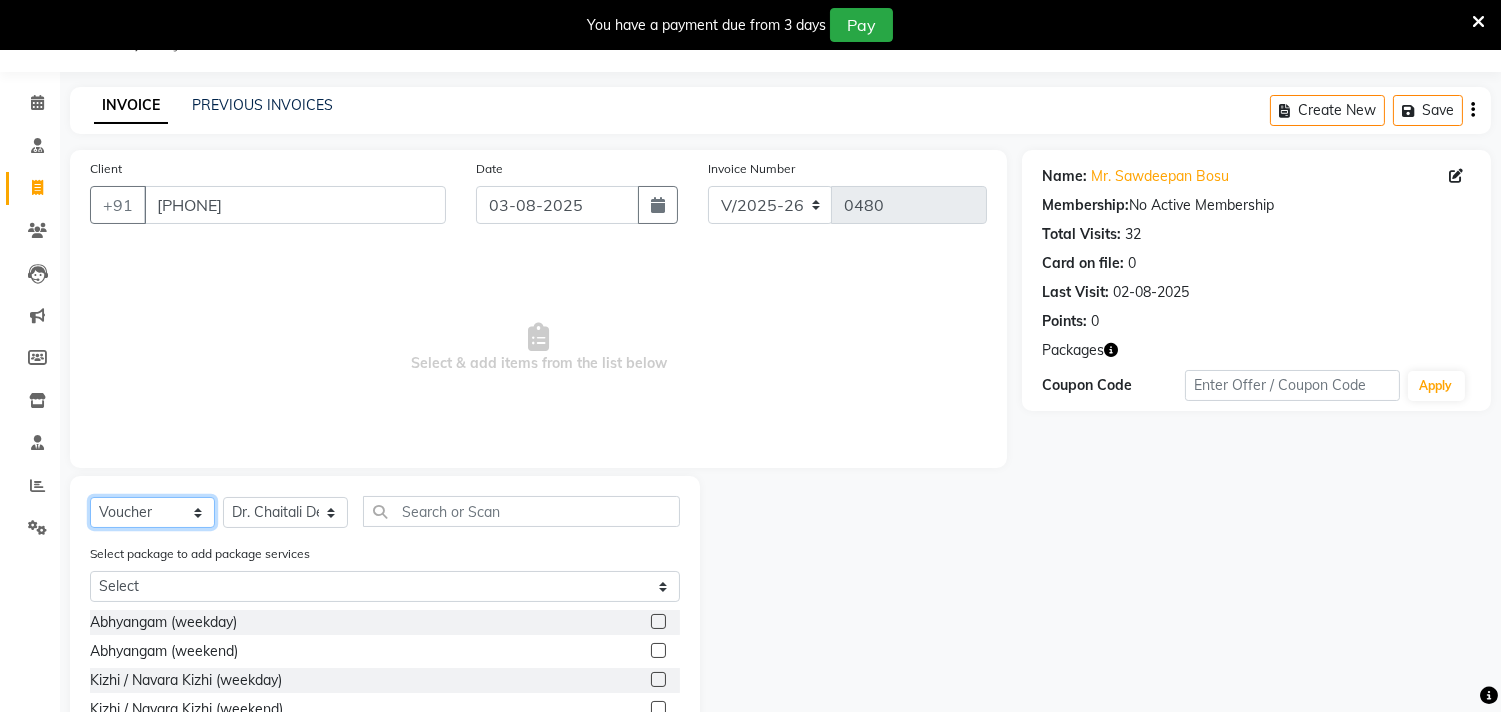 click on "Select  Service  Product  Membership  Package Voucher Prepaid Gift Card" 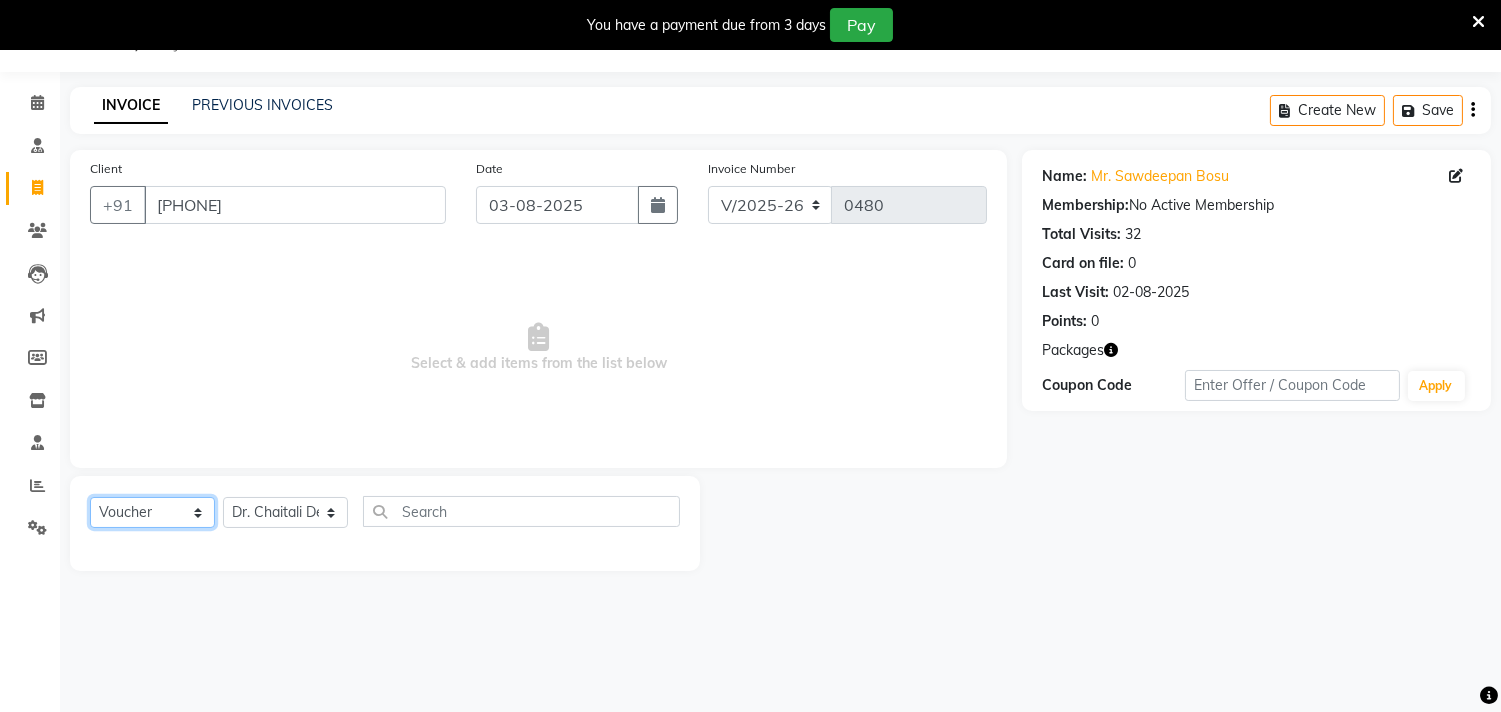 click on "Select  Service  Product  Membership  Package Voucher Prepaid Gift Card" 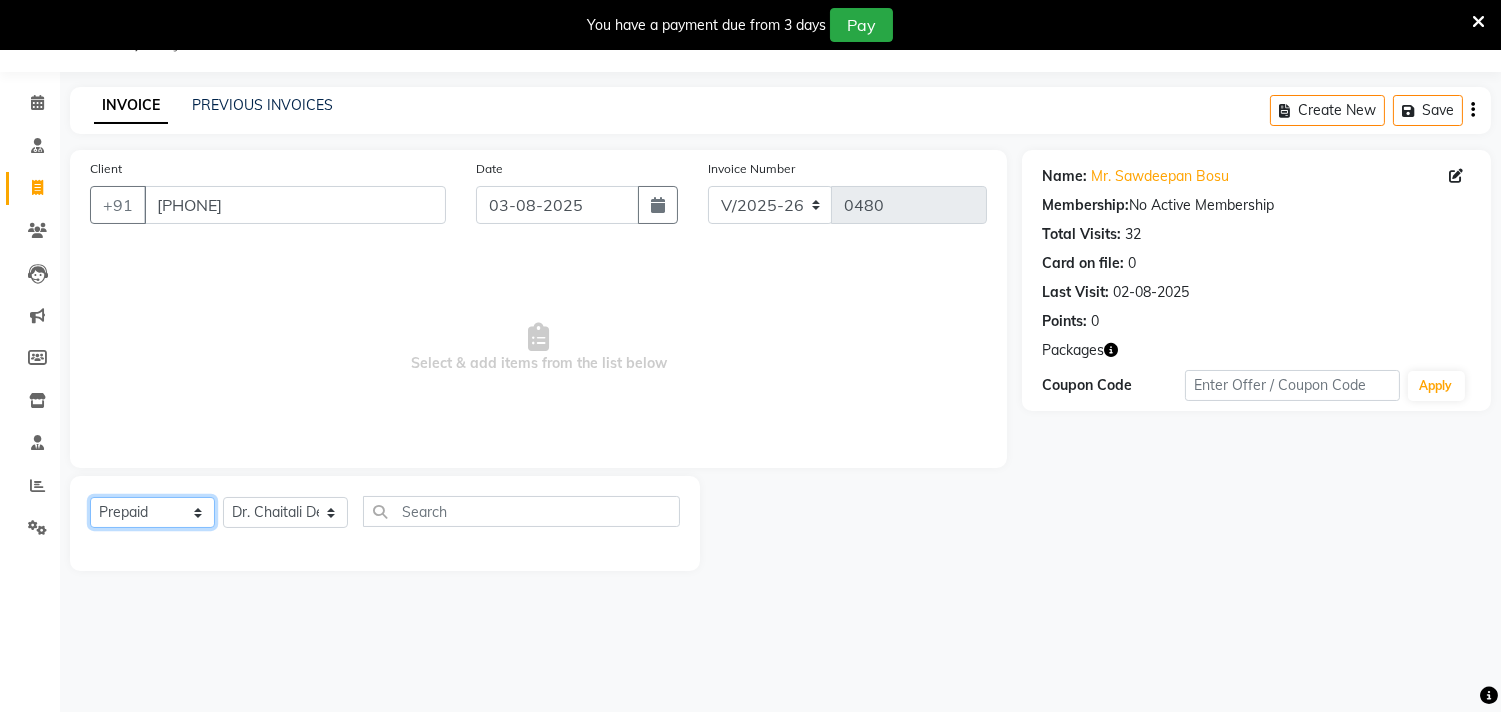 click on "Select  Service  Product  Membership  Package Voucher Prepaid Gift Card" 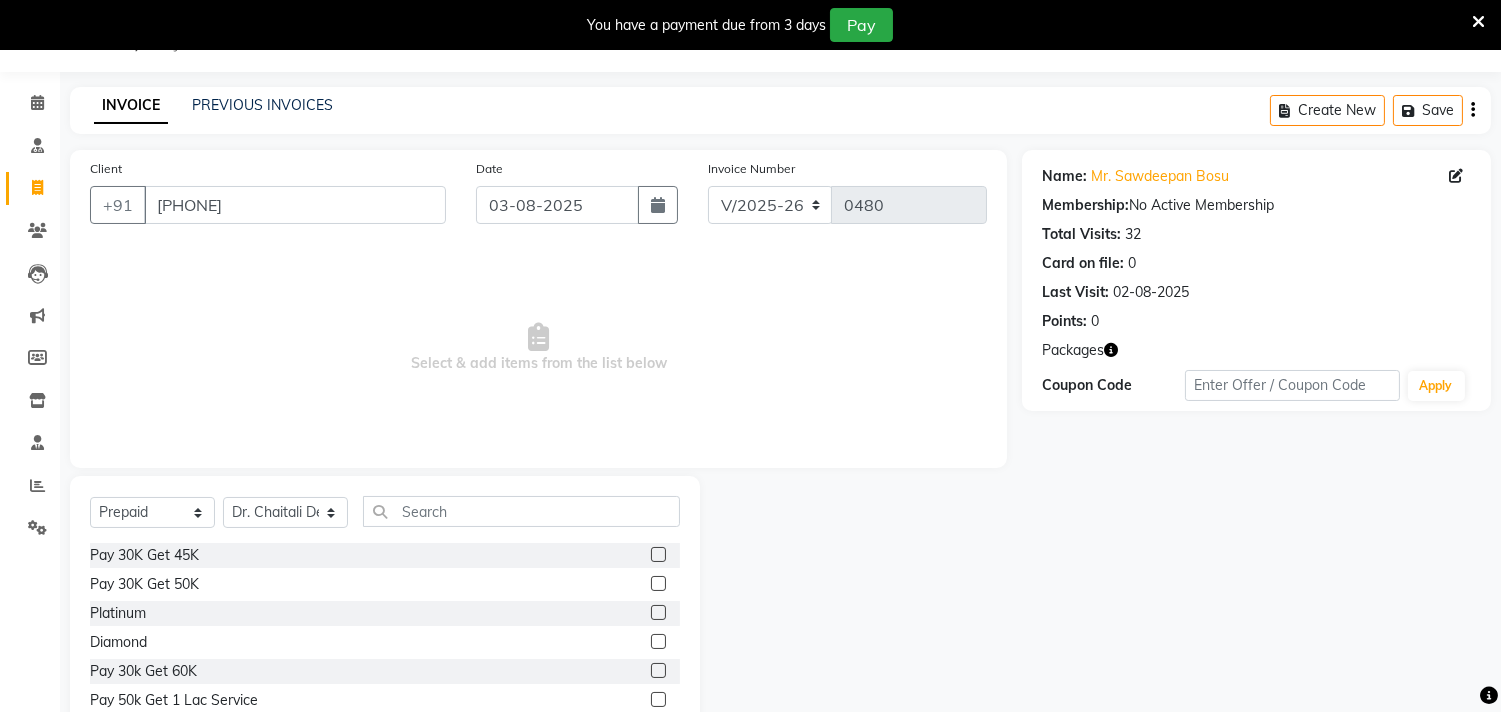 click 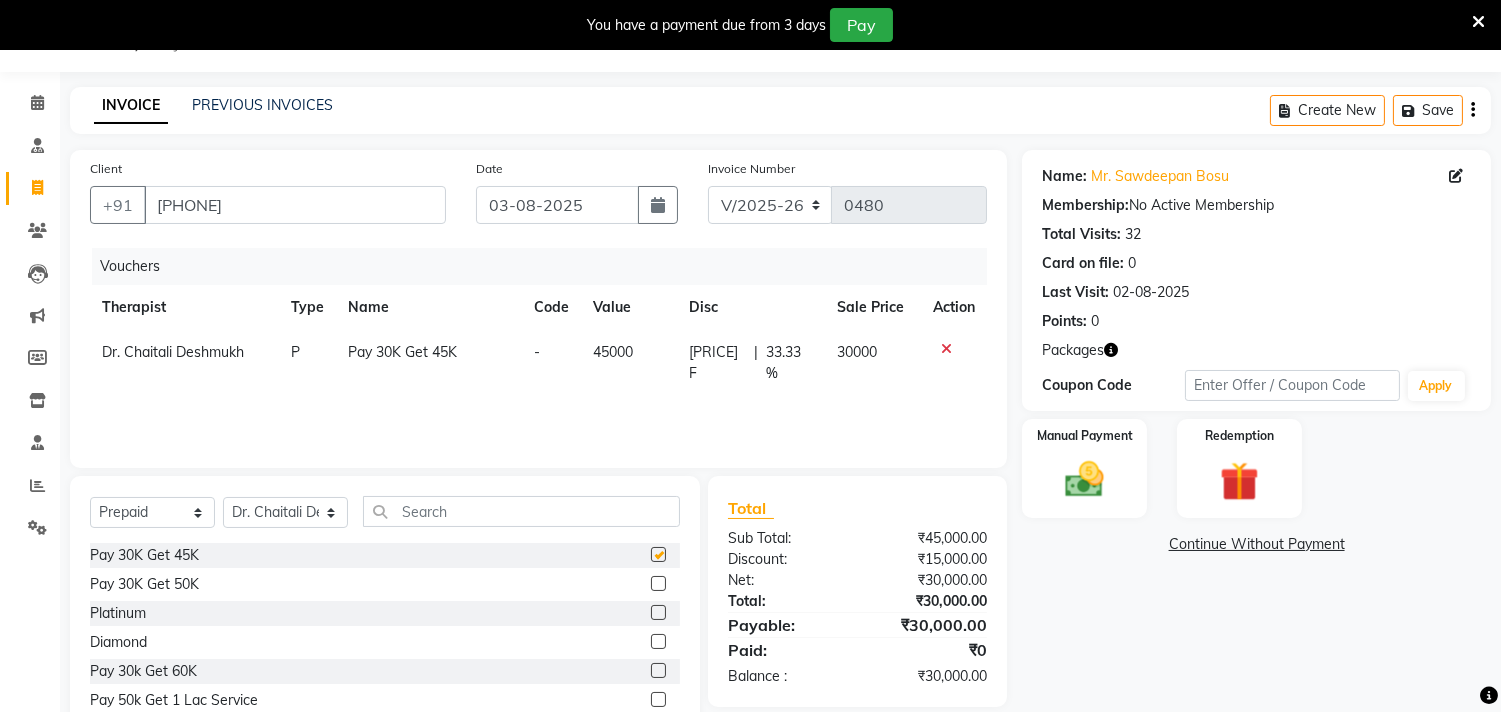 checkbox on "false" 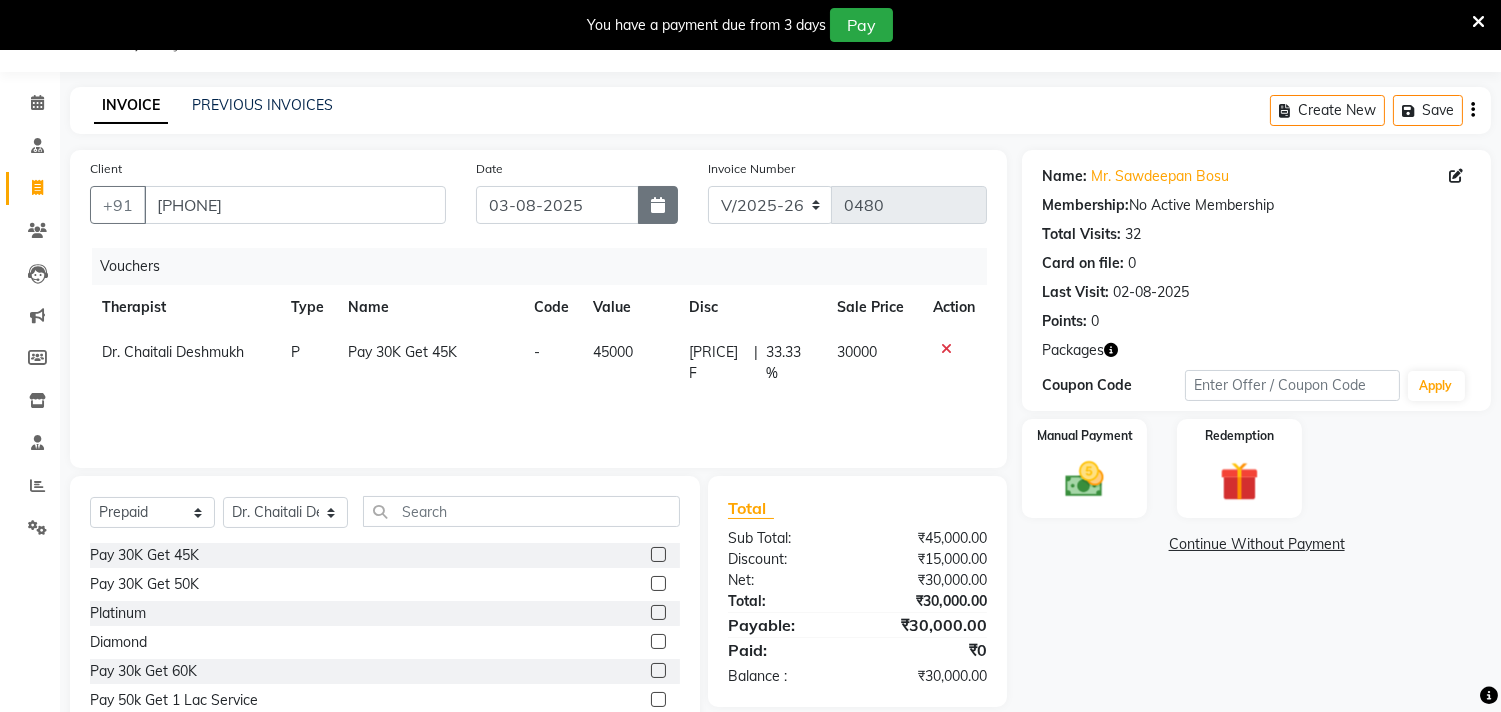 click 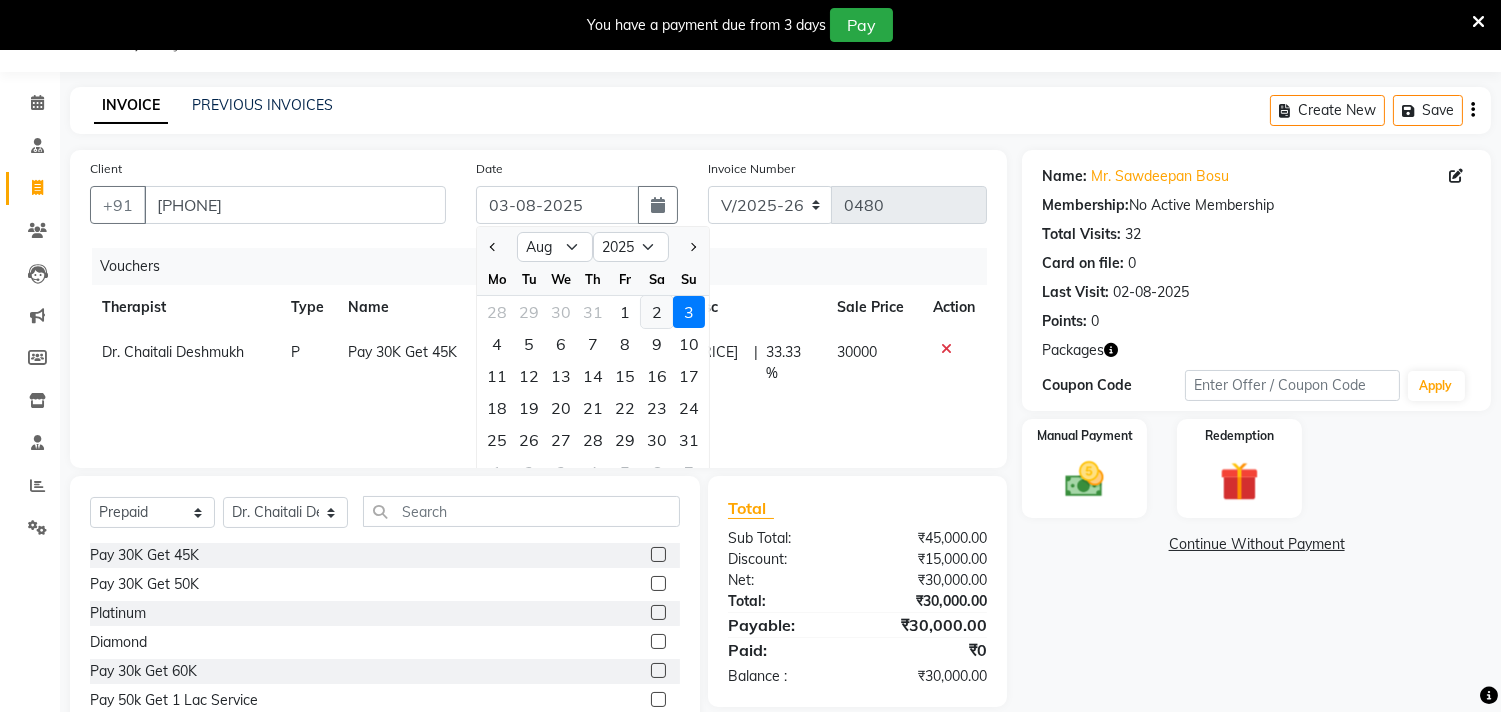 click on "2" 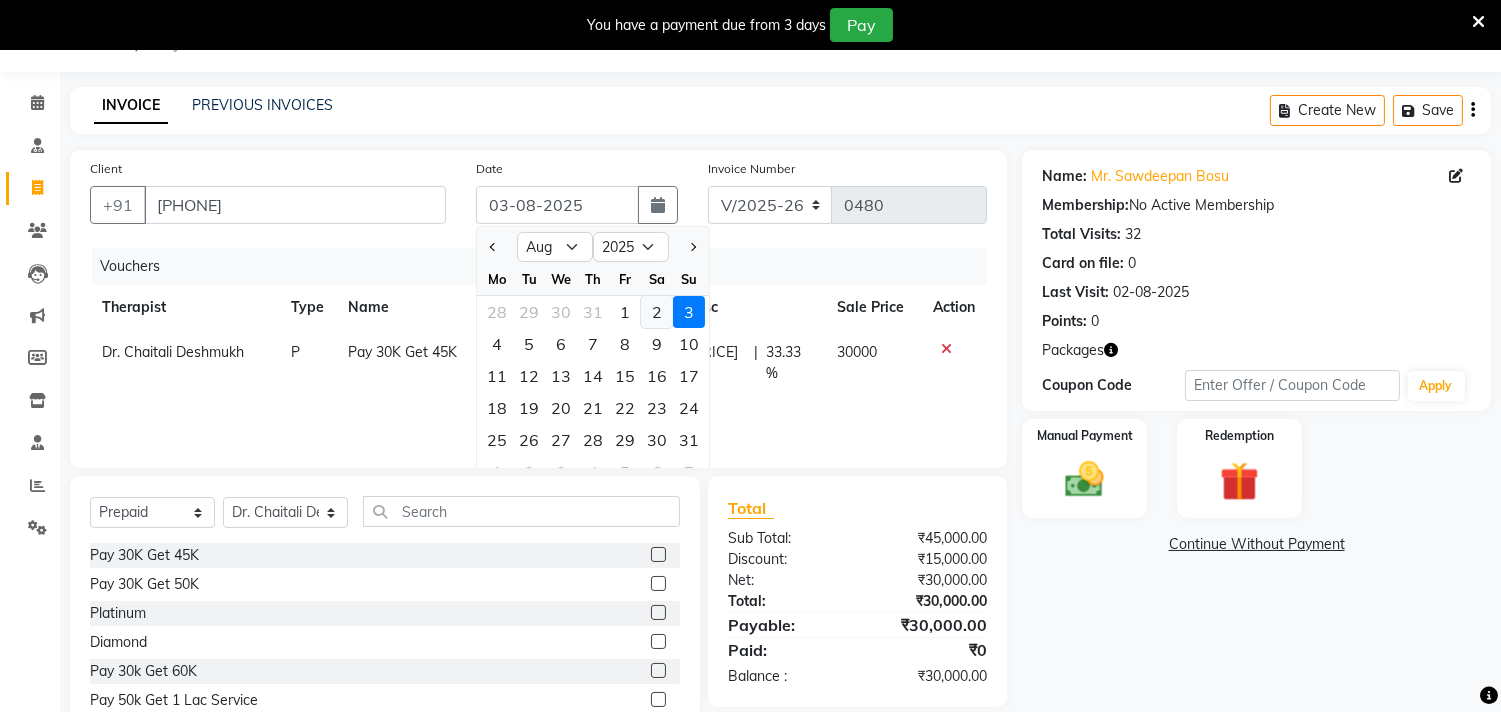 type on "02-08-2025" 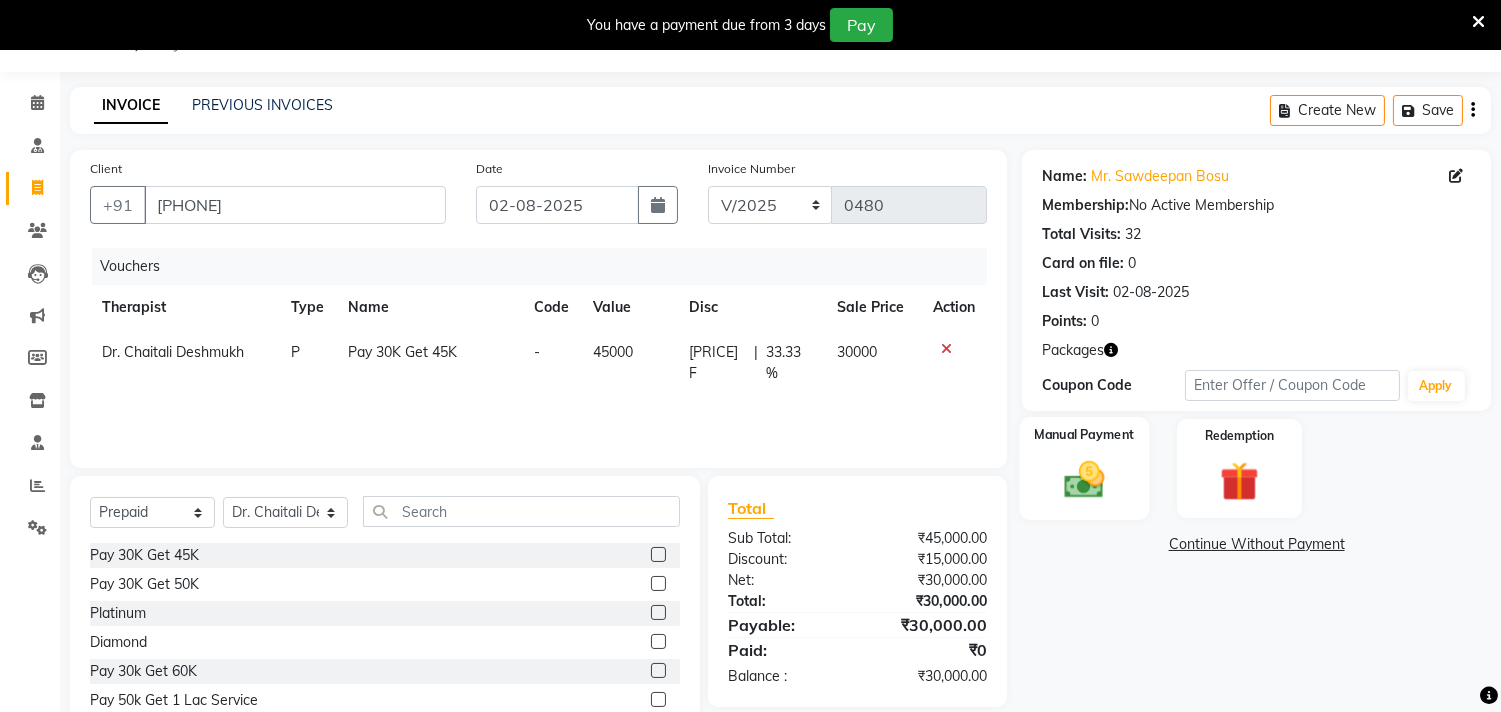 click 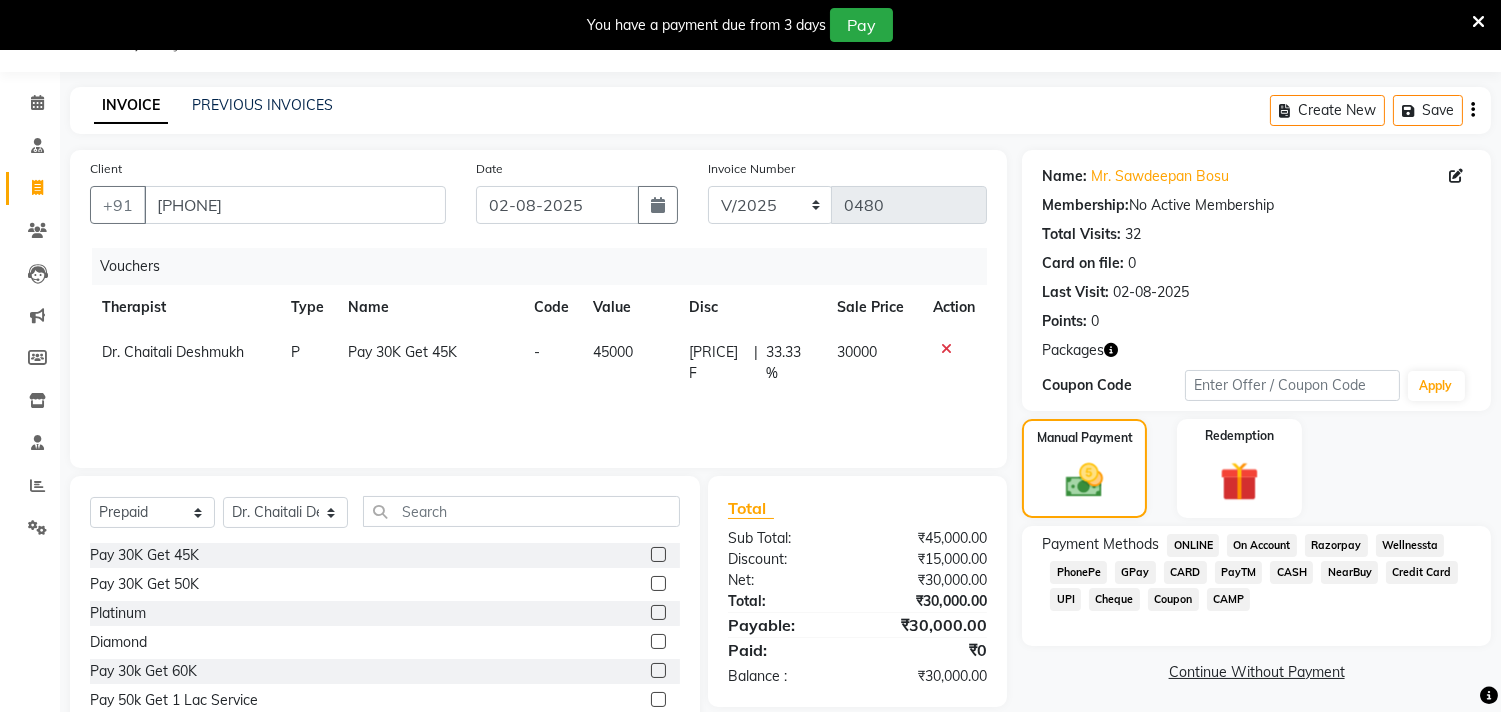 click on "PayTM" 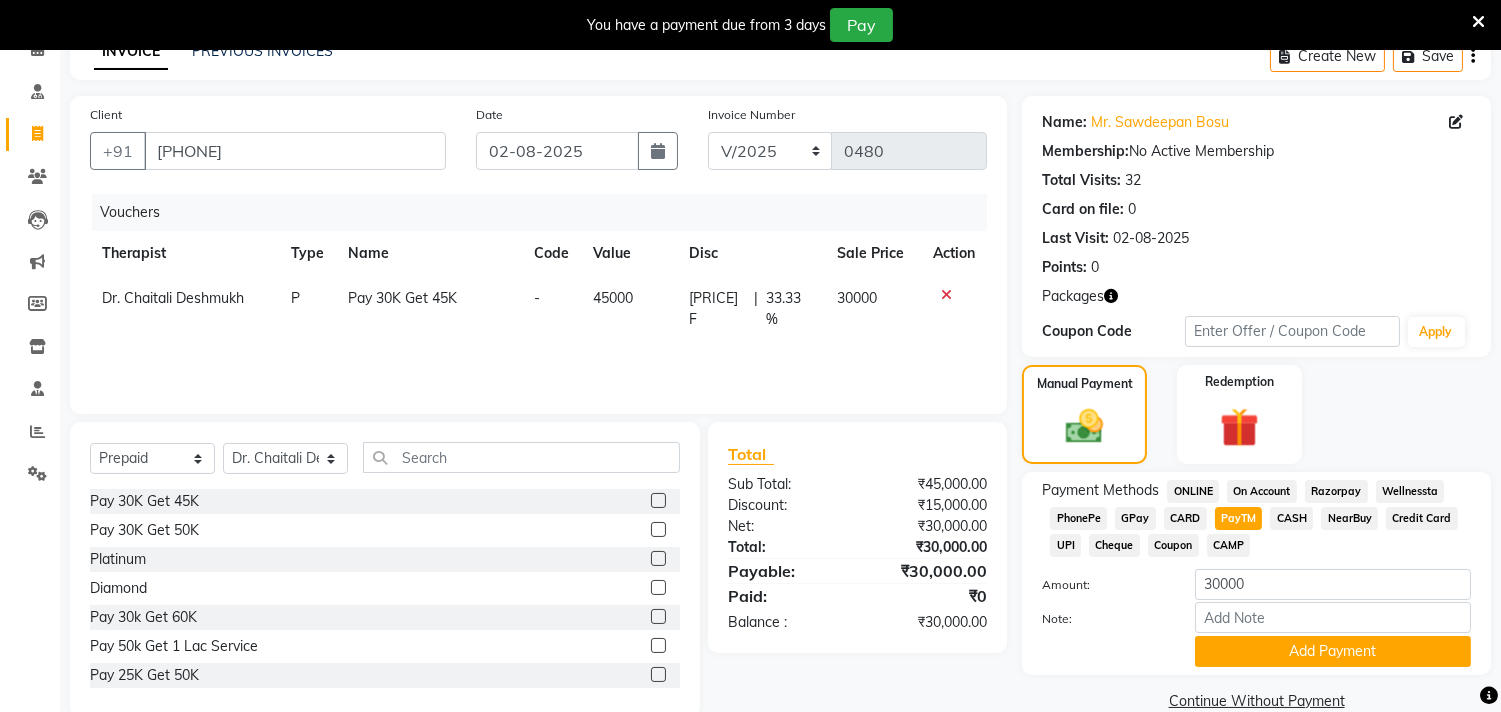 scroll, scrollTop: 138, scrollLeft: 0, axis: vertical 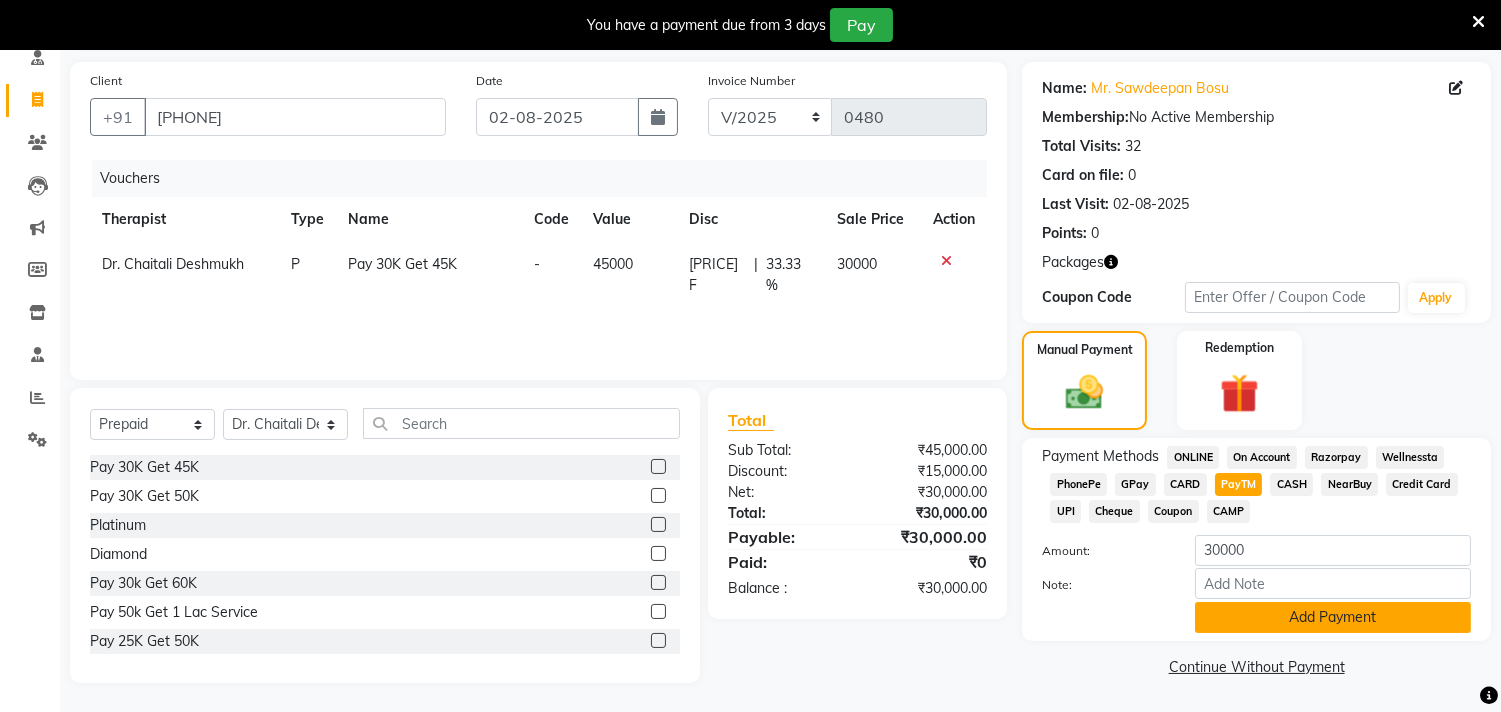 click on "Add Payment" 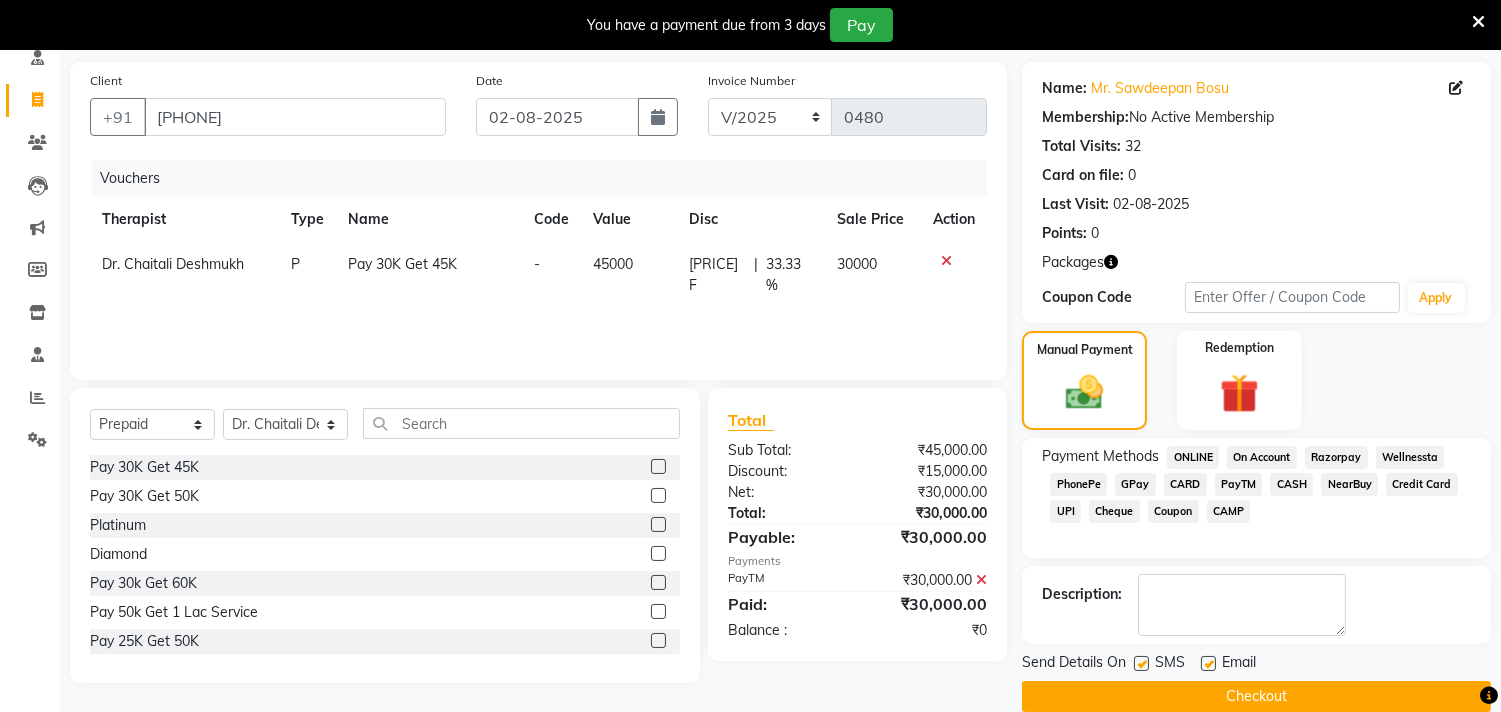 click 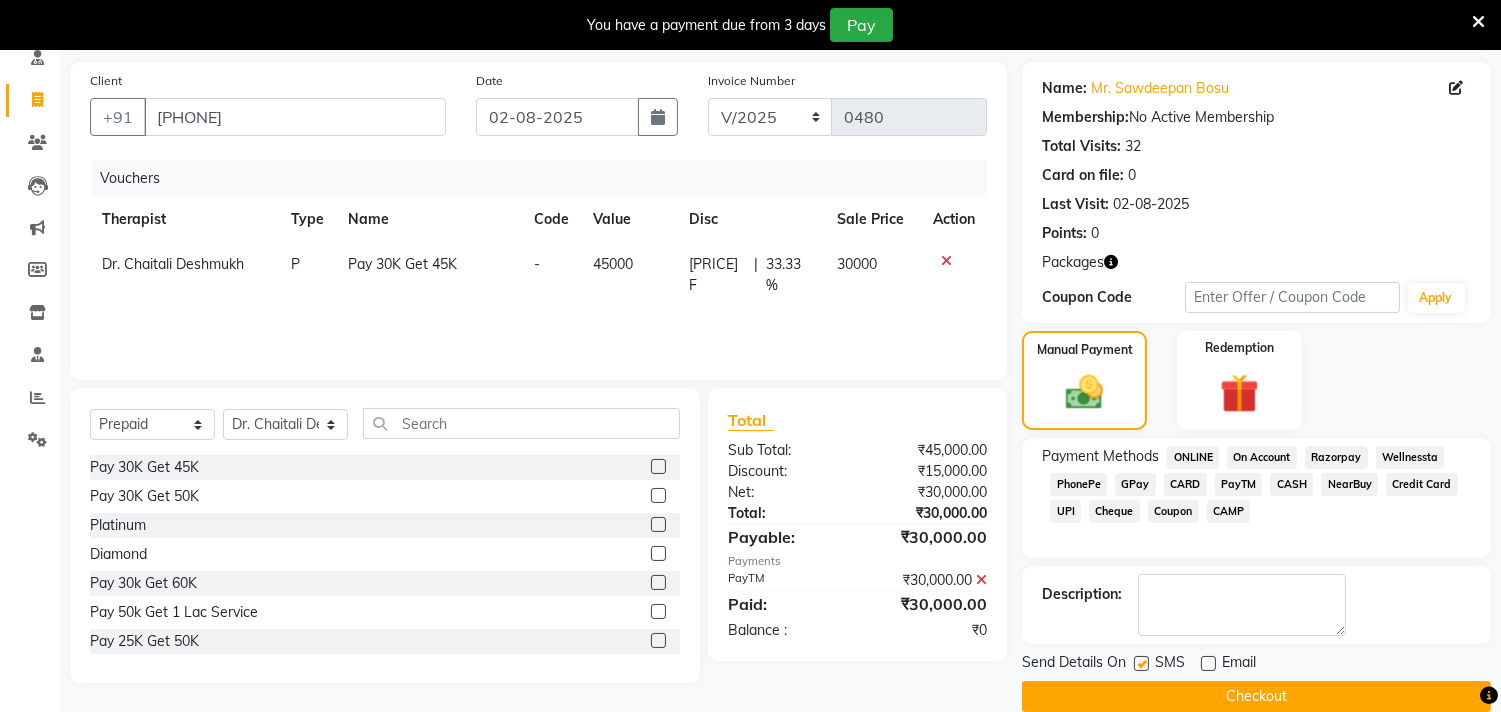 click 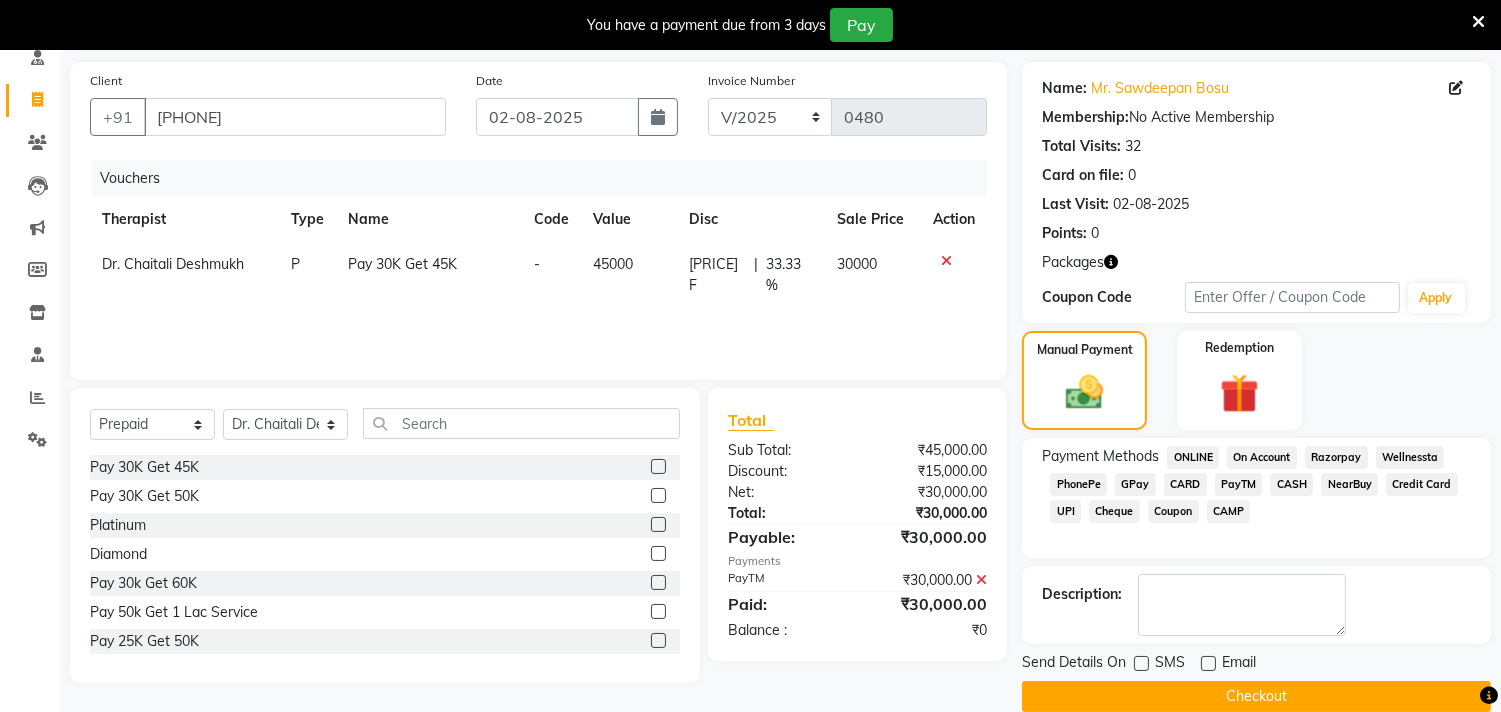 click on "Checkout" 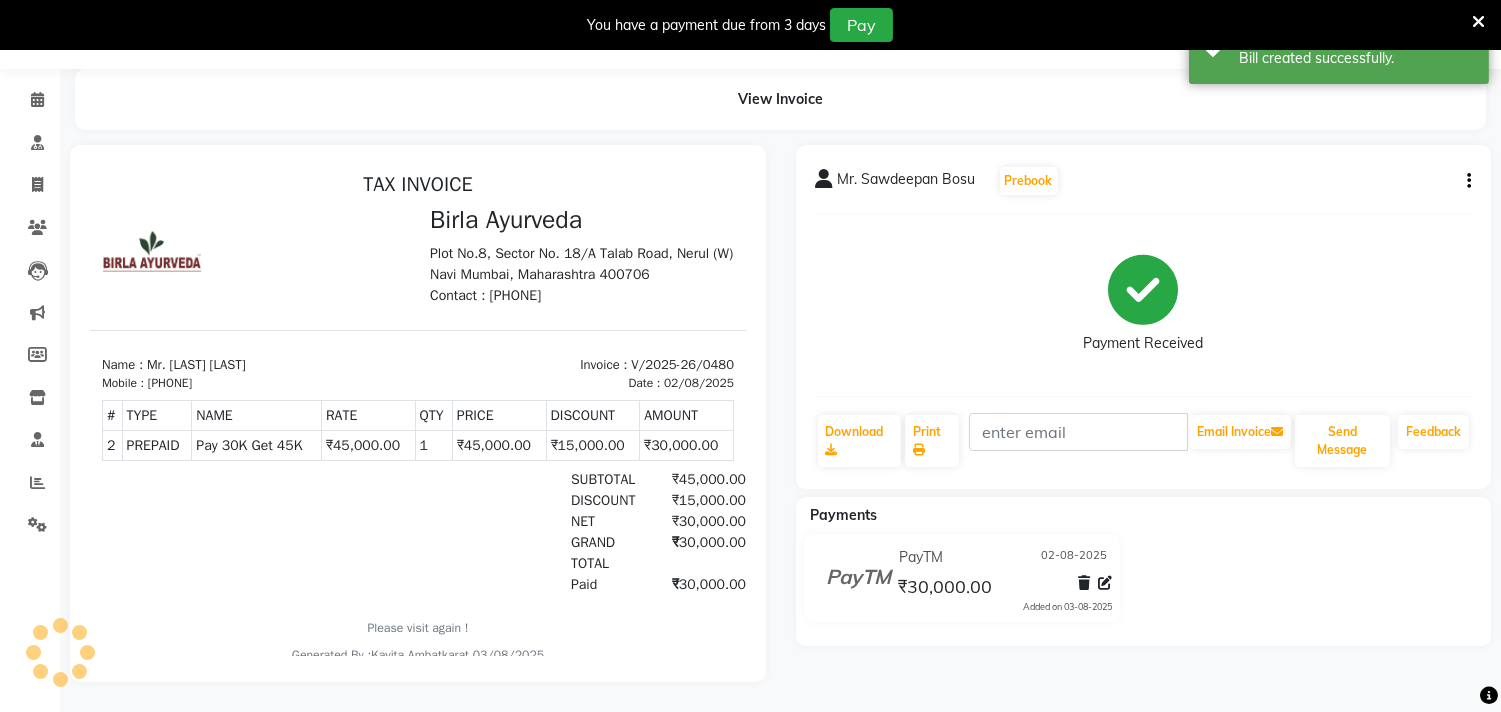 scroll, scrollTop: 0, scrollLeft: 0, axis: both 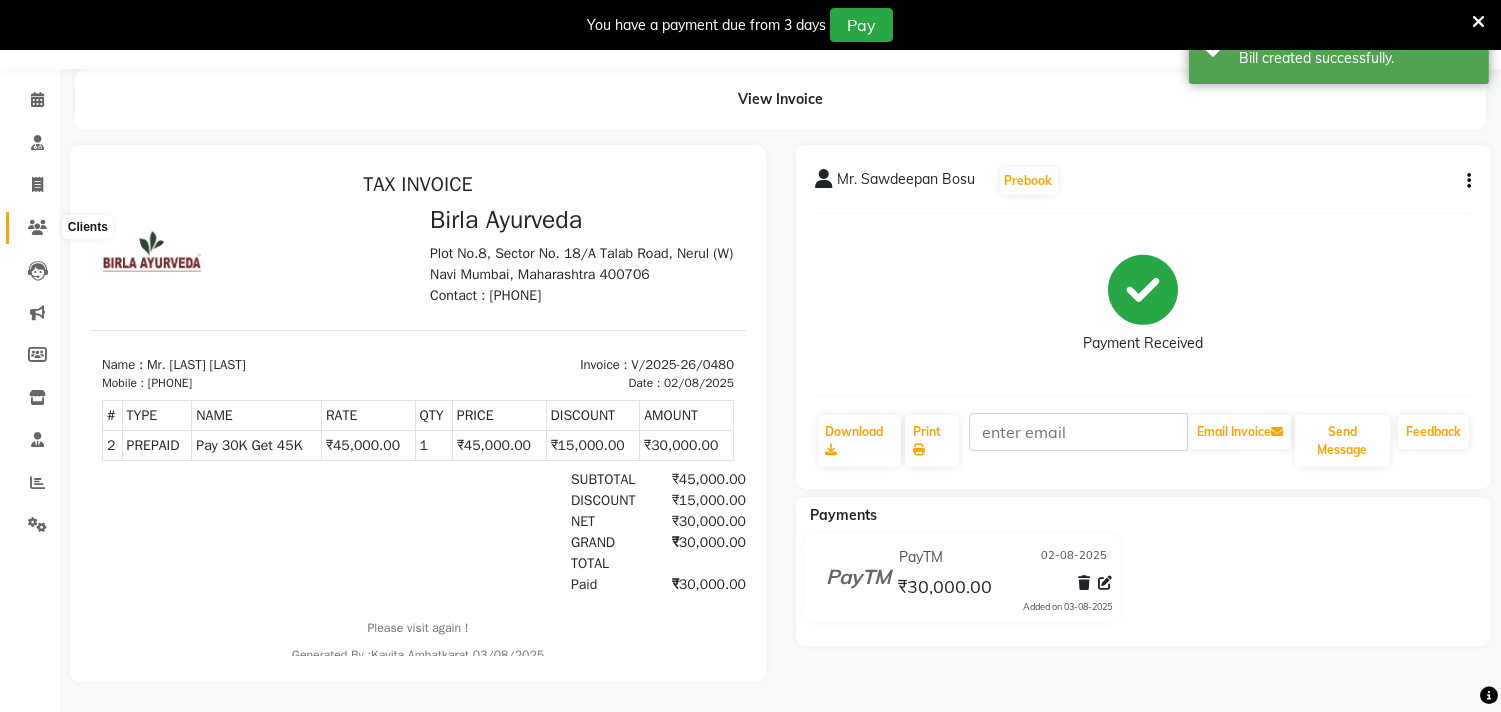 click 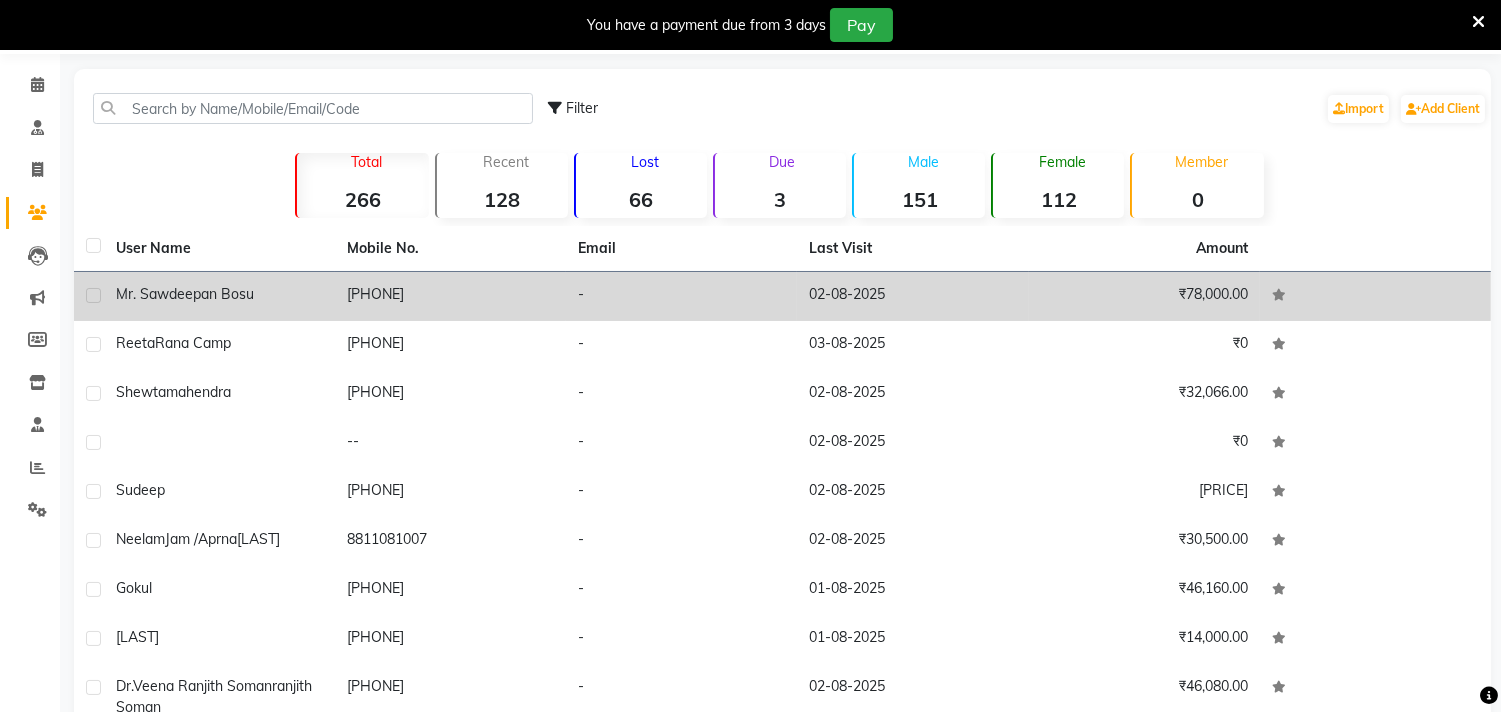 click on "Mr. Sawdeepan Bosu" 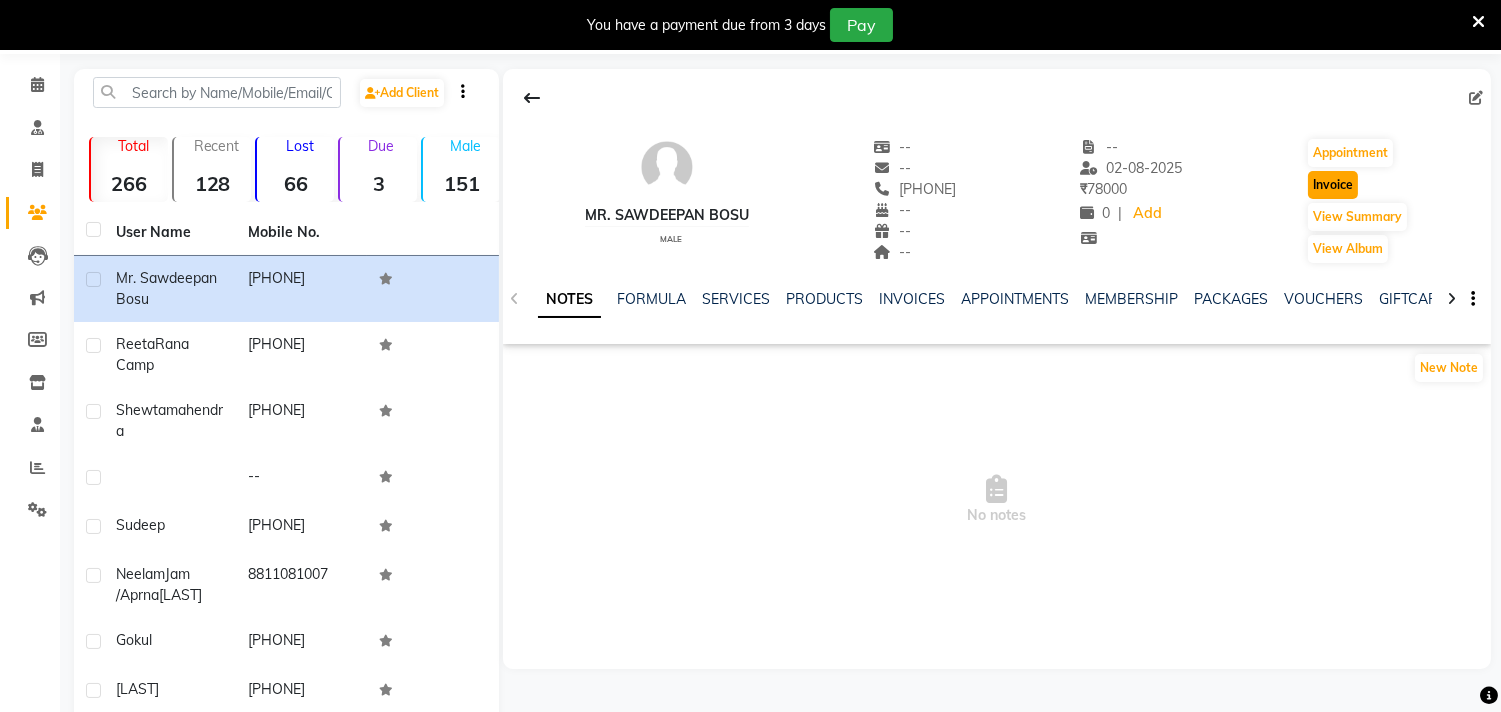 click on "Invoice" 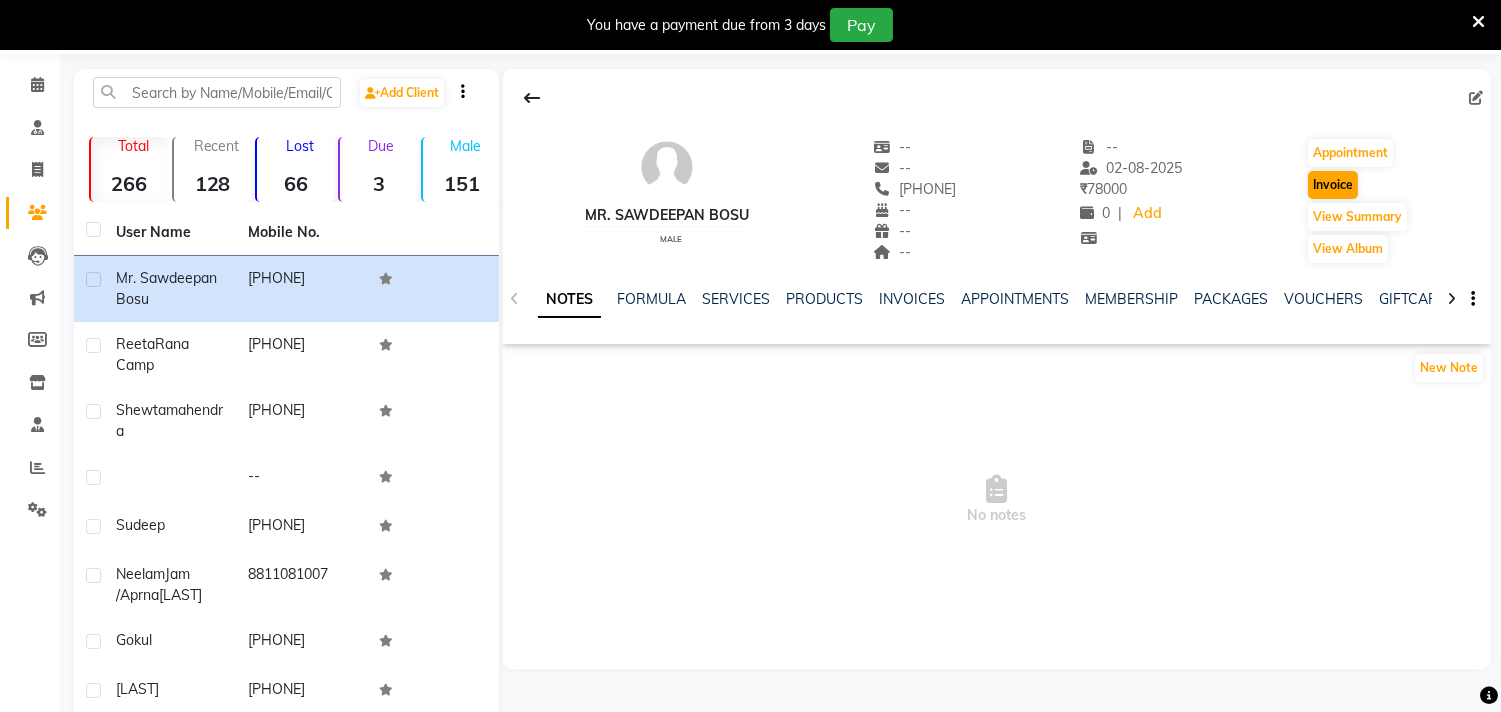 select on "6808" 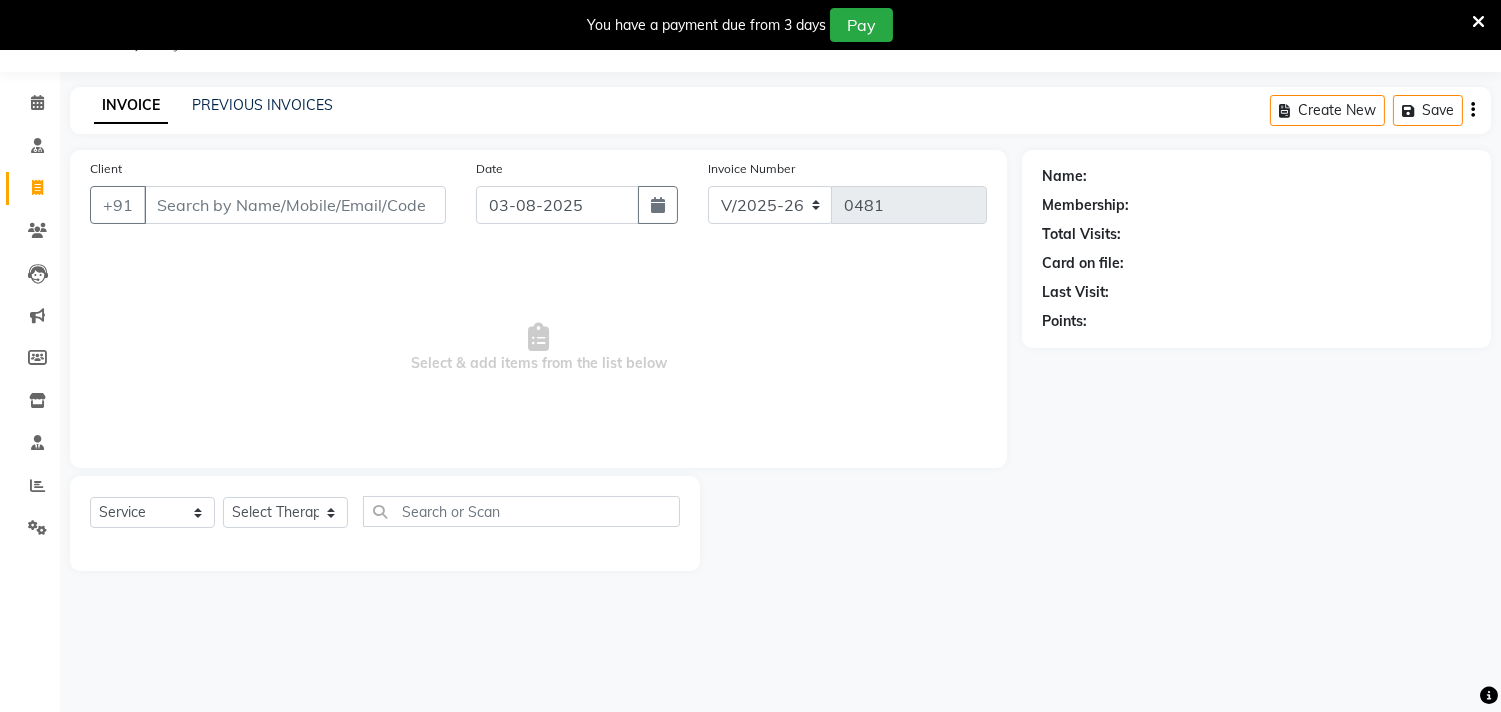 scroll, scrollTop: 50, scrollLeft: 0, axis: vertical 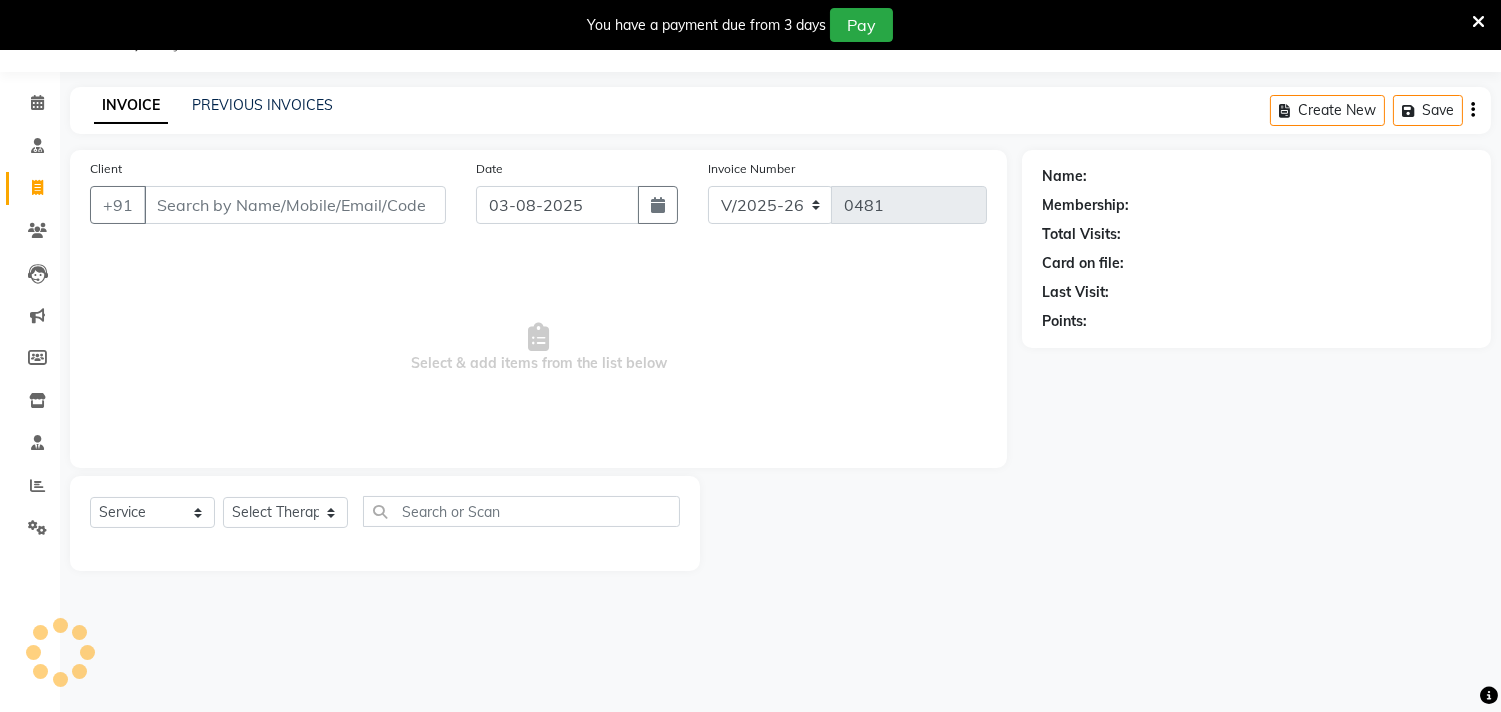 type on "[PHONE]" 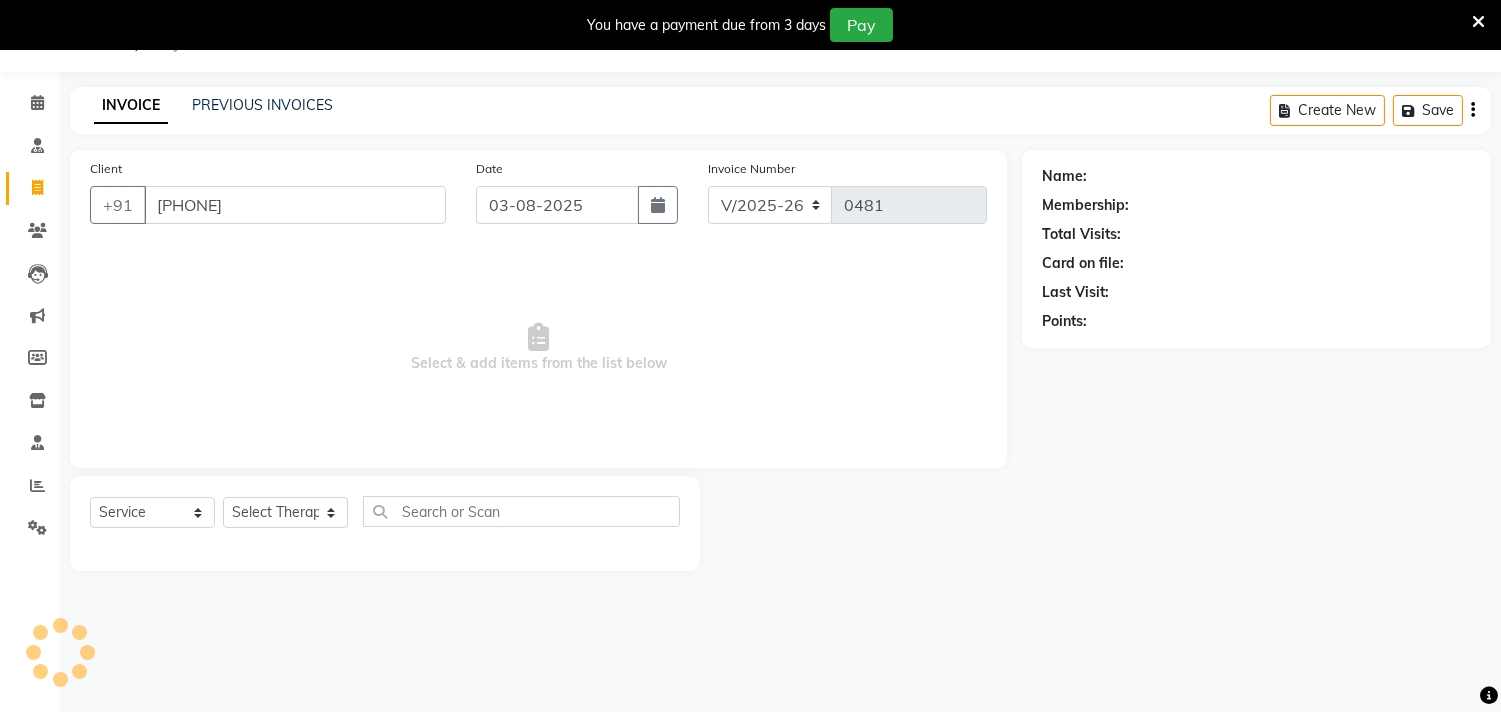 select on "57056" 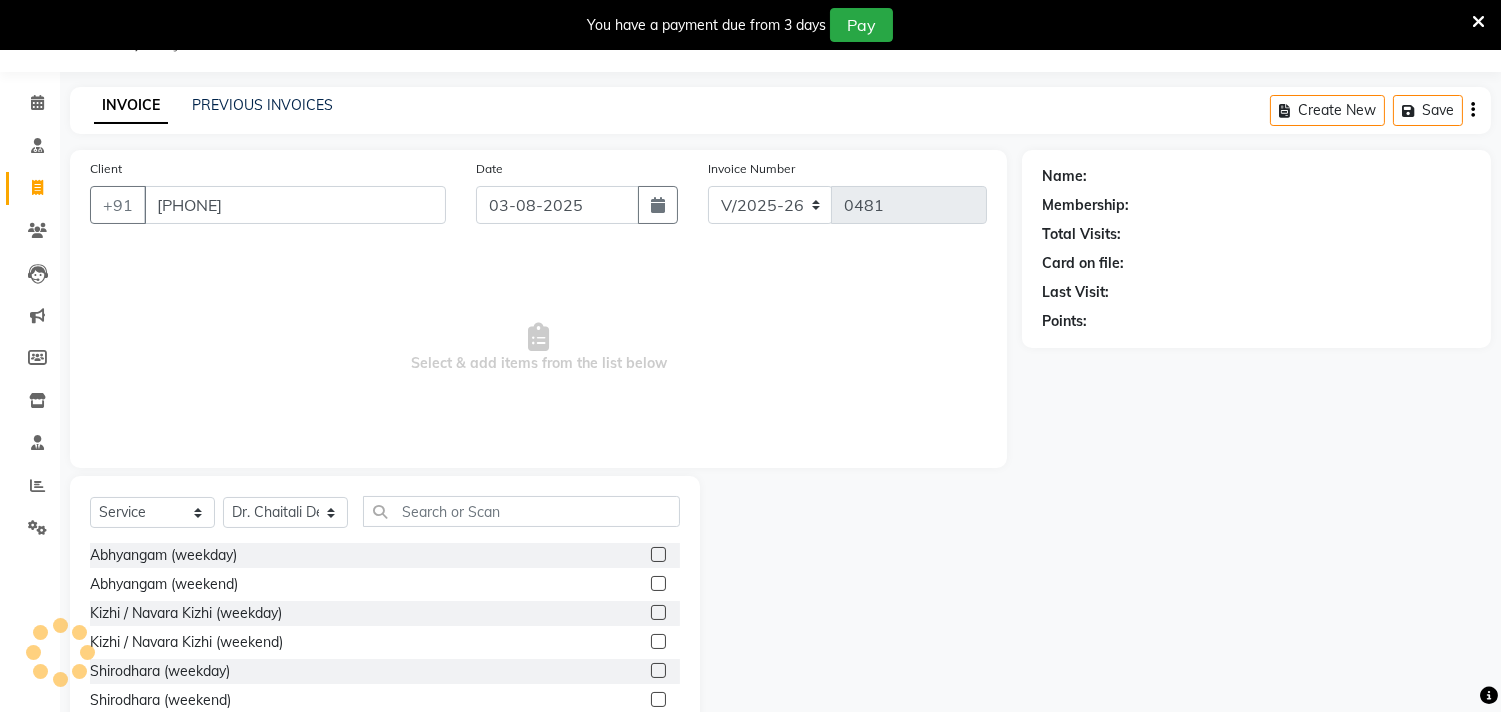 scroll, scrollTop: 68, scrollLeft: 0, axis: vertical 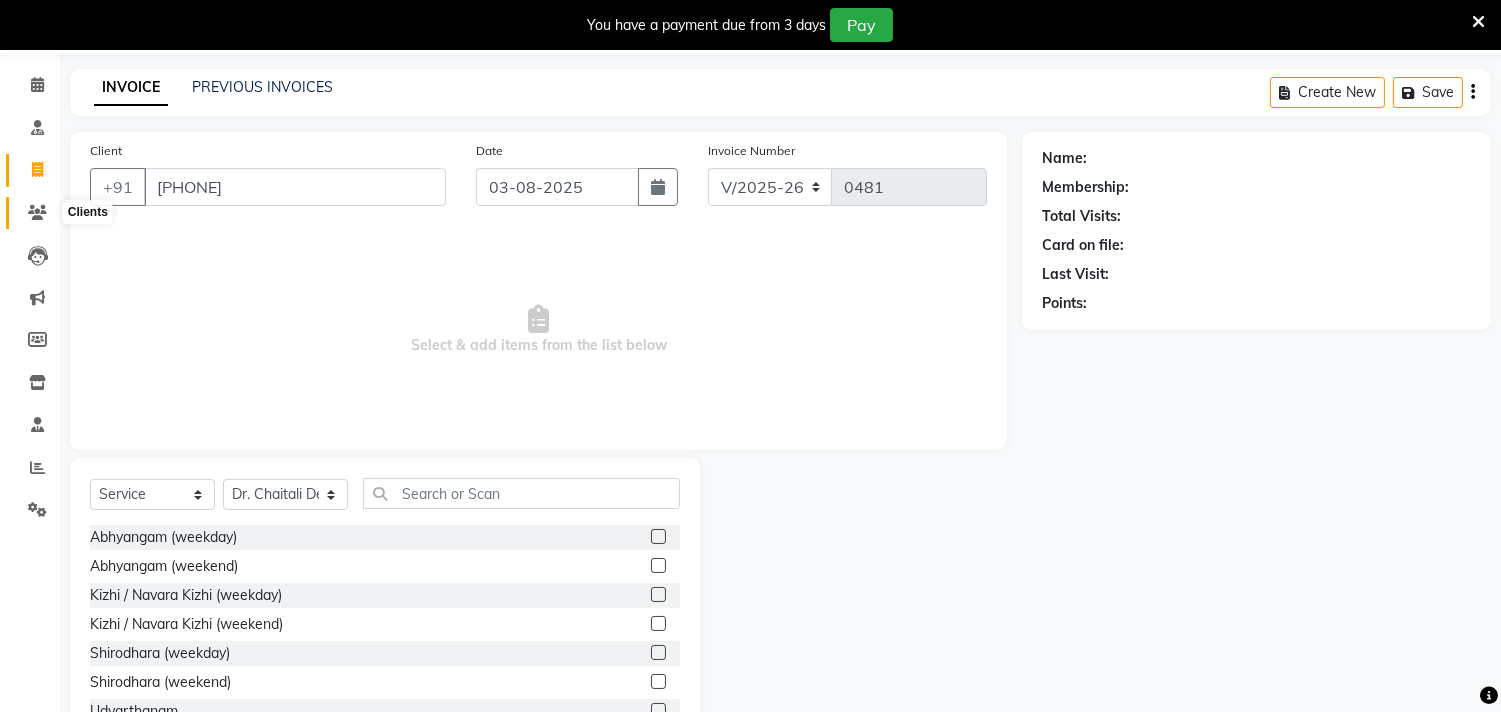 click 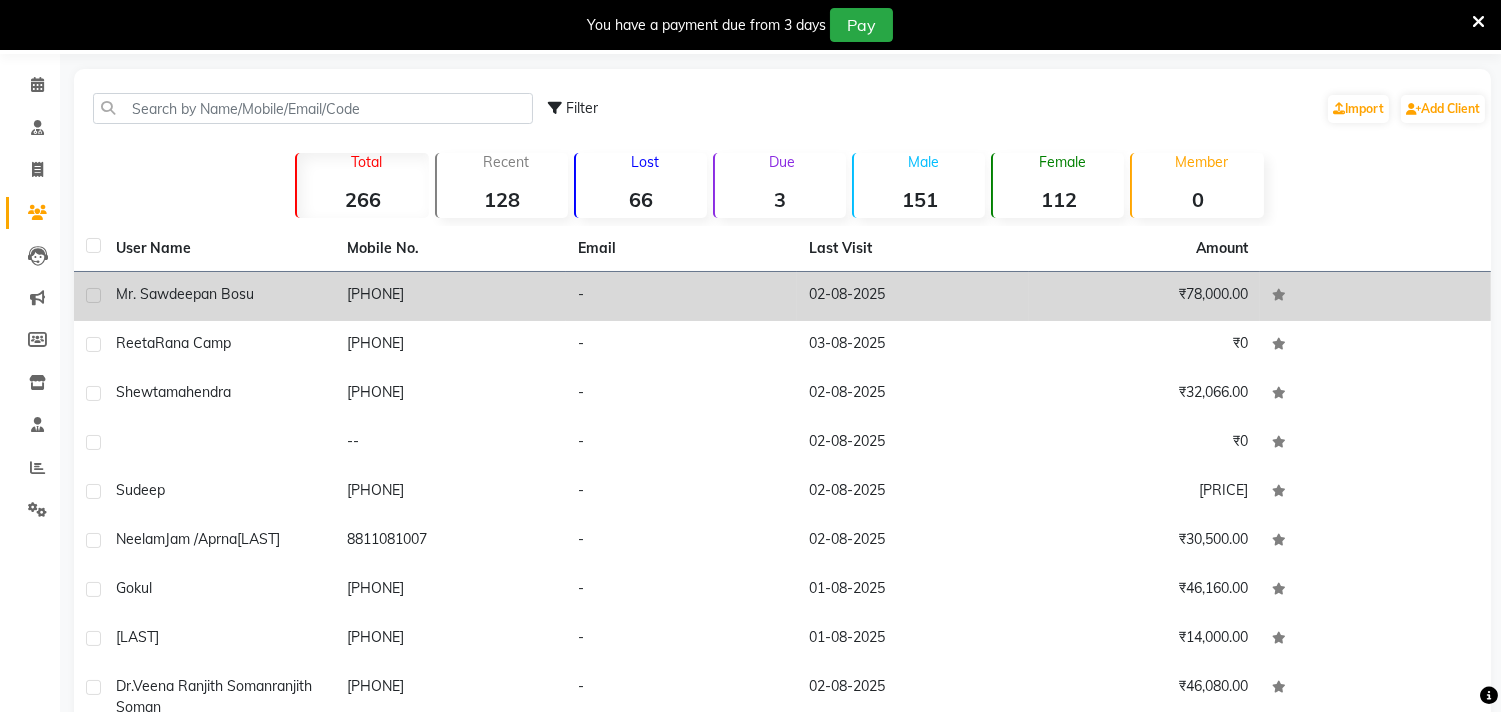 click on "Mr. Sawdeepan Bosu" 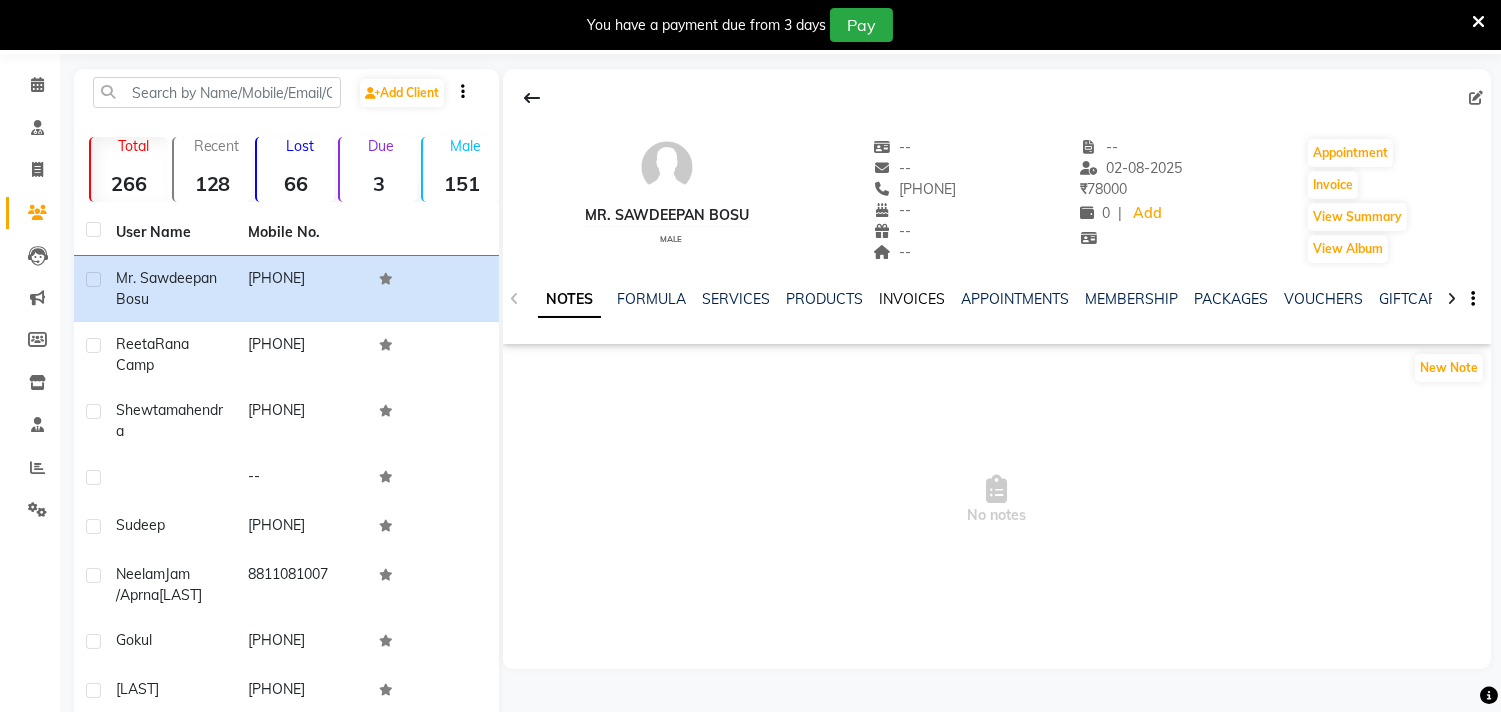 click on "INVOICES" 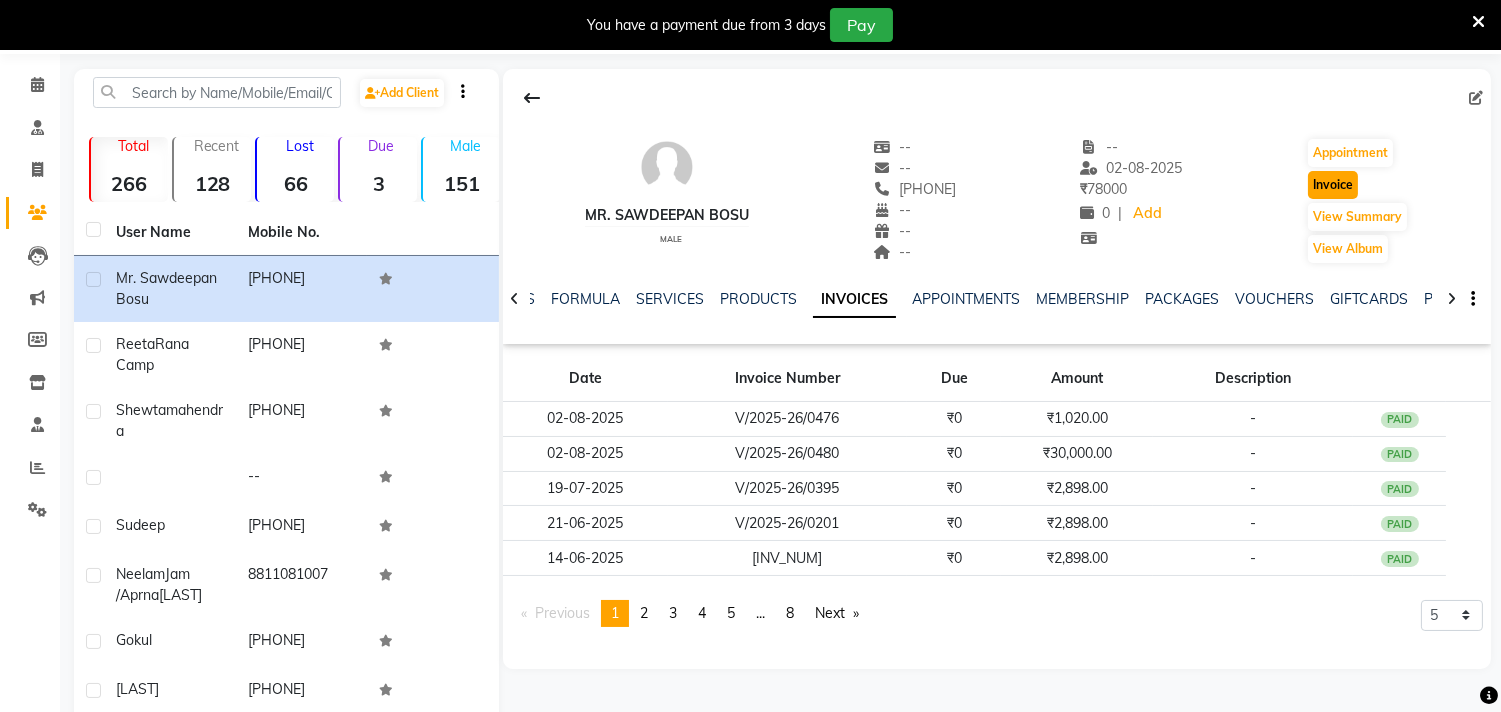click on "Invoice" 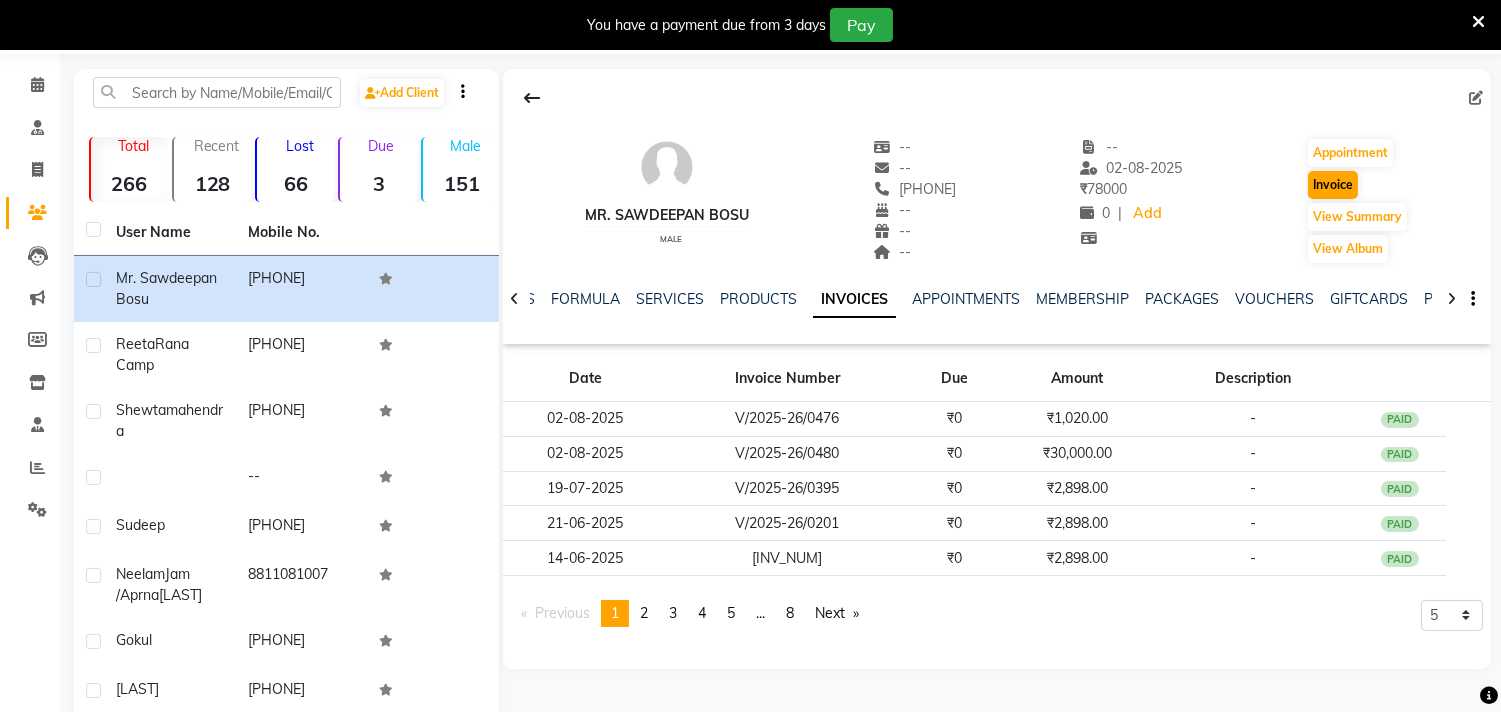 select on "service" 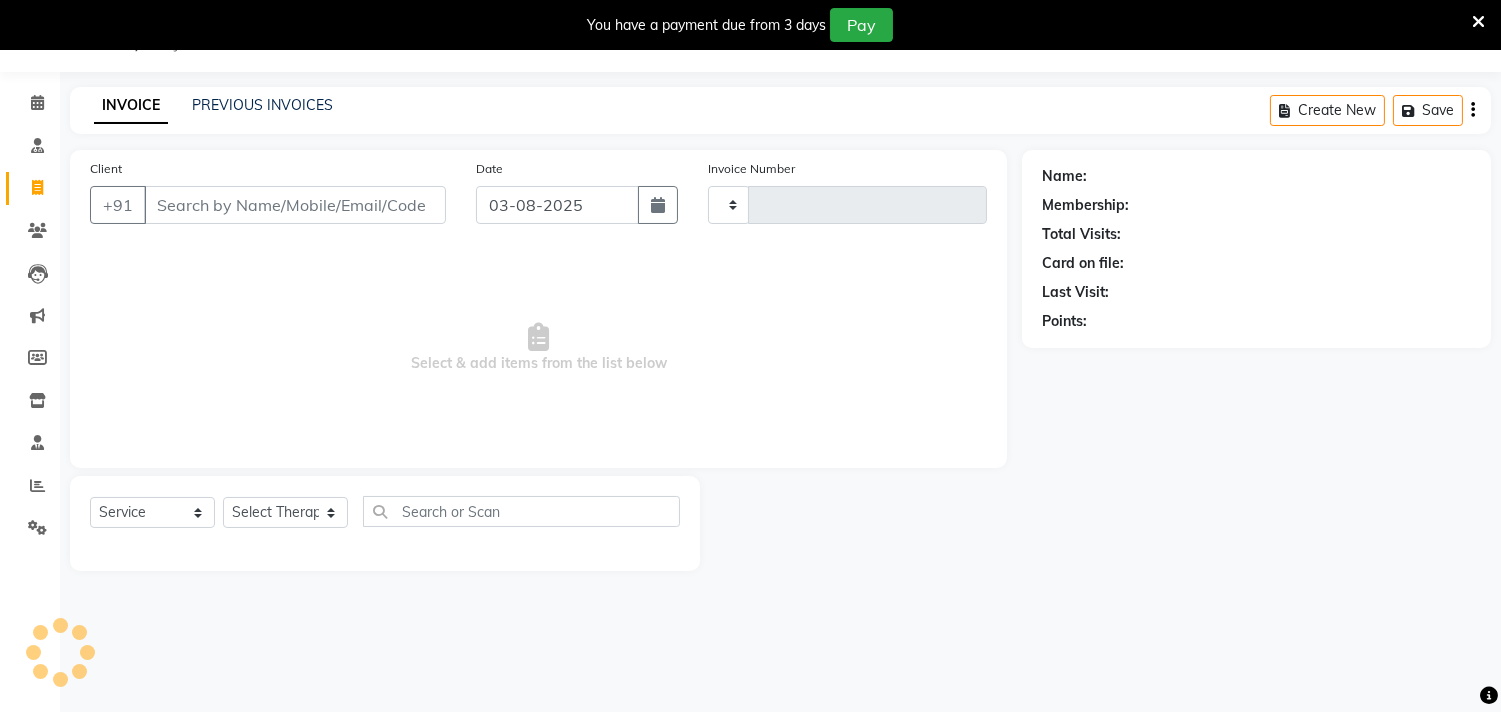type on "0481" 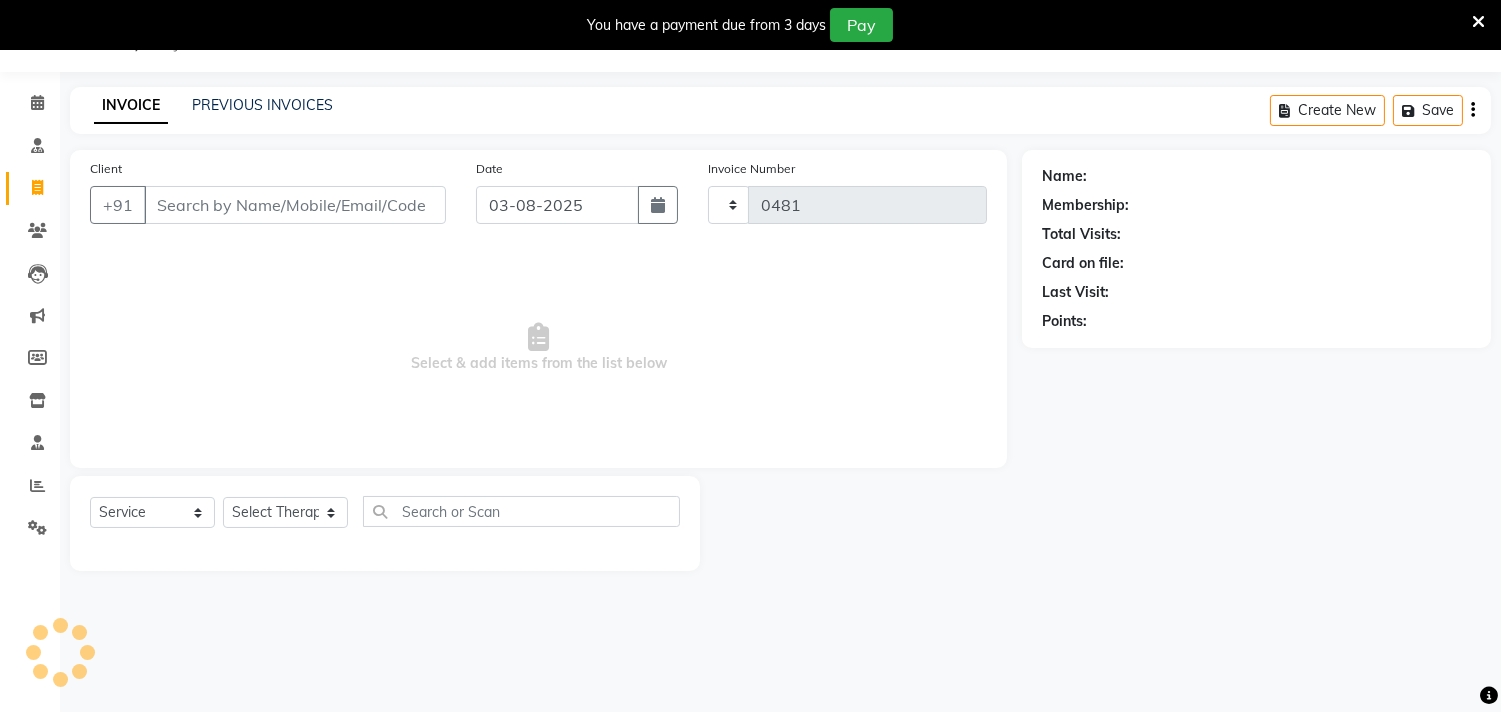 select on "6808" 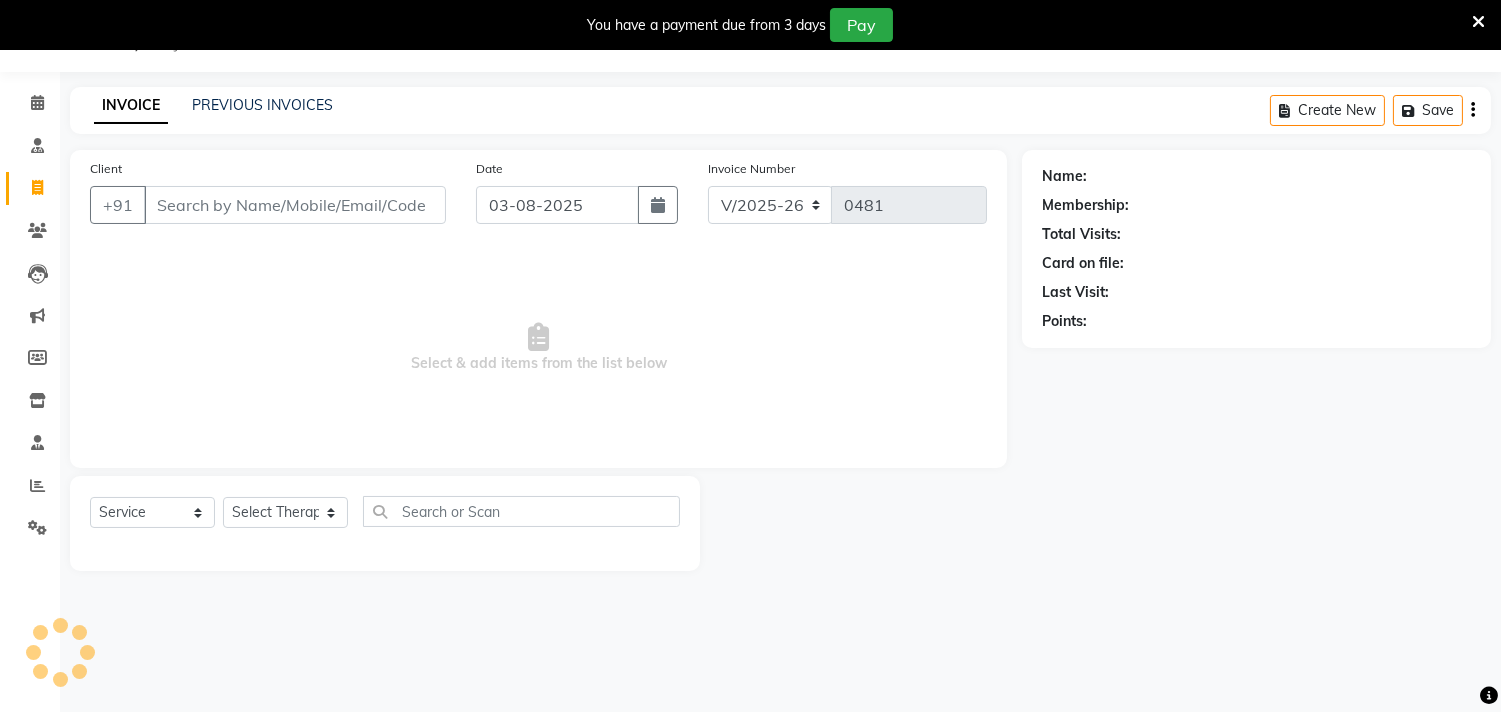 type on "[PHONE]" 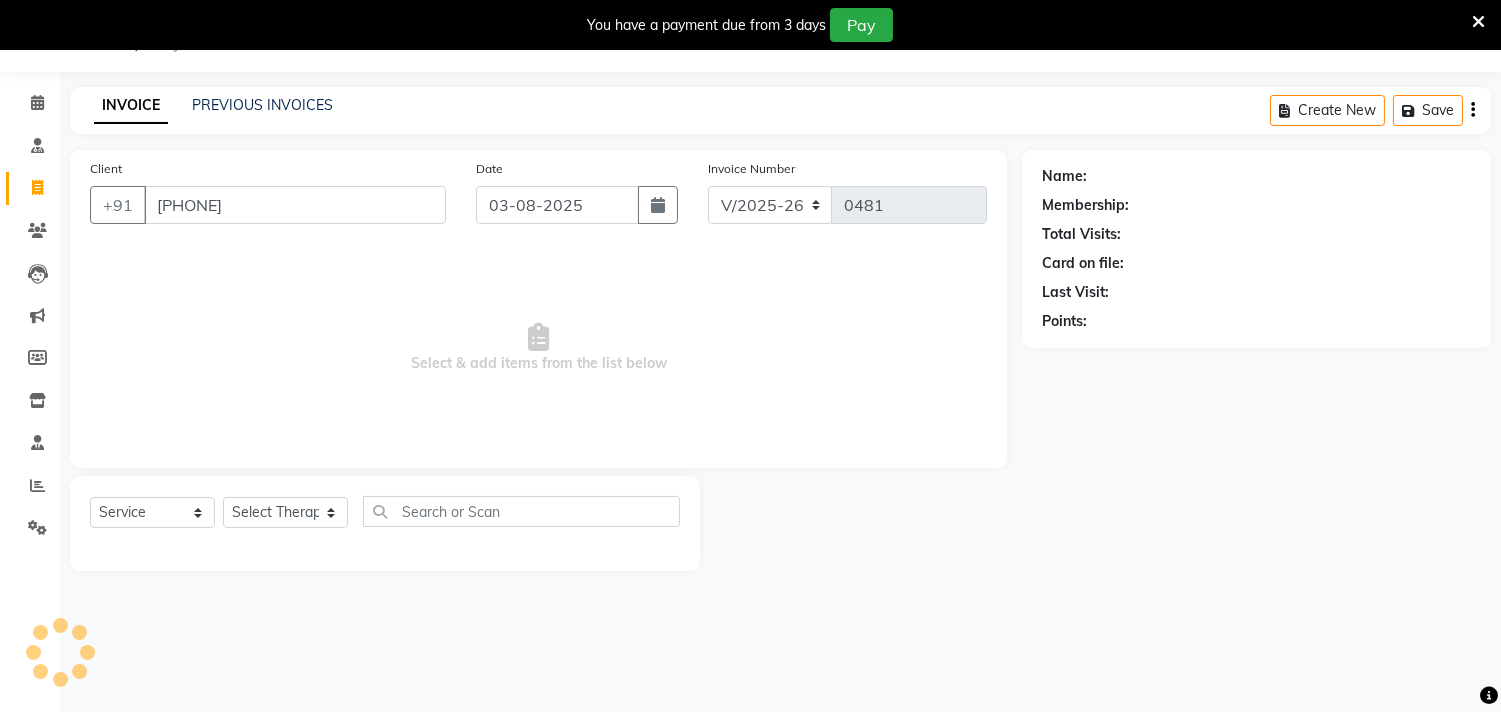 select on "57056" 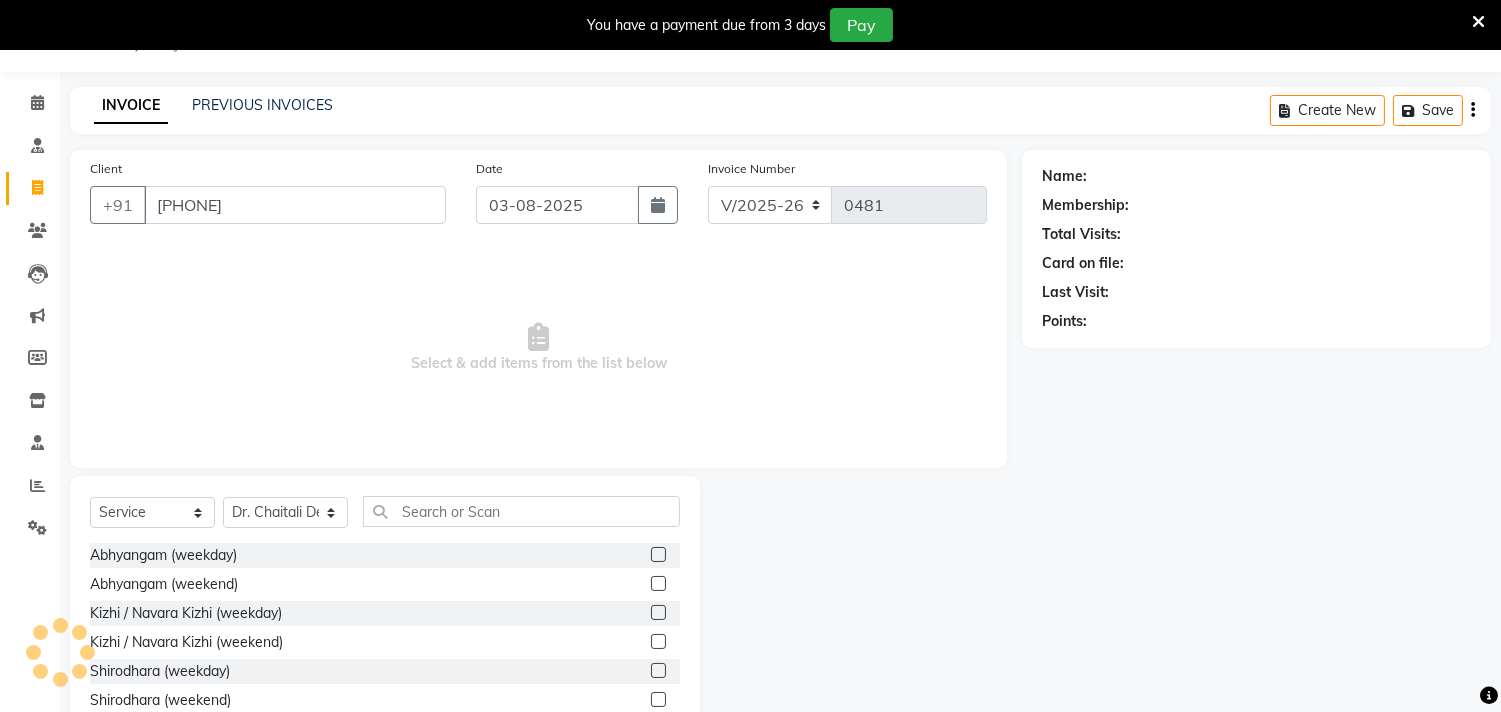 scroll, scrollTop: 68, scrollLeft: 0, axis: vertical 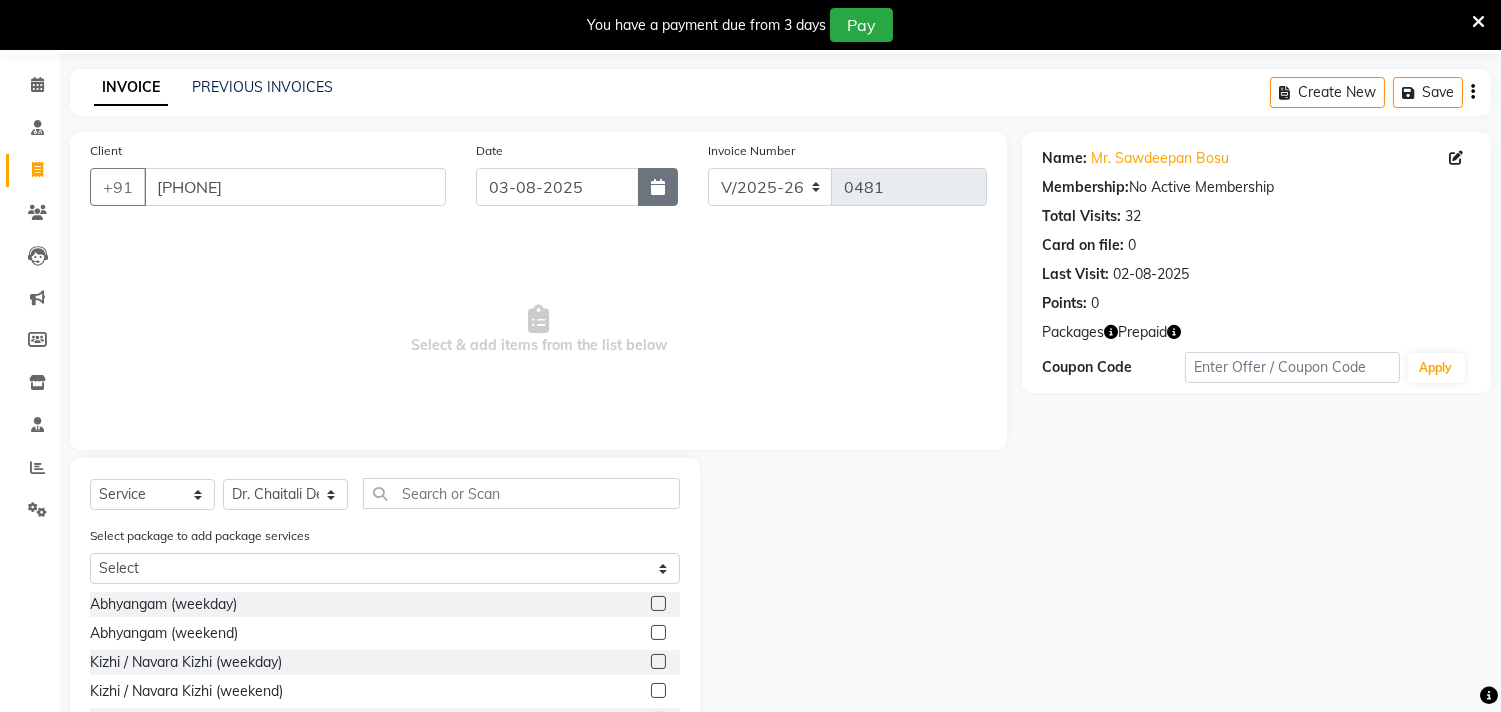 click 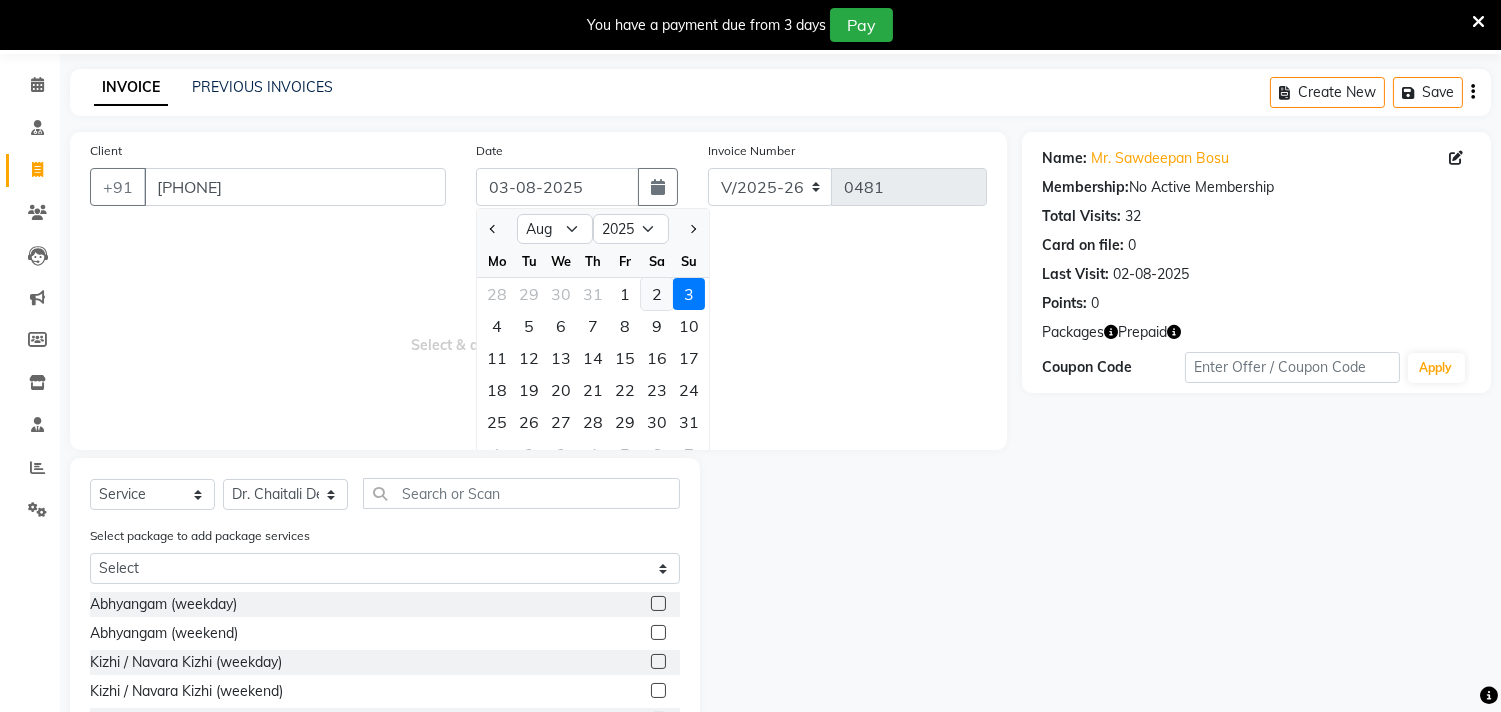 click on "2" 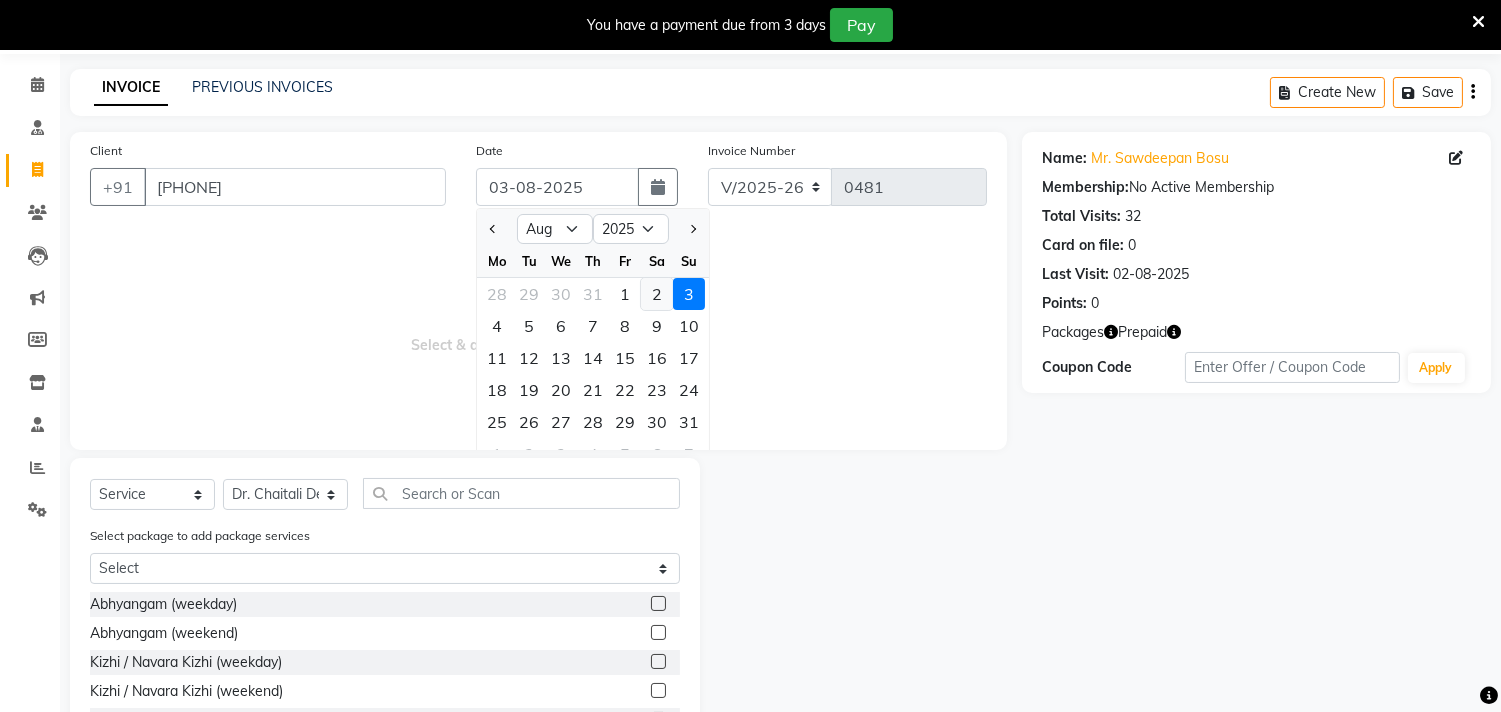 type on "02-08-2025" 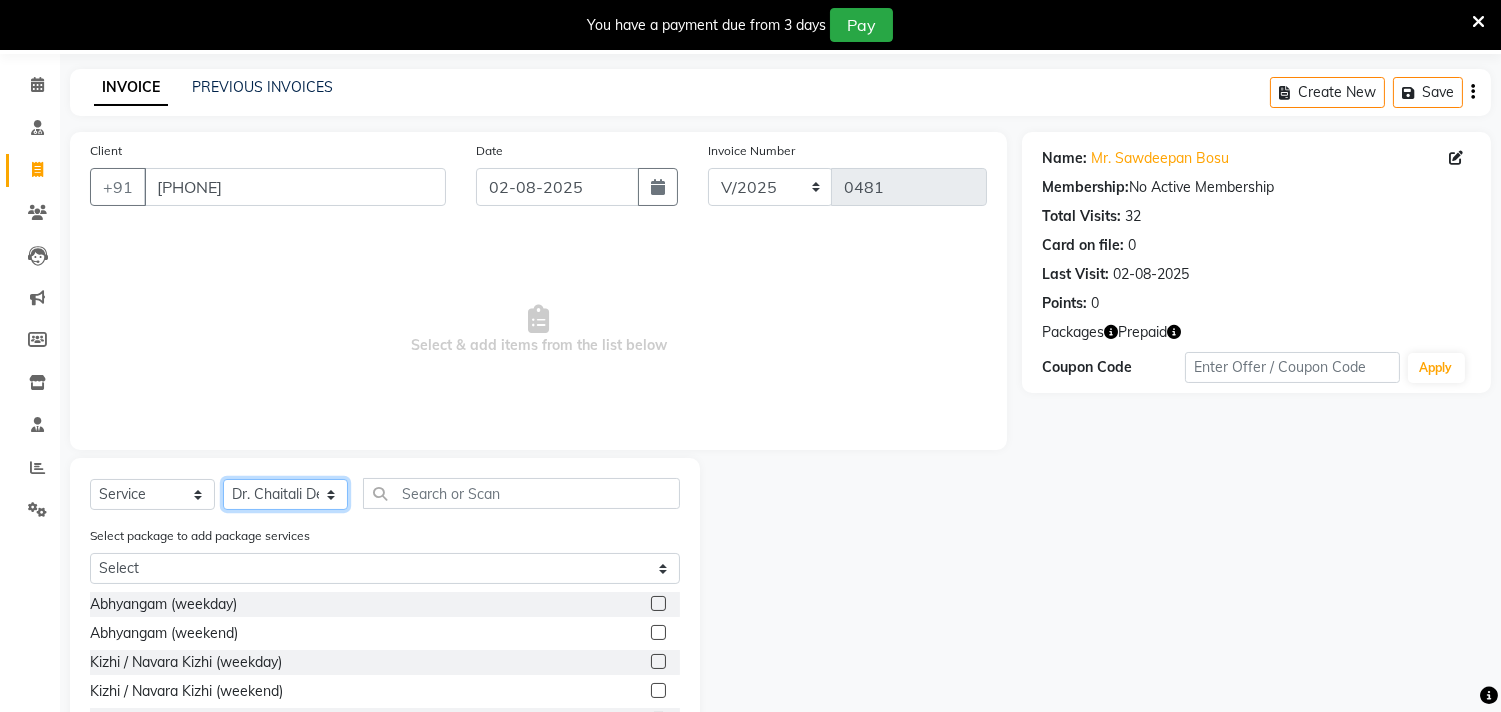 click on "Select Therapist Anita Khatke Anjana Surendra Kalyani Avtar Jaiswal Bibina Chandani Yadav Deepali Gaikwad Dr. Annu Prasad Dr. Chaitali Deshmukh Dr. Hakima Sunasara Dr. Jeason John Dr. Mamta Dr. Nitin Yadav Gloria Y Hari Jainy M R KAMAL NIKAM Kavita Ambatkar Latika Sawant Pooja Mohite Priya Mishra Rajimon Gopalan RATHEESH KUMAR G KURUP Shali K M Shani K Shibin Suddheesh K K Sunil Wankhade Sunita Fernandes Swati Tejaswini Gaonkar Vaishali Vidya Vishwanath Vinayak Yogesh Parab" 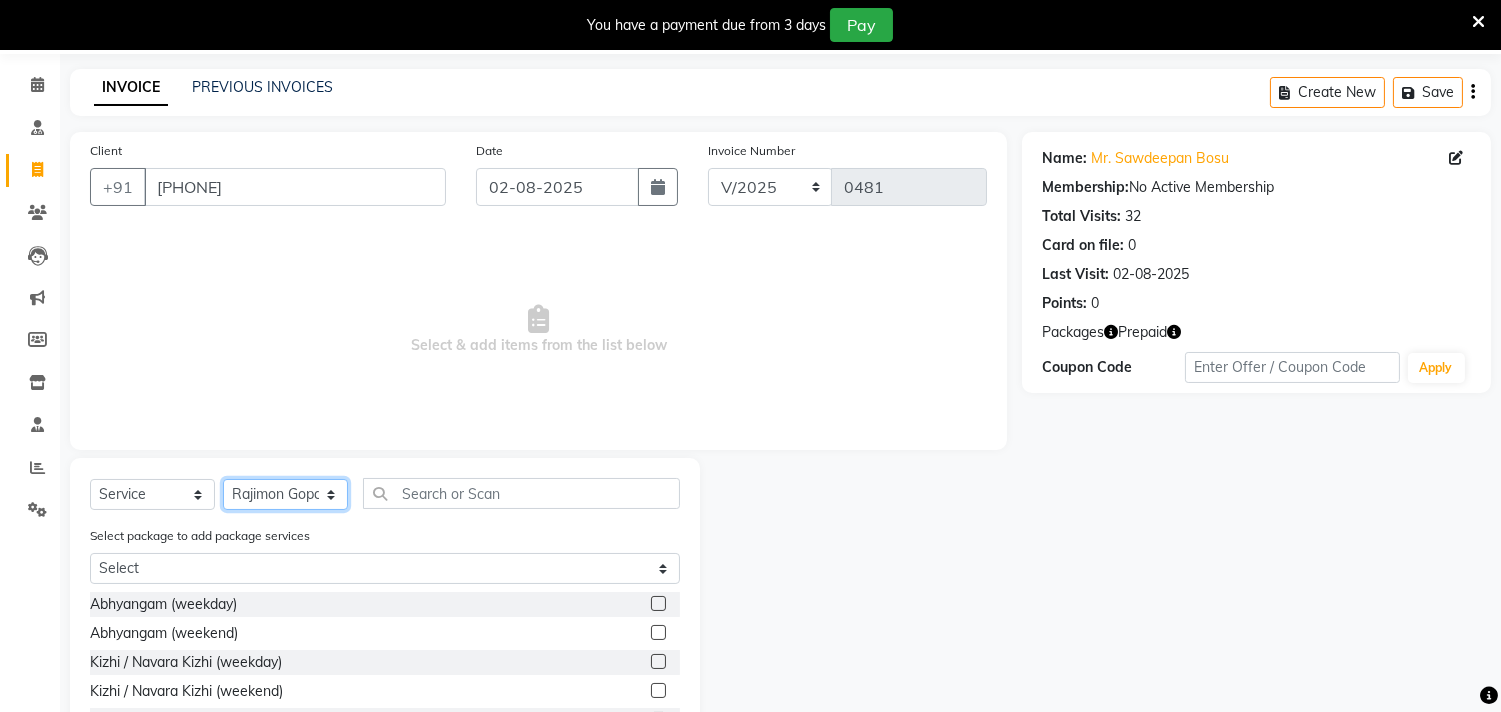 click on "Select Therapist Anita Khatke Anjana Surendra Kalyani Avtar Jaiswal Bibina Chandani Yadav Deepali Gaikwad Dr. Annu Prasad Dr. Chaitali Deshmukh Dr. Hakima Sunasara Dr. Jeason John Dr. Mamta Dr. Nitin Yadav Gloria Y Hari Jainy M R KAMAL NIKAM Kavita Ambatkar Latika Sawant Pooja Mohite Priya Mishra Rajimon Gopalan RATHEESH KUMAR G KURUP Shali K M Shani K Shibin Suddheesh K K Sunil Wankhade Sunita Fernandes Swati Tejaswini Gaonkar Vaishali Vidya Vishwanath Vinayak Yogesh Parab" 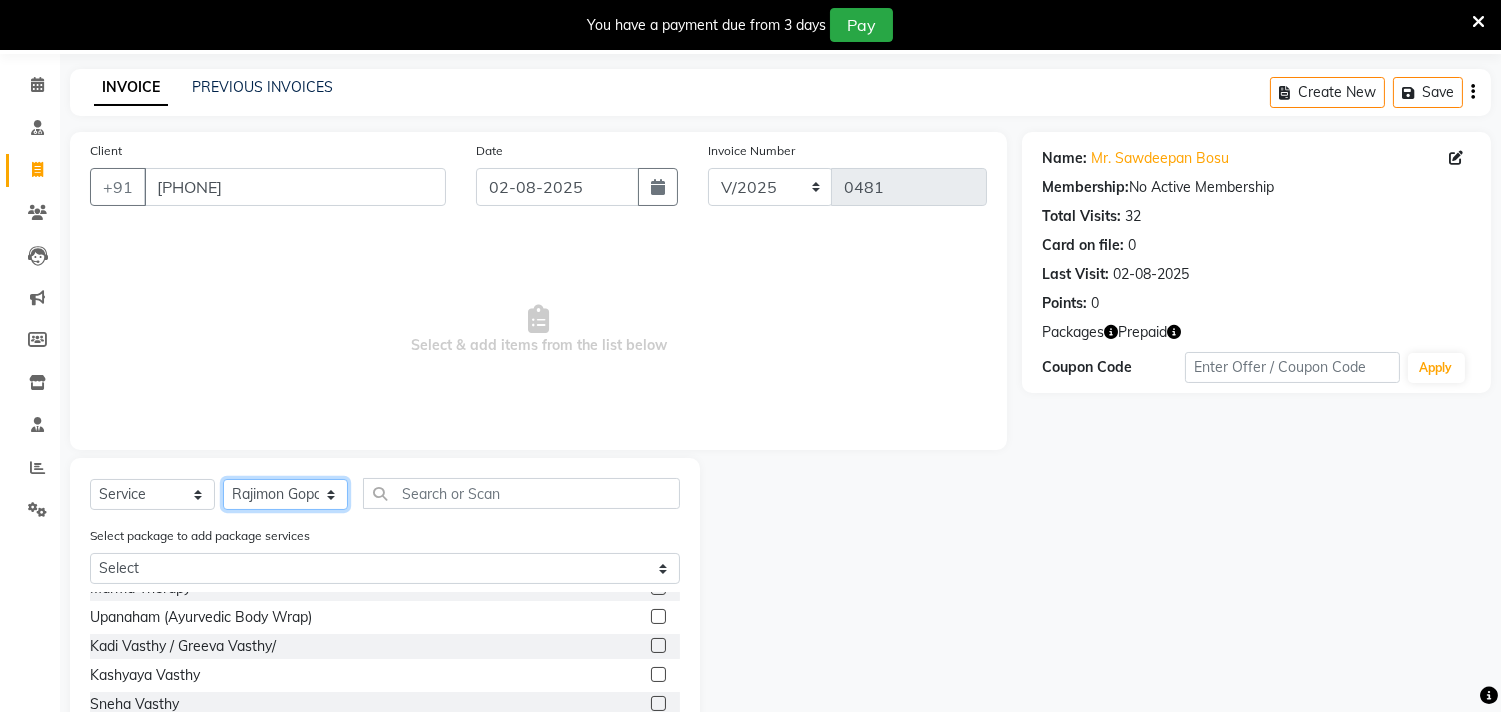 scroll, scrollTop: 294, scrollLeft: 0, axis: vertical 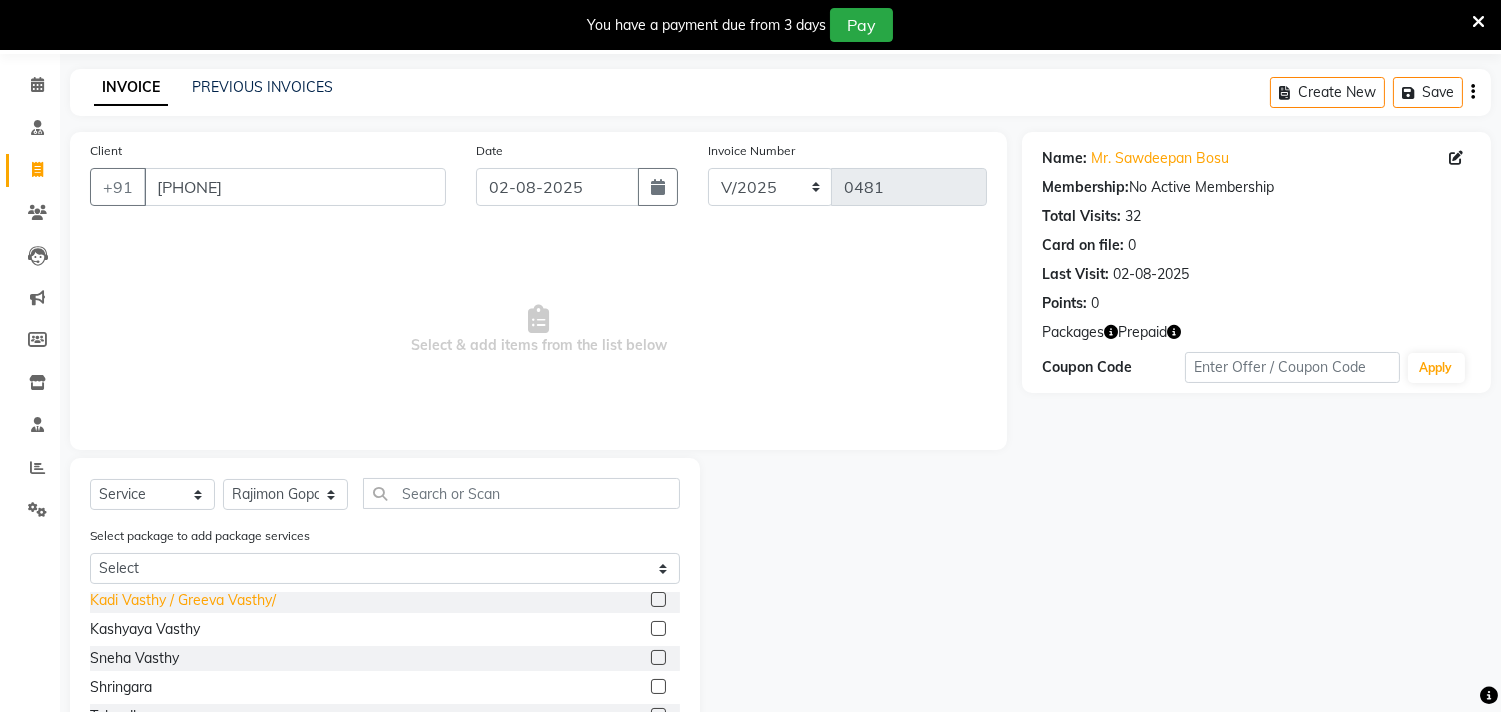 click on "Kadi Vasthy / Greeva Vasthy/" 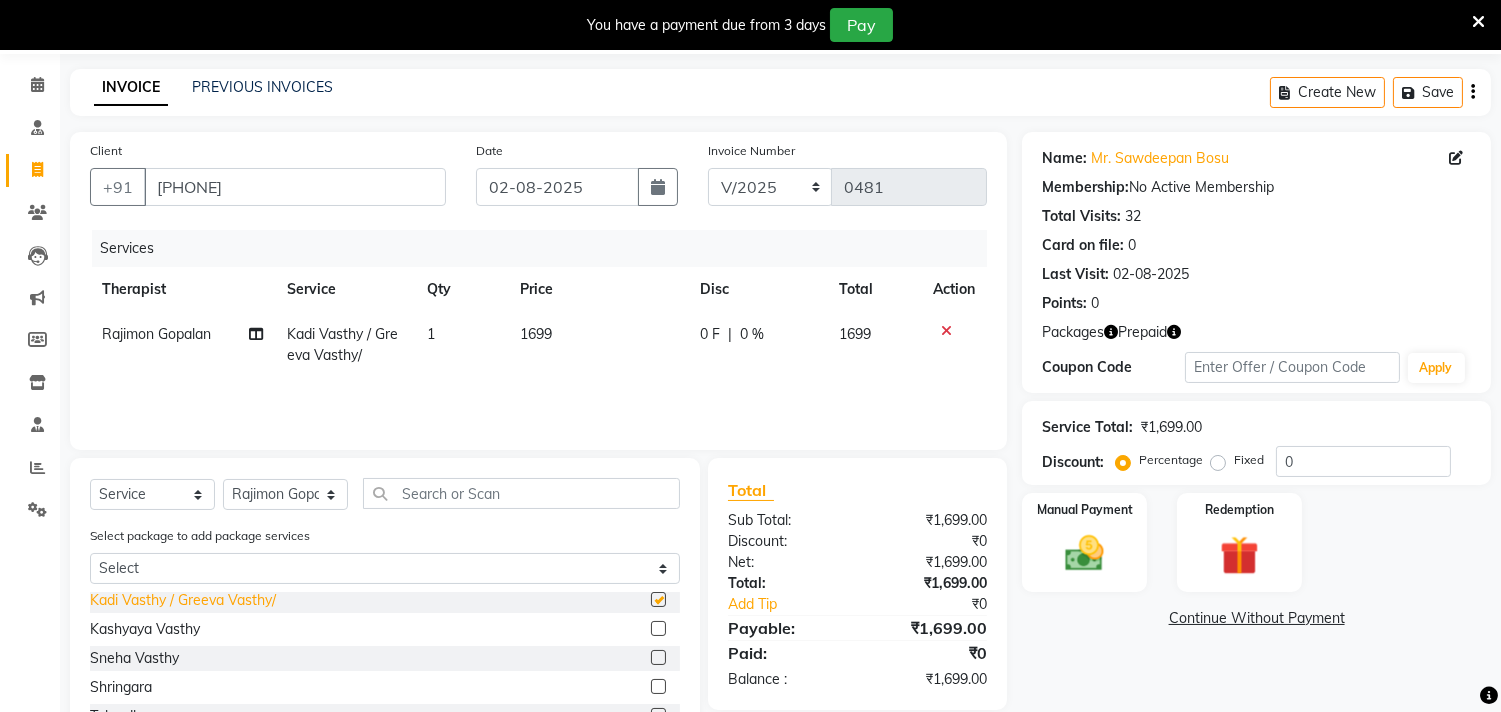 checkbox on "false" 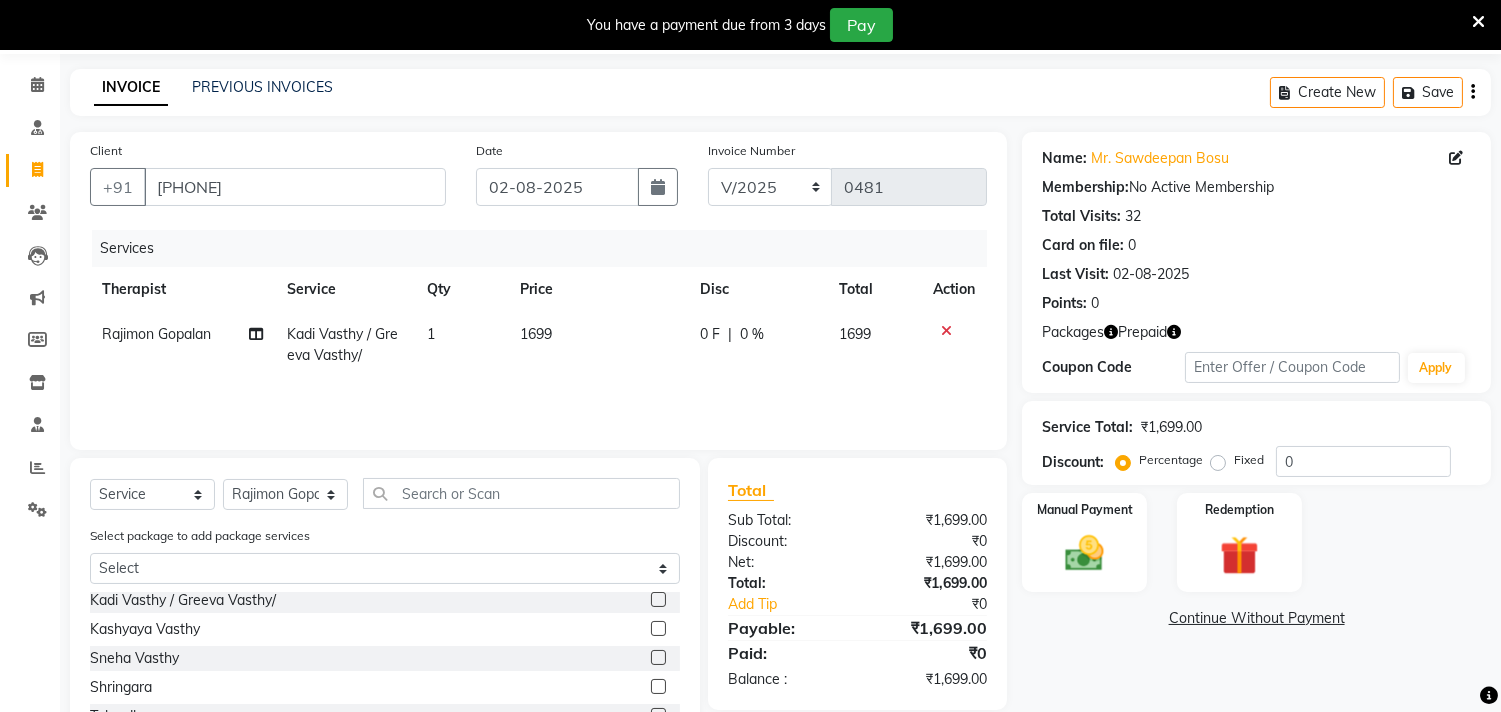 click on "1699" 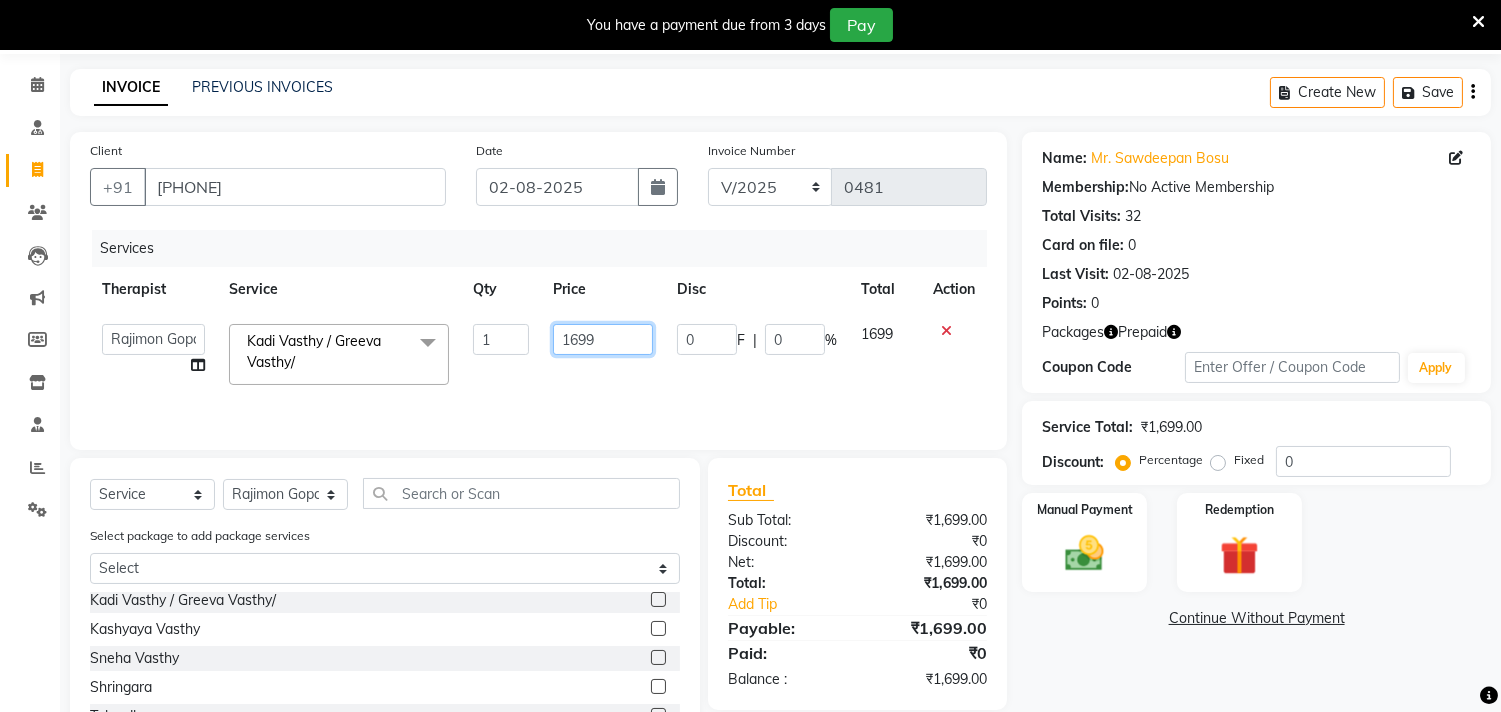 drag, startPoint x: 601, startPoint y: 335, endPoint x: 517, endPoint y: 331, distance: 84.095184 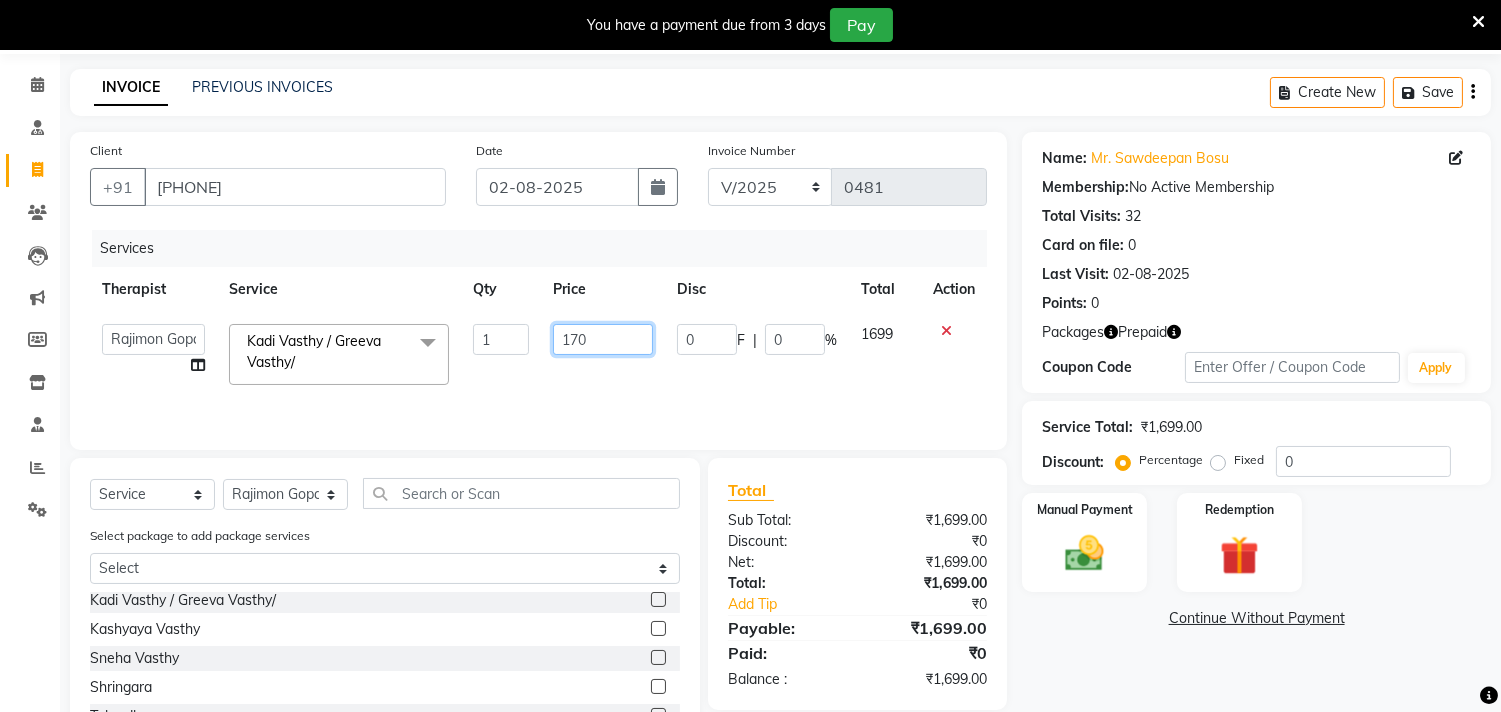 type on "1700" 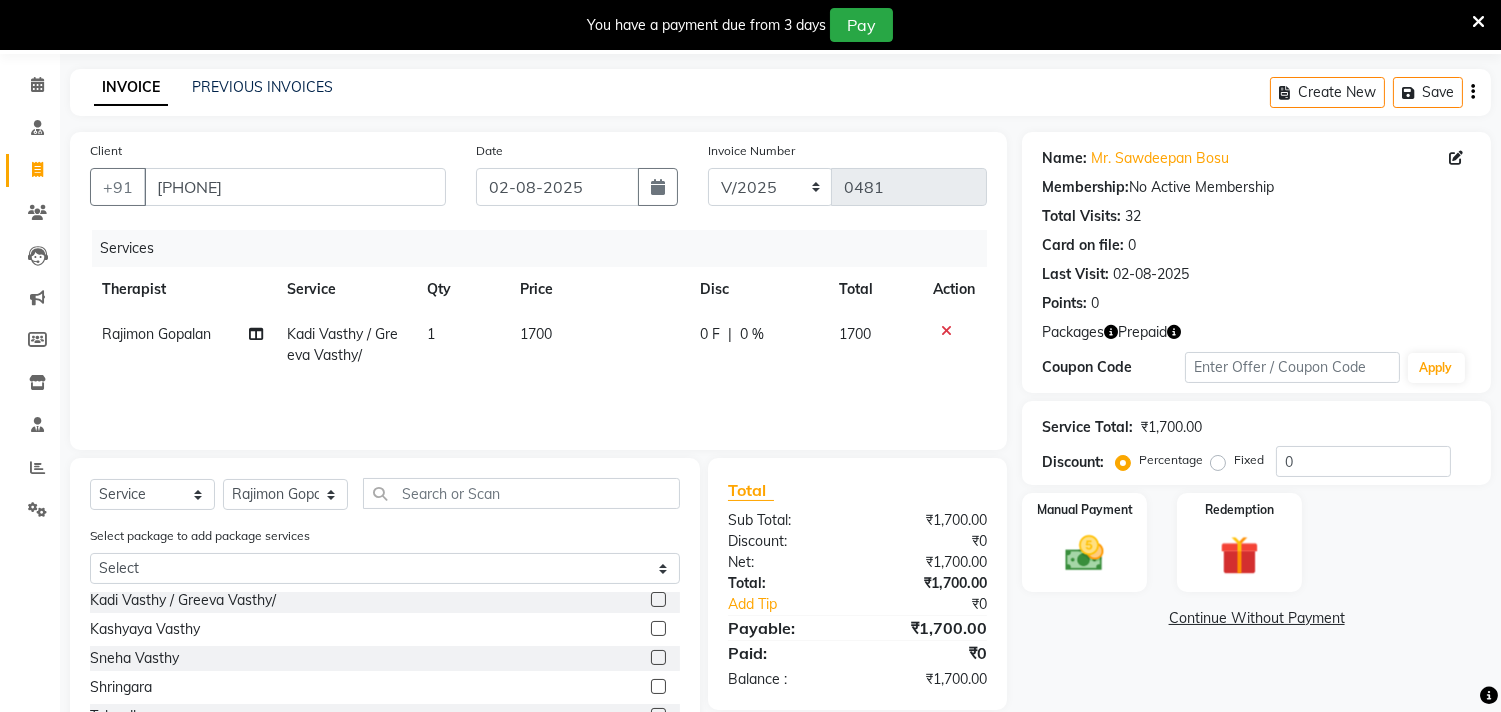 click on "Services Therapist Service Qty Price Disc Total Action [LAST] [LAST] Kadi Vasthy / Greeva Vasthy/ 1 1700 0 F | 0 % 1700" 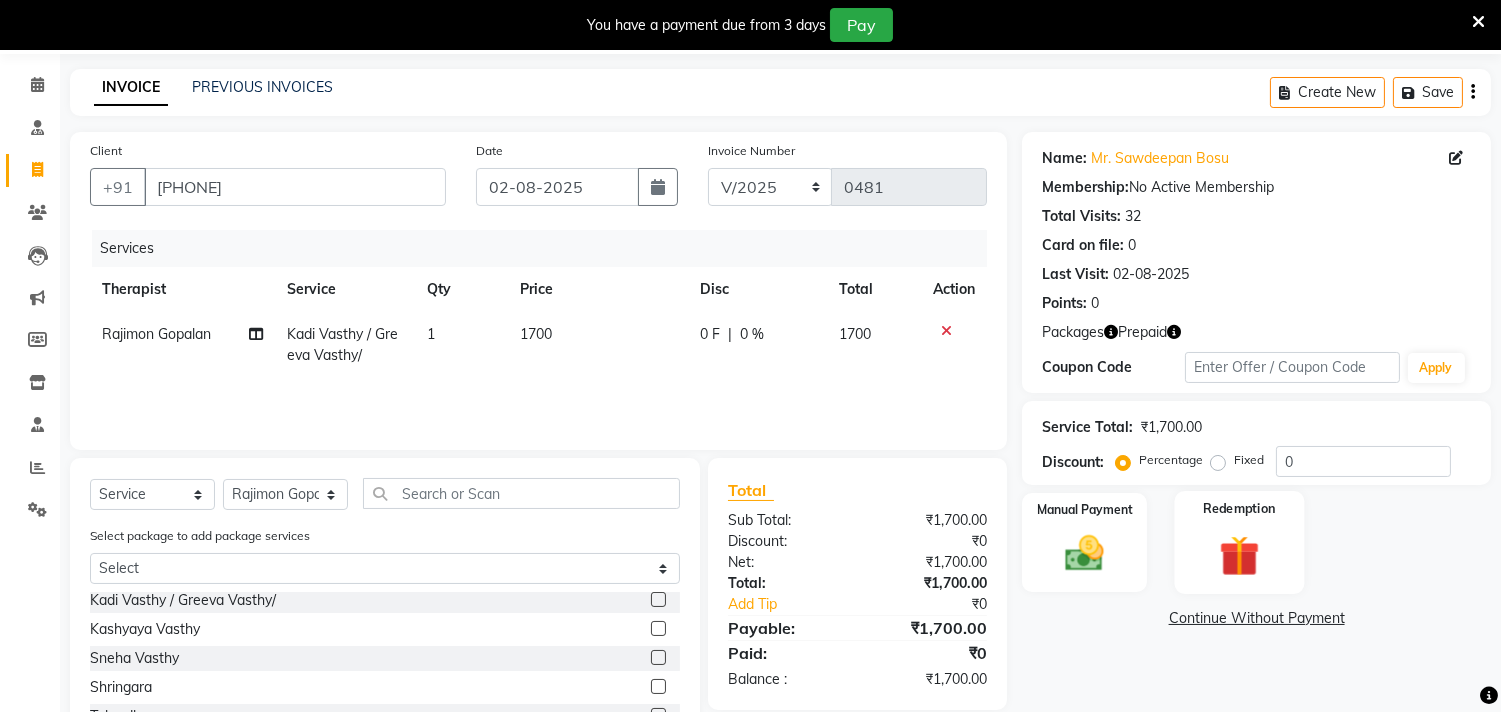 click 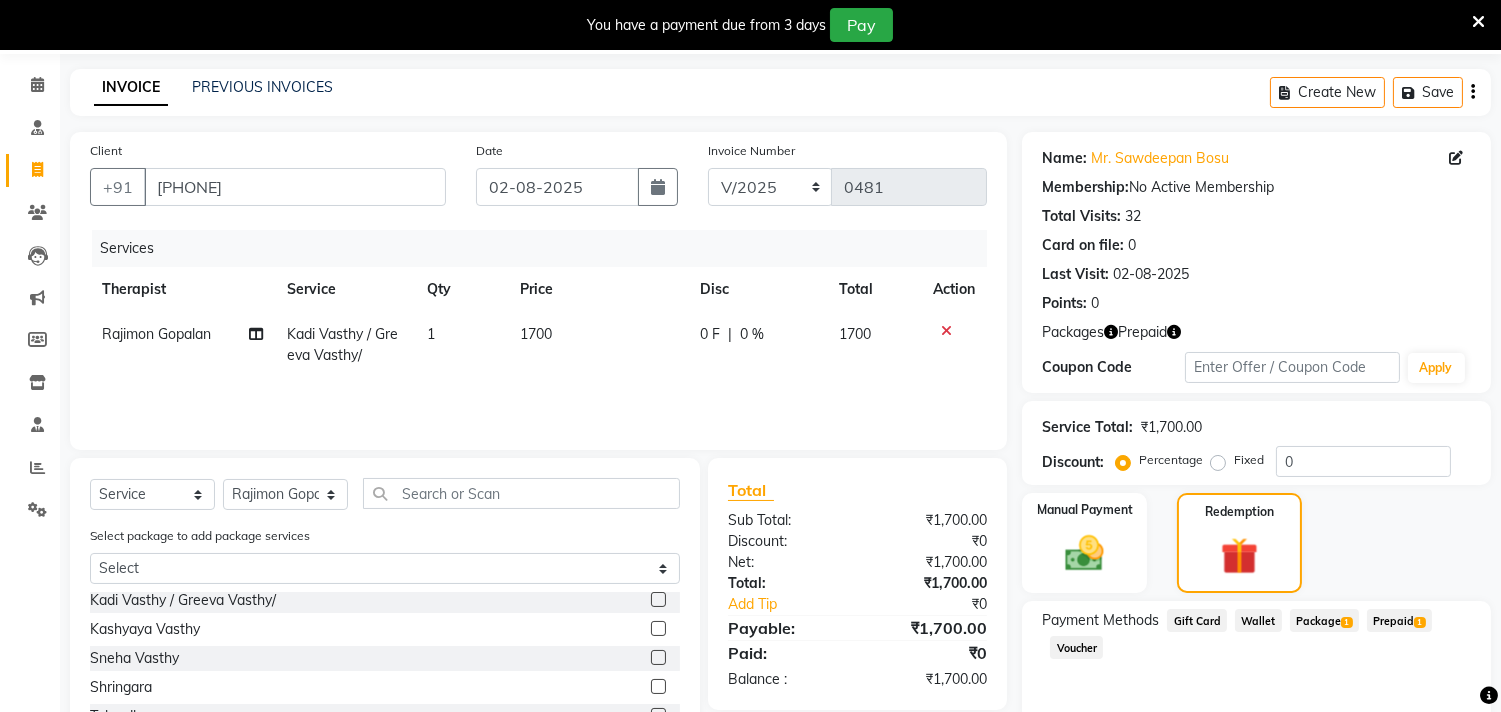 click on "Prepaid  1" 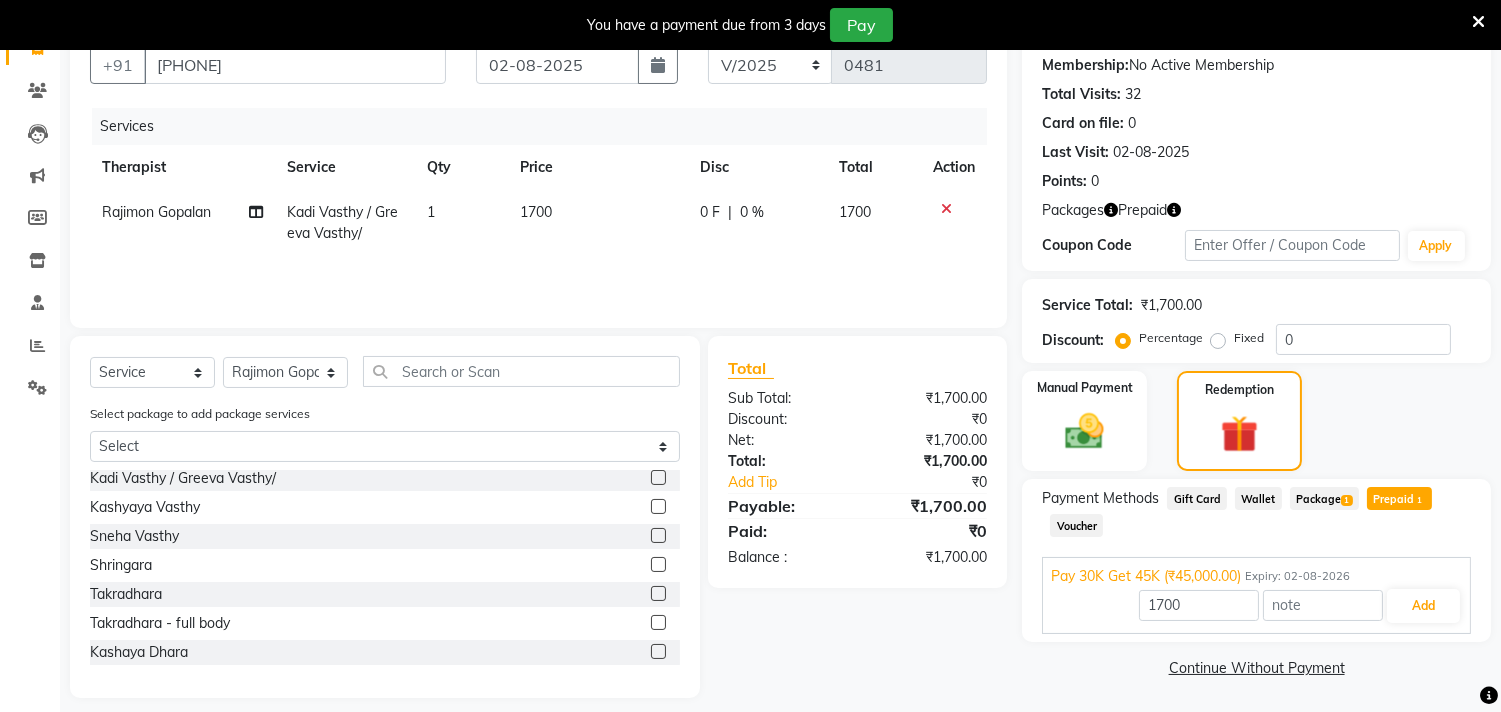 scroll, scrollTop: 192, scrollLeft: 0, axis: vertical 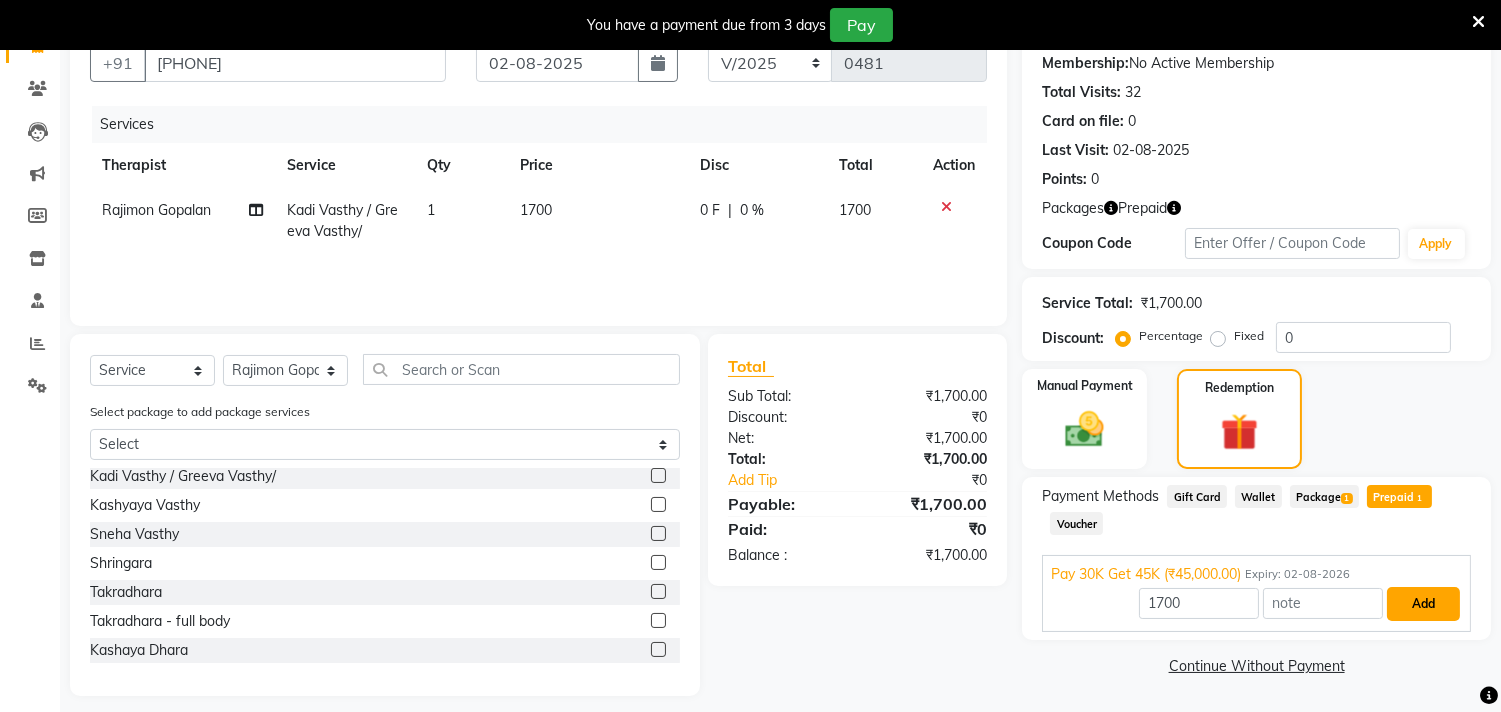 click on "Add" at bounding box center [1423, 604] 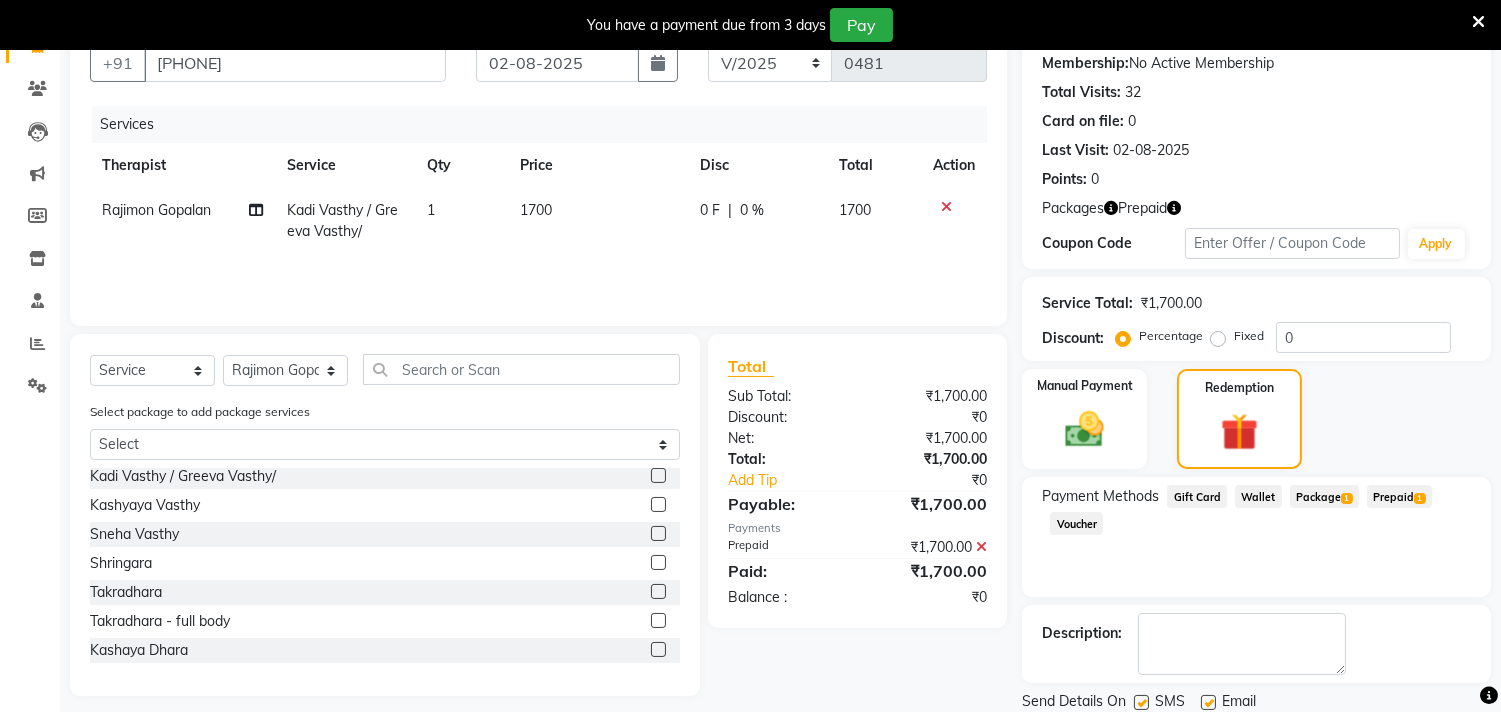 scroll, scrollTop: 260, scrollLeft: 0, axis: vertical 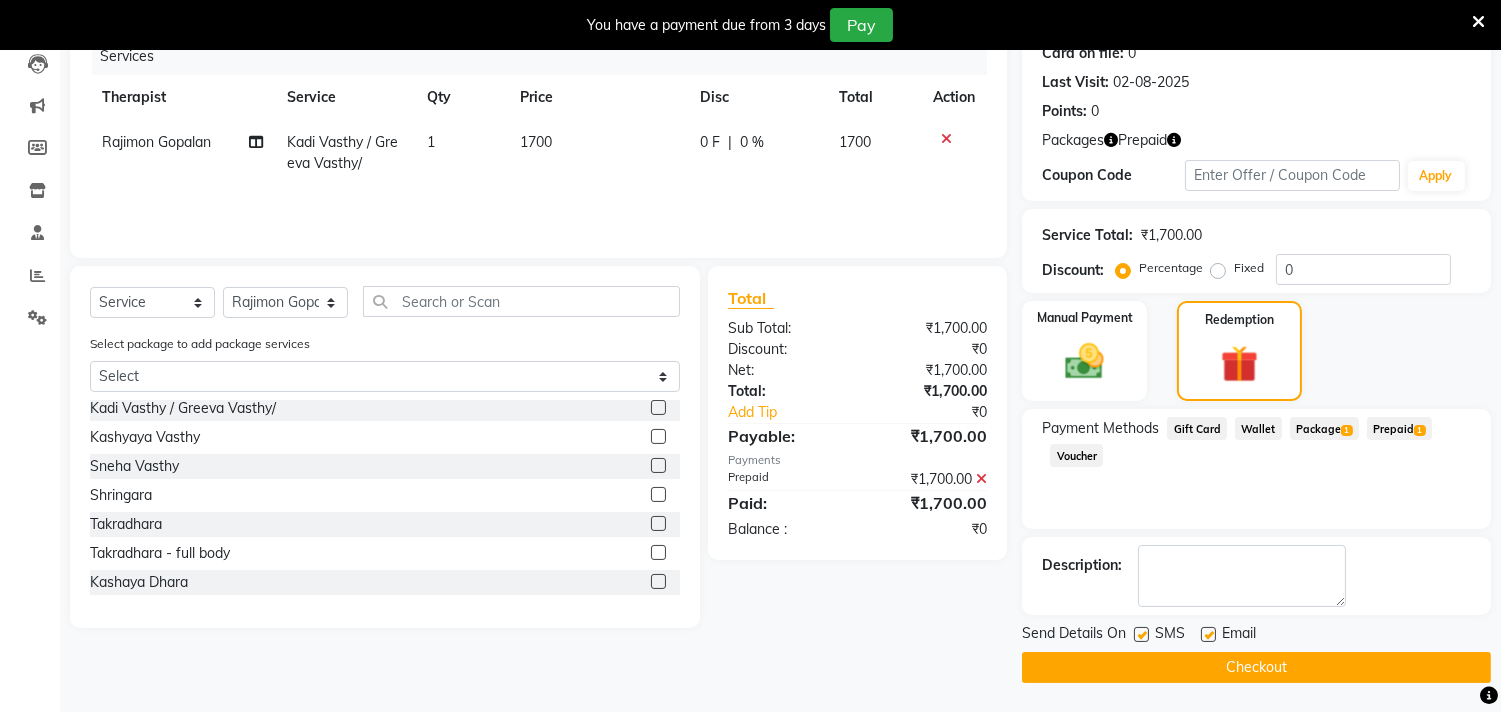 click 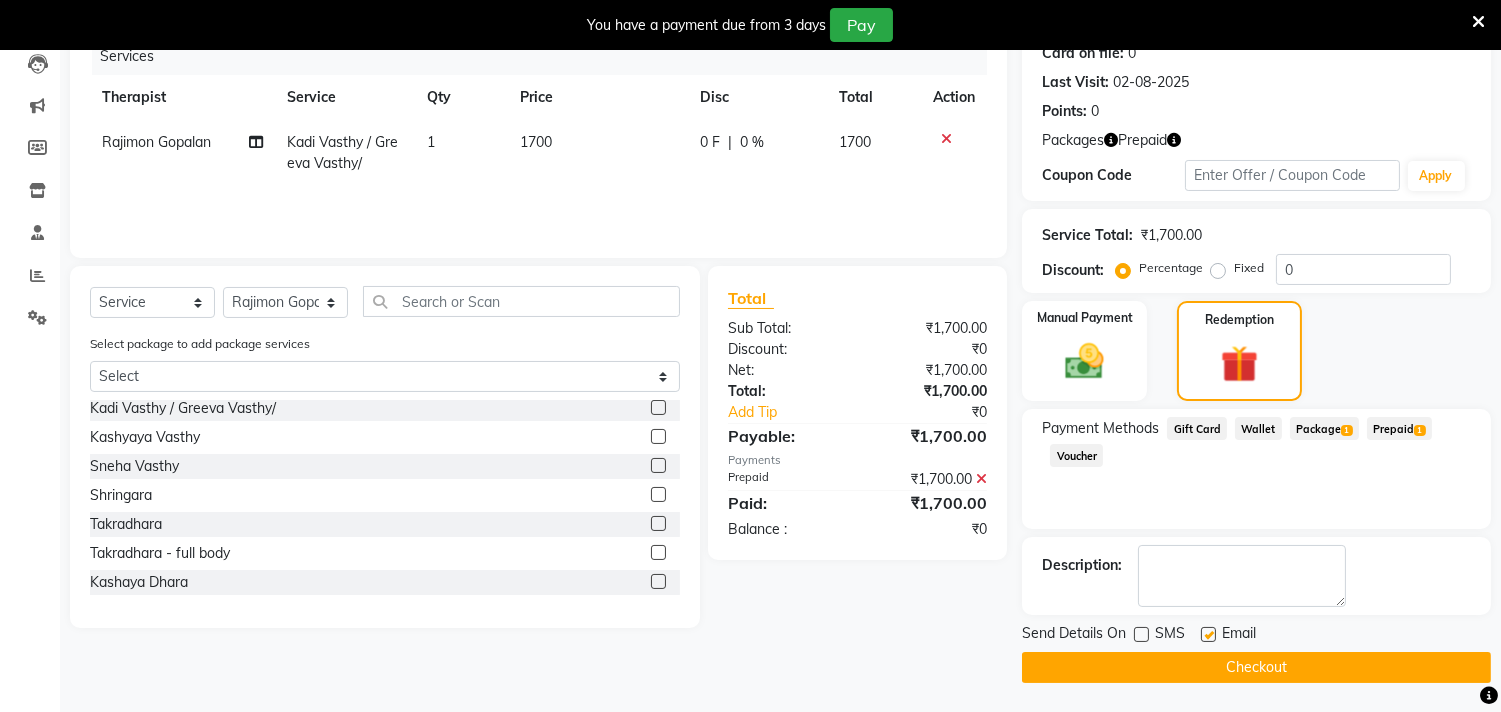 click 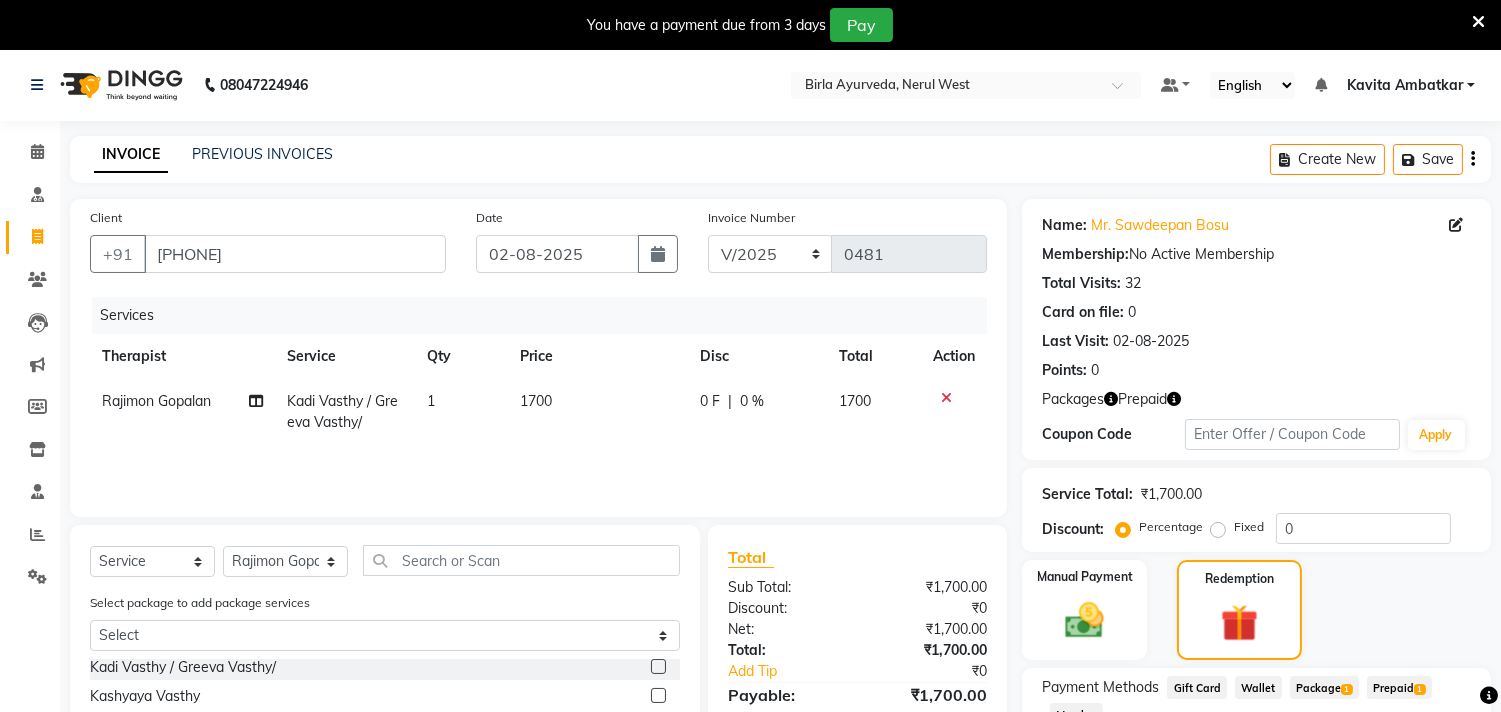 scroll, scrollTop: 0, scrollLeft: 0, axis: both 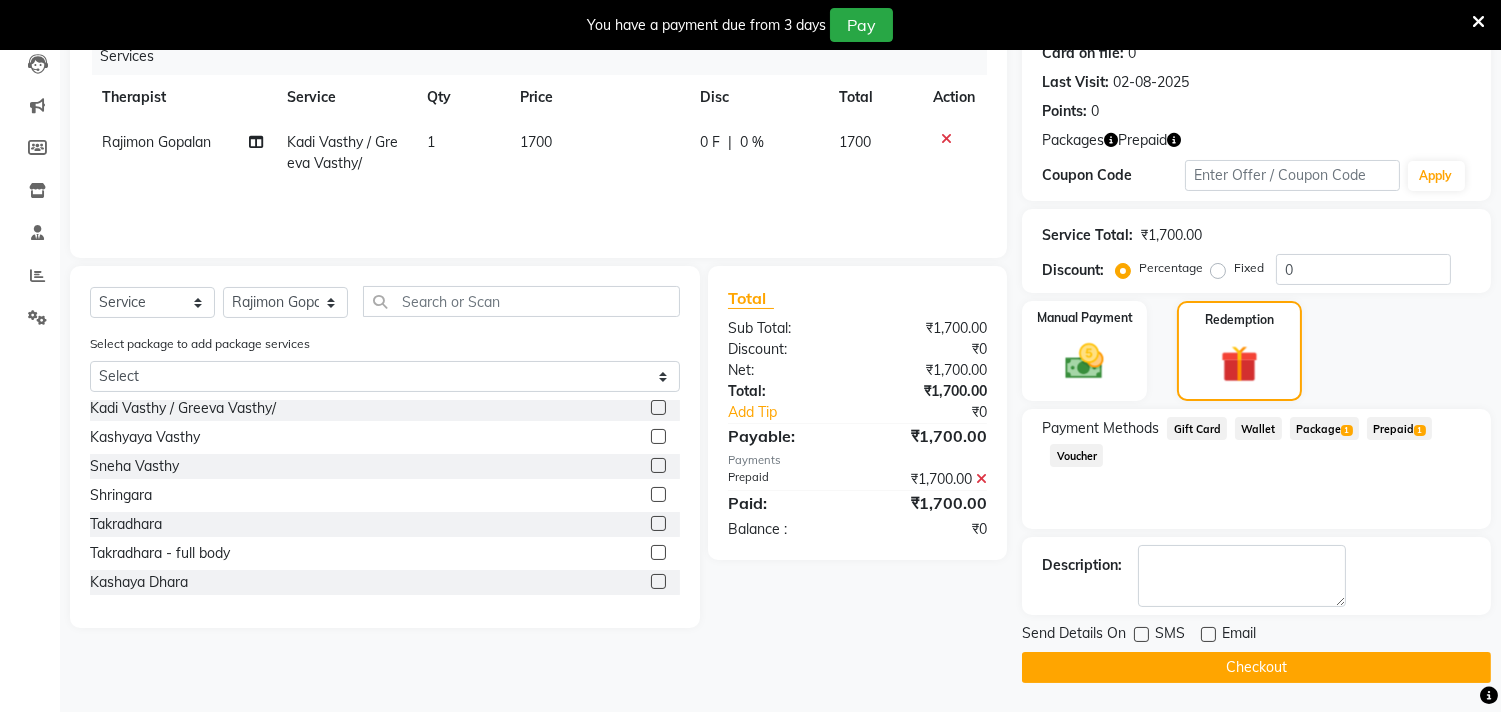 click on "Checkout" 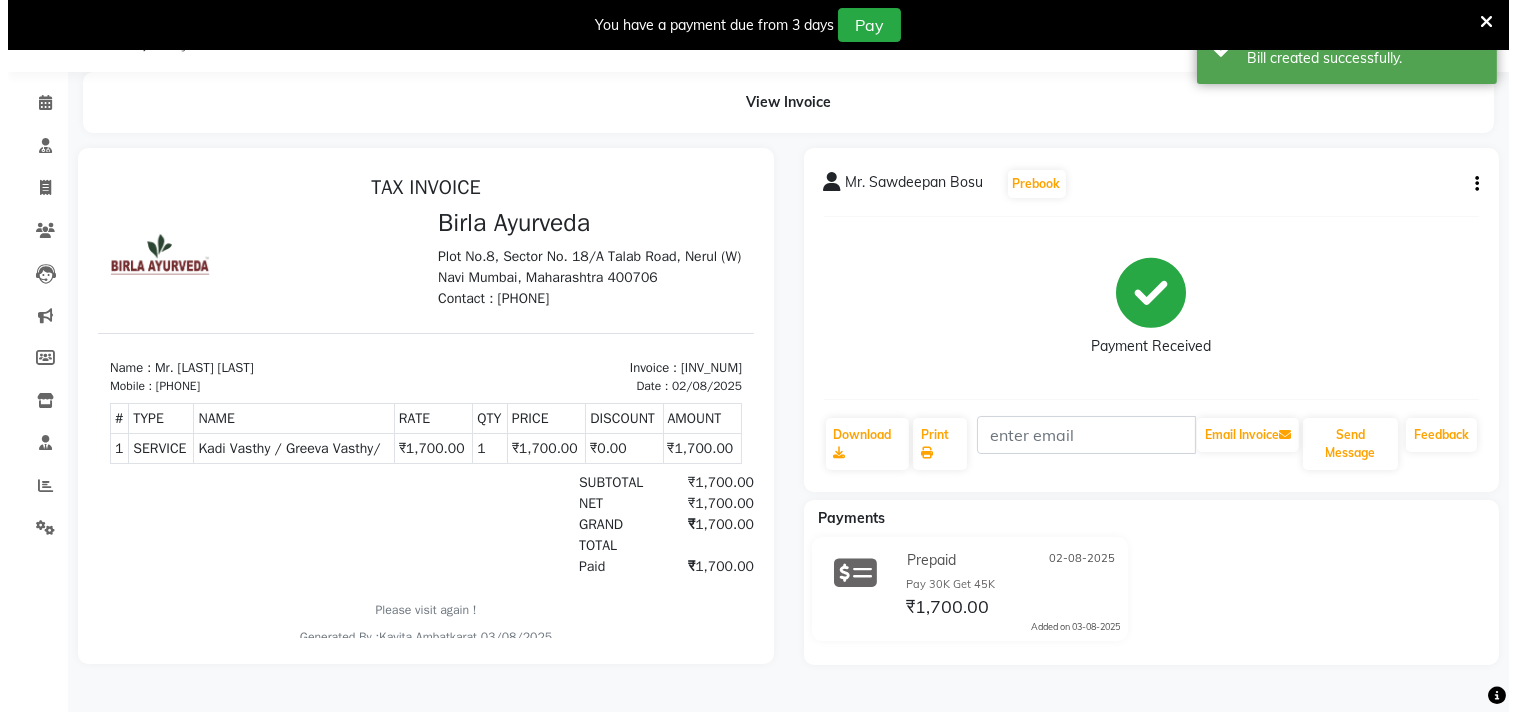 scroll, scrollTop: 0, scrollLeft: 0, axis: both 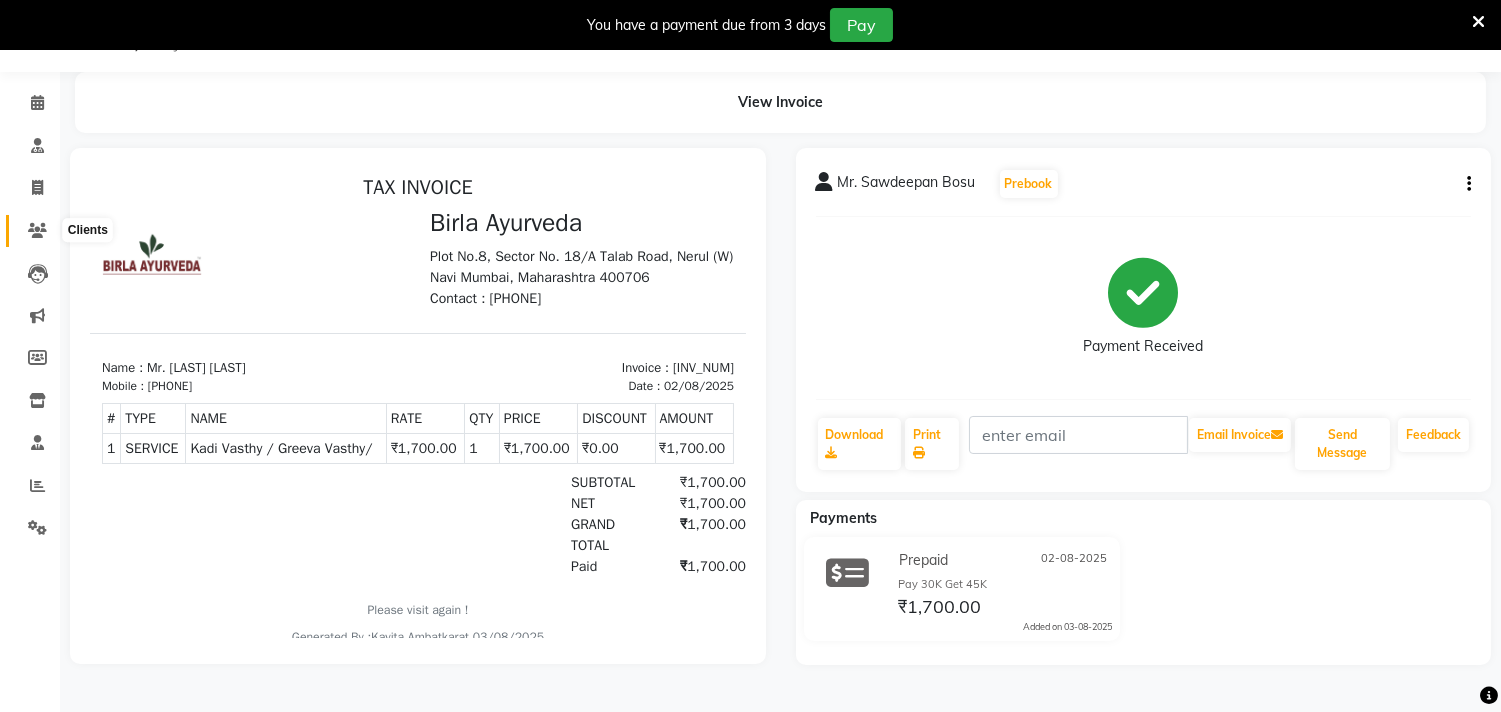 click 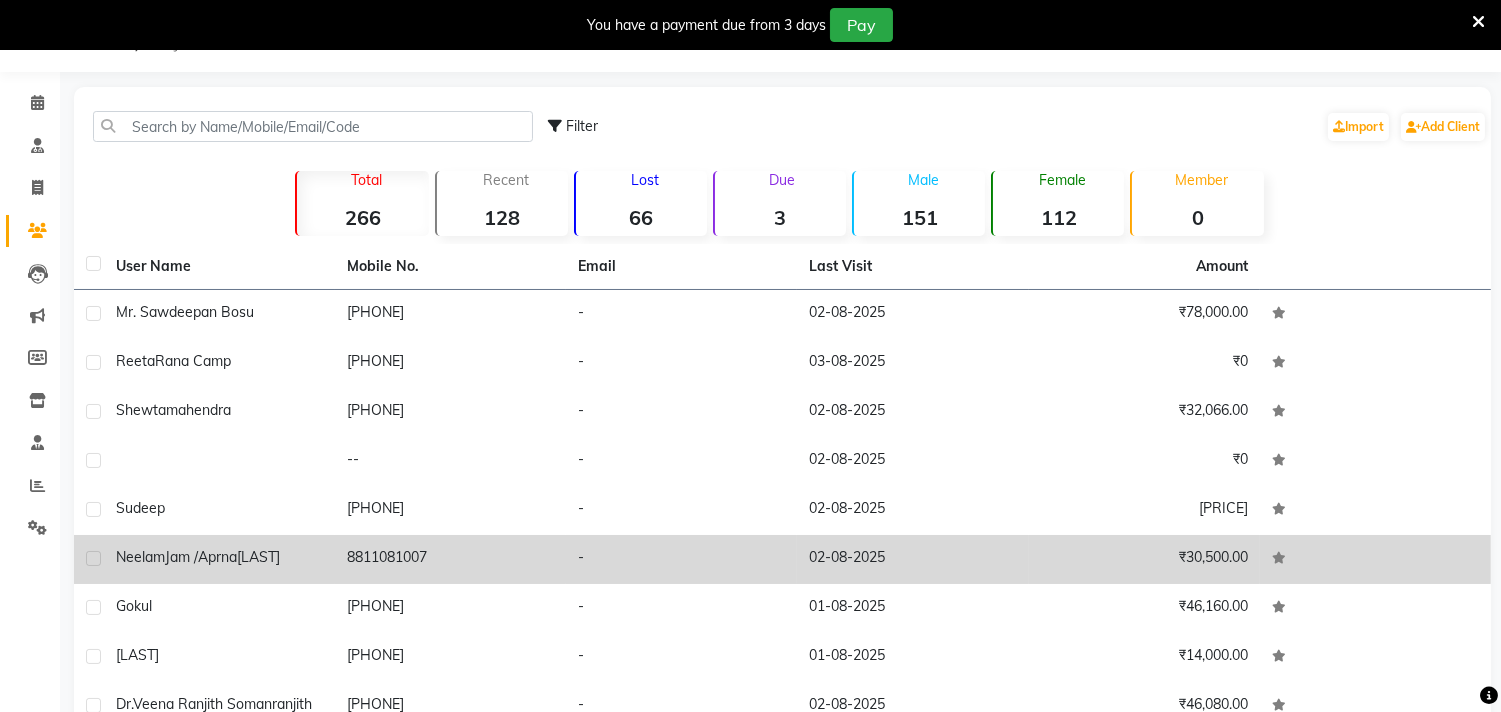 click on "[LAST][LAST] [LAST]" 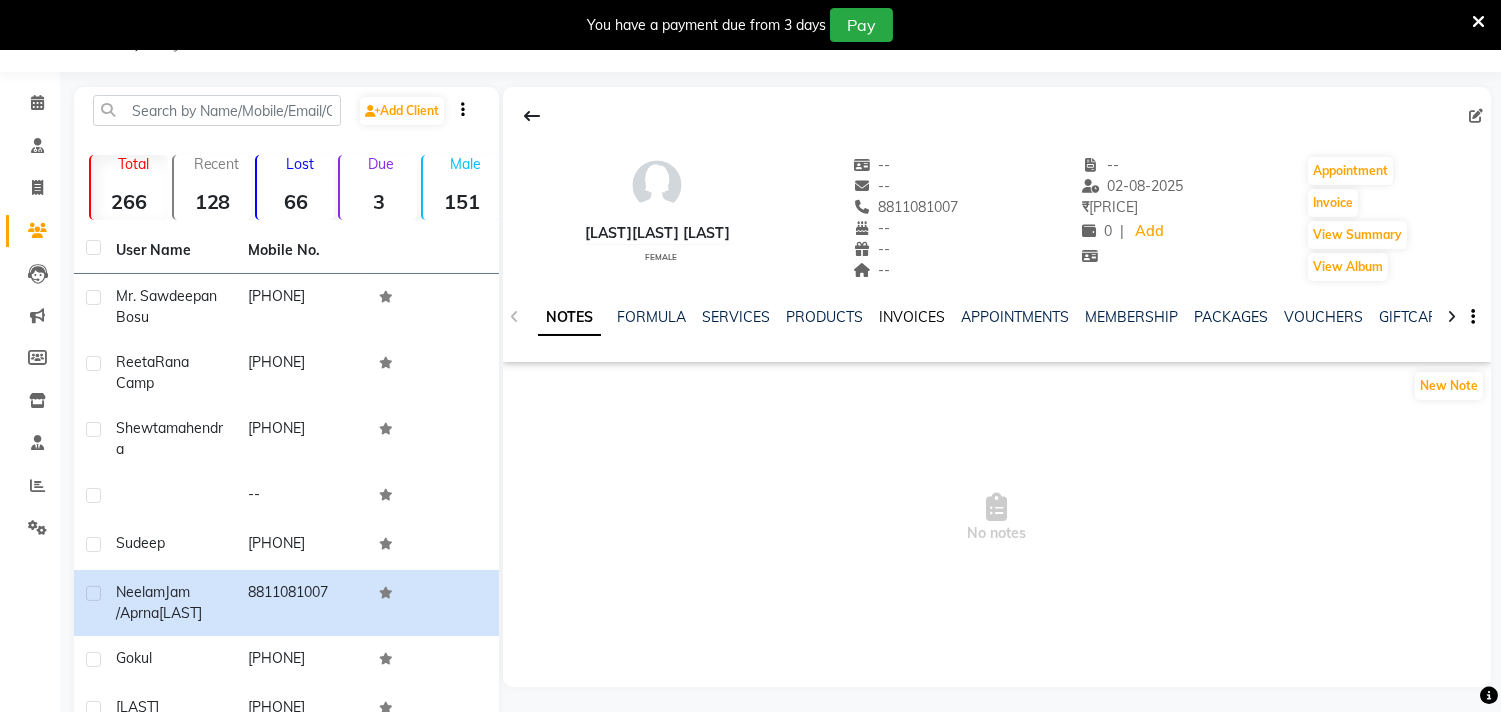 click on "INVOICES" 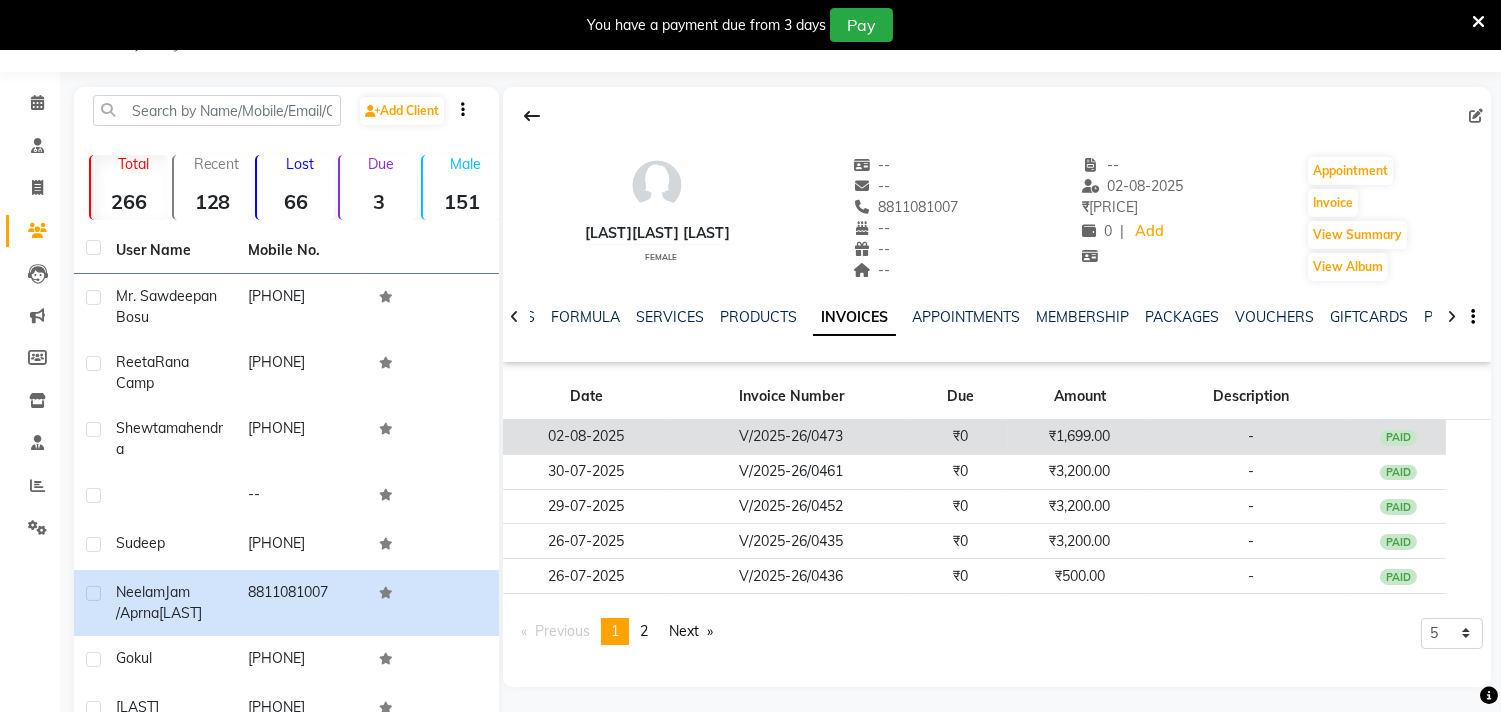 click on "₹1,699.00" 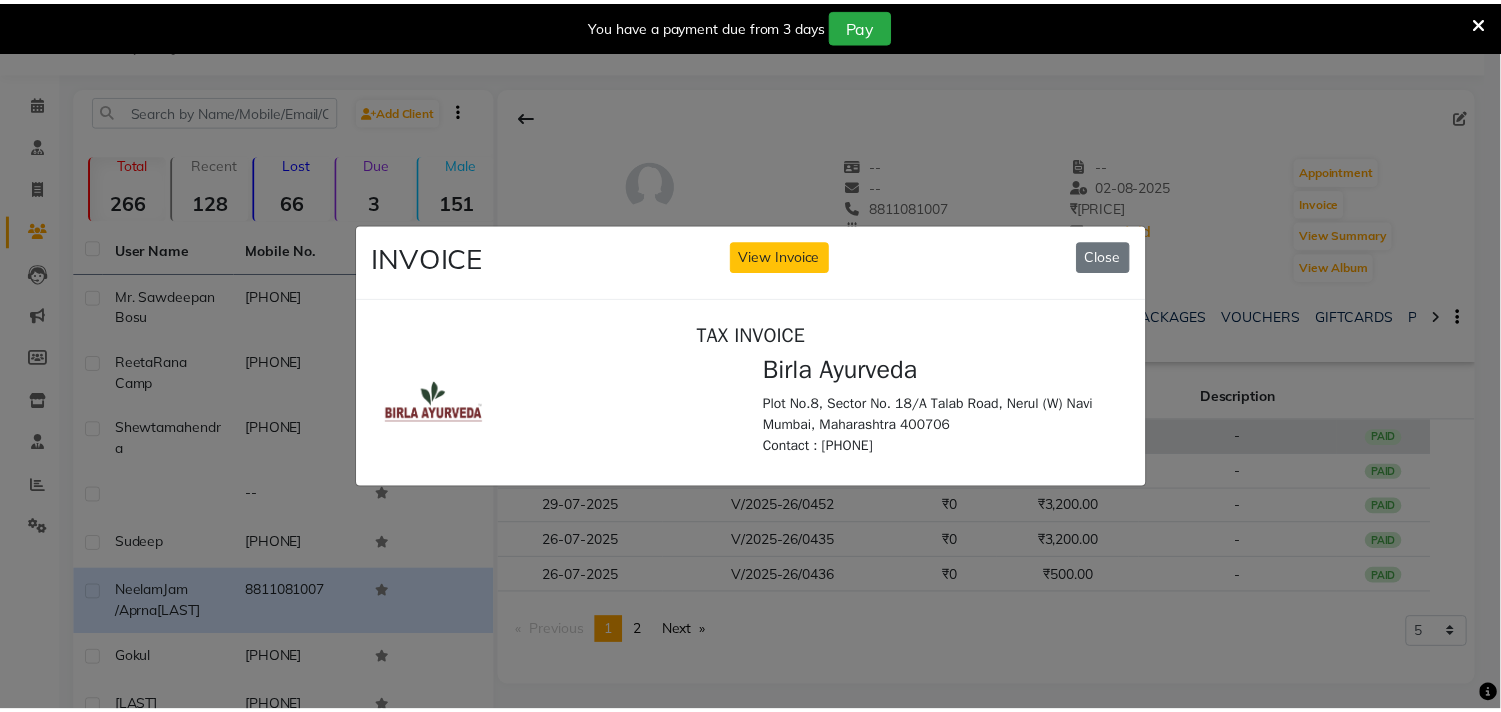 scroll, scrollTop: 0, scrollLeft: 0, axis: both 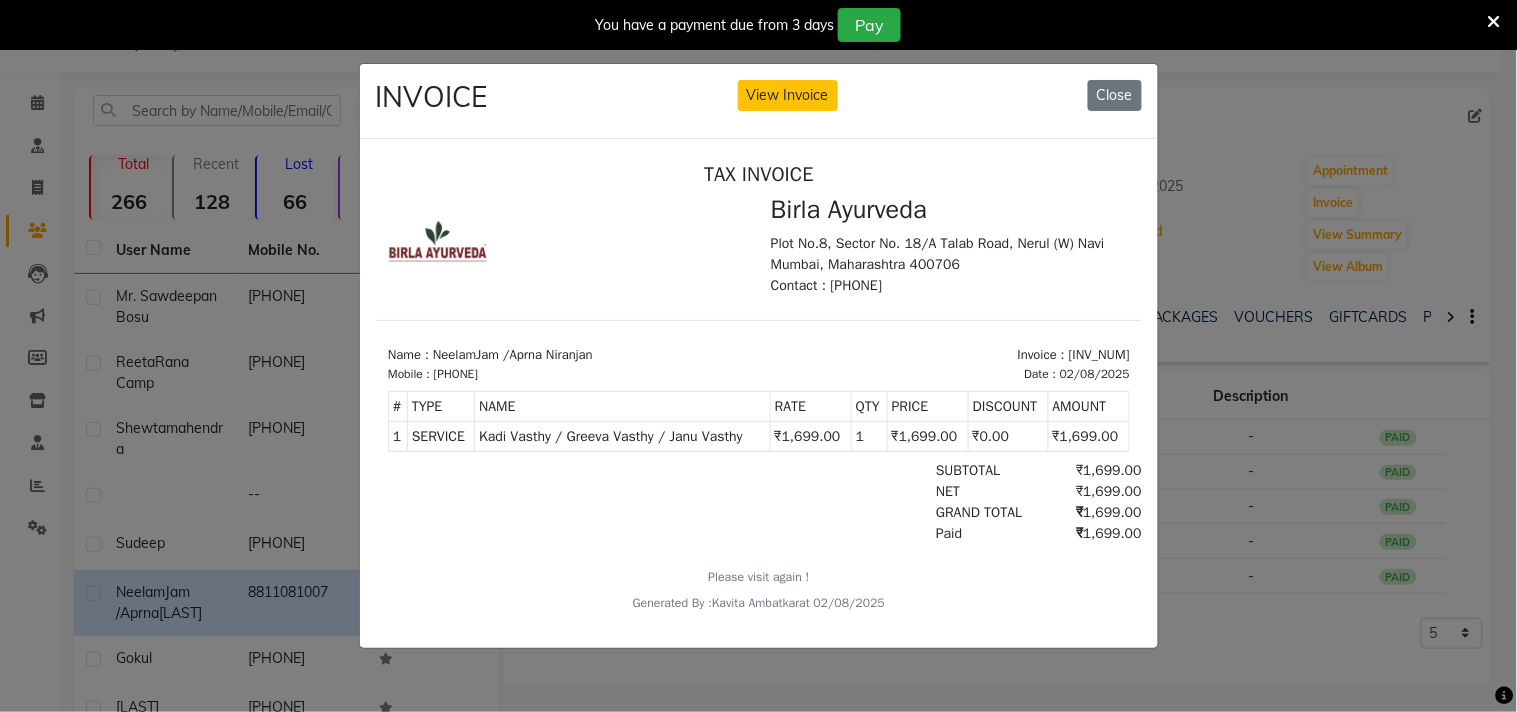 click on "INVOICE View Invoice Close" 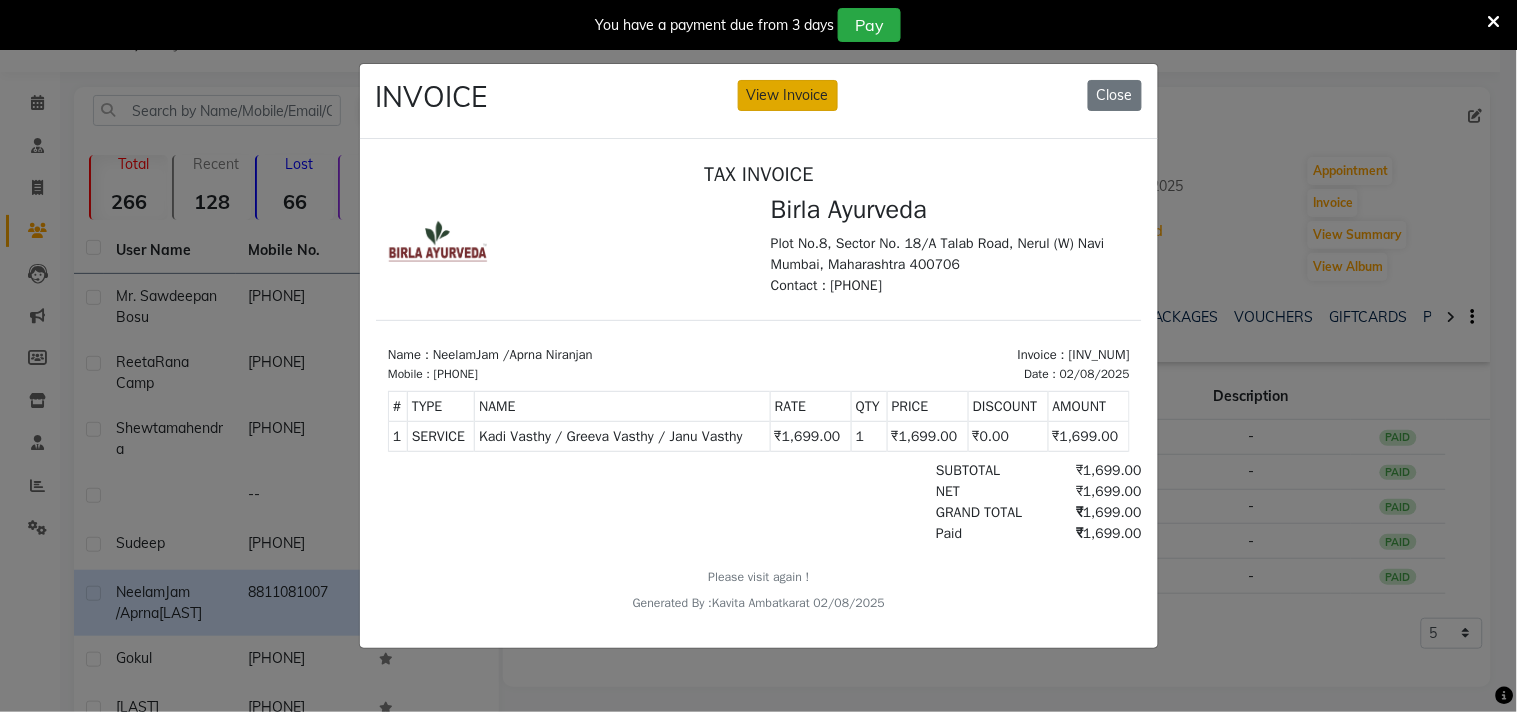 click on "View Invoice" 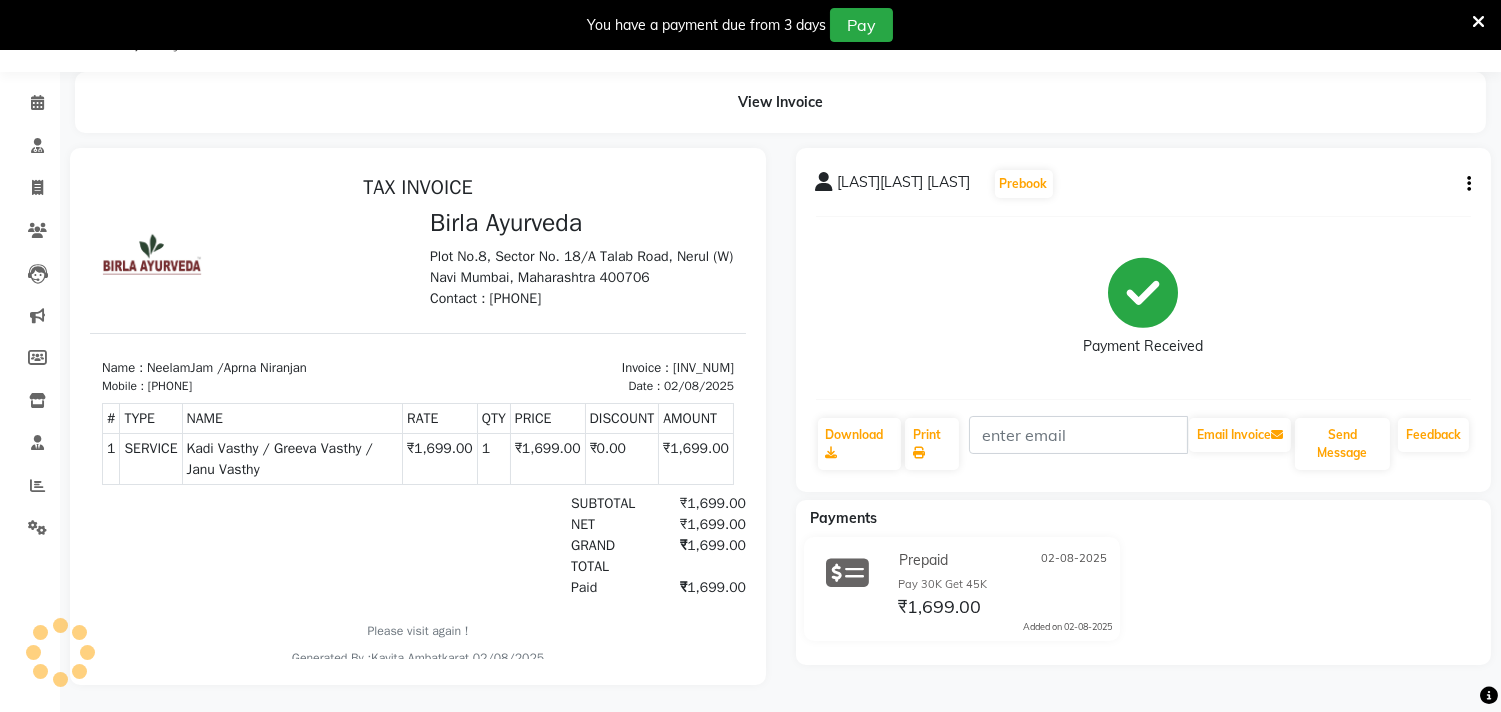 scroll, scrollTop: 0, scrollLeft: 0, axis: both 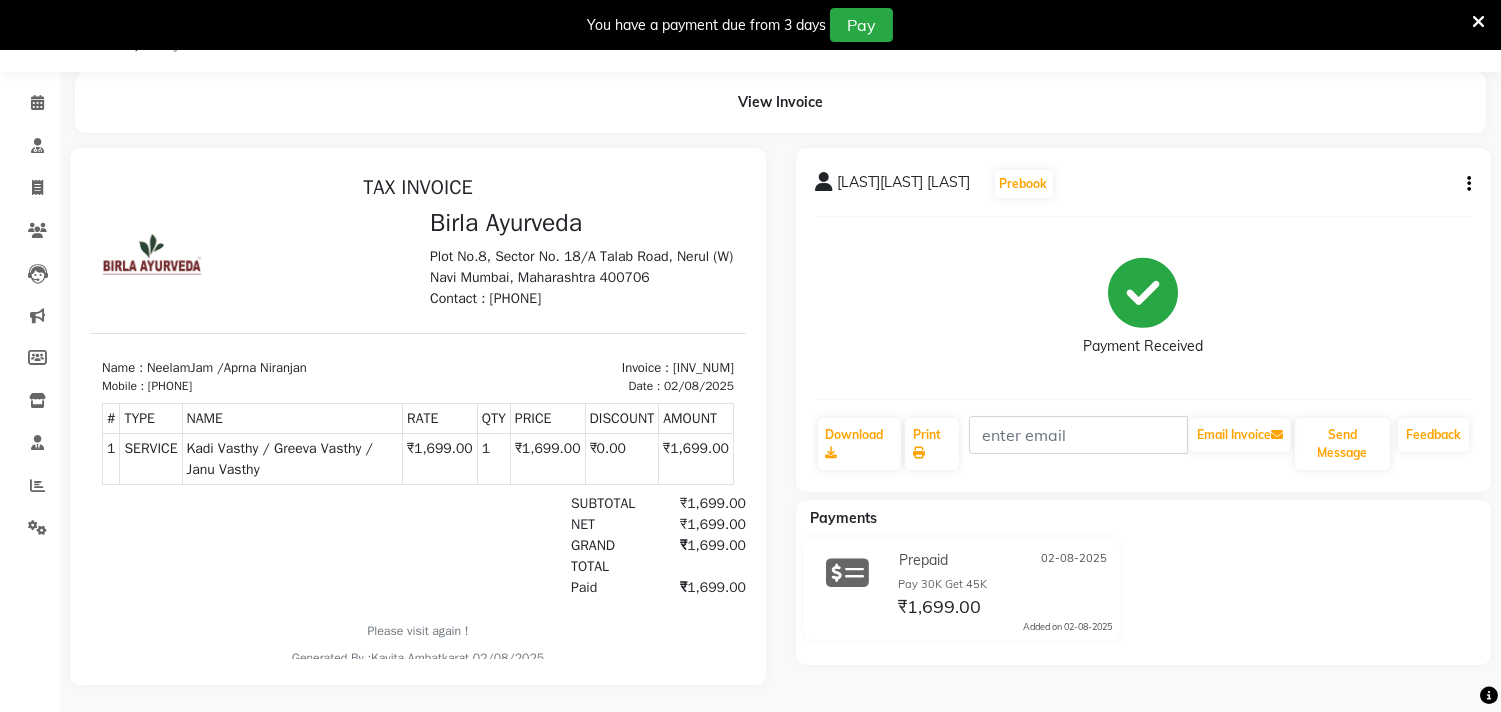 click on "[LAST][LAST] [LAST] Prebook Payment Received Download Print Email Invoice Send Message Feedback" 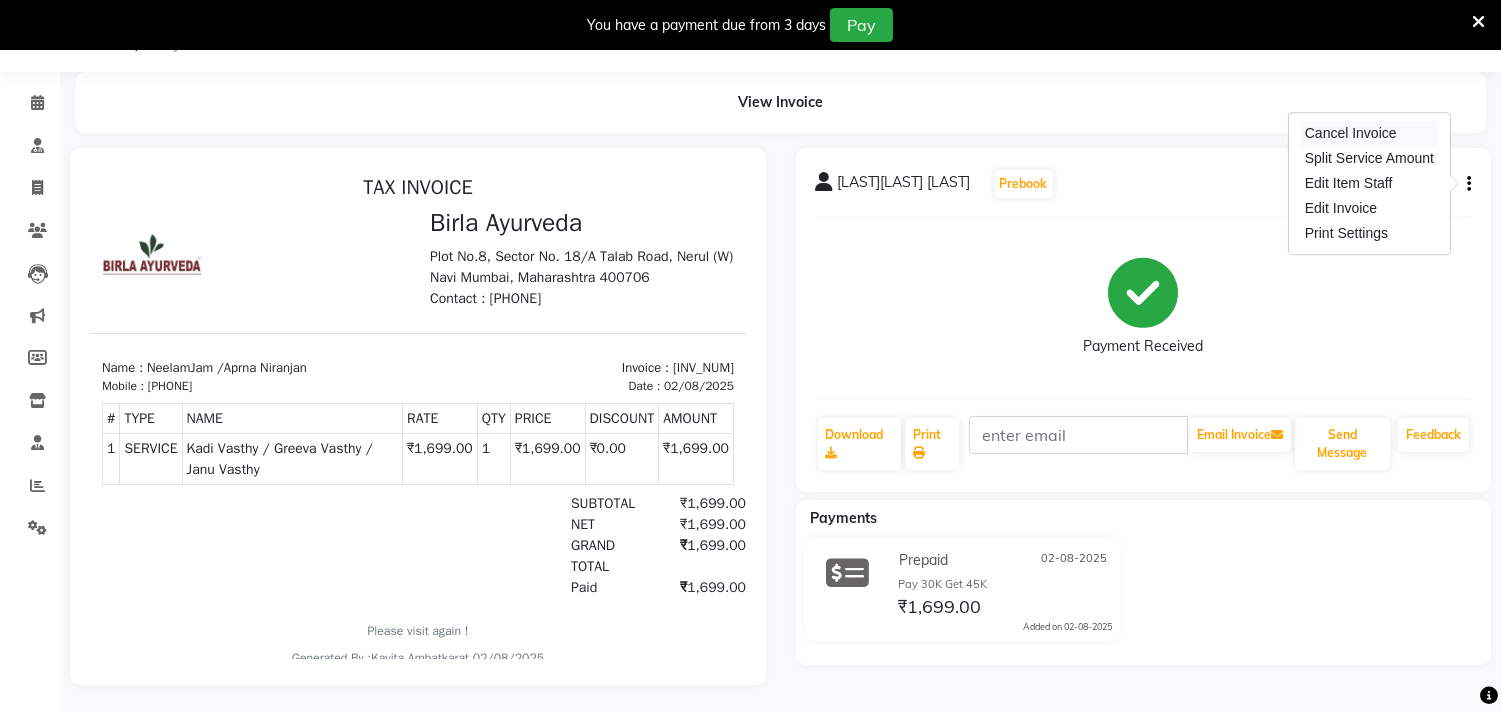 click on "Cancel Invoice" at bounding box center [1369, 133] 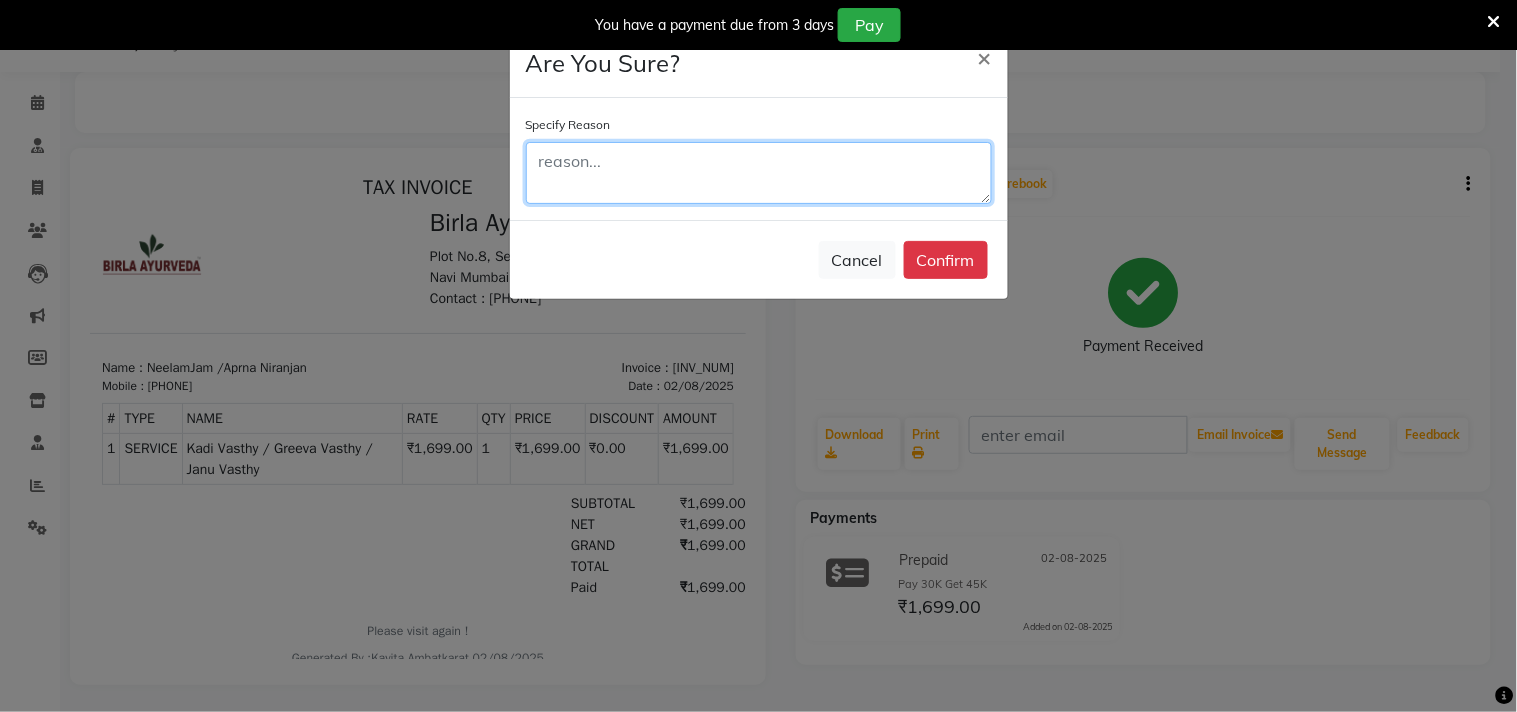 drag, startPoint x: 726, startPoint y: 151, endPoint x: 718, endPoint y: 160, distance: 12.0415945 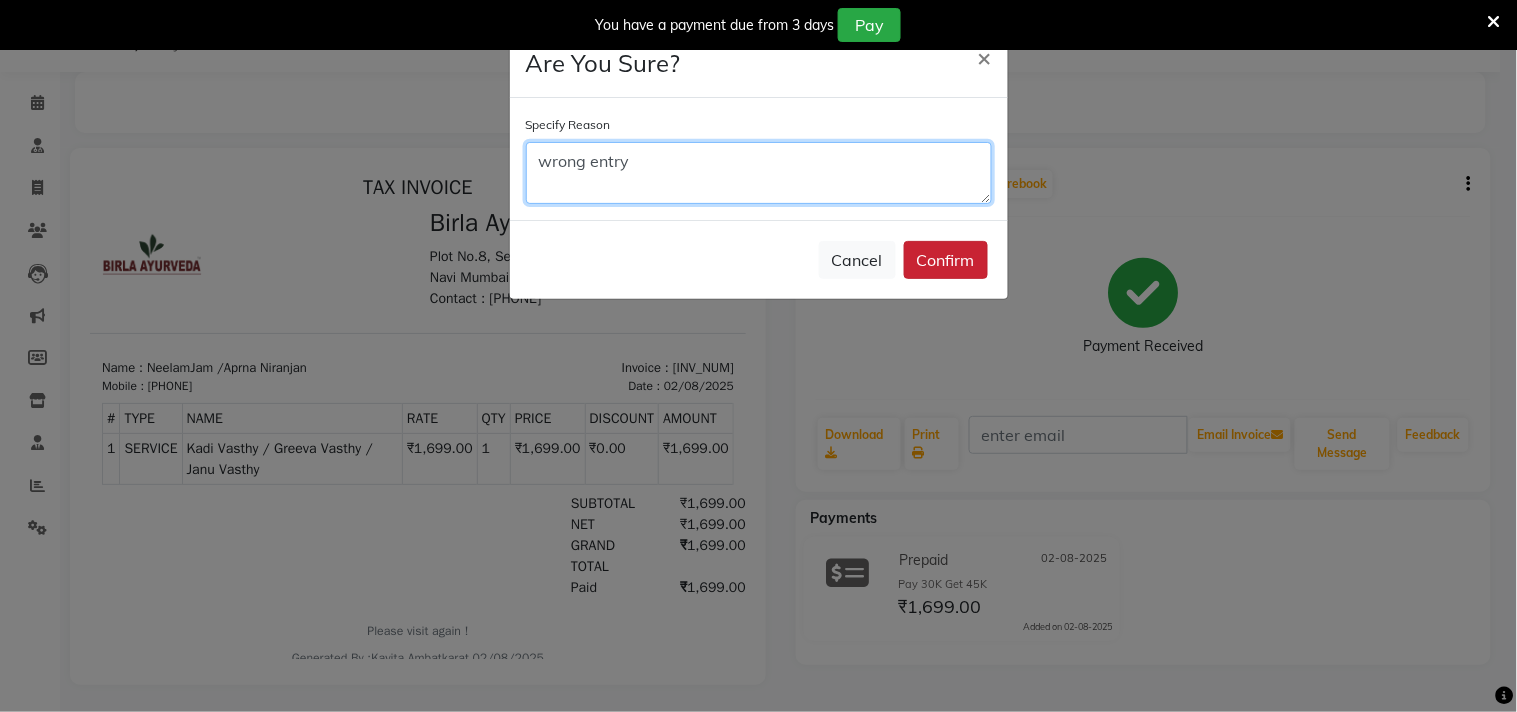 type on "wrong entry" 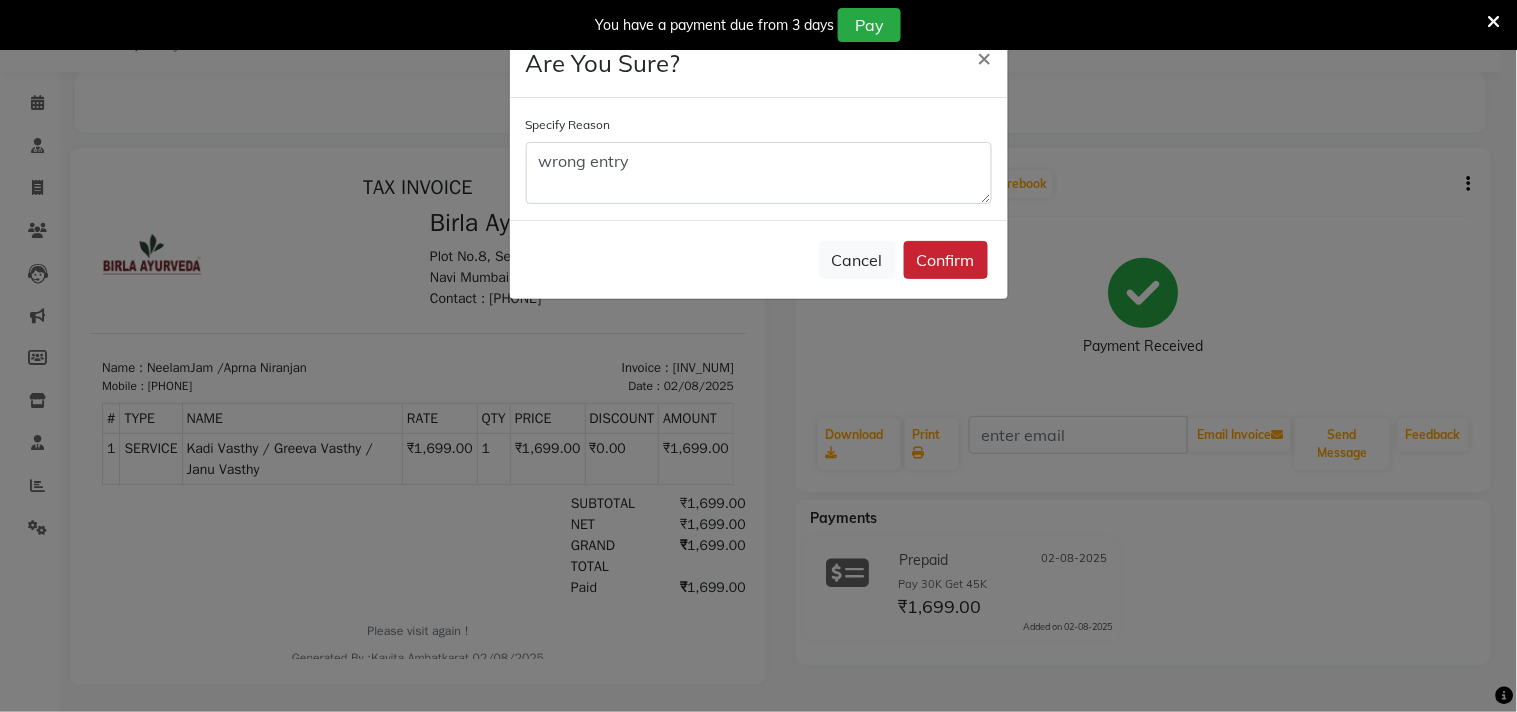 click on "Confirm" 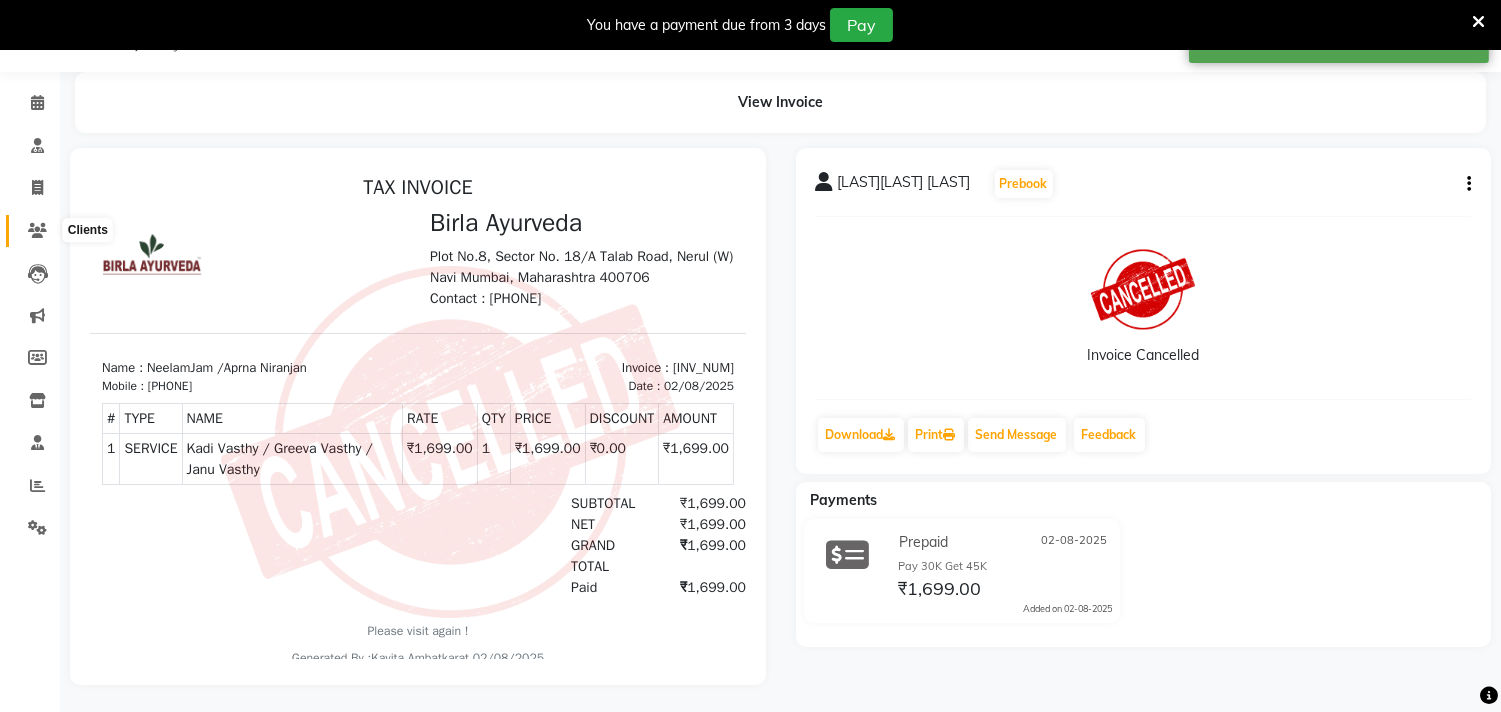 click 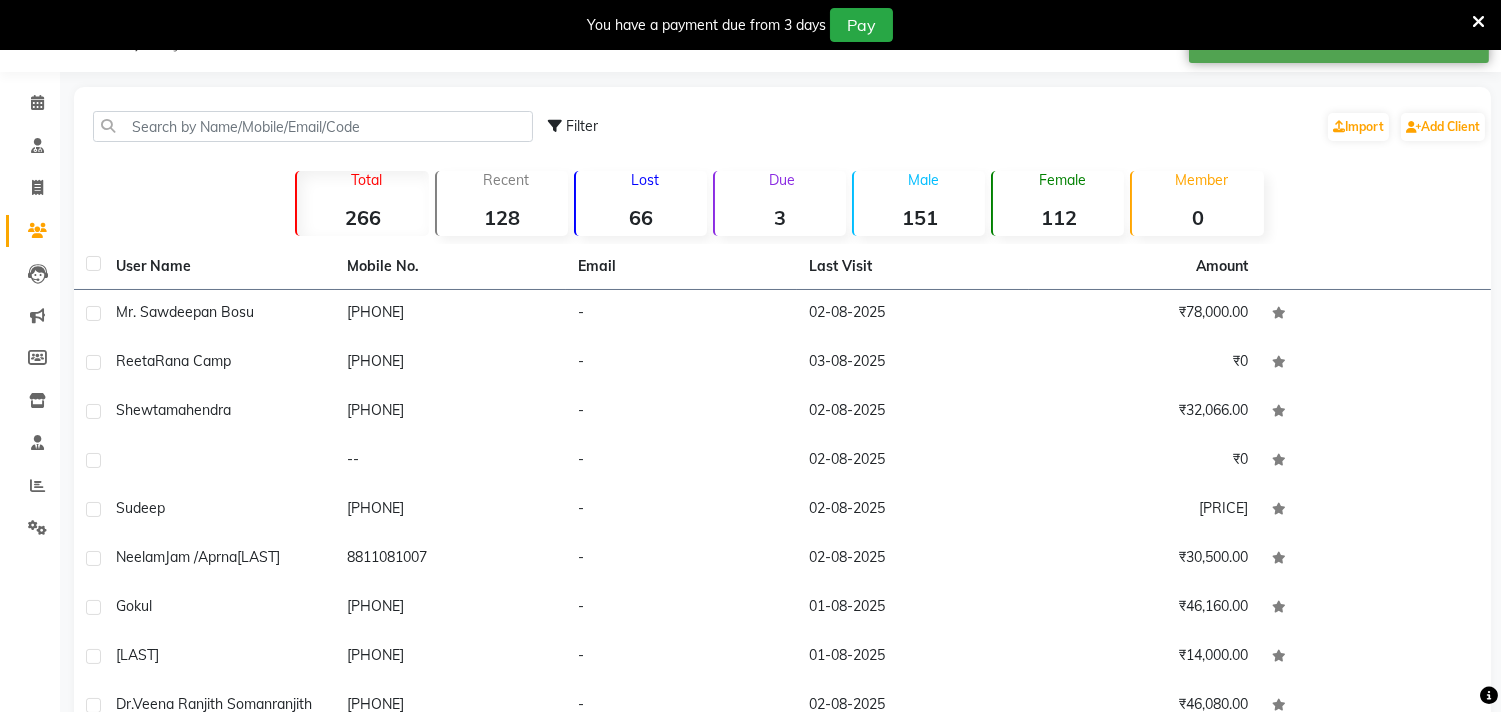 click on "[LAST]" 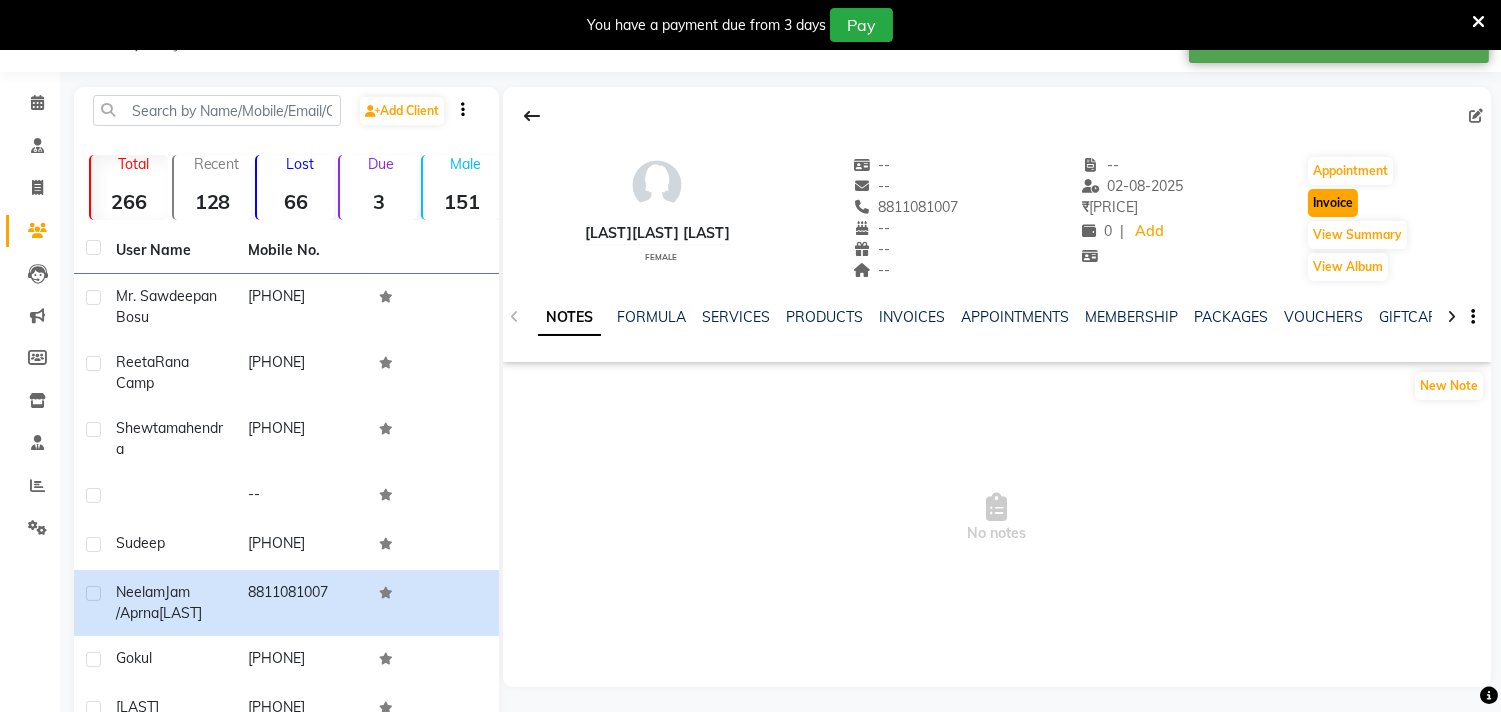 click on "Invoice" 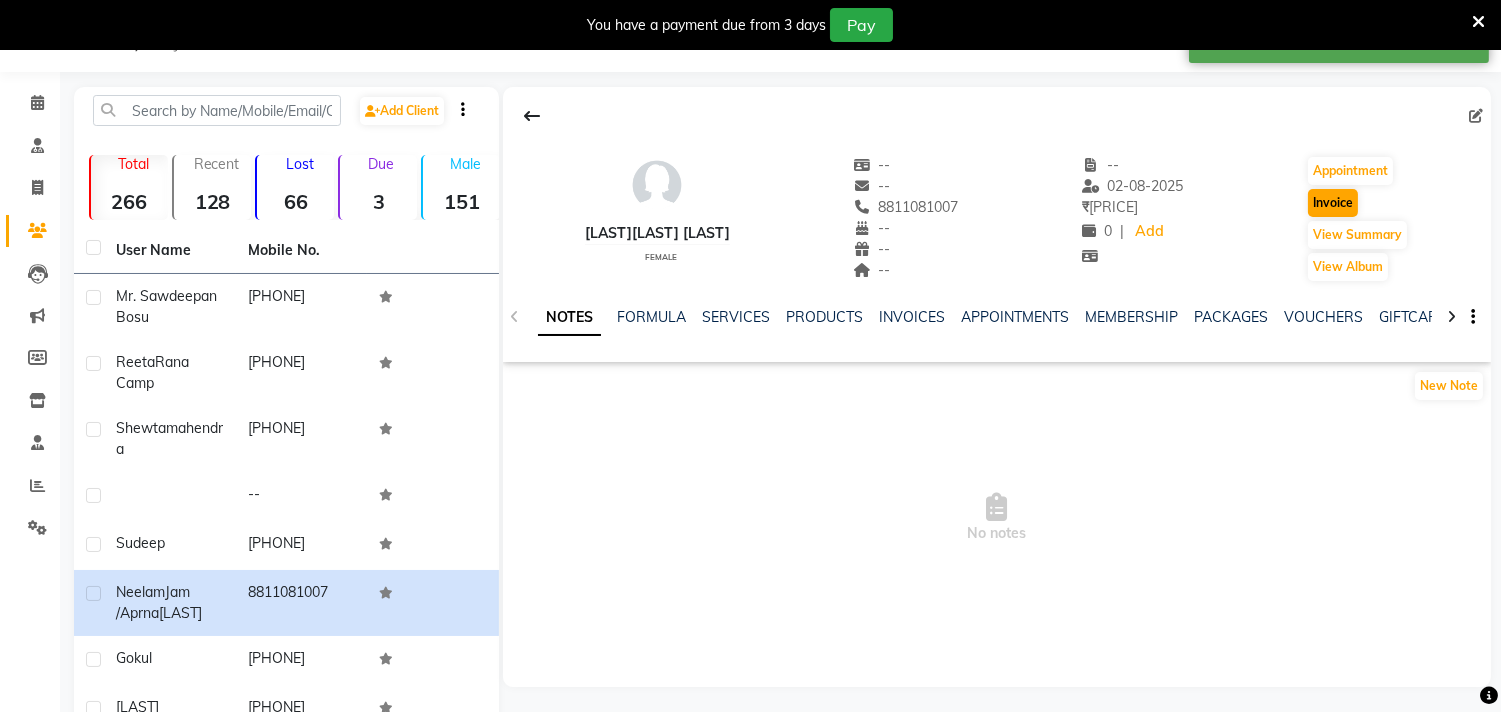 select on "service" 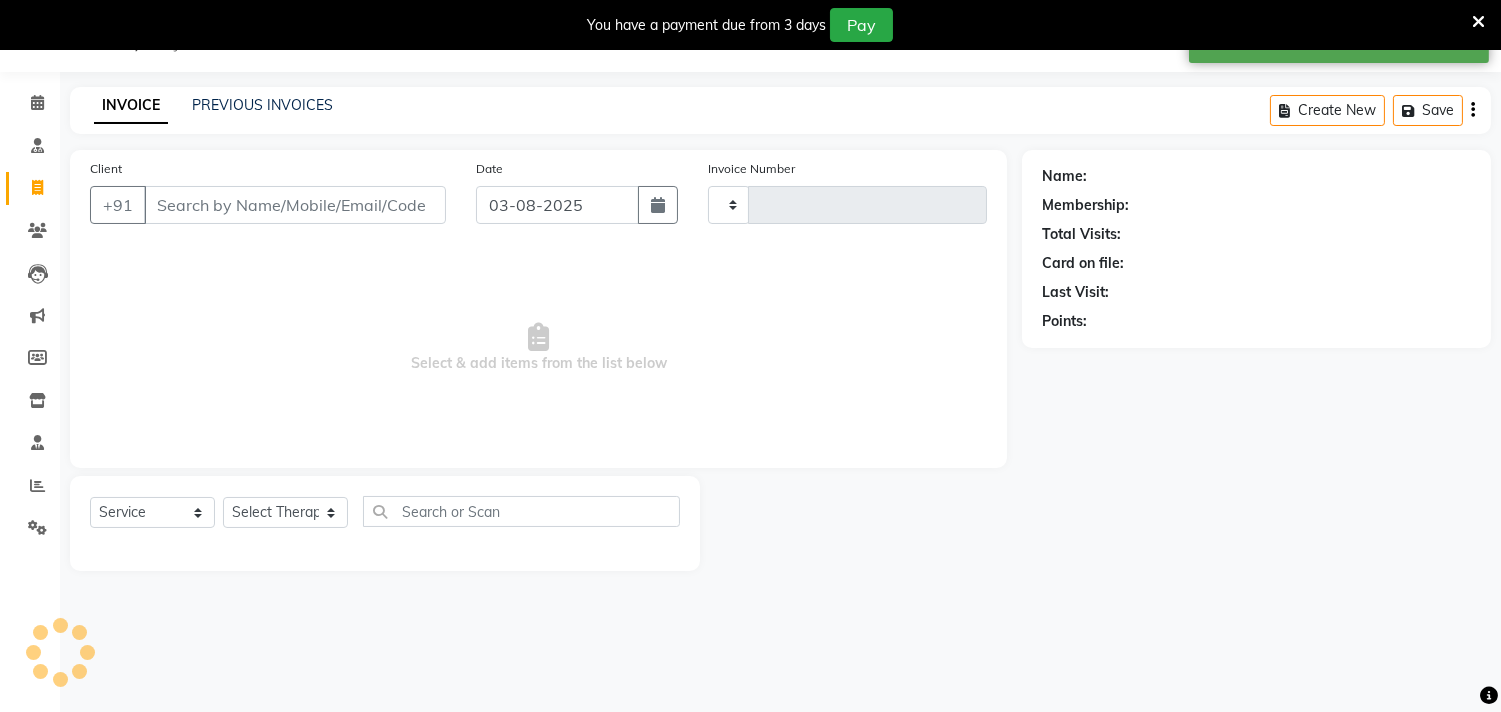 type on "0482" 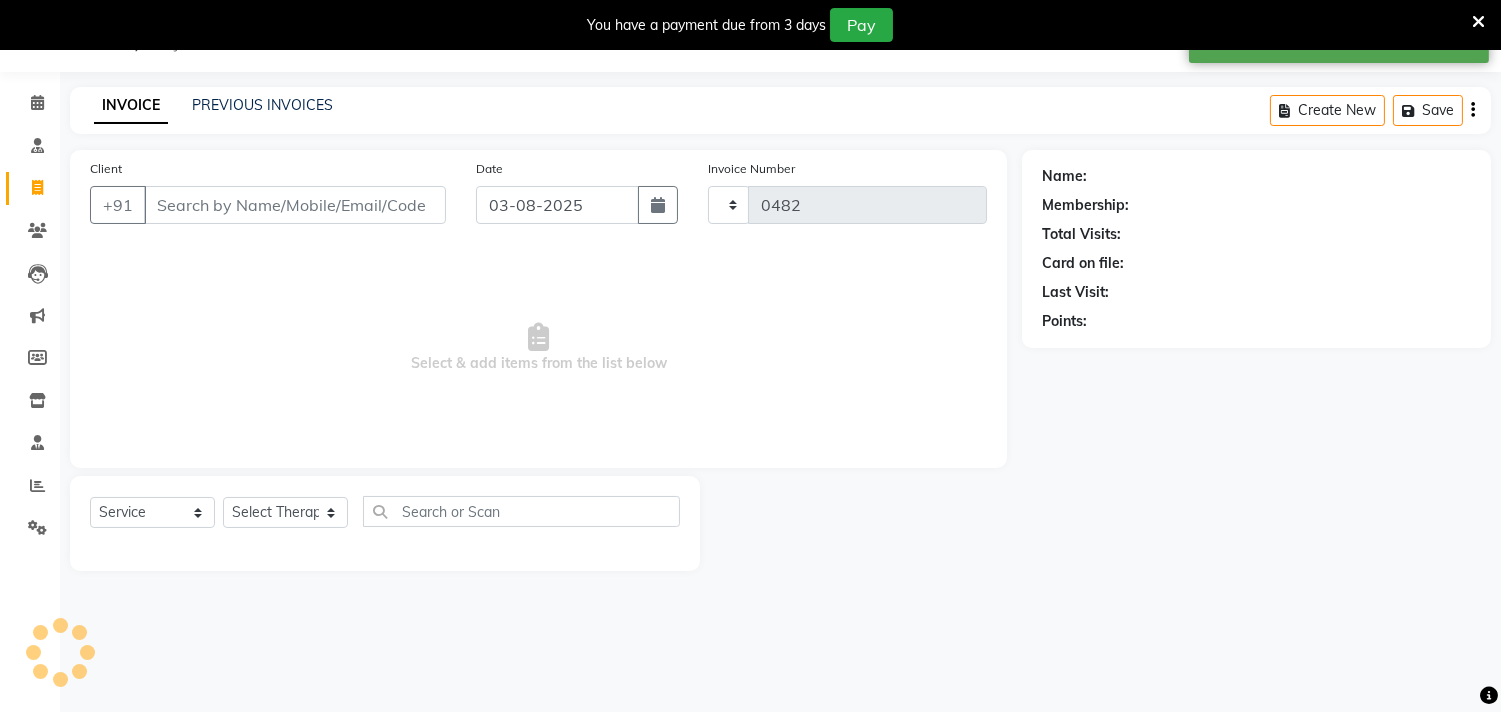 select on "6808" 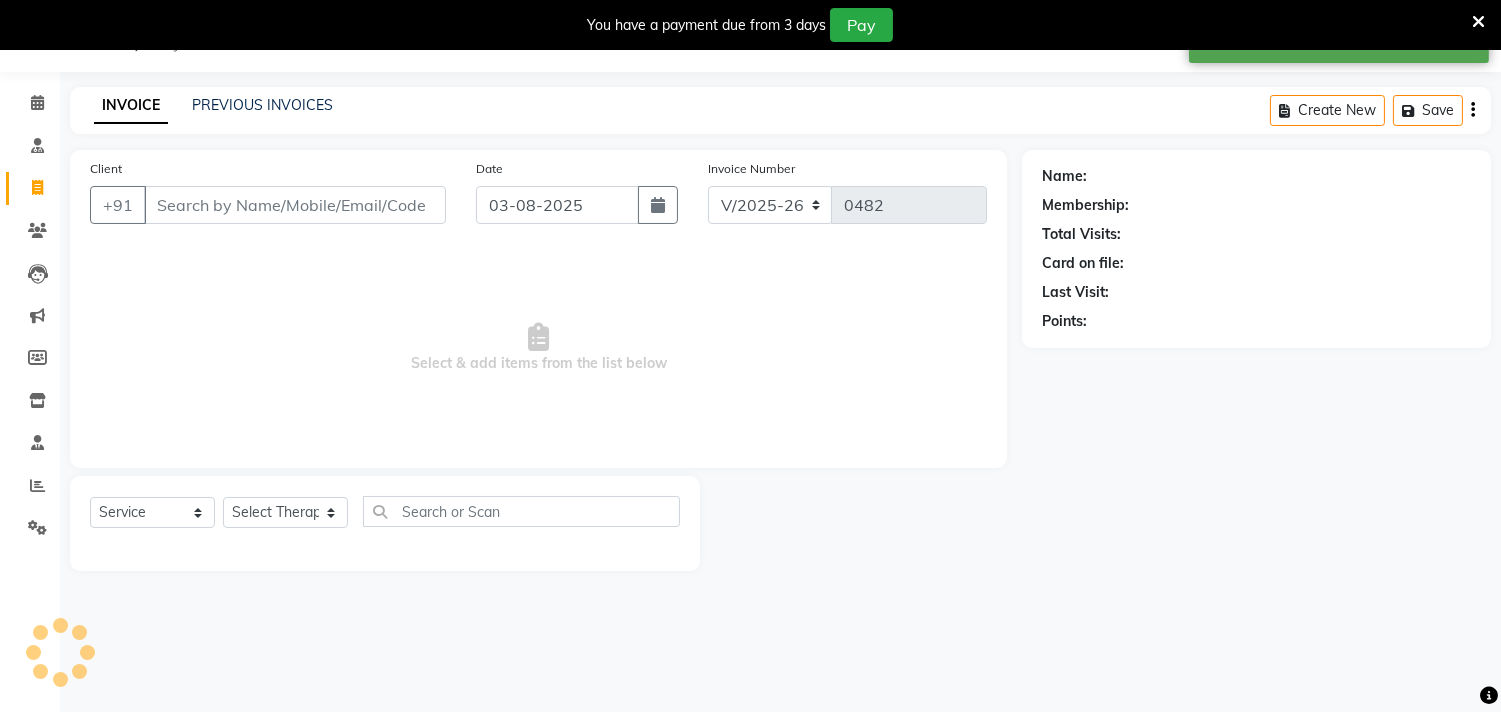 type on "8811081007" 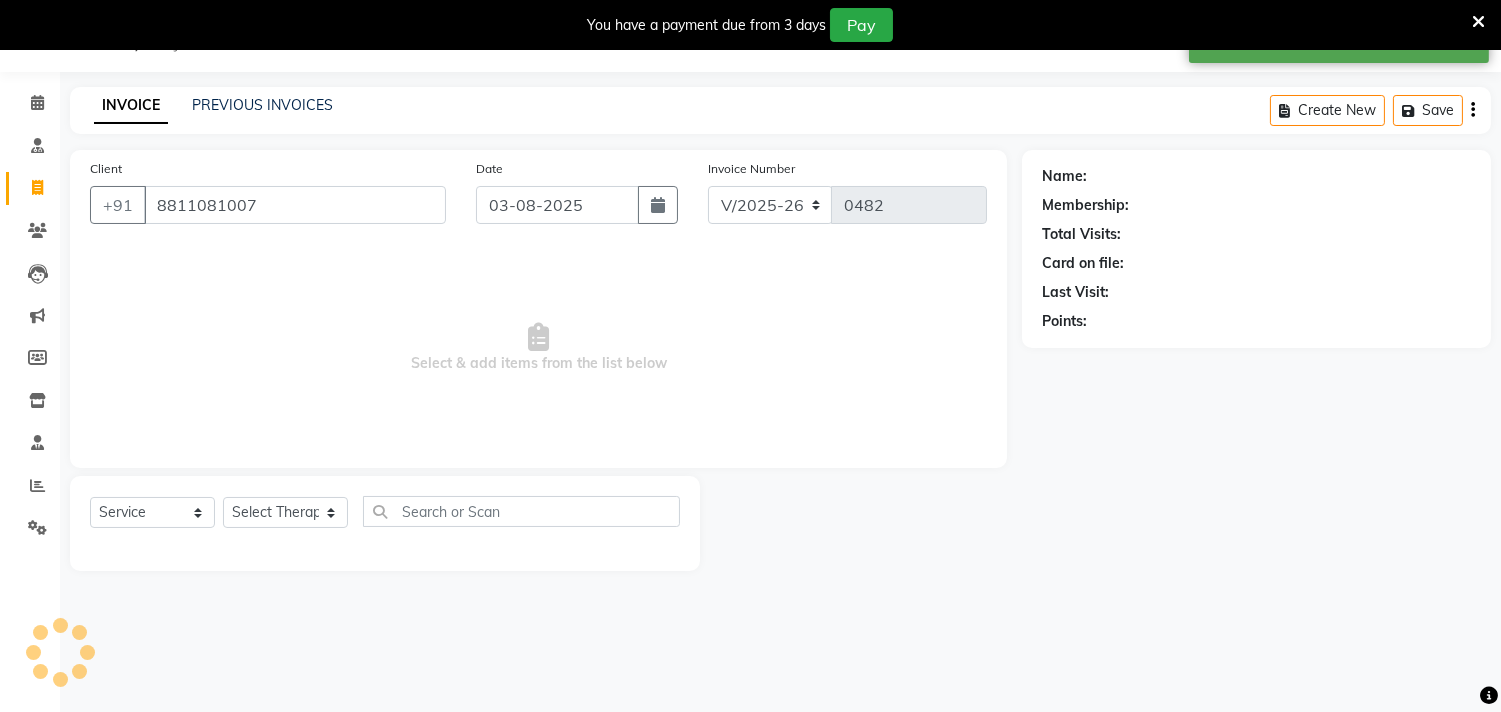 select on "57056" 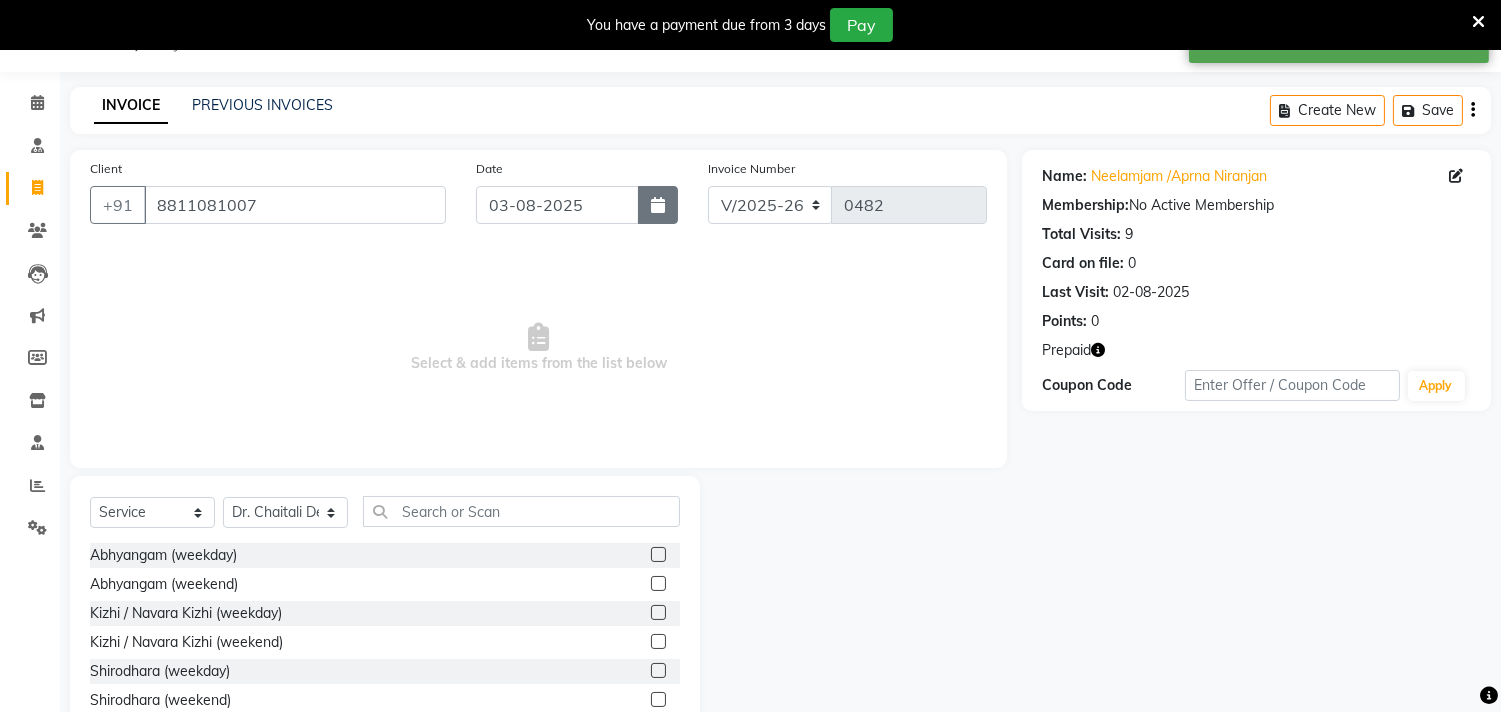 click 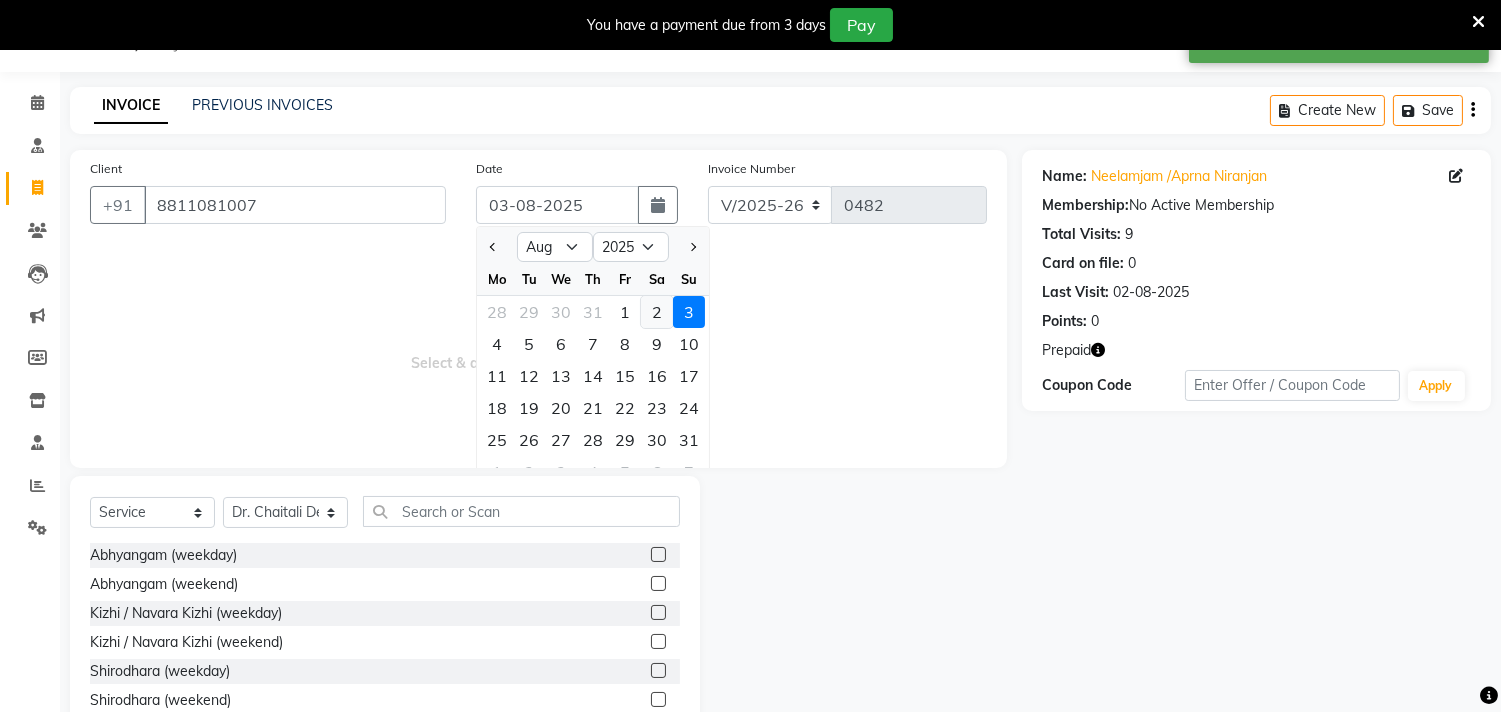 click on "2" 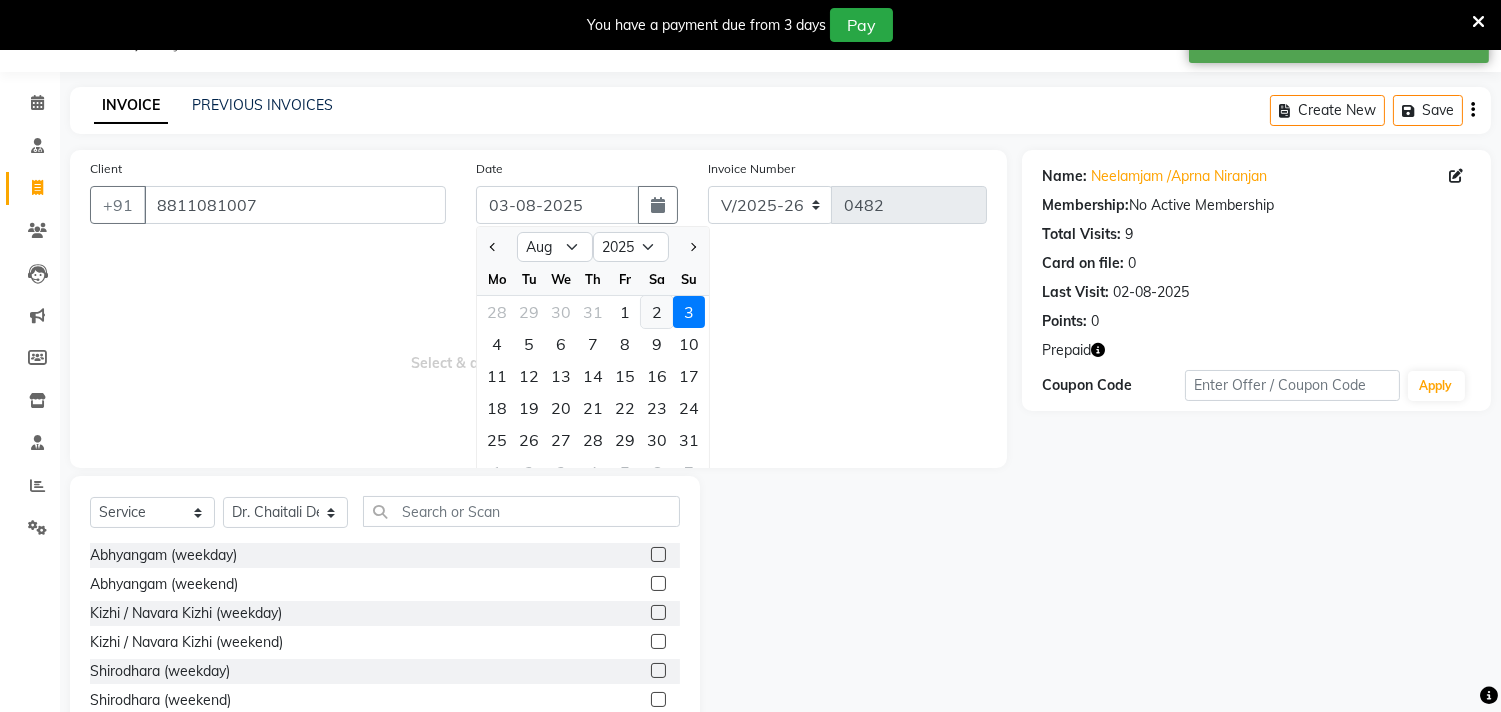 type on "02-08-2025" 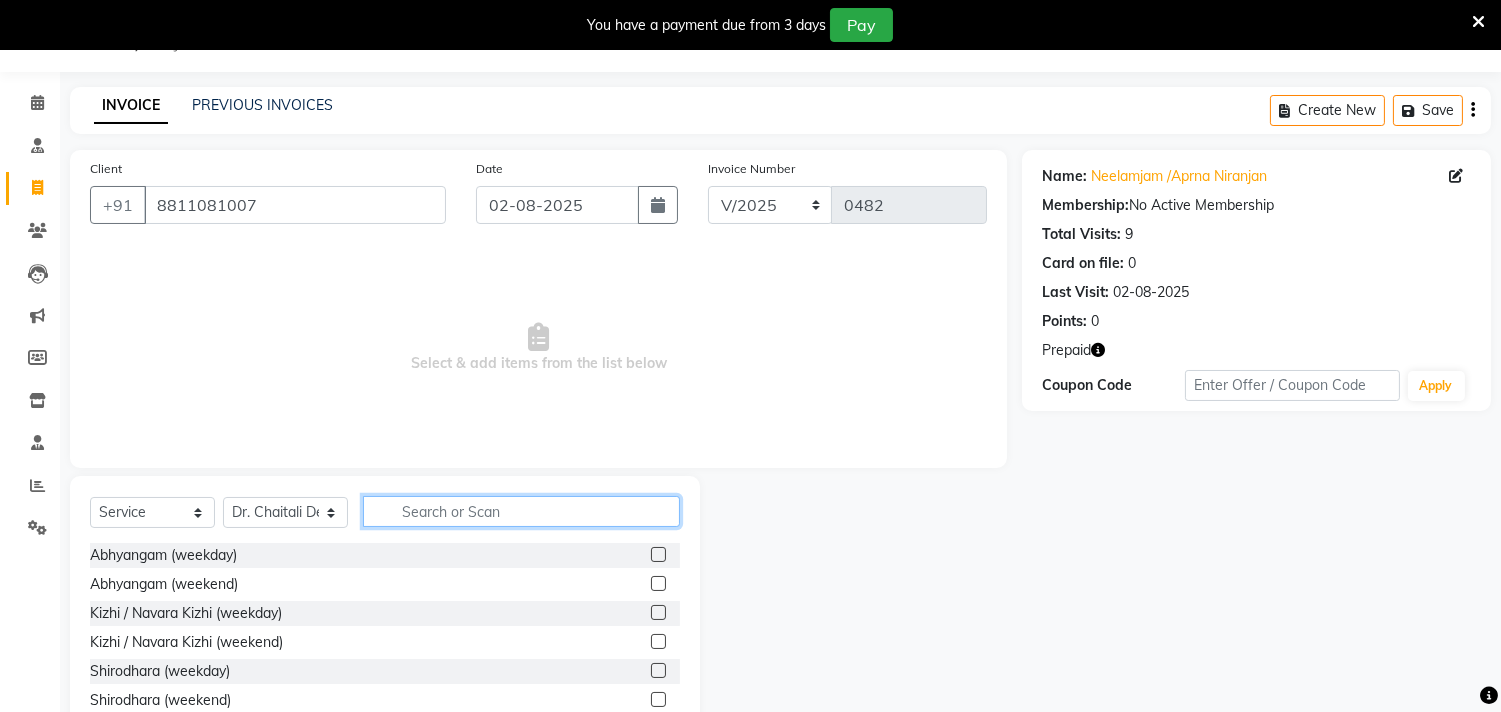 click 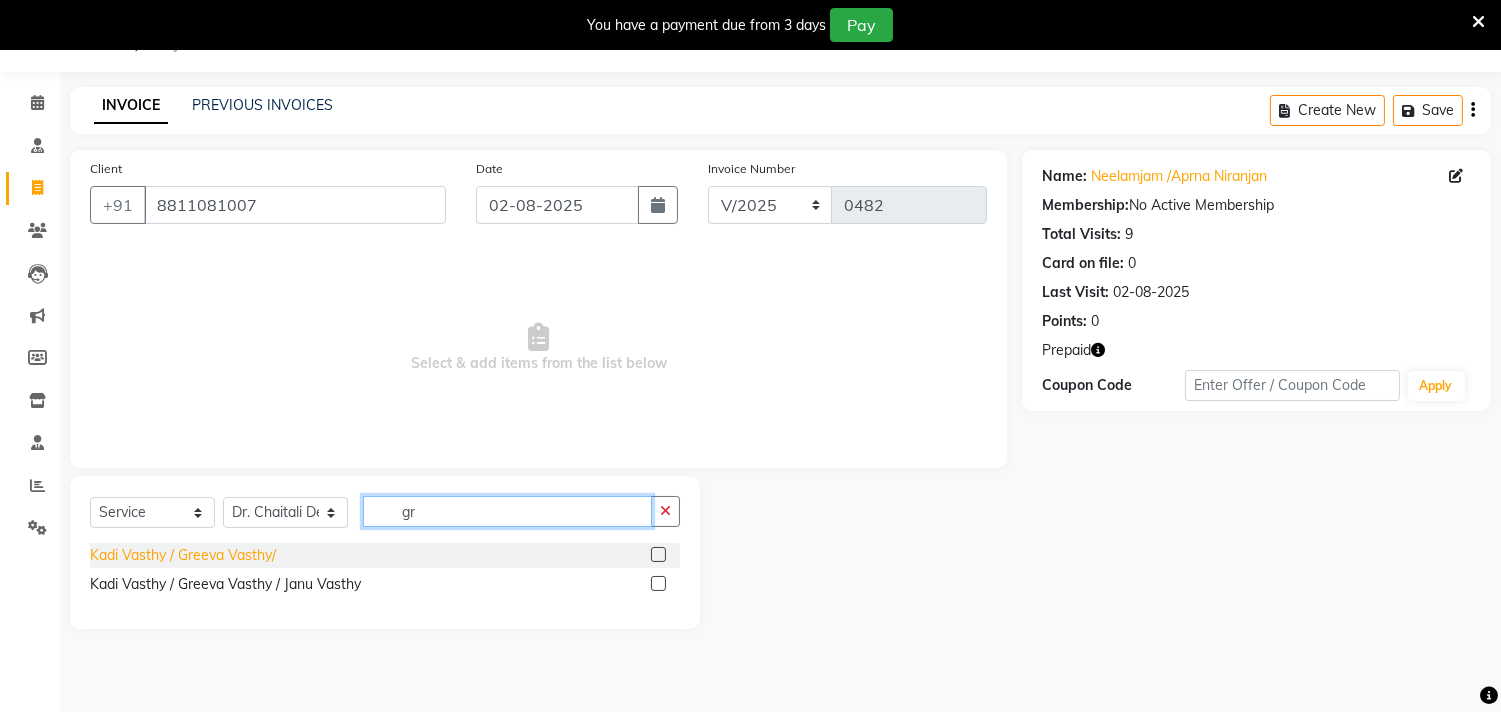 type on "gr" 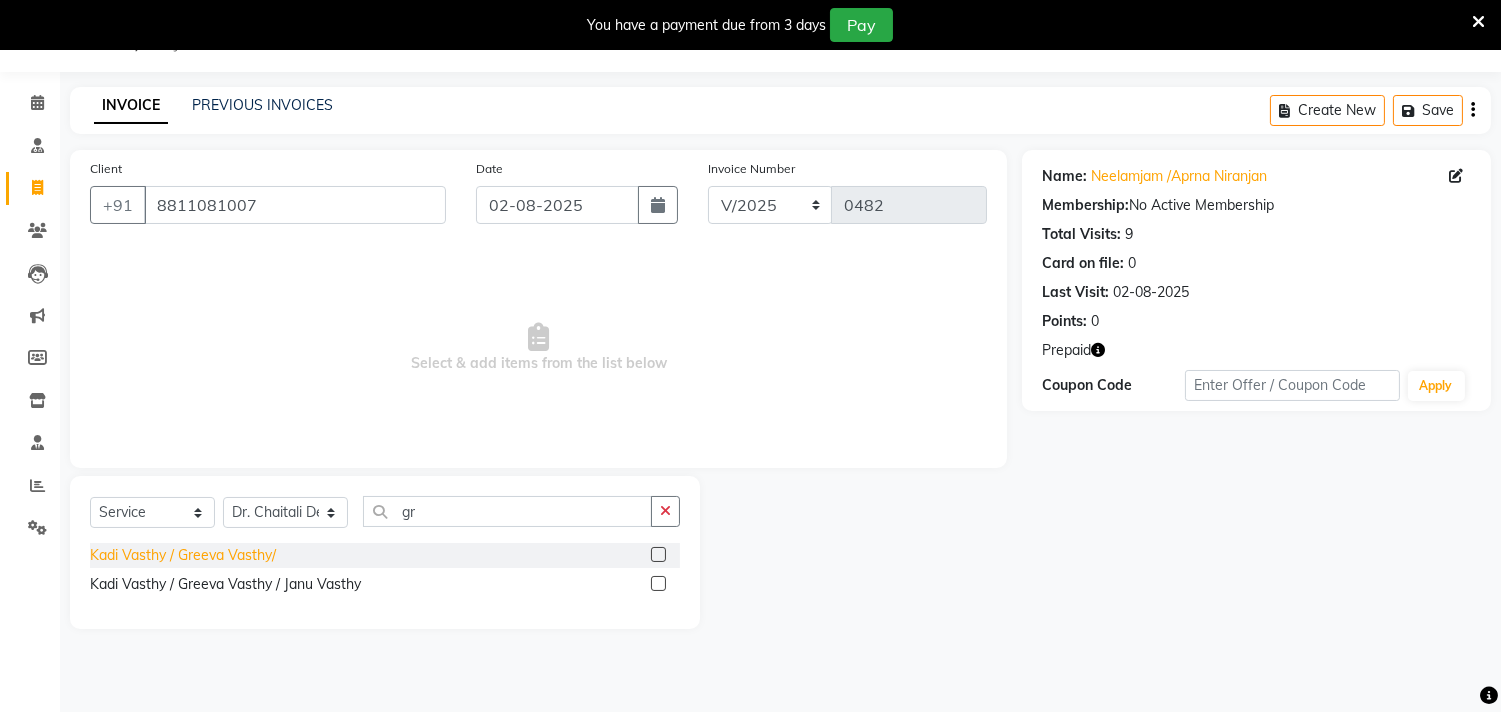 click on "Kadi Vasthy / Greeva Vasthy/" 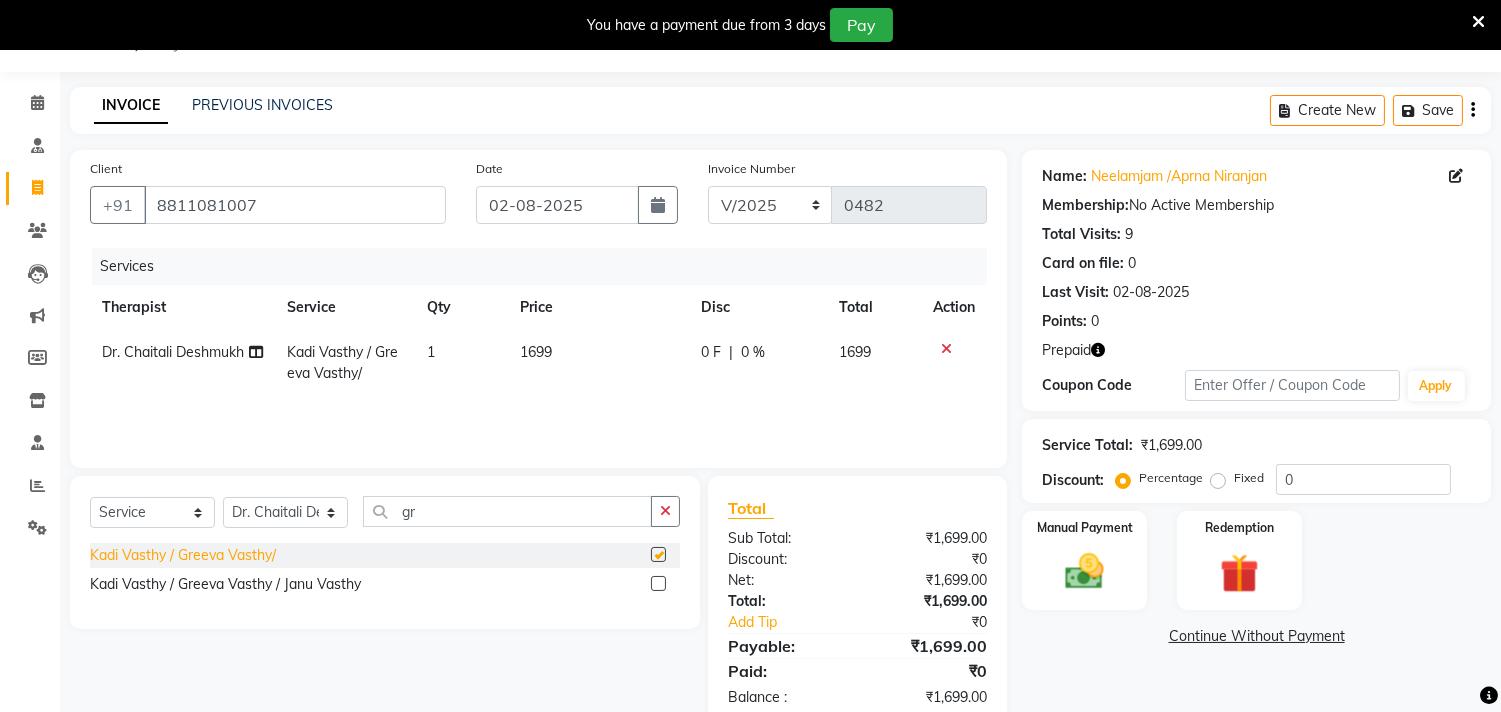 checkbox on "false" 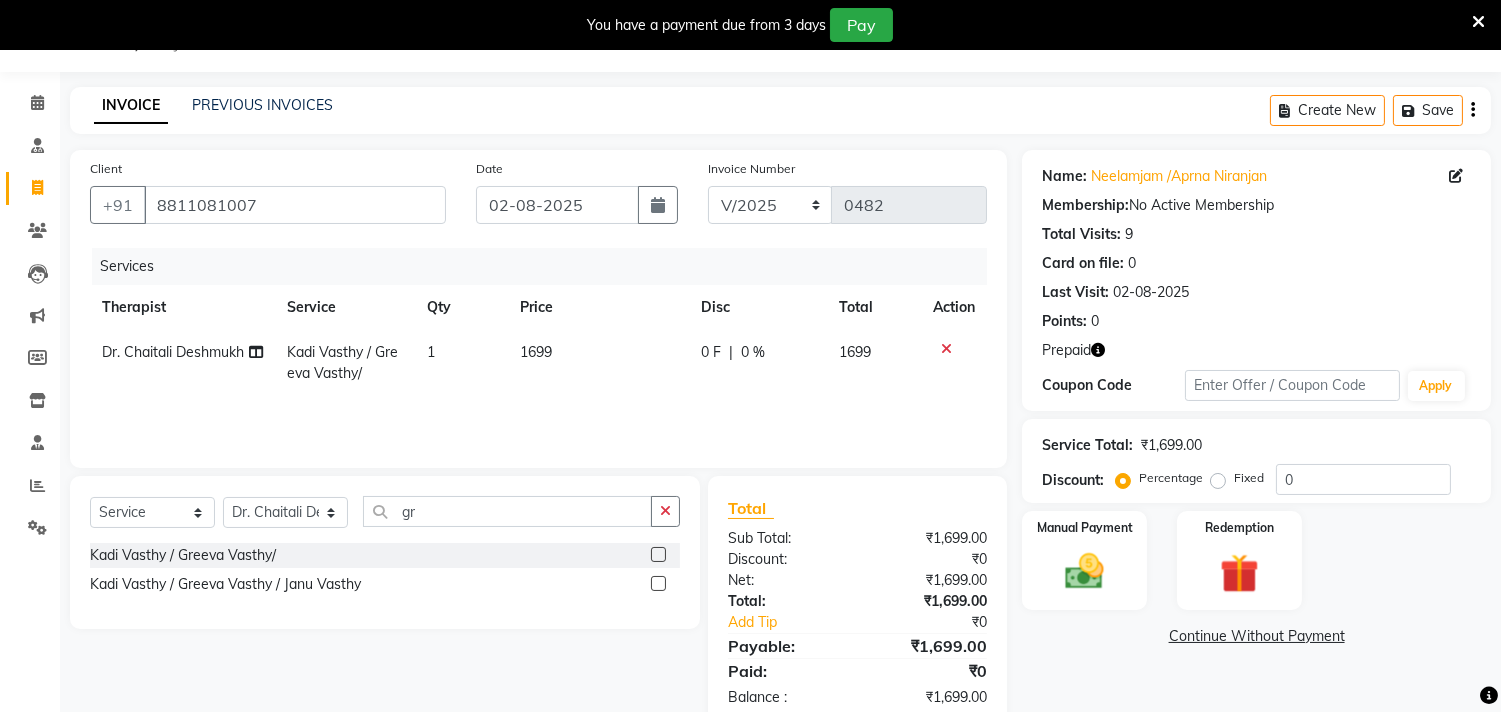 click on "1699" 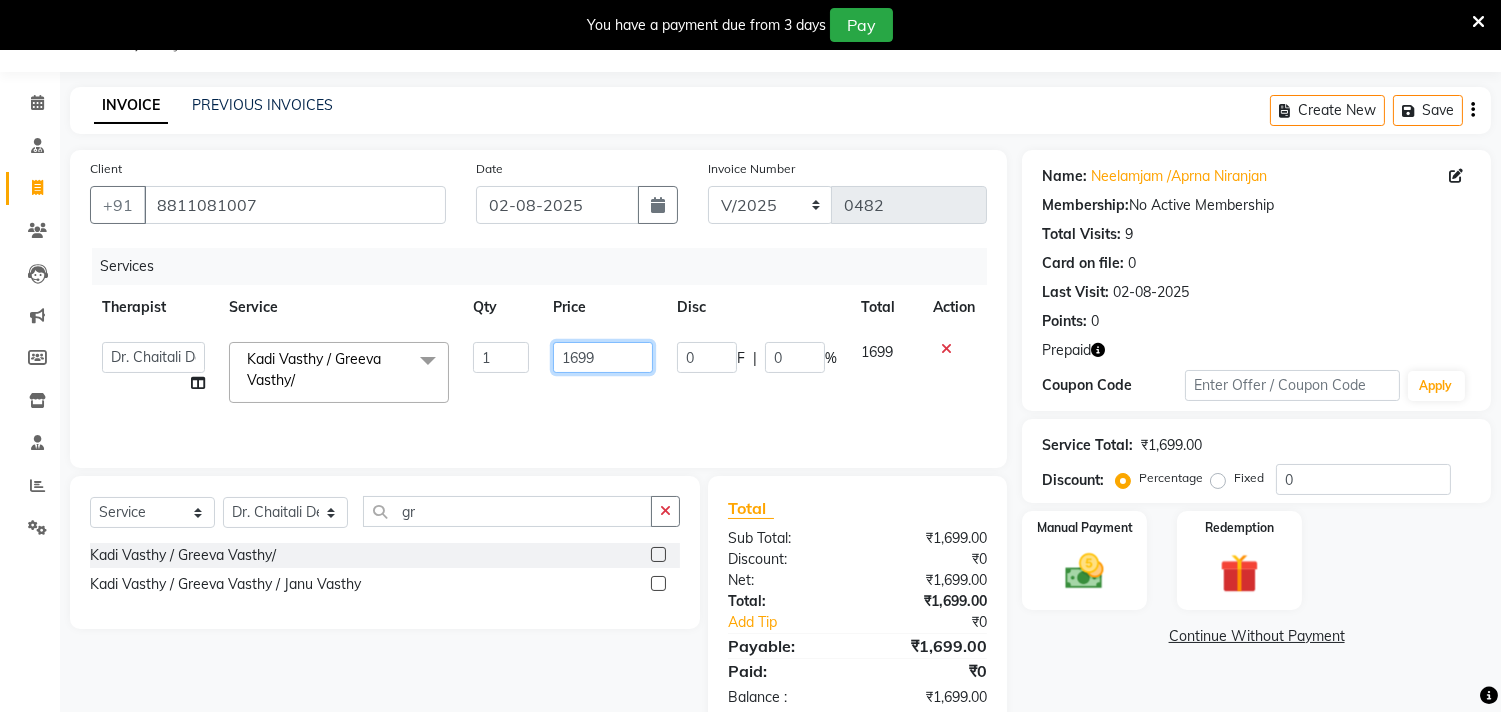 drag, startPoint x: 618, startPoint y: 361, endPoint x: 506, endPoint y: 361, distance: 112 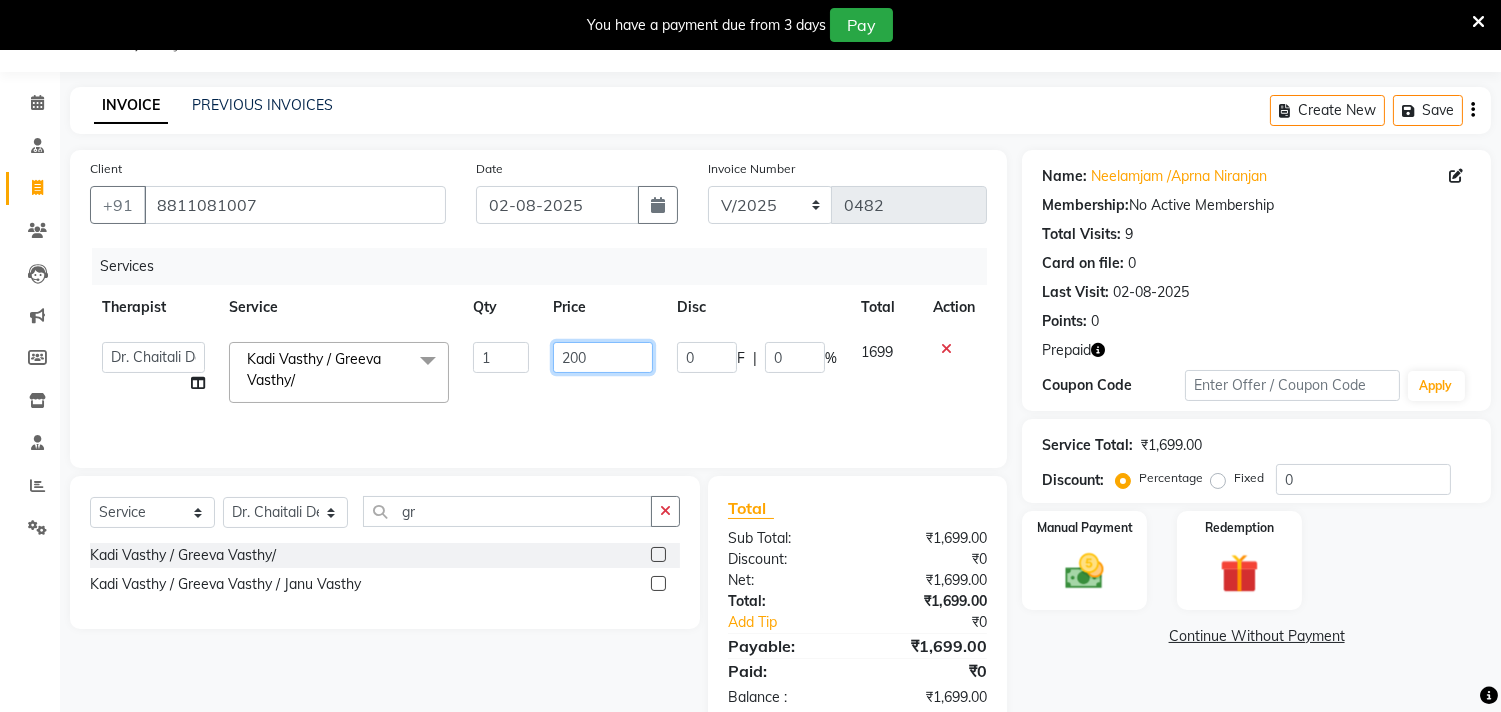 type on "2000" 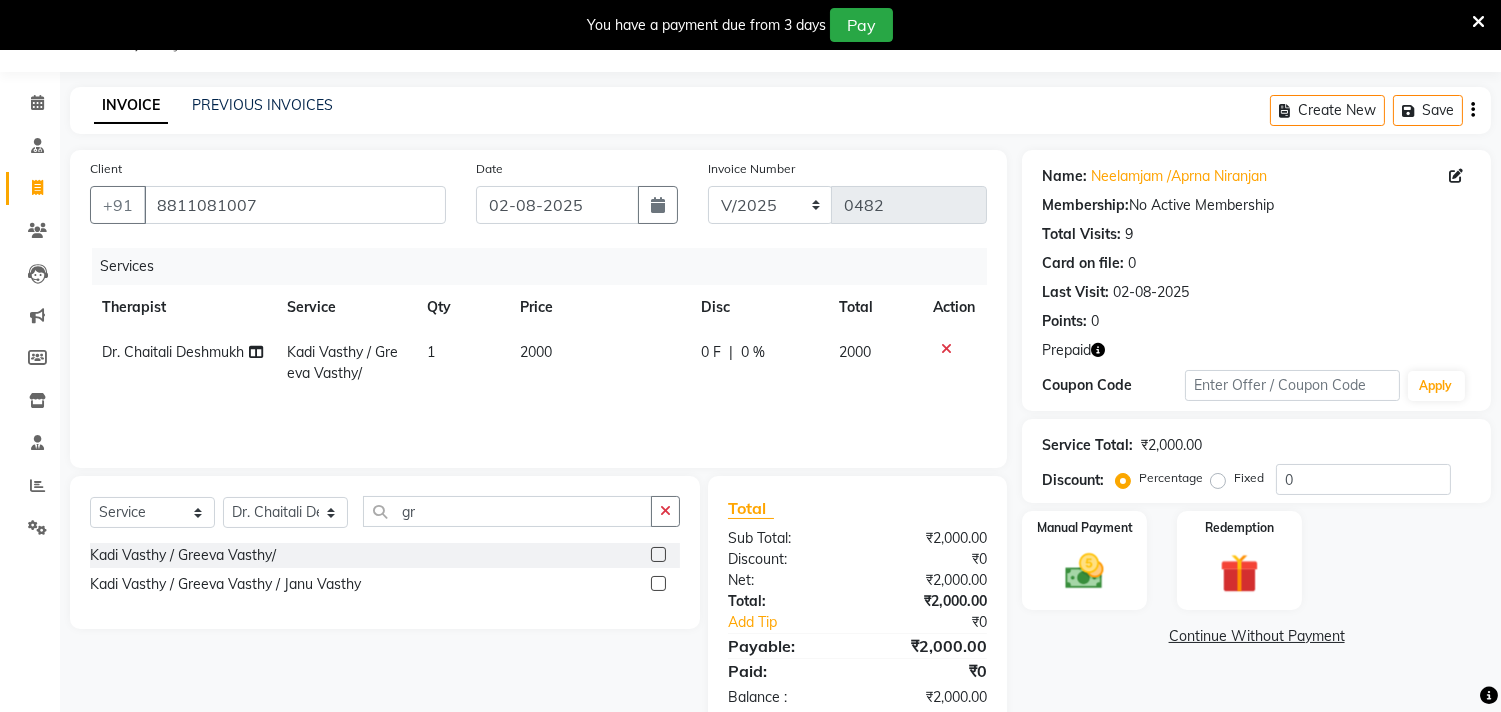 click on "Services Therapist Service Qty Price Disc Total Action Dr. [LAST] [LAST] Kadi Vasthy / Greeva Vasthy/ 1 2000 0 F | 0 % 2000" 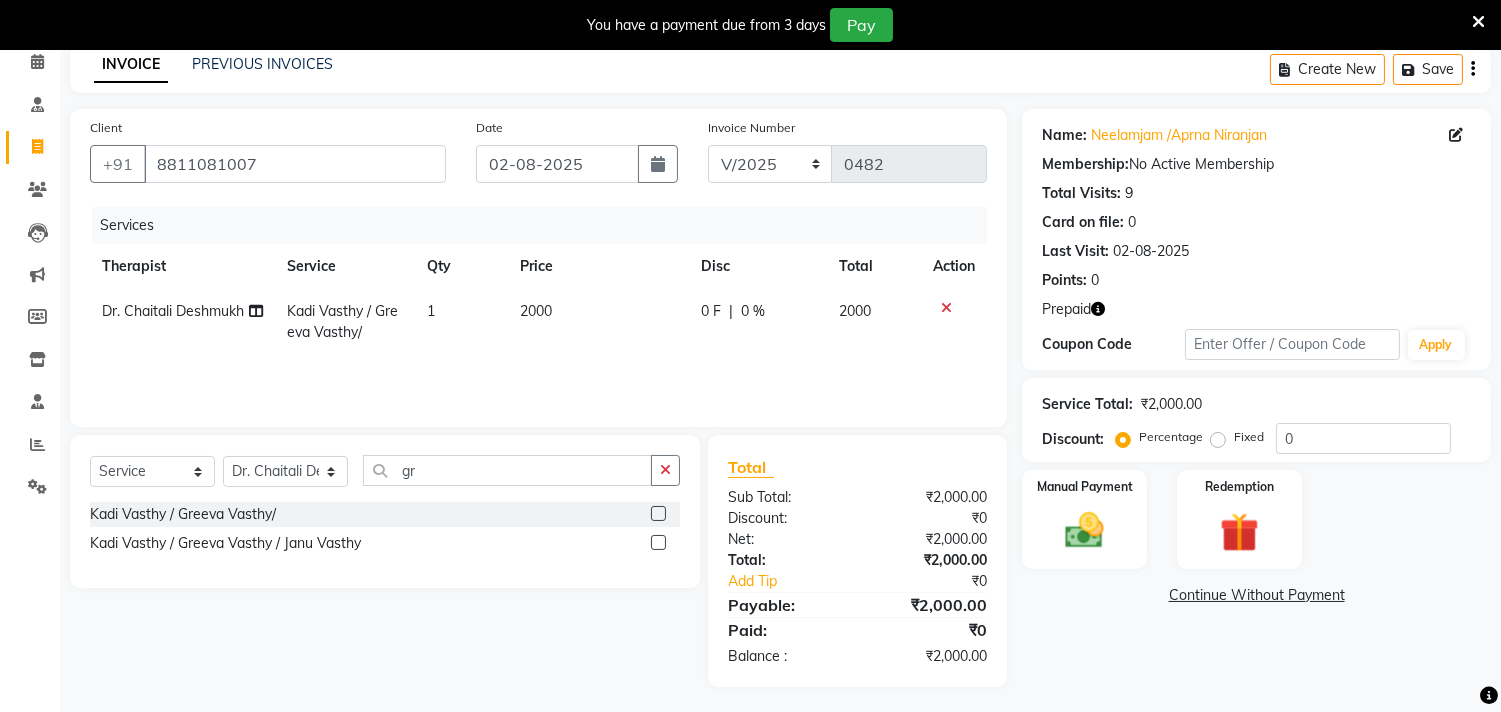 scroll, scrollTop: 96, scrollLeft: 0, axis: vertical 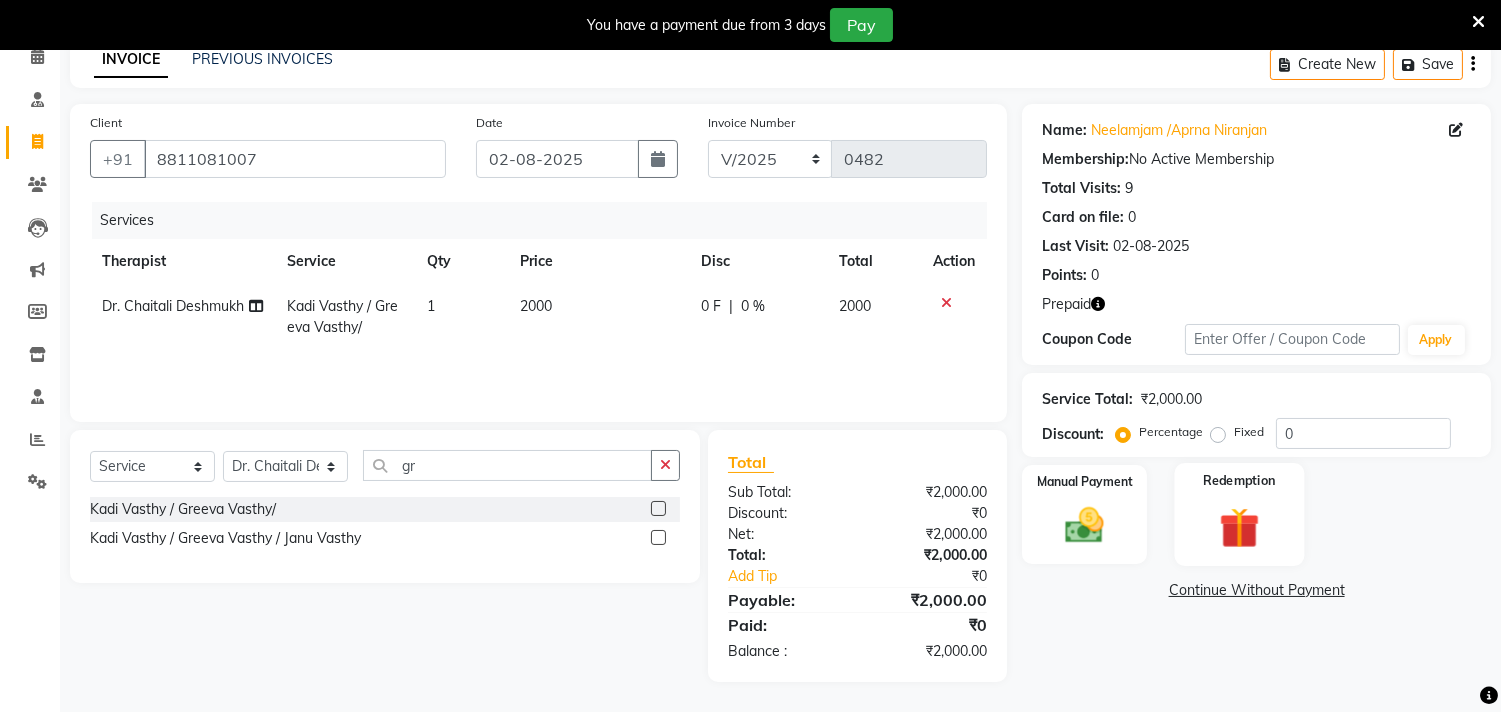 click 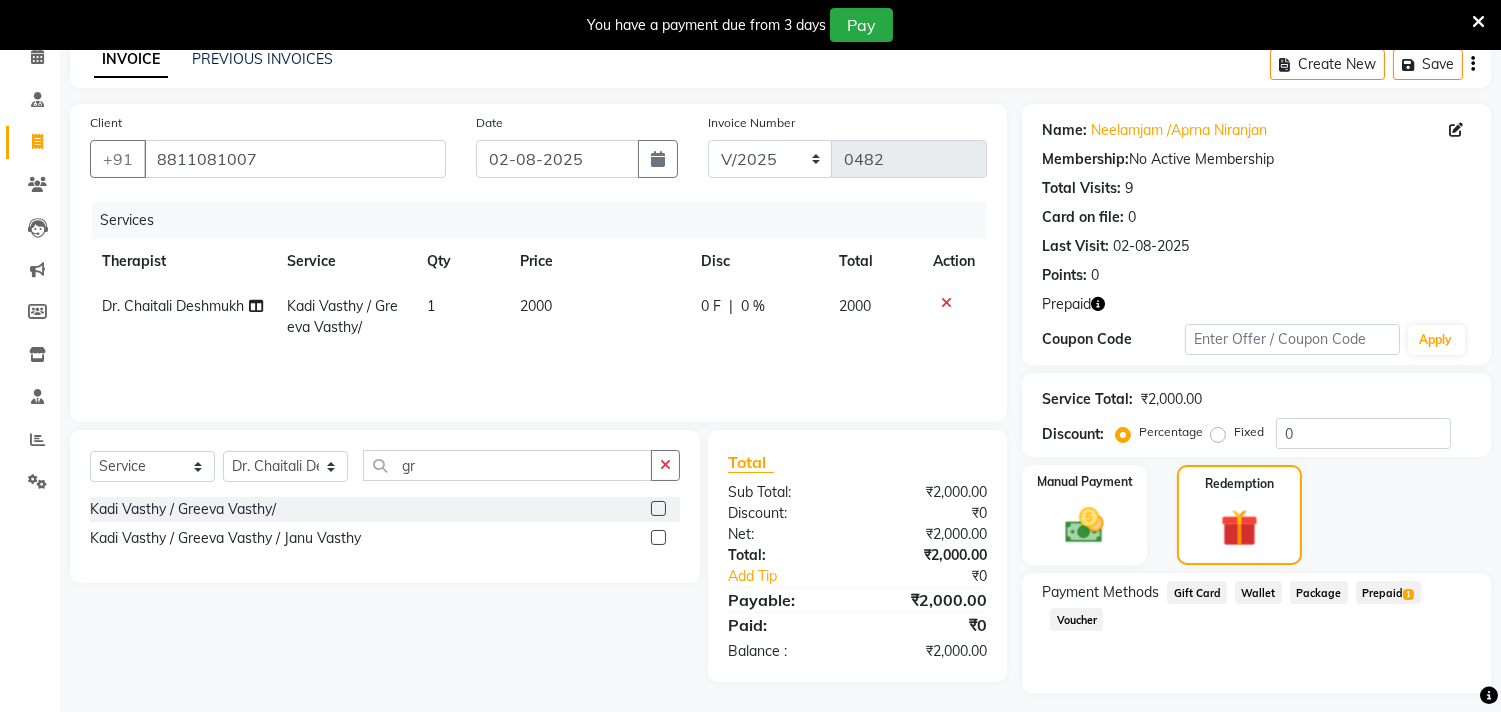 click on "Prepaid  1" 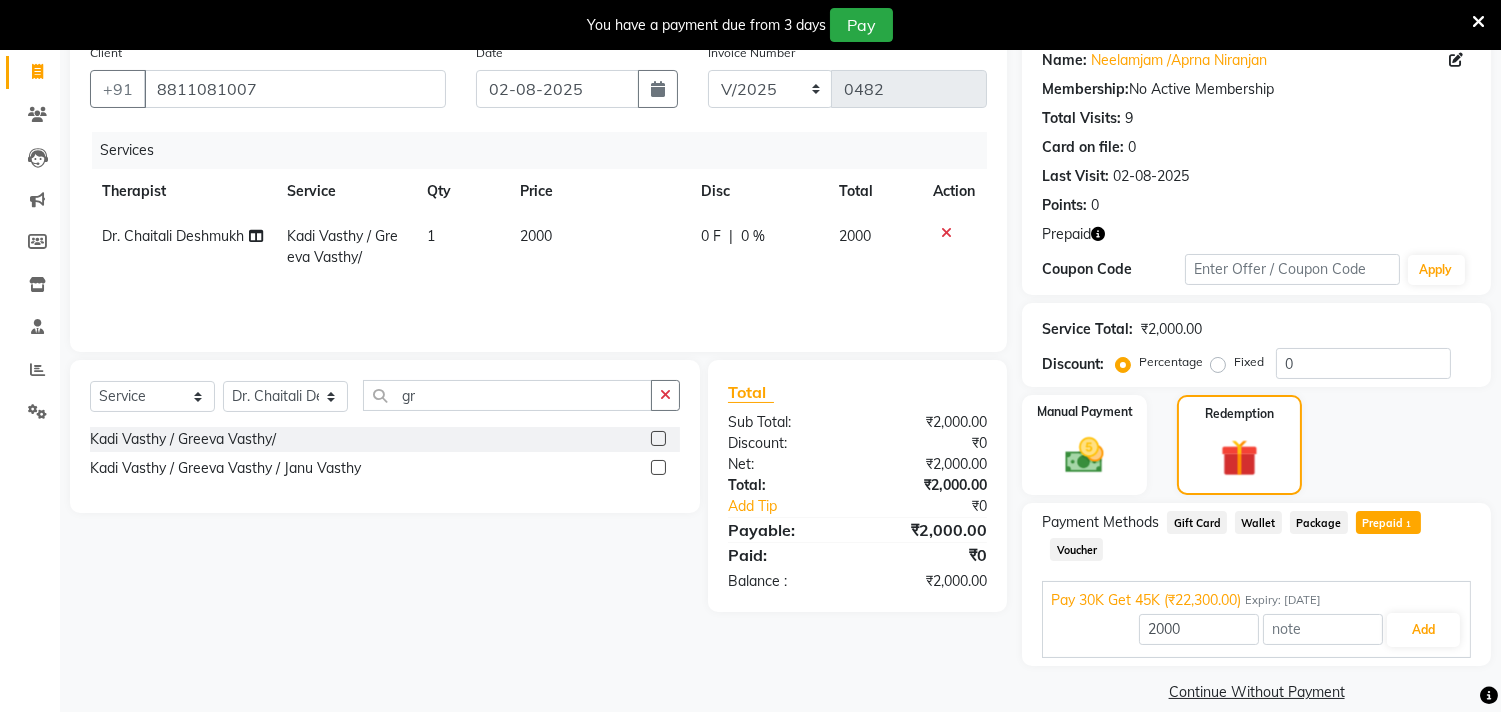 scroll, scrollTop: 190, scrollLeft: 0, axis: vertical 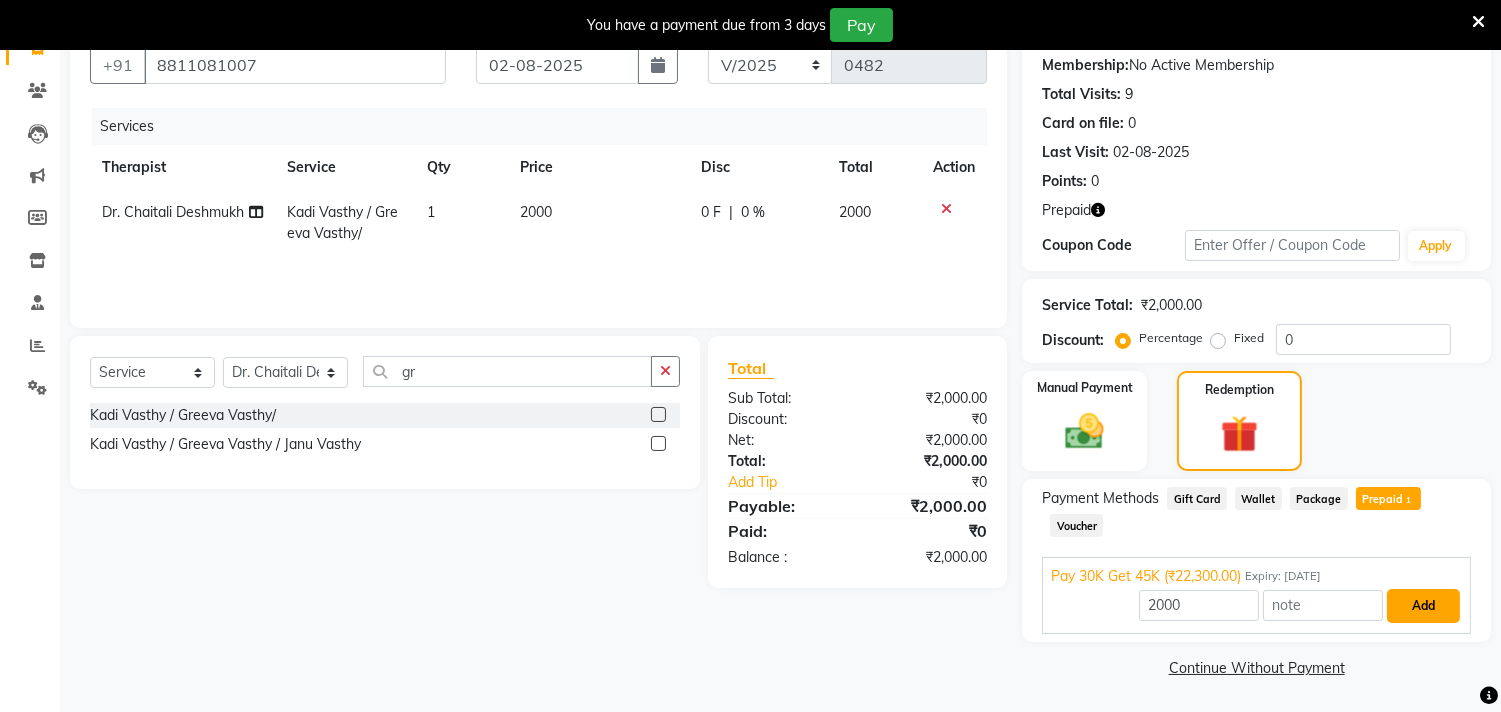 click on "Add" at bounding box center [1423, 606] 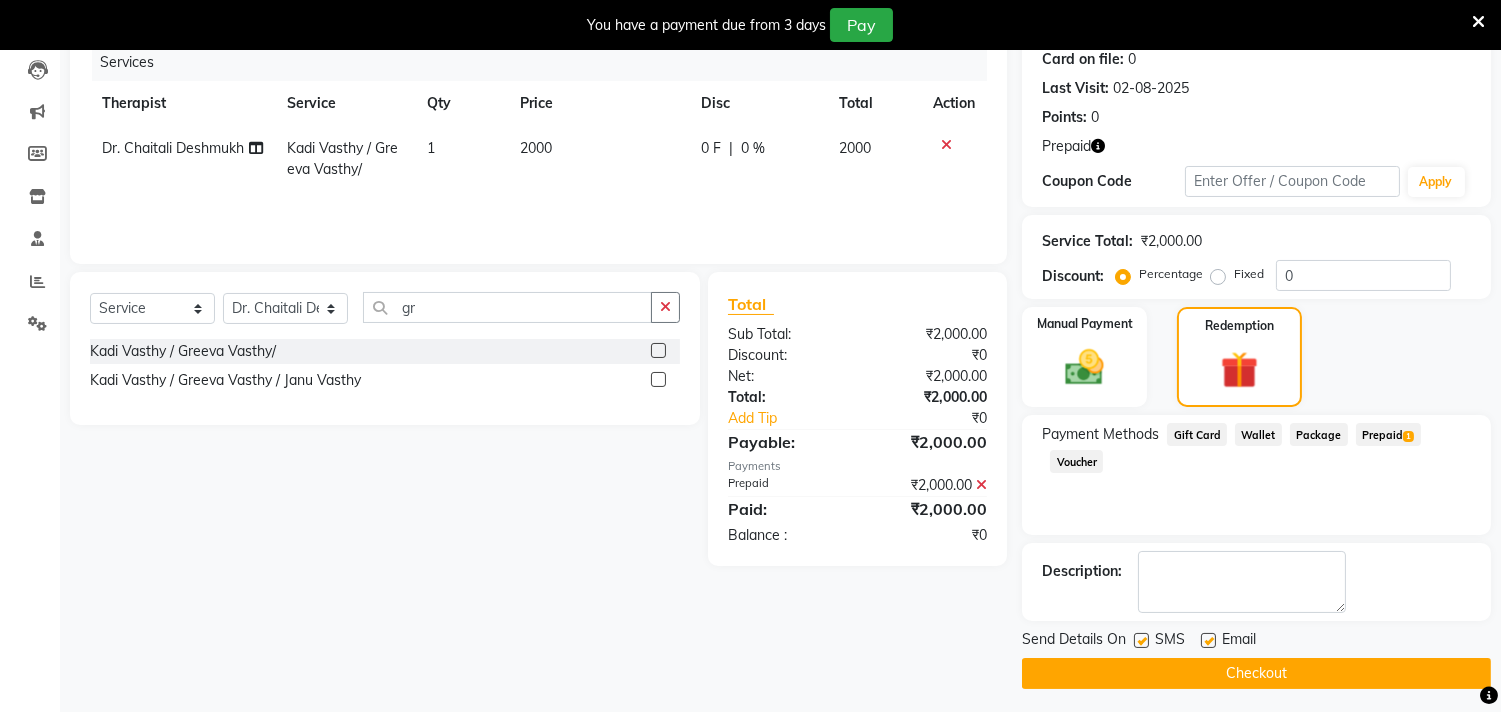 scroll, scrollTop: 255, scrollLeft: 0, axis: vertical 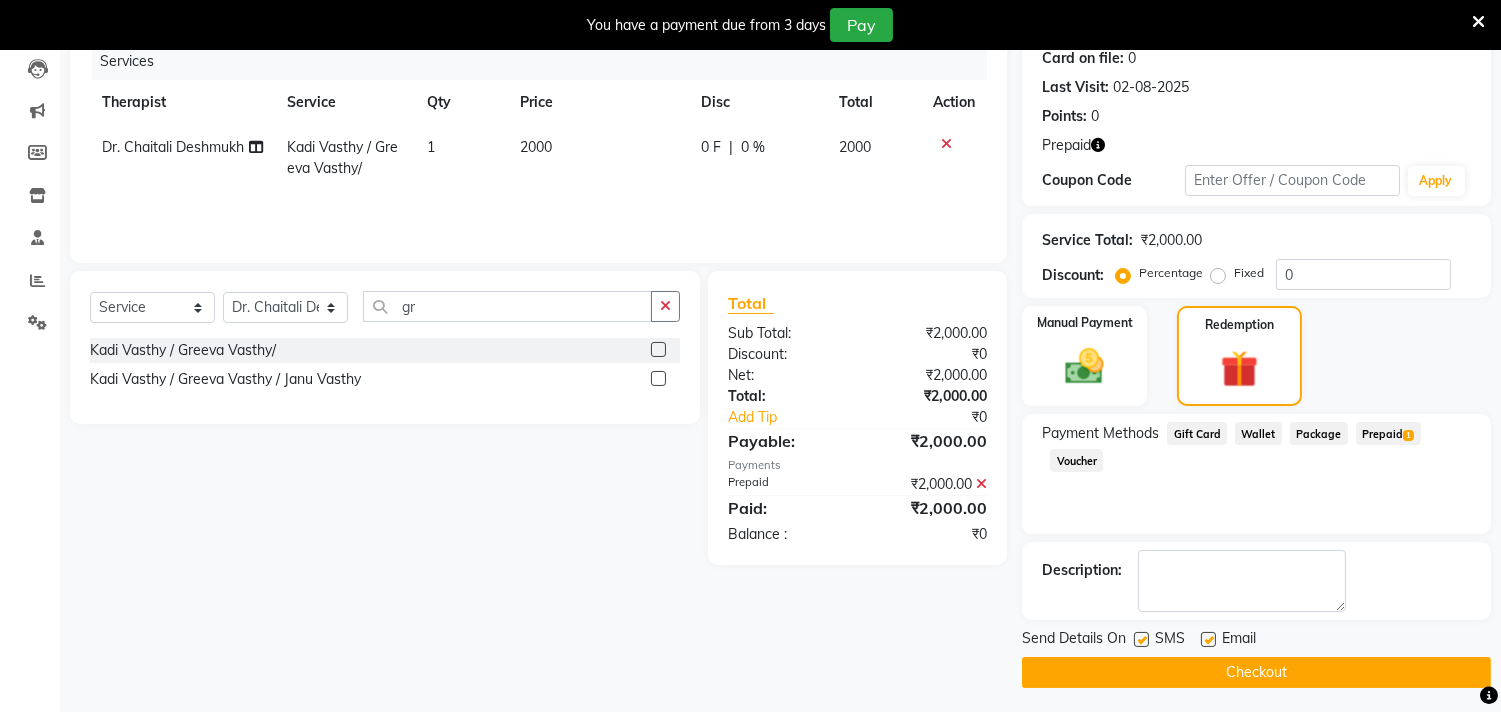click 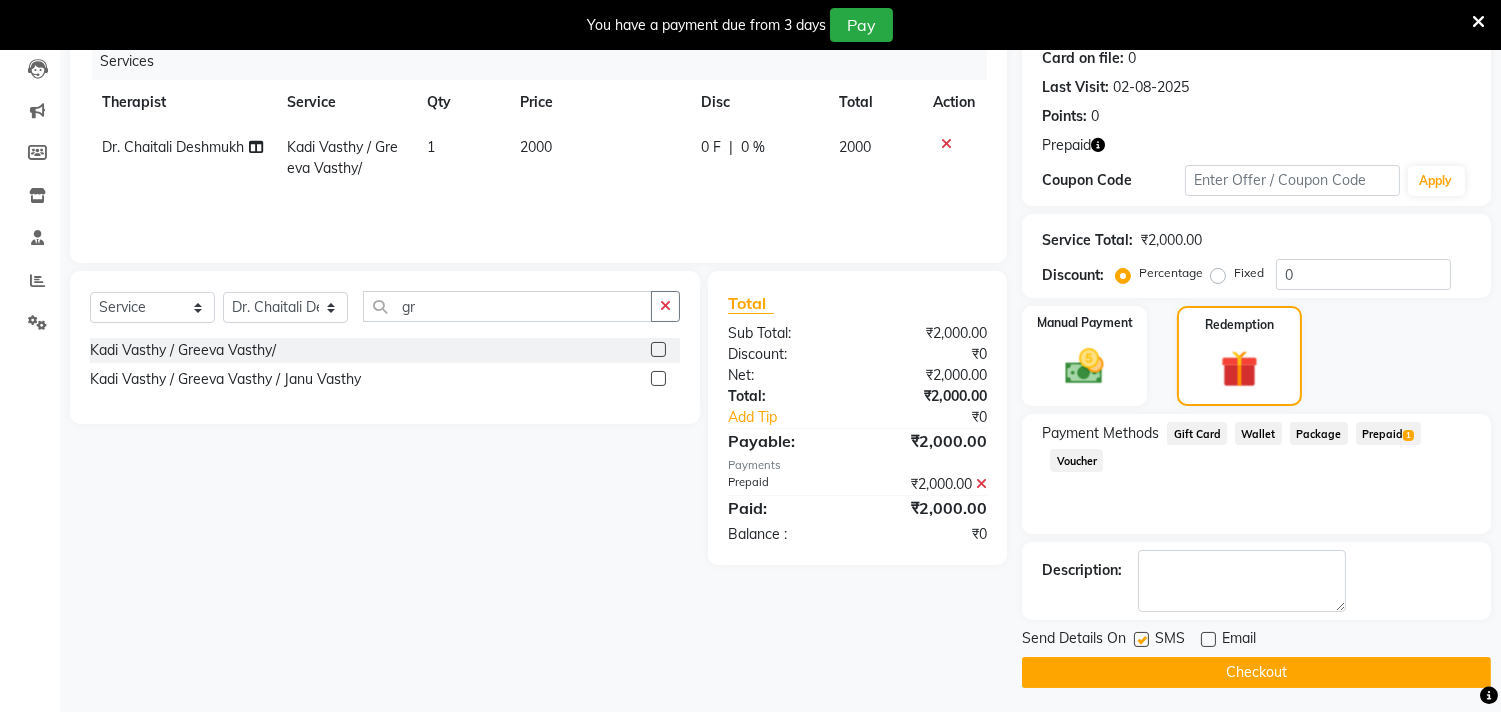 drag, startPoint x: 1135, startPoint y: 637, endPoint x: 1210, endPoint y: 651, distance: 76.29548 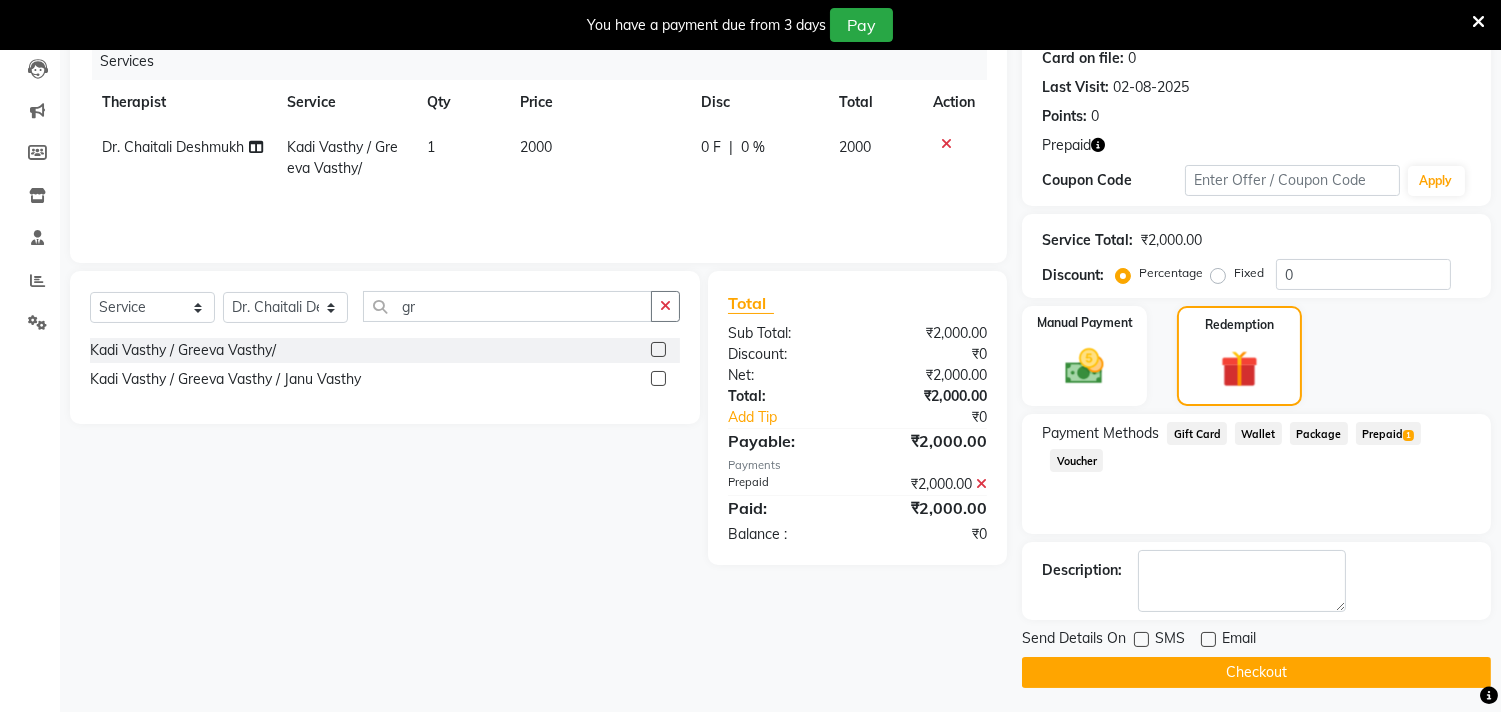 click on "Checkout" 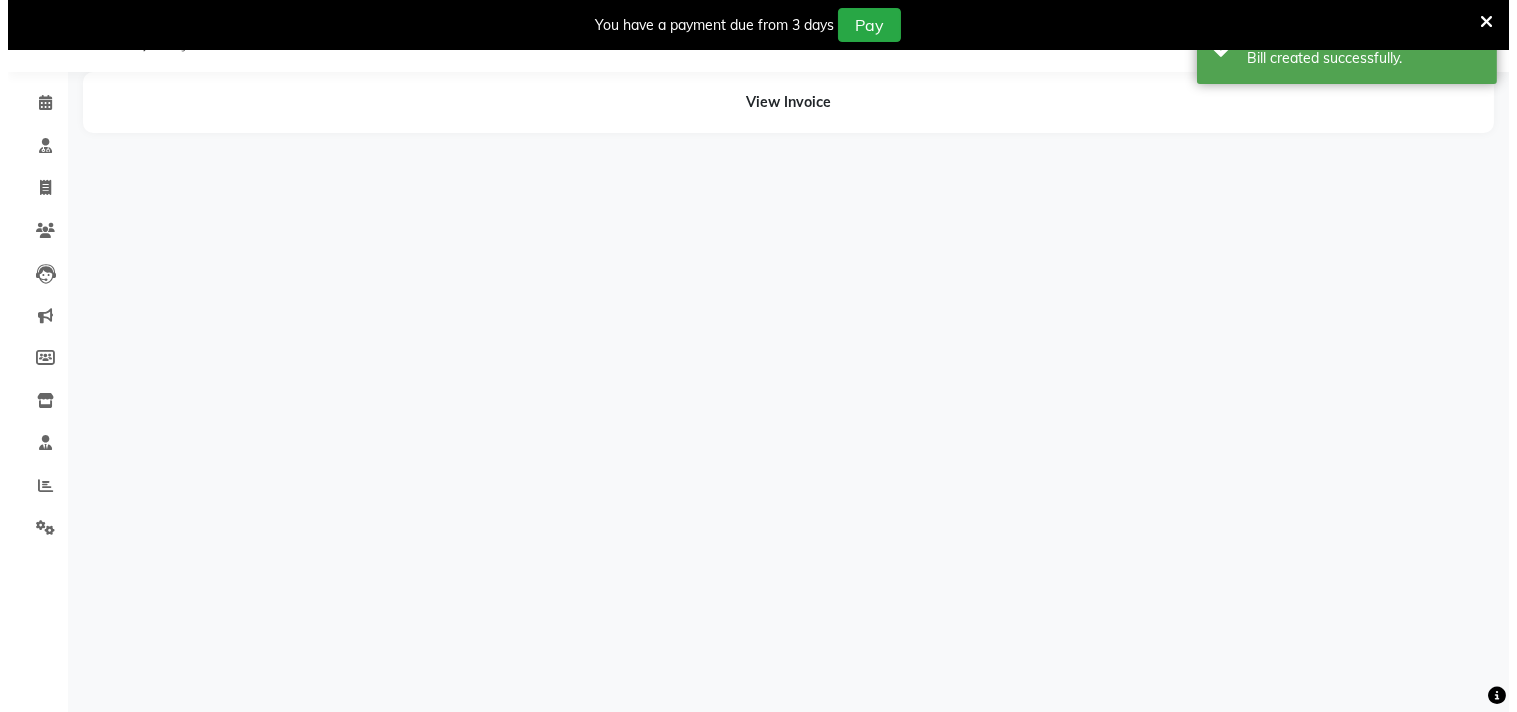 scroll, scrollTop: 50, scrollLeft: 0, axis: vertical 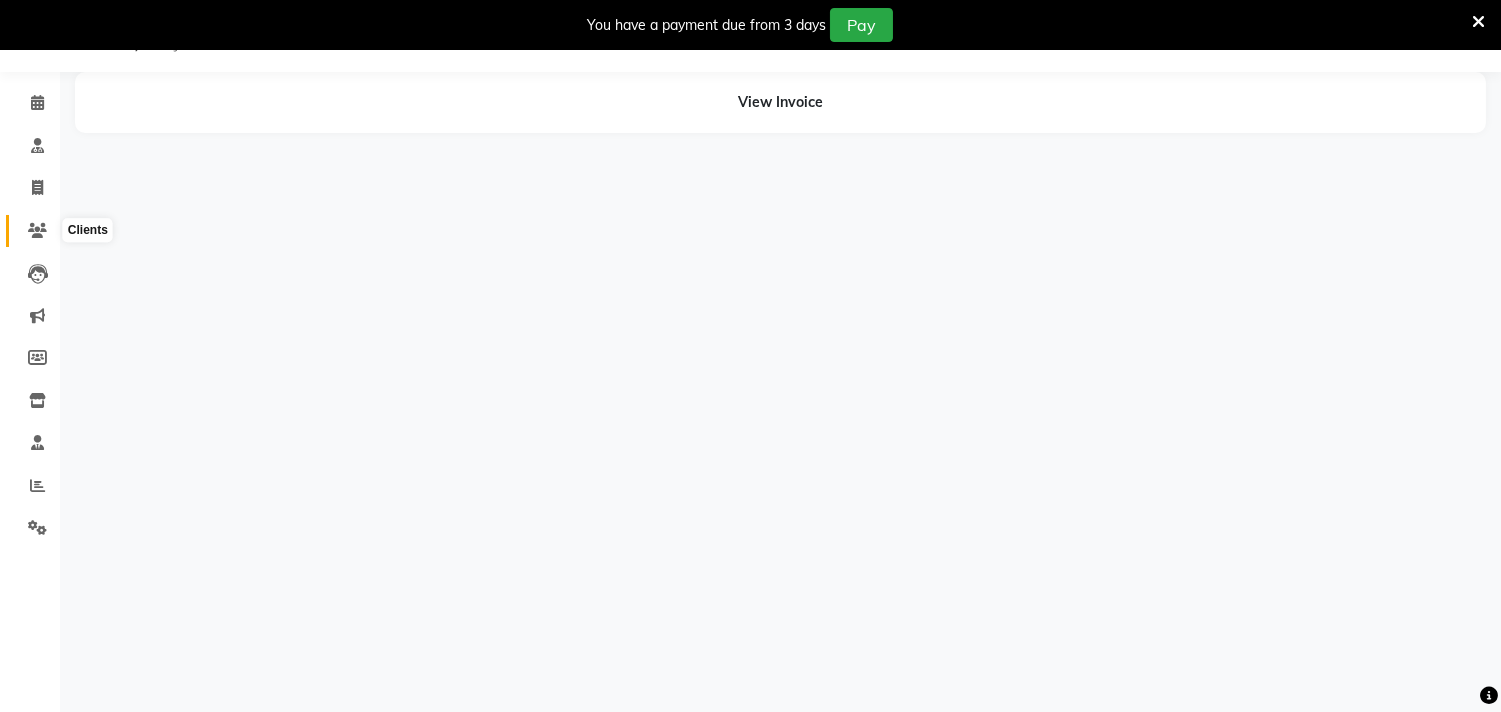 click 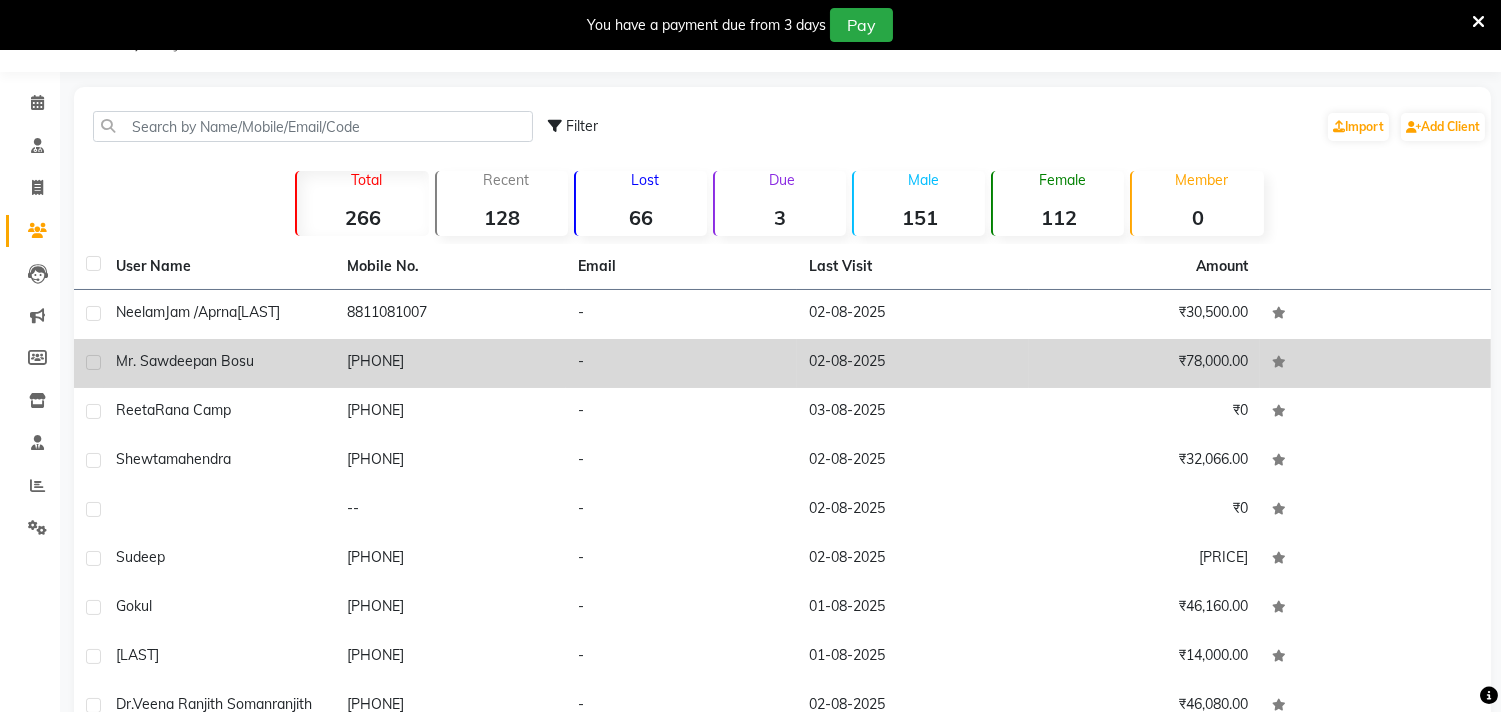 click on "Mr. Sawdeepan Bosu" 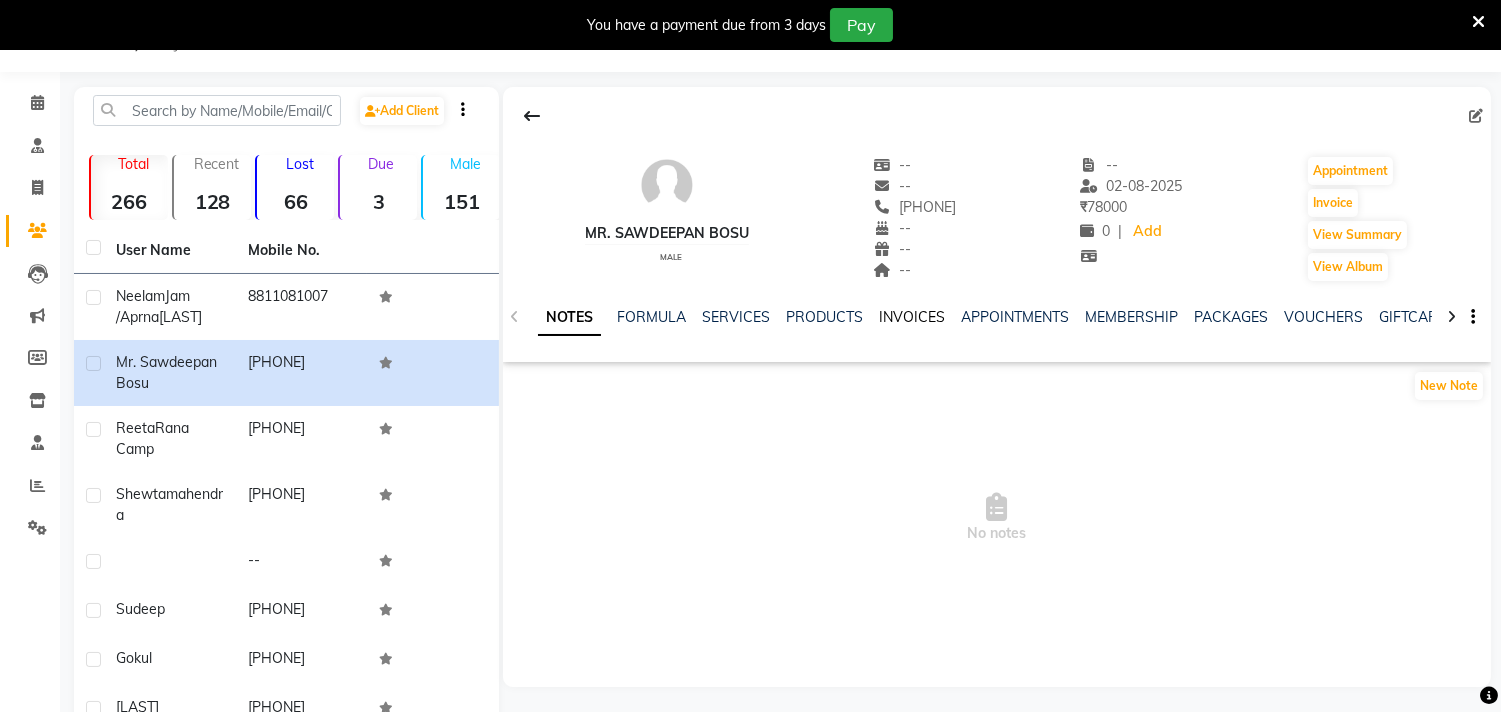 click on "INVOICES" 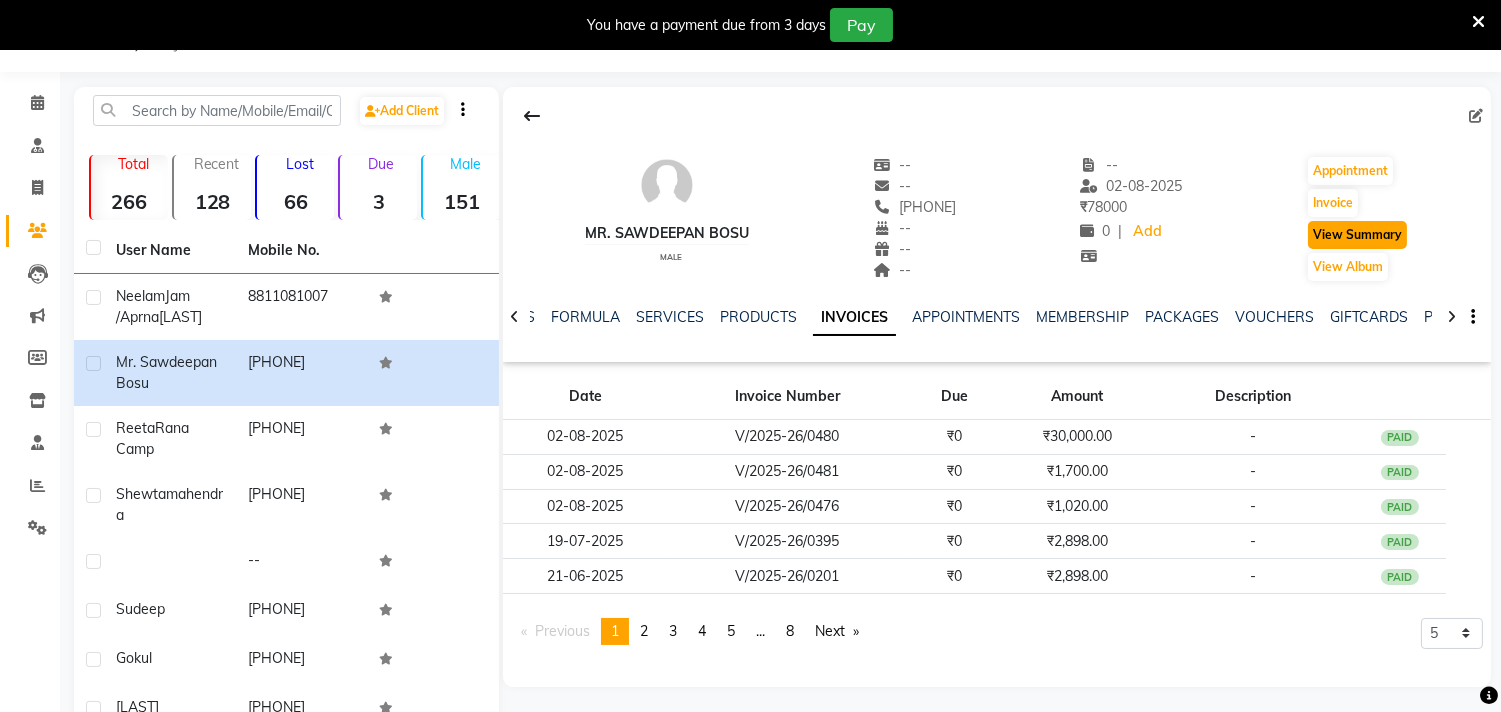 click on "View Summary" 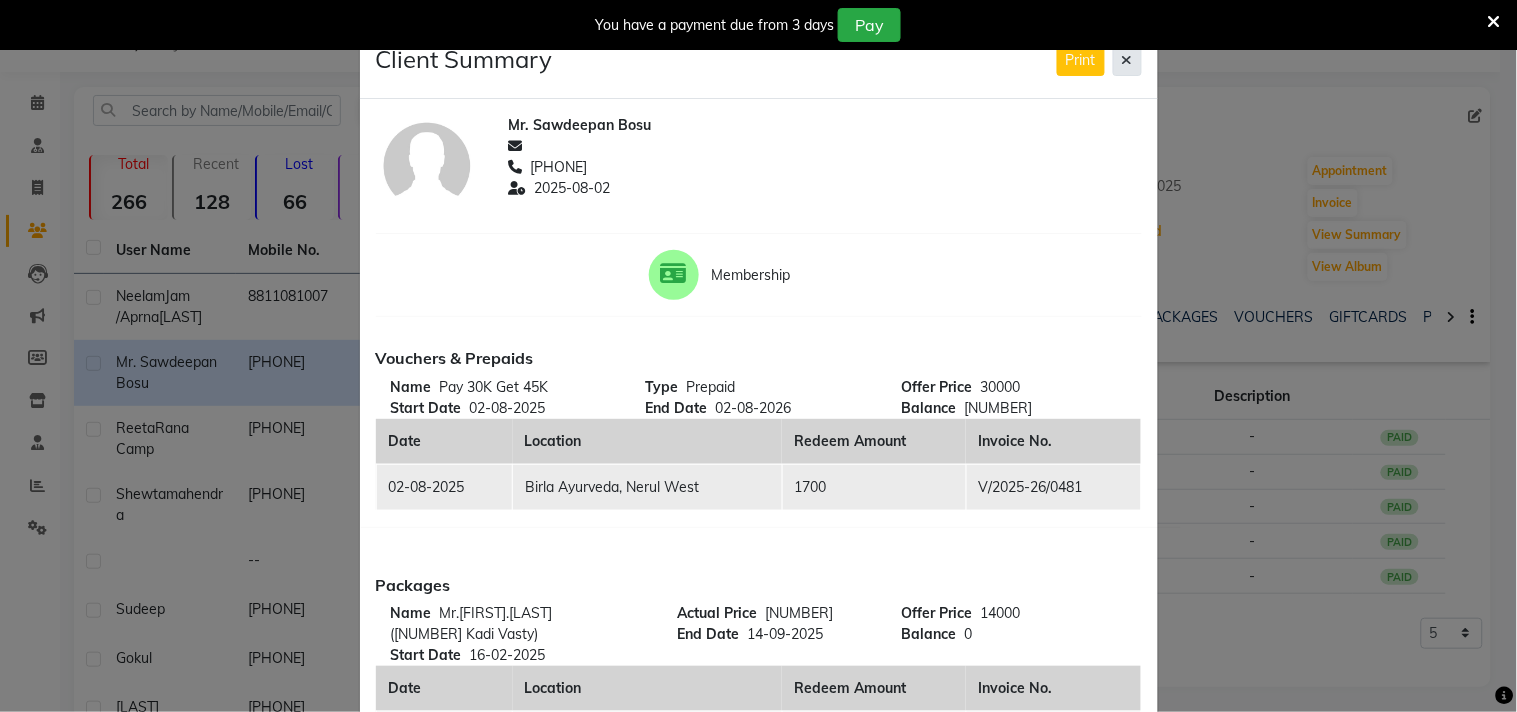 click 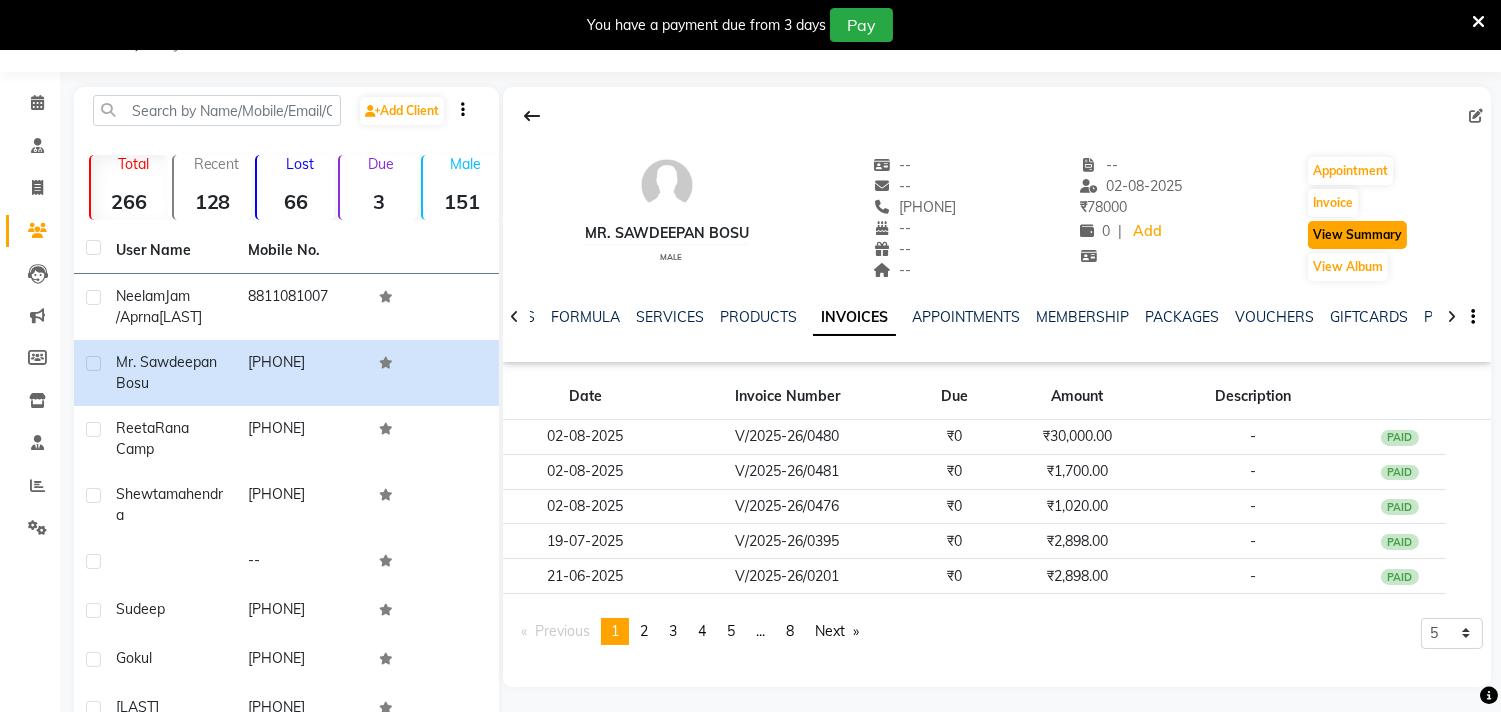 click on "View Summary" 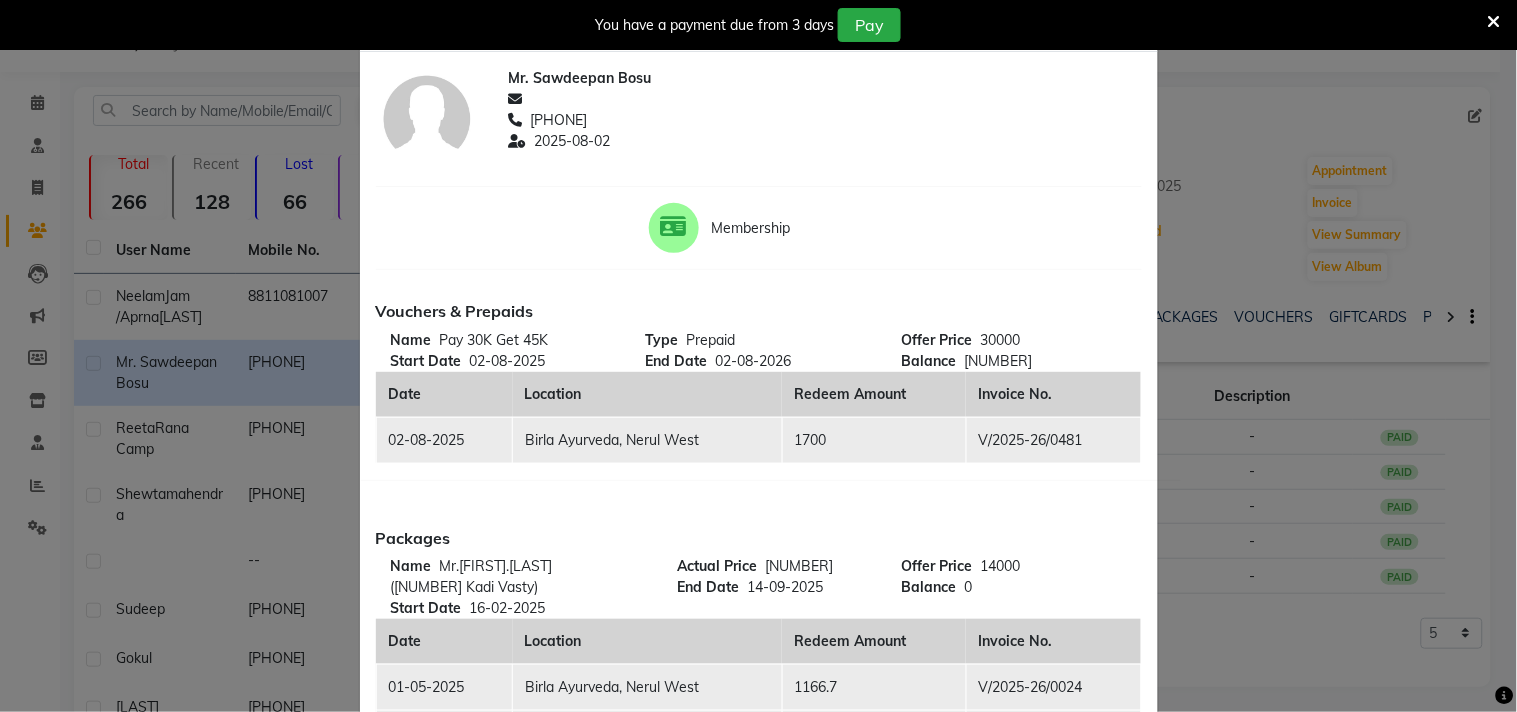 scroll, scrollTop: 0, scrollLeft: 0, axis: both 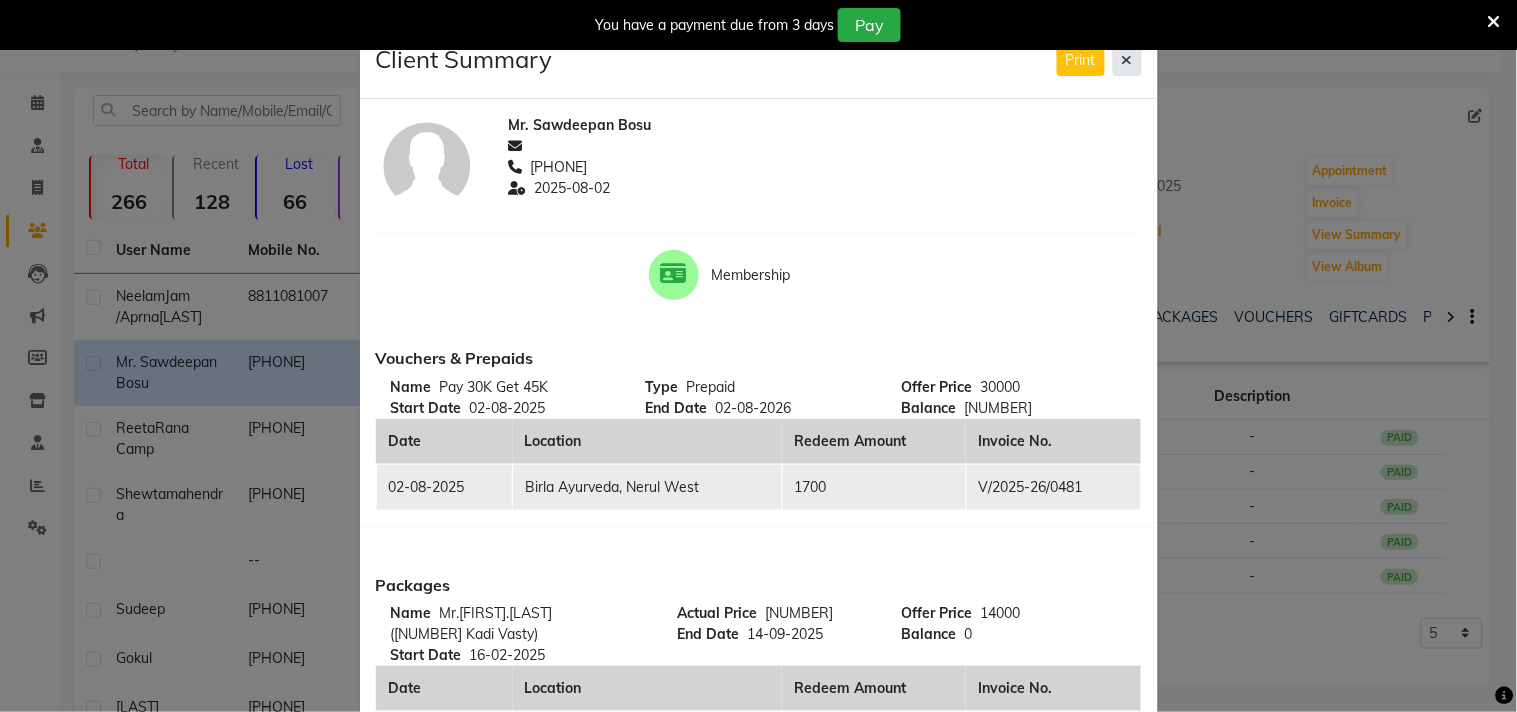 click 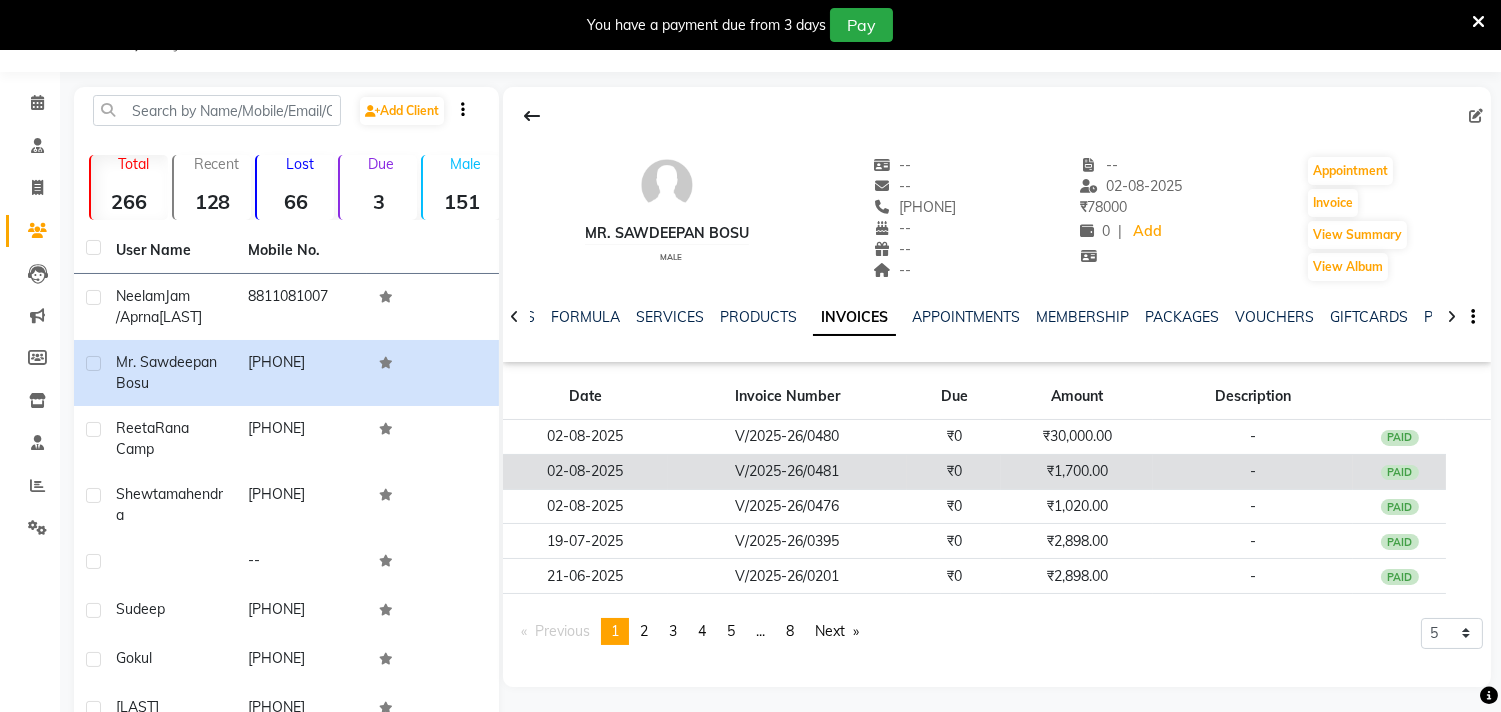 click on "PAID" 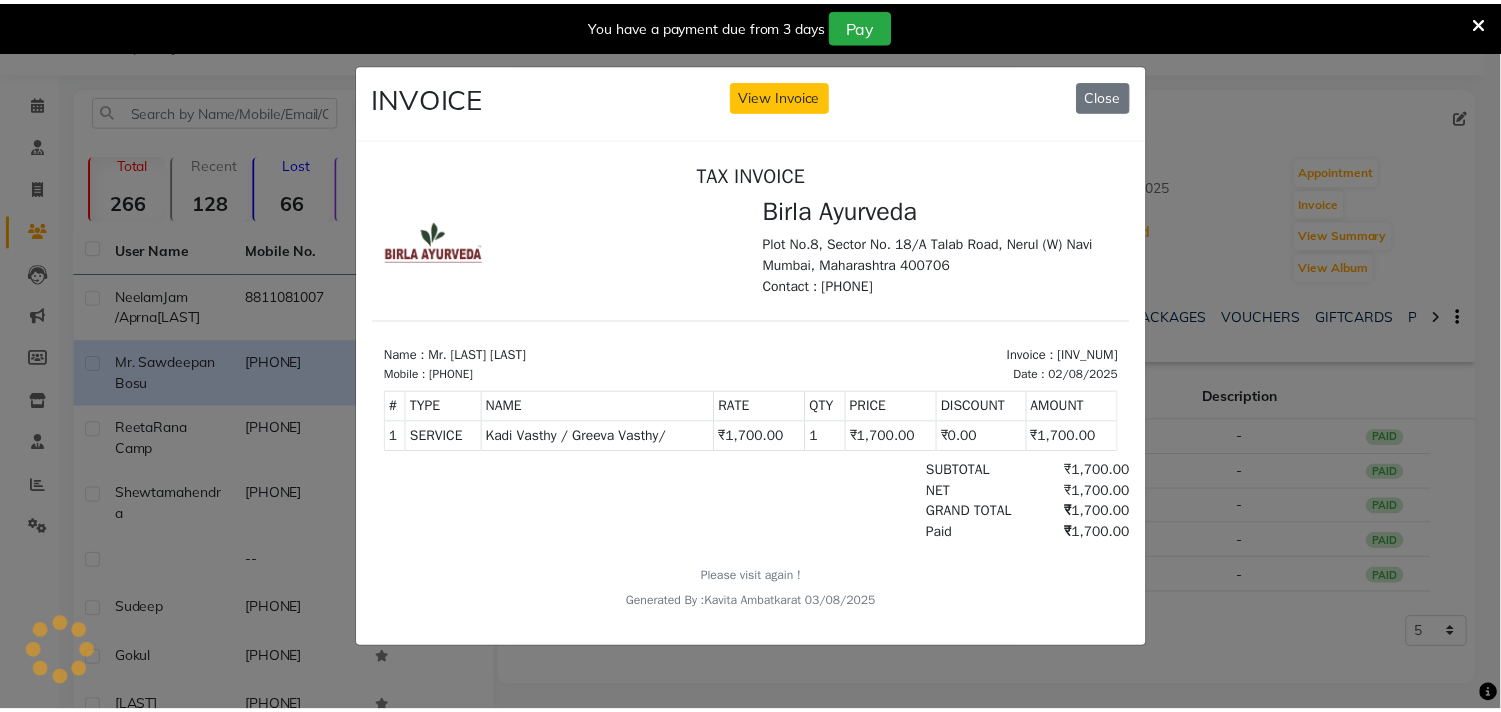 scroll, scrollTop: 0, scrollLeft: 0, axis: both 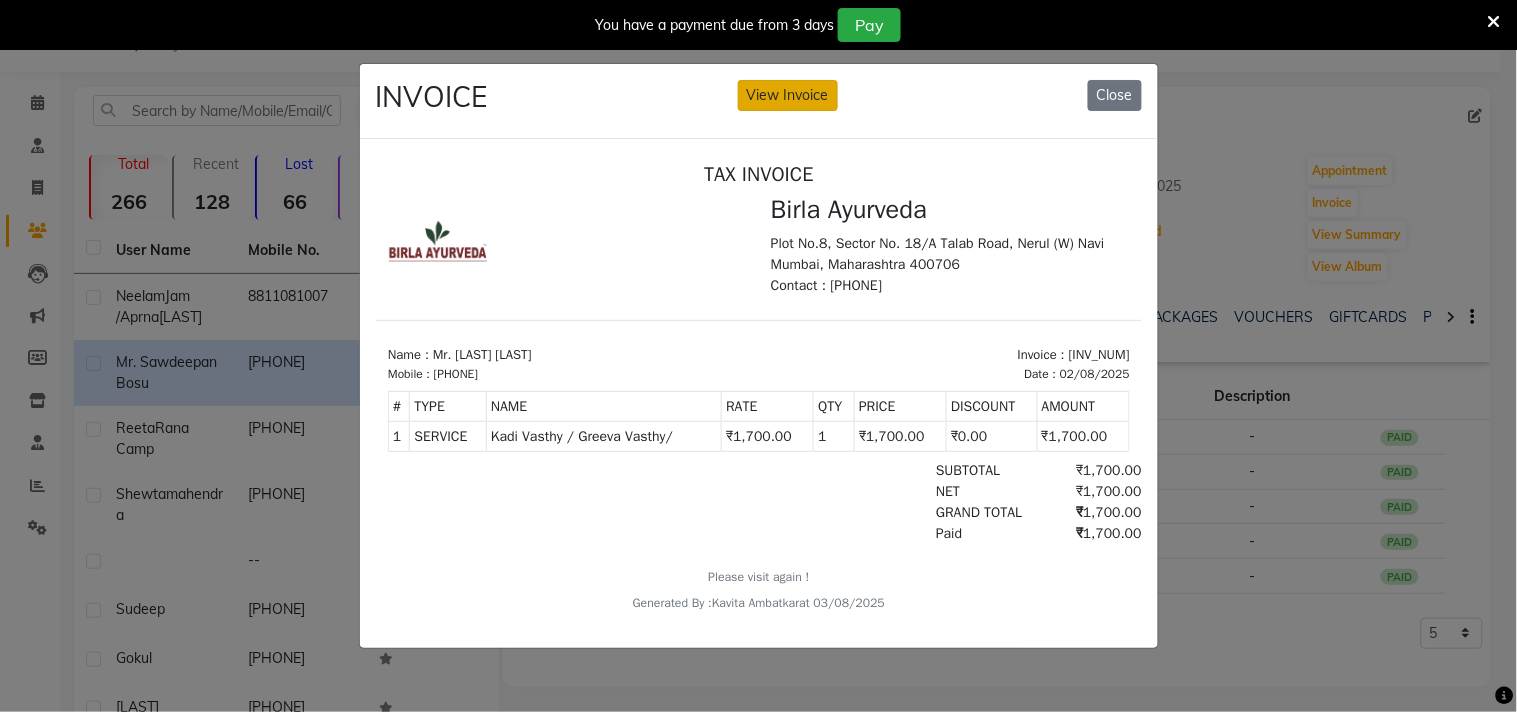 click on "View Invoice" 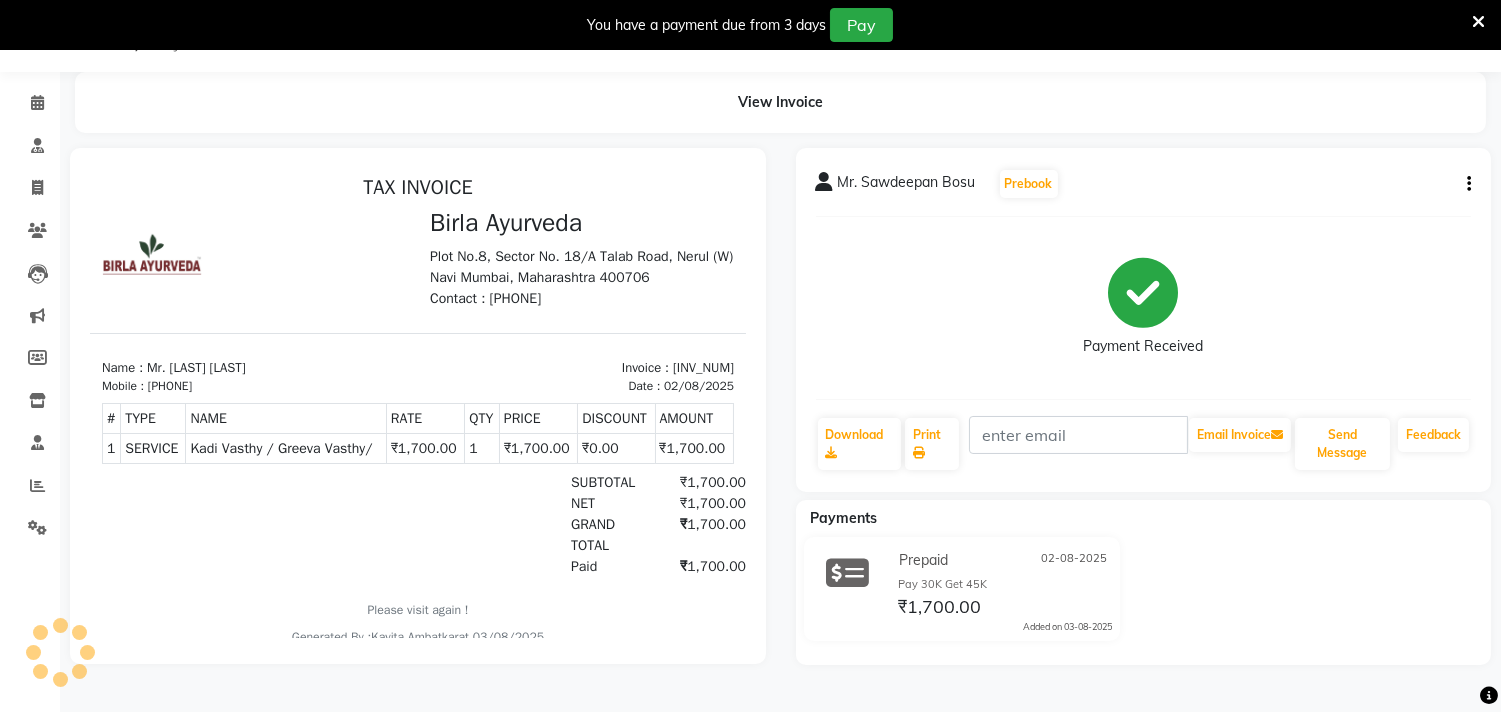 scroll, scrollTop: 0, scrollLeft: 0, axis: both 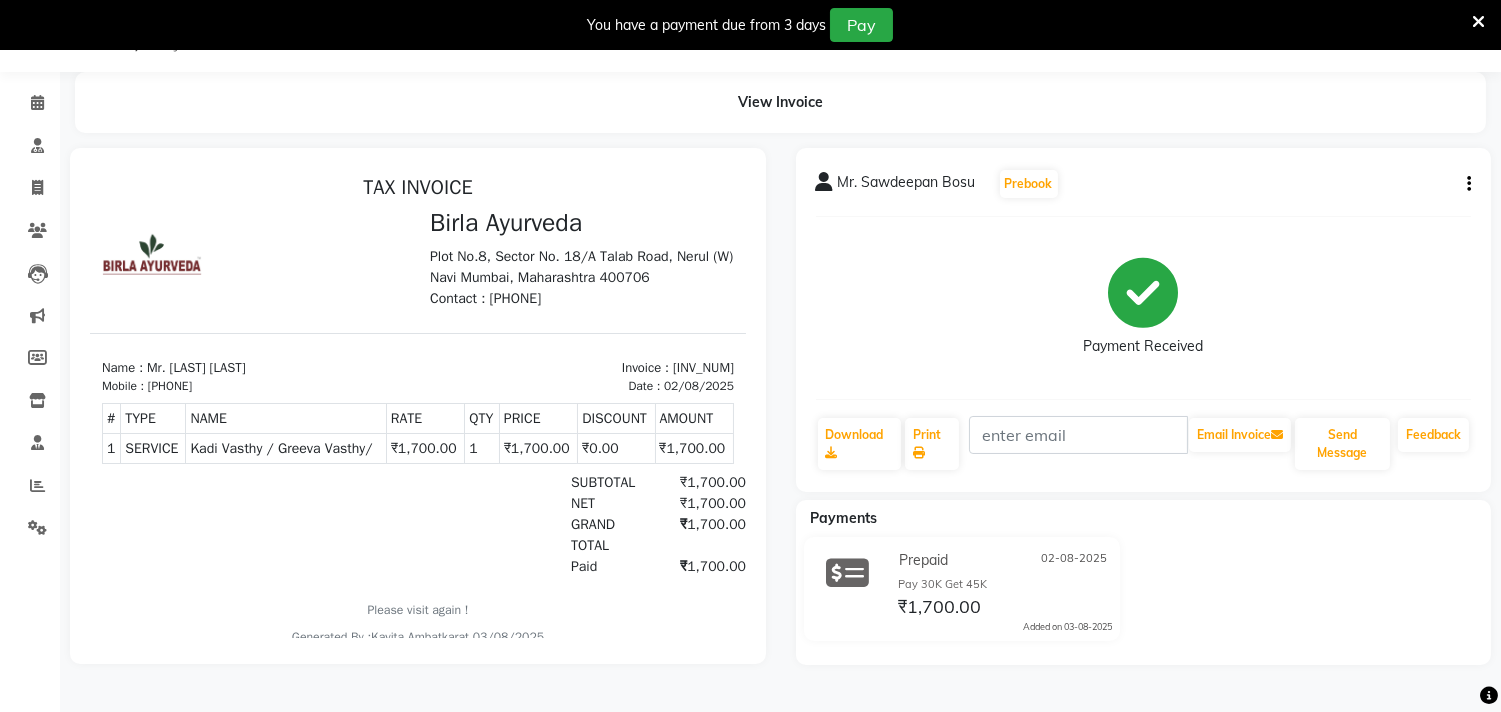 click 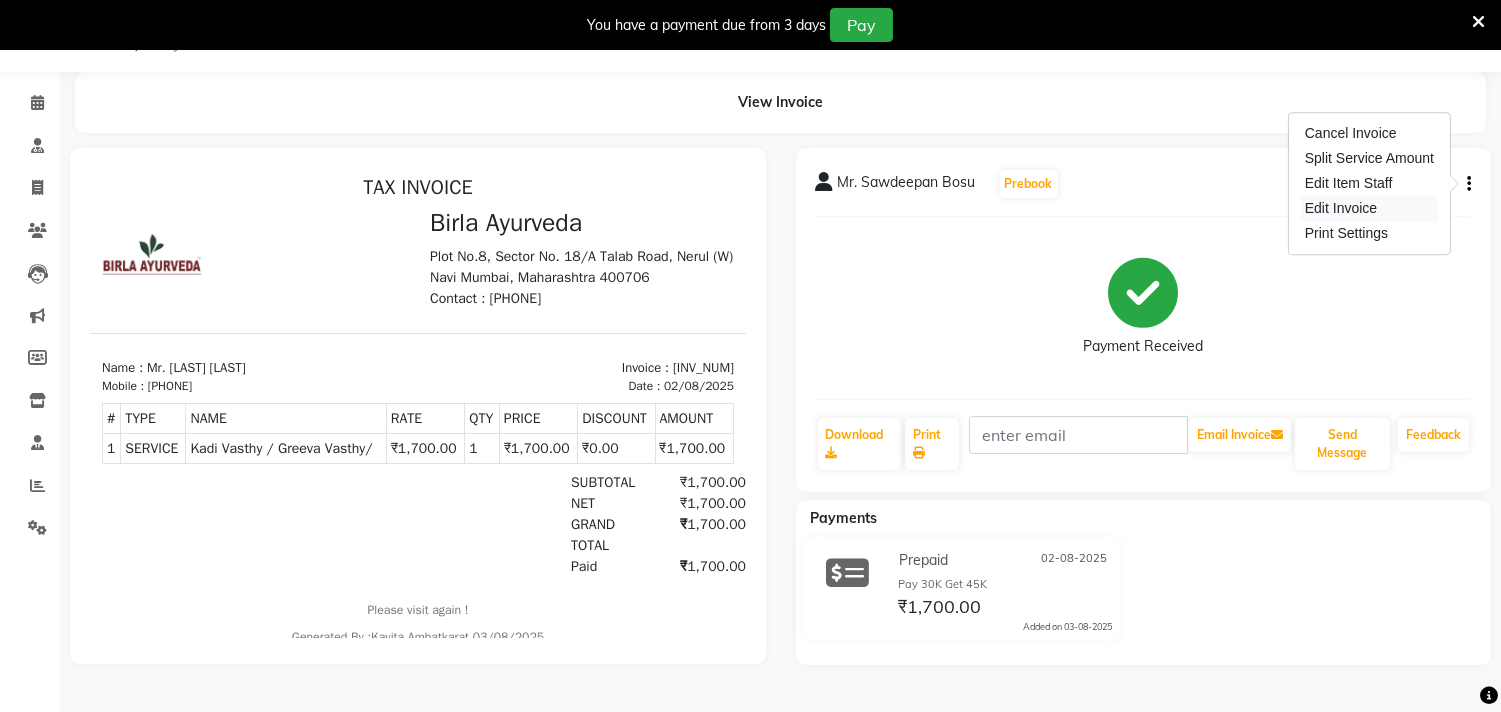 click on "Edit Invoice" at bounding box center (1369, 208) 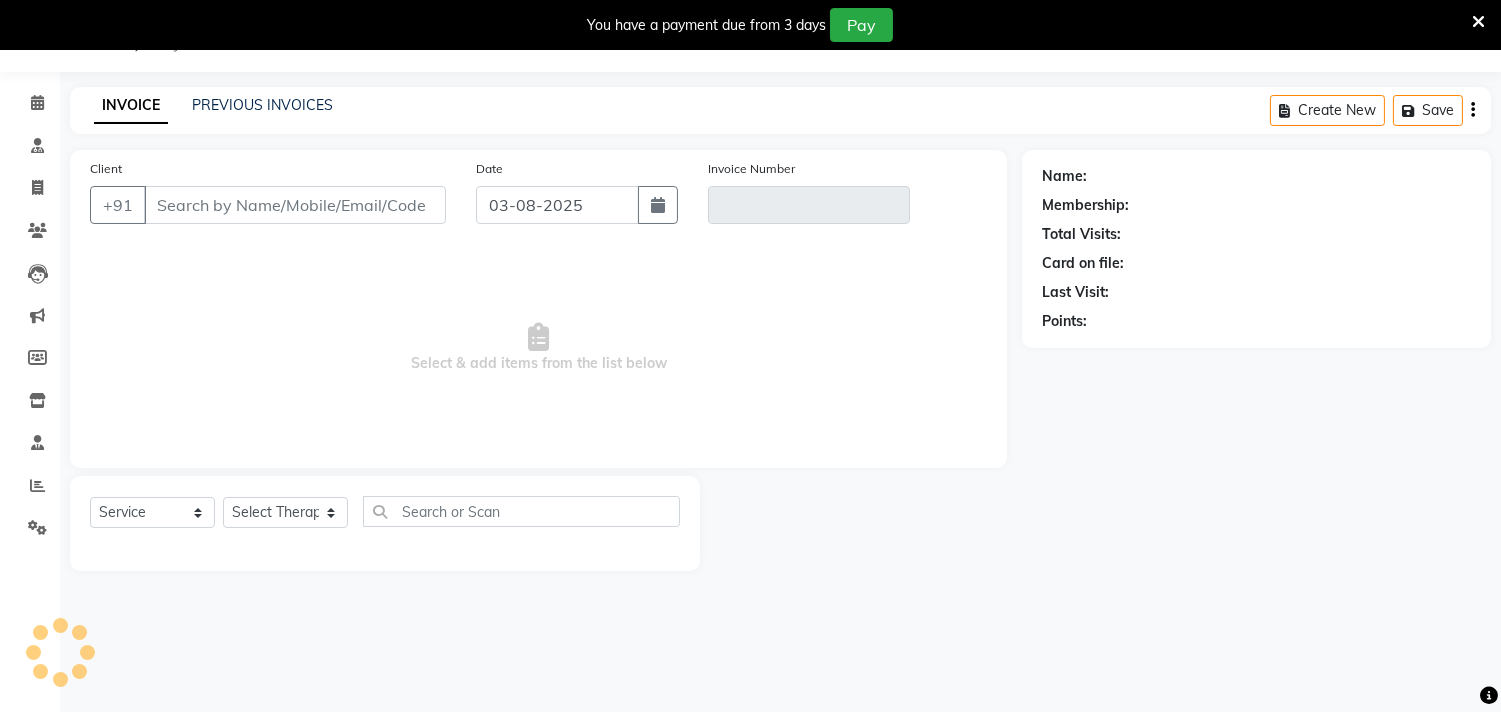 select on "57056" 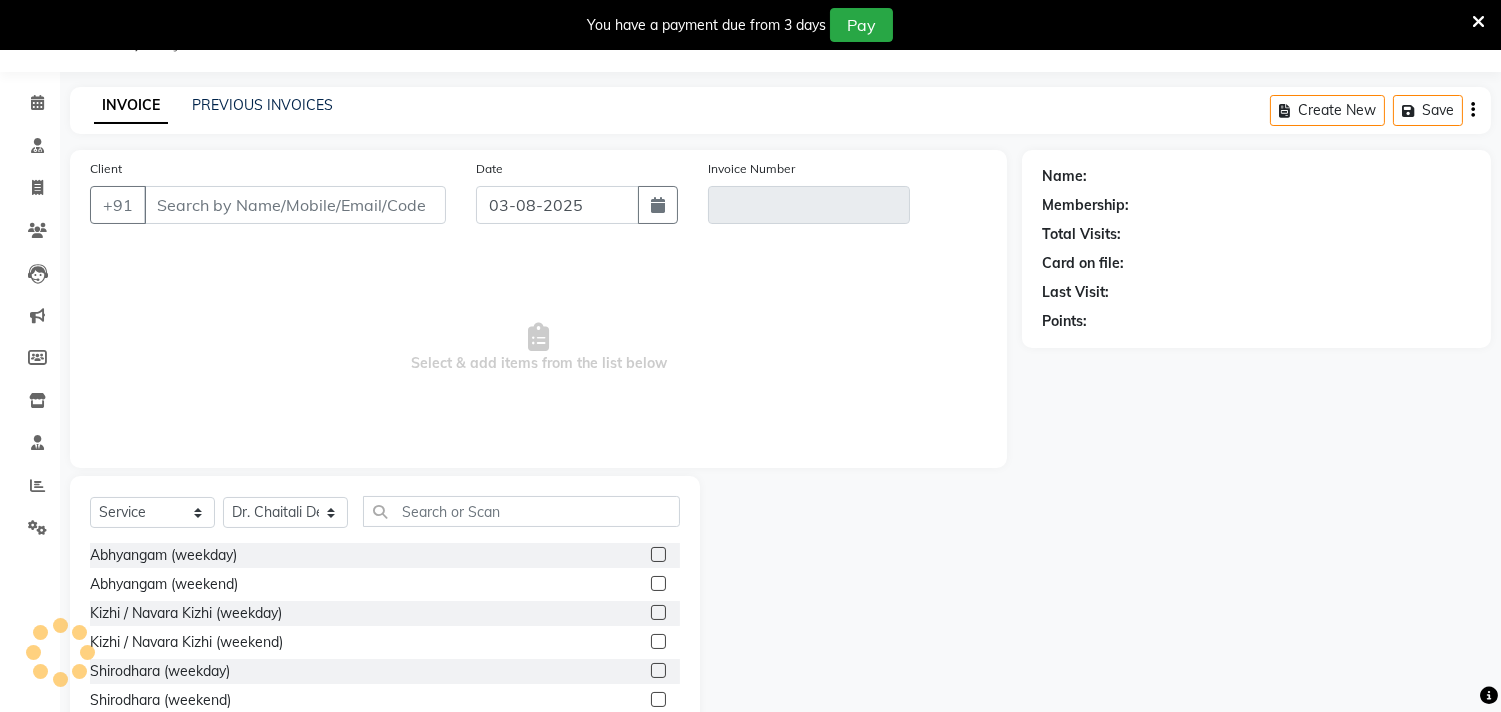 type on "[PHONE]" 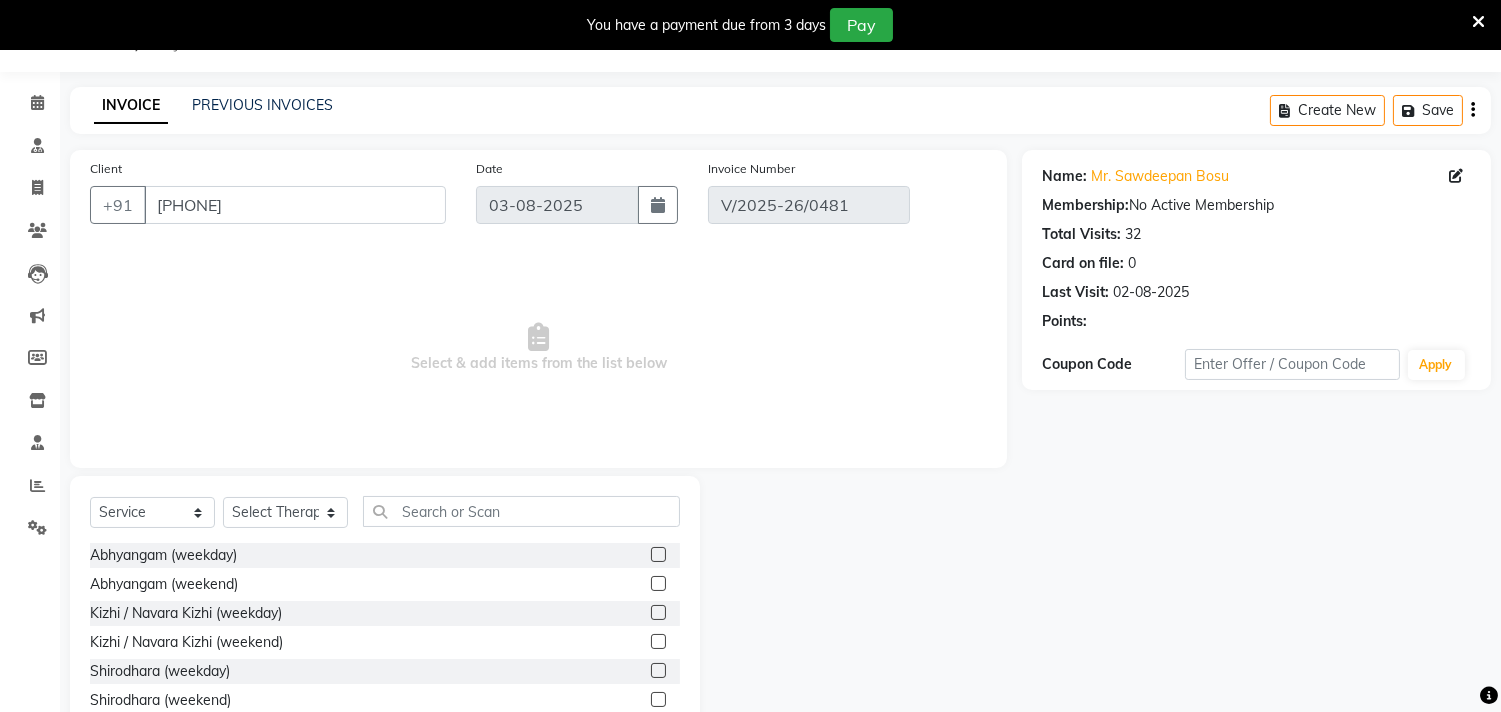 type on "02-08-2025" 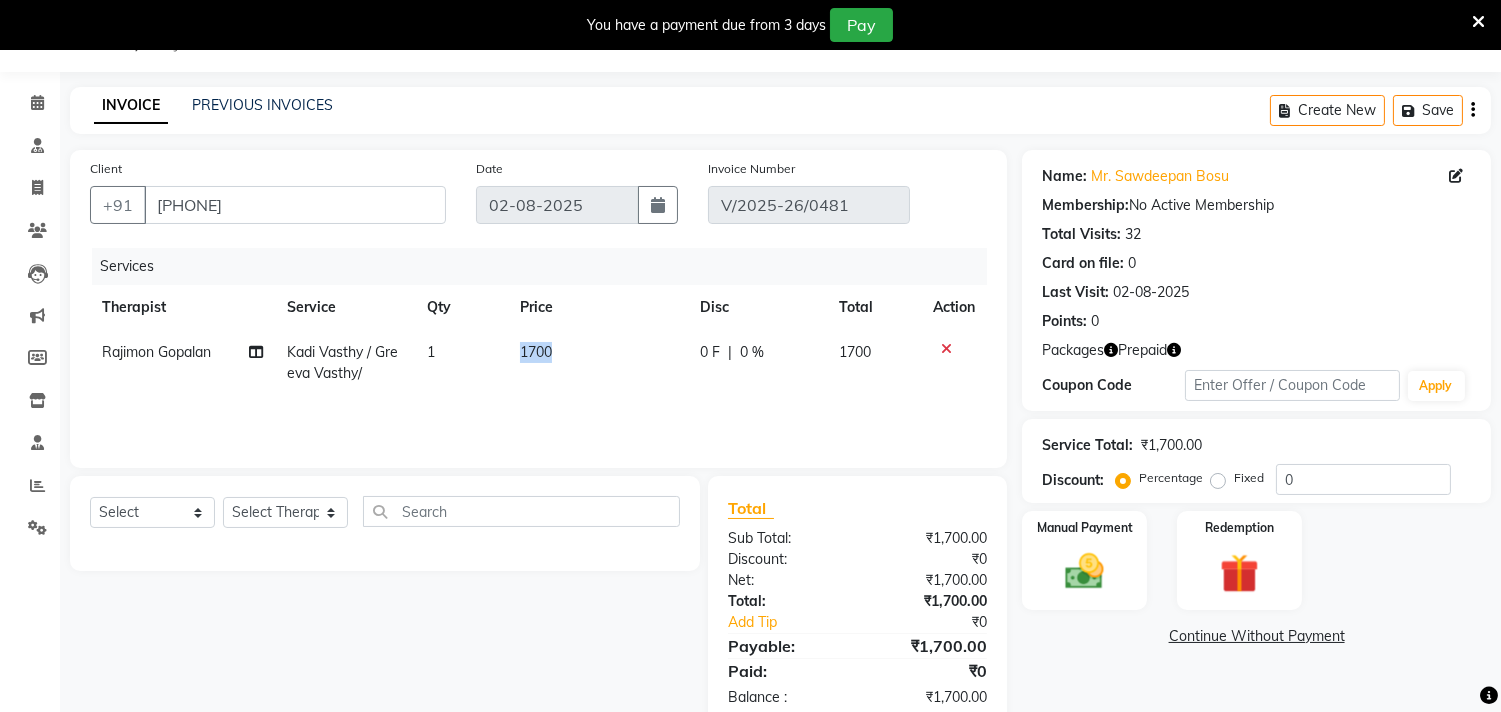 drag, startPoint x: 551, startPoint y: 348, endPoint x: 516, endPoint y: 350, distance: 35.057095 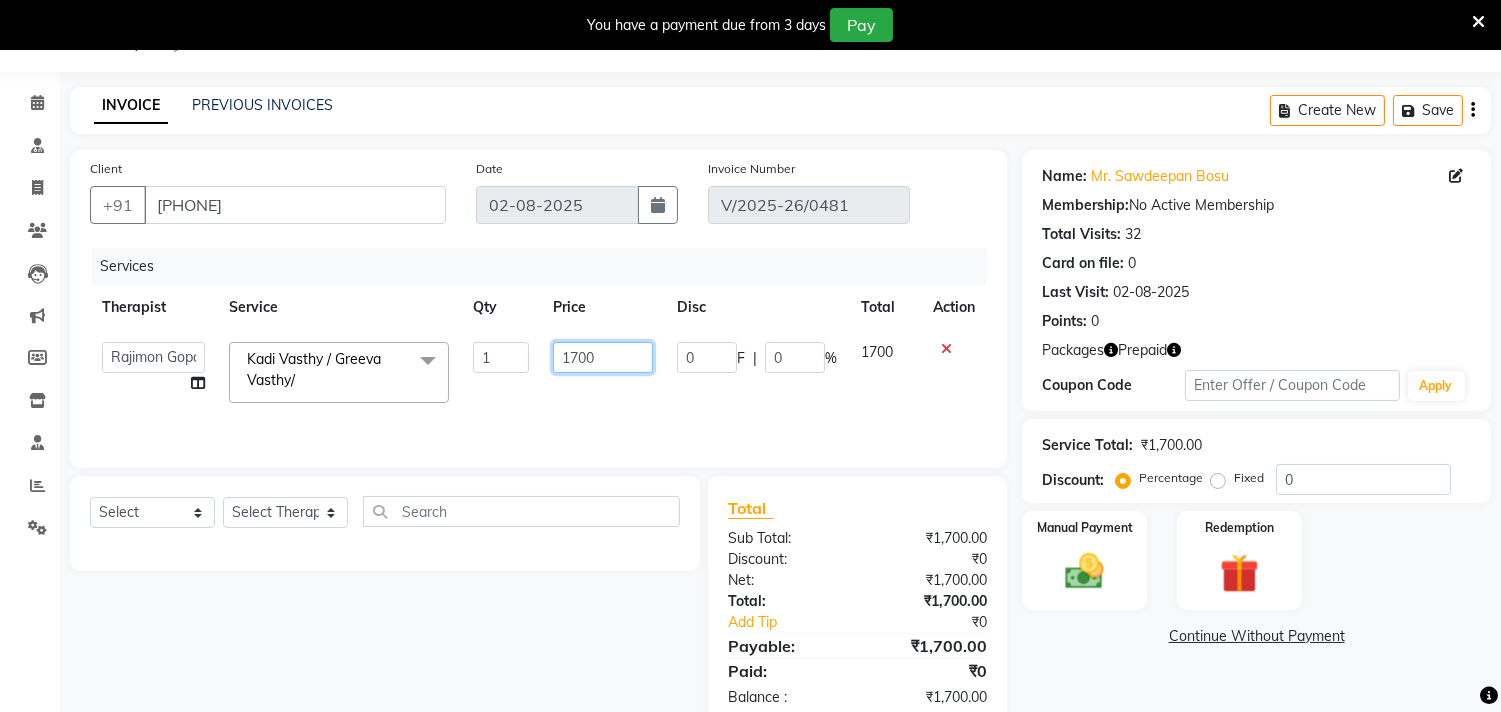 drag, startPoint x: 612, startPoint y: 363, endPoint x: 562, endPoint y: 363, distance: 50 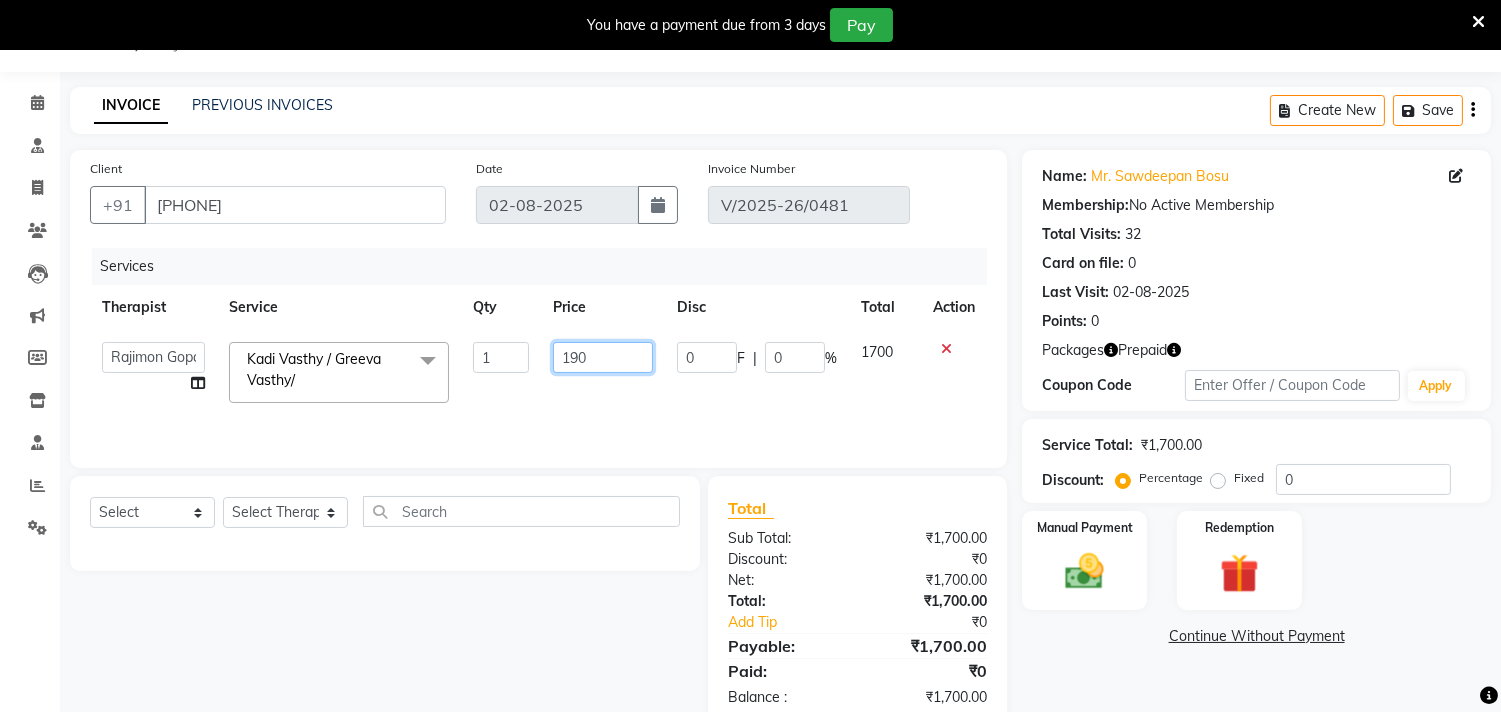 type on "1900" 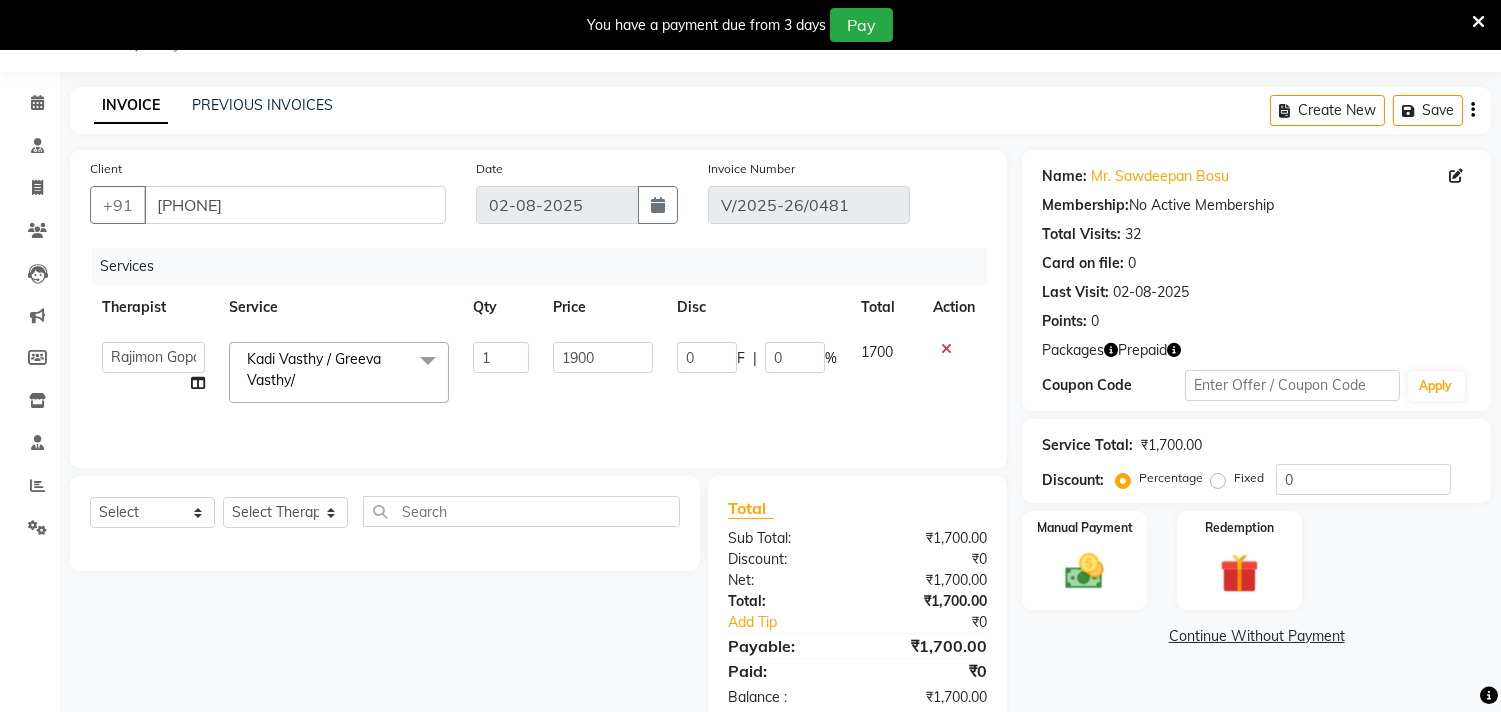 click on "0 F | 0 %" 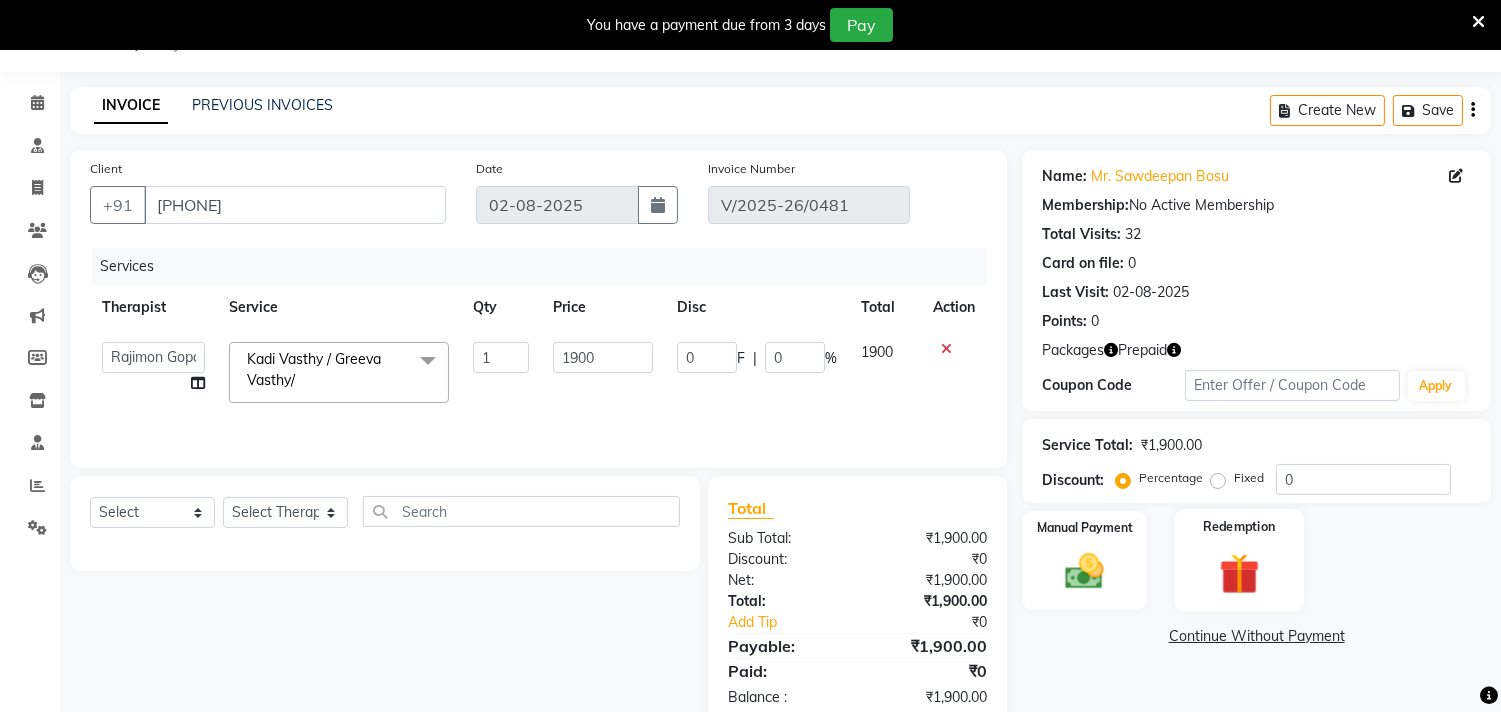 click 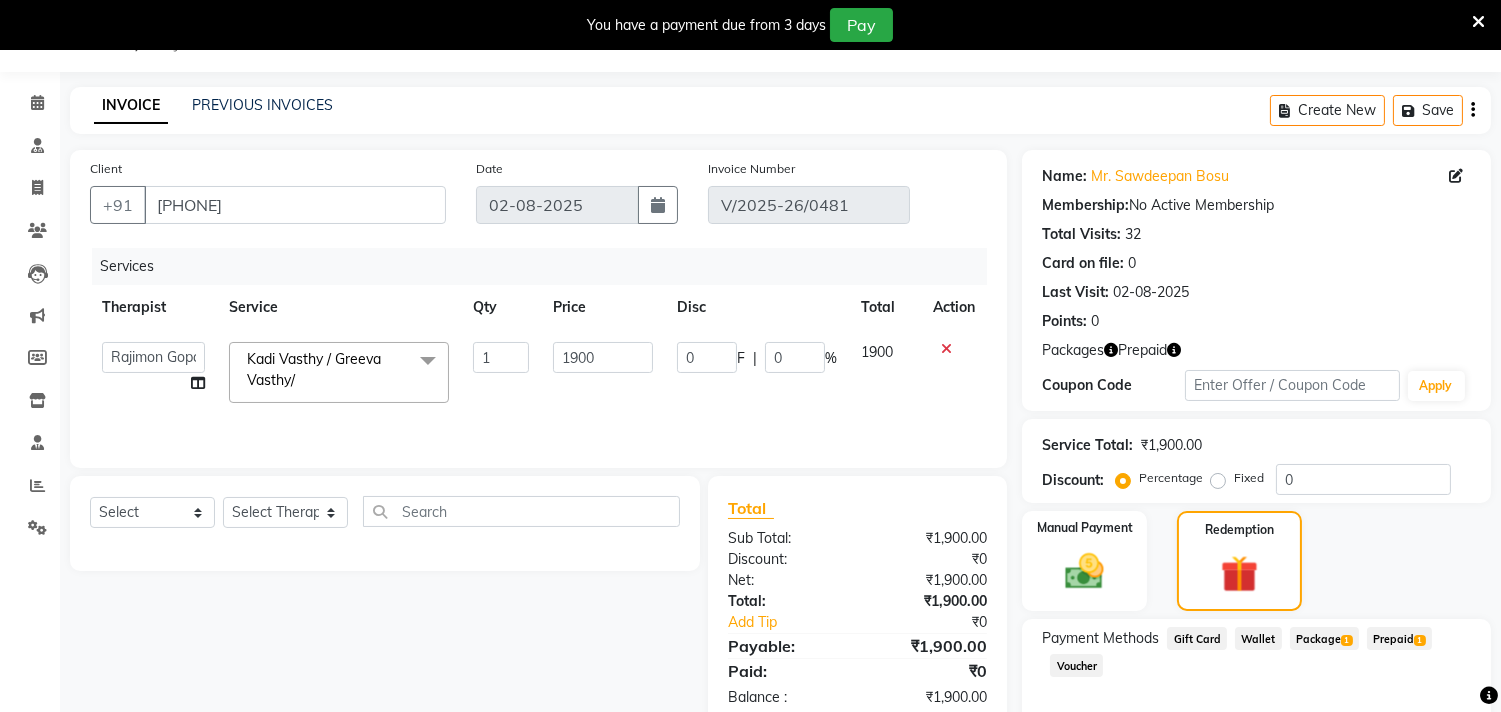 click on "1" 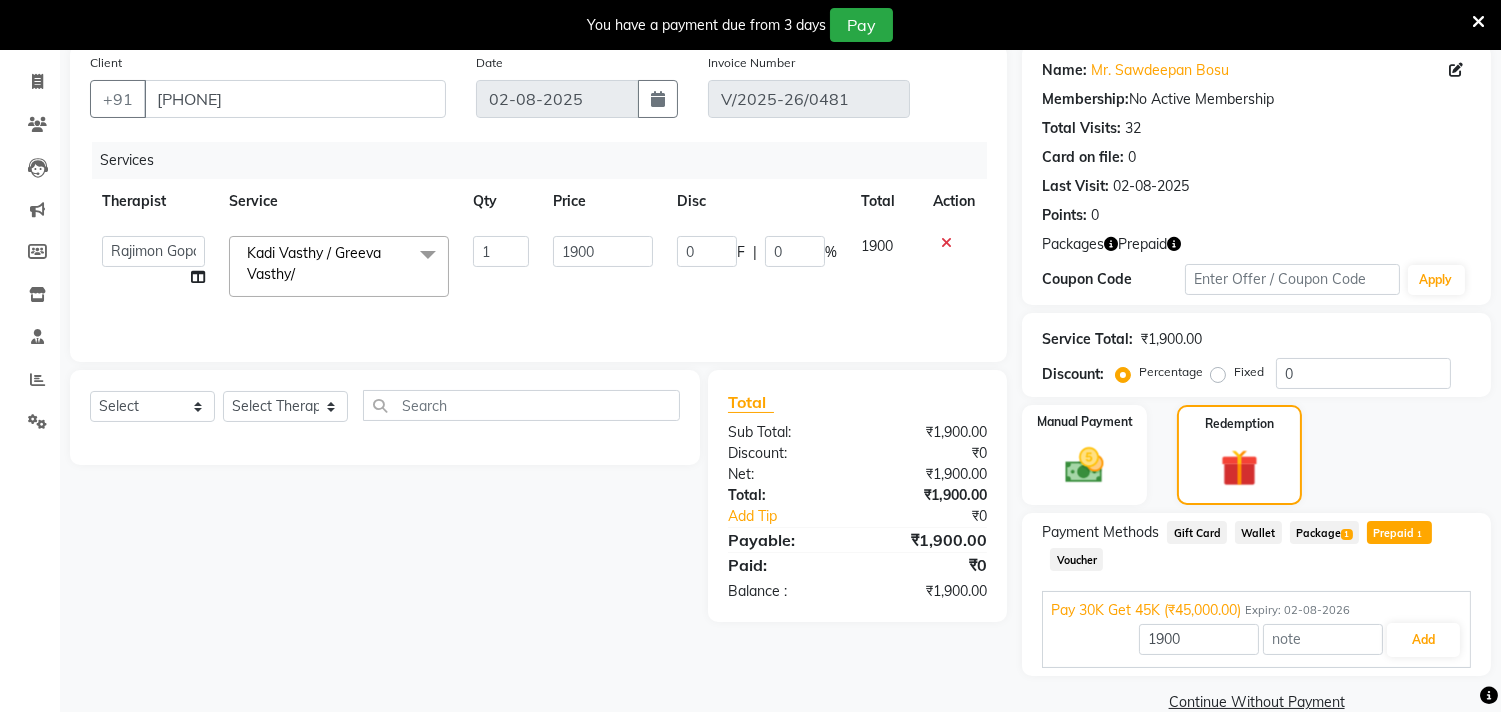 scroll, scrollTop: 166, scrollLeft: 0, axis: vertical 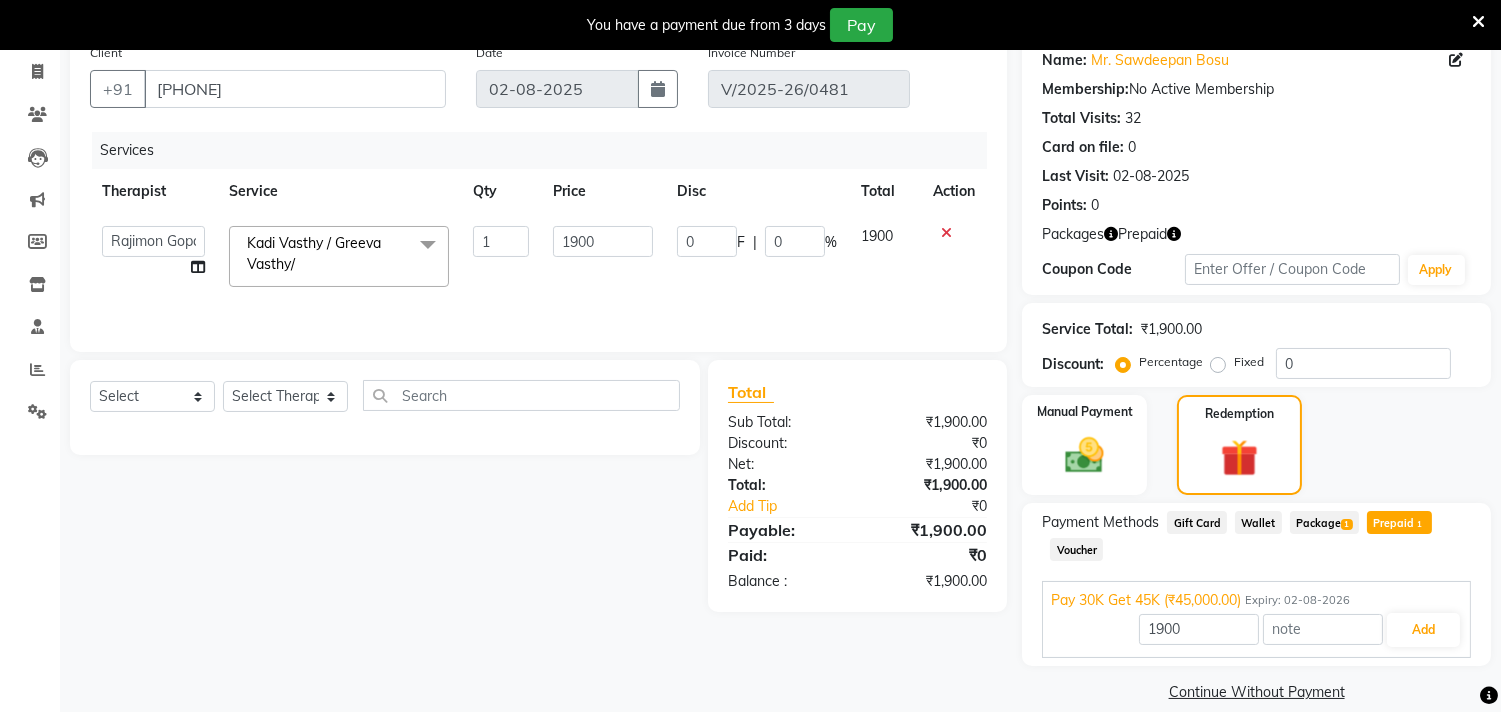 click on "Prepaid  1" 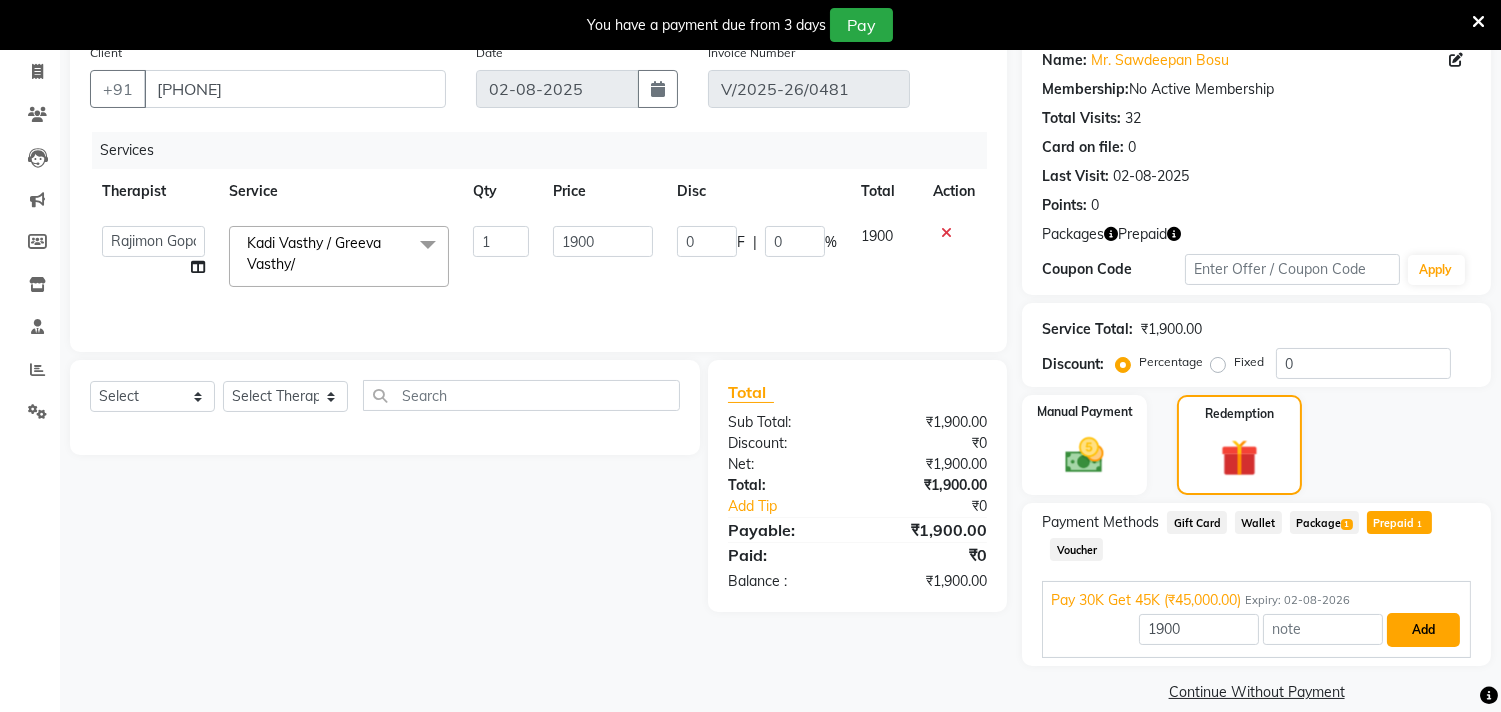 click on "Add" at bounding box center [1423, 630] 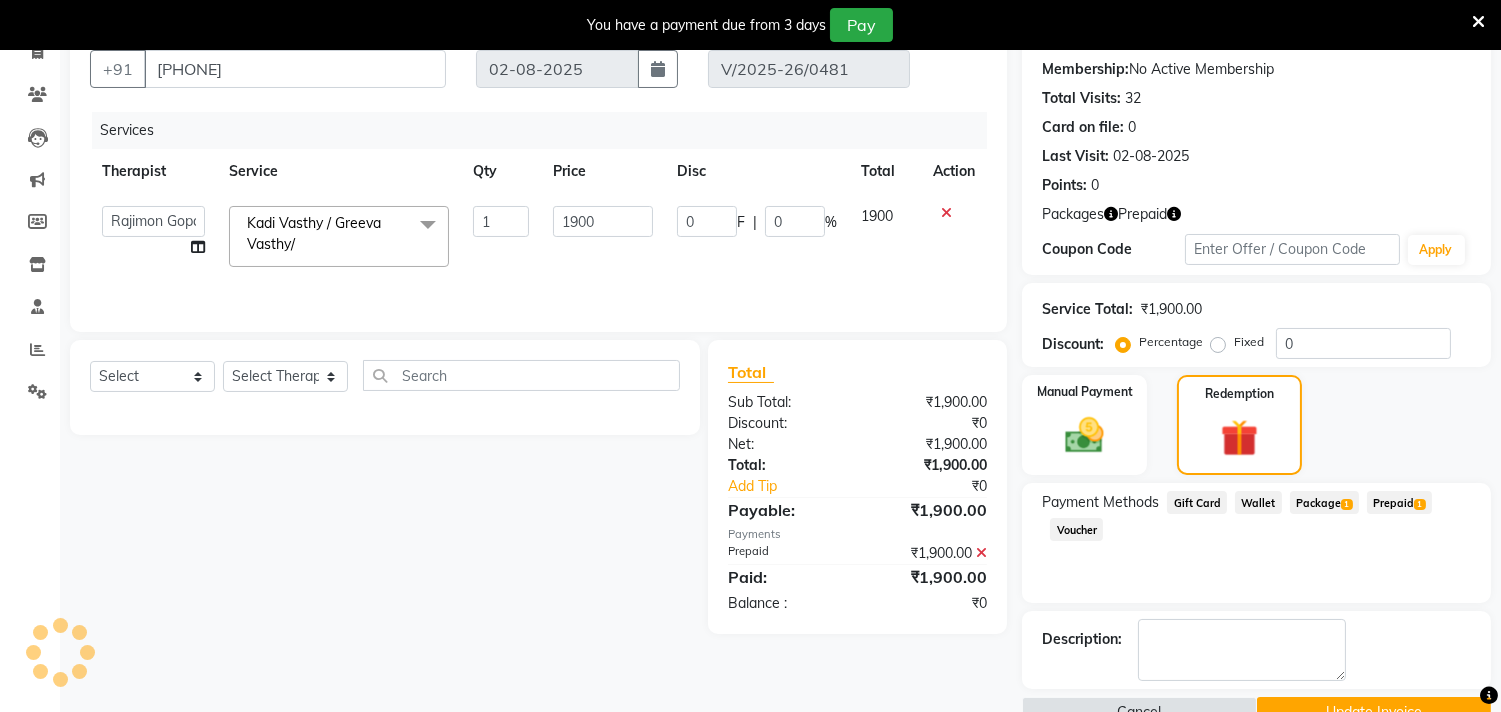 scroll, scrollTop: 231, scrollLeft: 0, axis: vertical 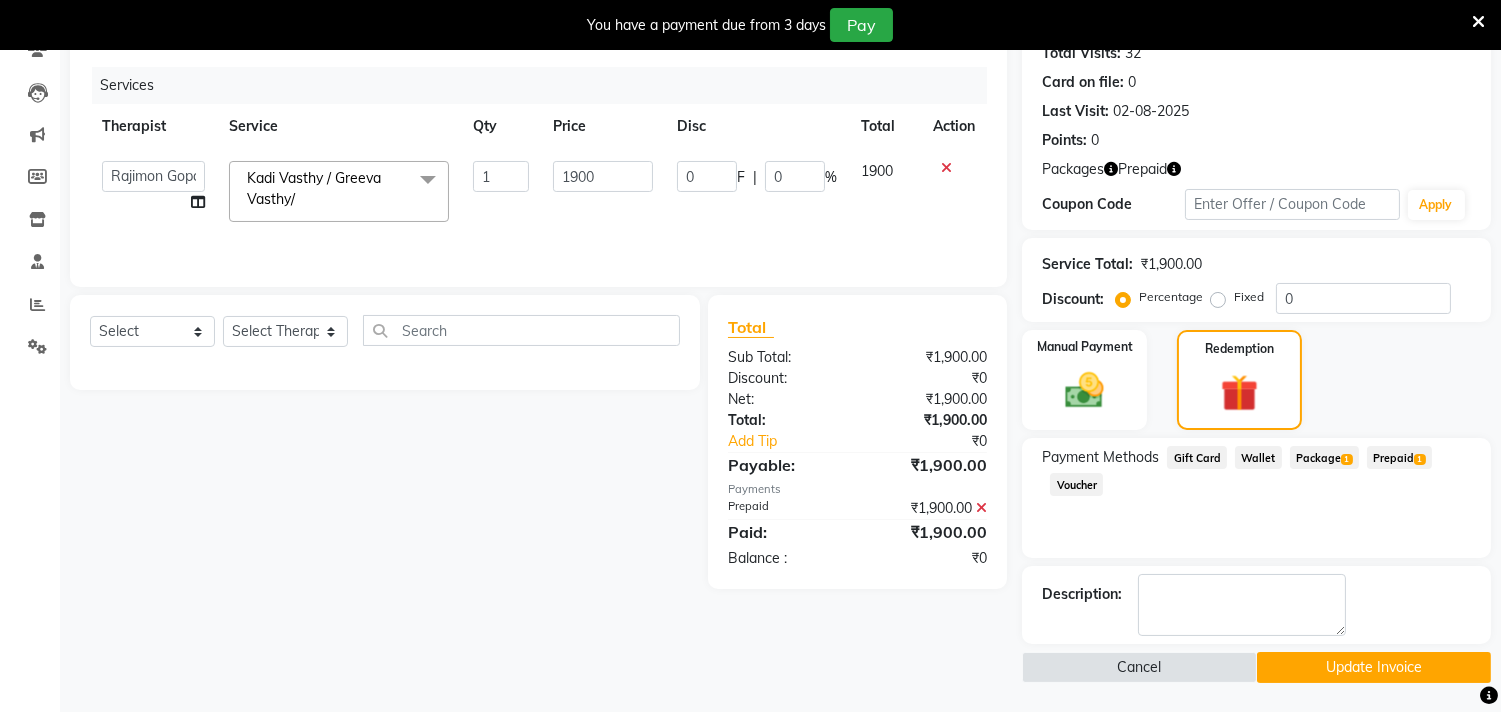 click on "Update Invoice" 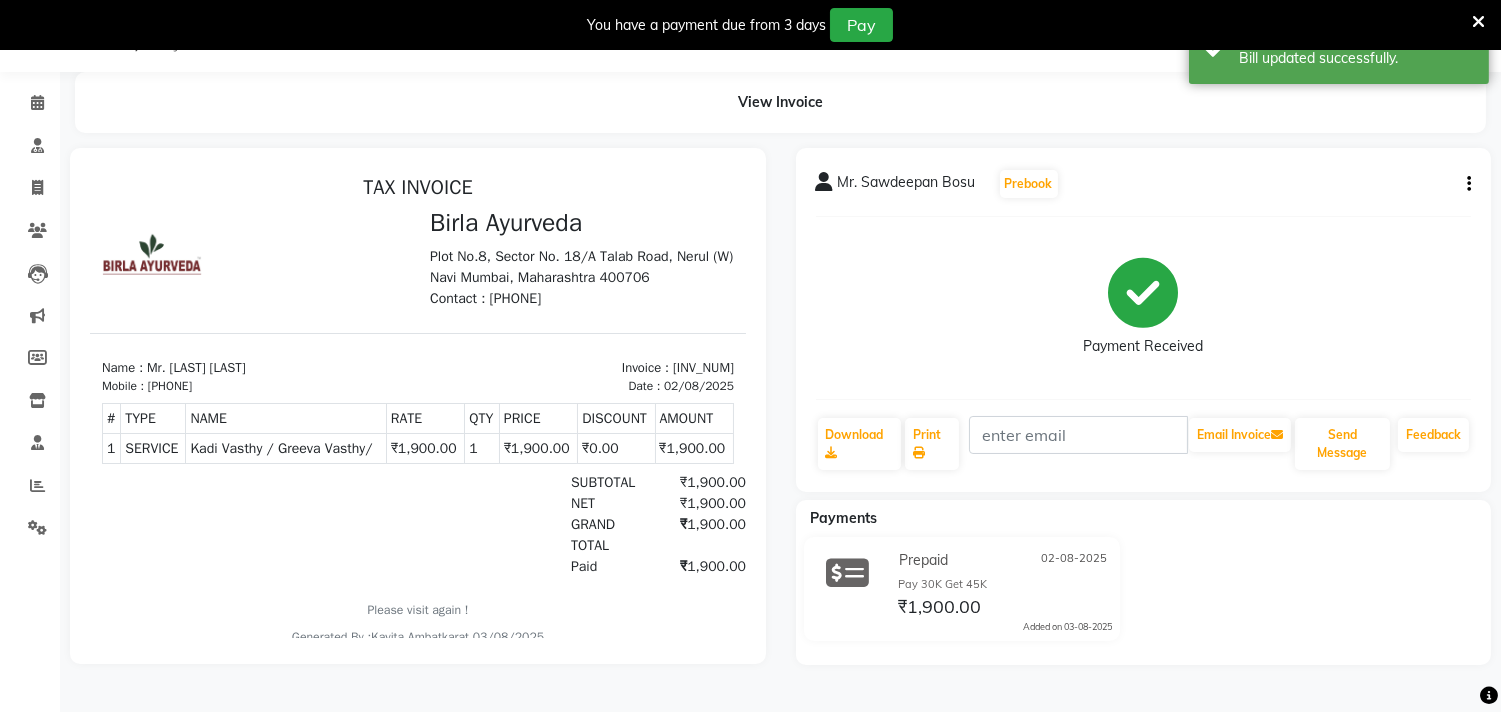 scroll, scrollTop: 0, scrollLeft: 0, axis: both 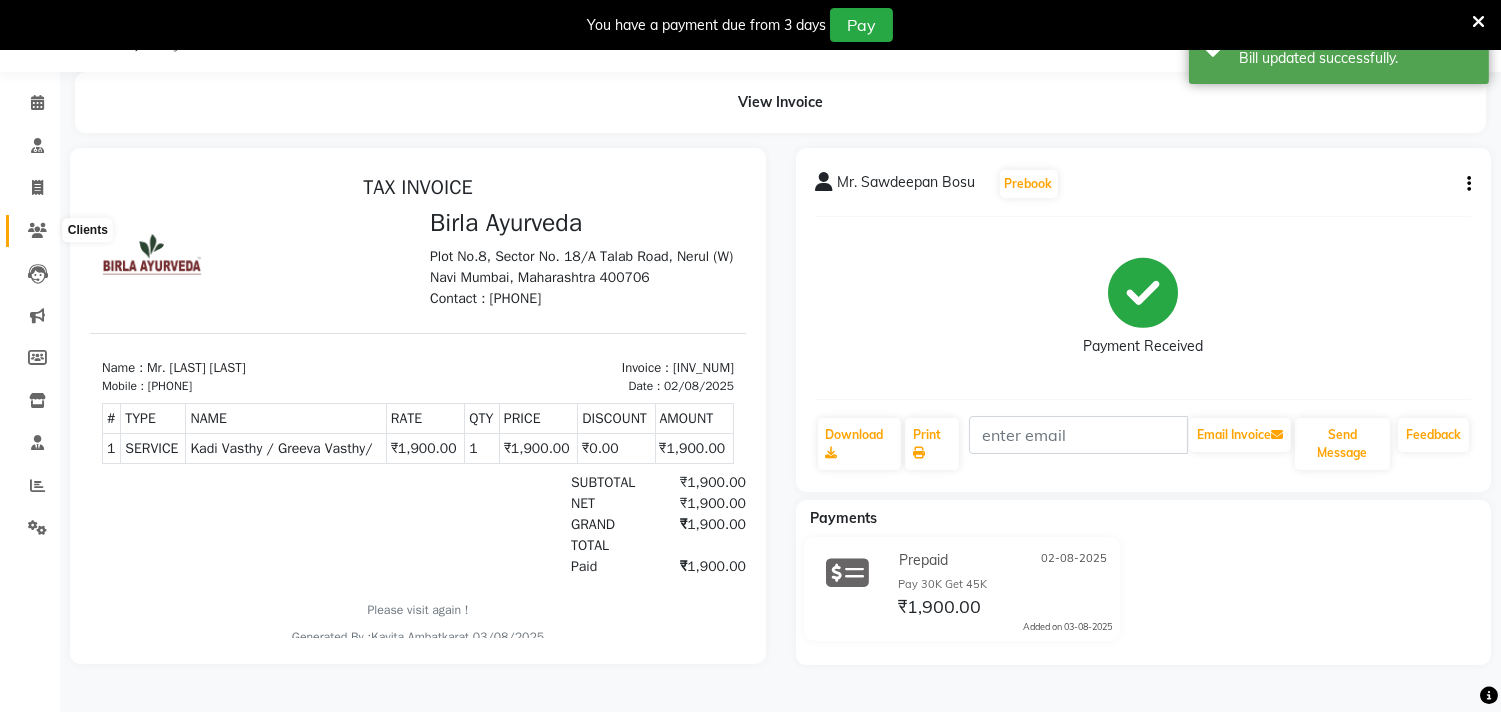 click 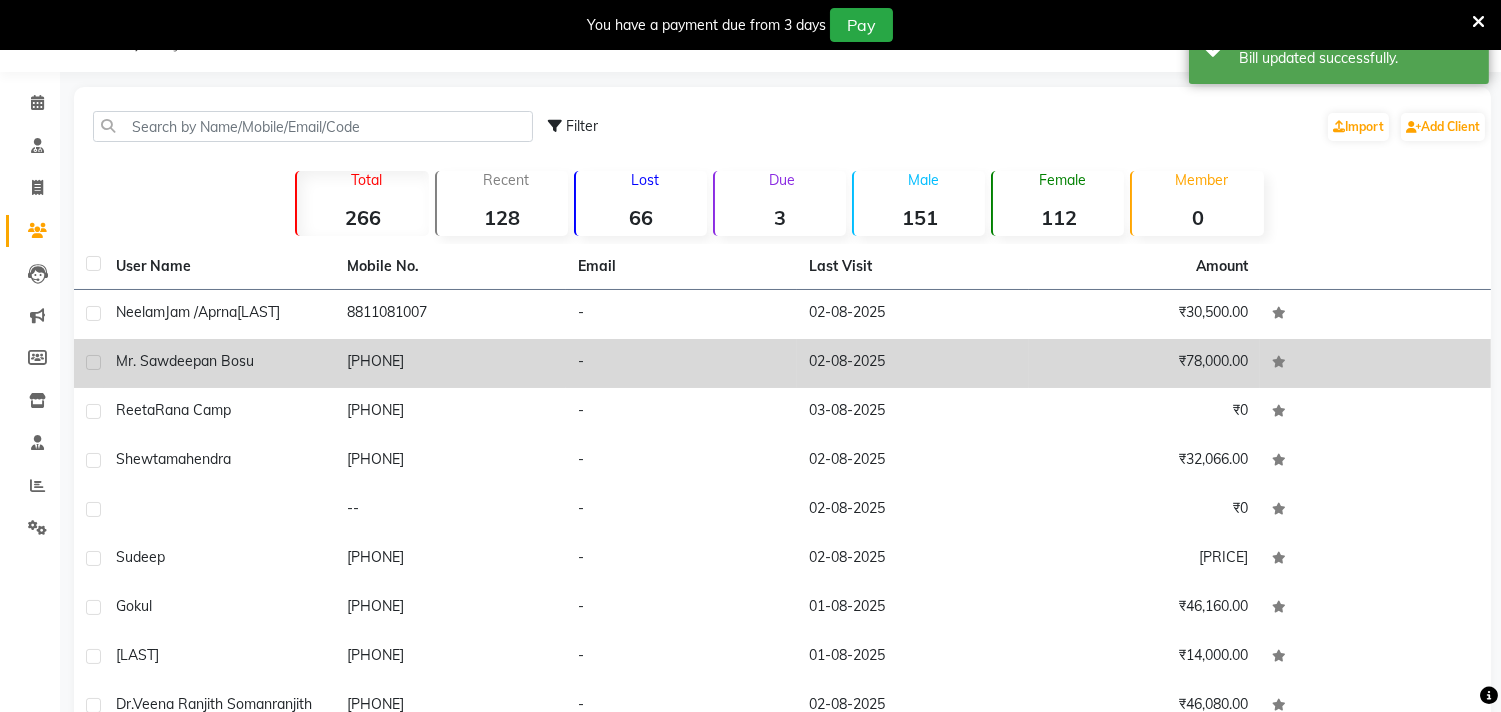 click on "[PHONE]" 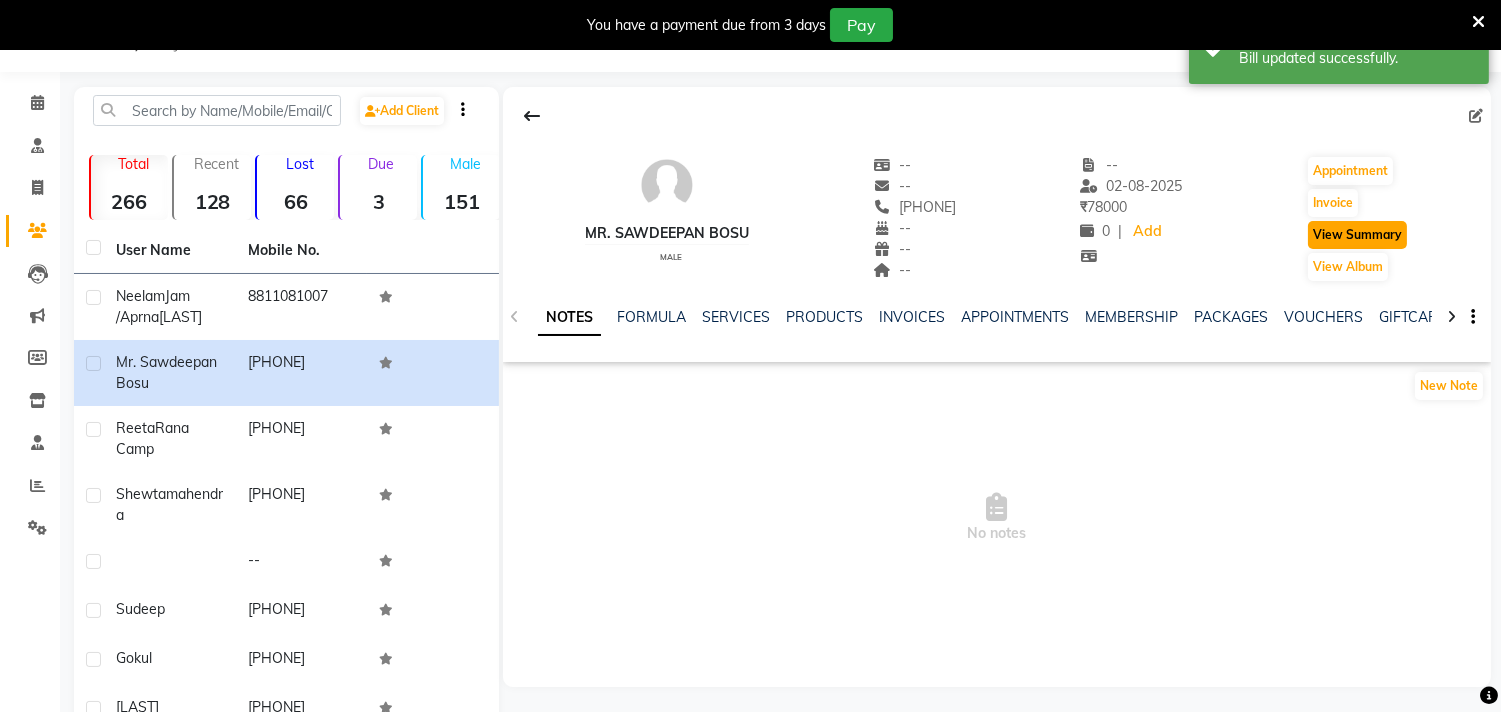 click on "View Summary" 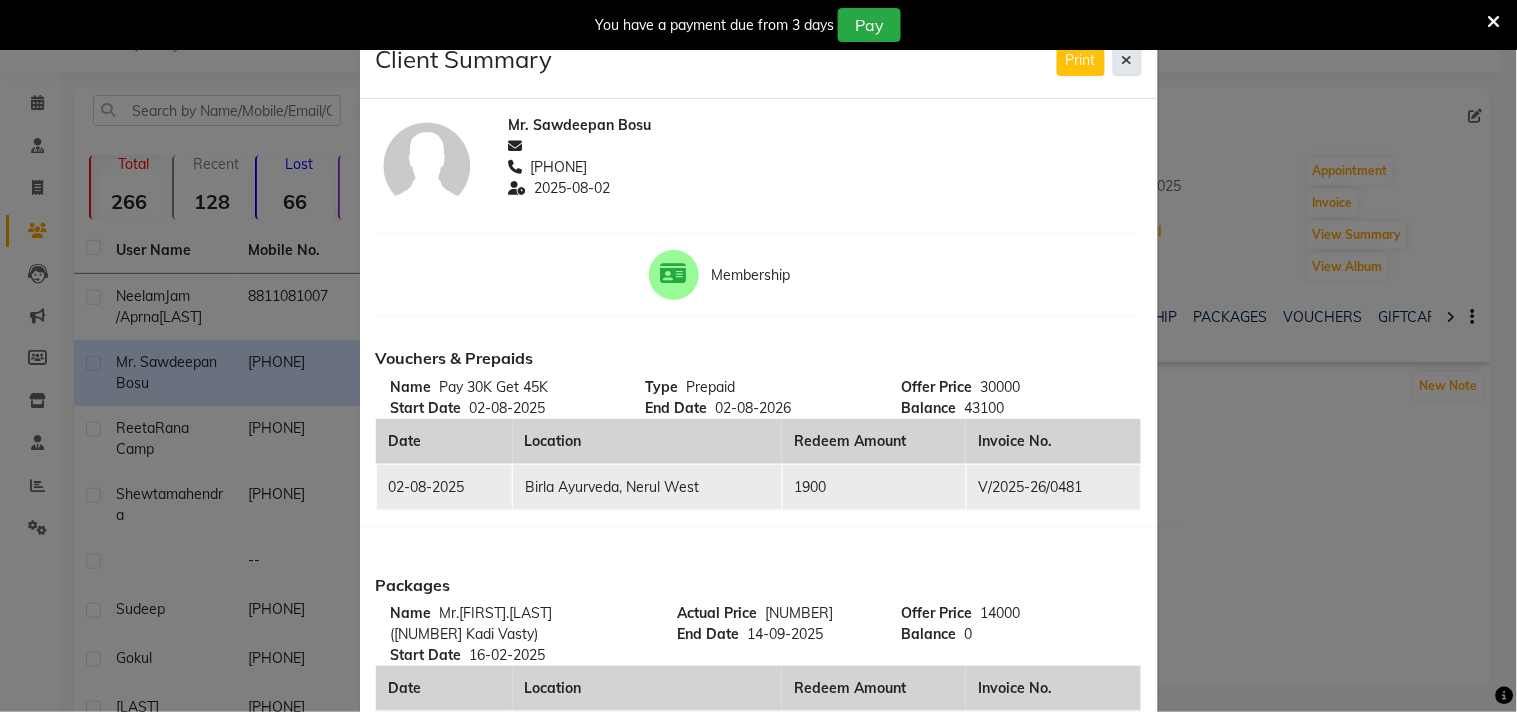 click 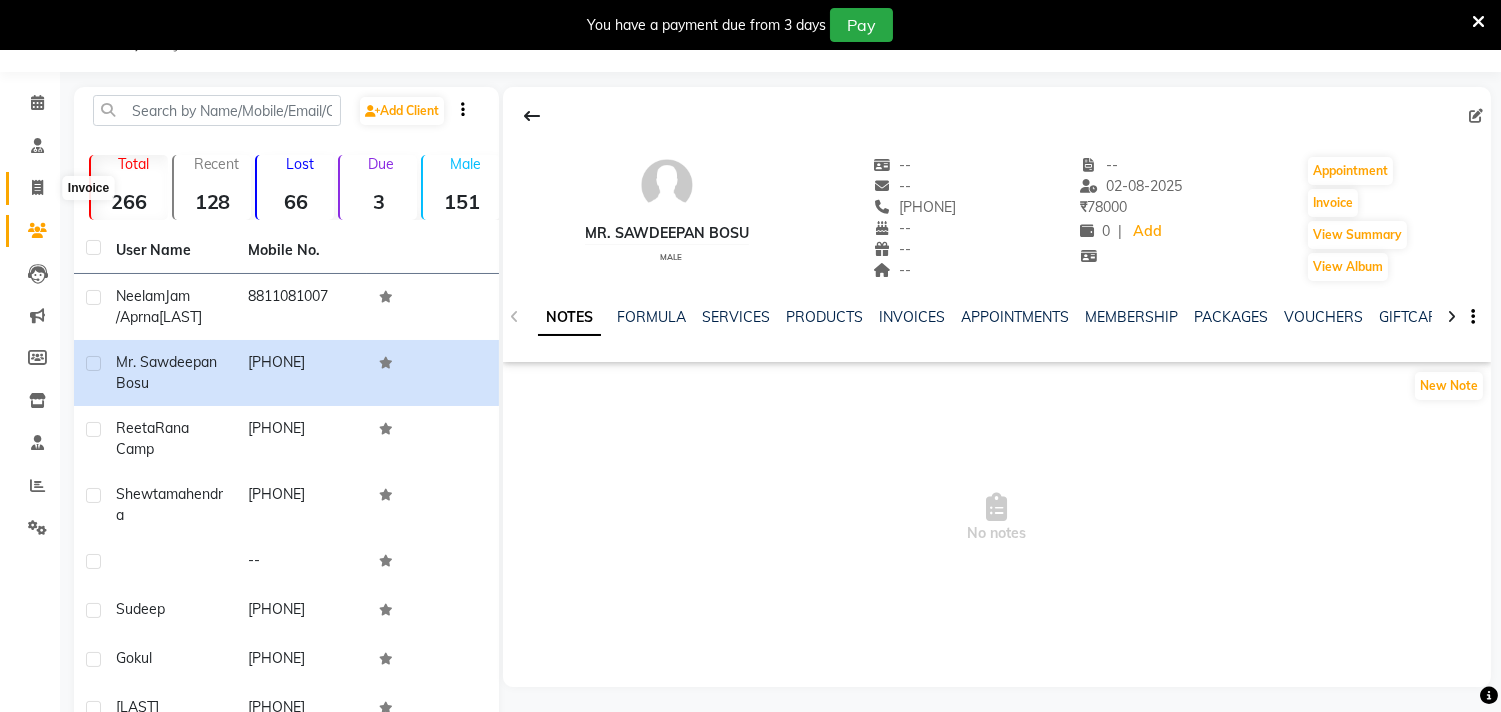 click 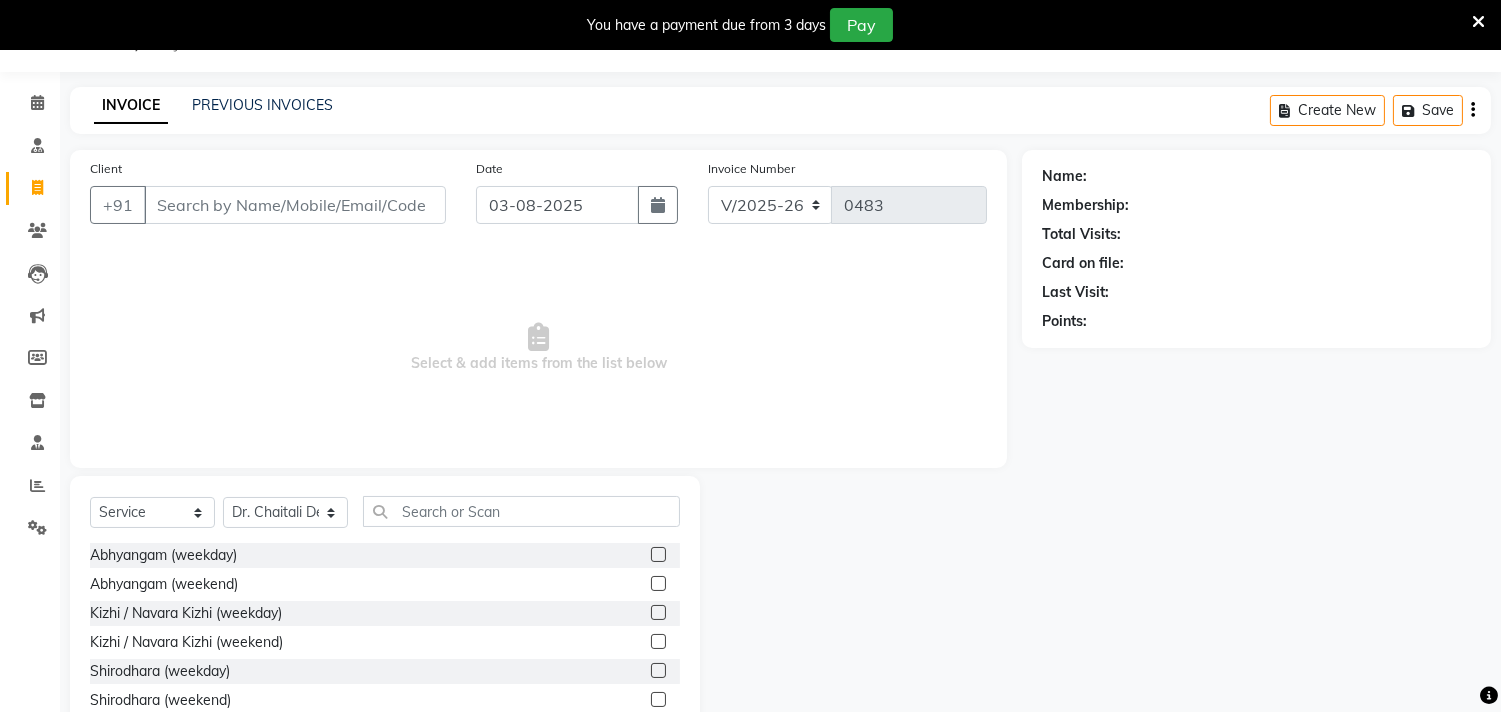 click on "INVOICE PREVIOUS INVOICES Create New   Save" 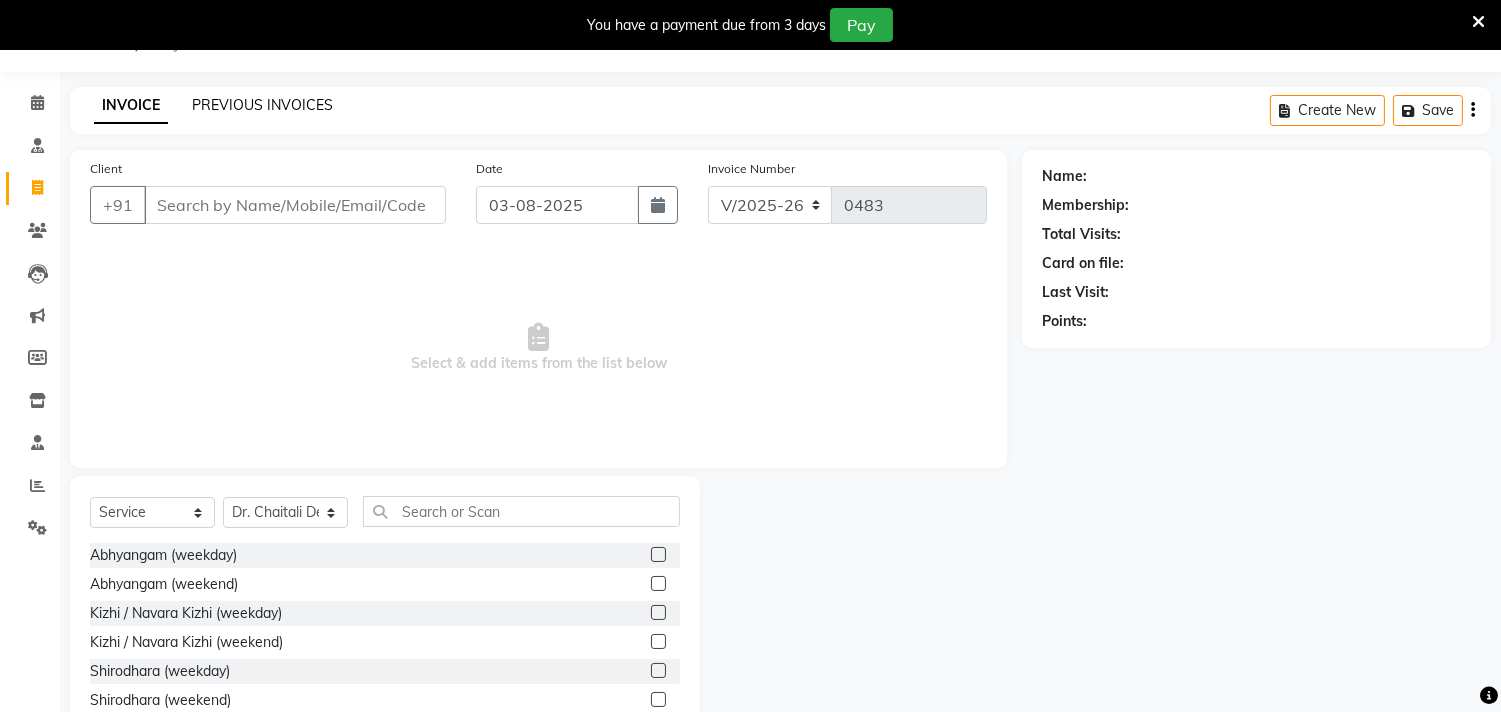 click on "PREVIOUS INVOICES" 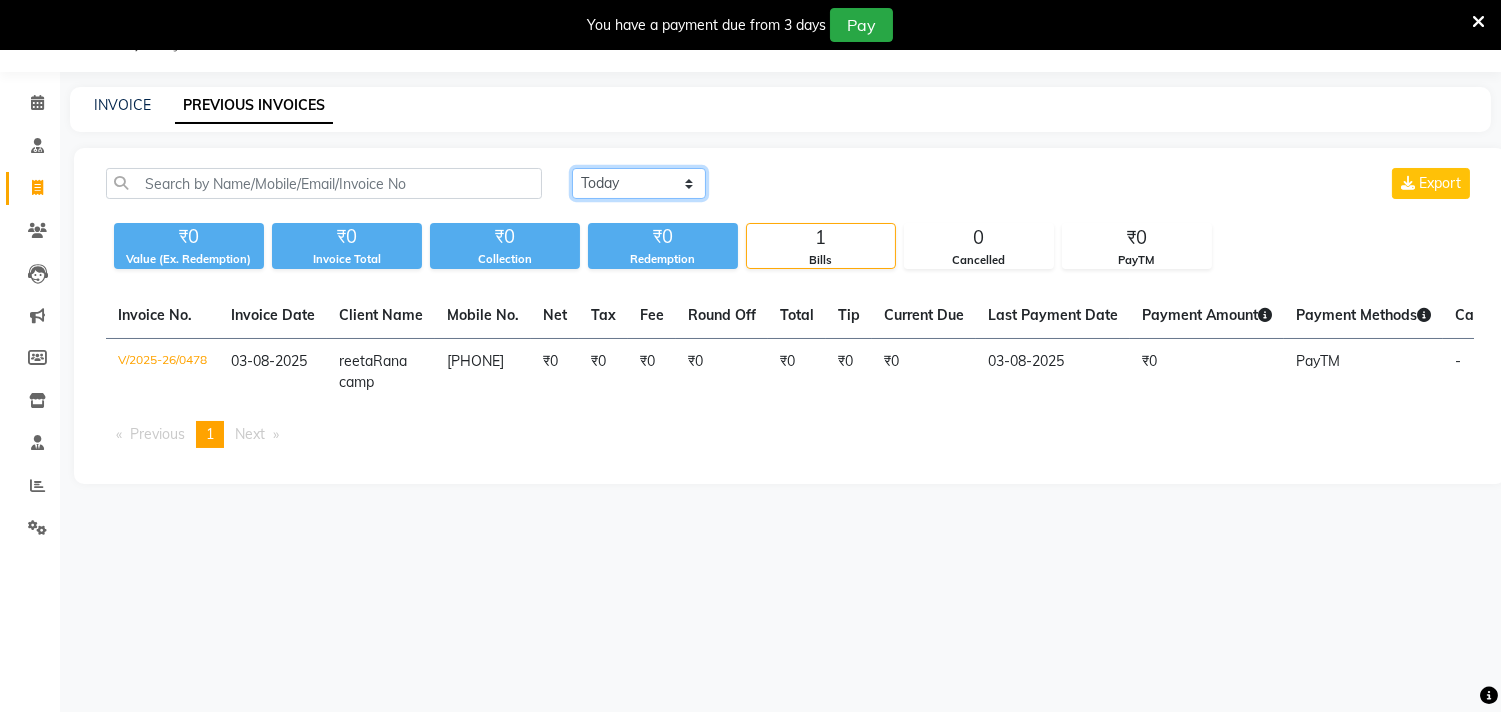 click on "Today Yesterday Custom Range" 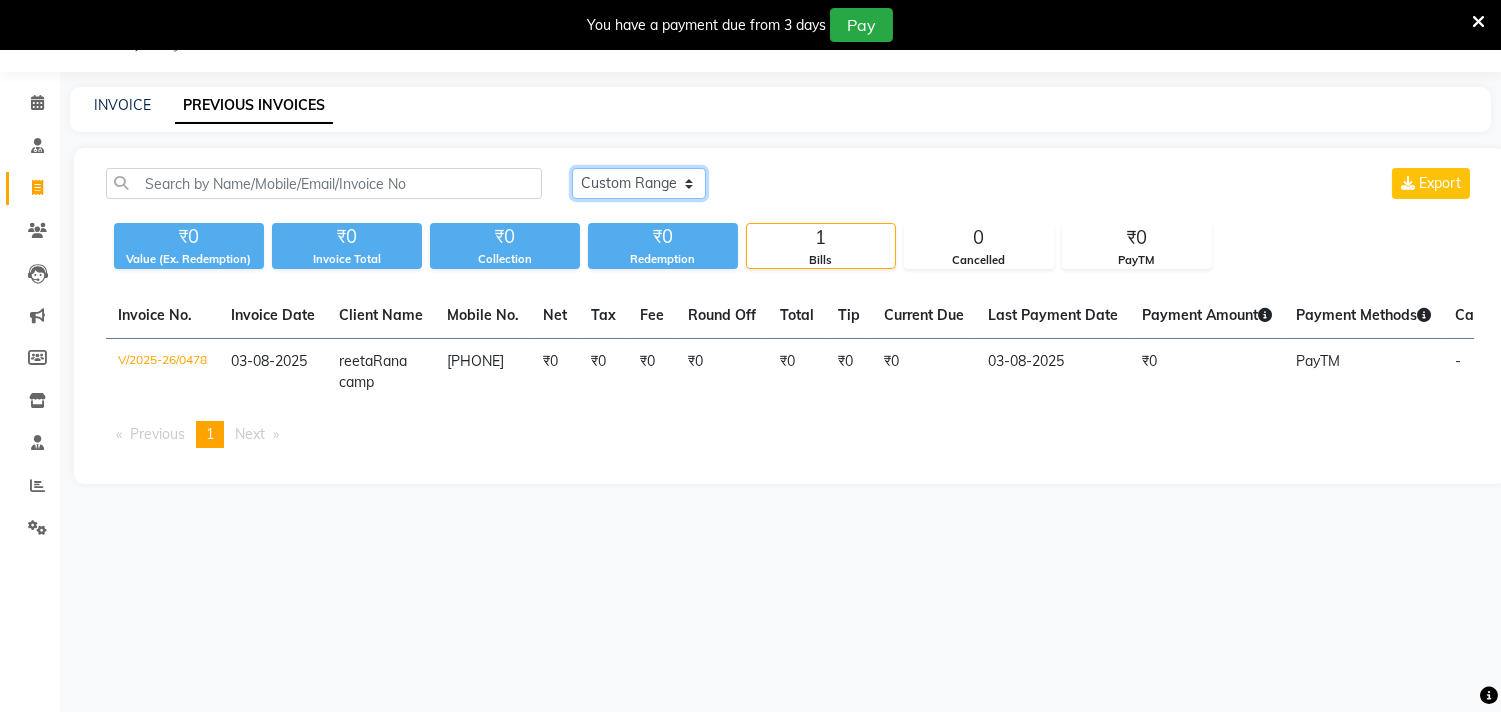 click on "Today Yesterday Custom Range" 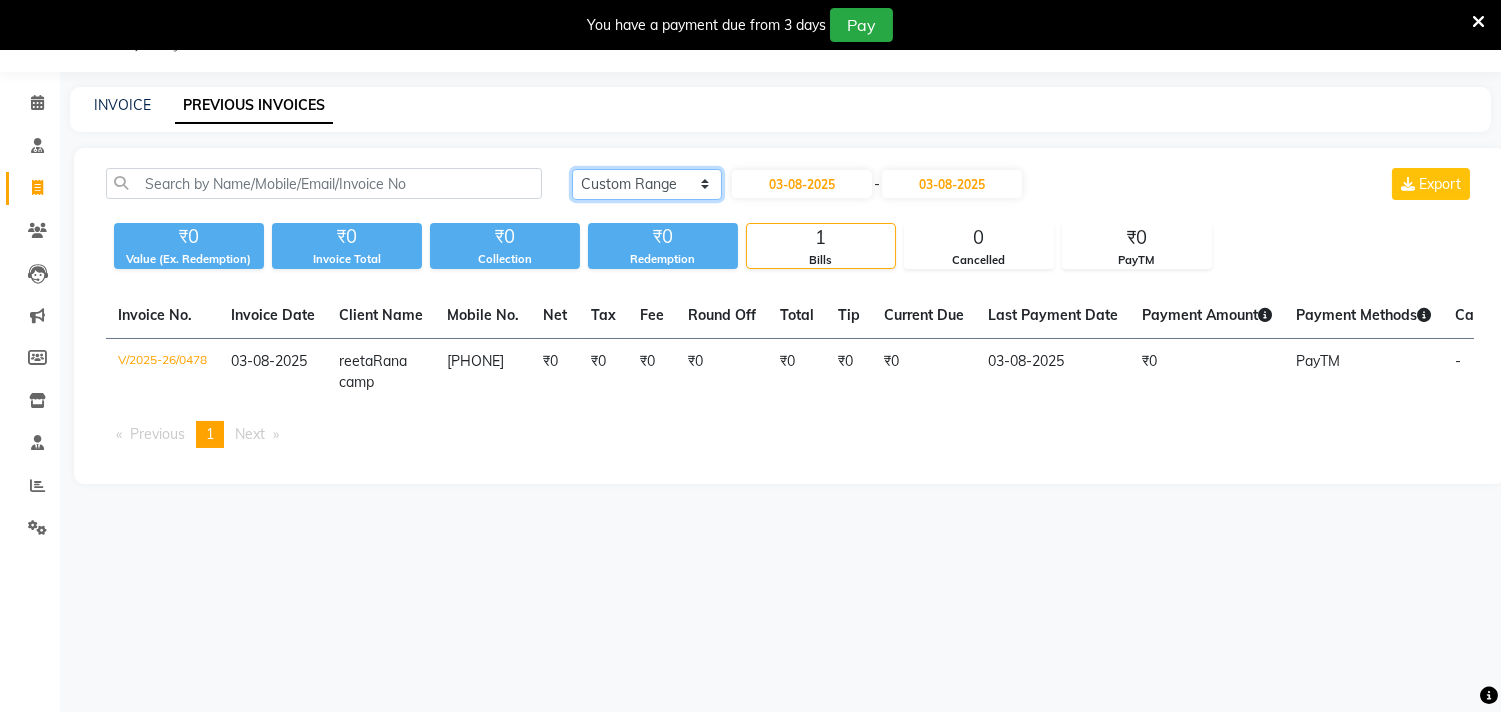 click on "Today Yesterday Custom Range" 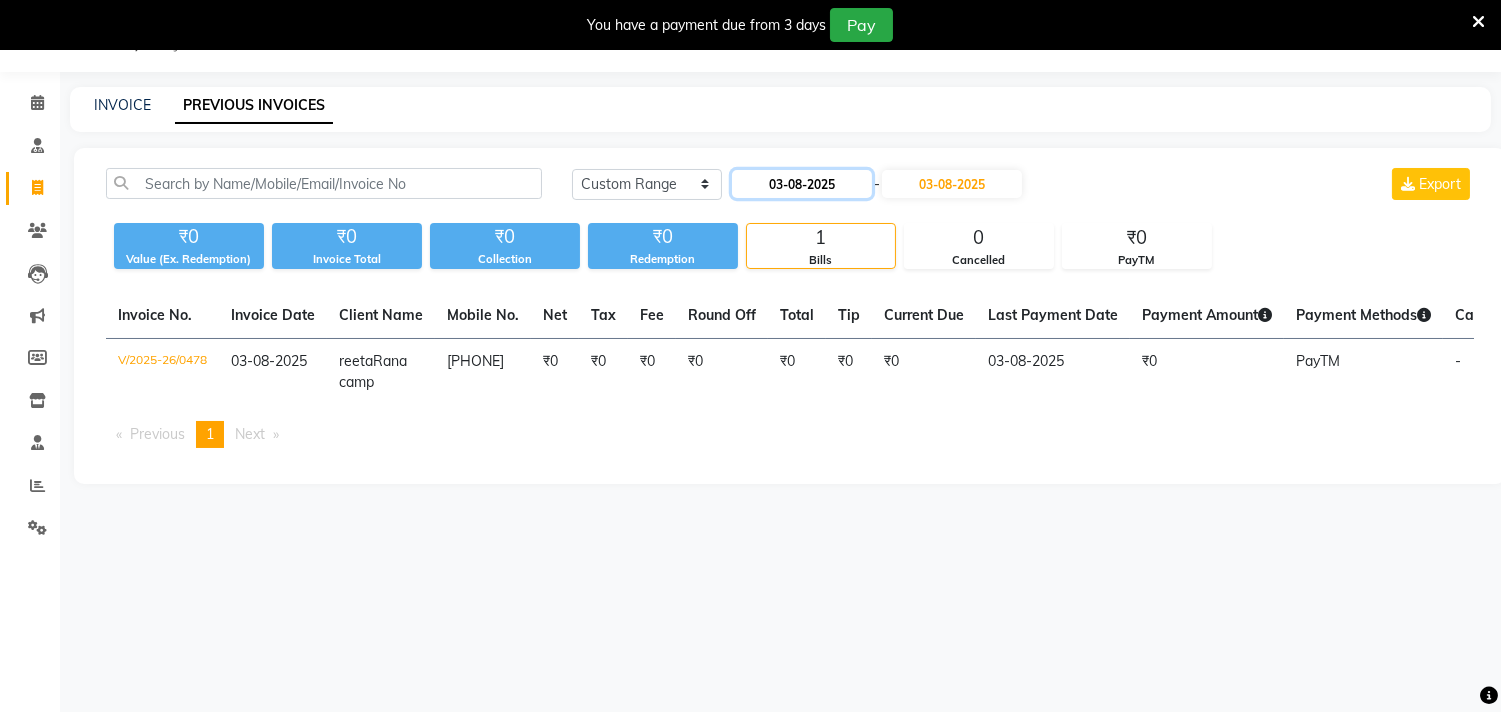 click on "03-08-2025" 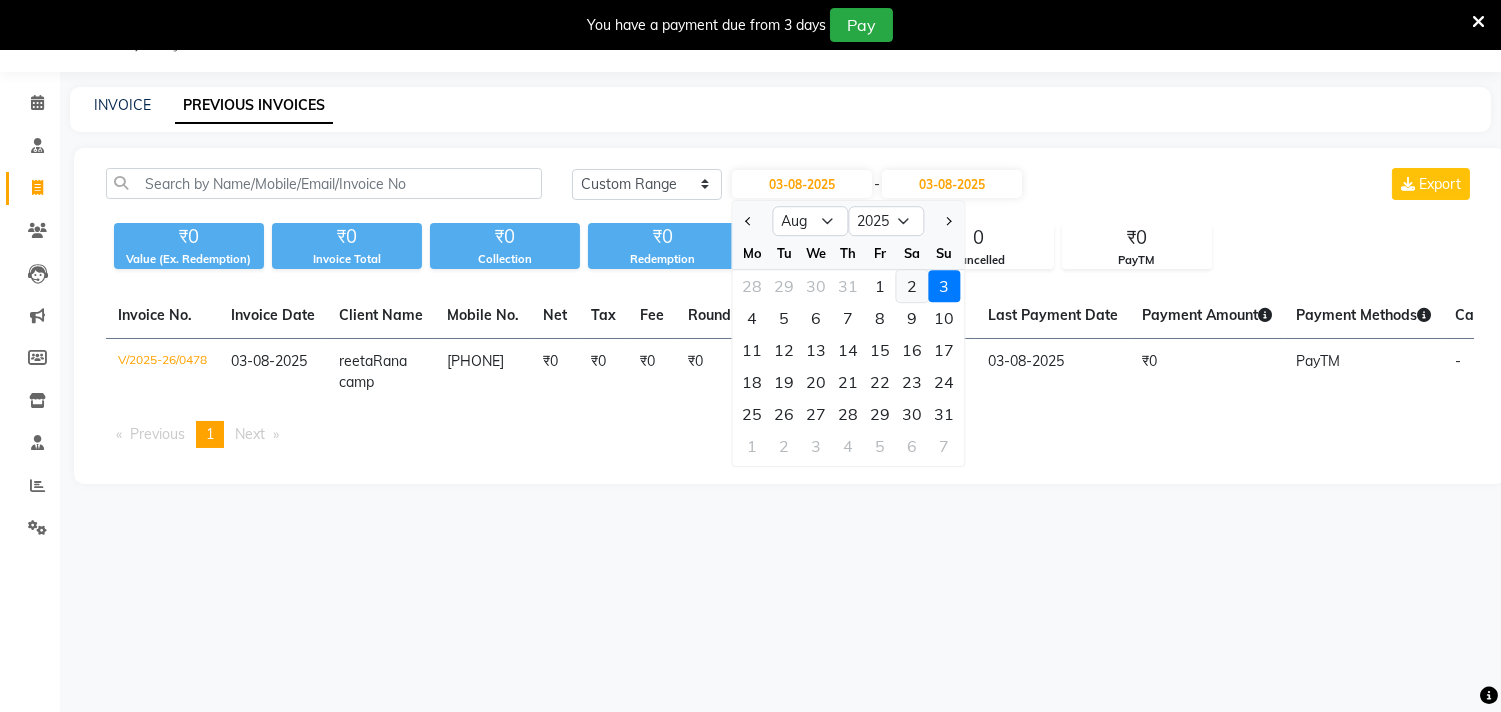 click on "2" 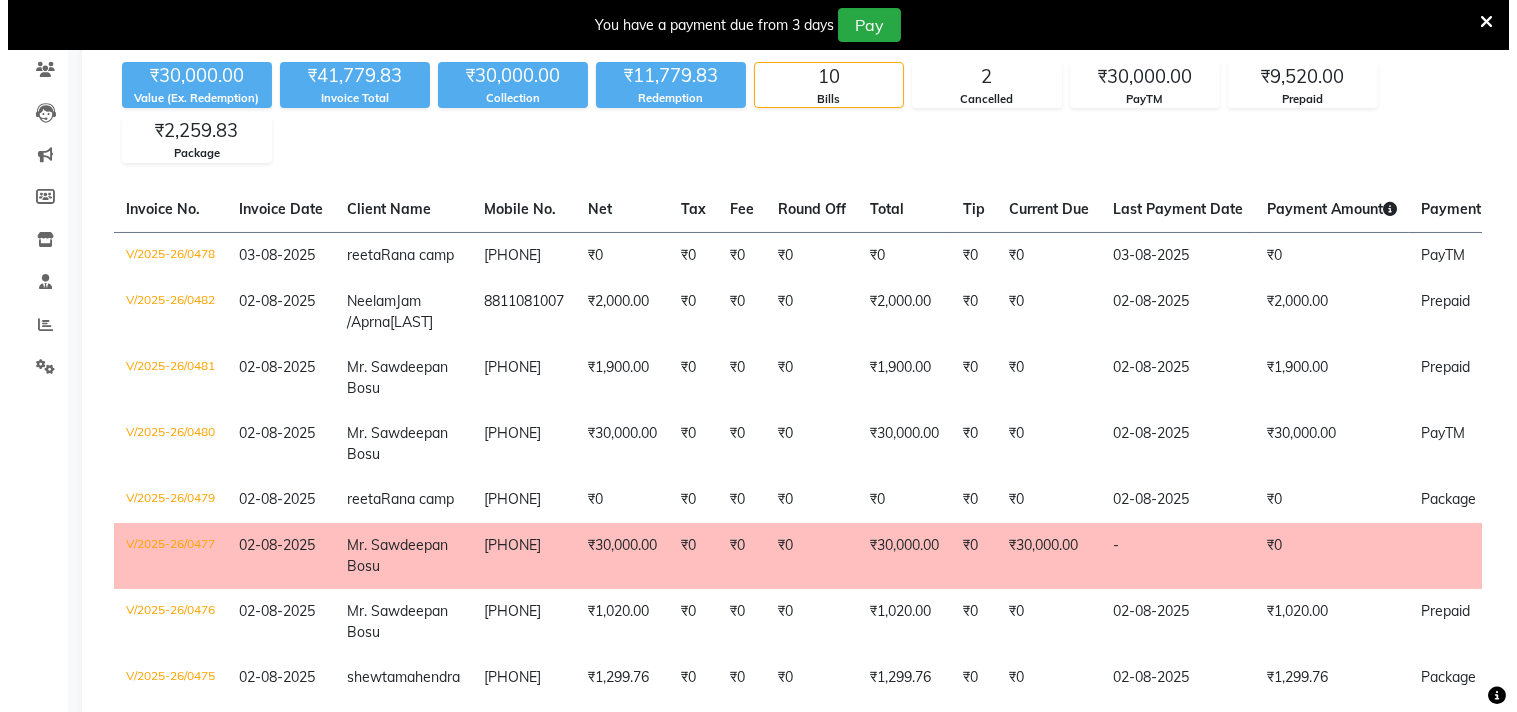 scroll, scrollTop: 0, scrollLeft: 0, axis: both 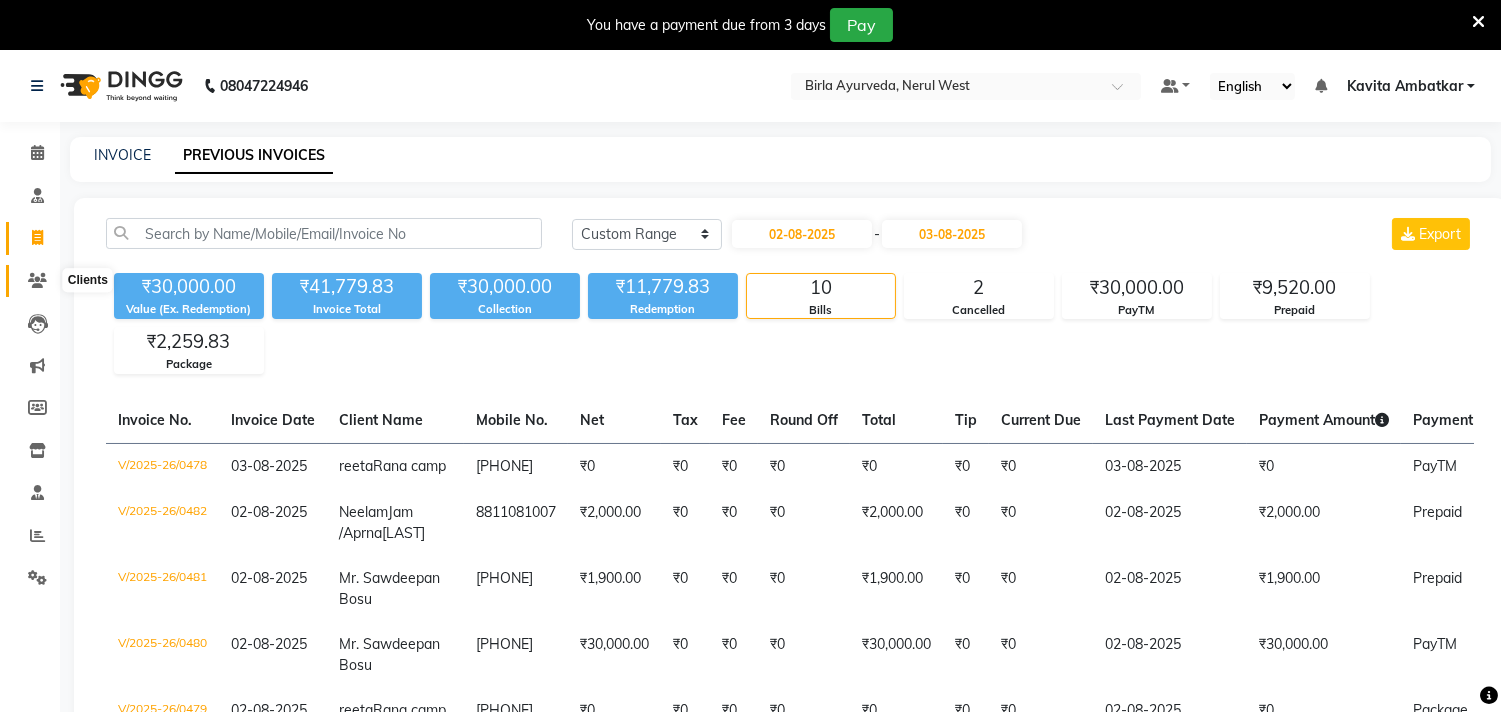 click 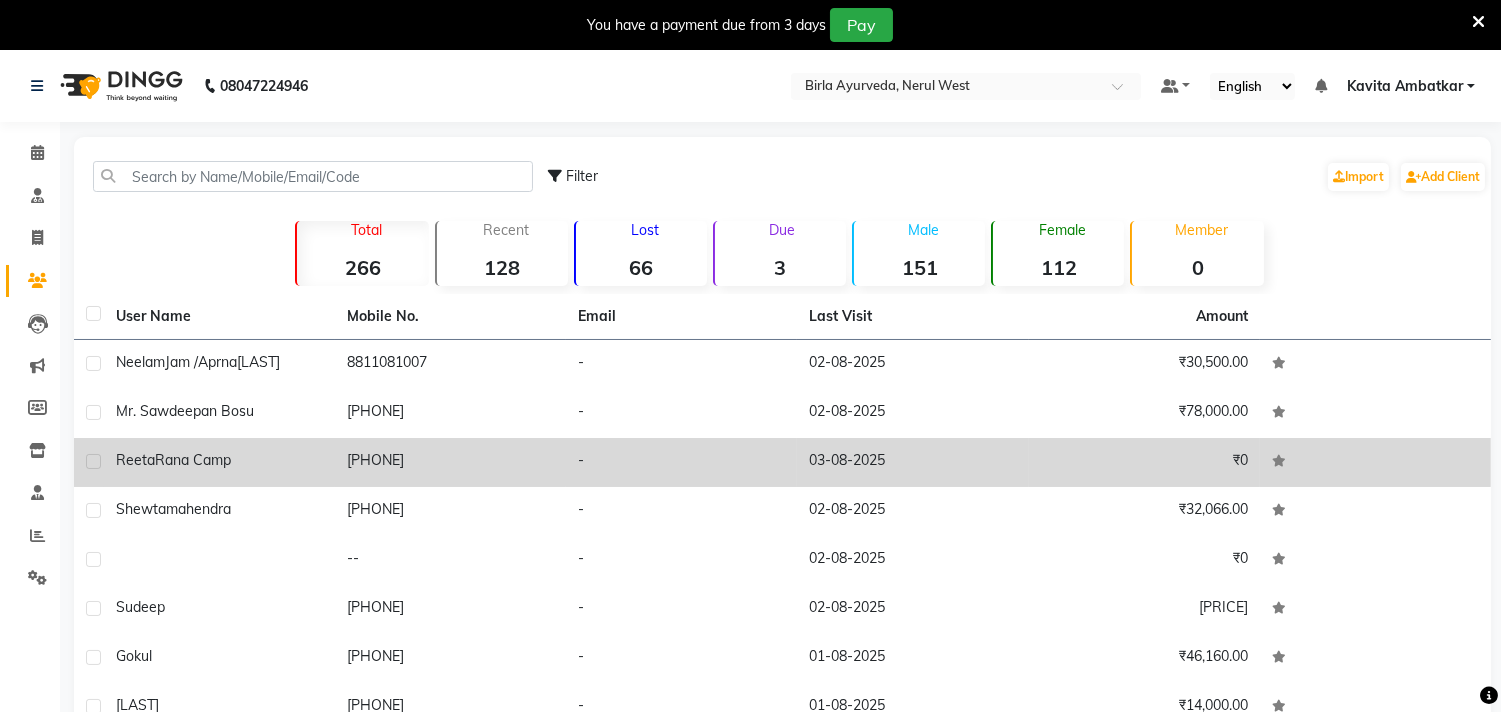 click on "Rana camp" 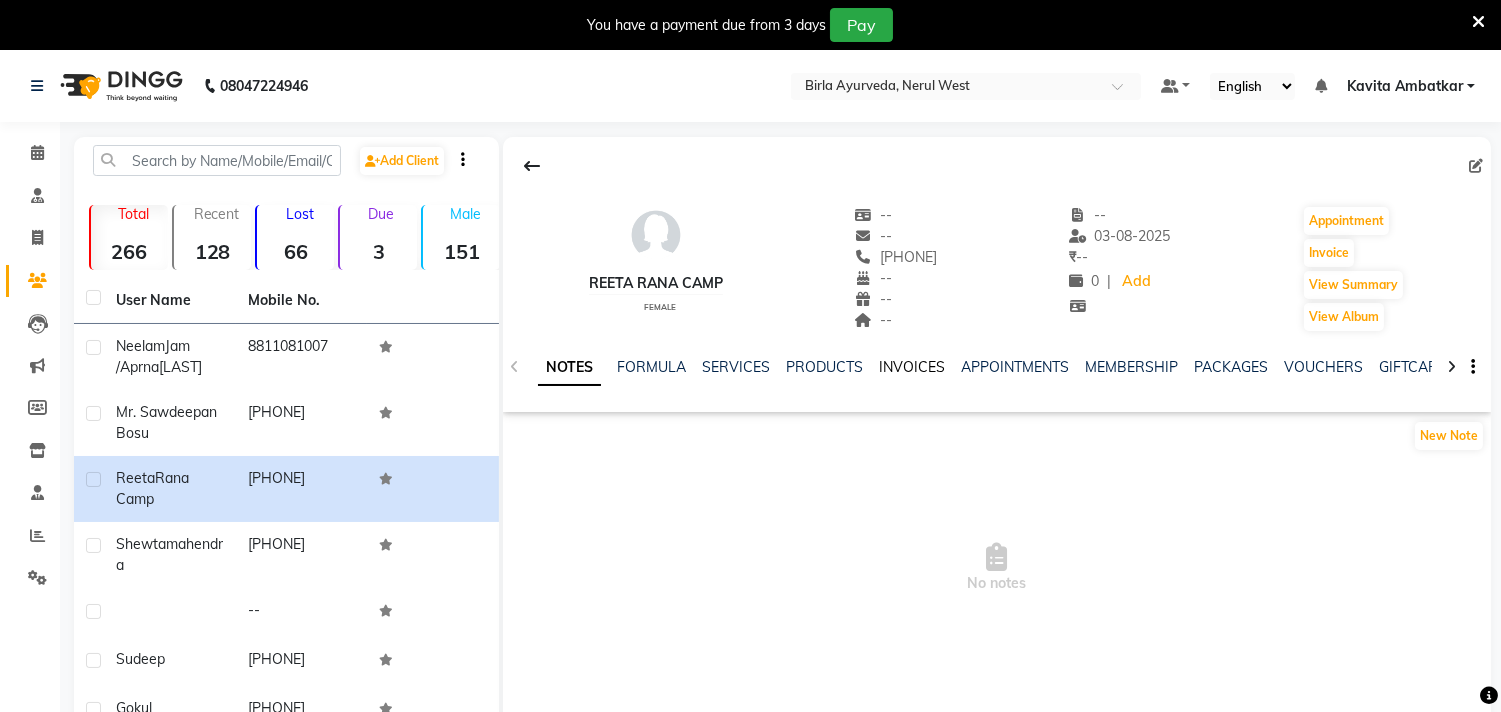 click on "INVOICES" 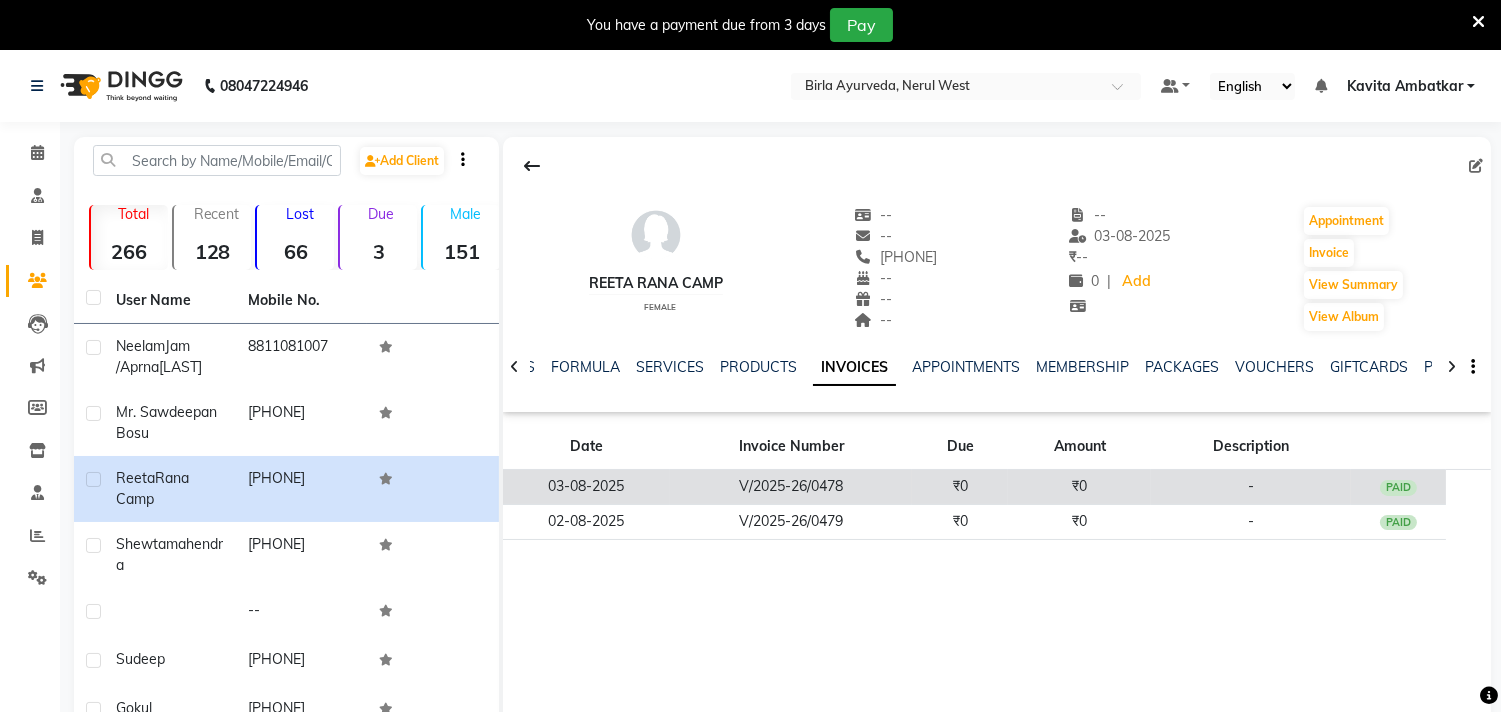 click on "PAID" 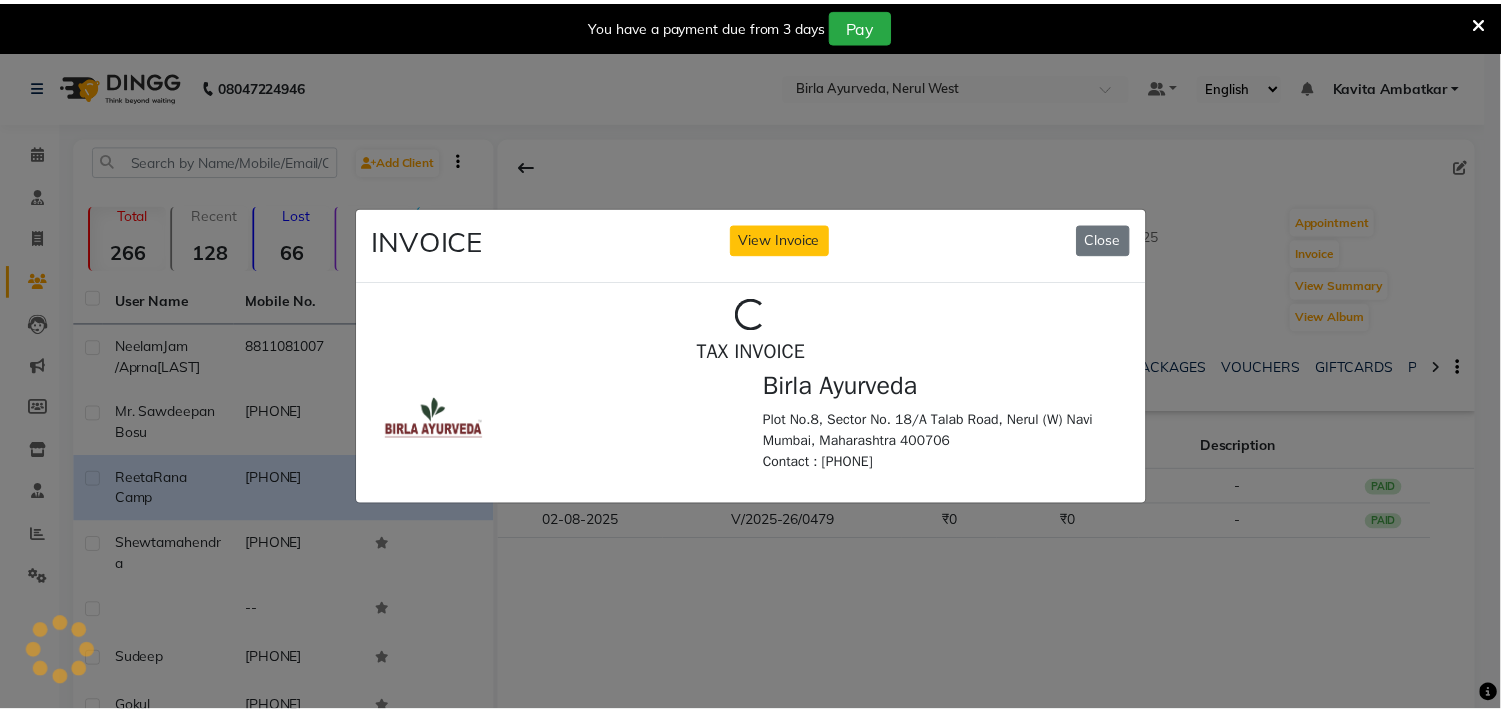 scroll, scrollTop: 0, scrollLeft: 0, axis: both 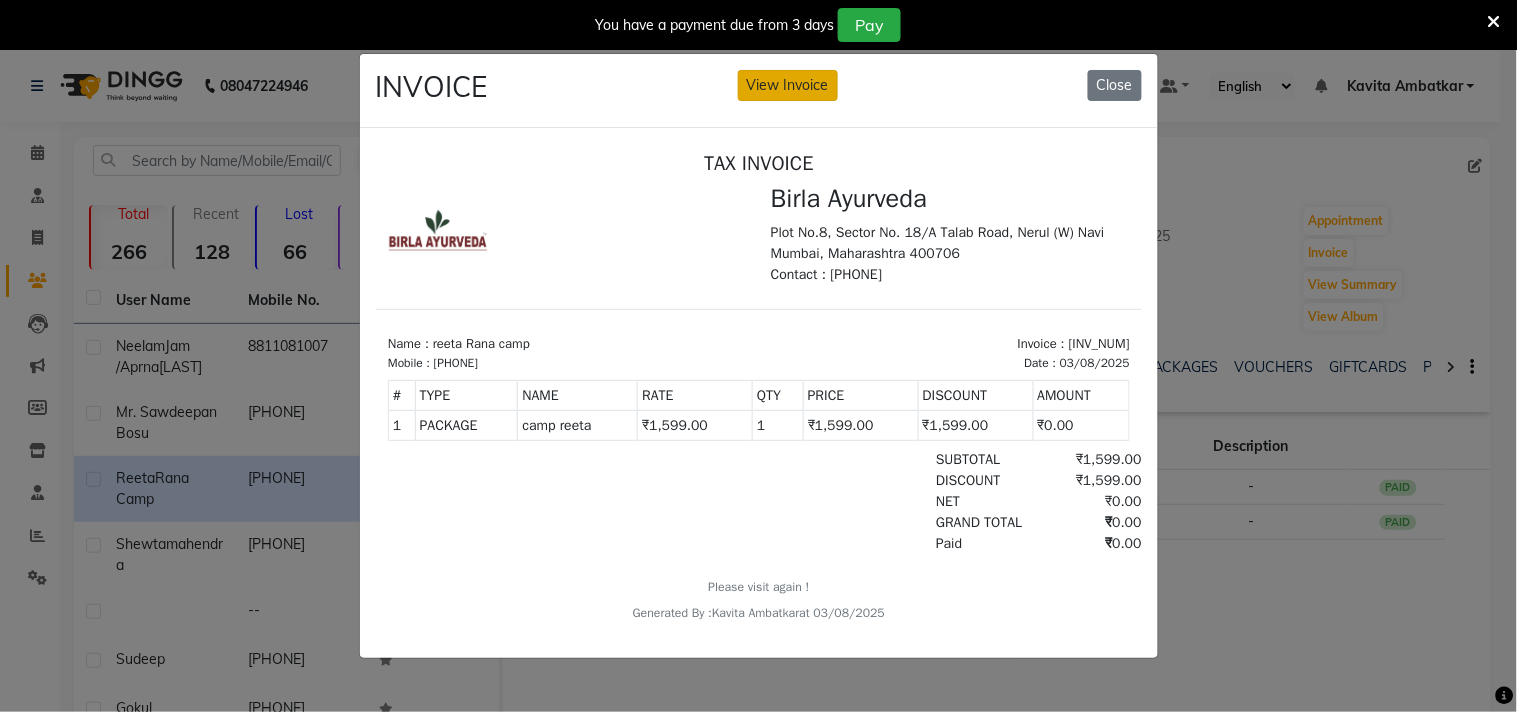 click on "View Invoice" 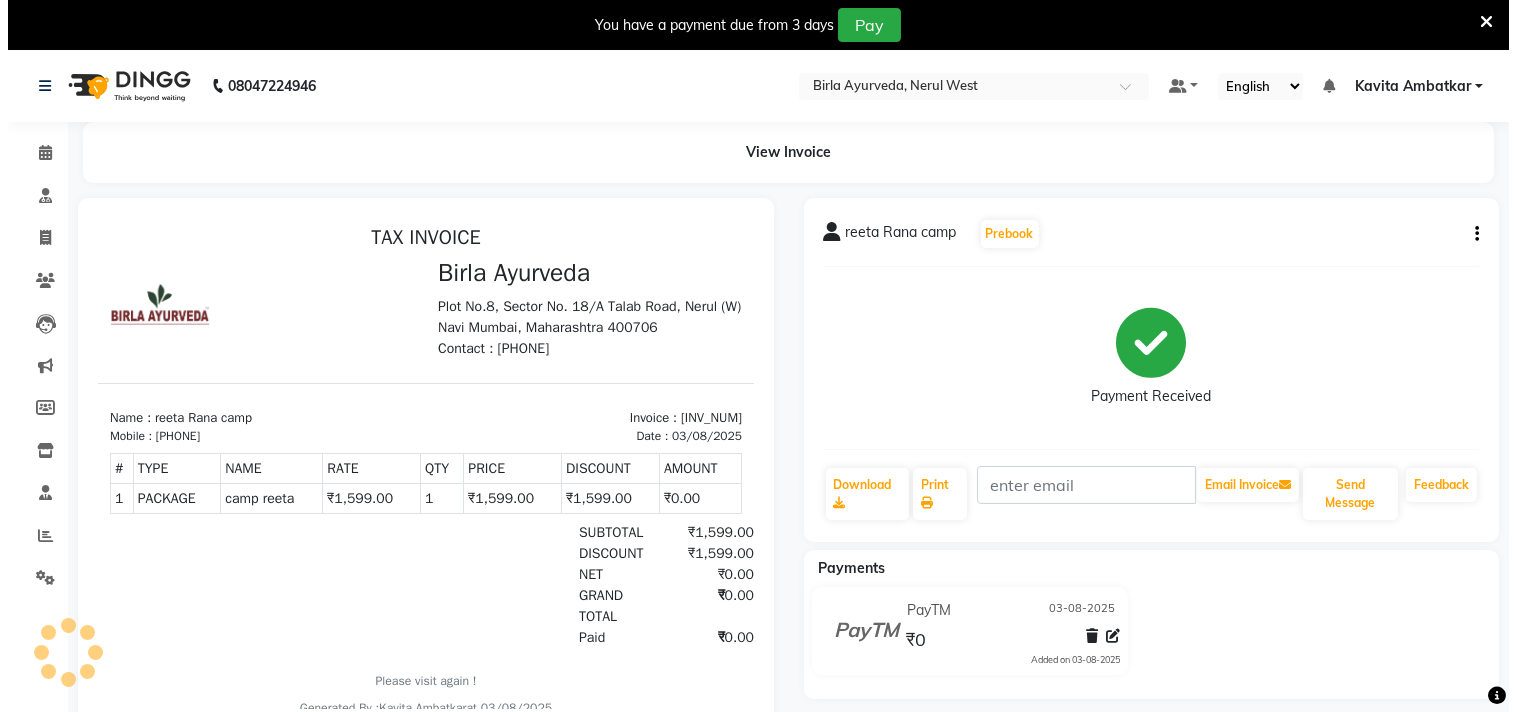 scroll, scrollTop: 0, scrollLeft: 0, axis: both 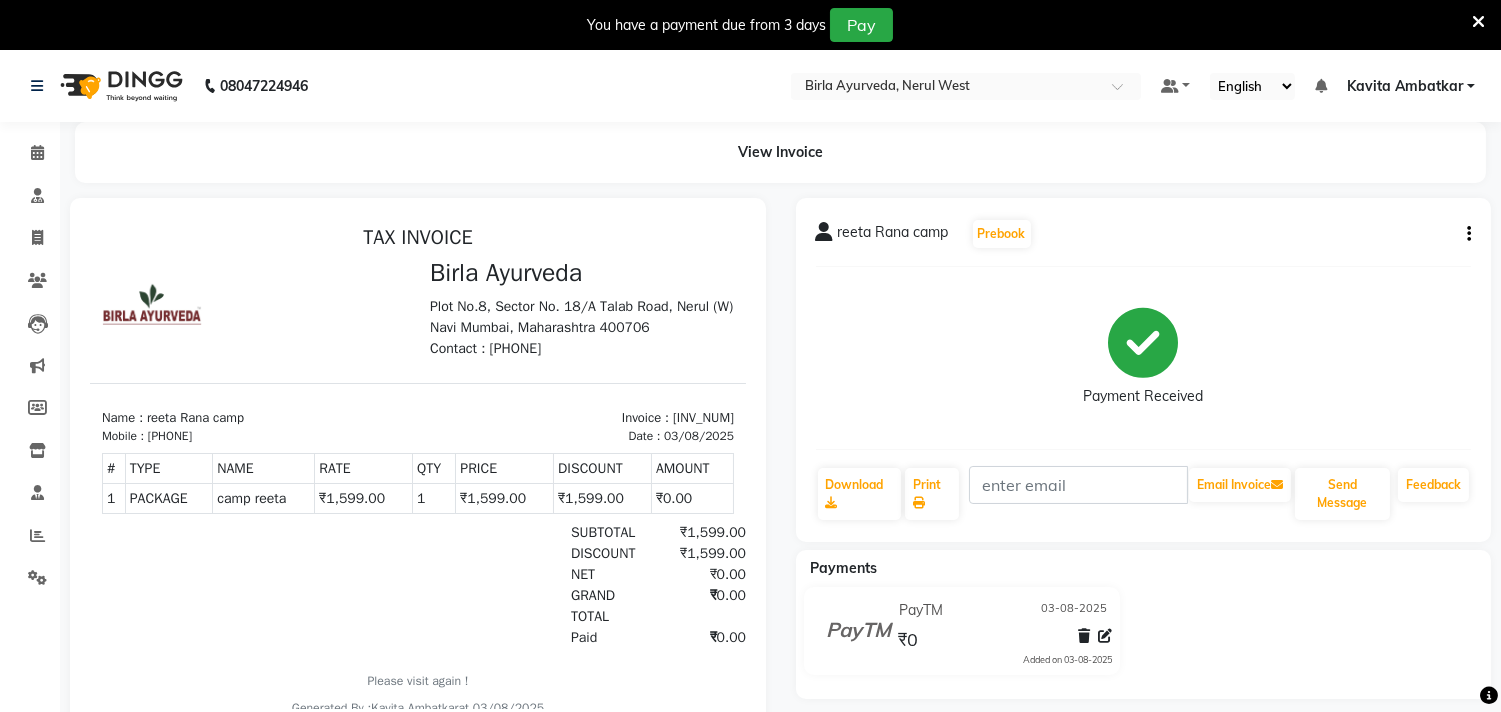 click 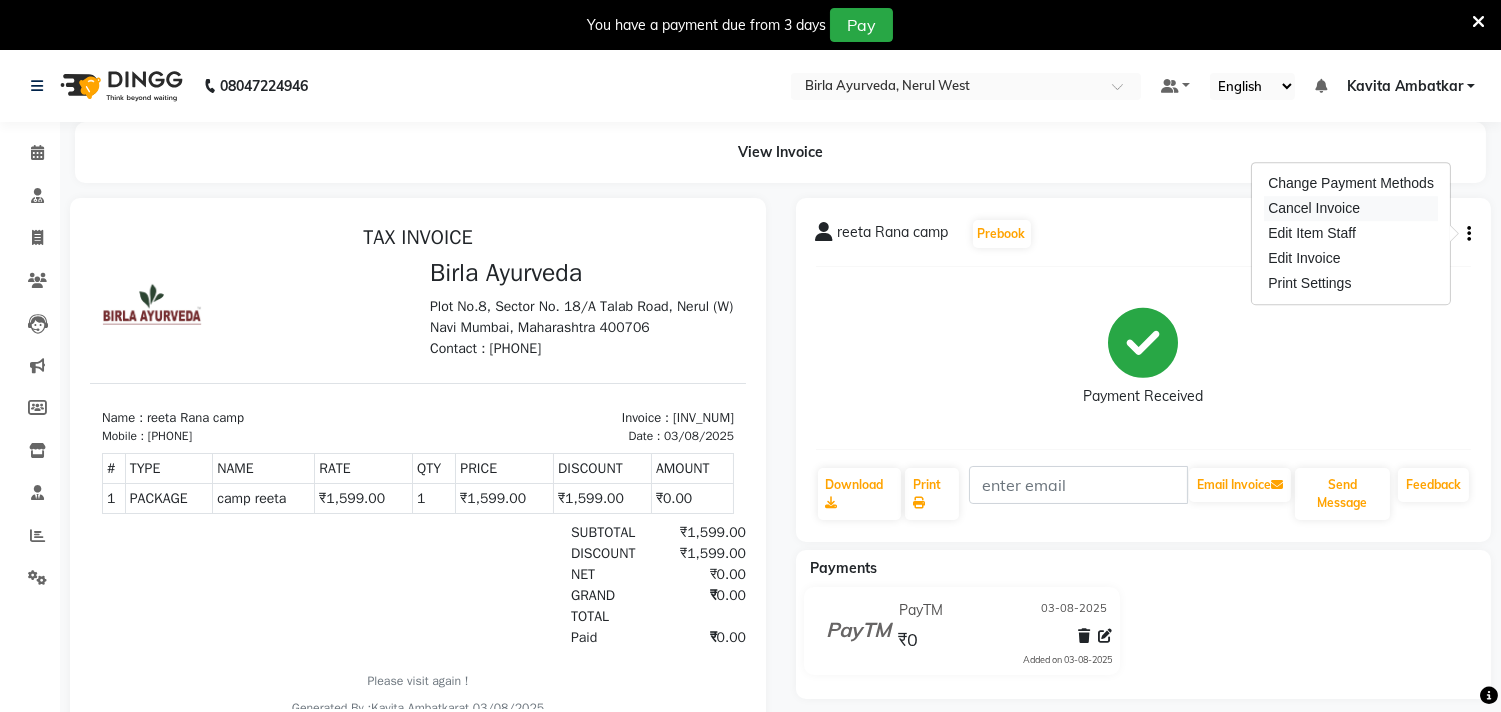 click on "Cancel Invoice" at bounding box center (1351, 208) 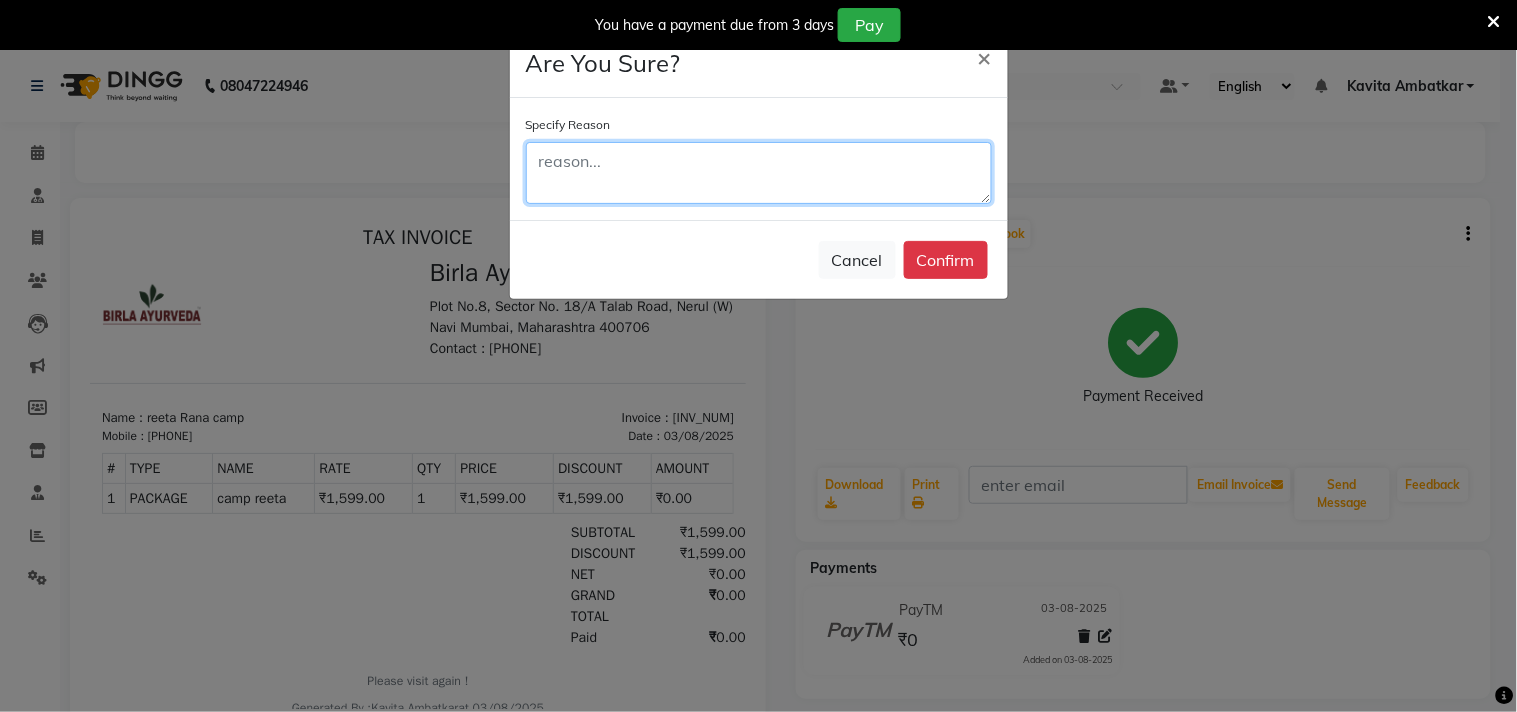 click 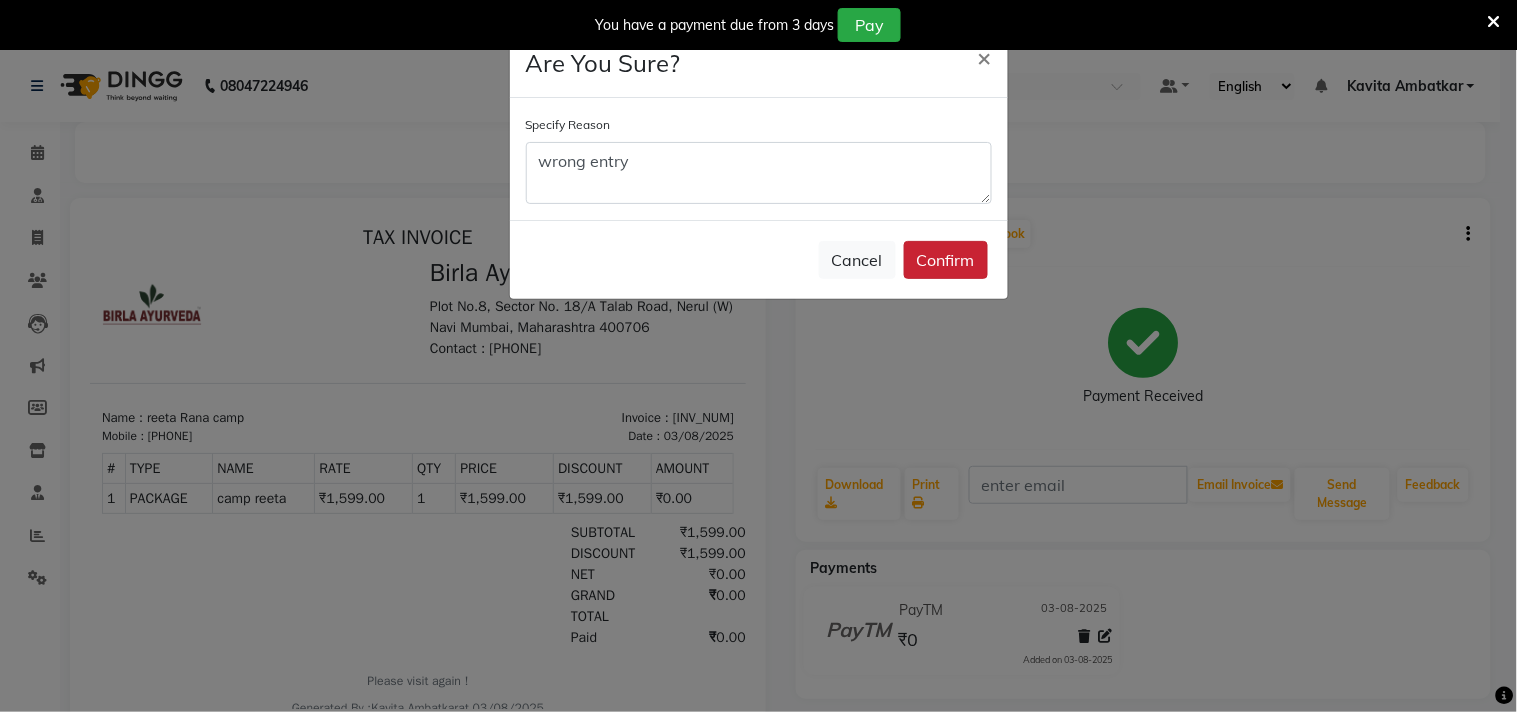 click on "Confirm" 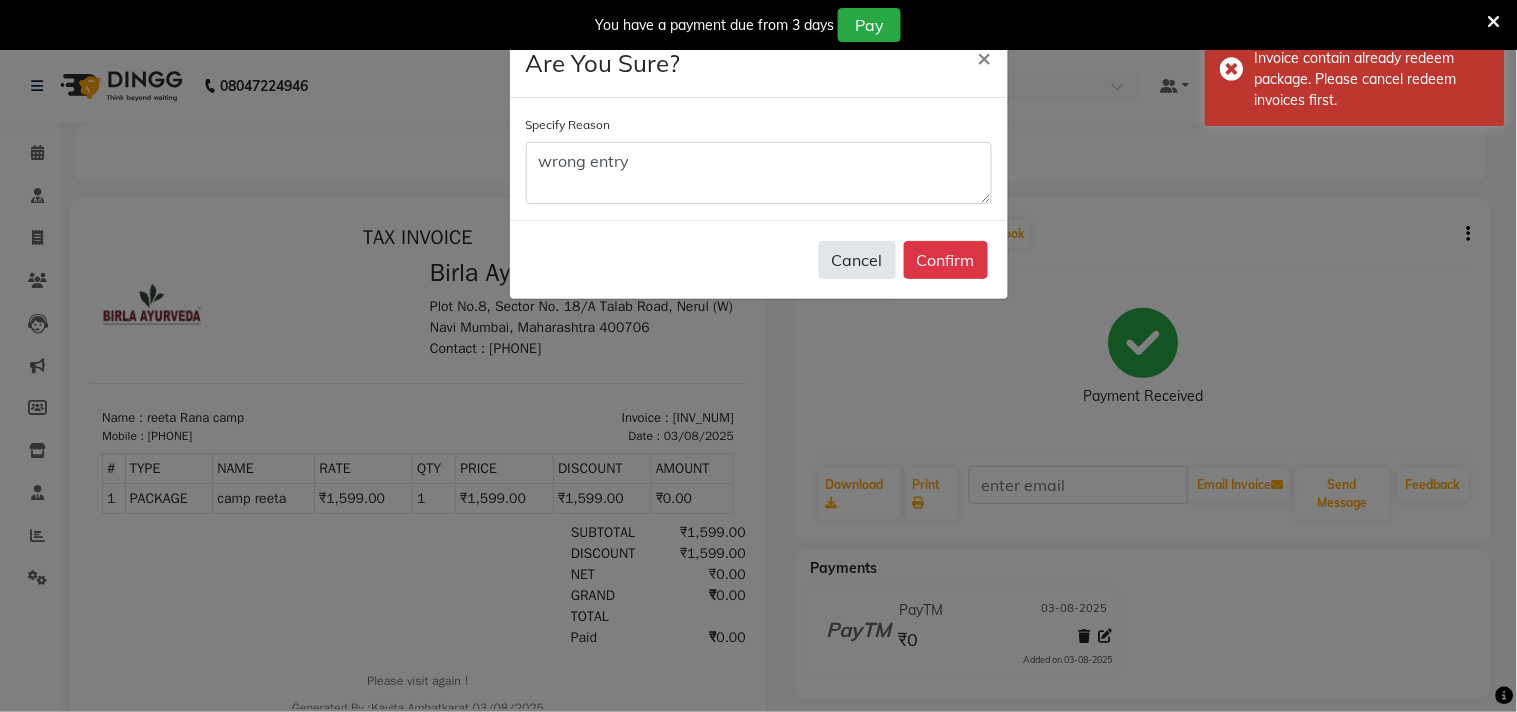 click on "Cancel" 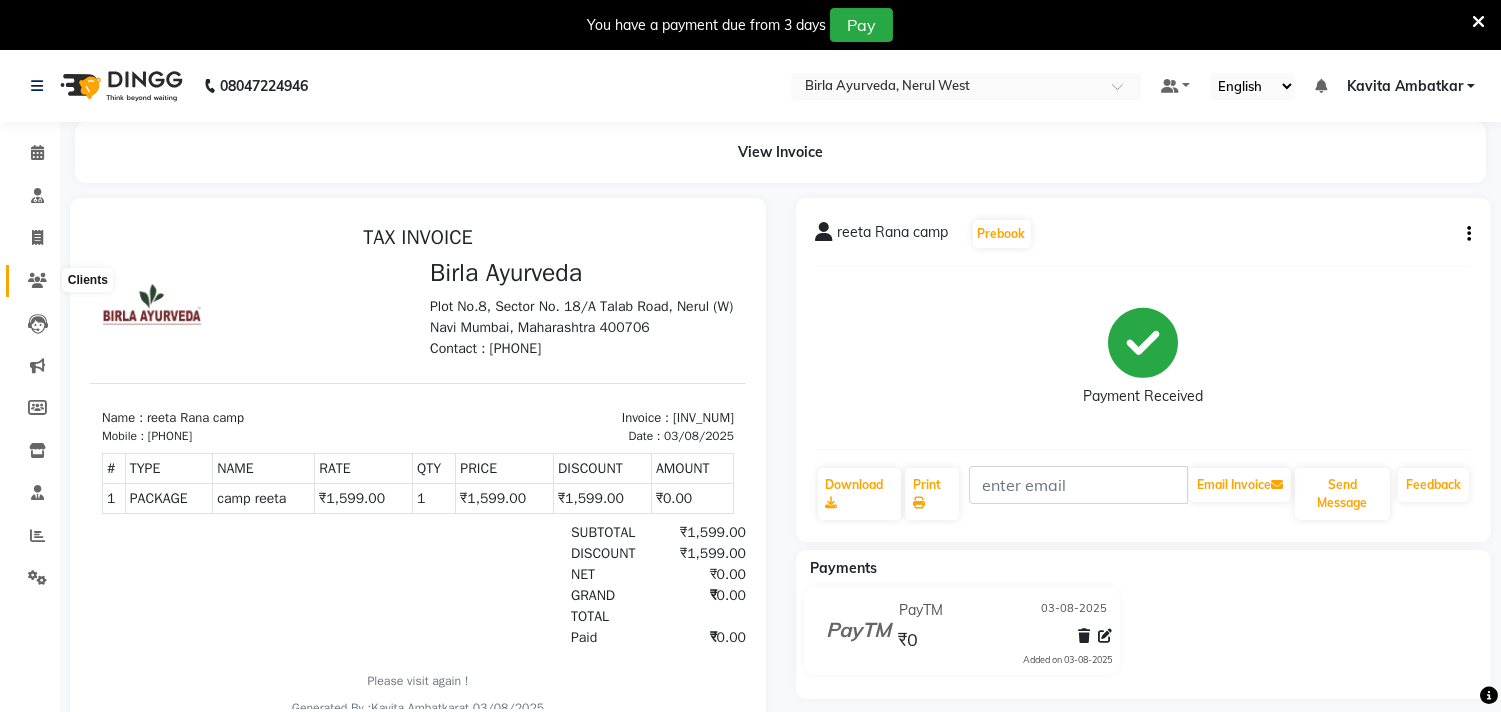 click 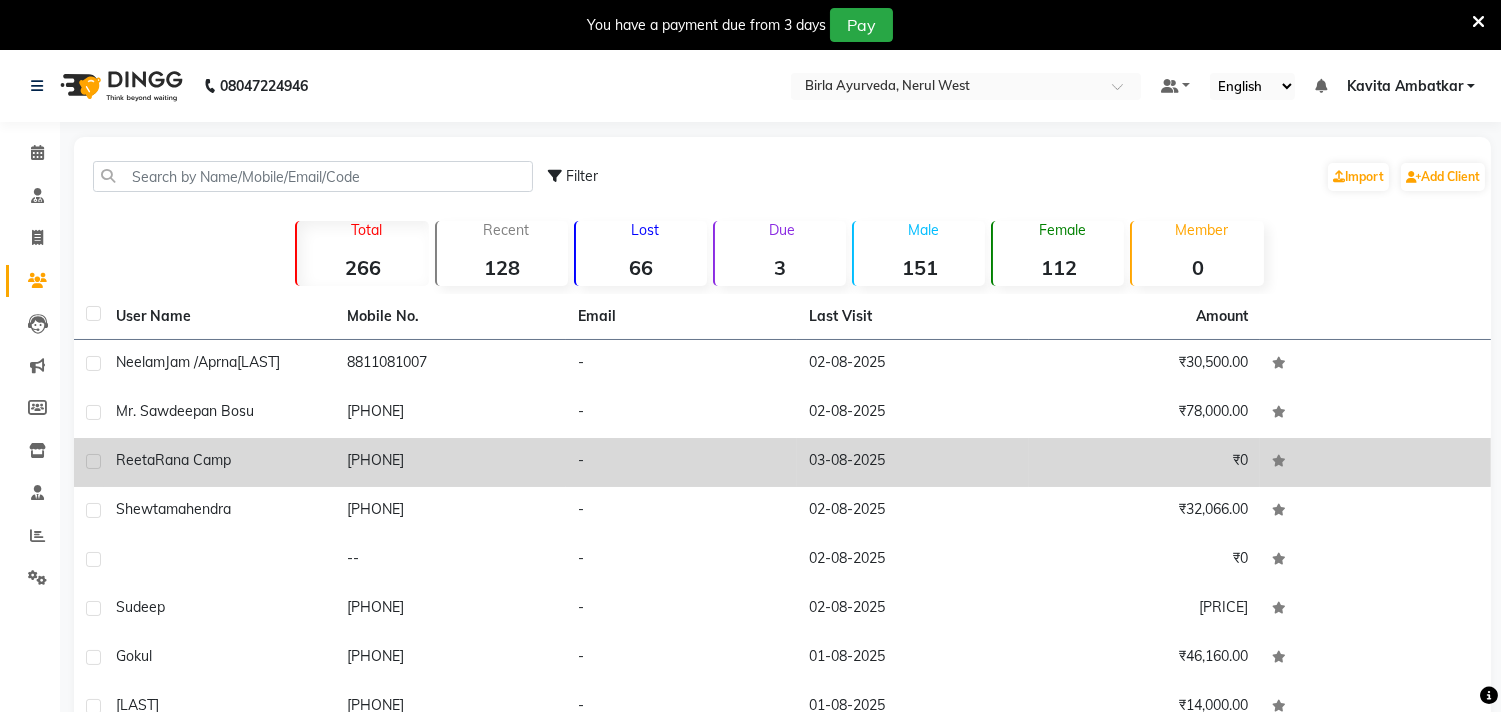 click on "reeta  Rana camp" 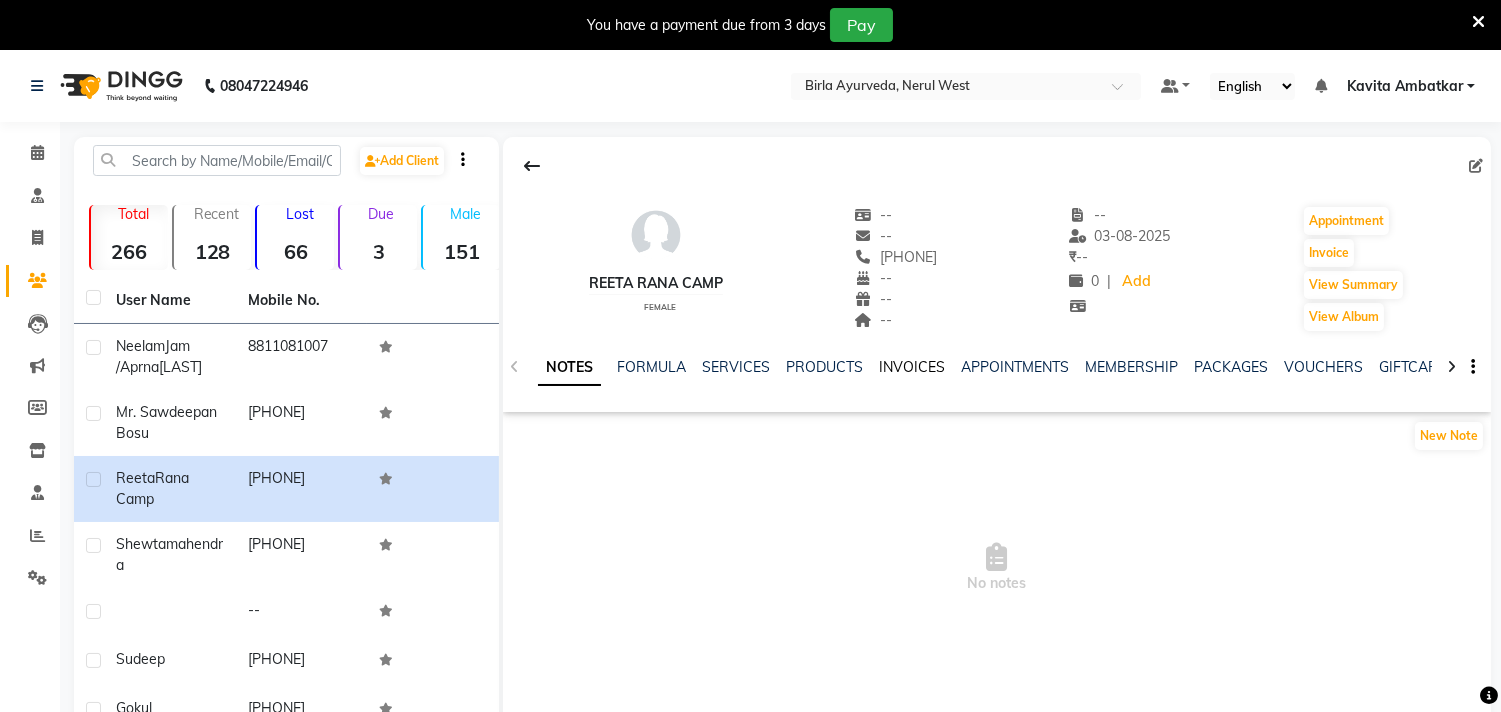 click on "INVOICES" 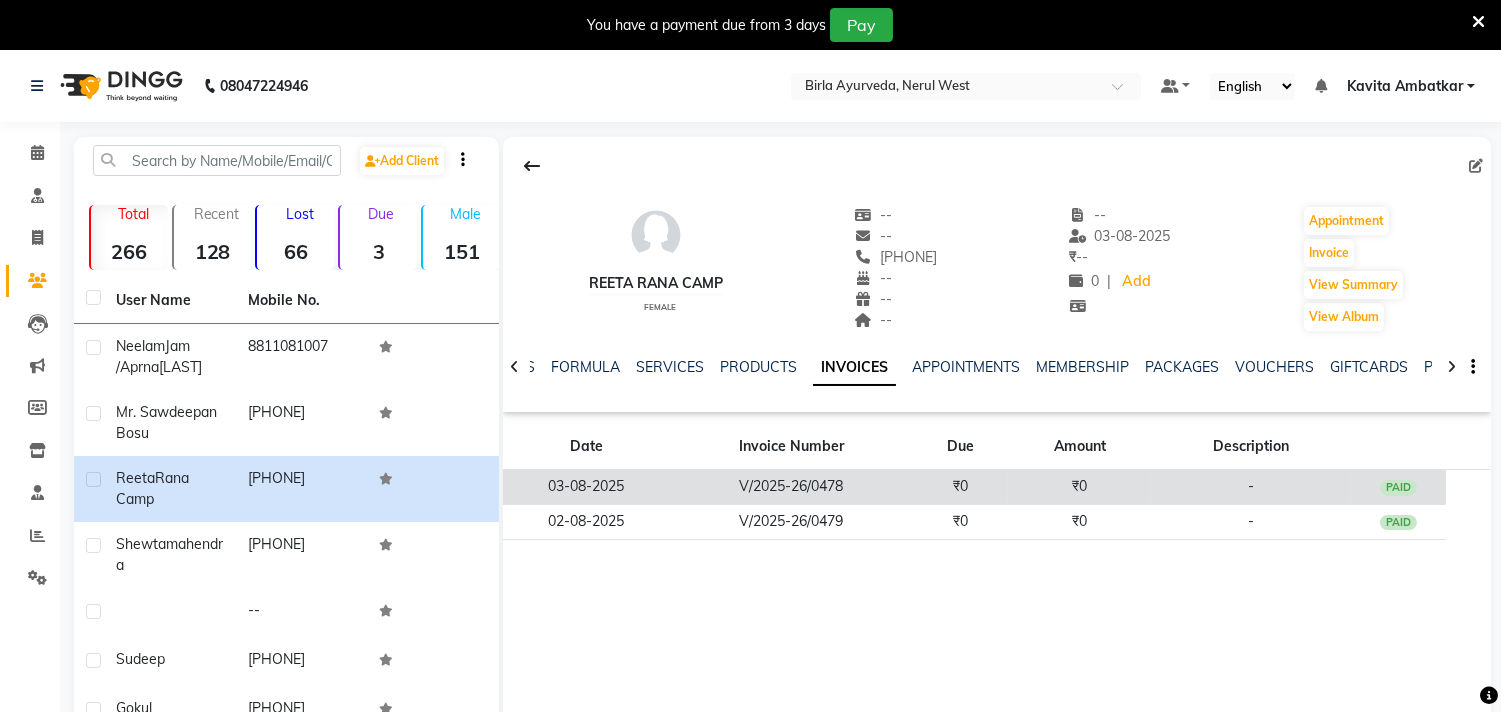click on "PAID" 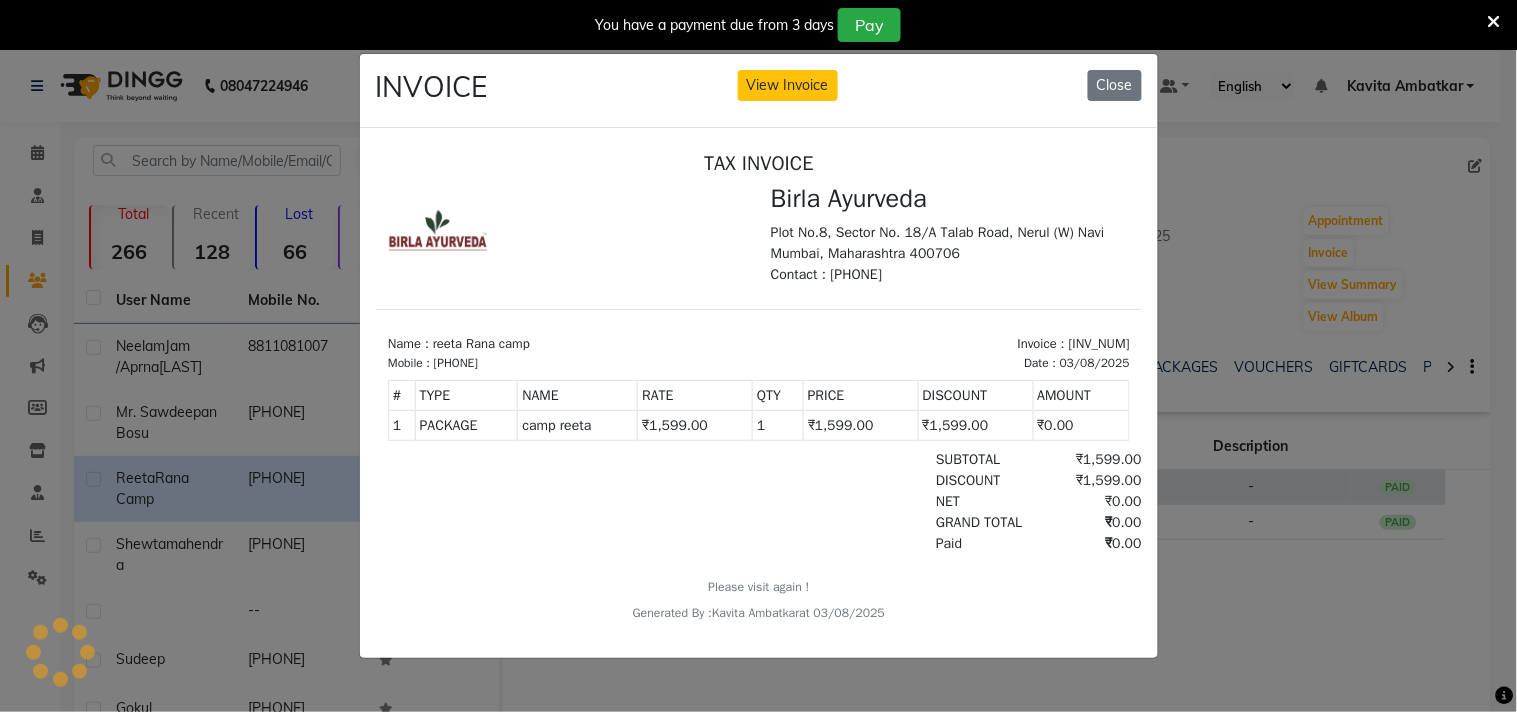 scroll, scrollTop: 0, scrollLeft: 0, axis: both 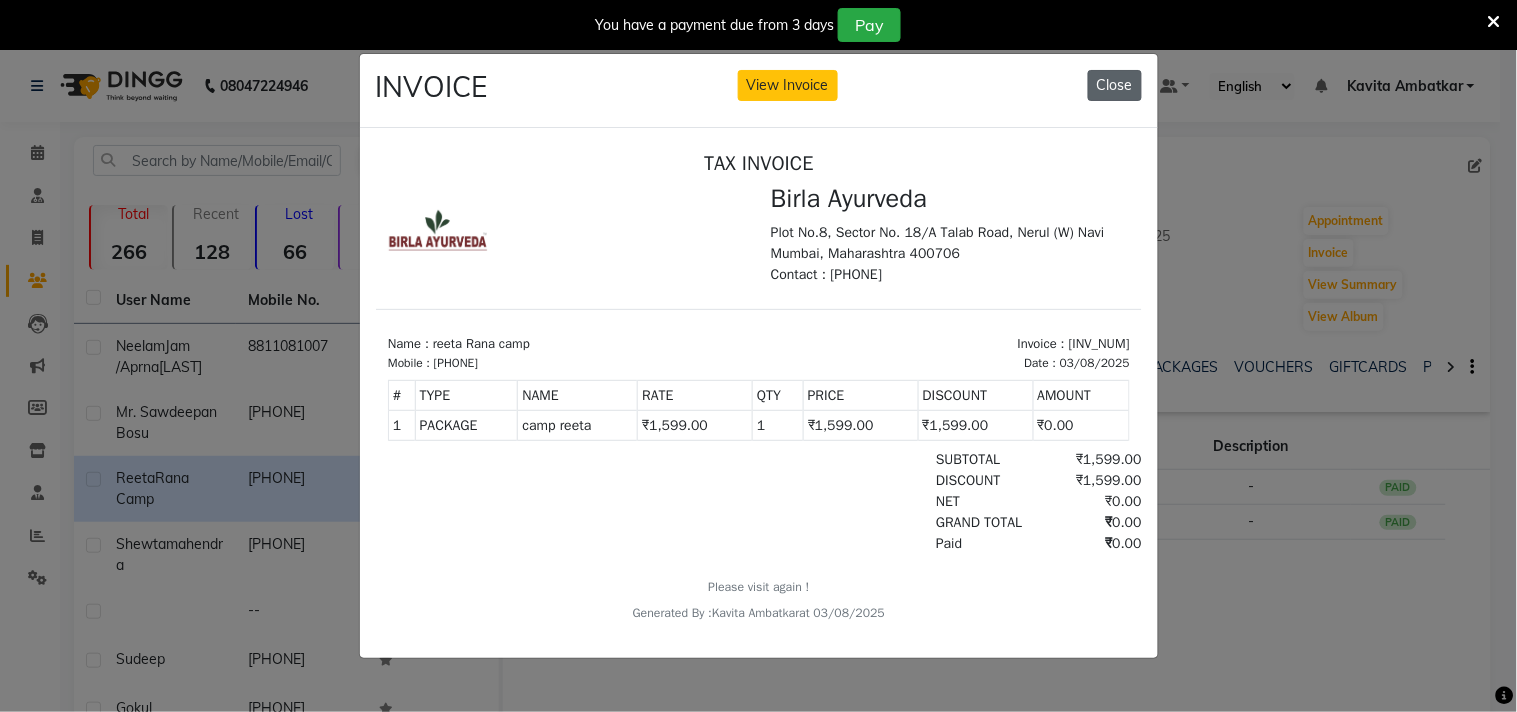 click on "Close" 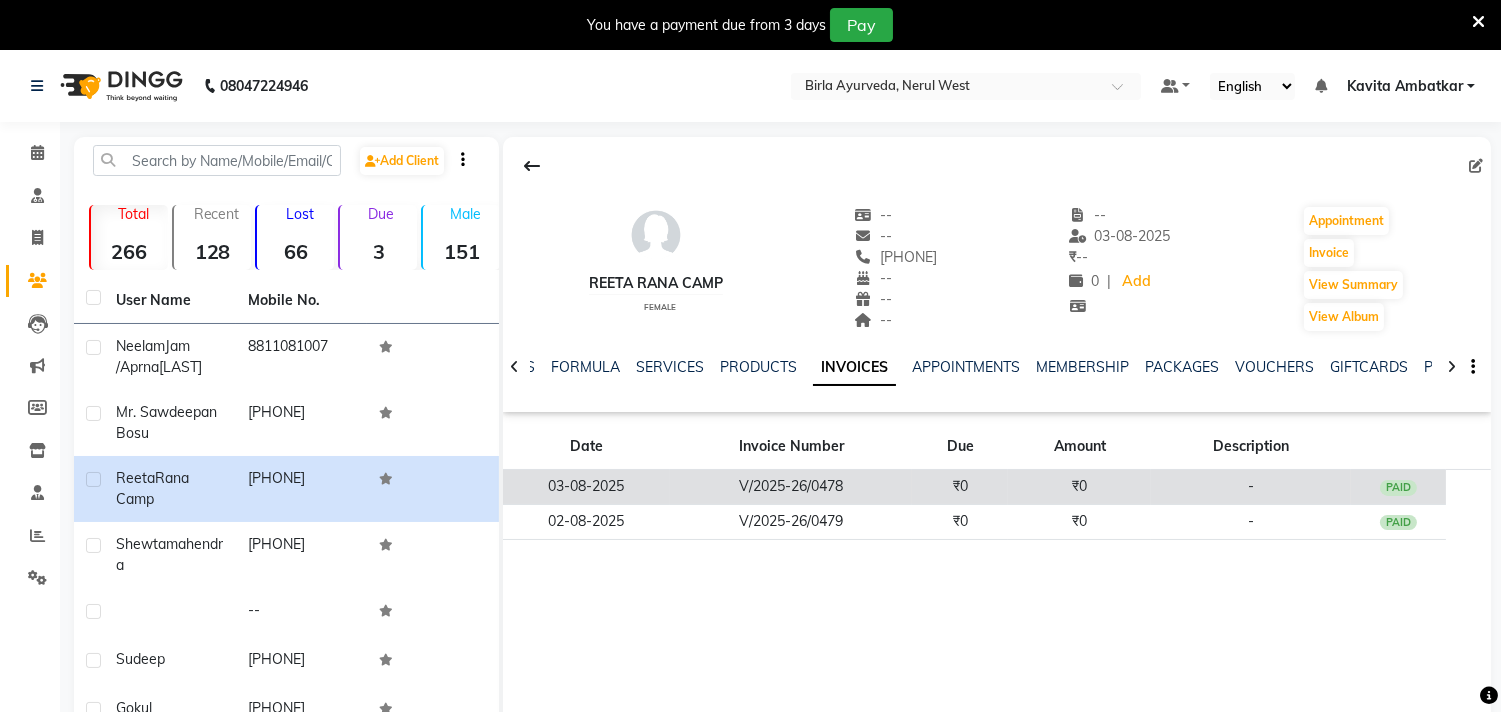 click on "PAID" 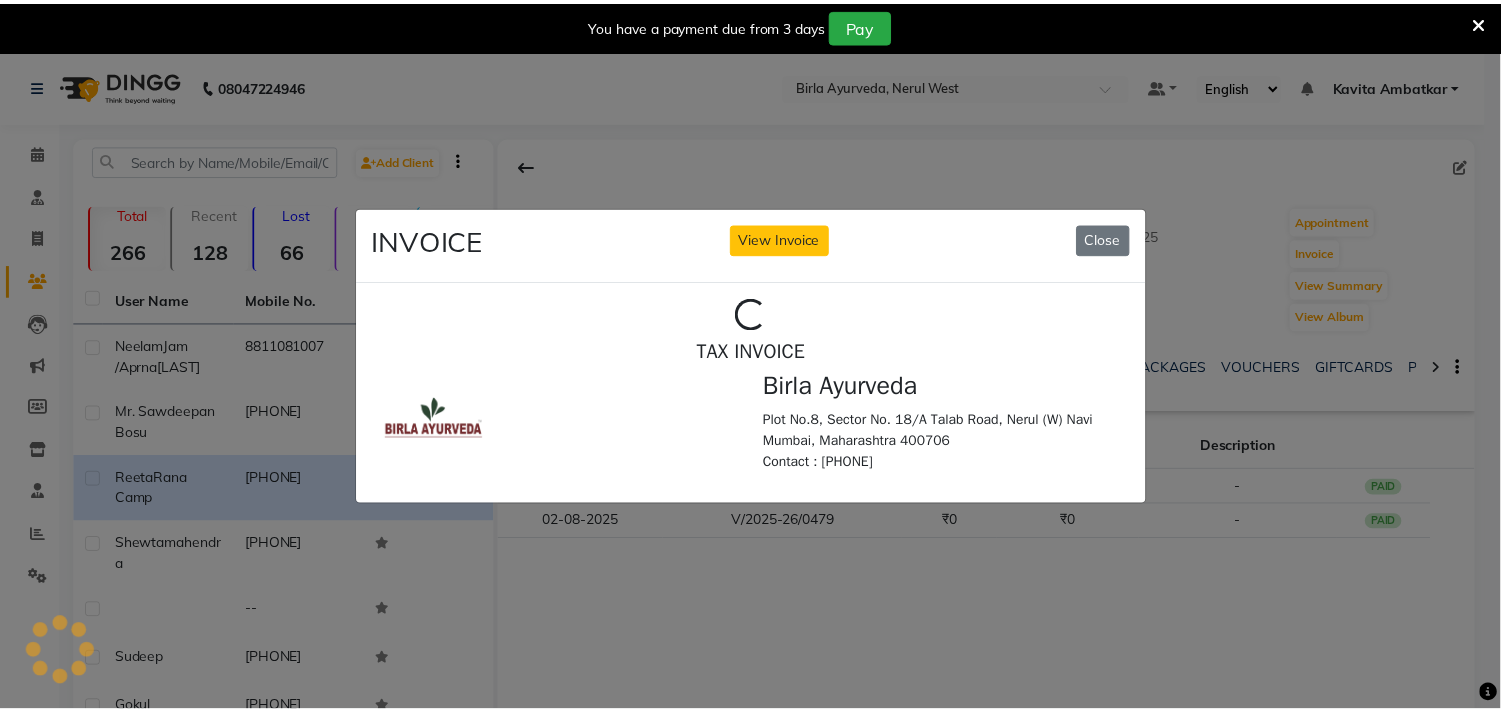 scroll, scrollTop: 0, scrollLeft: 0, axis: both 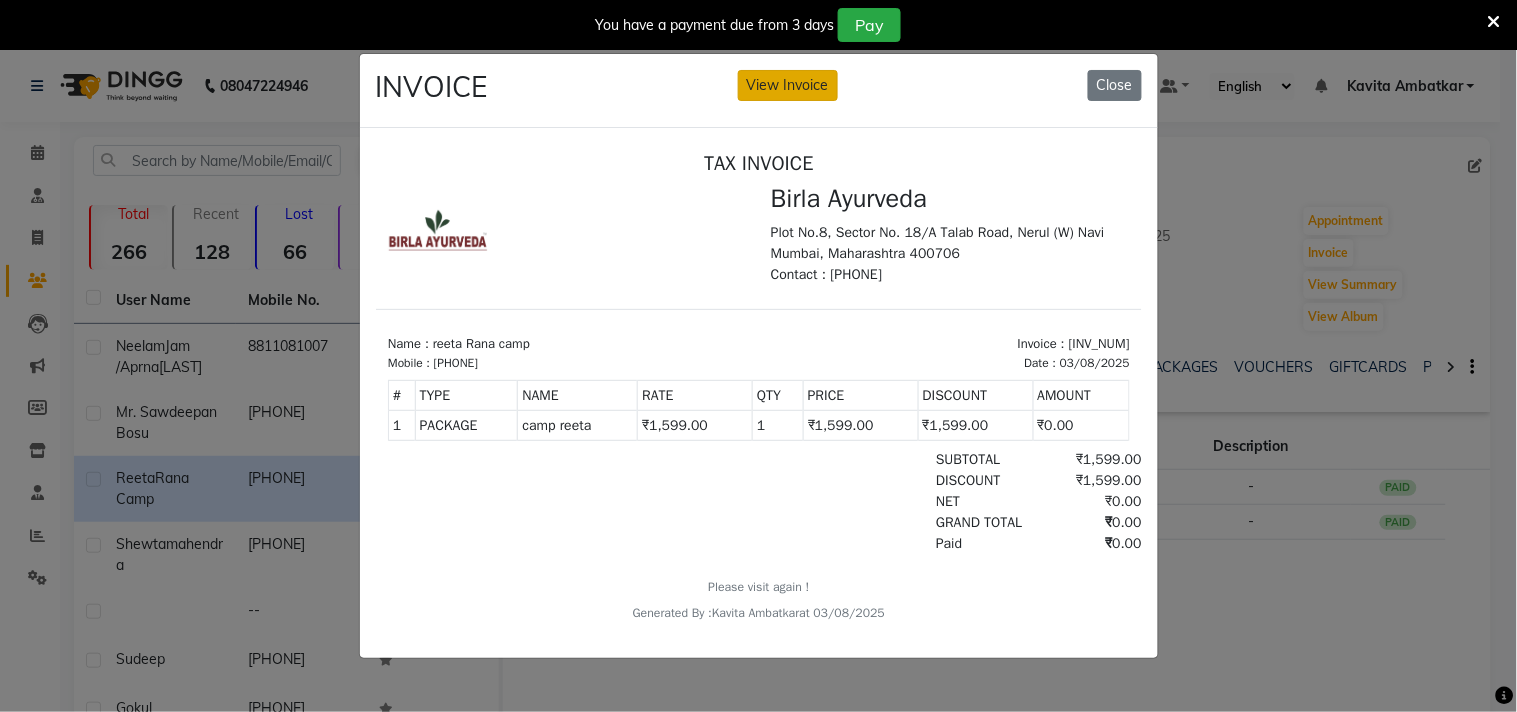 click on "INVOICE View Invoice Close" 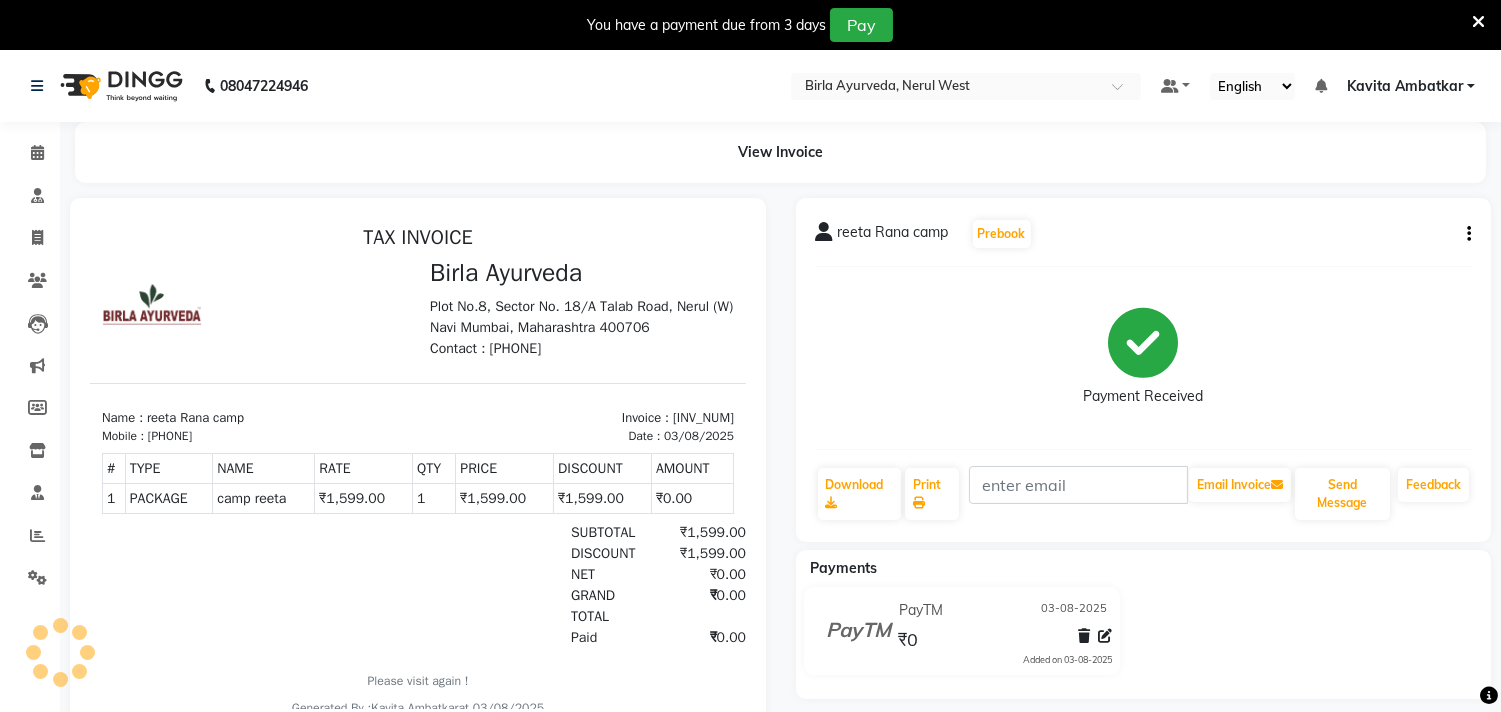 scroll, scrollTop: 0, scrollLeft: 0, axis: both 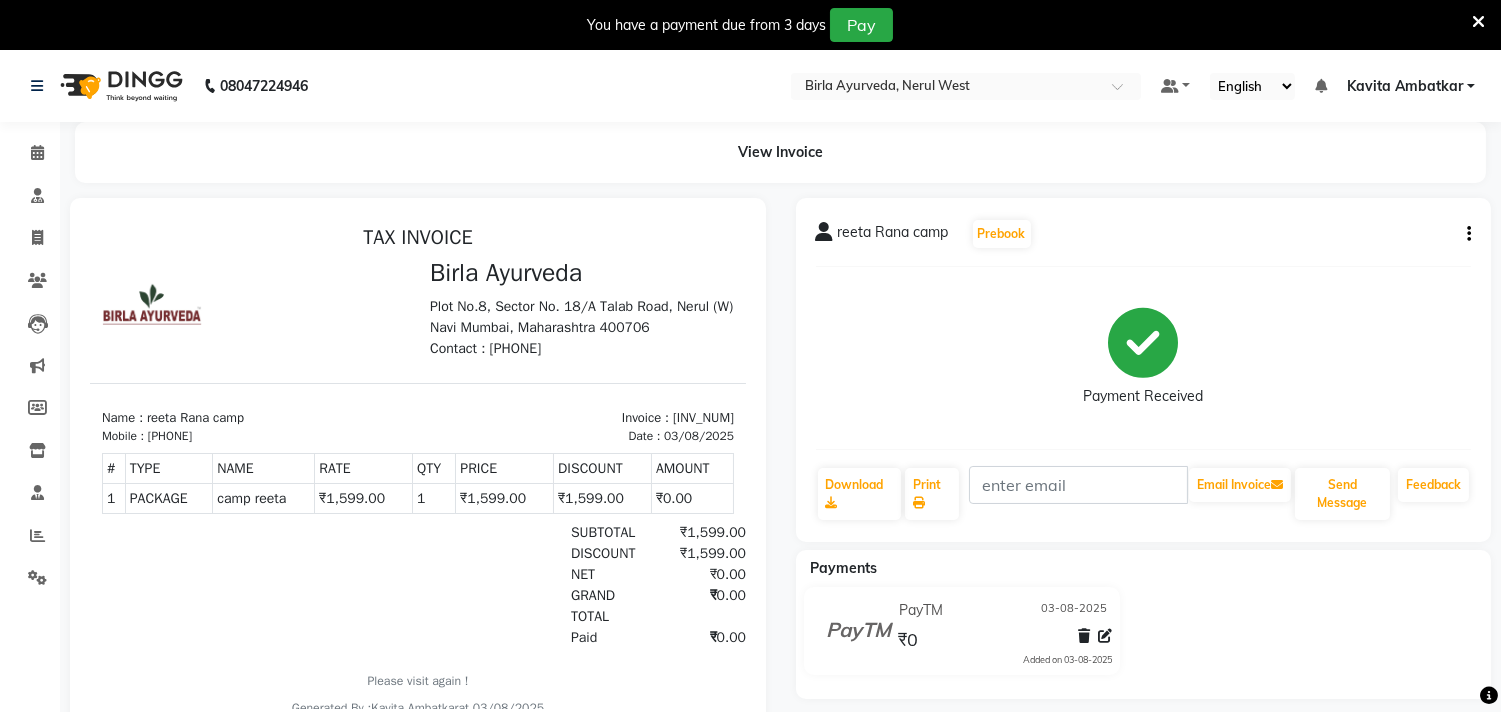 click 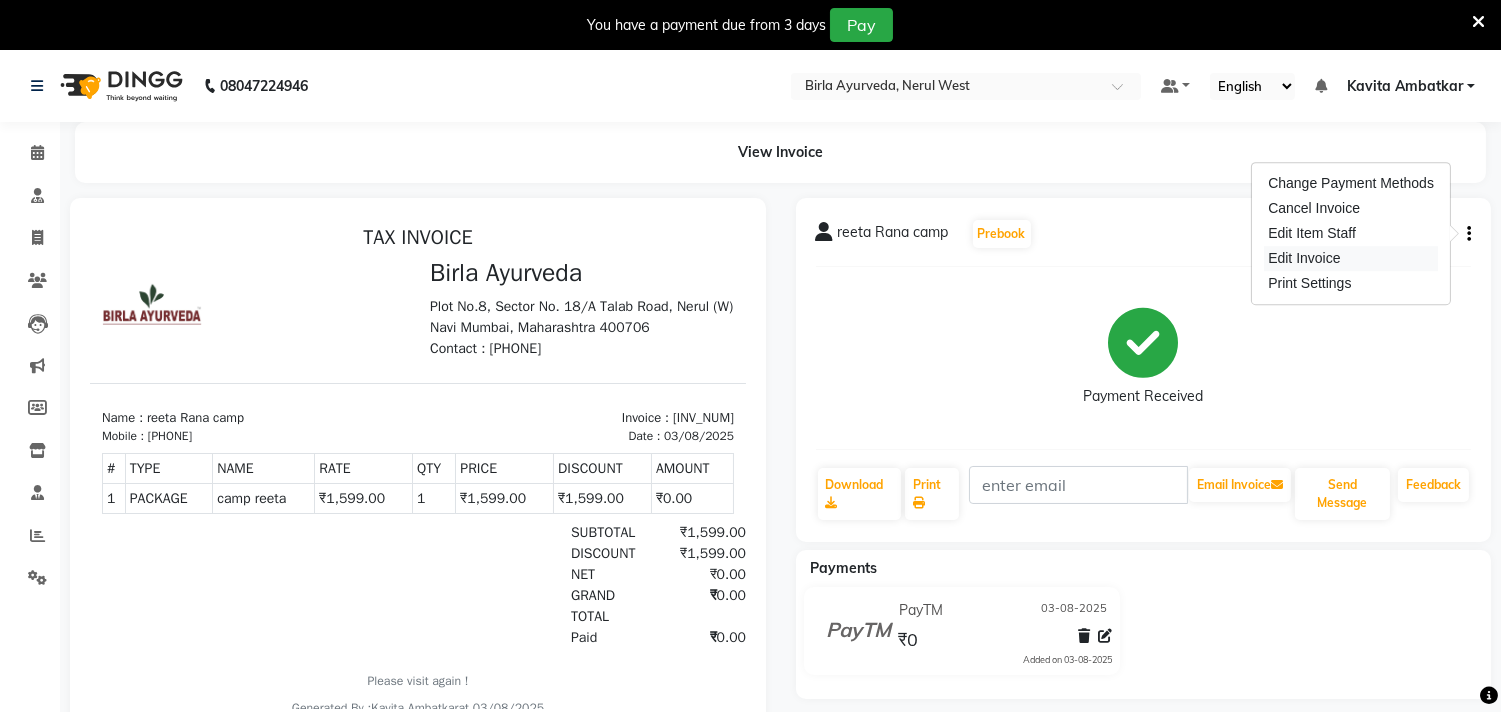 click on "Edit Invoice" at bounding box center [1351, 258] 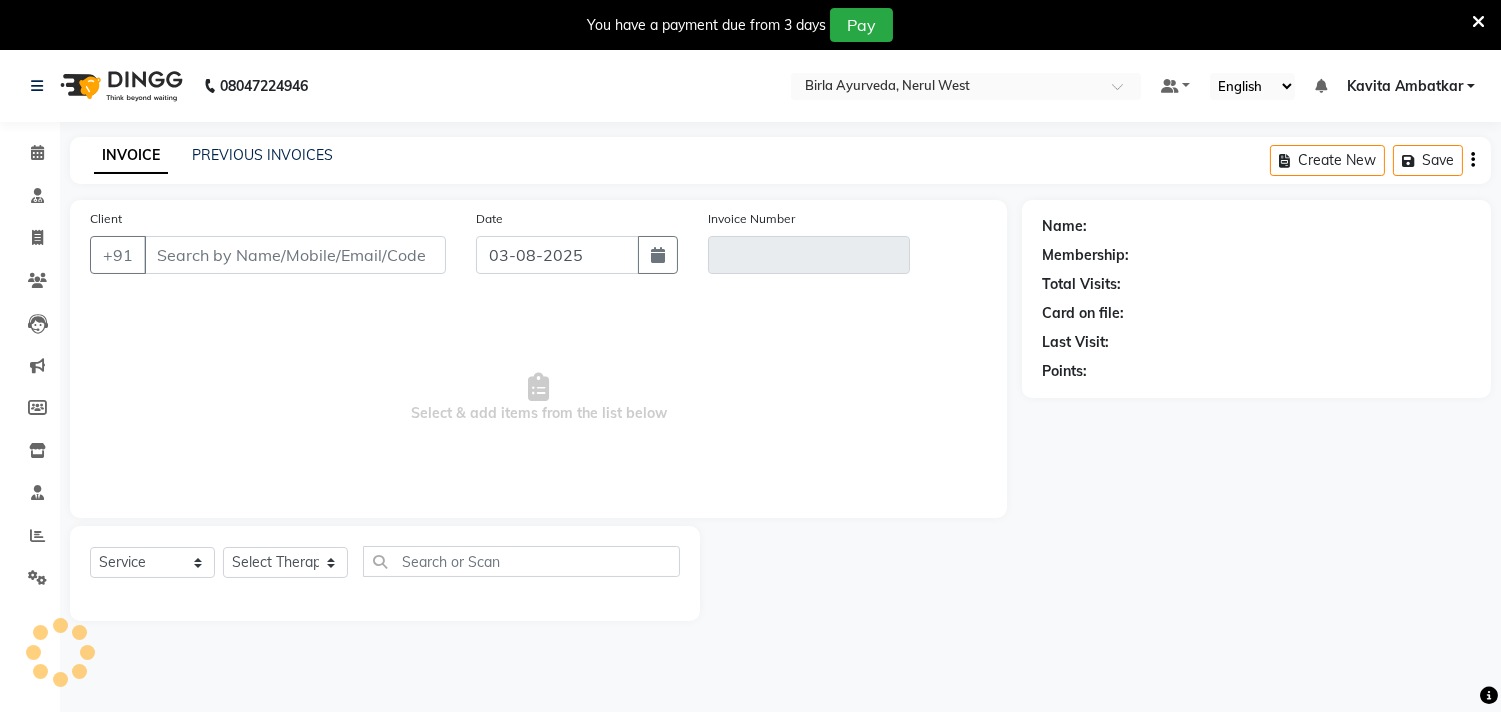 scroll, scrollTop: 50, scrollLeft: 0, axis: vertical 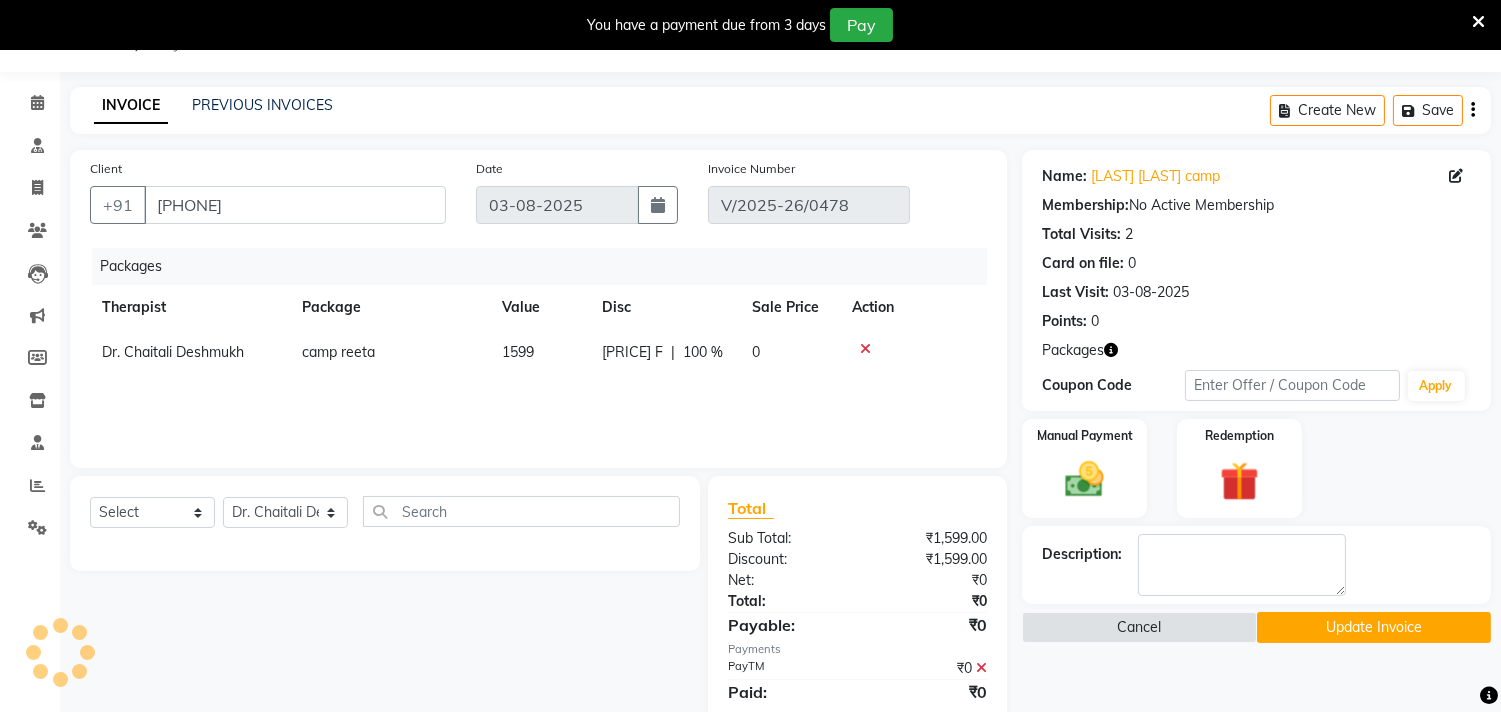 click 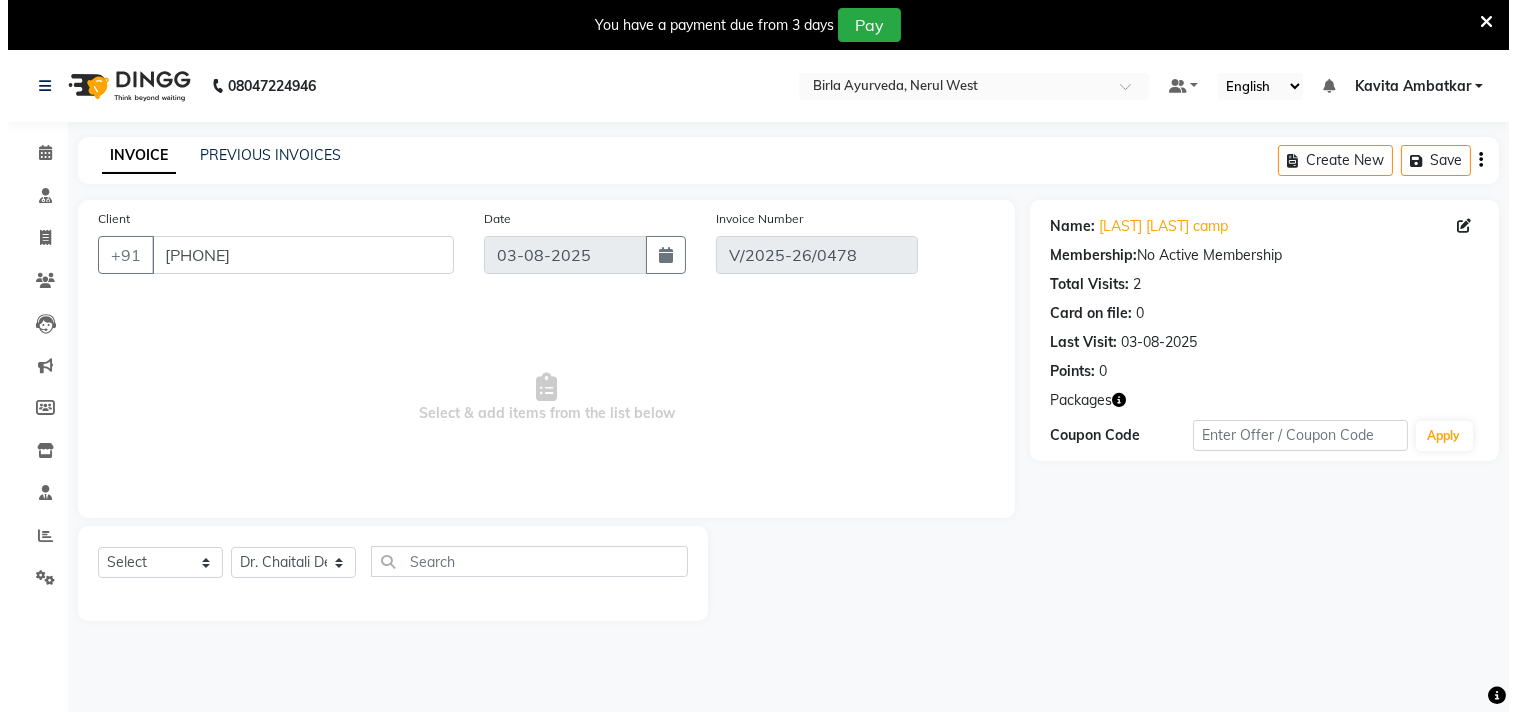 scroll, scrollTop: 32, scrollLeft: 0, axis: vertical 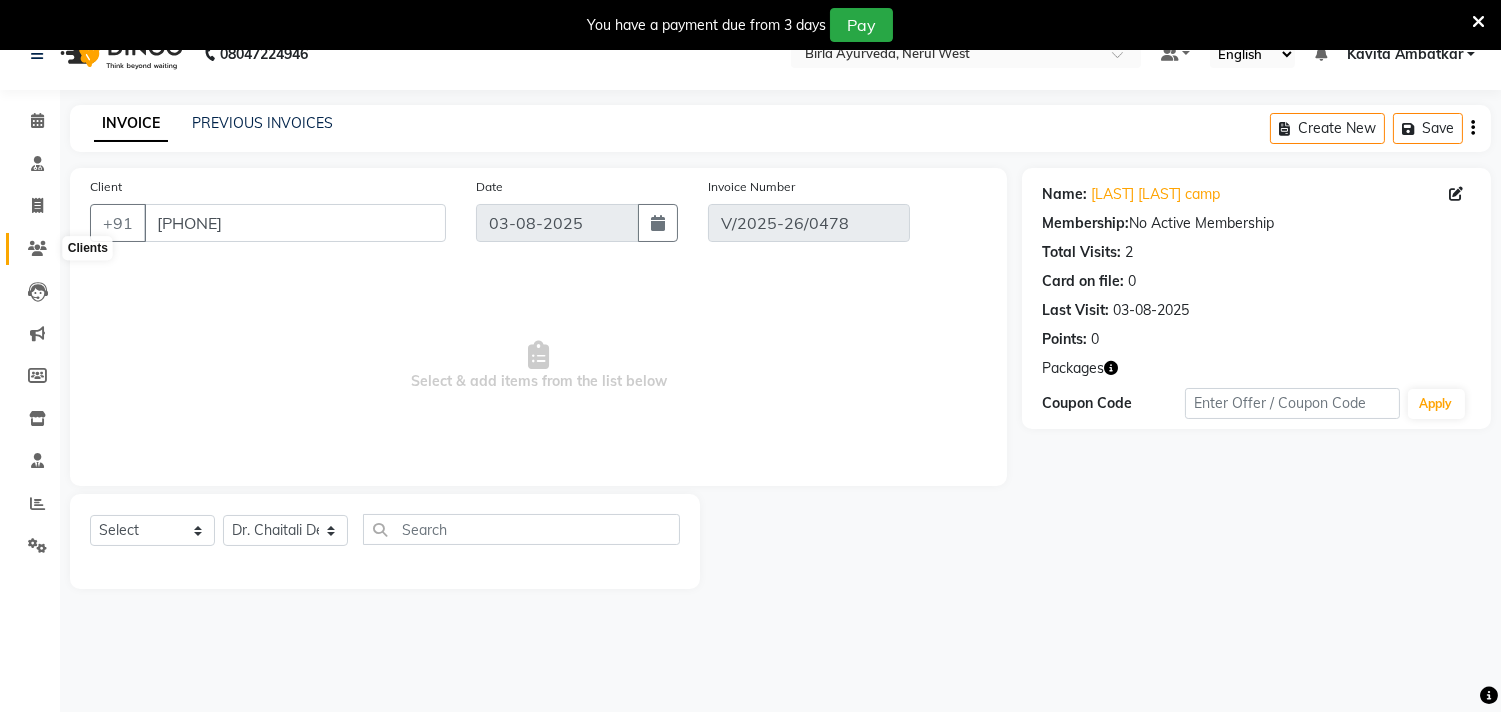 click 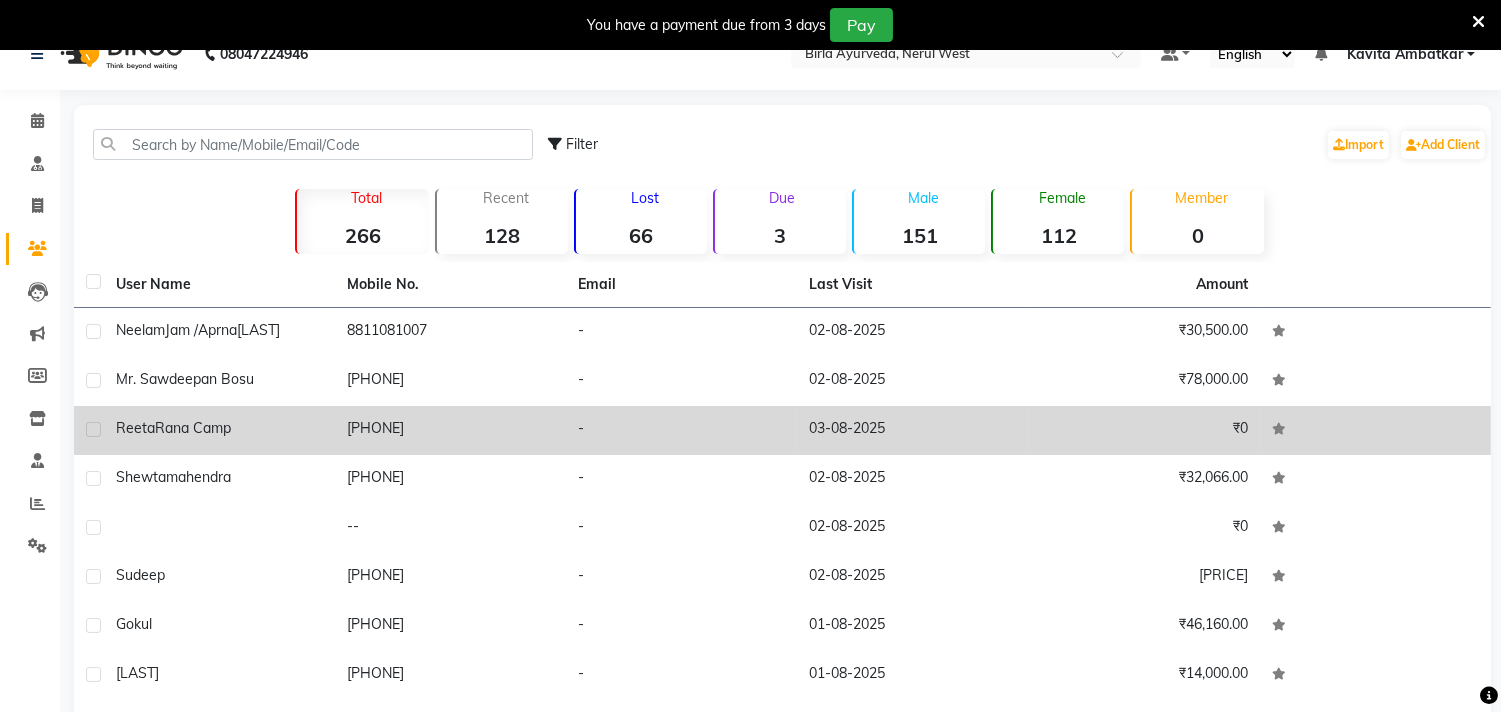 click on "reeta  Rana camp" 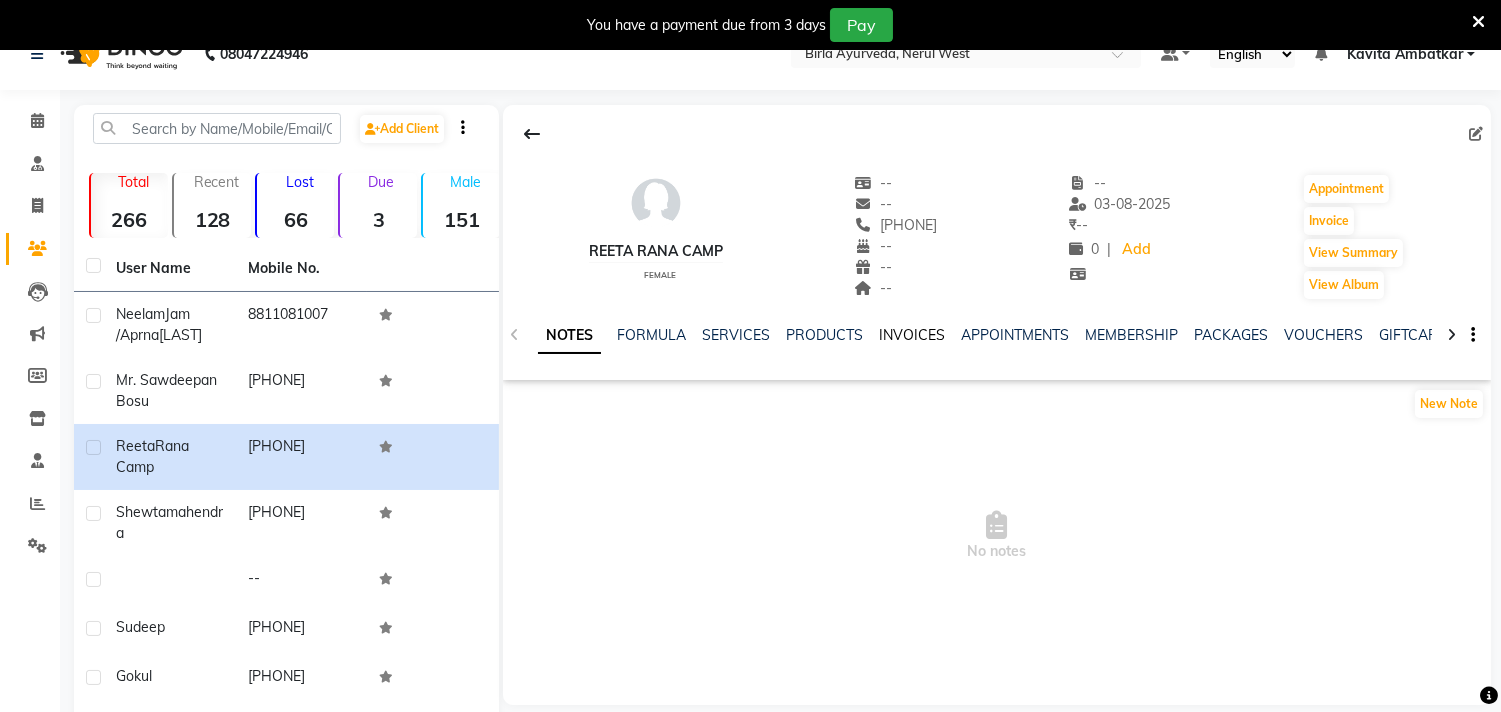 click on "INVOICES" 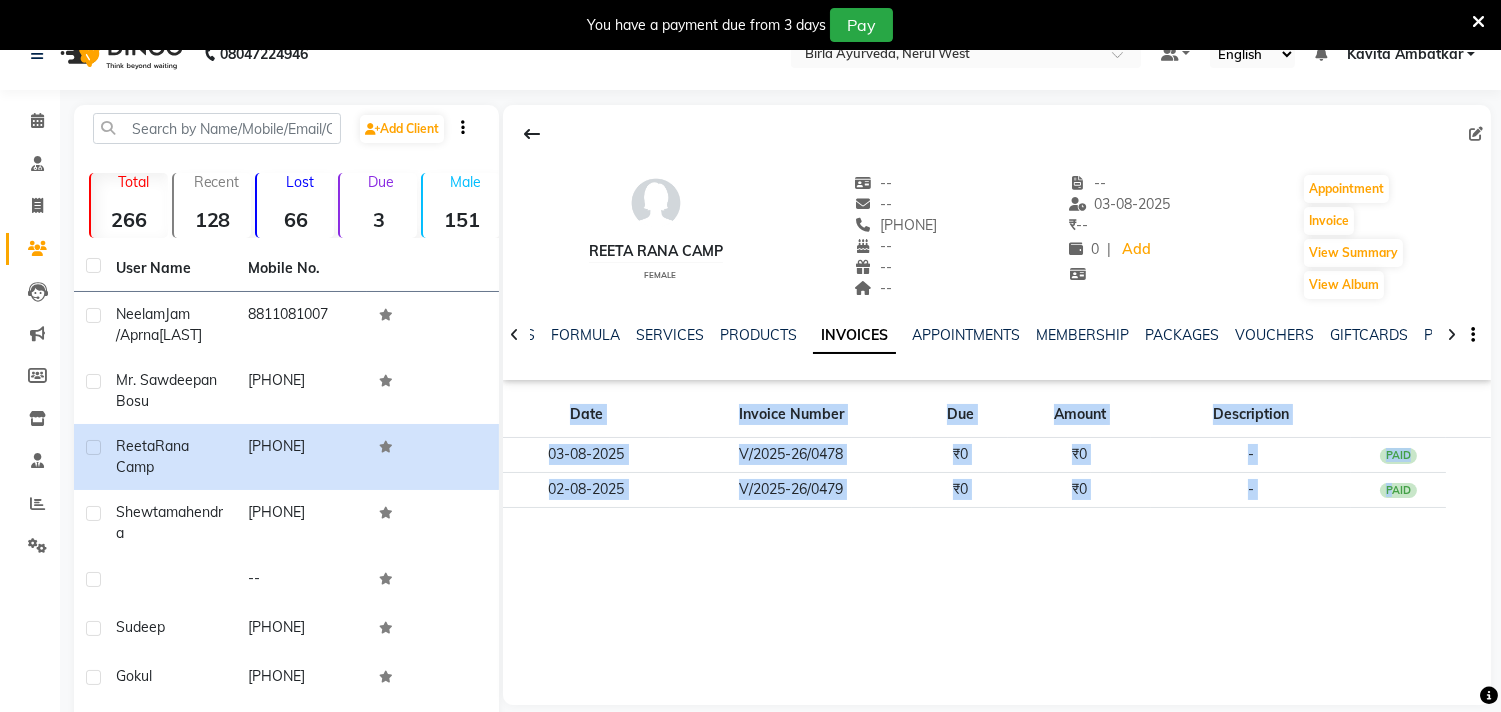 drag, startPoint x: 1382, startPoint y: 494, endPoint x: 1342, endPoint y: 544, distance: 64.03124 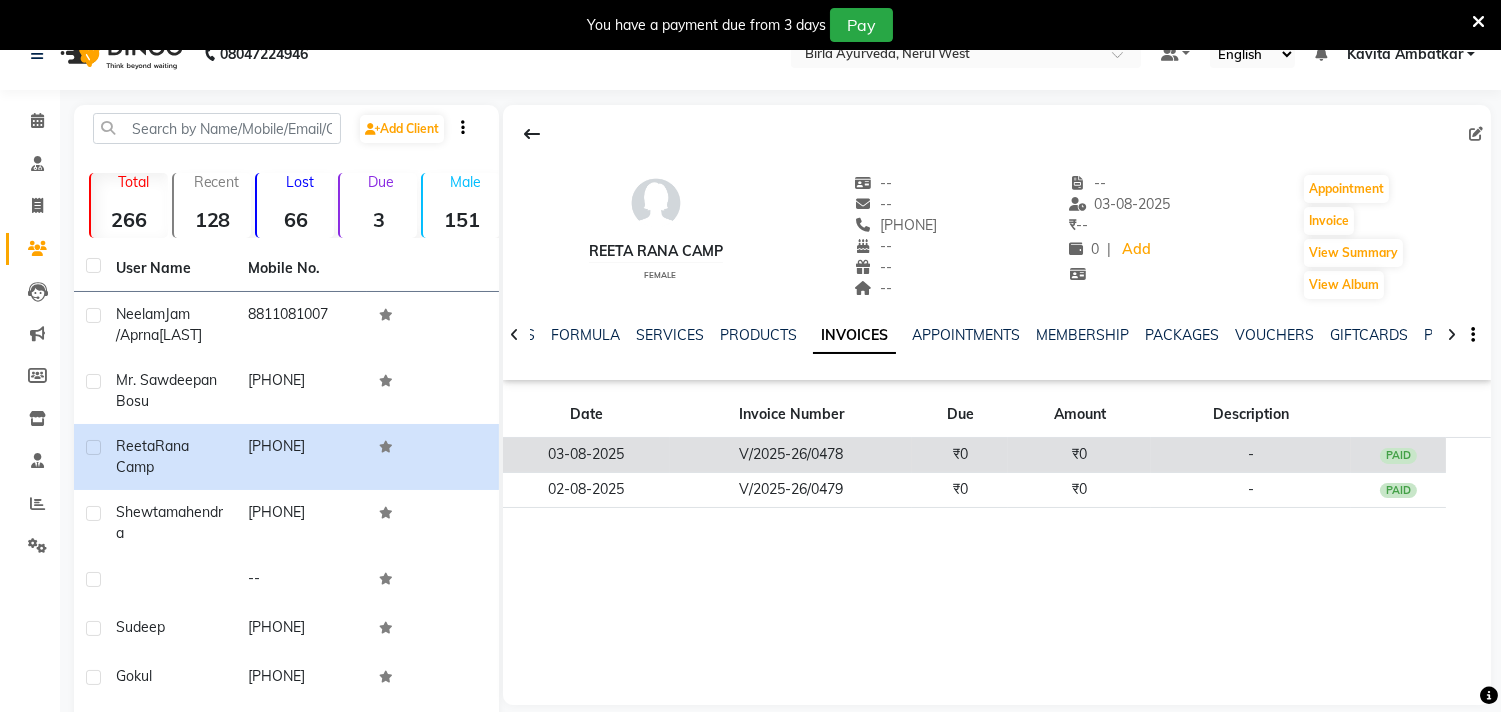 click on "PAID" 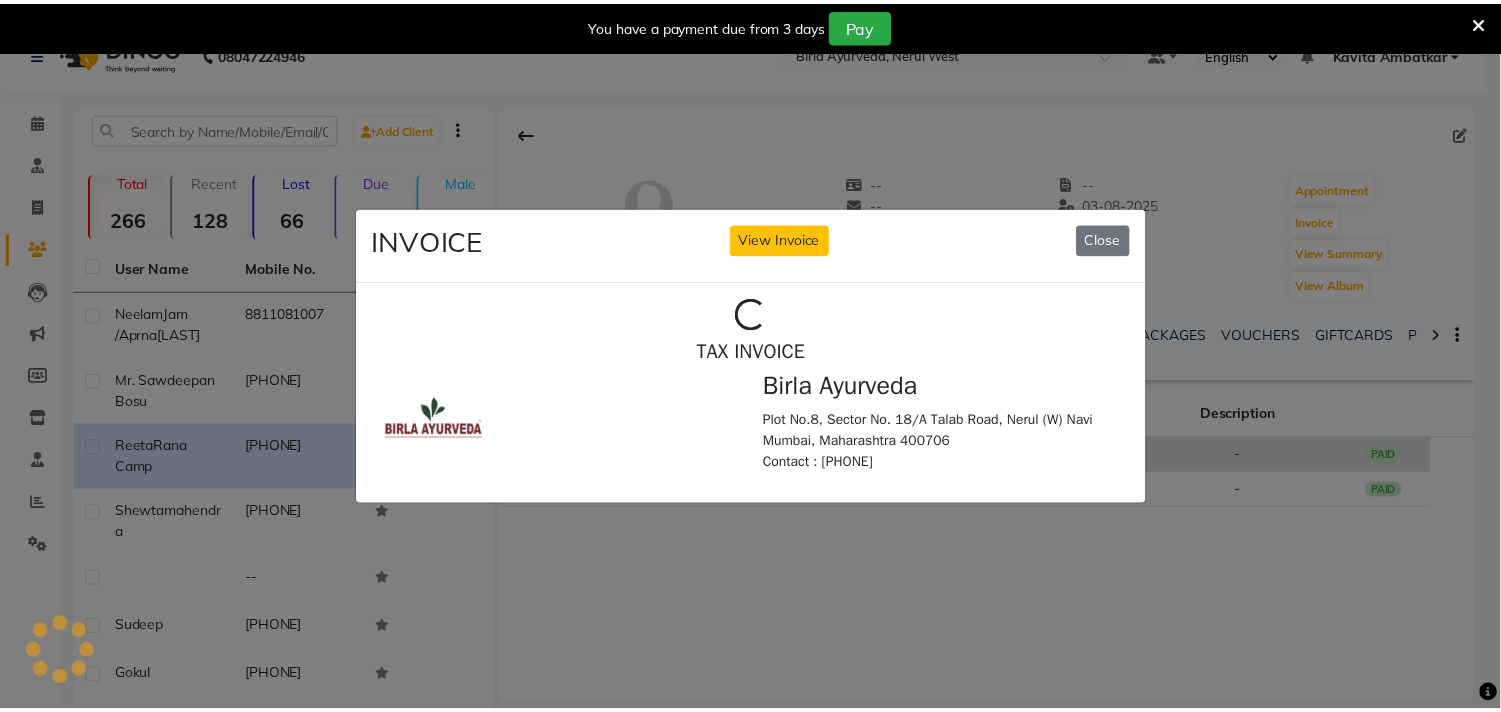 scroll, scrollTop: 0, scrollLeft: 0, axis: both 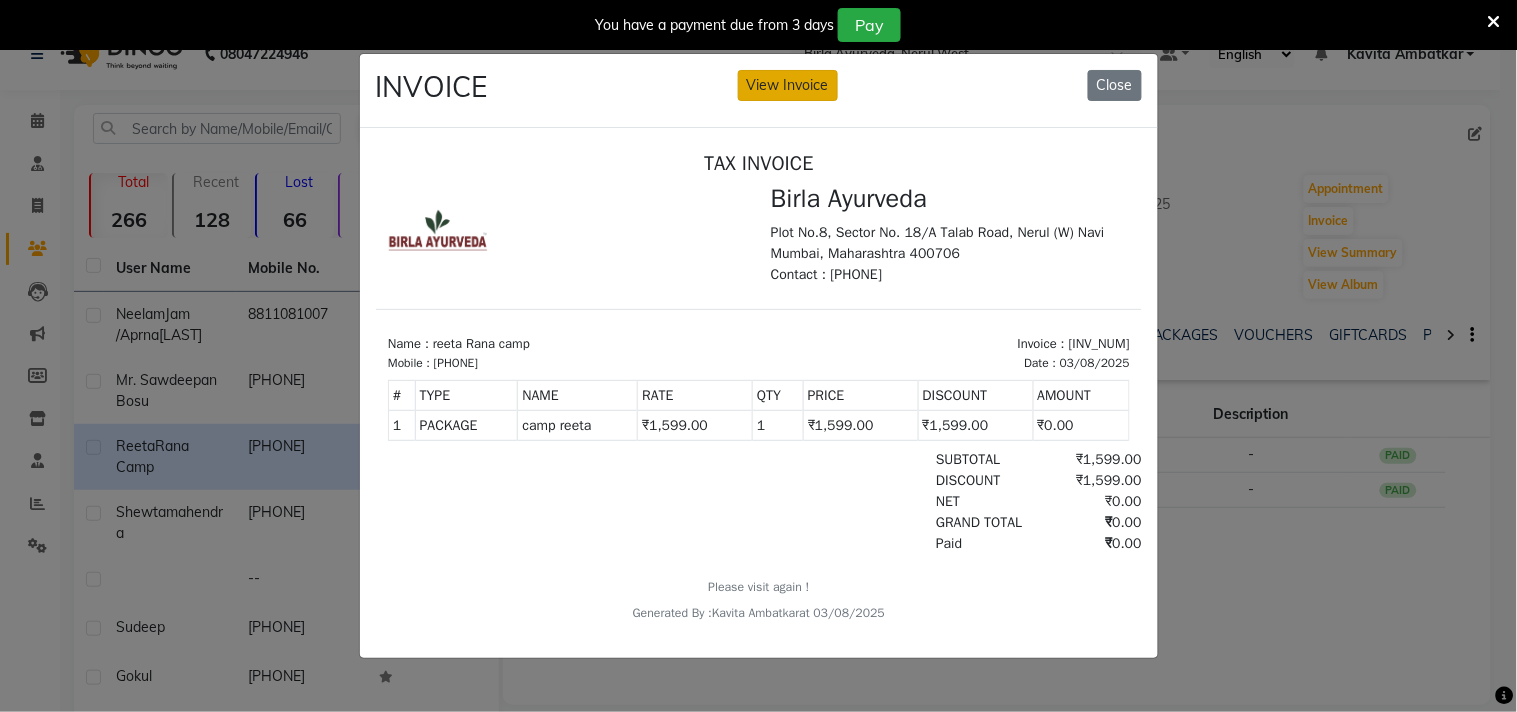 click on "View Invoice" 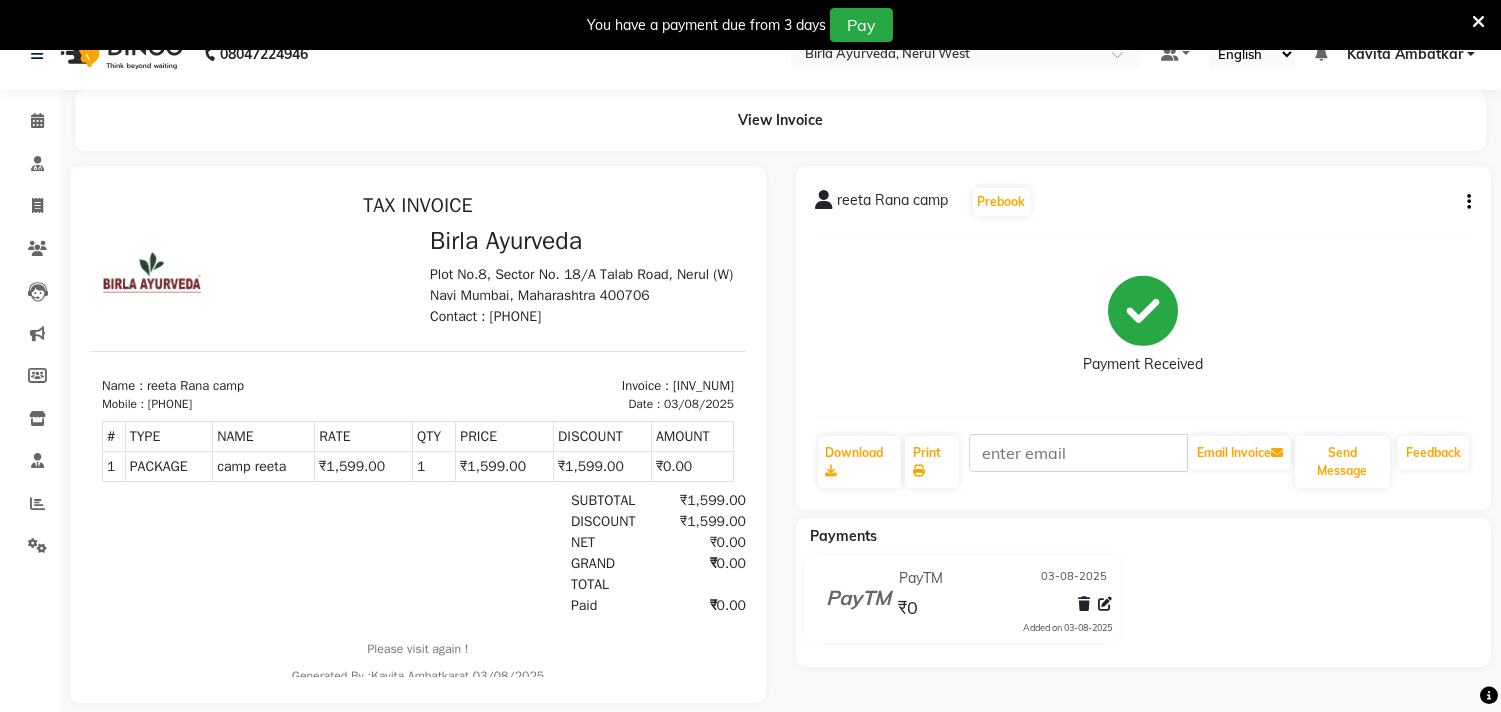 scroll, scrollTop: 0, scrollLeft: 0, axis: both 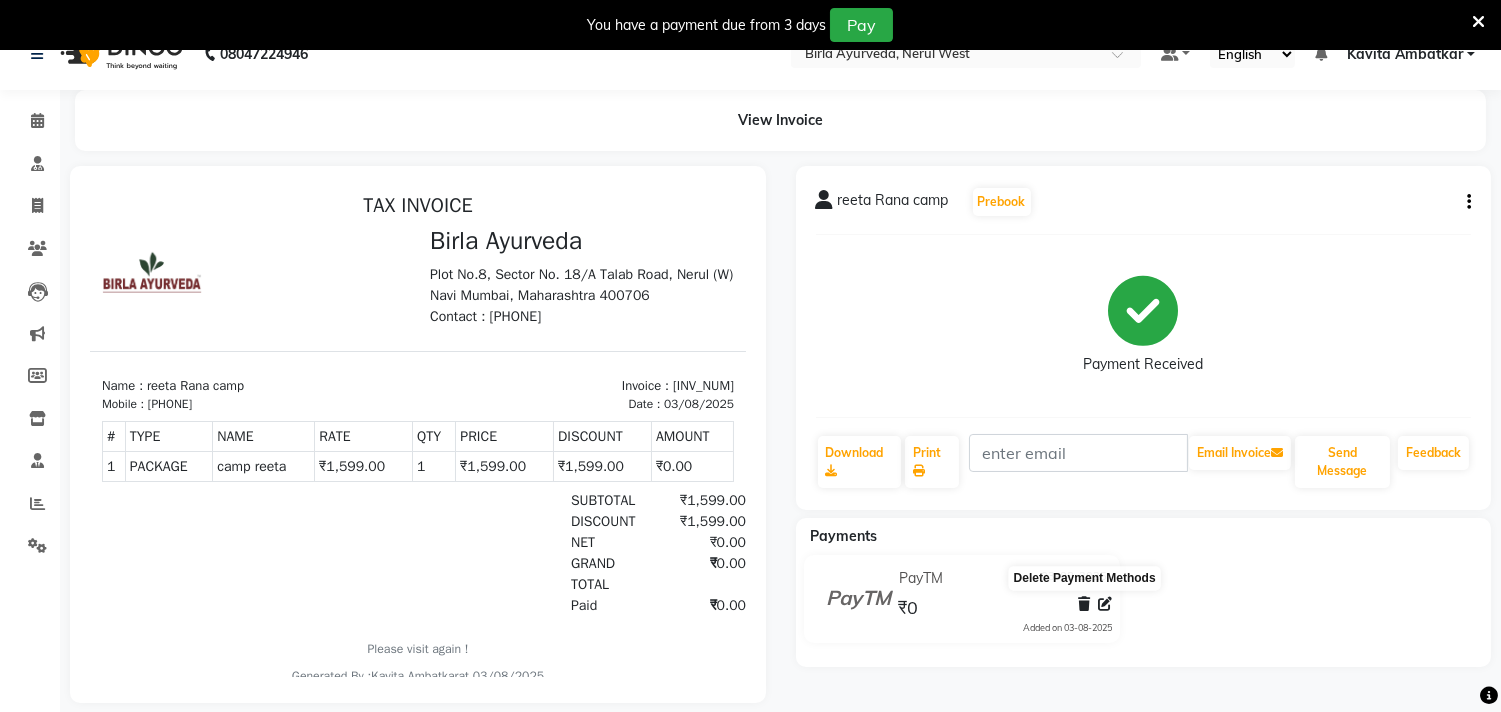 click 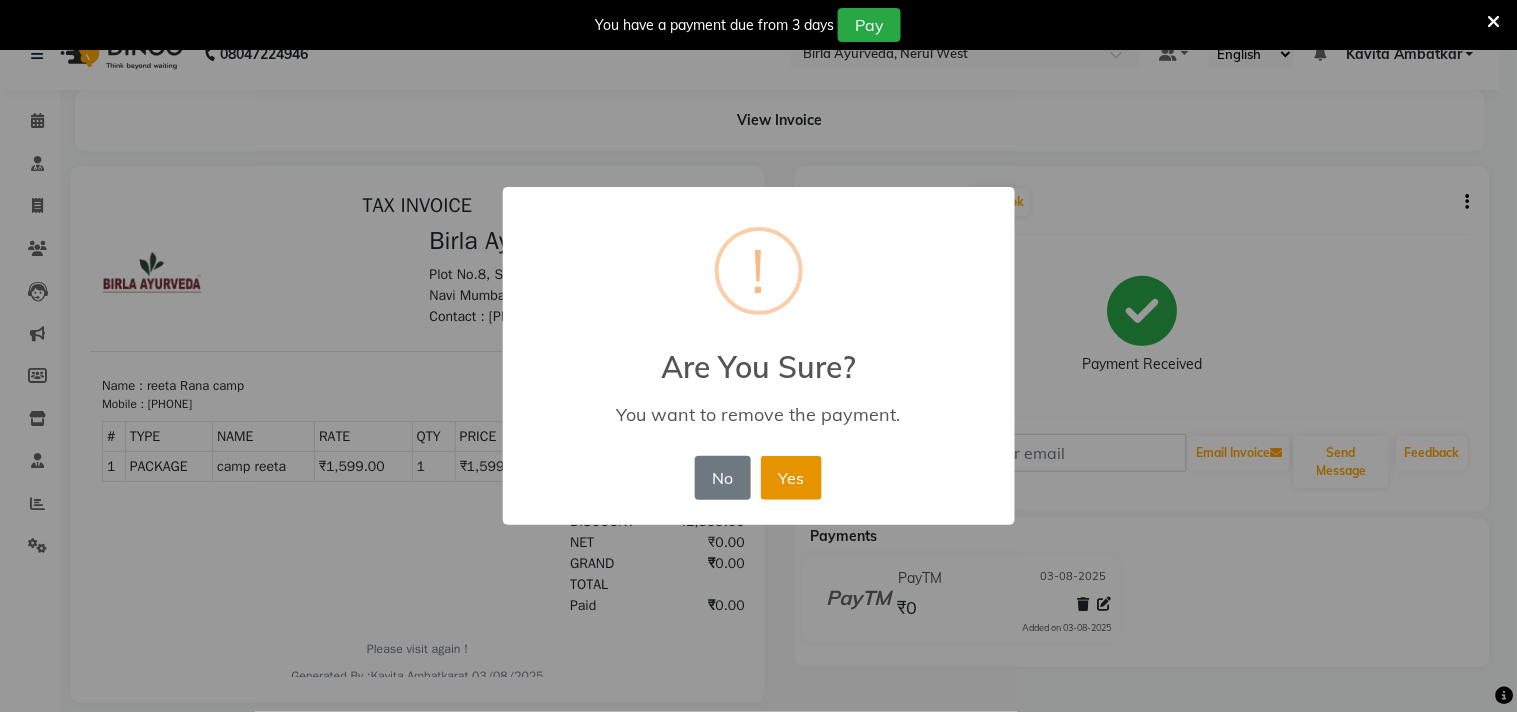 click on "Yes" at bounding box center (791, 478) 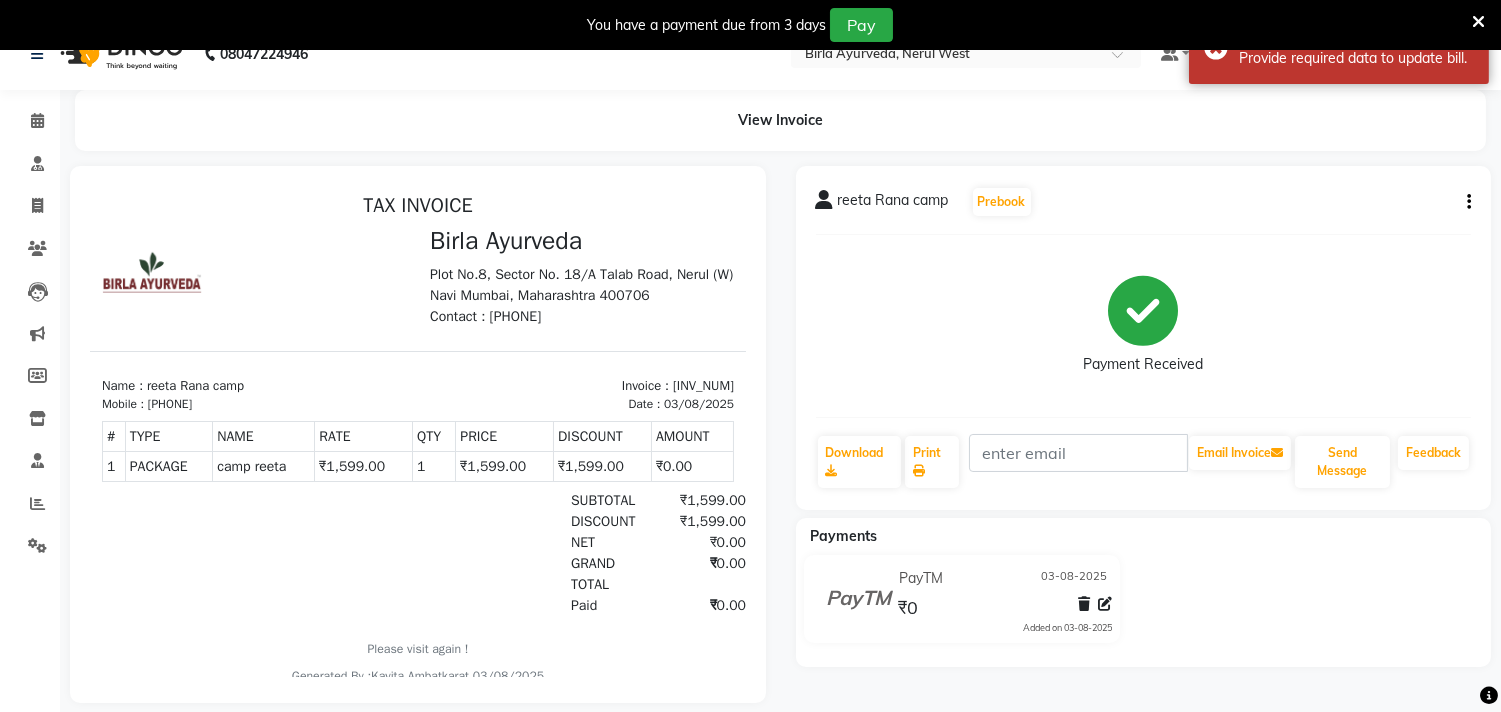 click 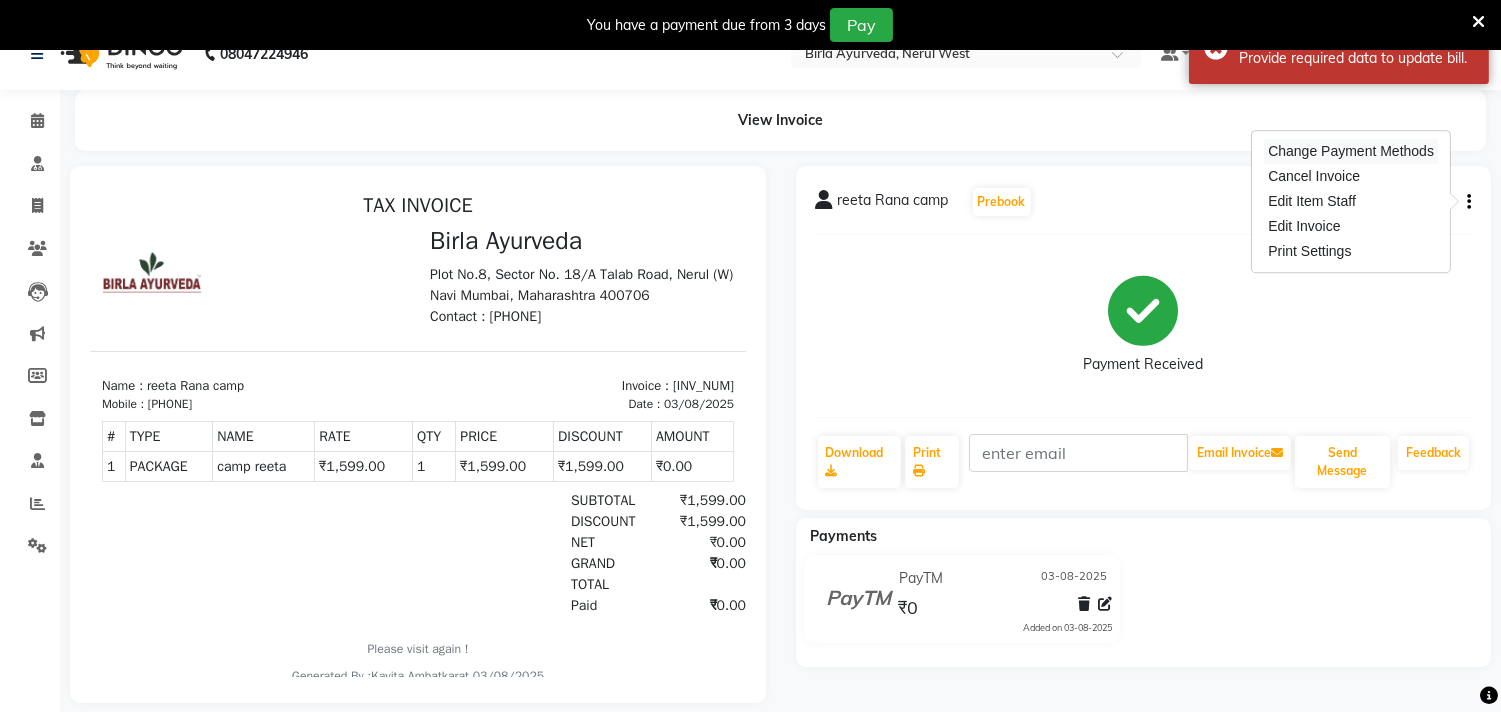 click on "Change Payment Methods" at bounding box center (1351, 151) 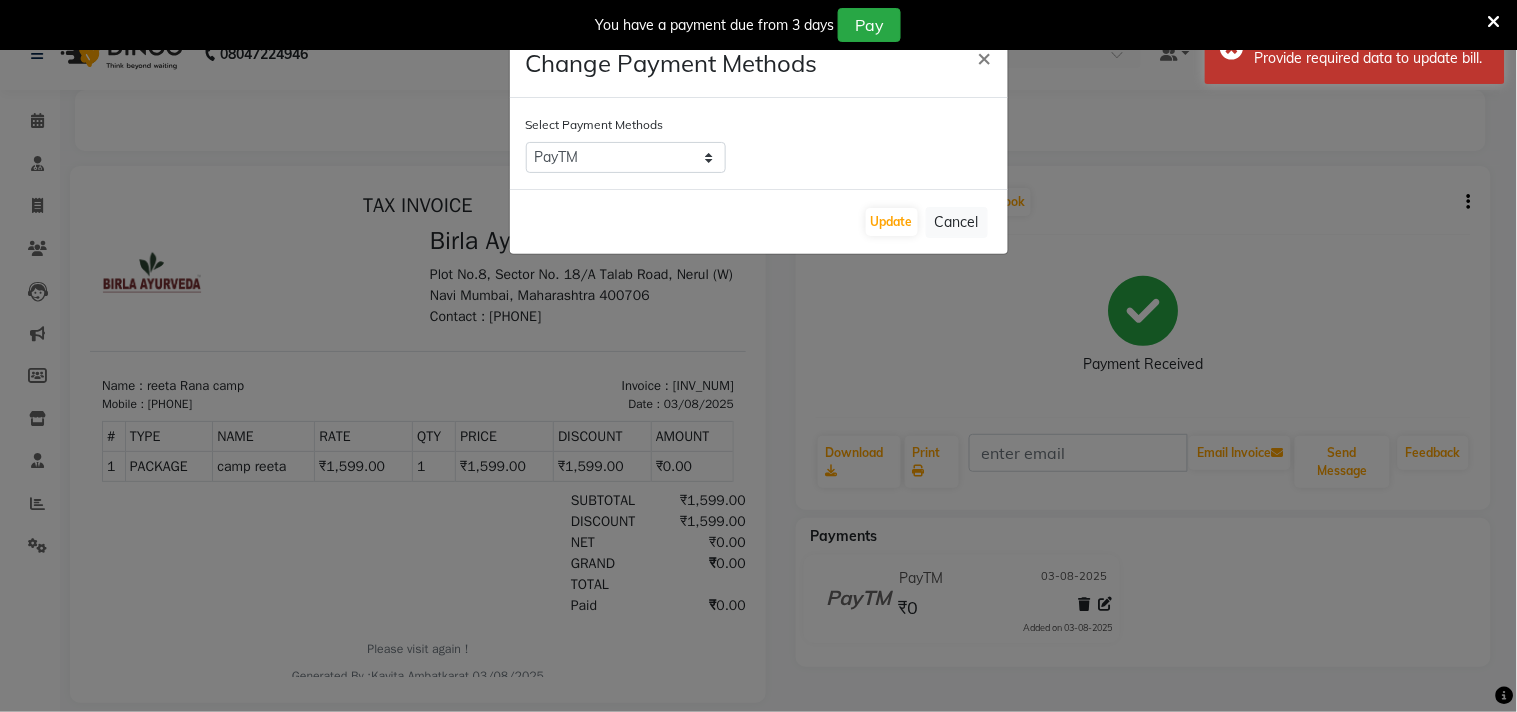 click on "Change Payment Methods × Select Payment Methods ONLINE On Account Razorpay Wellnessta PhonePe GPay CARD PayTM CASH NearBuy Credit Card UPI Cheque Coupon CAMP Update Cancel" 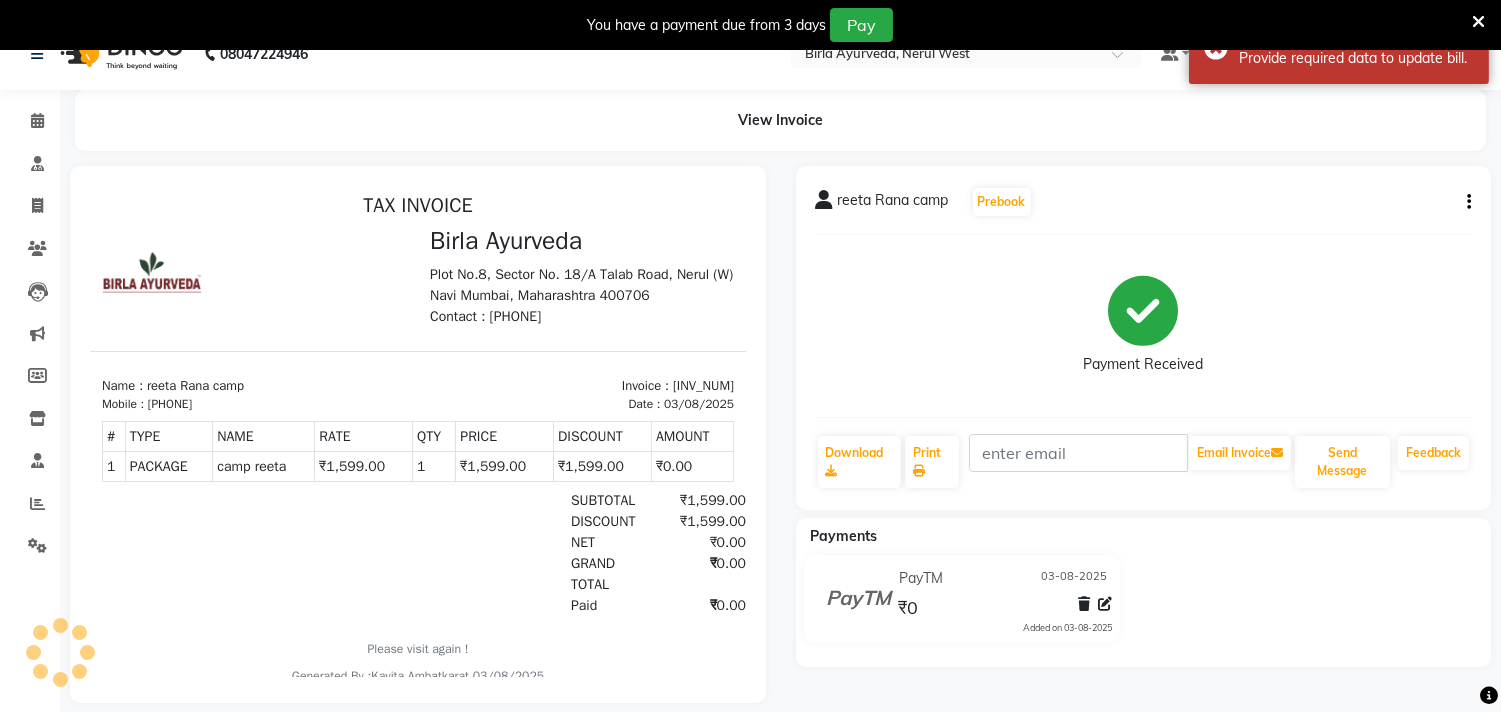 click 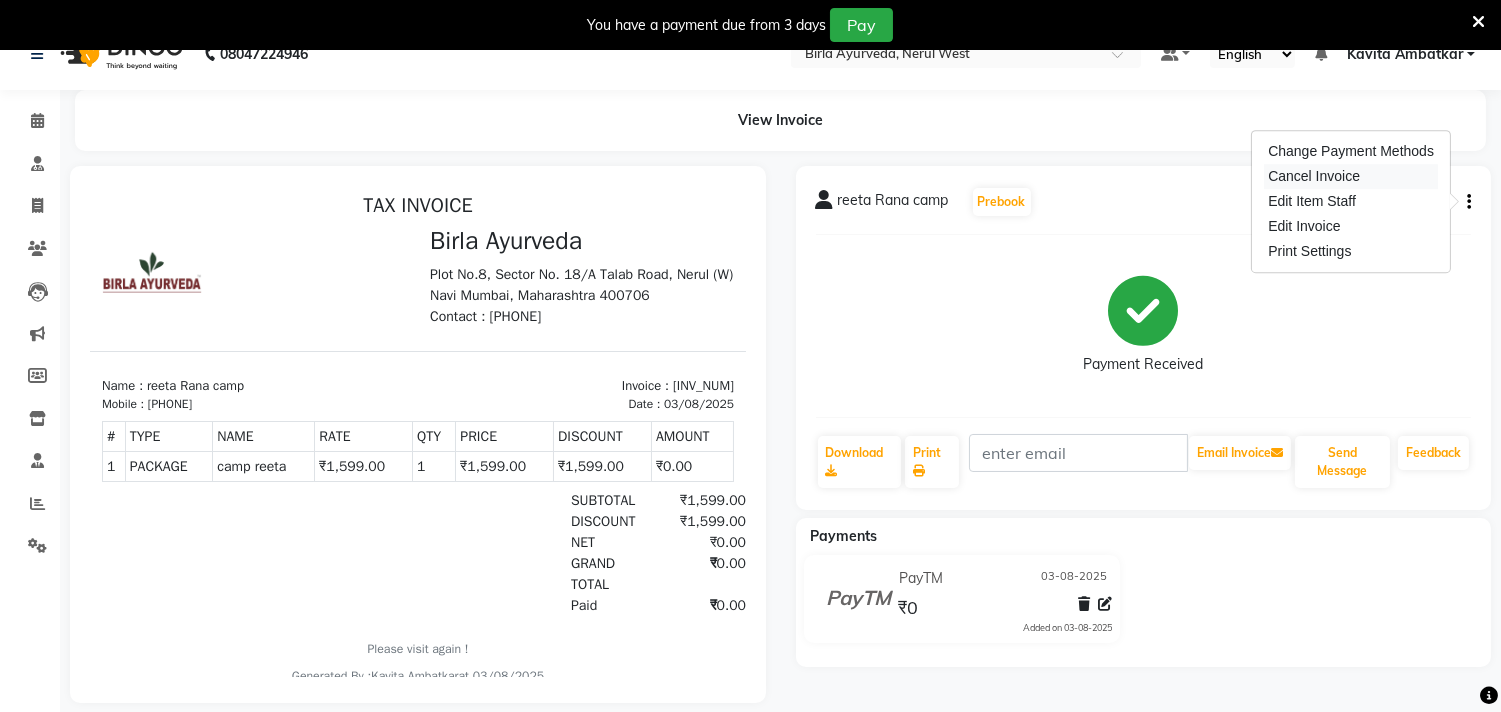 click on "Cancel Invoice" at bounding box center [1351, 176] 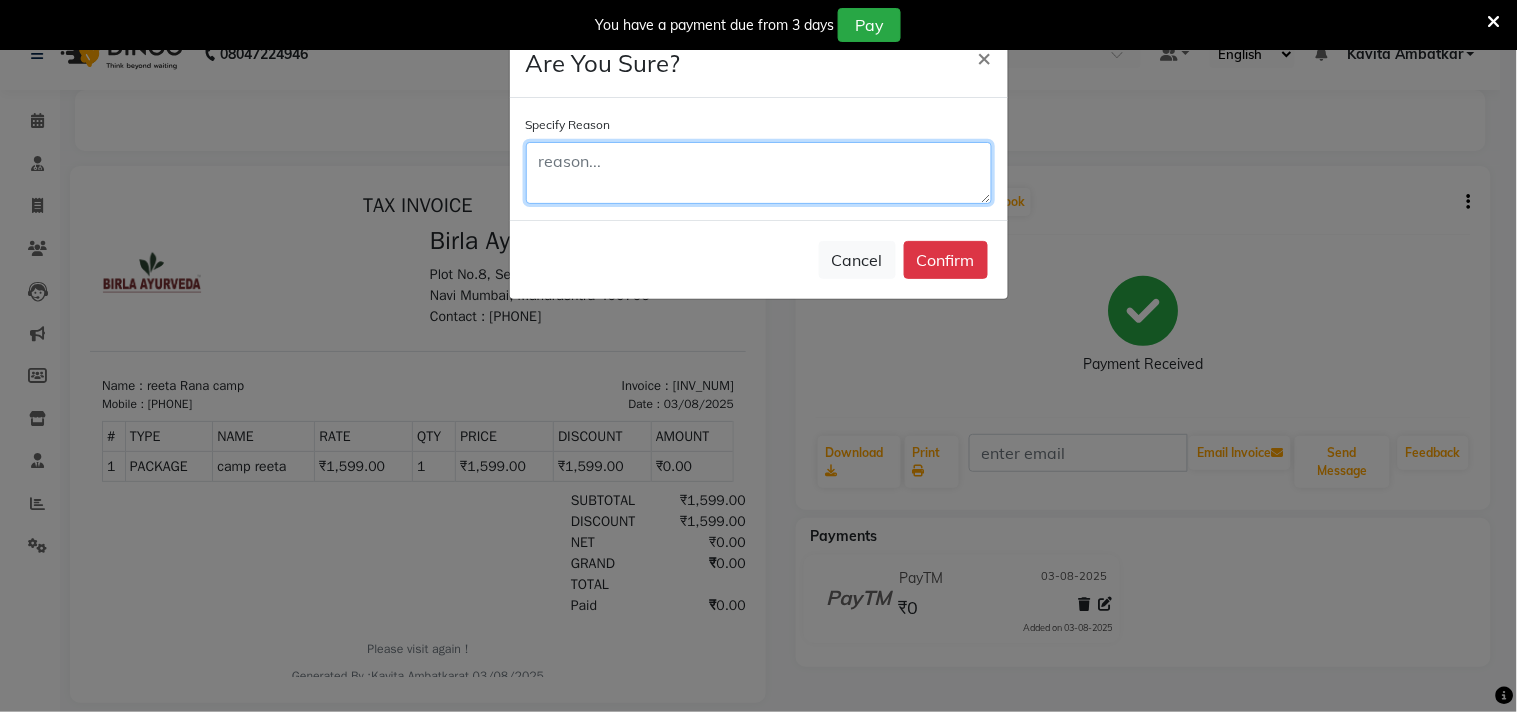 click 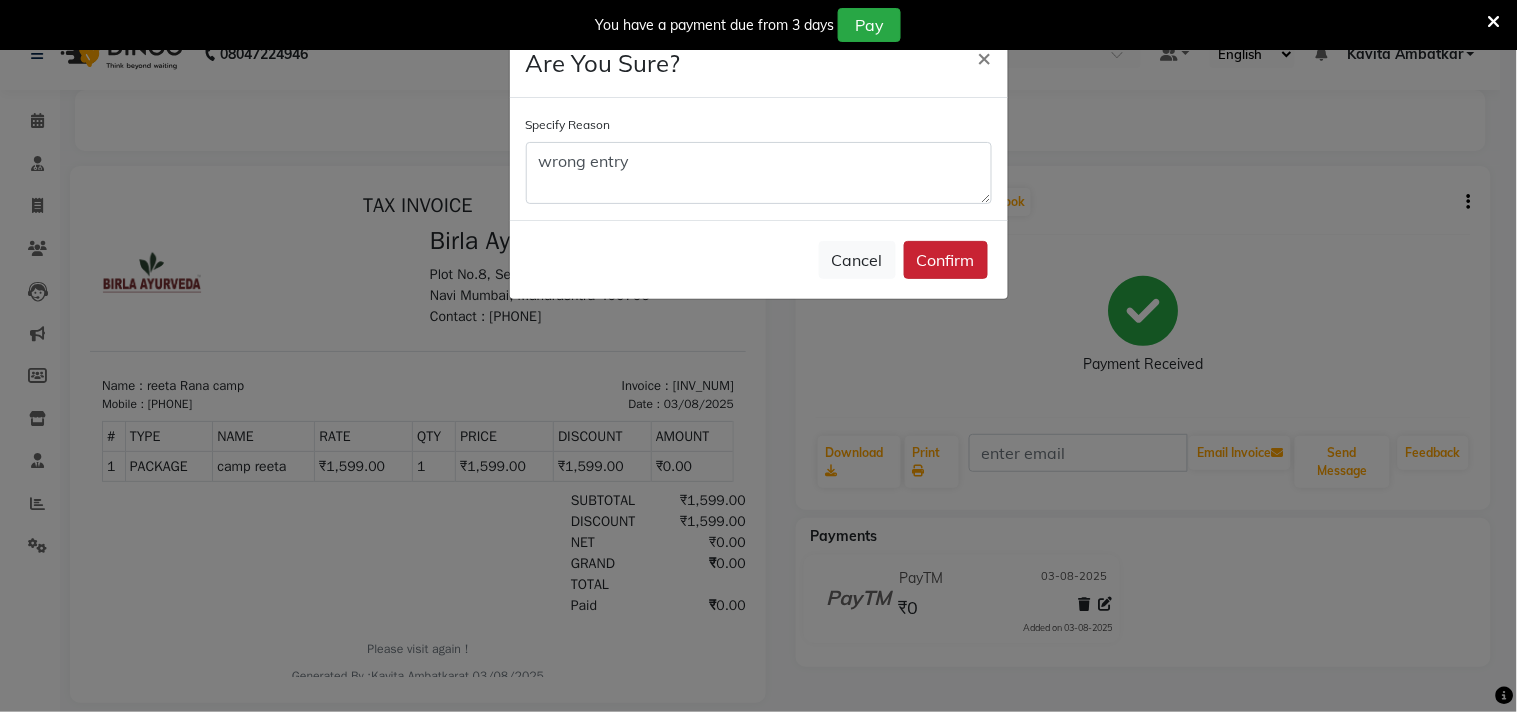 click on "Confirm" 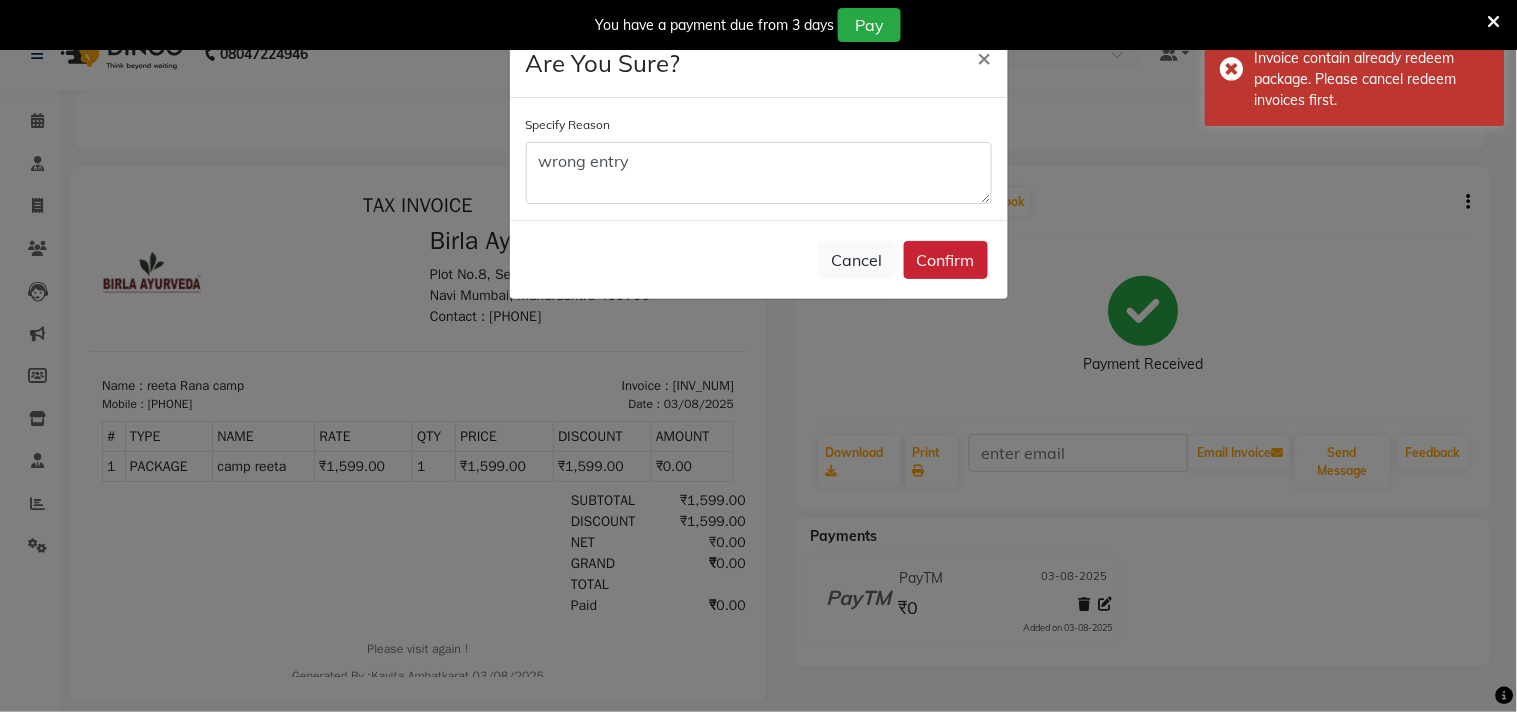 click on "Confirm" 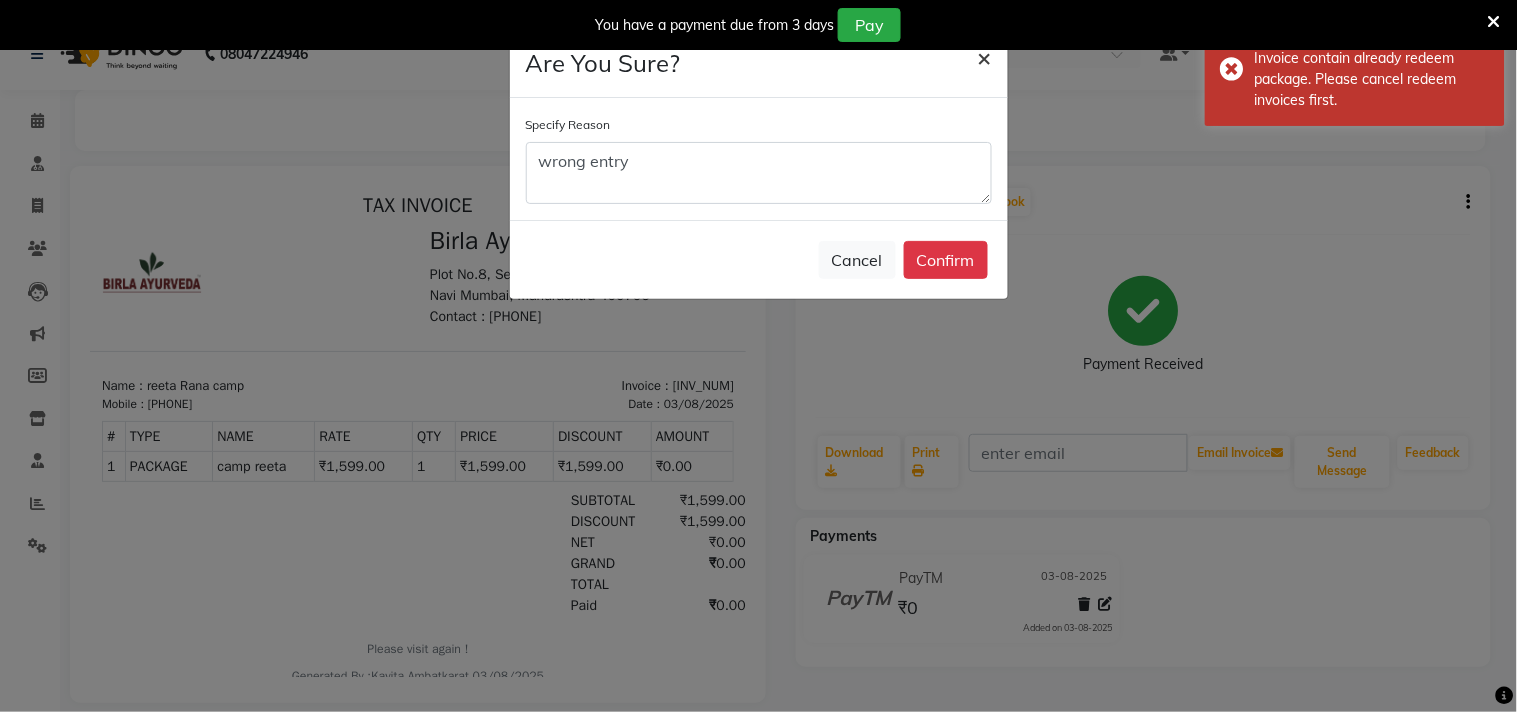 click on "×" 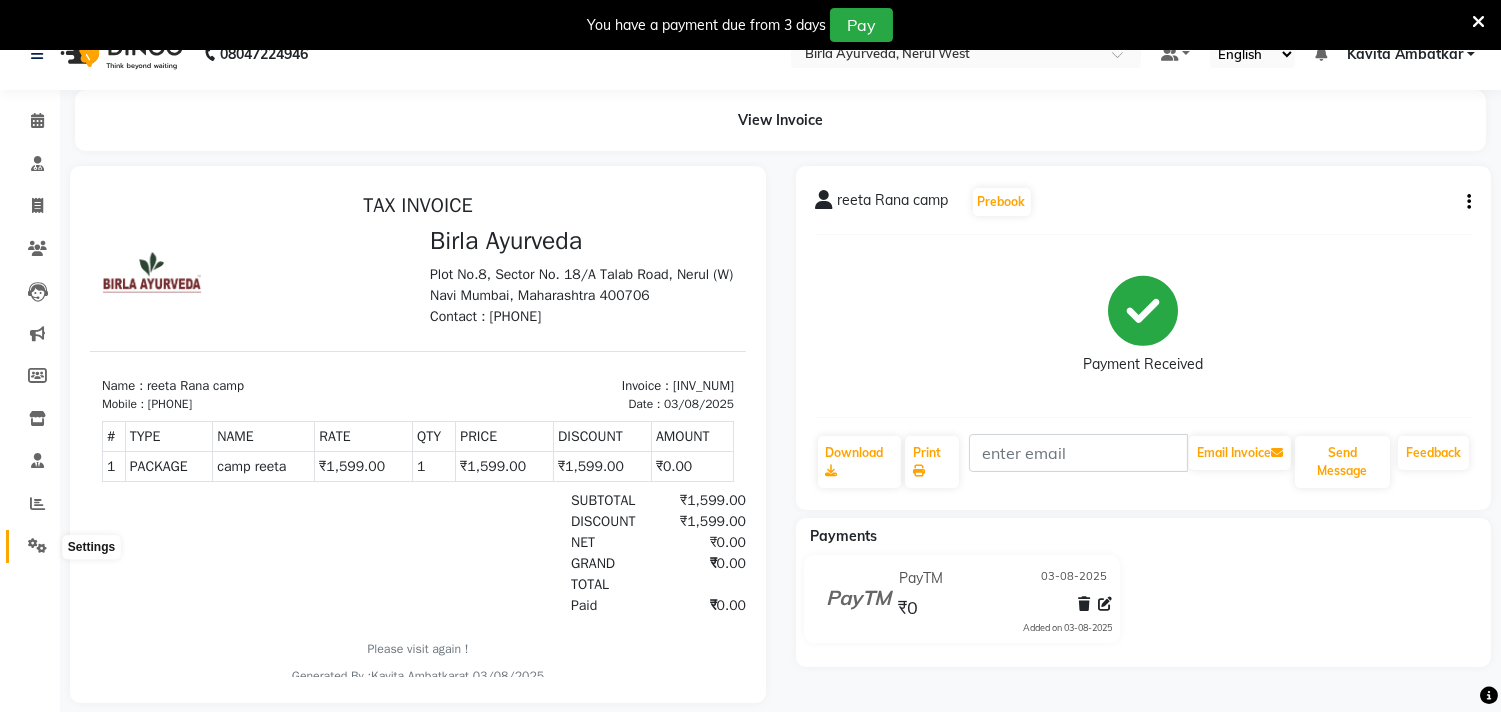 click 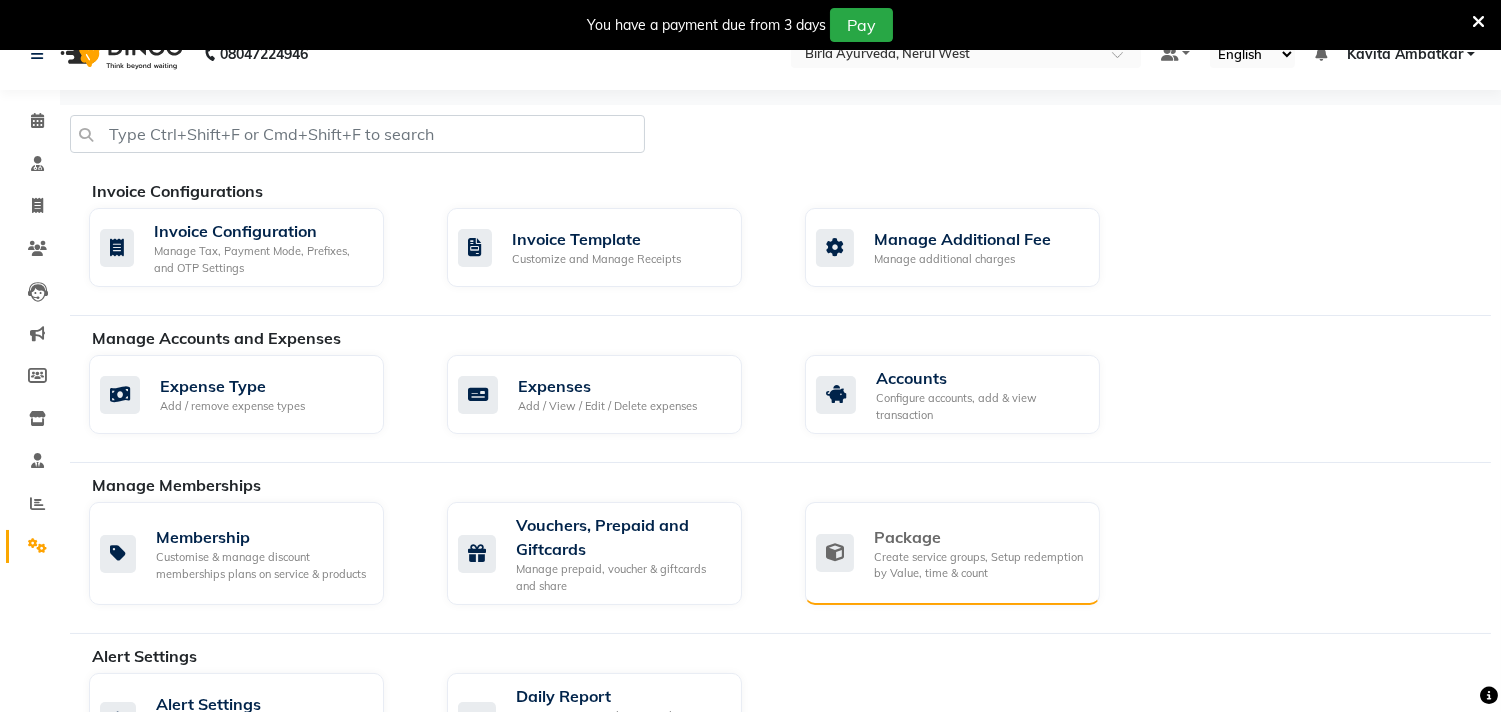 click on "Package" 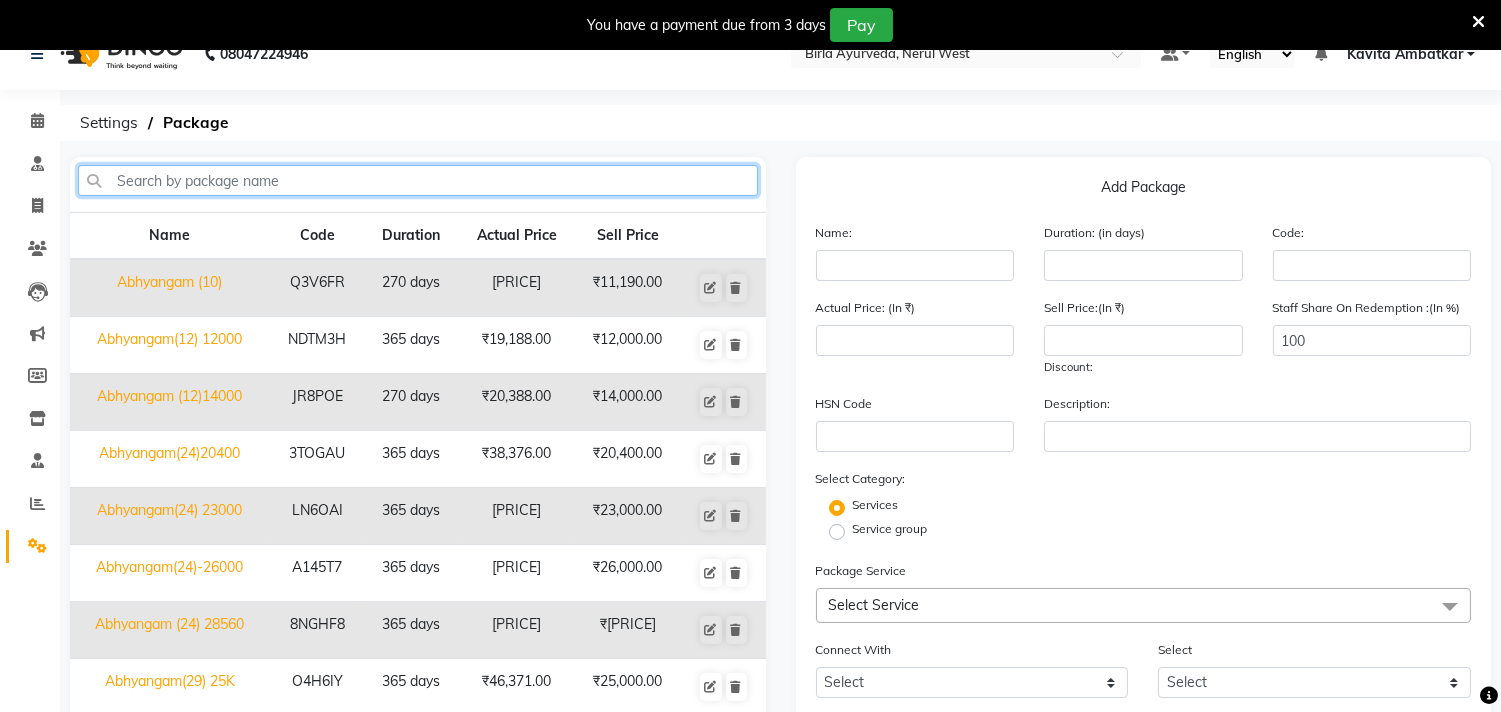 click 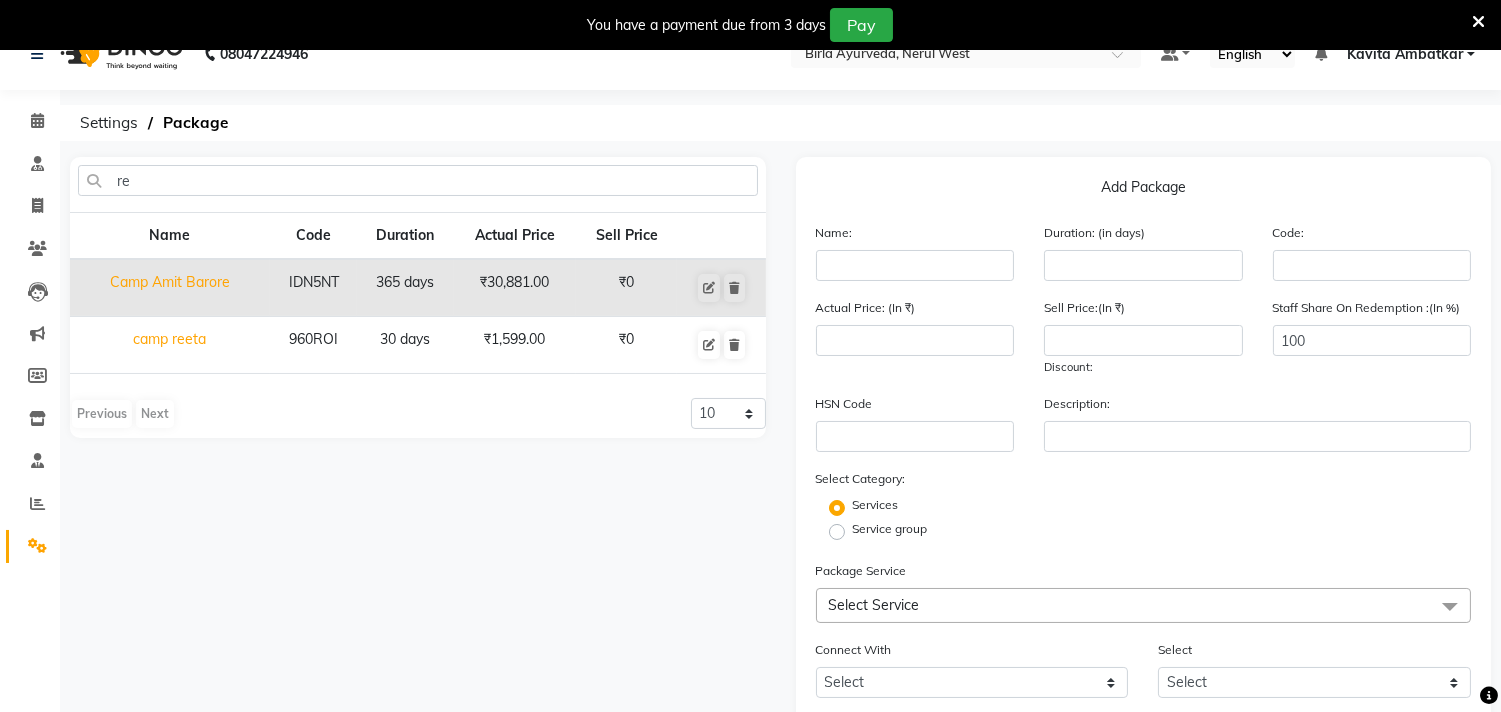 click on "960ROI" 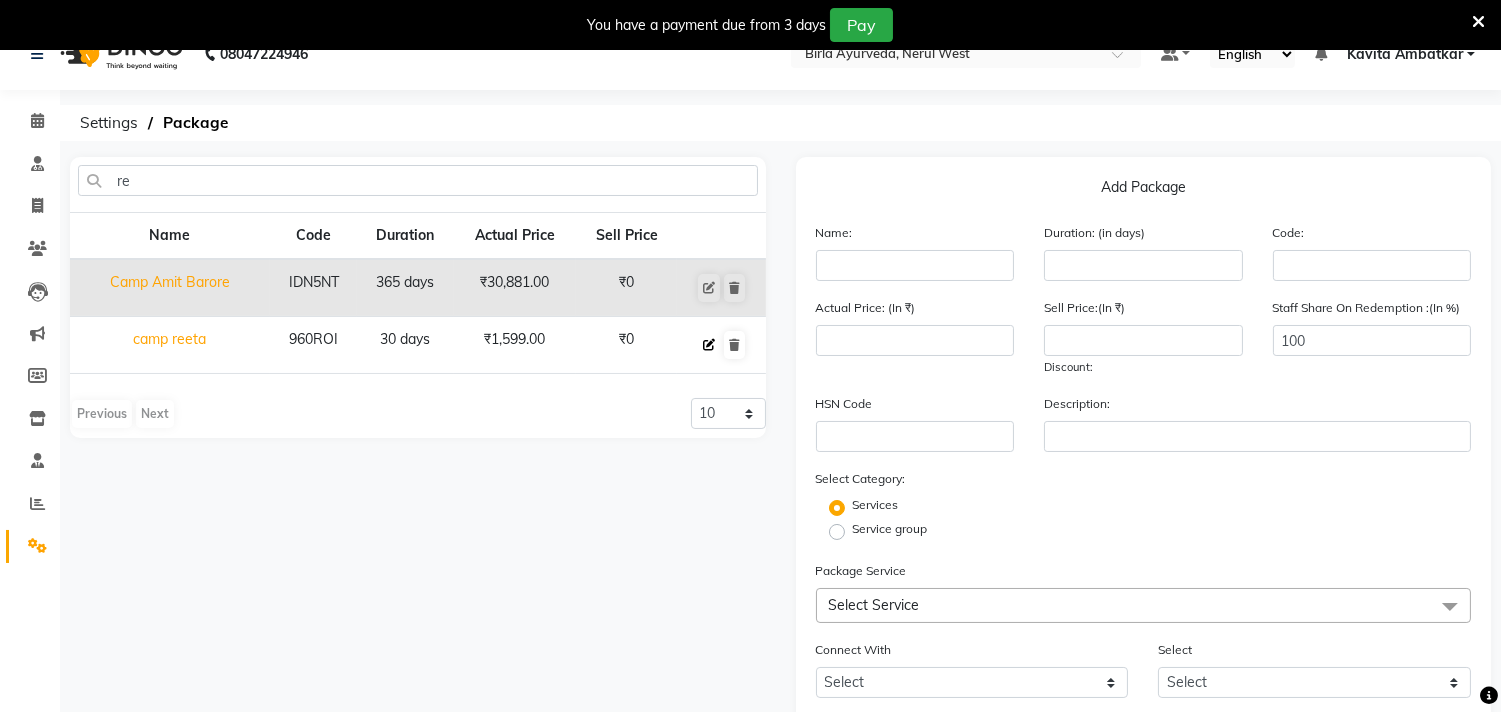 click 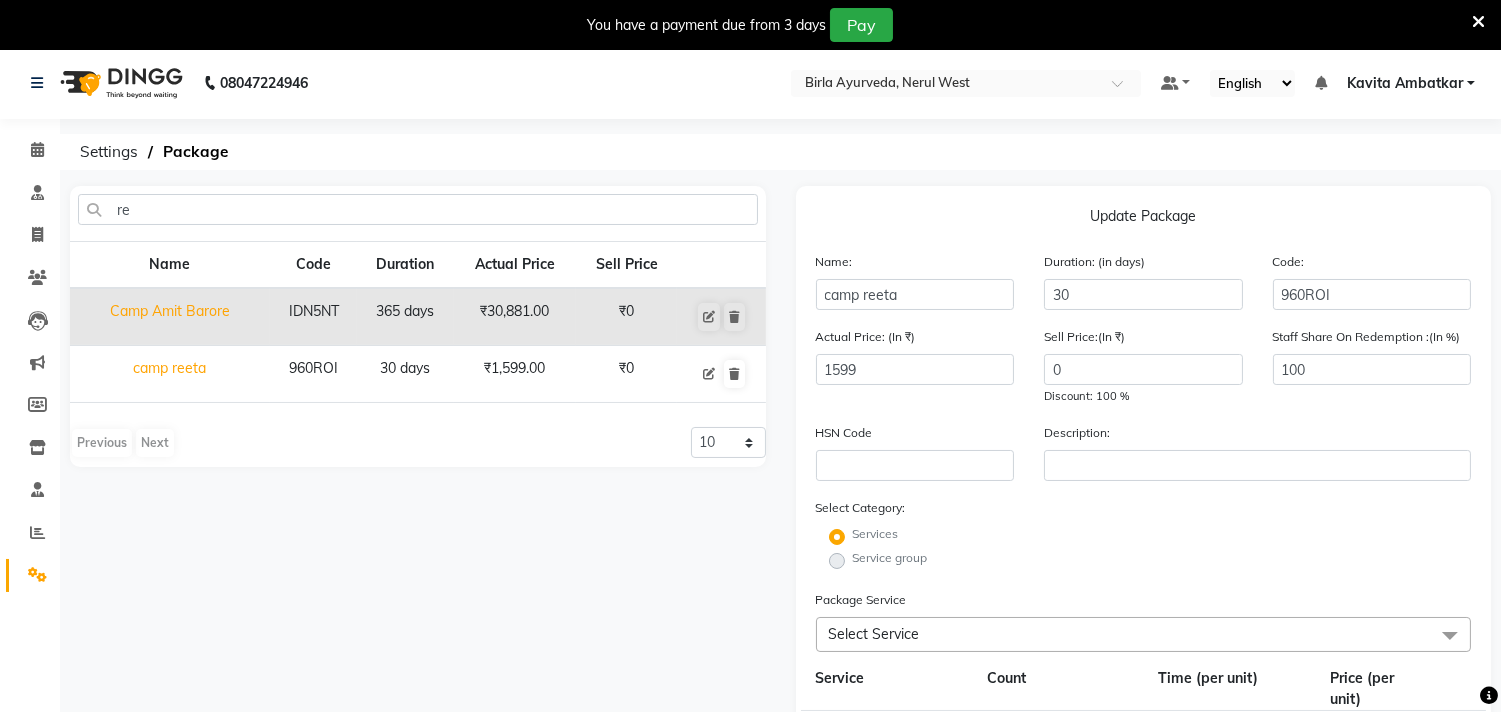 scroll, scrollTop: 0, scrollLeft: 0, axis: both 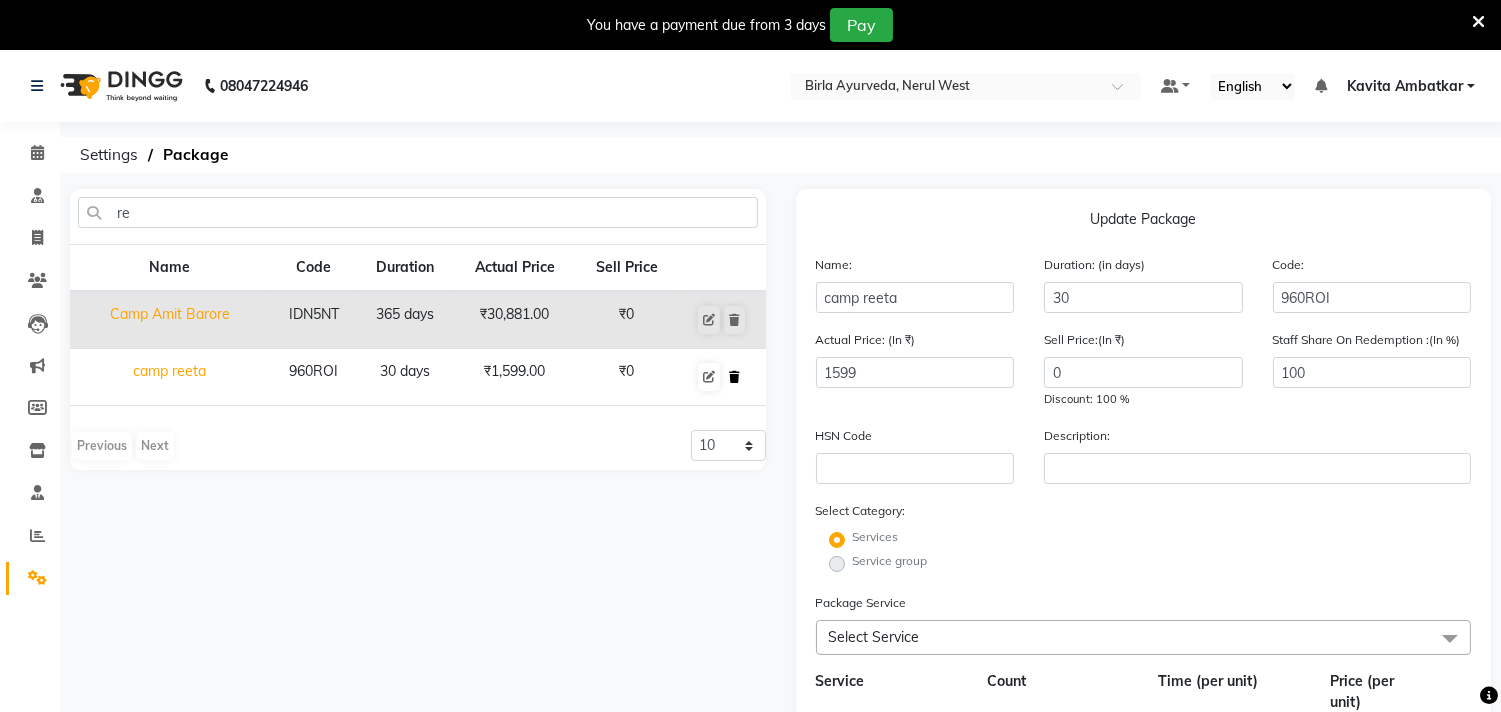 click 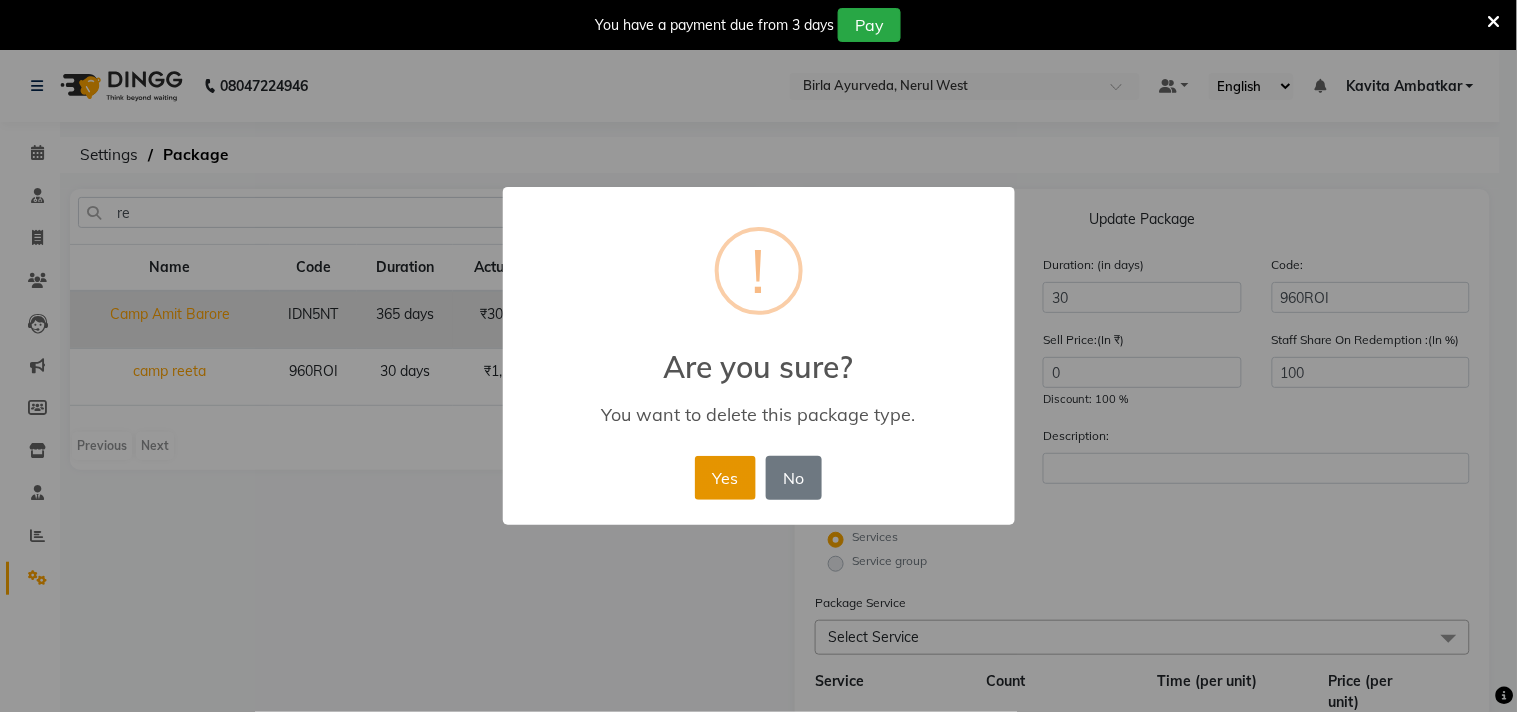 click on "Yes" at bounding box center [725, 478] 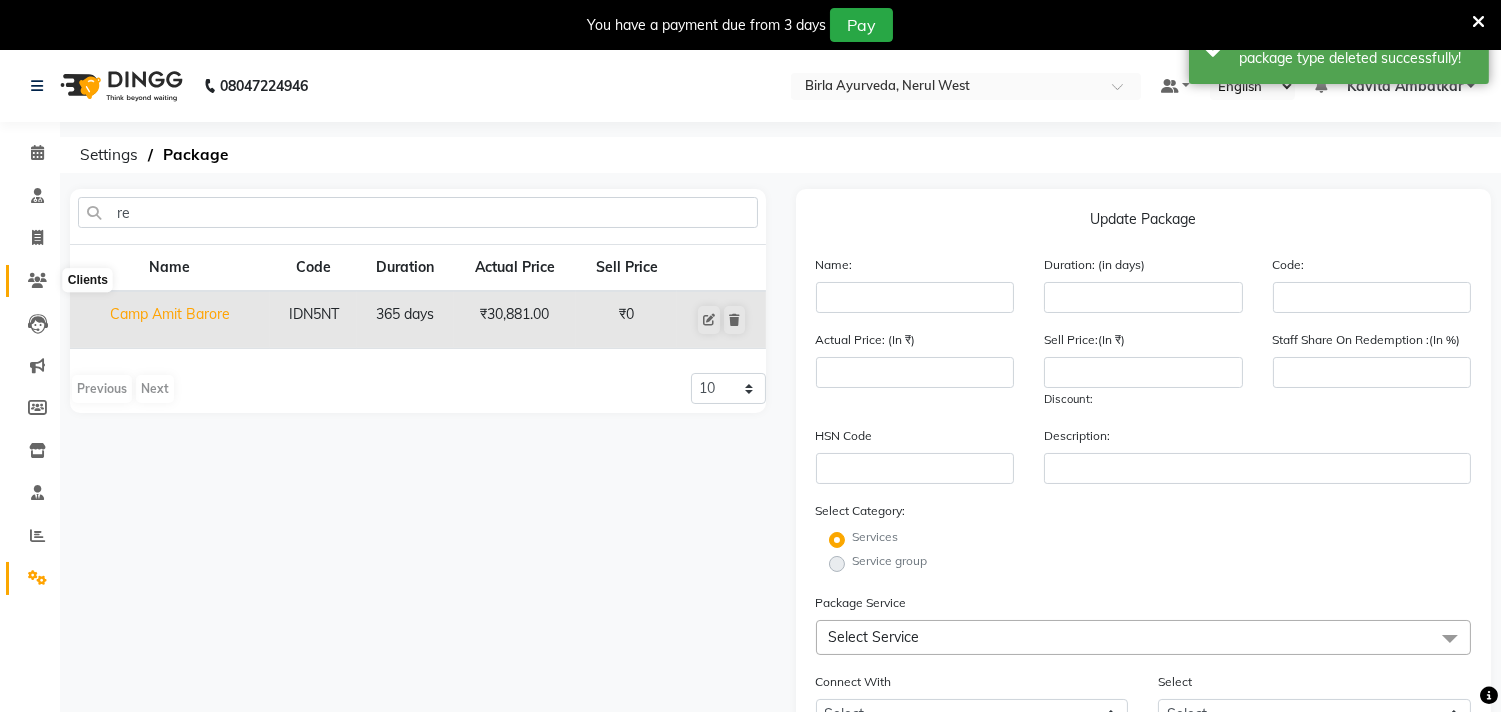 click 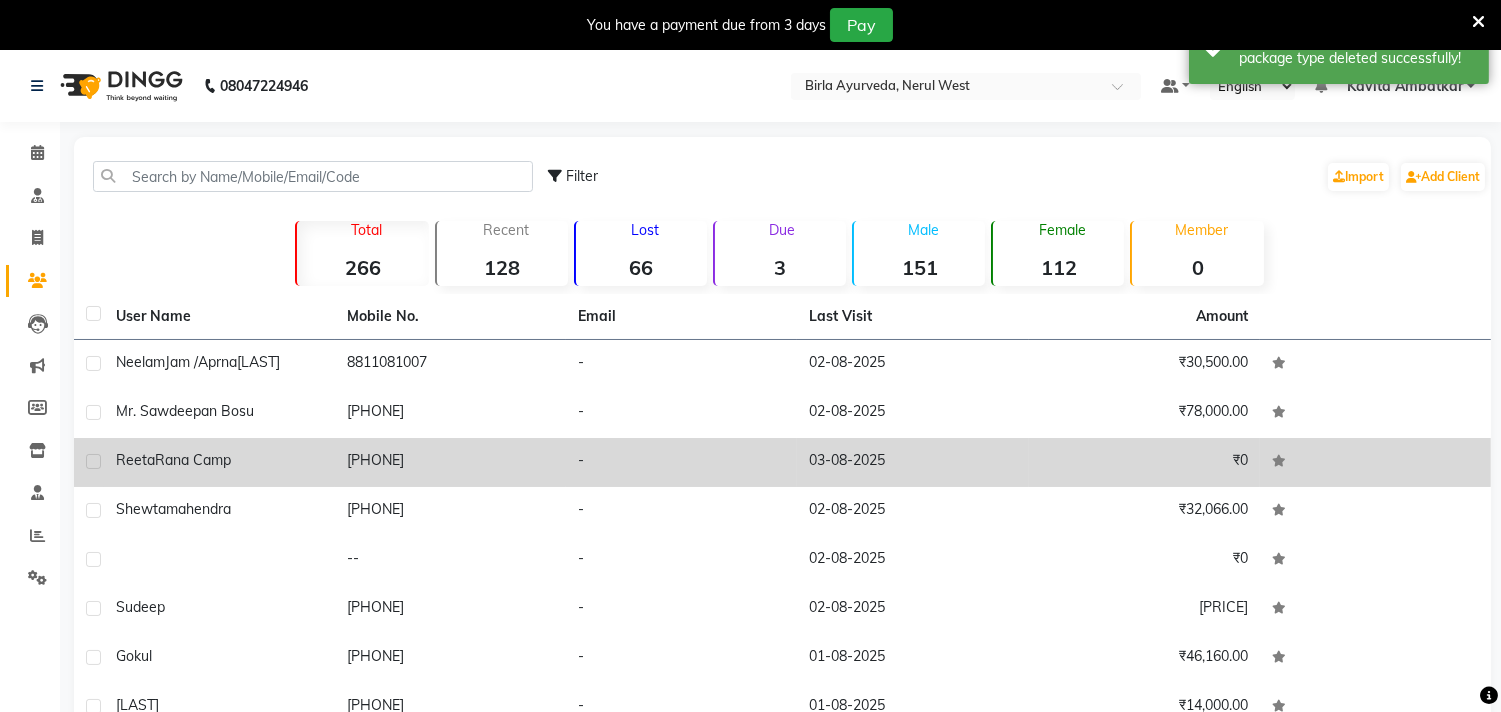 click on "Rana camp" 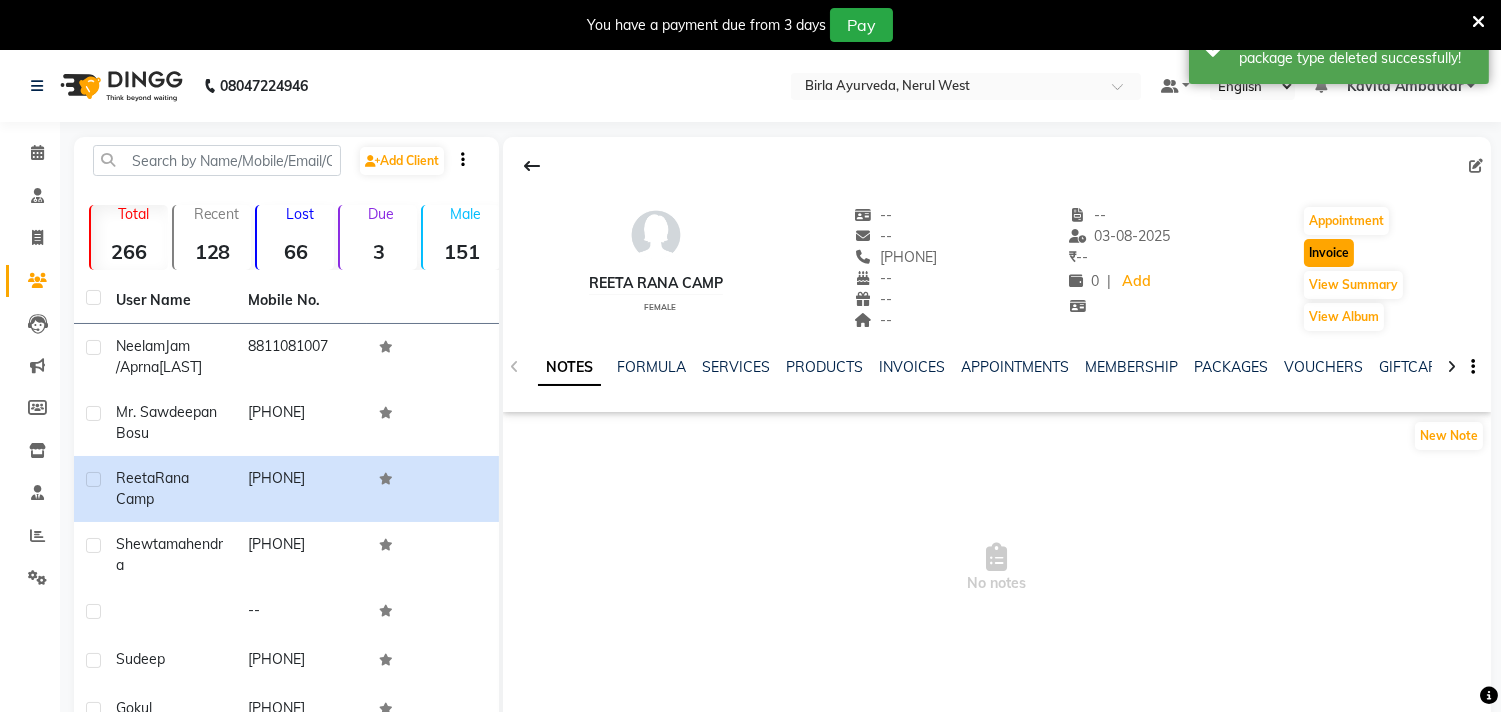 click on "Invoice" 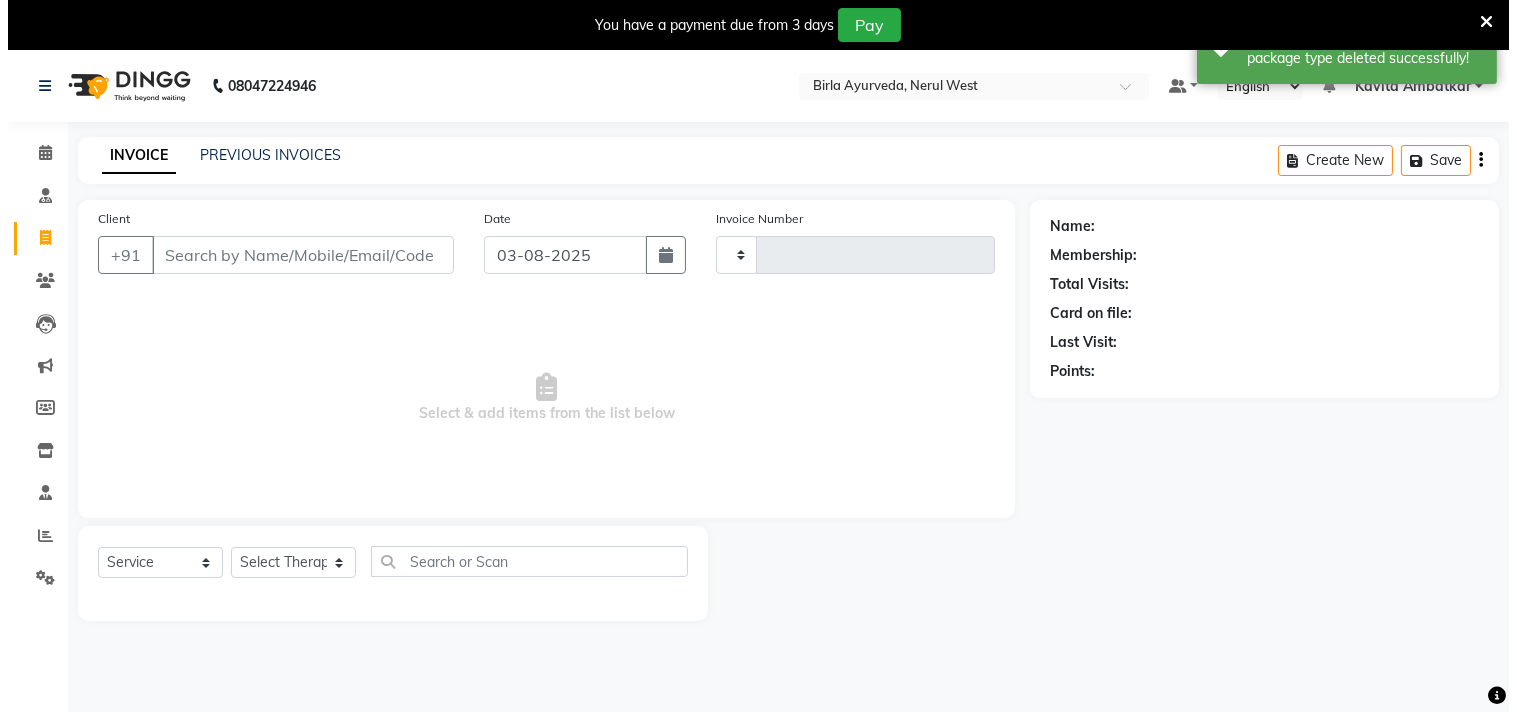 scroll, scrollTop: 50, scrollLeft: 0, axis: vertical 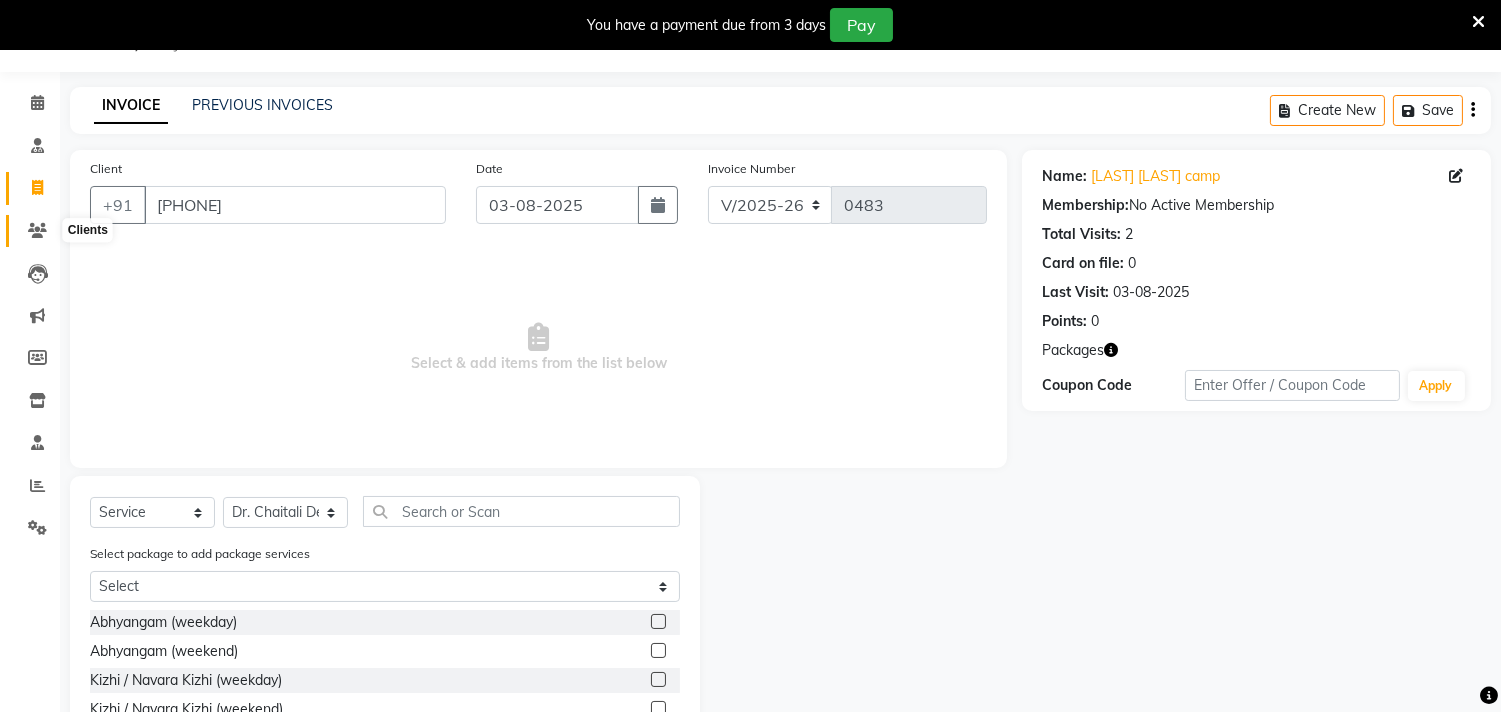 click 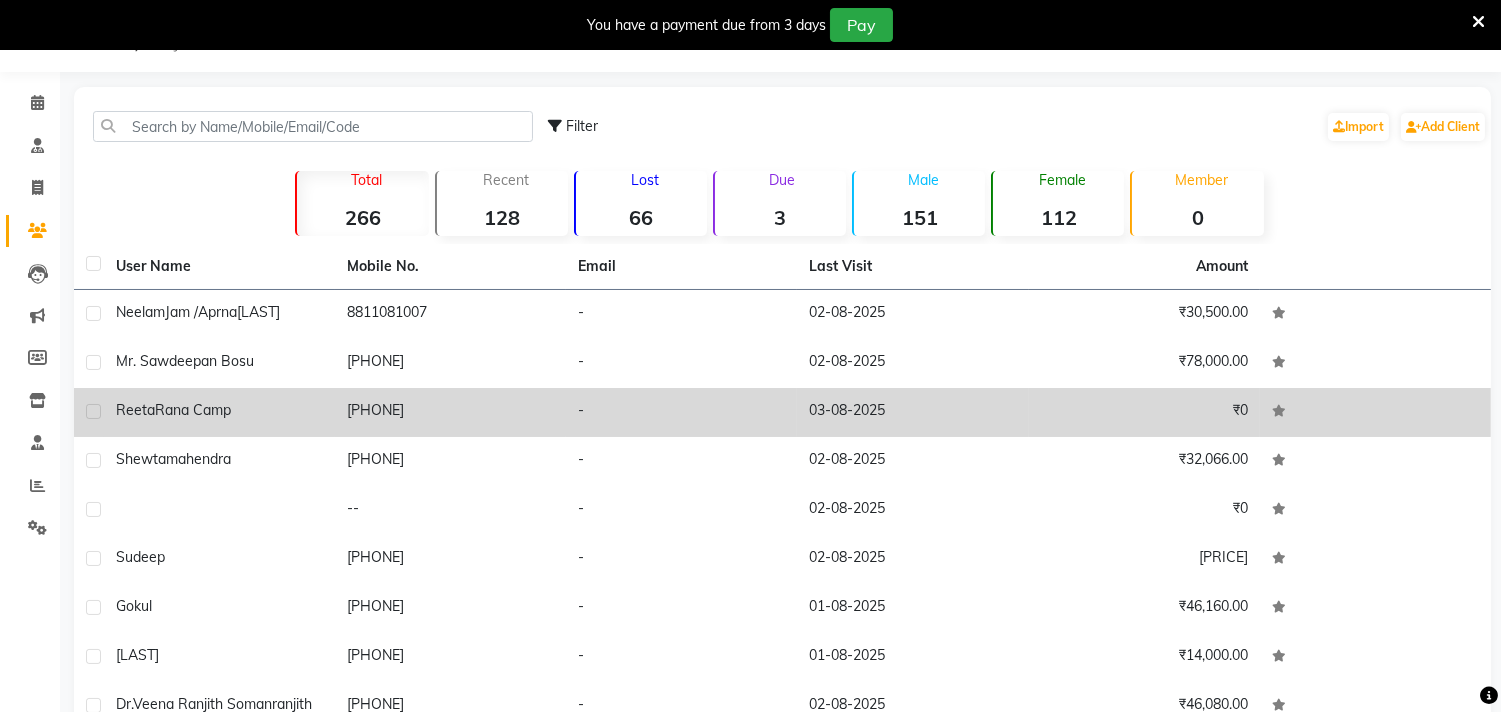 click on "Rana camp" 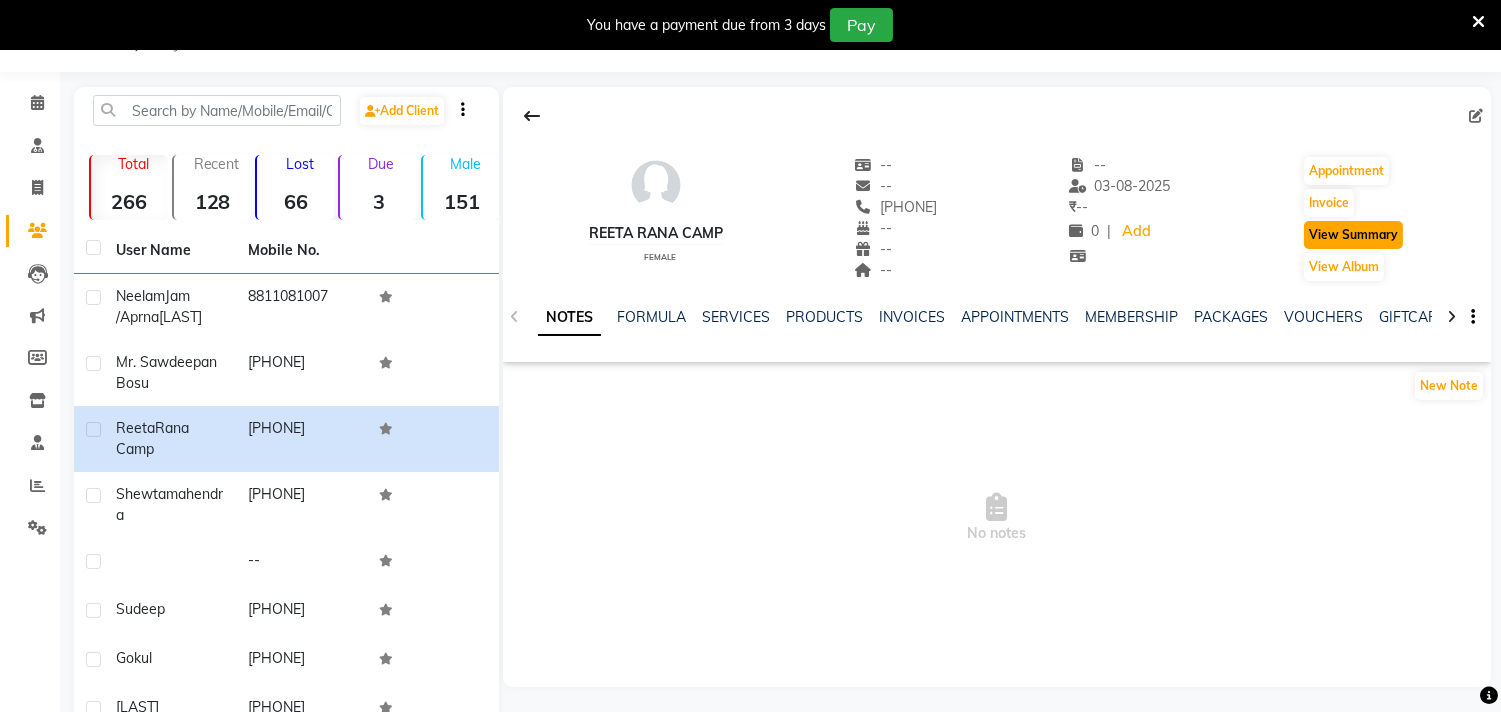 click on "View Summary" 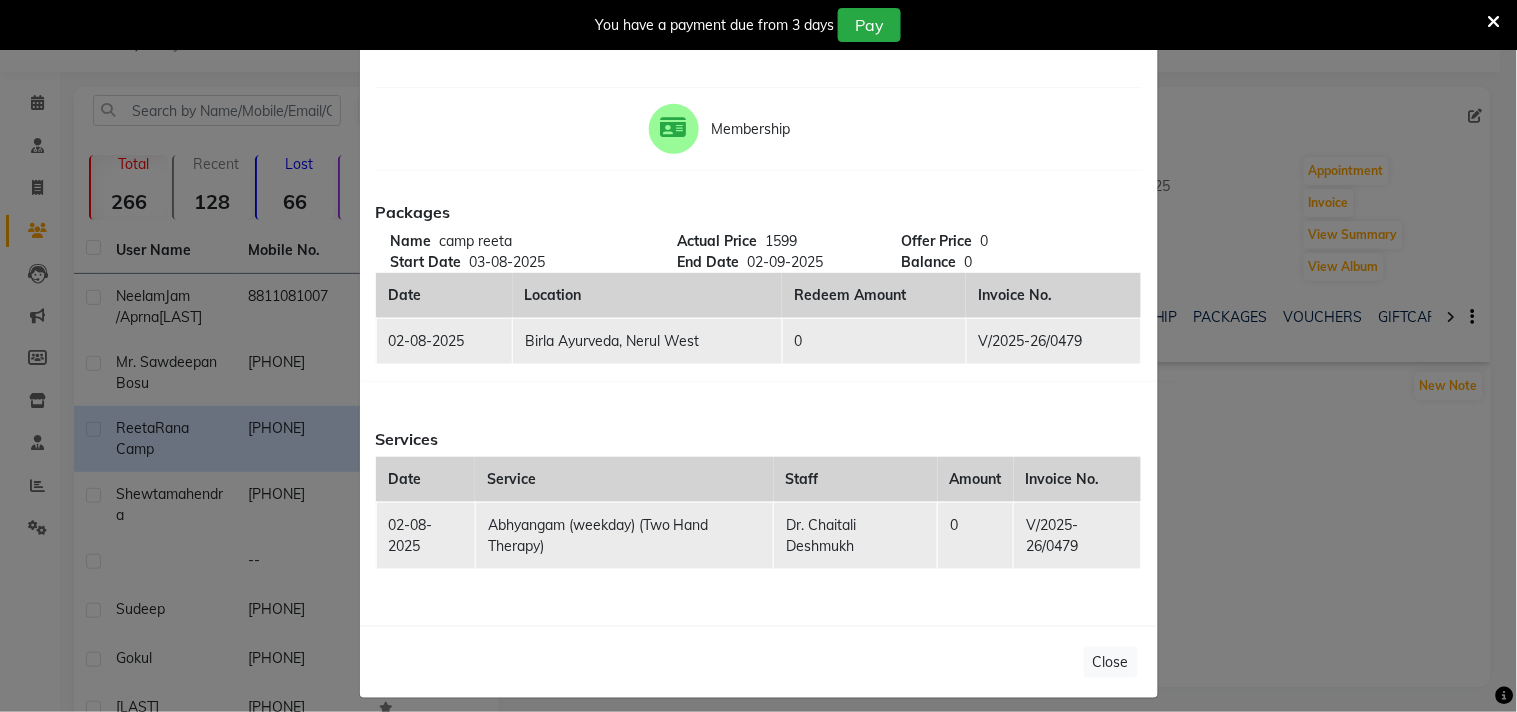 scroll, scrollTop: 0, scrollLeft: 0, axis: both 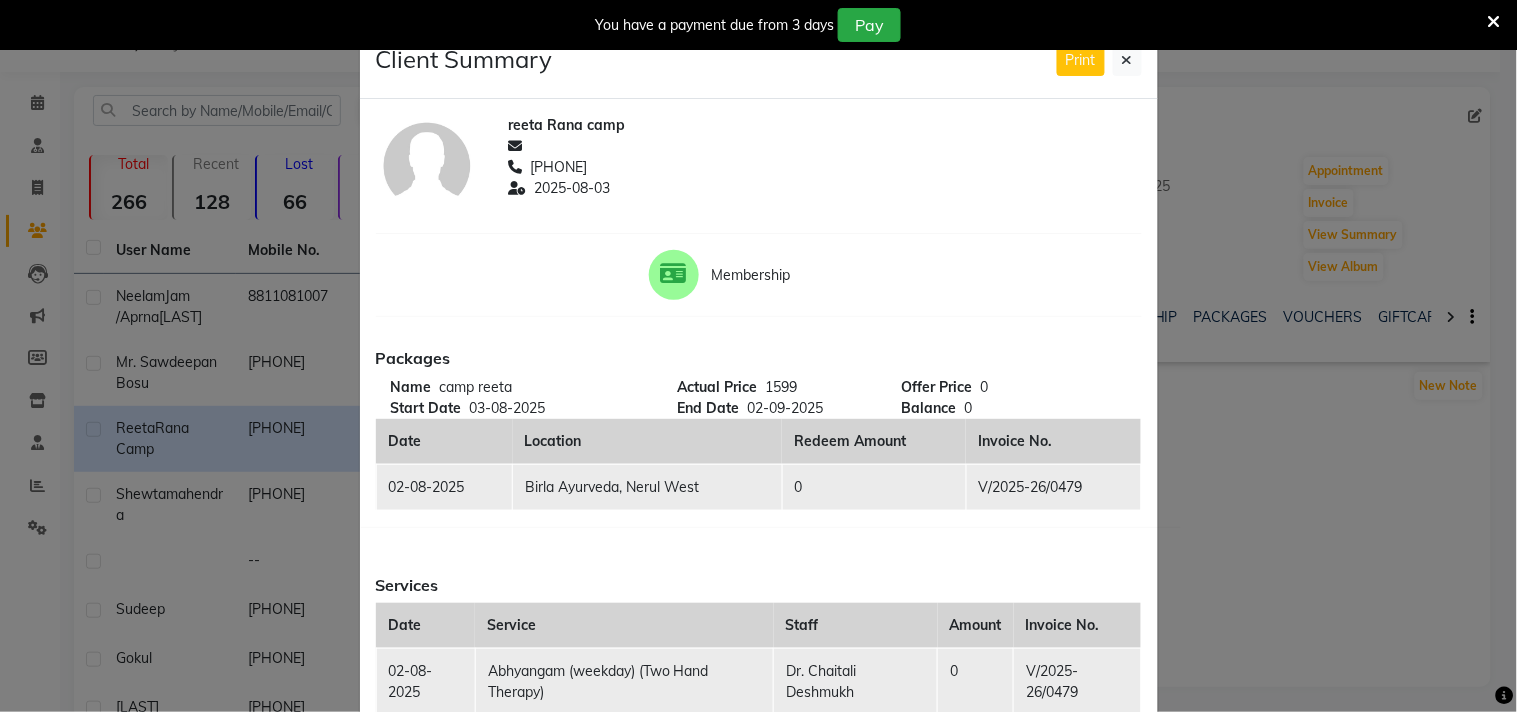 click on "Client Summary Print [LAST] [LAST] camp [PHONE] [DATE] Membership Packages Name camp [LAST] Start Date [DATE] Actual Price 1599 End Date [DATE] Offer Price 0 Balance 0 Date Location Redeem Amount Invoice No. [DATE] Birla Ayurveda, Nerul West 0 [INV_NUM] Services Date Service Staff Amount Invoice No. [DATE] Abhyangam (weekday) (Two Hand Therapy) Dr. [LAST] [LAST] 0 [INV_NUM] Close" 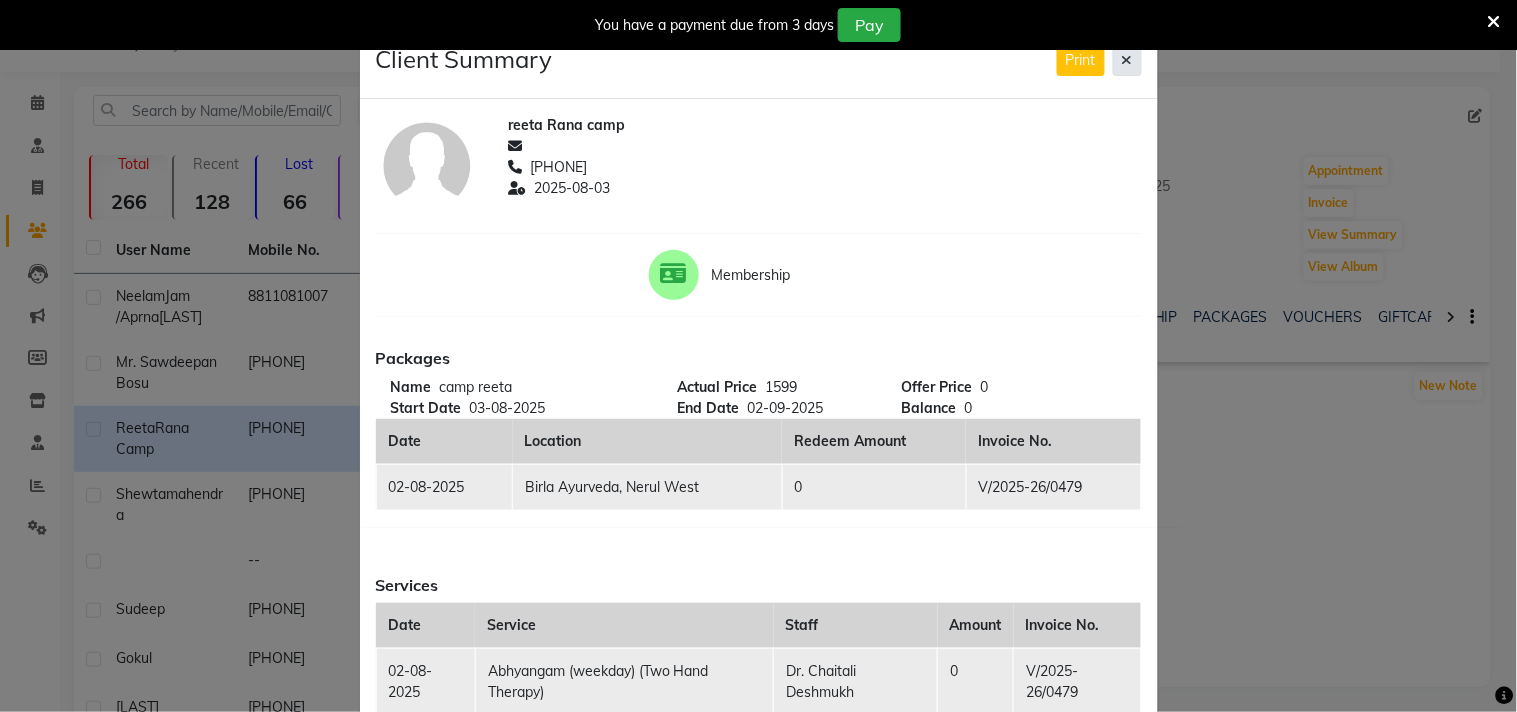 click 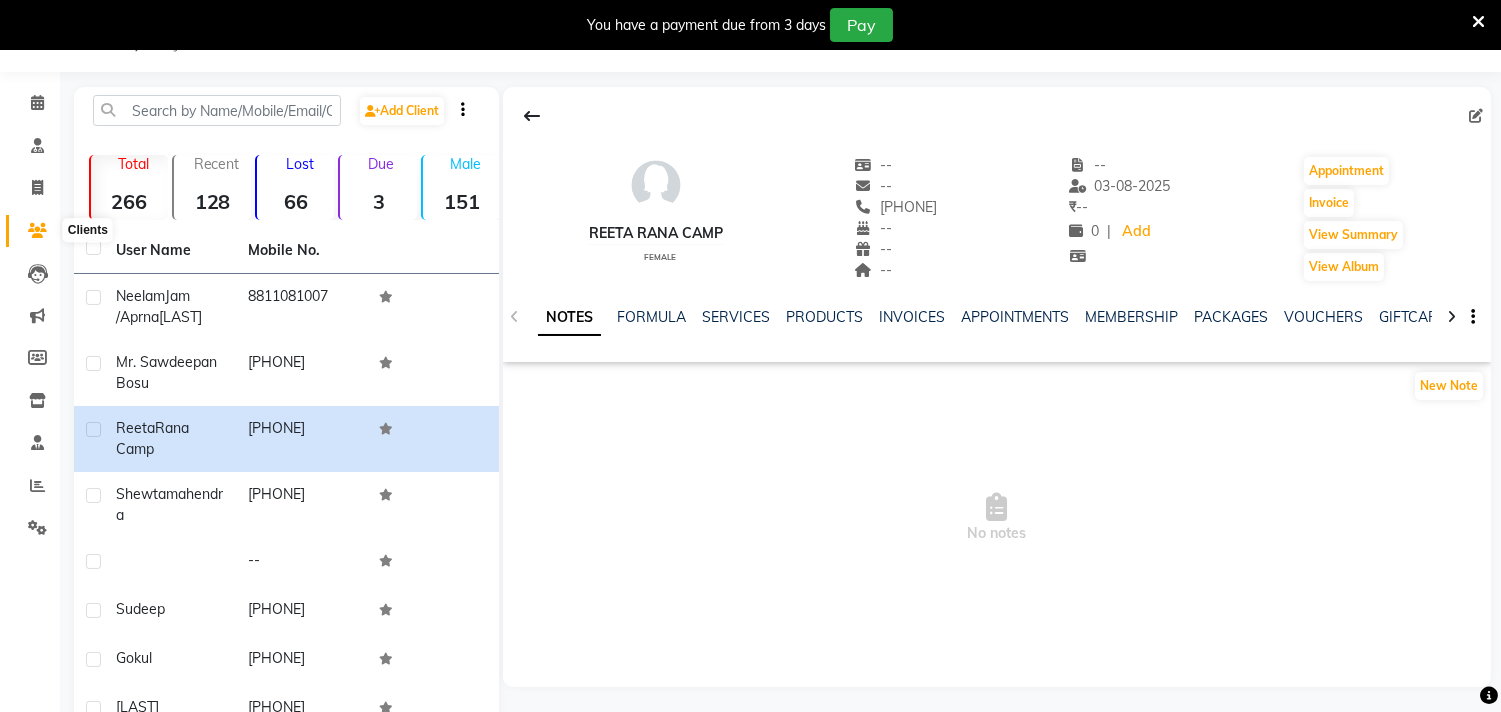 click 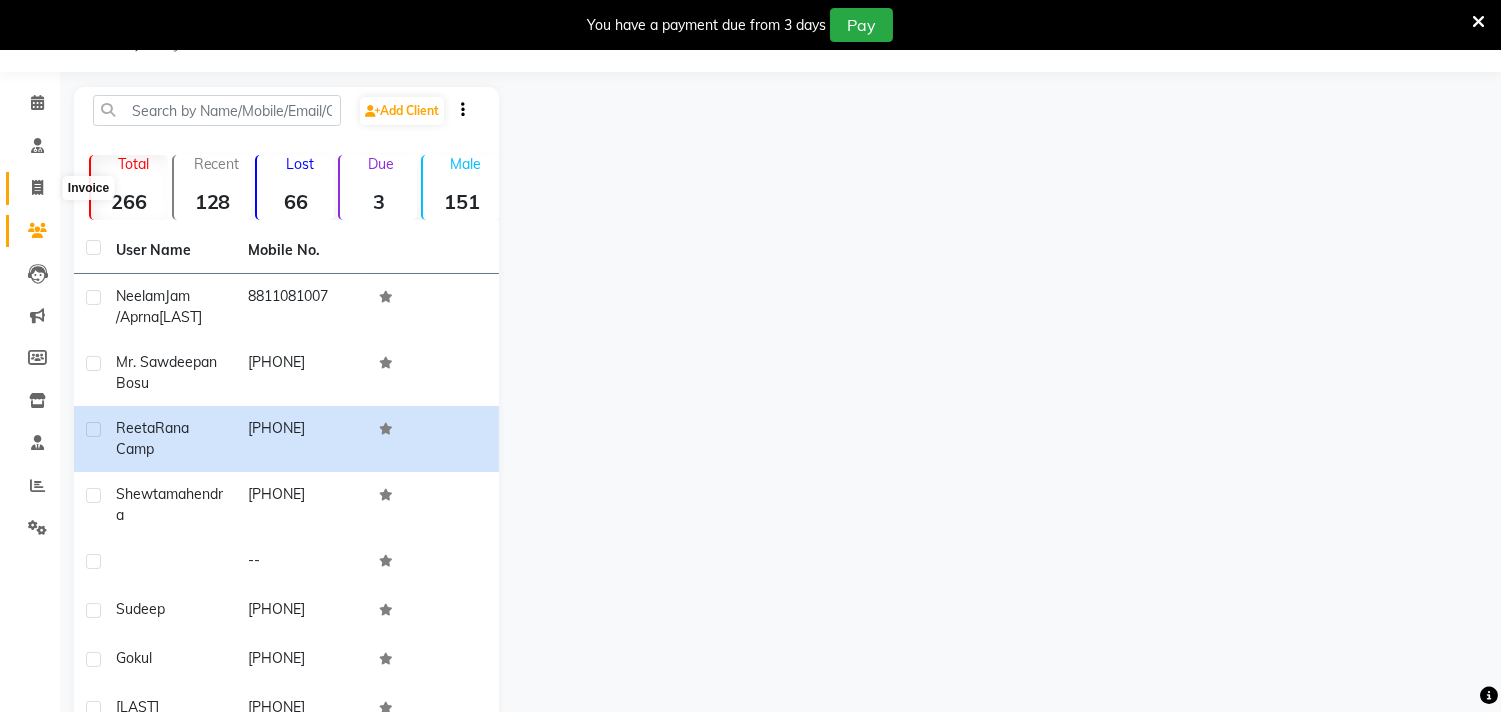 click 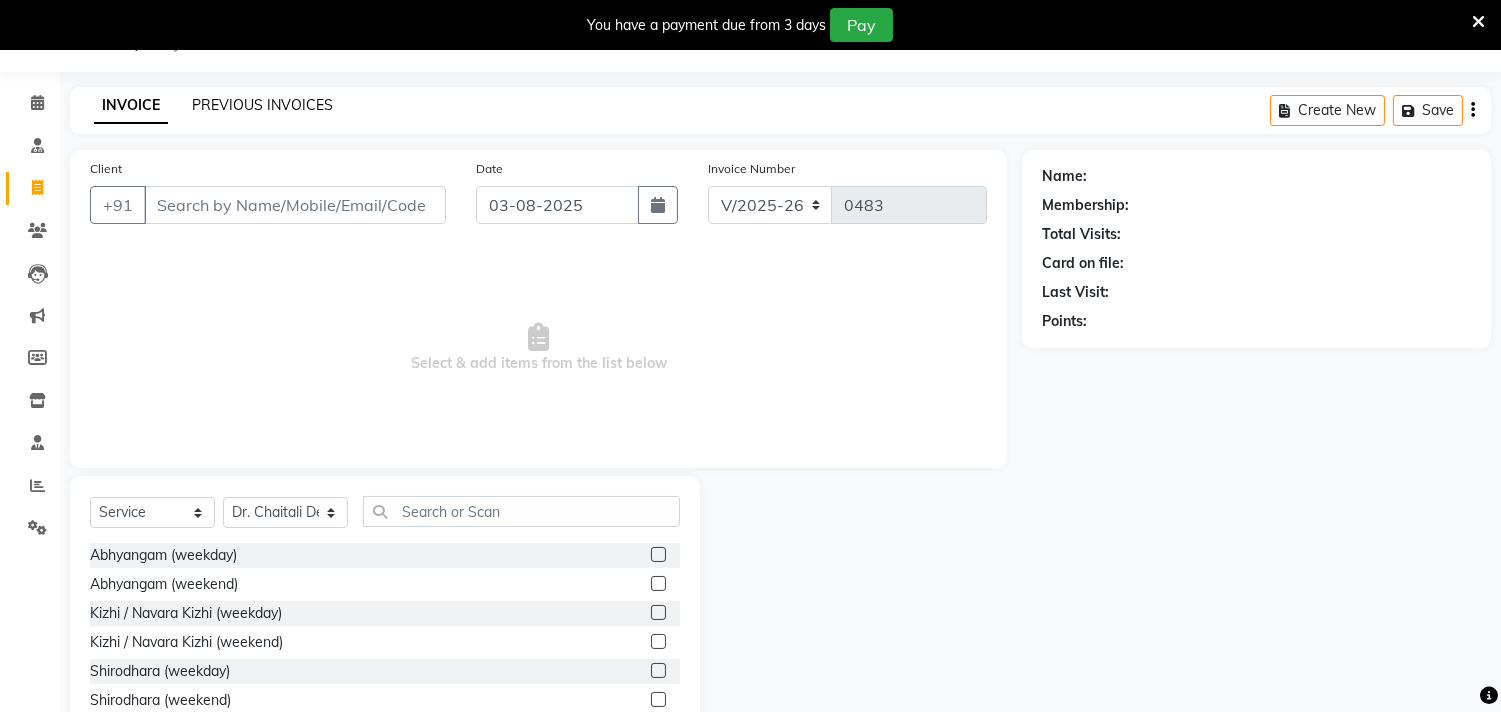 click on "PREVIOUS INVOICES" 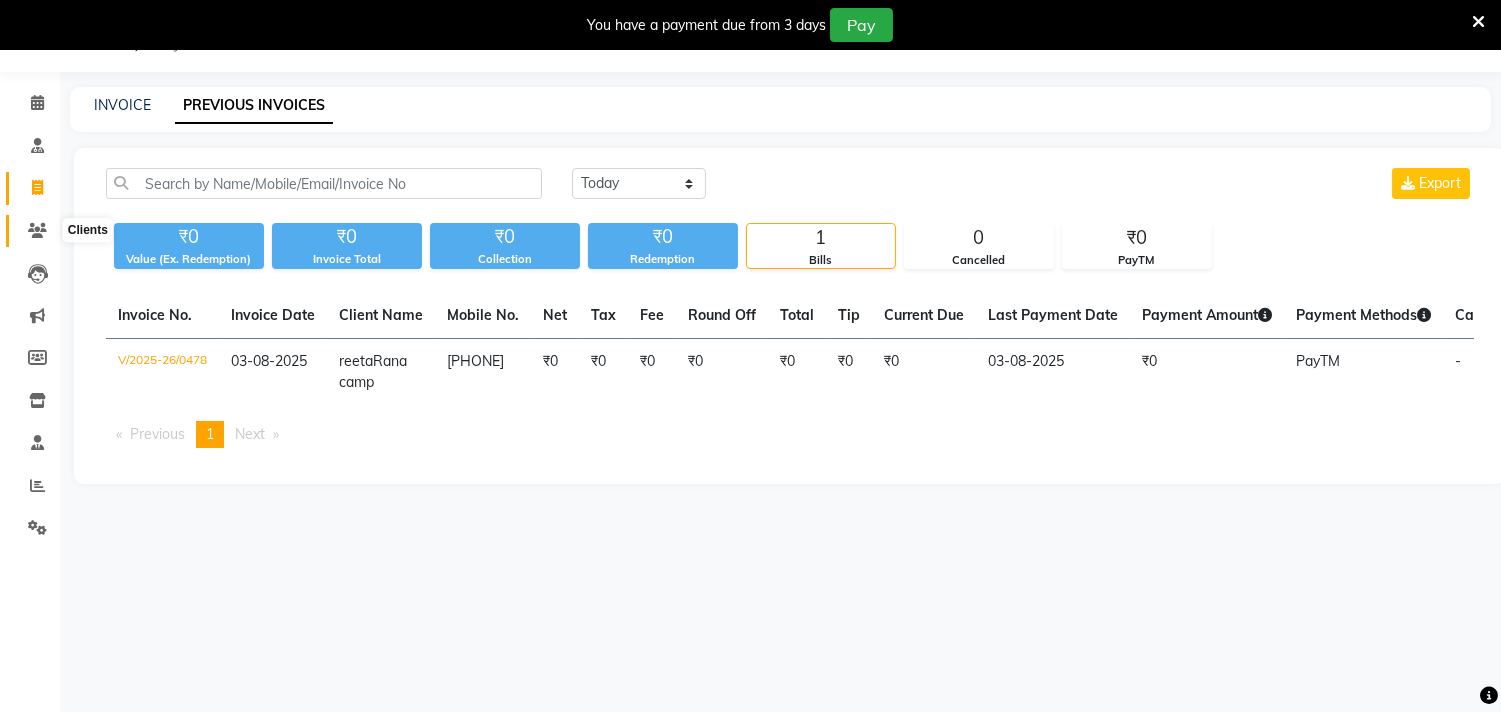 click 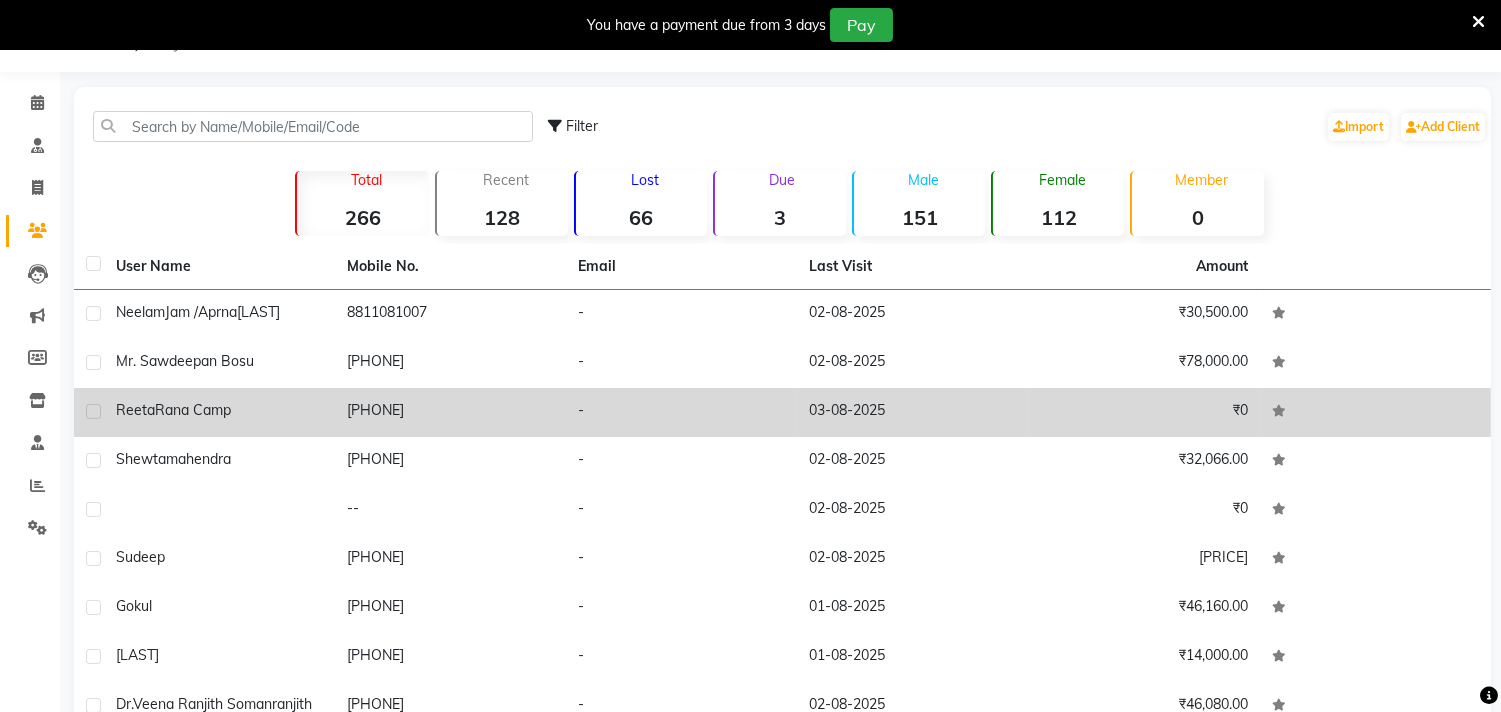 click on "reeta  Rana camp" 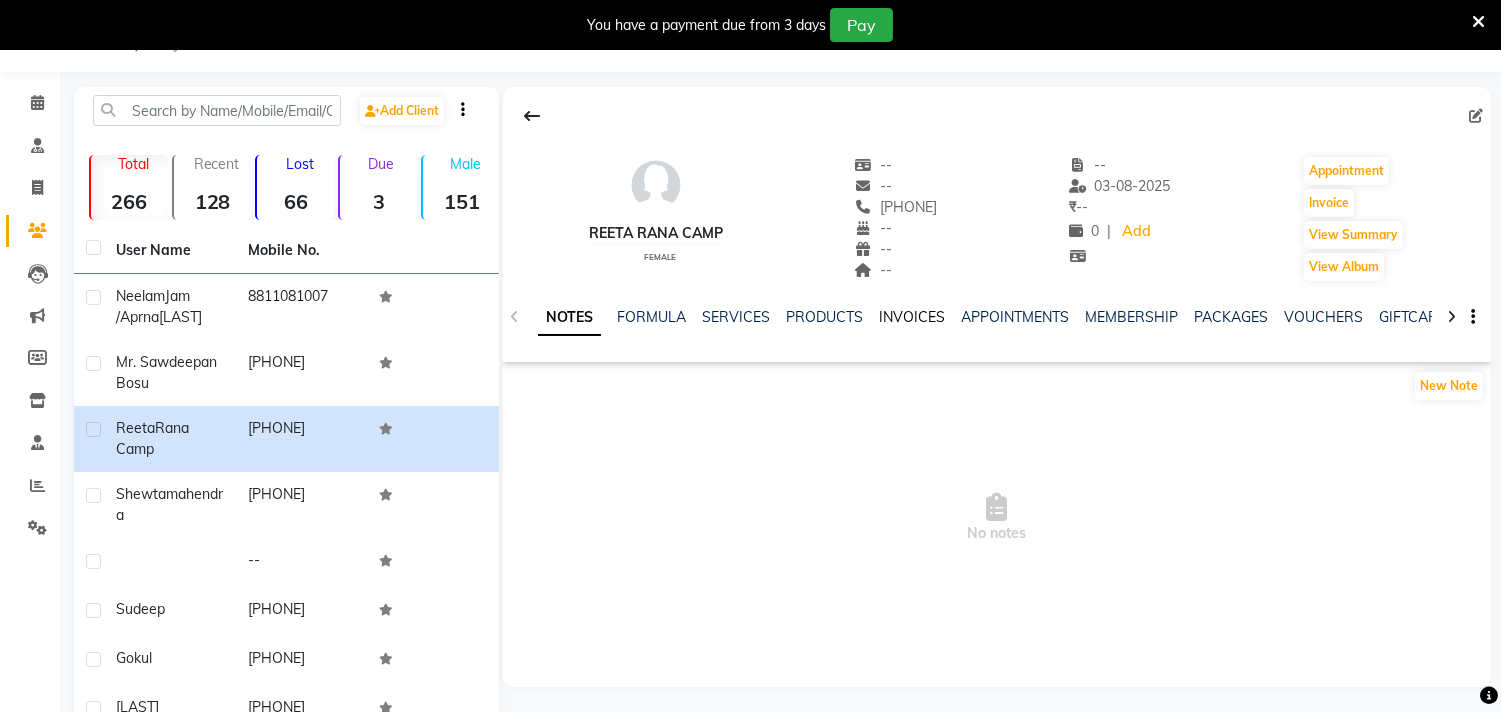 click on "INVOICES" 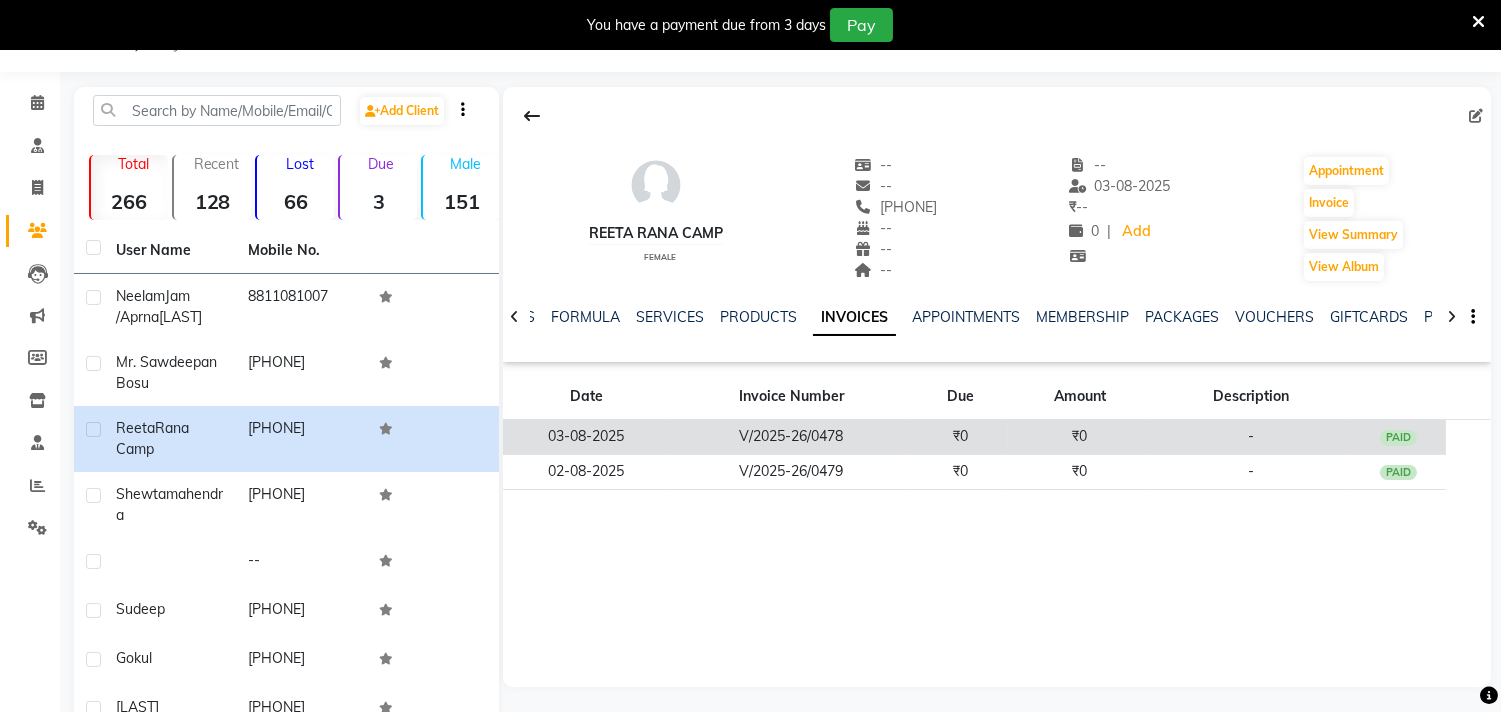 click on "PAID" 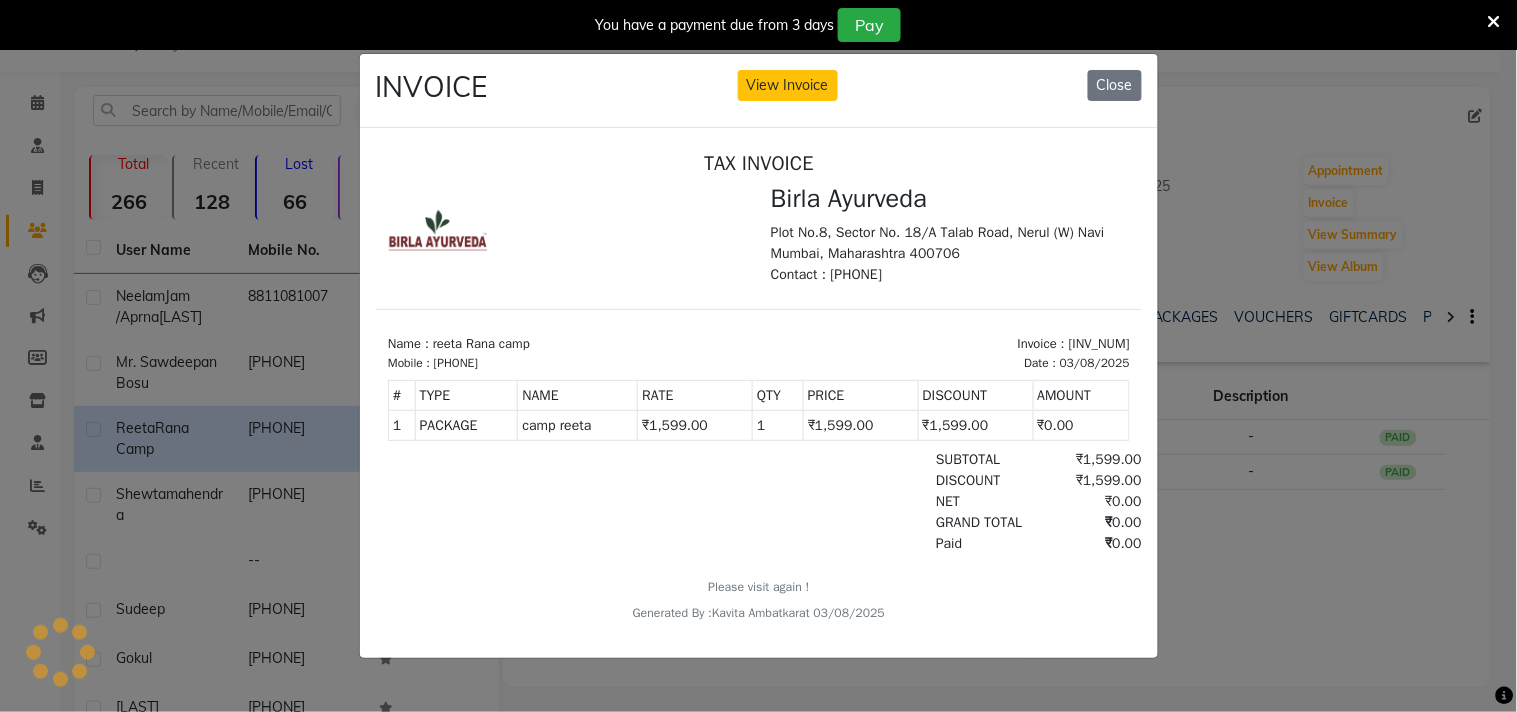scroll, scrollTop: 0, scrollLeft: 0, axis: both 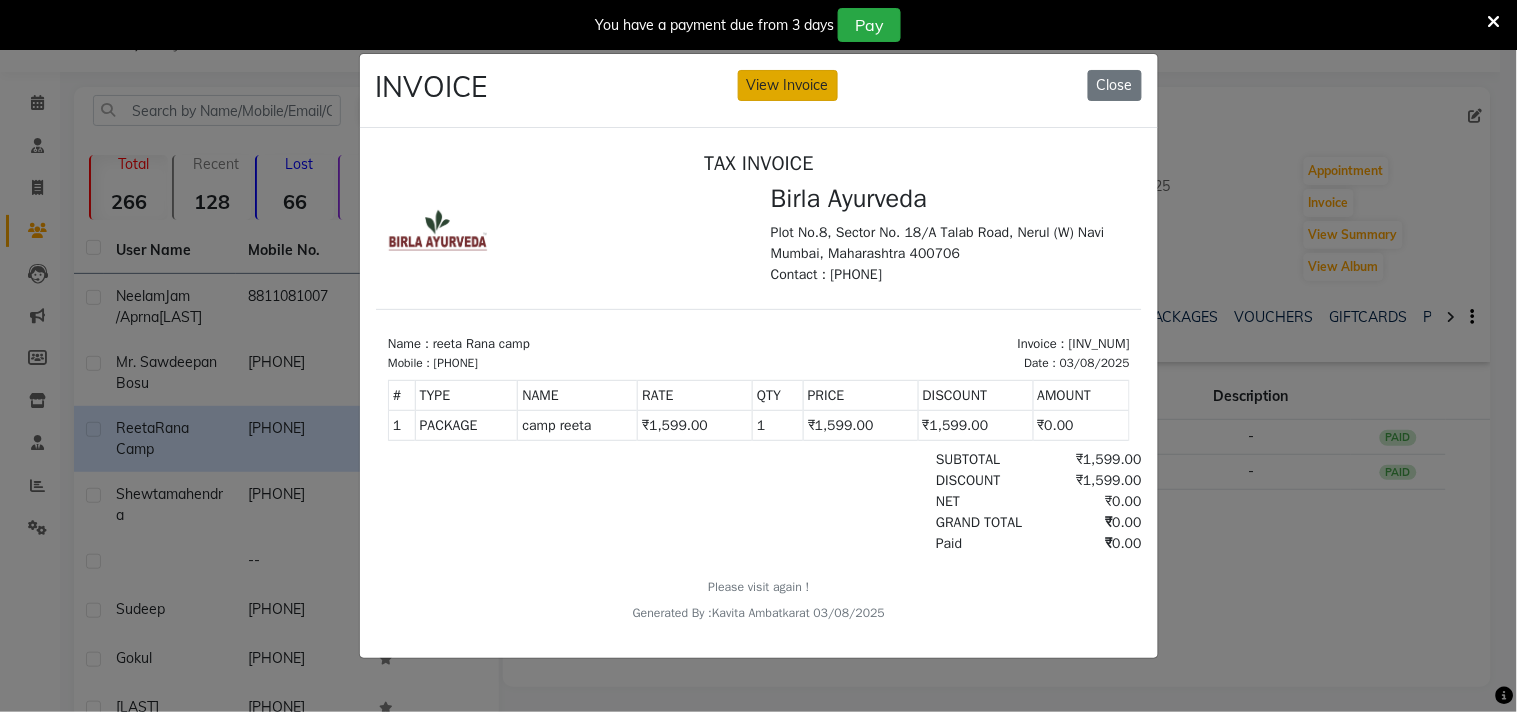 click on "View Invoice" 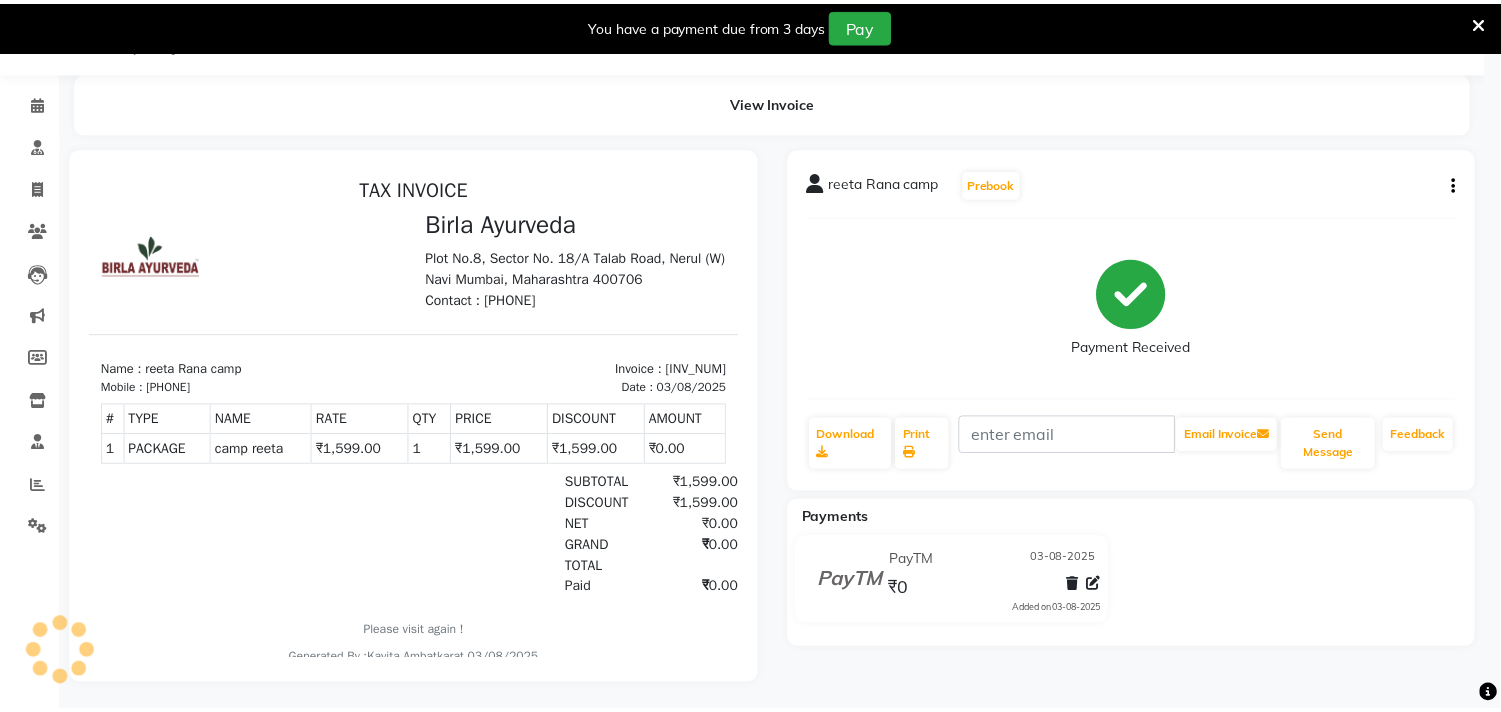 scroll, scrollTop: 0, scrollLeft: 0, axis: both 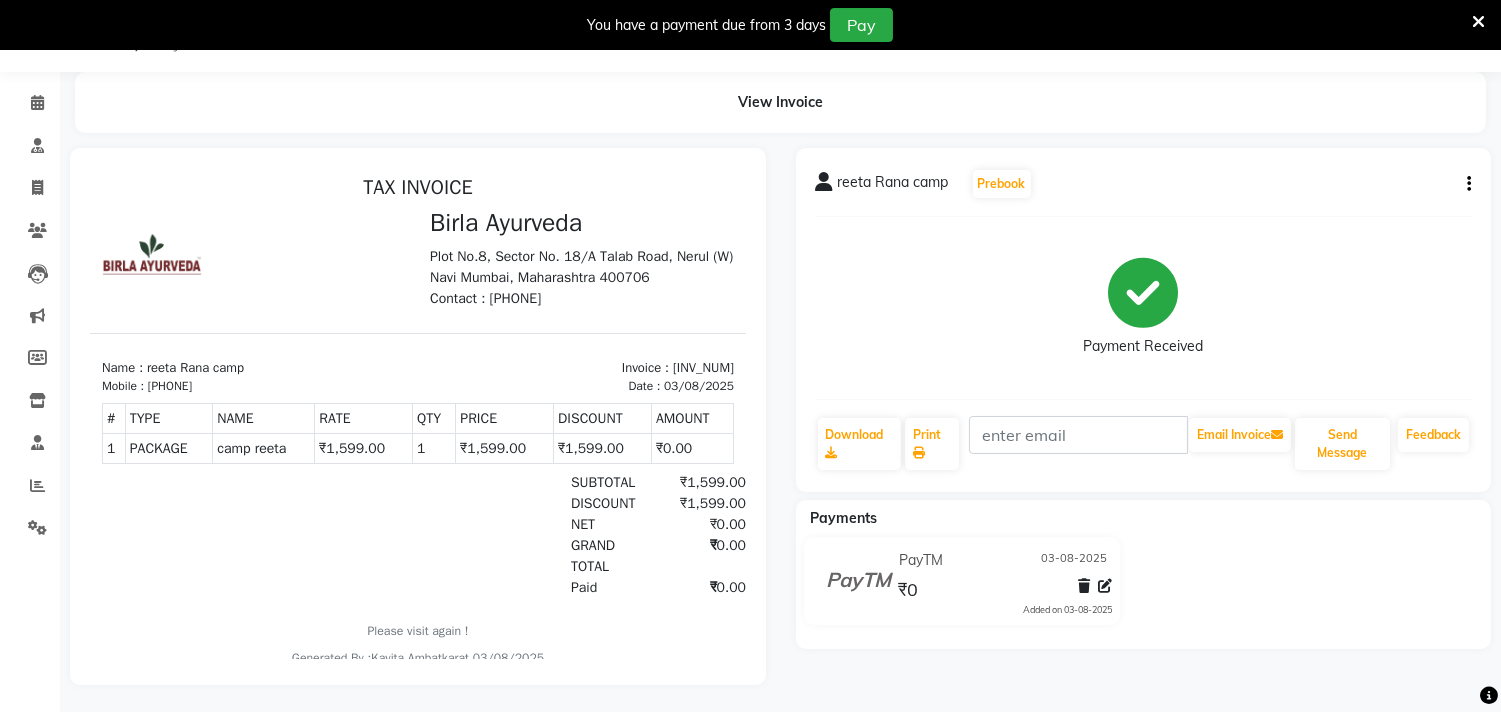 click 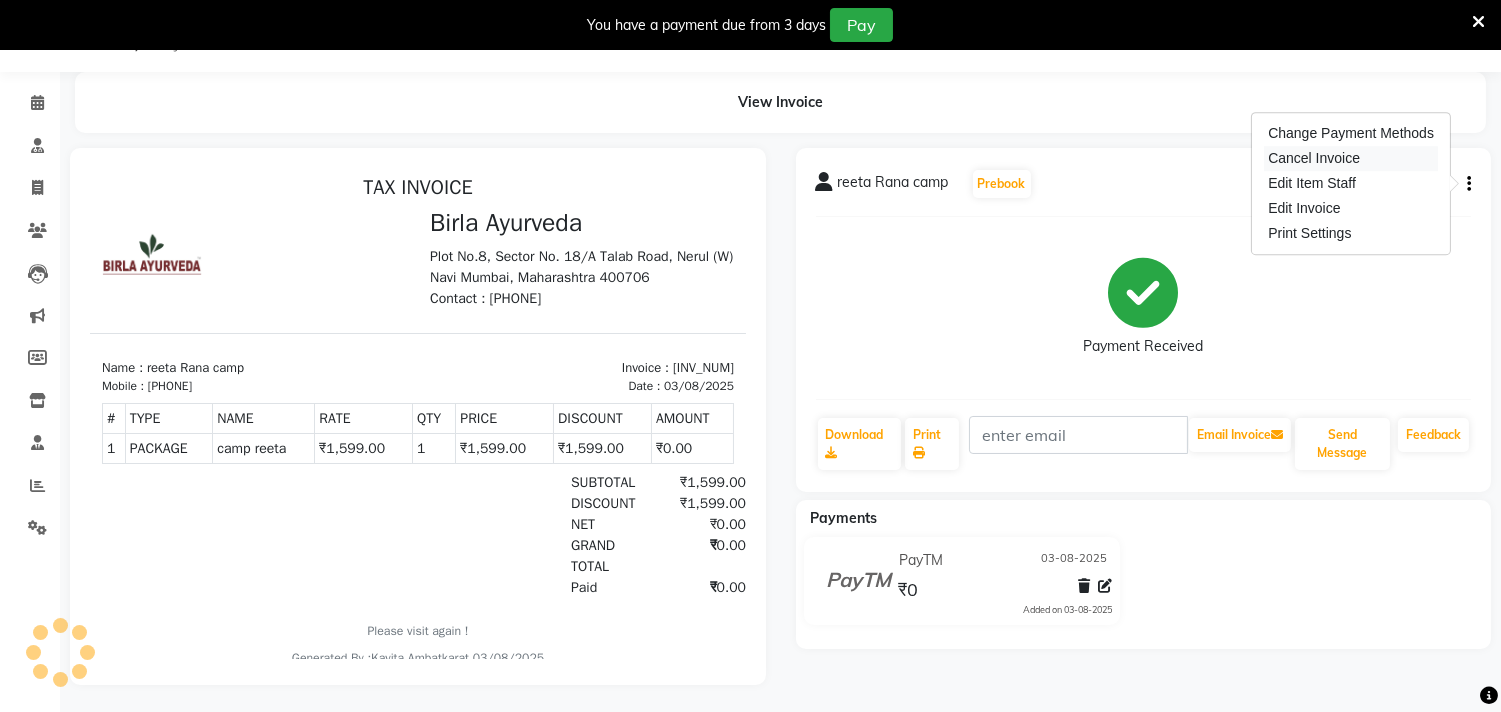 click on "Cancel Invoice" at bounding box center [1351, 158] 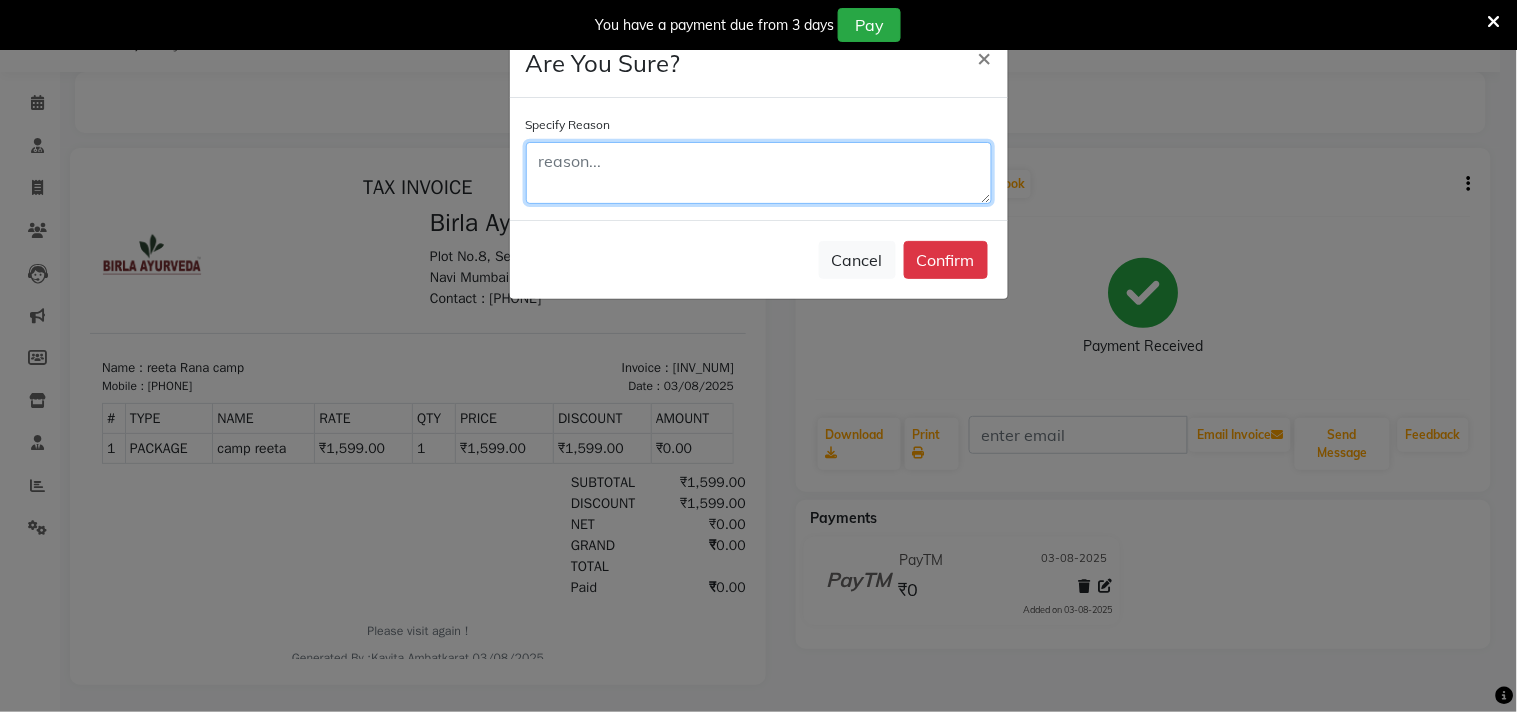 click 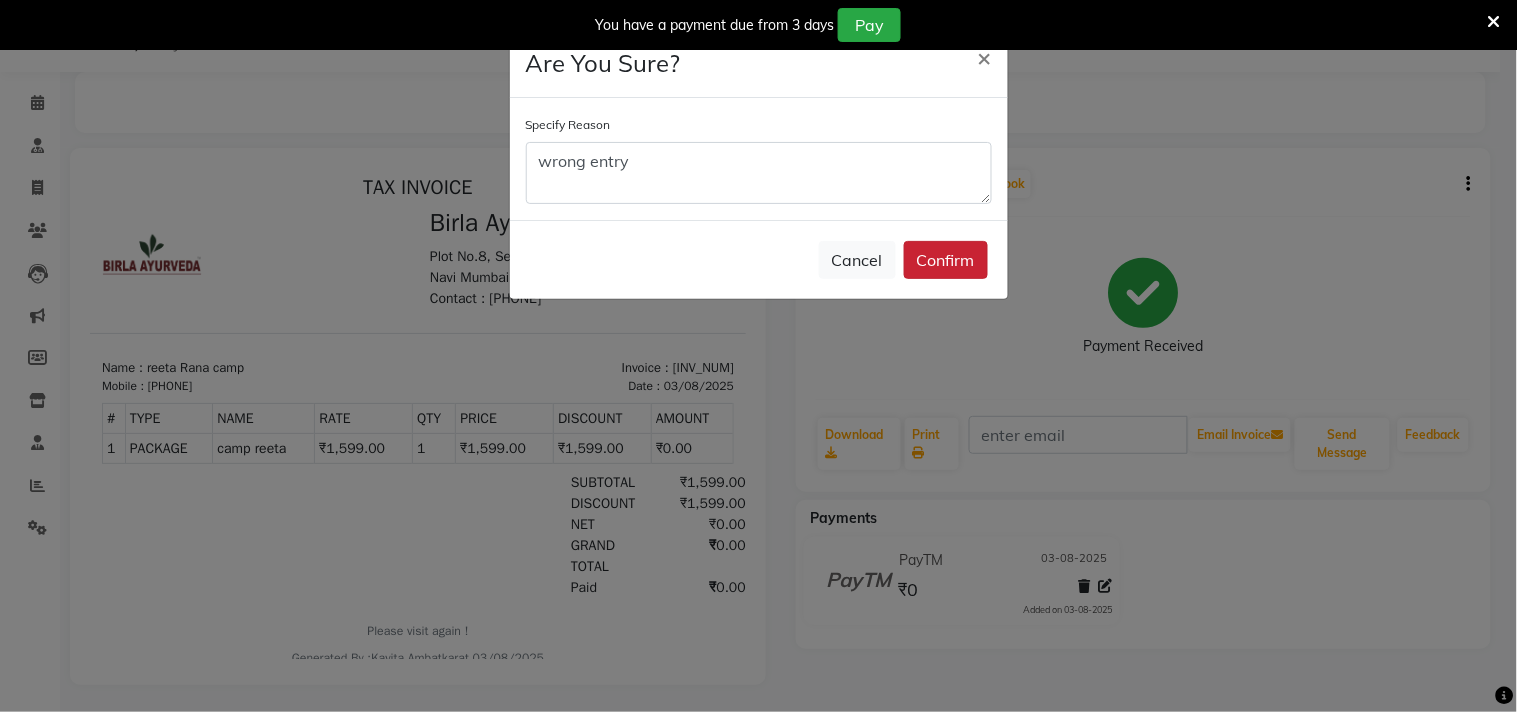 click on "Confirm" 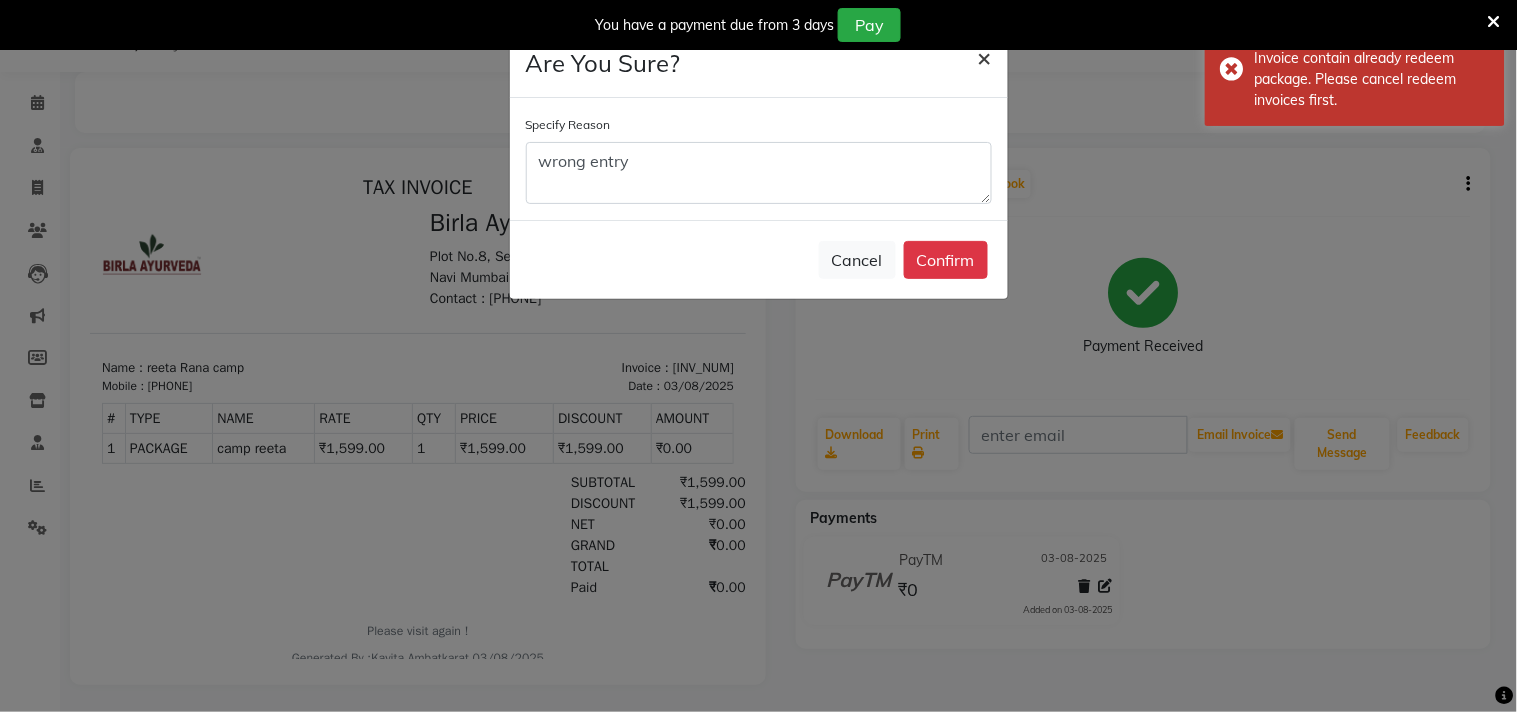 click on "×" 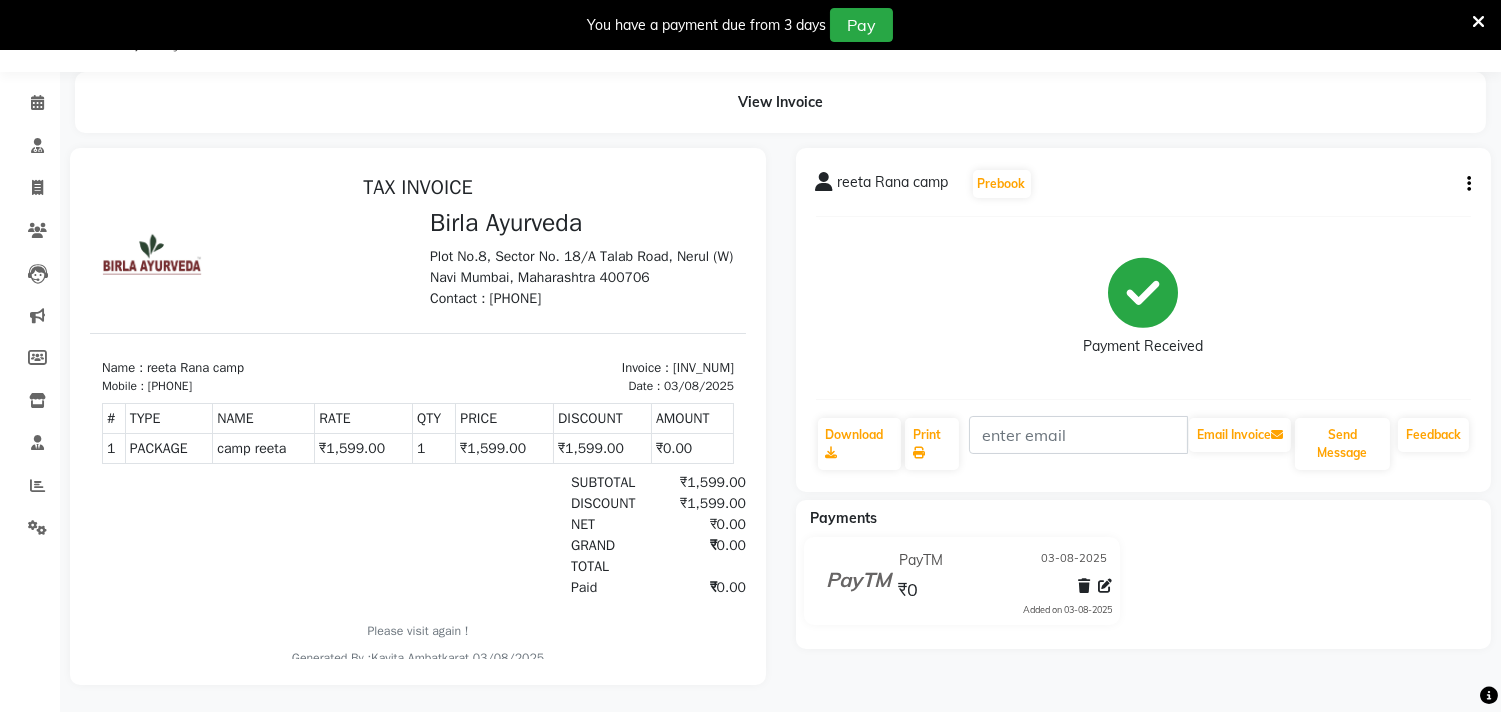 drag, startPoint x: 1082, startPoint y: 585, endPoint x: 1074, endPoint y: 632, distance: 47.67599 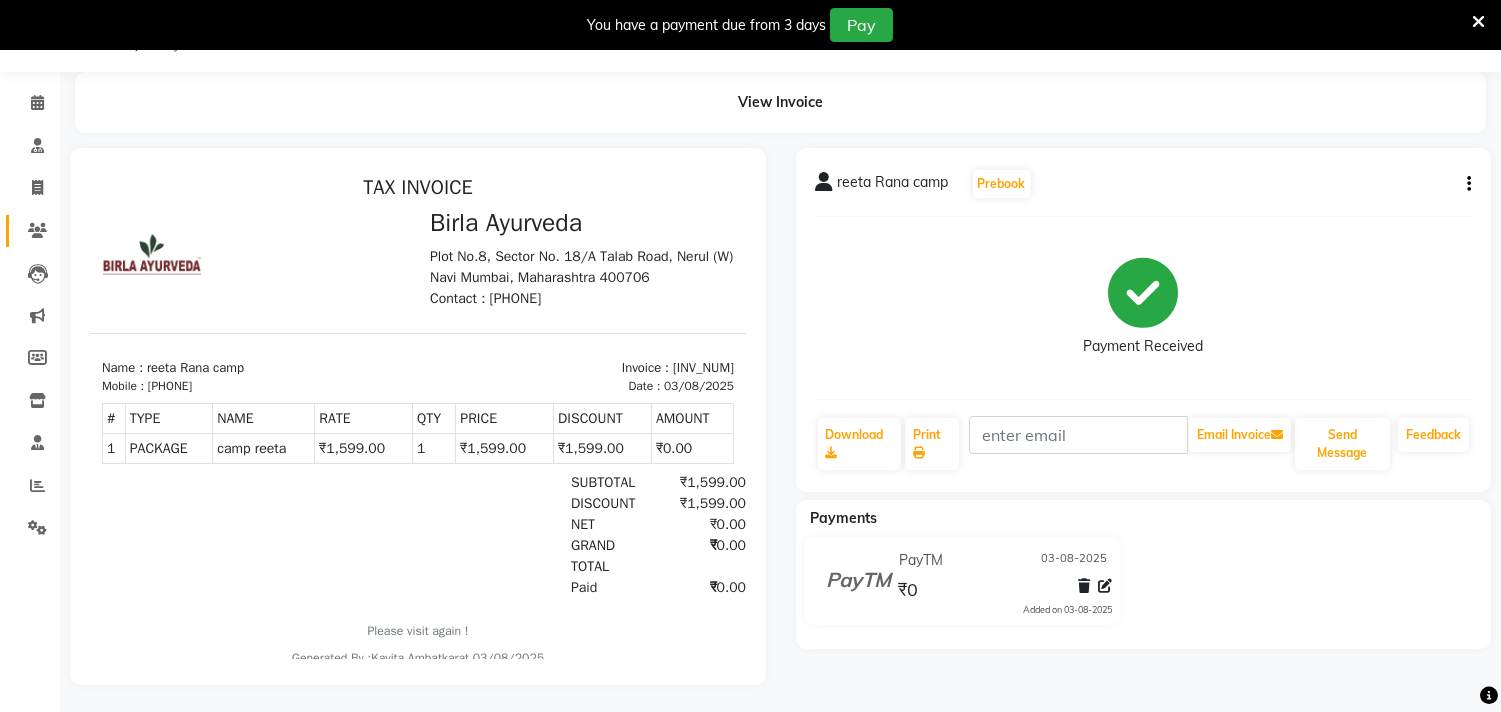 click on "Clients" 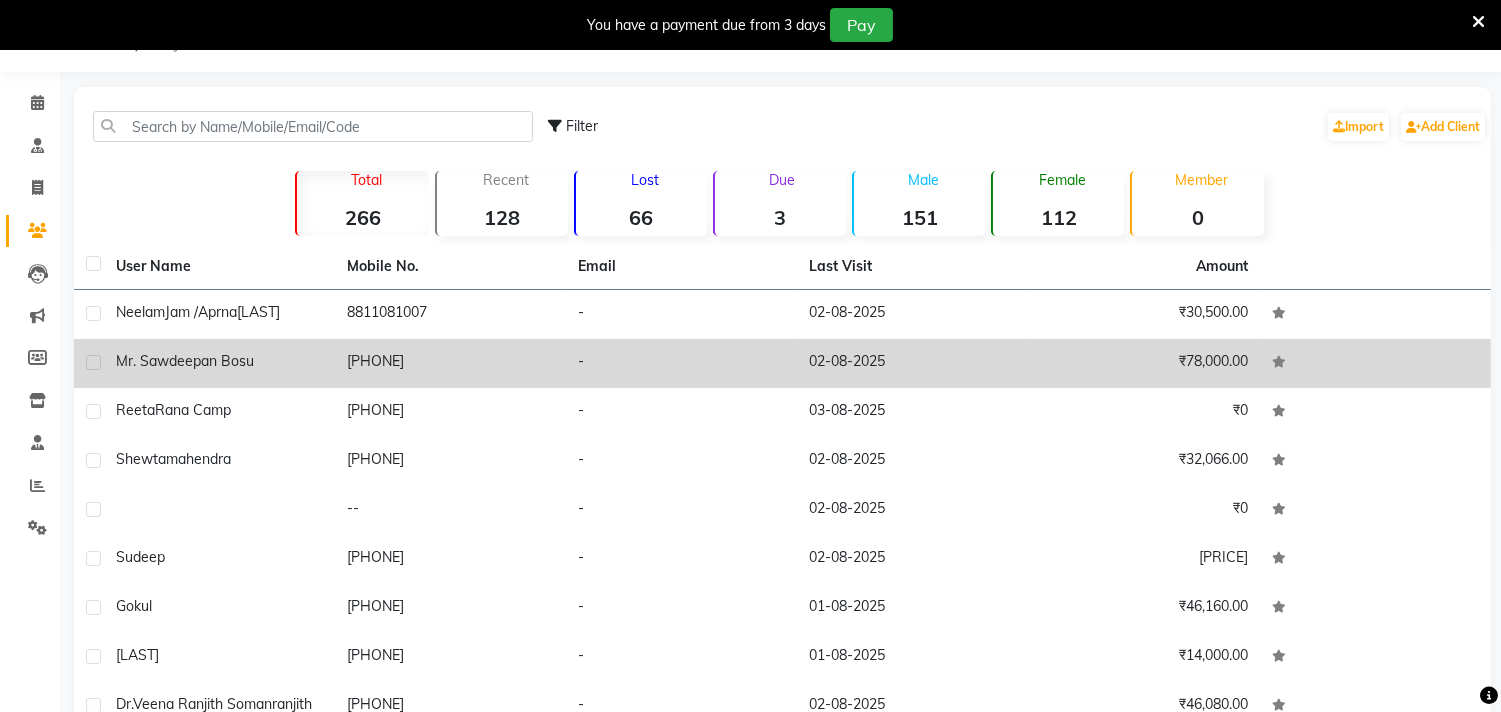 click on "Mr. Sawdeepan Bosu" 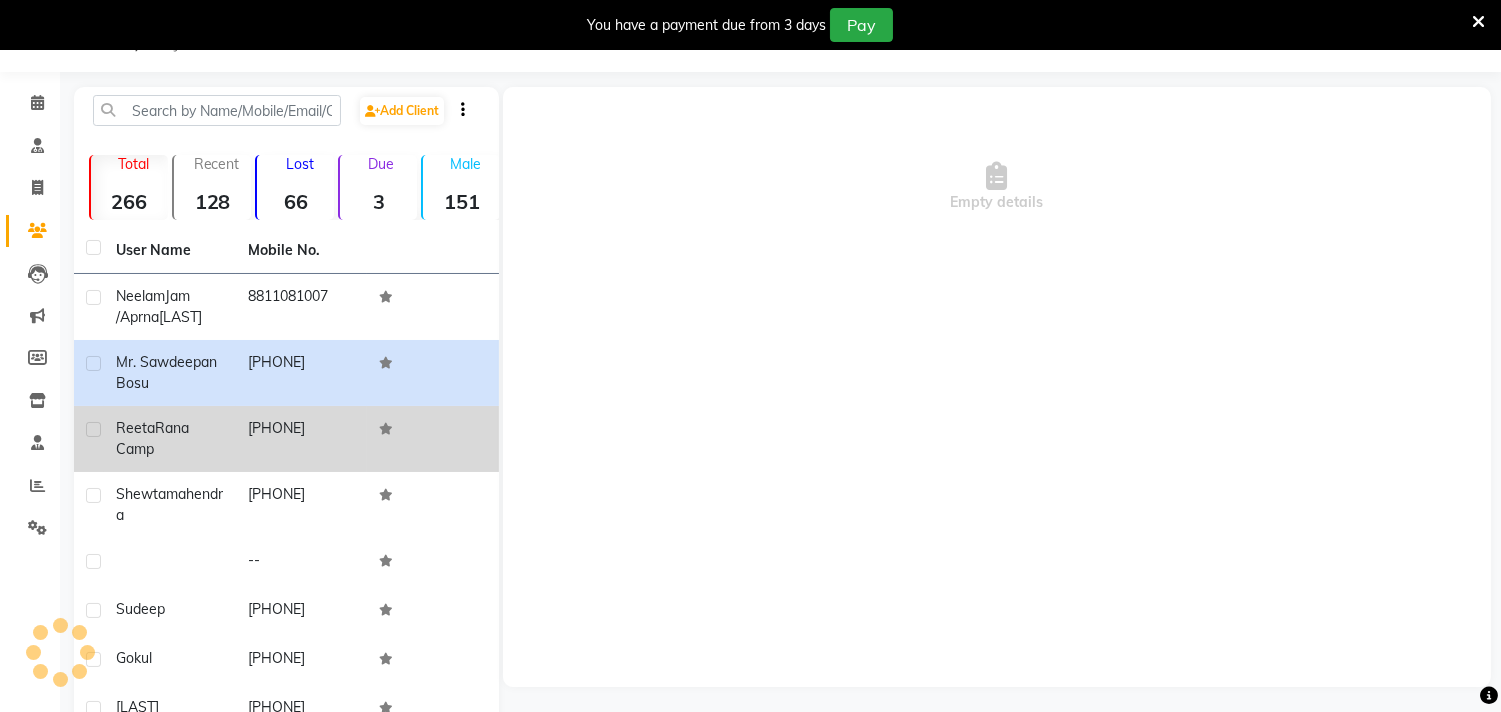 click on "reeta" 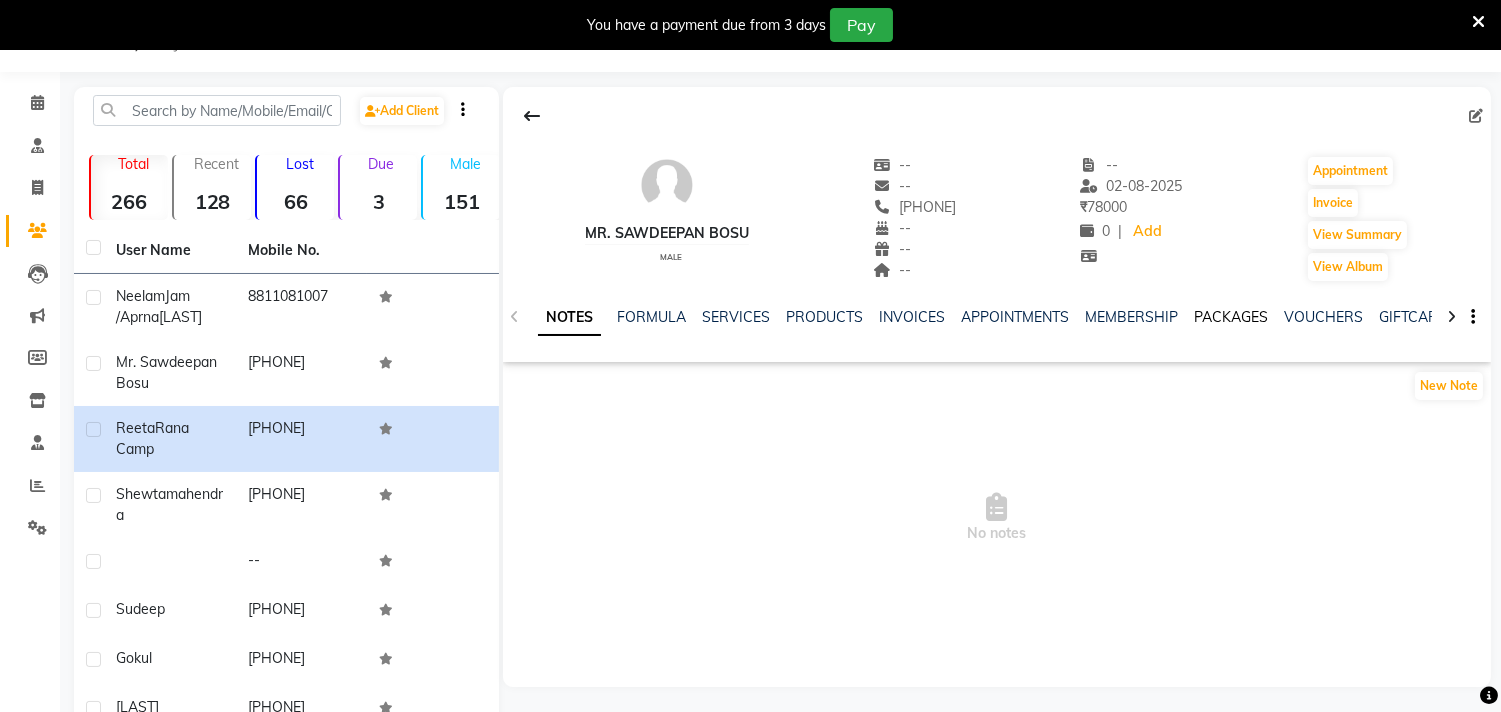 click on "PACKAGES" 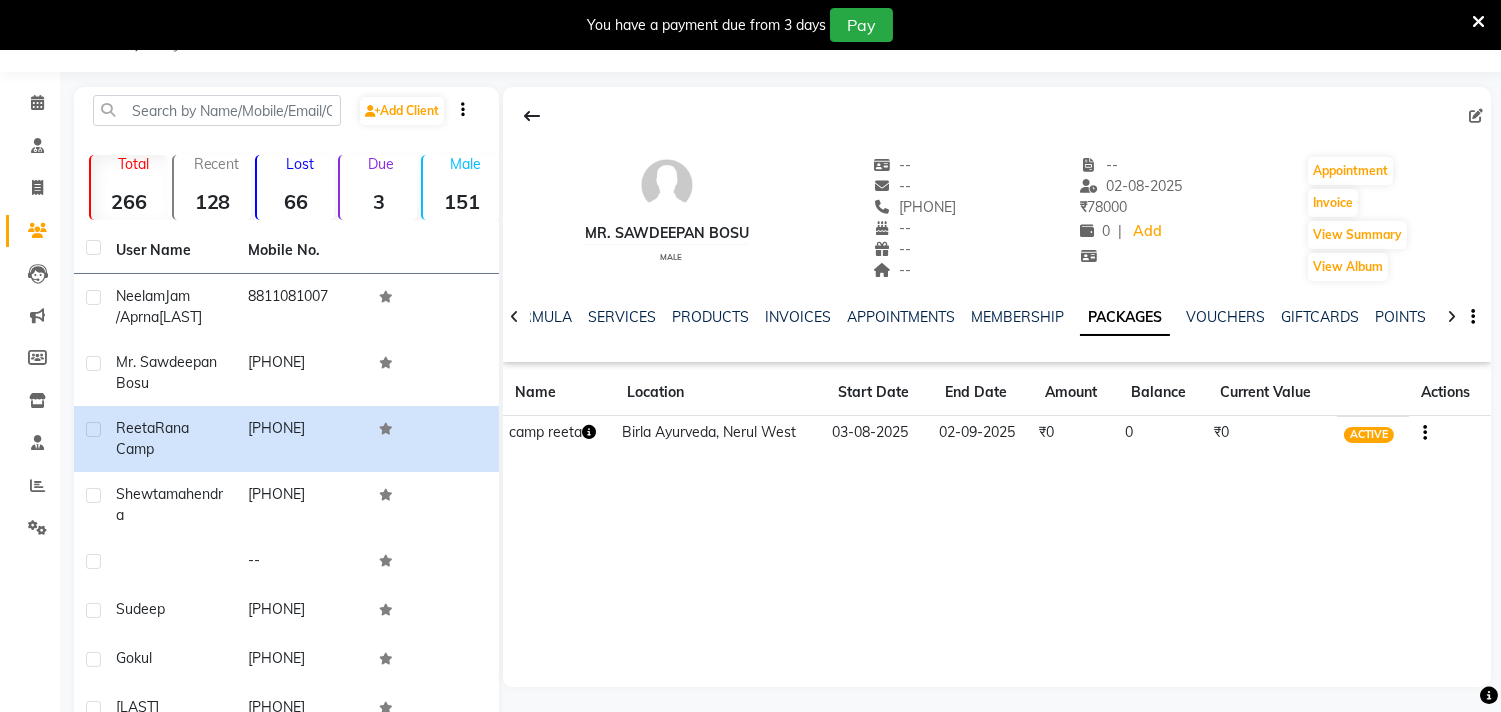 click 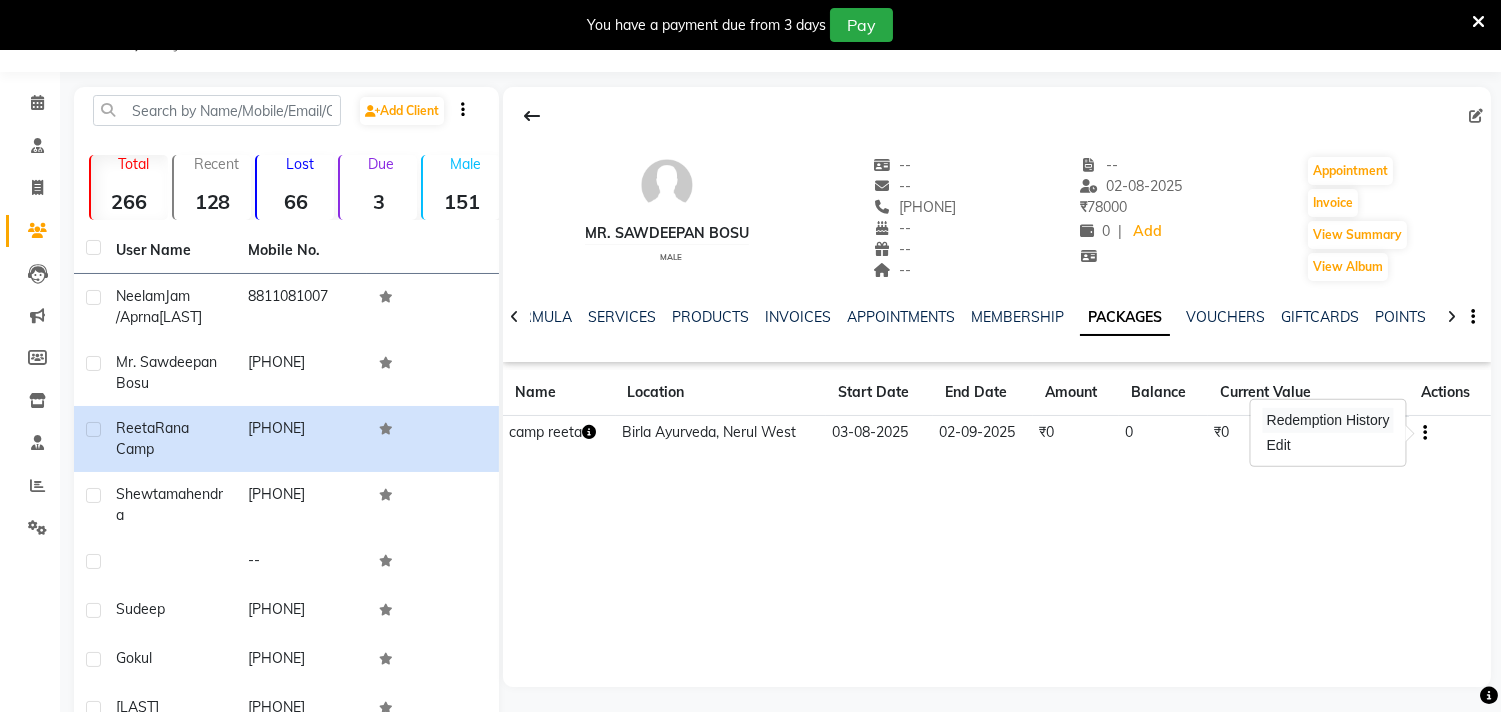 click on "Redemption History" at bounding box center (1328, 420) 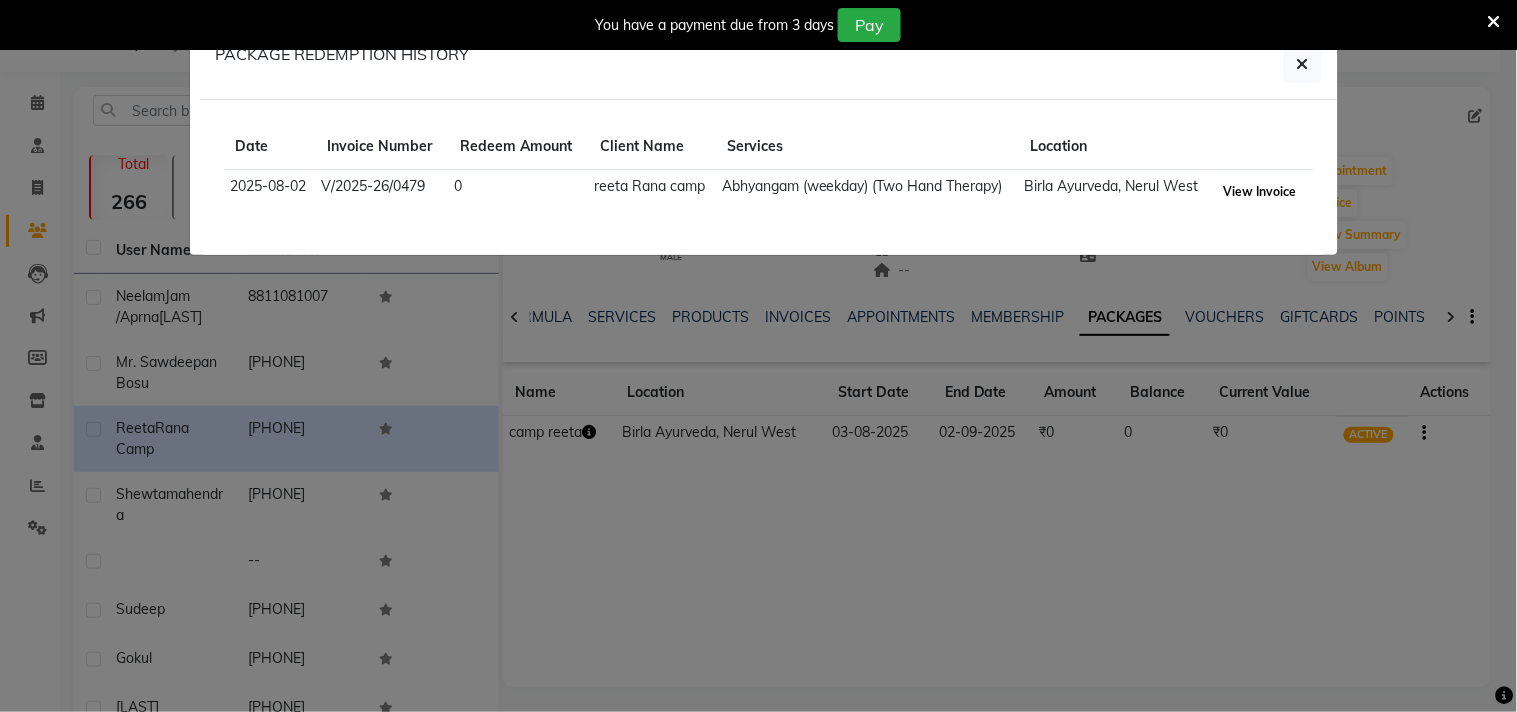 click on "View Invoice" at bounding box center [1260, 192] 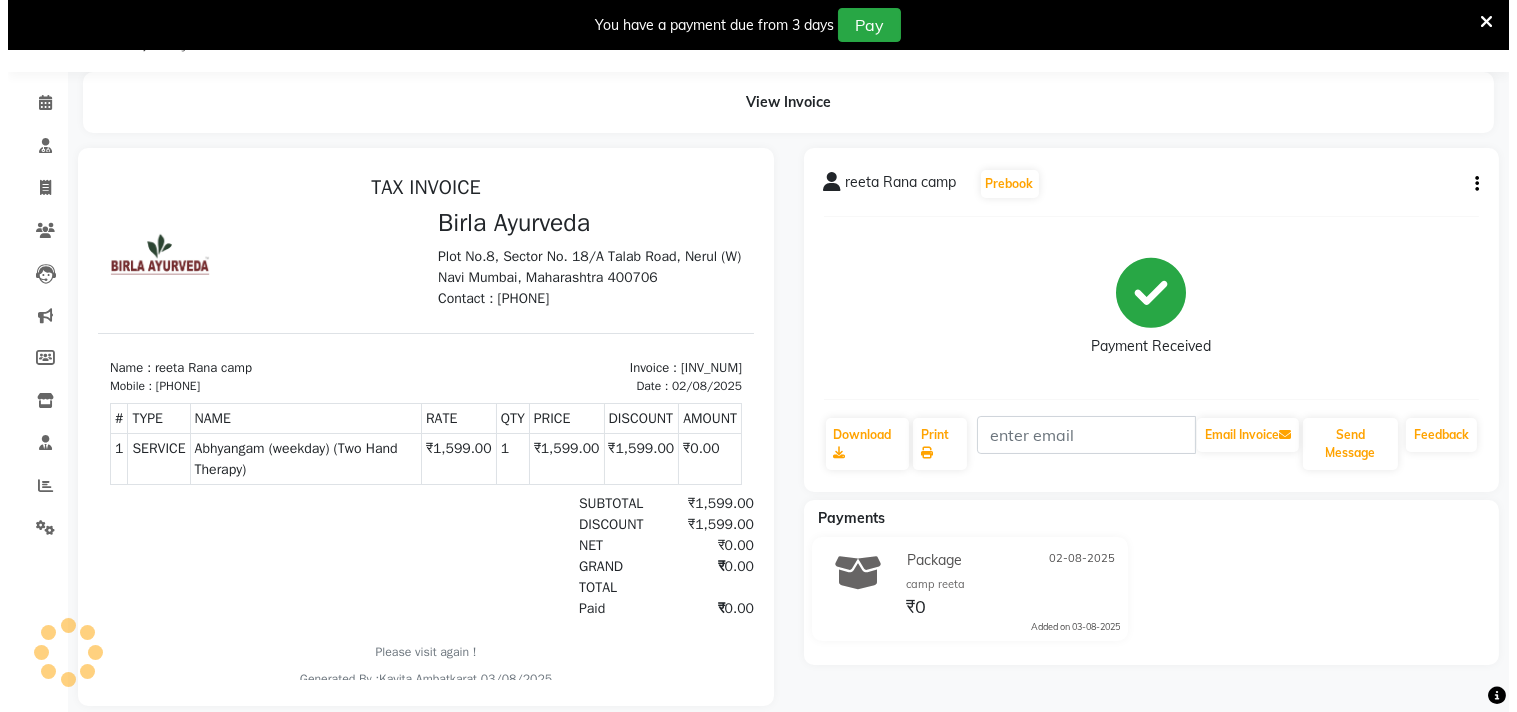 scroll, scrollTop: 0, scrollLeft: 0, axis: both 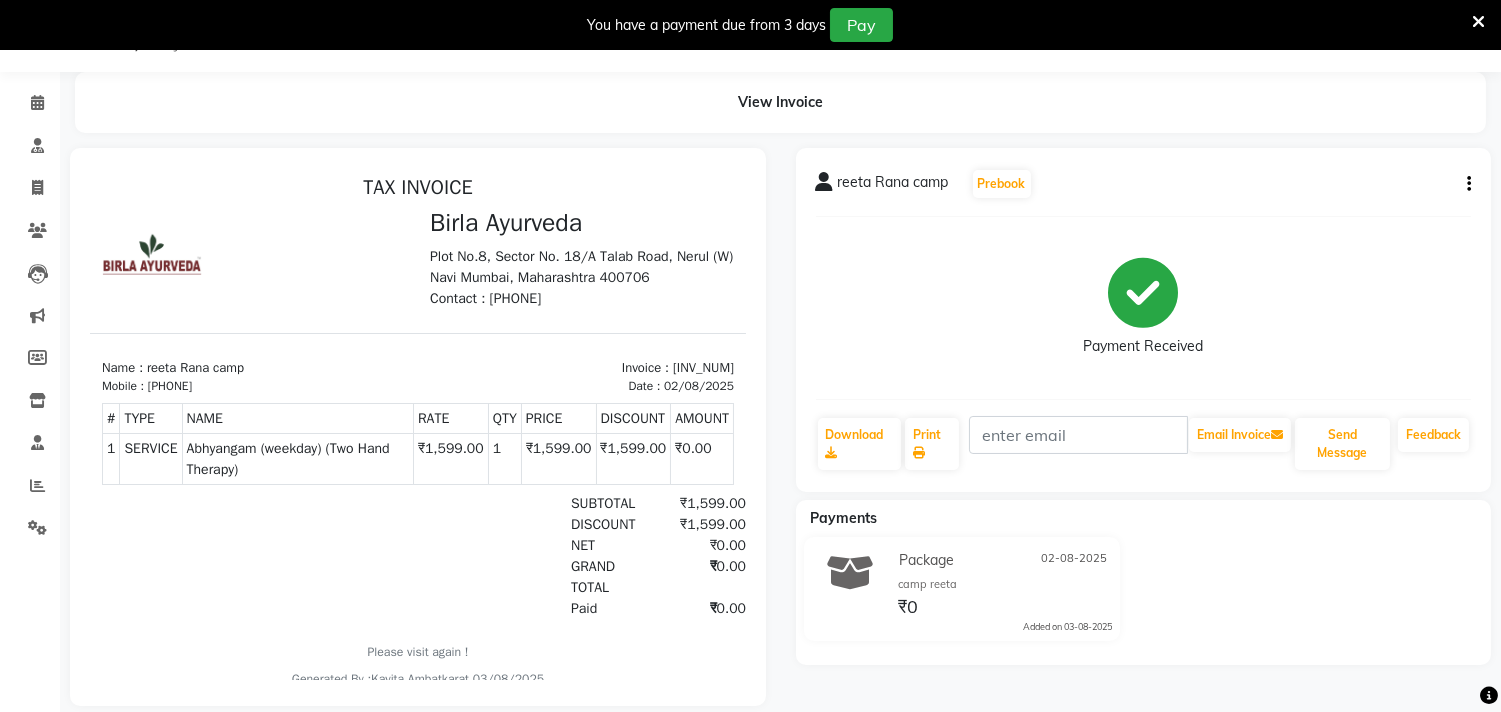 click 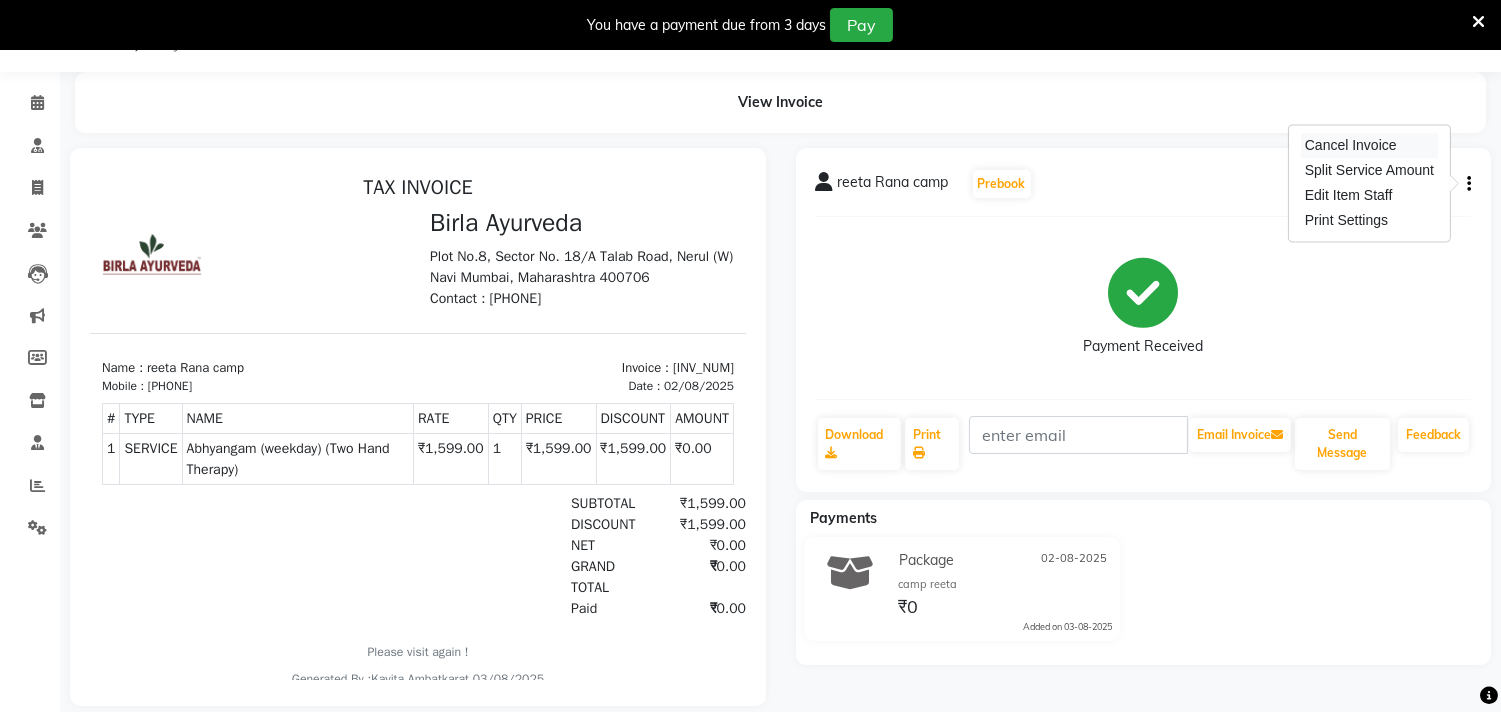 click on "Cancel Invoice" at bounding box center (1369, 145) 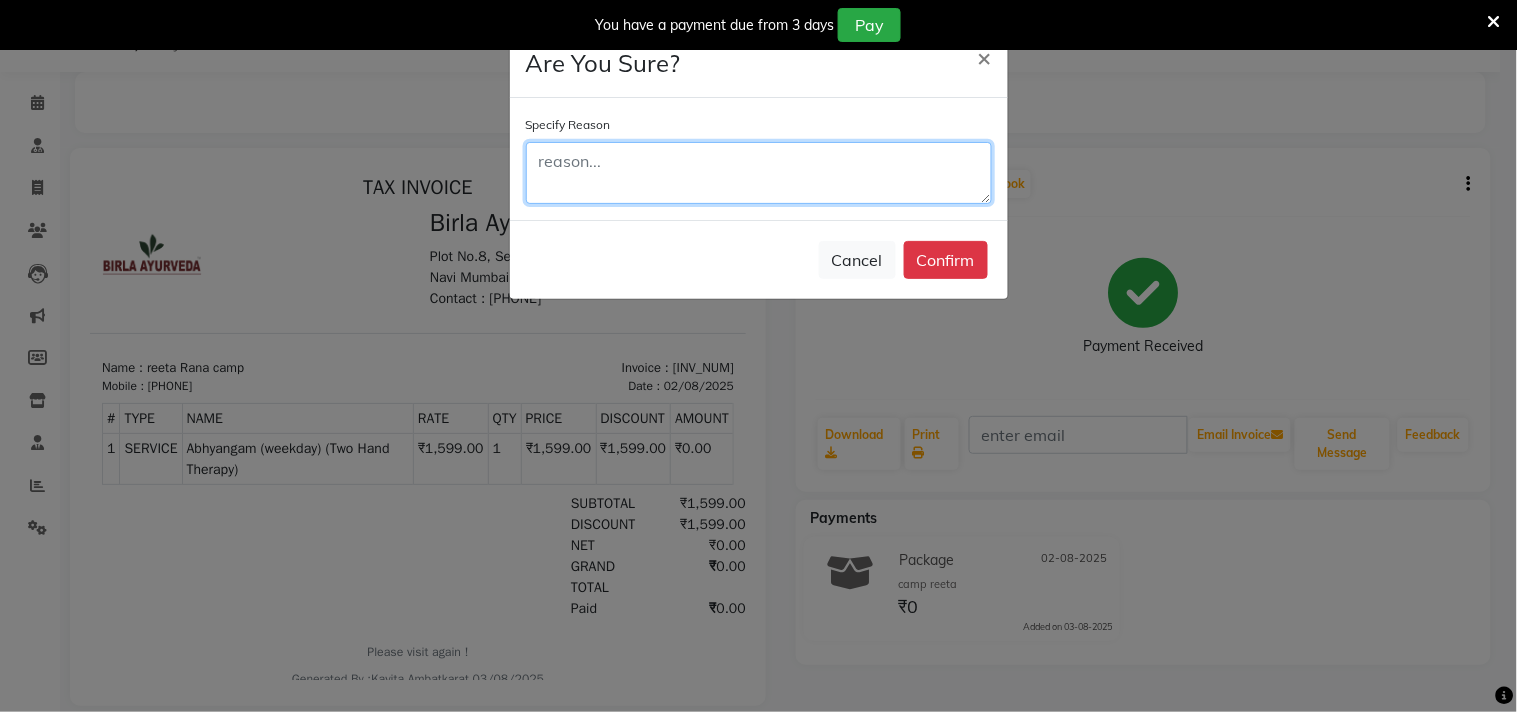 click 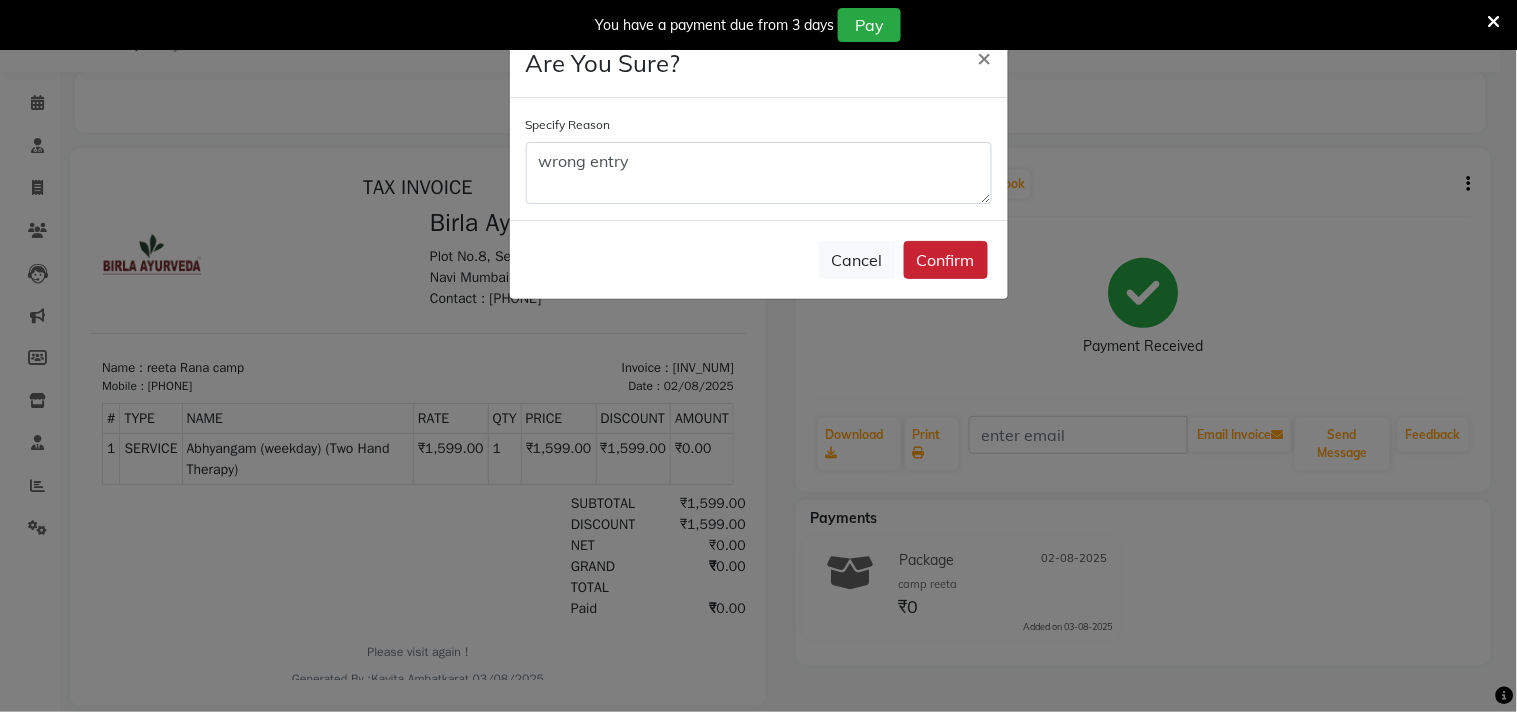 click on "Confirm" 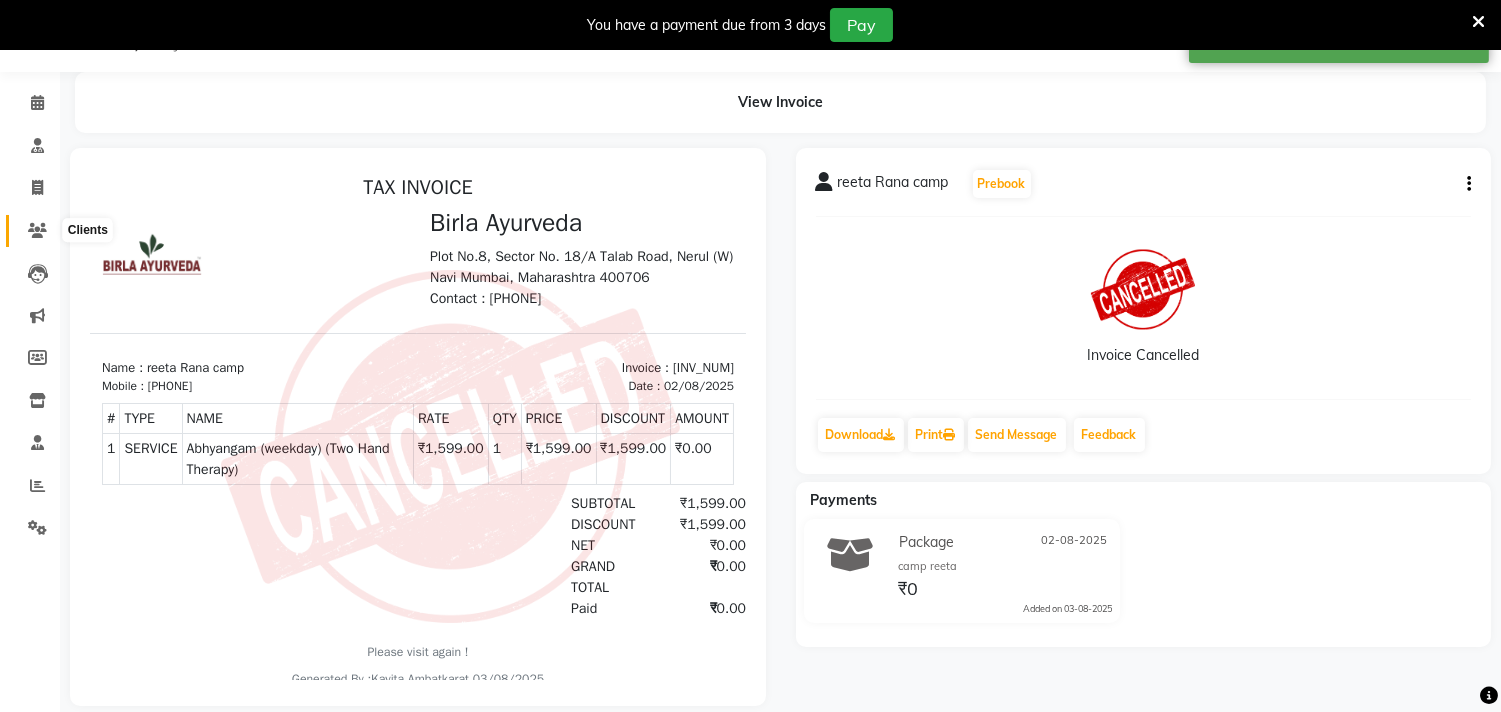 click 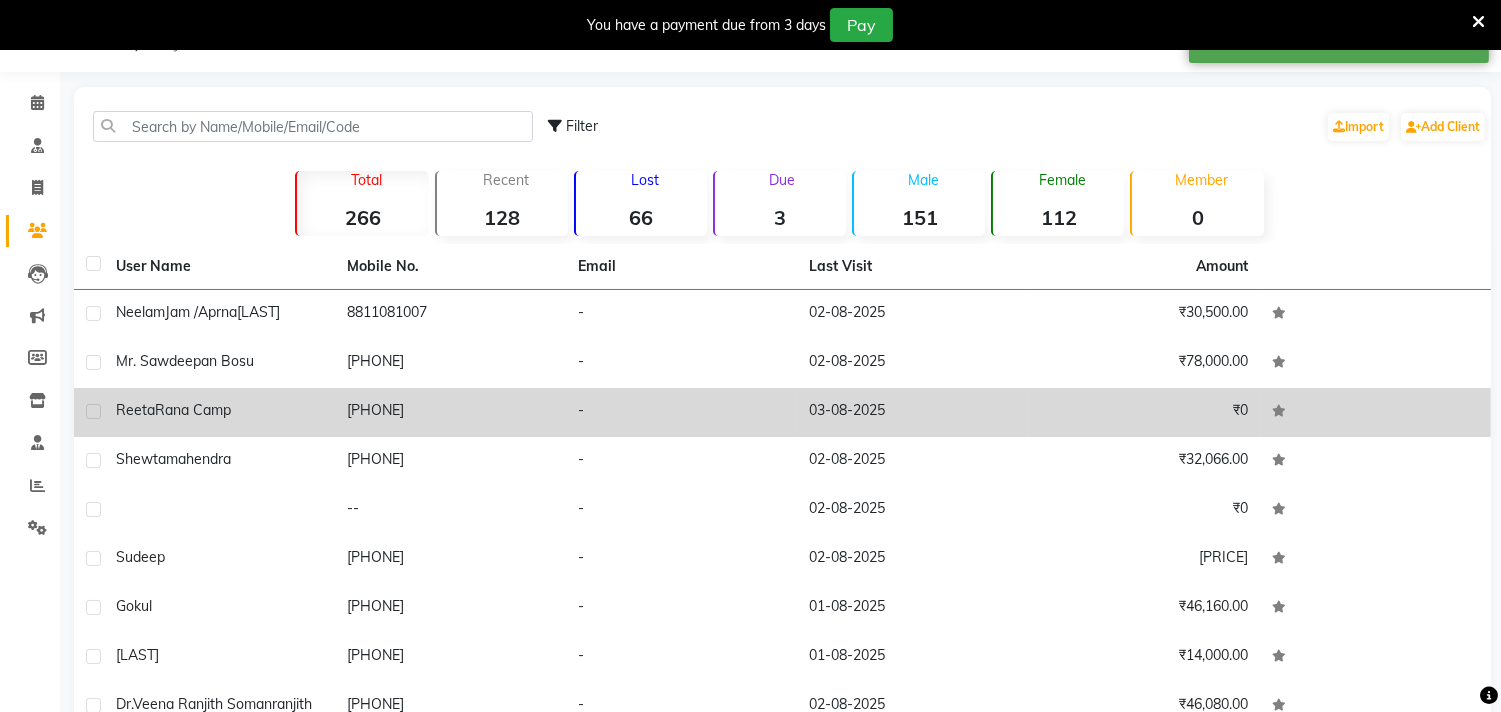 click on "Rana camp" 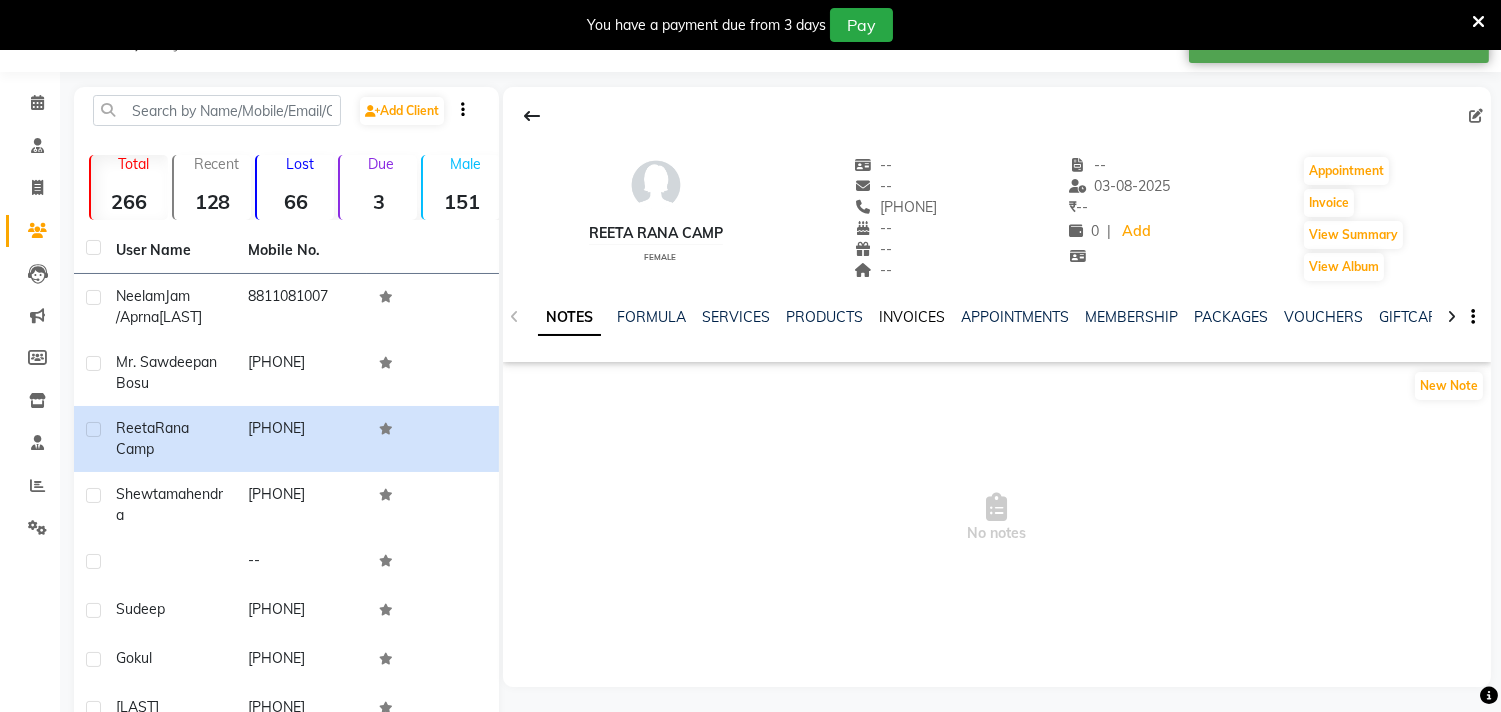 click on "INVOICES" 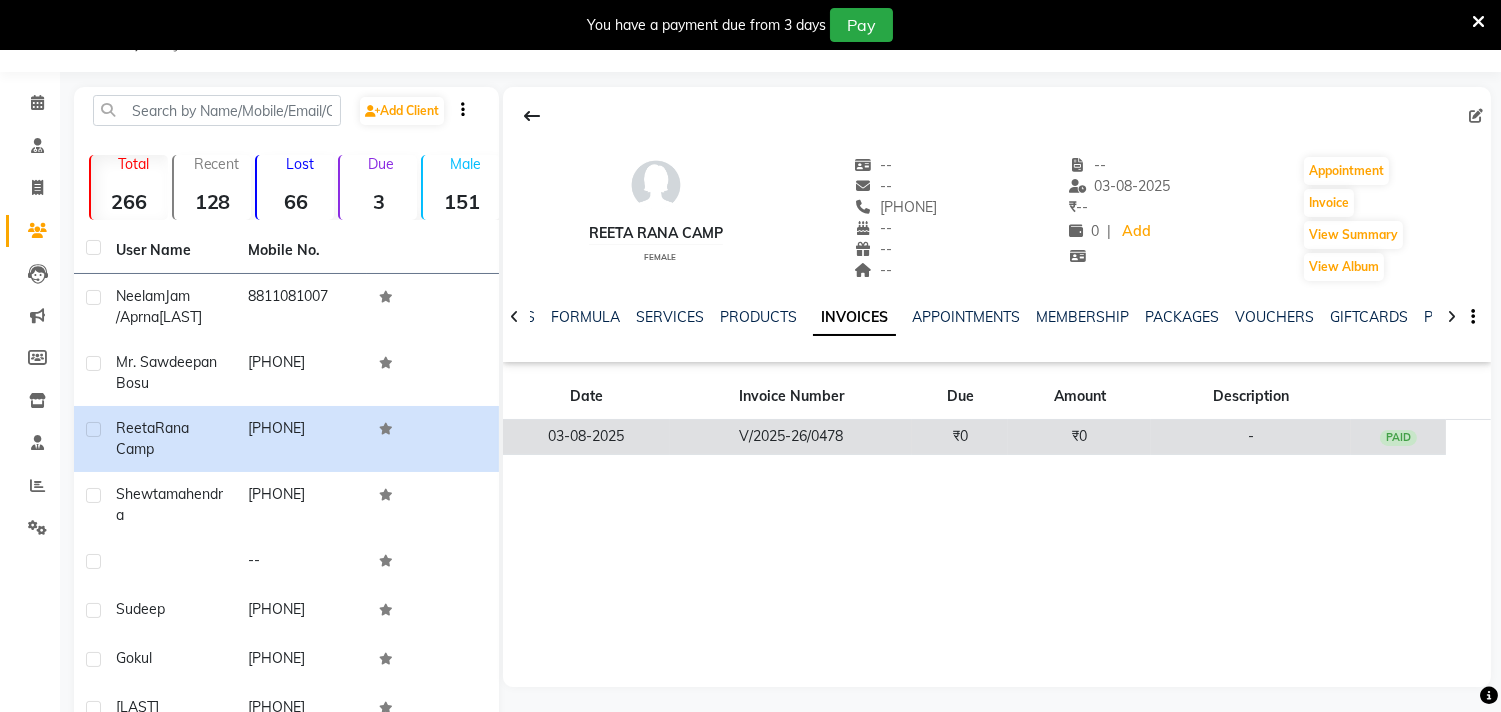 click on "PAID" 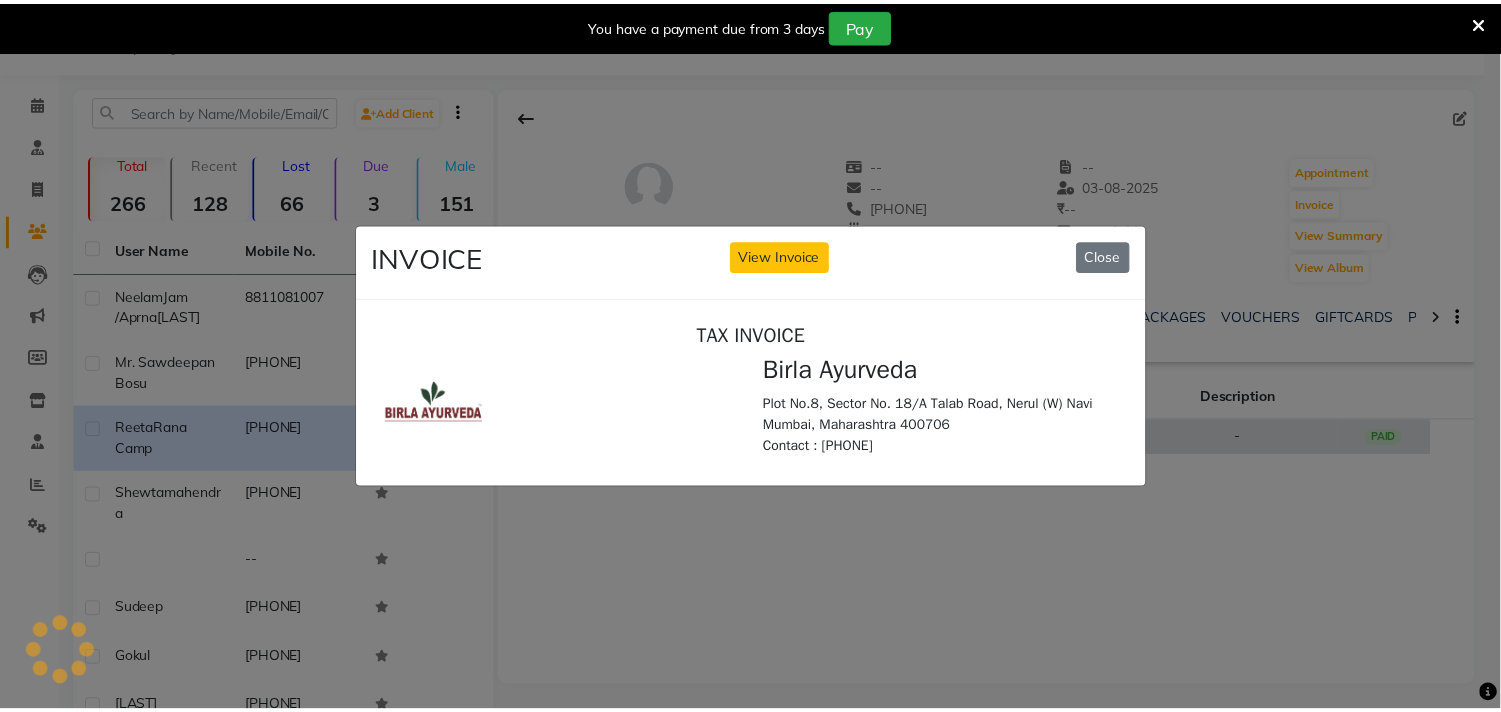 scroll, scrollTop: 0, scrollLeft: 0, axis: both 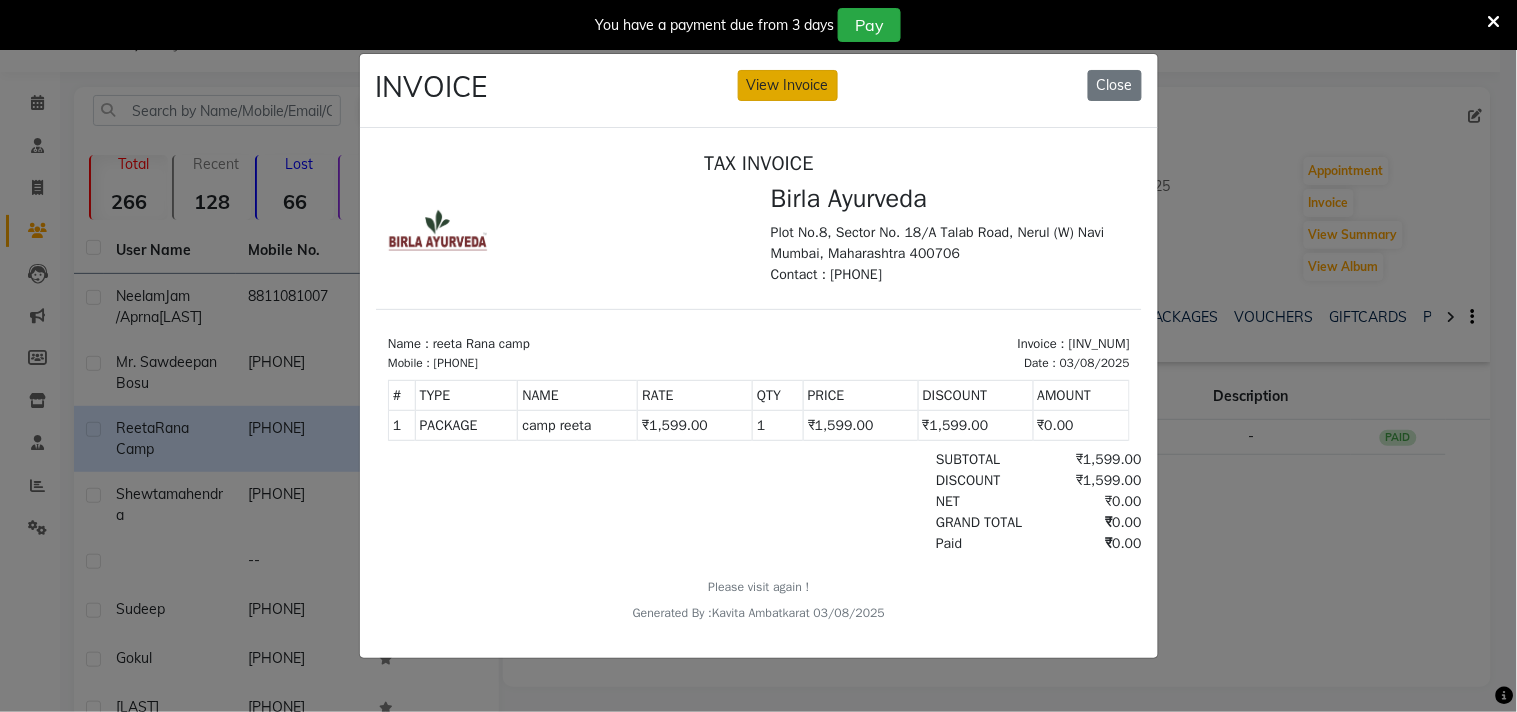 click on "View Invoice" 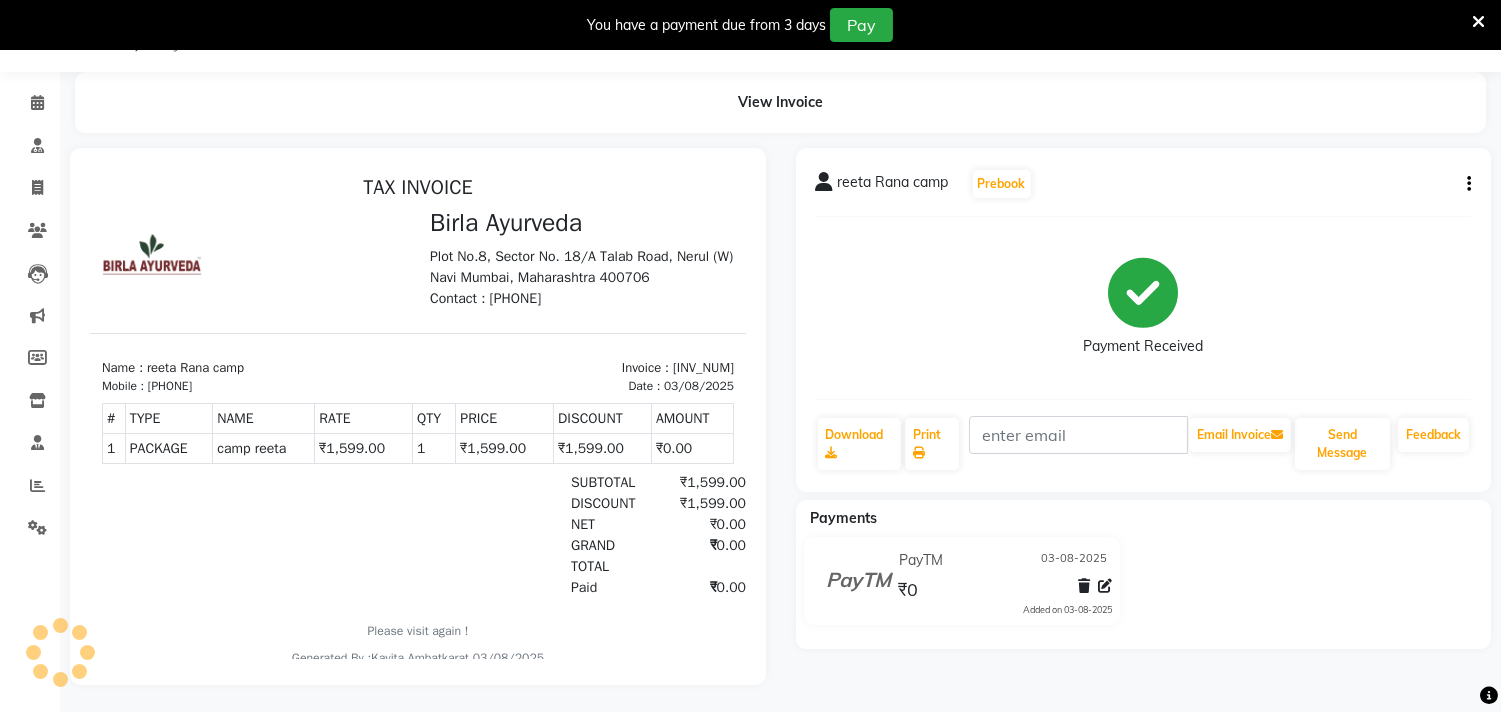 scroll, scrollTop: 0, scrollLeft: 0, axis: both 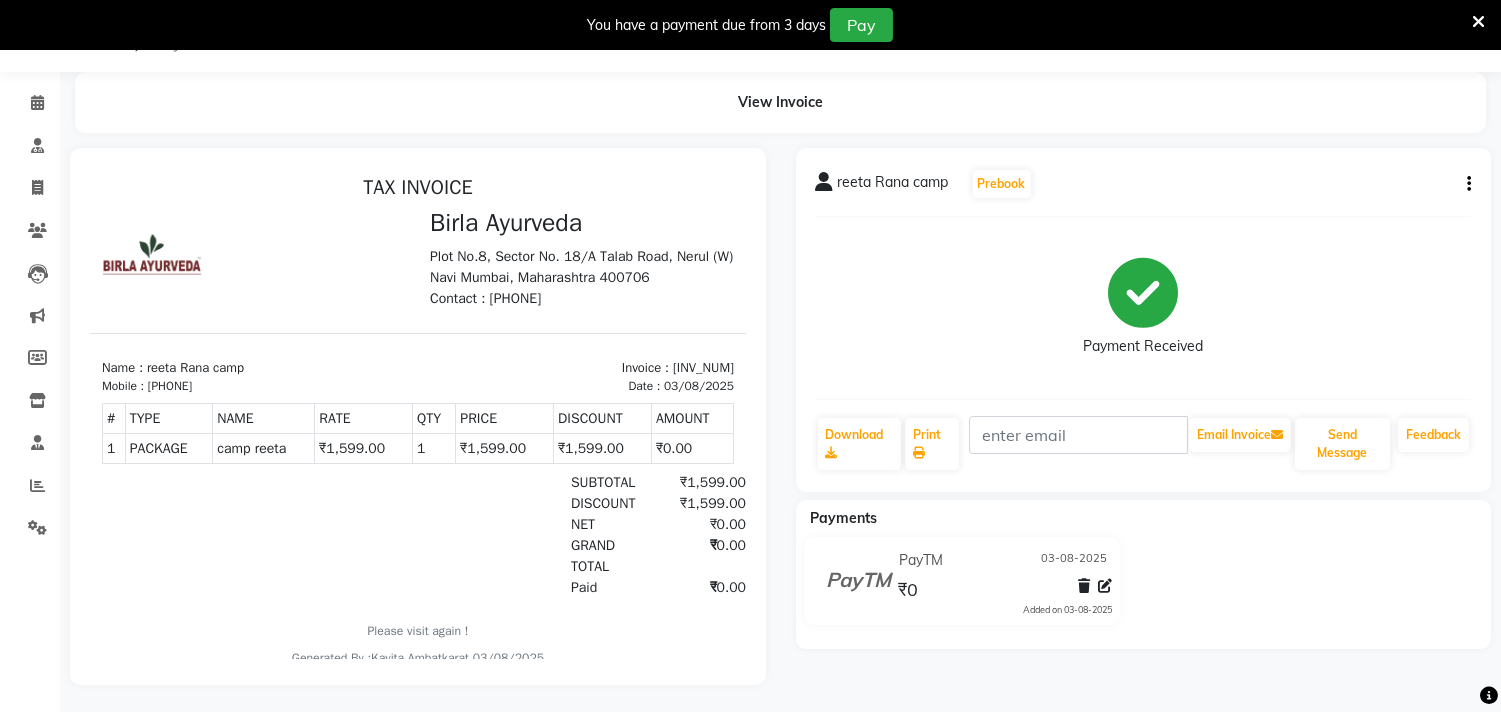 click 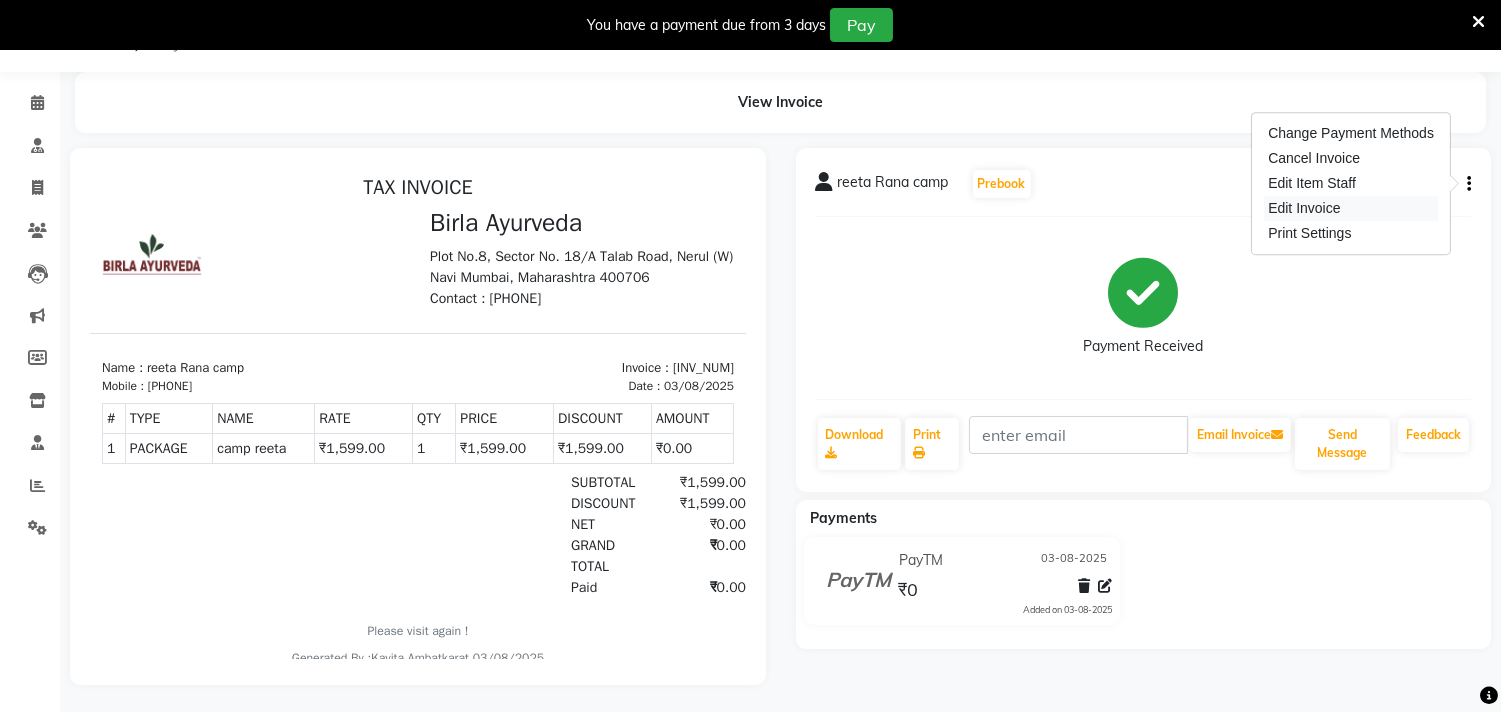 click on "Edit Invoice" at bounding box center [1351, 208] 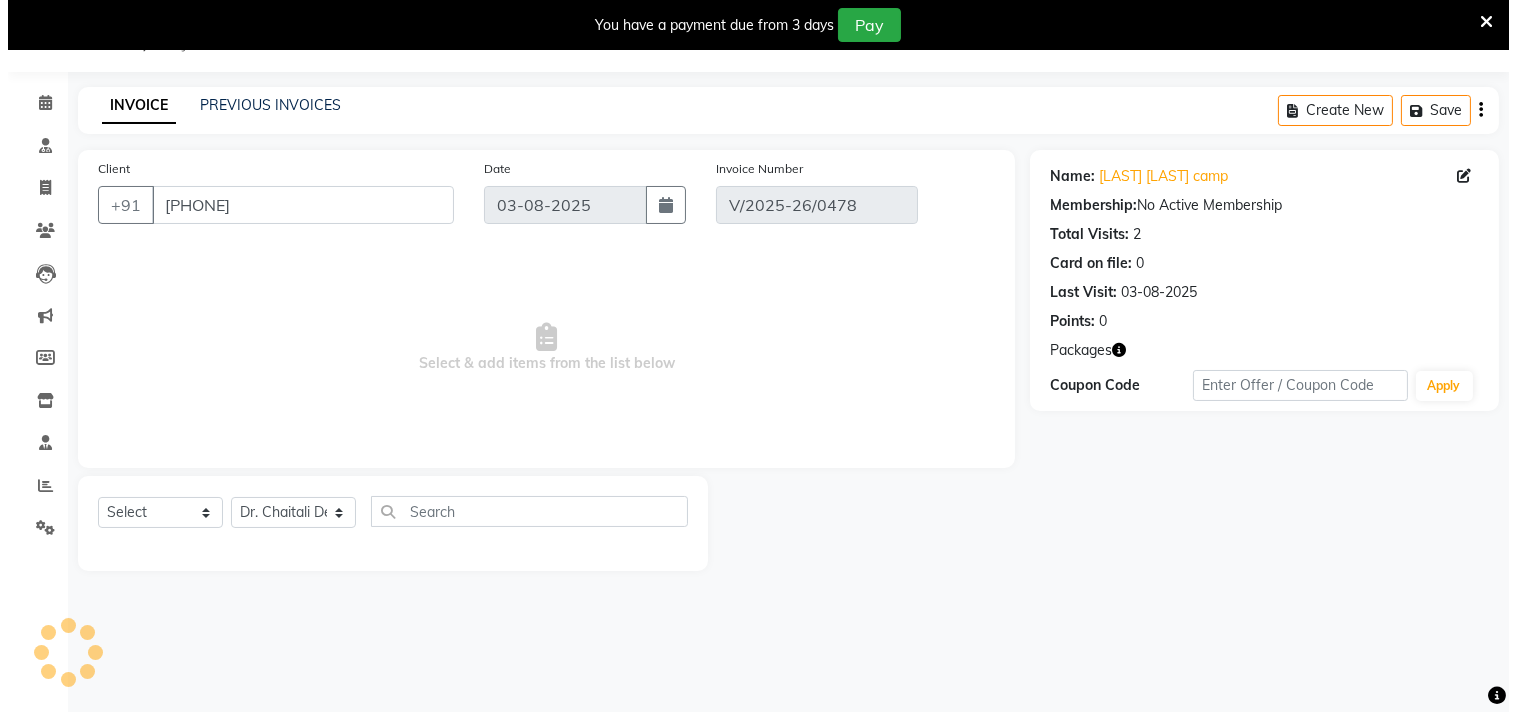 scroll, scrollTop: 50, scrollLeft: 0, axis: vertical 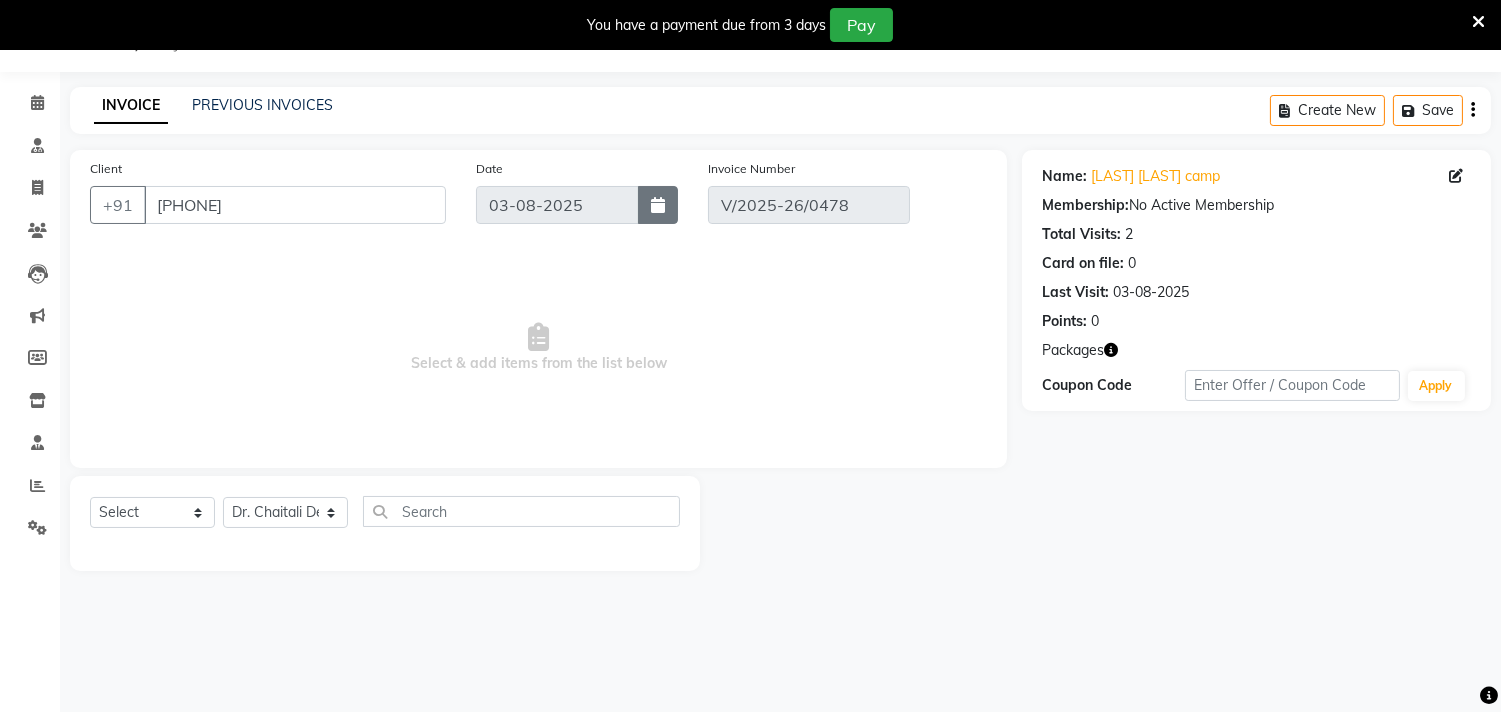 click 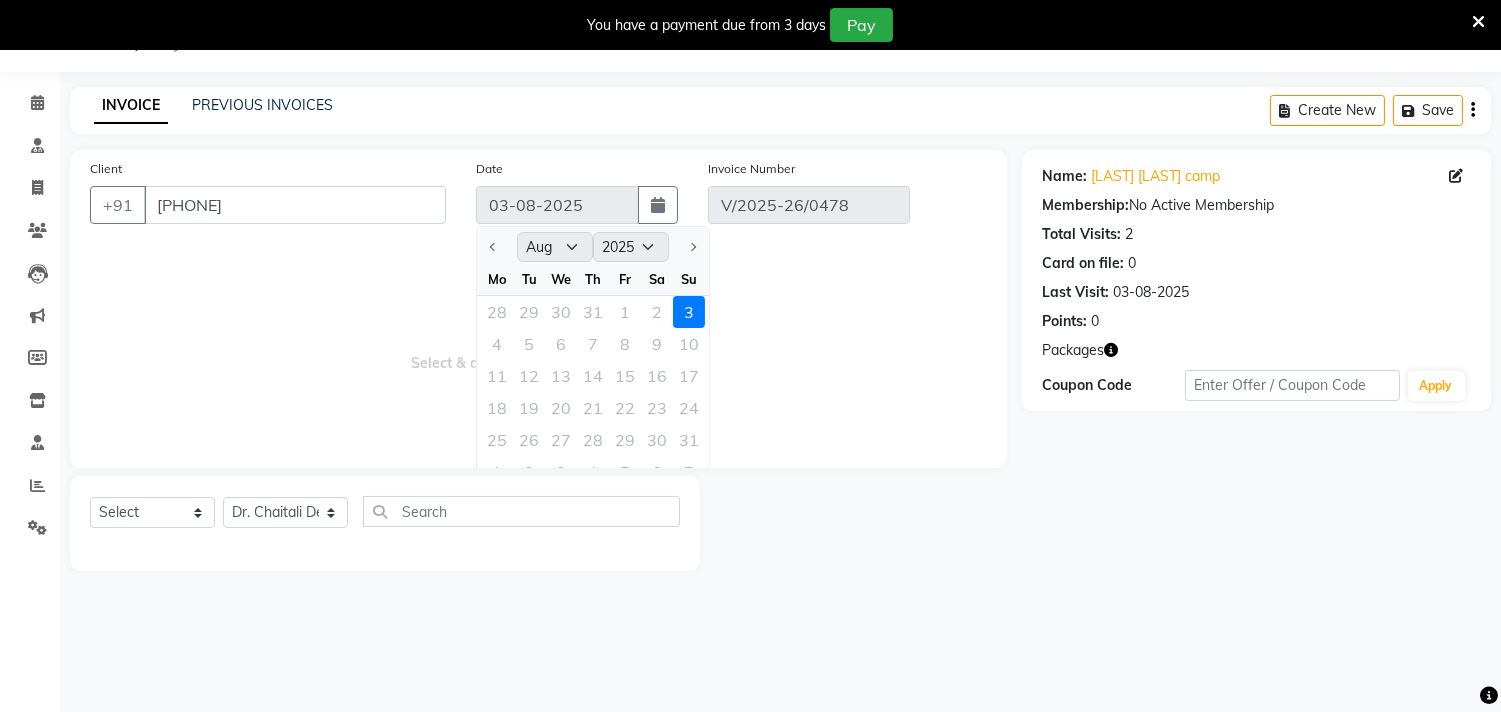 click on "28 29 30 31 1 2 3" 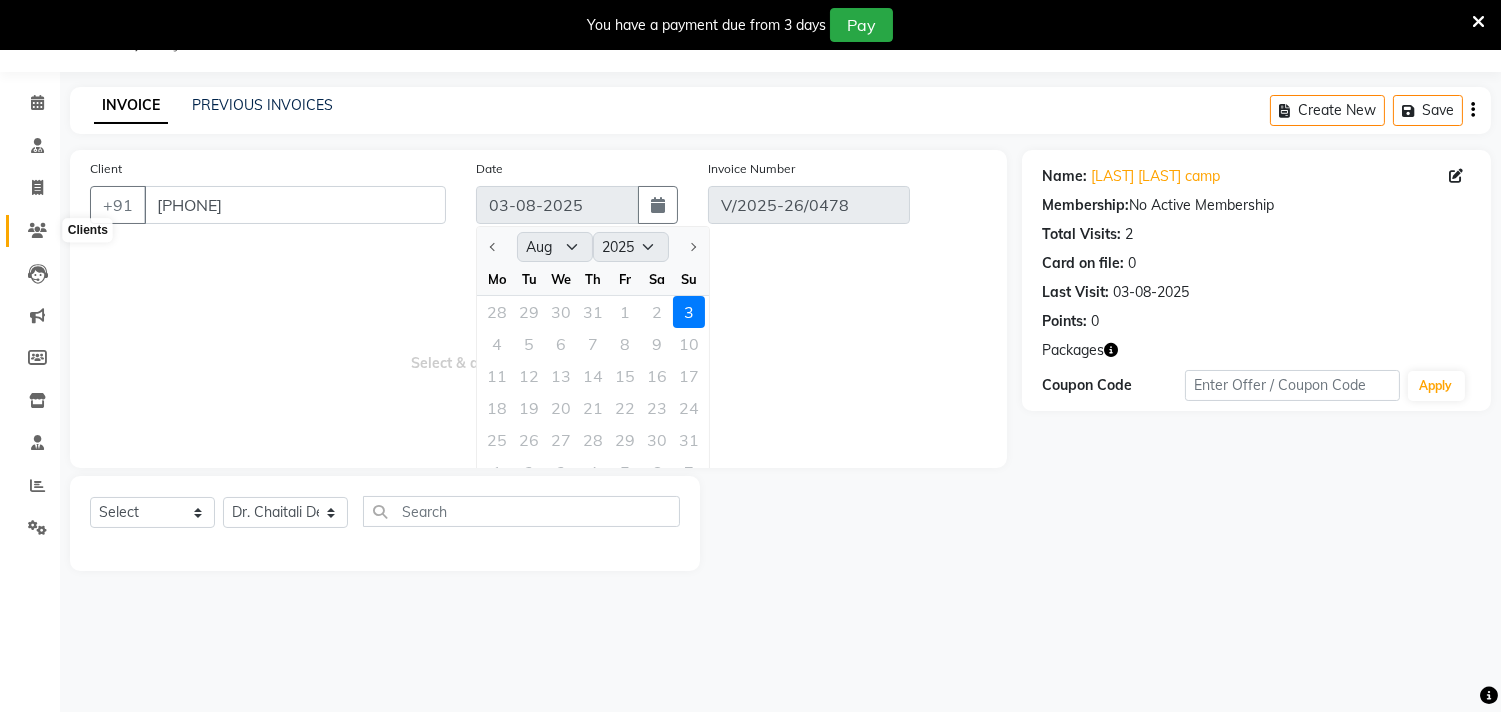 click 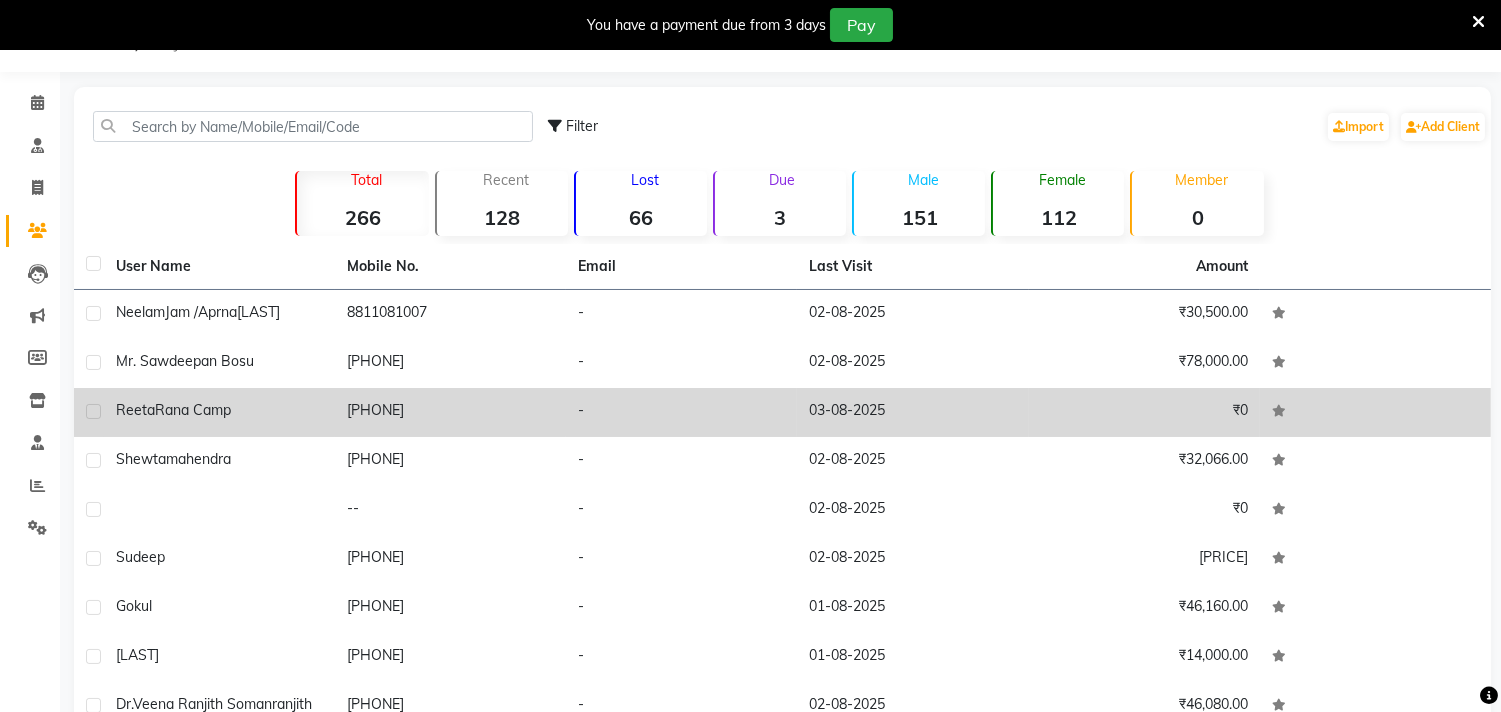 click on "reeta  Rana camp" 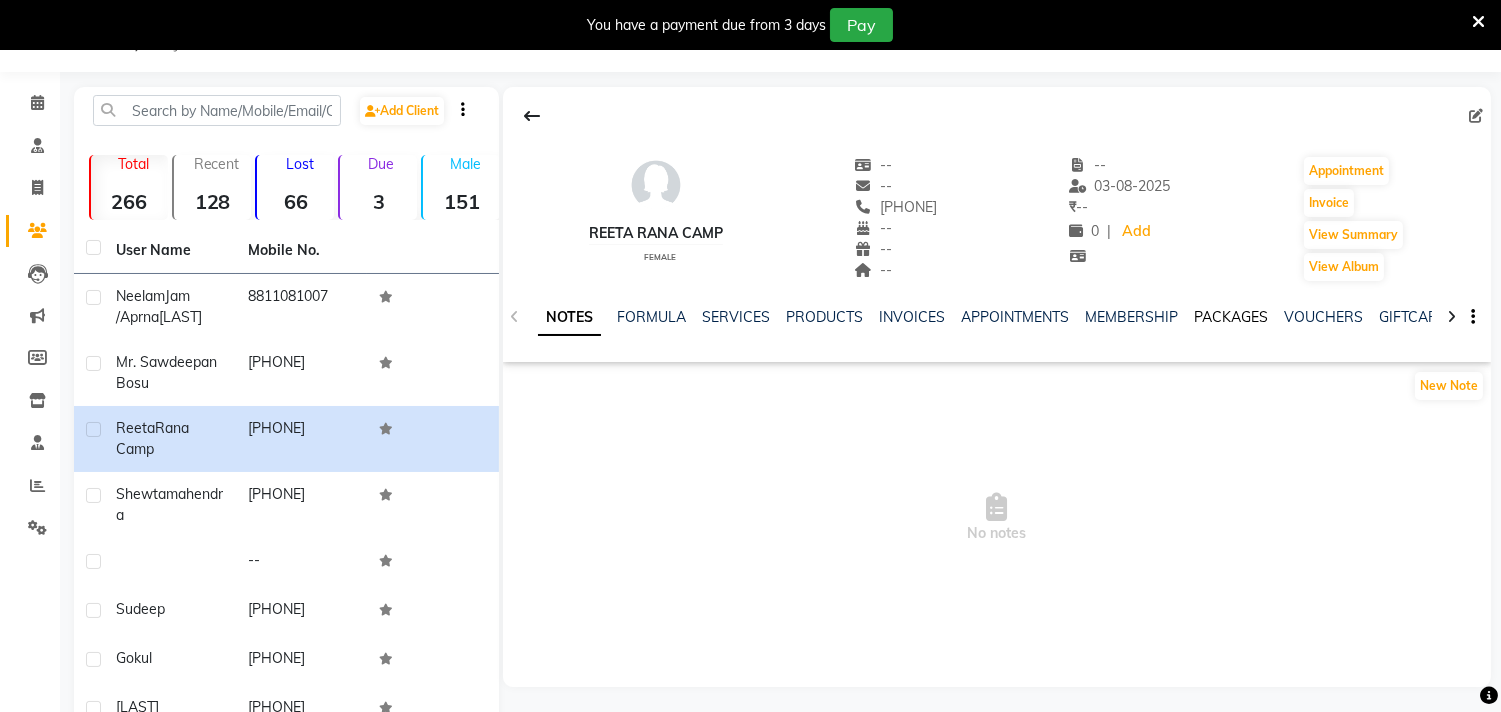 click on "PACKAGES" 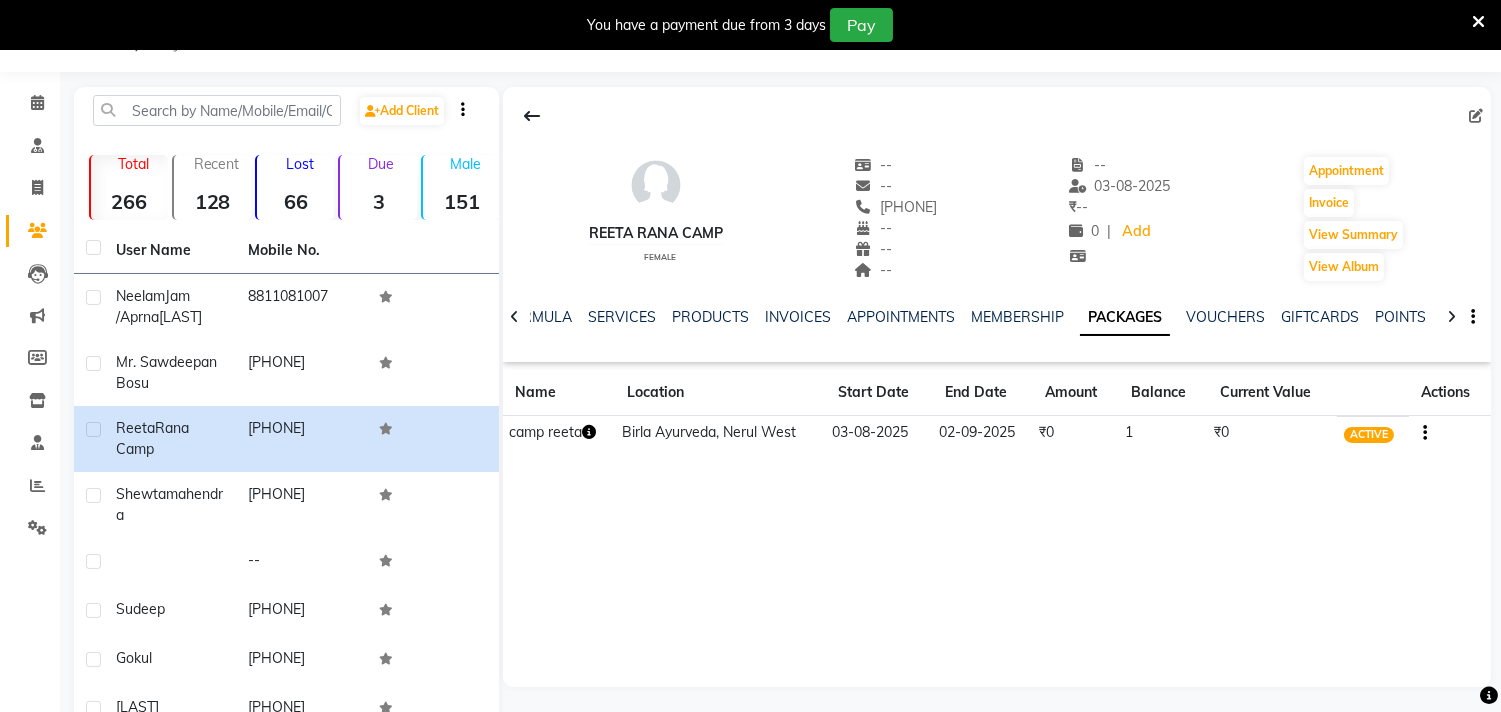 click 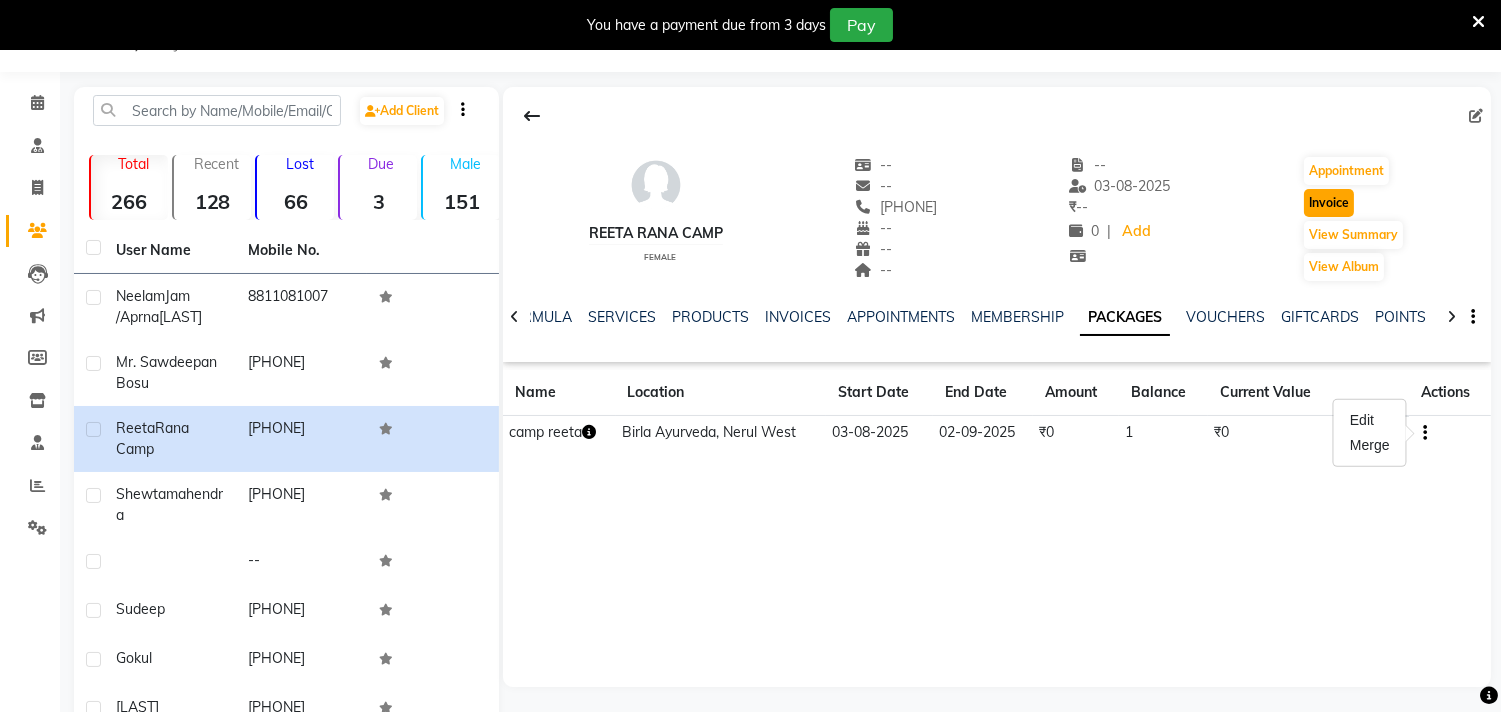 click on "Invoice" 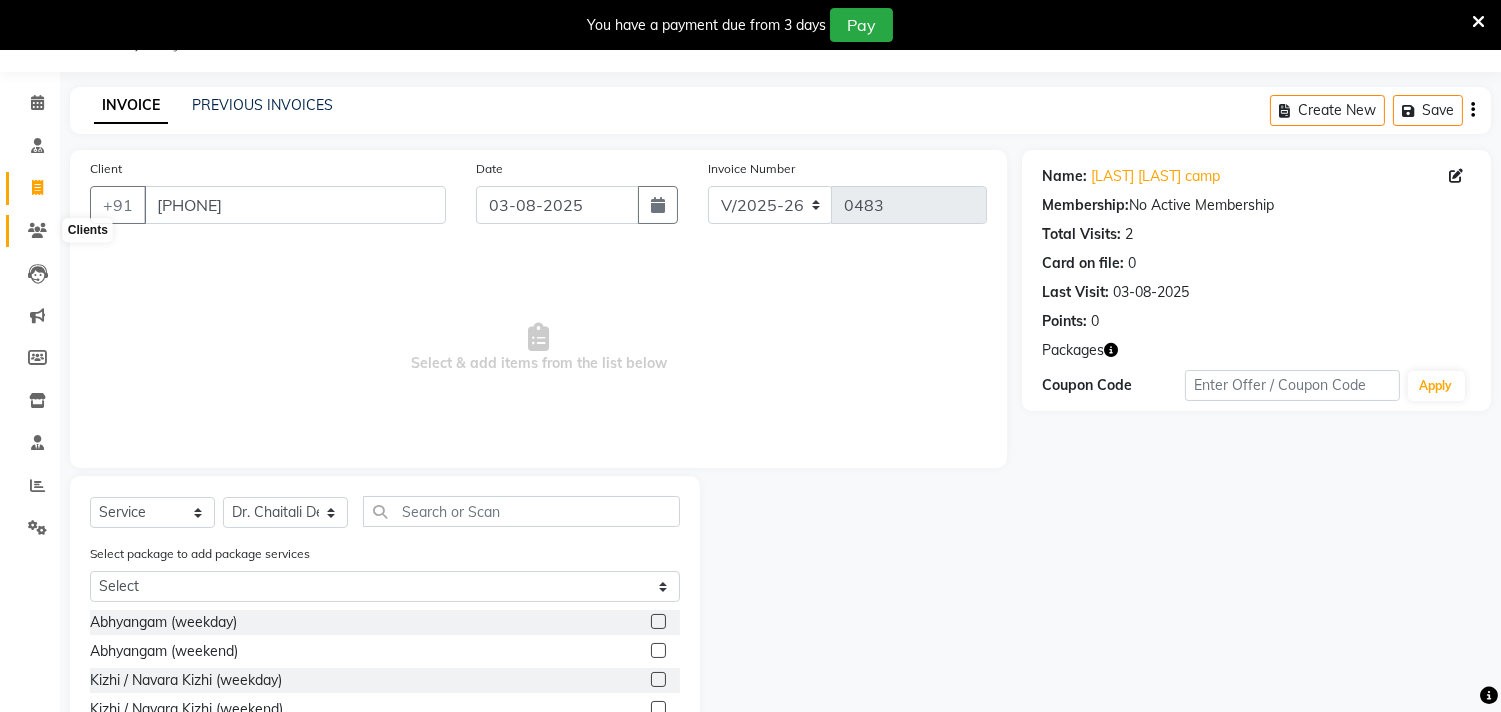 click 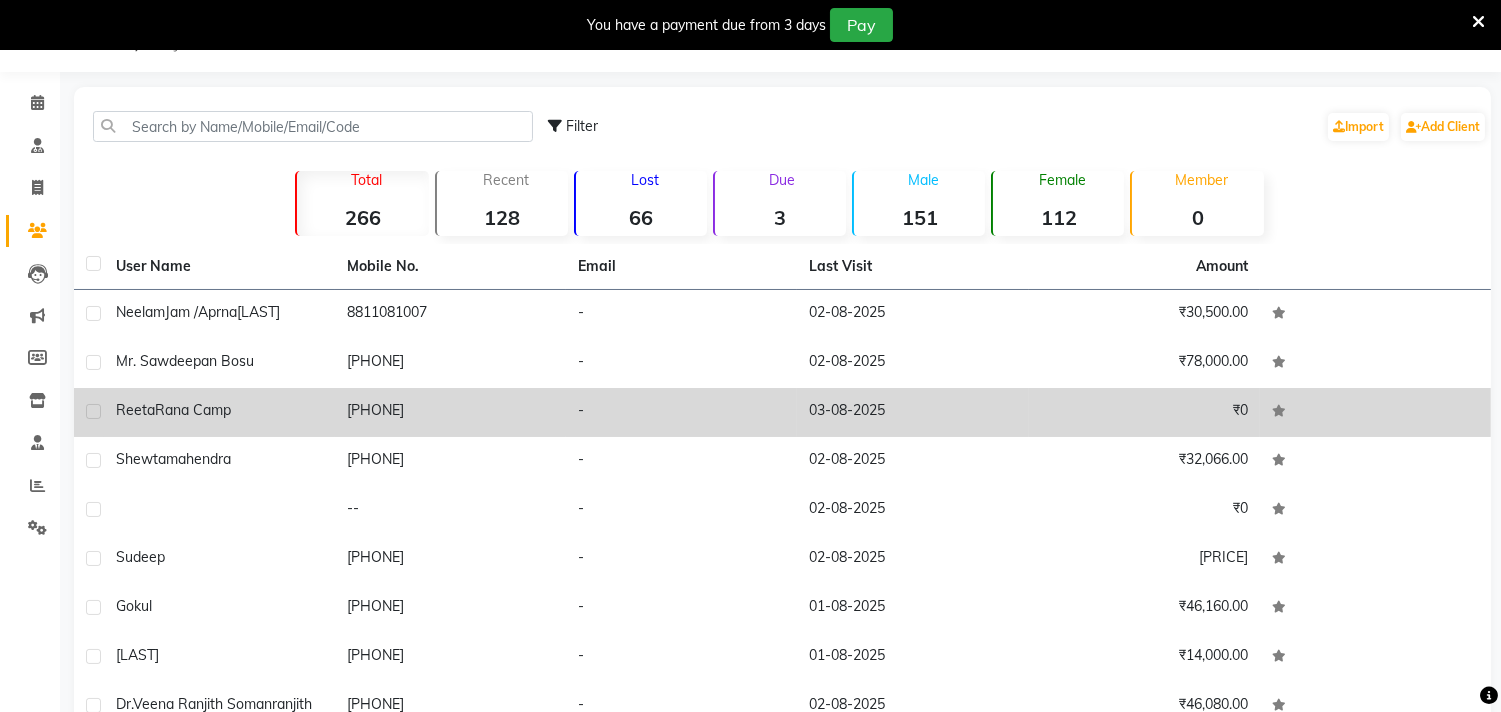 click on "Rana camp" 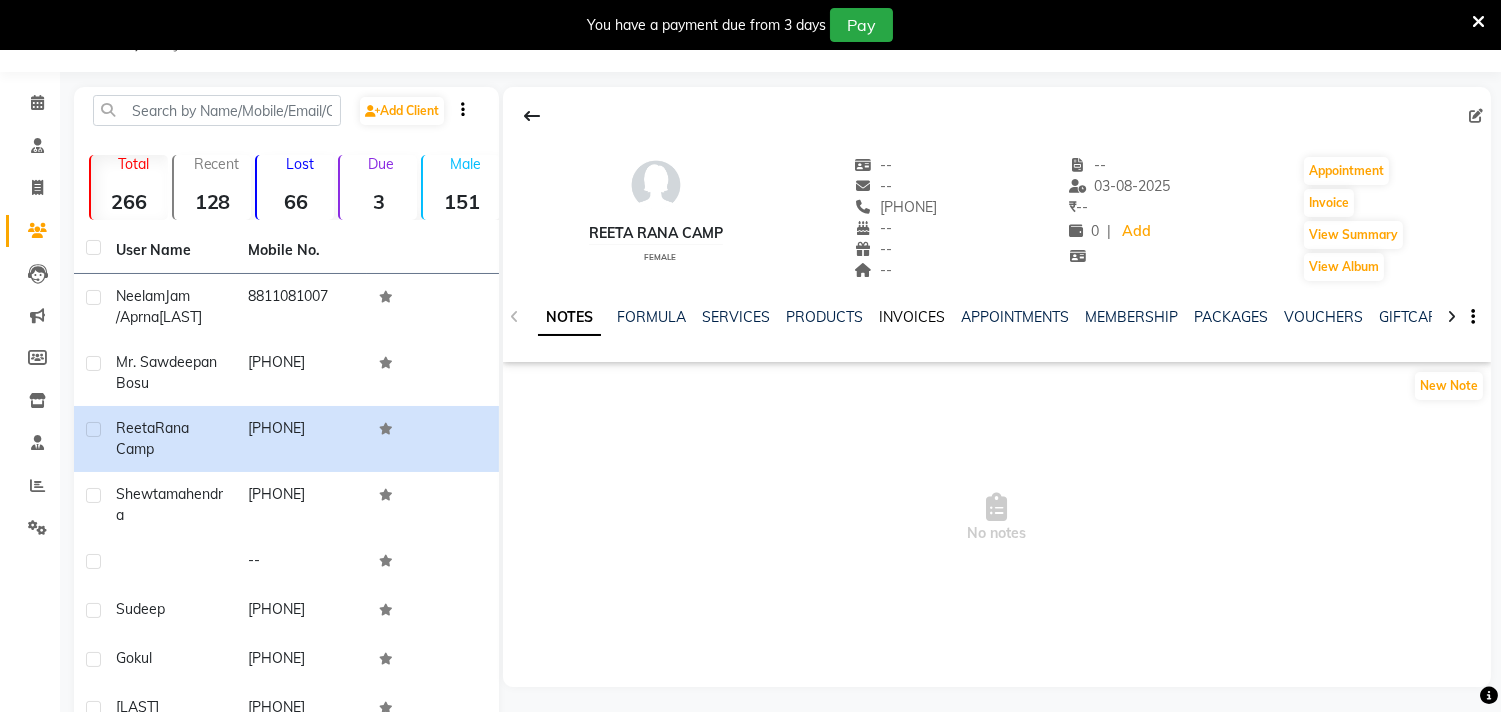 click on "INVOICES" 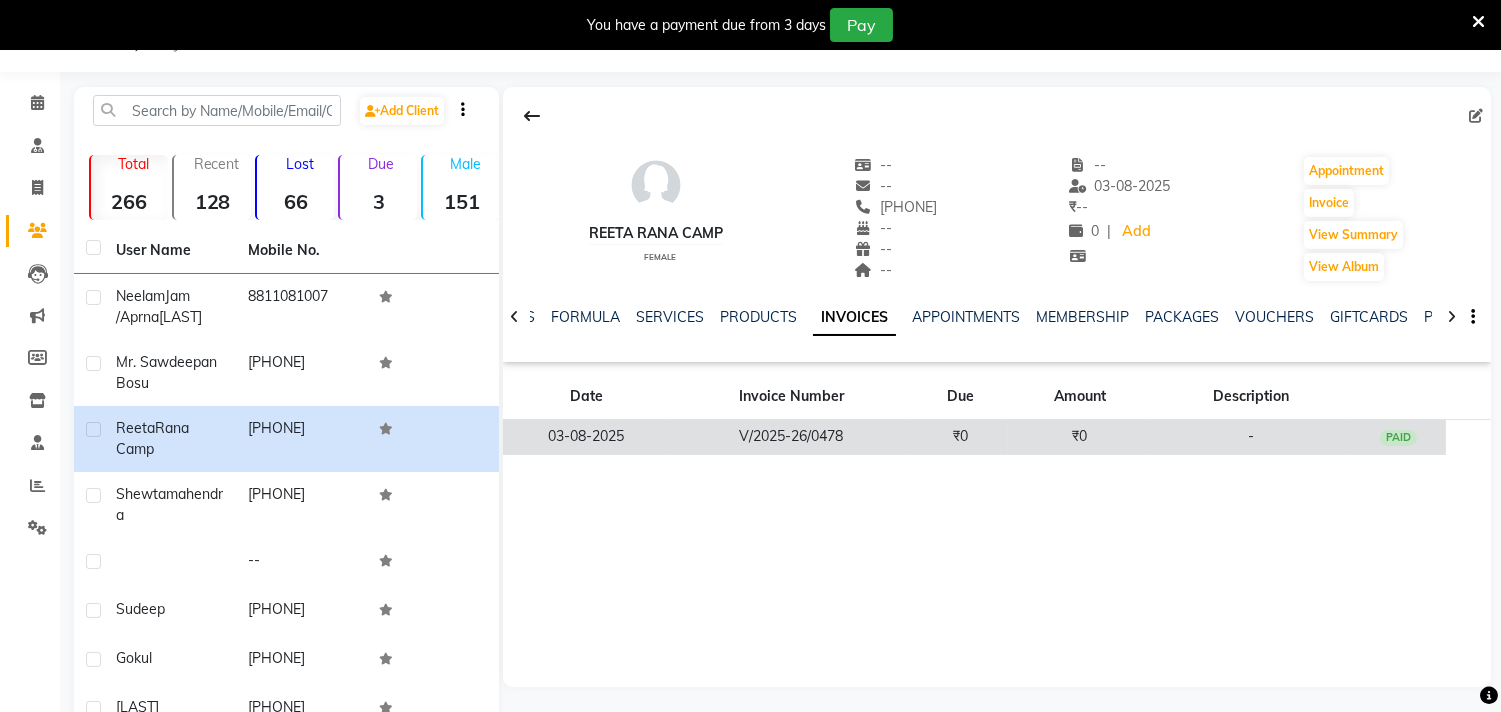 click on "PAID" 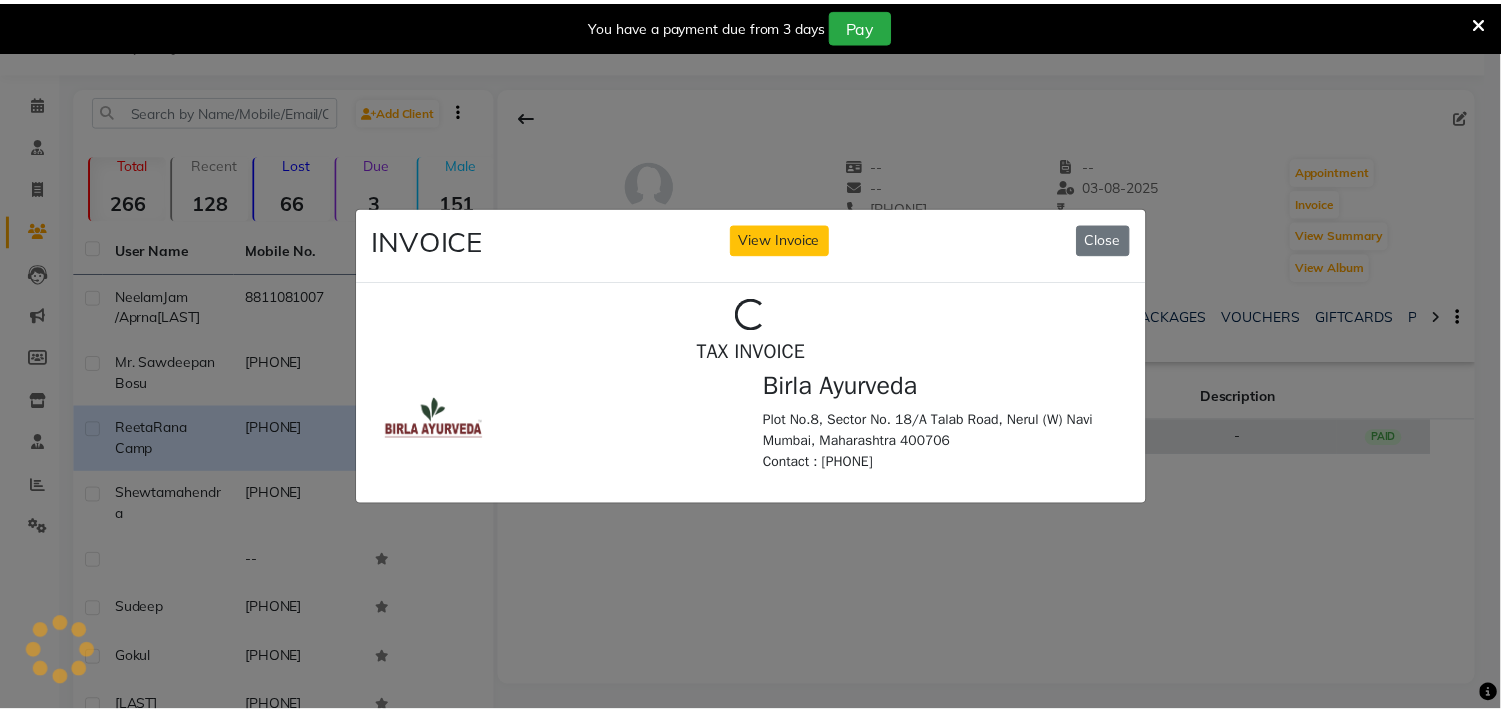 scroll, scrollTop: 0, scrollLeft: 0, axis: both 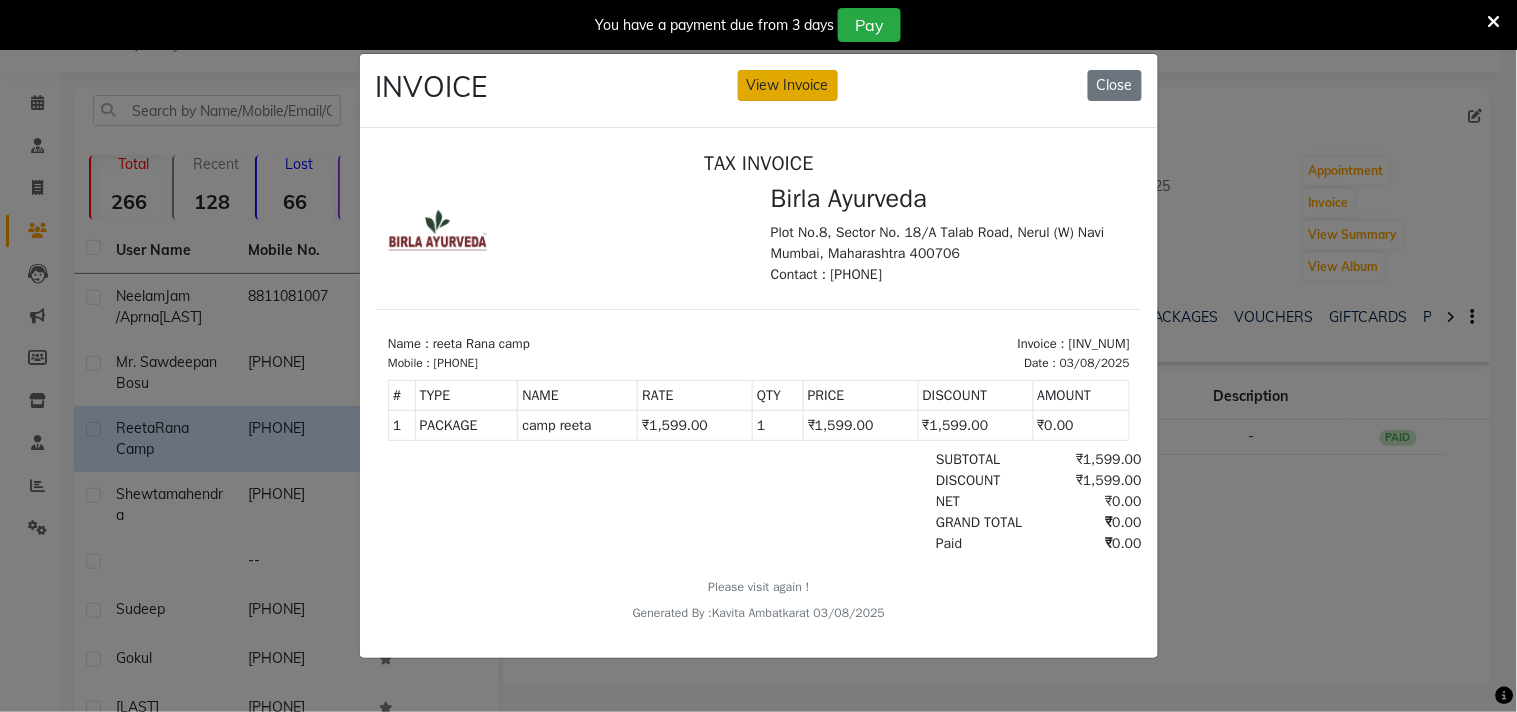 click on "View Invoice" 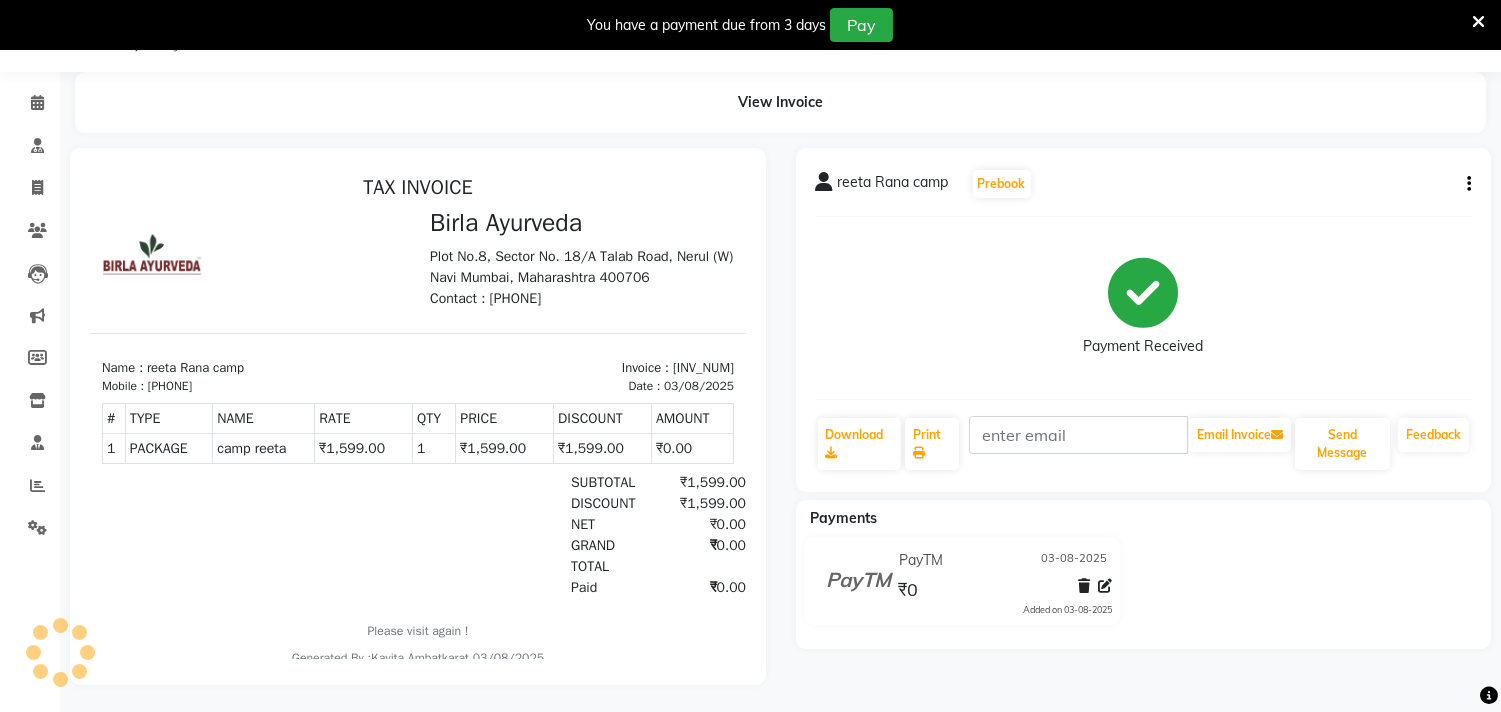 scroll, scrollTop: 0, scrollLeft: 0, axis: both 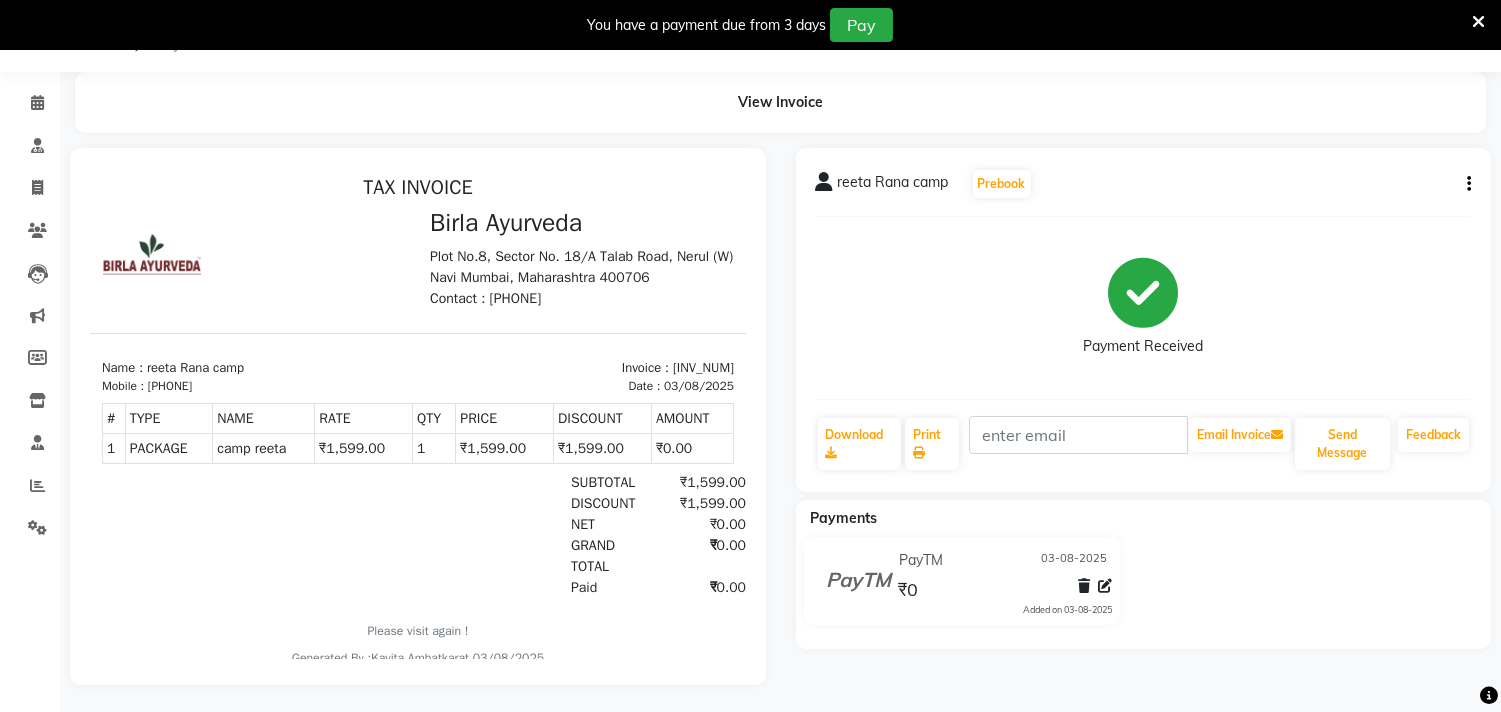 click on "[LAST] [LAST] camp Prebook Payment Received Download Print Email Invoice Send Message Feedback" 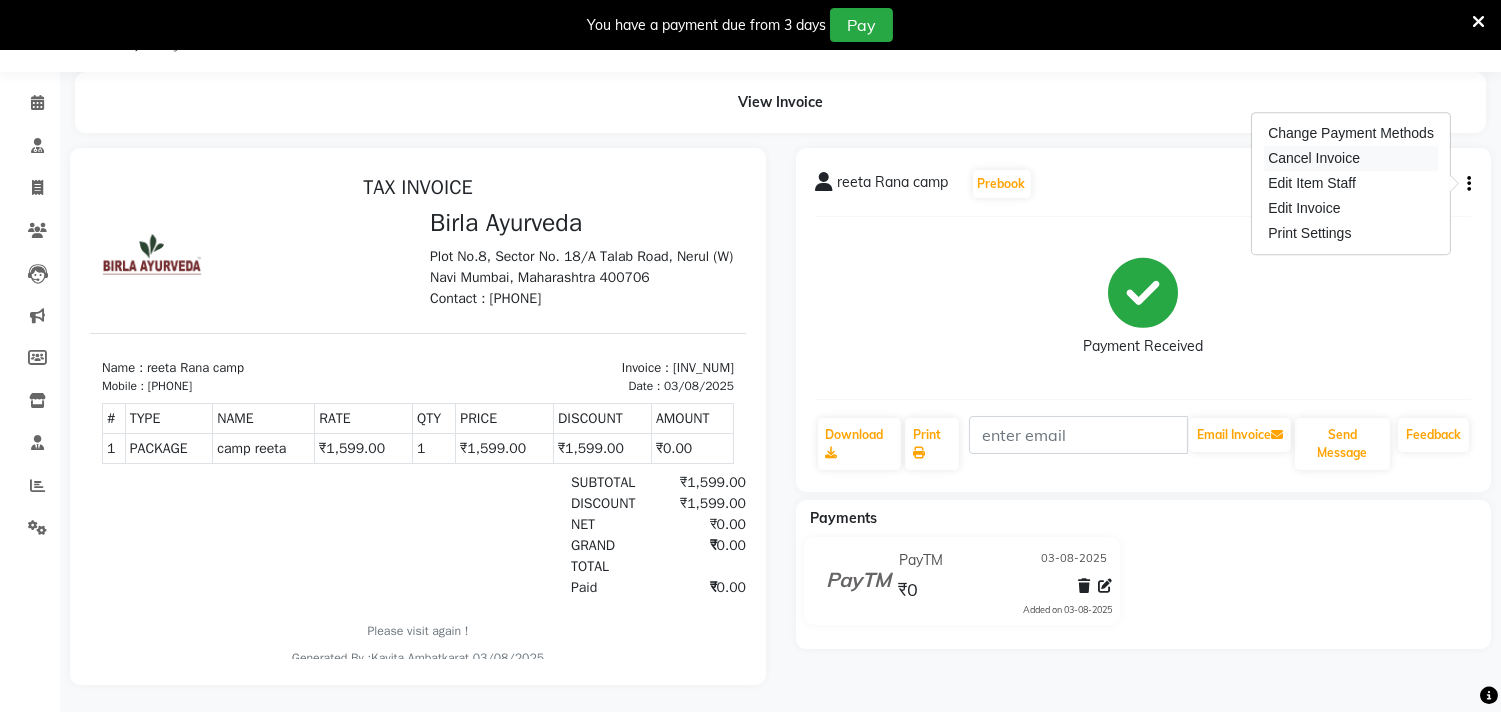 click on "Cancel Invoice" at bounding box center [1351, 158] 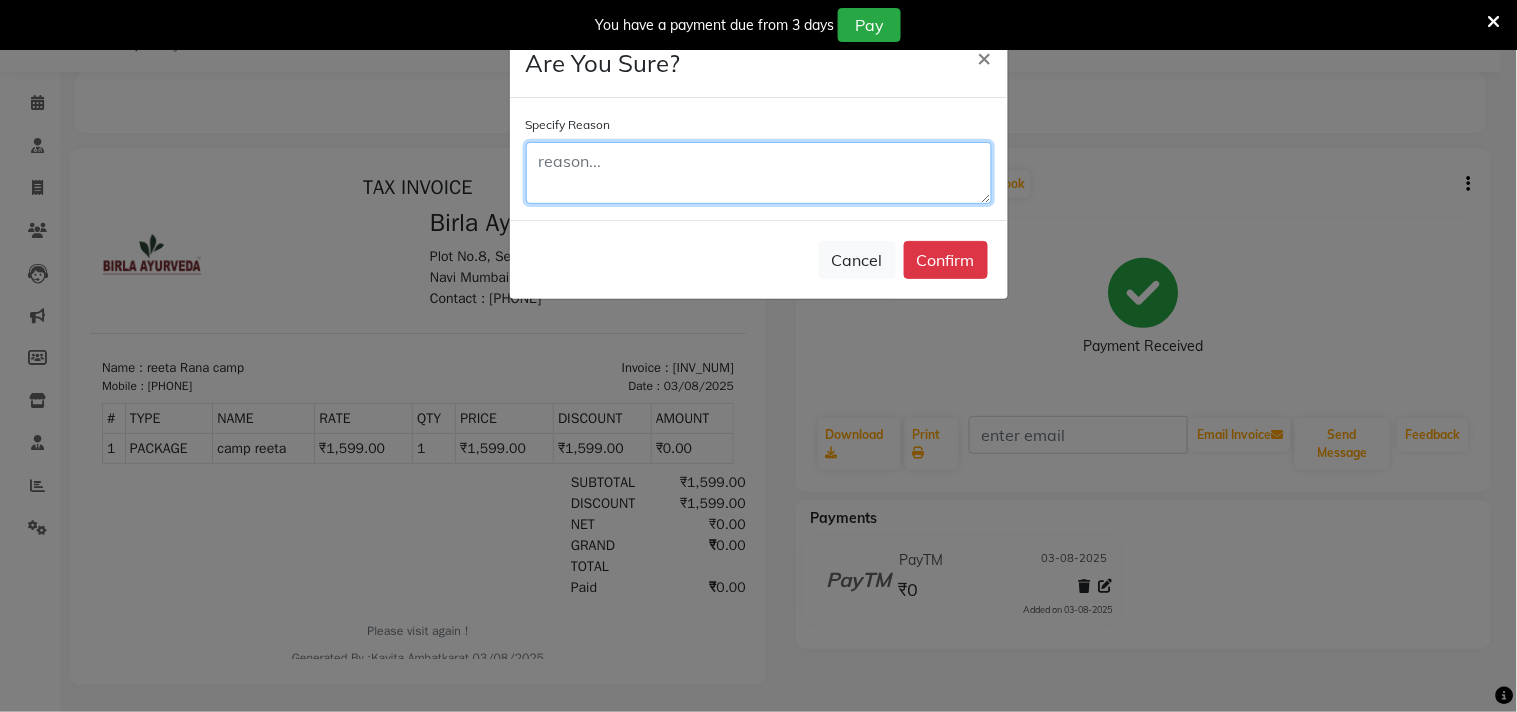 click 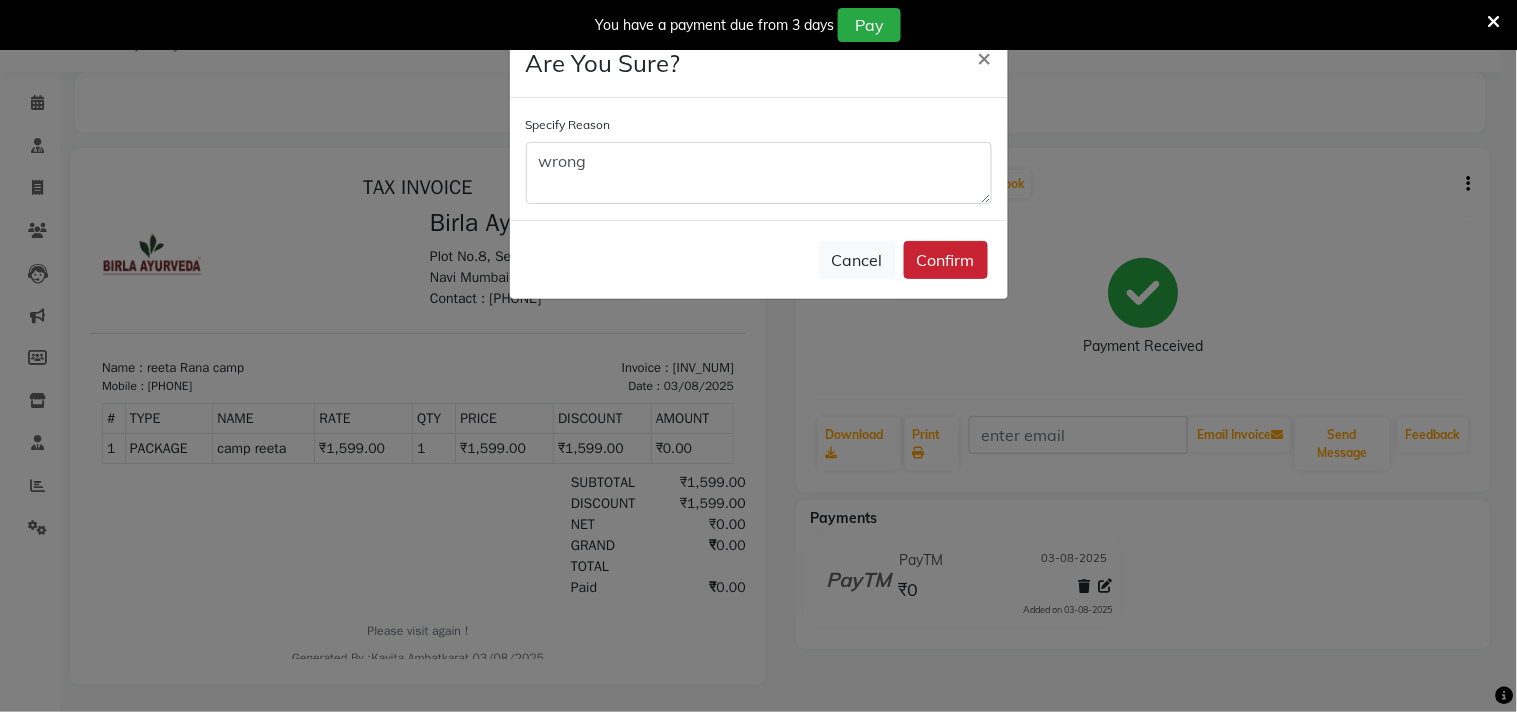 click on "Confirm" 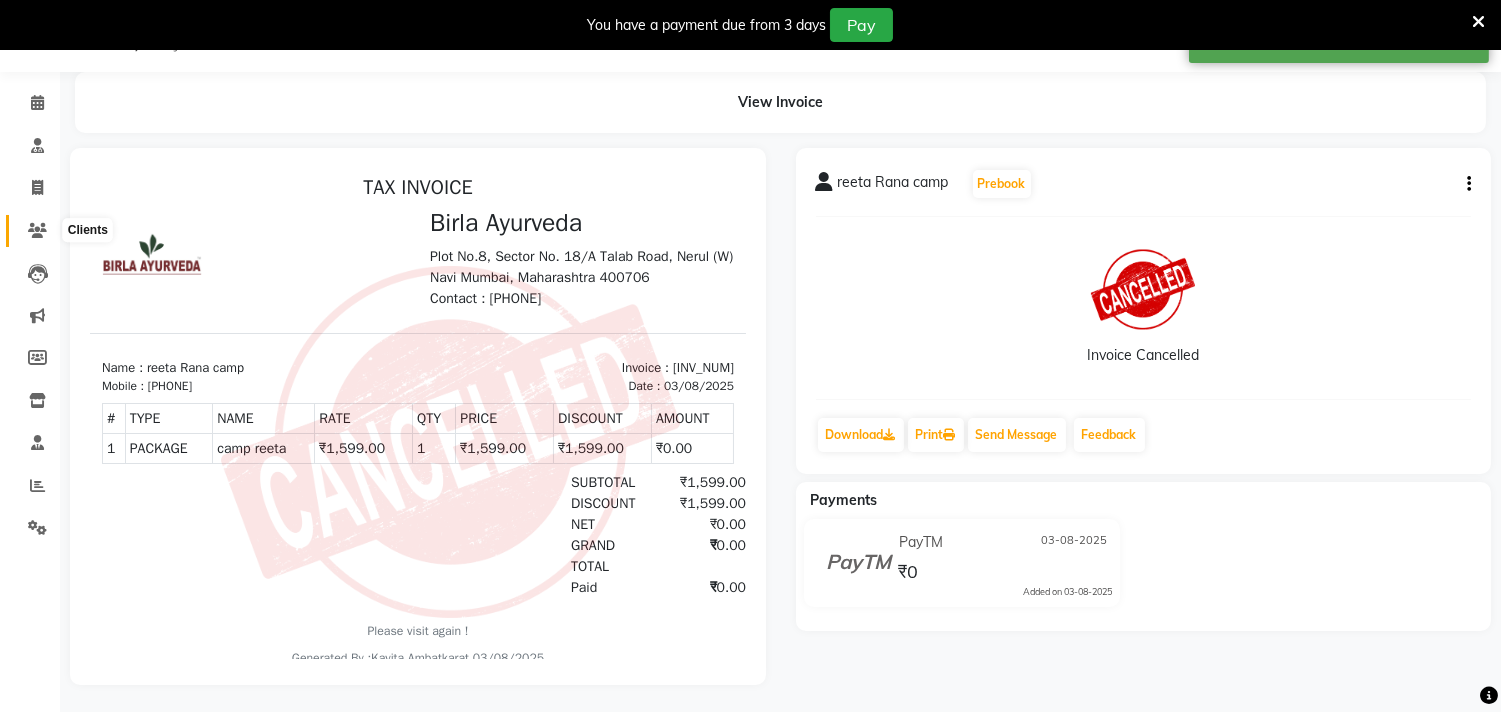 click 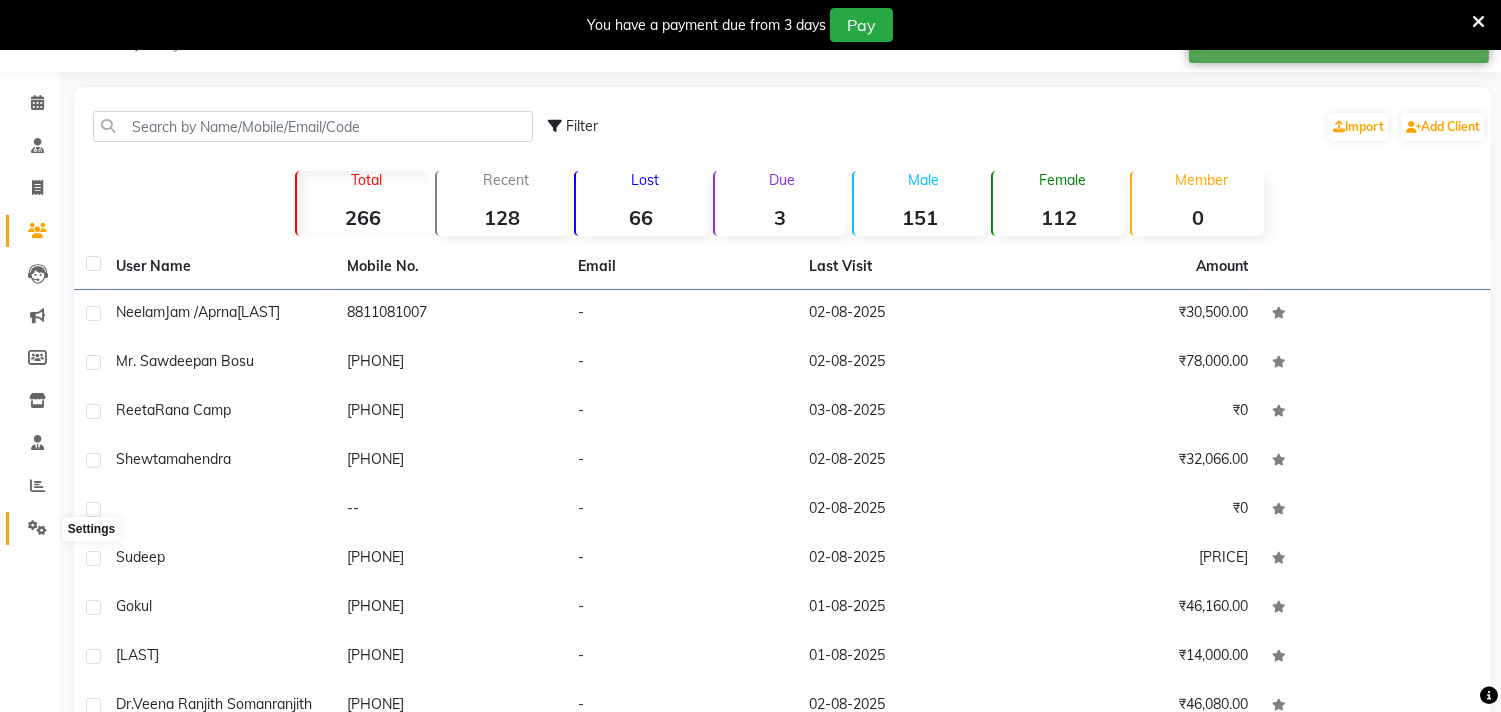 click 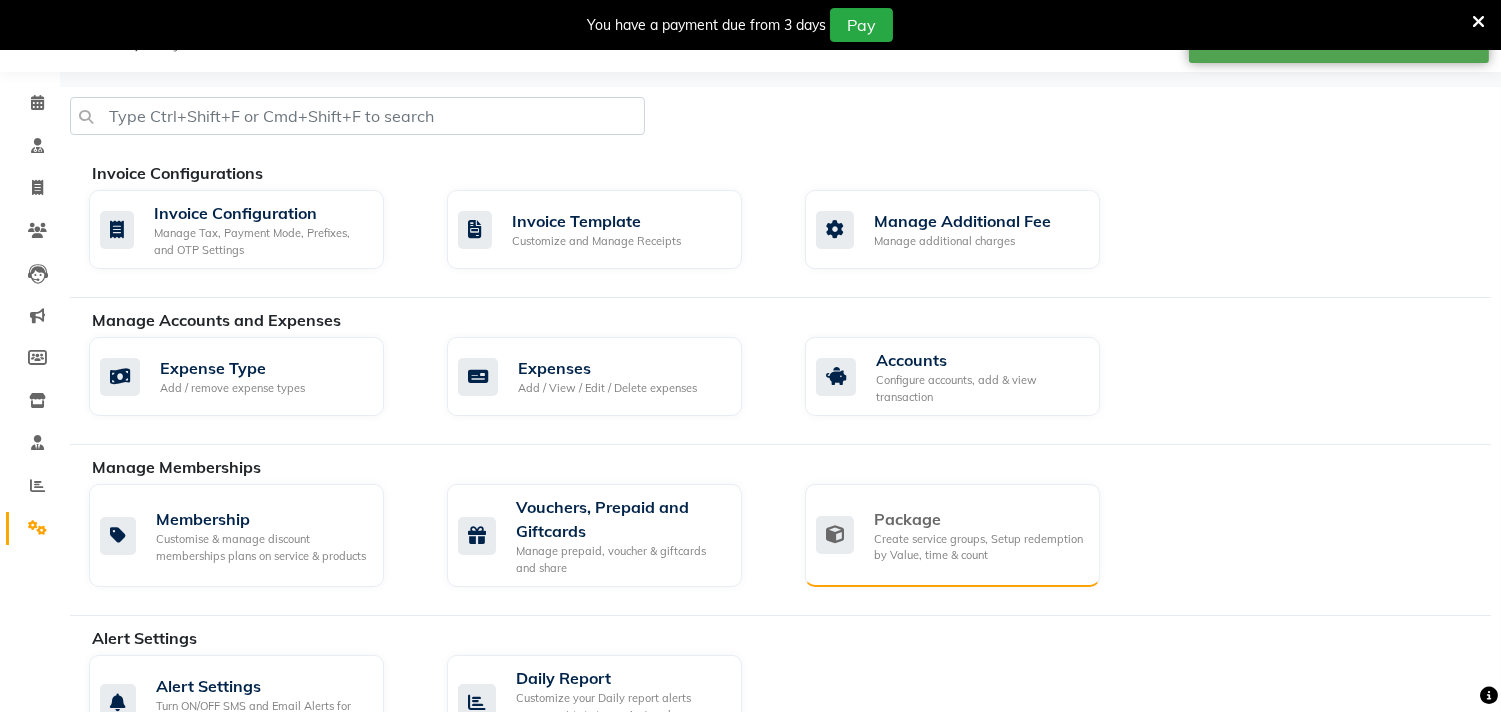 click on "Create service groups, Setup redemption by Value, time & count" 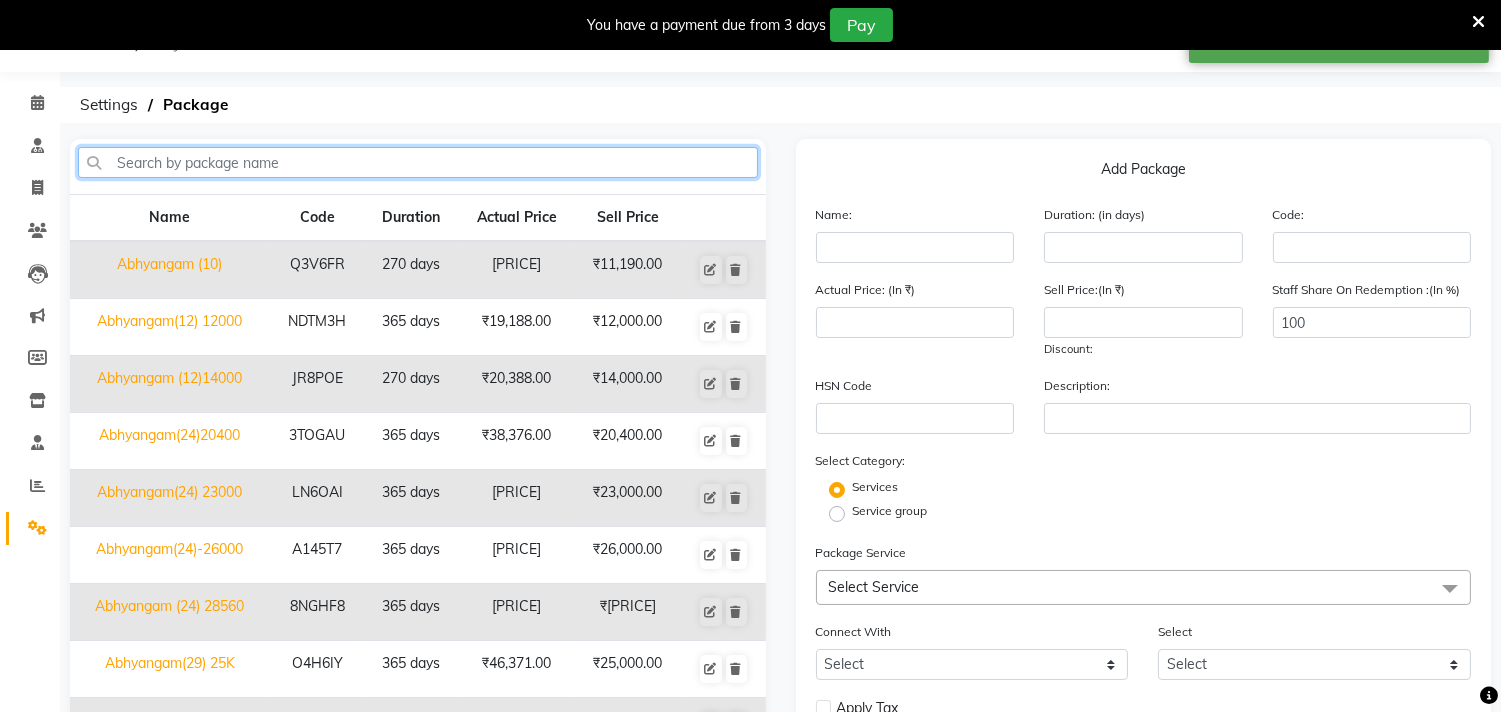 click 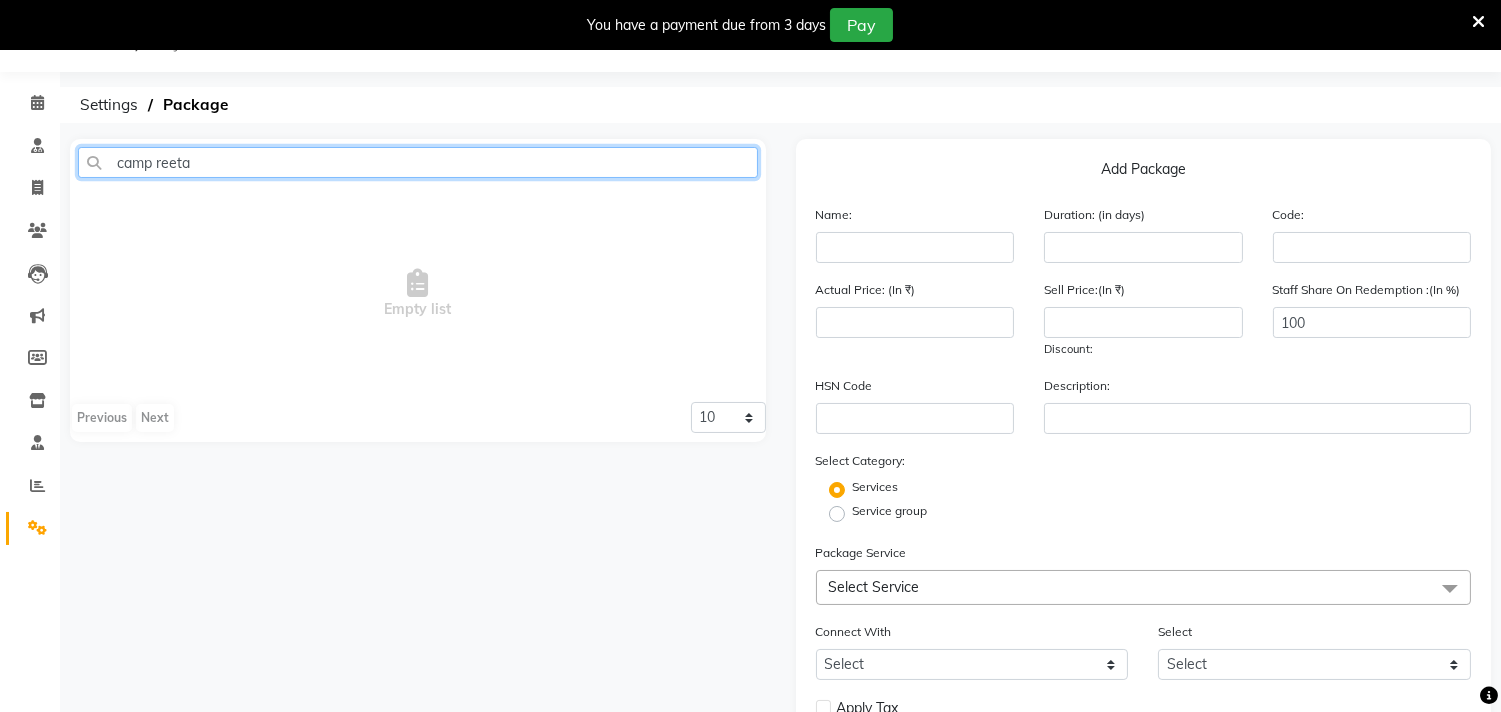 drag, startPoint x: 235, startPoint y: 164, endPoint x: 0, endPoint y: 211, distance: 239.65392 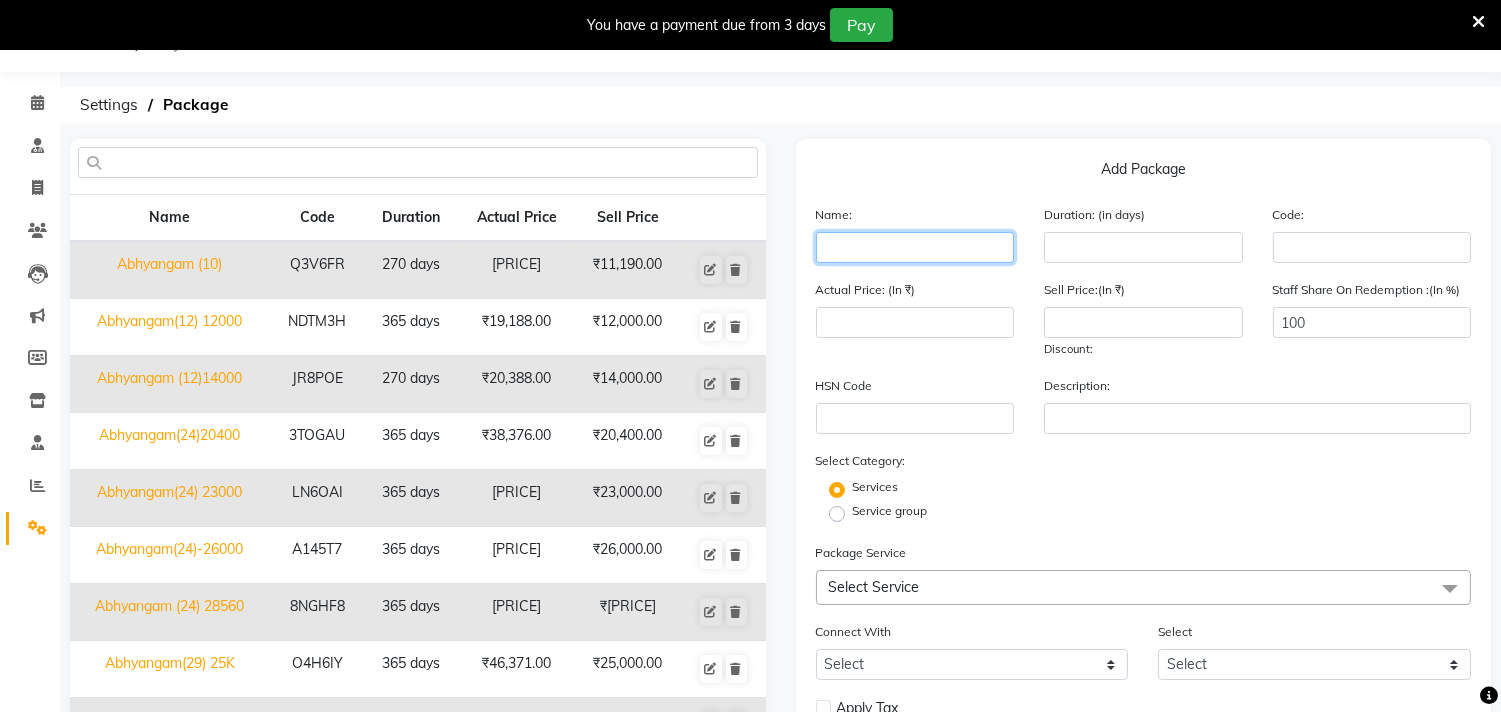 click 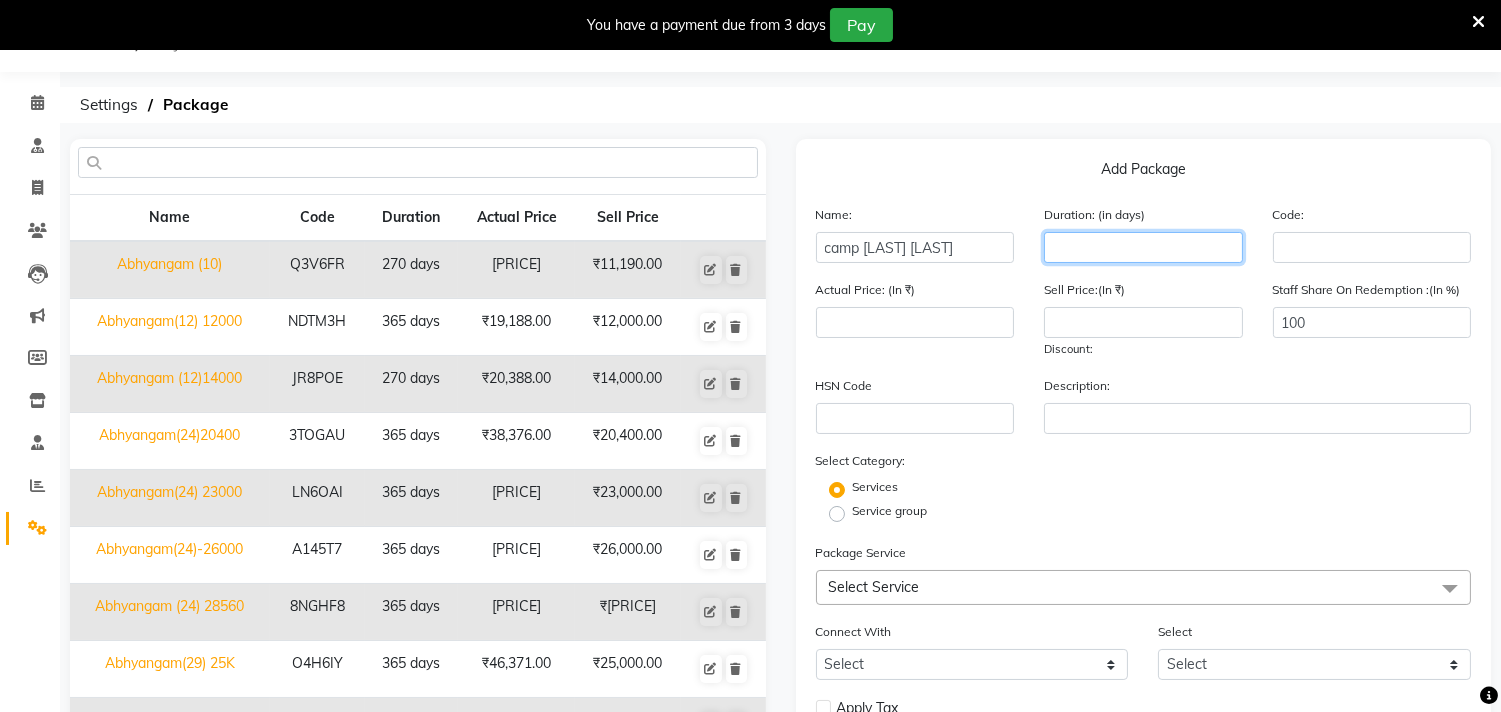 click 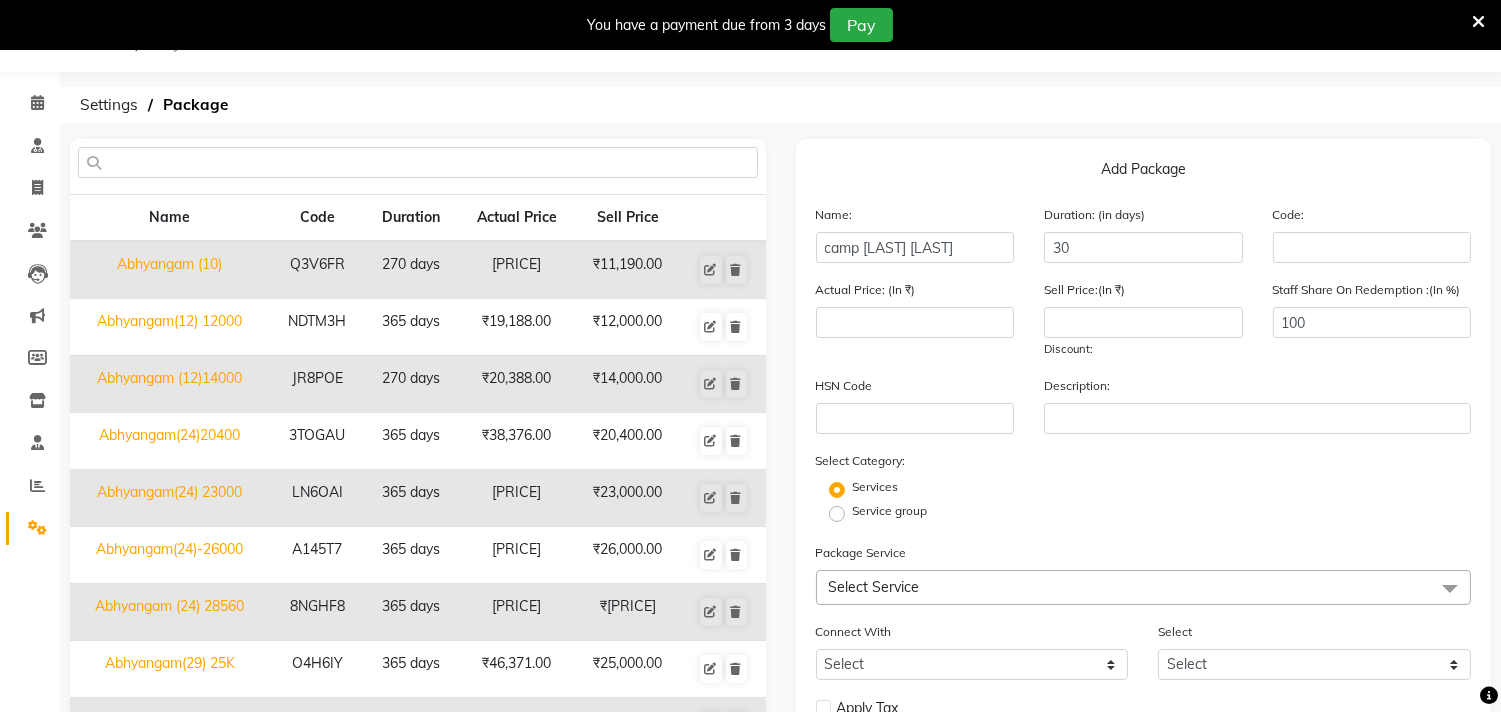 click on "Select Service" 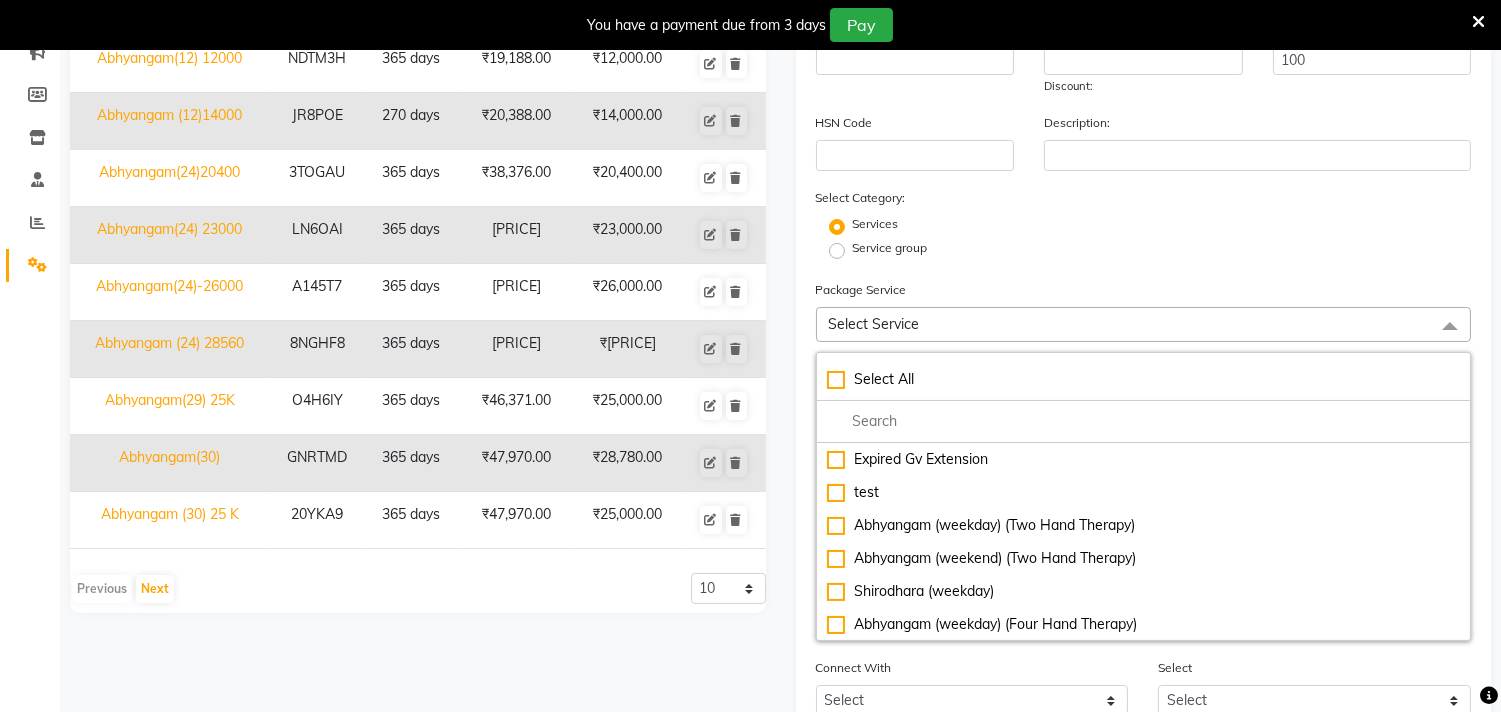 scroll, scrollTop: 316, scrollLeft: 0, axis: vertical 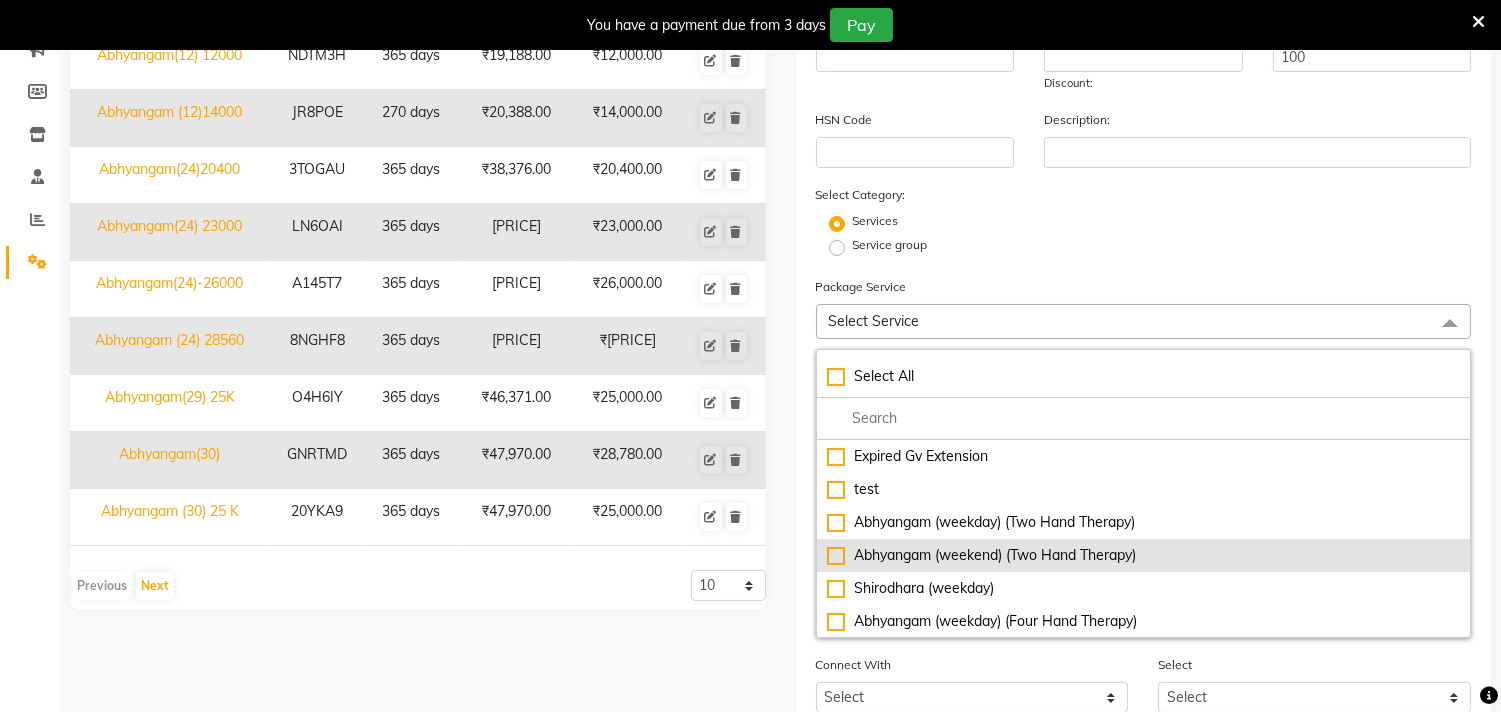 click on "Abhyangam (weekend) (Two Hand Therapy)" 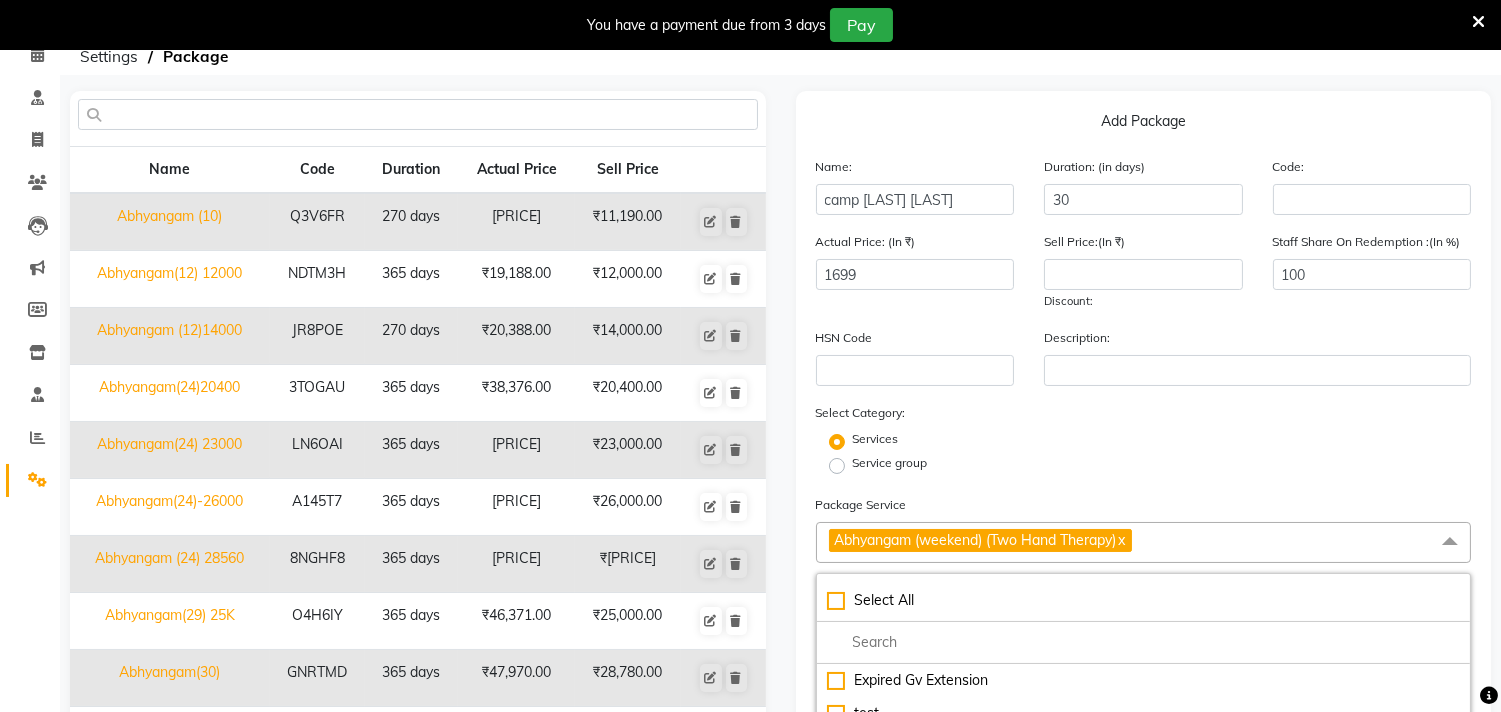 scroll, scrollTop: 86, scrollLeft: 0, axis: vertical 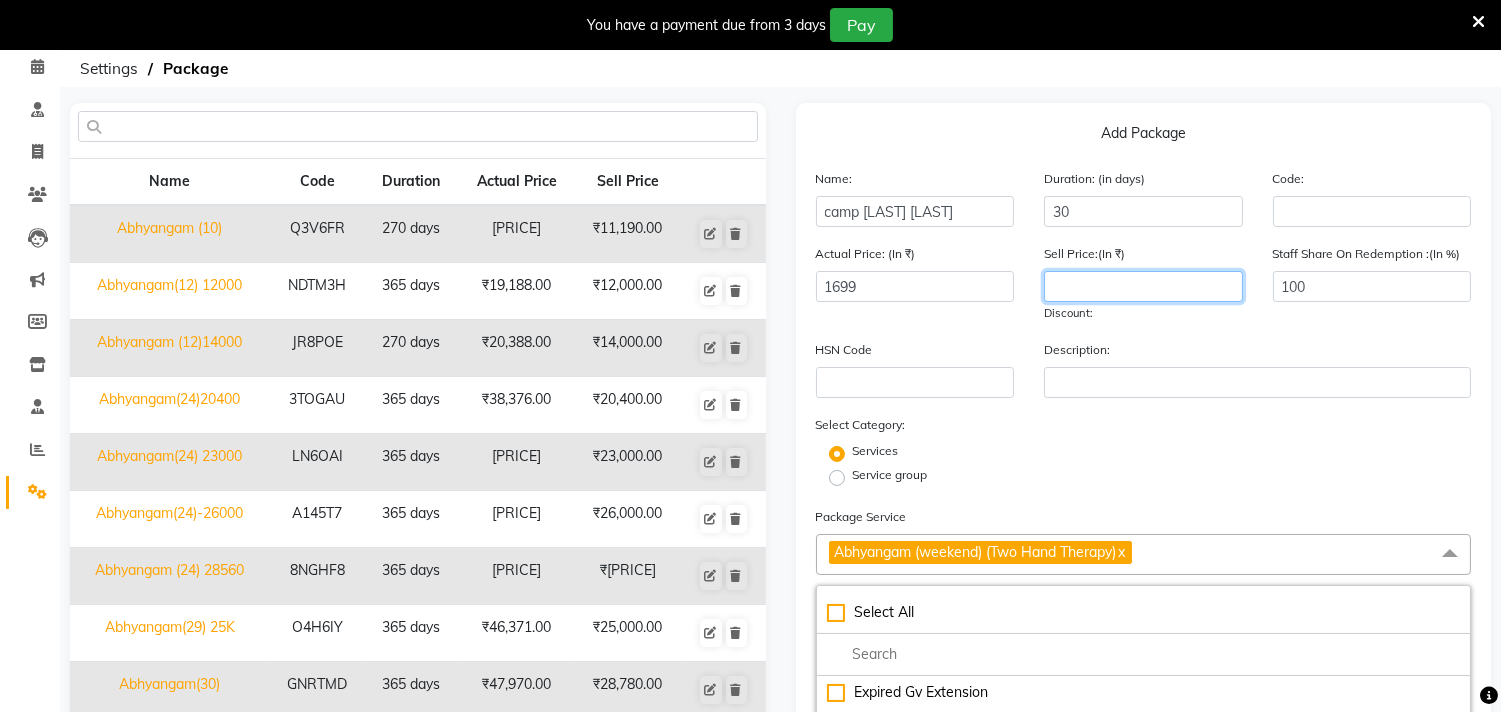 click 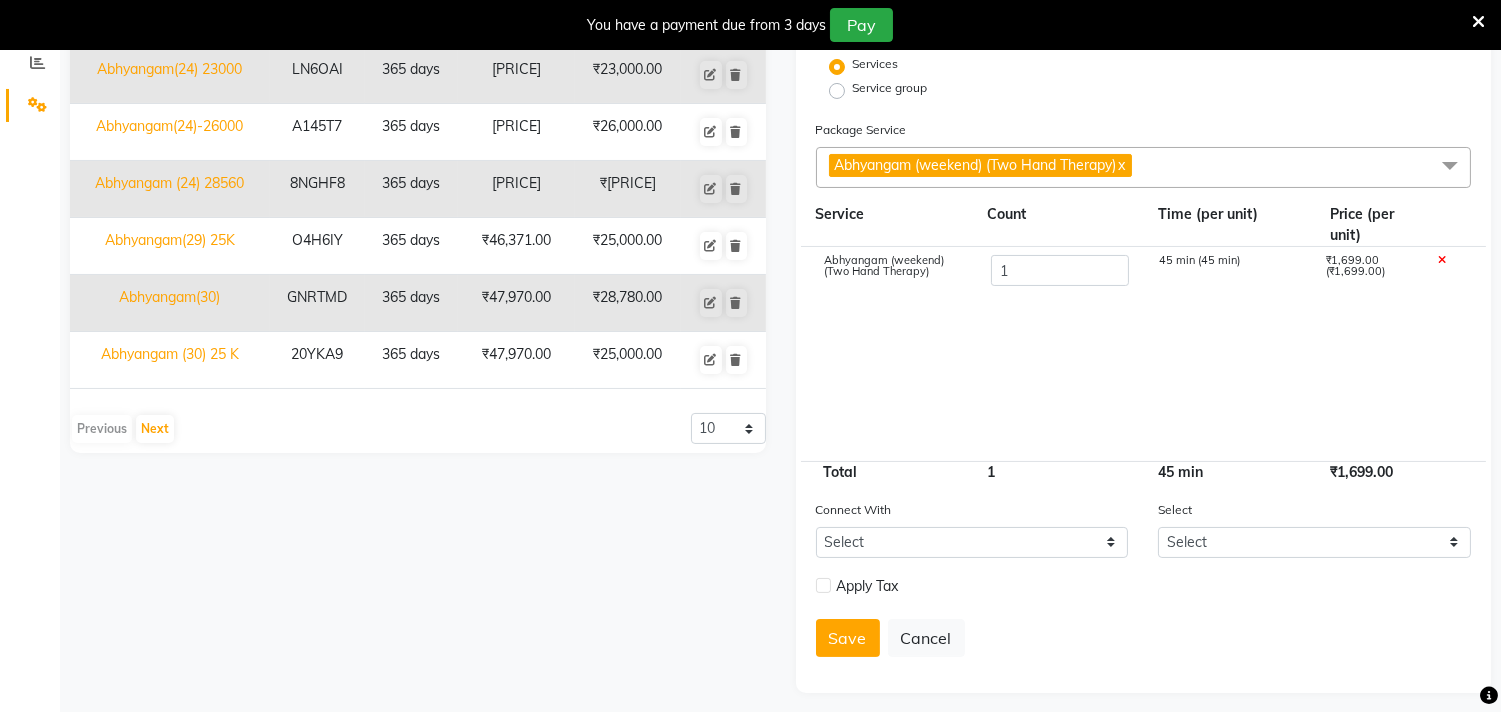 scroll, scrollTop: 485, scrollLeft: 0, axis: vertical 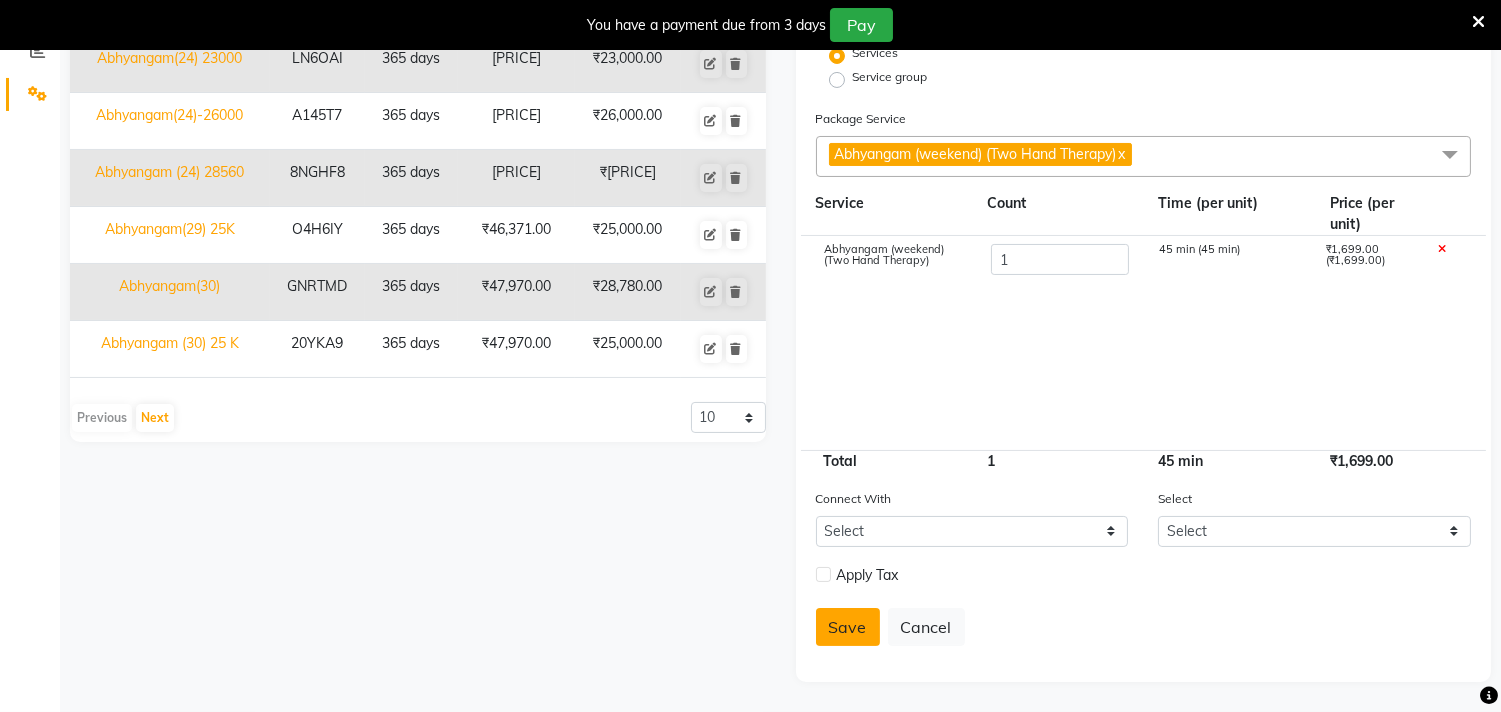 click on "Save" 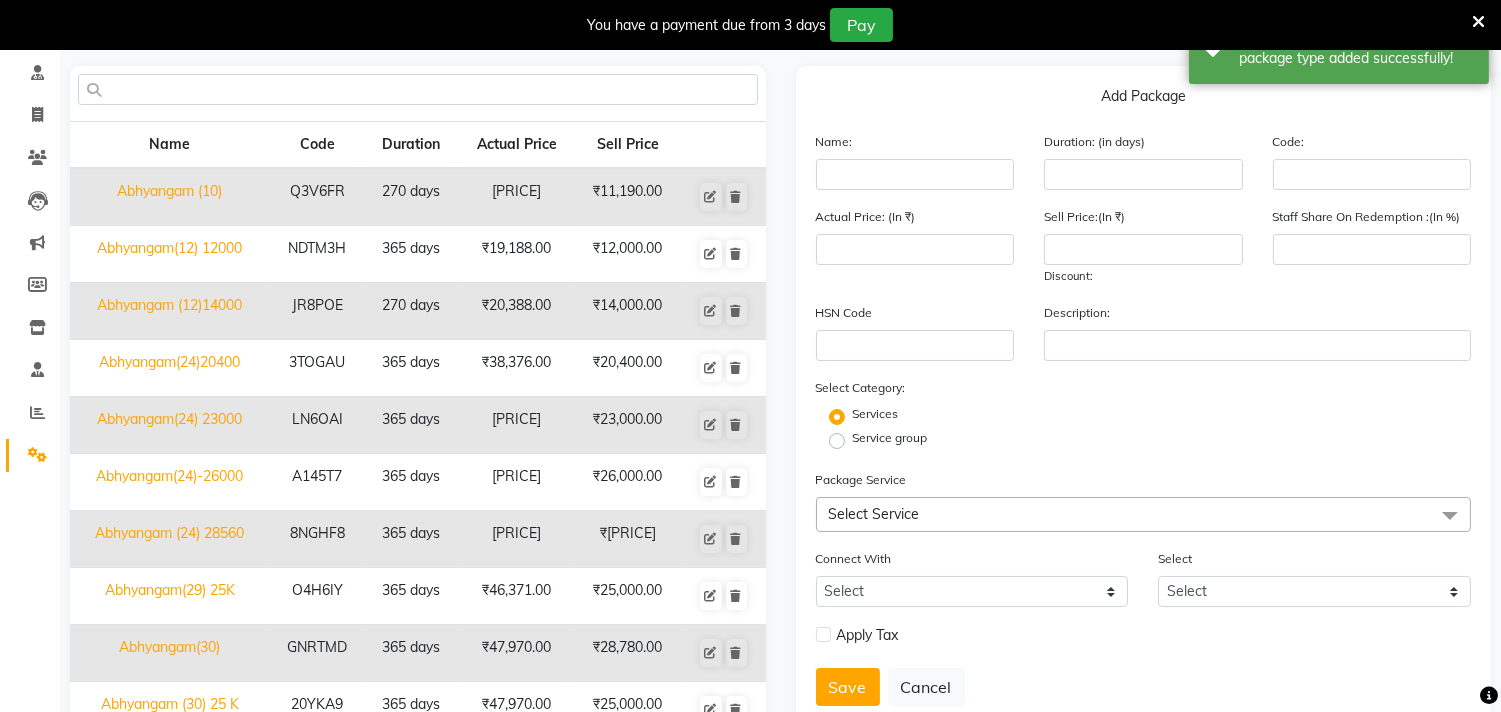scroll, scrollTop: 0, scrollLeft: 0, axis: both 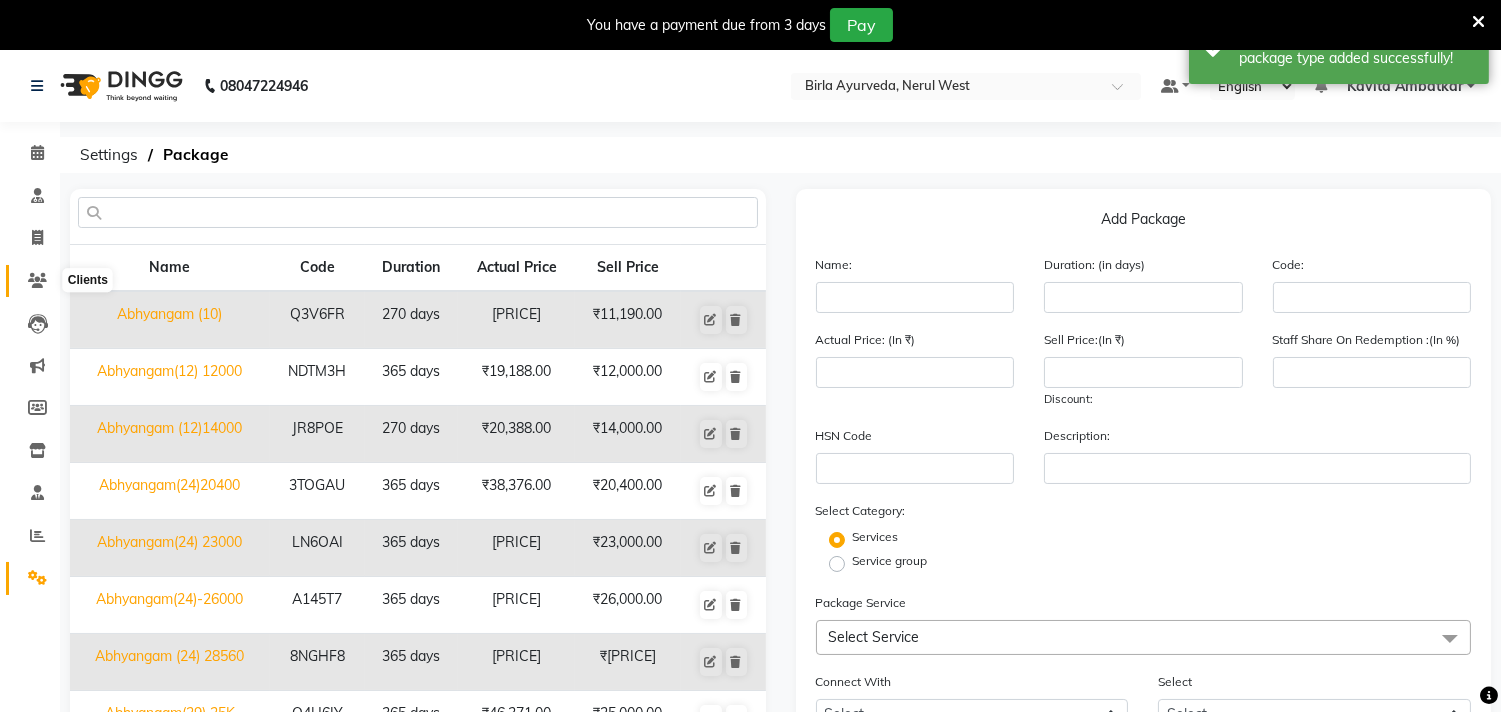 click 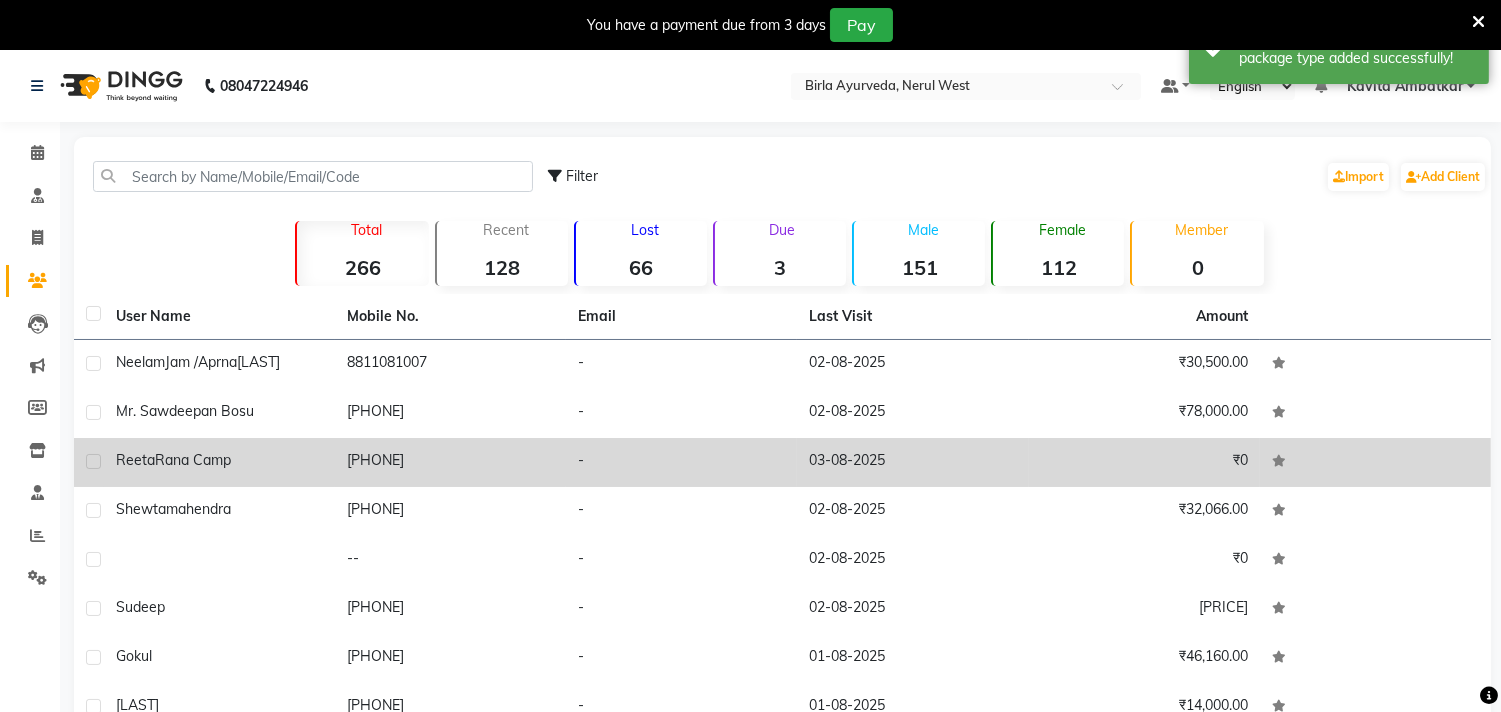 click on "reeta  Rana camp" 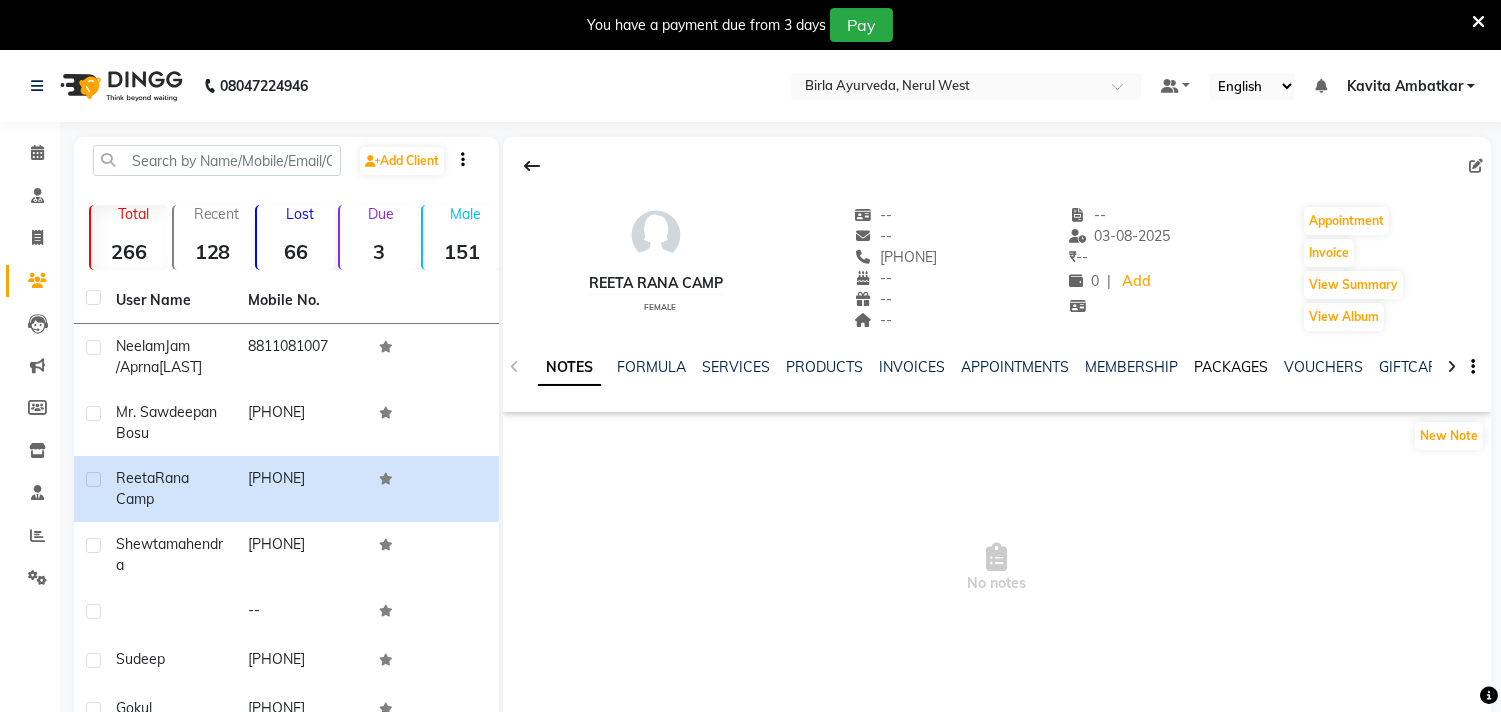 click on "PACKAGES" 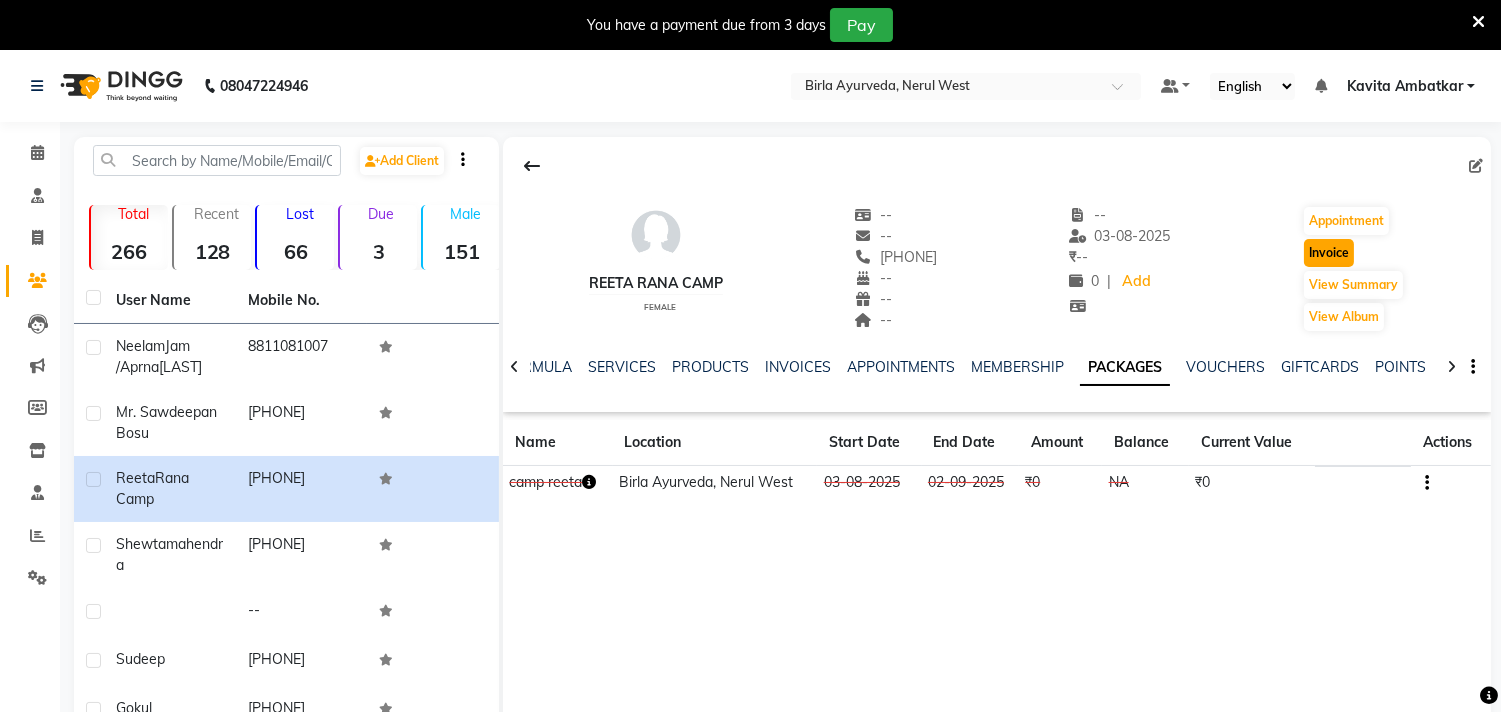 click on "Invoice" 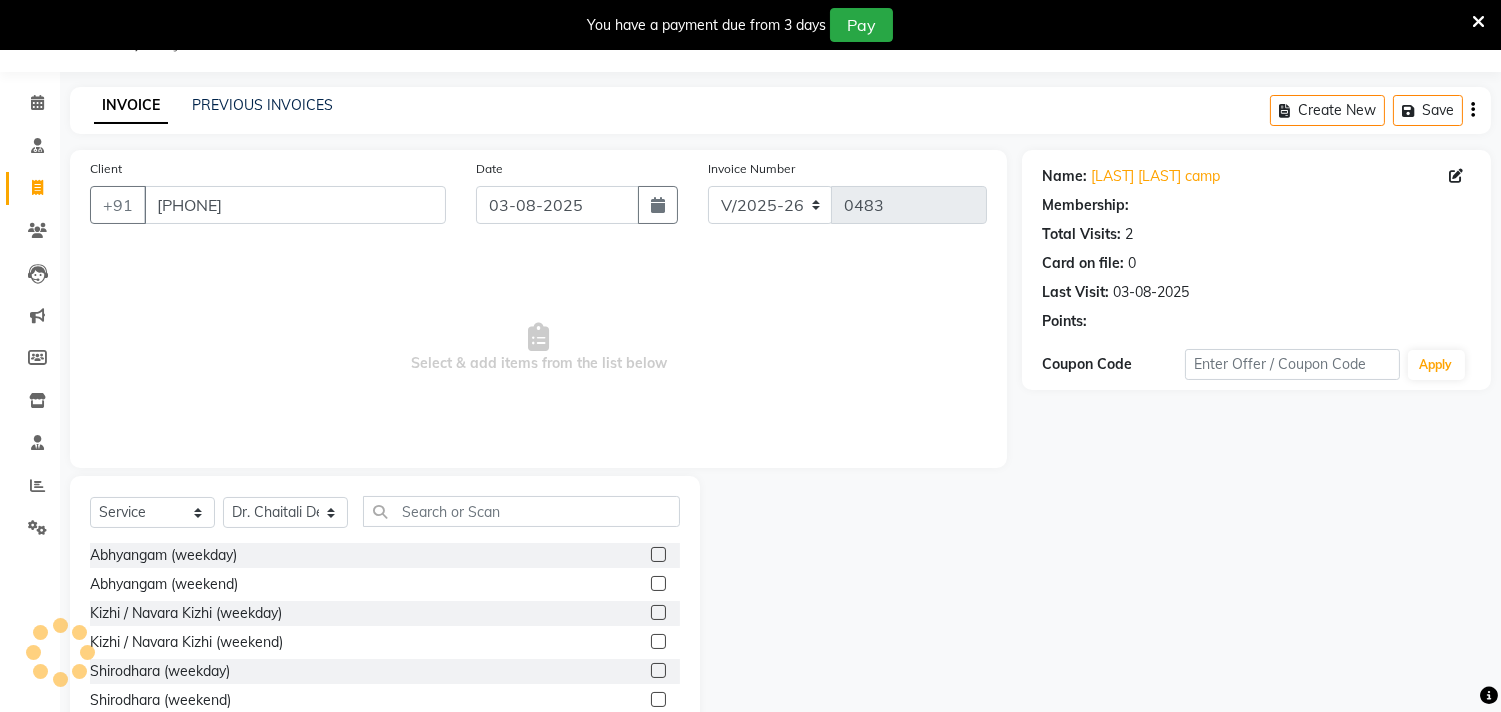 scroll, scrollTop: 138, scrollLeft: 0, axis: vertical 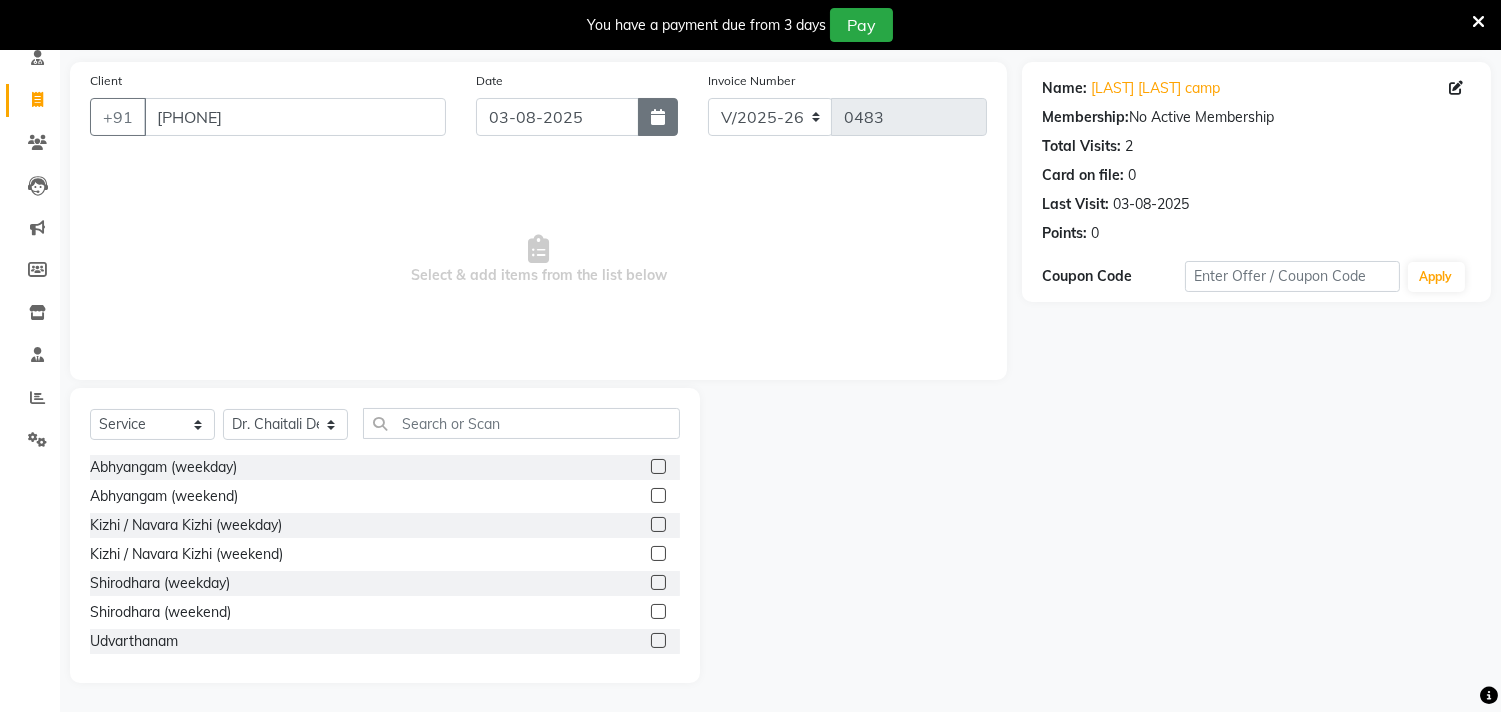 click 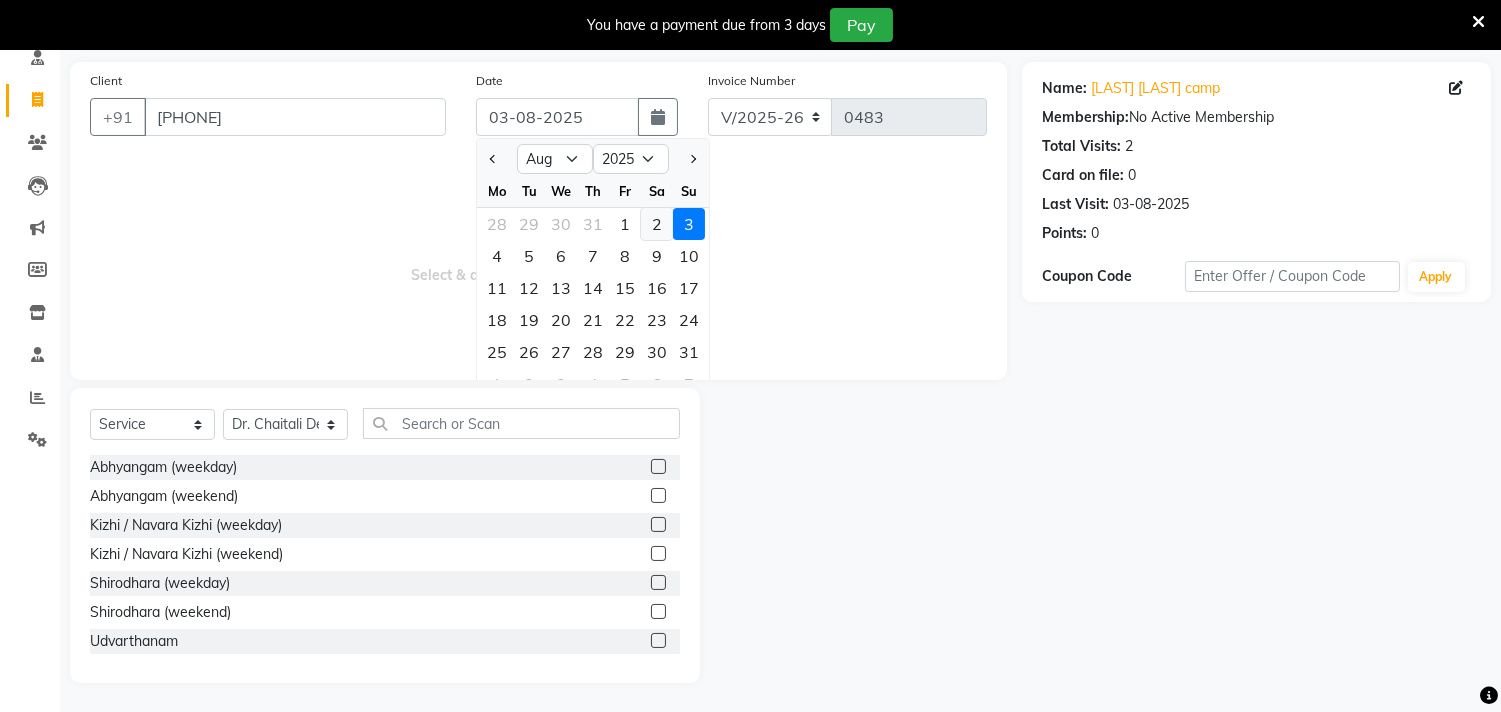 click on "2" 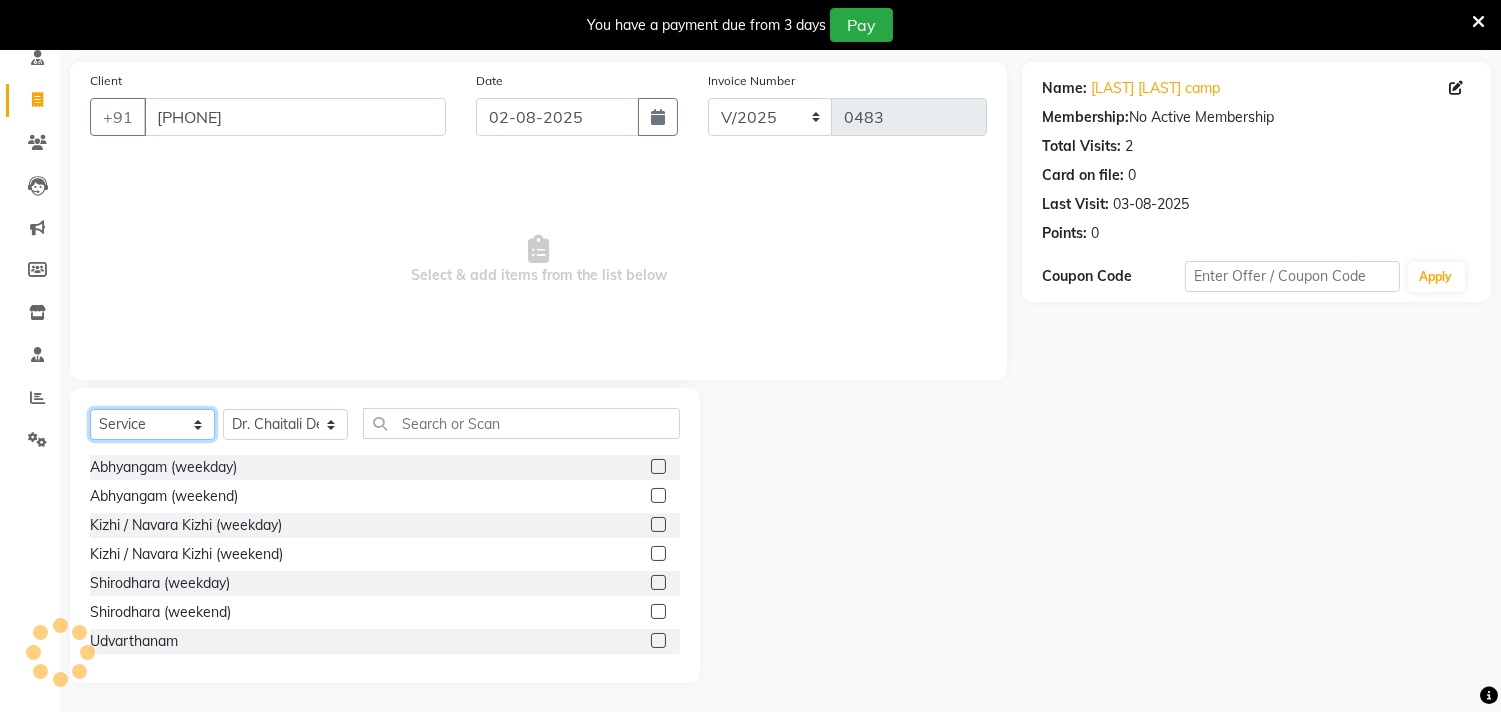 click on "Select  Service  Product  Membership  Package Voucher Prepaid Gift Card" 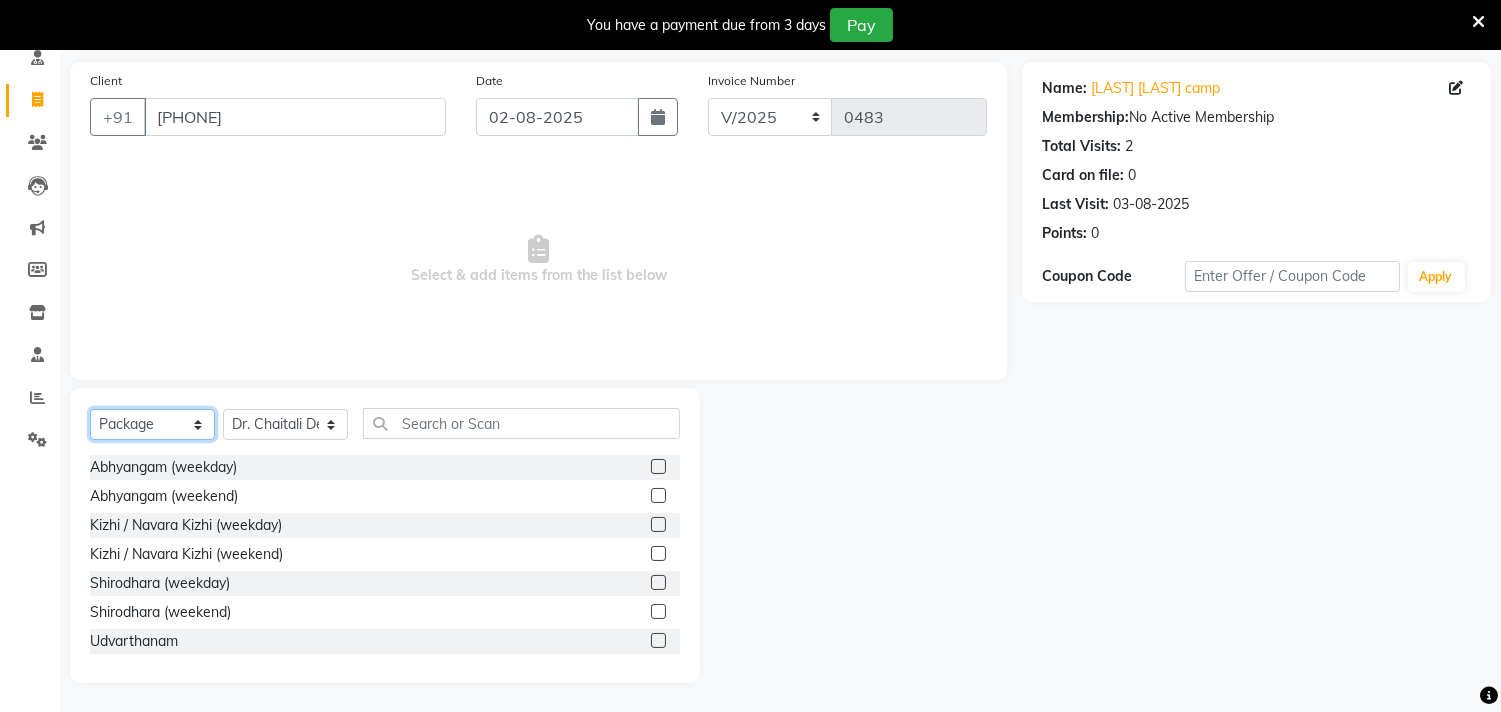 click on "Select  Service  Product  Membership  Package Voucher Prepaid Gift Card" 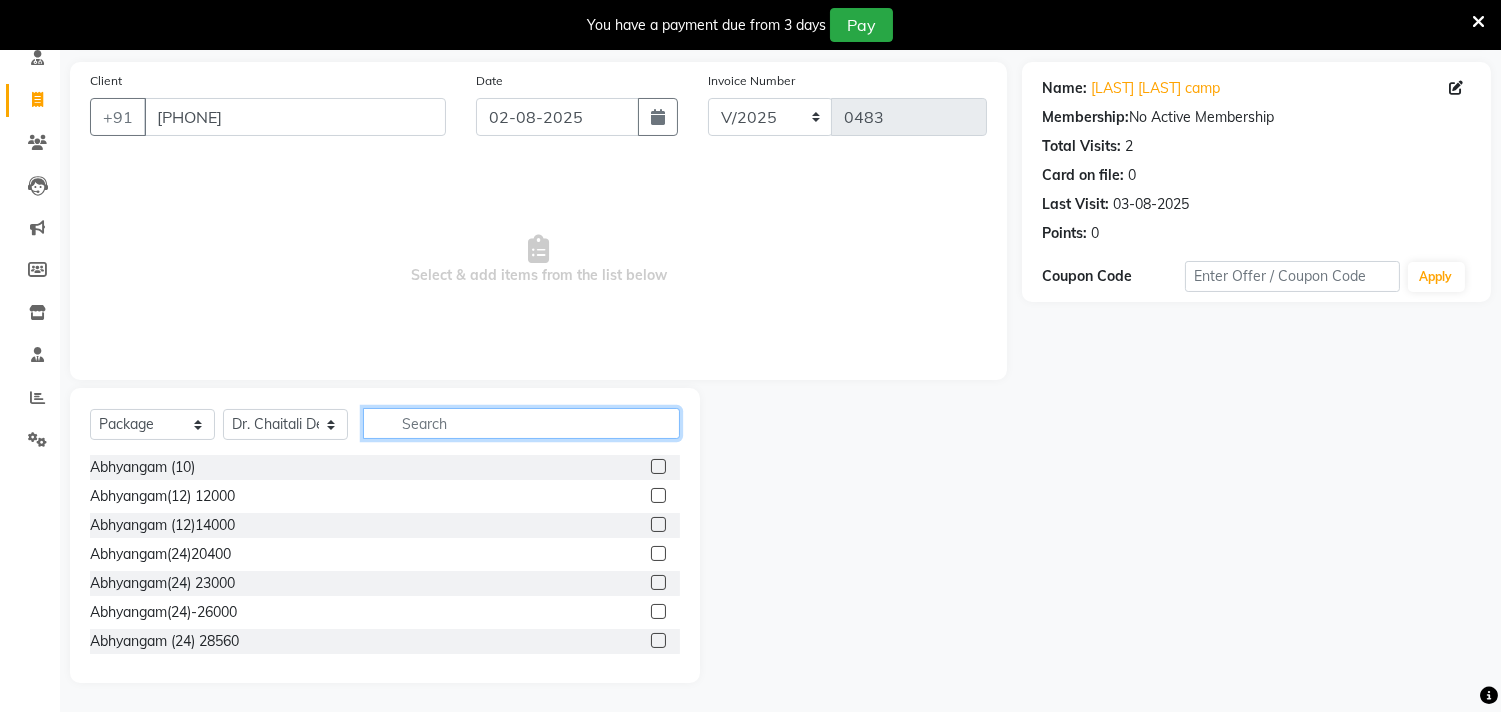 click 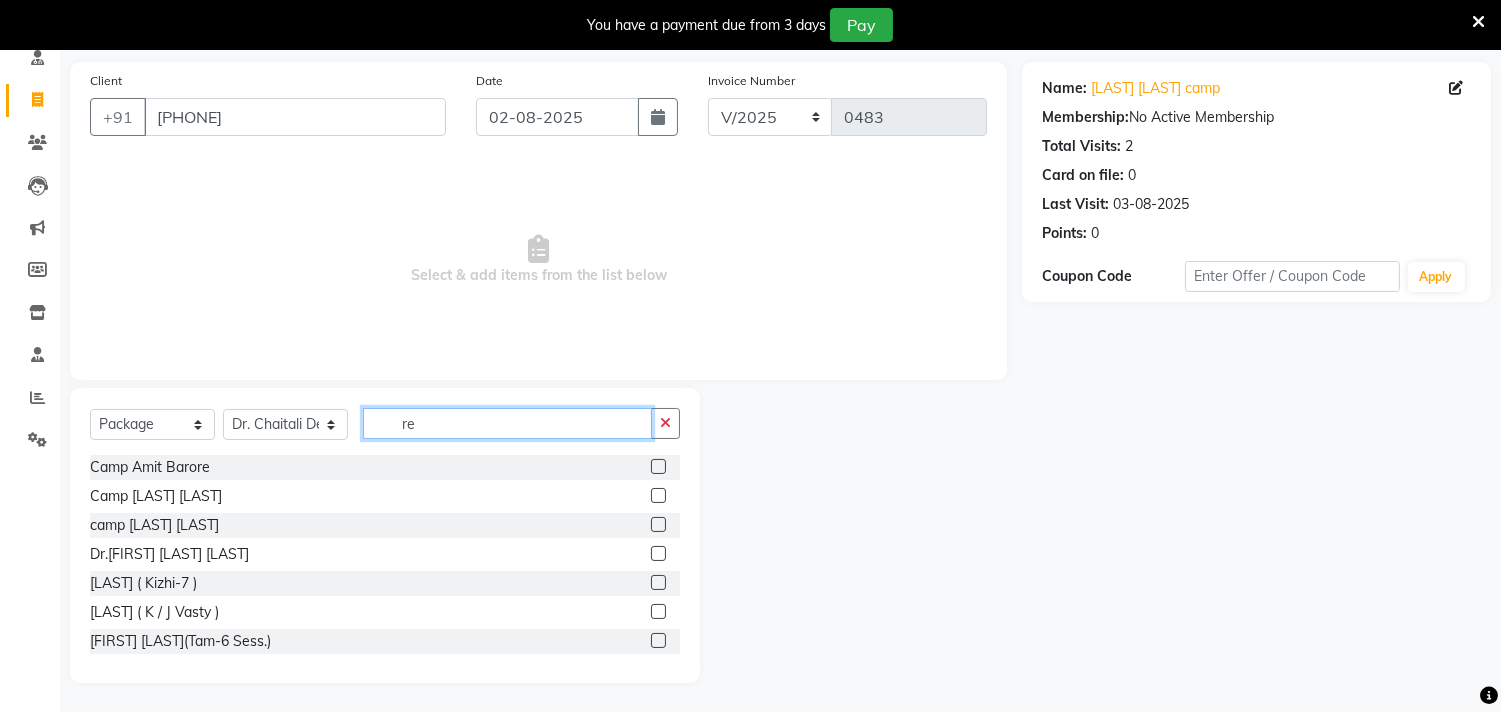 scroll, scrollTop: 50, scrollLeft: 0, axis: vertical 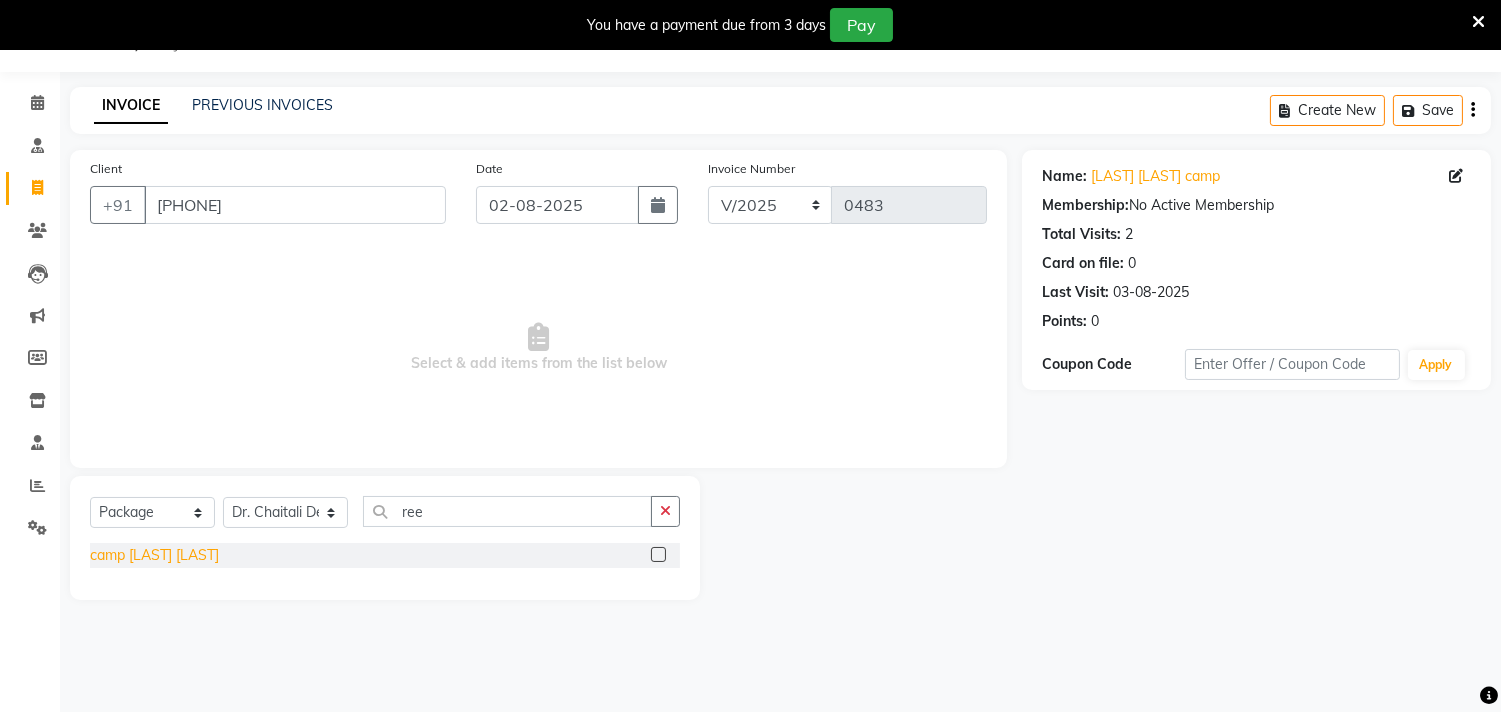click on "camp [LAST] [LAST]" 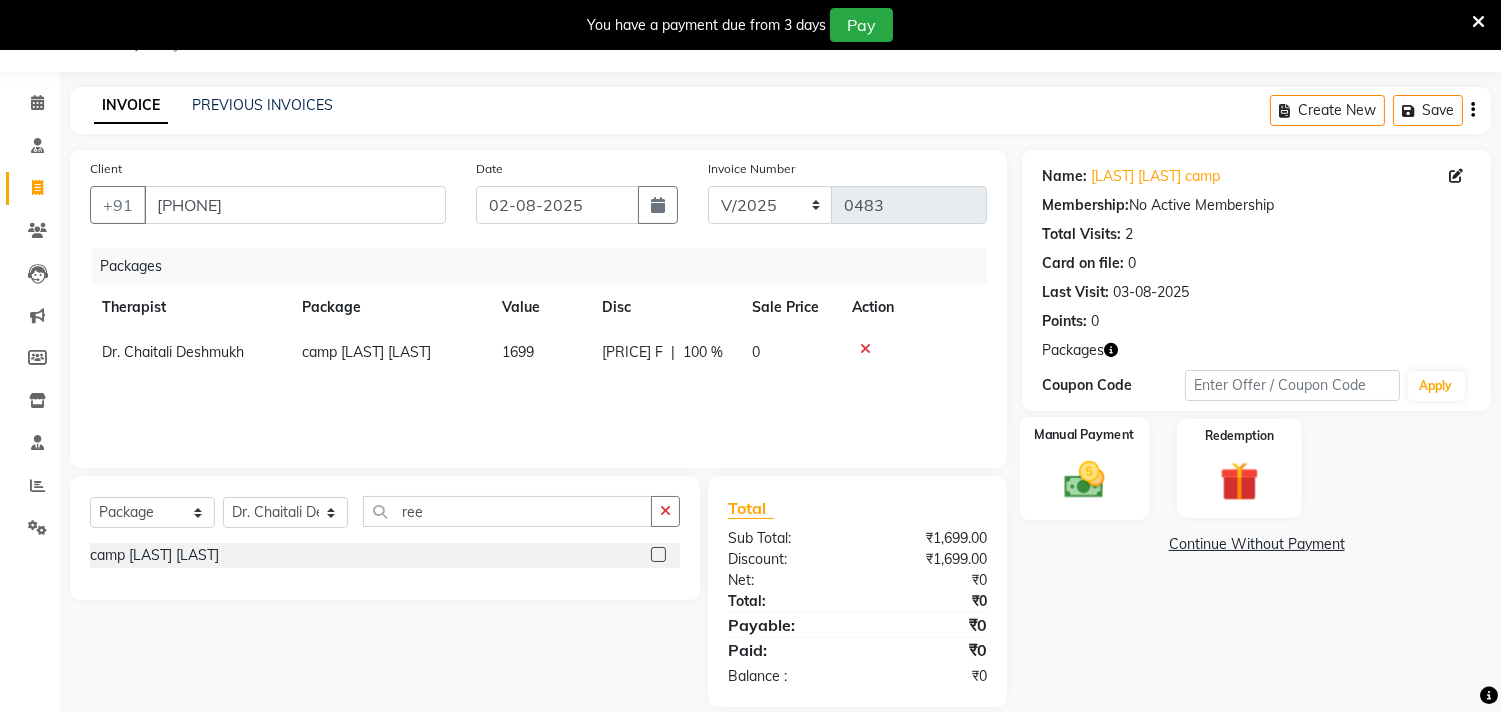 click 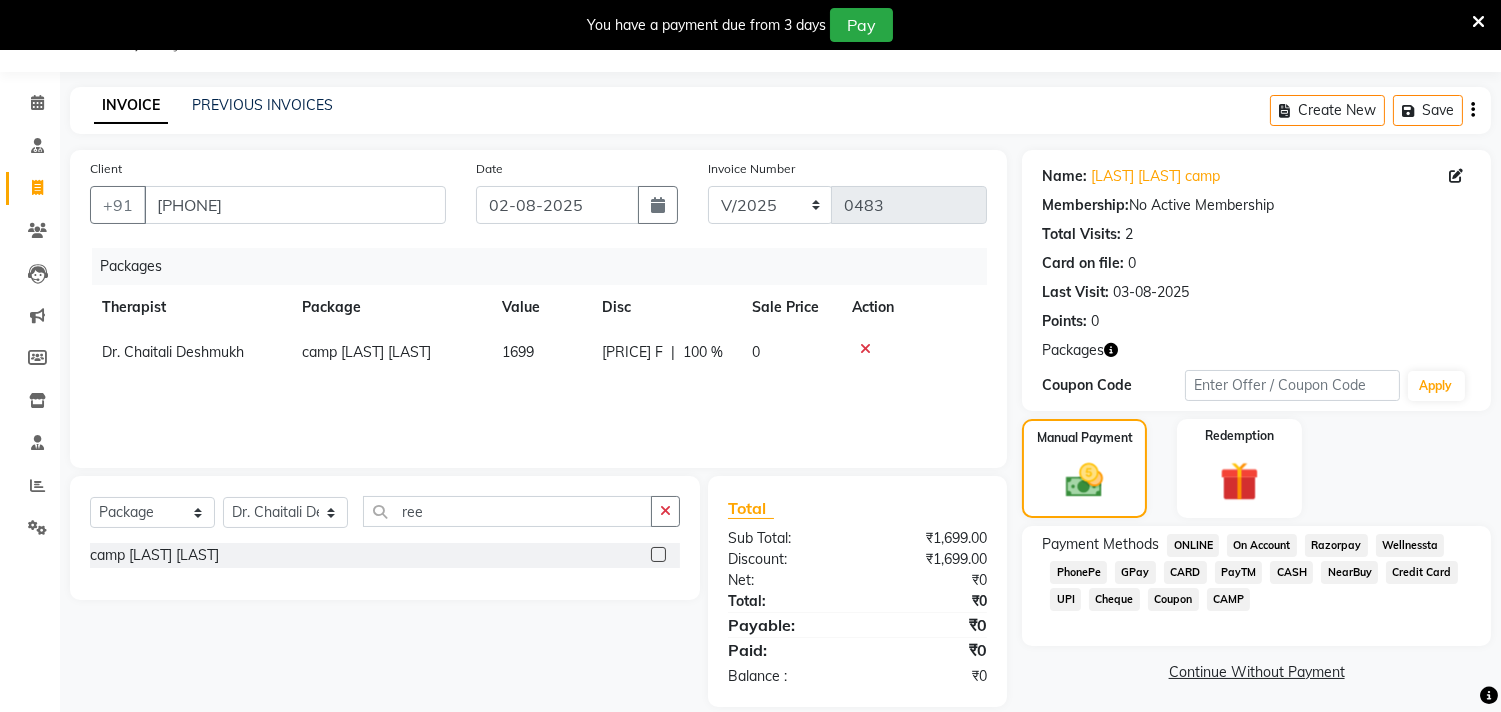 click on "PayTM" 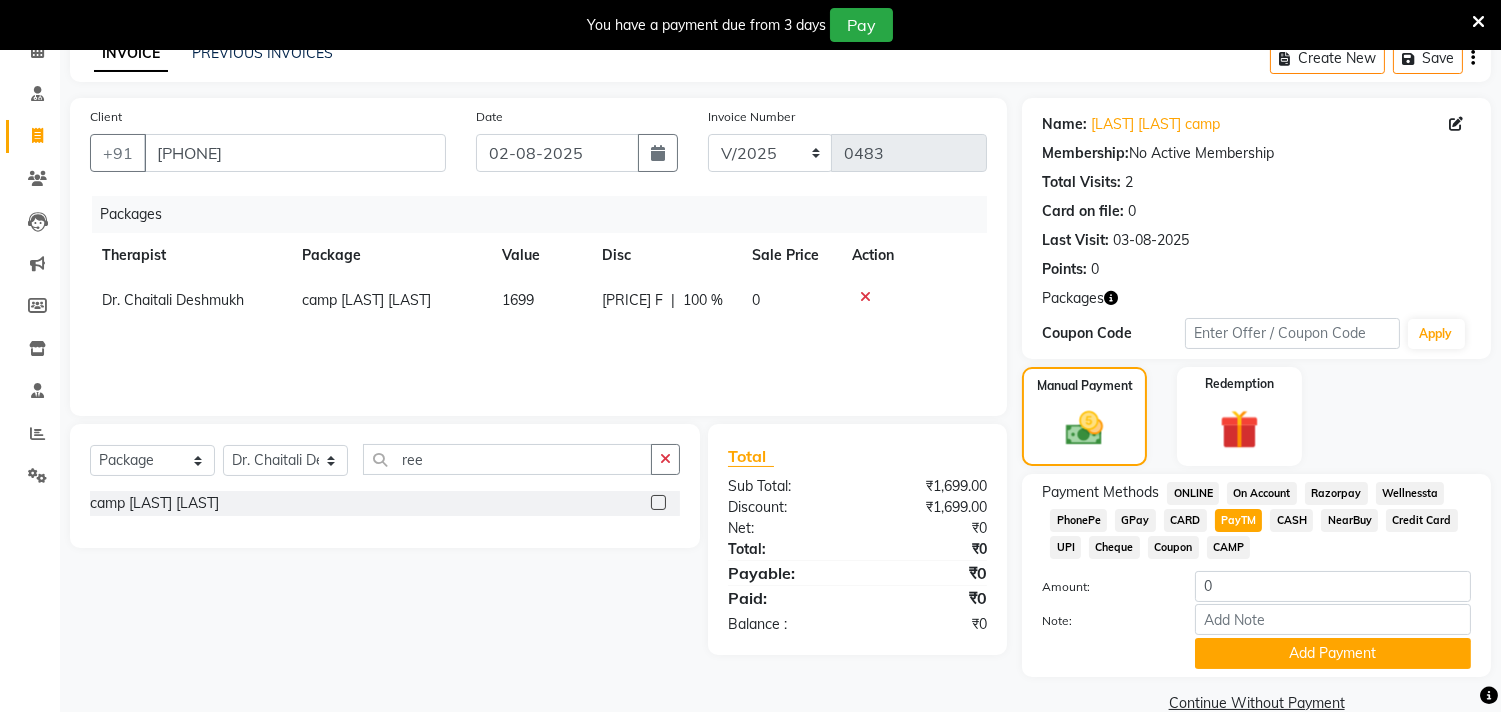 scroll, scrollTop: 138, scrollLeft: 0, axis: vertical 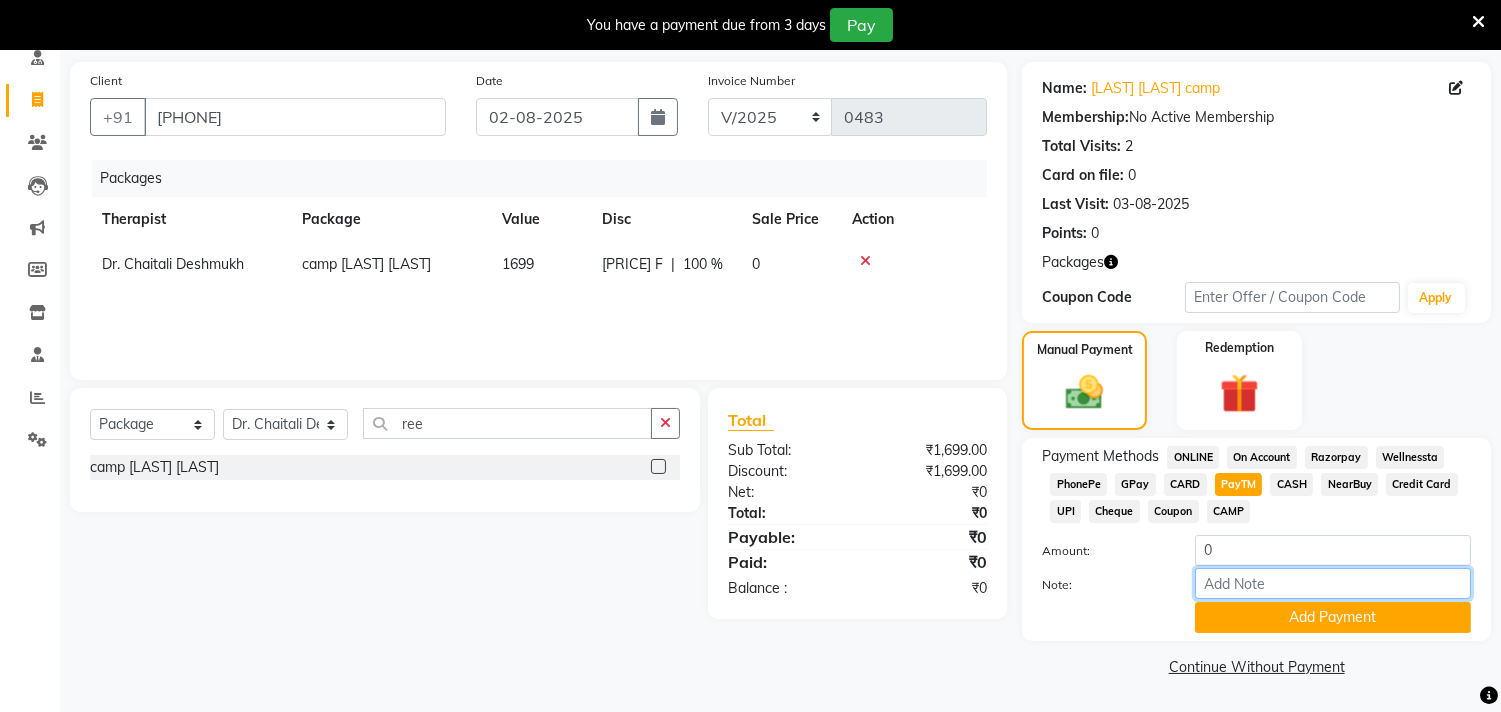 click on "Note:" at bounding box center [1333, 583] 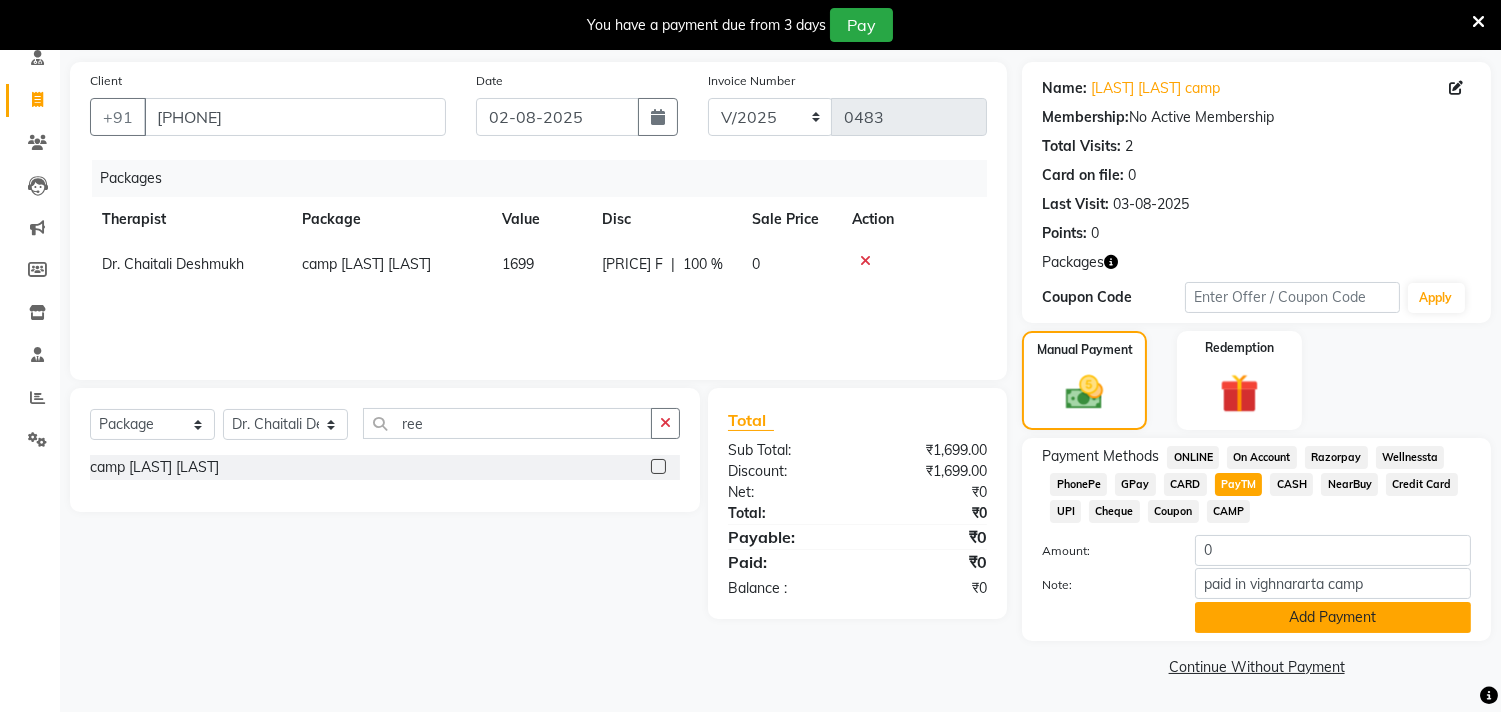click on "Add Payment" 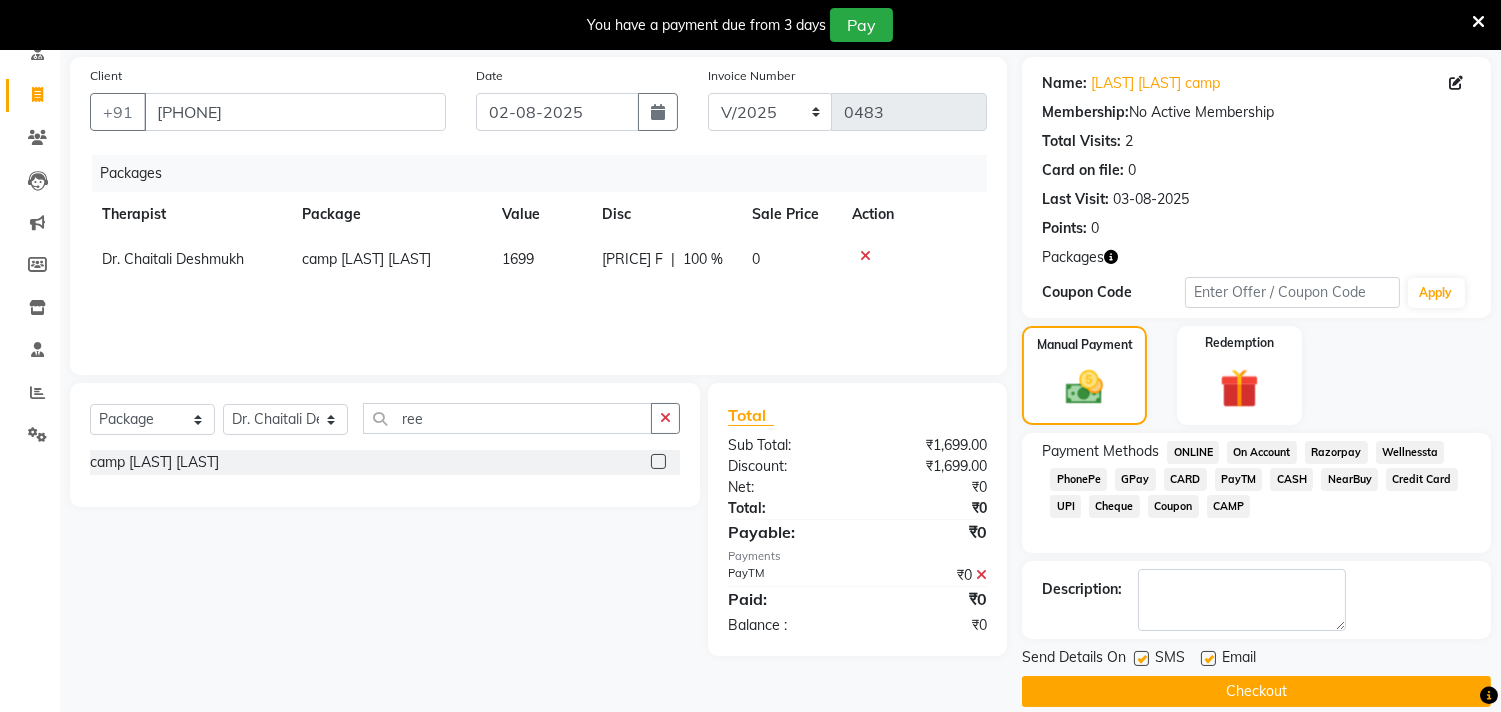 scroll, scrollTop: 167, scrollLeft: 0, axis: vertical 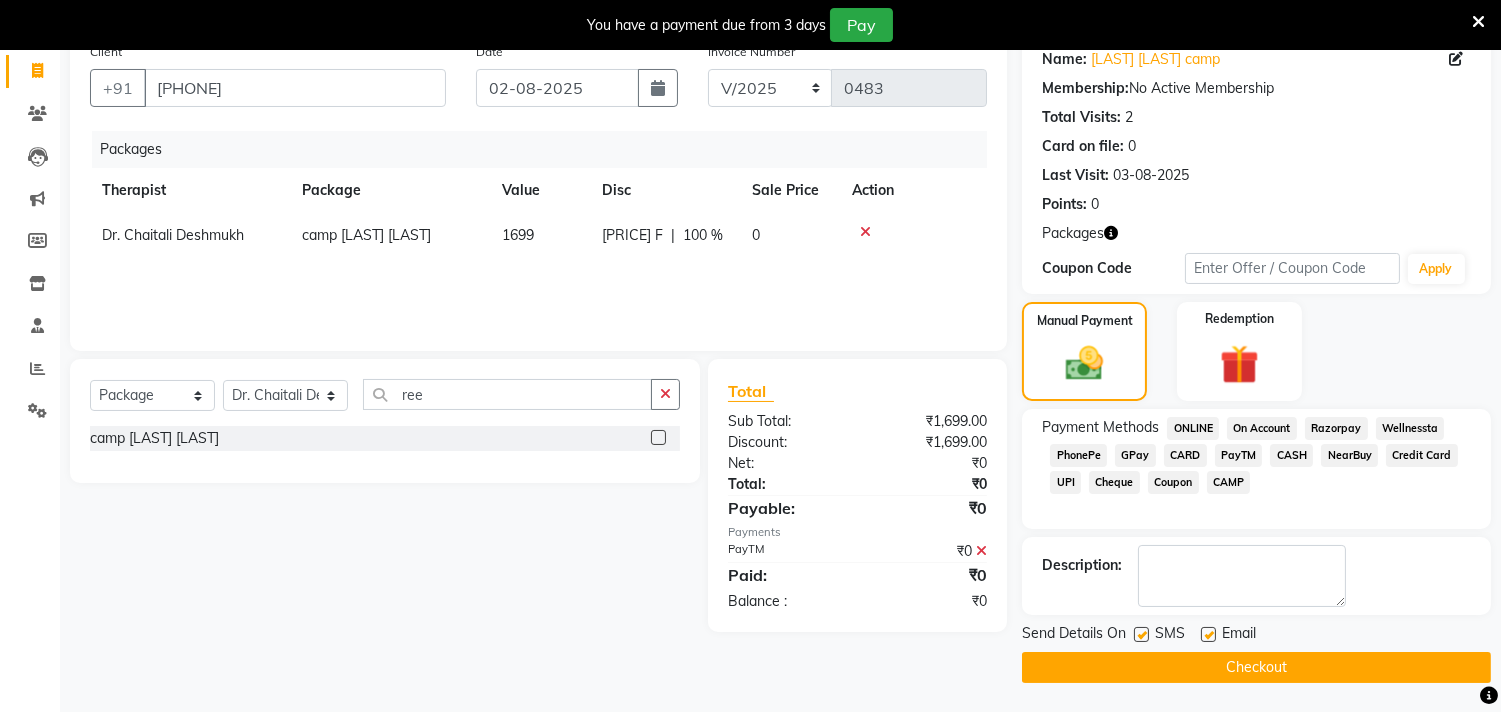 drag, startPoint x: 1143, startPoint y: 628, endPoint x: 1191, endPoint y: 631, distance: 48.09366 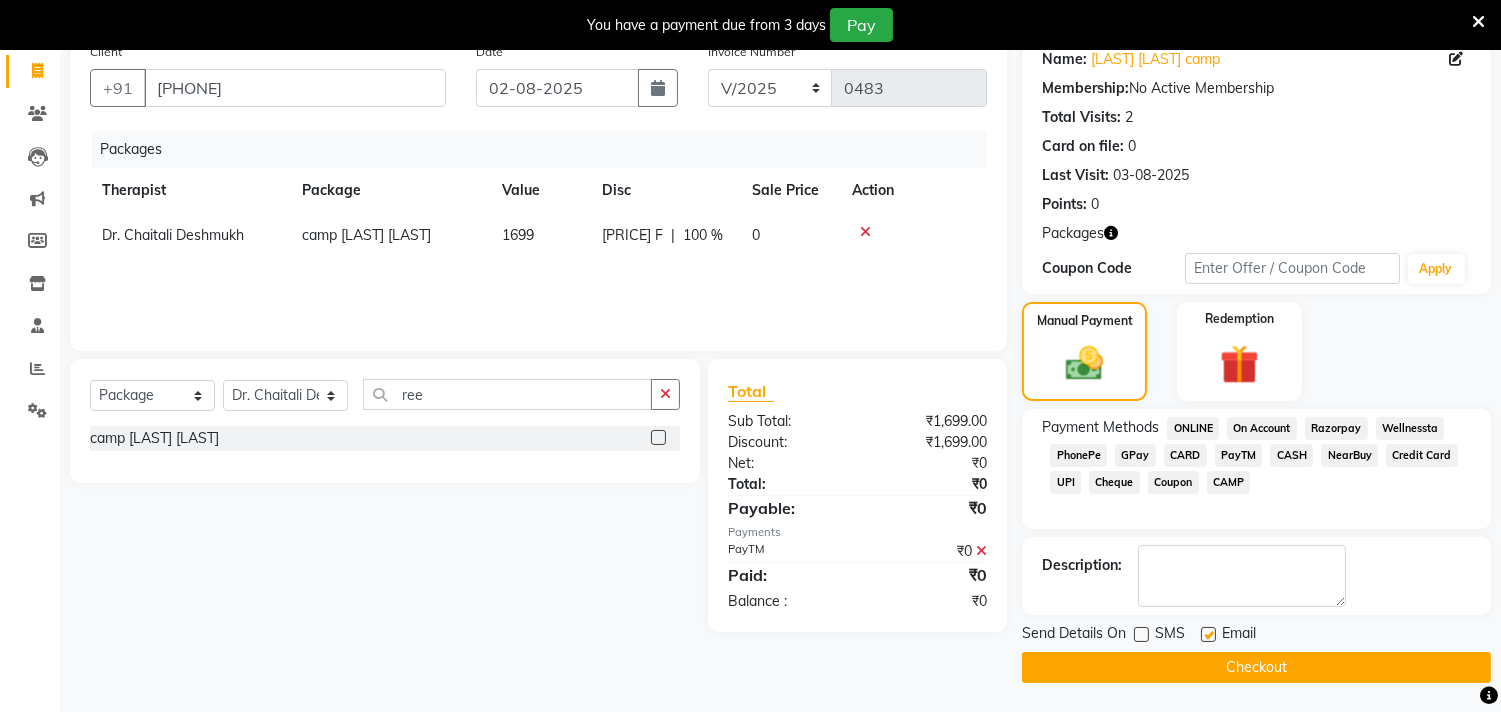 click on "Email" 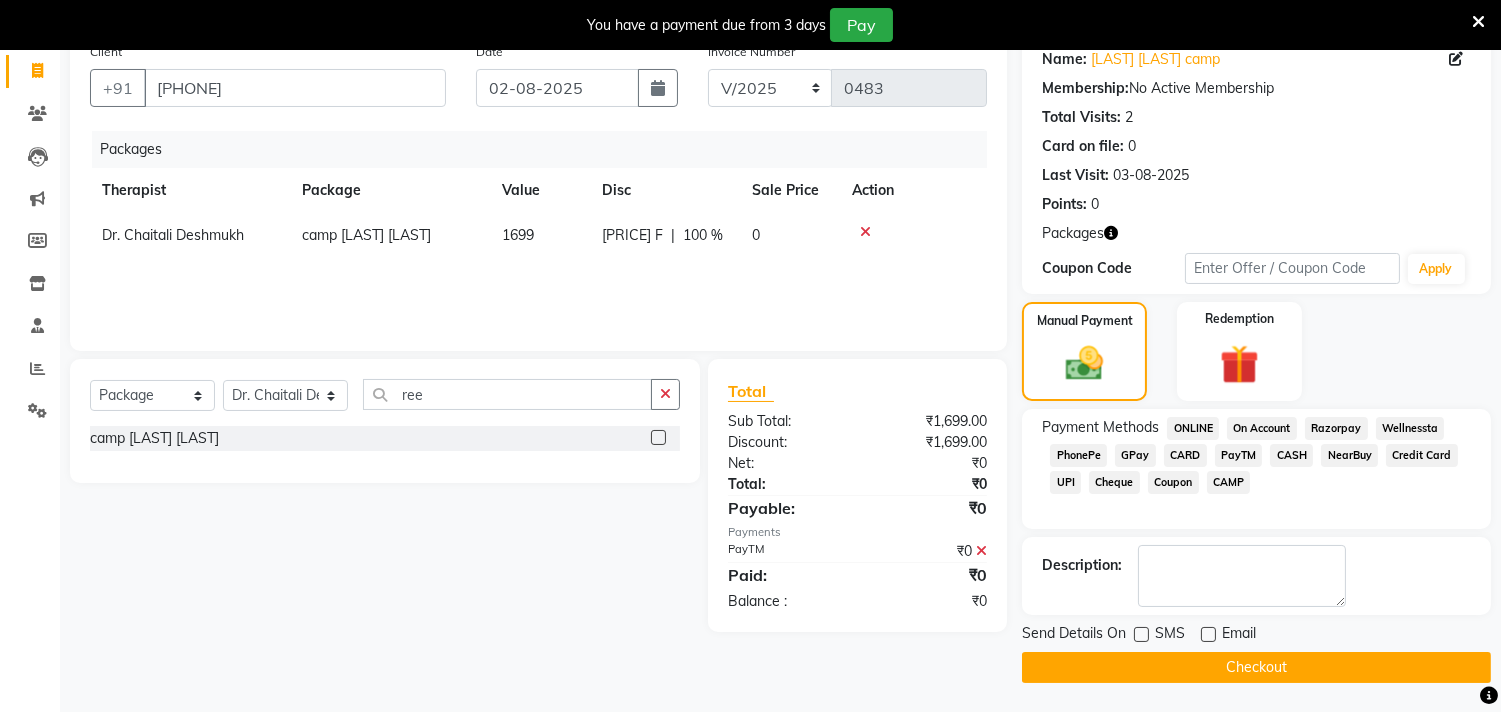 click on "Checkout" 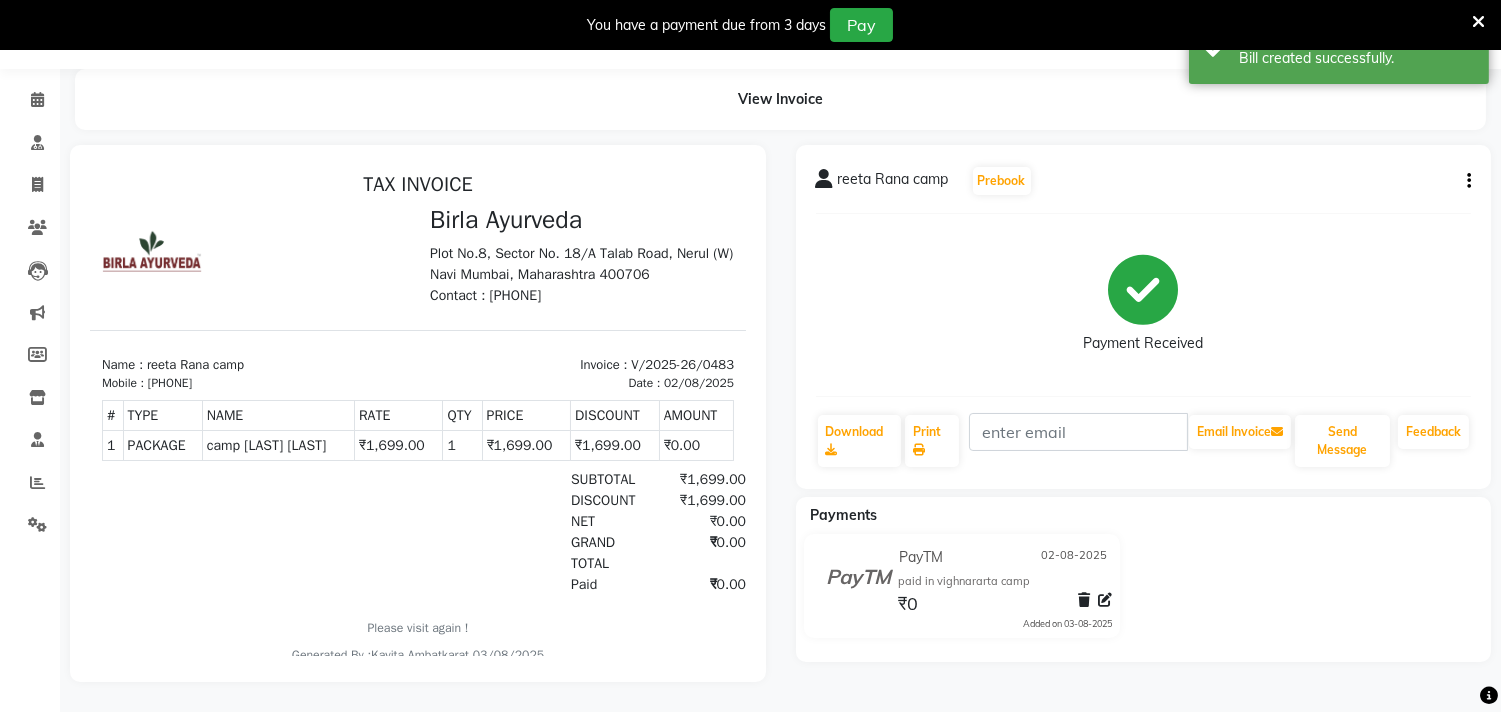 scroll, scrollTop: 0, scrollLeft: 0, axis: both 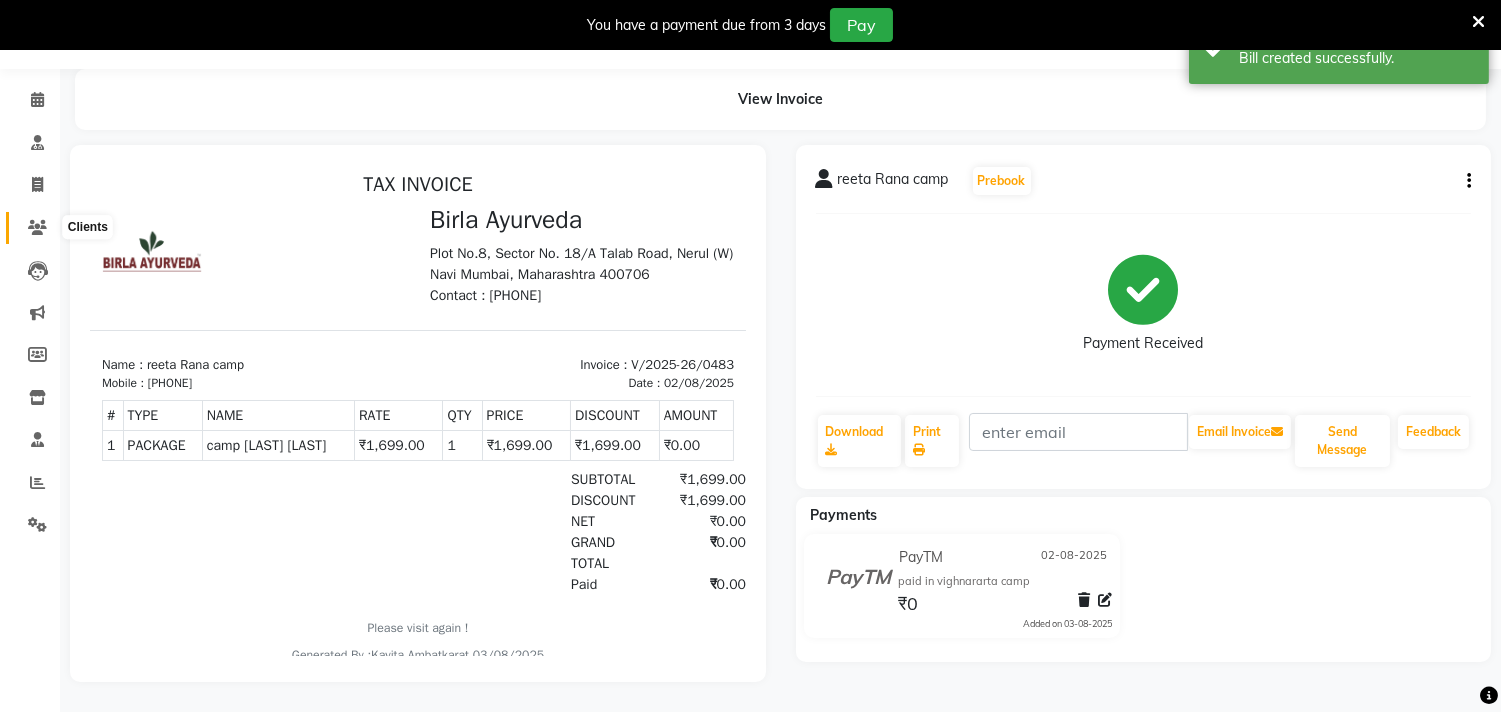 click 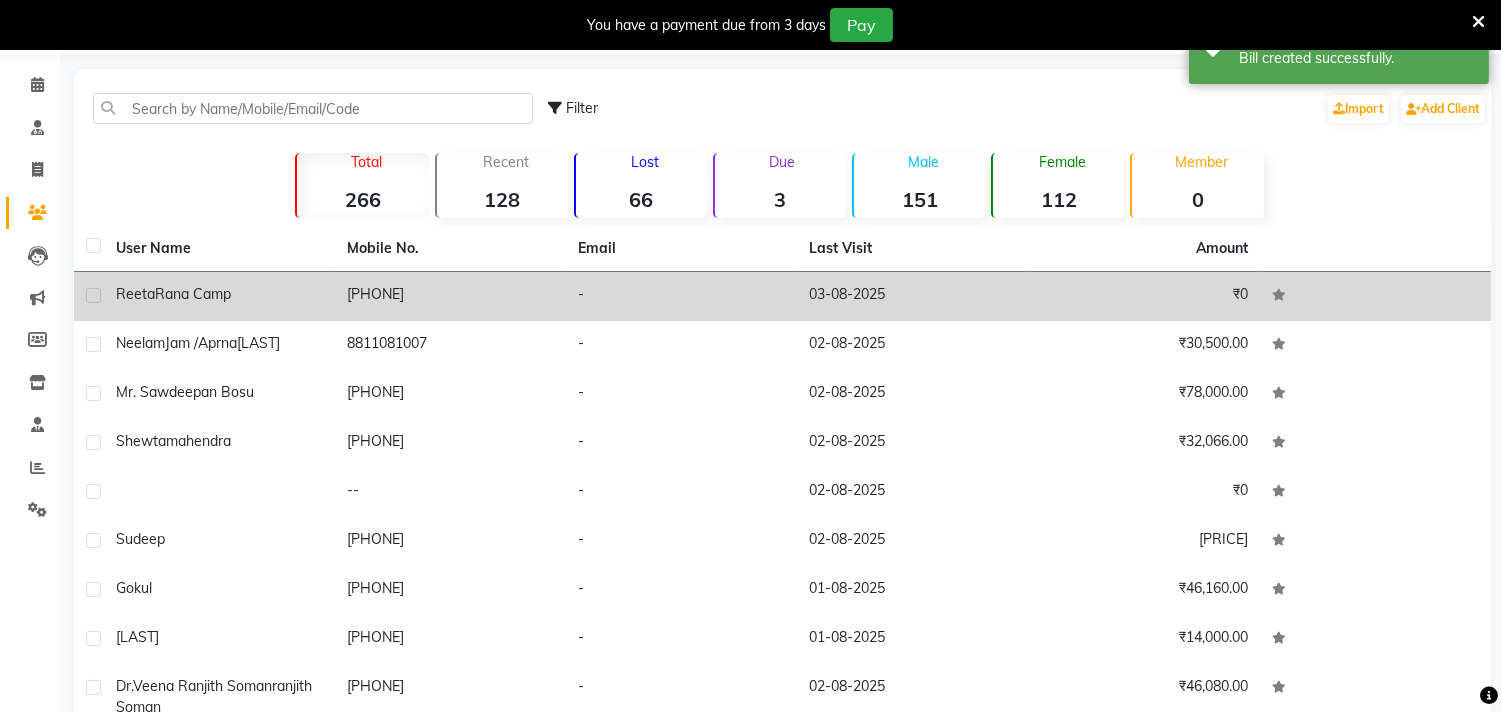 click on "Rana camp" 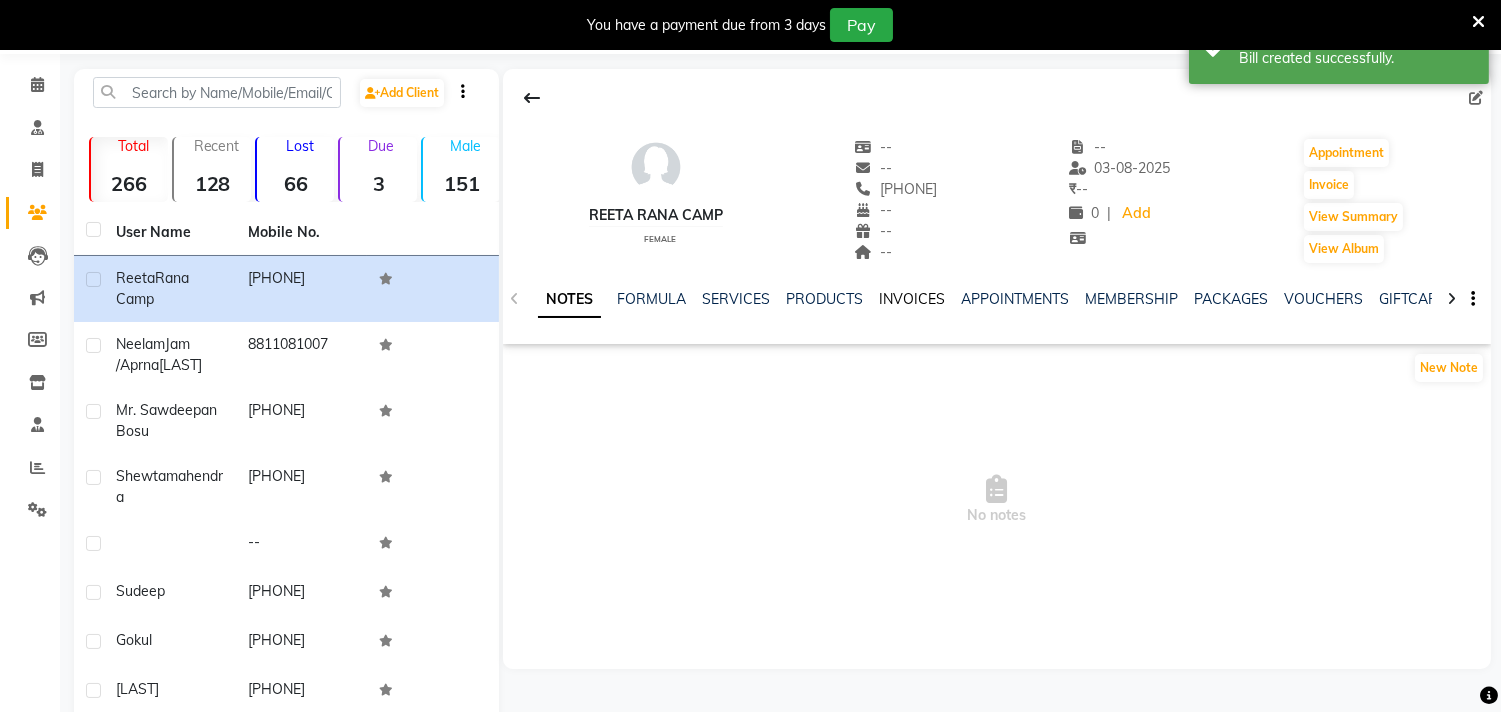 click on "INVOICES" 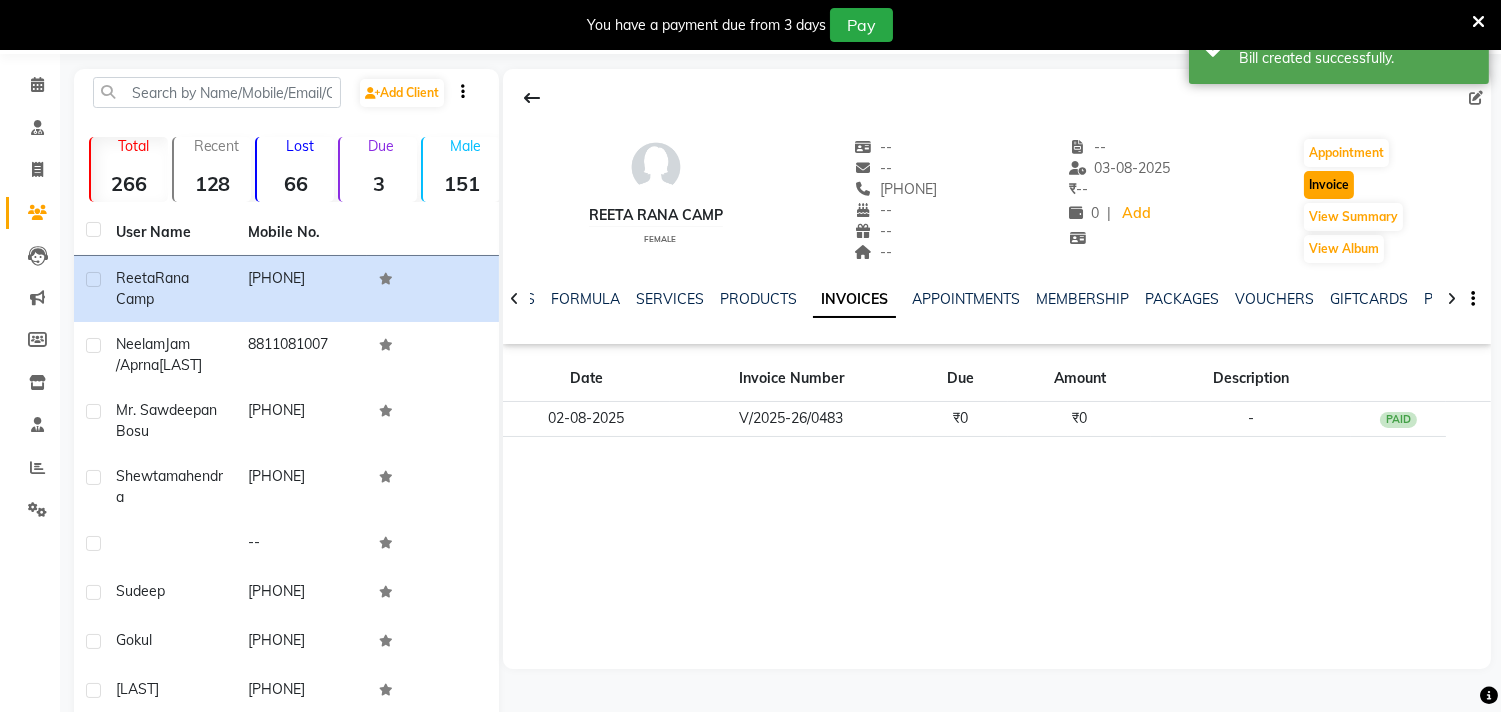 click on "Invoice" 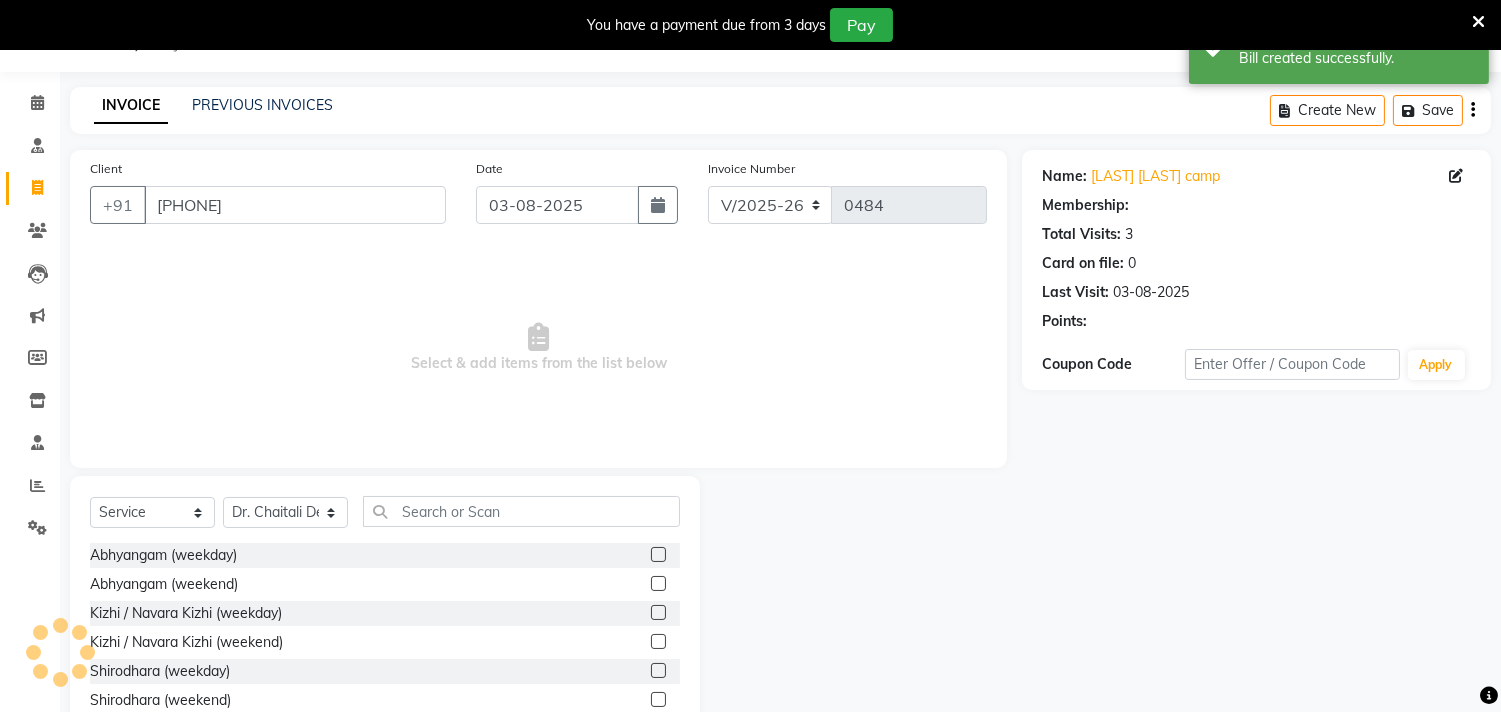scroll, scrollTop: 138, scrollLeft: 0, axis: vertical 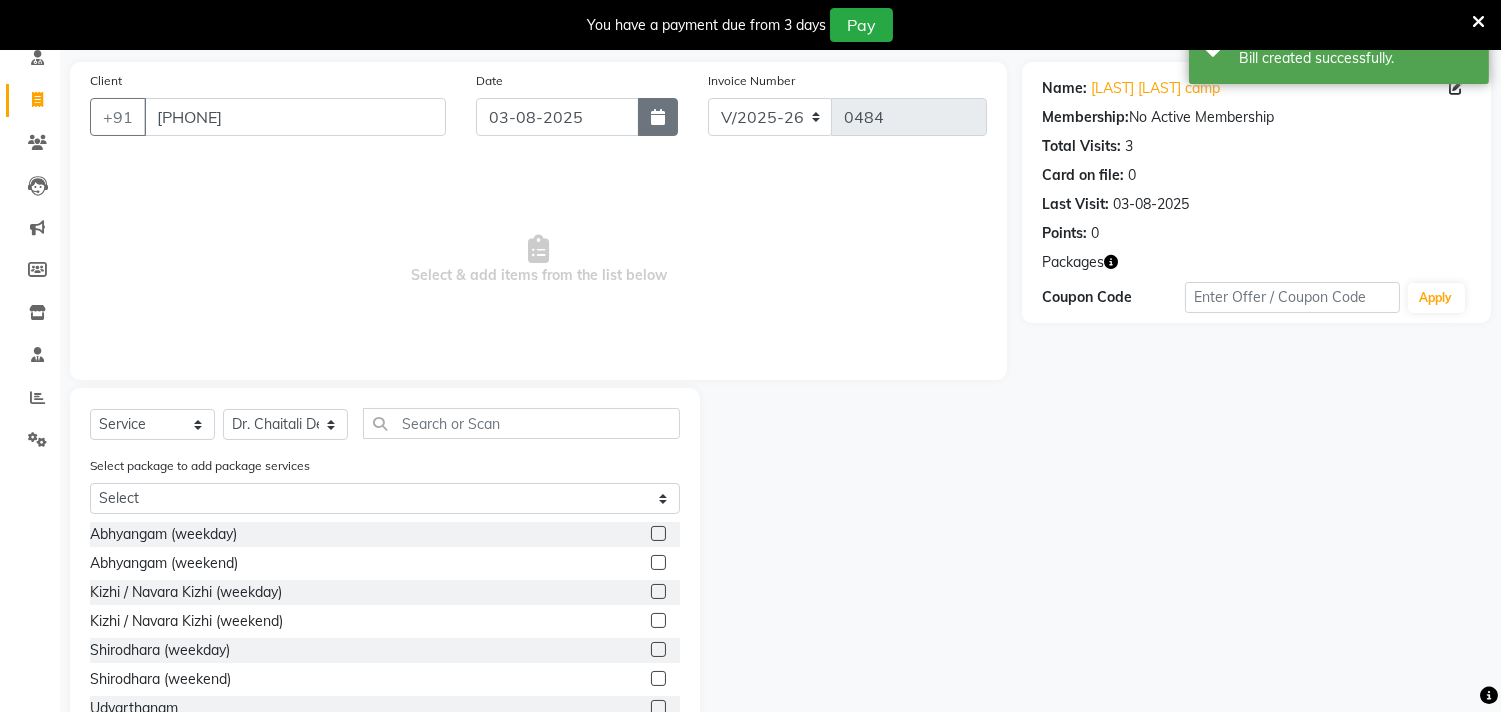 click 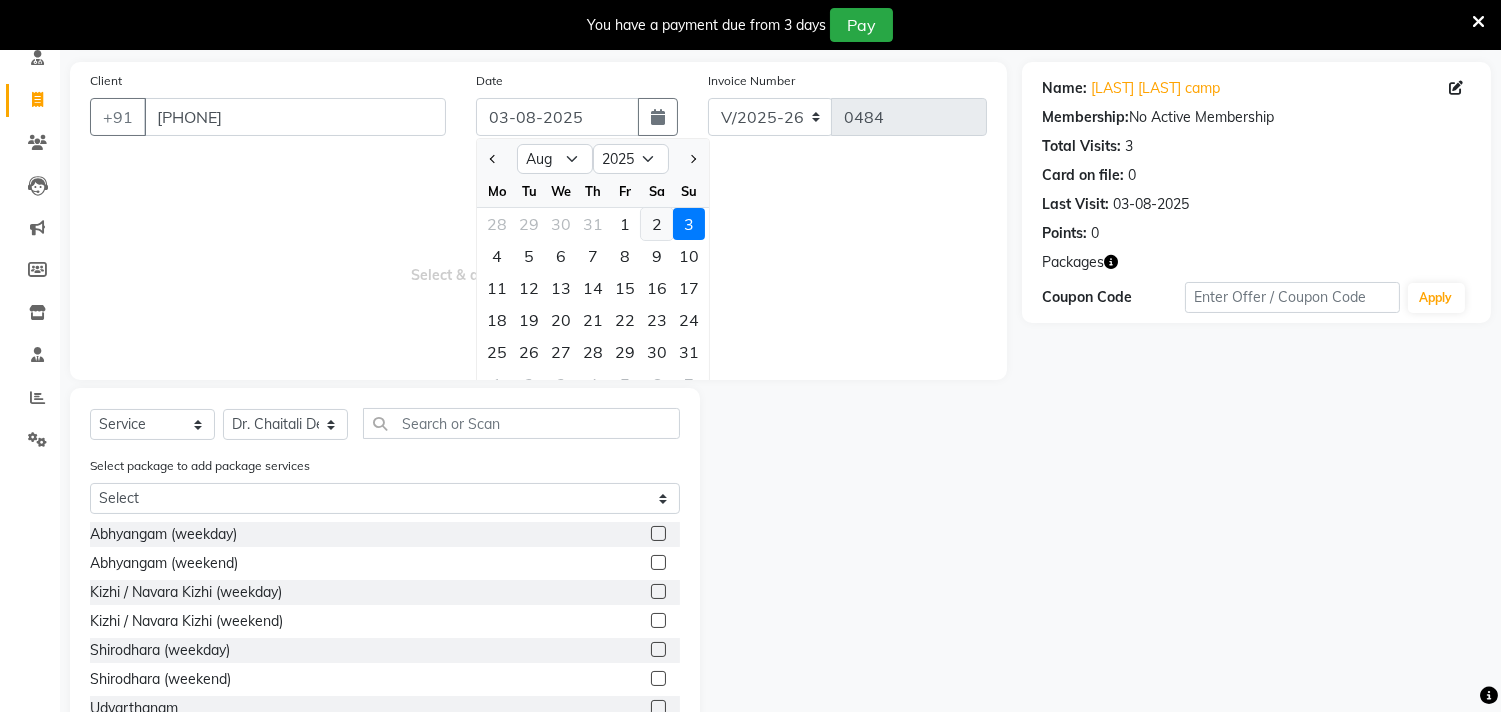 click on "2" 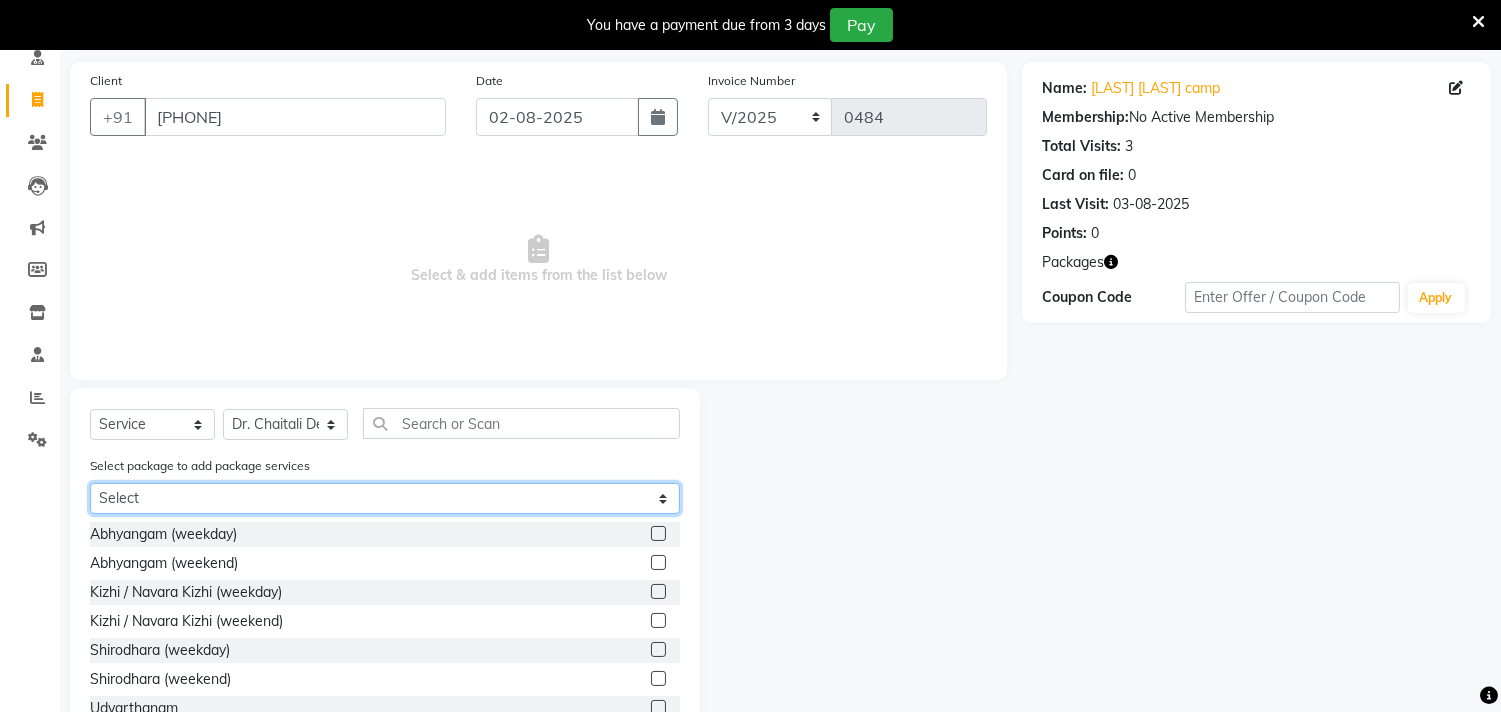 click on "Select camp [LAST] [LAST]" 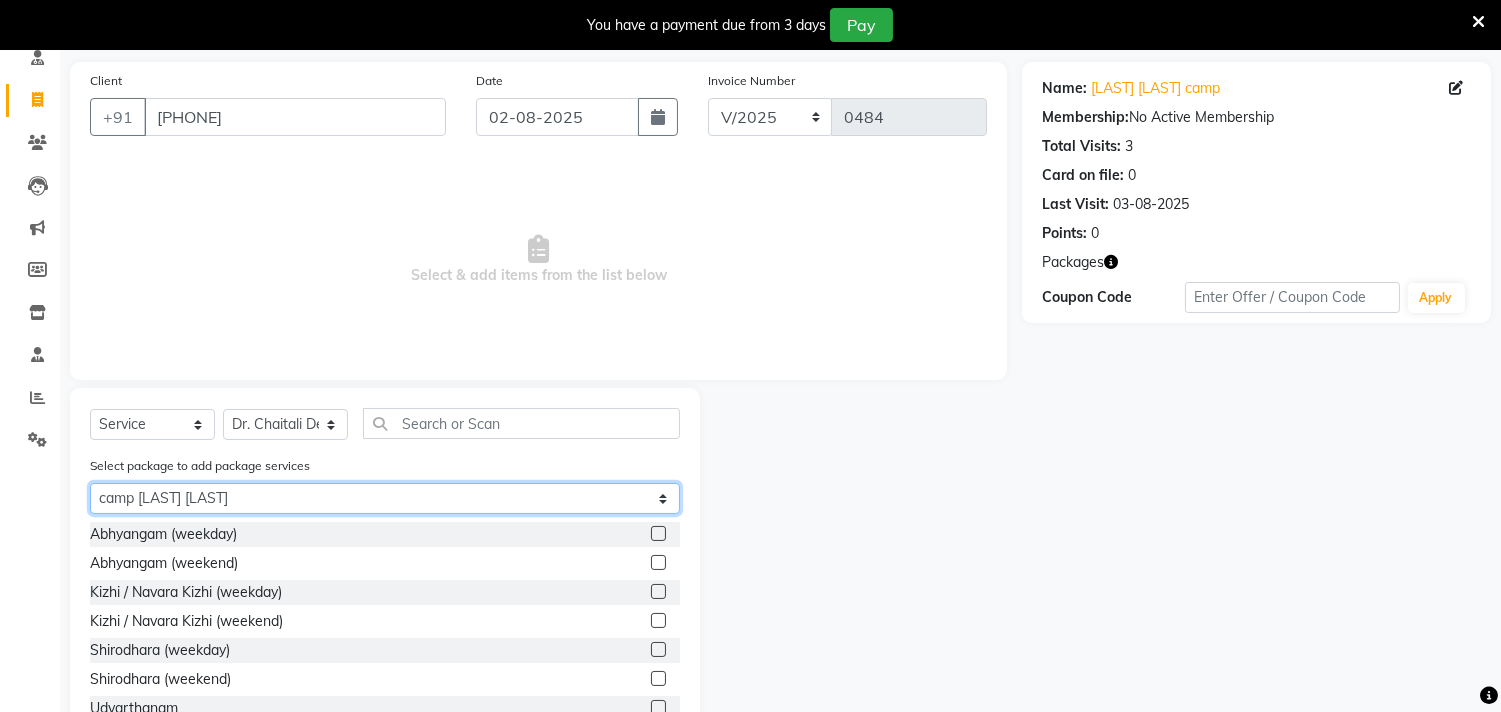 click on "Select camp [LAST] [LAST]" 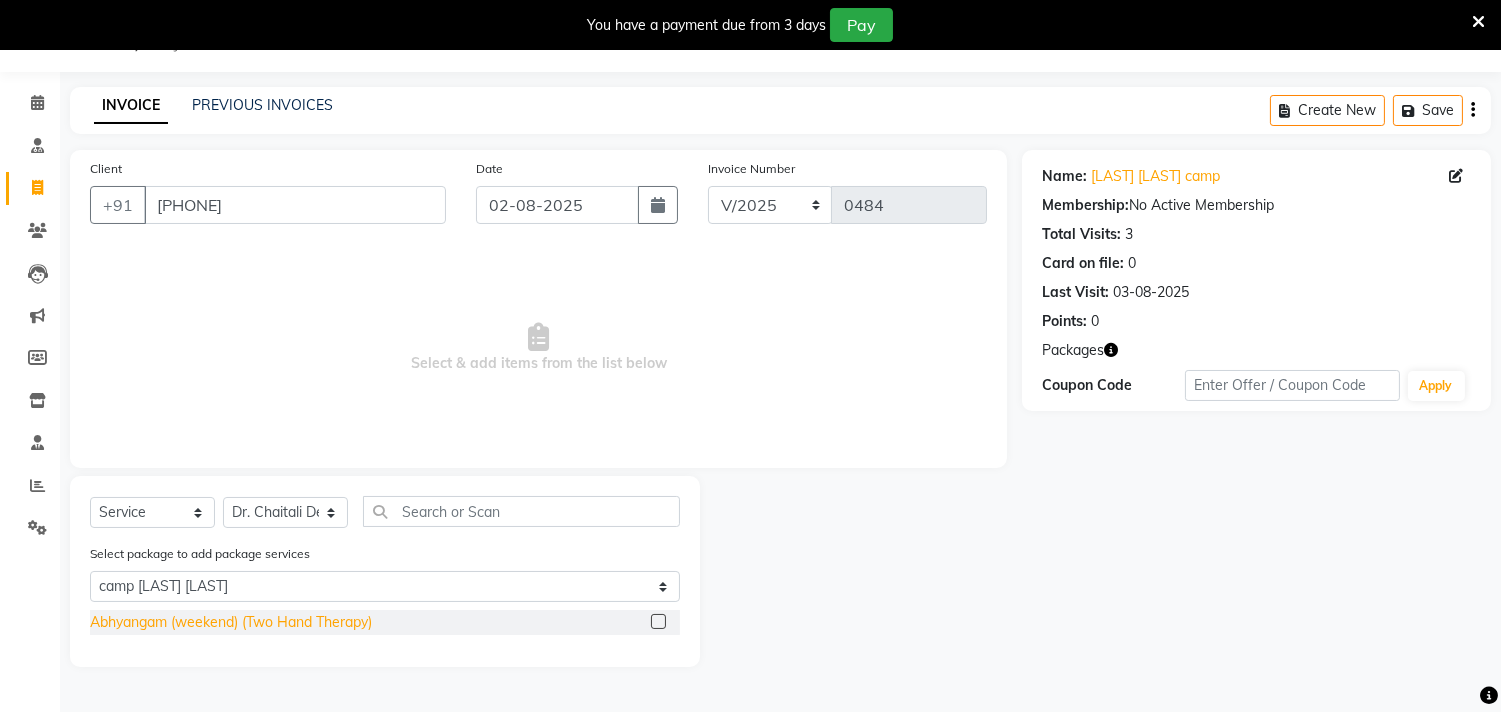 click on "Abhyangam (weekend) (Two Hand Therapy)" 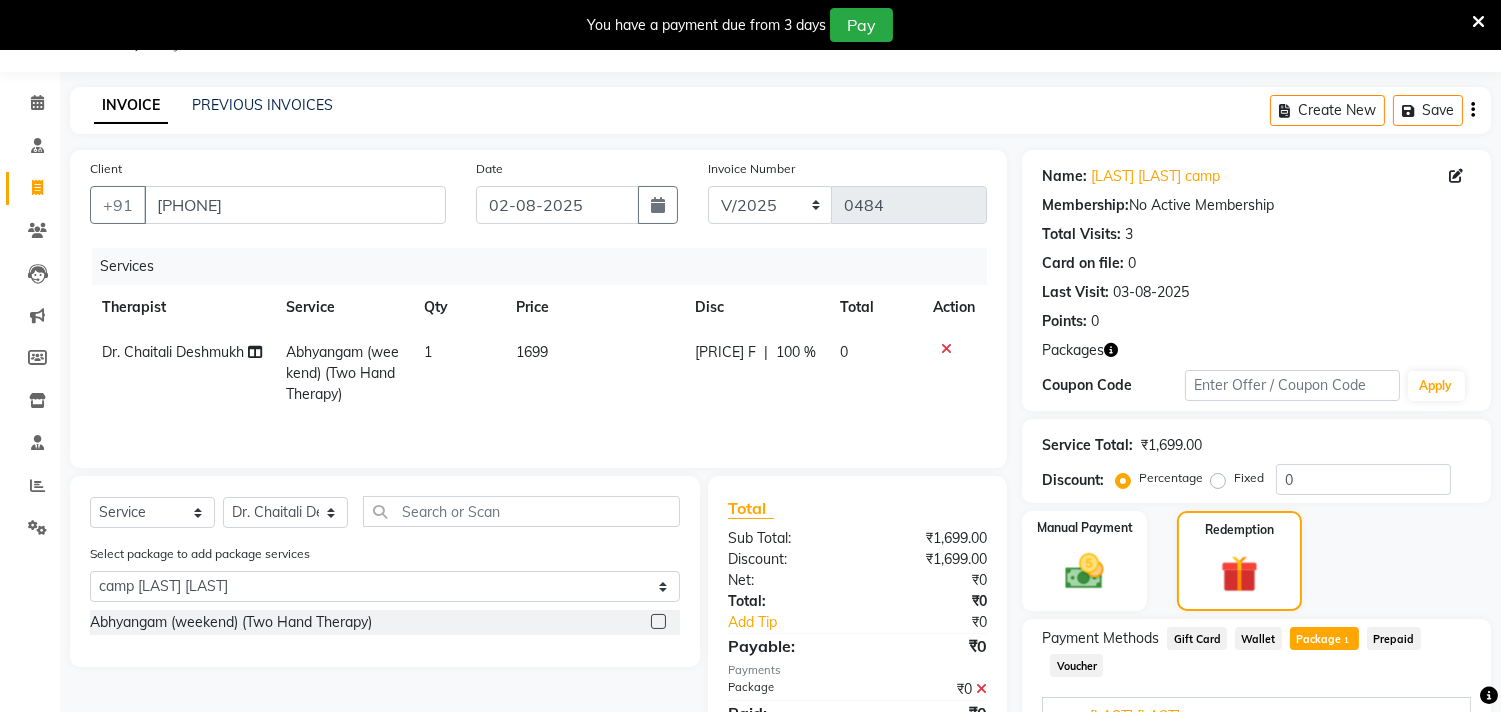 click on "Dr. Chaitali Deshmukh" 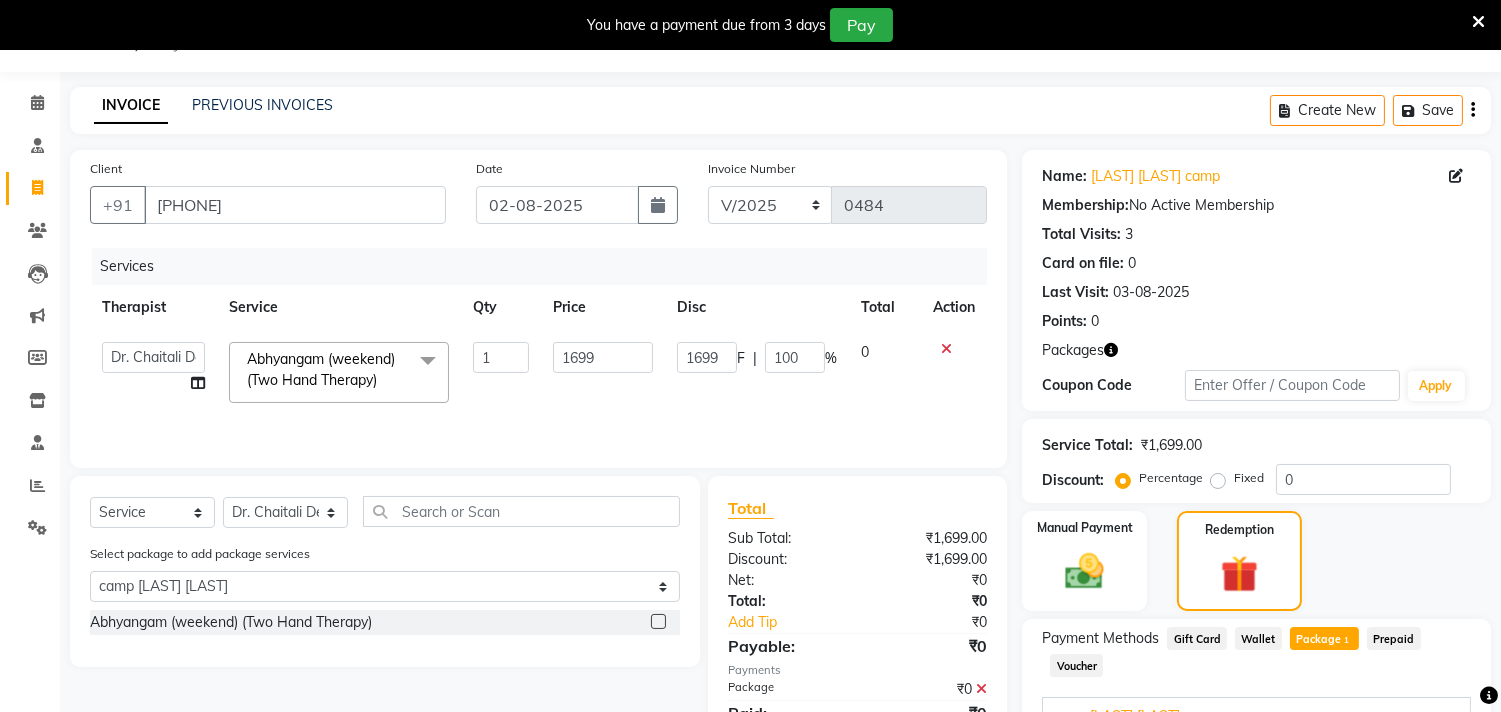 click on "[LAST] [LAST] [LAST] [LAST] [LAST] [LAST] [LAST] [LAST] [LAST] [LAST] [LAST] [LAST] [LAST] [LAST] [LAST] [LAST] [LAST] [LAST] [LAST] [LAST] [LAST] [LAST] [LAST] [LAST] [LAST] [LAST] [LAST] [LAST] [LAST] [LAST] [LAST] [LAST] [LAST] [LAST]" 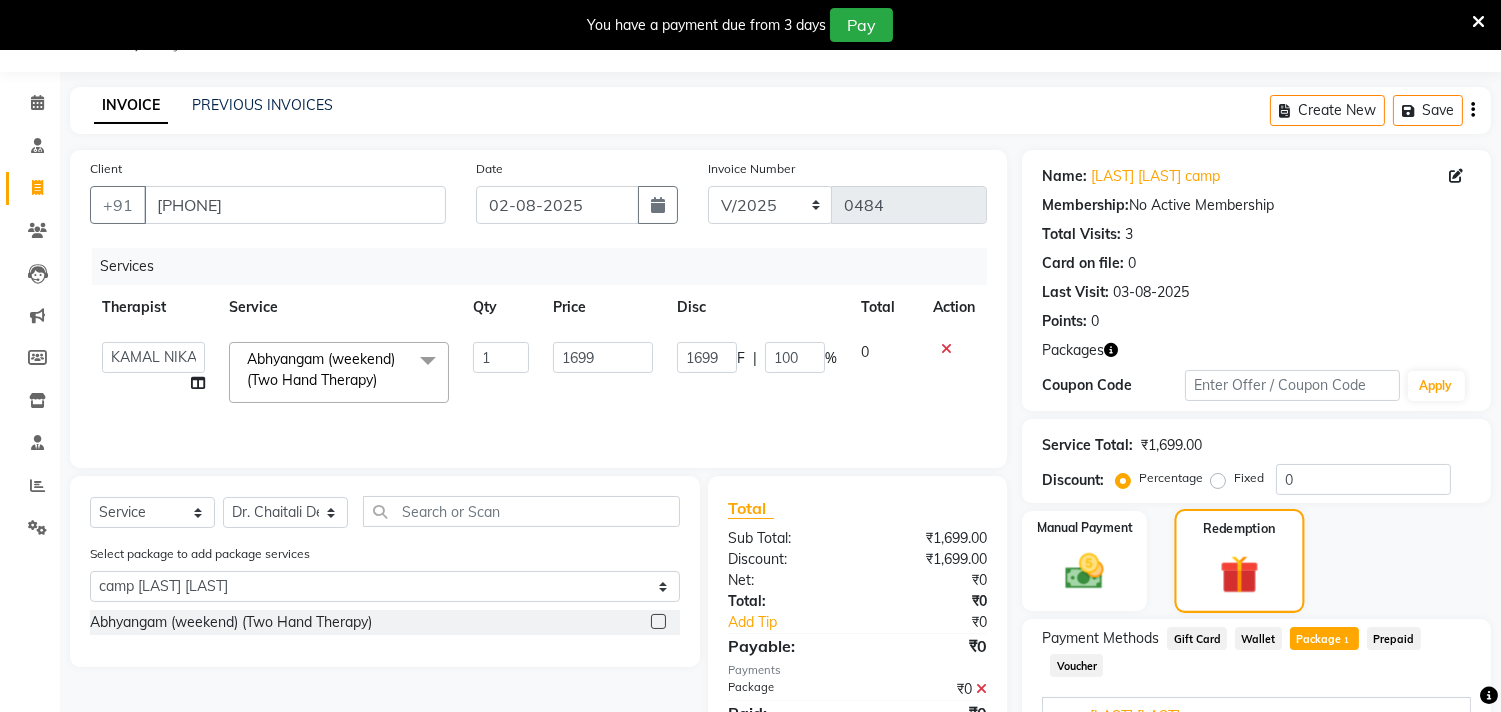 drag, startPoint x: 1227, startPoint y: 577, endPoint x: 1474, endPoint y: 525, distance: 252.41434 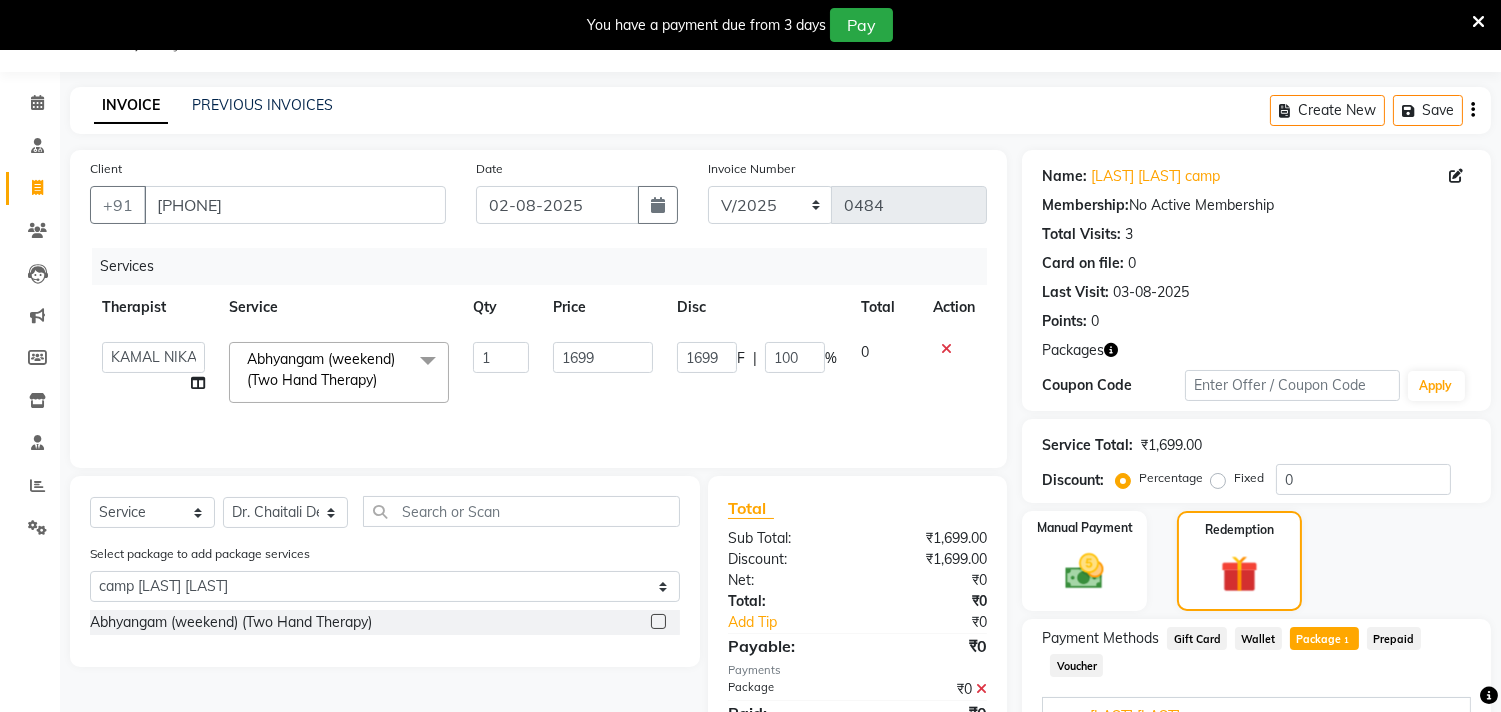 click 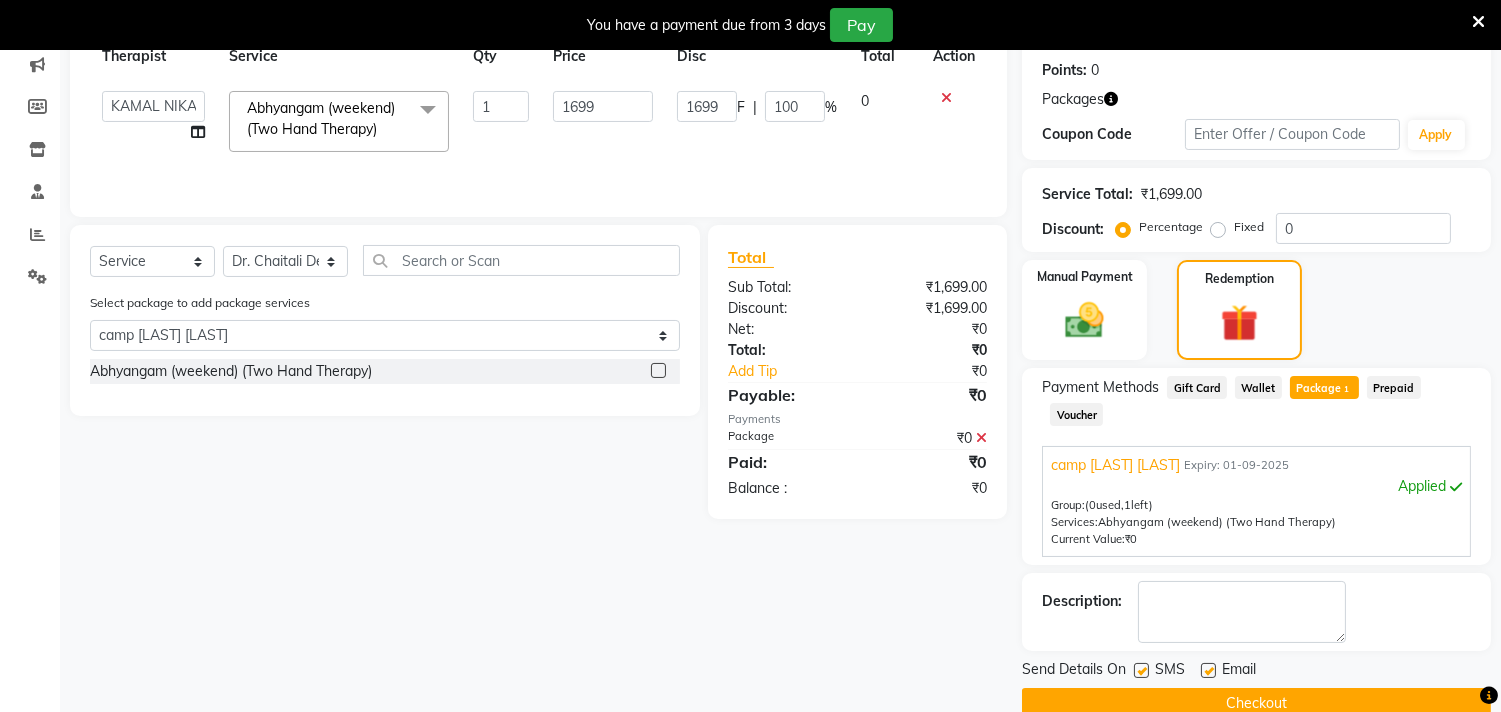 scroll, scrollTop: 337, scrollLeft: 0, axis: vertical 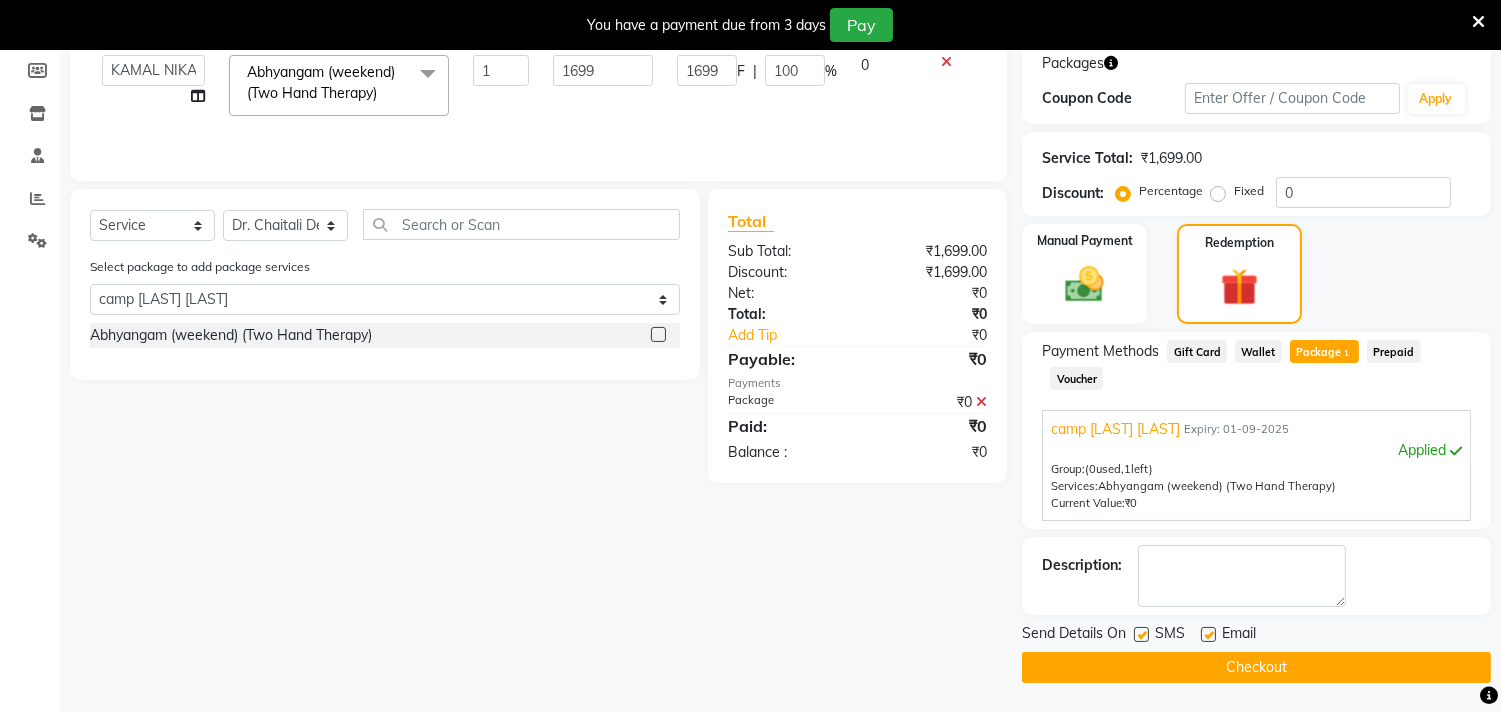 click on "Package  1" 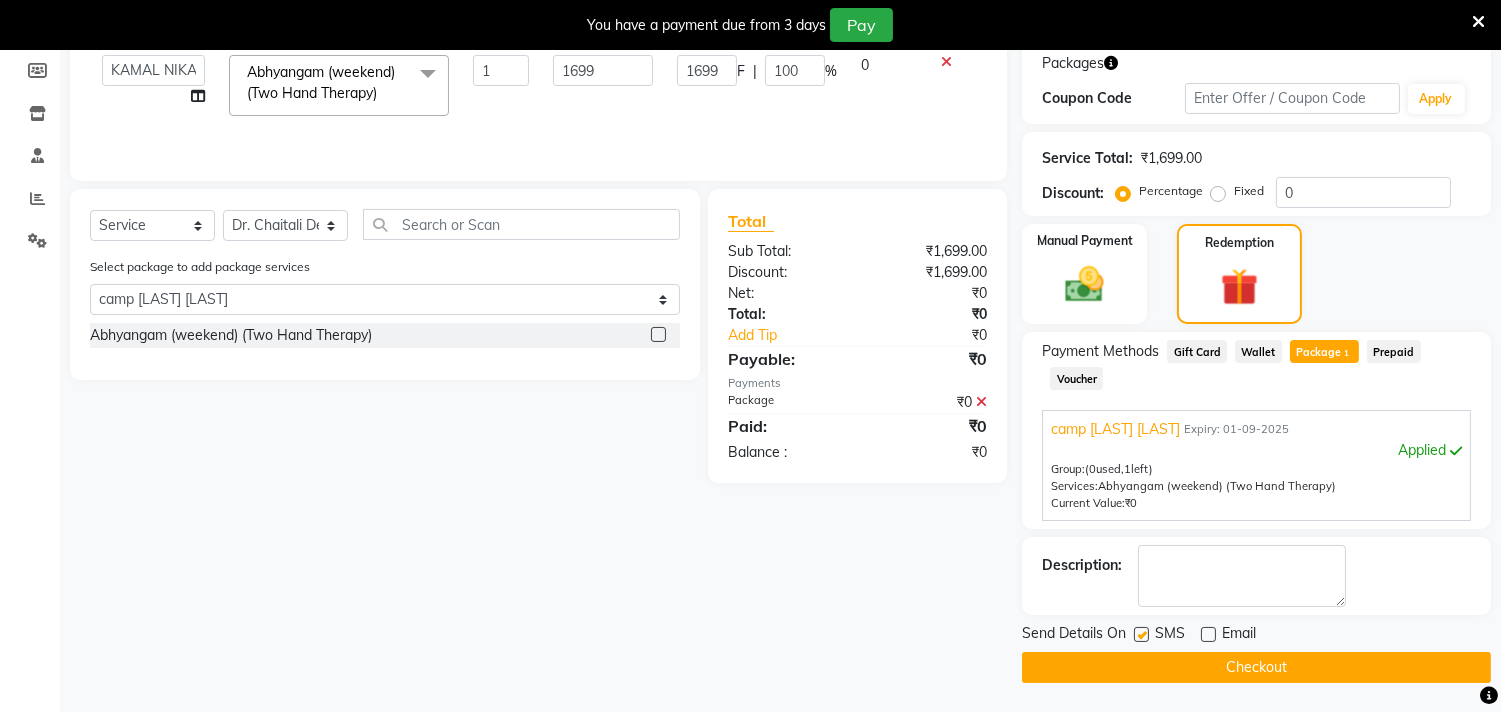 click 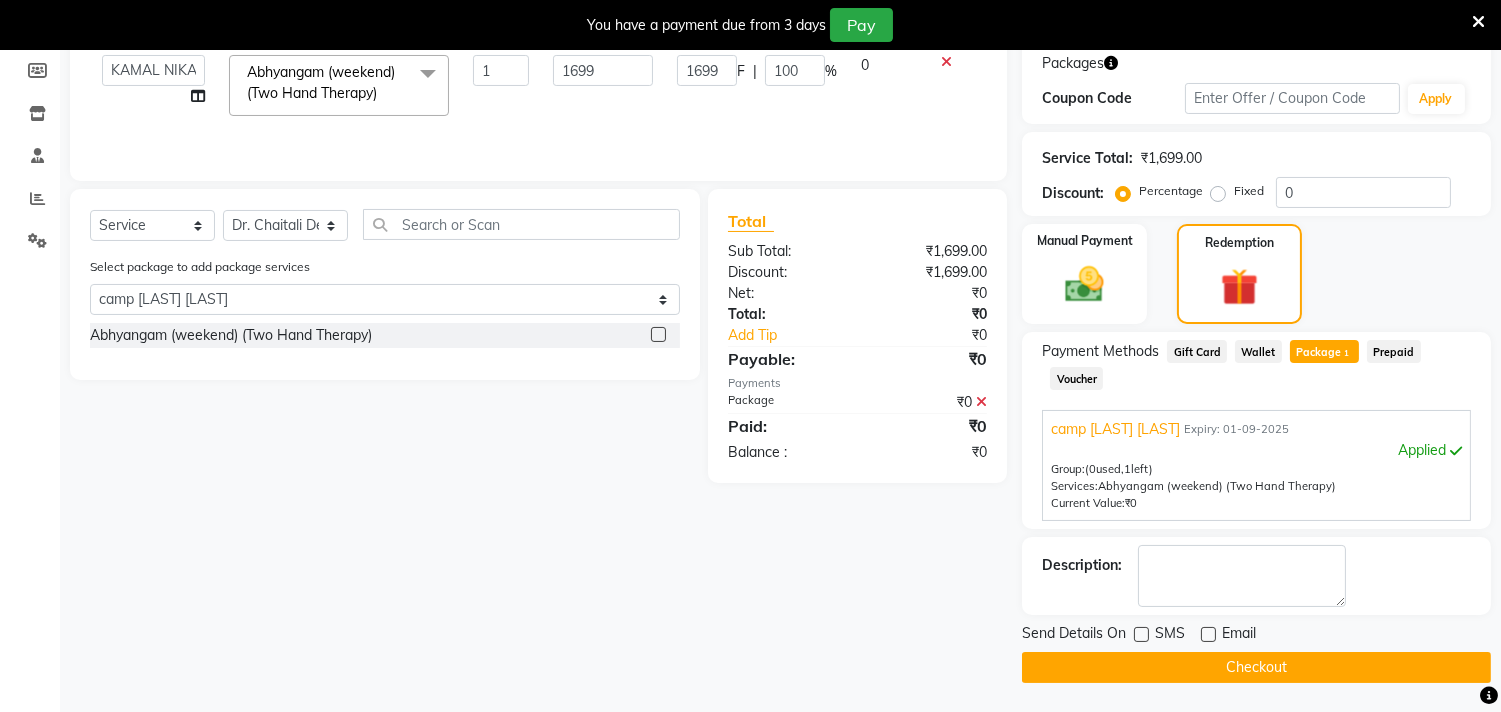 click on "Checkout" 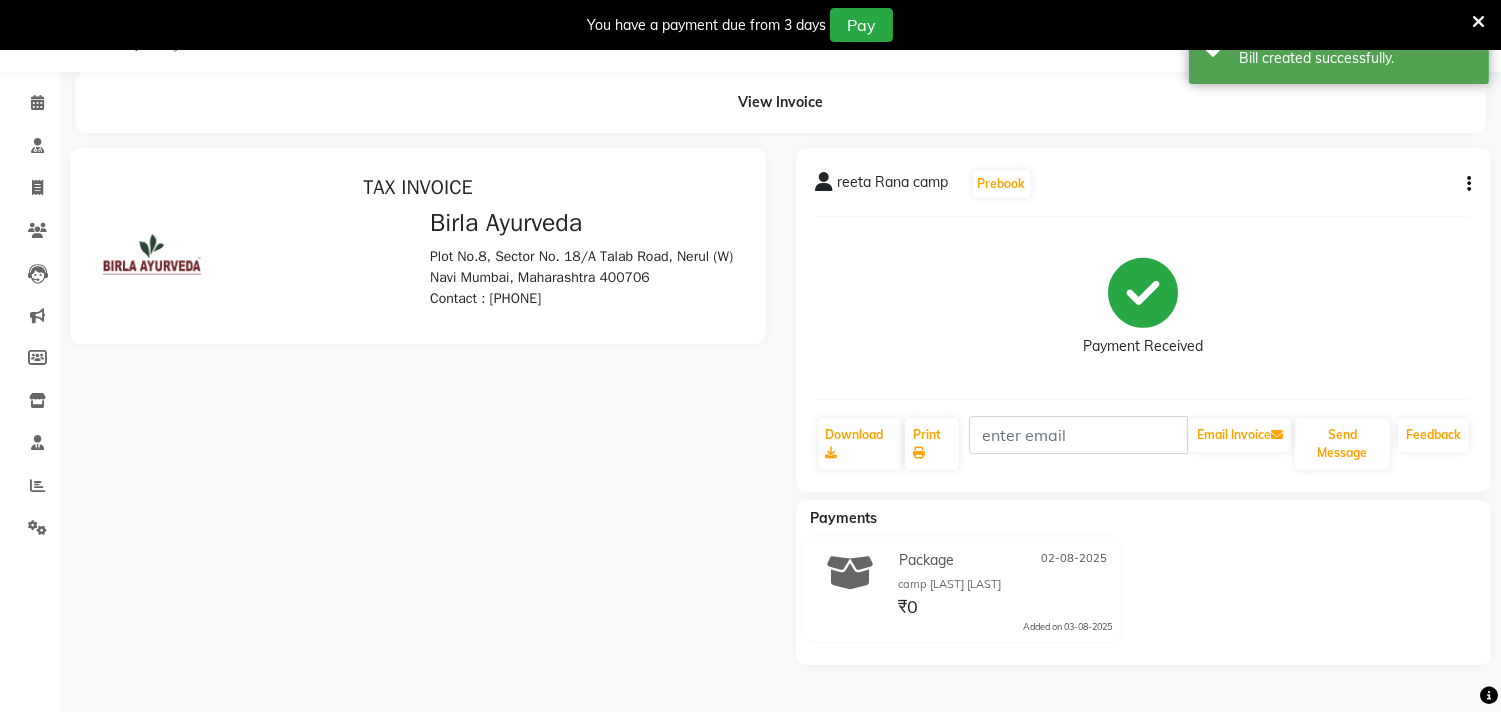 scroll, scrollTop: 0, scrollLeft: 0, axis: both 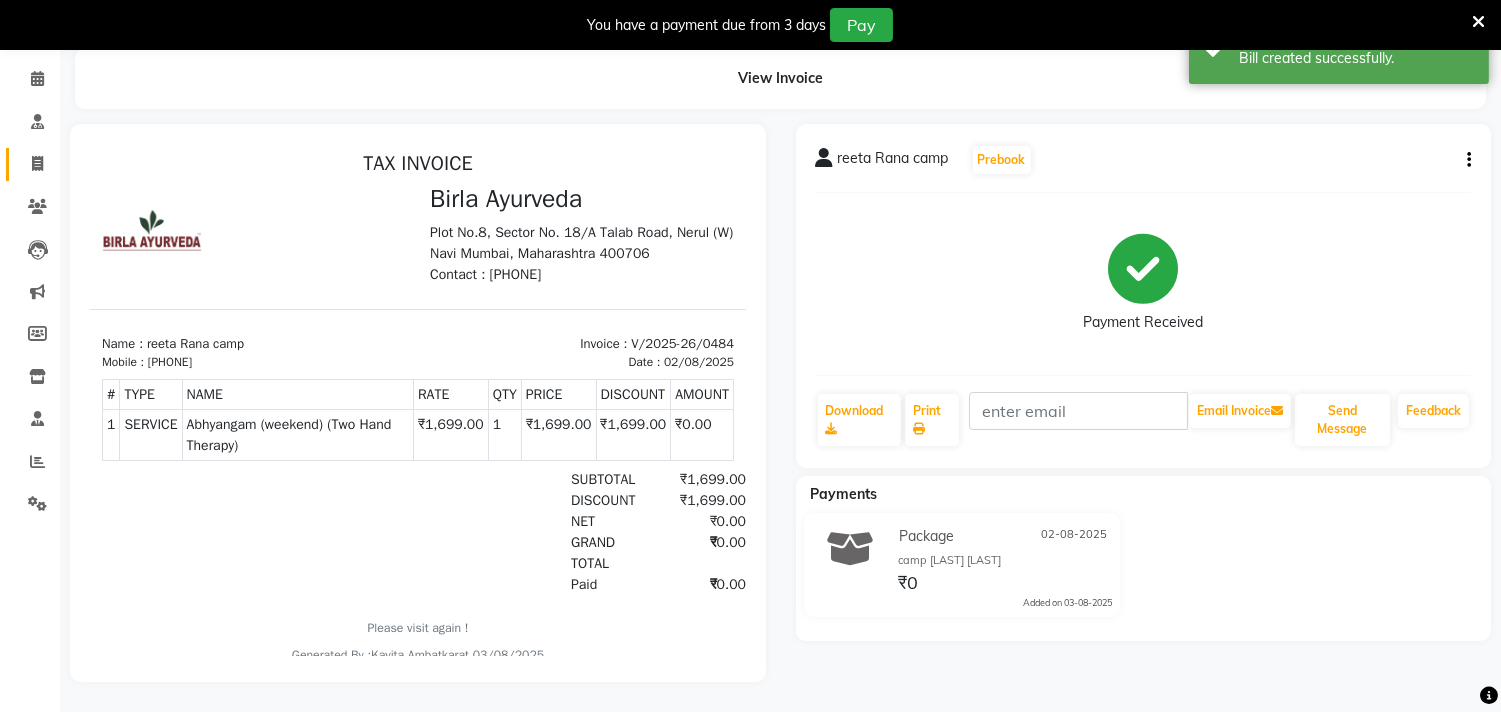 click on "Invoice" 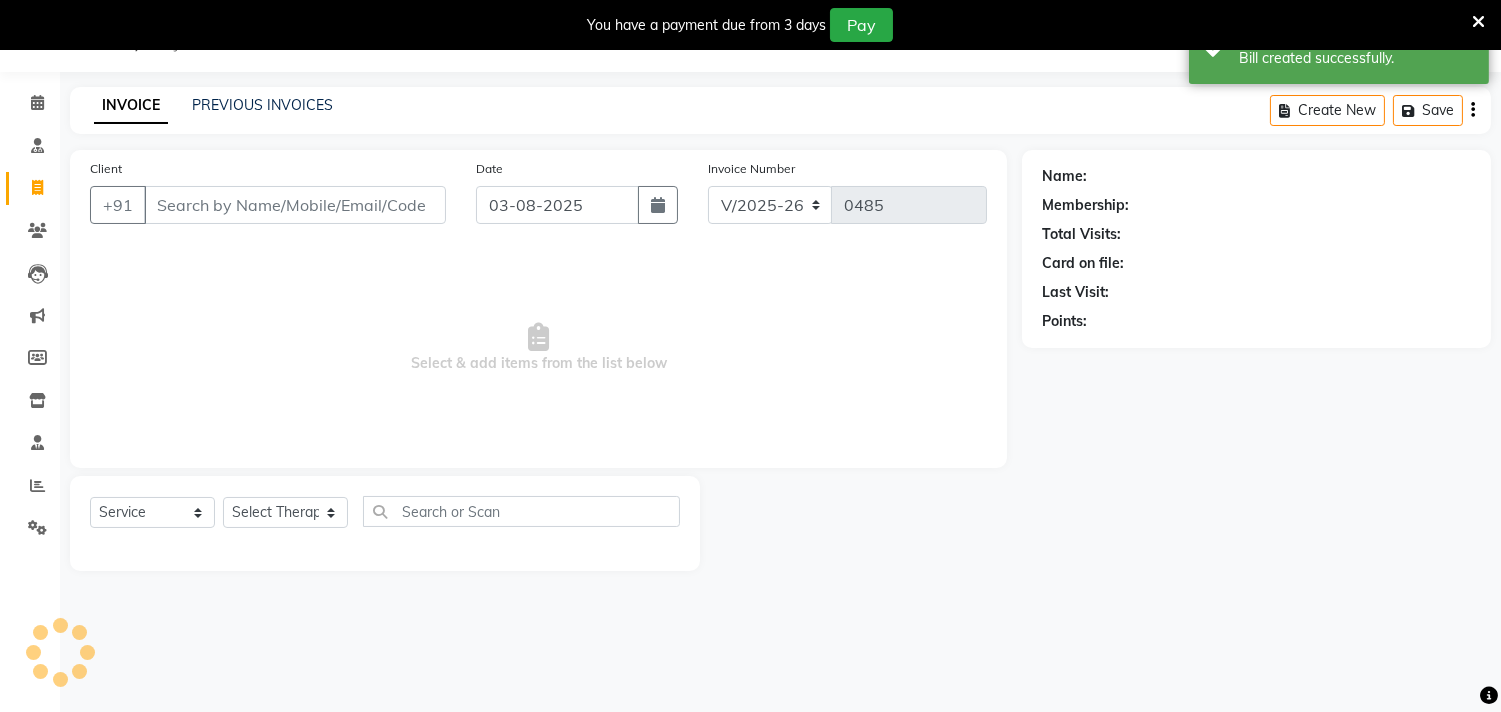 scroll, scrollTop: 90, scrollLeft: 0, axis: vertical 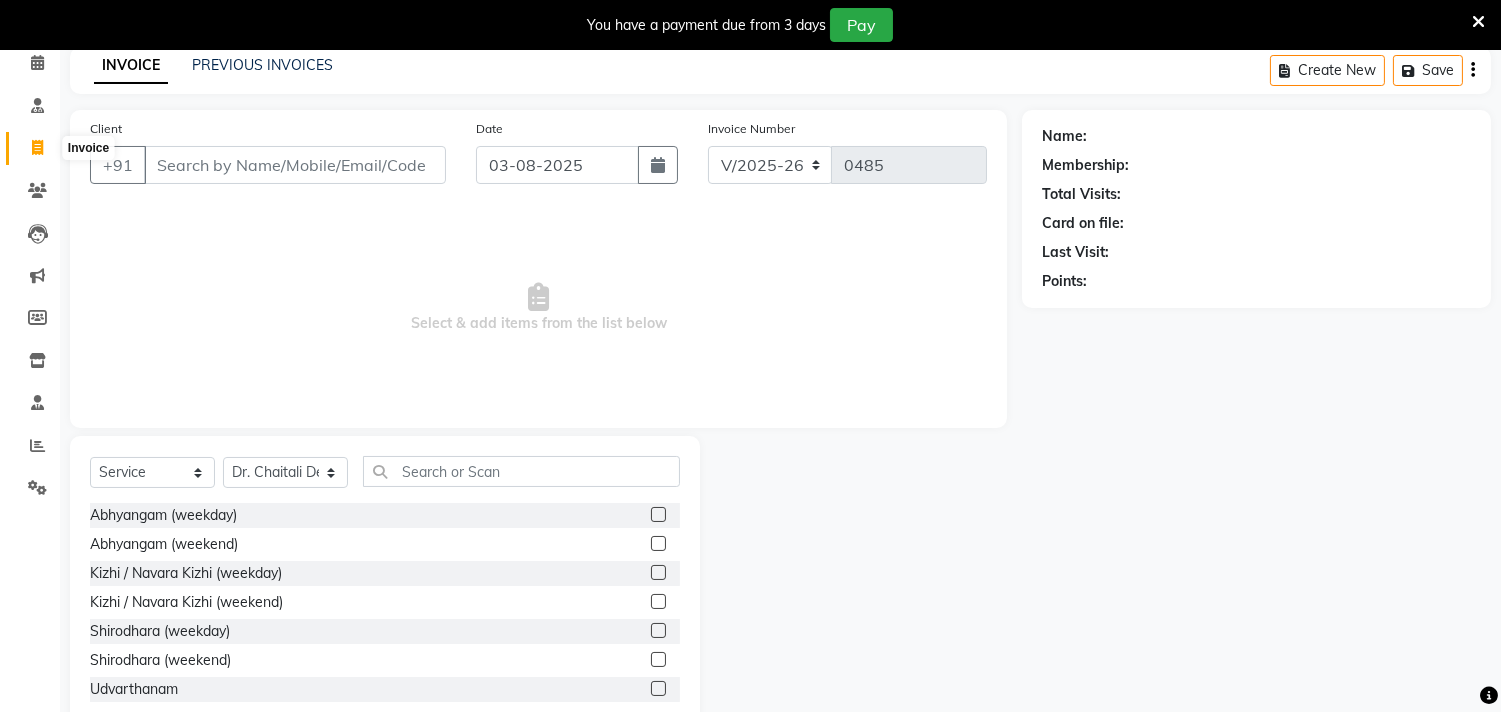 click 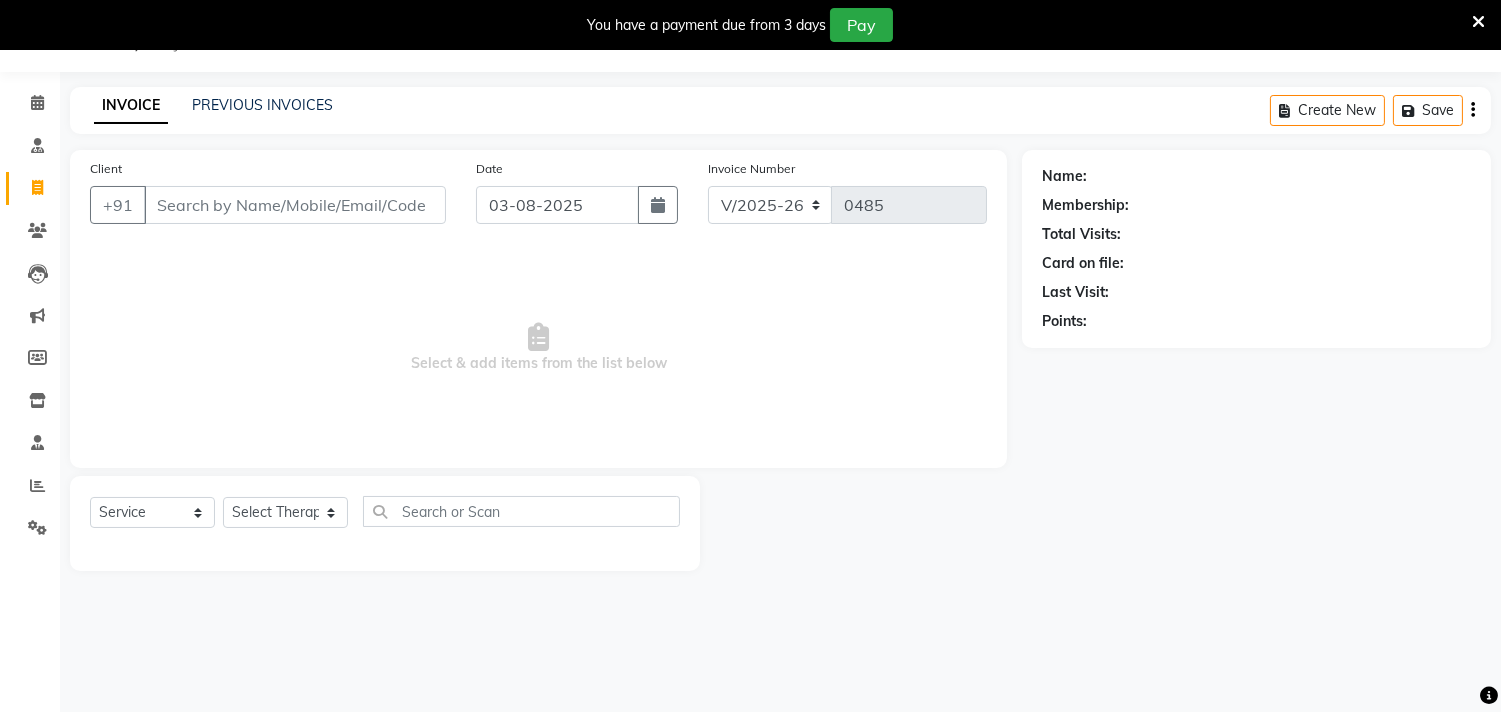 scroll, scrollTop: 90, scrollLeft: 0, axis: vertical 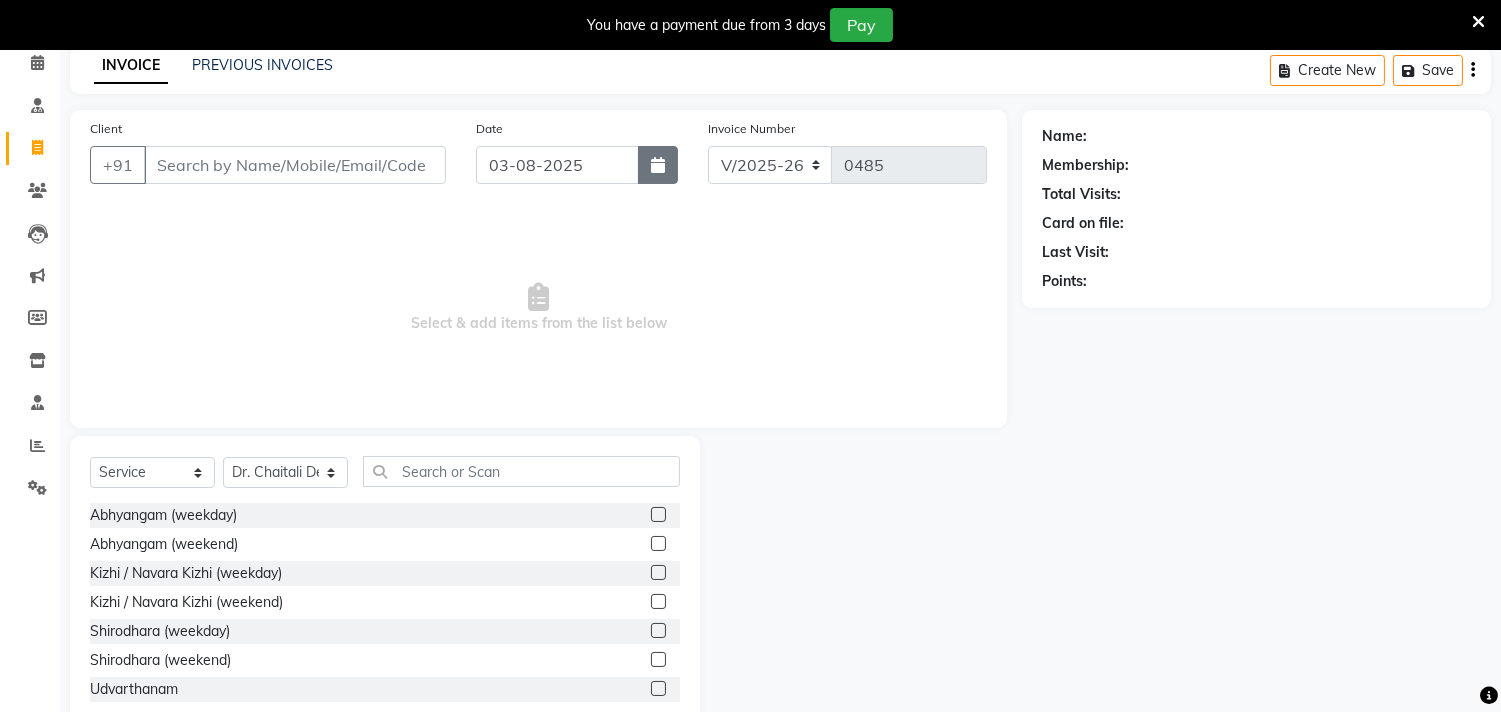 click 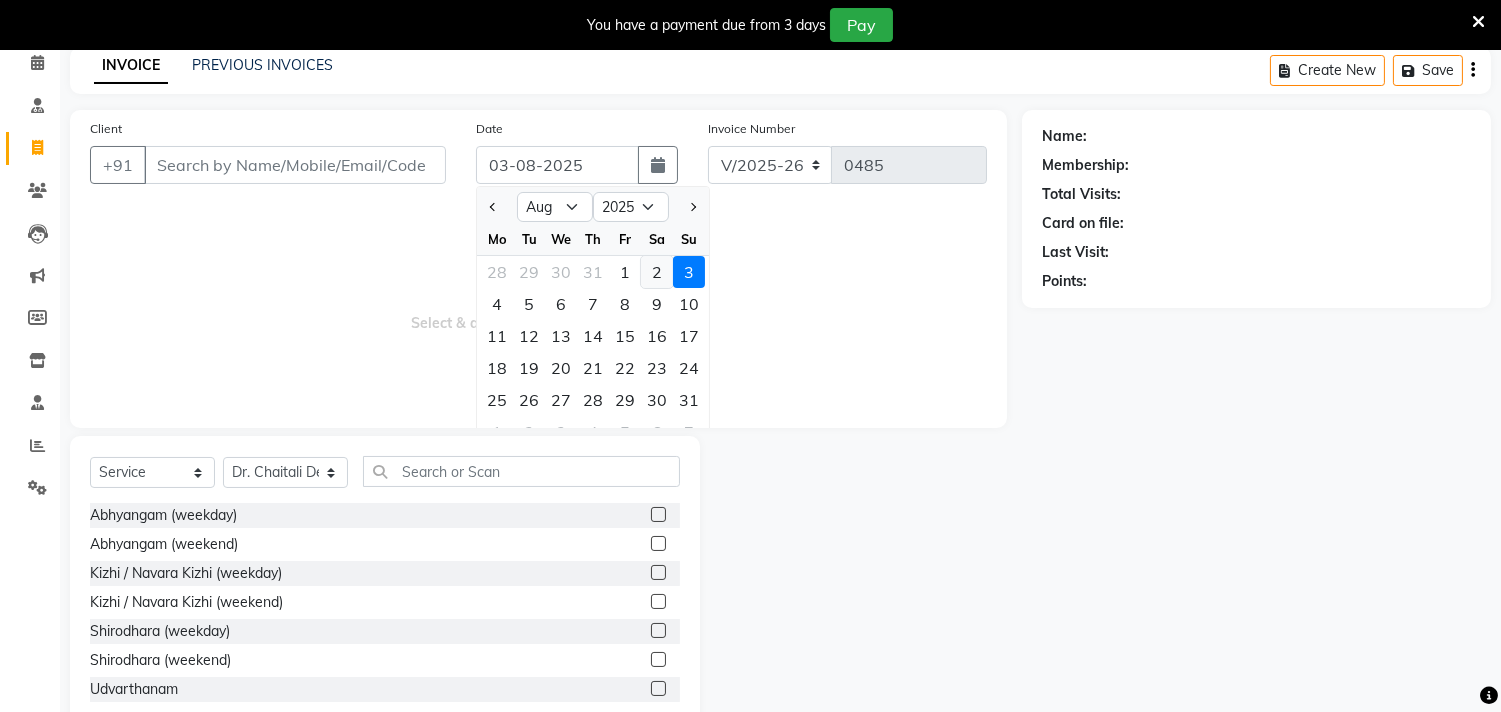 click on "2" 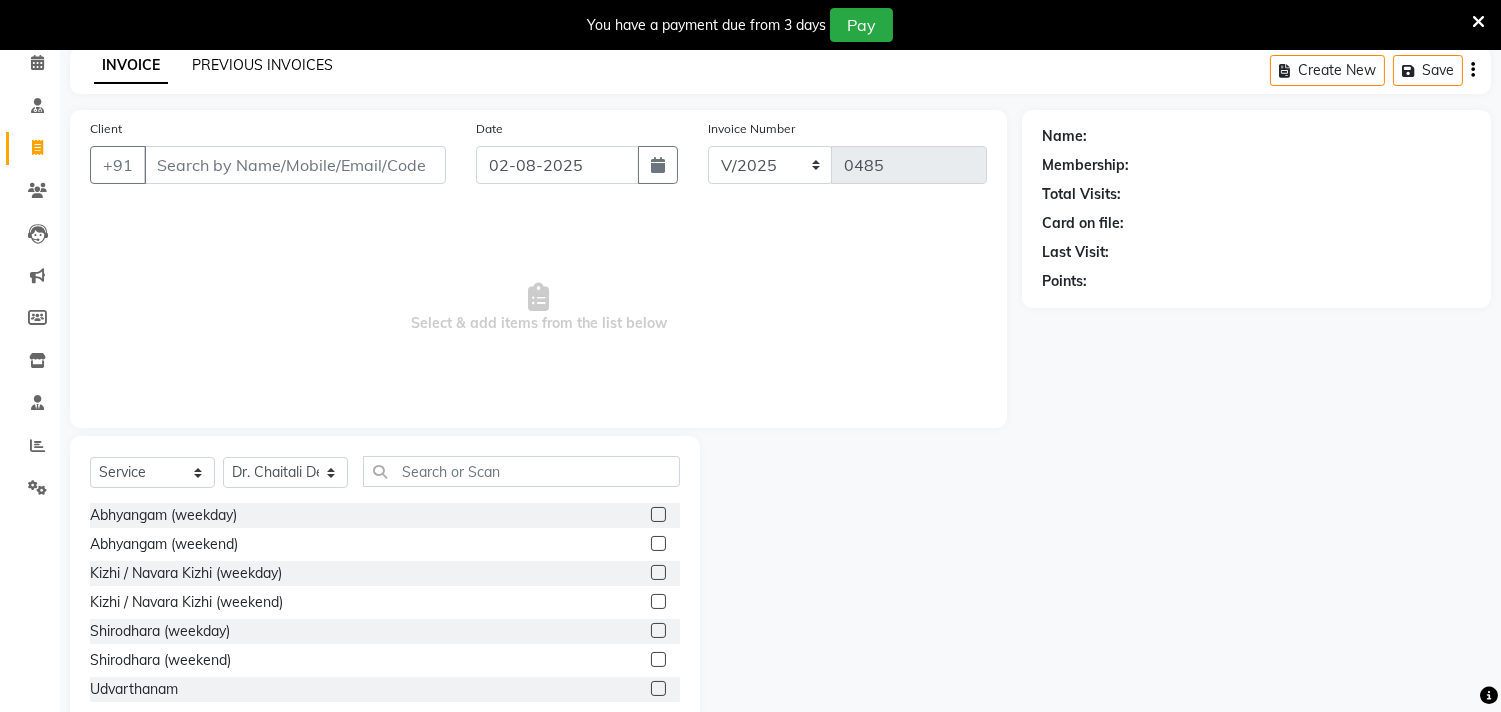 click on "PREVIOUS INVOICES" 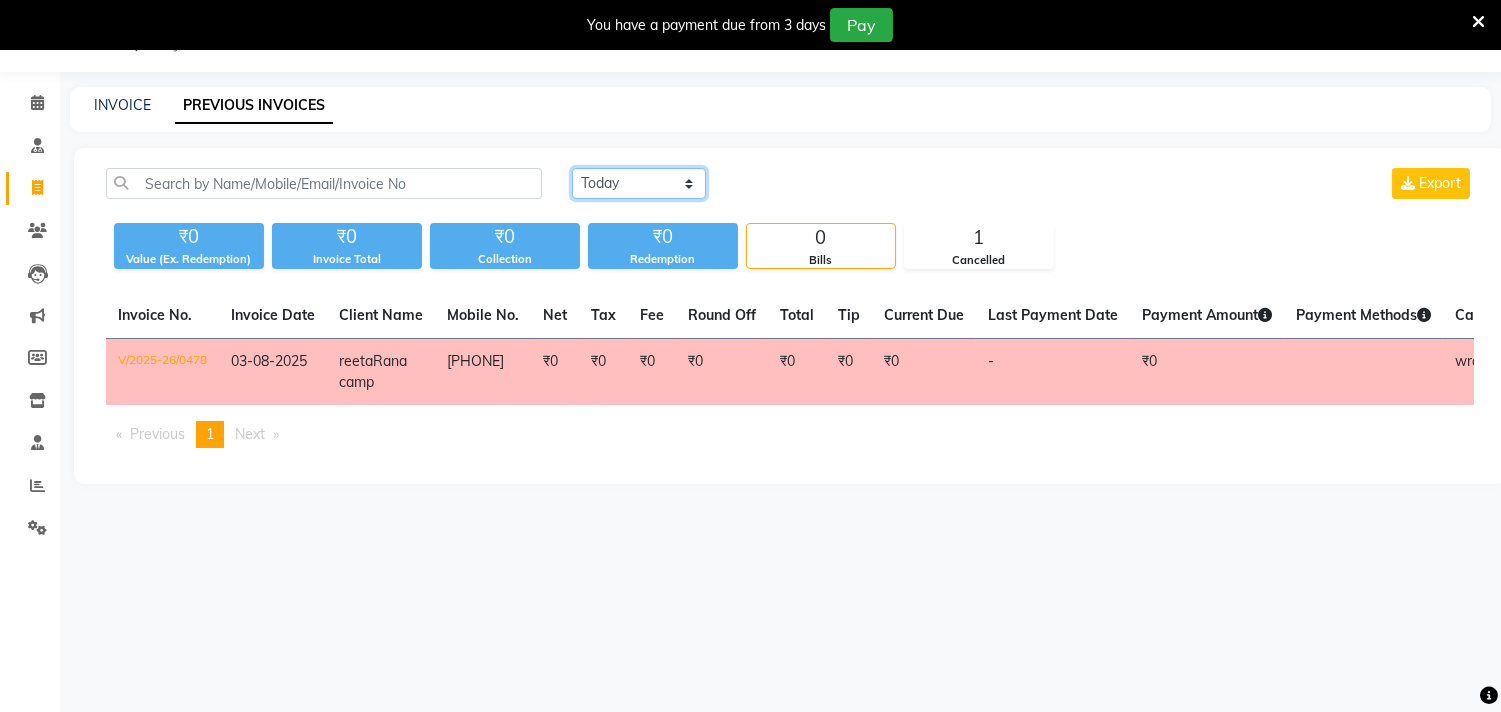 click on "Today Yesterday Custom Range" 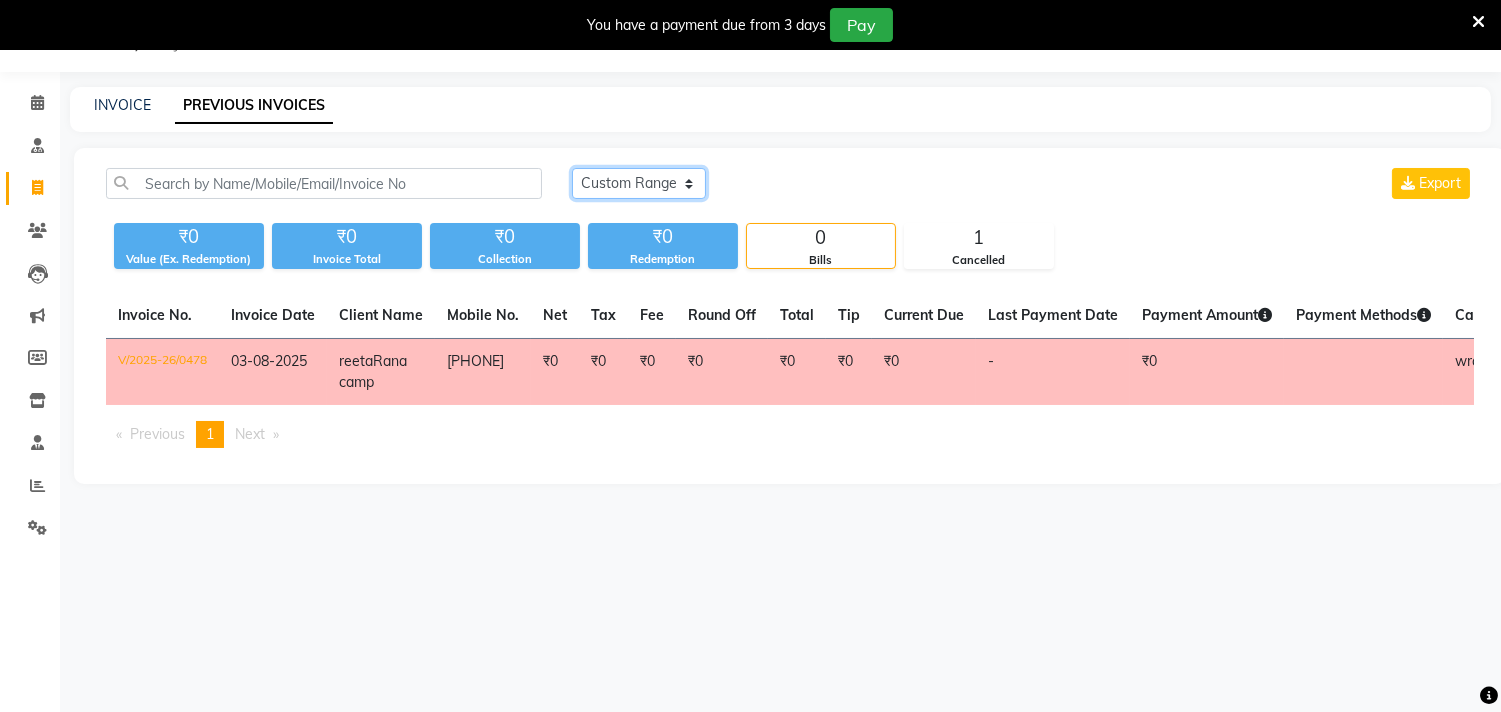 click on "Today Yesterday Custom Range" 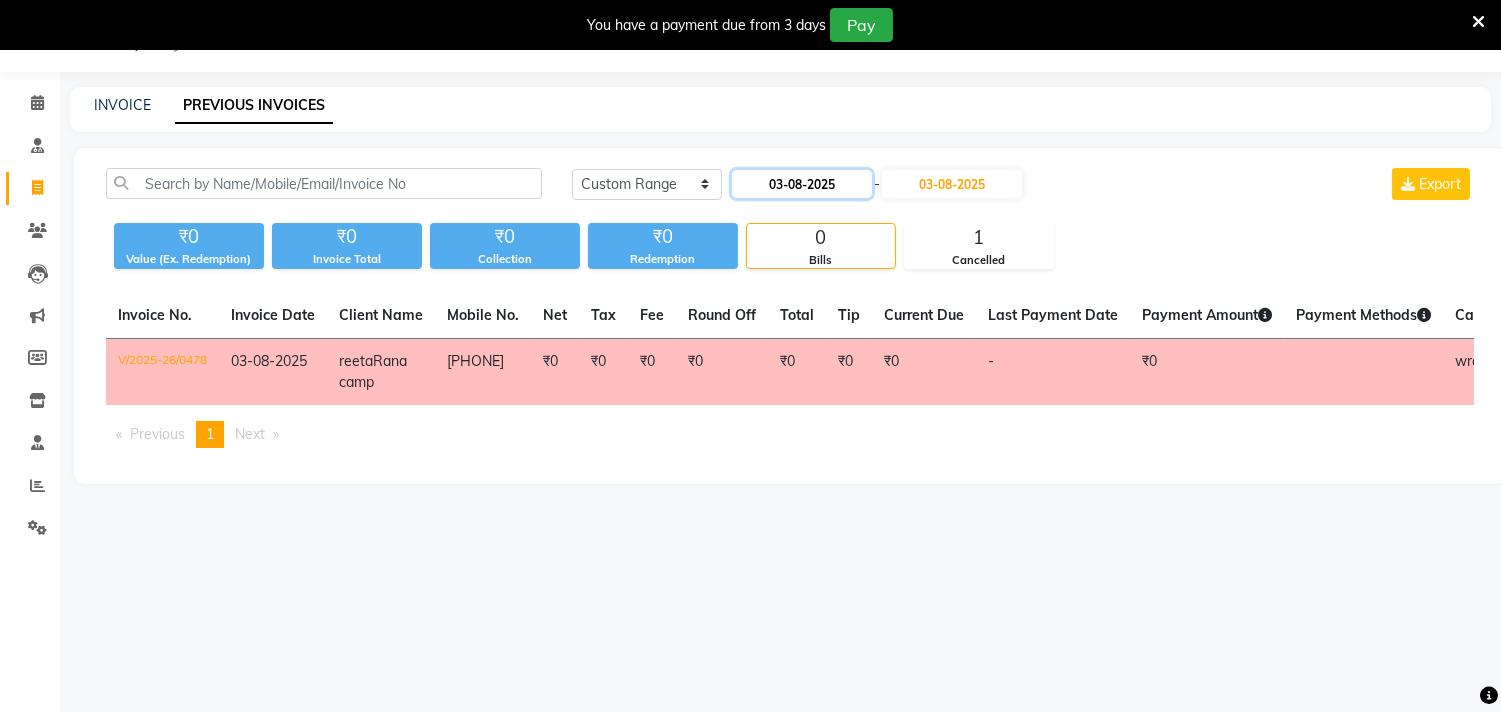 click on "03-08-2025" 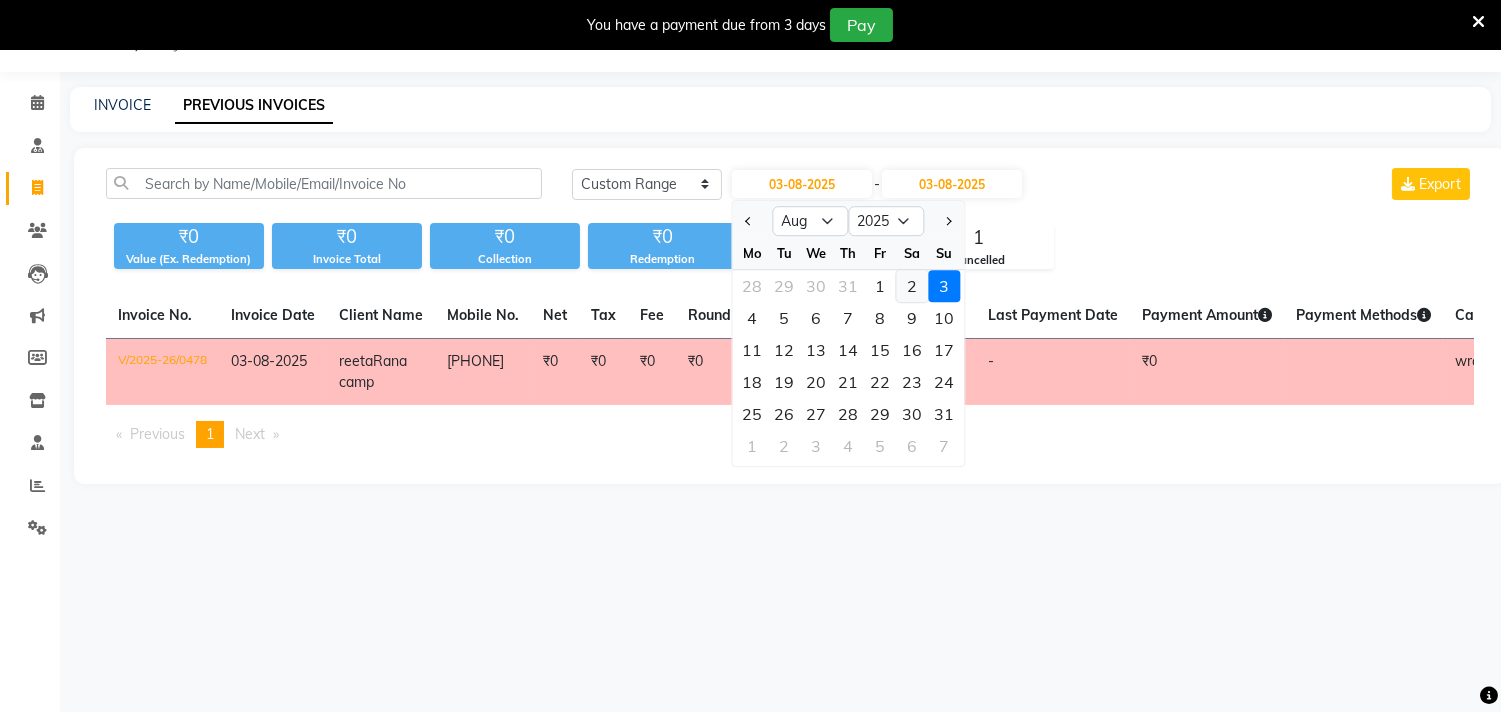 click on "2" 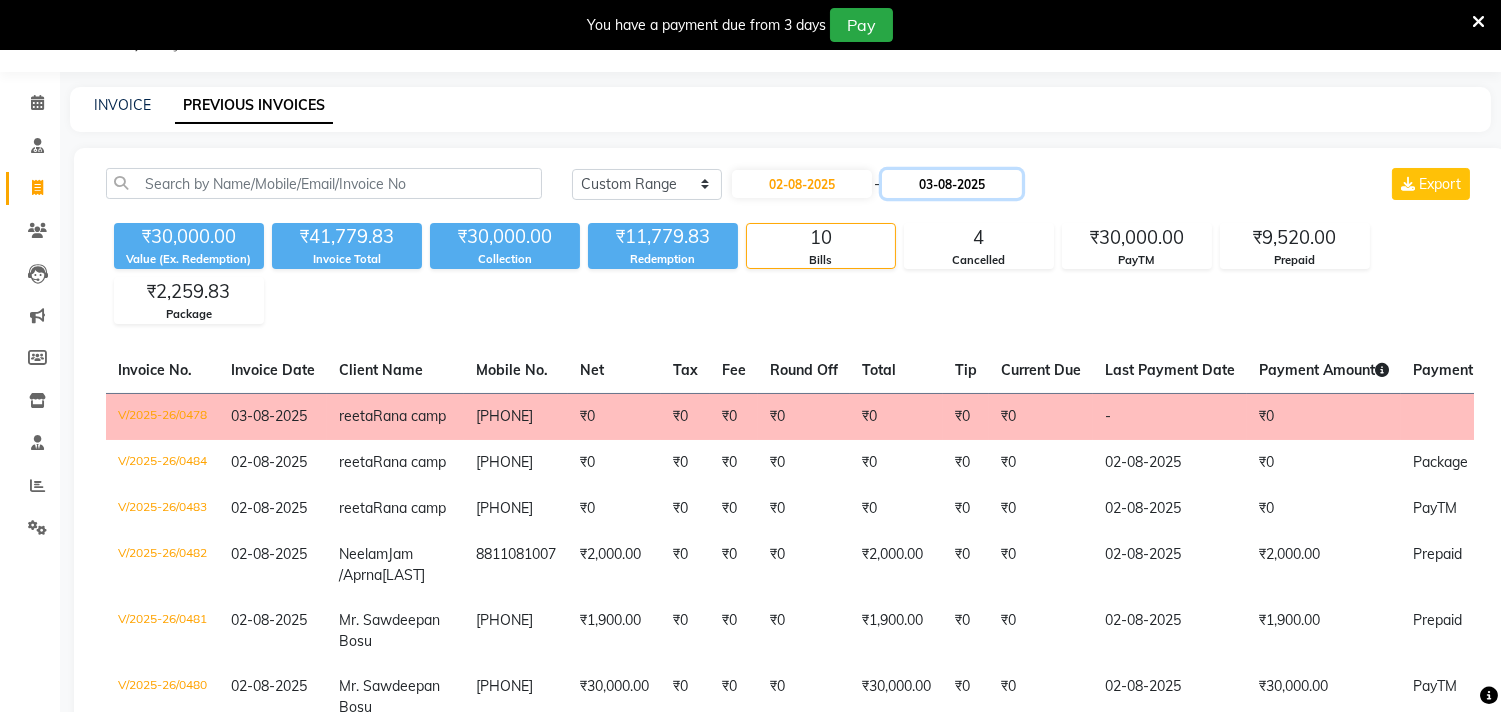 click on "03-08-2025" 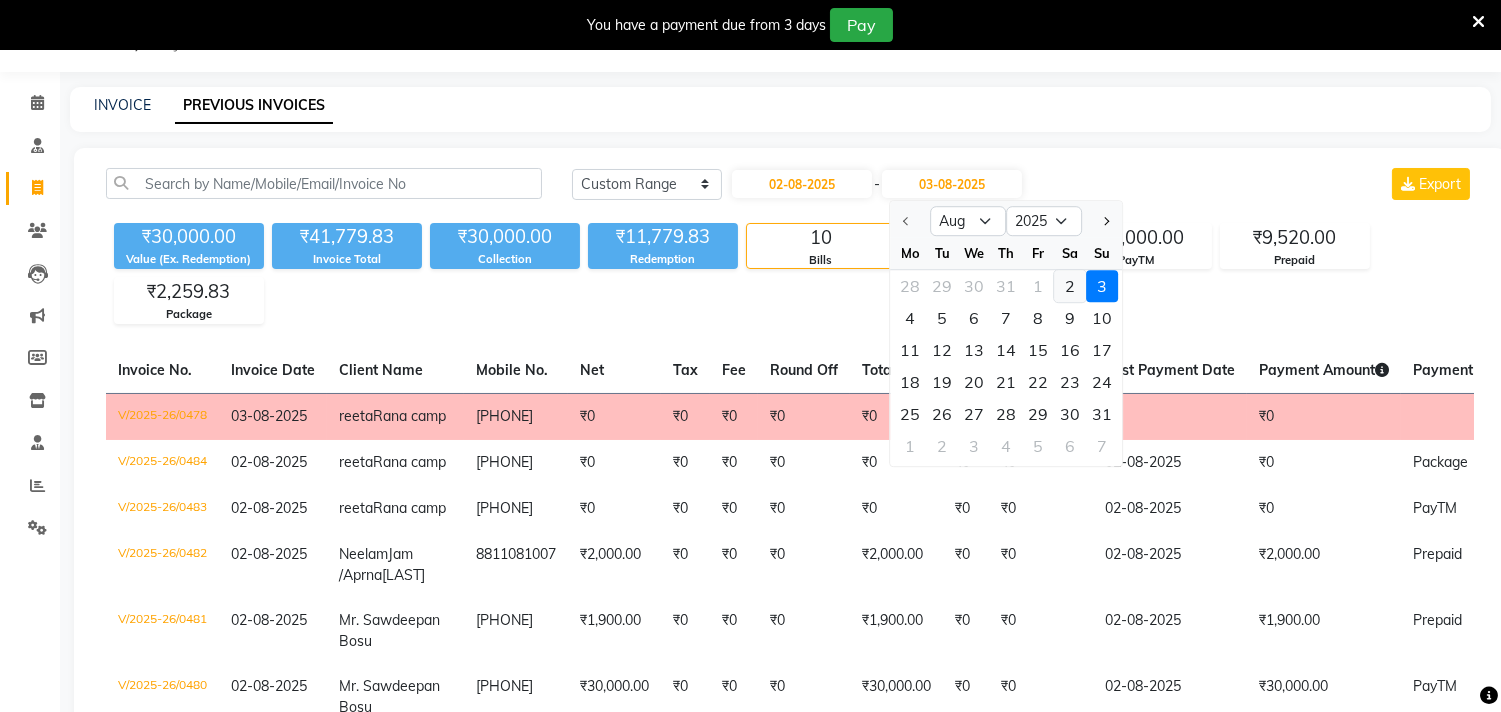 click on "2" 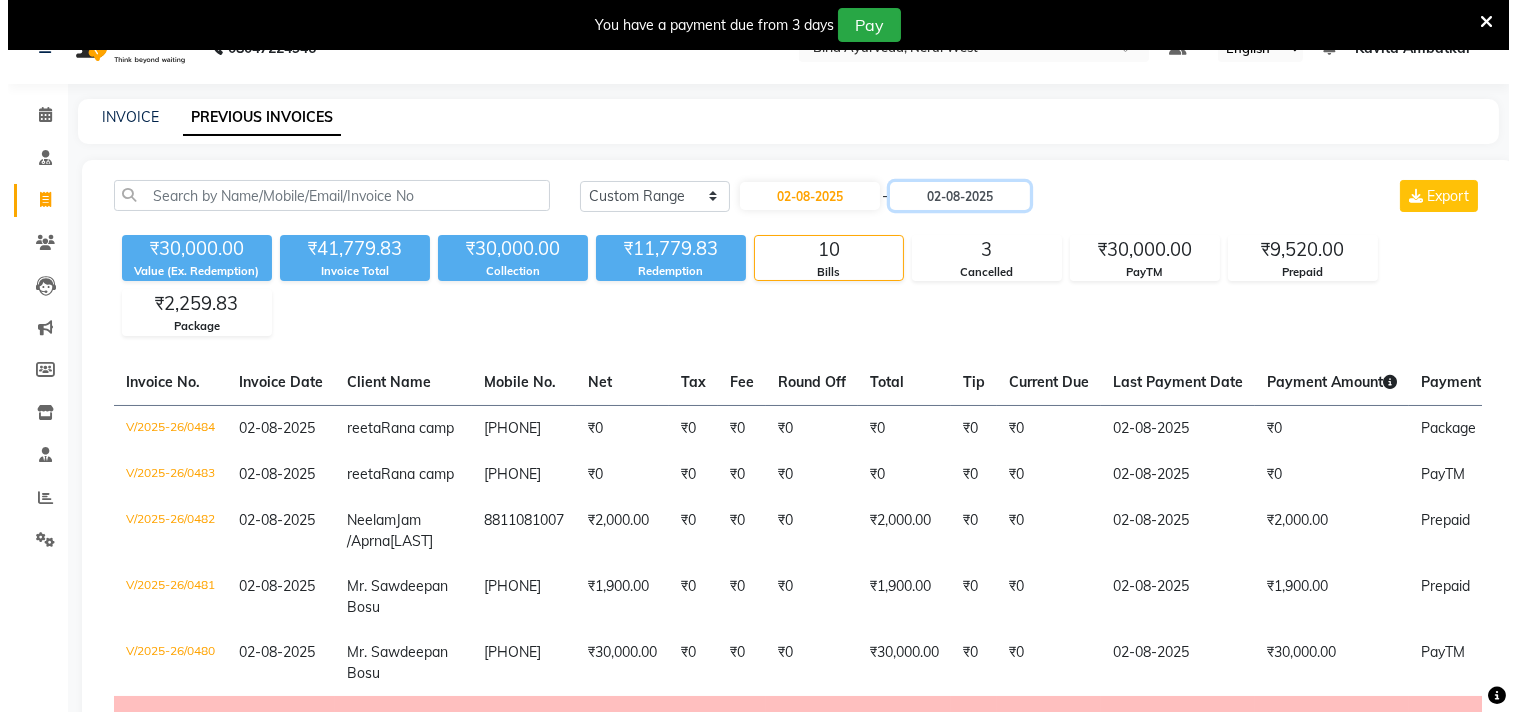 scroll, scrollTop: 0, scrollLeft: 0, axis: both 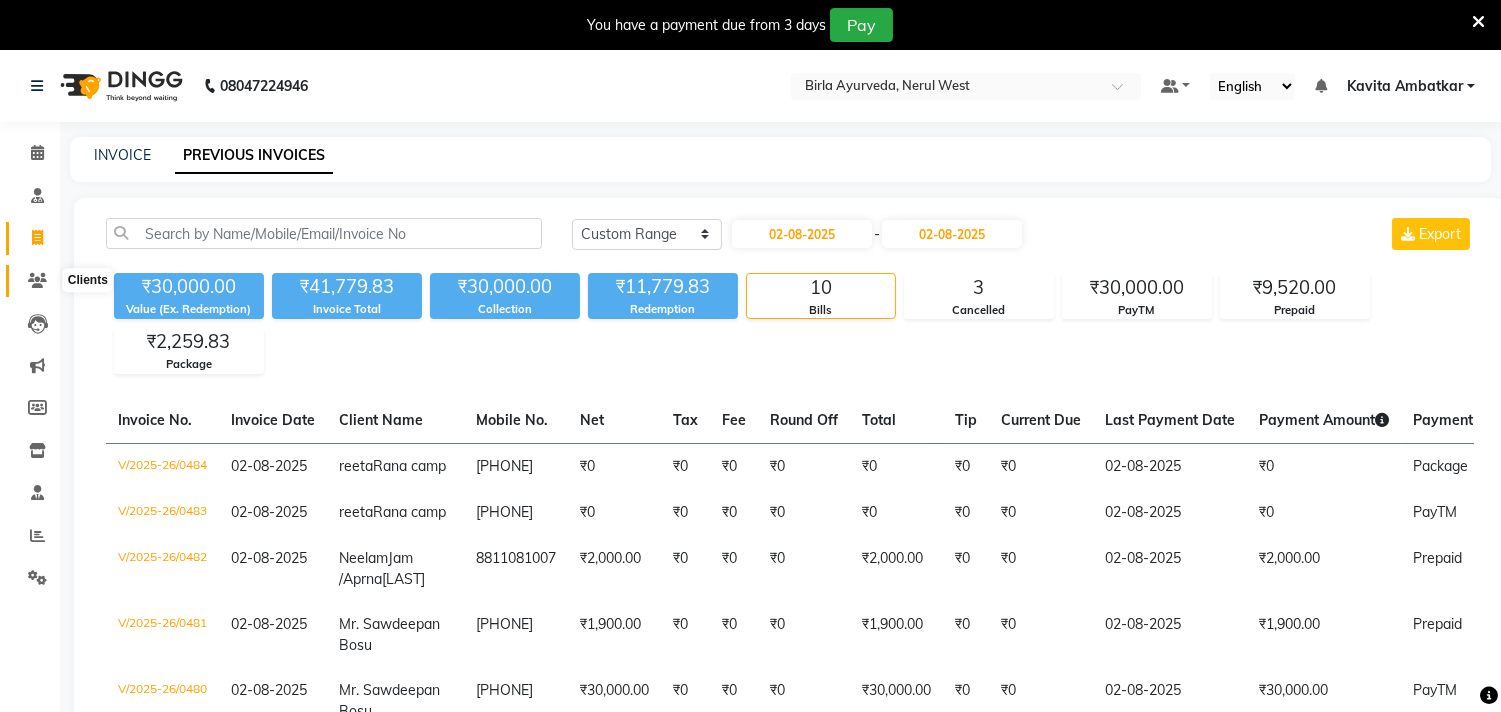 click 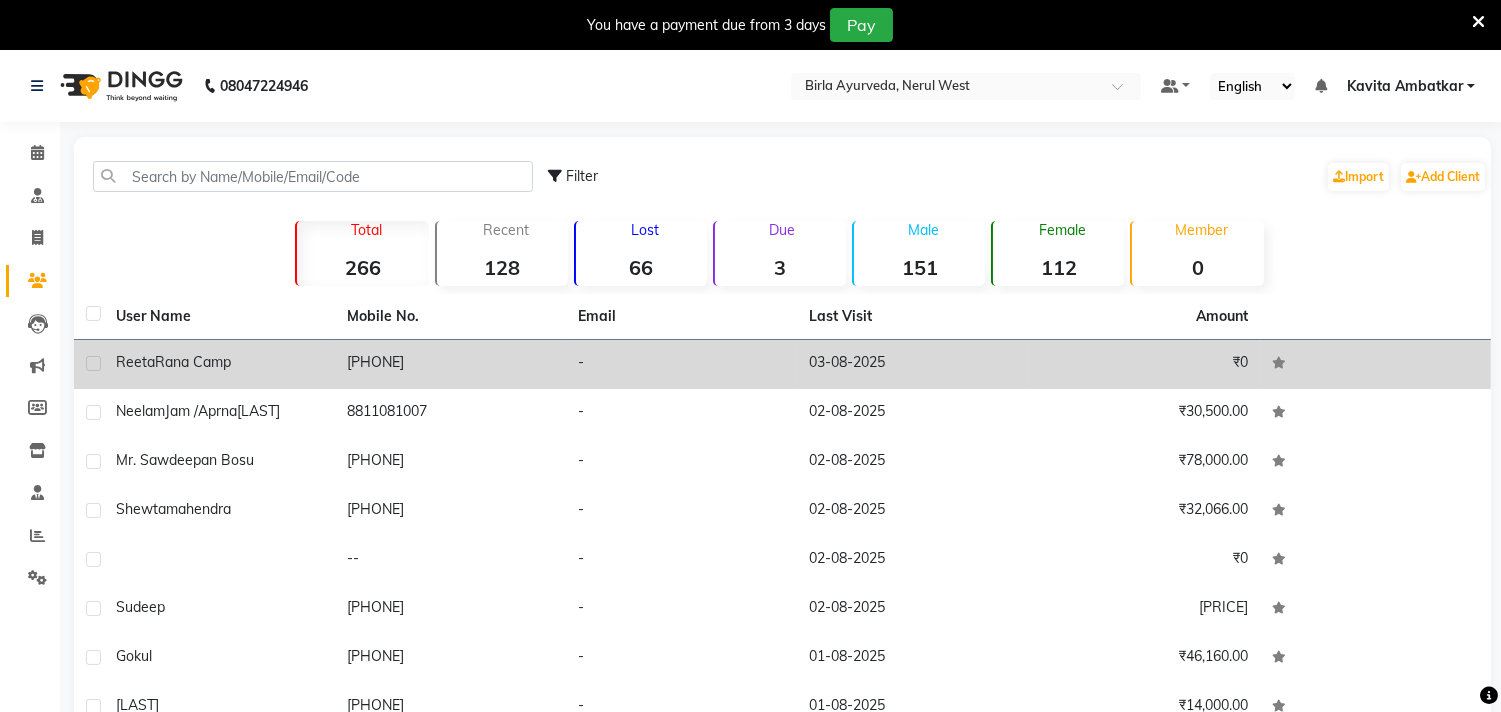 click on "reeta  Rana camp" 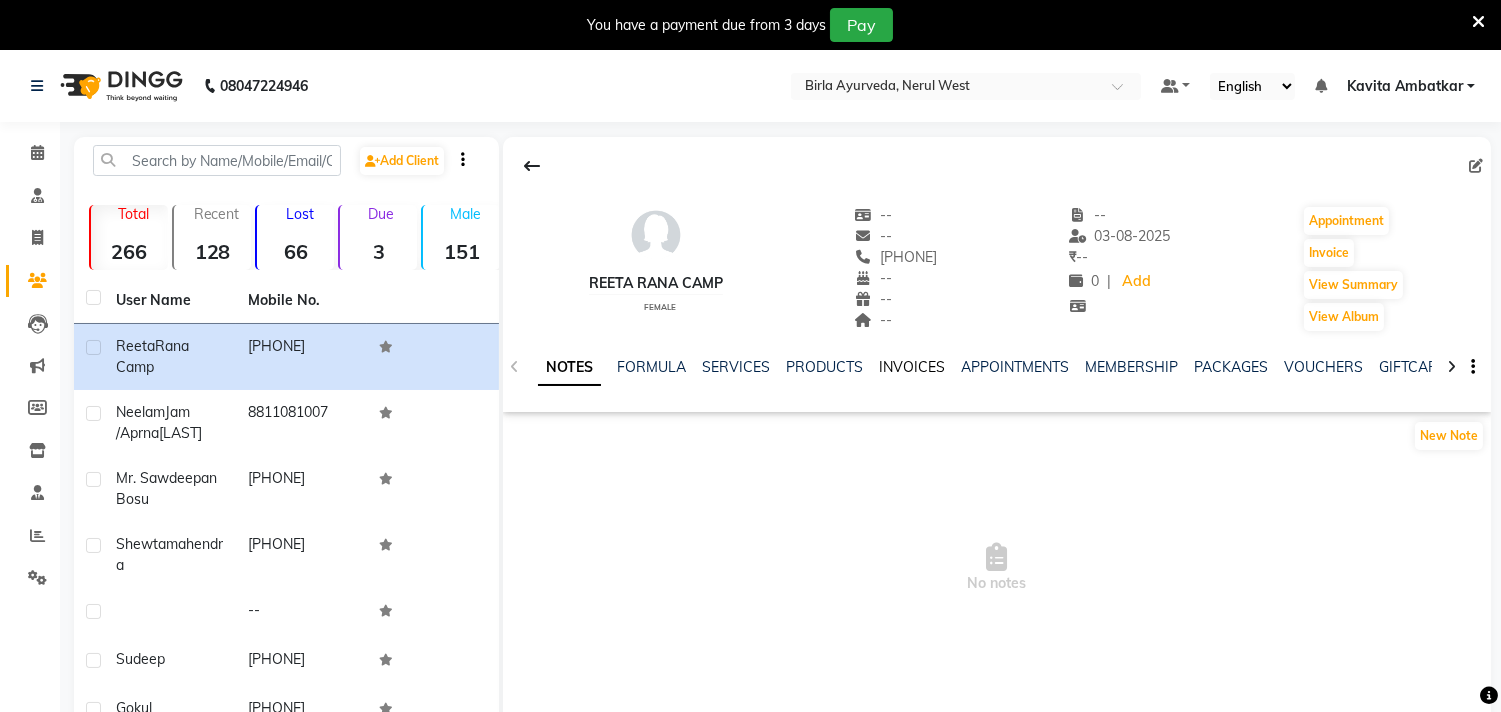 click on "INVOICES" 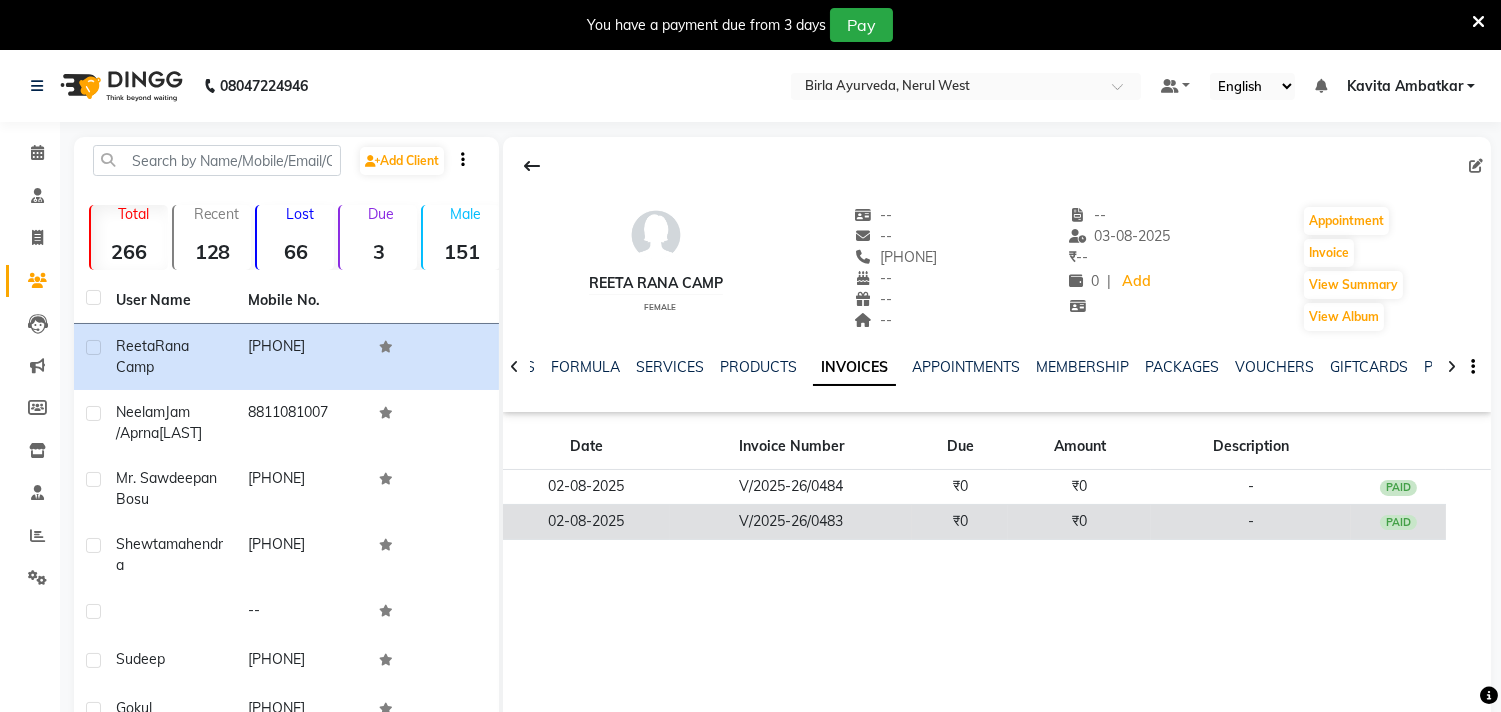 click on "PAID" 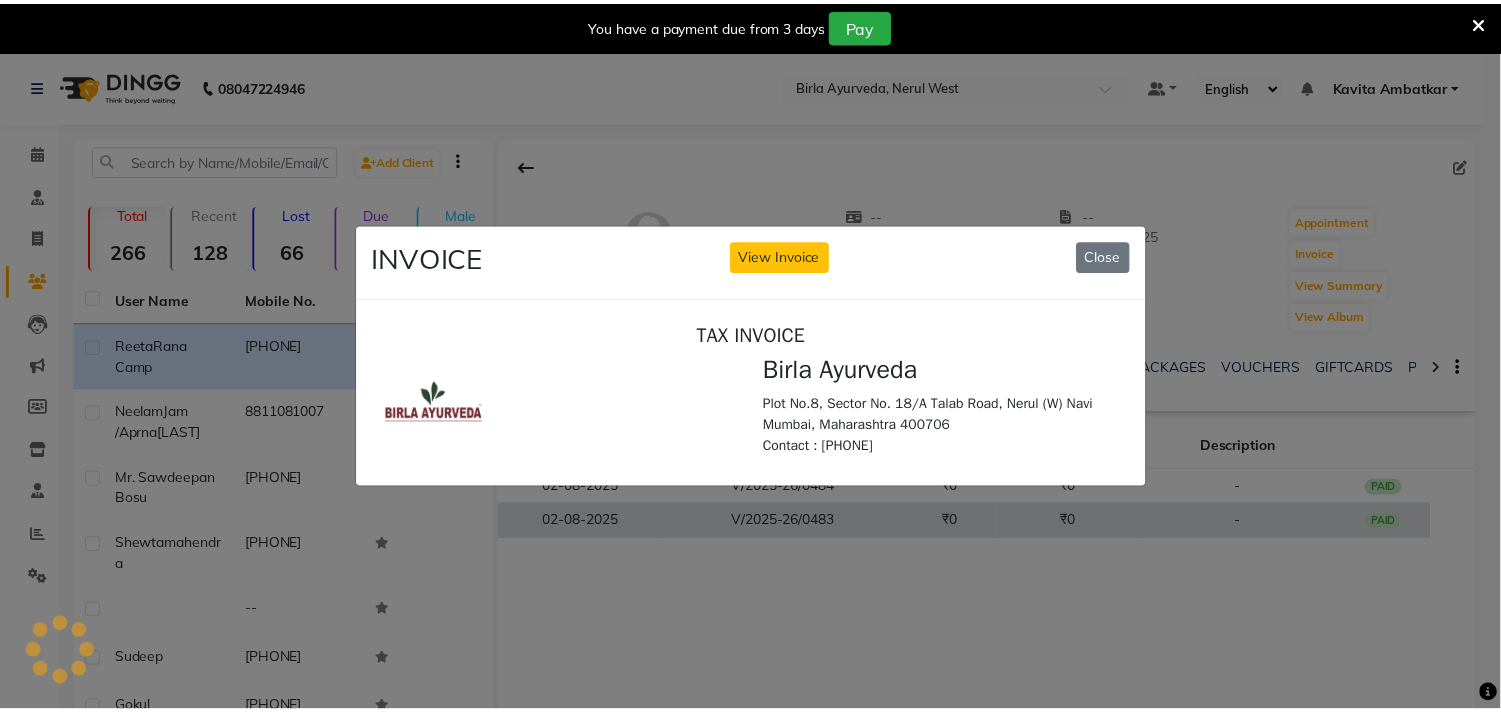 scroll, scrollTop: 0, scrollLeft: 0, axis: both 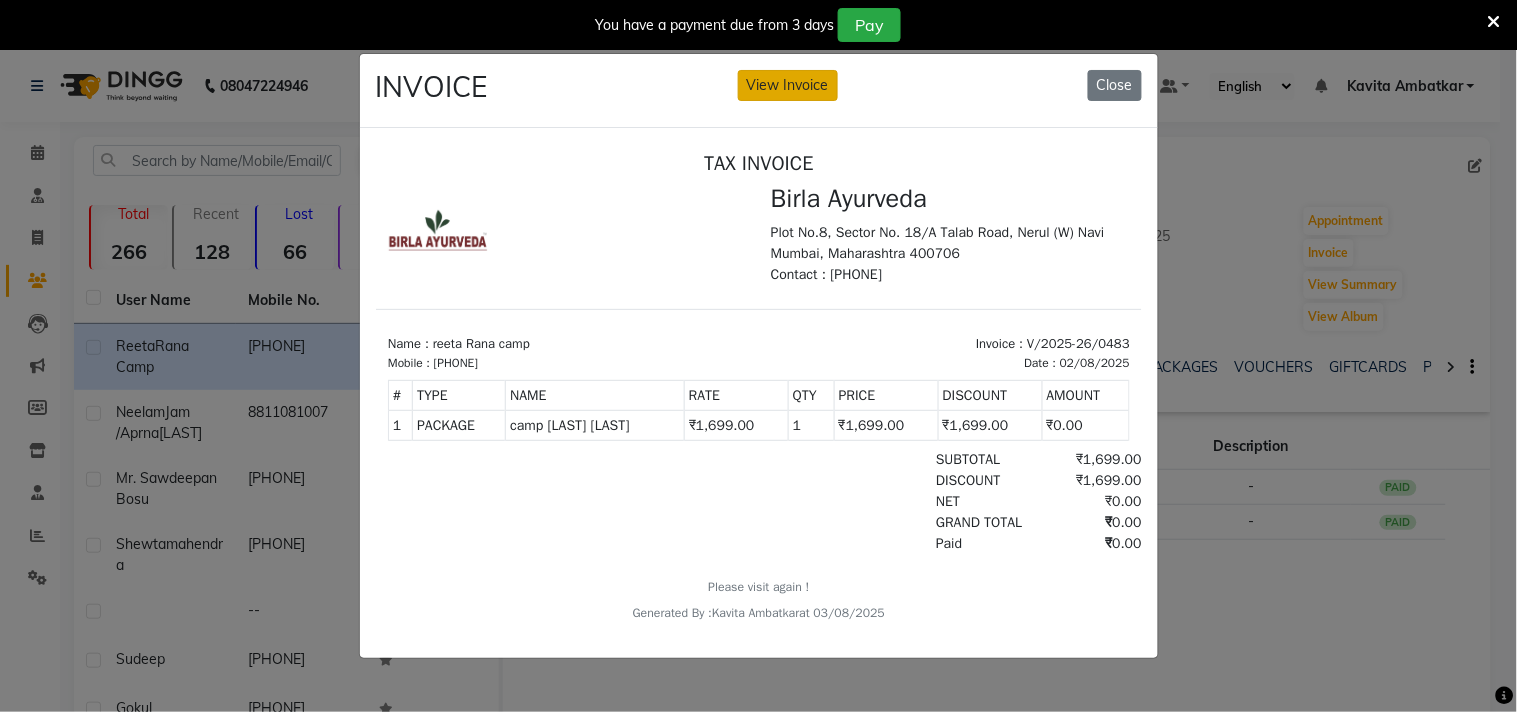 click on "View Invoice" 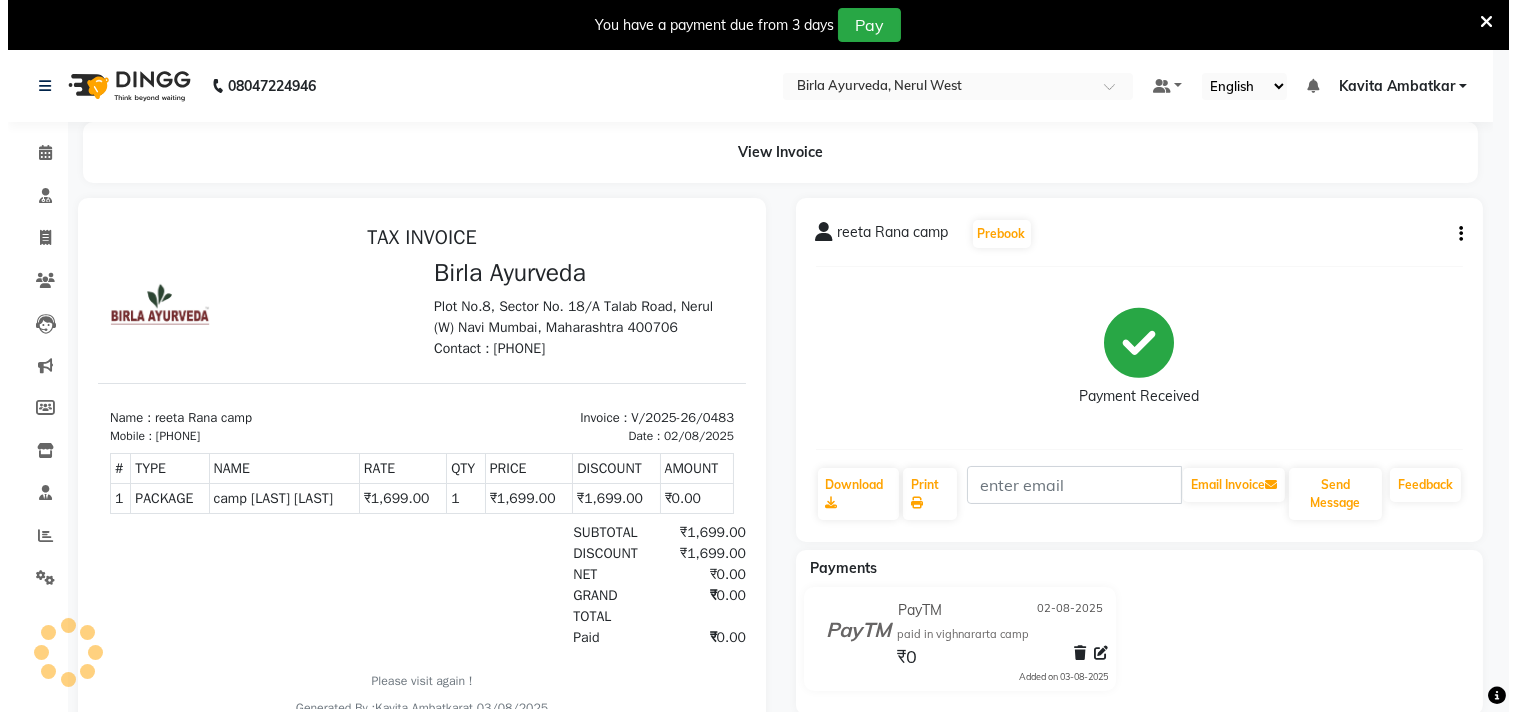 scroll, scrollTop: 0, scrollLeft: 0, axis: both 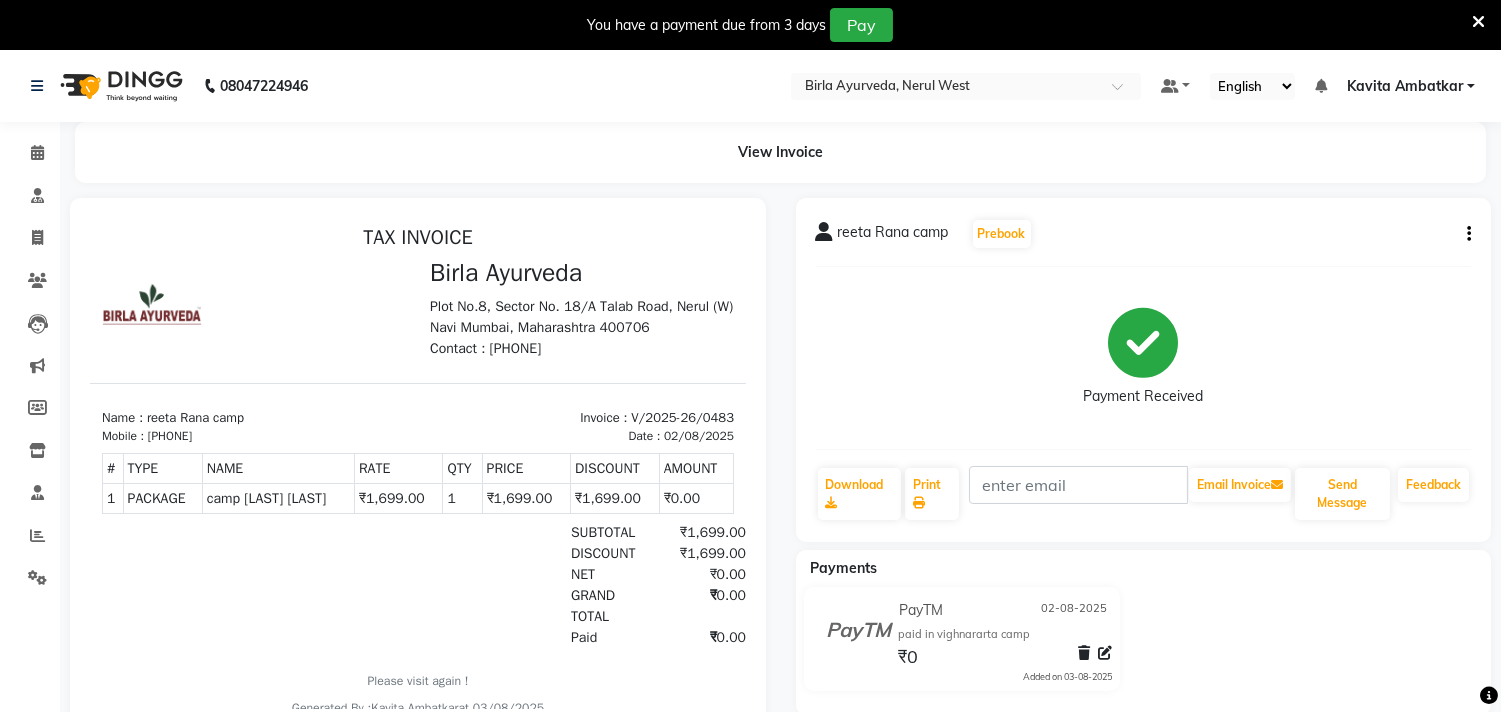 click 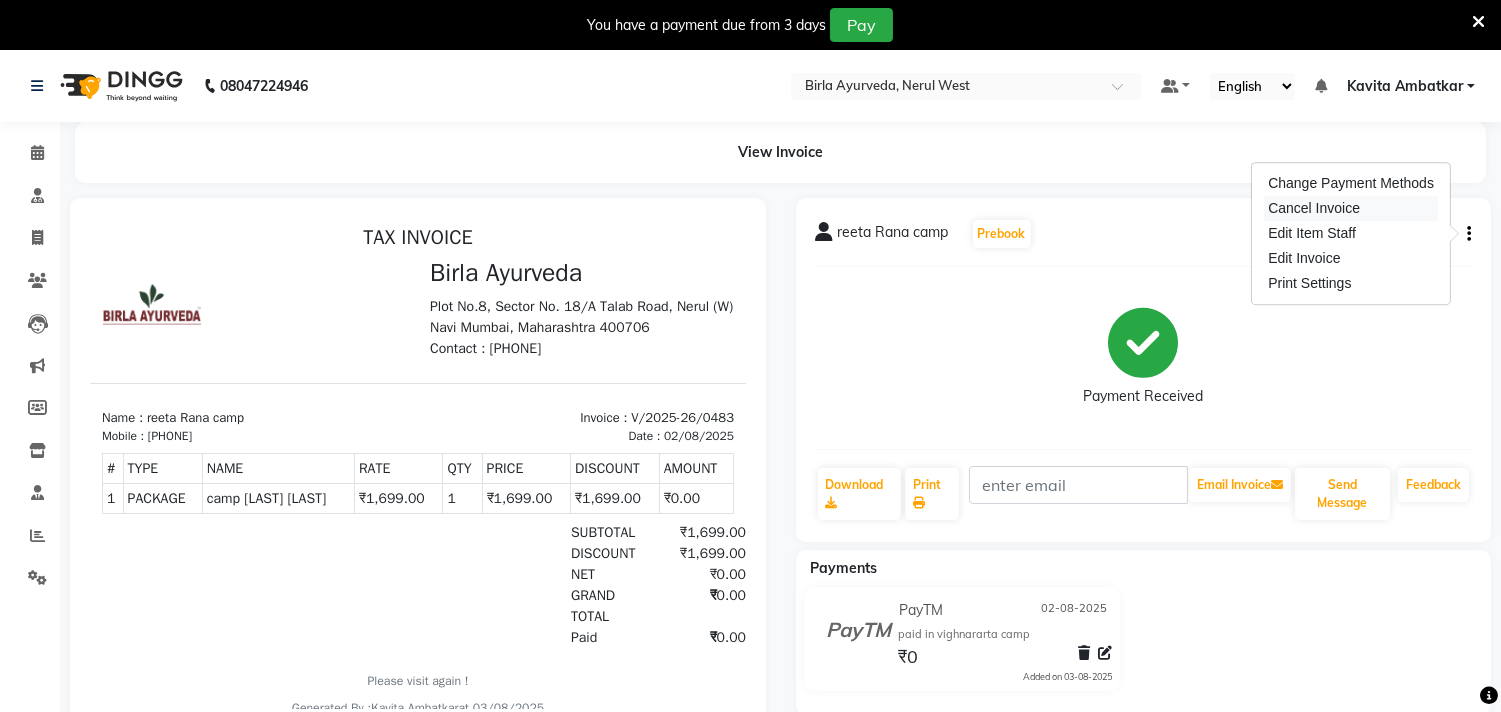 click on "Cancel Invoice" at bounding box center (1351, 208) 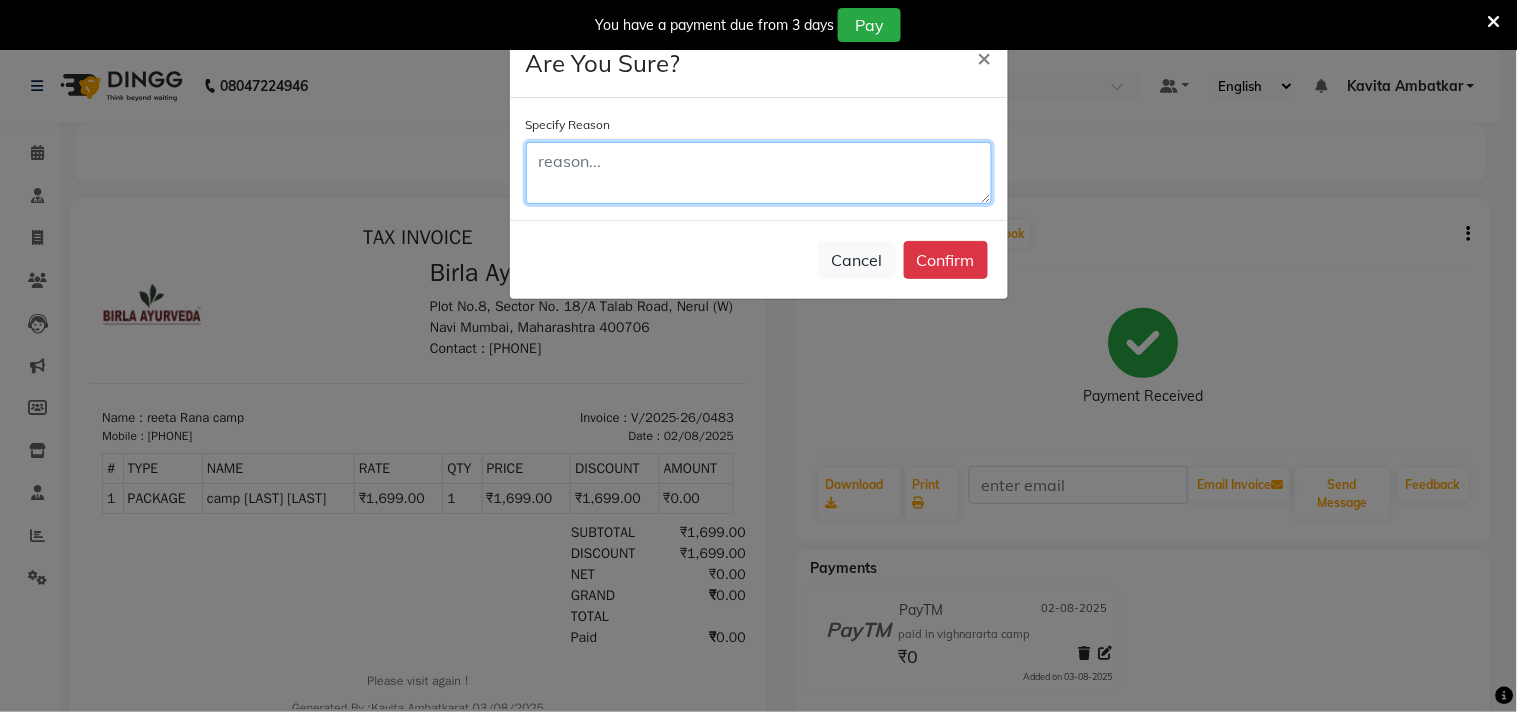 click 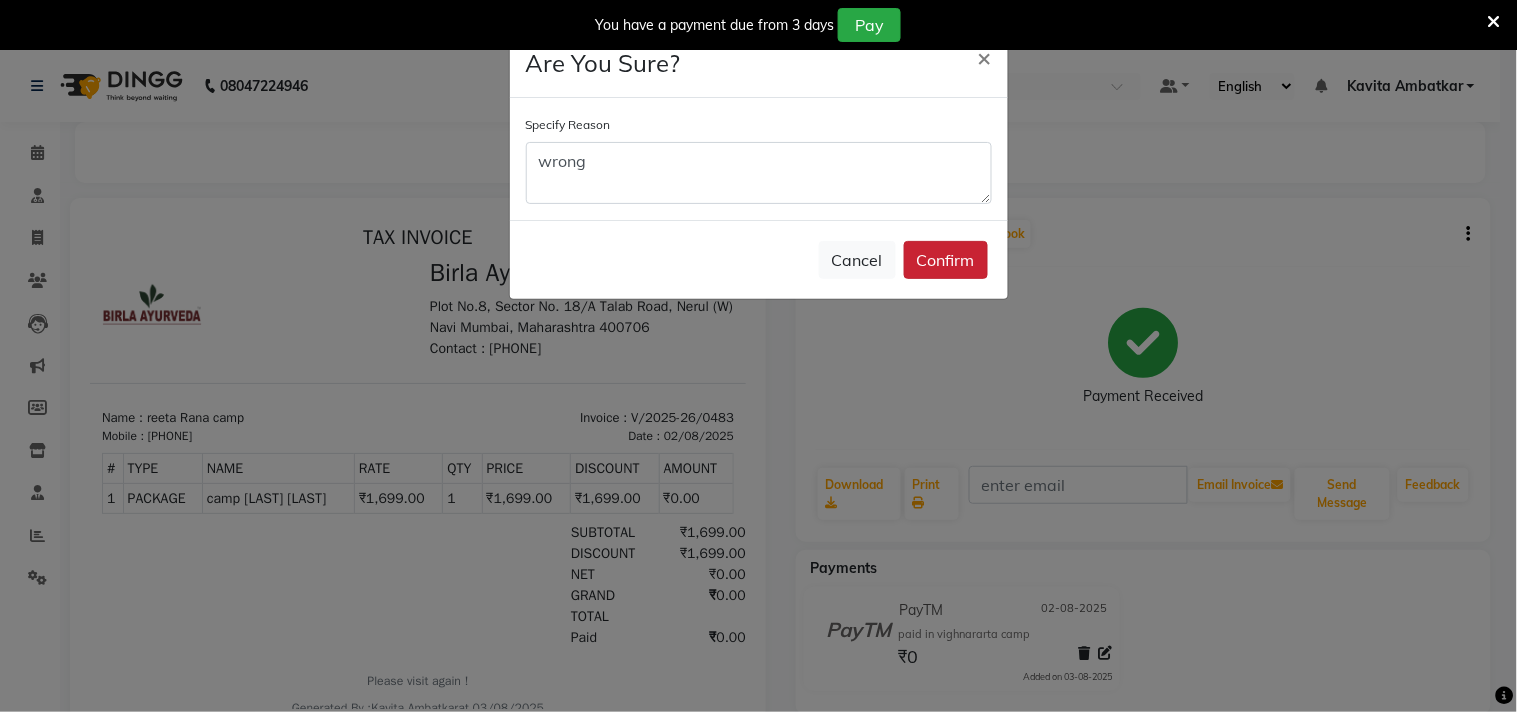 click on "Confirm" 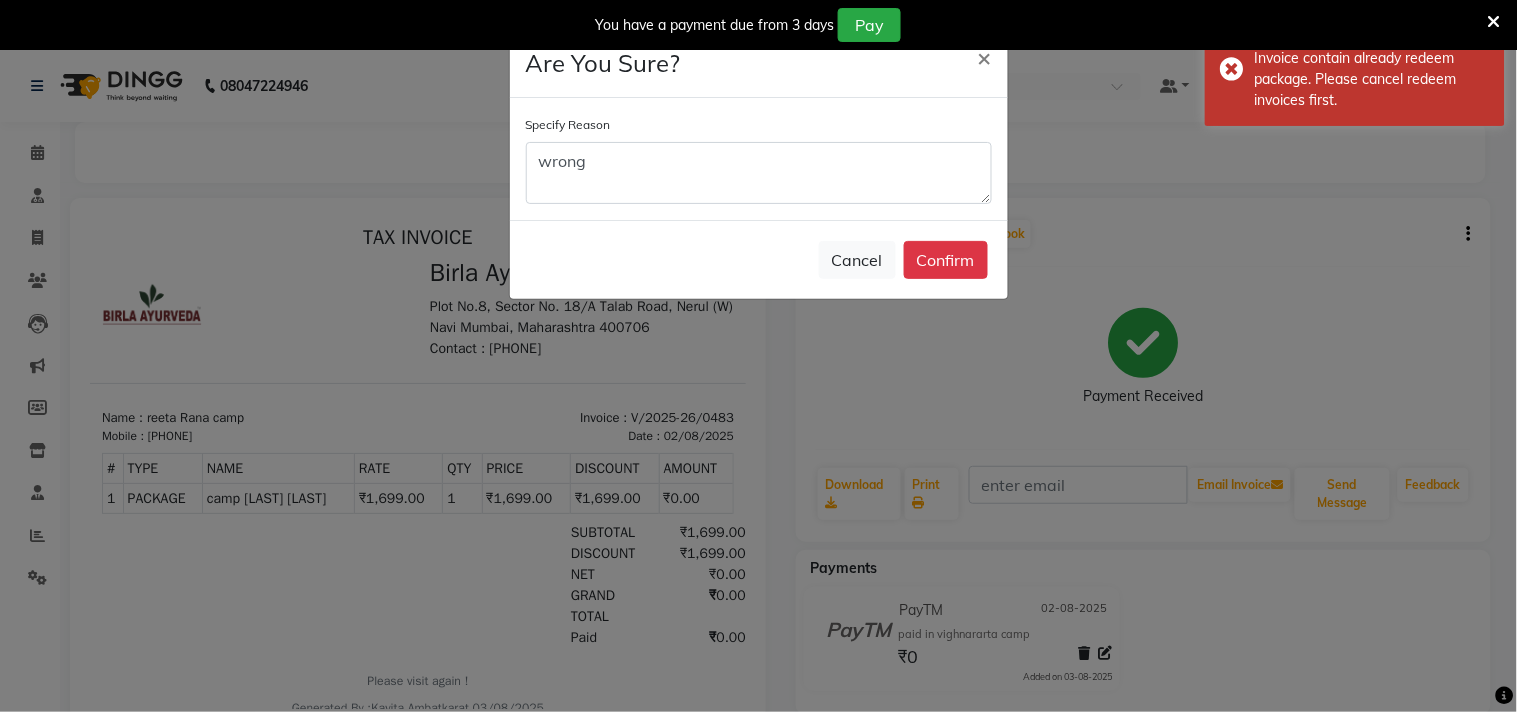 drag, startPoint x: 902, startPoint y: 263, endPoint x: 882, endPoint y: 350, distance: 89.26926 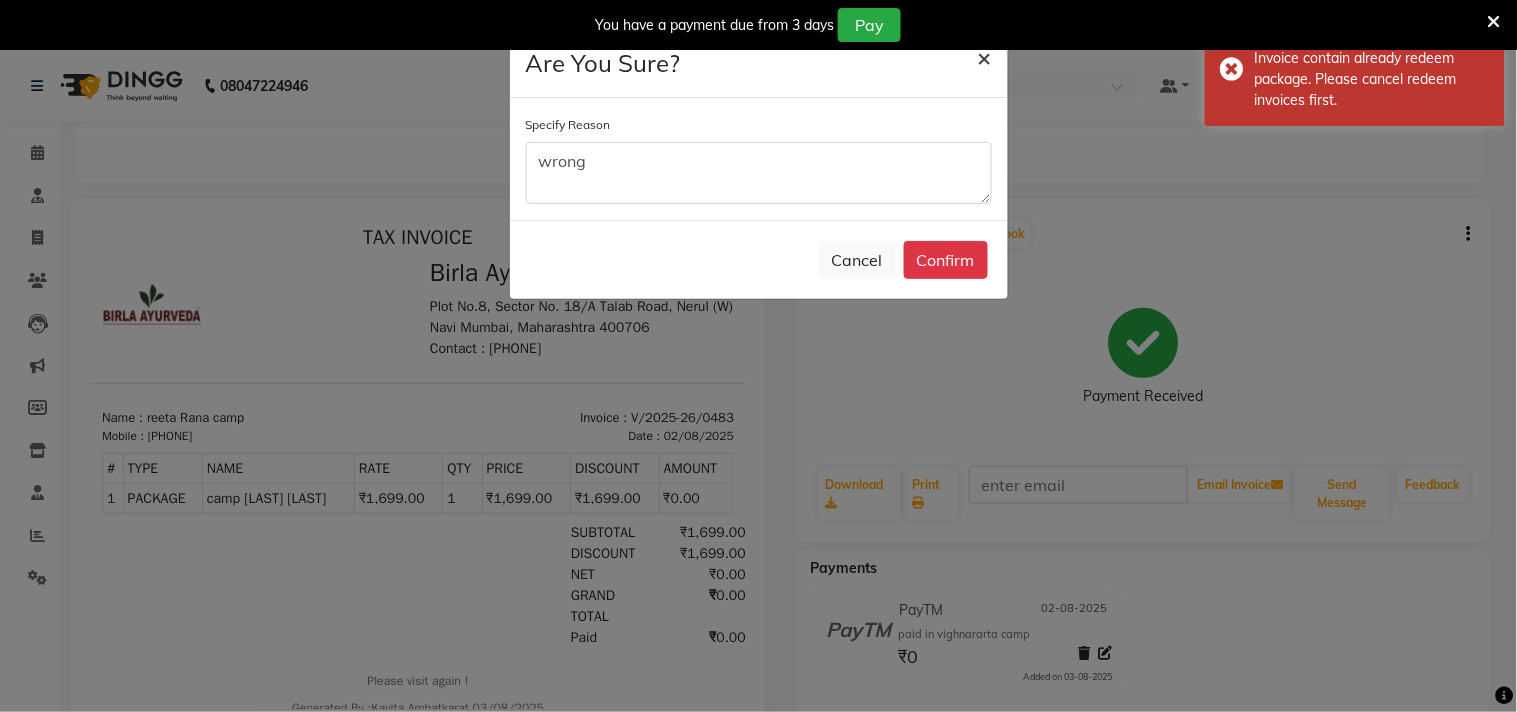 click on "×" 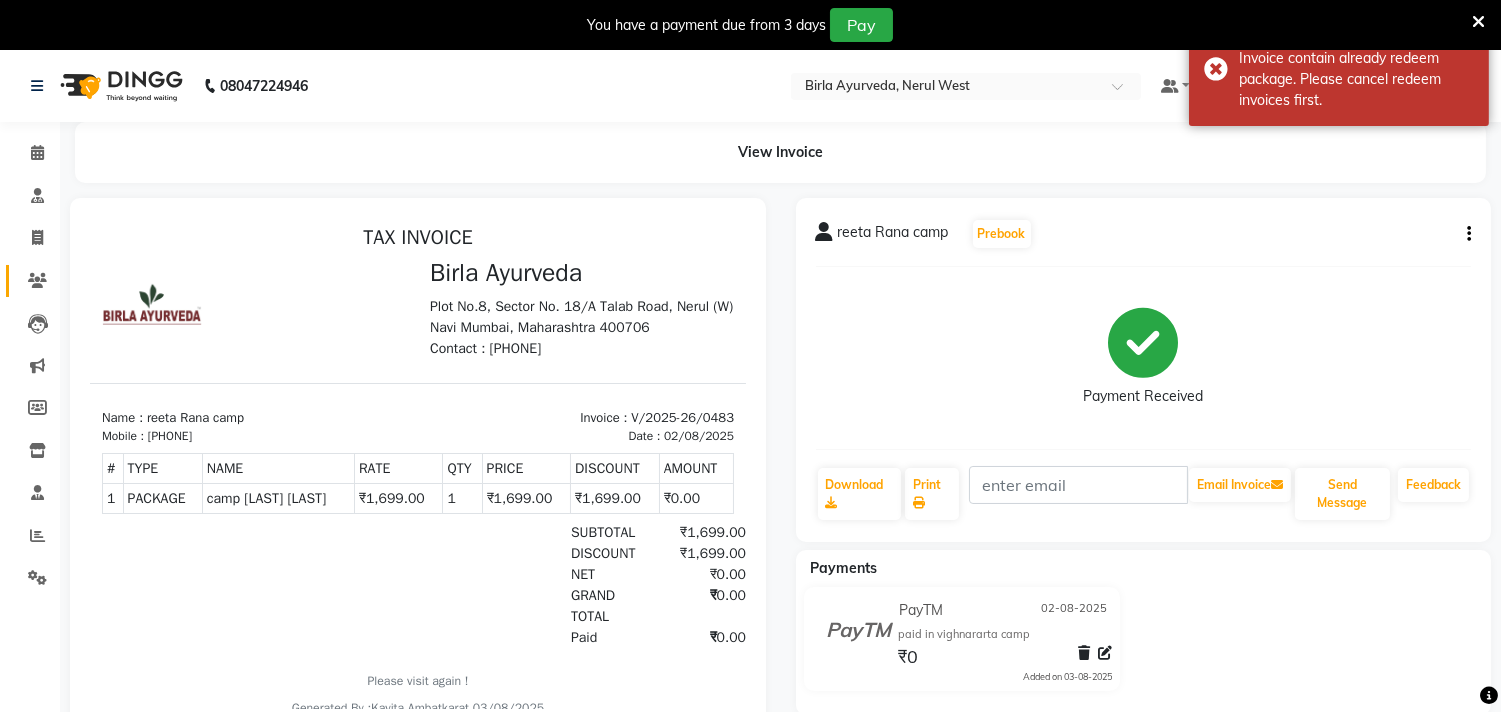 drag, startPoint x: 64, startPoint y: 283, endPoint x: 50, endPoint y: 285, distance: 14.142136 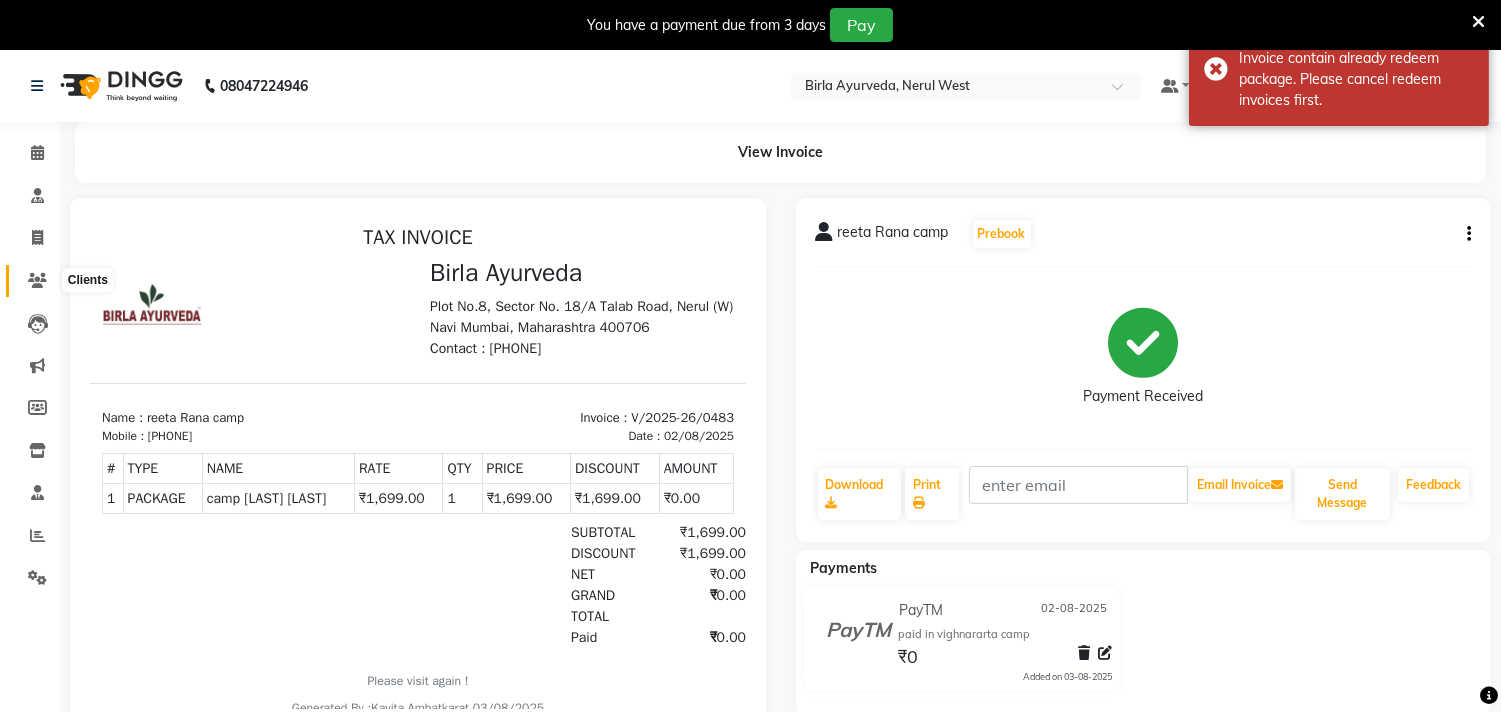 click 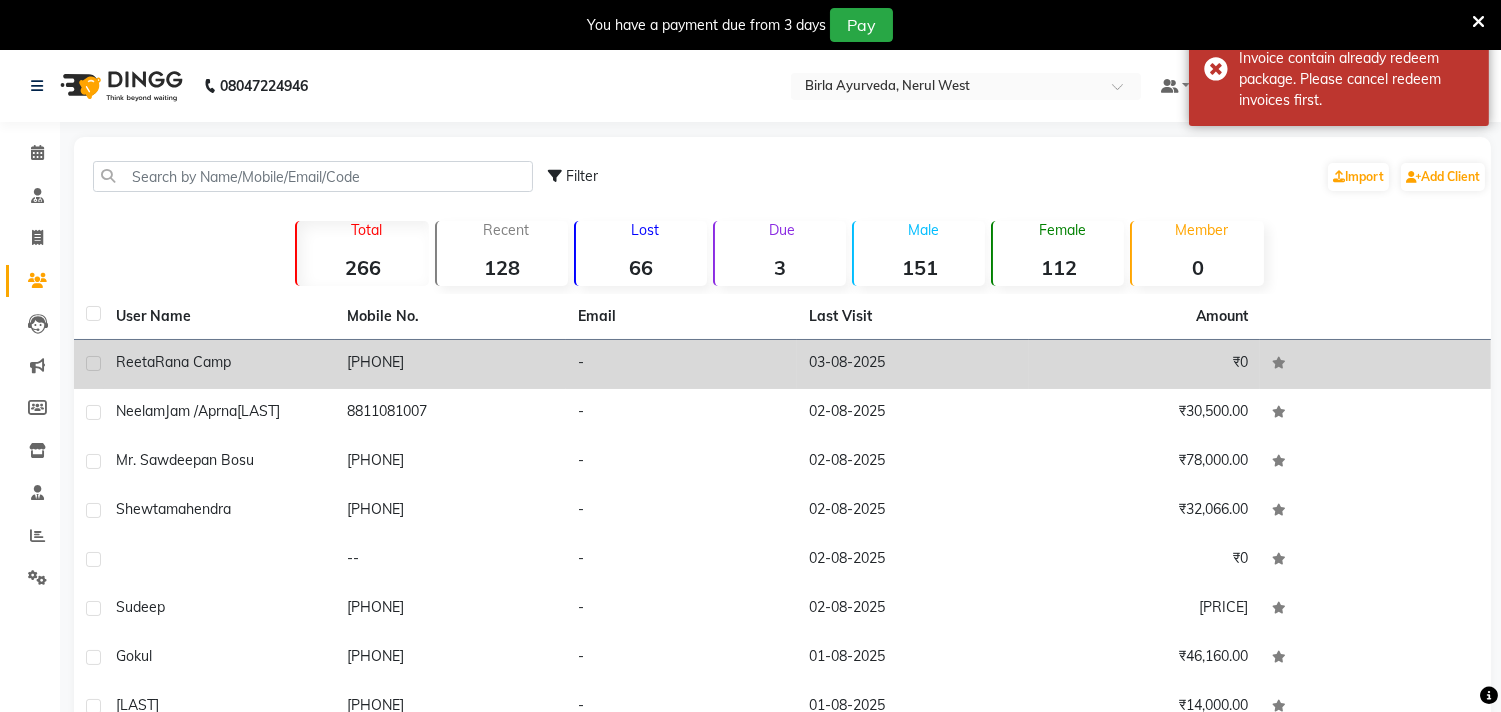 click on "reeta  Rana camp" 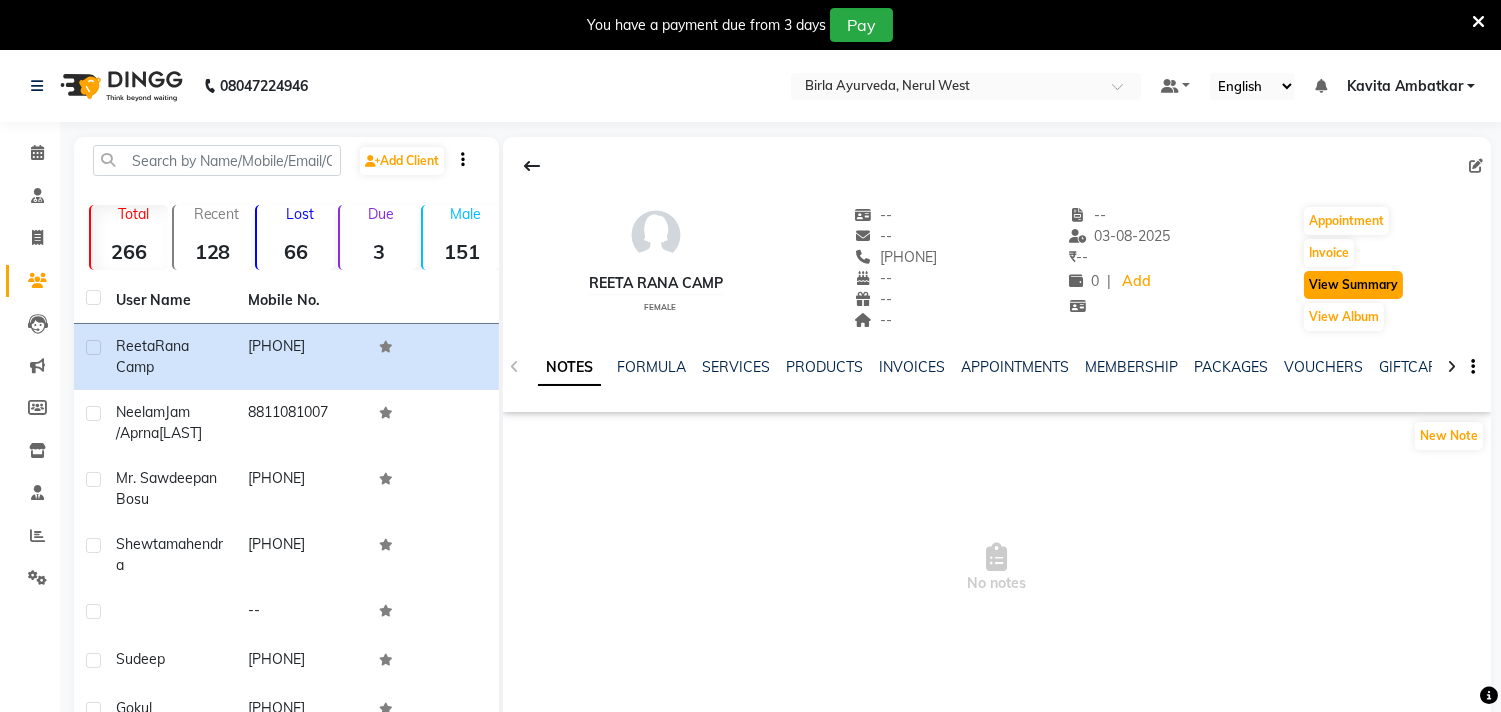 click on "View Summary" 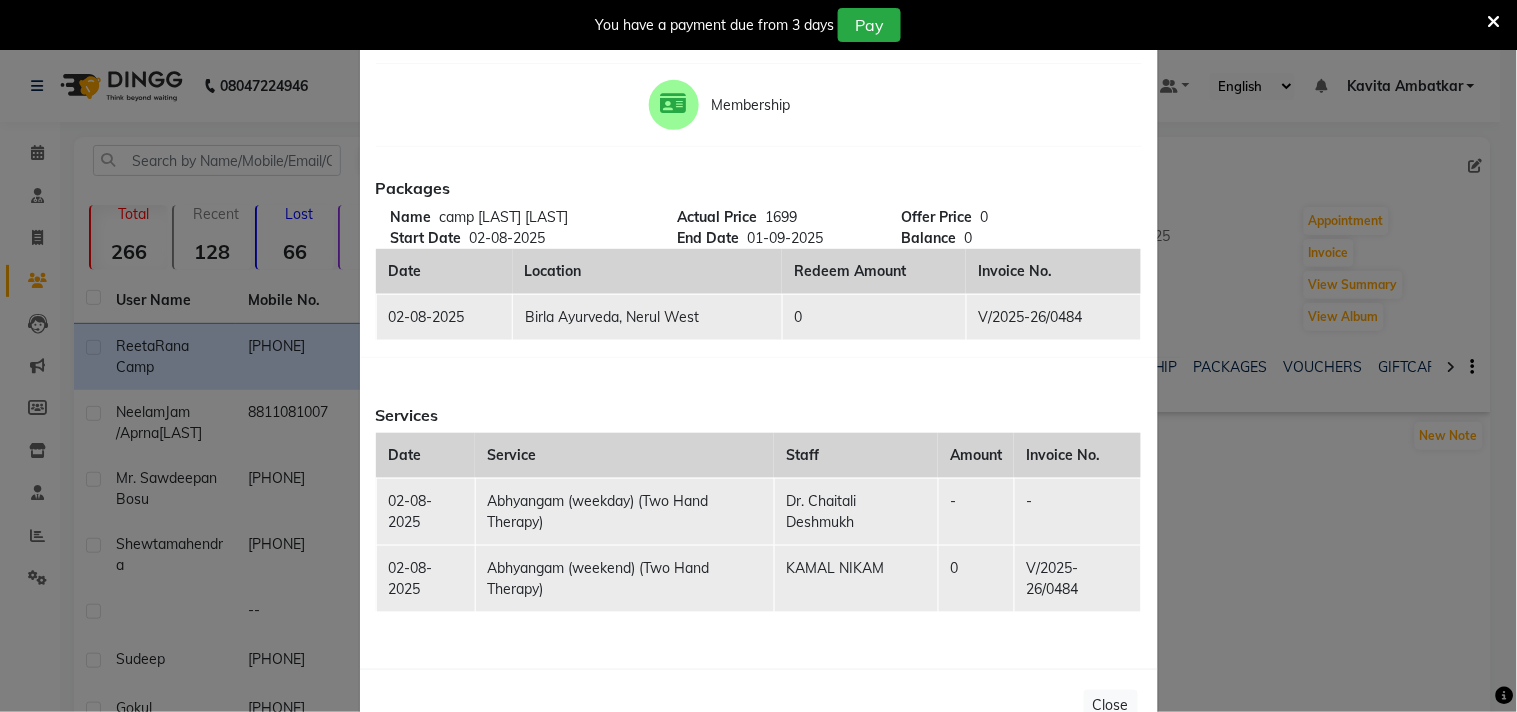 scroll, scrollTop: 160, scrollLeft: 0, axis: vertical 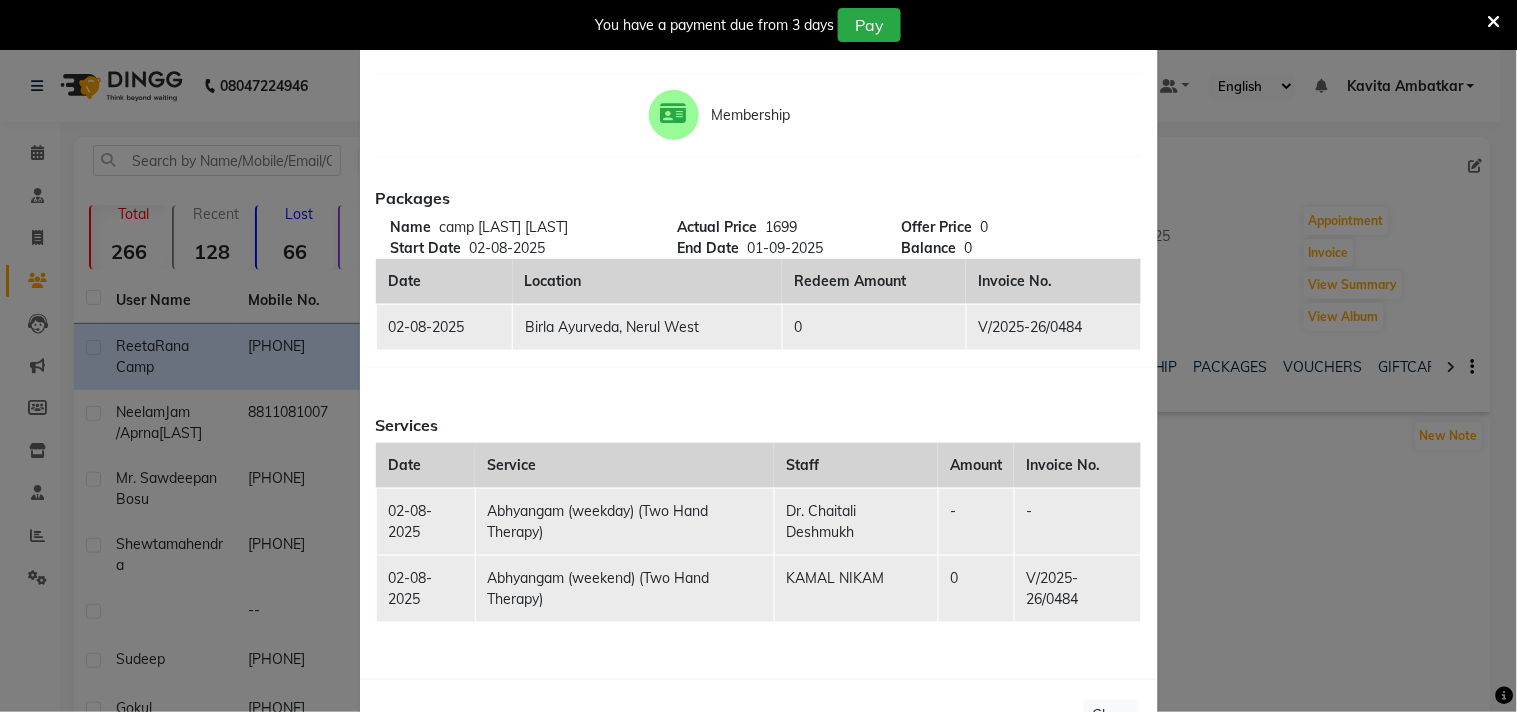 click on "V/2025-26/0484" 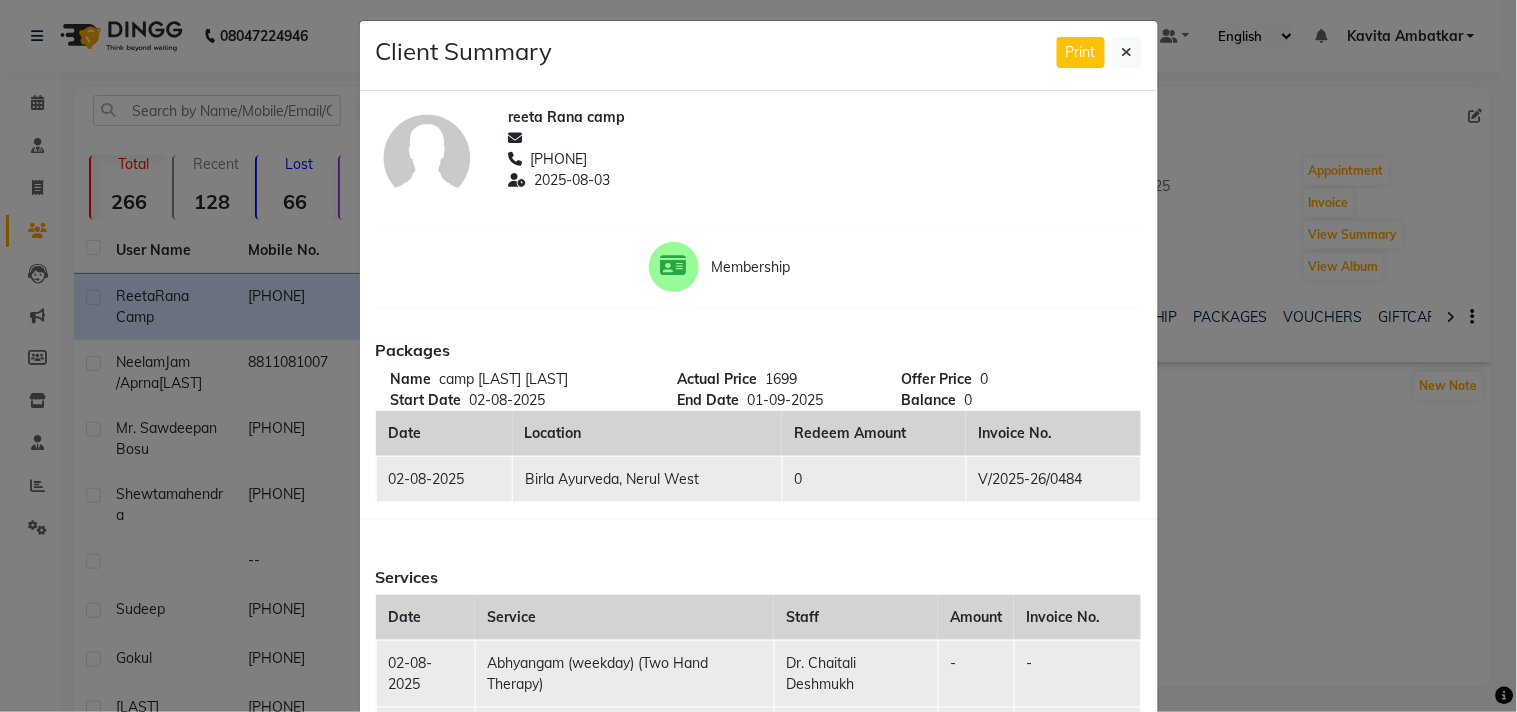 scroll, scrollTop: 0, scrollLeft: 0, axis: both 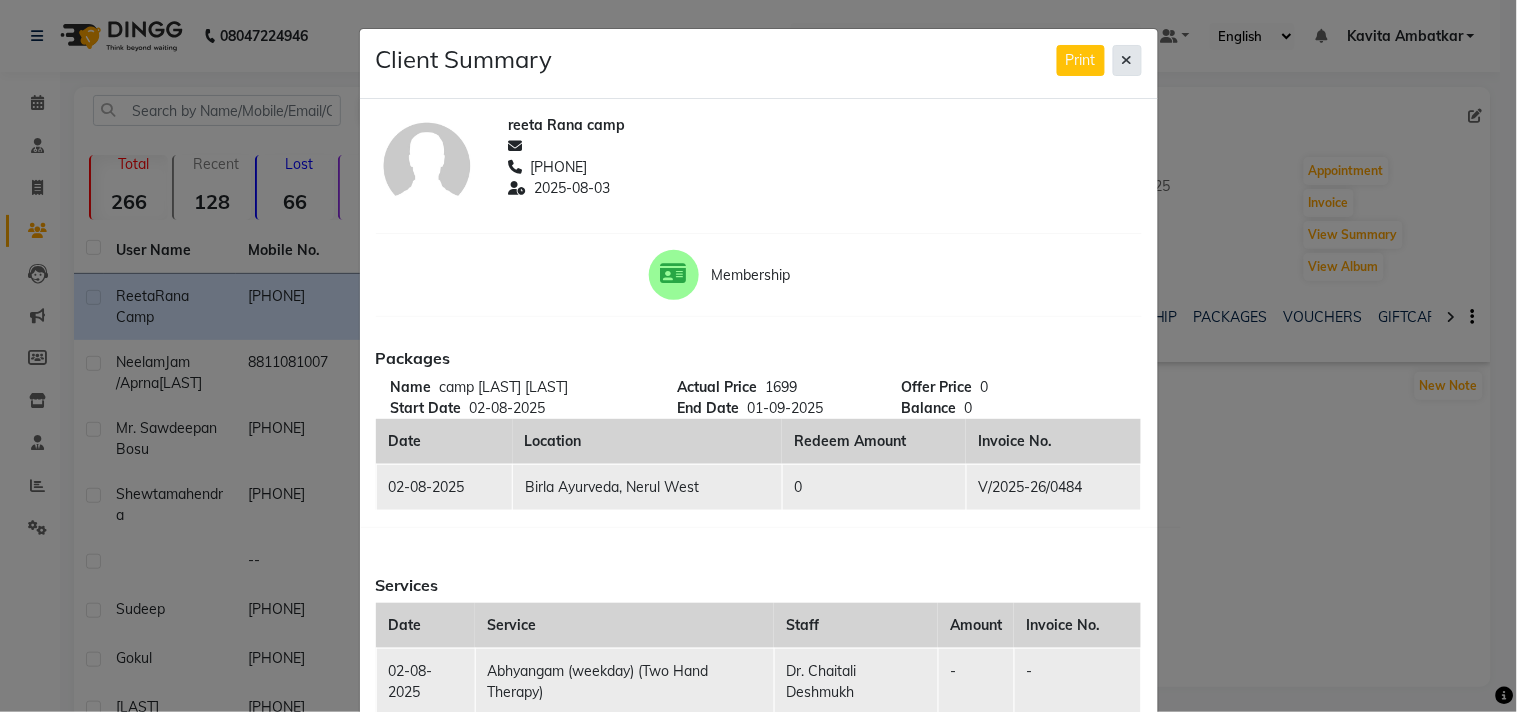 click 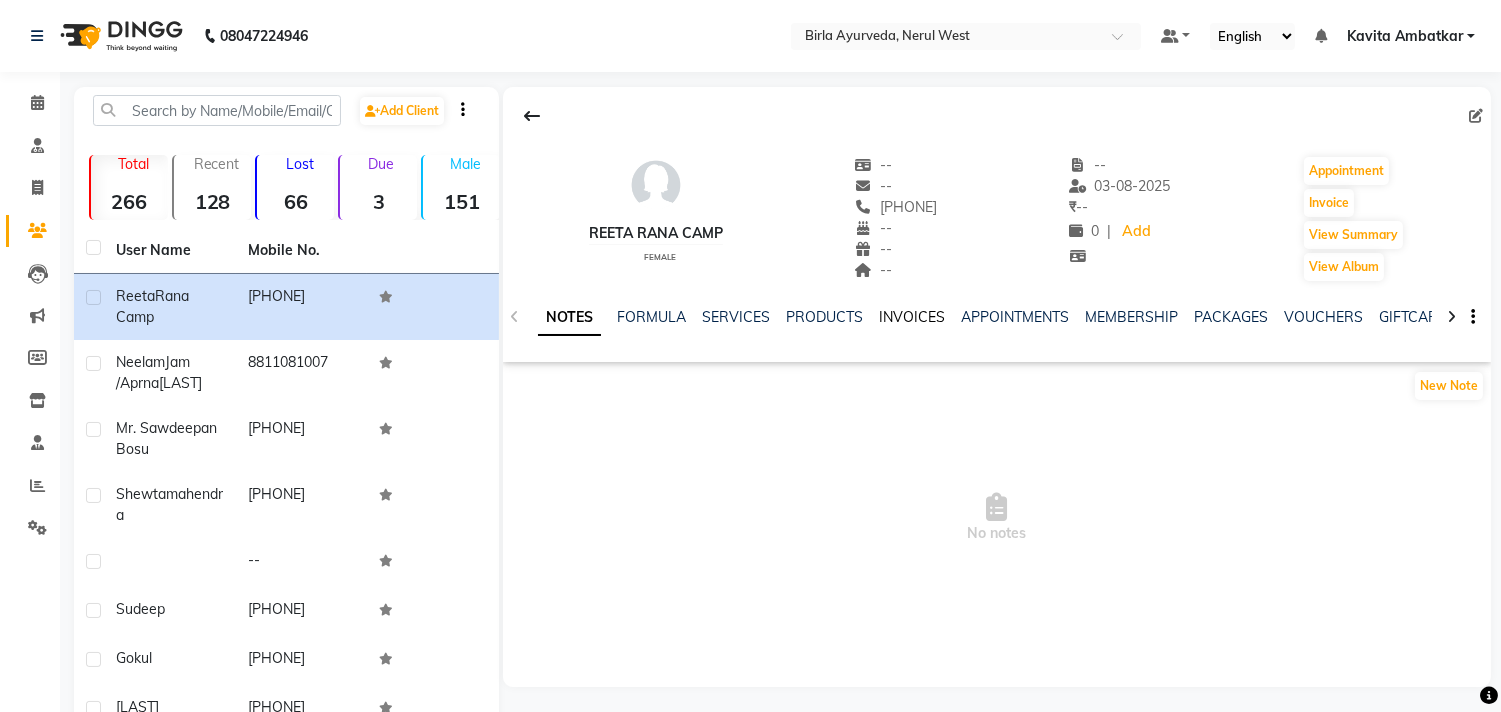 click on "INVOICES" 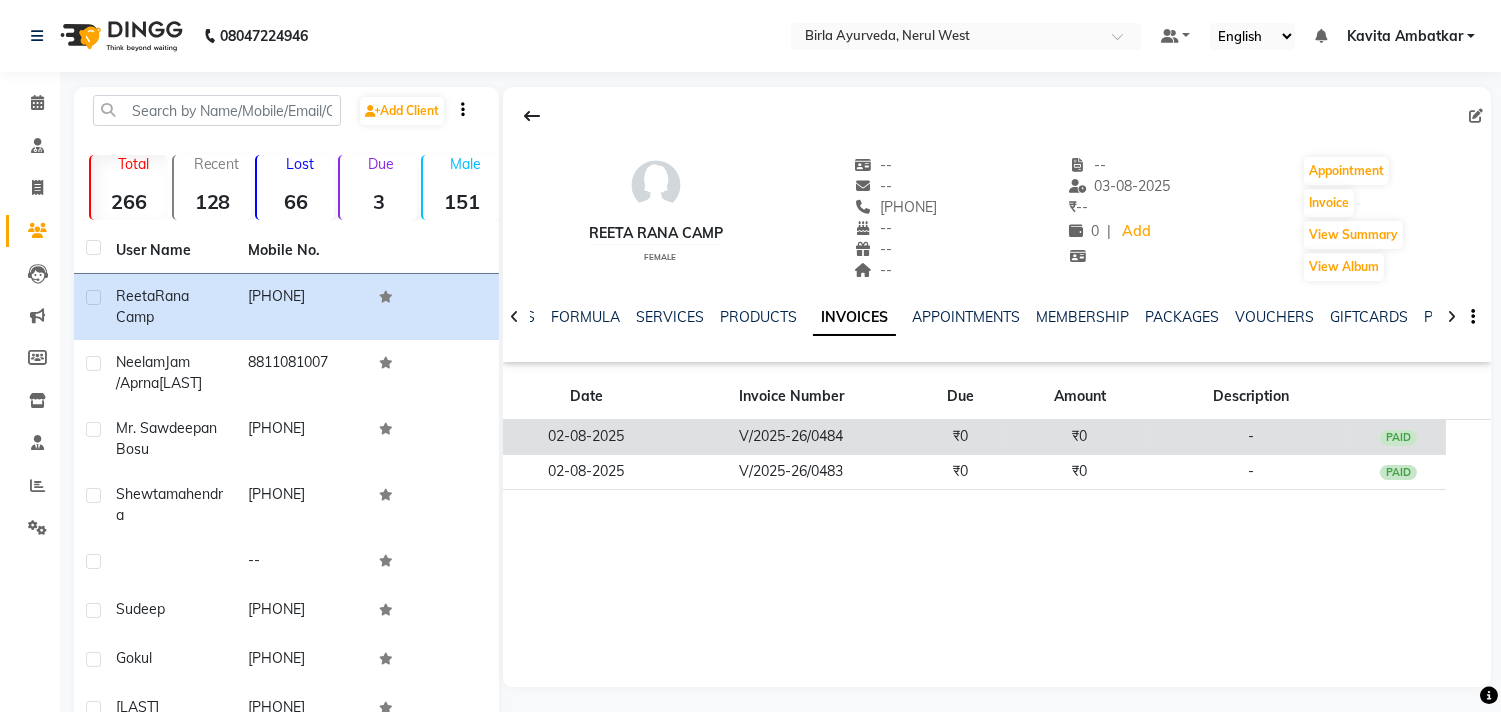 click on "₹0" 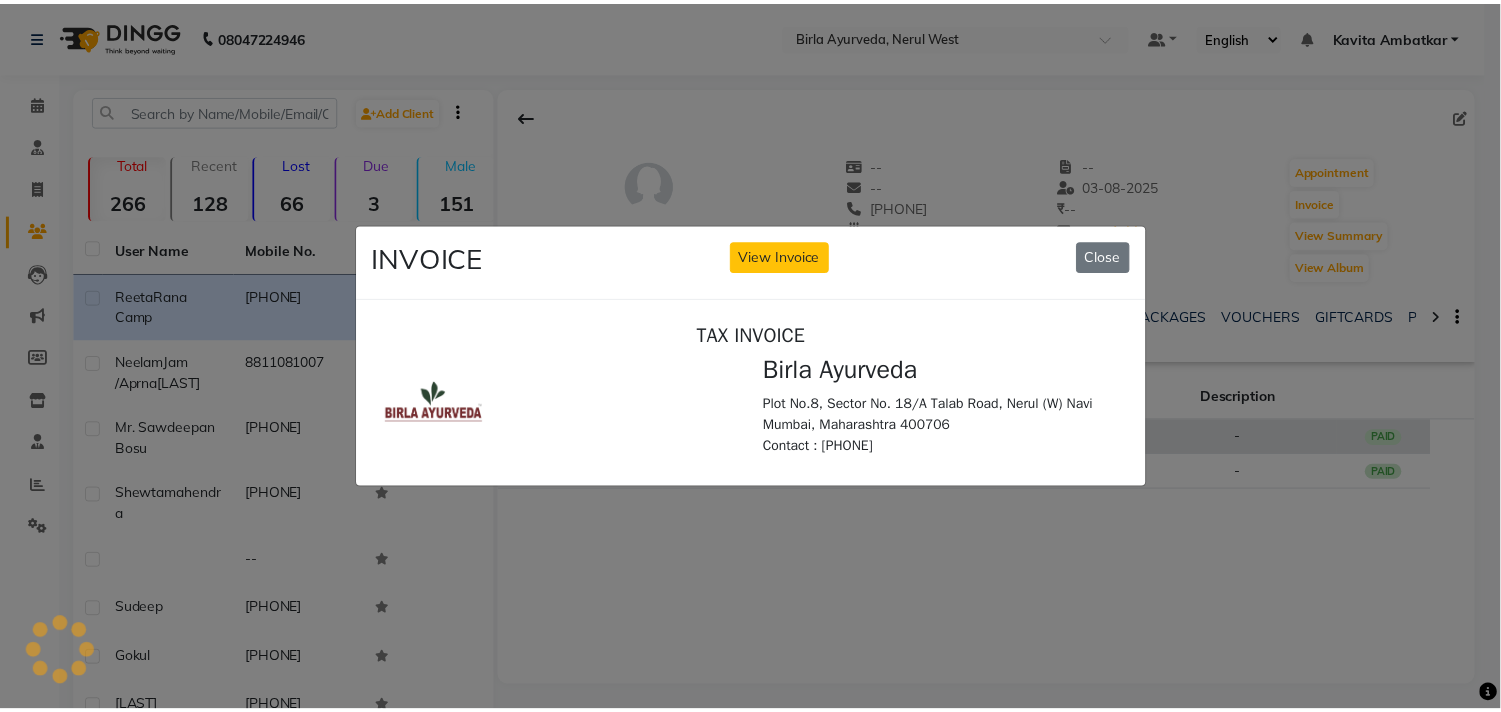 scroll, scrollTop: 0, scrollLeft: 0, axis: both 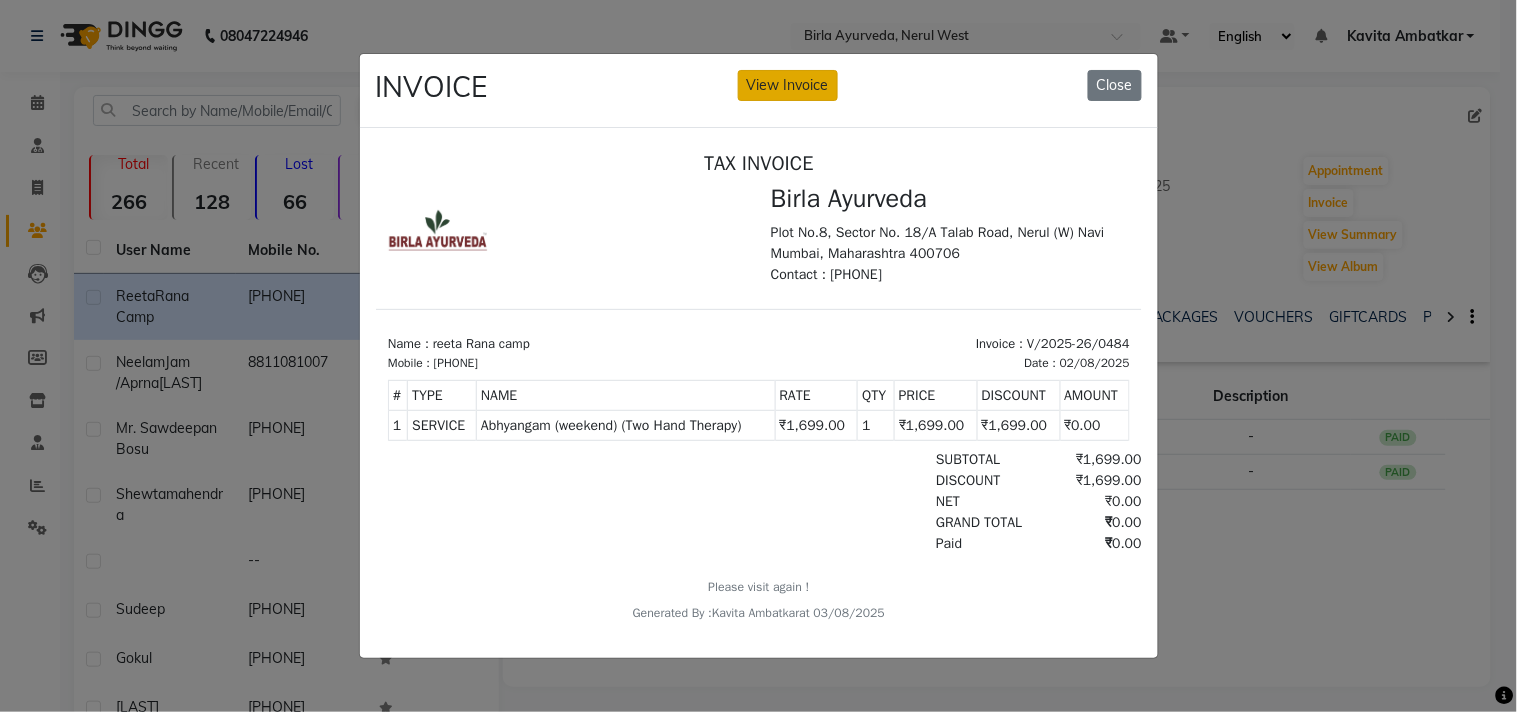 click on "View Invoice" 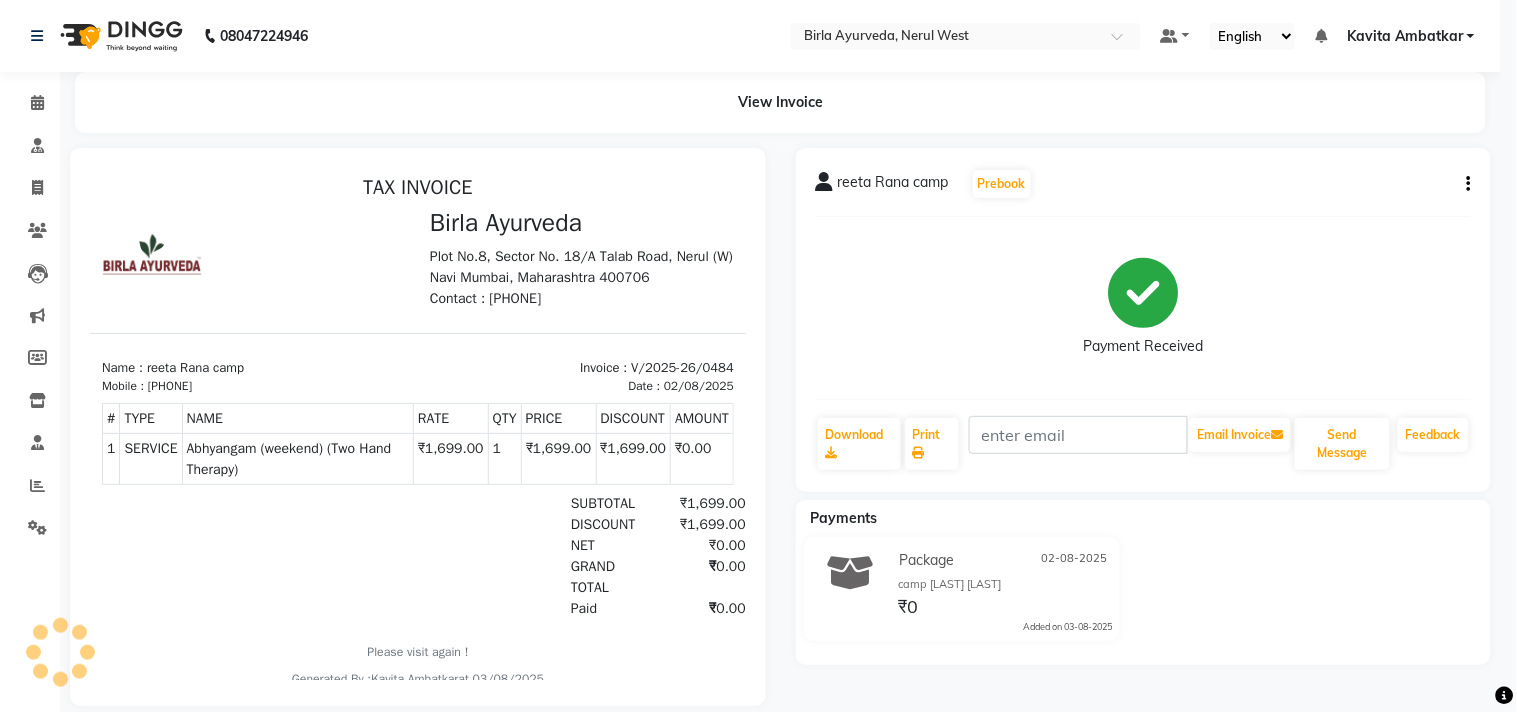 scroll, scrollTop: 0, scrollLeft: 0, axis: both 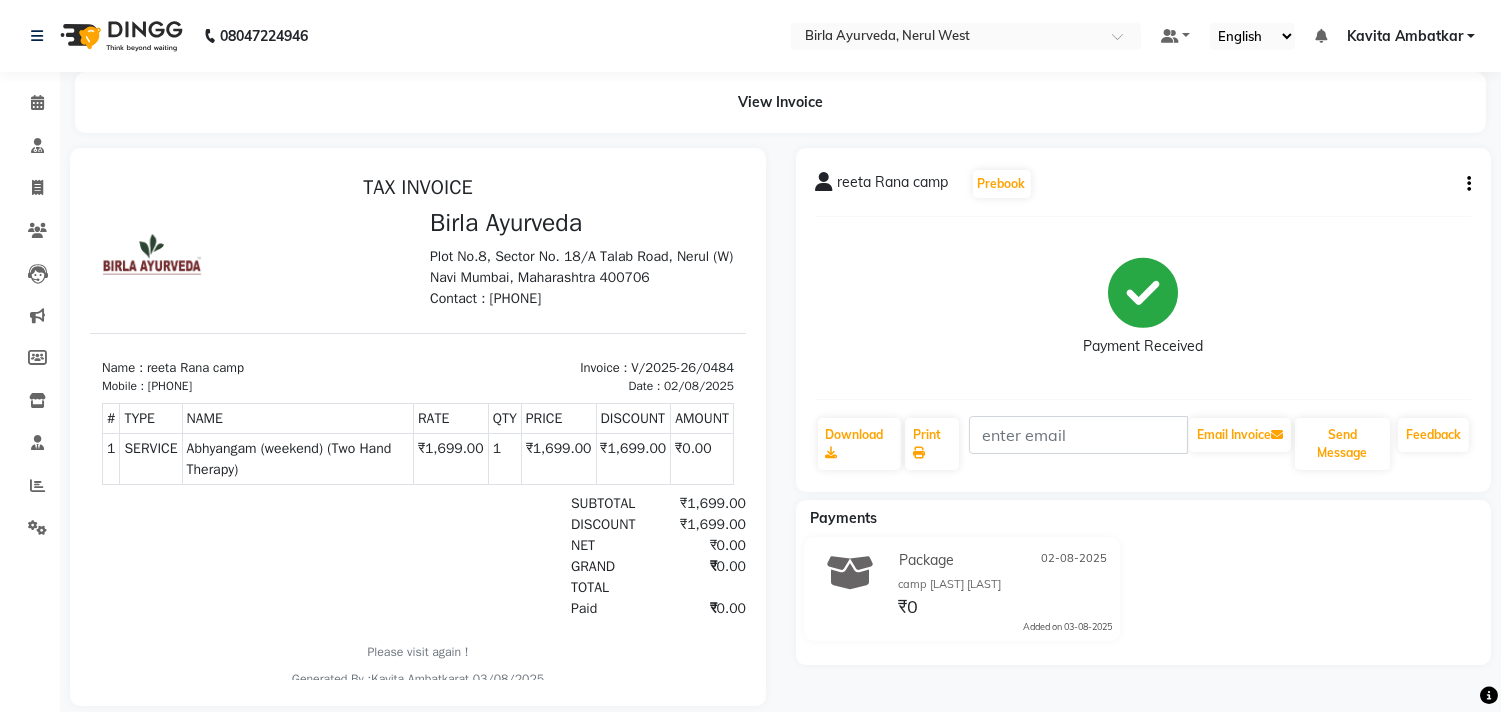click on "reeta Rana camp  Prebook" 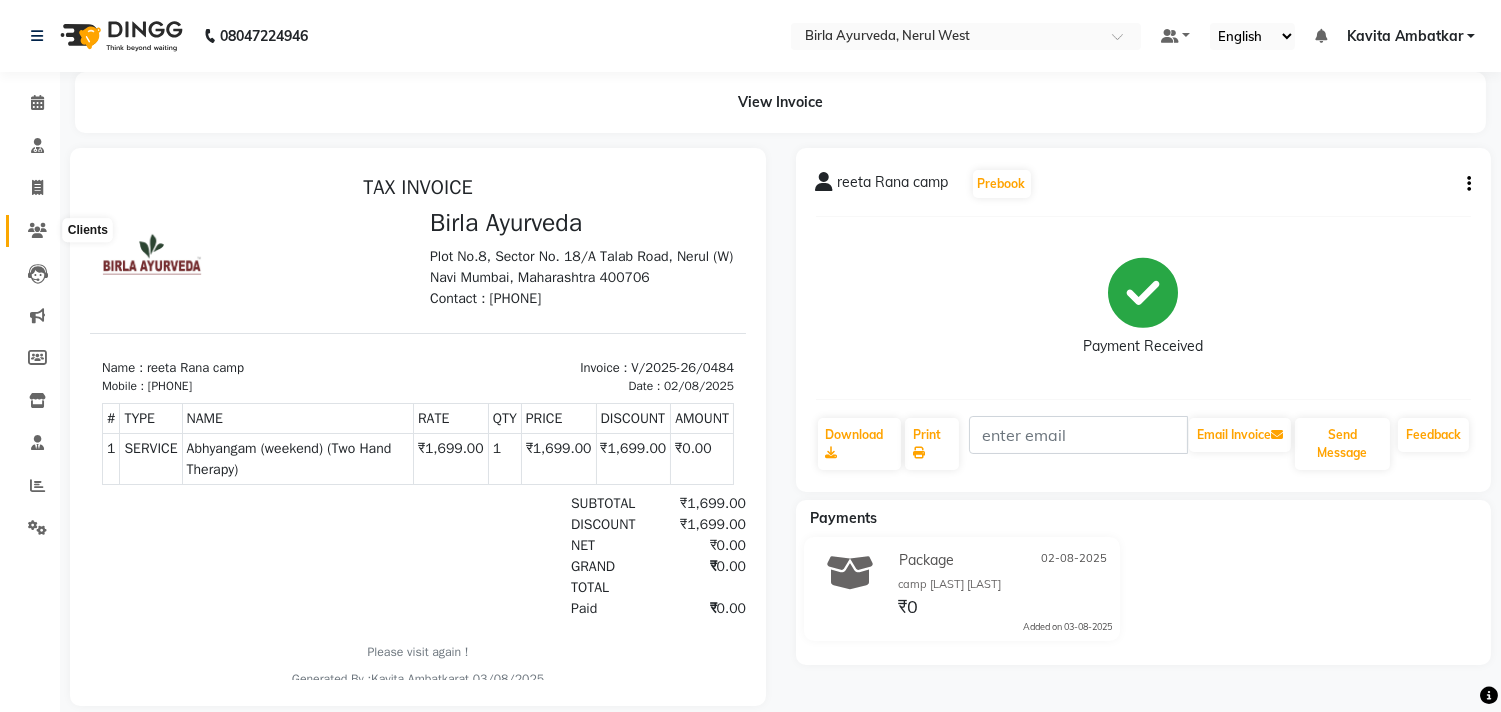 click 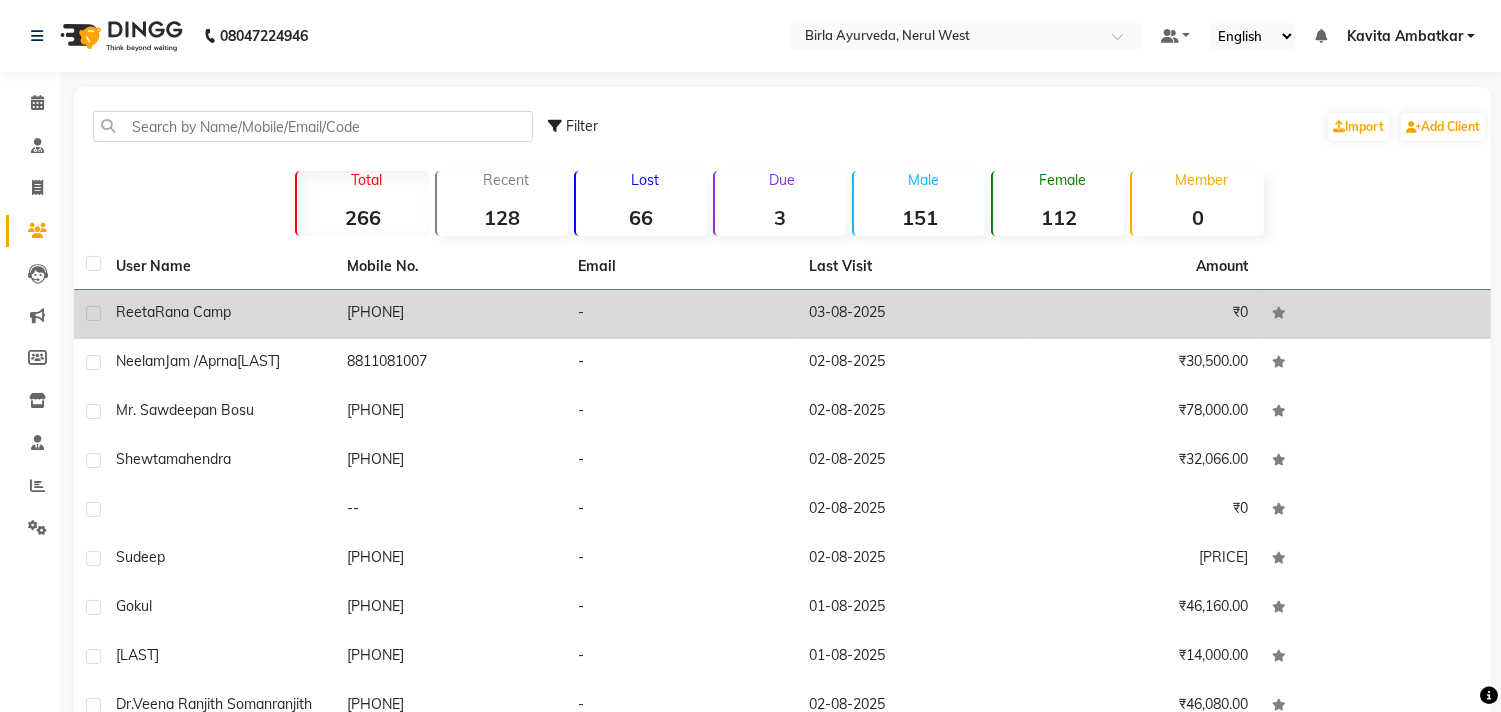 click on "reeta  Rana camp" 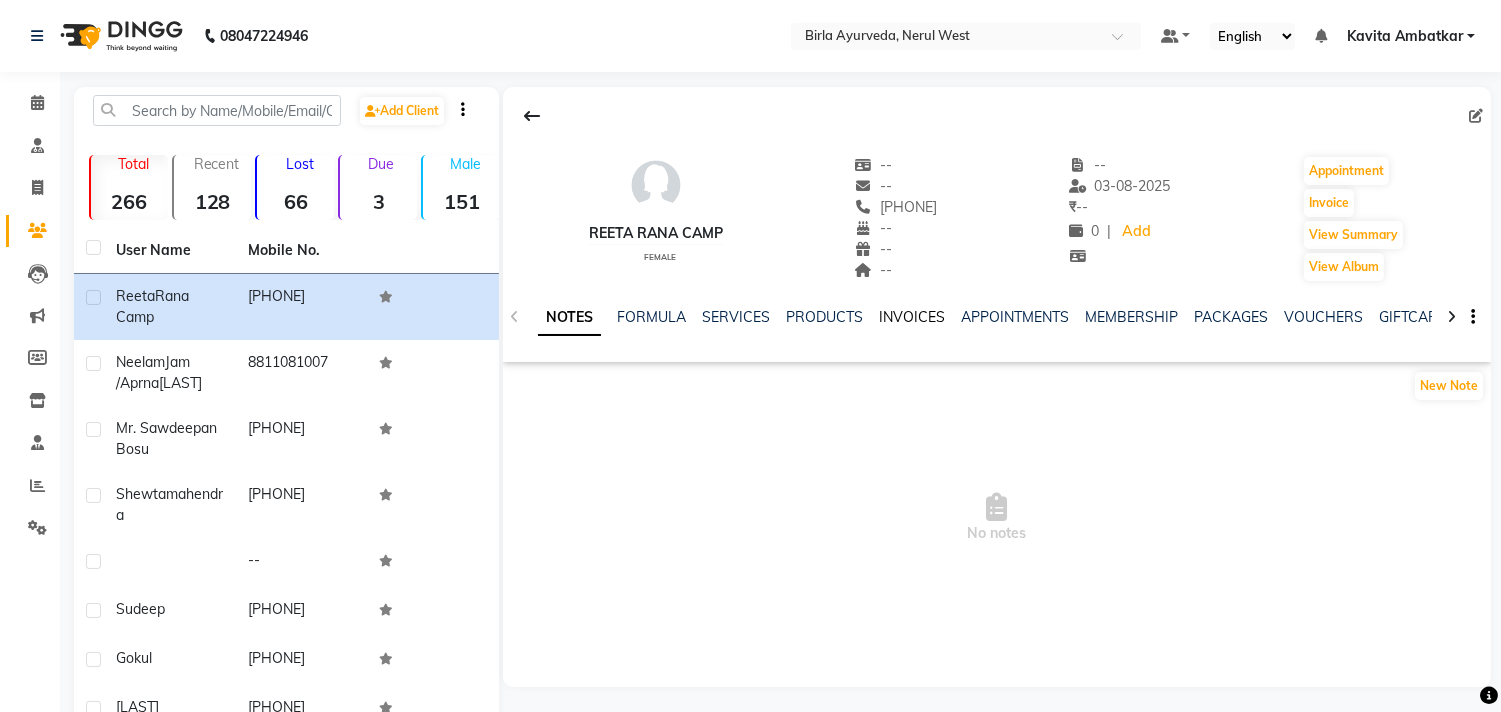 click on "INVOICES" 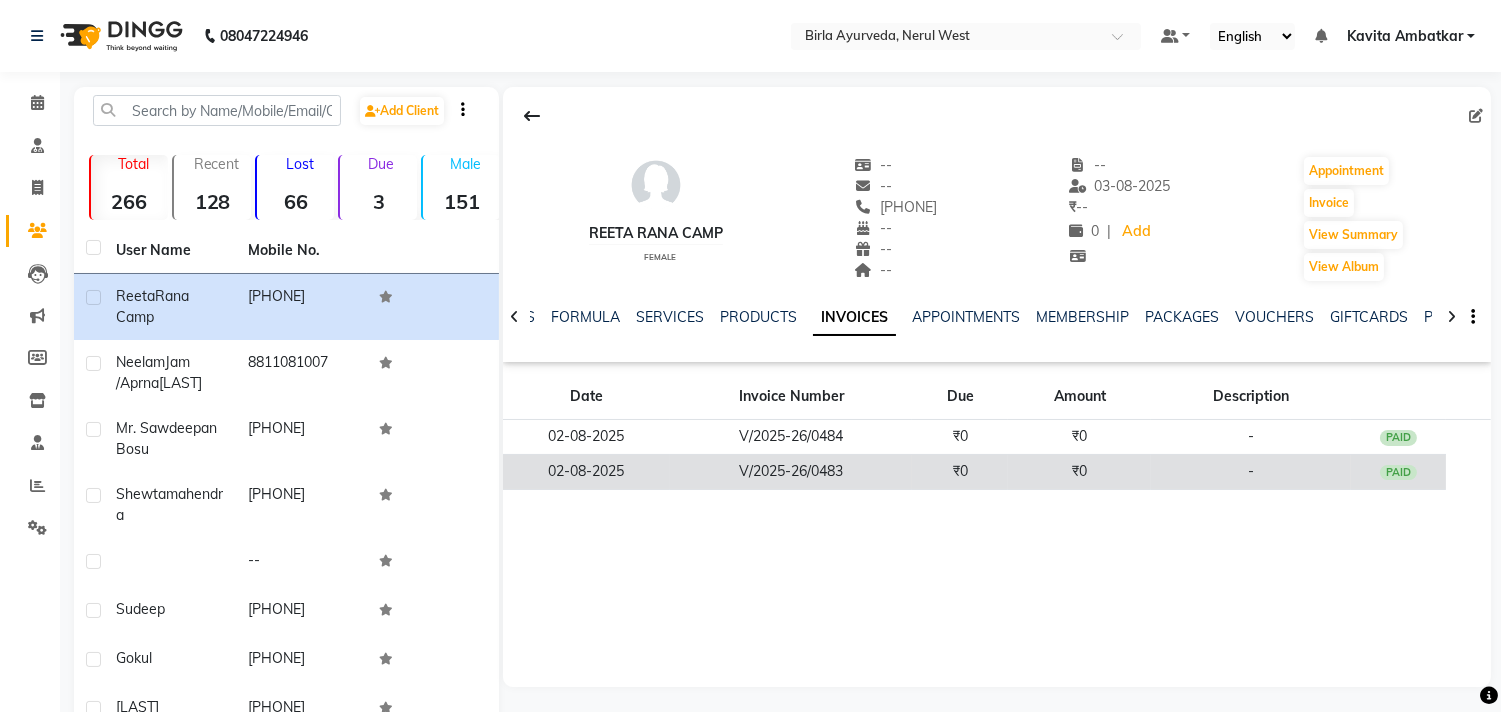 click on "-" 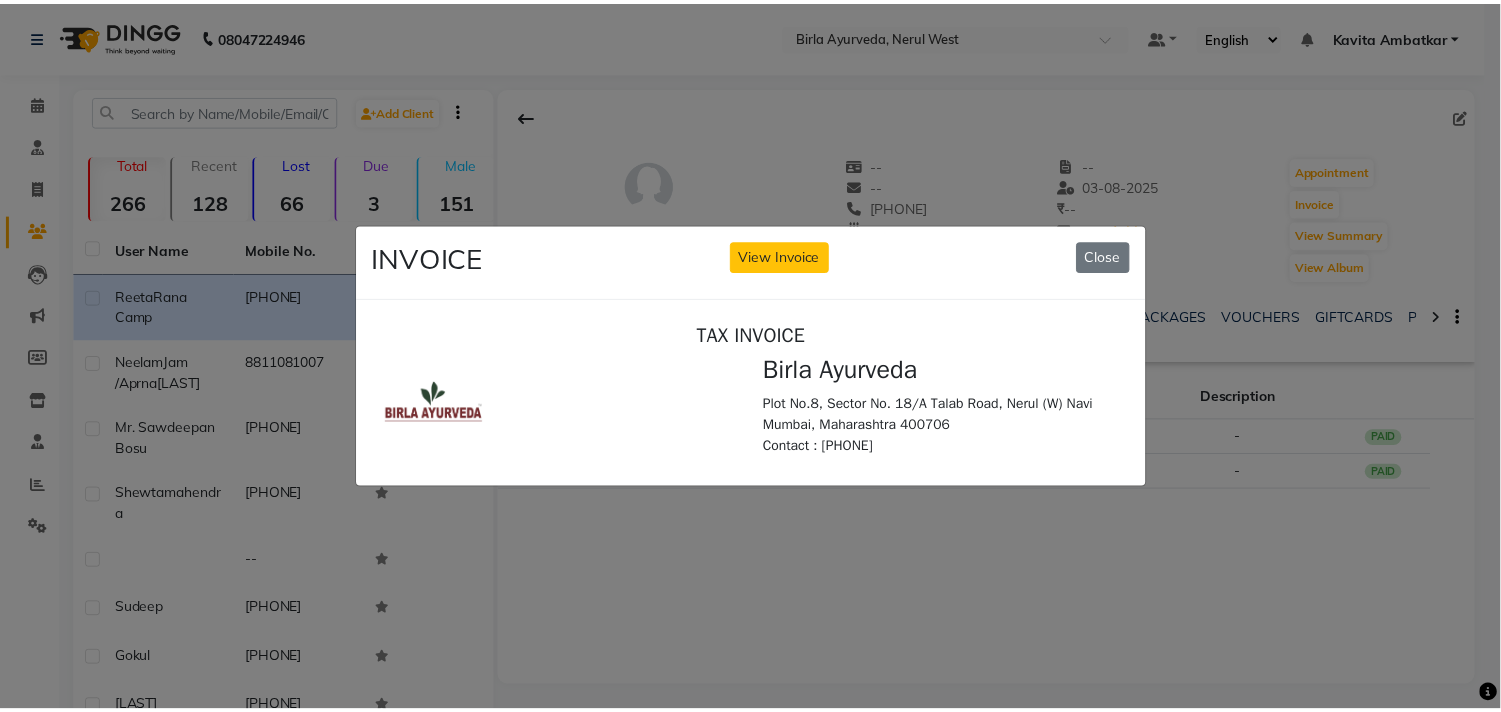 scroll, scrollTop: 0, scrollLeft: 0, axis: both 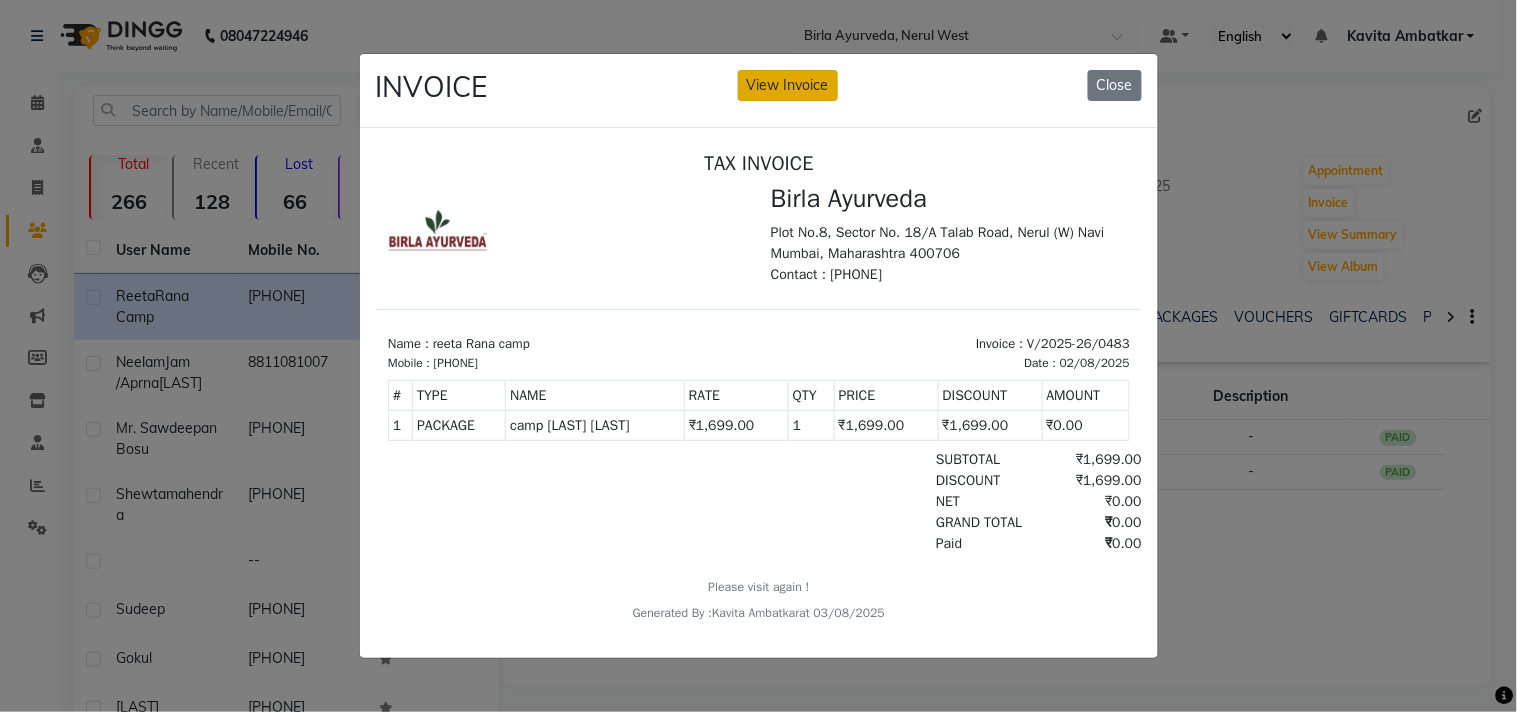 click on "View Invoice" 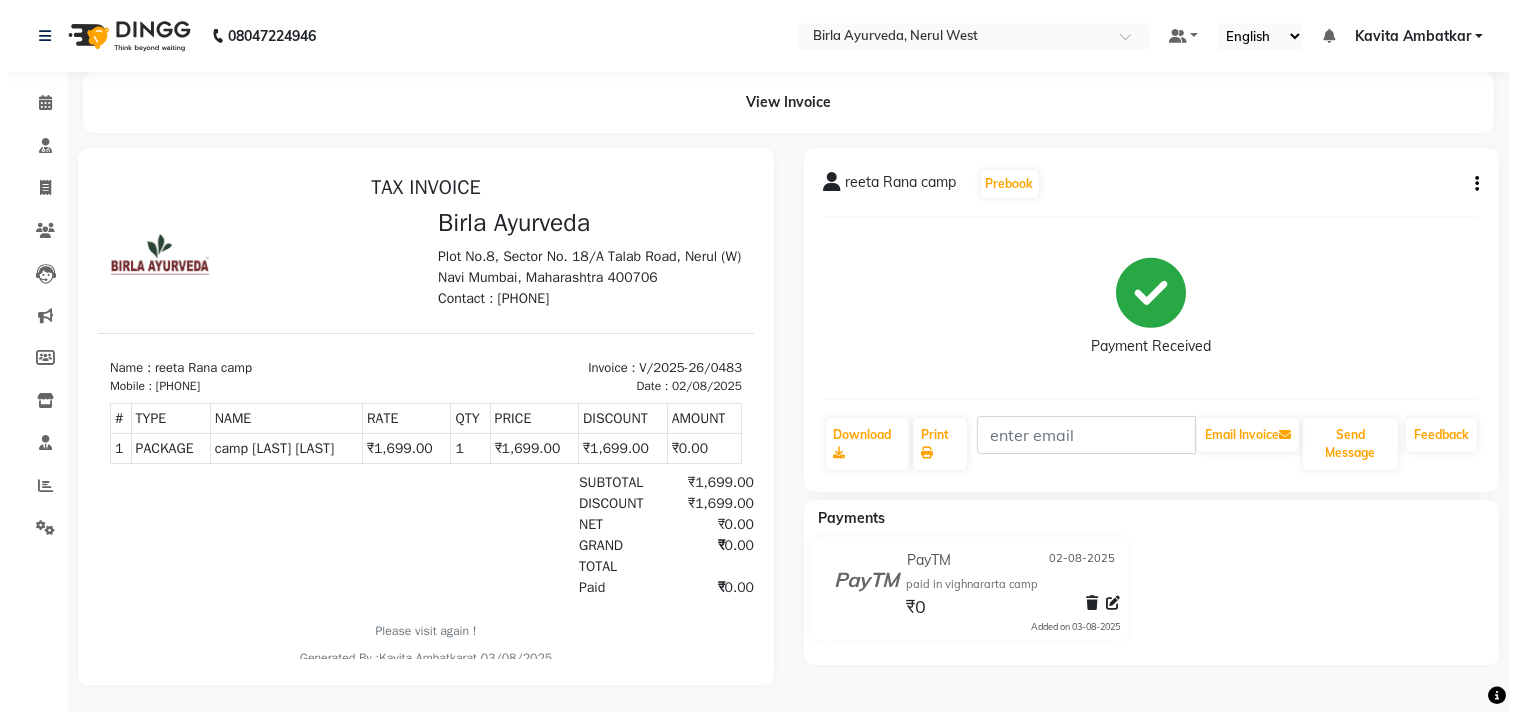 scroll, scrollTop: 0, scrollLeft: 0, axis: both 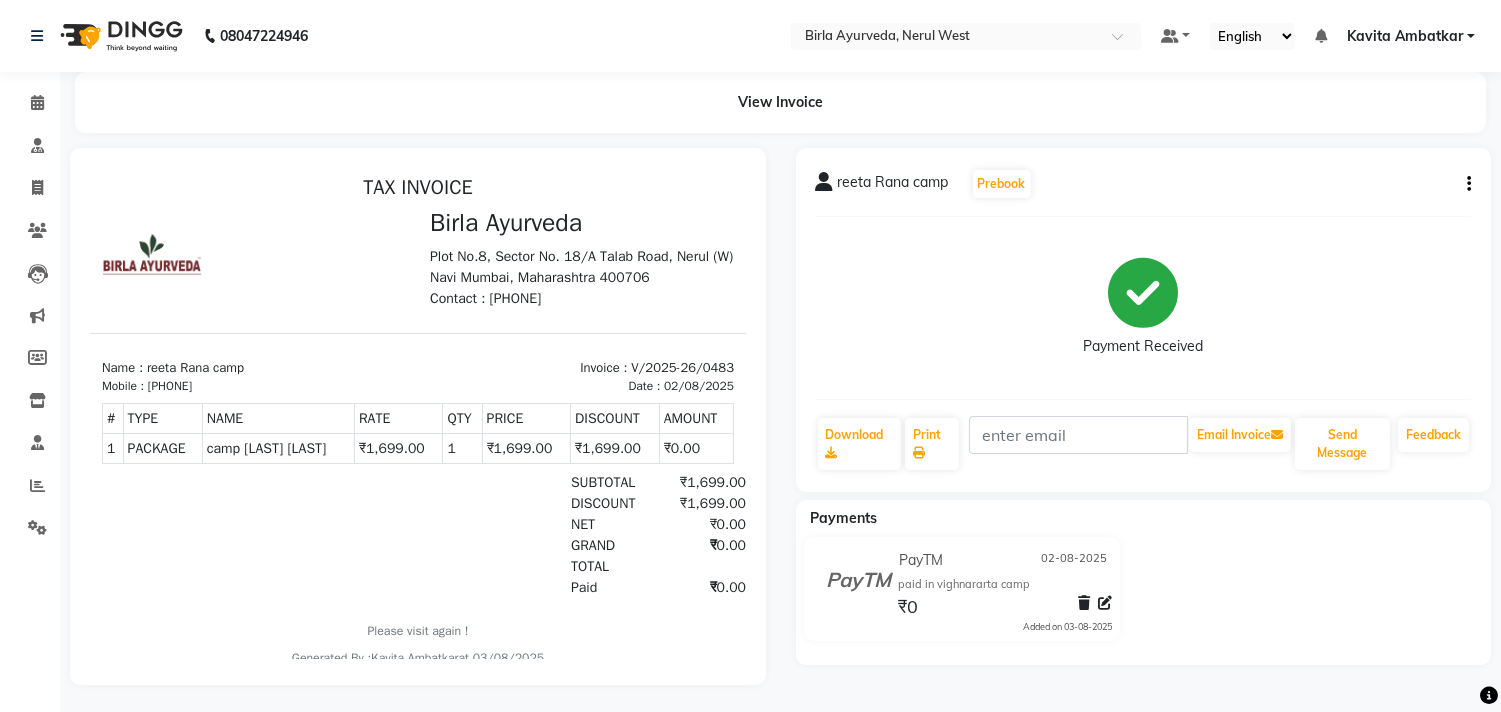 click on "[LAST] [LAST] camp Prebook Payment Received Download Print Email Invoice Send Message Feedback" 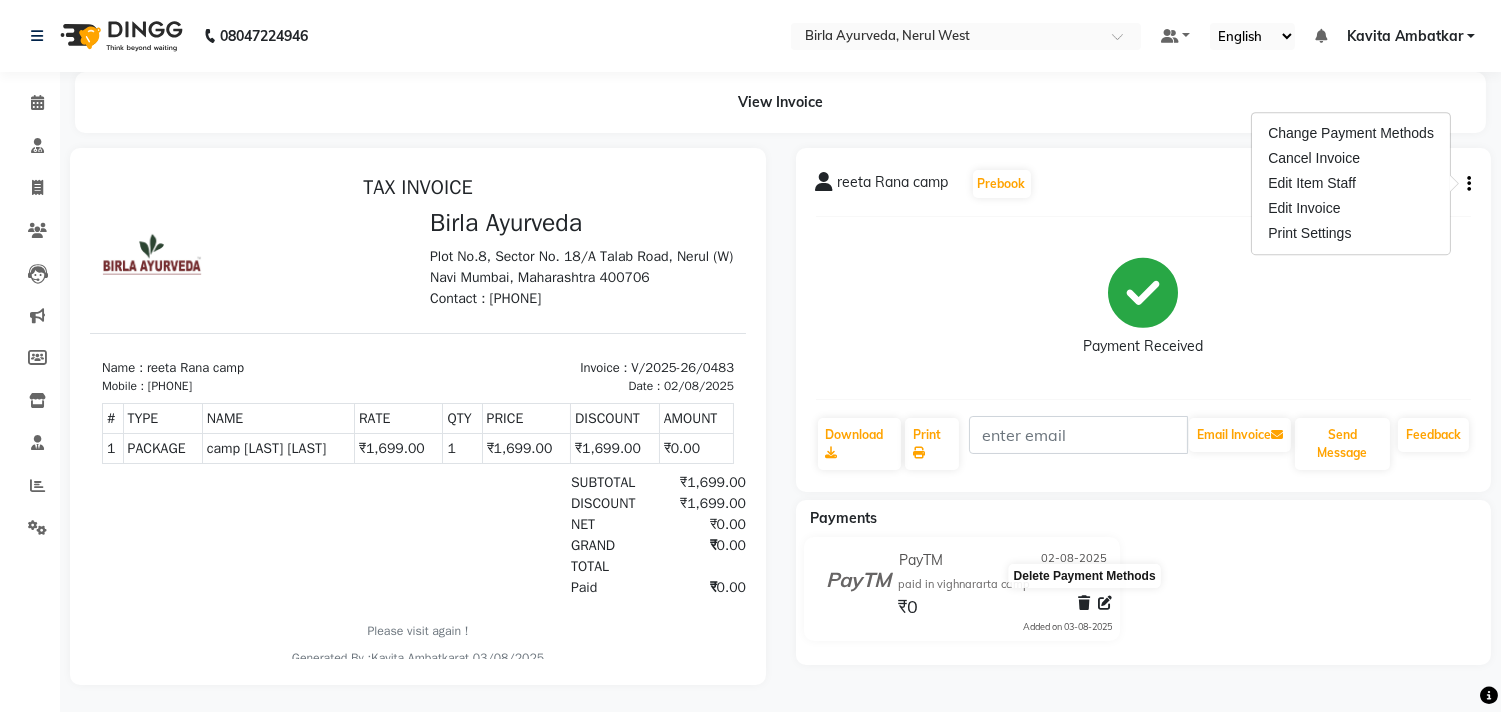 click 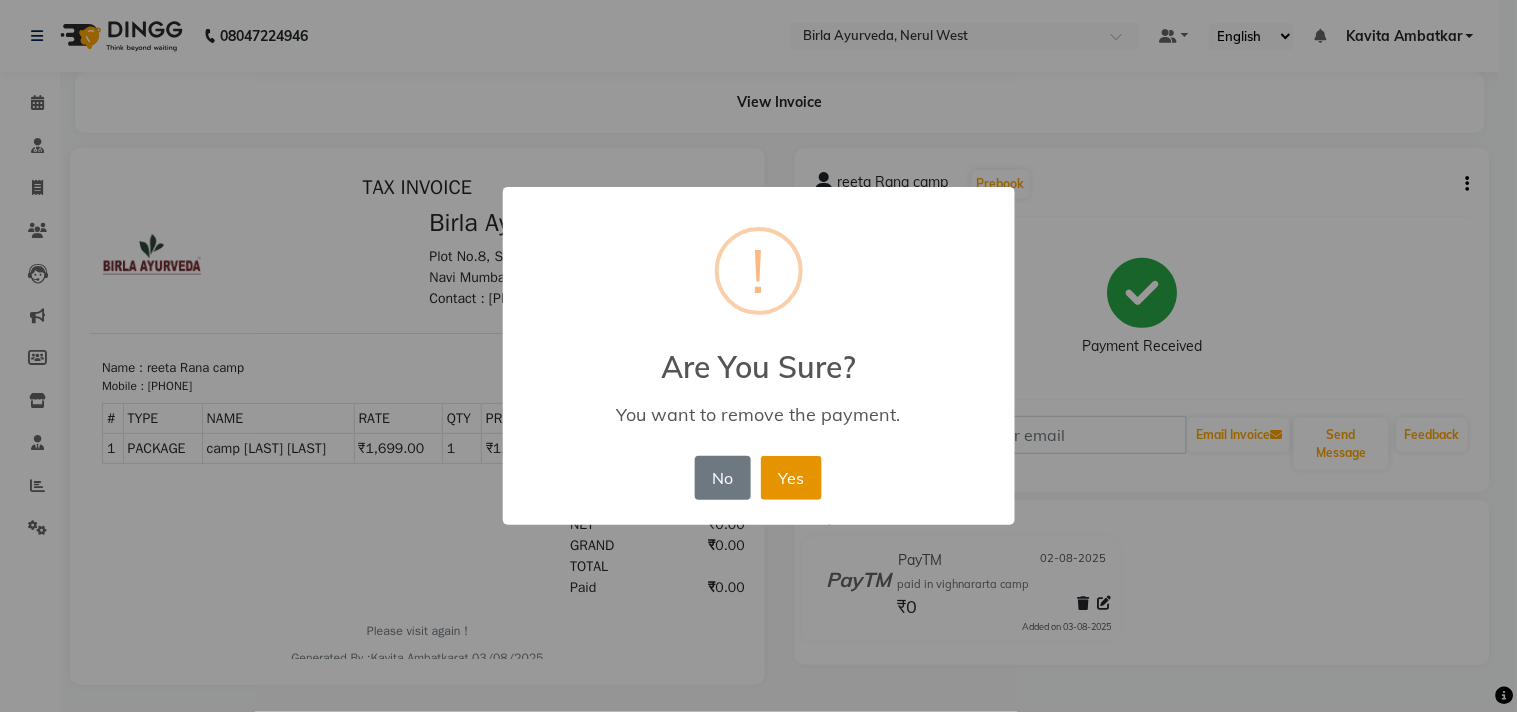 click on "Yes" at bounding box center (791, 478) 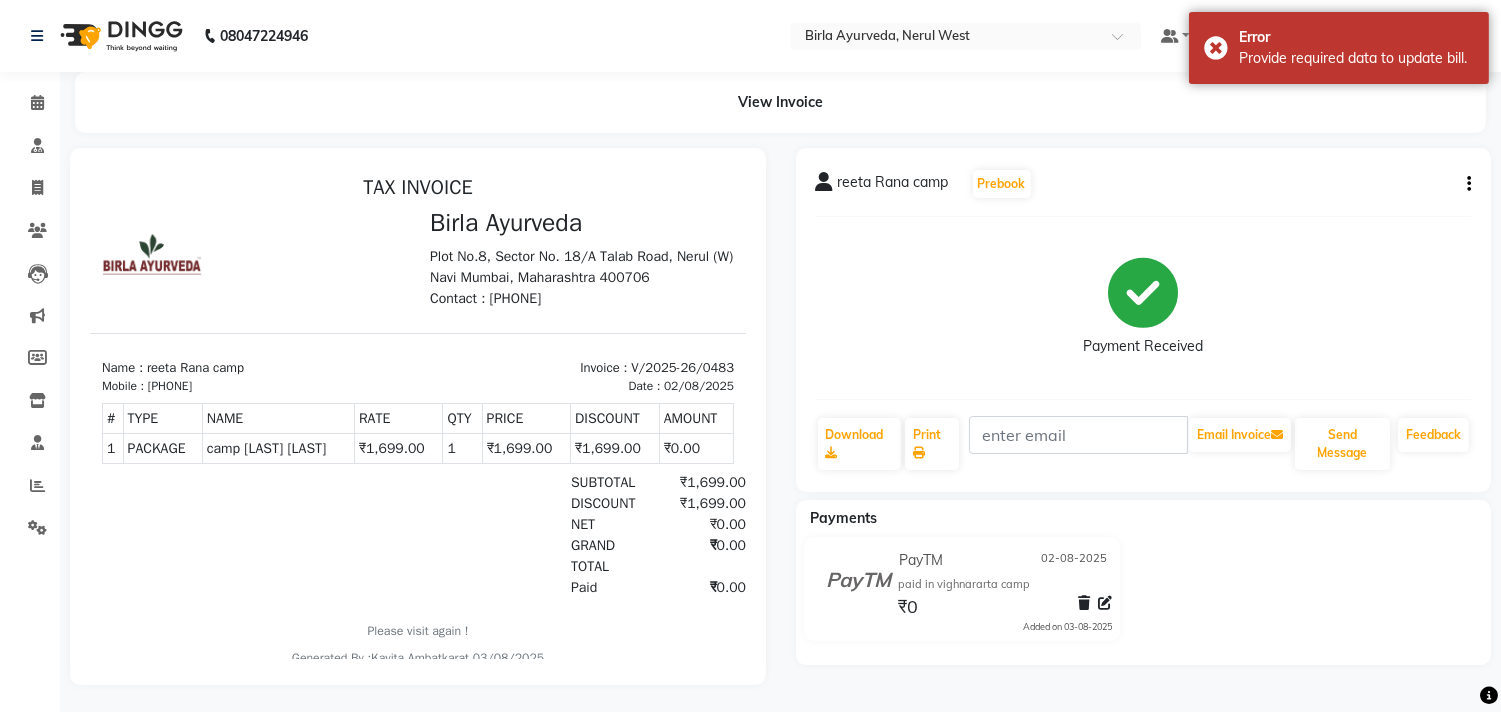 click on "[LAST] [LAST] camp Prebook Payment Received Download Print Email Invoice Send Message Feedback" 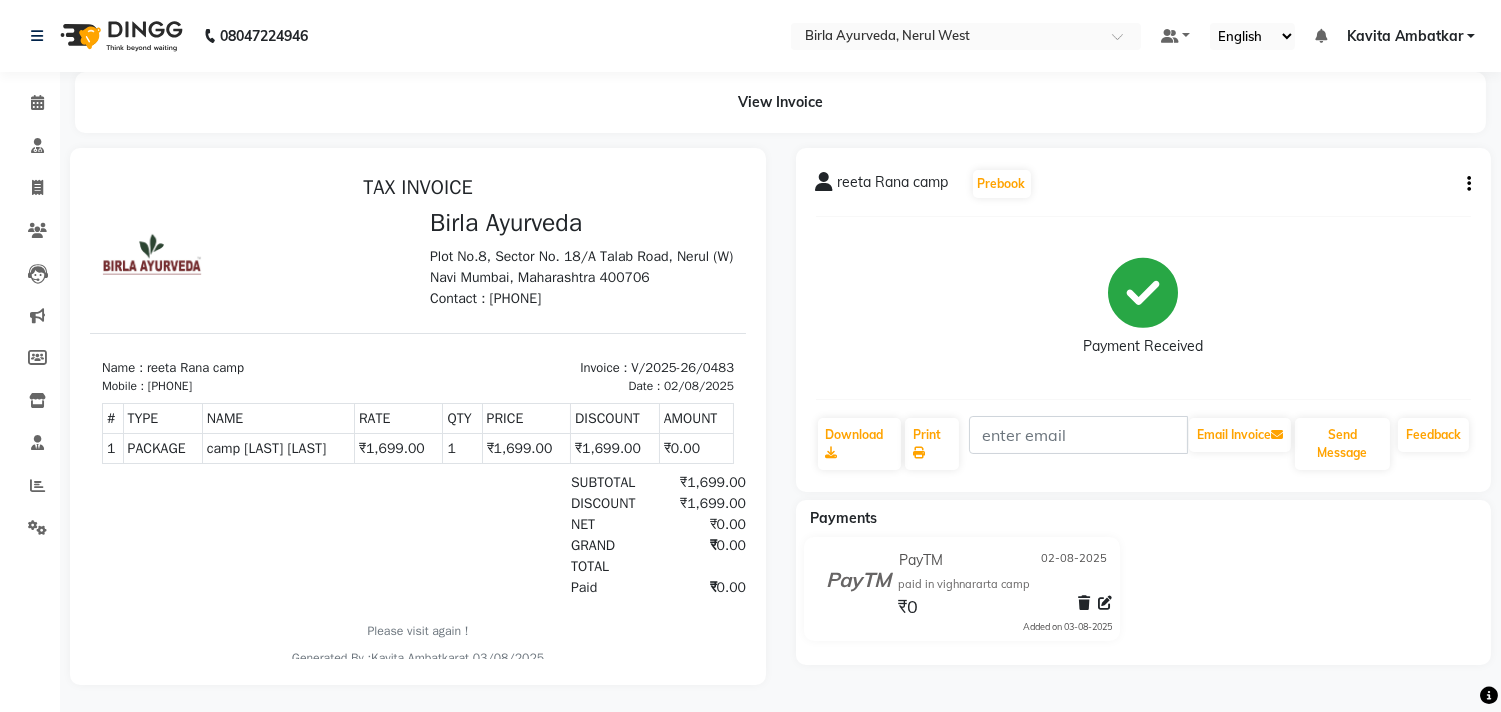click on "English ENGLISH Español العربية मराठी हिंदी ગુજરાતી தமிழ் 中文" at bounding box center [1252, 36] 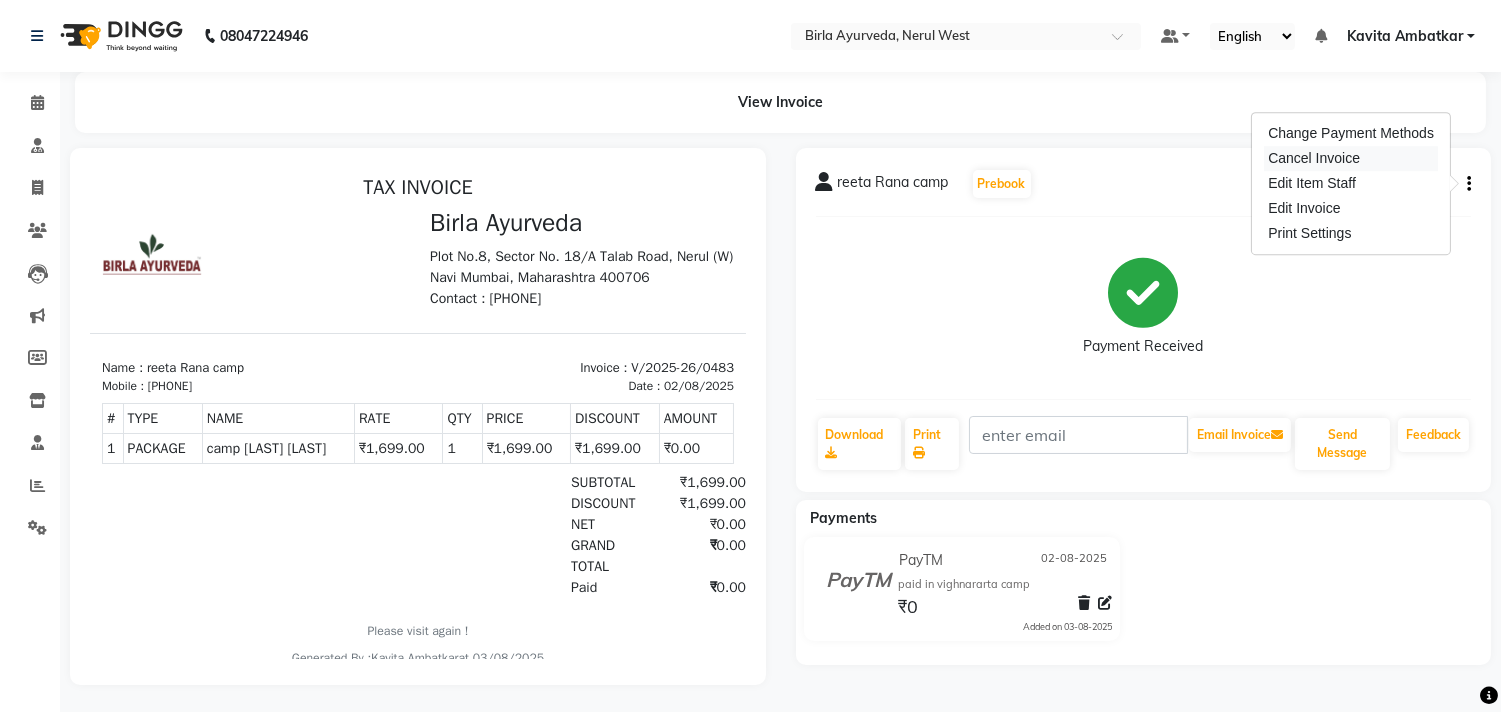 click on "Cancel Invoice" at bounding box center [1351, 158] 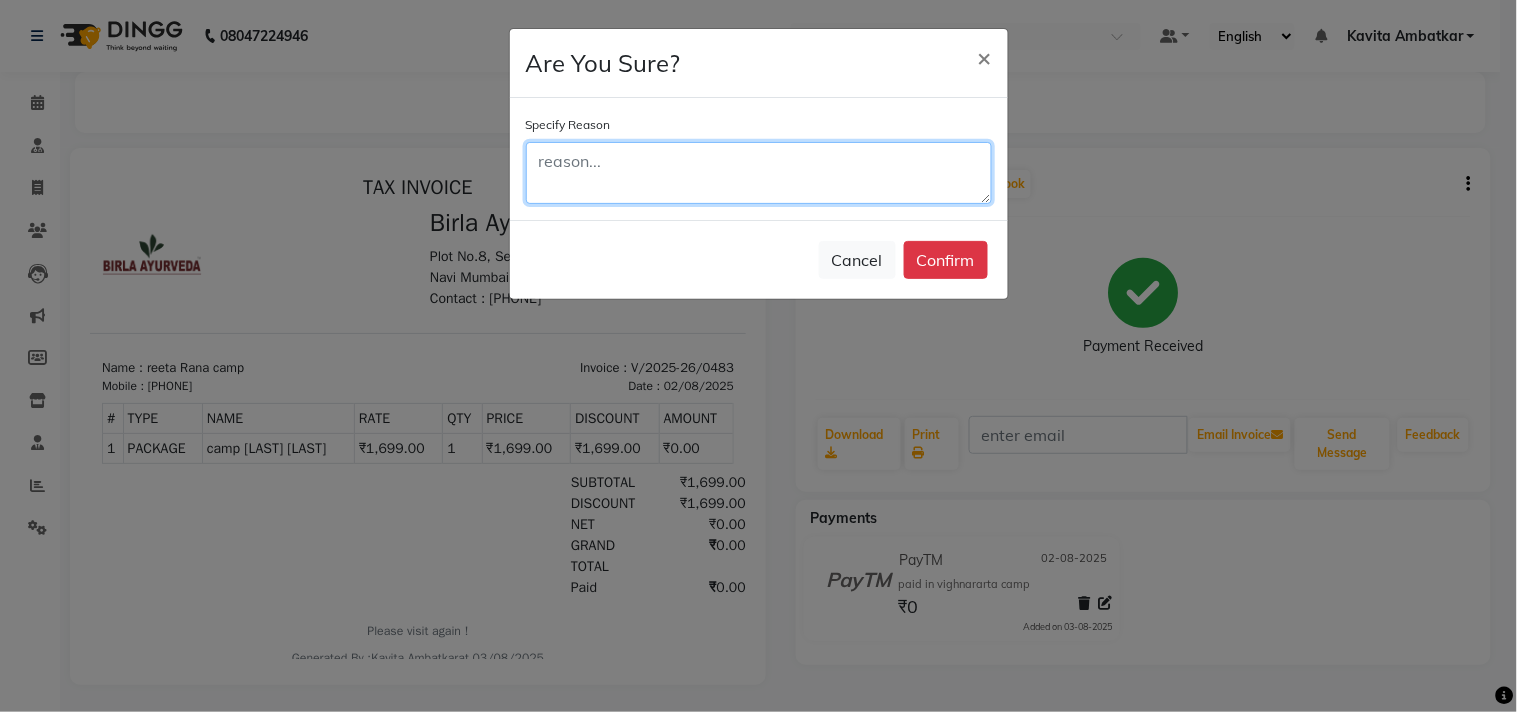 click 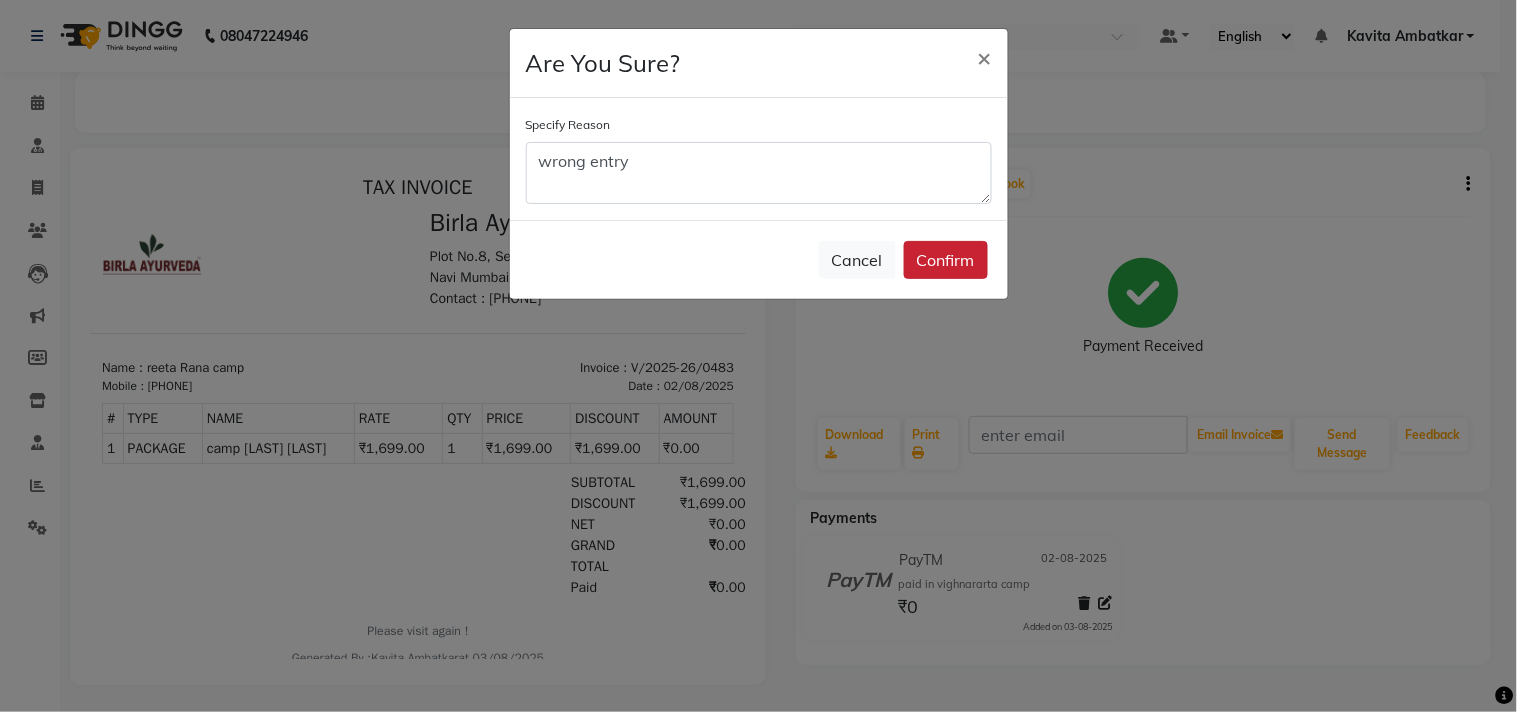 click on "Confirm" 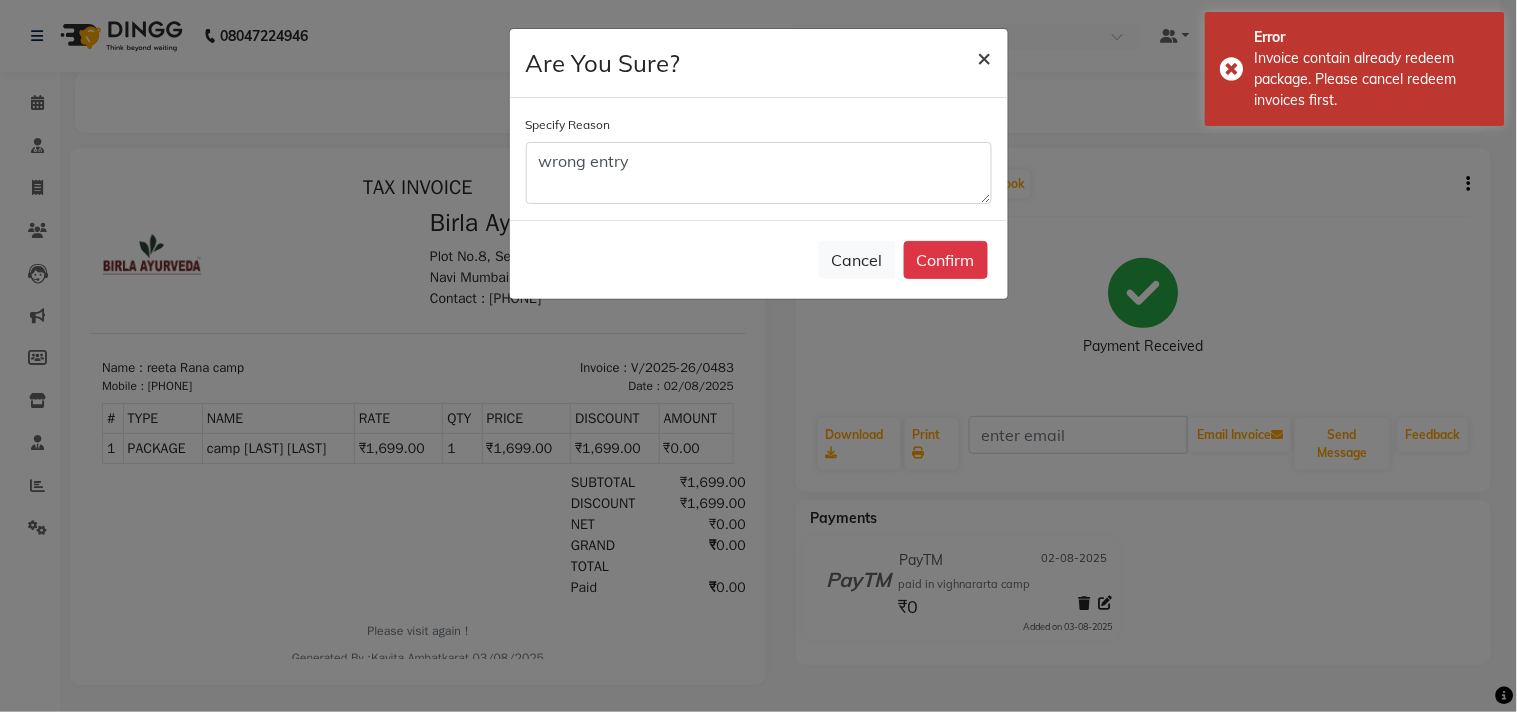 click on "×" 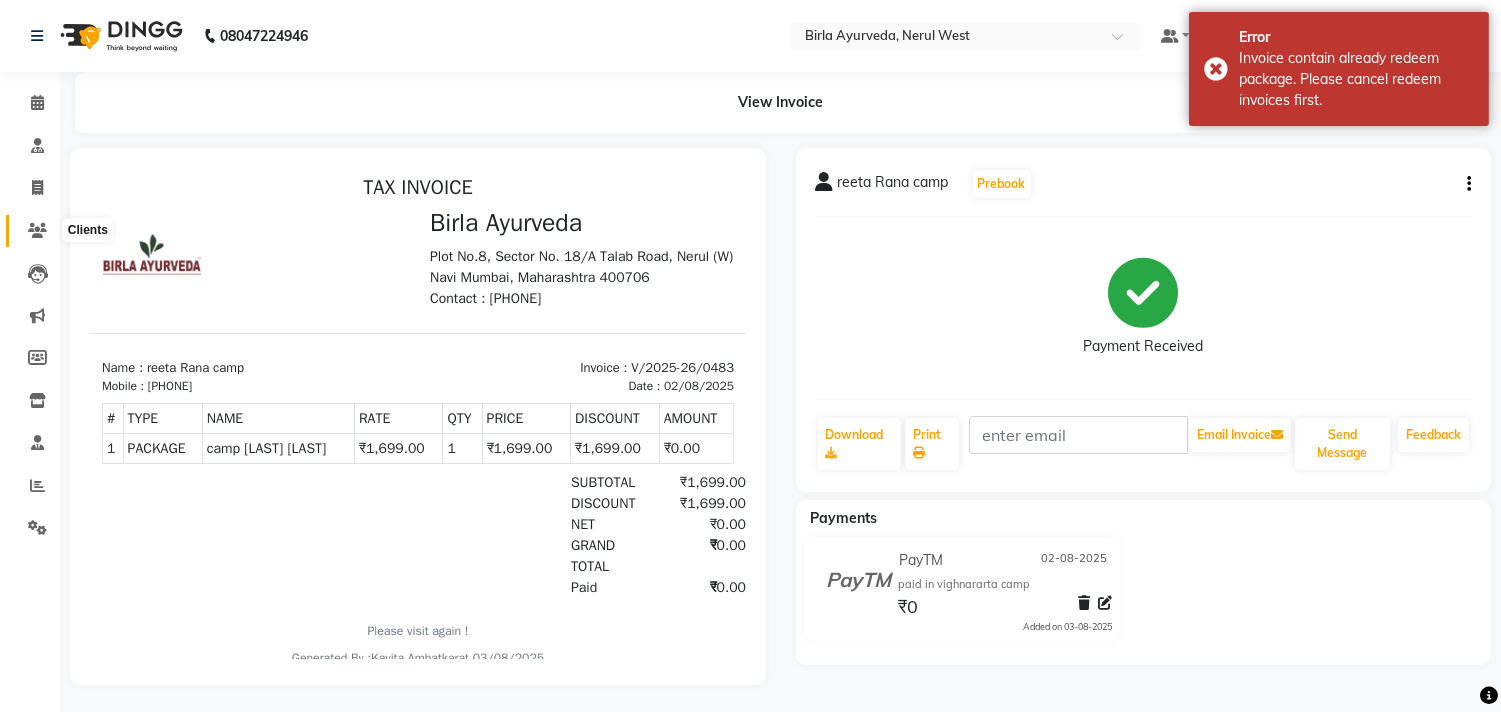 click 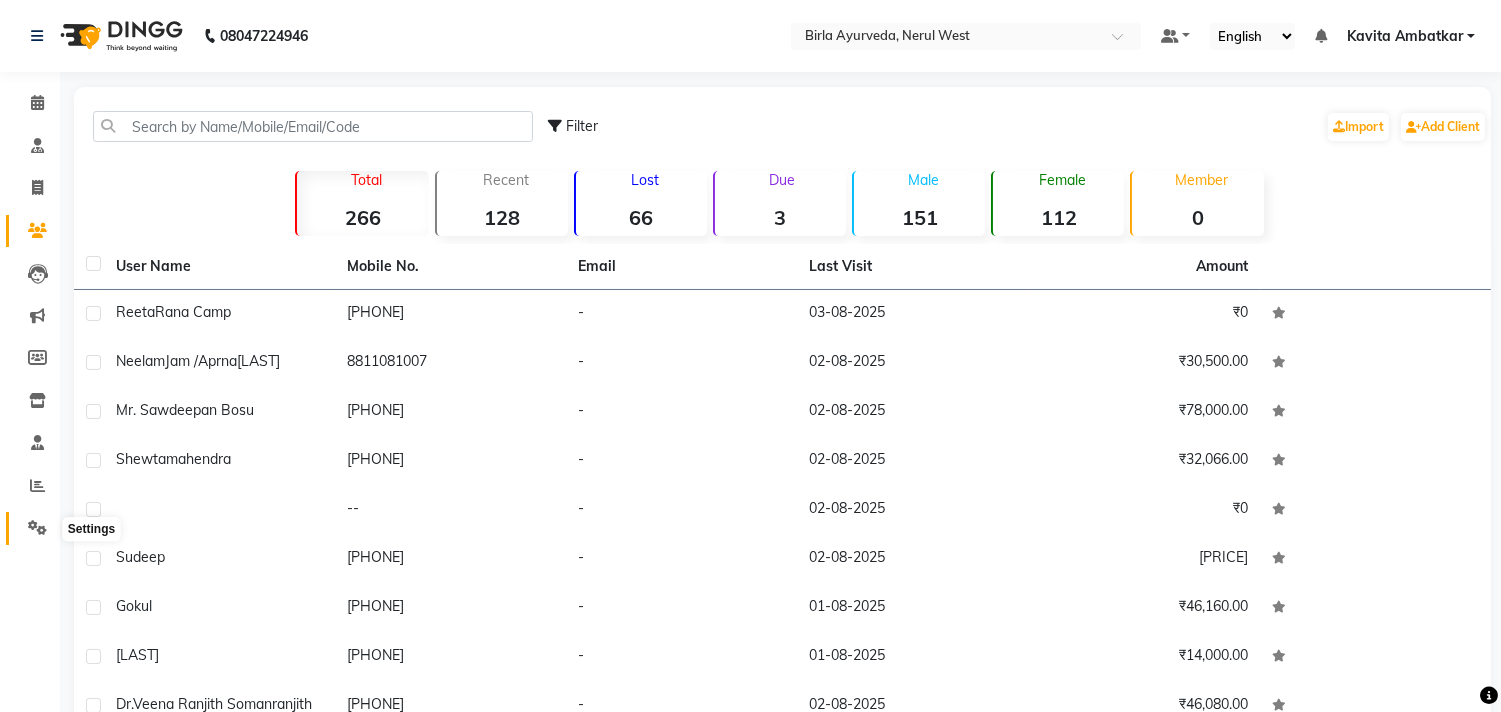 click 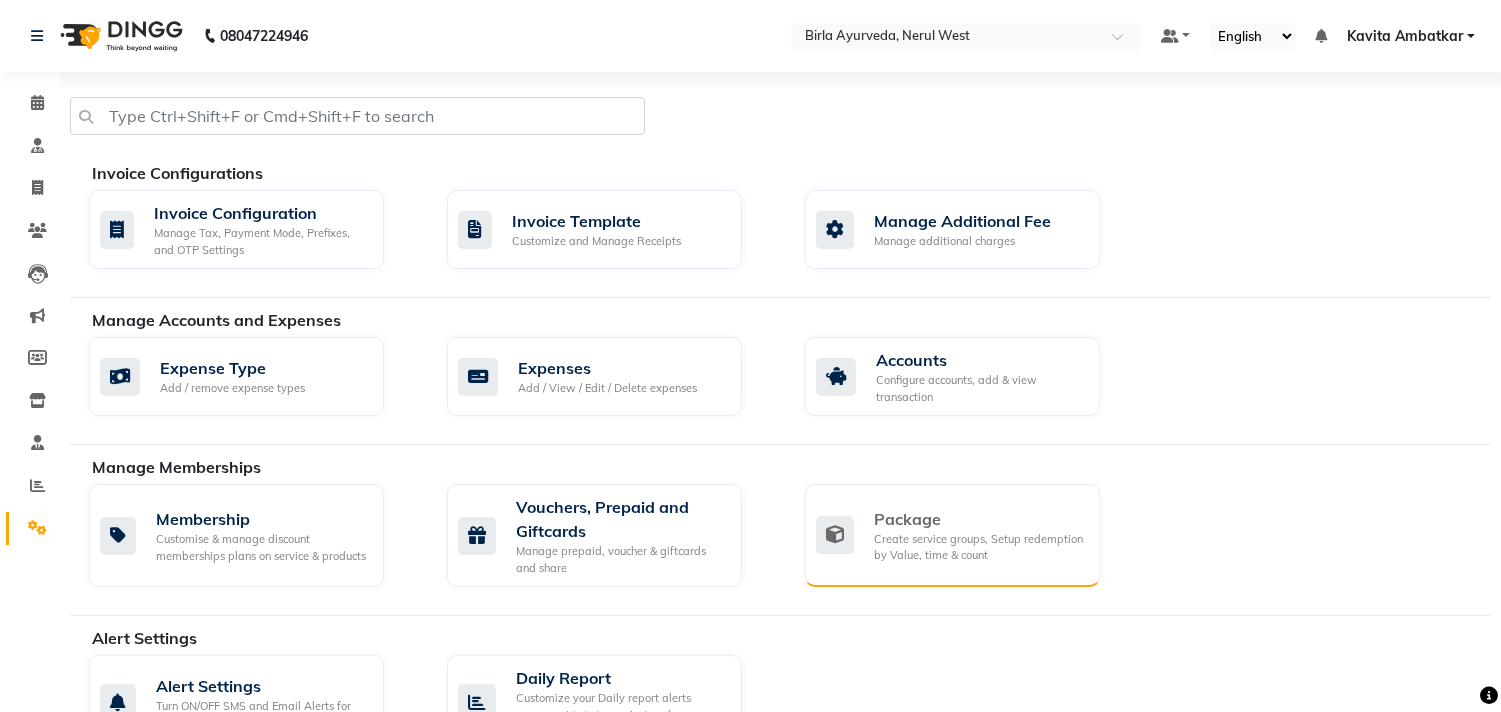 click on "Package" 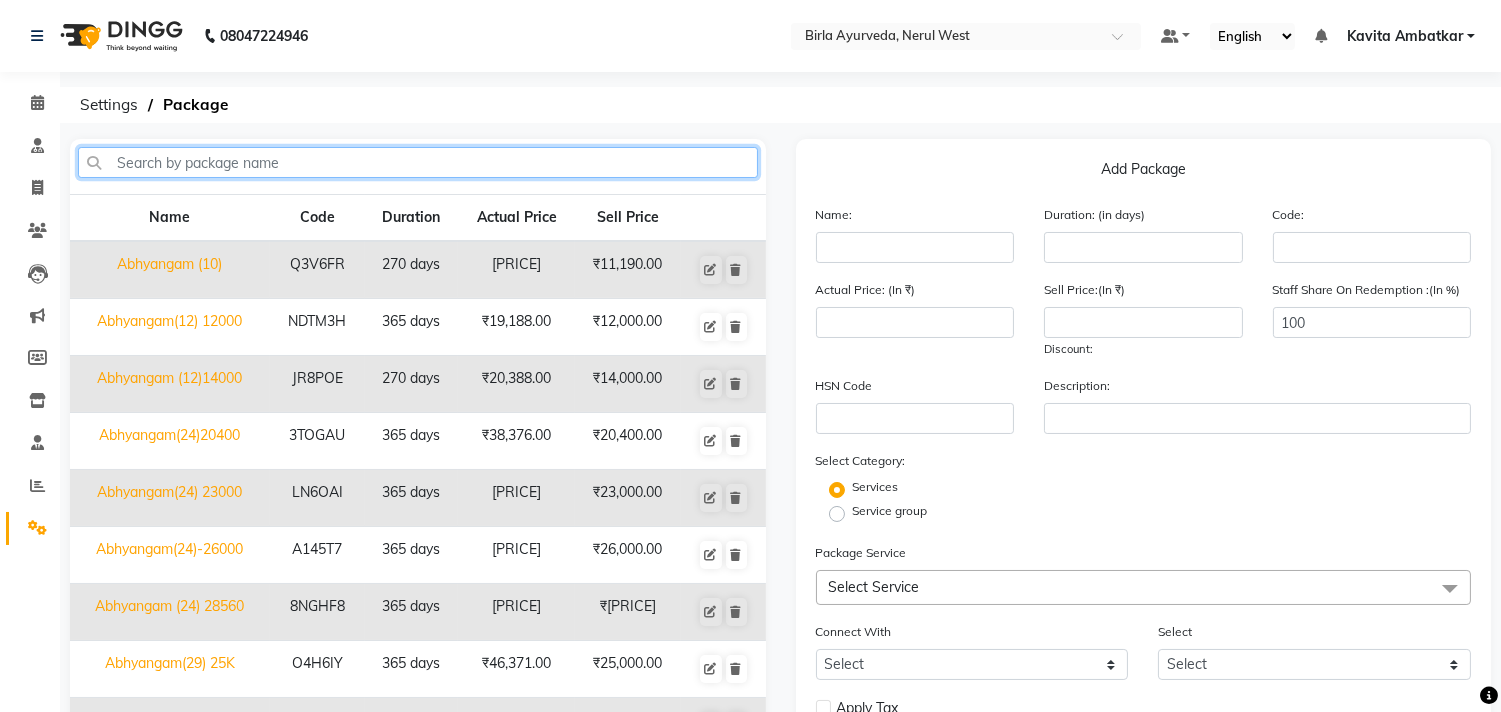 click 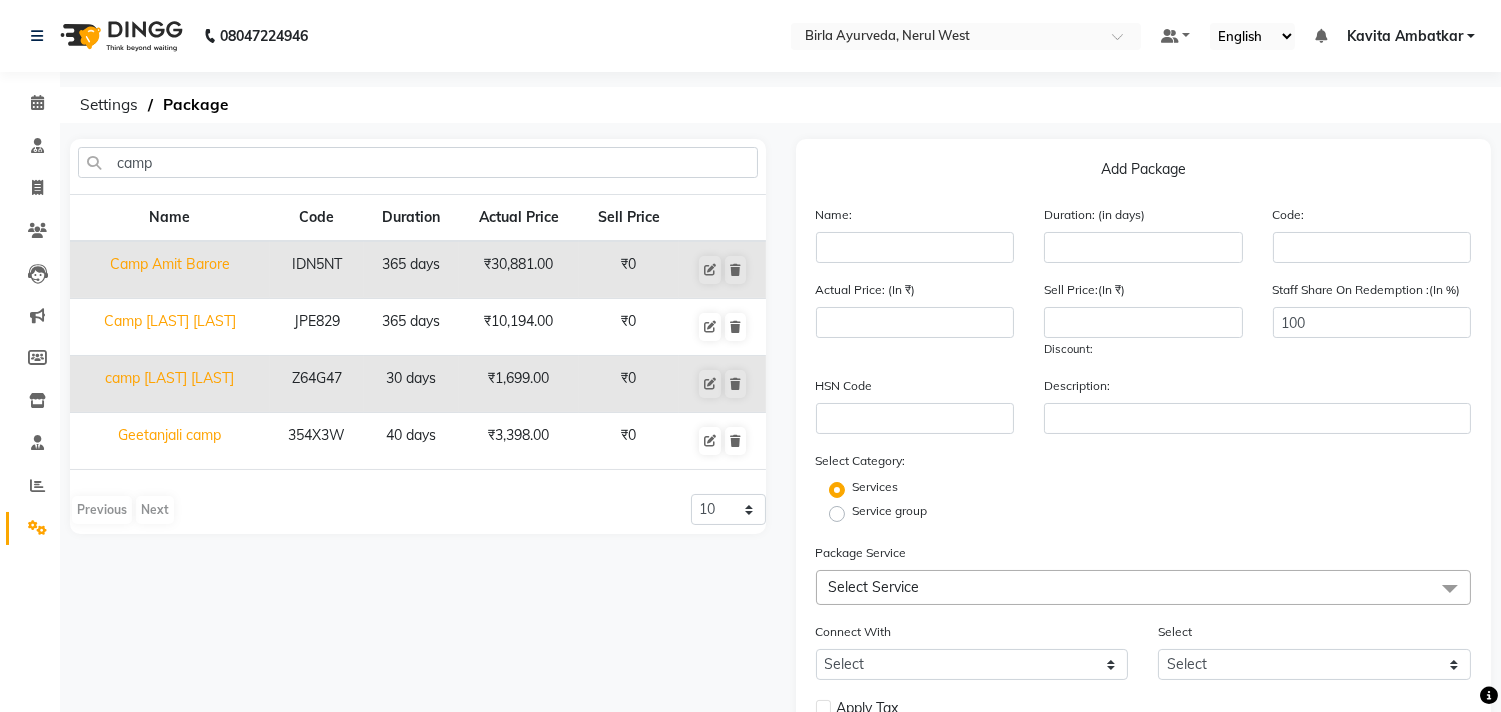 click on "camp [LAST] [LAST]" 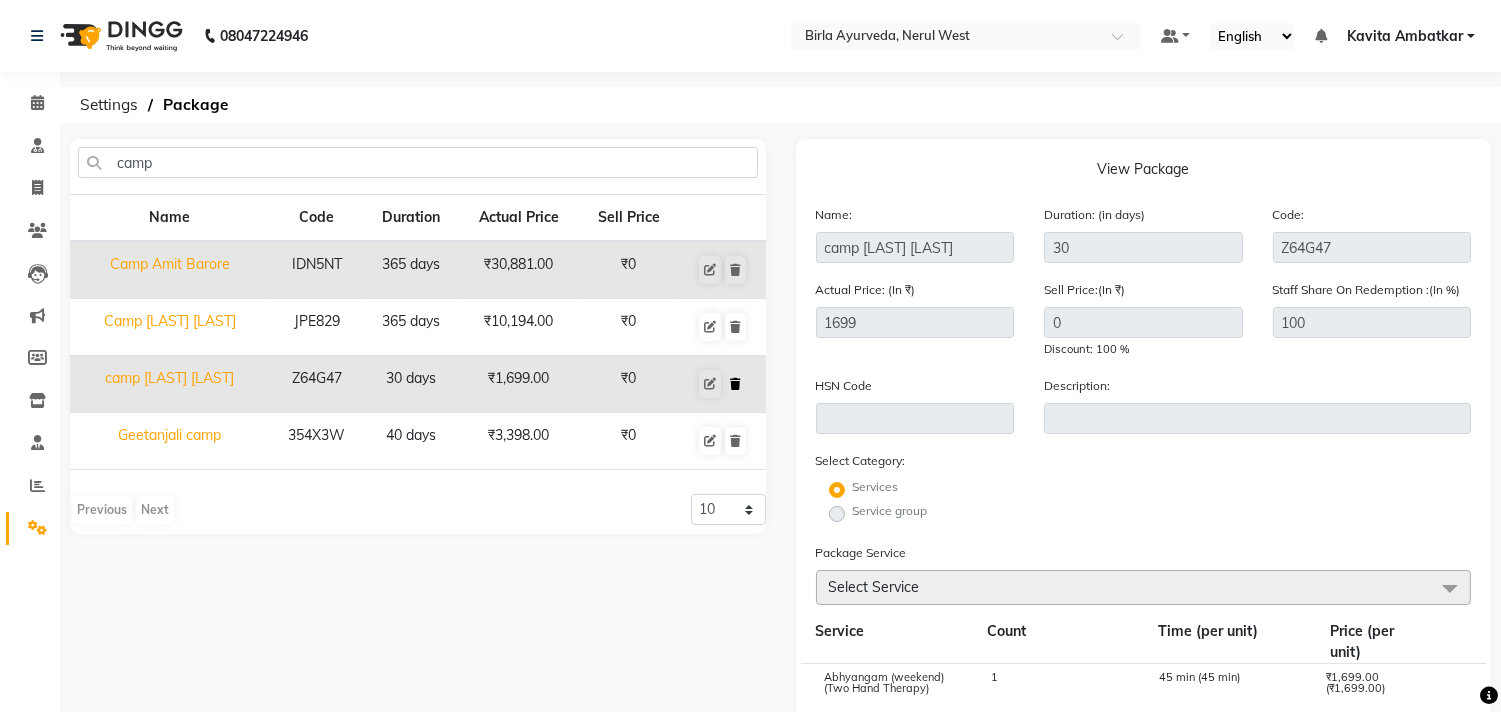 click 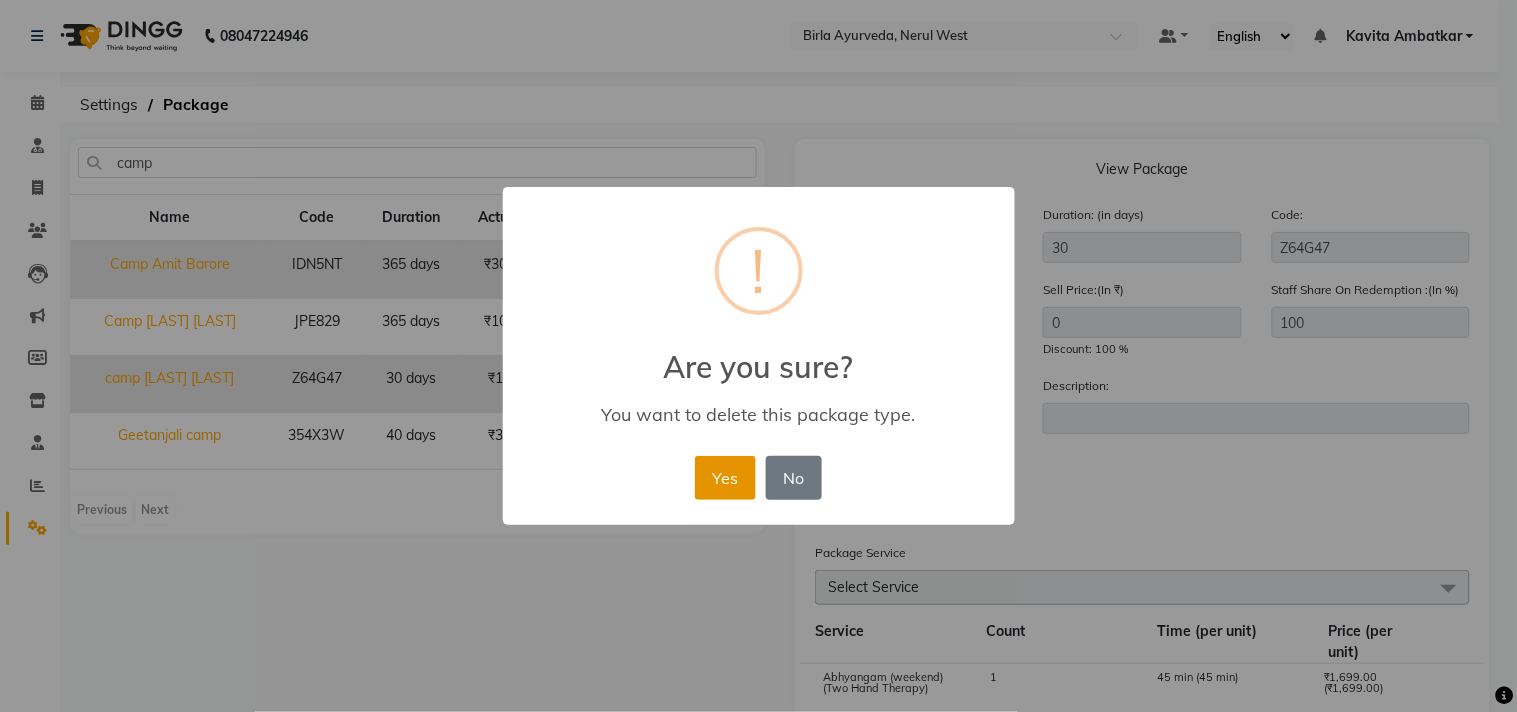 click on "Yes" at bounding box center (725, 478) 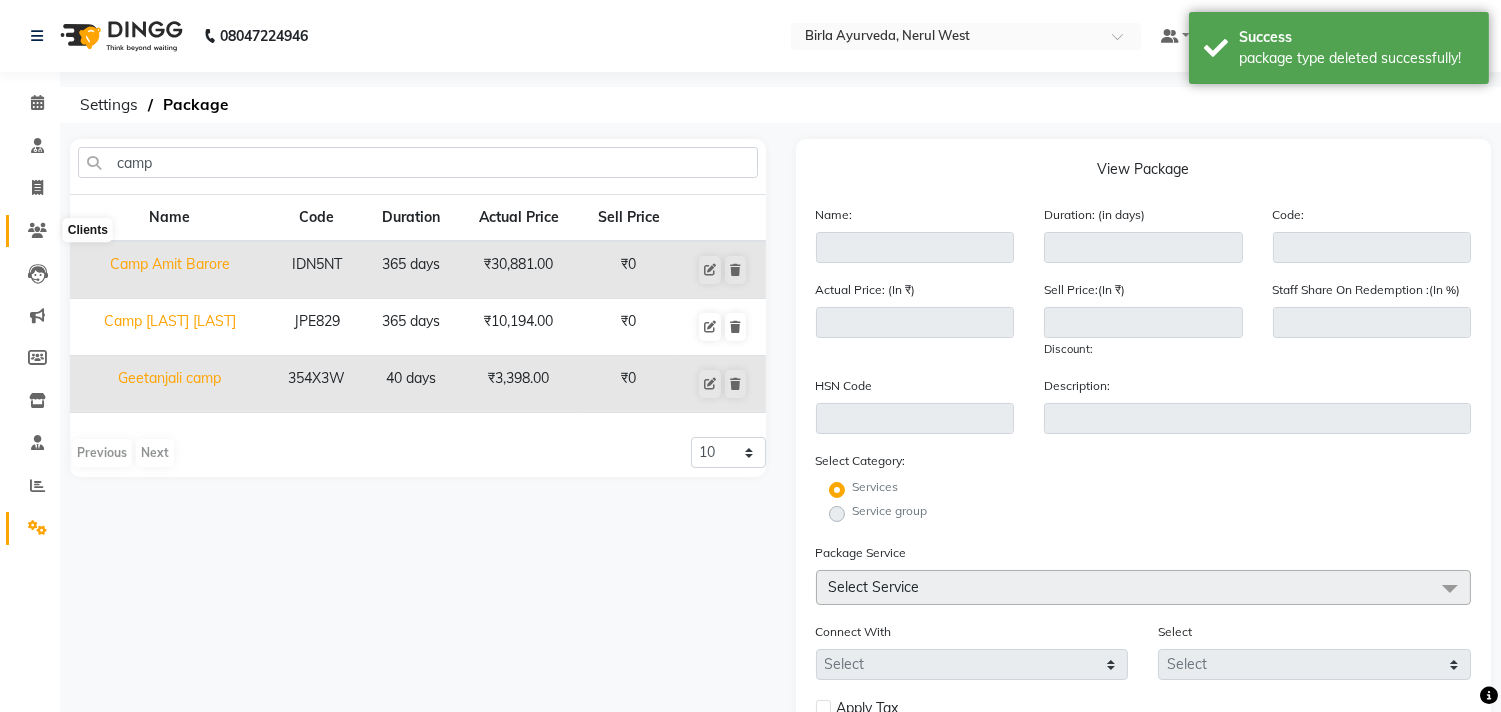 click 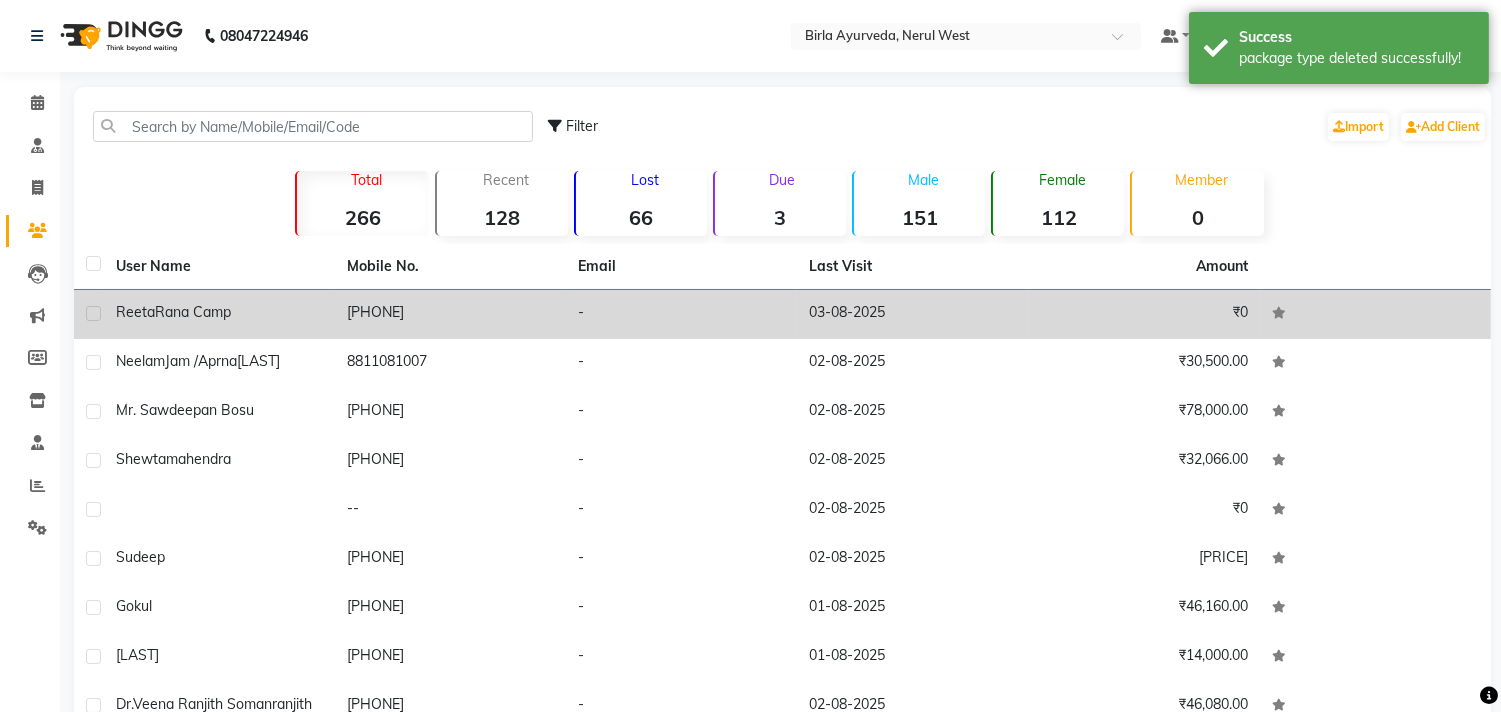 drag, startPoint x: 290, startPoint y: 314, endPoint x: 497, endPoint y: 327, distance: 207.4078 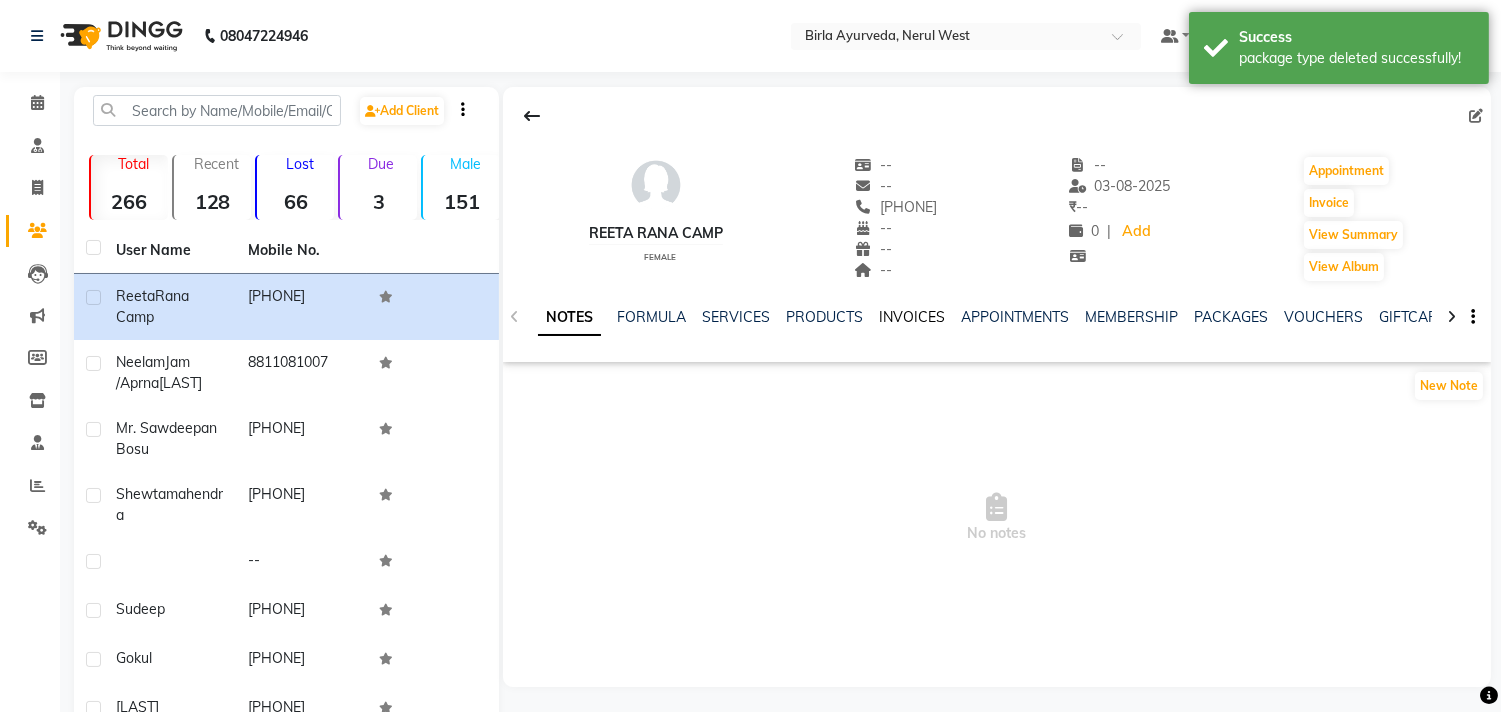 click on "INVOICES" 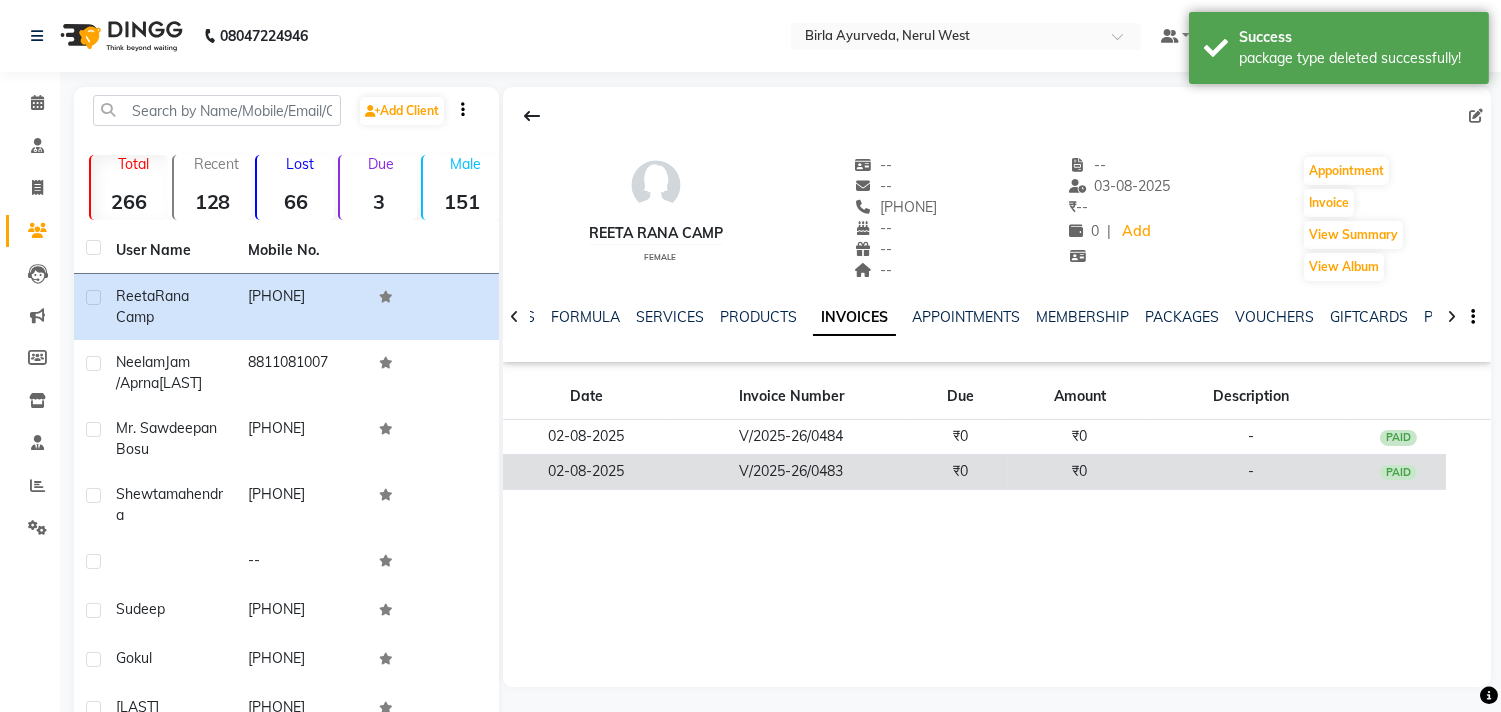 click on "PAID" 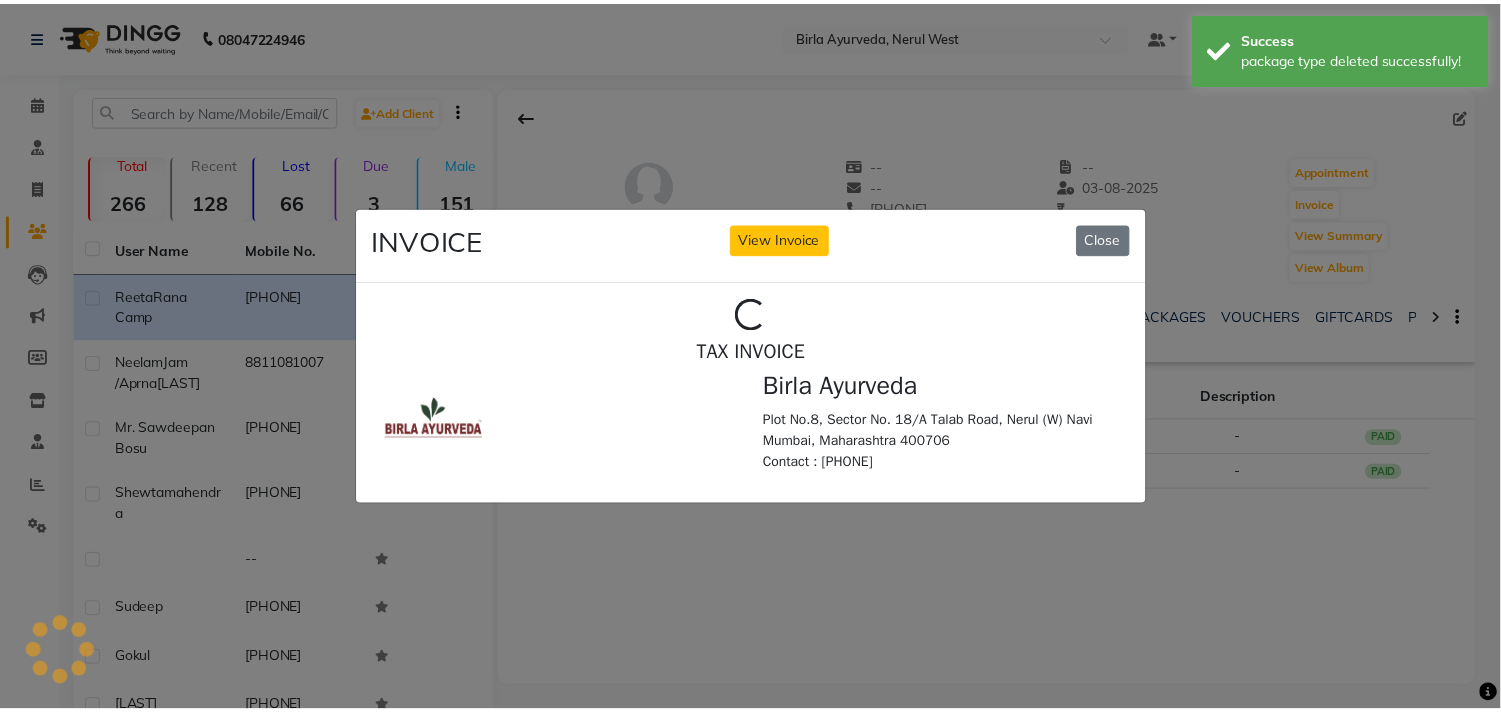 scroll, scrollTop: 0, scrollLeft: 0, axis: both 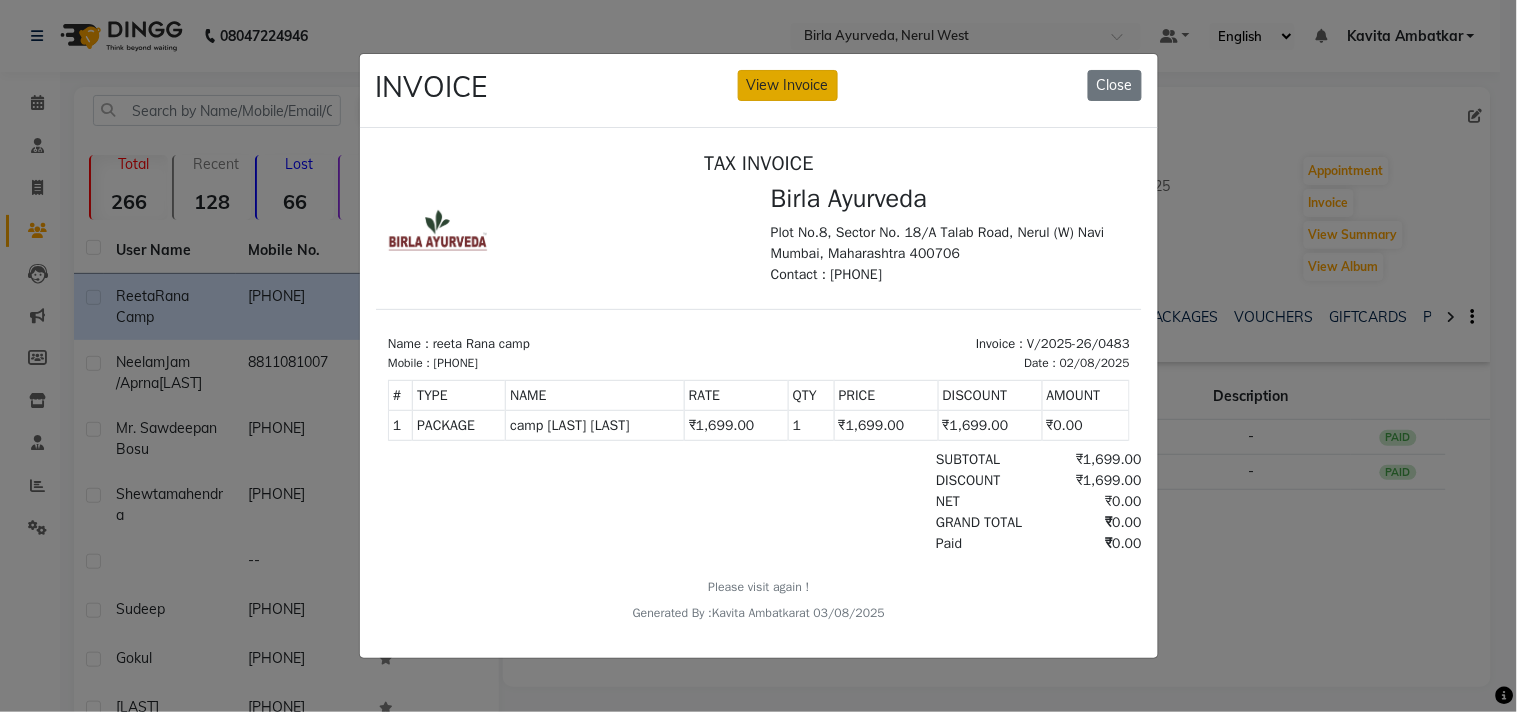 click on "View Invoice" 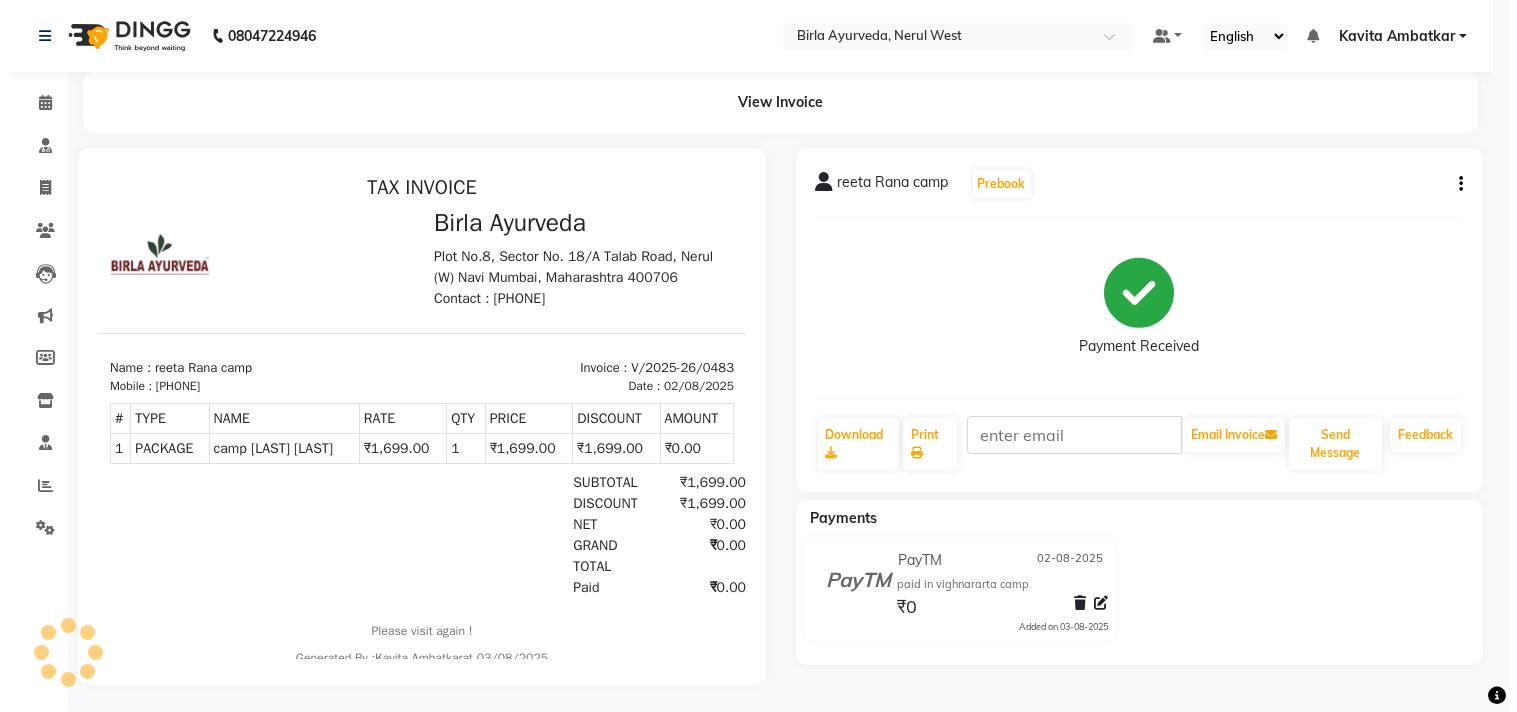 scroll, scrollTop: 0, scrollLeft: 0, axis: both 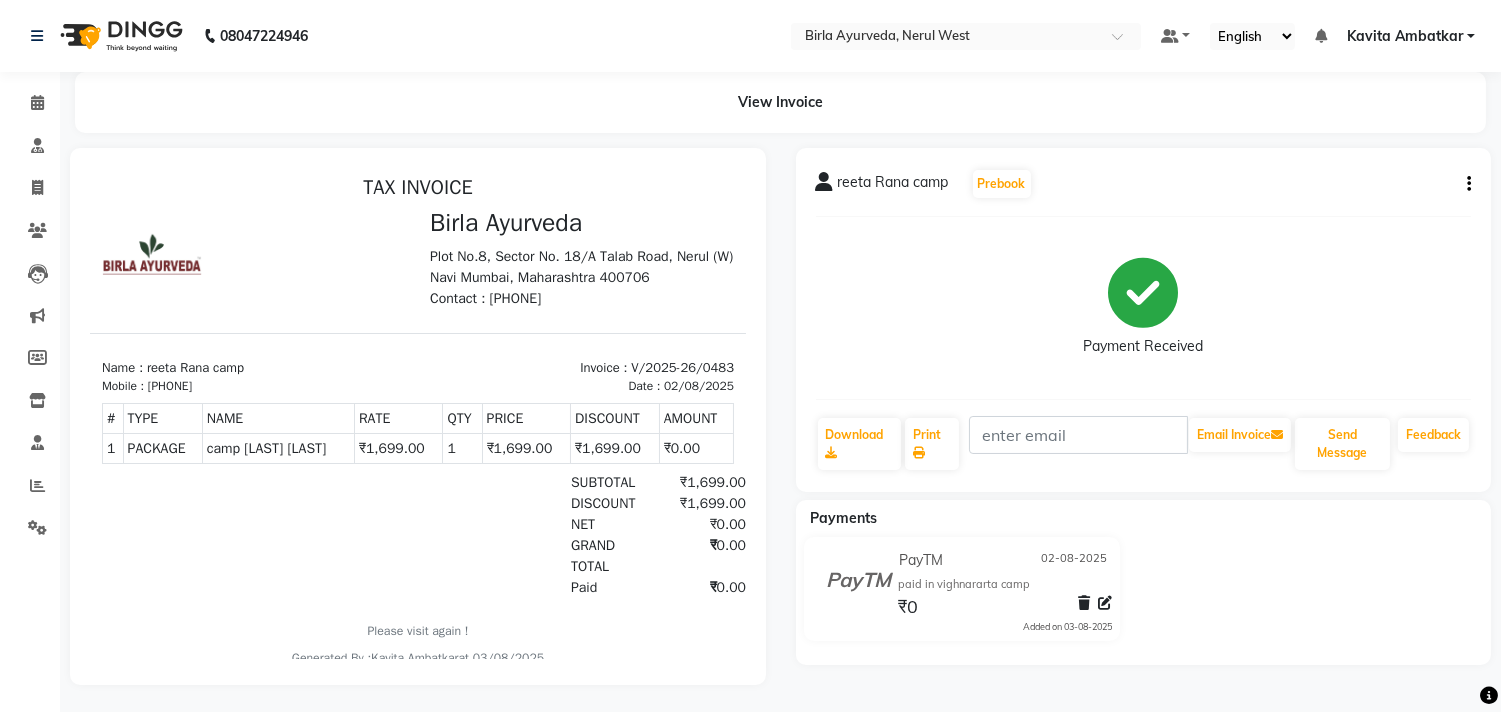 click 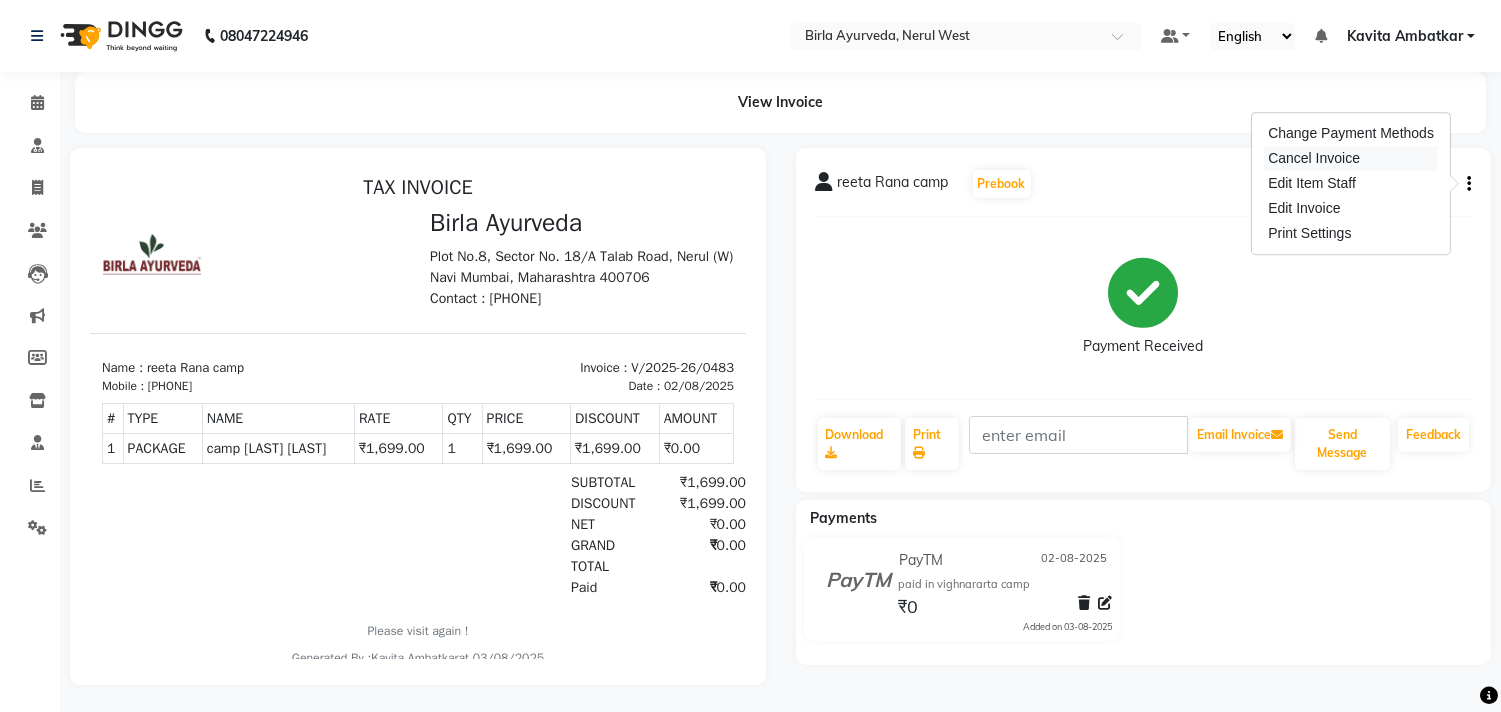 click on "Cancel Invoice" at bounding box center [1351, 158] 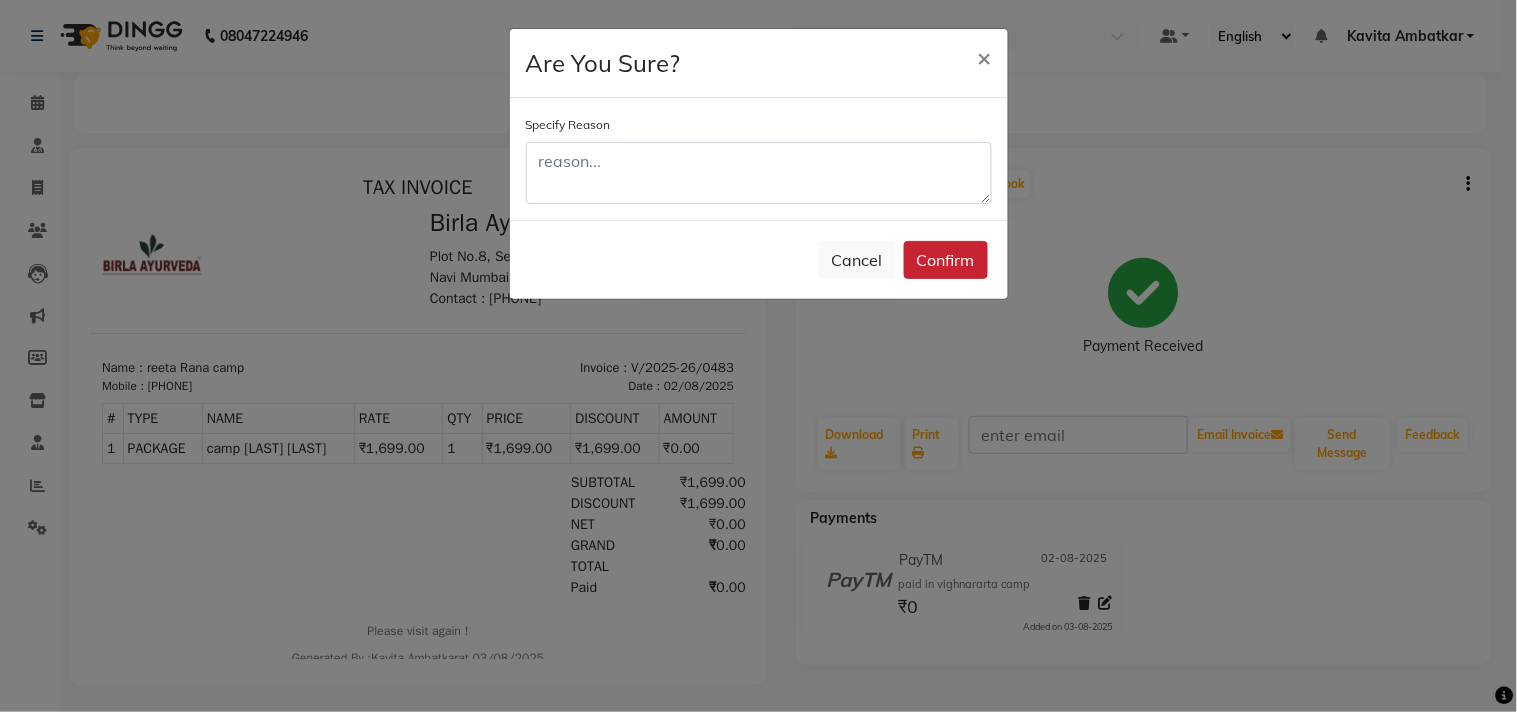 click on "Confirm" 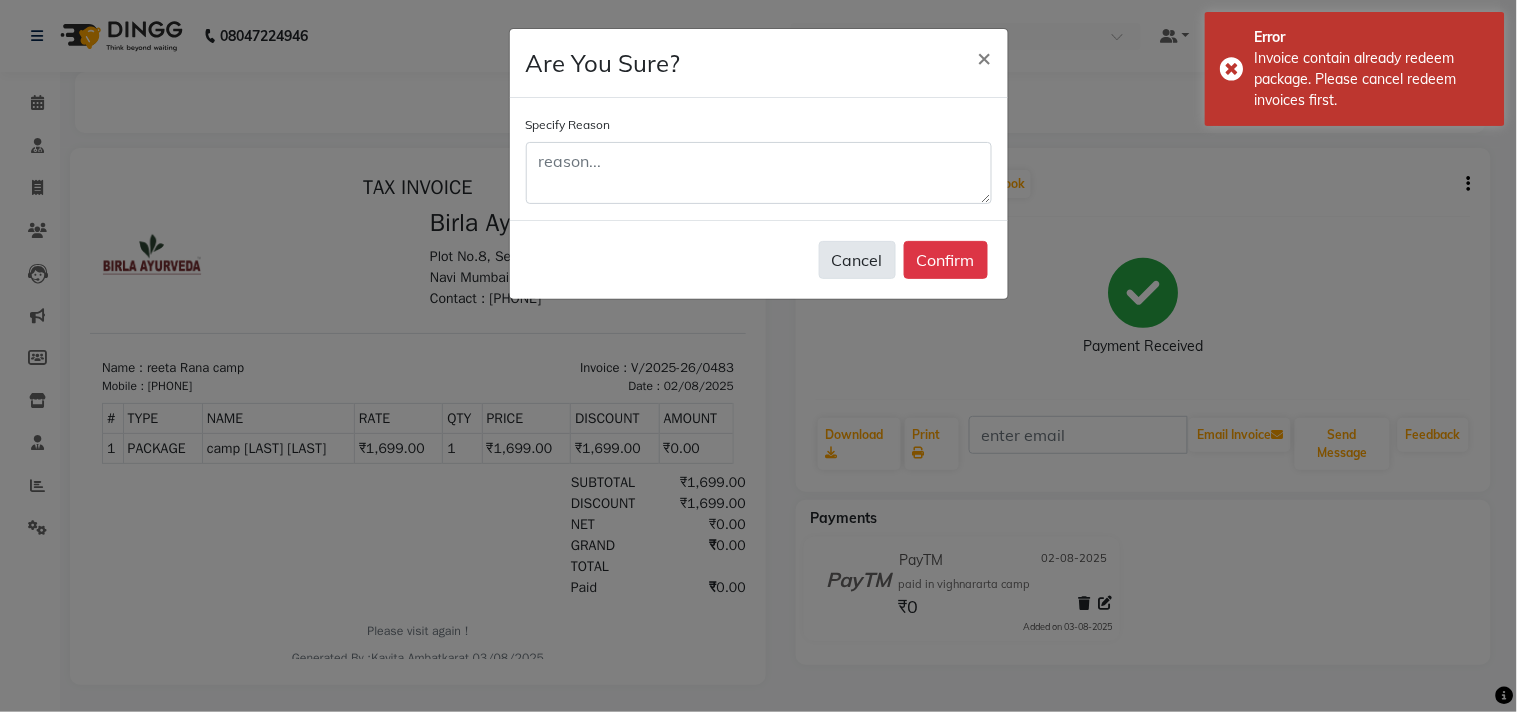 click on "Cancel" 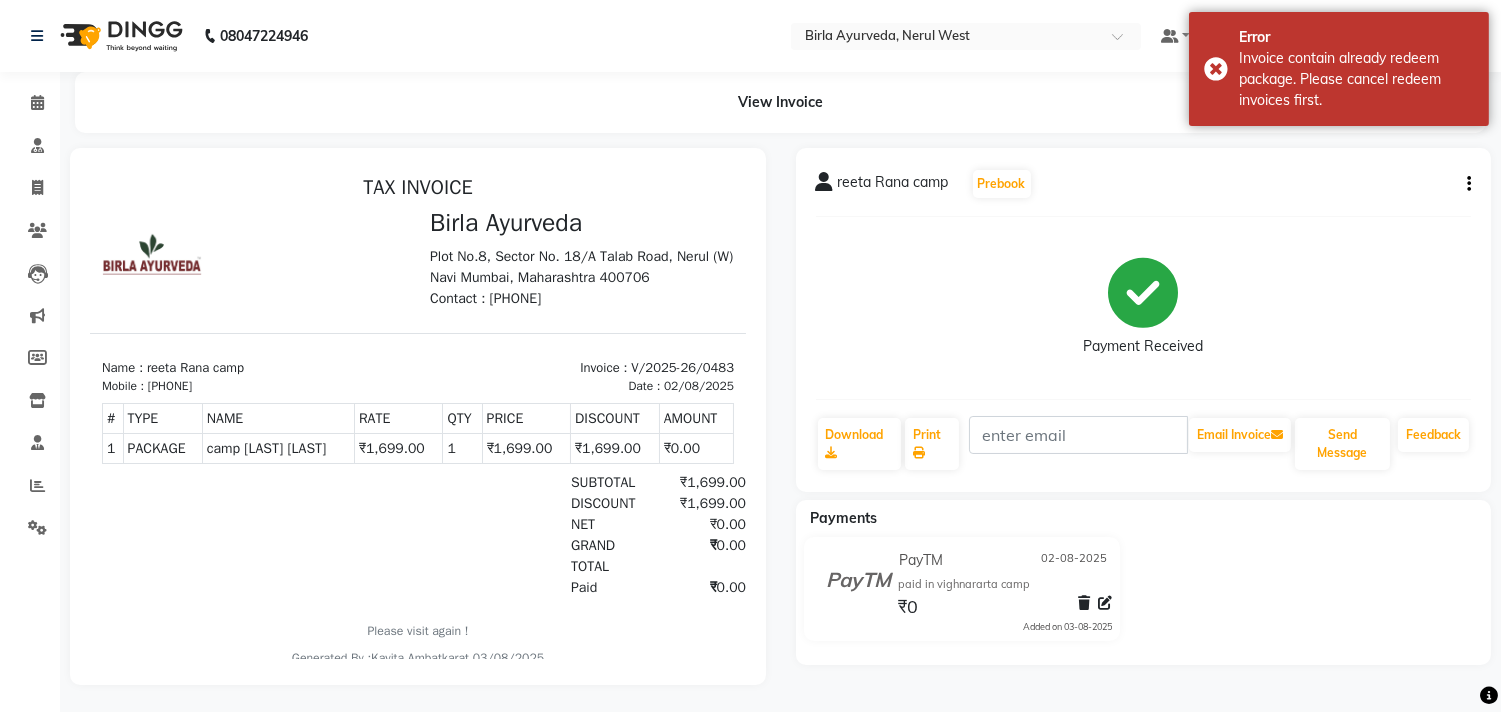 click on "View Invoice" 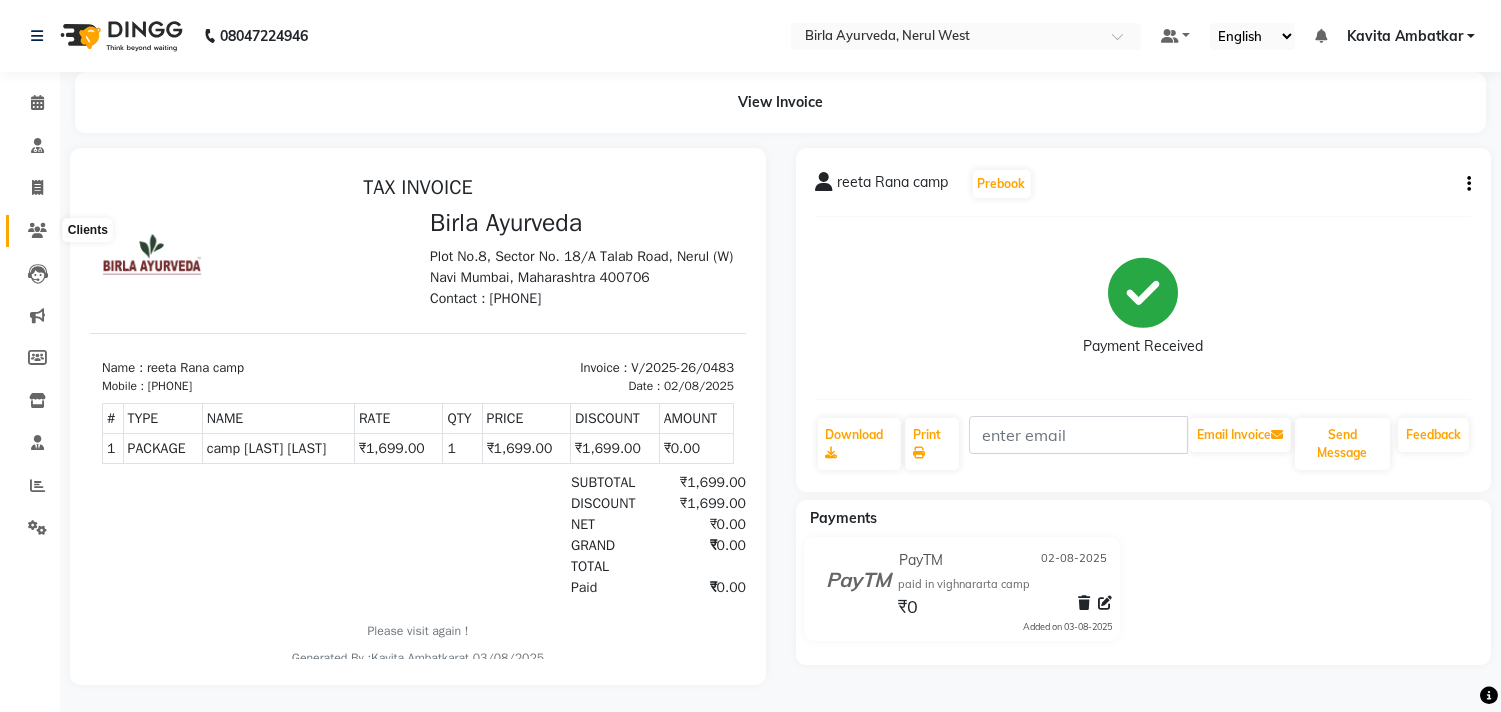 click 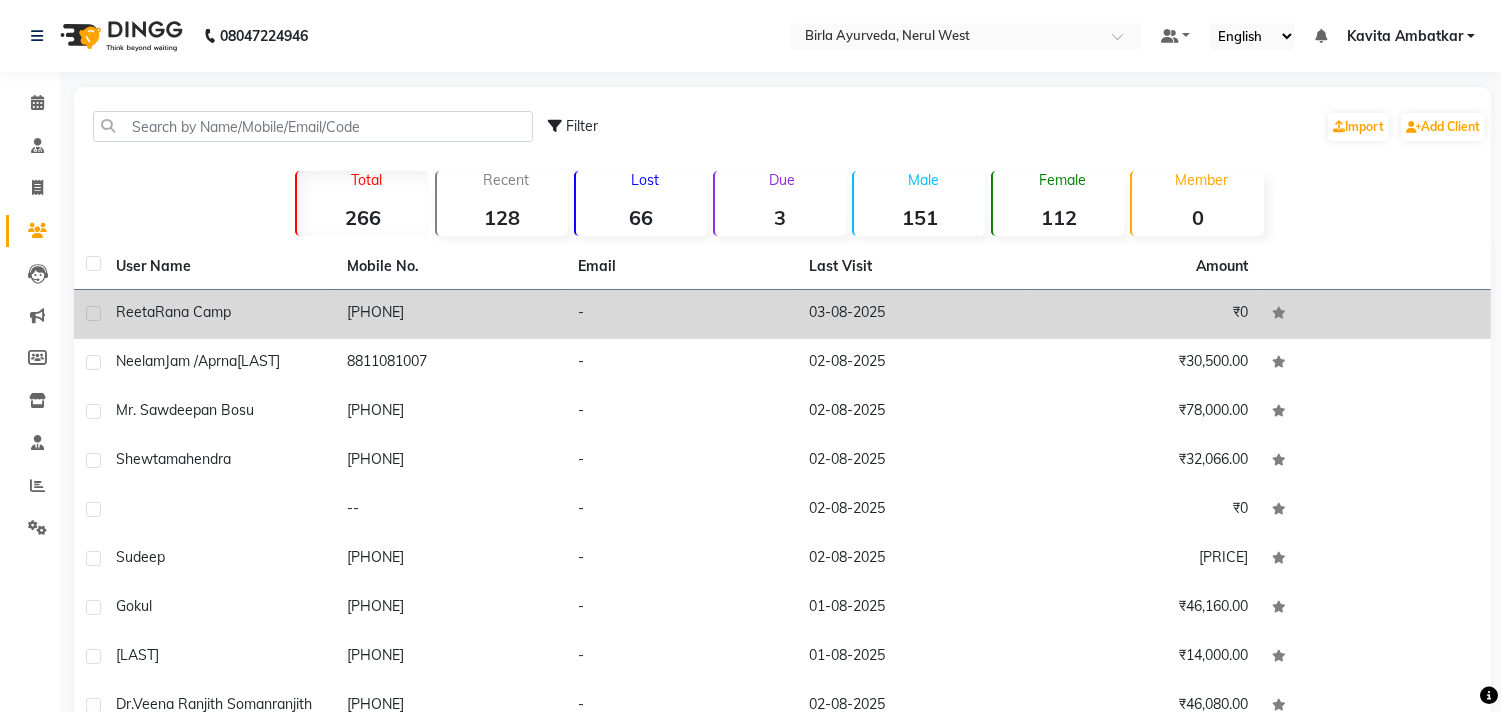 click on "reeta  Rana camp" 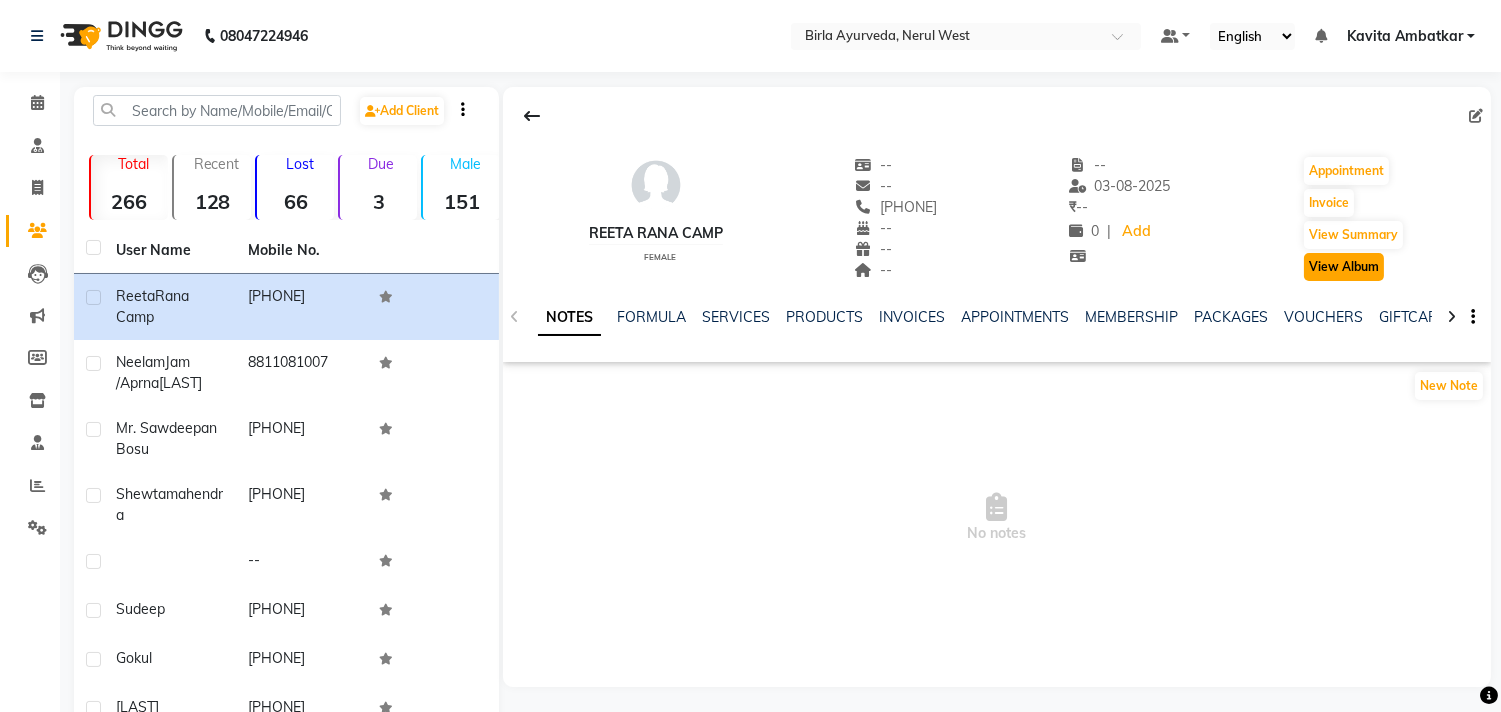 click on "View Album" 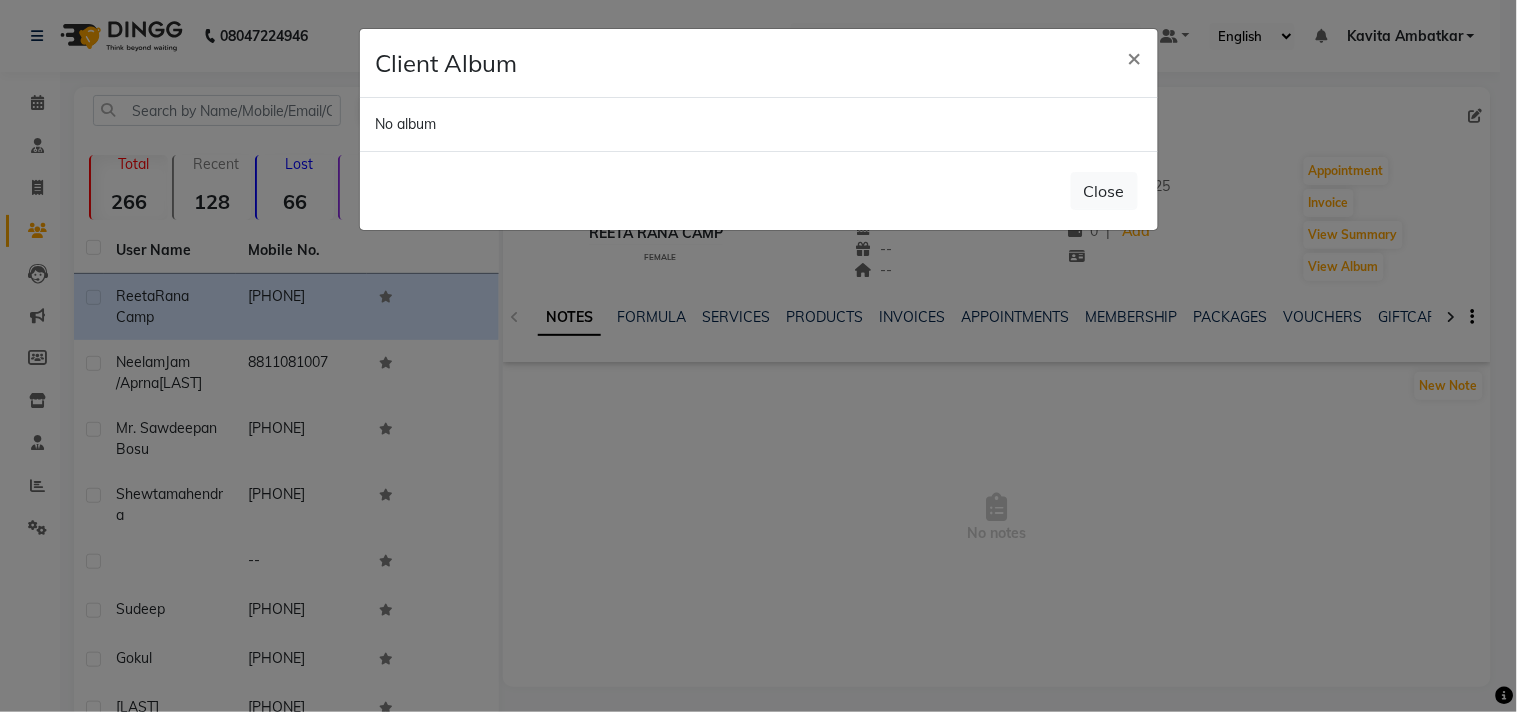 click on "Client Album × No album  Close" 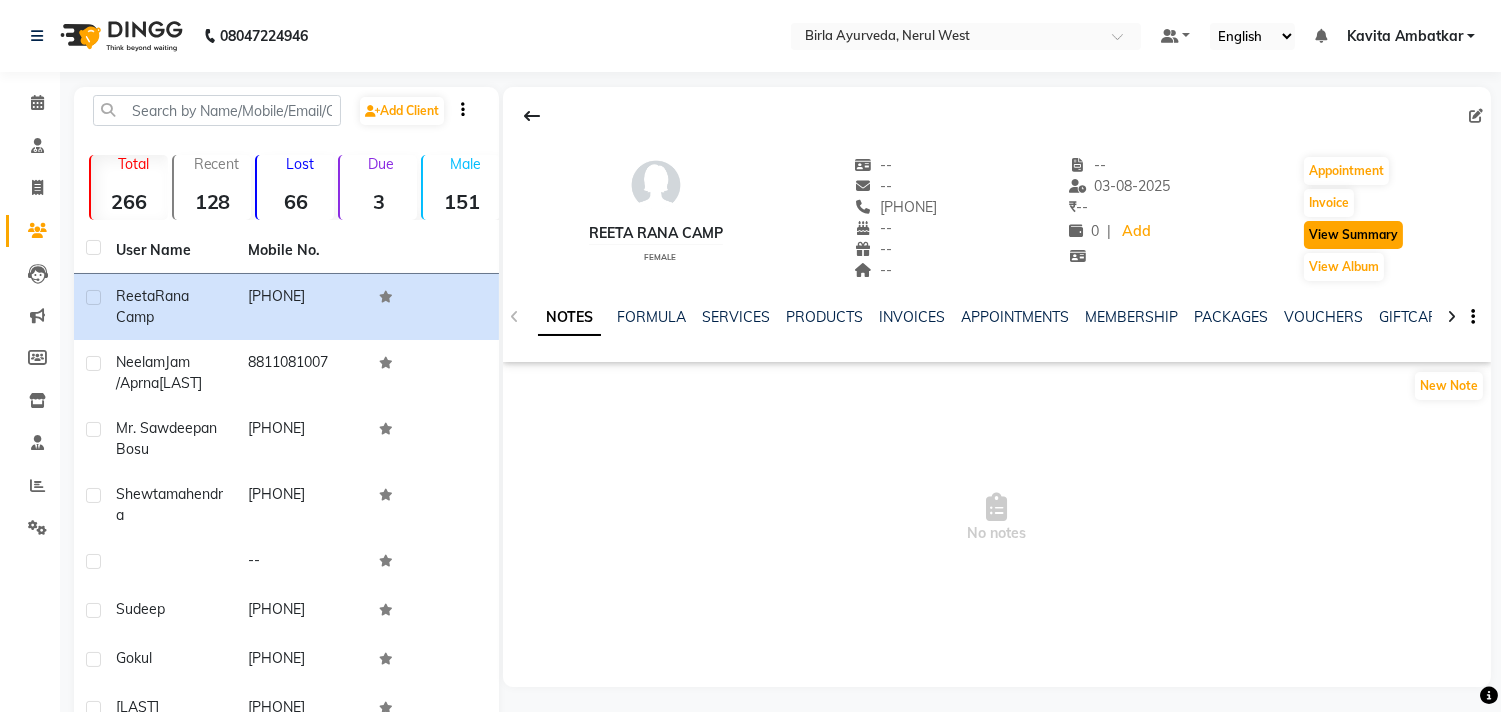 click on "View Summary" 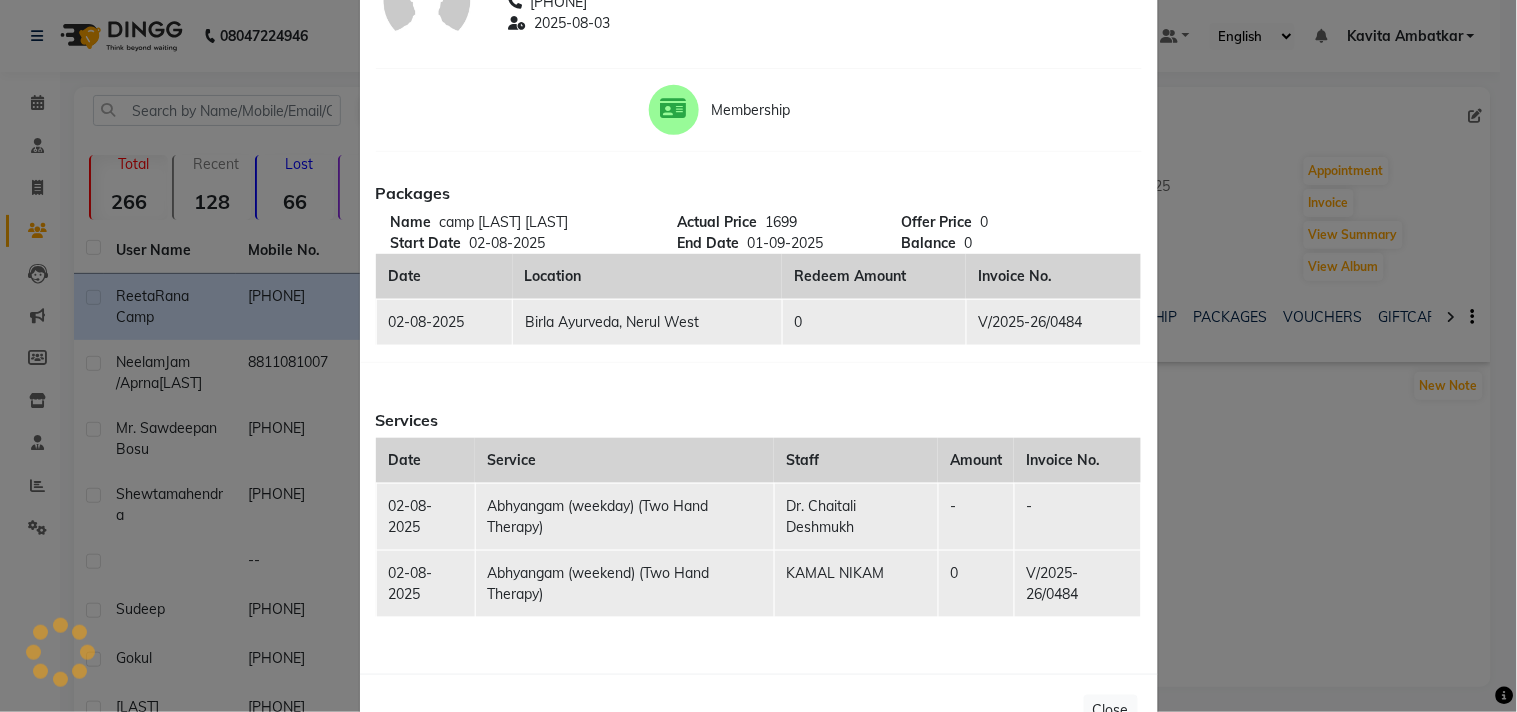 scroll, scrollTop: 165, scrollLeft: 0, axis: vertical 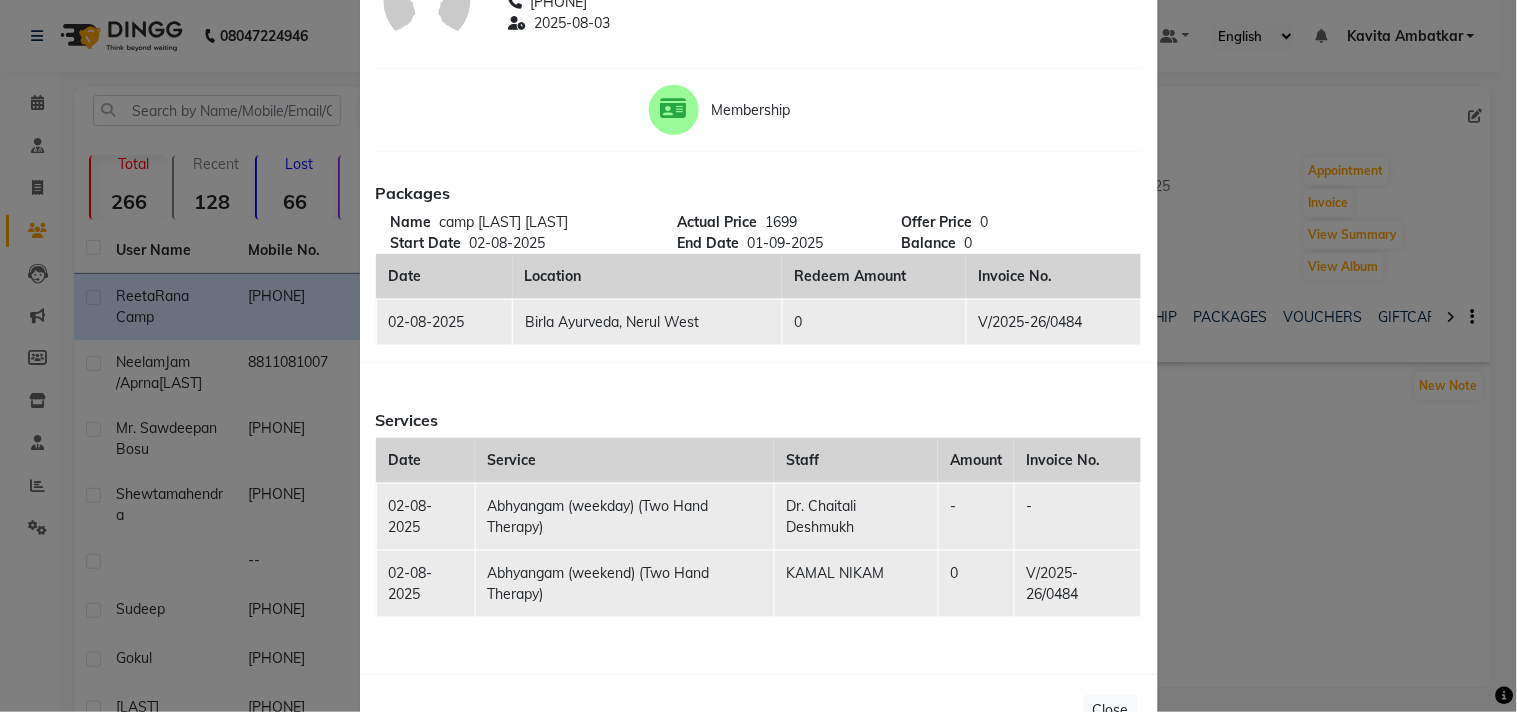 click on "V/2025-26/0484" 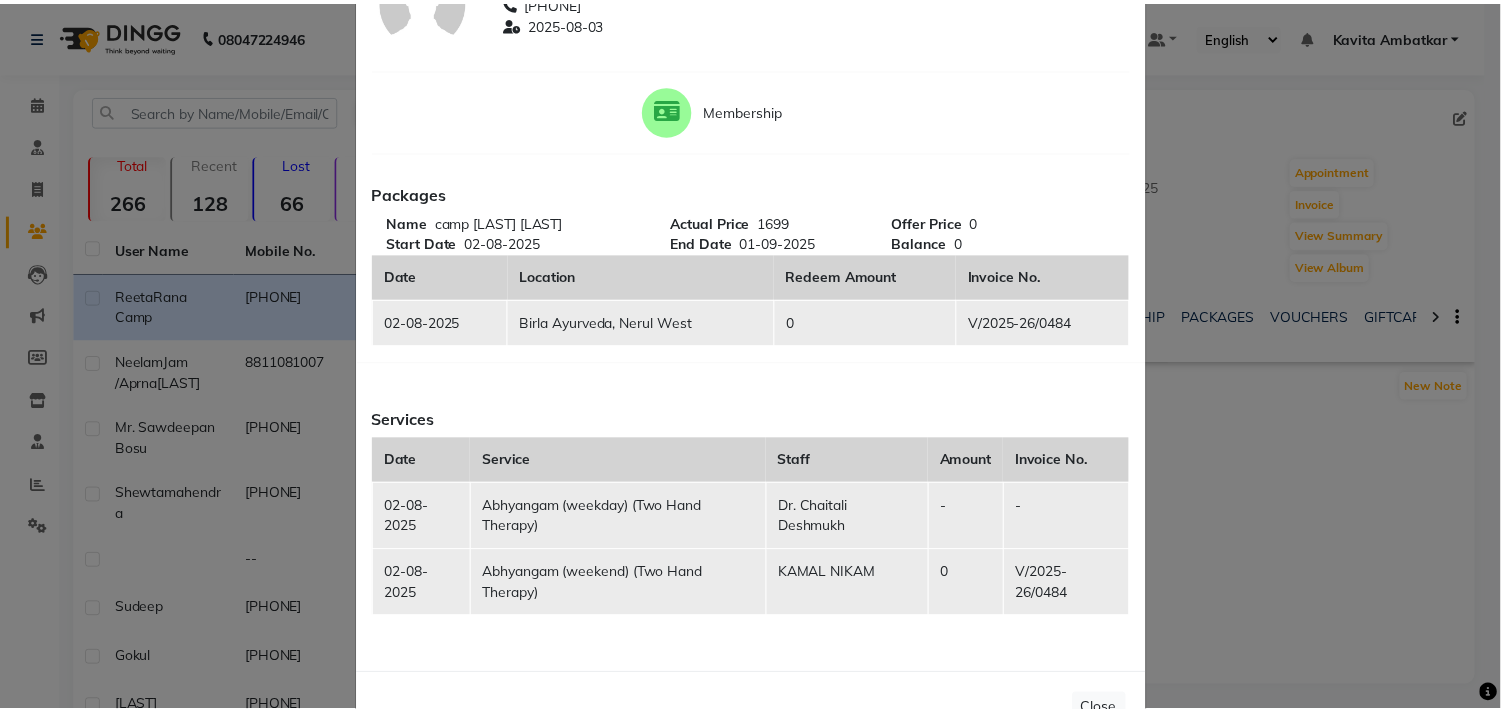 scroll, scrollTop: 0, scrollLeft: 0, axis: both 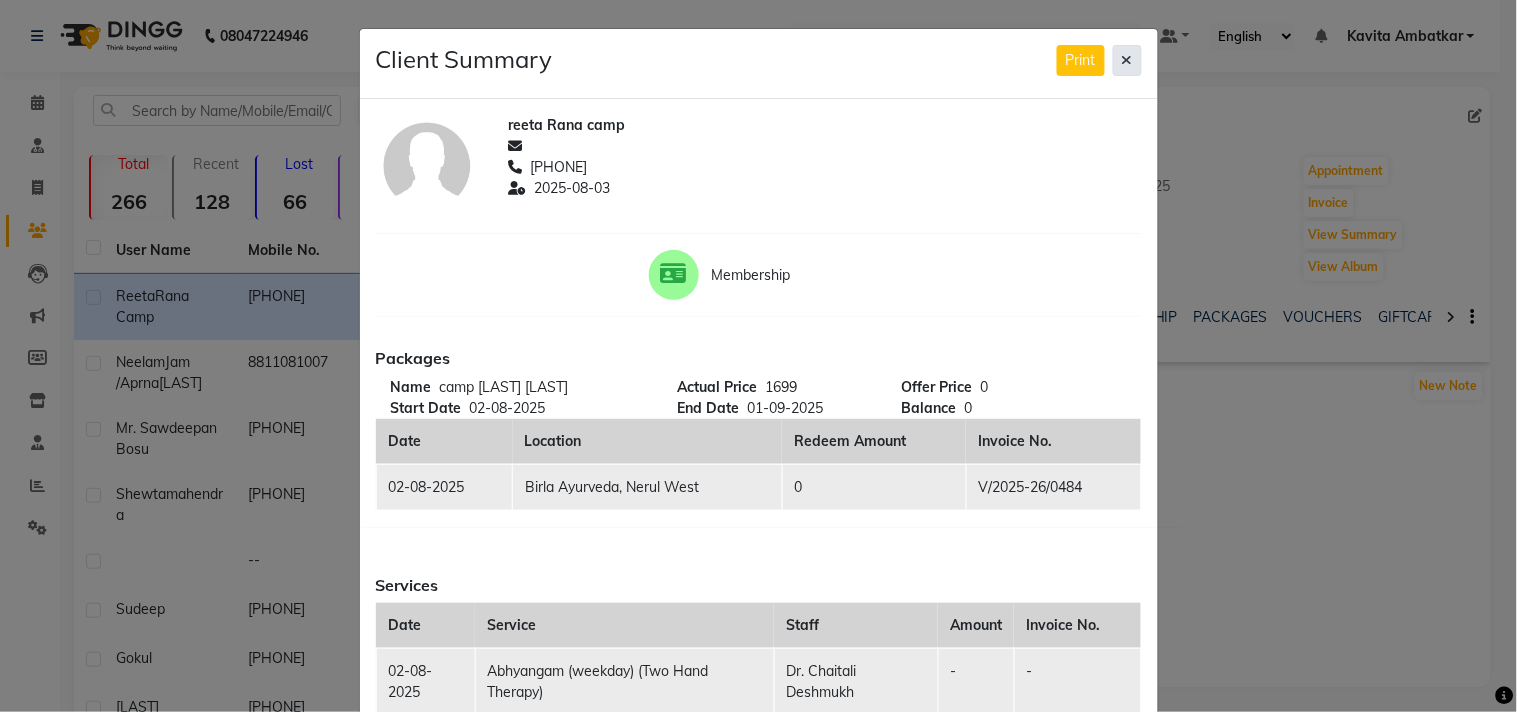 drag, startPoint x: 1121, startPoint y: 55, endPoint x: 1111, endPoint y: 65, distance: 14.142136 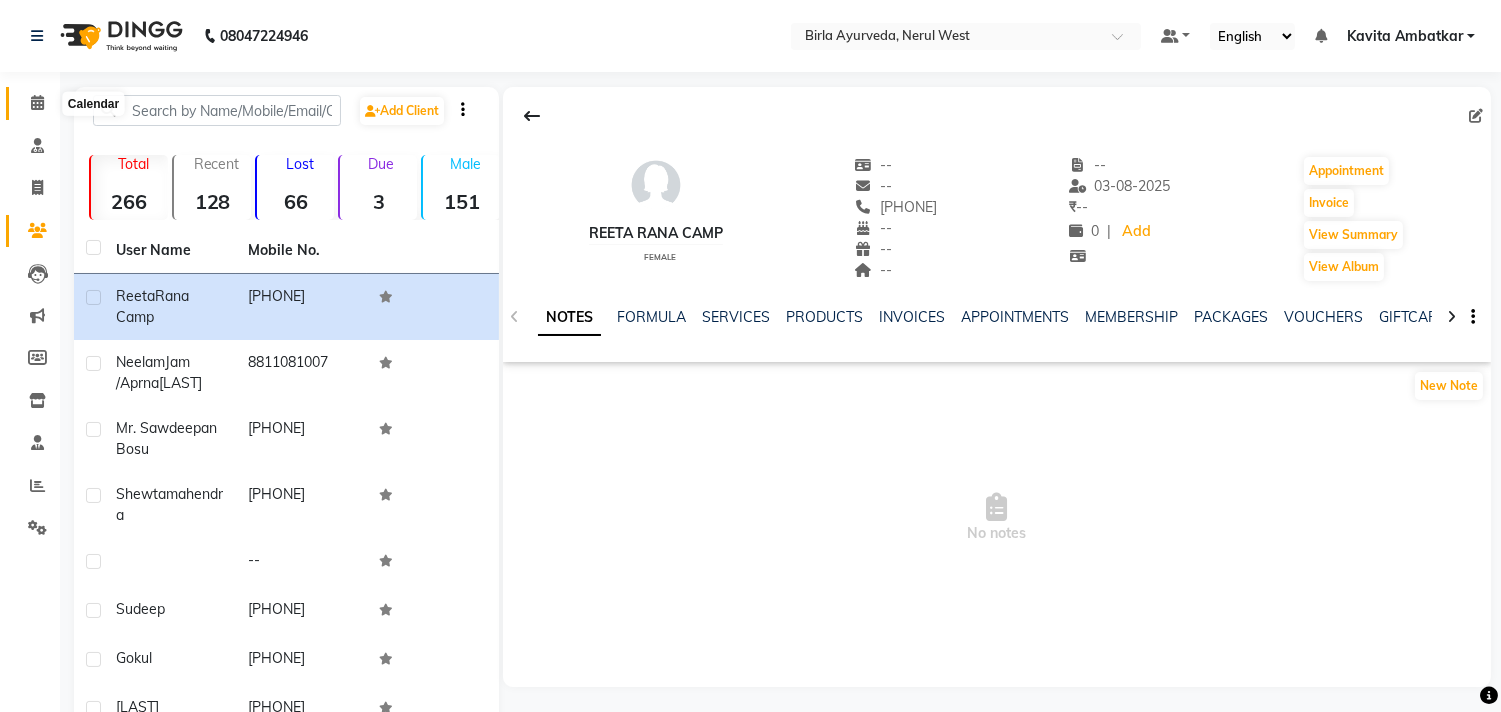 click 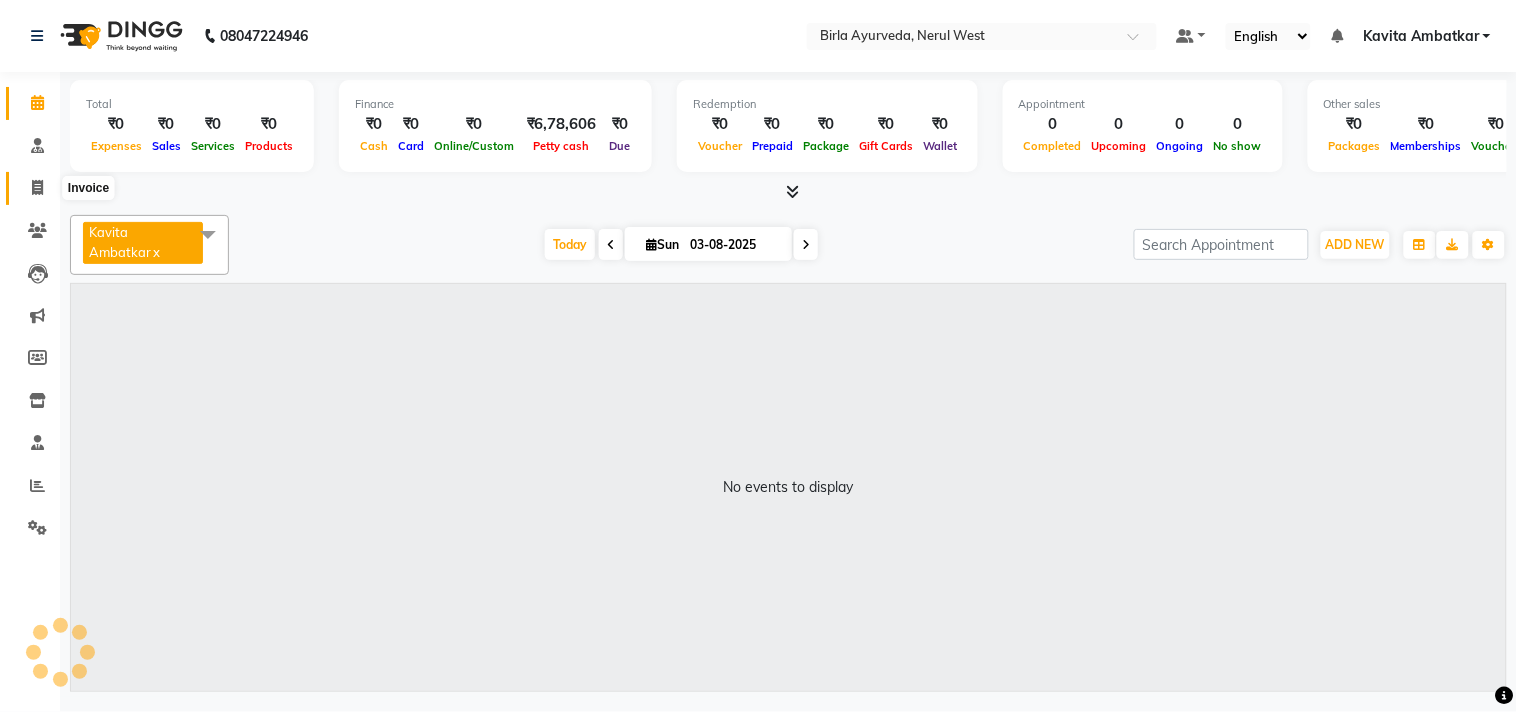 click 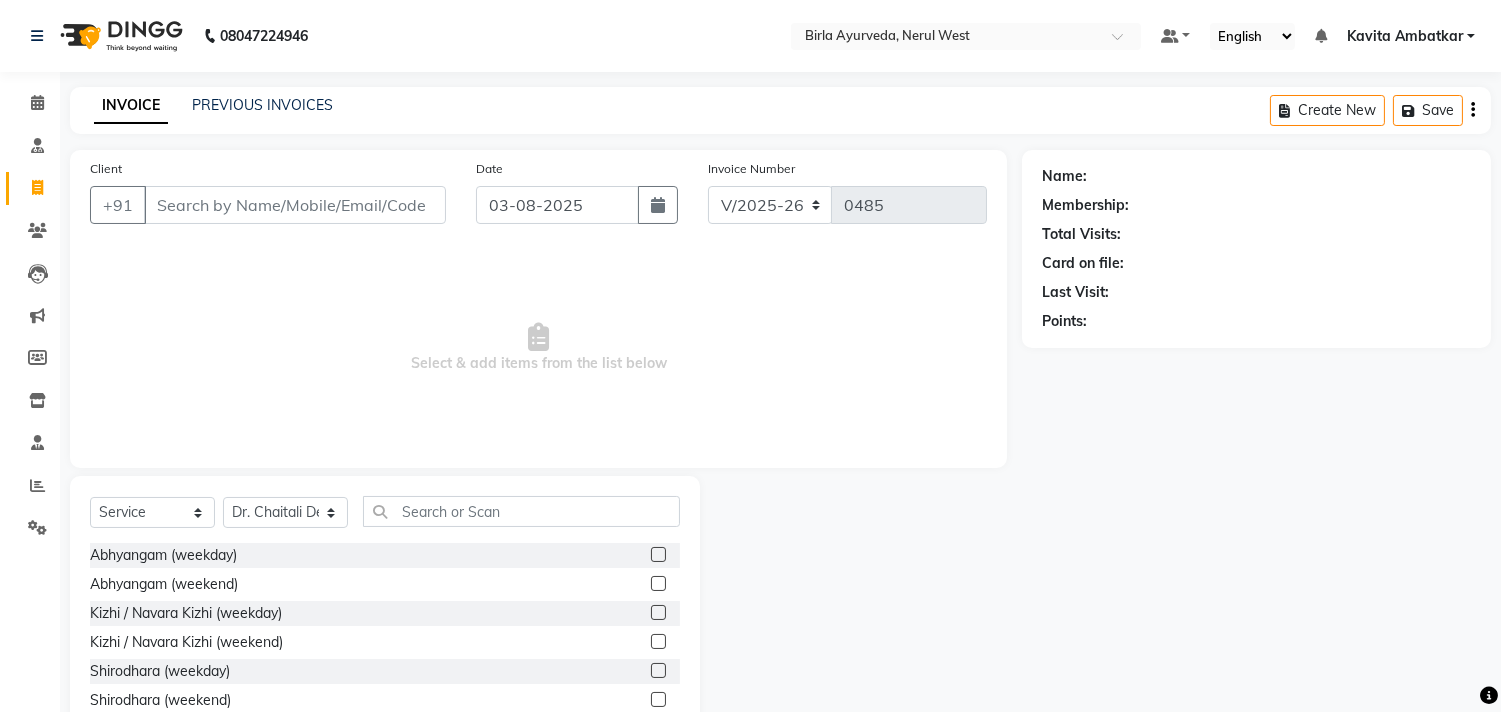 click on "[PHONE] Select Location × Birla Ayurveda, Nerul West Default Panel My Panel English ENGLISH Español العربية मराठी हिंदी ગુજરાતી தமிழ் 中文 Notifications nothing to show [FIRST] [LAST] Manage Profile Change Password Sign out Version:3.15.11 ☀ Birla Ayurveda, Nerul West Calendar Consultation Invoice Clients Leads Marketing Members Inventory Staff Reports Settings Completed InProgress Upcoming Dropped Tentative Check-In Confirm Bookings Generate Report Segments Page Builder INVOICE PREVIOUS INVOICES Create New Save Client +[PHONE] Date [DATE] Invoice Number V/2025 V/2025-26 0485 Select & add items from the list below Select Service Product Membership Package Voucher Prepaid Gift Card Select Therapist Anita Khatke Anjana Surendra Kalyani Avtar Jaiswal Bibina Chandani Yadav Deepali Gaikwad Dr. Annu Prasad Dr. Chaitali Deshmukh Dr. Hakima Sunasara Dr. Jeason John Dr. Mamta Dr. Nitin Yadav Gloria Y Hari Jainy M R KAMAL NIKAM" at bounding box center (750, 400) 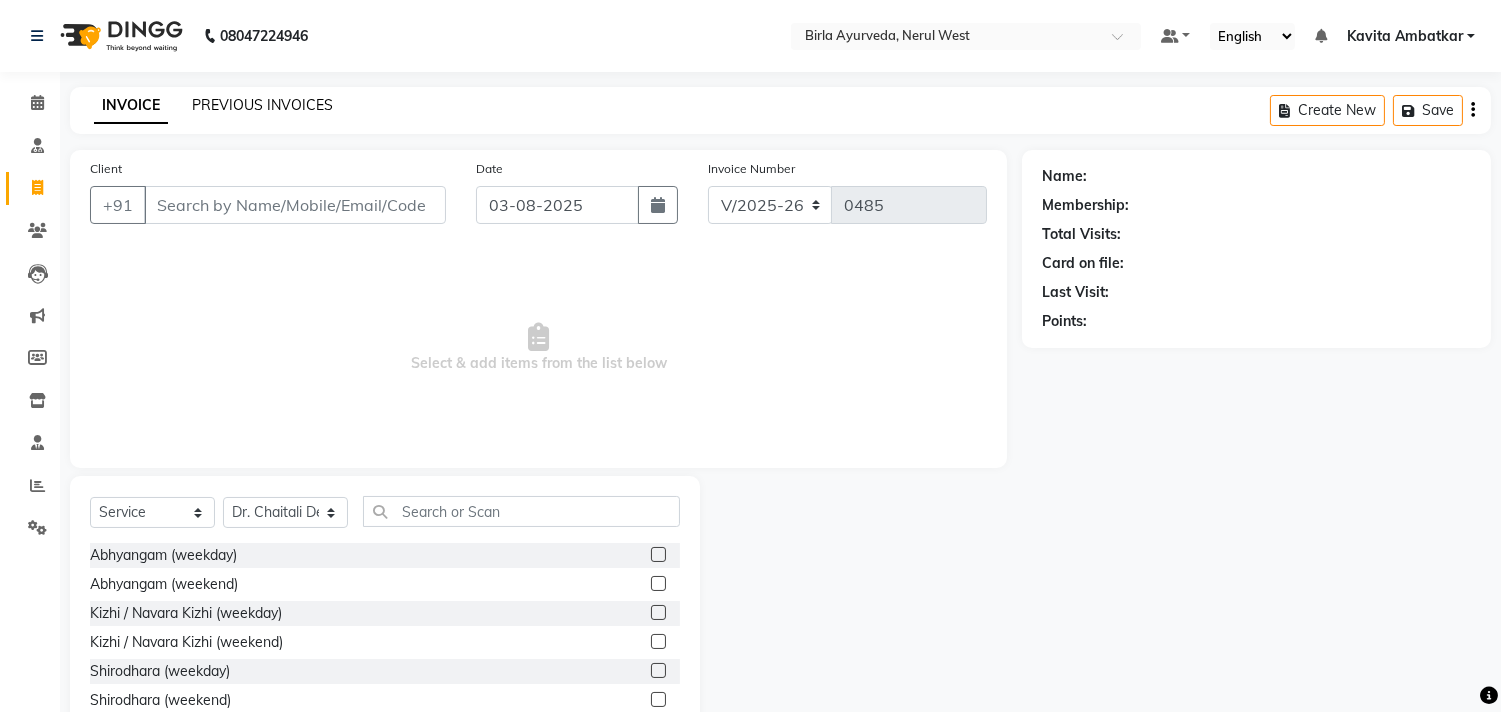 click on "PREVIOUS INVOICES" 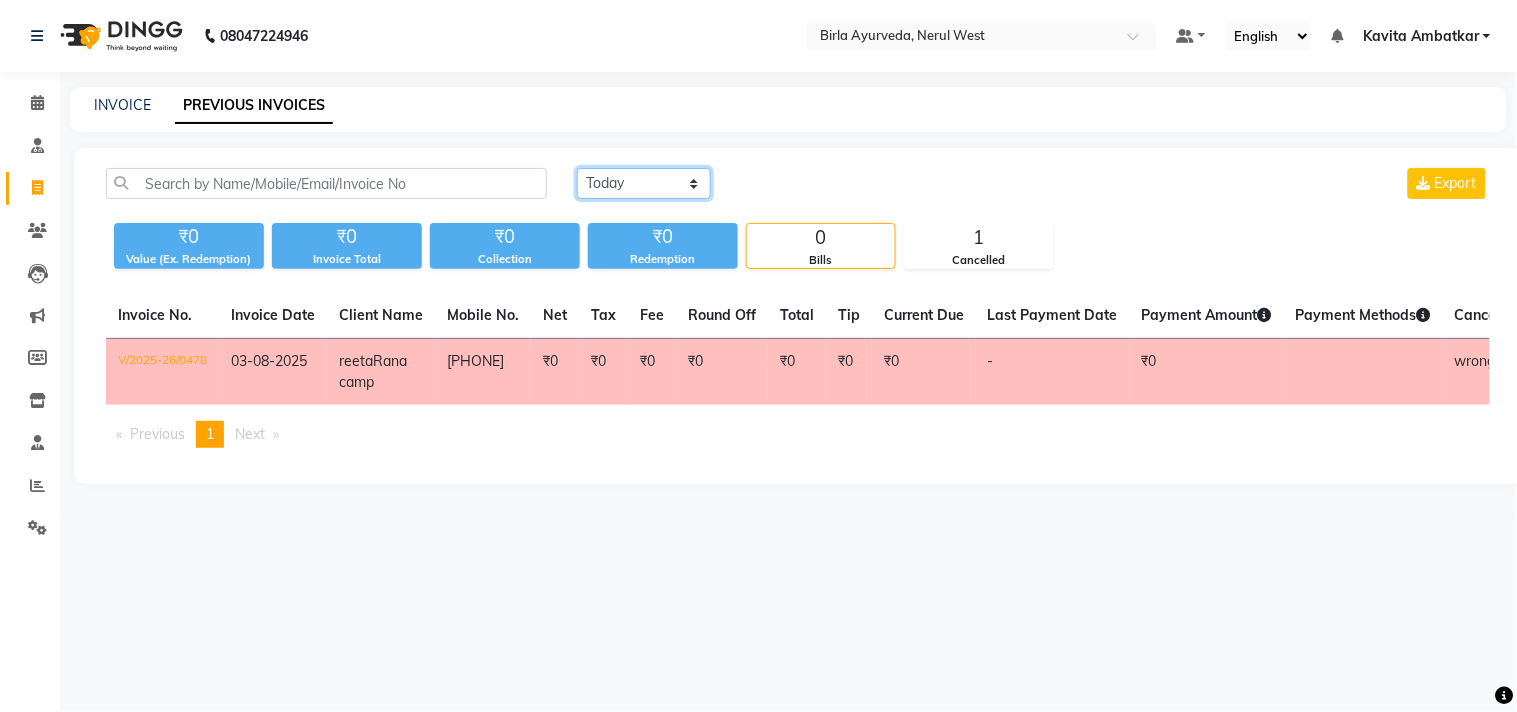 click on "Today Yesterday Custom Range" 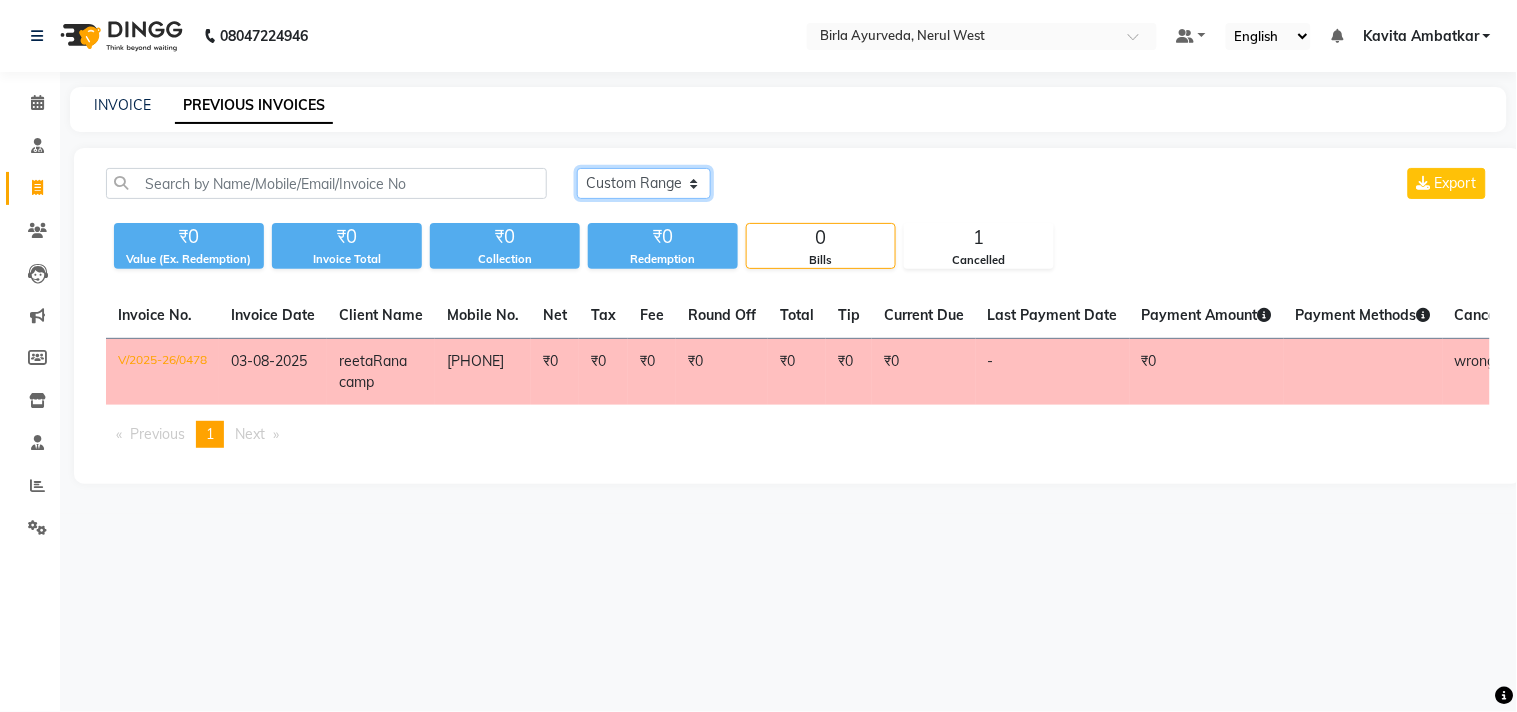 click on "Today Yesterday Custom Range" 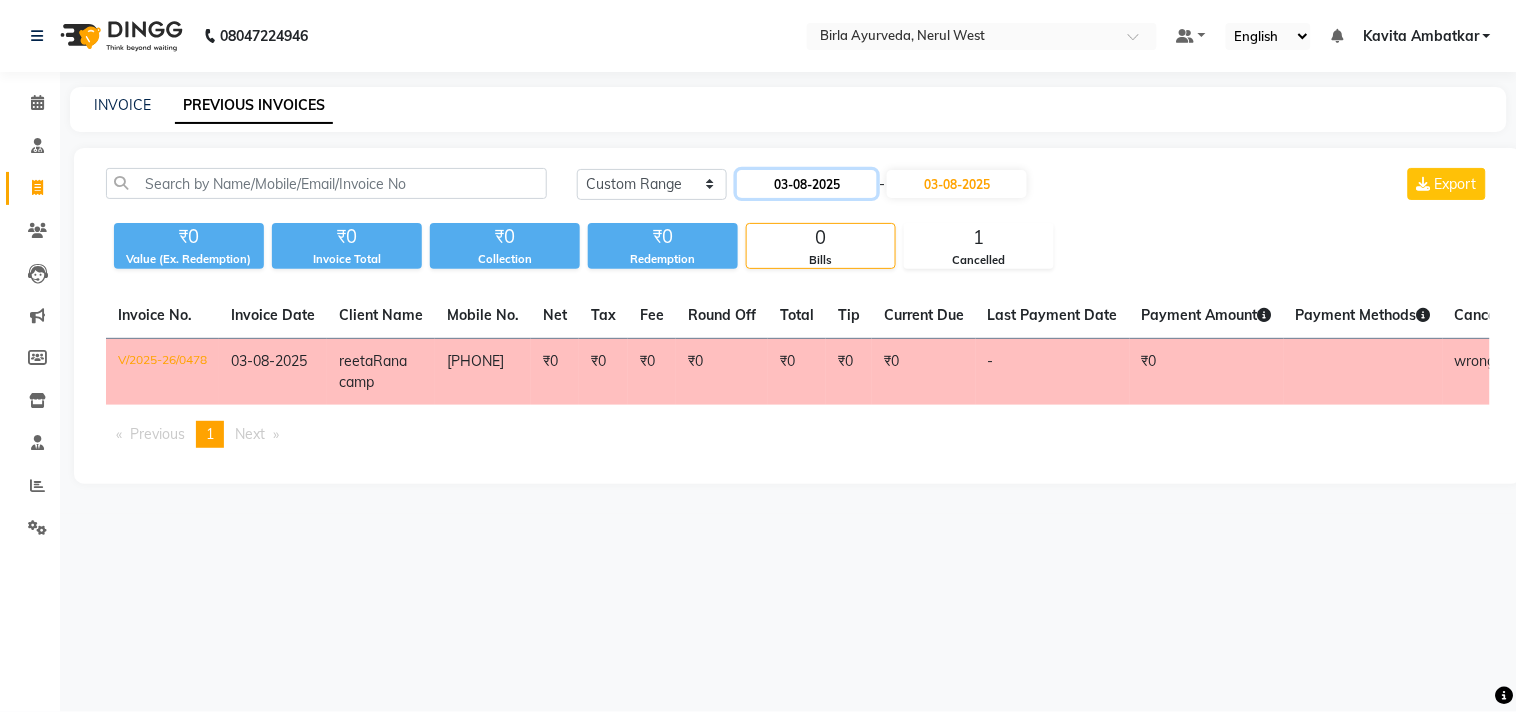 click on "03-08-2025" 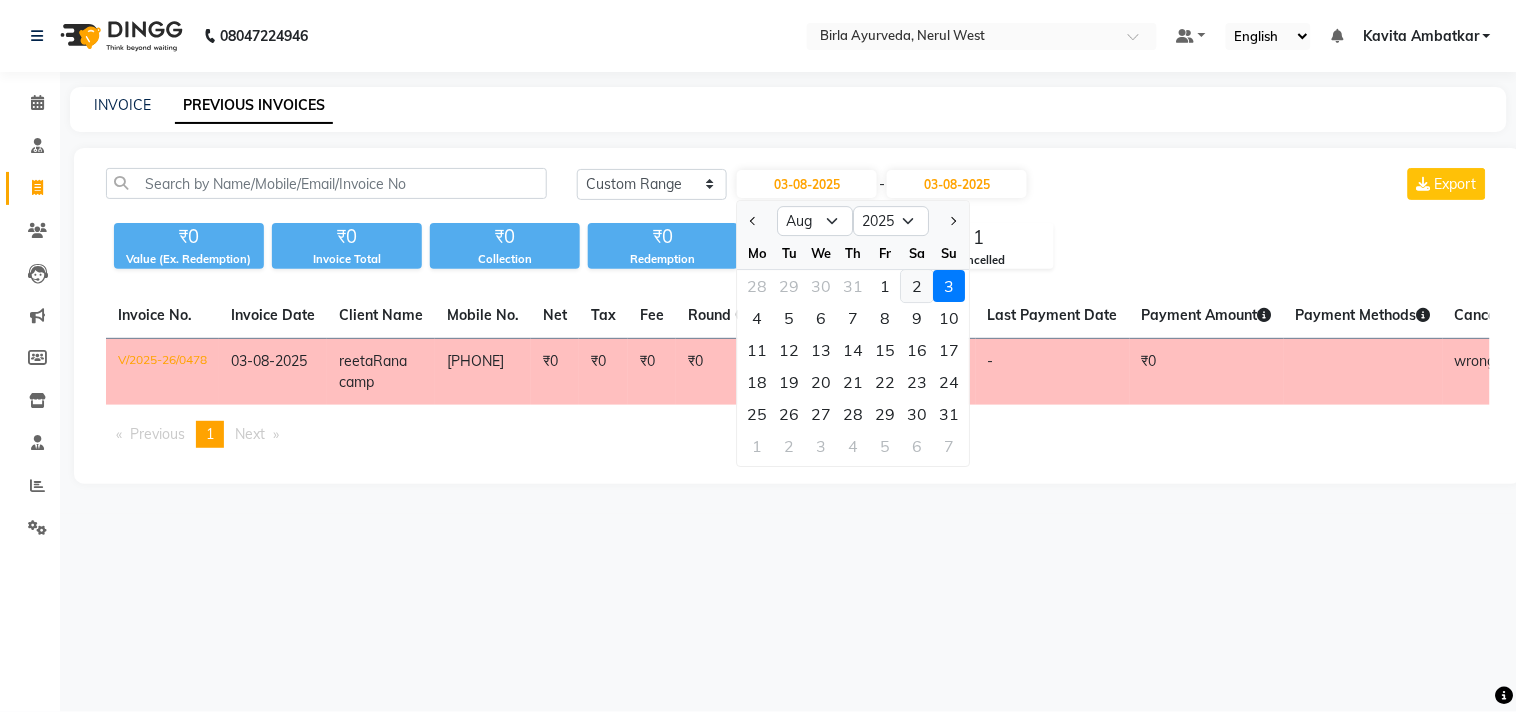 click on "2" 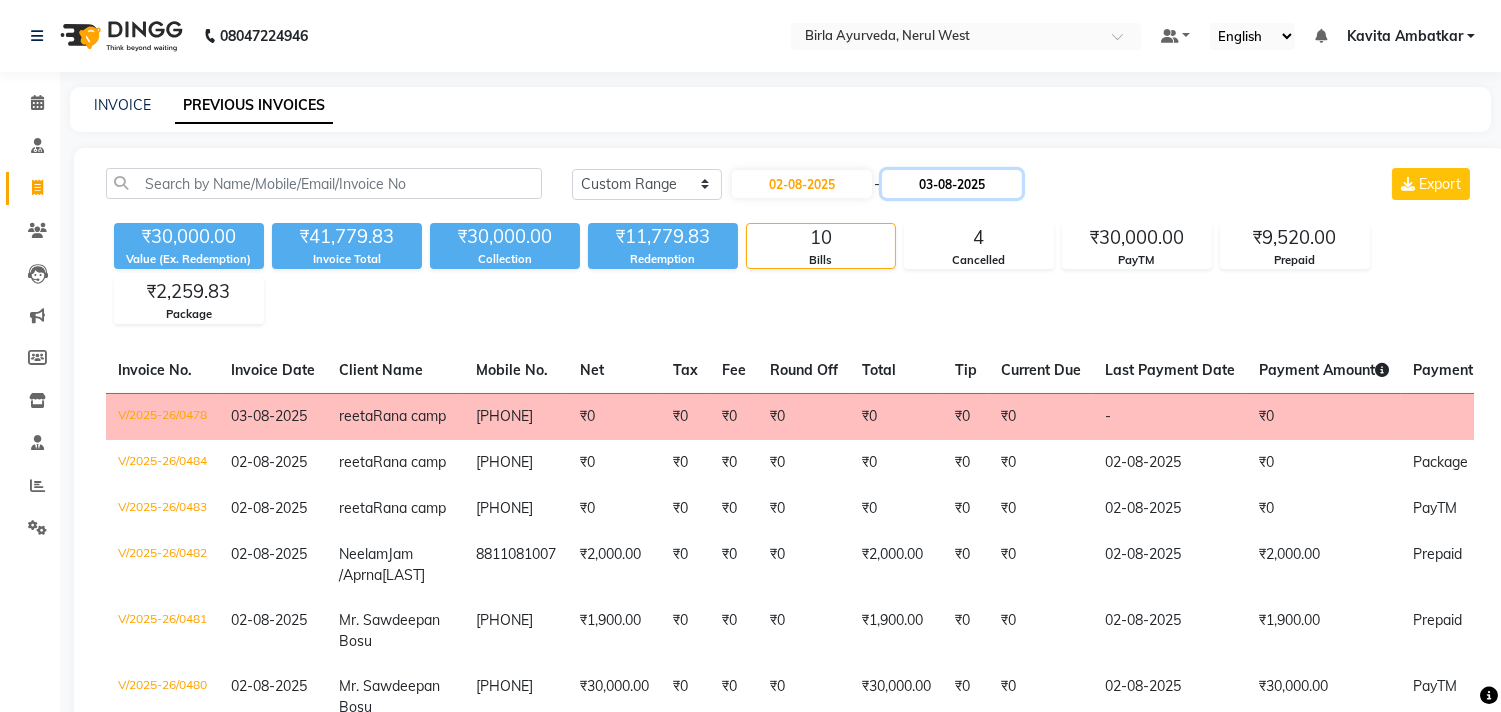 click on "03-08-2025" 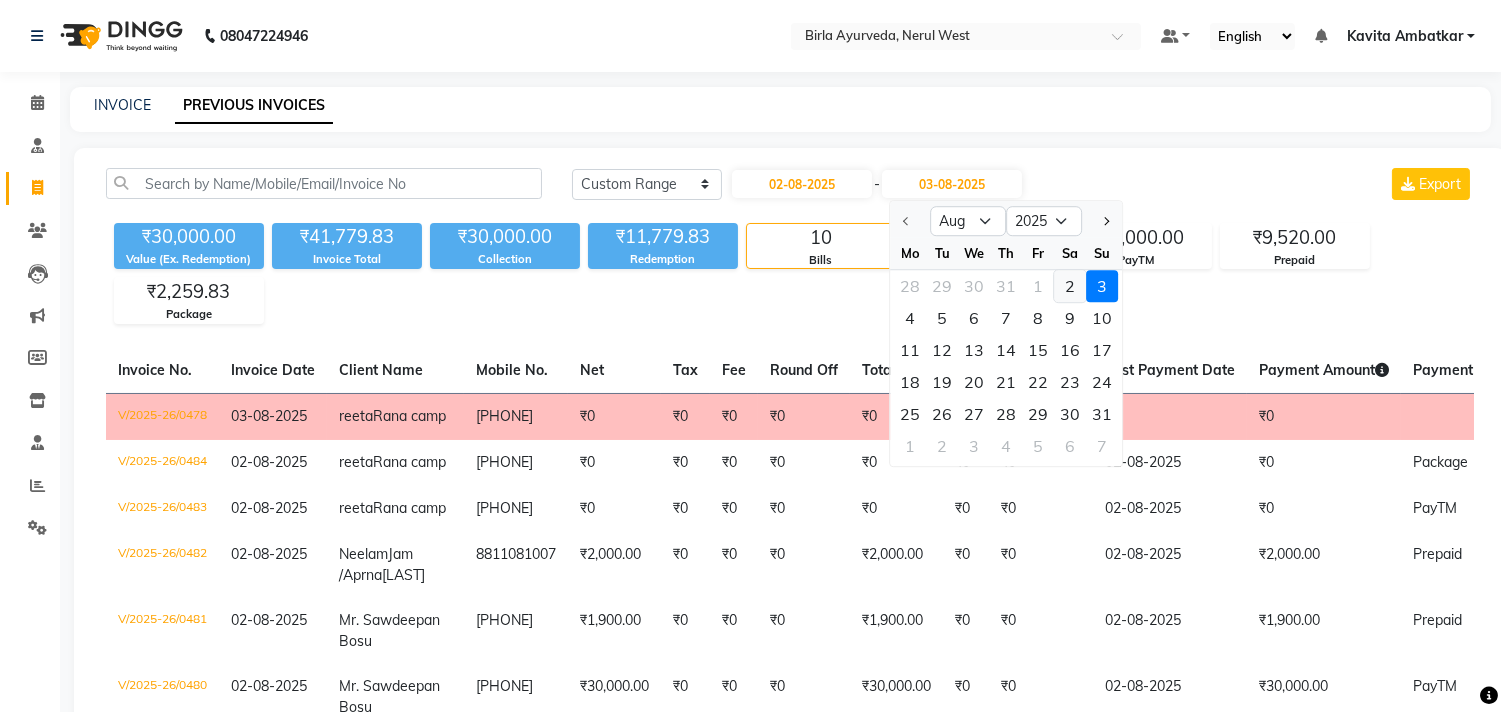 click on "2" 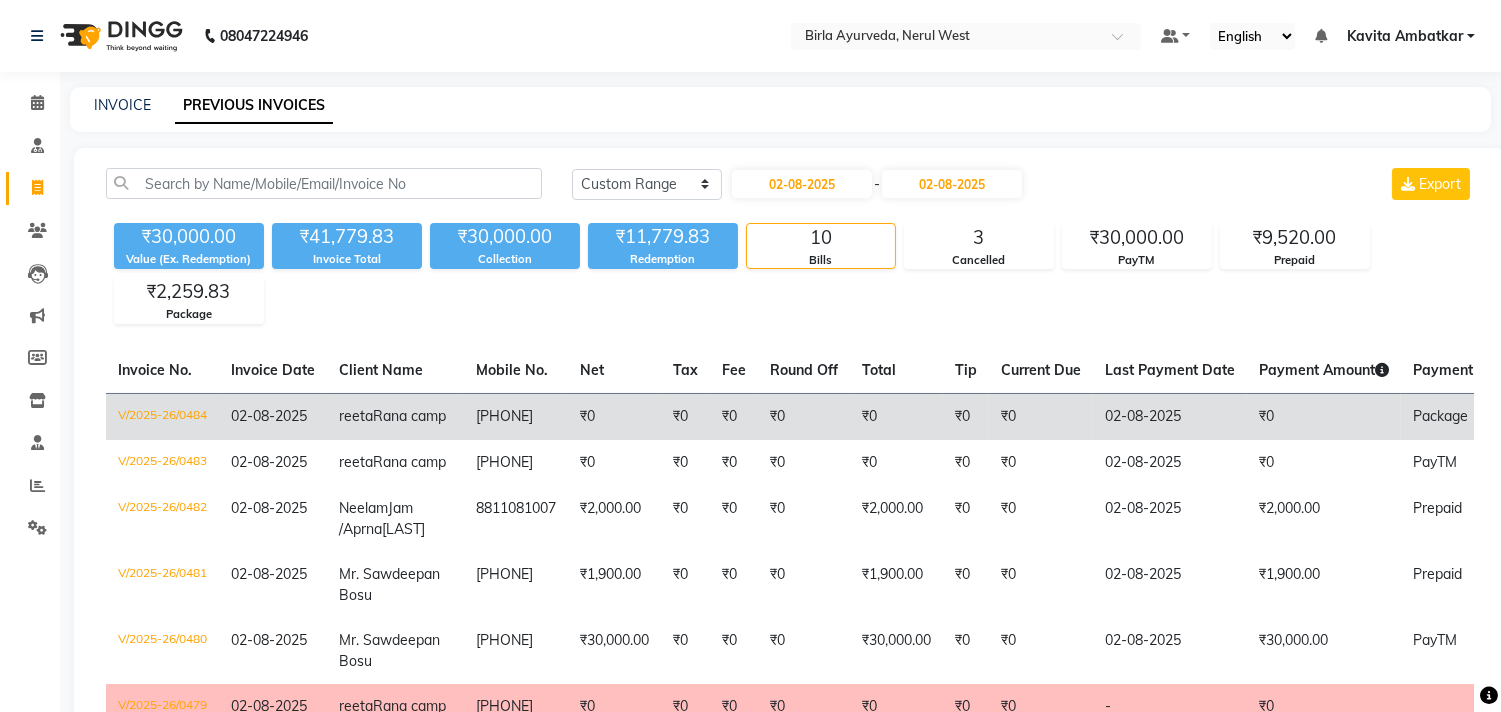 click on "Package" 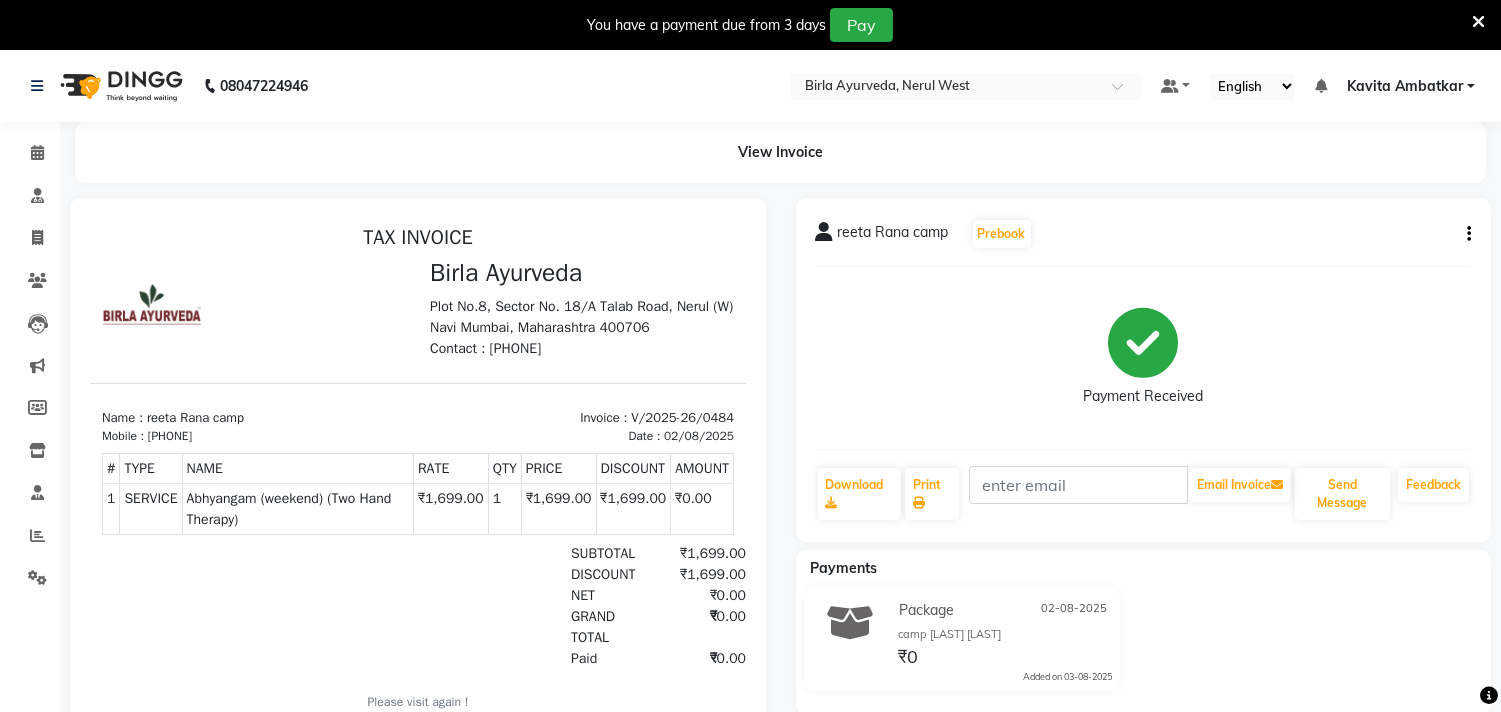 scroll, scrollTop: 0, scrollLeft: 0, axis: both 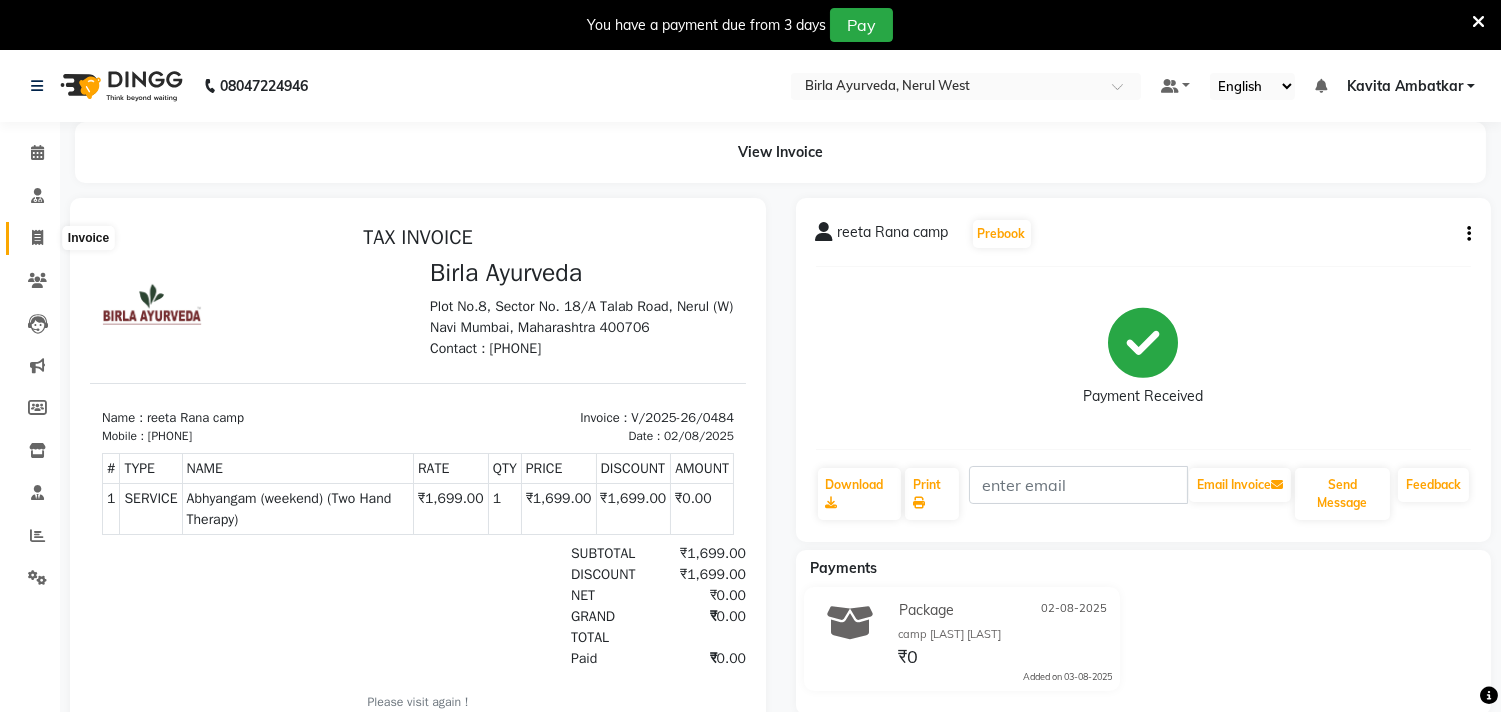 click 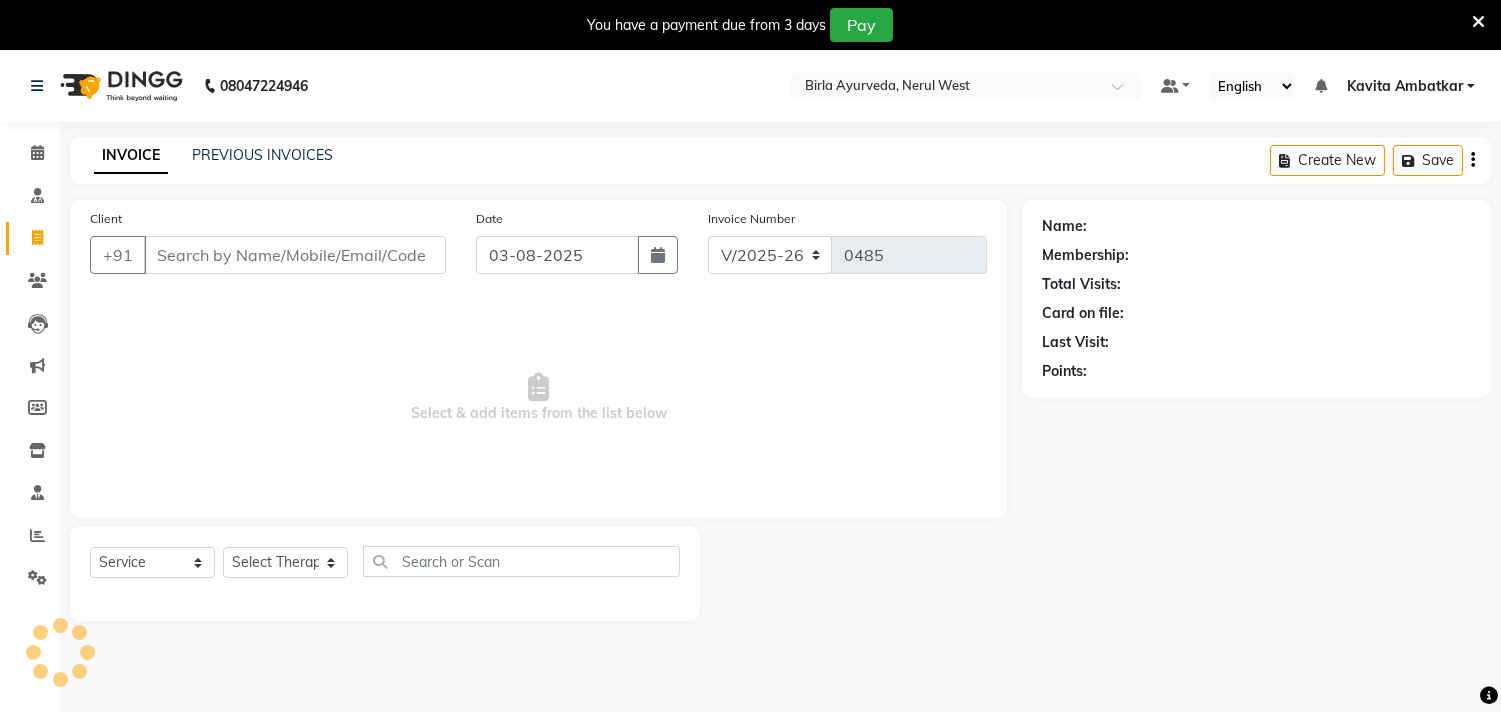 scroll, scrollTop: 50, scrollLeft: 0, axis: vertical 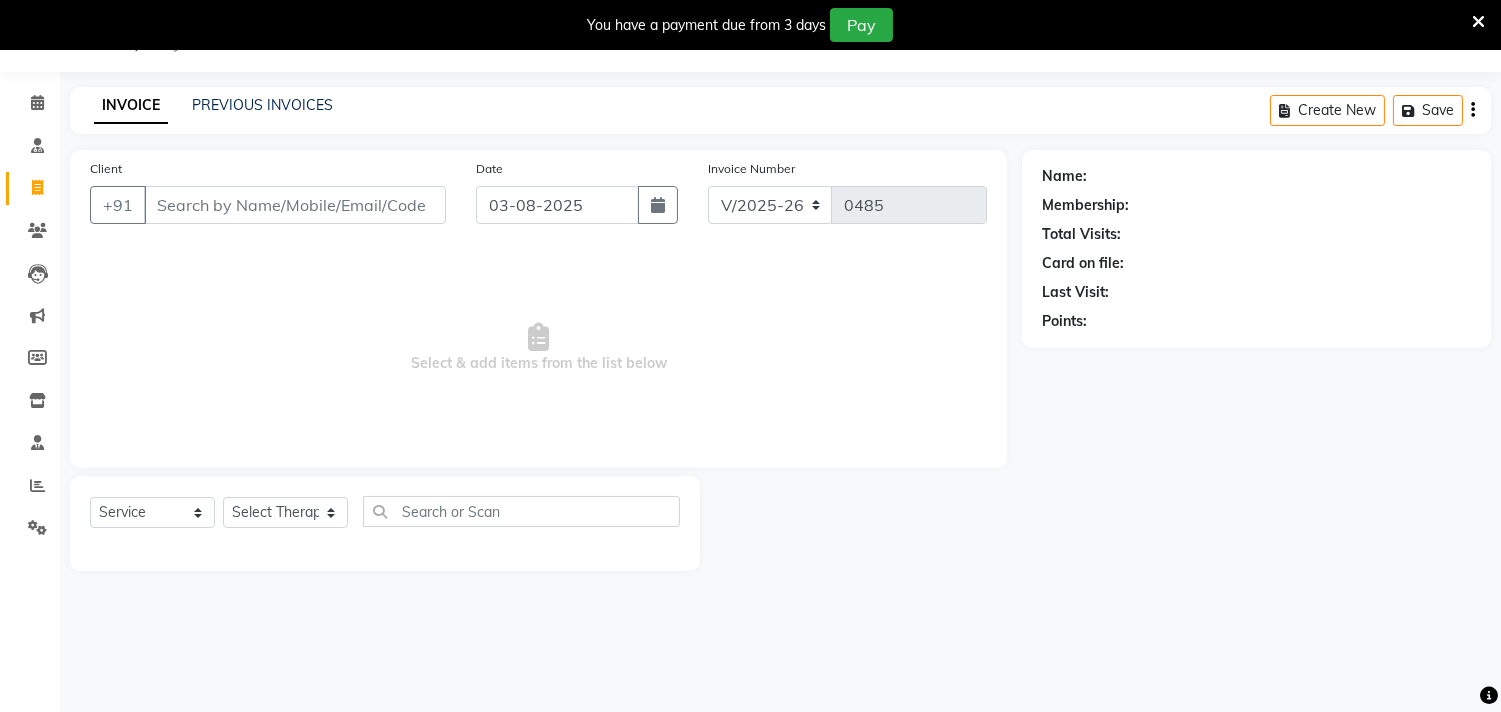 select on "57056" 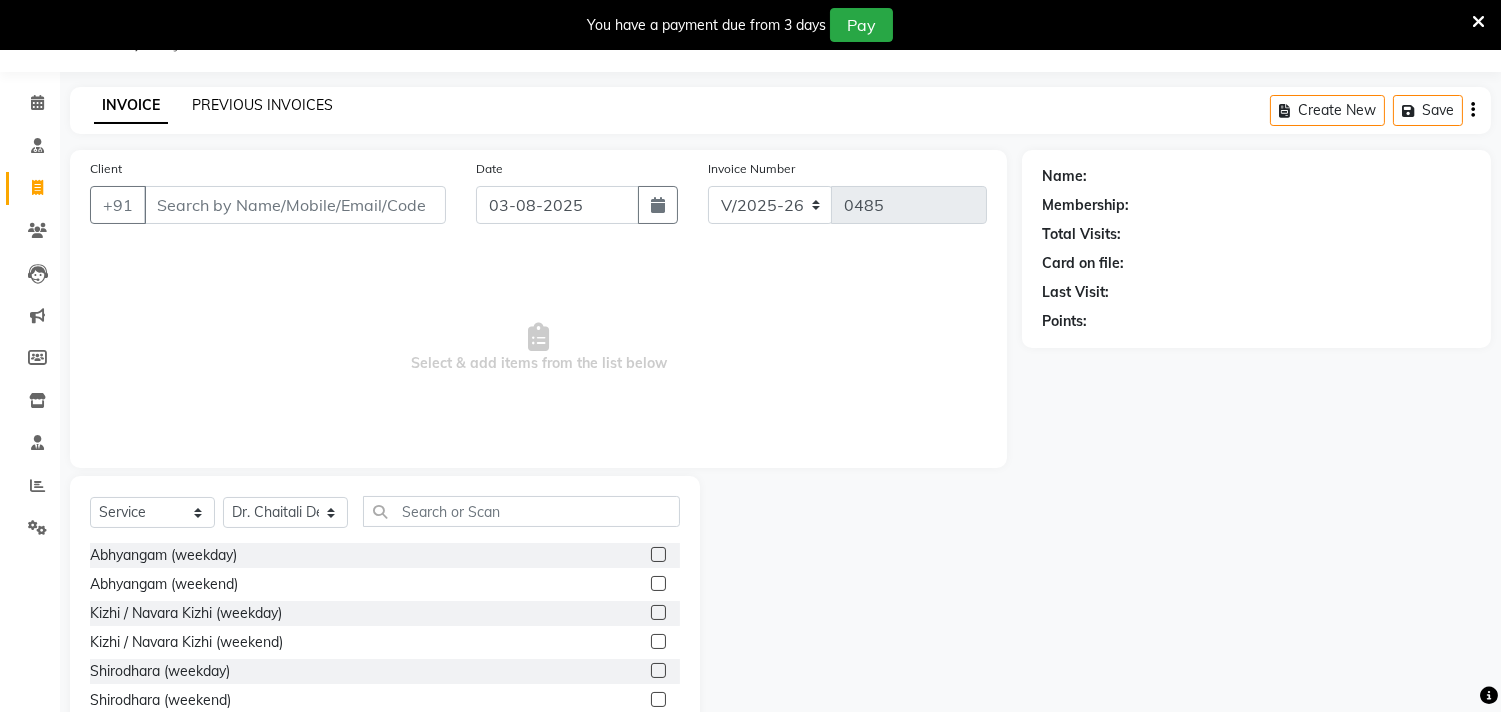 click on "PREVIOUS INVOICES" 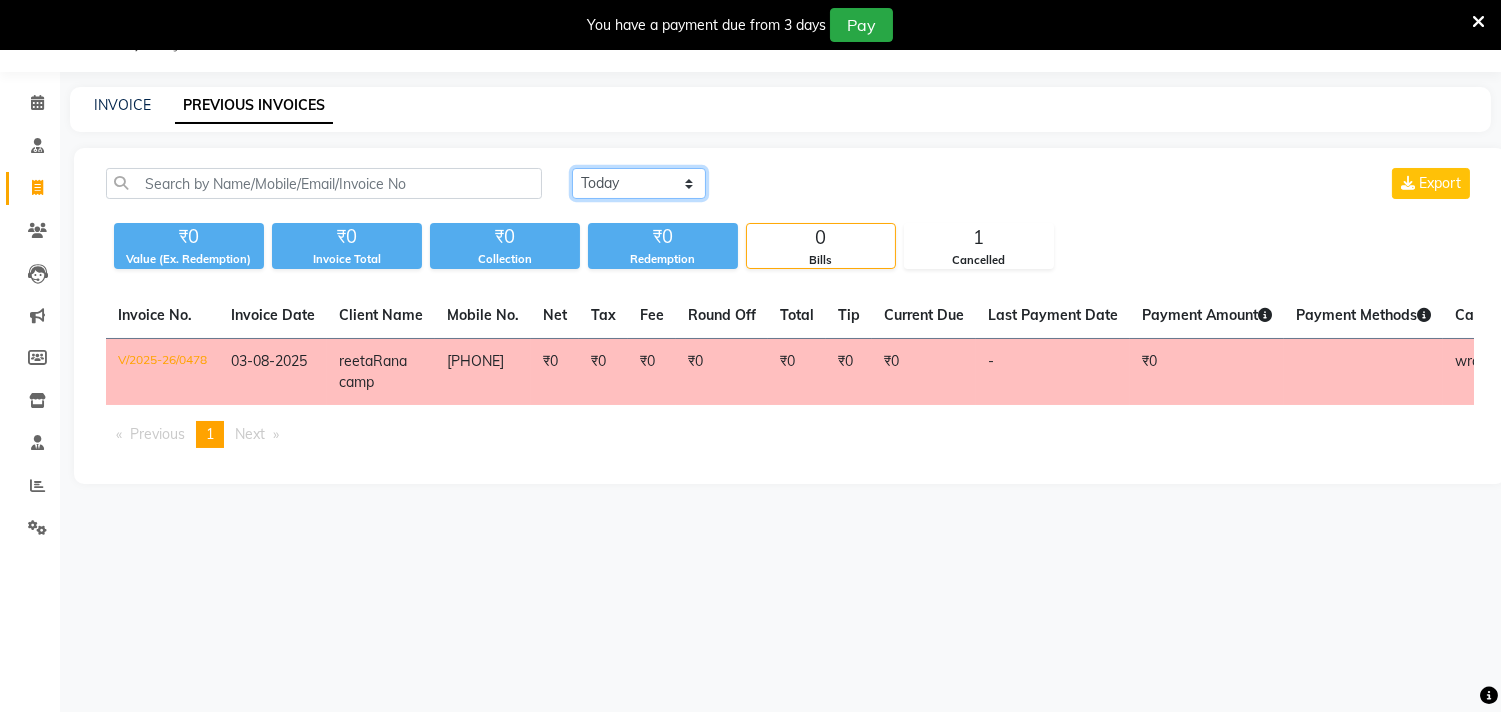click on "Today Yesterday Custom Range" 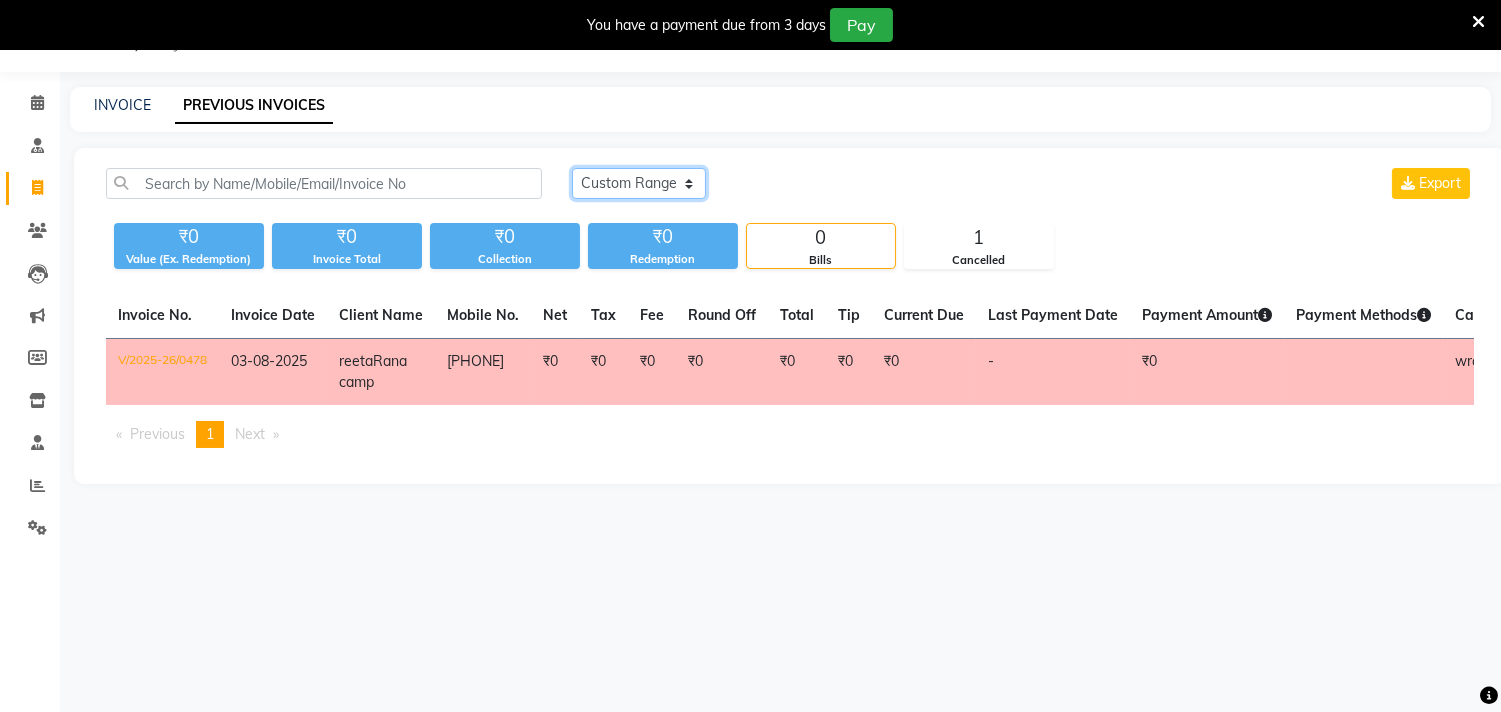 click on "Today Yesterday Custom Range" 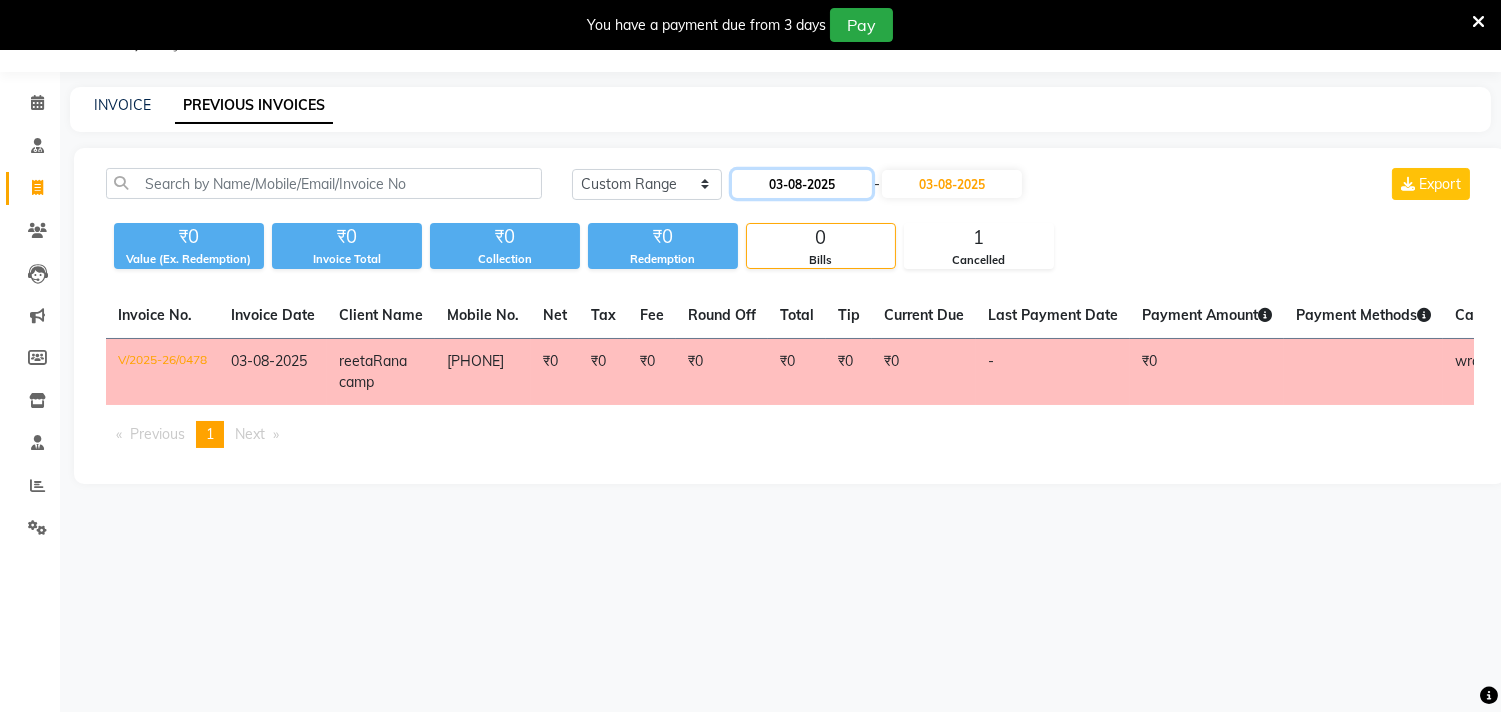 click on "03-08-2025" 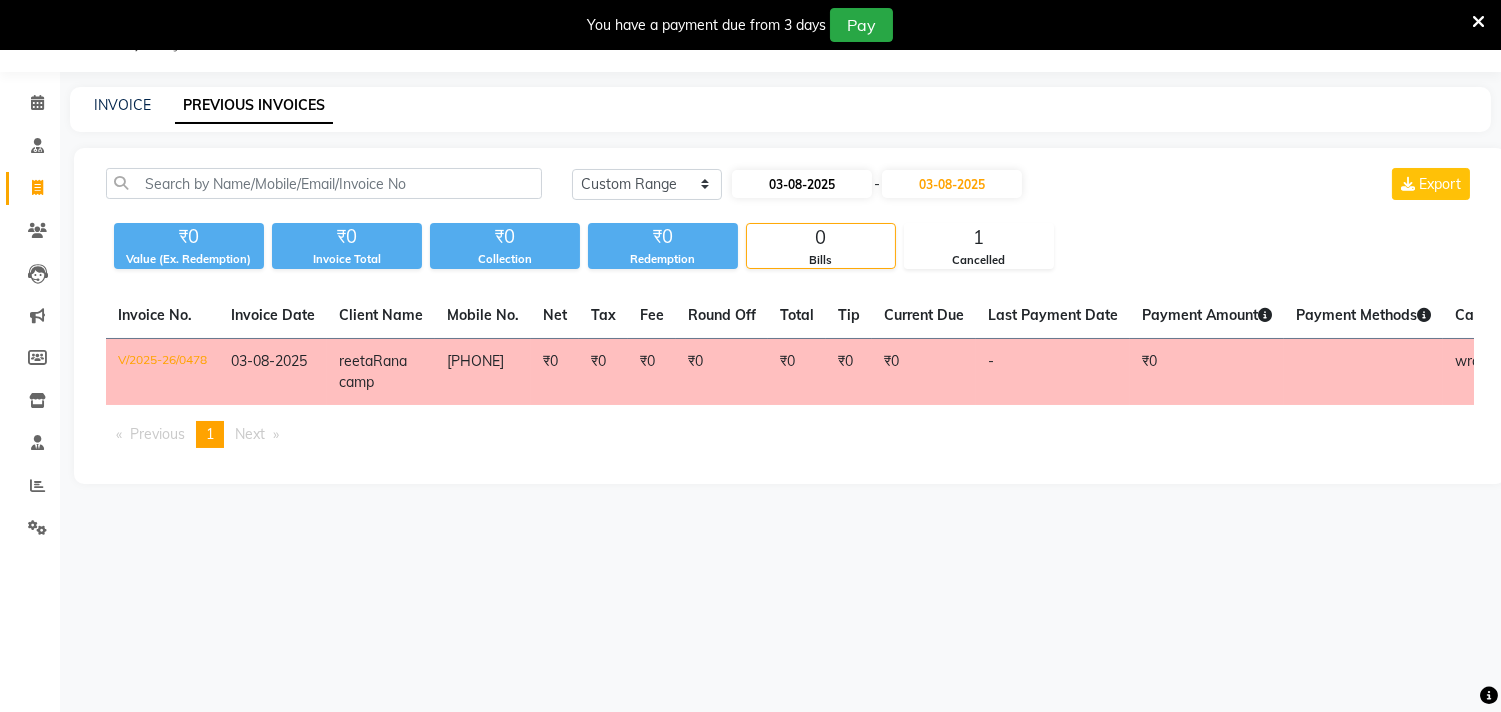 select on "8" 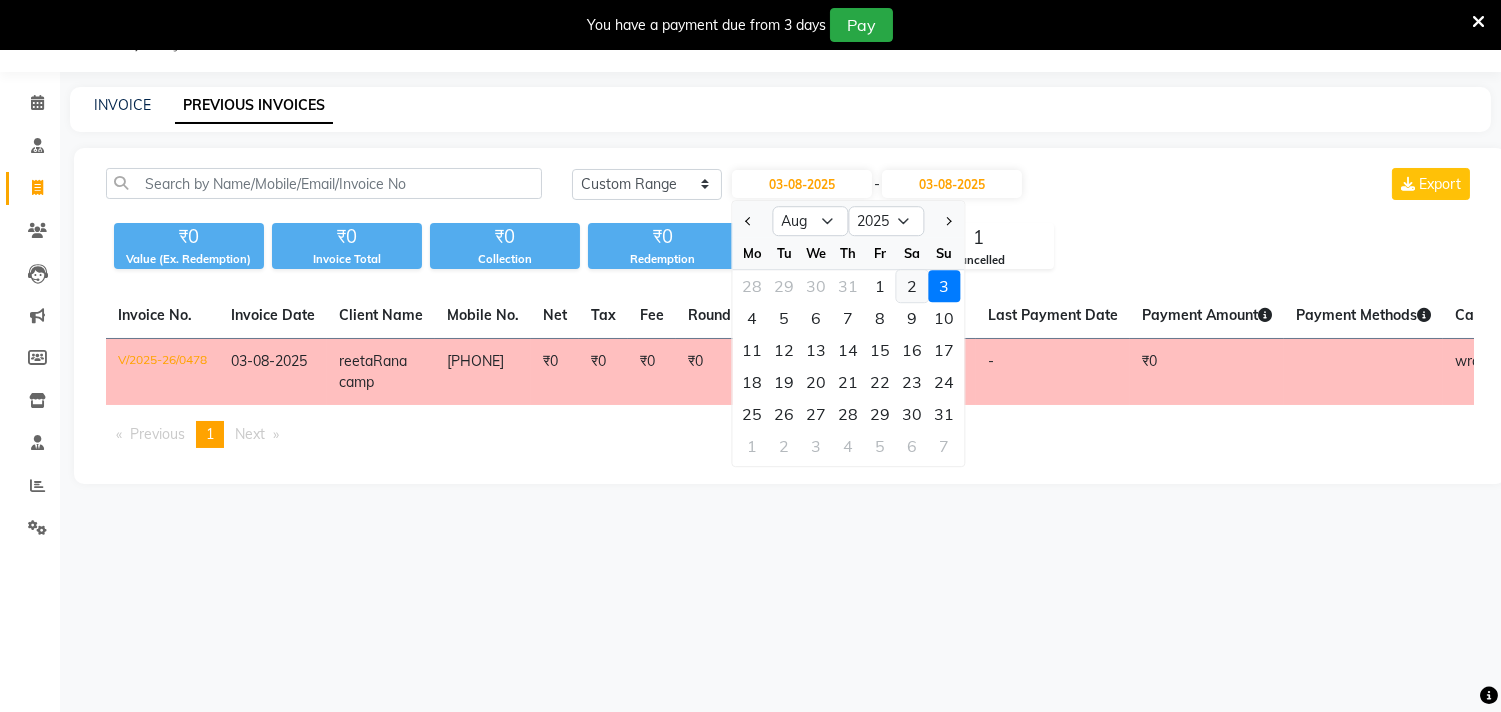click on "2" 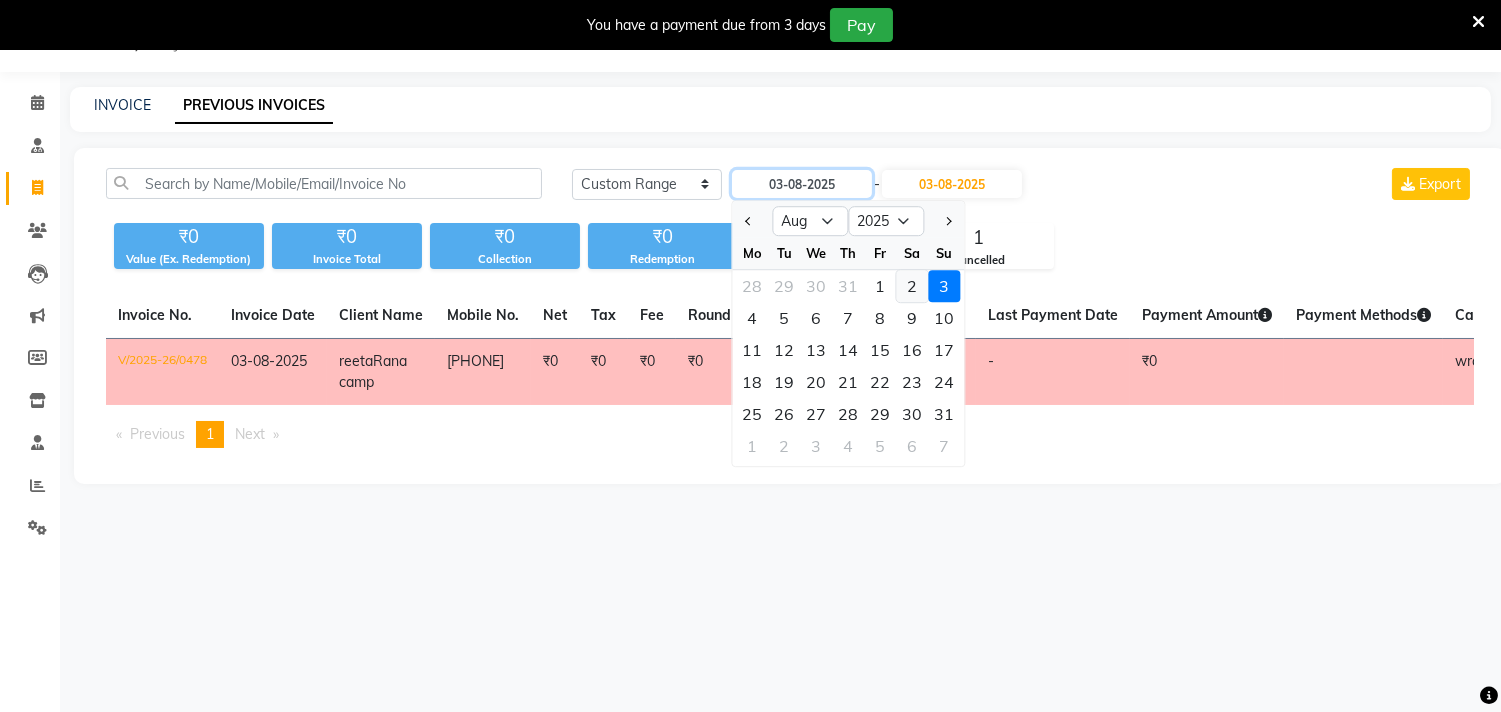 type on "02-08-2025" 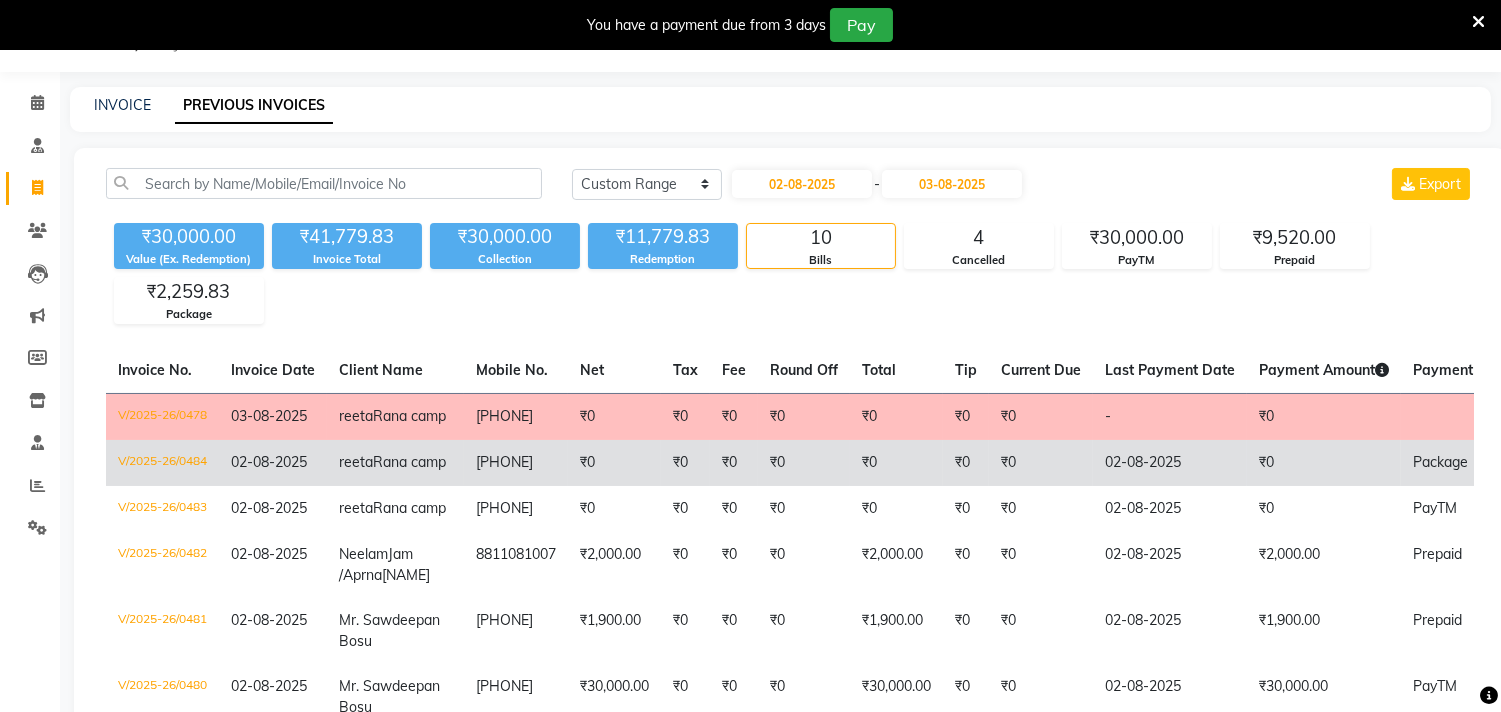 click on "[PHONE]" 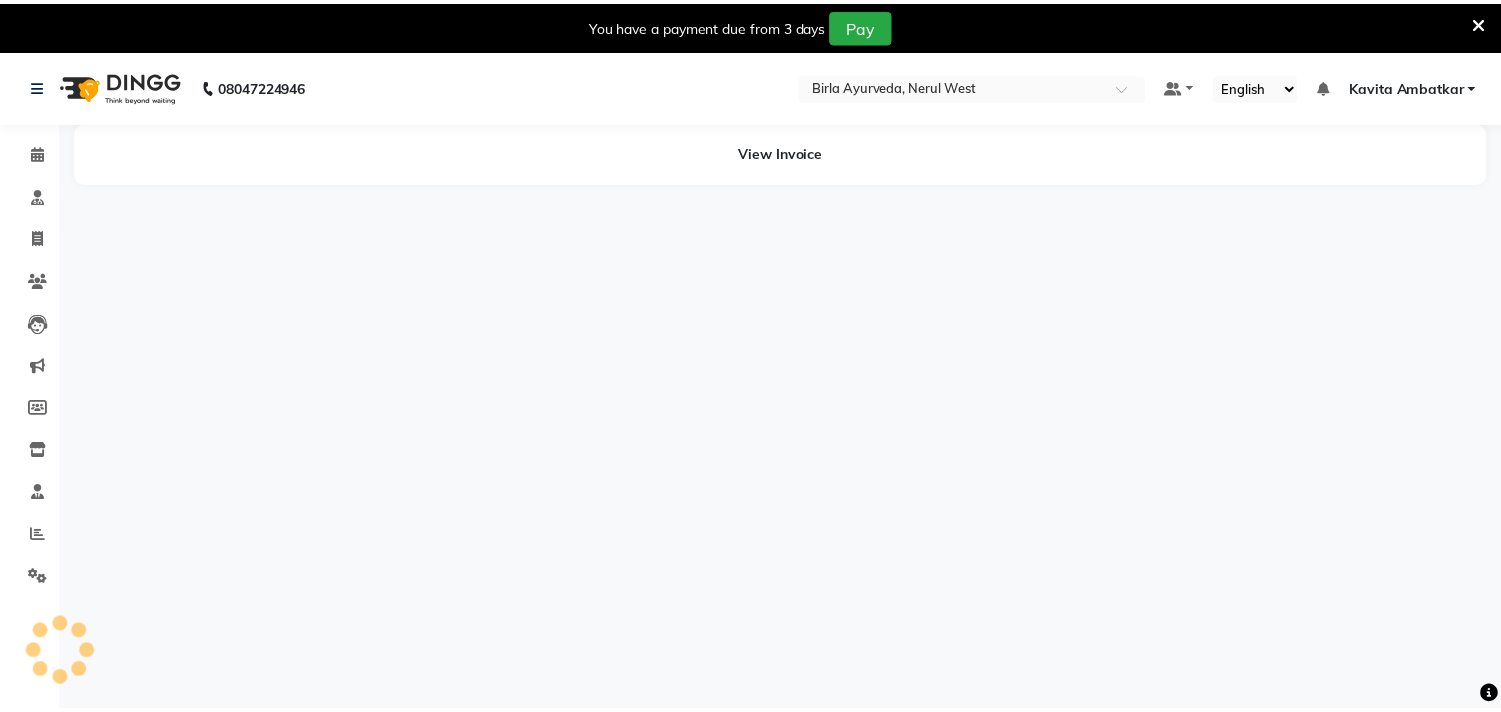 scroll, scrollTop: 0, scrollLeft: 0, axis: both 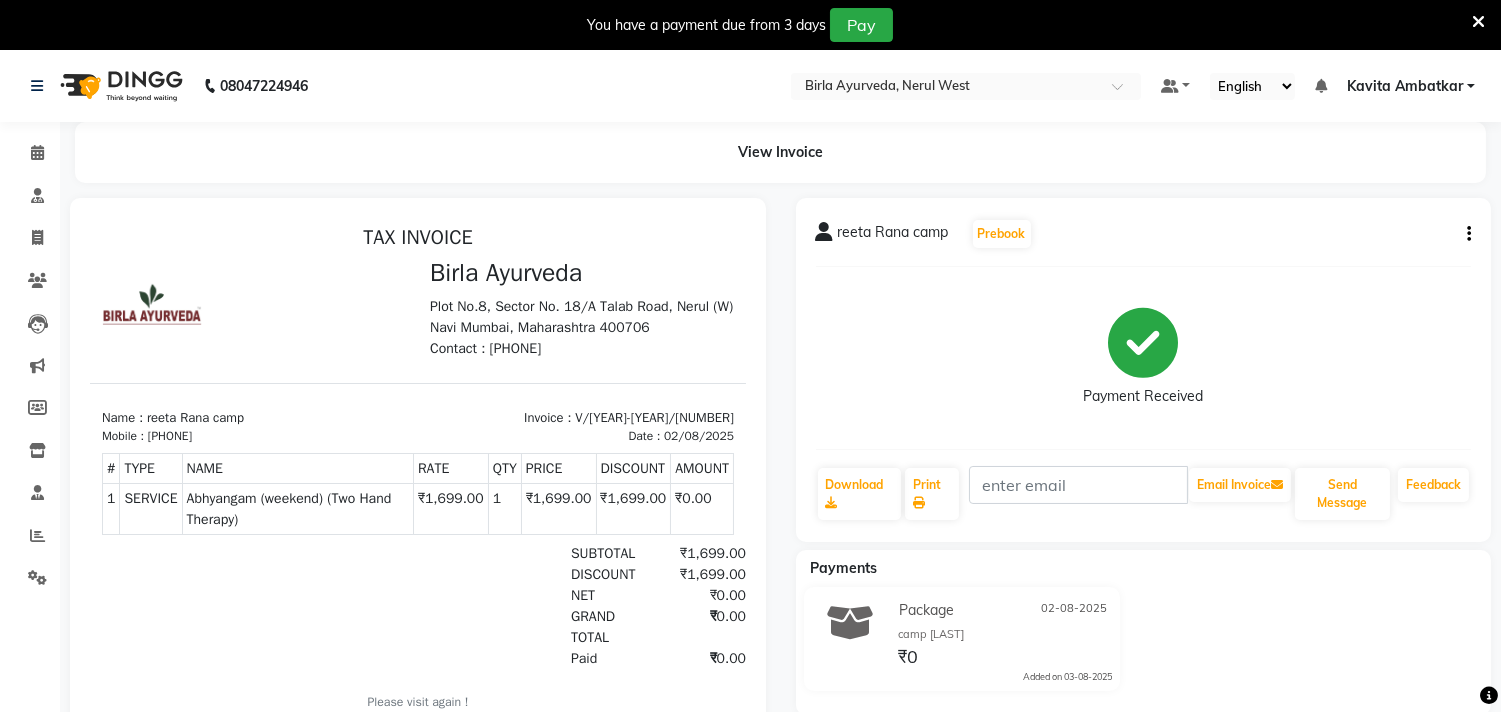 click on "camp [LAST] Prebook Payment Received Download Print Email Invoice Send Message Feedback" 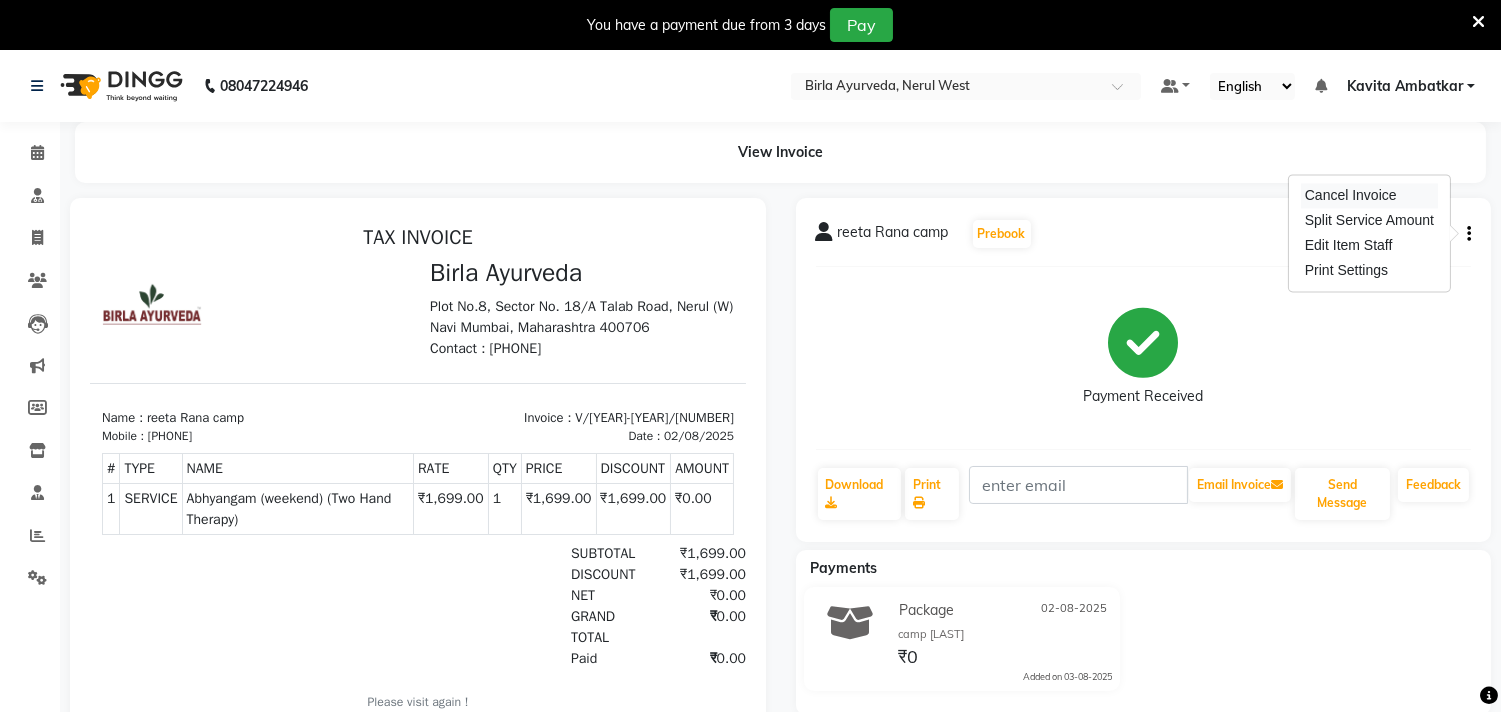 click on "Cancel Invoice" at bounding box center [1369, 195] 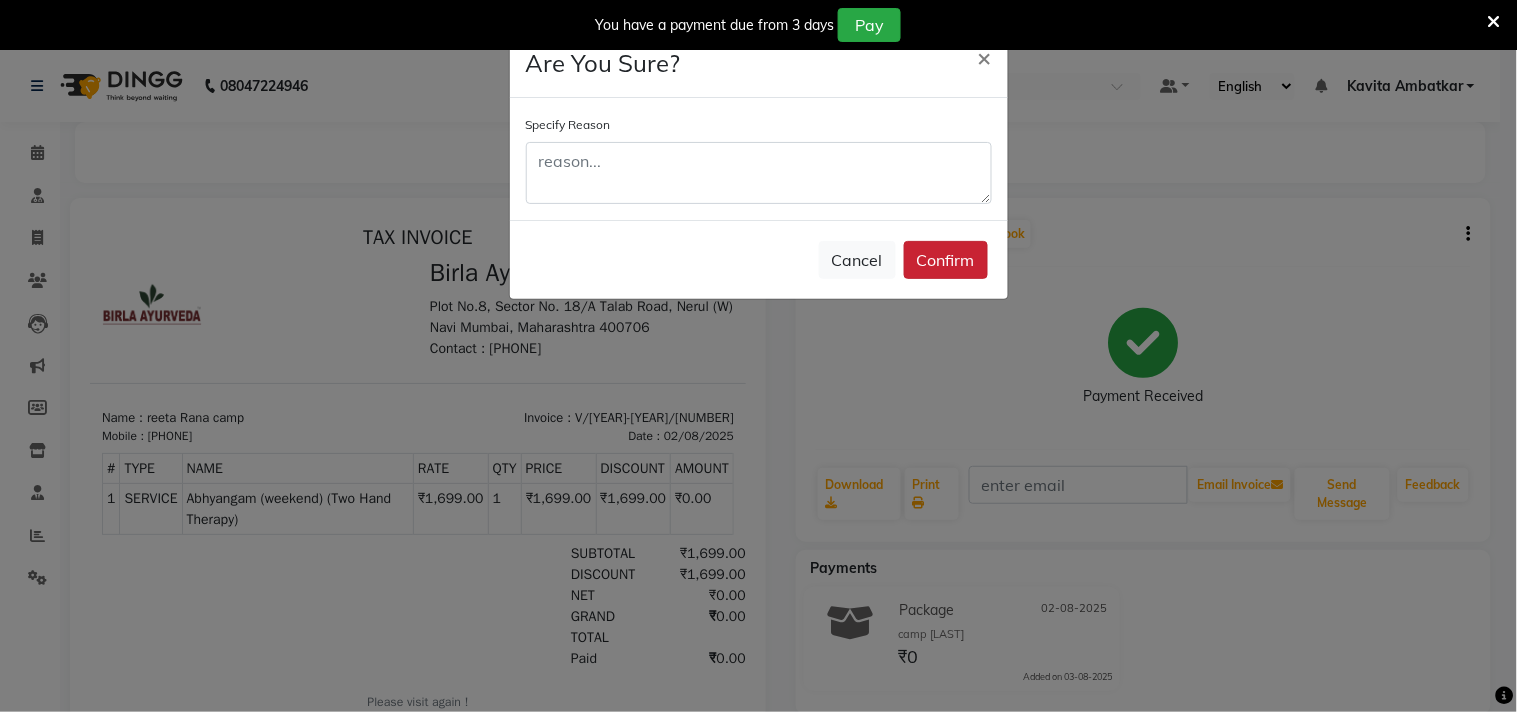 click on "Confirm" 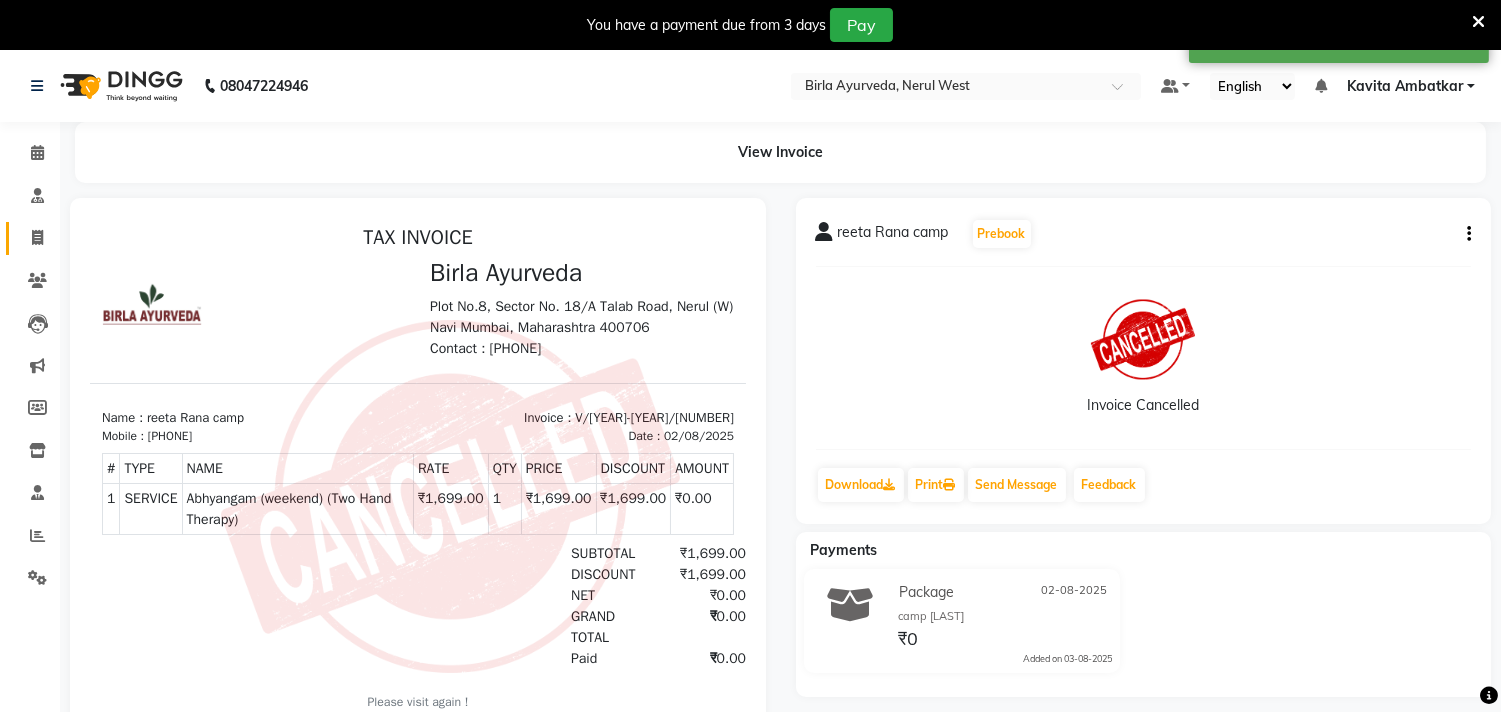 click on "Invoice" 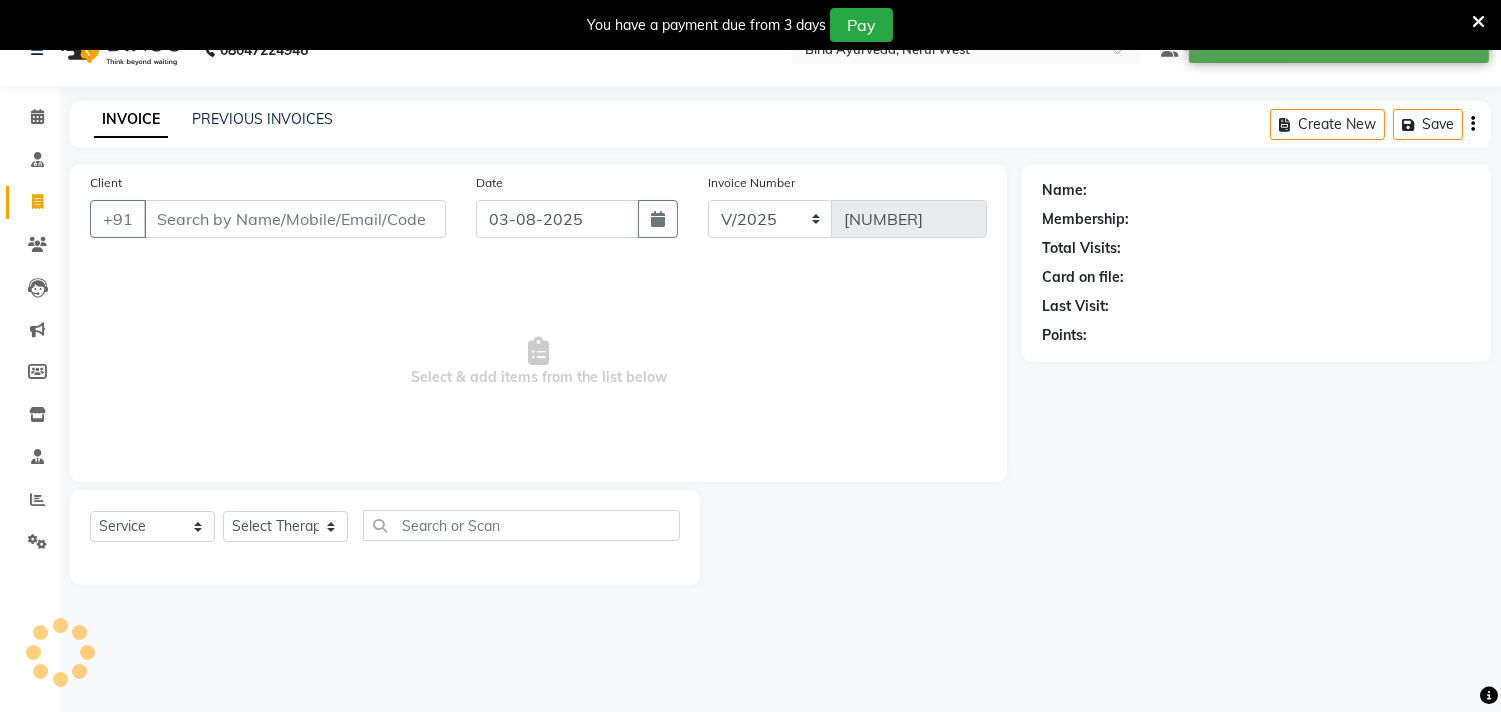 scroll, scrollTop: 50, scrollLeft: 0, axis: vertical 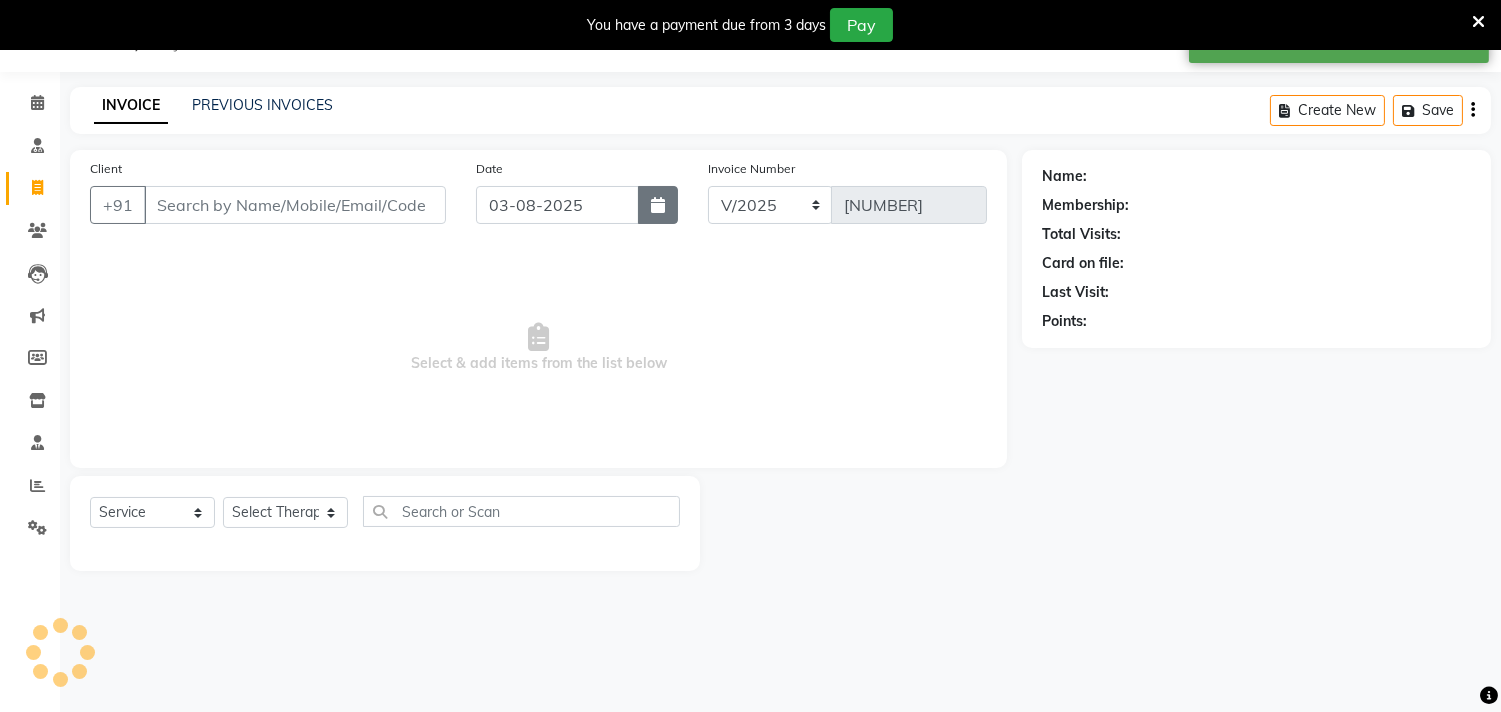 select on "57056" 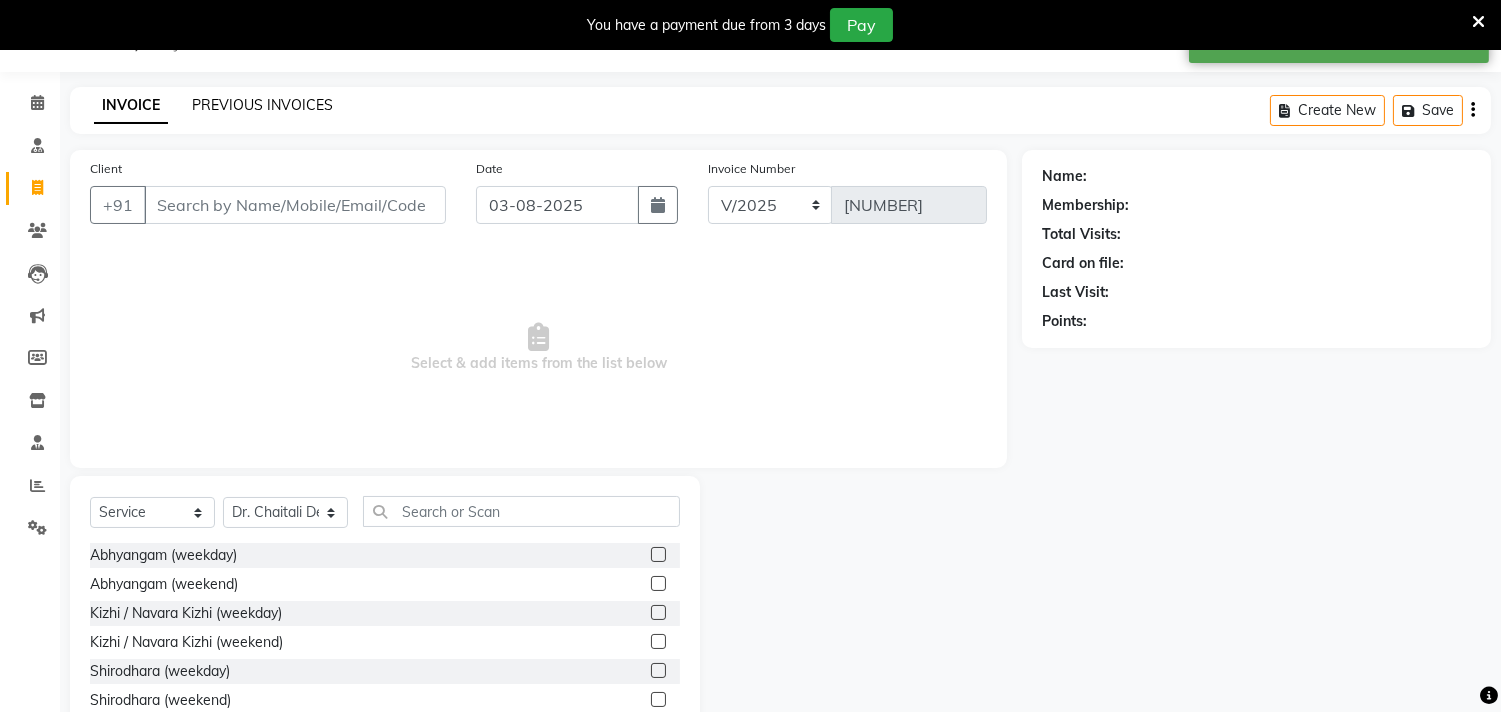 click on "PREVIOUS INVOICES" 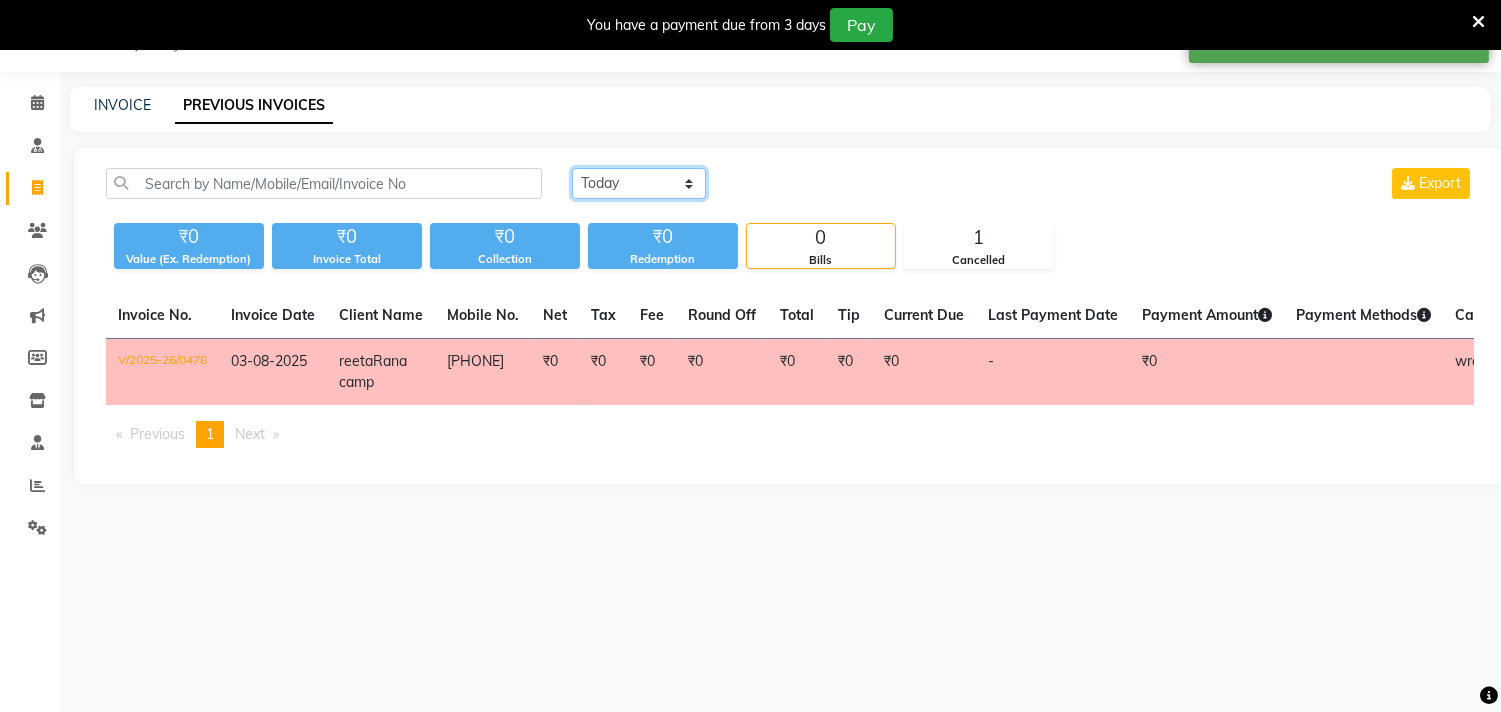 click on "Today Yesterday Custom Range" 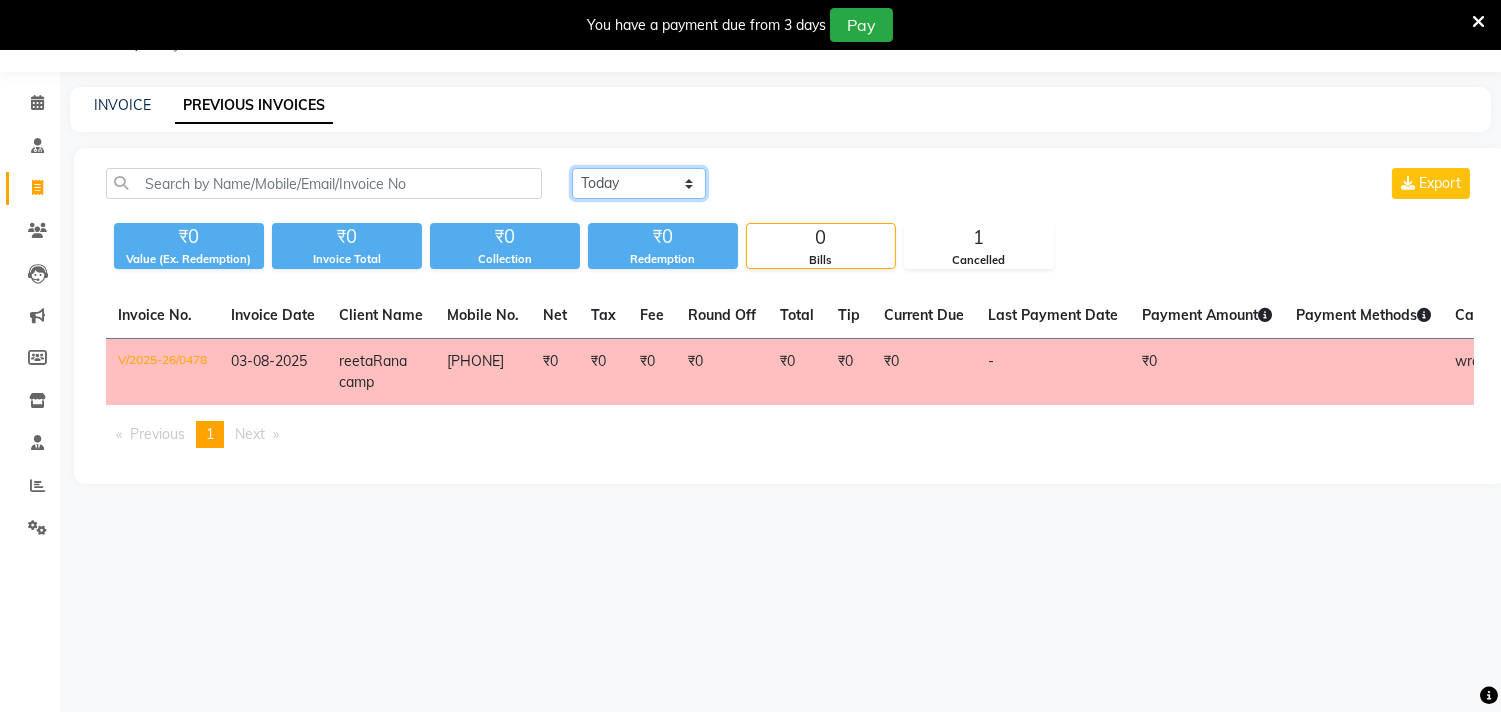 select on "yesterday" 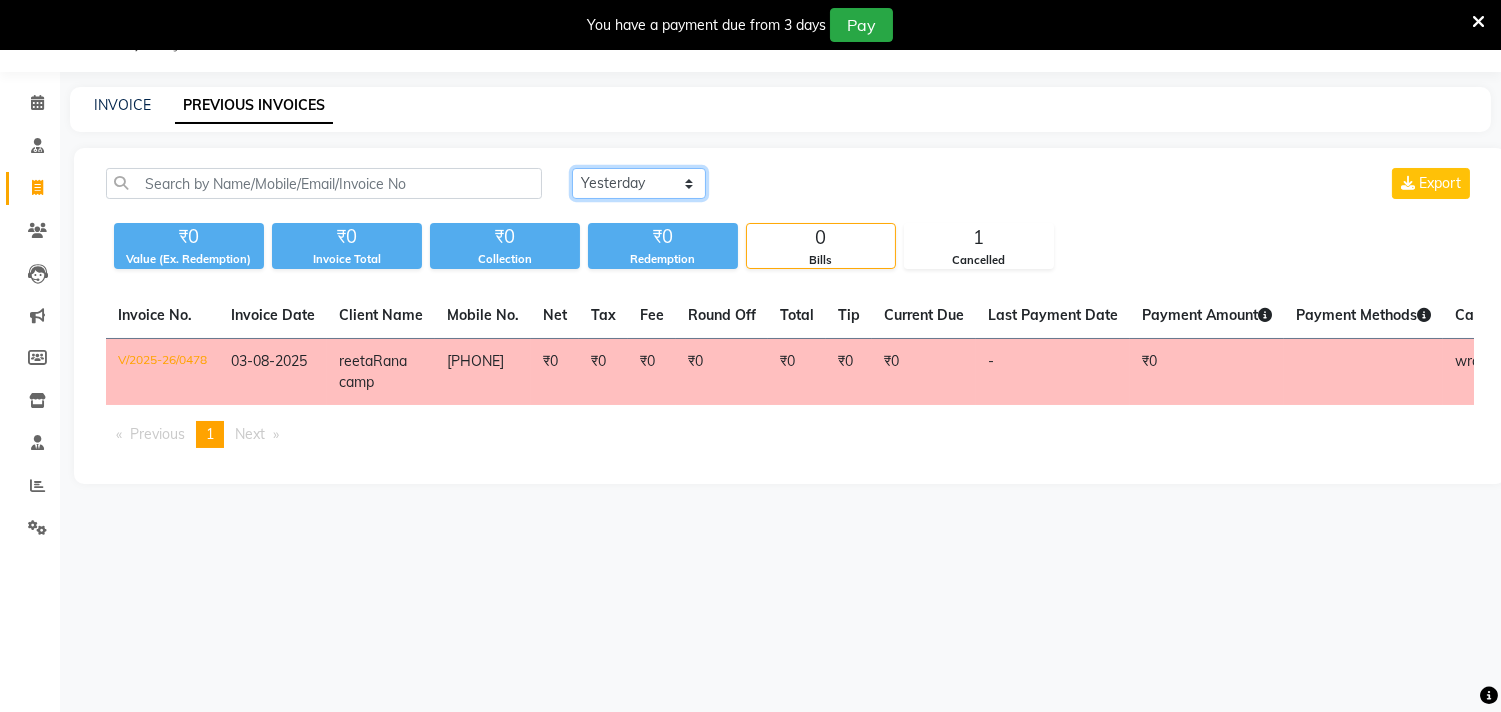 click on "Today Yesterday Custom Range" 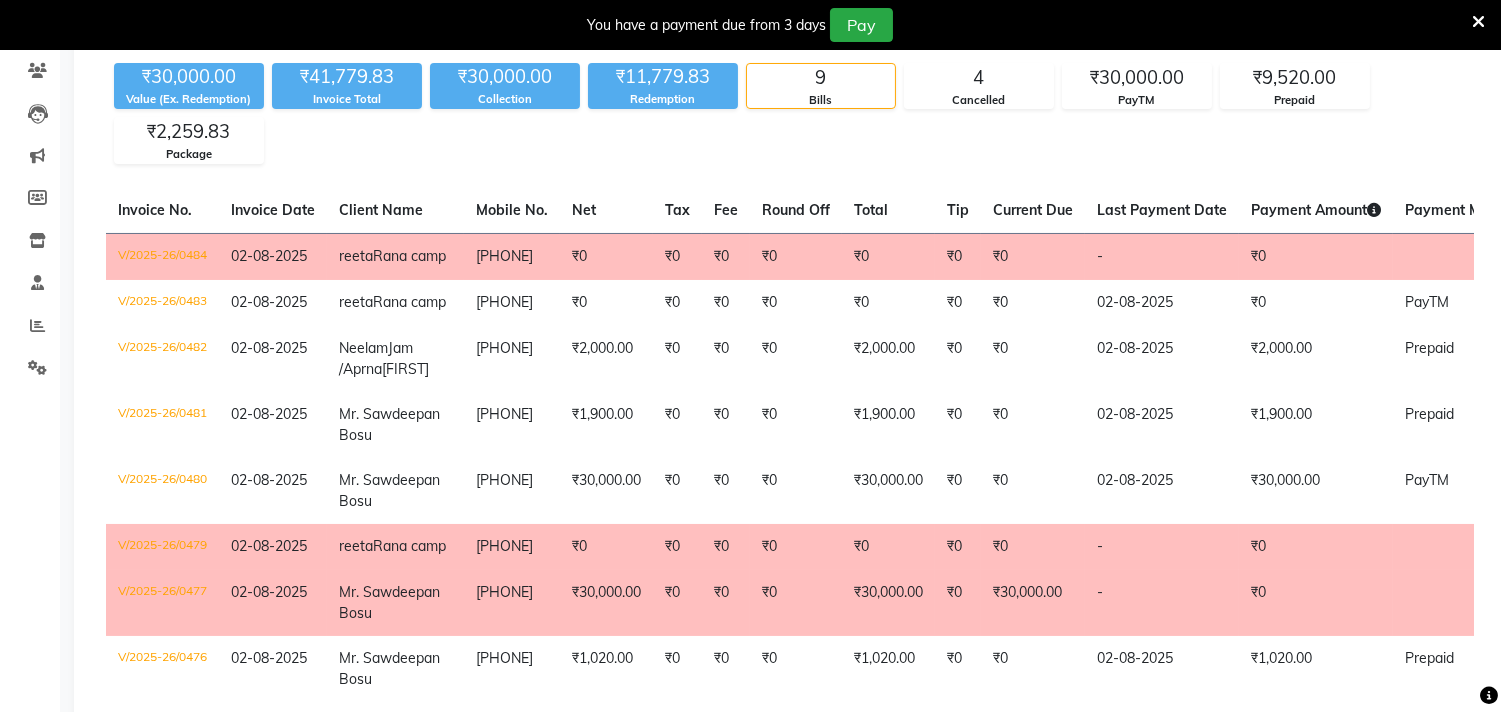 scroll, scrollTop: 0, scrollLeft: 0, axis: both 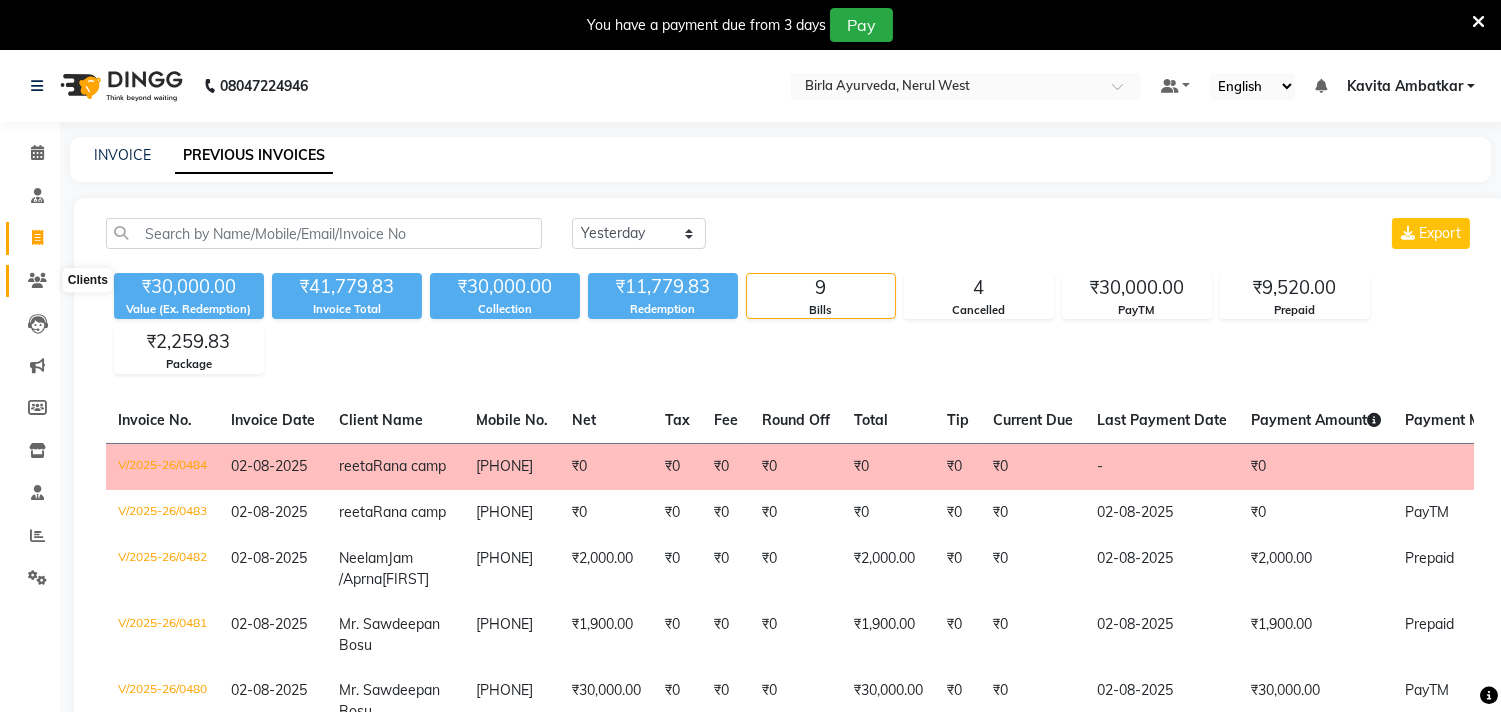 click 